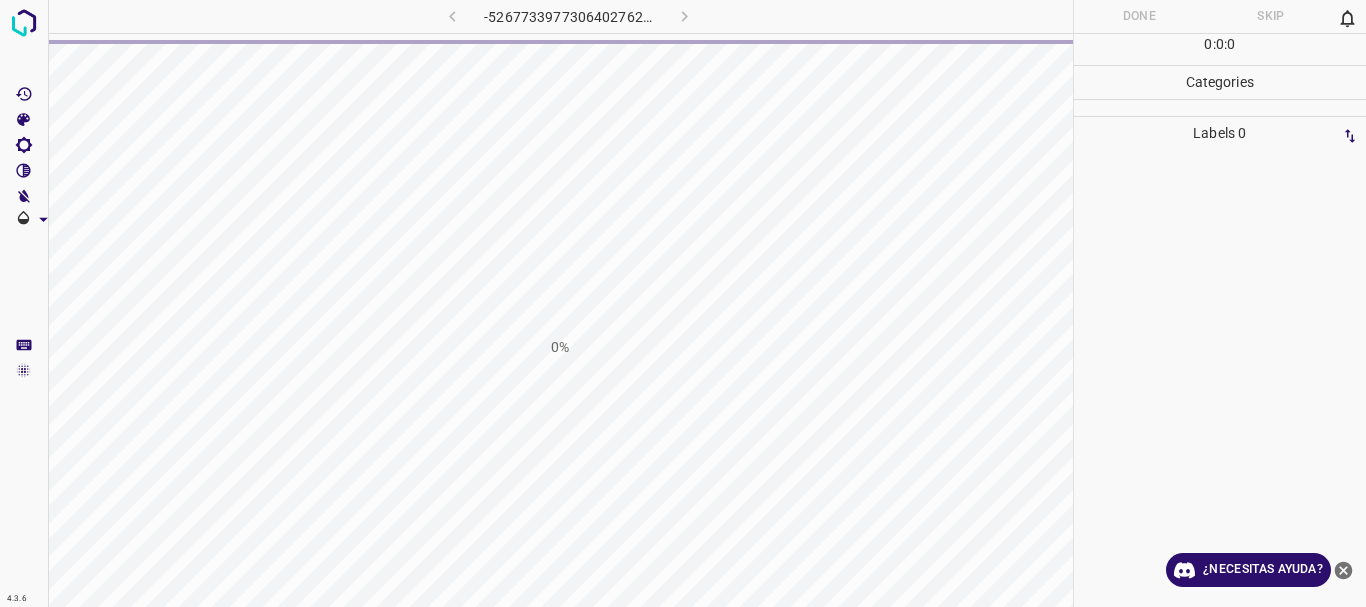 scroll, scrollTop: 0, scrollLeft: 0, axis: both 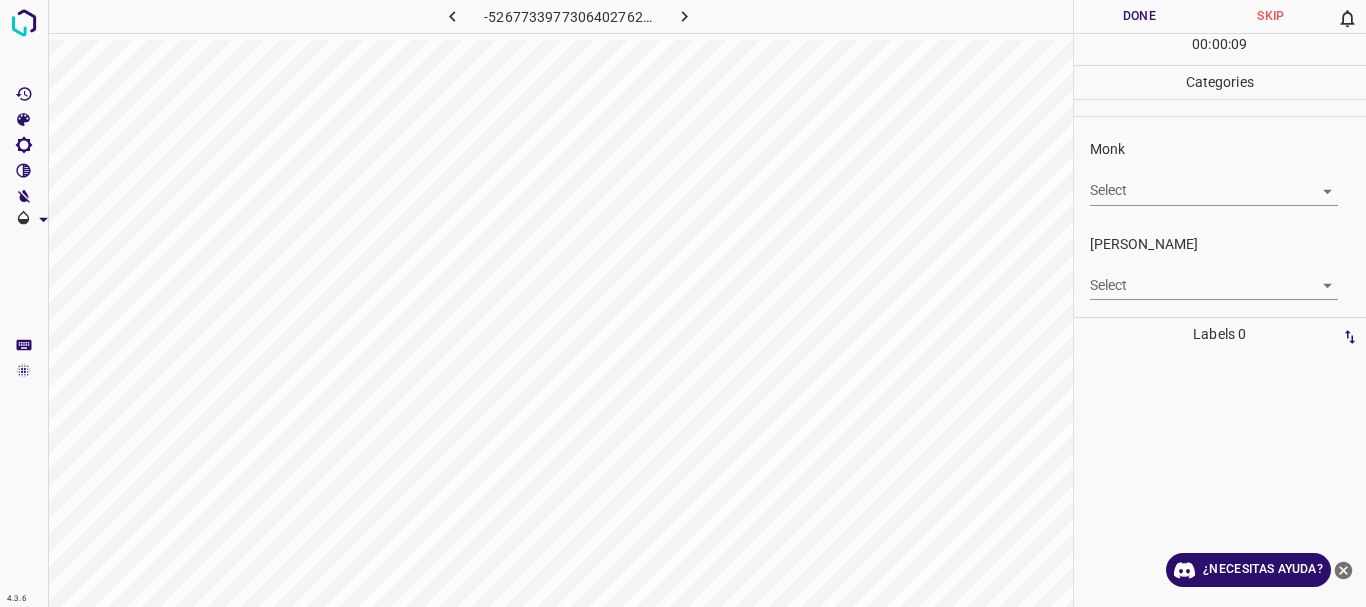 click on "4.3.6  -5267733977306402762.png Done Skip 0 00   : 00   : 09   Categories Monk   Select ​  [PERSON_NAME]   Select ​ Labels   0 Categories 1 Monk 2  [PERSON_NAME] Tools Space Change between modes (Draw & Edit) I Auto labeling R Restore zoom M Zoom in N Zoom out Delete Delete selecte label Filters Z Restore filters X Saturation filter C Brightness filter V Contrast filter B Gray scale filter General O Download ¿Necesitas ayuda? Texto original Valora esta traducción Tu opinión servirá para ayudar a mejorar el Traductor de Google - Texto - Esconder - Borrar" at bounding box center [683, 303] 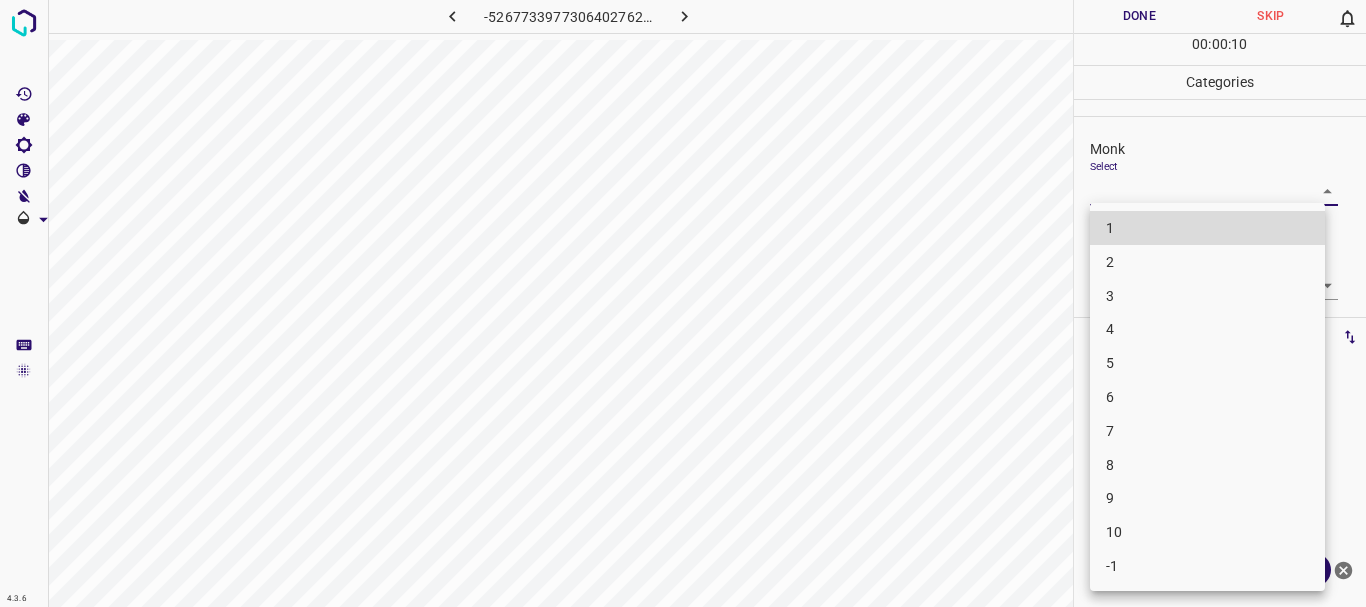 click on "4" at bounding box center [1207, 329] 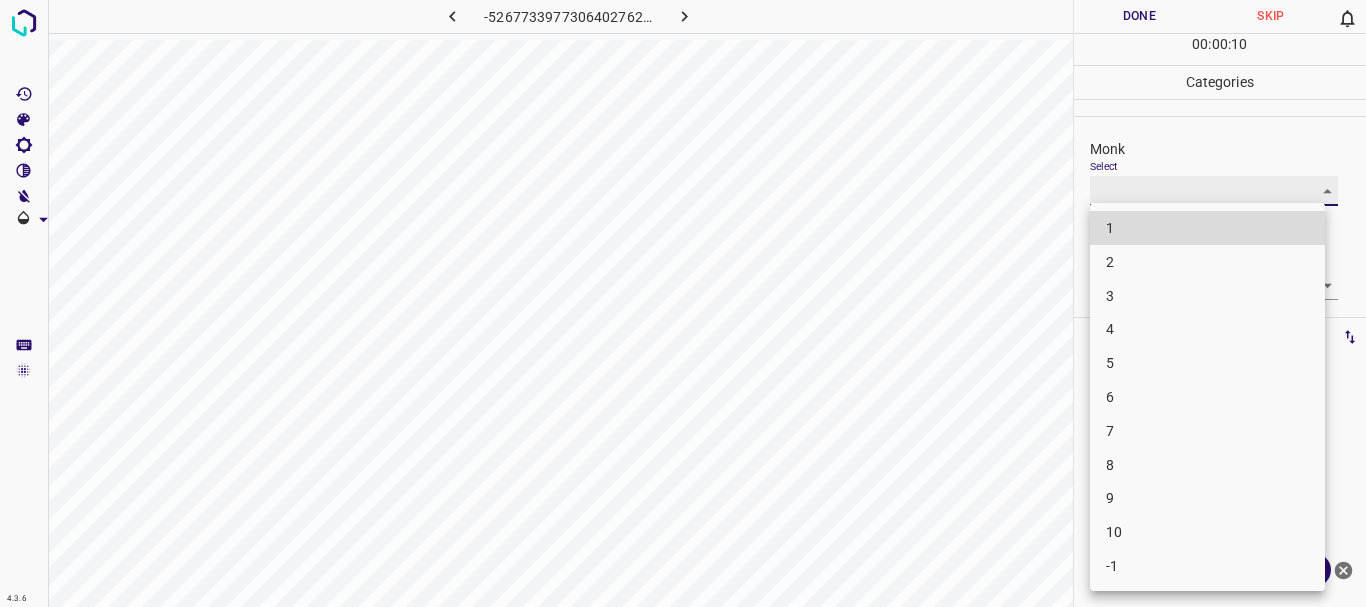 type on "4" 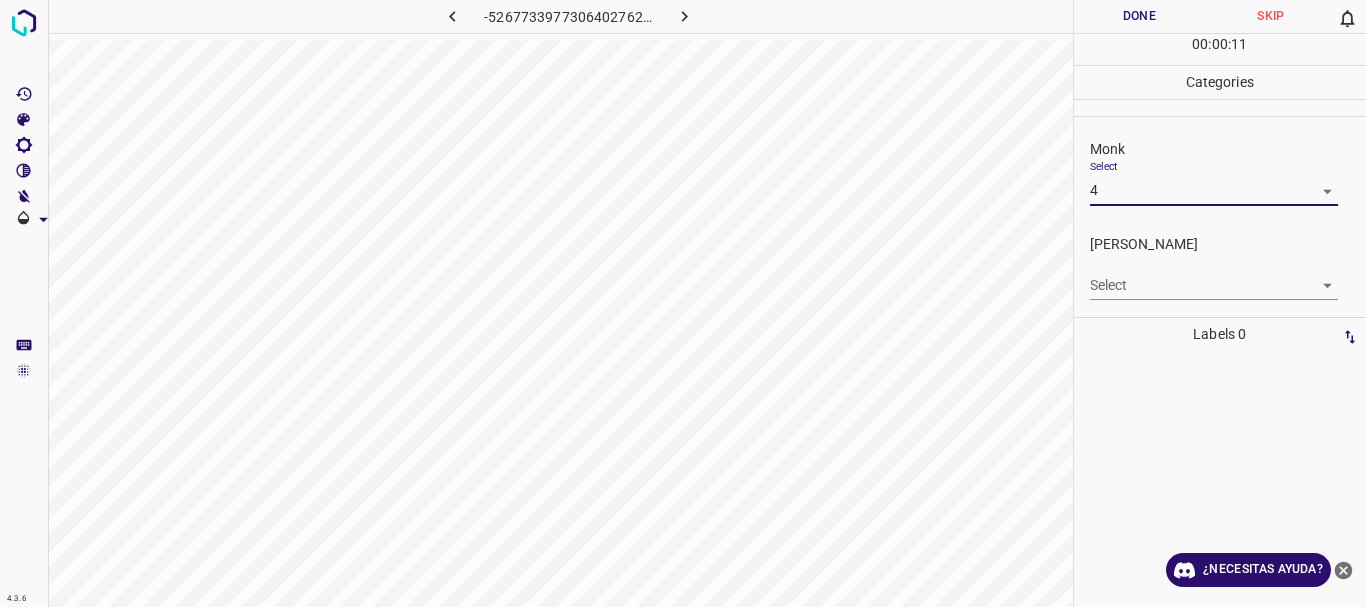 click on "4.3.6  -5267733977306402762.png Done Skip 0 00   : 00   : 11   Categories Monk   Select 4 4  [PERSON_NAME]   Select ​ Labels   0 Categories 1 Monk 2  [PERSON_NAME] Tools Space Change between modes (Draw & Edit) I Auto labeling R Restore zoom M Zoom in N Zoom out Delete Delete selecte label Filters Z Restore filters X Saturation filter C Brightness filter V Contrast filter B Gray scale filter General O Download ¿Necesitas ayuda? Texto original Valora esta traducción Tu opinión servirá para ayudar a mejorar el Traductor de Google - Texto - Esconder - Borrar" at bounding box center [683, 303] 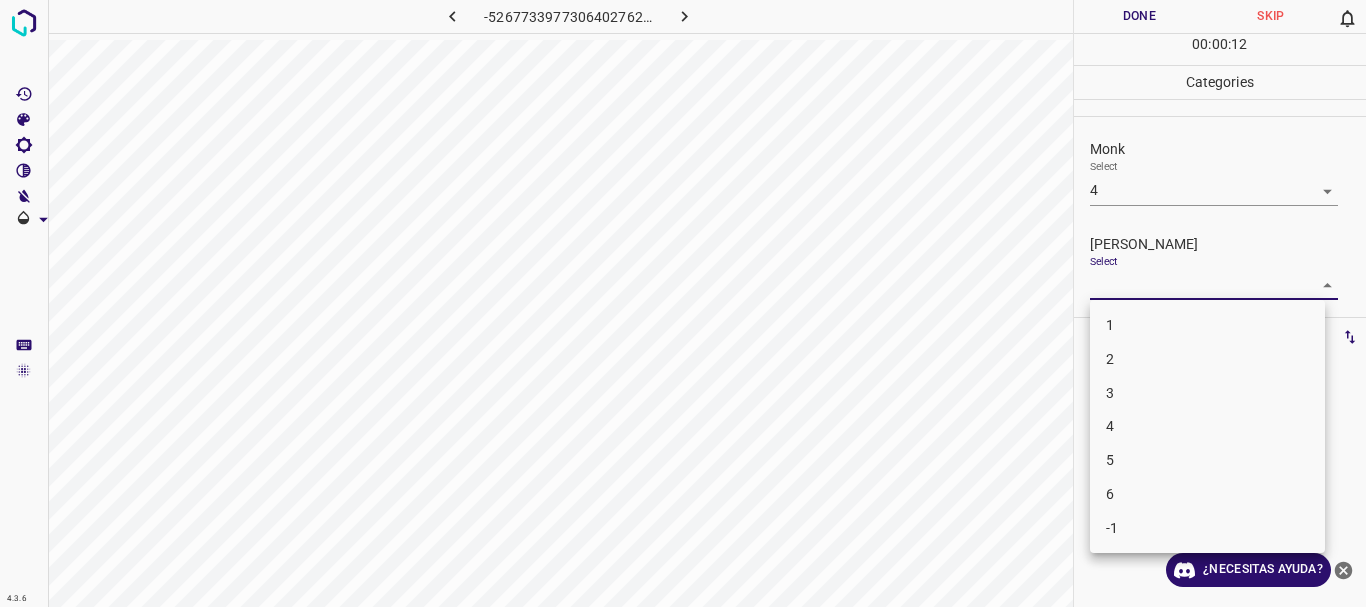 drag, startPoint x: 1134, startPoint y: 333, endPoint x: 1136, endPoint y: 205, distance: 128.01562 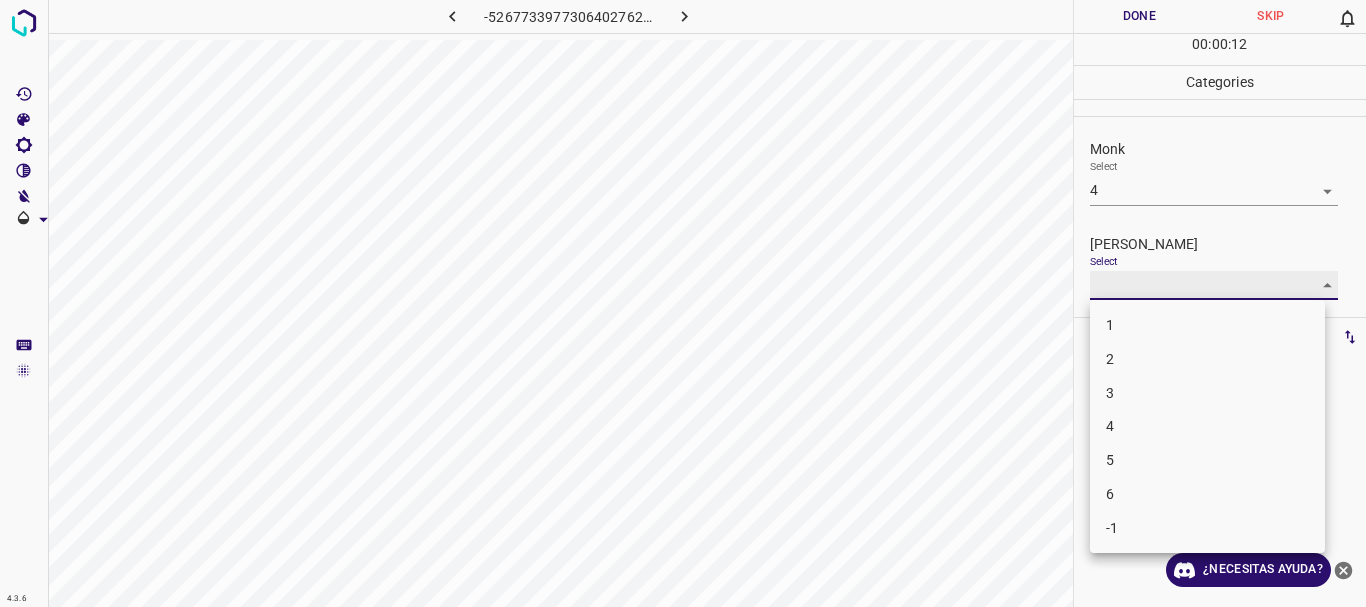 type on "1" 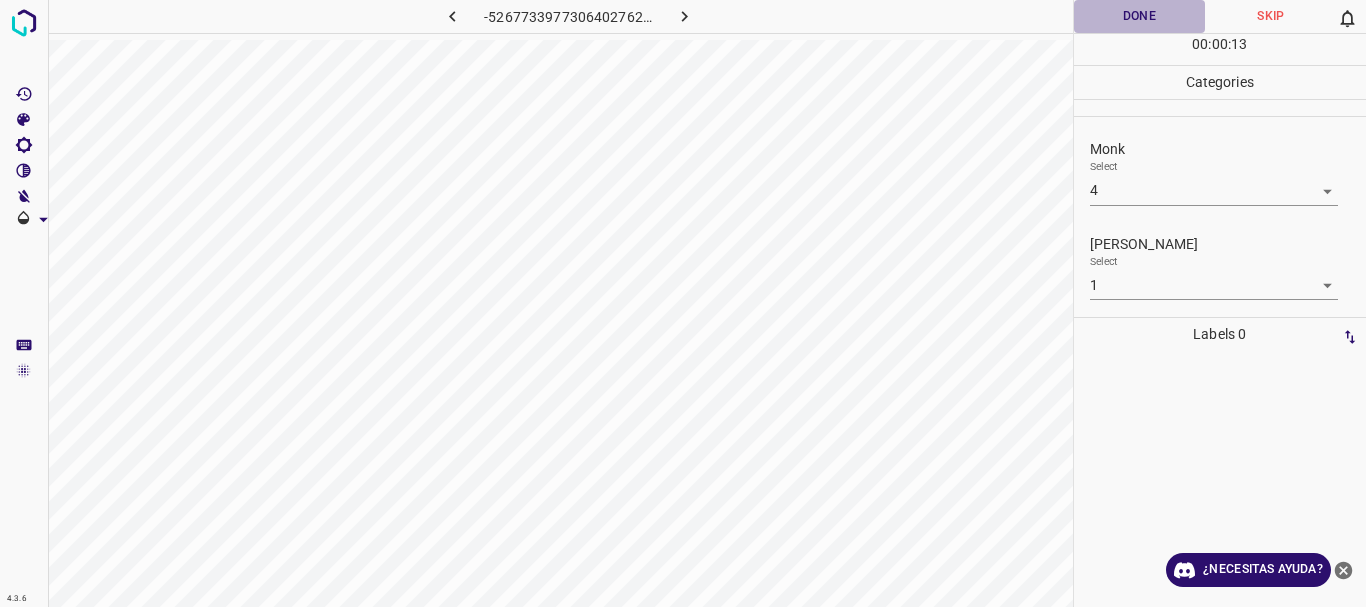 click on "Done" at bounding box center (1140, 16) 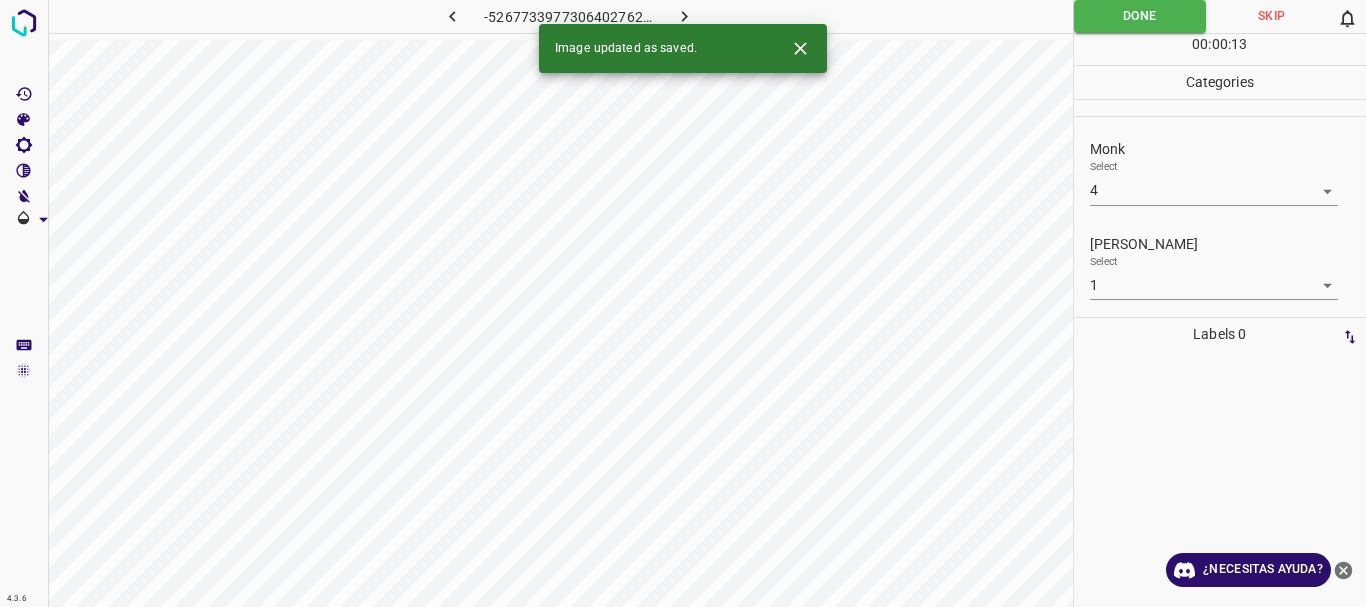 click 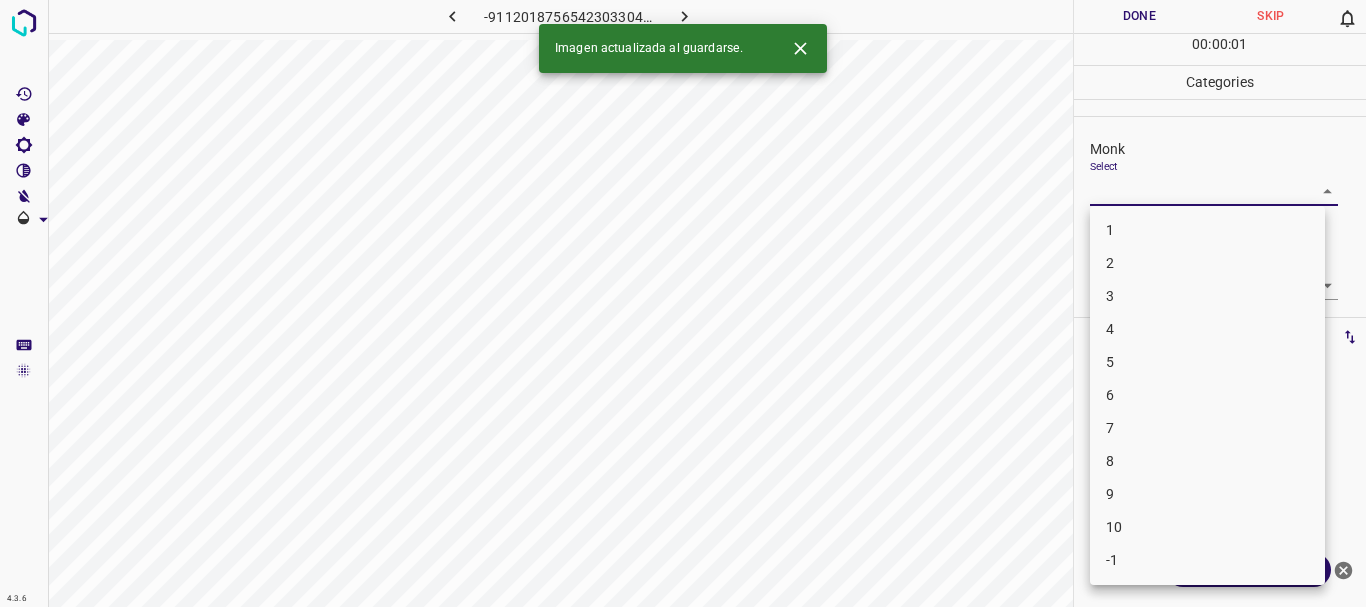 click on "4.3.6  -9112018756542303304.png Done Skip 0 00   : 00   : 01   Categories Monk   Select ​  [PERSON_NAME]   Select ​ Labels   0 Categories 1 Monk 2  [PERSON_NAME] Tools Space Change between modes (Draw & Edit) I Auto labeling R Restore zoom M Zoom in N Zoom out Delete Delete selecte label Filters Z Restore filters X Saturation filter C Brightness filter V Contrast filter B Gray scale filter General O Download Imagen actualizada al guardarse. ¿Necesitas ayuda? Texto original Valora esta traducción Tu opinión servirá para ayudar a mejorar el Traductor de Google - Texto - Esconder - Borrar 1 2 3 4 5 6 7 8 9 10 -1" at bounding box center (683, 303) 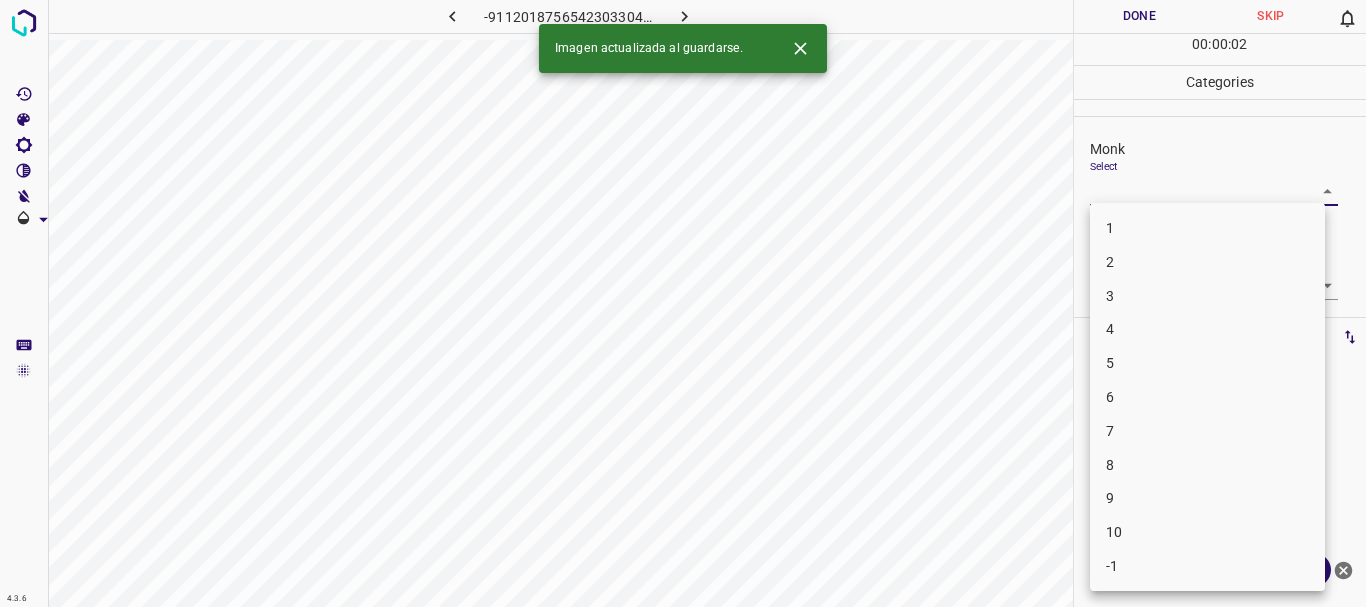 click on "3" at bounding box center (1207, 296) 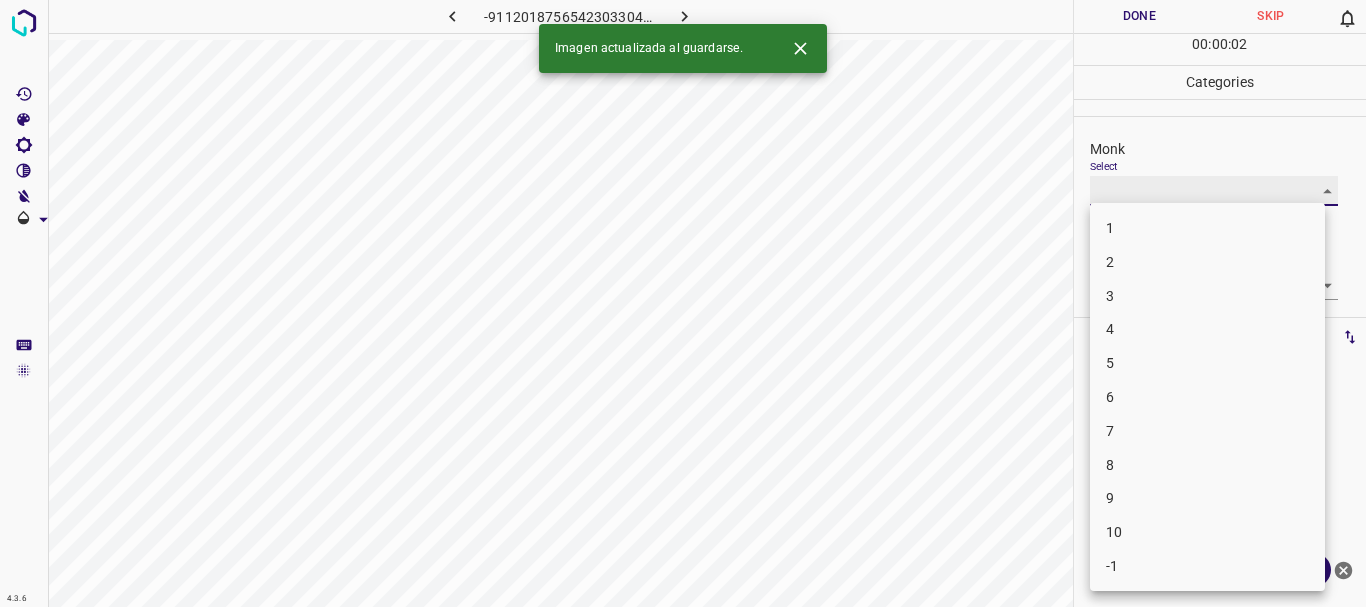 type on "3" 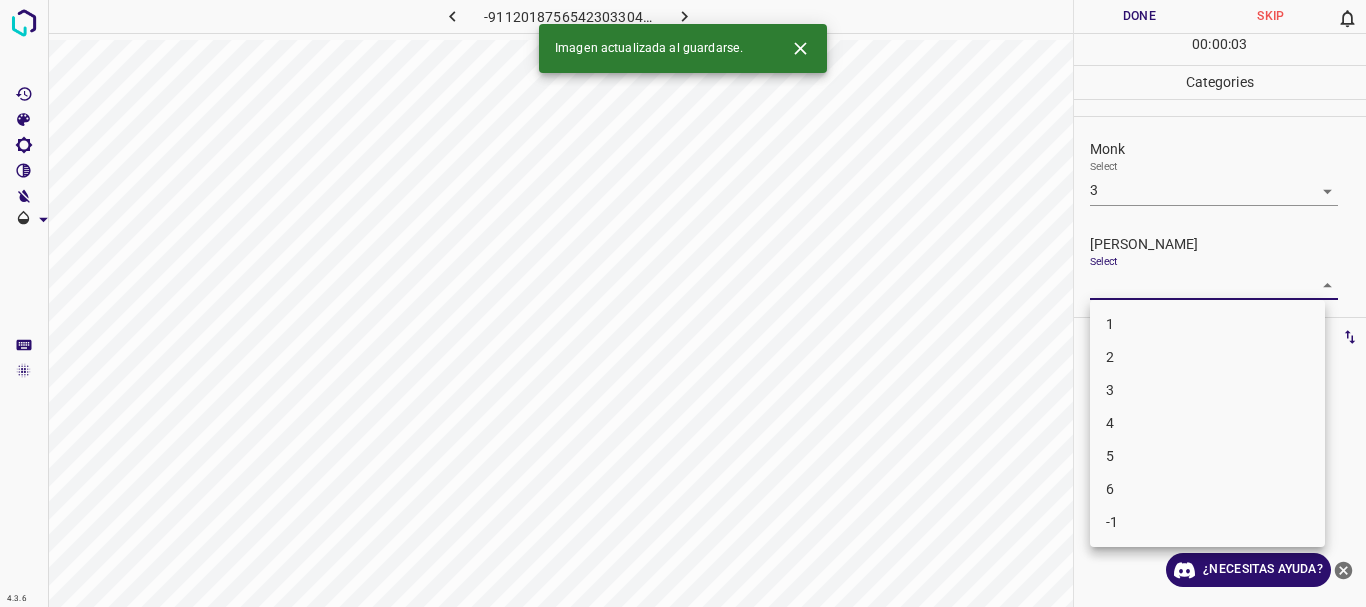 click on "4.3.6  -9112018756542303304.png Done Skip 0 00   : 00   : 03   Categories Monk   Select 3 3  [PERSON_NAME]   Select ​ Labels   0 Categories 1 Monk 2  [PERSON_NAME] Tools Space Change between modes (Draw & Edit) I Auto labeling R Restore zoom M Zoom in N Zoom out Delete Delete selecte label Filters Z Restore filters X Saturation filter C Brightness filter V Contrast filter B Gray scale filter General O Download Imagen actualizada al guardarse. ¿Necesitas ayuda? Texto original Valora esta traducción Tu opinión servirá para ayudar a mejorar el Traductor de Google - Texto - Esconder - Borrar 1 2 3 4 5 6 -1" at bounding box center [683, 303] 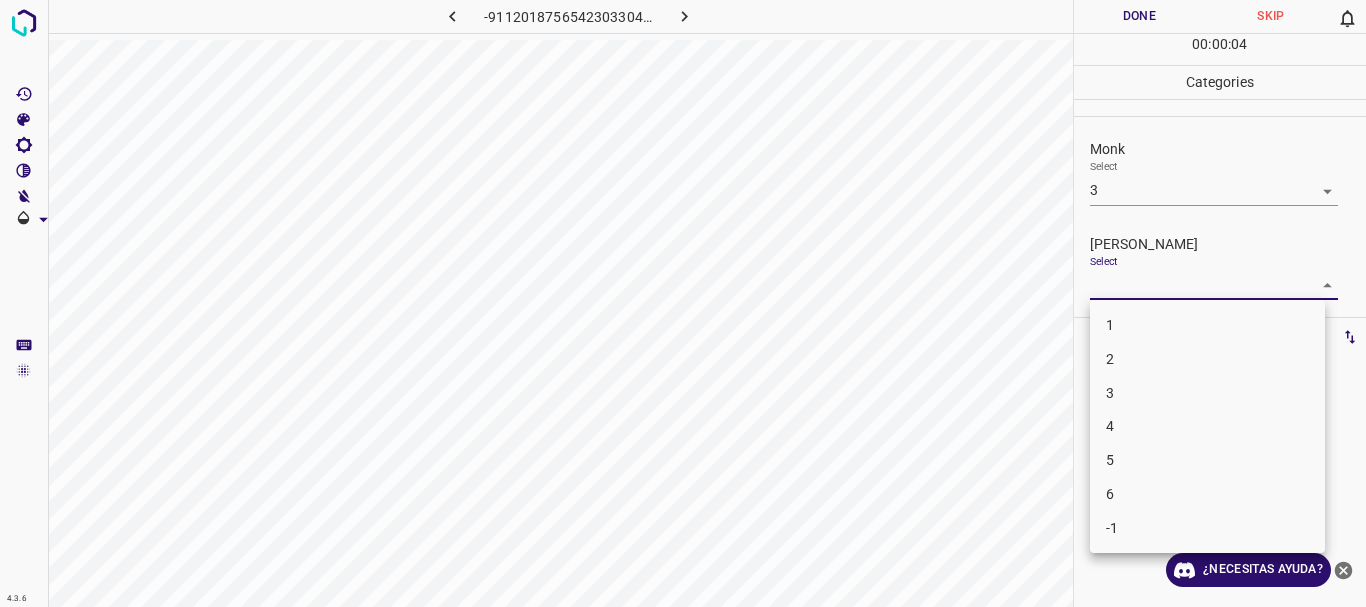 click on "3" at bounding box center (1207, 393) 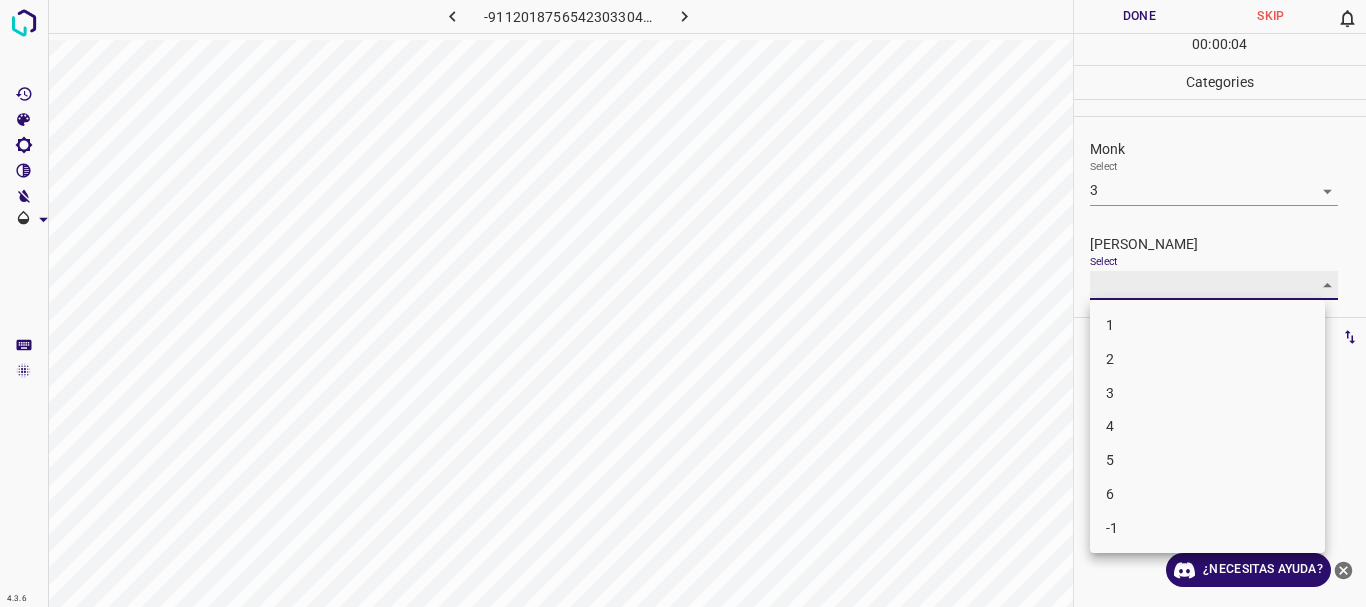 type on "3" 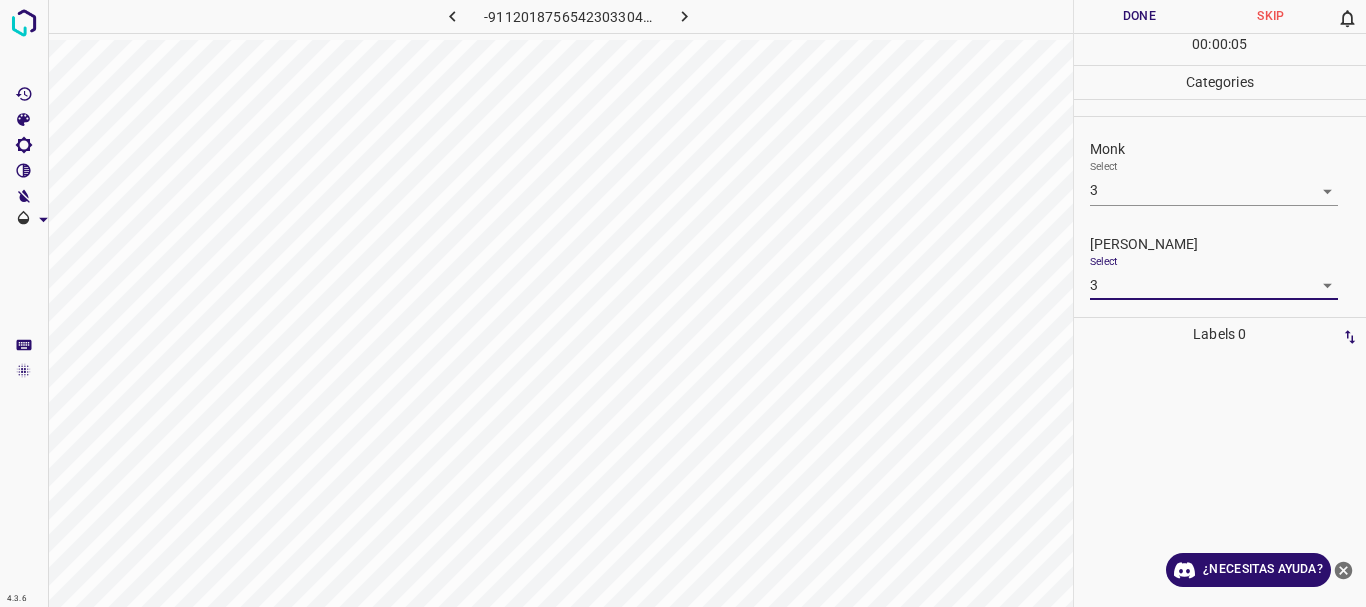 click on "Done" at bounding box center [1140, 16] 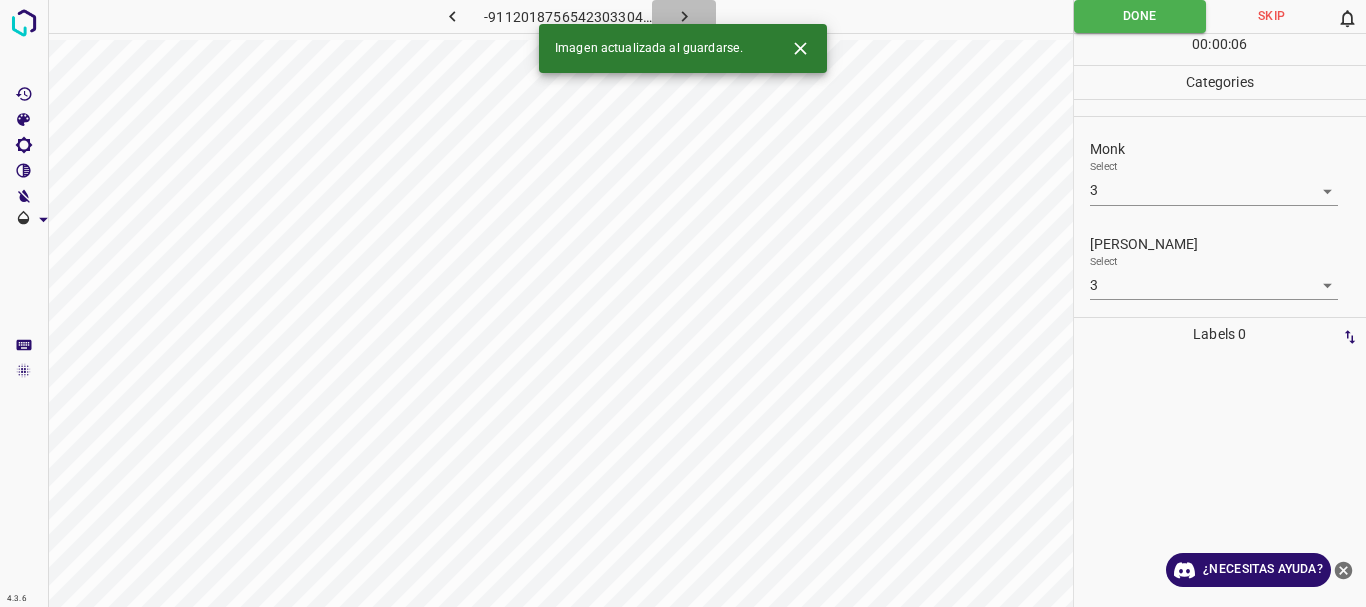 click 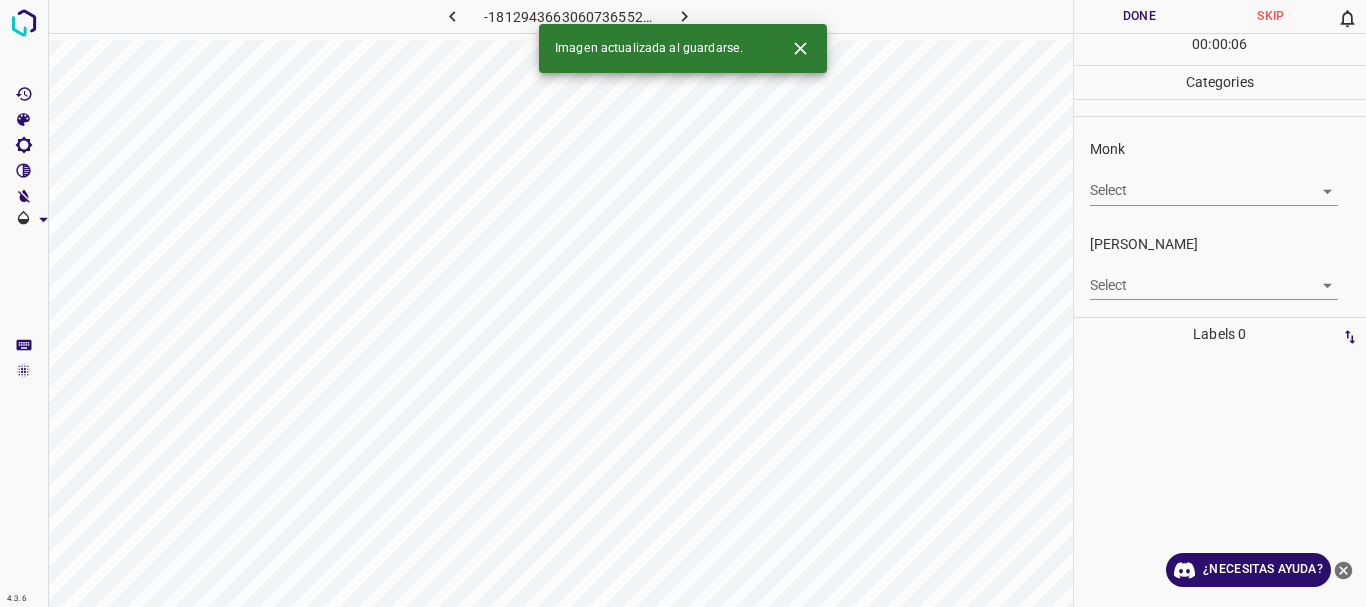 click at bounding box center (452, 16) 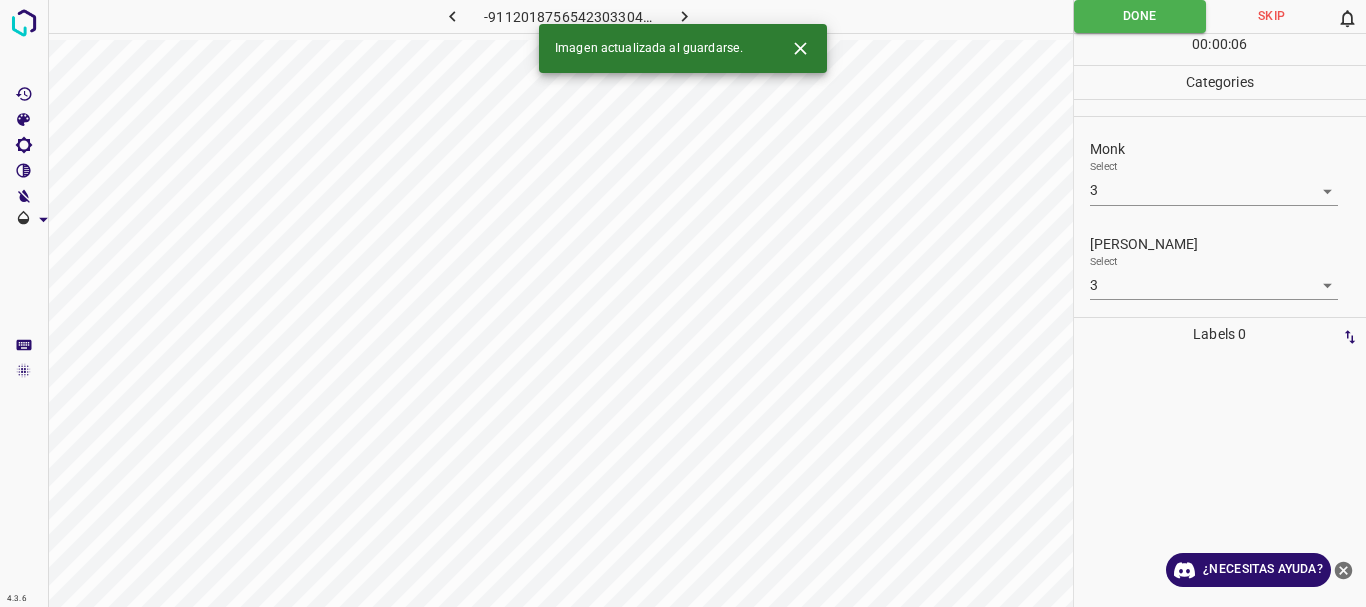 click at bounding box center [684, 16] 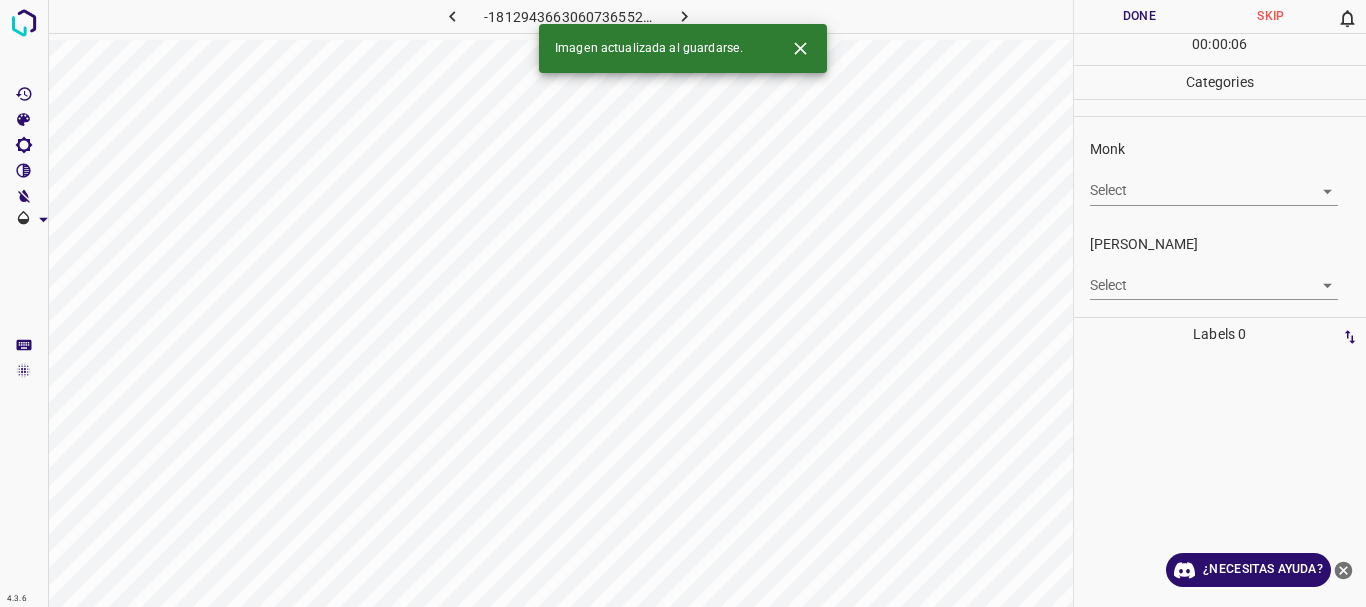 click on "4.3.6  -1812943663060736552.png Done Skip 0 00   : 00   : 06   Categories Monk   Select ​  [PERSON_NAME]   Select ​ Labels   0 Categories 1 Monk 2  [PERSON_NAME] Tools Space Change between modes (Draw & Edit) I Auto labeling R Restore zoom M Zoom in N Zoom out Delete Delete selecte label Filters Z Restore filters X Saturation filter C Brightness filter V Contrast filter B Gray scale filter General O Download Imagen actualizada al guardarse. ¿Necesitas ayuda? Texto original Valora esta traducción Tu opinión servirá para ayudar a mejorar el Traductor de Google - Texto - Esconder - Borrar" at bounding box center [683, 303] 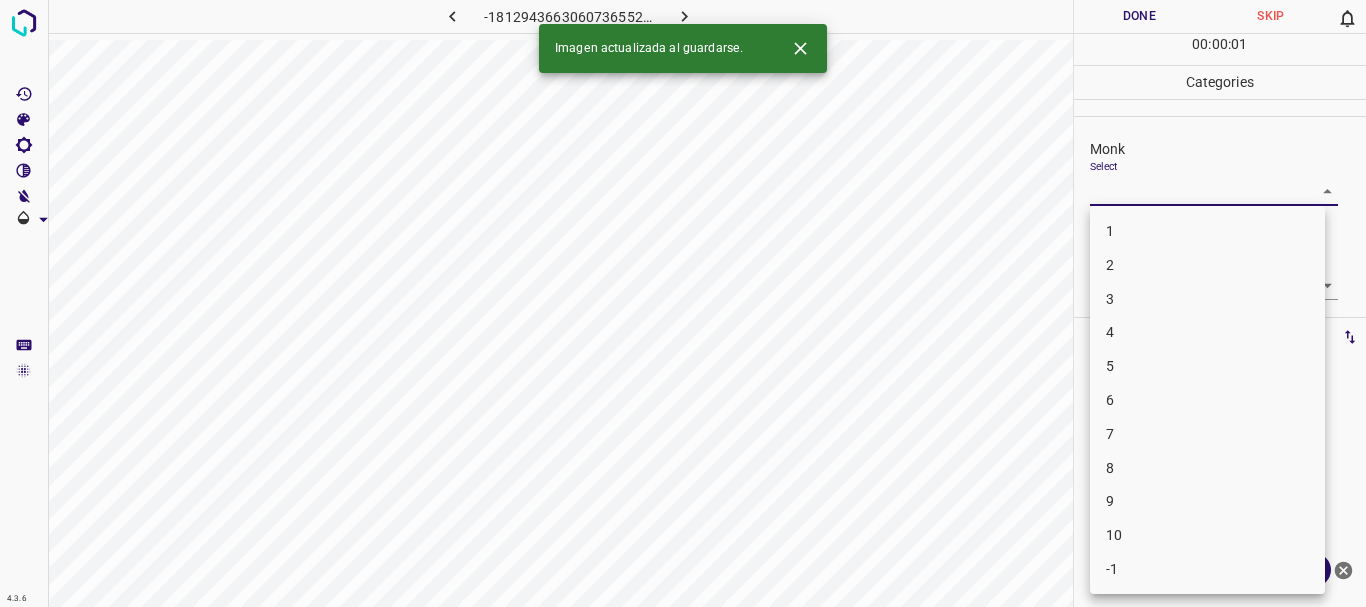 click on "1 2 3 4 5 6 7 8 9 10 -1" at bounding box center [1207, 400] 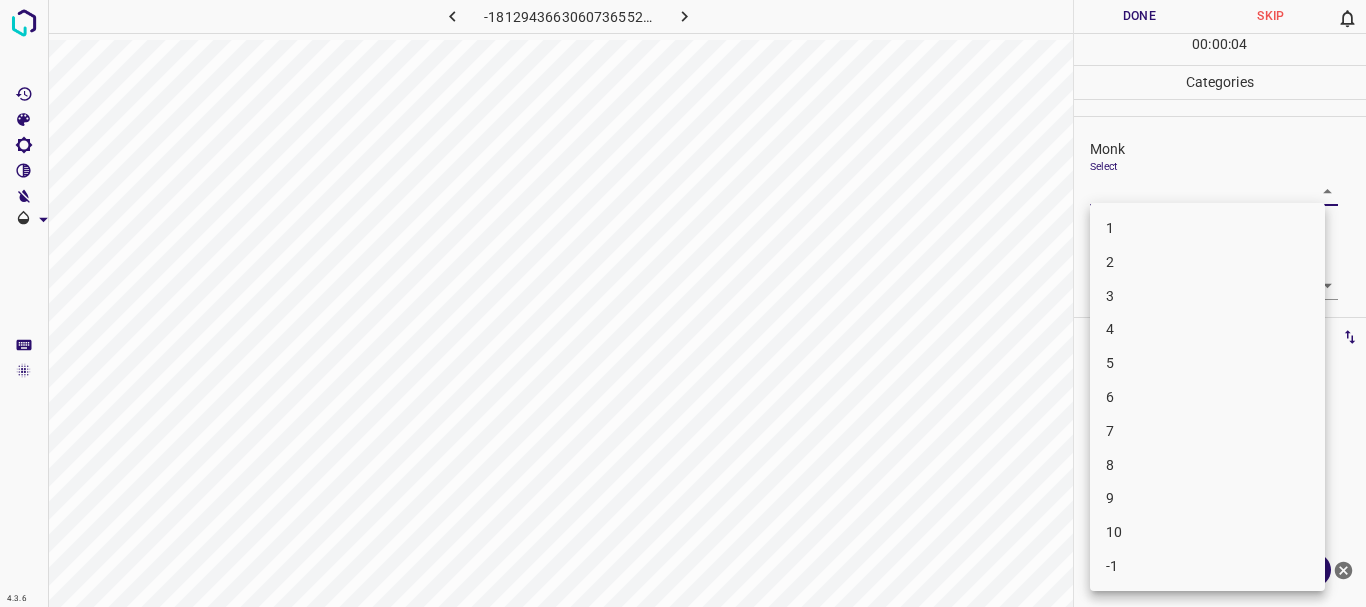 click on "5" at bounding box center [1207, 363] 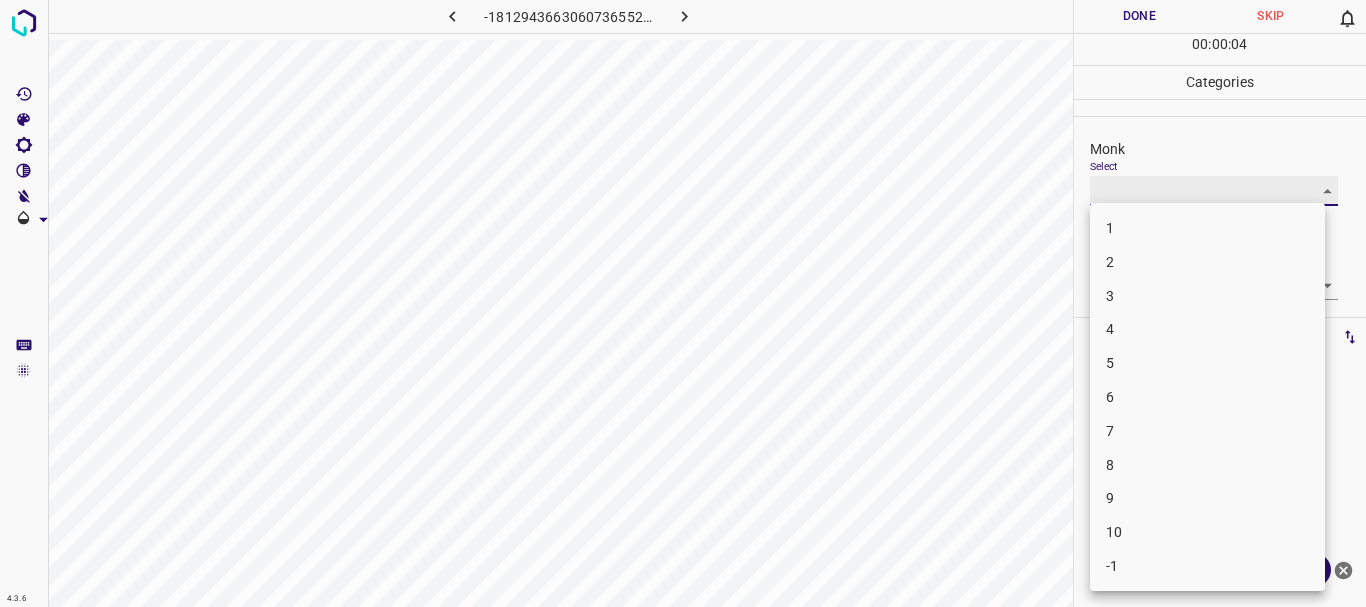 type on "5" 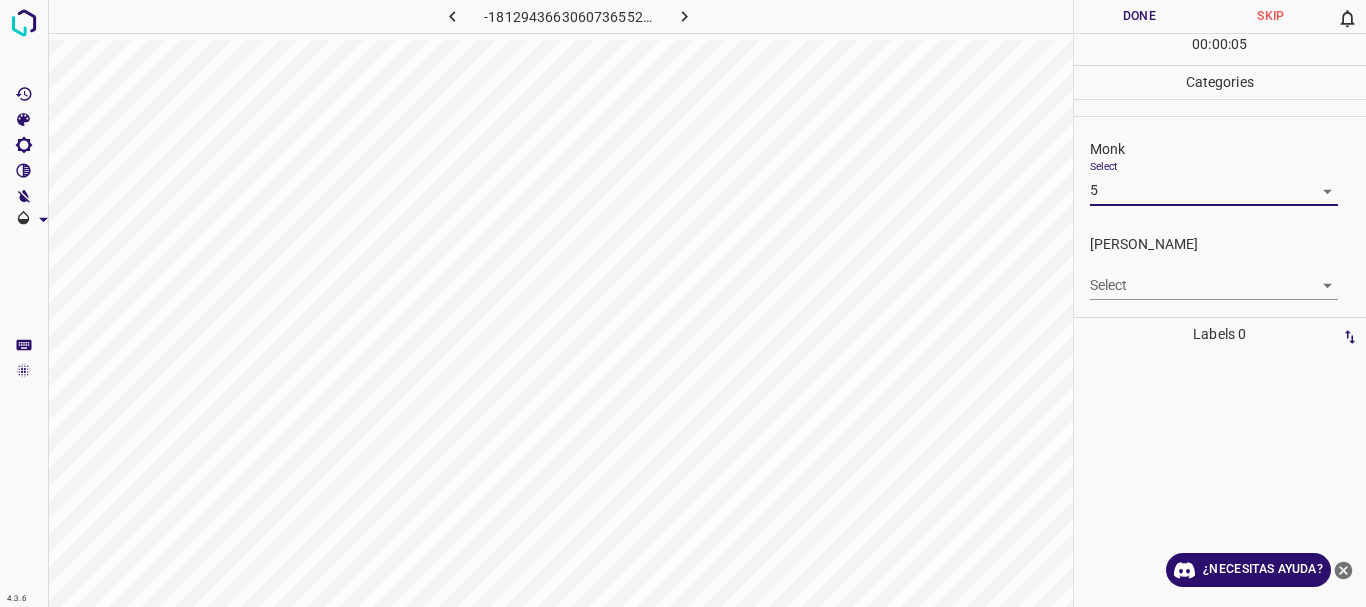 click on "4.3.6  -1812943663060736552.png Done Skip 0 00   : 00   : 05   Categories Monk   Select 5 5  [PERSON_NAME]   Select ​ Labels   0 Categories 1 Monk 2  [PERSON_NAME] Tools Space Change between modes (Draw & Edit) I Auto labeling R Restore zoom M Zoom in N Zoom out Delete Delete selecte label Filters Z Restore filters X Saturation filter C Brightness filter V Contrast filter B Gray scale filter General O Download ¿Necesitas ayuda? Texto original Valora esta traducción Tu opinión servirá para ayudar a mejorar el Traductor de Google - Texto - Esconder - Borrar" at bounding box center (683, 303) 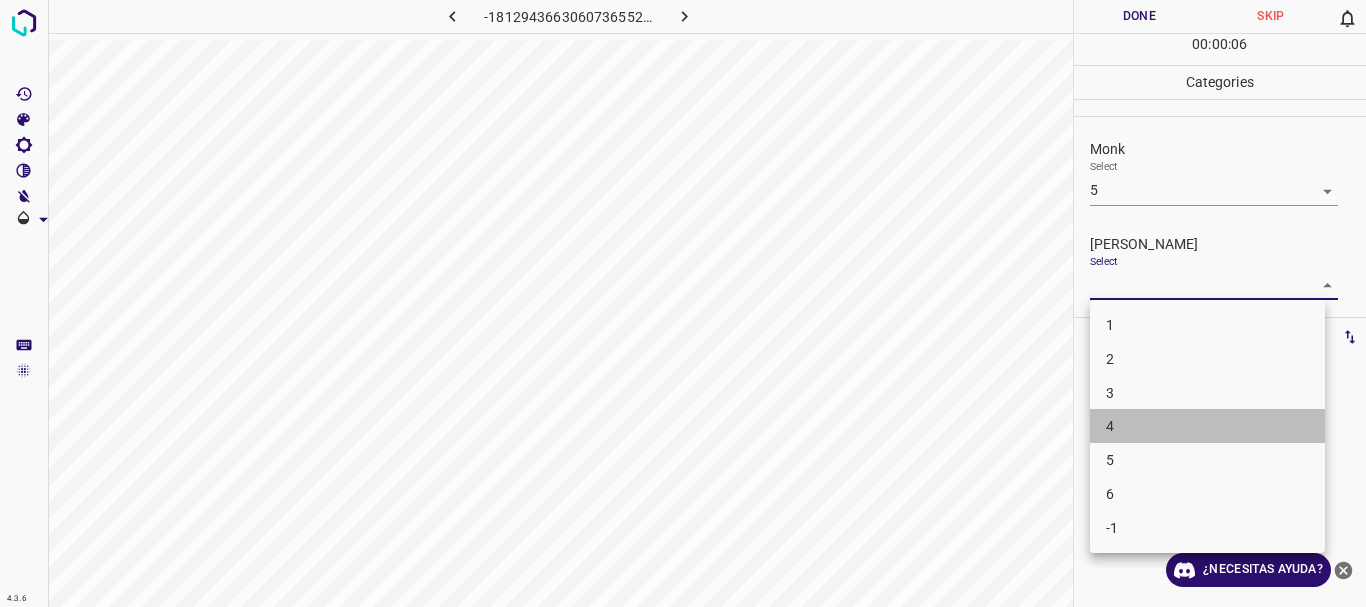 click on "4" at bounding box center (1207, 426) 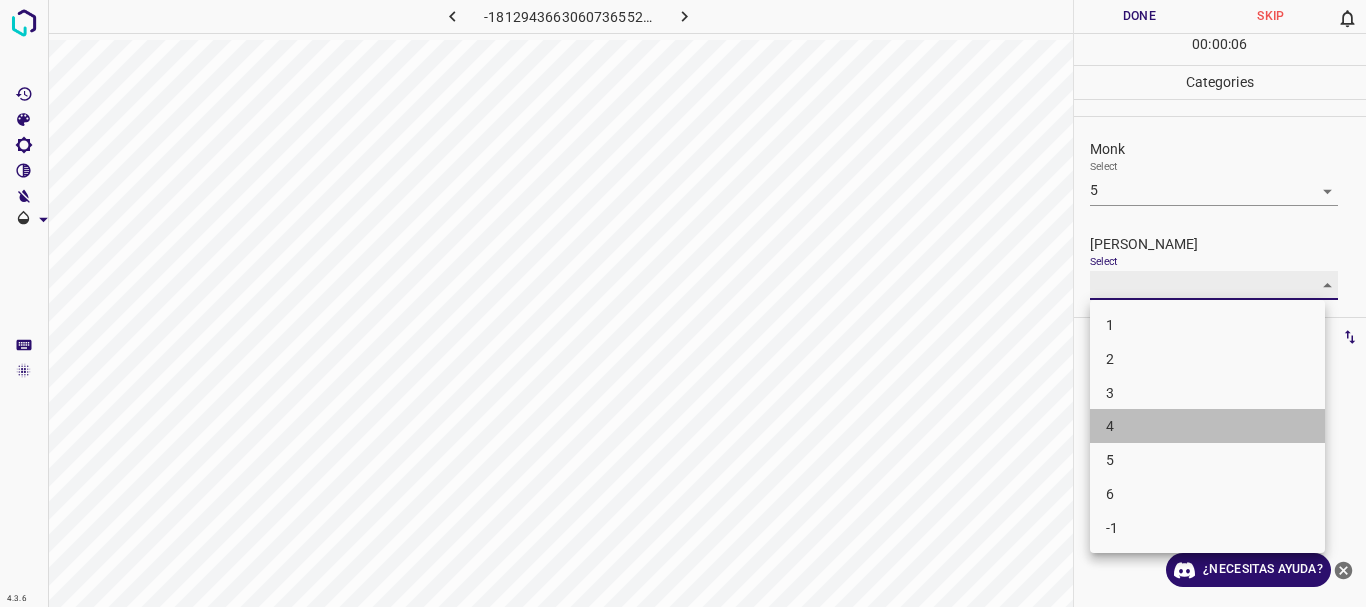 type on "4" 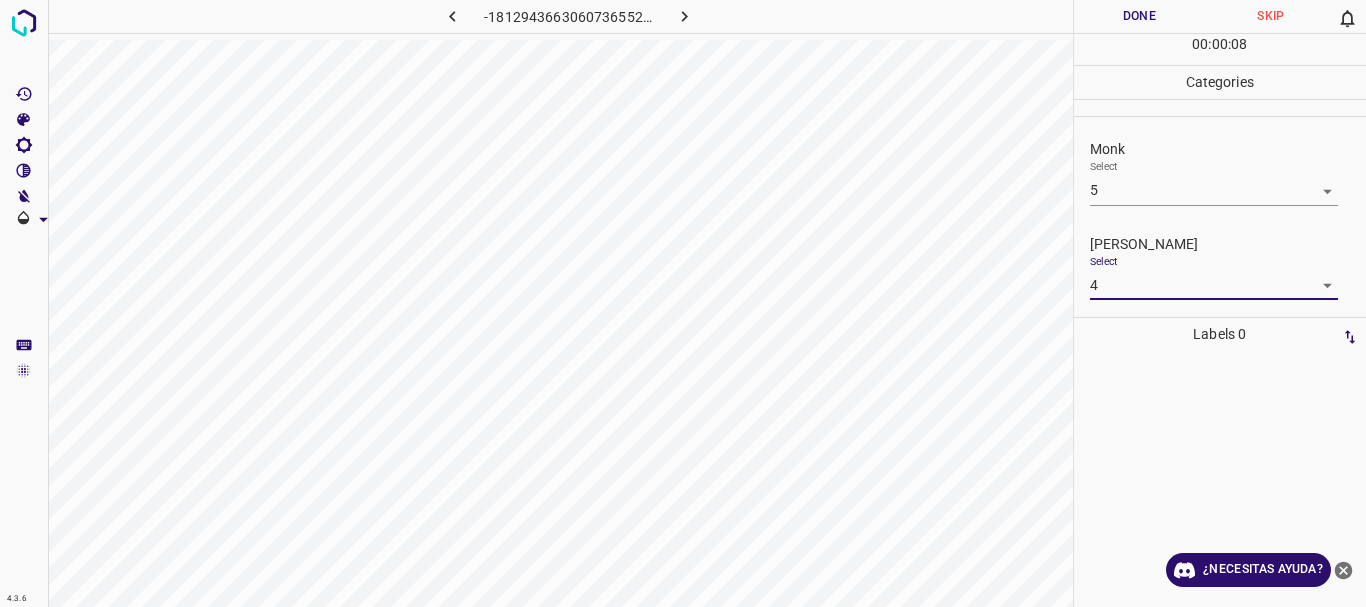 click on "Done" at bounding box center (1140, 16) 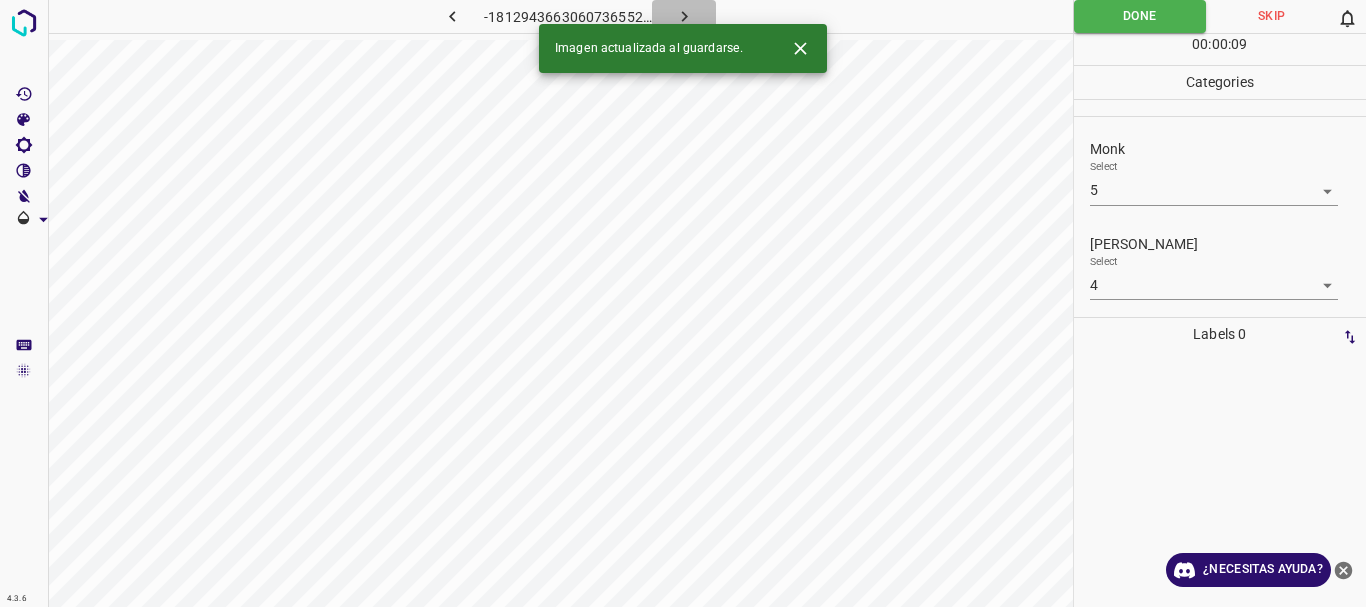 click 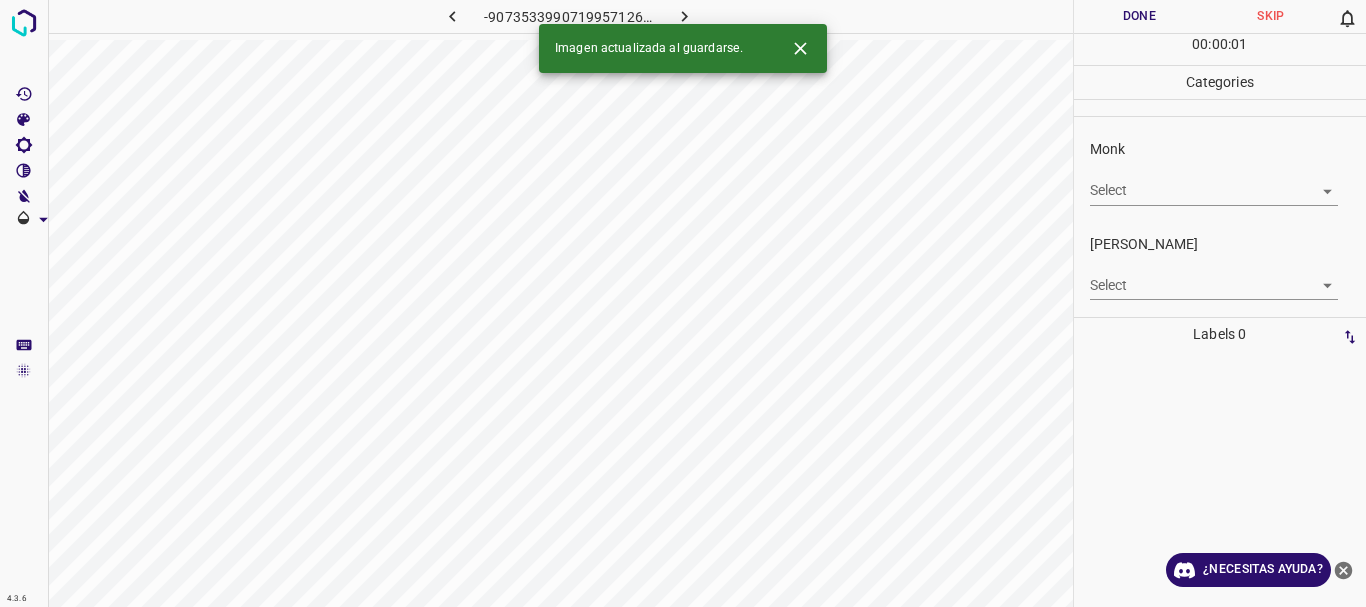 click on "4.3.6  -9073533990719957126.png Done Skip 0 00   : 00   : 01   Categories Monk   Select ​  [PERSON_NAME]   Select ​ Labels   0 Categories 1 Monk 2  [PERSON_NAME] Tools Space Change between modes (Draw & Edit) I Auto labeling R Restore zoom M Zoom in N Zoom out Delete Delete selecte label Filters Z Restore filters X Saturation filter C Brightness filter V Contrast filter B Gray scale filter General O Download Imagen actualizada al guardarse. ¿Necesitas ayuda? Texto original Valora esta traducción Tu opinión servirá para ayudar a mejorar el Traductor de Google - Texto - Esconder - Borrar" at bounding box center [683, 303] 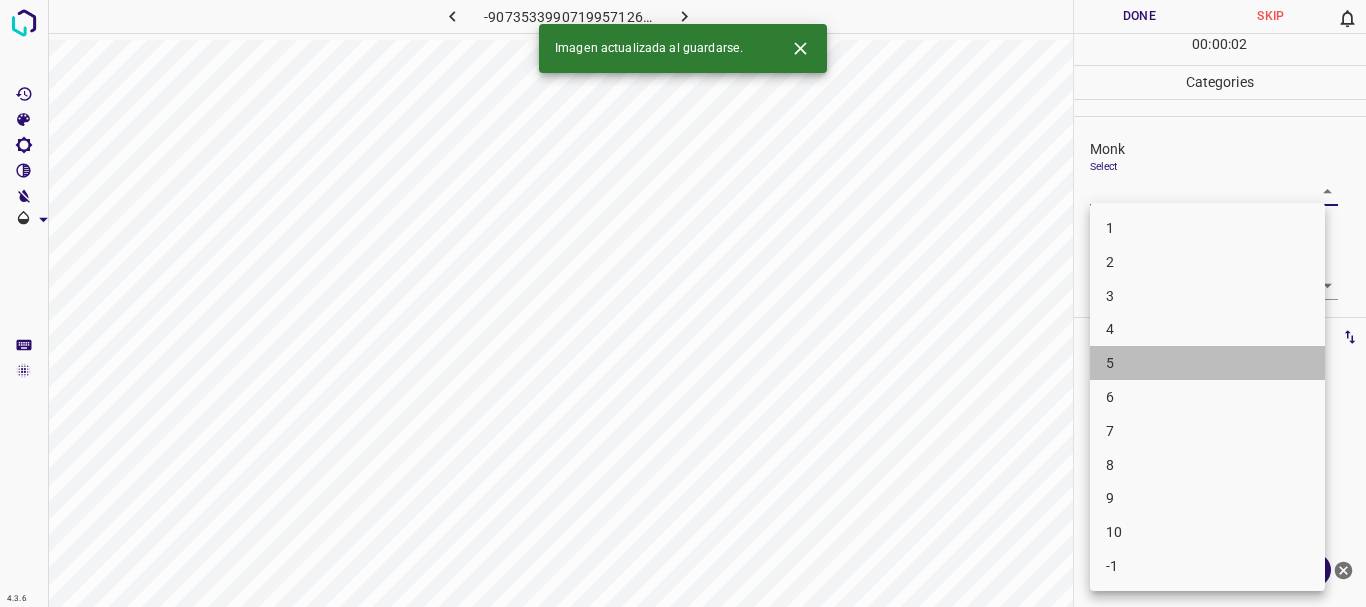 click on "5" at bounding box center [1207, 363] 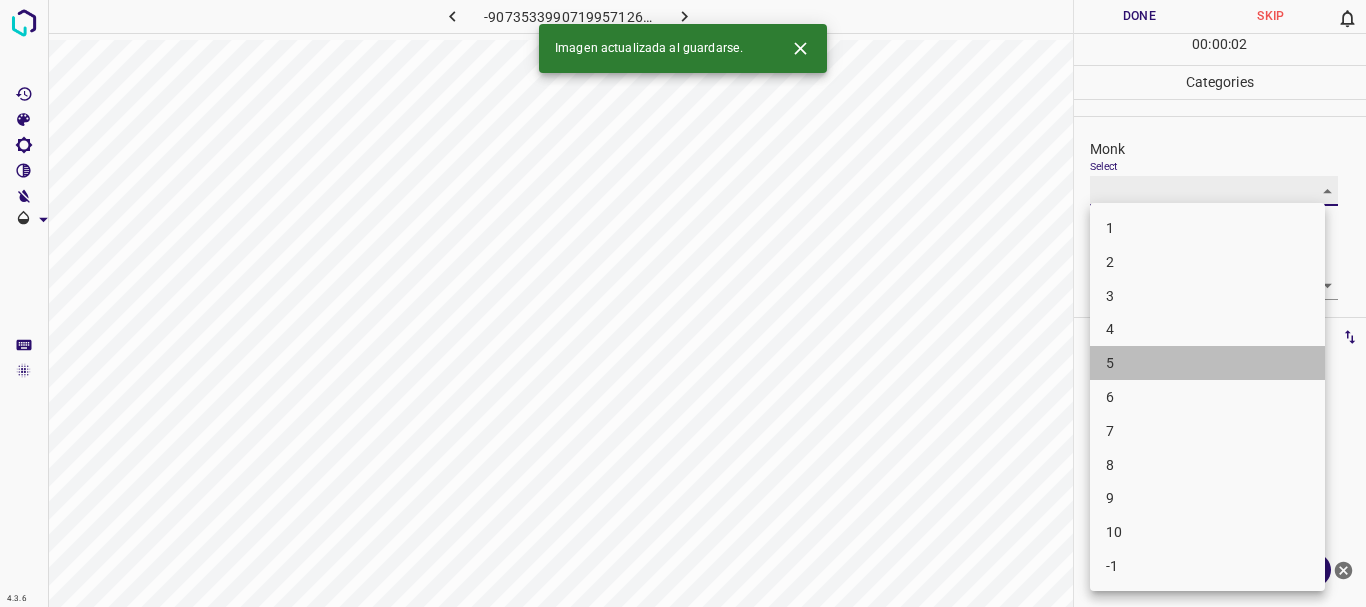 type on "5" 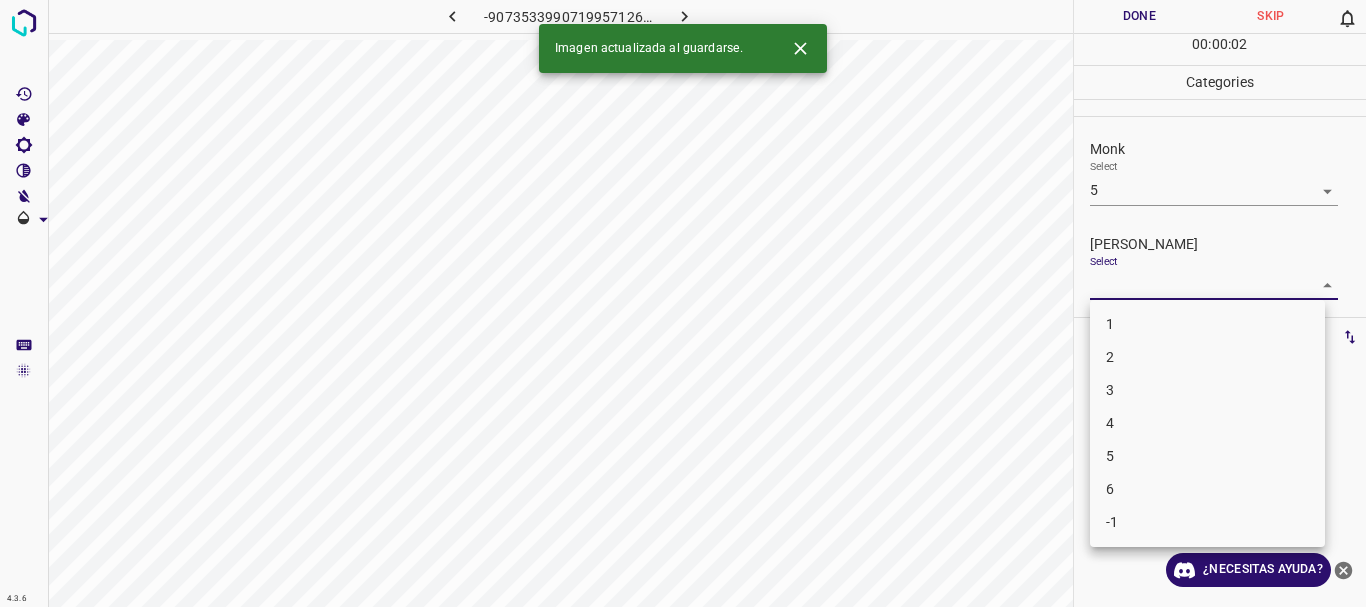 click on "4.3.6  -9073533990719957126.png Done Skip 0 00   : 00   : 02   Categories Monk   Select 5 5  [PERSON_NAME]   Select ​ Labels   0 Categories 1 Monk 2  [PERSON_NAME] Tools Space Change between modes (Draw & Edit) I Auto labeling R Restore zoom M Zoom in N Zoom out Delete Delete selecte label Filters Z Restore filters X Saturation filter C Brightness filter V Contrast filter B Gray scale filter General O Download Imagen actualizada al guardarse. ¿Necesitas ayuda? Texto original Valora esta traducción Tu opinión servirá para ayudar a mejorar el Traductor de Google - Texto - Esconder - Borrar 1 2 3 4 5 6 -1" at bounding box center (683, 303) 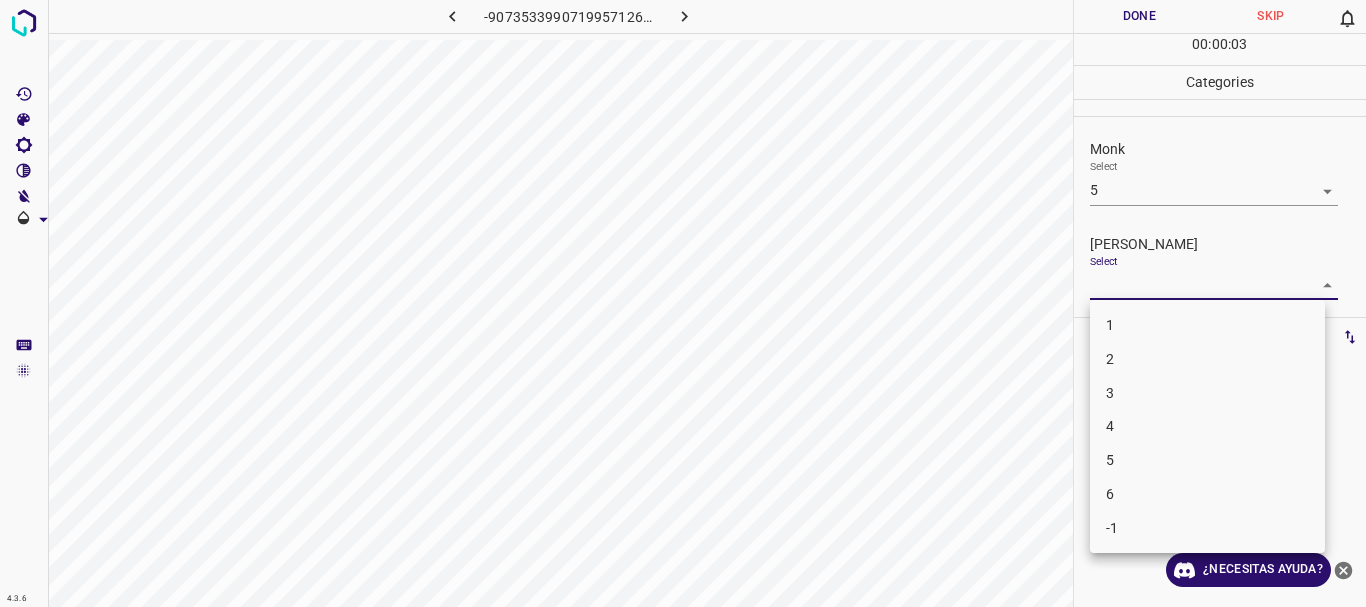 click on "4" at bounding box center [1207, 426] 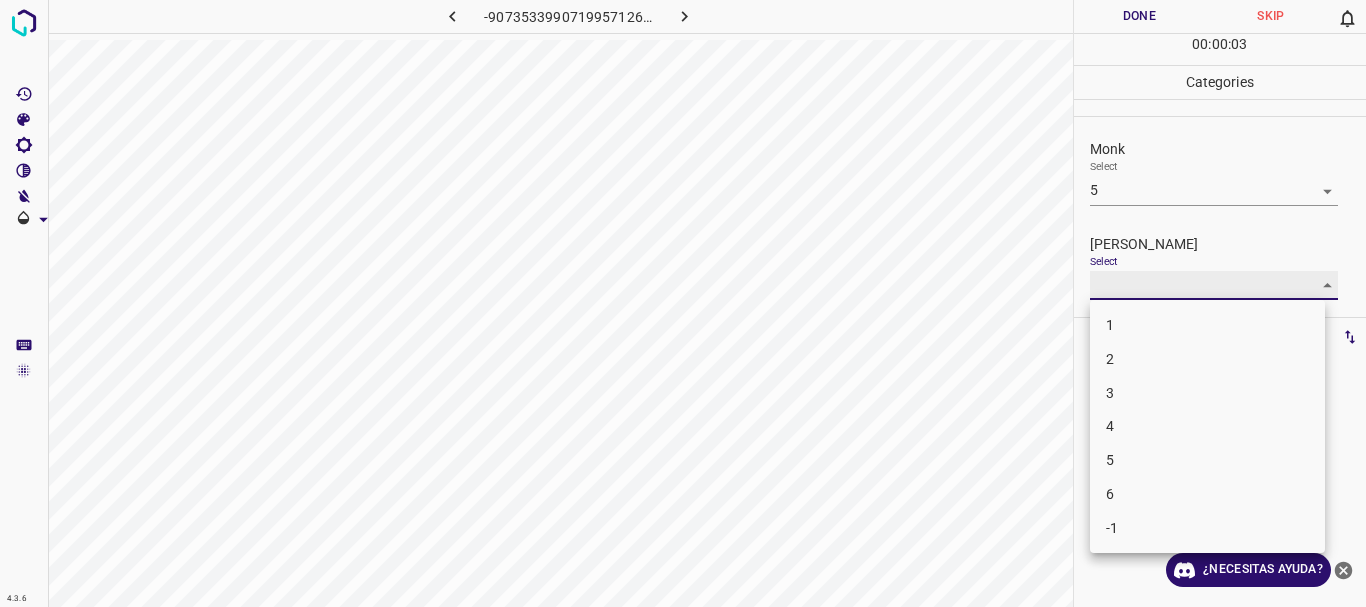 type on "4" 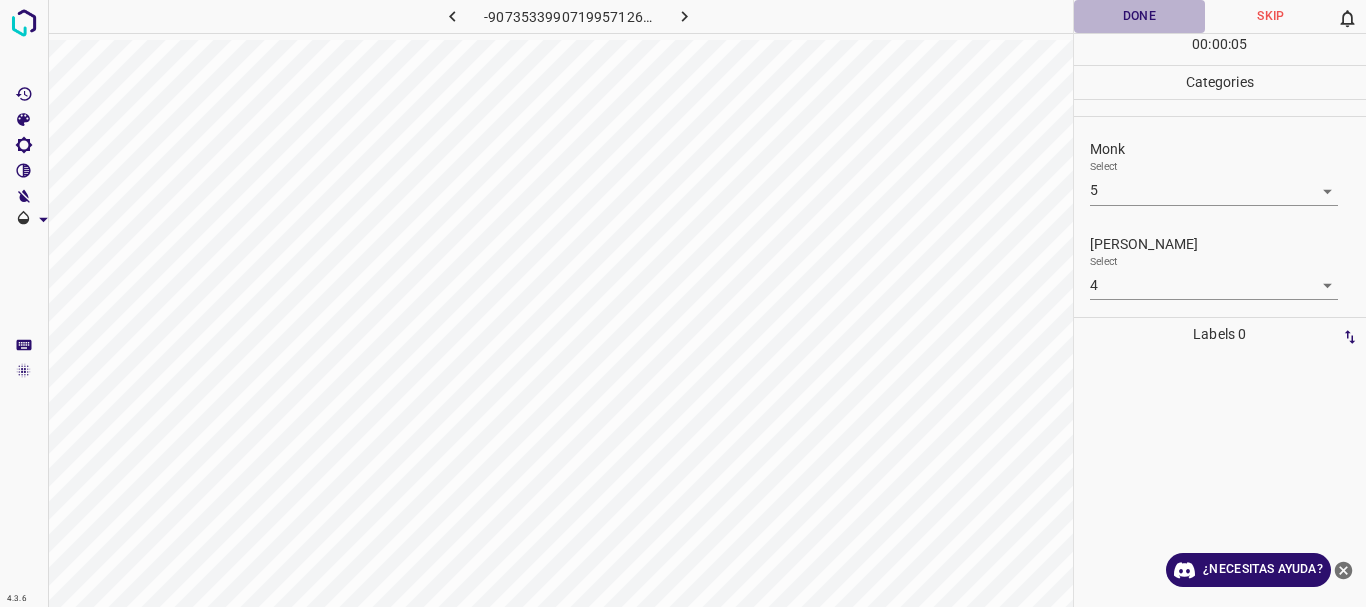 click on "Done" at bounding box center (1140, 16) 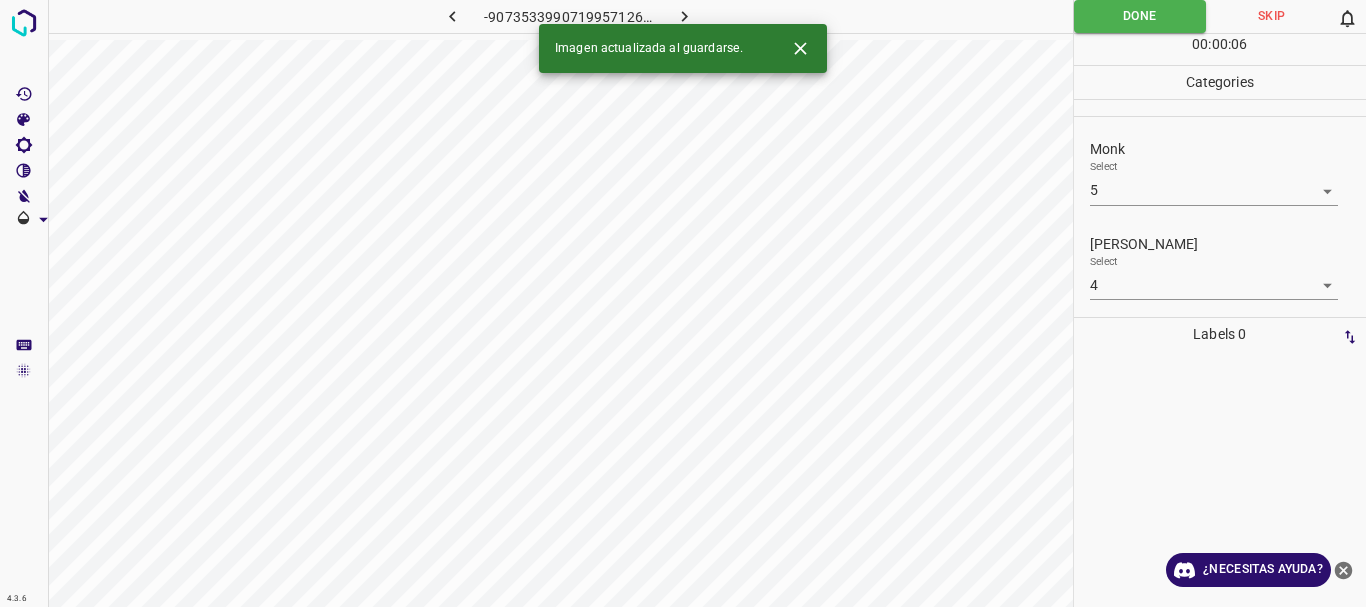 click at bounding box center [452, 16] 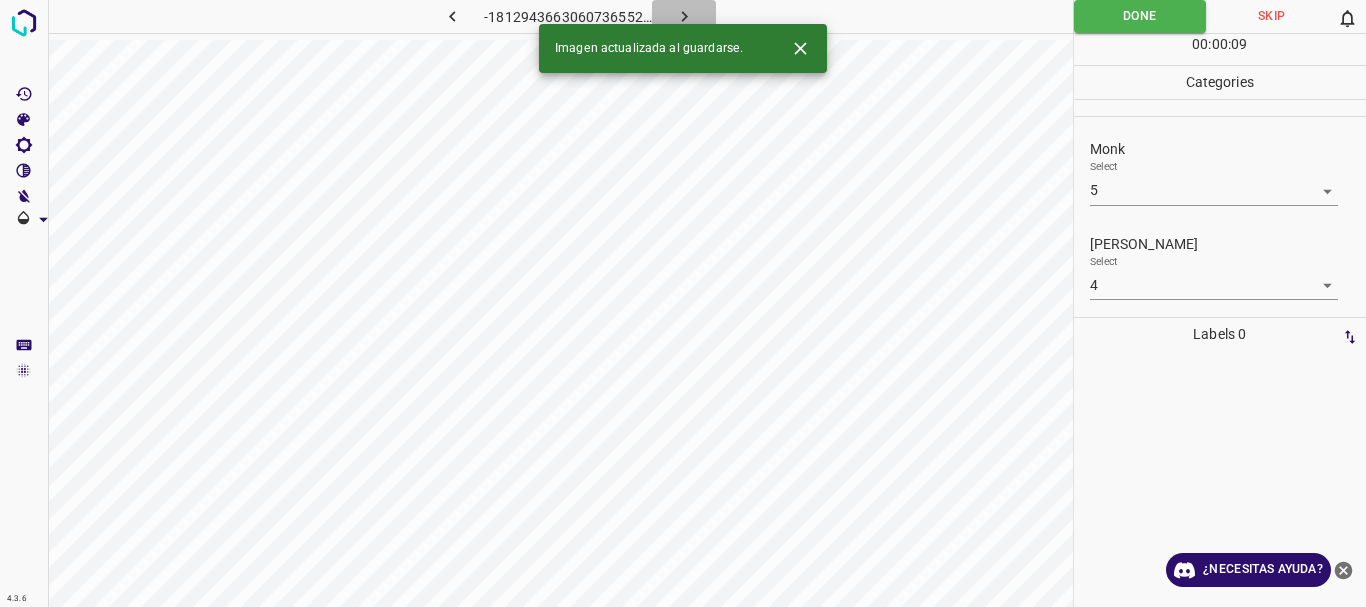 click 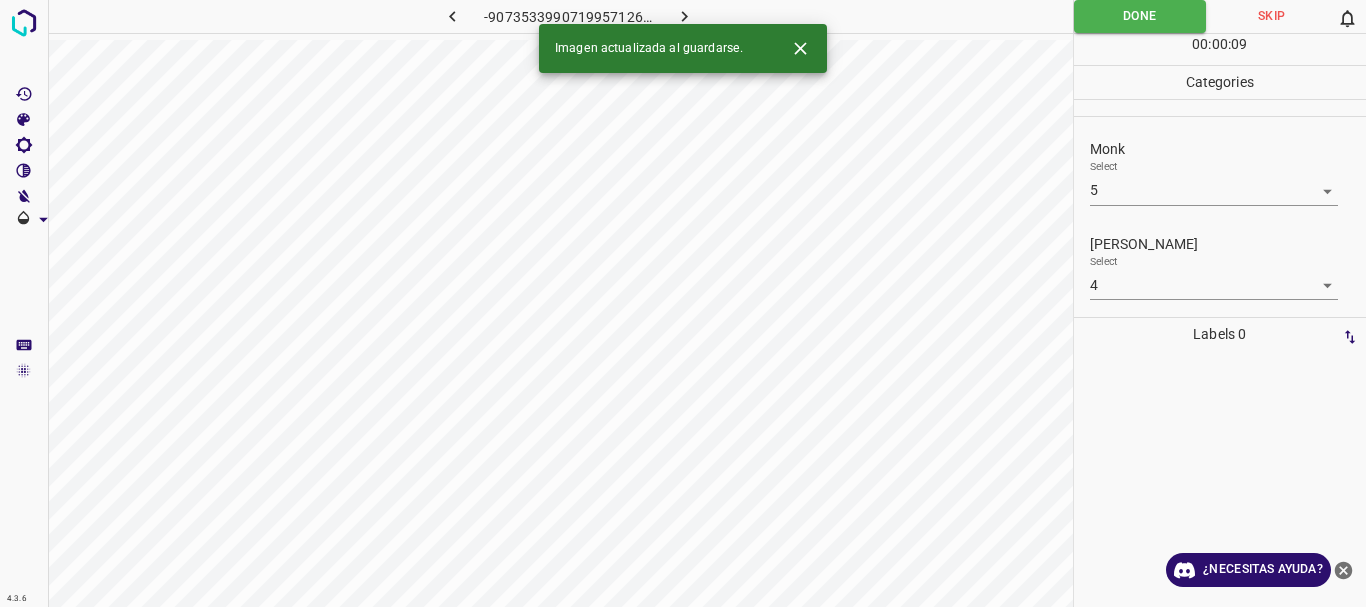 click 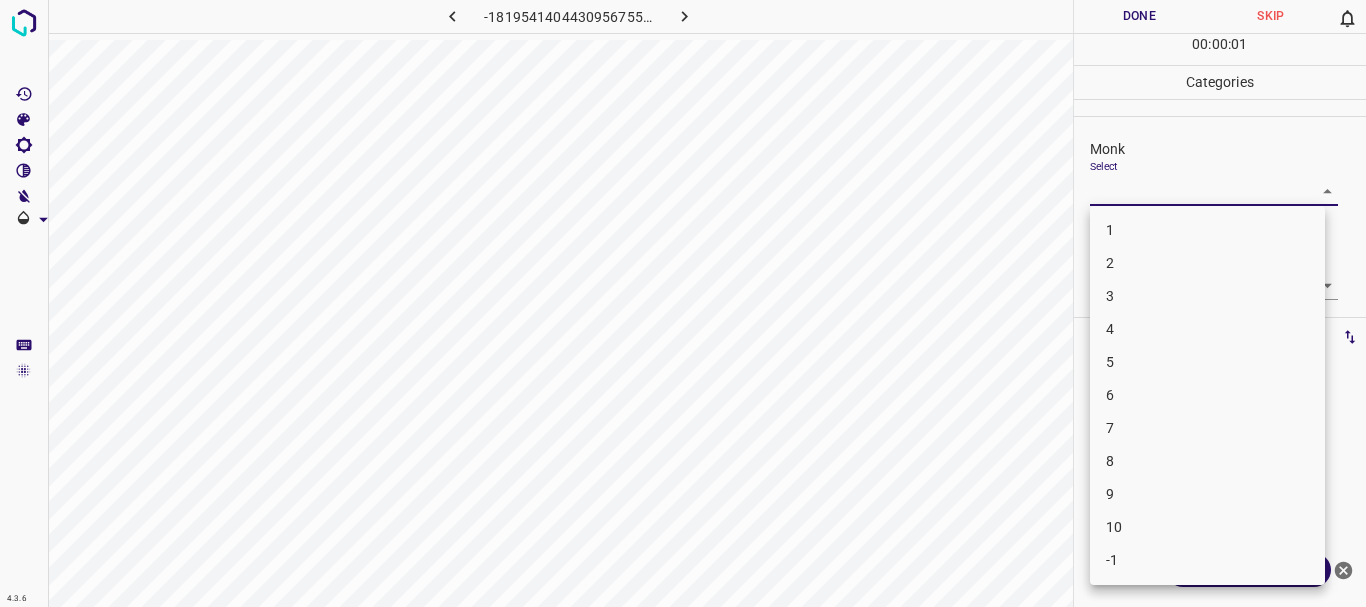 click on "4.3.6  -1819541404430956755.png Done Skip 0 00   : 00   : 01   Categories Monk   Select ​  [PERSON_NAME]   Select ​ Labels   0 Categories 1 Monk 2  [PERSON_NAME] Tools Space Change between modes (Draw & Edit) I Auto labeling R Restore zoom M Zoom in N Zoom out Delete Delete selecte label Filters Z Restore filters X Saturation filter C Brightness filter V Contrast filter B Gray scale filter General O Download ¿Necesitas ayuda? Texto original Valora esta traducción Tu opinión servirá para ayudar a mejorar el Traductor de Google - Texto - Esconder - Borrar 1 2 3 4 5 6 7 8 9 10 -1" at bounding box center (683, 303) 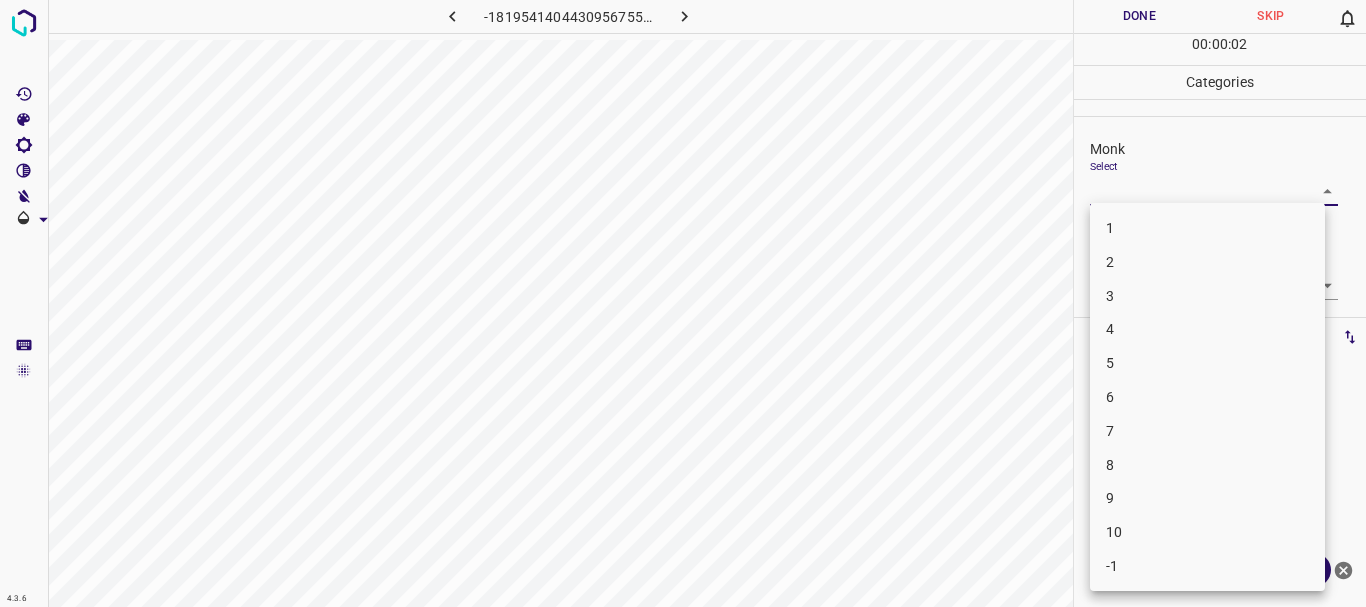 click on "3" at bounding box center (1207, 296) 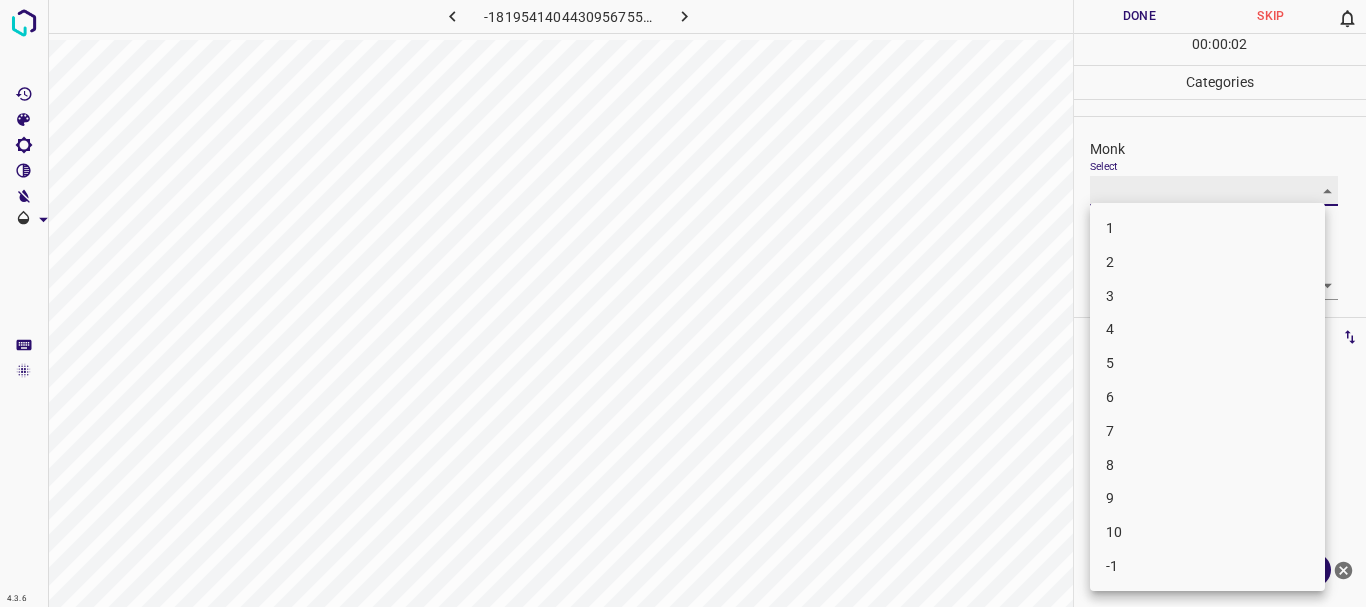 type on "3" 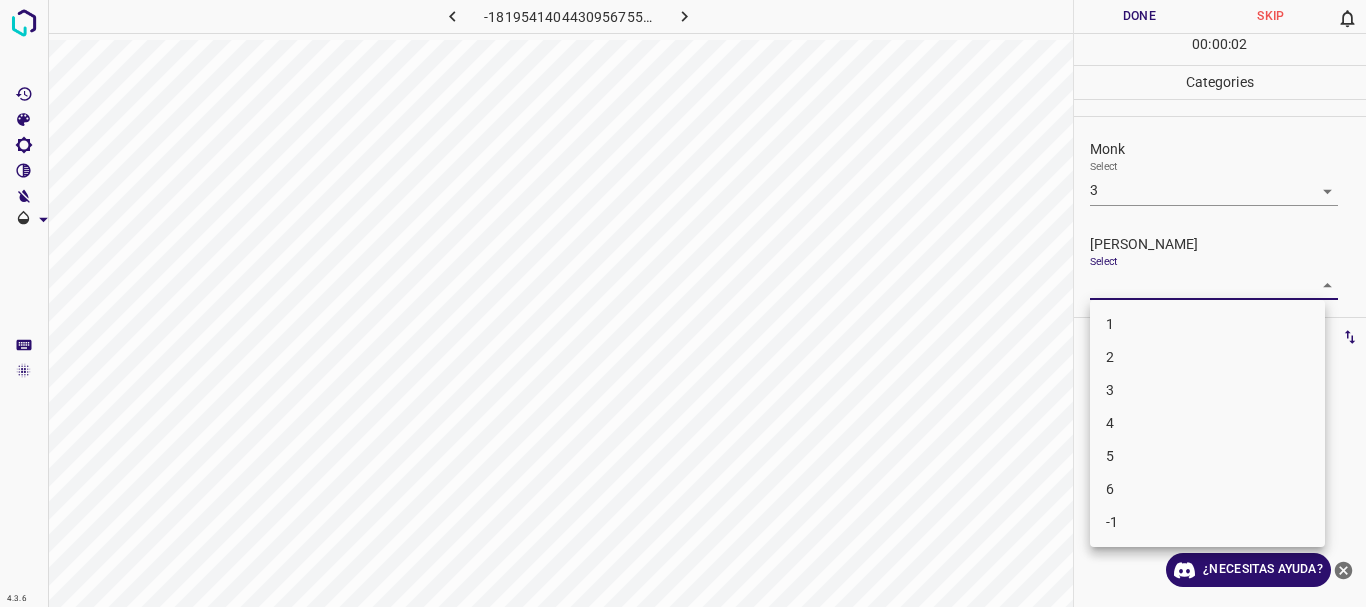 click on "4.3.6  -1819541404430956755.png Done Skip 0 00   : 00   : 02   Categories Monk   Select 3 3  [PERSON_NAME]   Select ​ Labels   0 Categories 1 Monk 2  [PERSON_NAME] Tools Space Change between modes (Draw & Edit) I Auto labeling R Restore zoom M Zoom in N Zoom out Delete Delete selecte label Filters Z Restore filters X Saturation filter C Brightness filter V Contrast filter B Gray scale filter General O Download ¿Necesitas ayuda? Texto original Valora esta traducción Tu opinión servirá para ayudar a mejorar el Traductor de Google - Texto - Esconder - Borrar 1 2 3 4 5 6 -1" at bounding box center [683, 303] 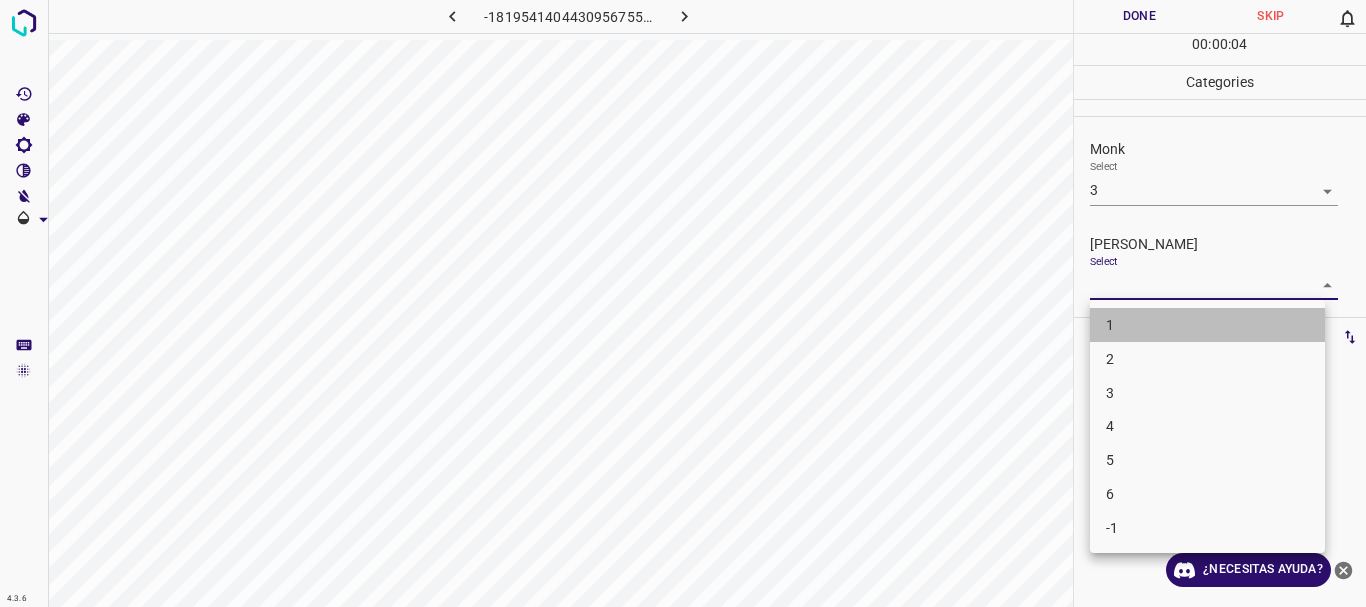 click on "1" at bounding box center (1207, 325) 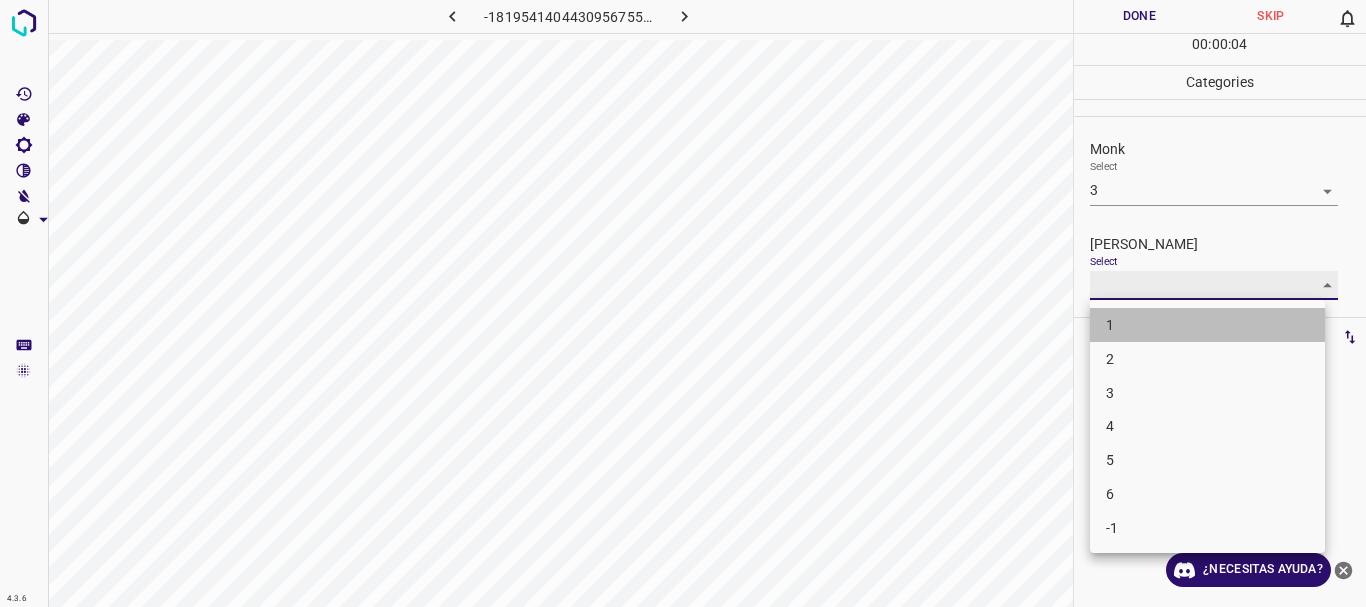 type on "1" 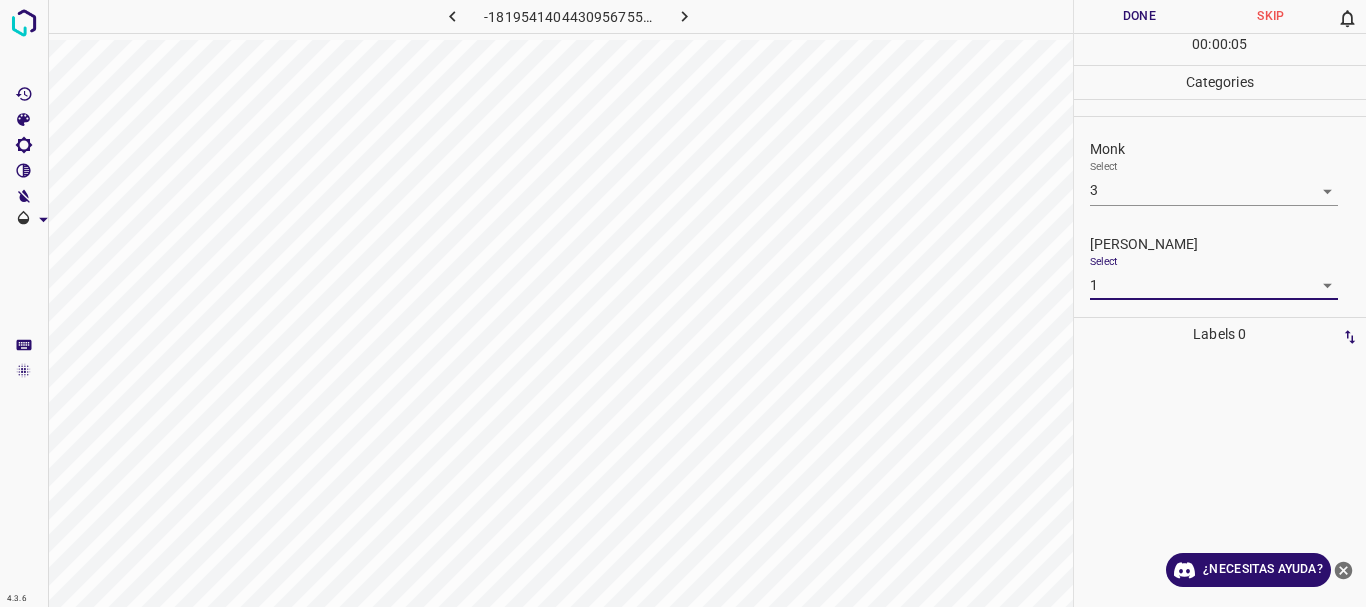 click on "Done" at bounding box center [1140, 16] 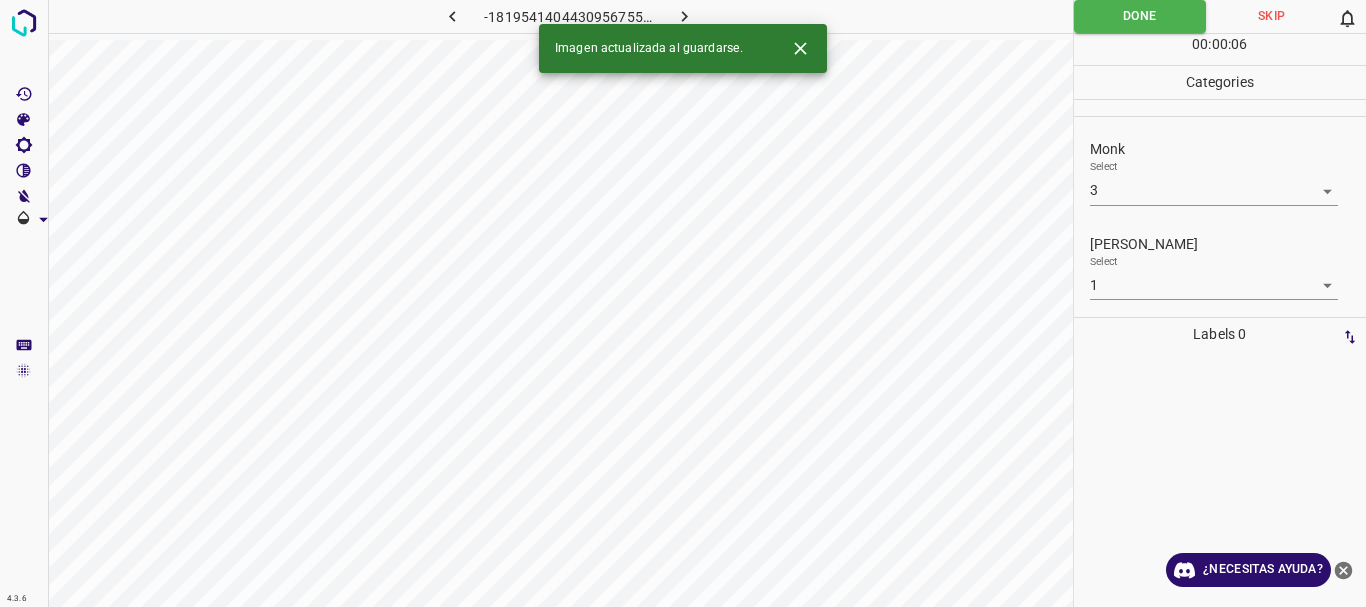 click at bounding box center (684, 16) 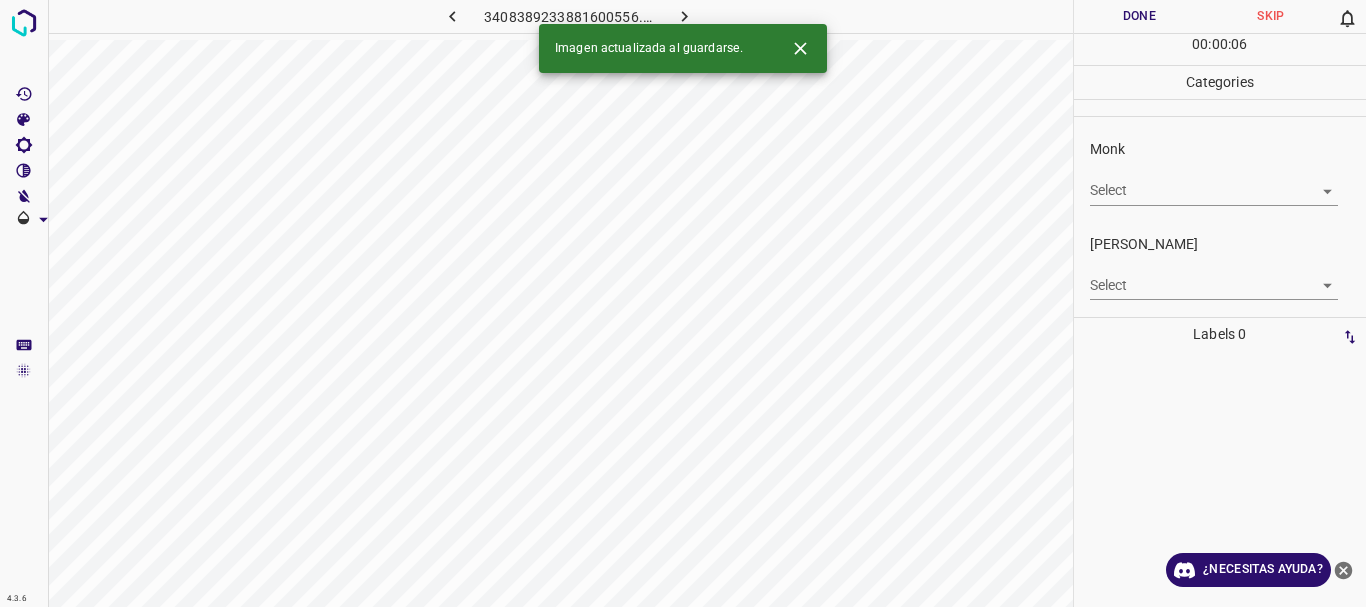 click on "Select ​" at bounding box center [1214, 182] 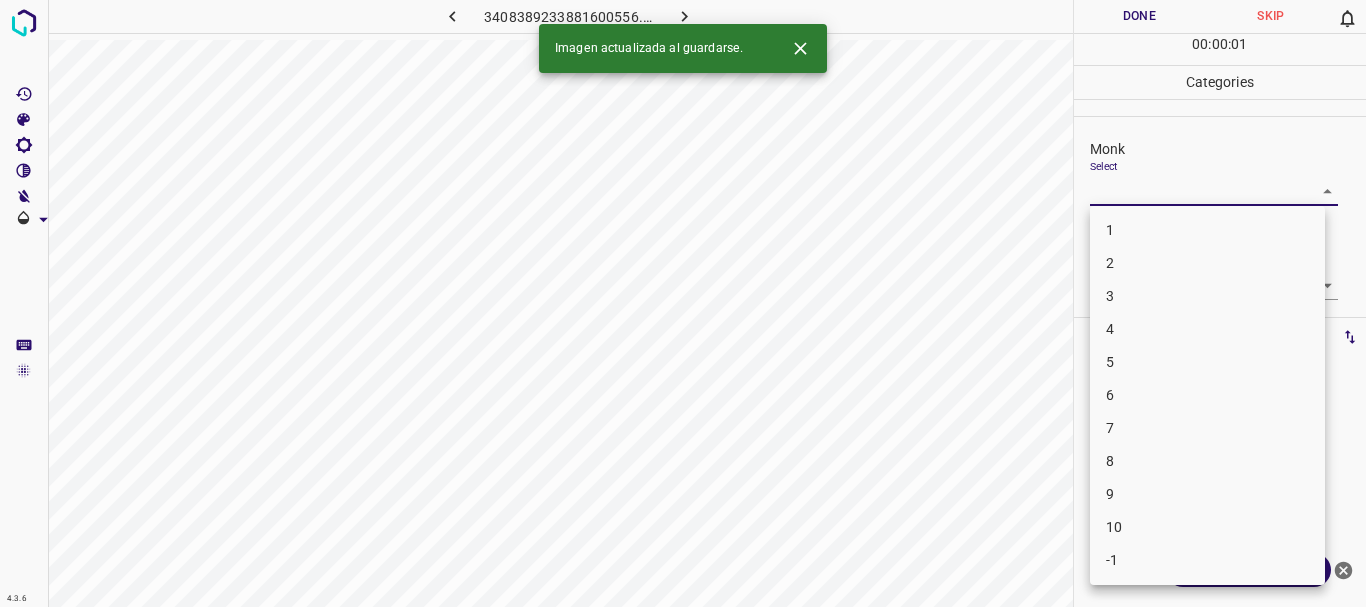 click on "4.3.6  3408389233881600556.png Done Skip 0 00   : 00   : 01   Categories Monk   Select ​  [PERSON_NAME]   Select ​ Labels   0 Categories 1 Monk 2  [PERSON_NAME] Tools Space Change between modes (Draw & Edit) I Auto labeling R Restore zoom M Zoom in N Zoom out Delete Delete selecte label Filters Z Restore filters X Saturation filter C Brightness filter V Contrast filter B Gray scale filter General O Download Imagen actualizada al guardarse. ¿Necesitas ayuda? Texto original Valora esta traducción Tu opinión servirá para ayudar a mejorar el Traductor de Google - Texto - Esconder - Borrar 1 2 3 4 5 6 7 8 9 10 -1" at bounding box center (683, 303) 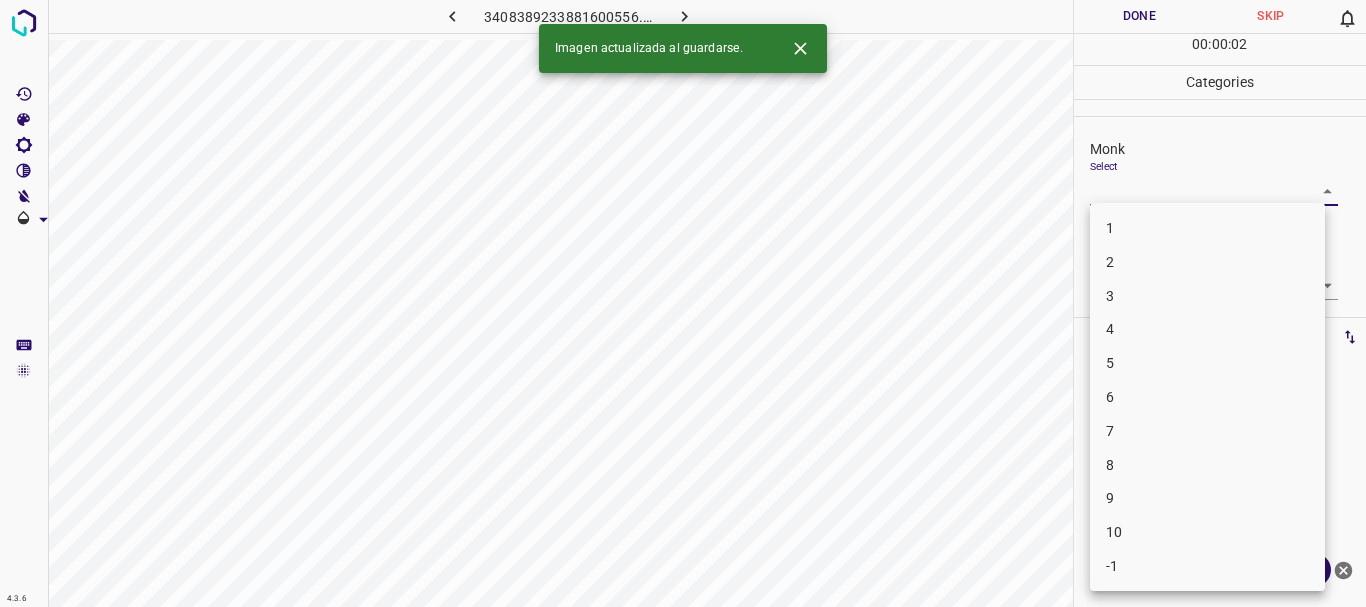 click on "4" at bounding box center (1207, 329) 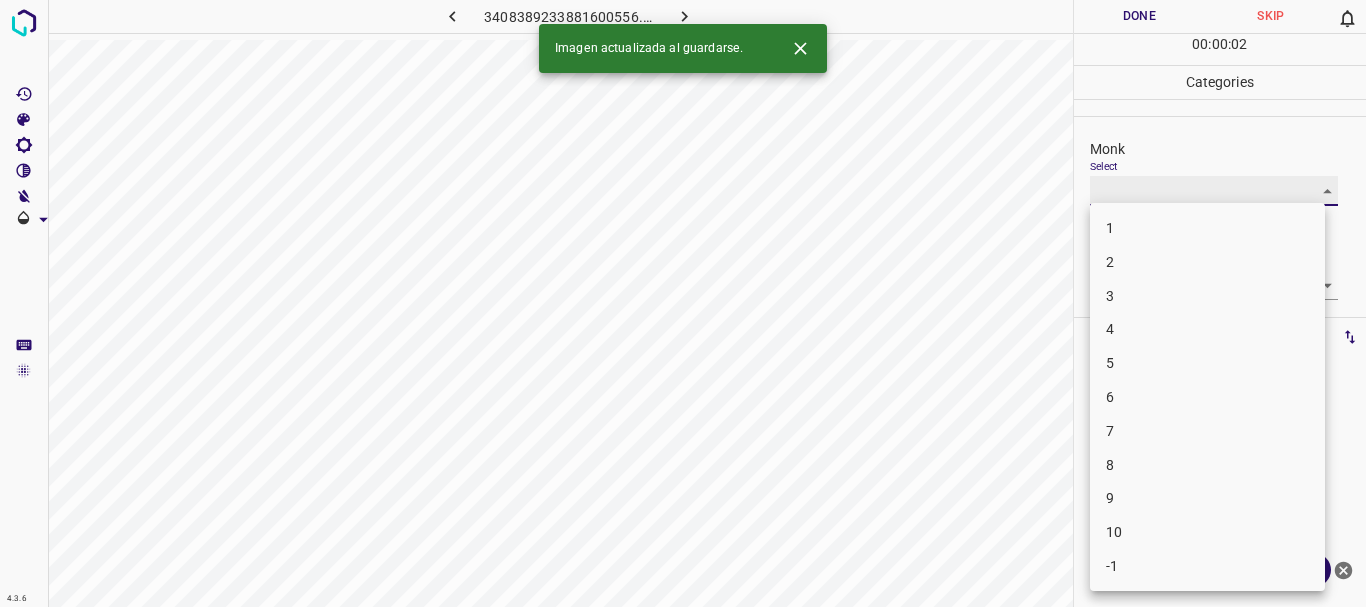 type on "4" 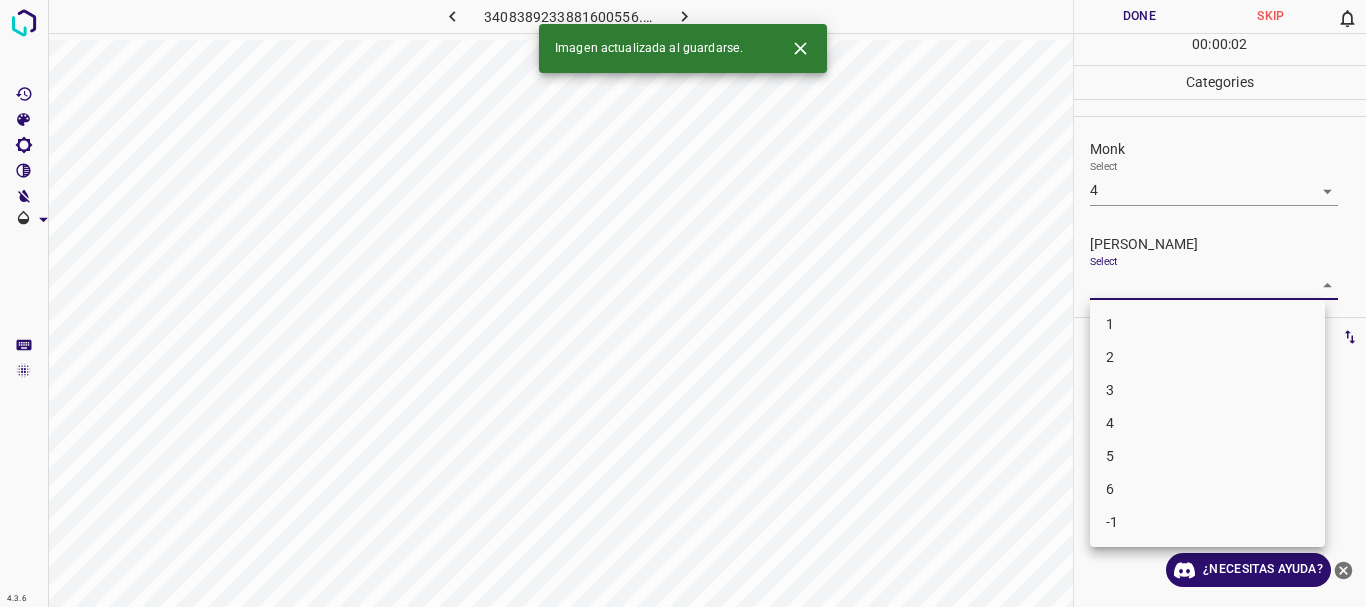 click on "4.3.6  3408389233881600556.png Done Skip 0 00   : 00   : 02   Categories Monk   Select 4 4  [PERSON_NAME]   Select ​ Labels   0 Categories 1 Monk 2  [PERSON_NAME] Tools Space Change between modes (Draw & Edit) I Auto labeling R Restore zoom M Zoom in N Zoom out Delete Delete selecte label Filters Z Restore filters X Saturation filter C Brightness filter V Contrast filter B Gray scale filter General O Download Imagen actualizada al guardarse. ¿Necesitas ayuda? Texto original Valora esta traducción Tu opinión servirá para ayudar a mejorar el Traductor de Google - Texto - Esconder - Borrar 1 2 3 4 5 6 -1" at bounding box center (683, 303) 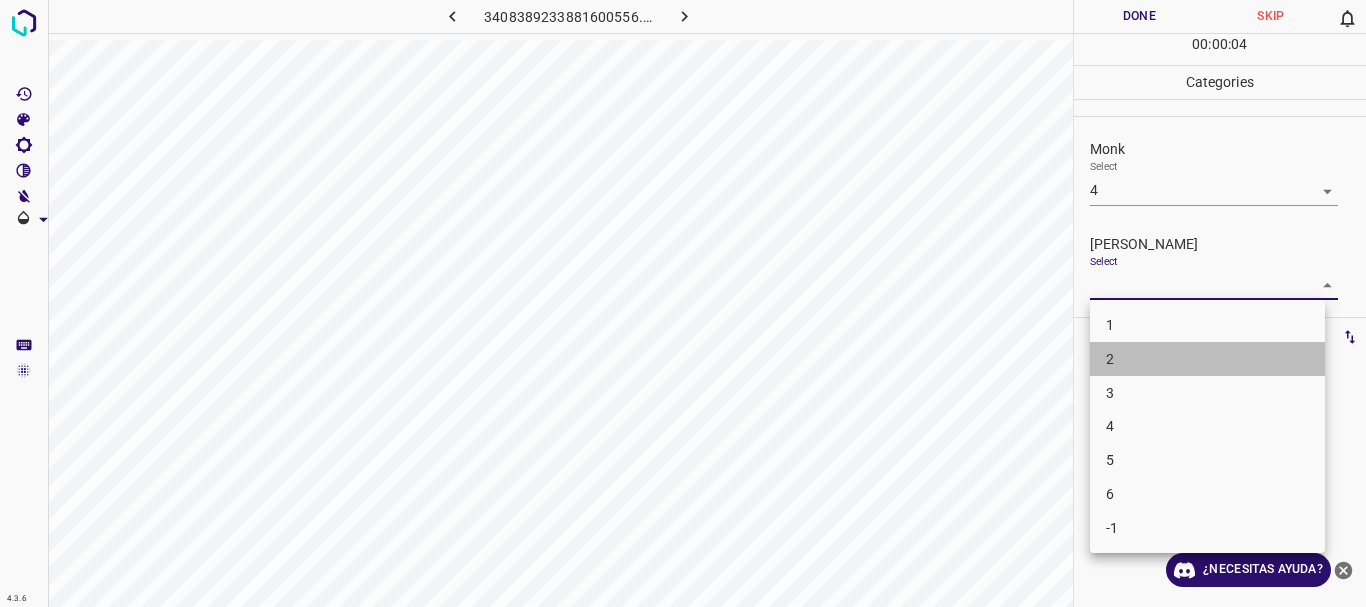 drag, startPoint x: 1133, startPoint y: 362, endPoint x: 1121, endPoint y: 181, distance: 181.39735 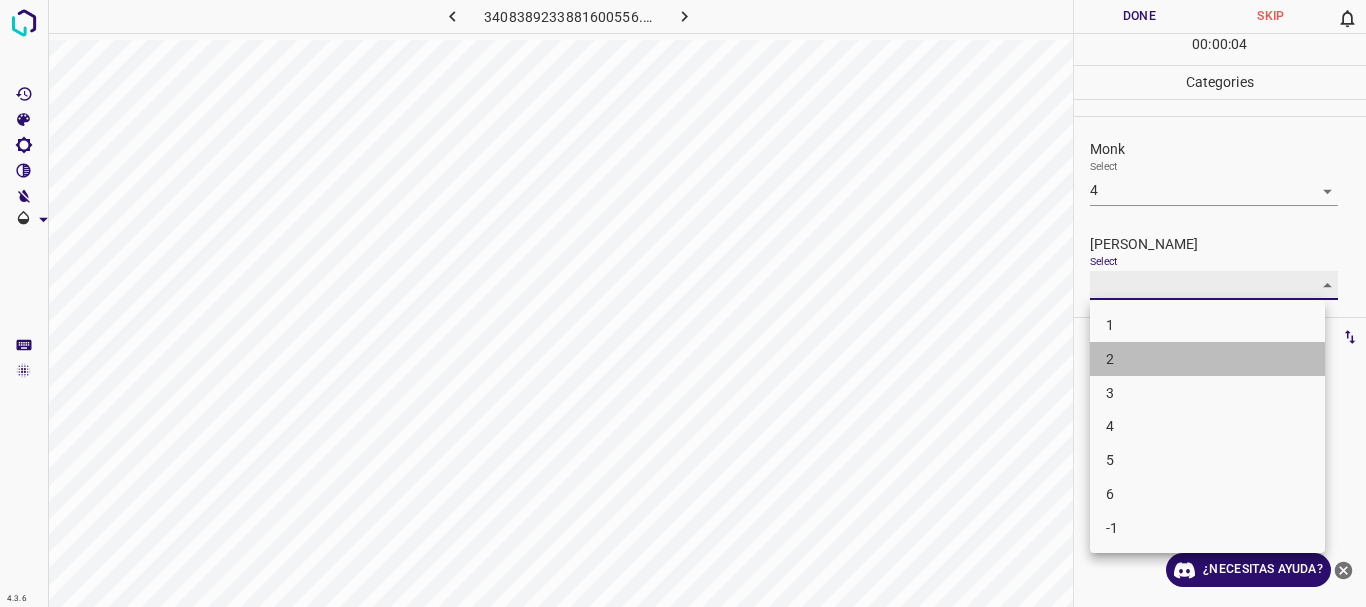type on "2" 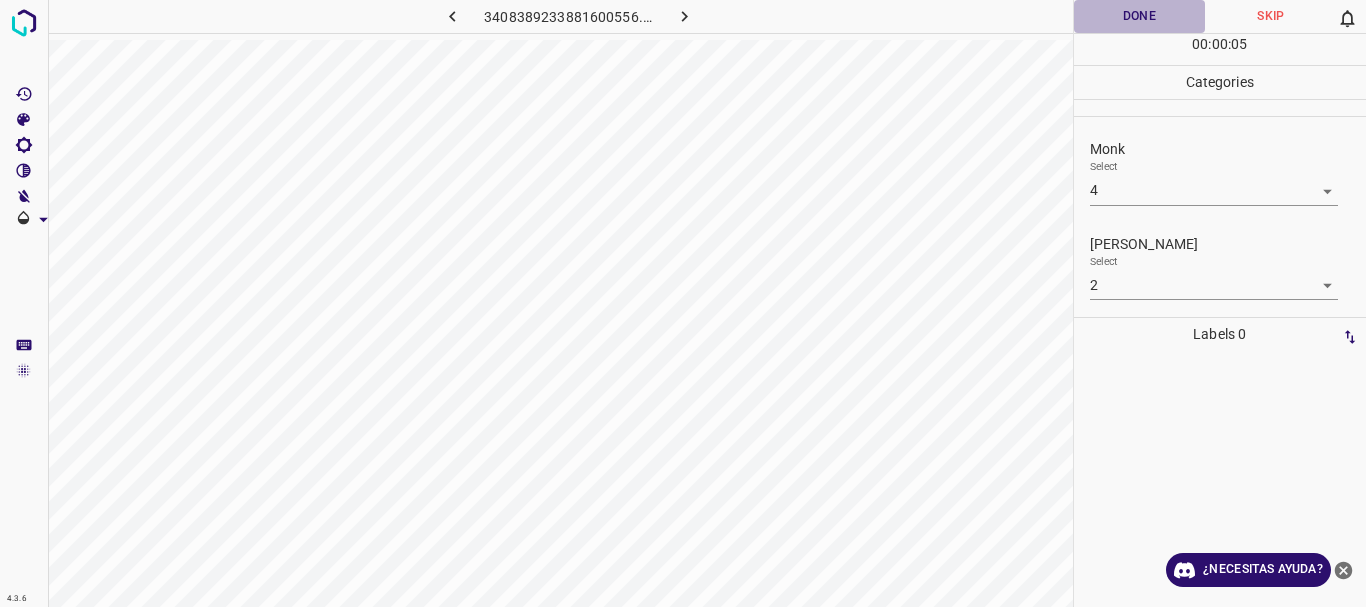 drag, startPoint x: 1153, startPoint y: 7, endPoint x: 892, endPoint y: 38, distance: 262.83453 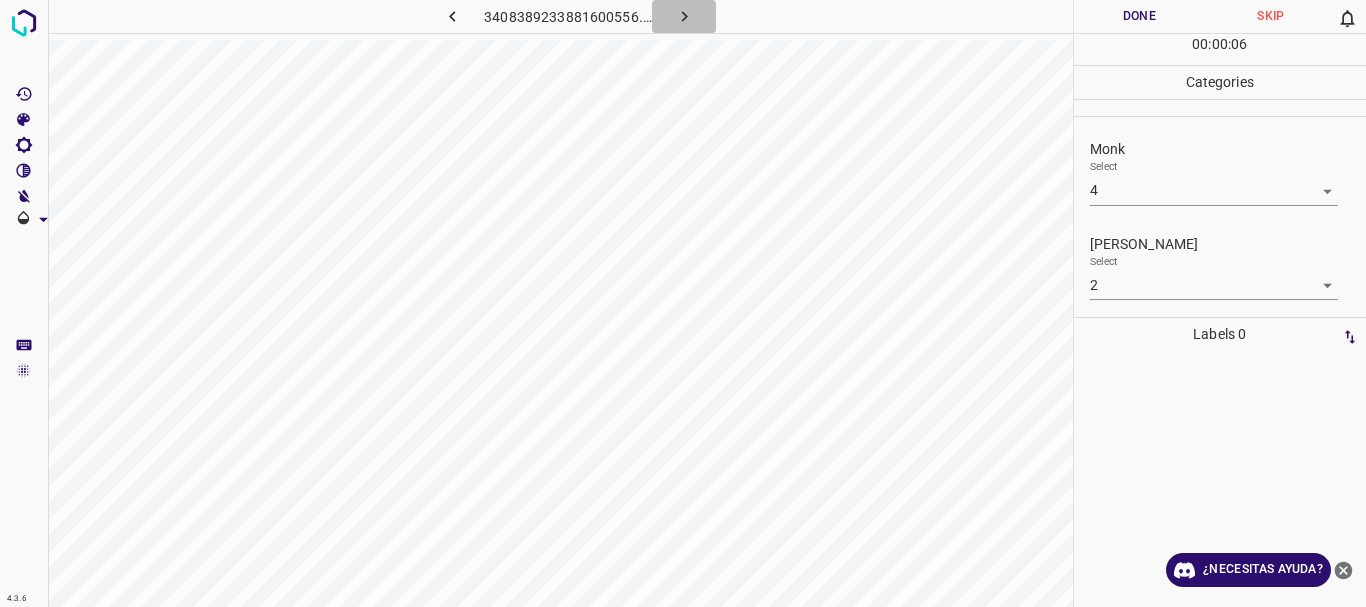 click at bounding box center [684, 16] 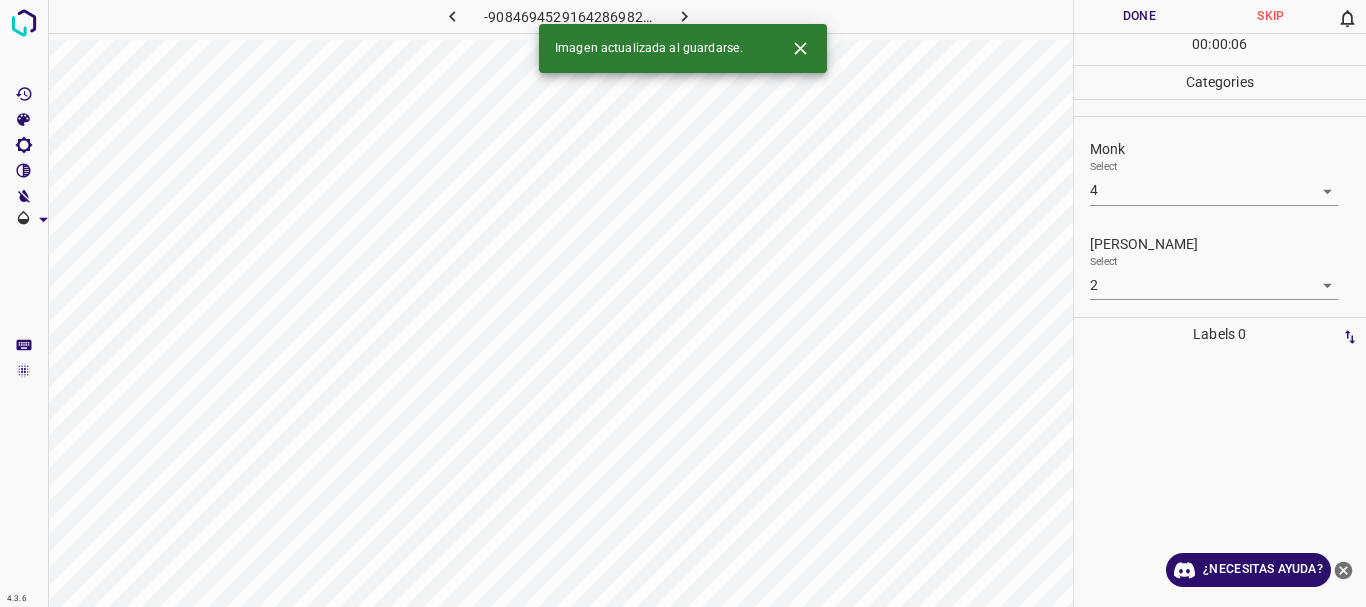 type 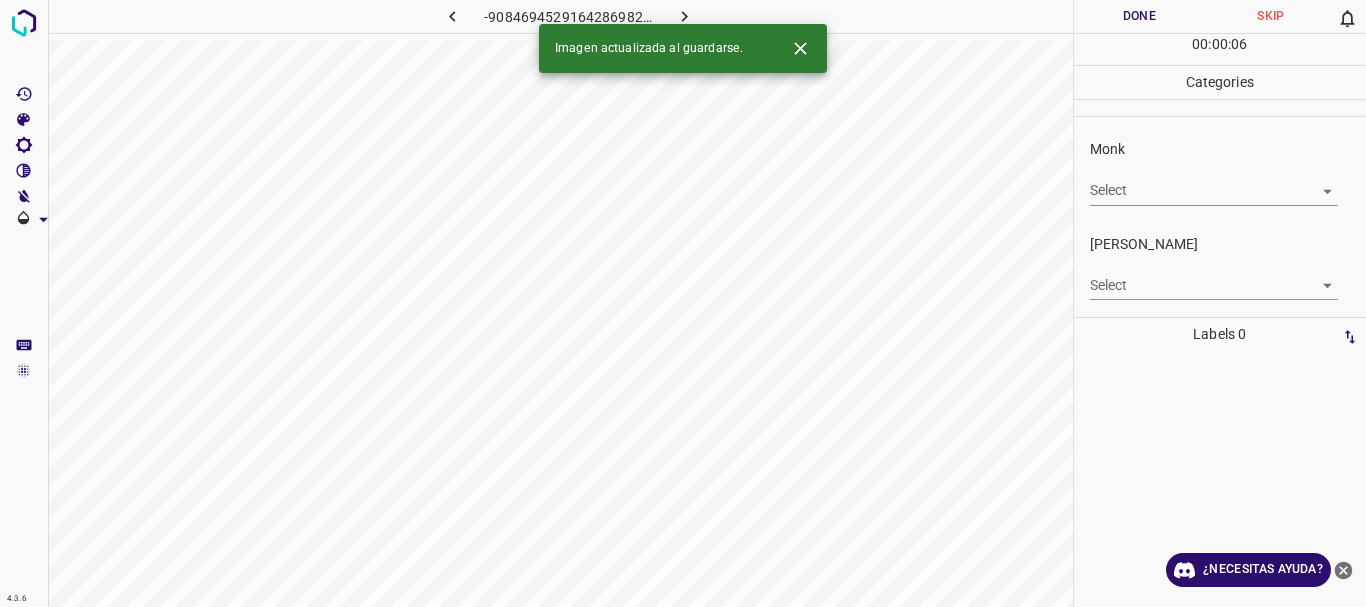 drag, startPoint x: 688, startPoint y: 20, endPoint x: 484, endPoint y: 32, distance: 204.35263 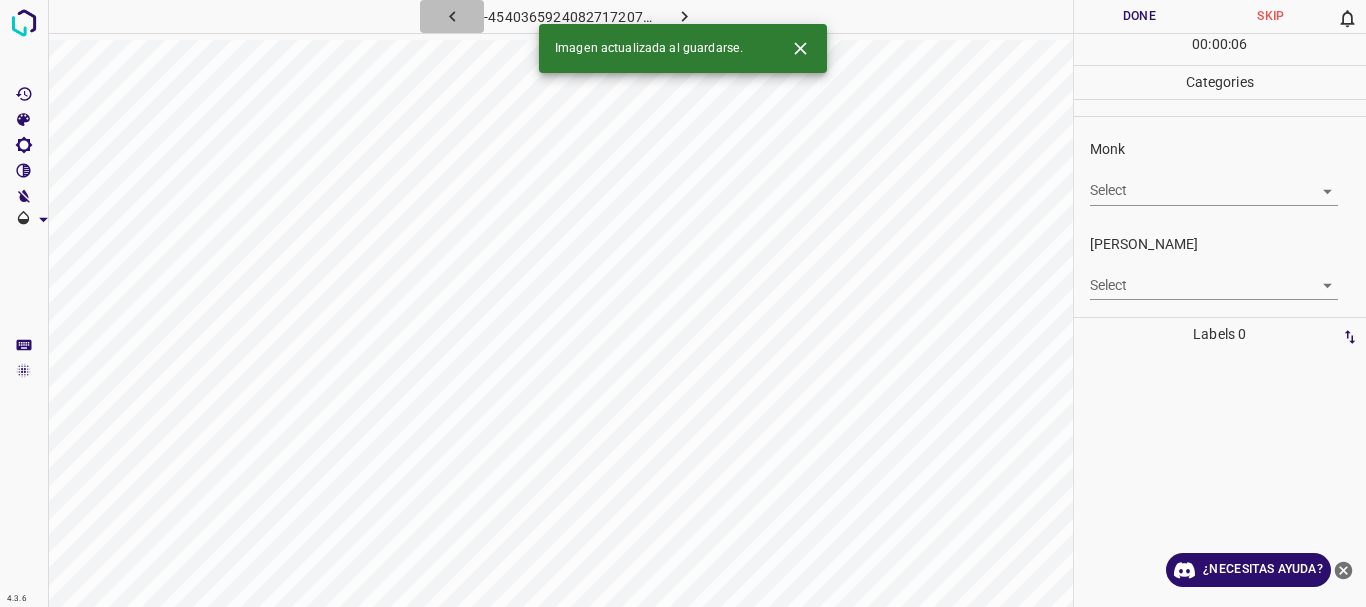 click 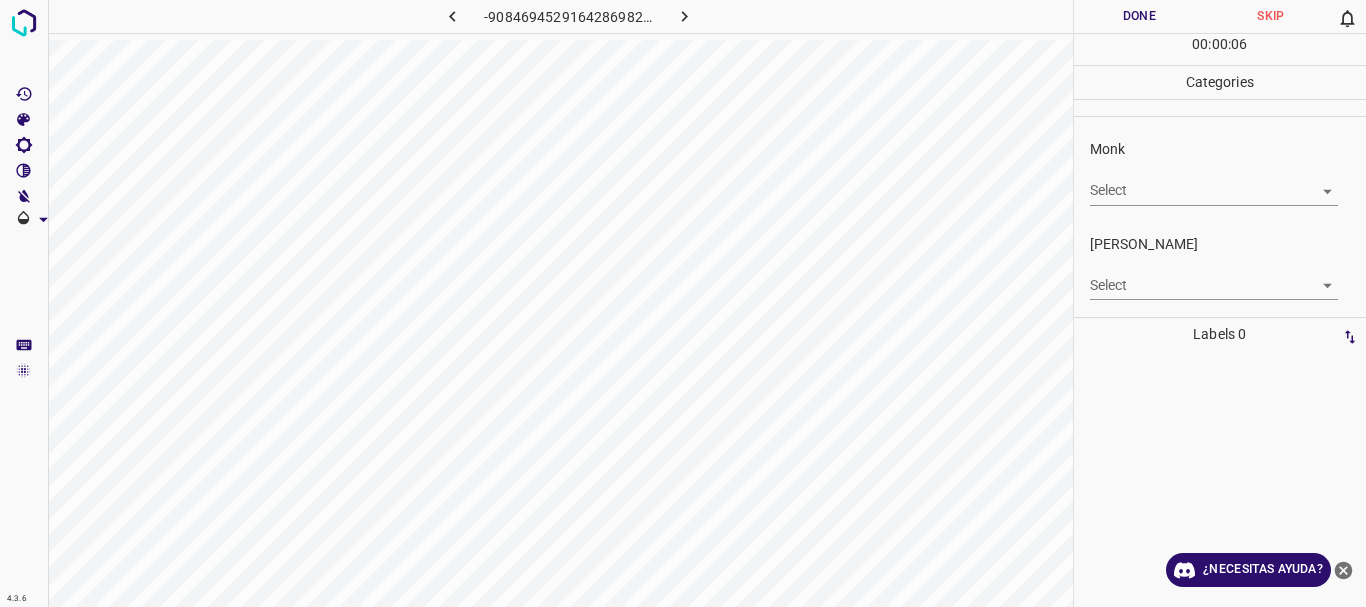 click on "4.3.6  -9084694529164286982.png Done Skip 0 00   : 00   : 06   Categories Monk   Select ​  [PERSON_NAME]   Select ​ Labels   0 Categories 1 Monk 2  [PERSON_NAME] Tools Space Change between modes (Draw & Edit) I Auto labeling R Restore zoom M Zoom in N Zoom out Delete Delete selecte label Filters Z Restore filters X Saturation filter C Brightness filter V Contrast filter B Gray scale filter General O Download ¿Necesitas ayuda? Texto original Valora esta traducción Tu opinión servirá para ayudar a mejorar el Traductor de Google - Texto - Esconder - Borrar" at bounding box center (683, 303) 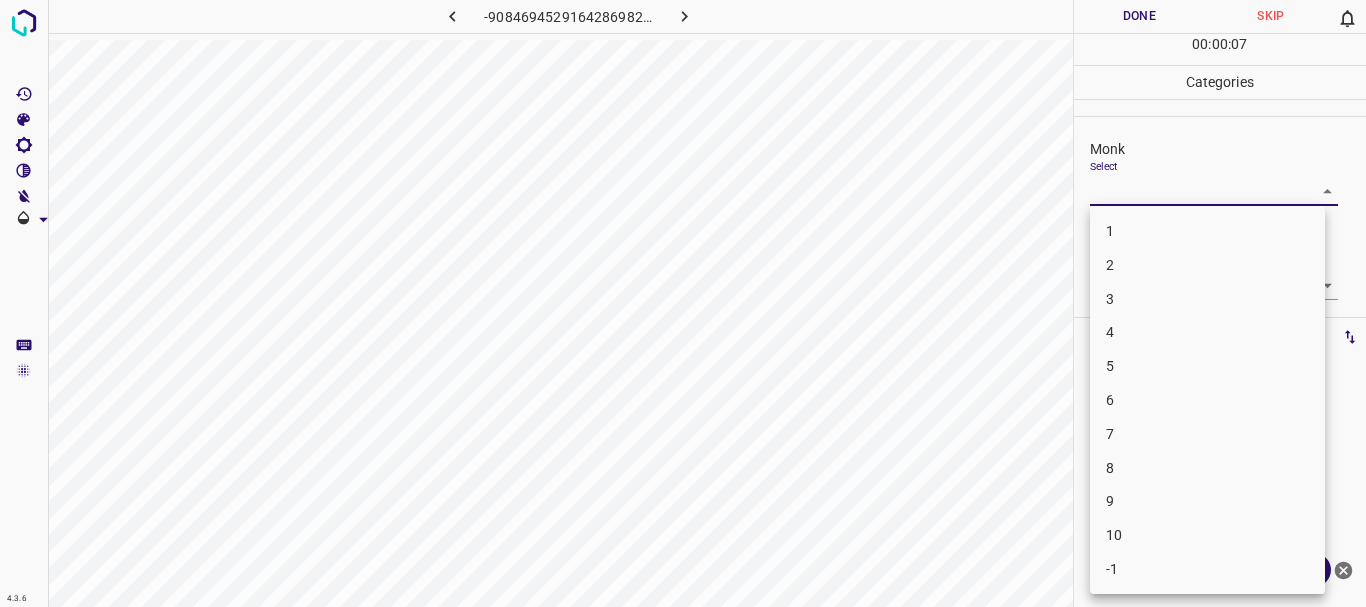 click on "2" at bounding box center (1207, 265) 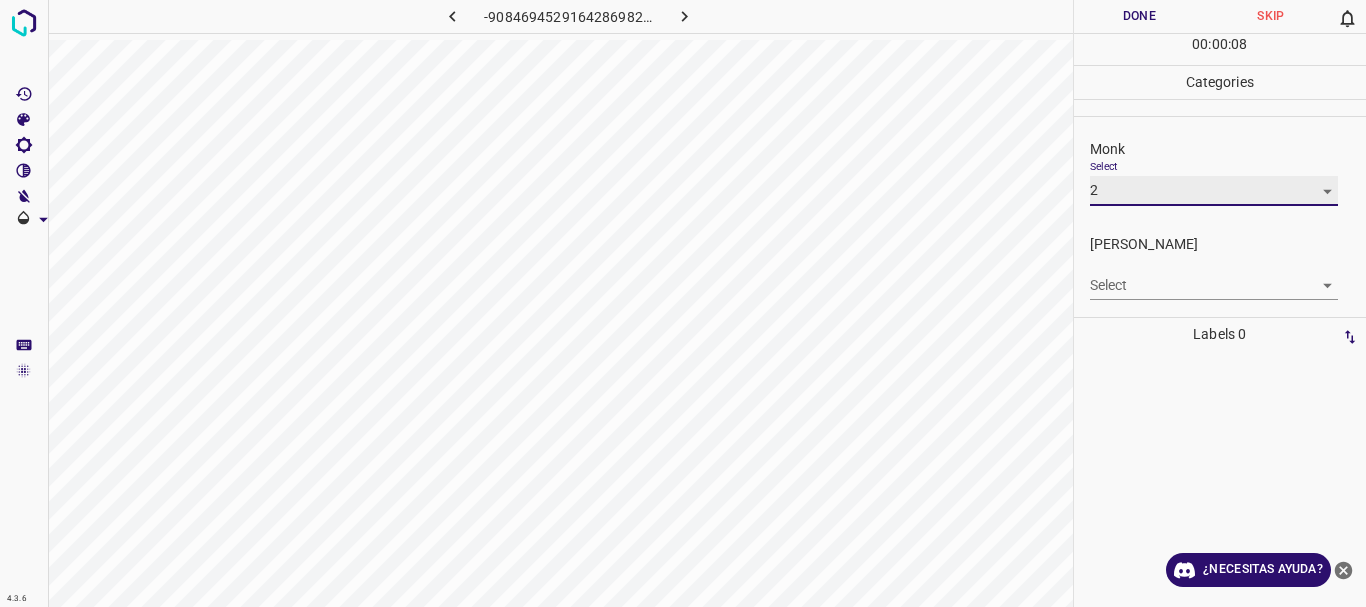 type on "2" 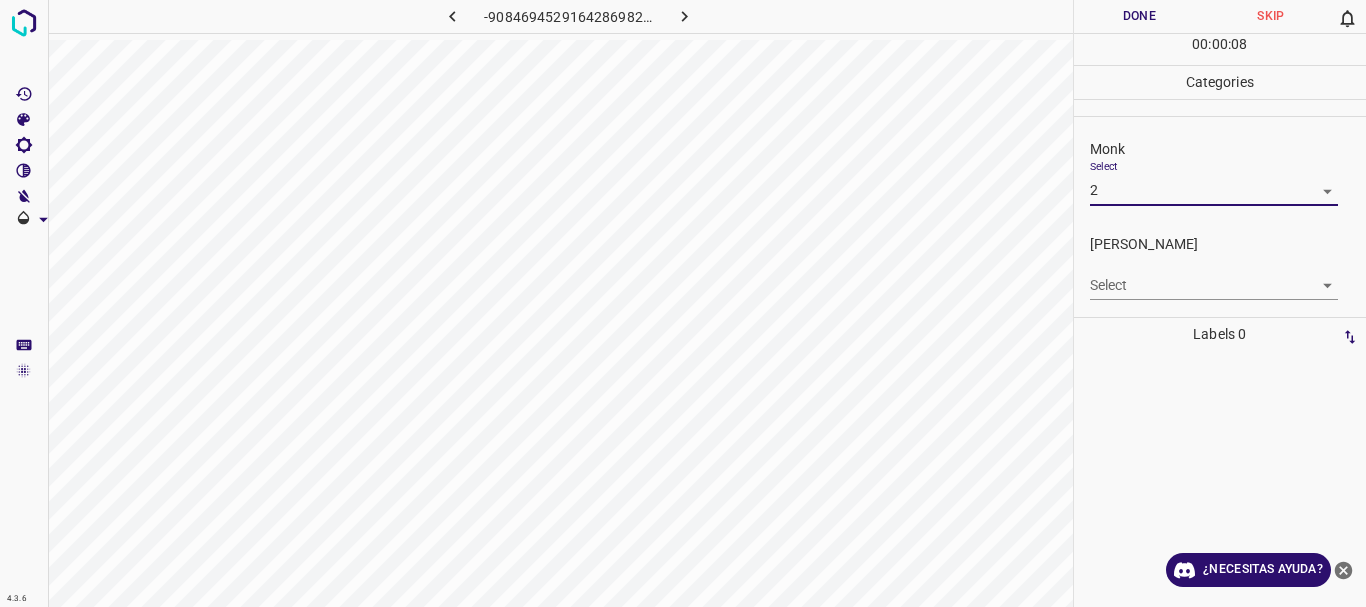 click on "4.3.6  -9084694529164286982.png Done Skip 0 00   : 00   : 08   Categories Monk   Select 2 2  [PERSON_NAME]   Select ​ Labels   0 Categories 1 Monk 2  [PERSON_NAME] Tools Space Change between modes (Draw & Edit) I Auto labeling R Restore zoom M Zoom in N Zoom out Delete Delete selecte label Filters Z Restore filters X Saturation filter C Brightness filter V Contrast filter B Gray scale filter General O Download ¿Necesitas ayuda? Texto original Valora esta traducción Tu opinión servirá para ayudar a mejorar el Traductor de Google - Texto - Esconder - Borrar" at bounding box center (683, 303) 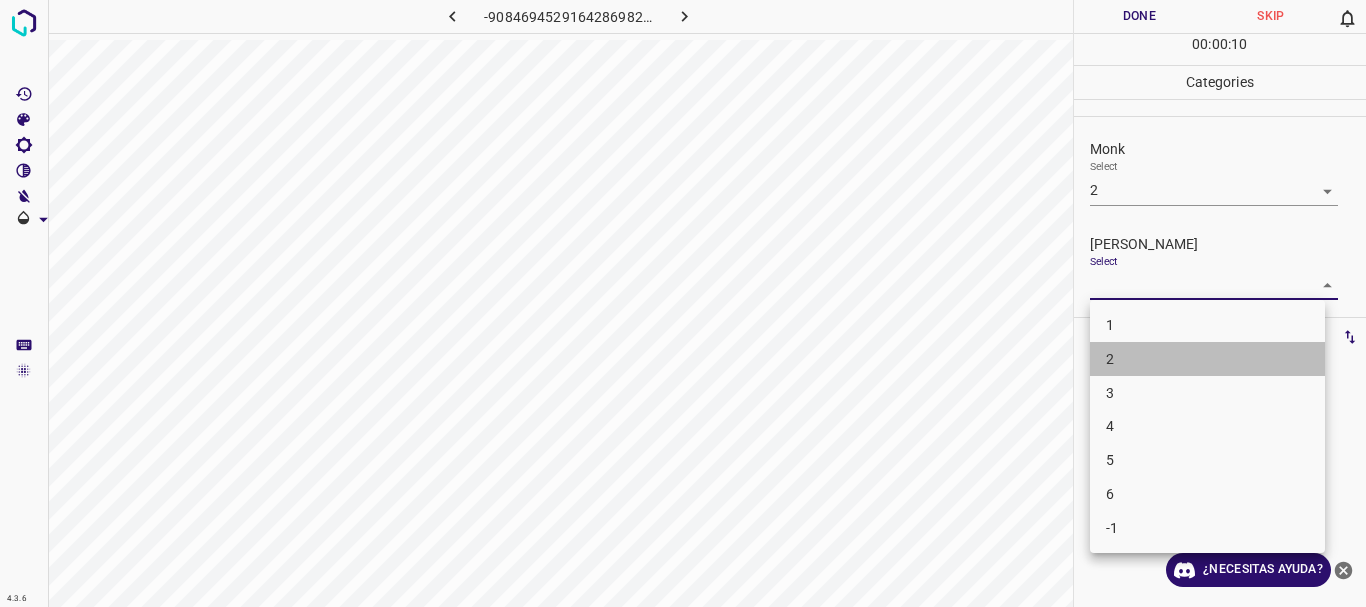 click on "2" at bounding box center (1207, 359) 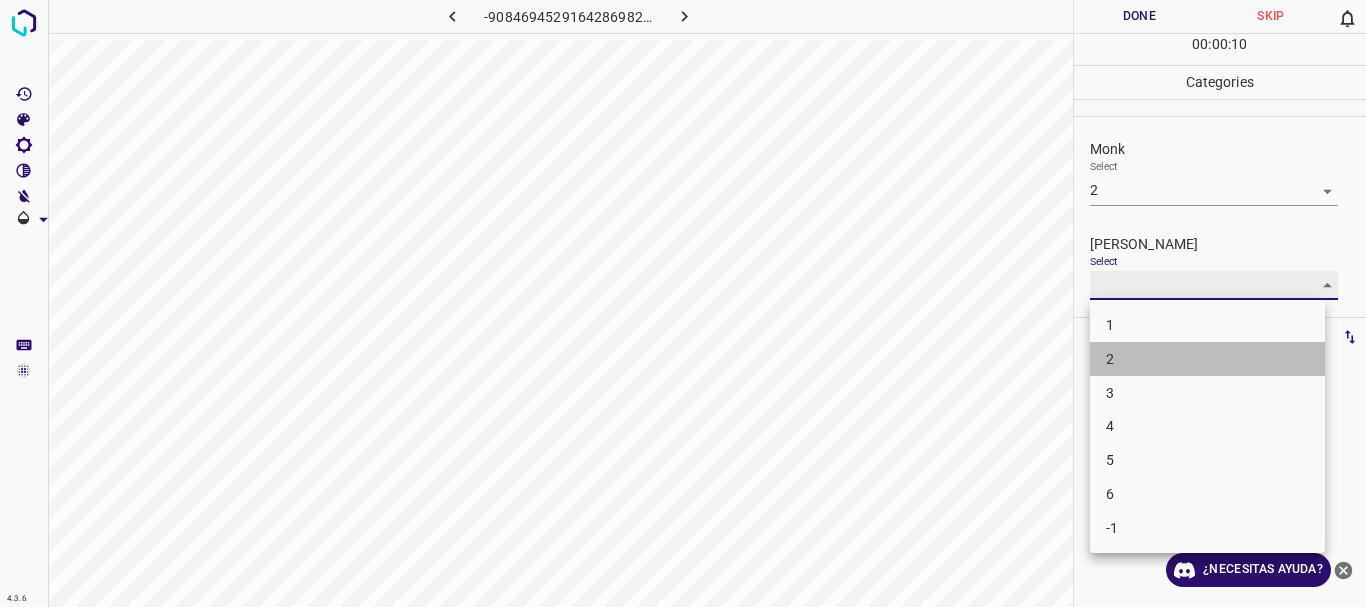 type on "2" 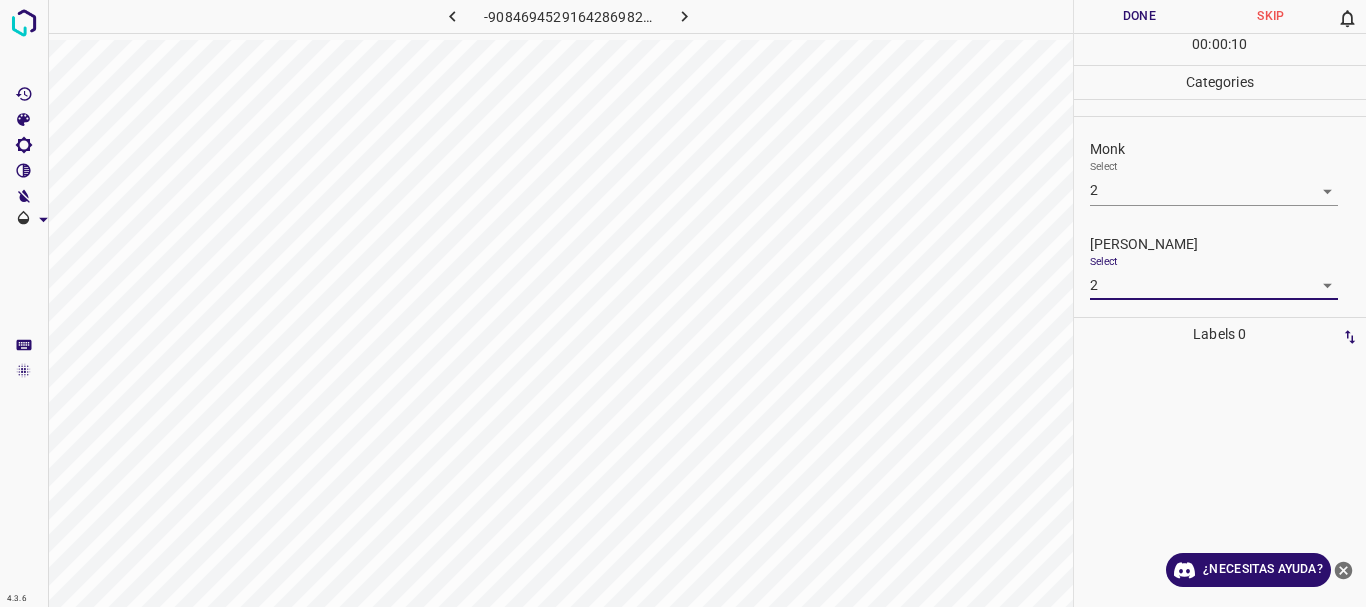 click on "Done" at bounding box center (1140, 16) 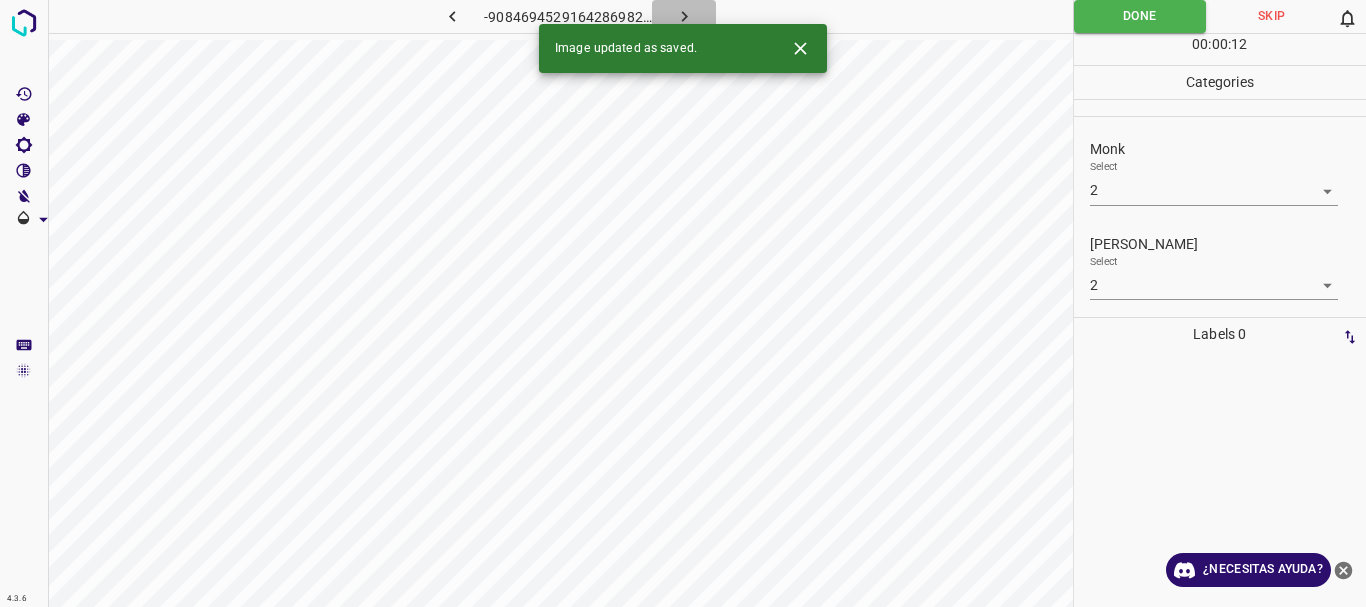 click 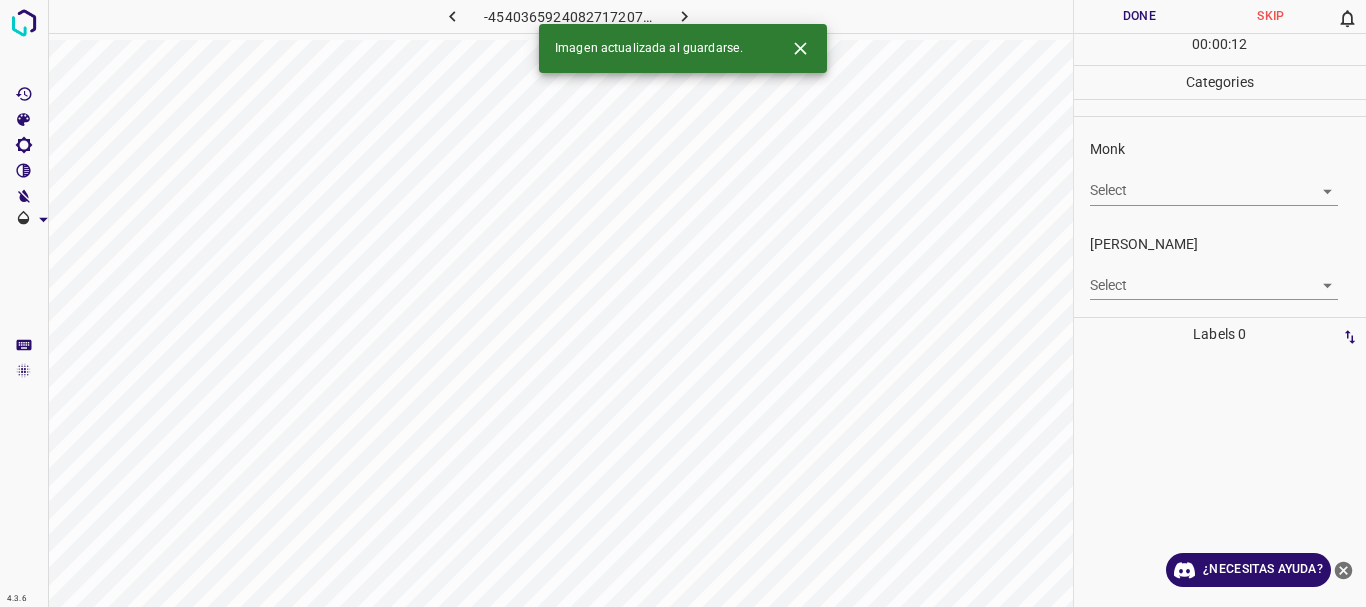 click on "4.3.6  -4540365924082717207.png Done Skip 0 00   : 00   : 12   Categories Monk   Select ​  [PERSON_NAME]   Select ​ Labels   0 Categories 1 Monk 2  [PERSON_NAME] Tools Space Change between modes (Draw & Edit) I Auto labeling R Restore zoom M Zoom in N Zoom out Delete Delete selecte label Filters Z Restore filters X Saturation filter C Brightness filter V Contrast filter B Gray scale filter General O Download Imagen actualizada al guardarse. ¿Necesitas ayuda? Texto original Valora esta traducción Tu opinión servirá para ayudar a mejorar el Traductor de Google - Texto - Esconder - Borrar" at bounding box center (683, 303) 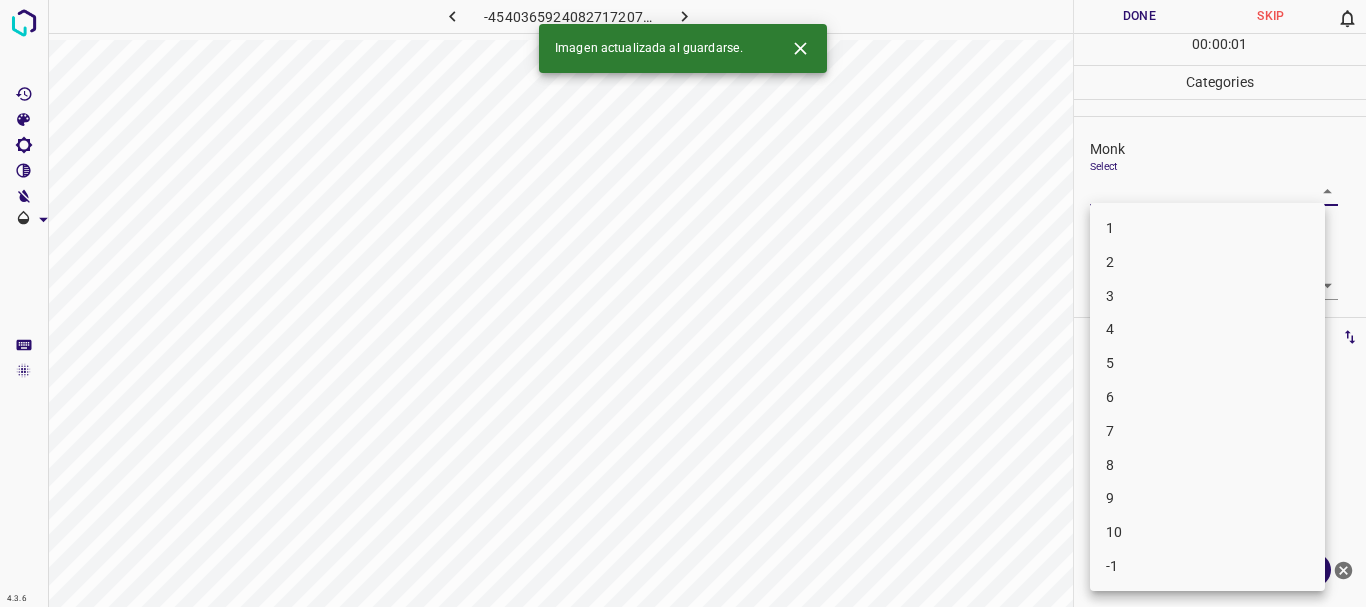 click on "4" at bounding box center (1207, 329) 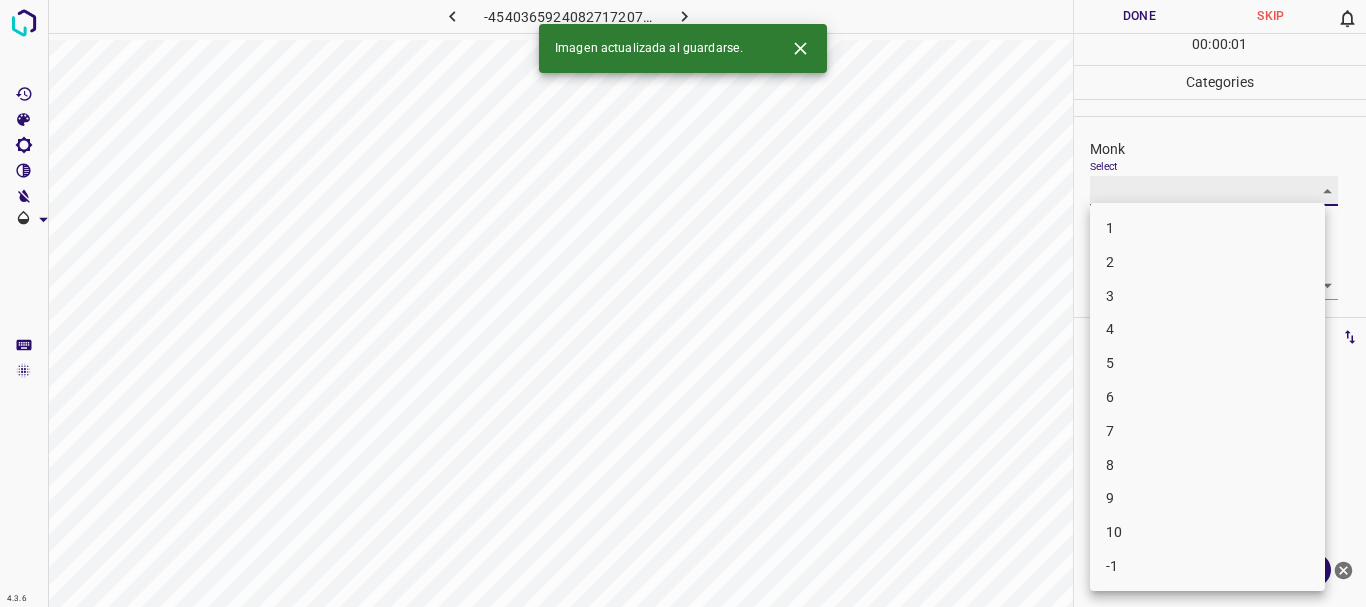 type on "4" 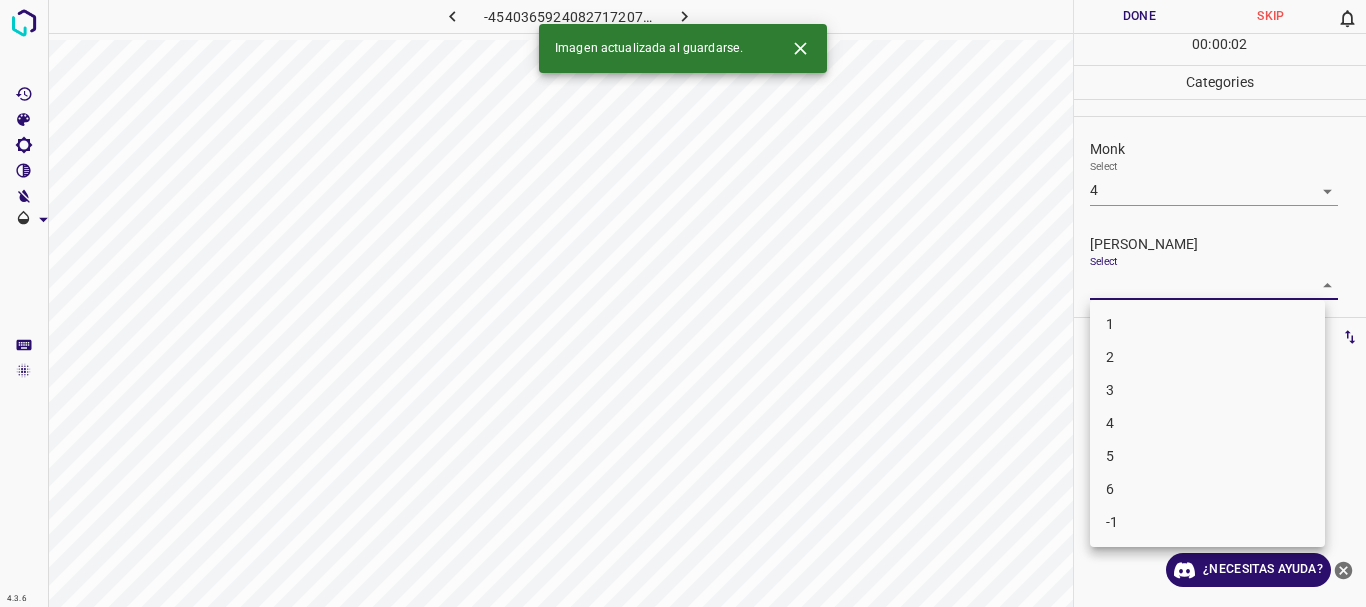 drag, startPoint x: 1136, startPoint y: 288, endPoint x: 1137, endPoint y: 308, distance: 20.024984 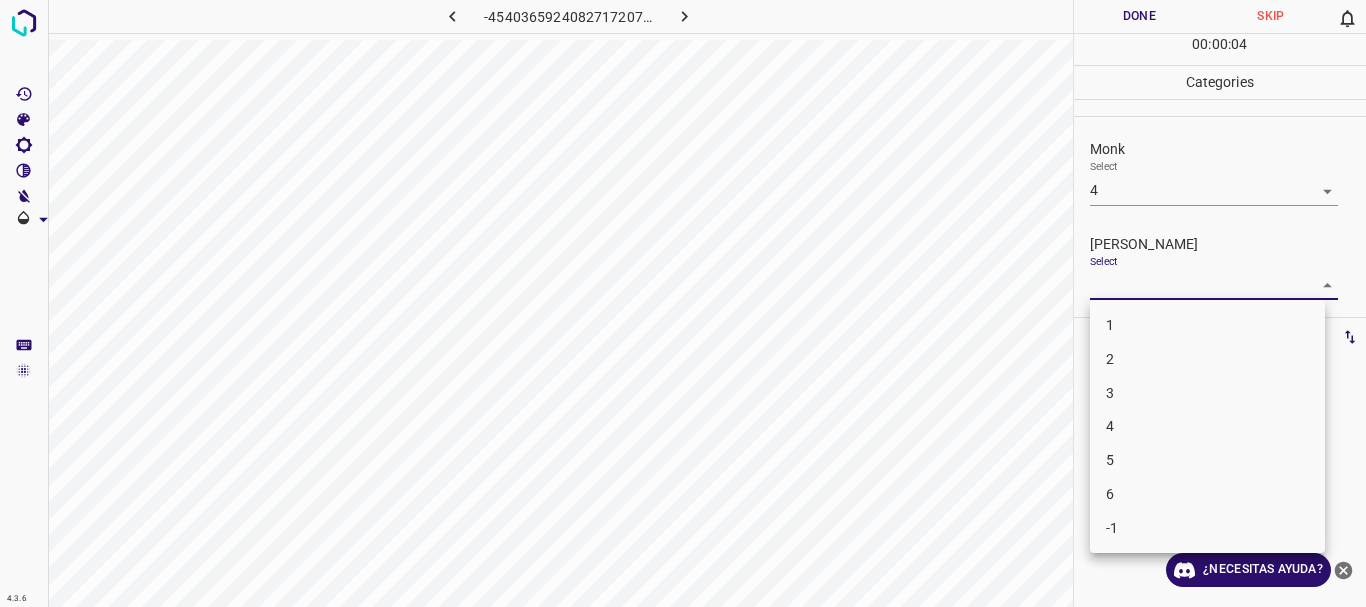 drag, startPoint x: 1130, startPoint y: 352, endPoint x: 1138, endPoint y: 331, distance: 22.472204 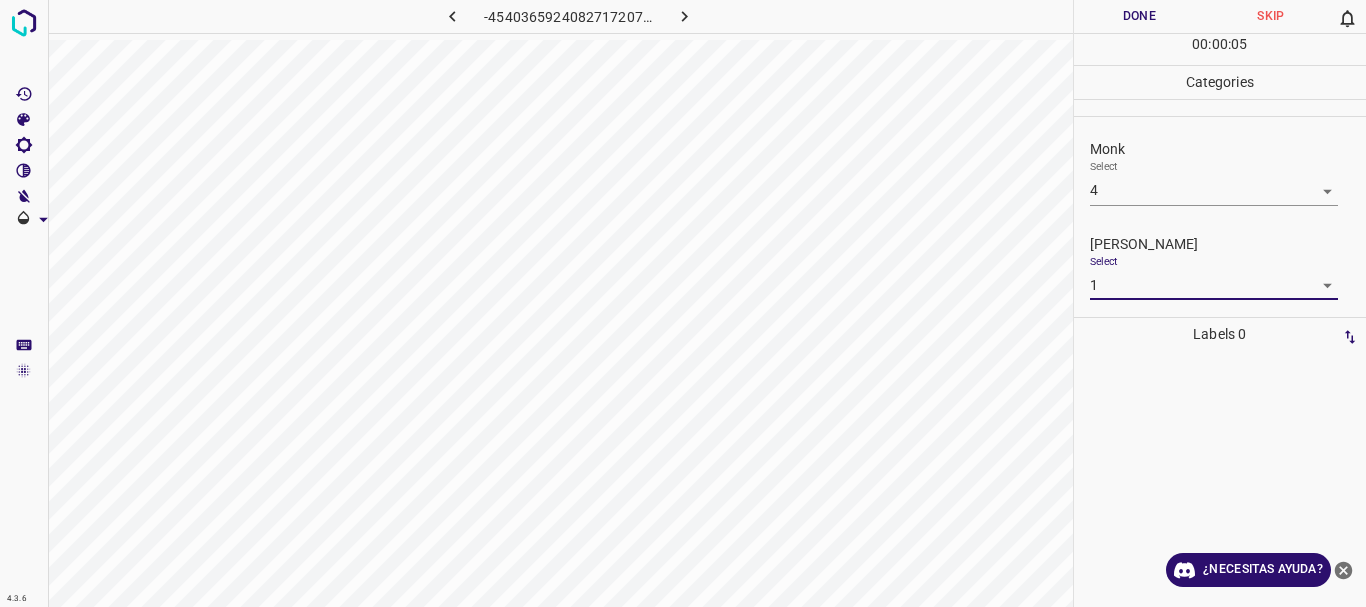 click on "Done" at bounding box center (1140, 16) 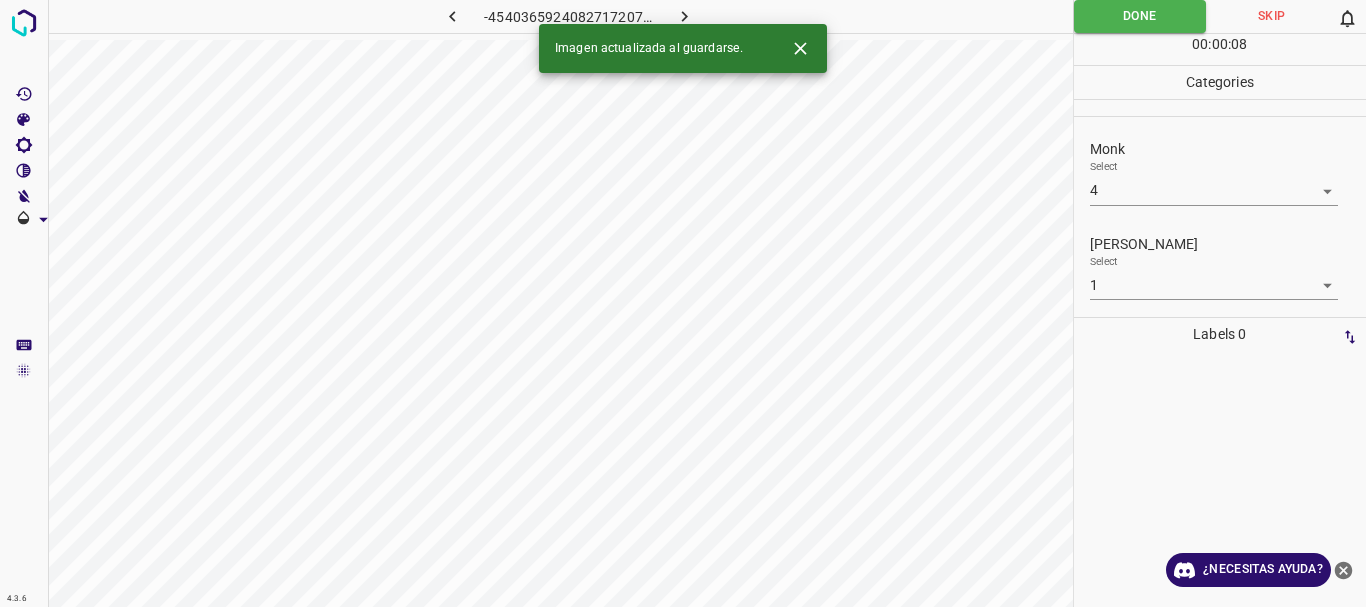 click on "4.3.6  -4540365924082717207.png Done Skip 0 00   : 00   : 08   Categories Monk   Select 4 4  [PERSON_NAME]   Select 1 1 Labels   0 Categories 1 Monk 2  [PERSON_NAME] Tools Space Change between modes (Draw & Edit) I Auto labeling R Restore zoom M Zoom in N Zoom out Delete Delete selecte label Filters Z Restore filters X Saturation filter C Brightness filter V Contrast filter B Gray scale filter General O Download Imagen actualizada al guardarse. ¿Necesitas ayuda? Texto original Valora esta traducción Tu opinión servirá para ayudar a mejorar el Traductor de Google - Texto - Esconder - Borrar" at bounding box center [683, 303] 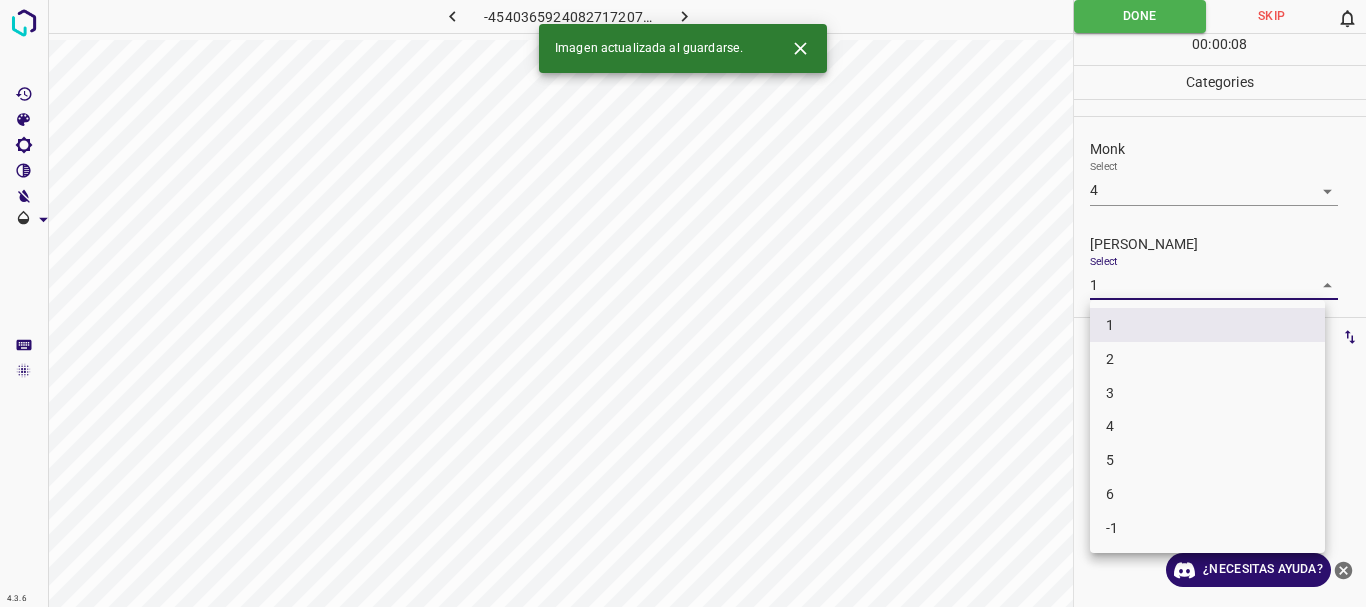 drag, startPoint x: 1128, startPoint y: 360, endPoint x: 1127, endPoint y: 182, distance: 178.0028 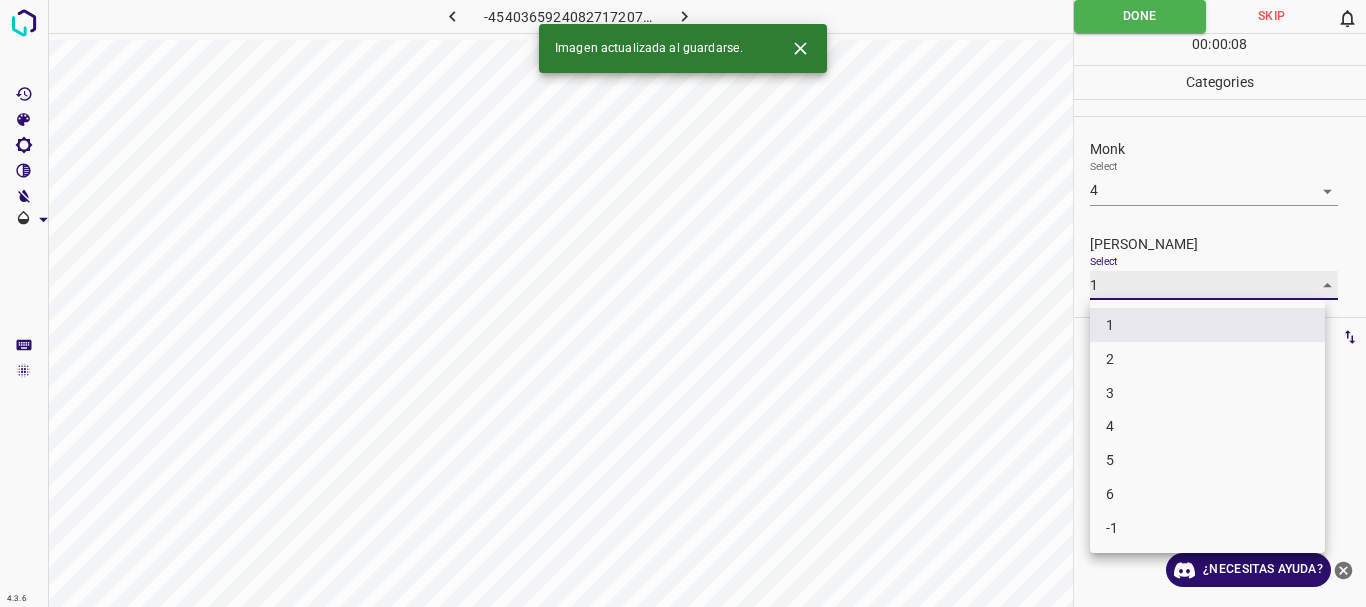 type on "2" 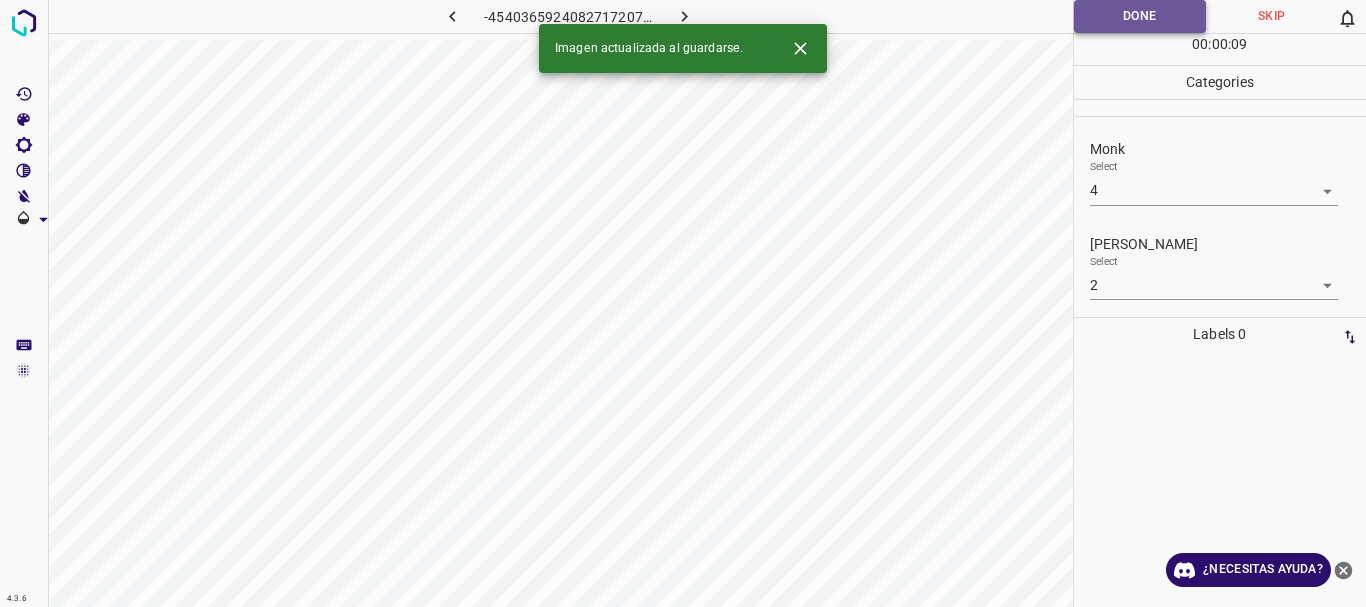 click on "Done" at bounding box center [1140, 16] 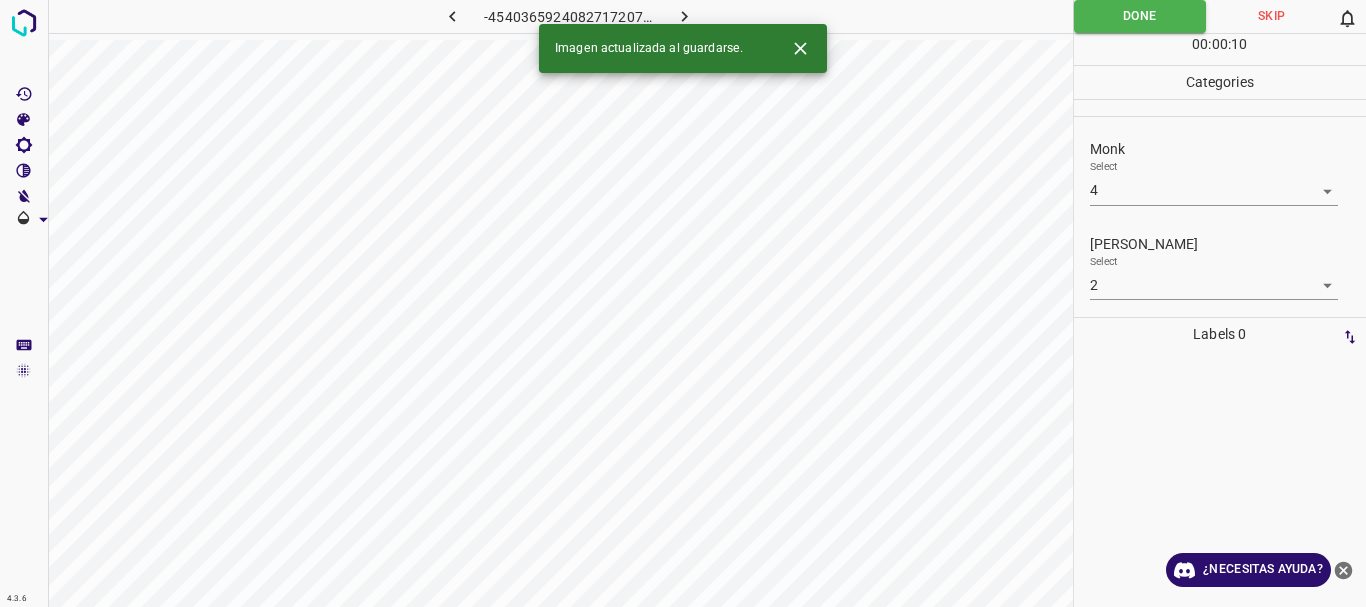 click at bounding box center (684, 16) 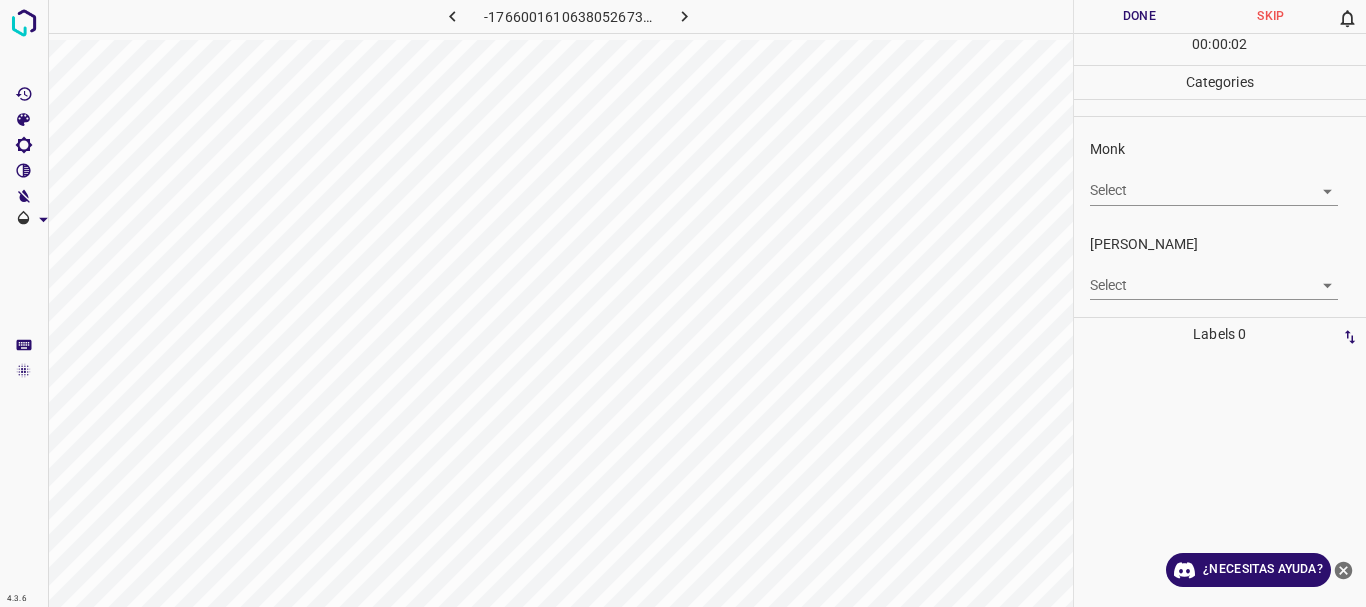 click on "4.3.6  -1766001610638052673.png Done Skip 0 00   : 00   : 02   Categories Monk   Select ​  [PERSON_NAME]   Select ​ Labels   0 Categories 1 Monk 2  [PERSON_NAME] Tools Space Change between modes (Draw & Edit) I Auto labeling R Restore zoom M Zoom in N Zoom out Delete Delete selecte label Filters Z Restore filters X Saturation filter C Brightness filter V Contrast filter B Gray scale filter General O Download ¿Necesitas ayuda? Texto original Valora esta traducción Tu opinión servirá para ayudar a mejorar el Traductor de Google - Texto - Esconder - Borrar" at bounding box center (683, 303) 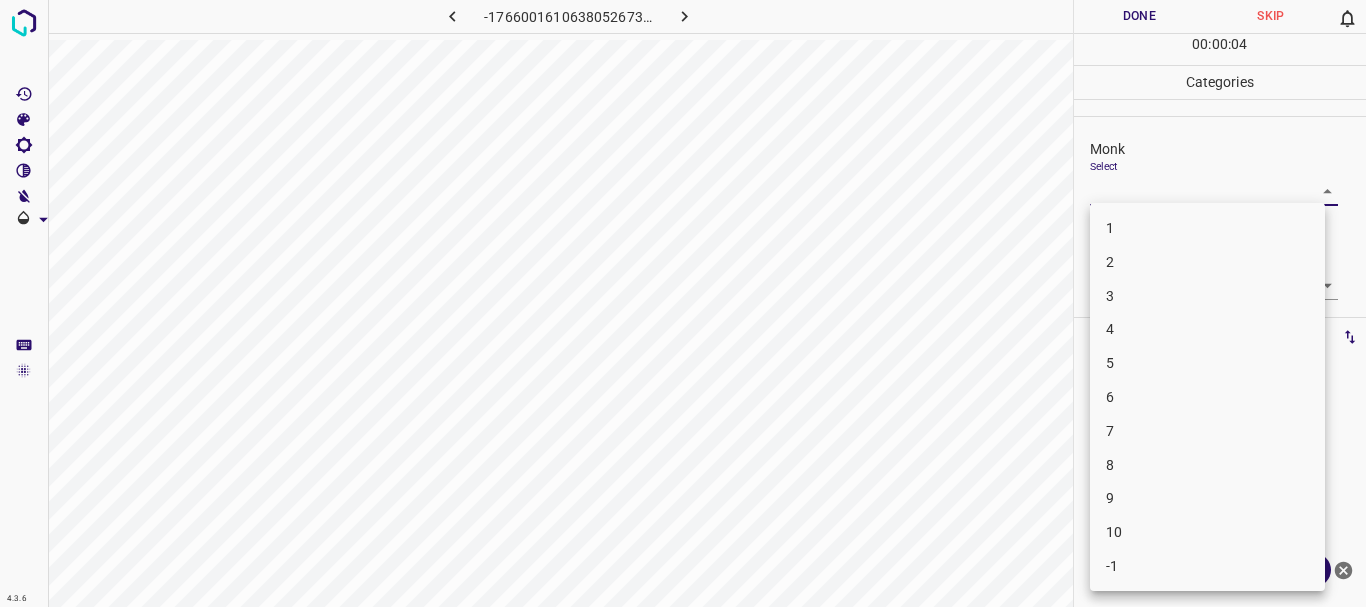 click on "4" at bounding box center [1207, 329] 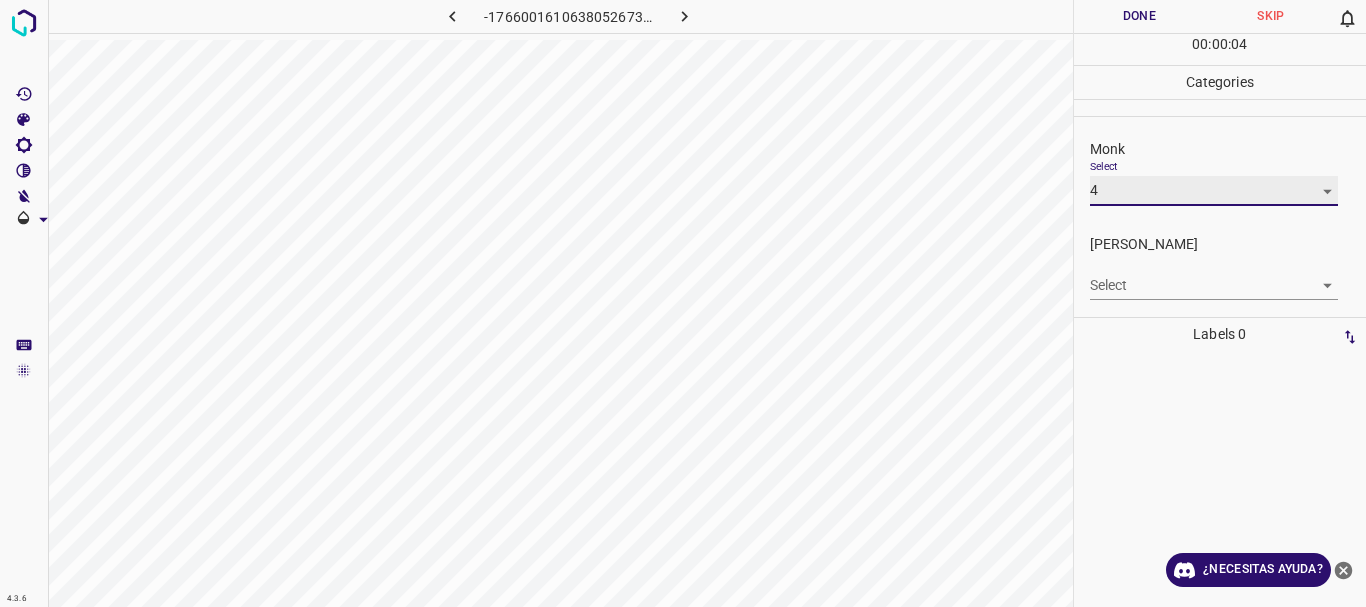 type on "4" 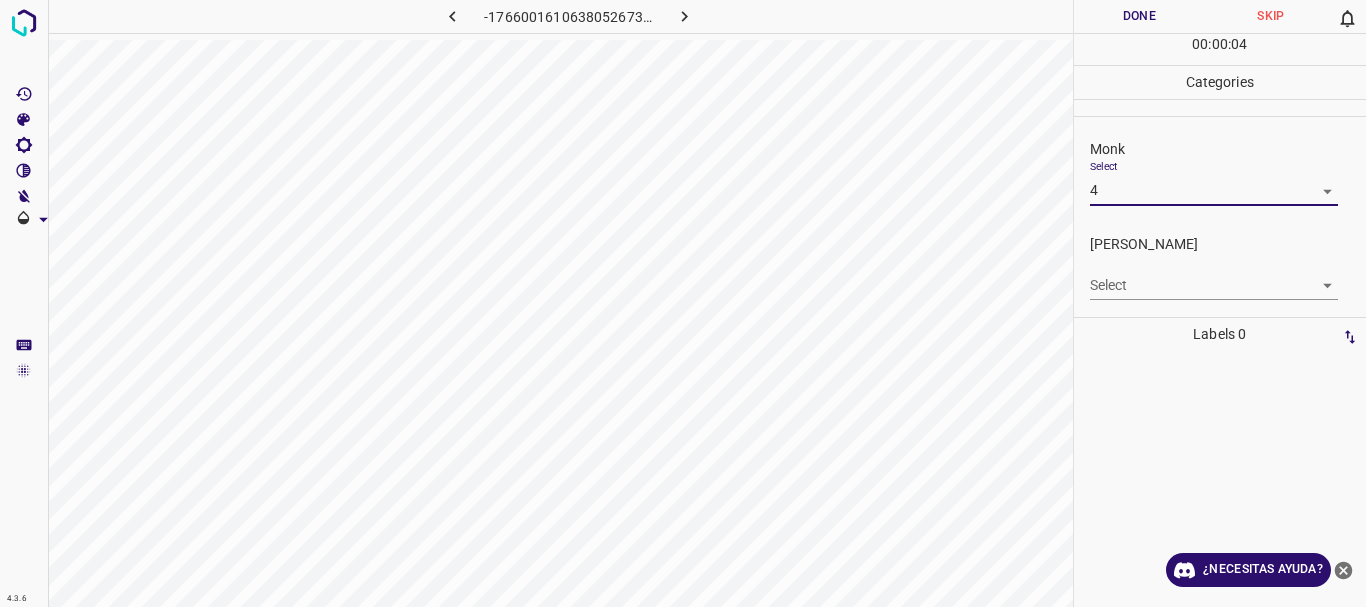 click on "4.3.6  -1766001610638052673.png Done Skip 0 00   : 00   : 04   Categories Monk   Select 4 4  [PERSON_NAME]   Select ​ Labels   0 Categories 1 Monk 2  [PERSON_NAME] Tools Space Change between modes (Draw & Edit) I Auto labeling R Restore zoom M Zoom in N Zoom out Delete Delete selecte label Filters Z Restore filters X Saturation filter C Brightness filter V Contrast filter B Gray scale filter General O Download ¿Necesitas ayuda? Texto original Valora esta traducción Tu opinión servirá para ayudar a mejorar el Traductor de Google - Texto - Esconder - Borrar" at bounding box center [683, 303] 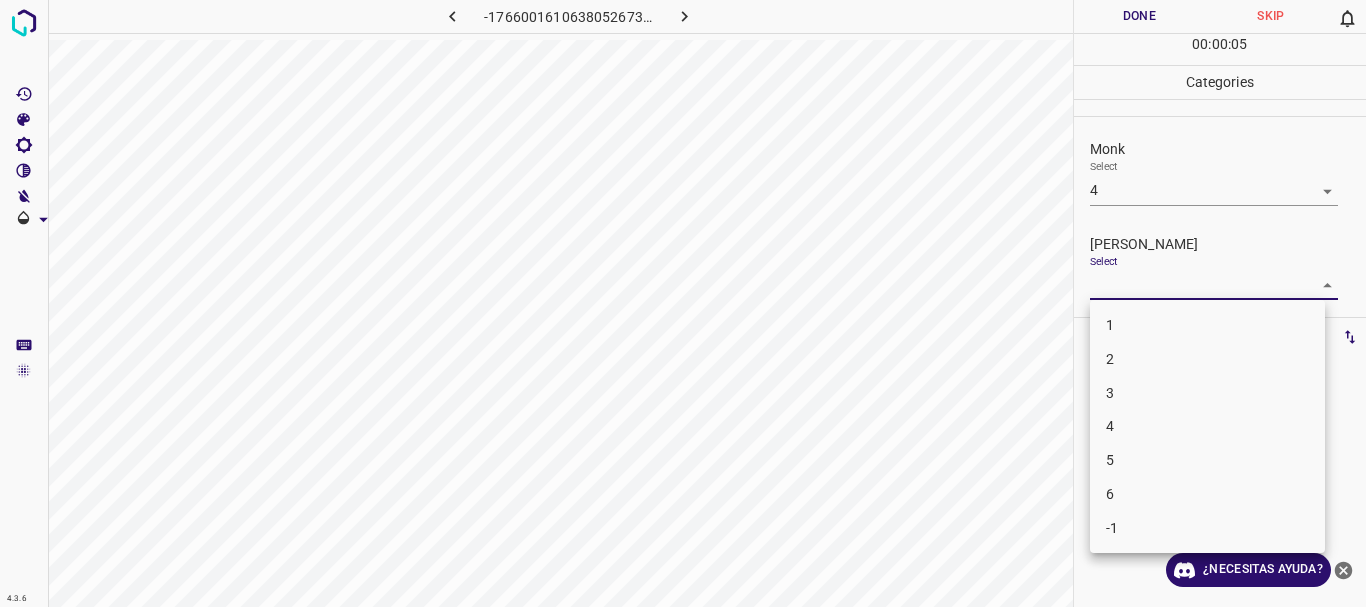 click on "2" at bounding box center (1207, 359) 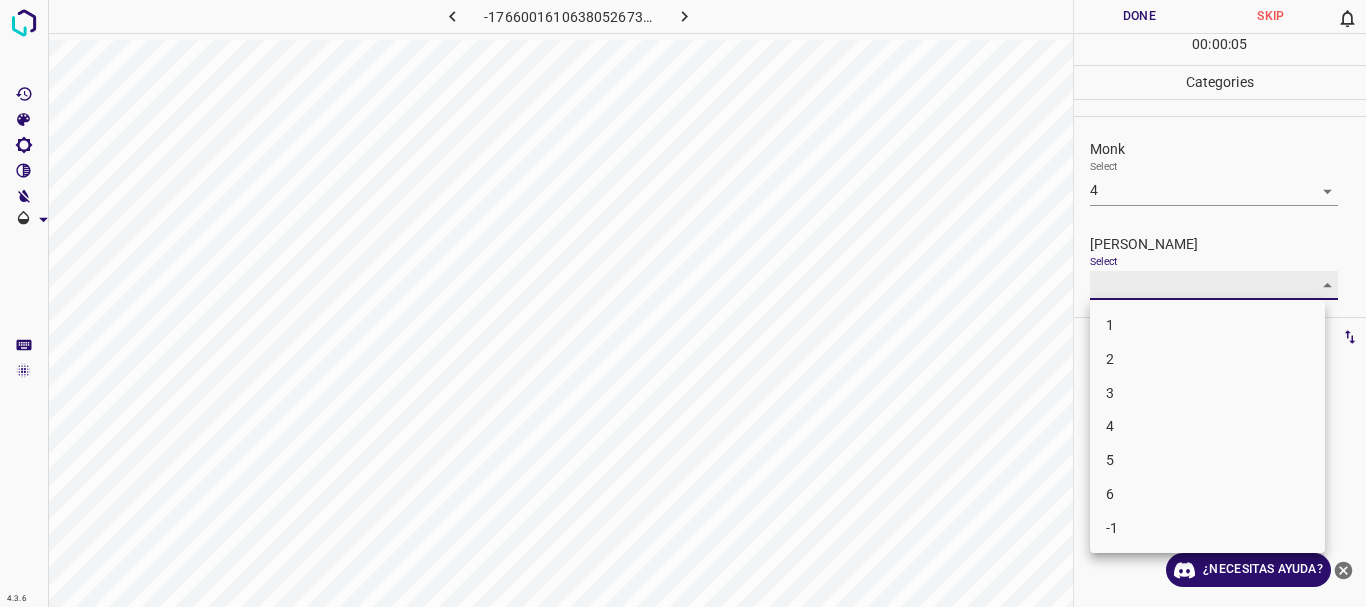 type on "2" 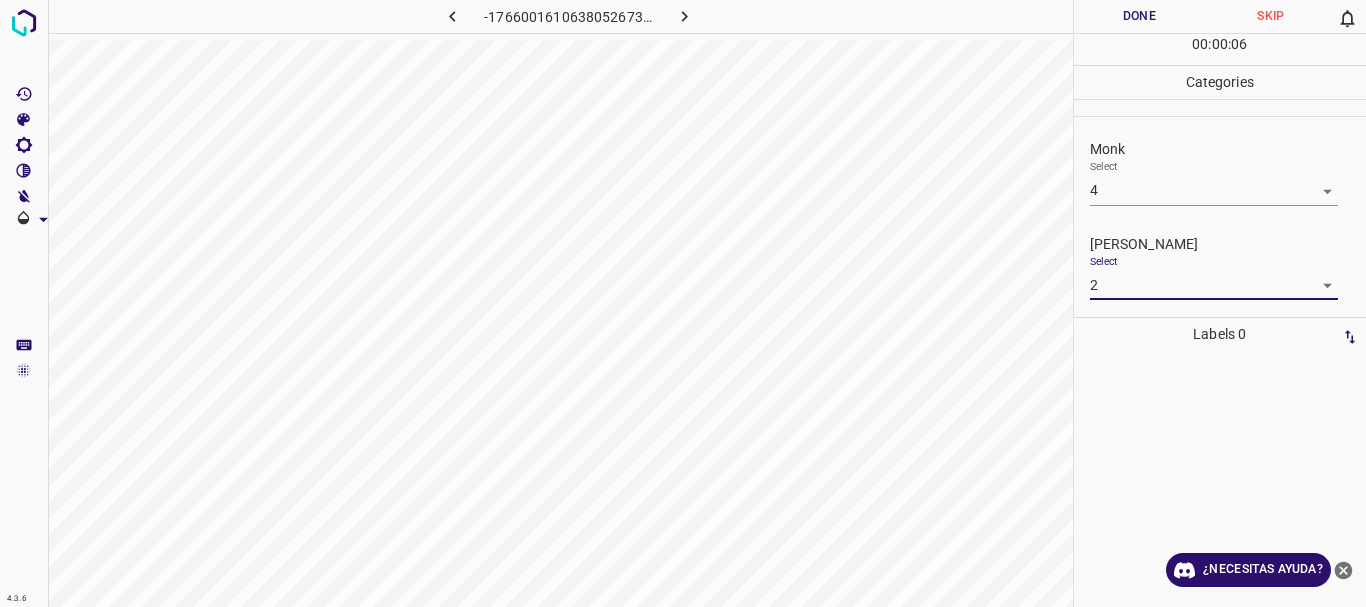 click on "Done" at bounding box center (1140, 16) 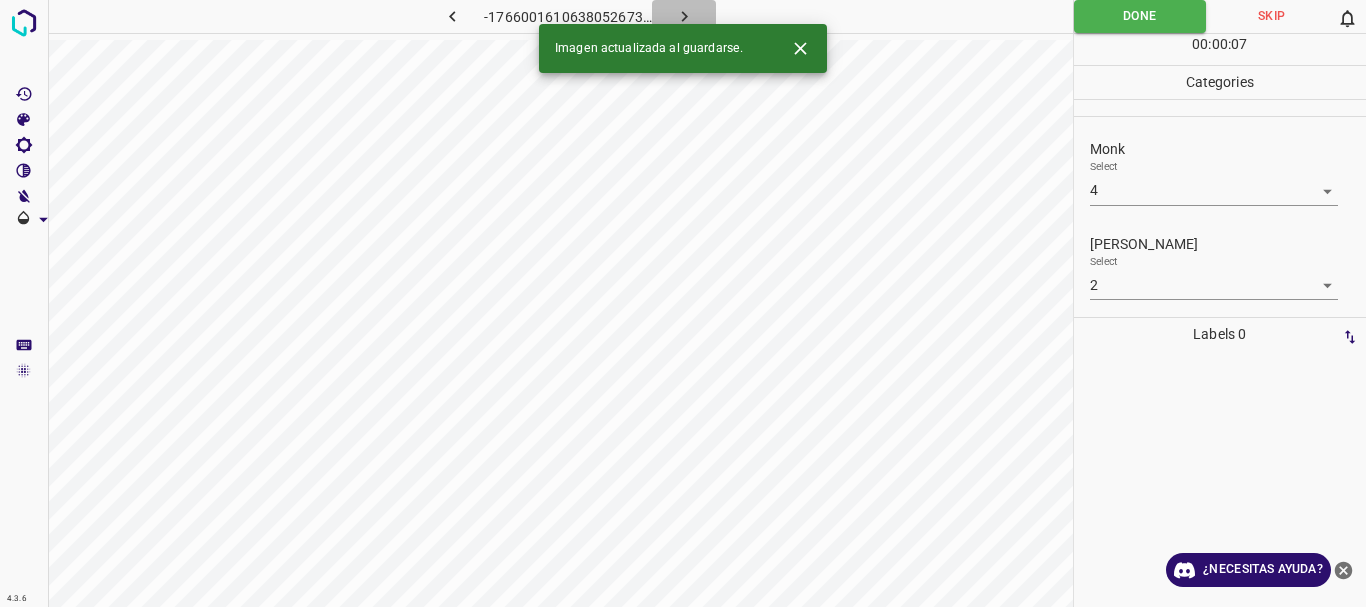 click 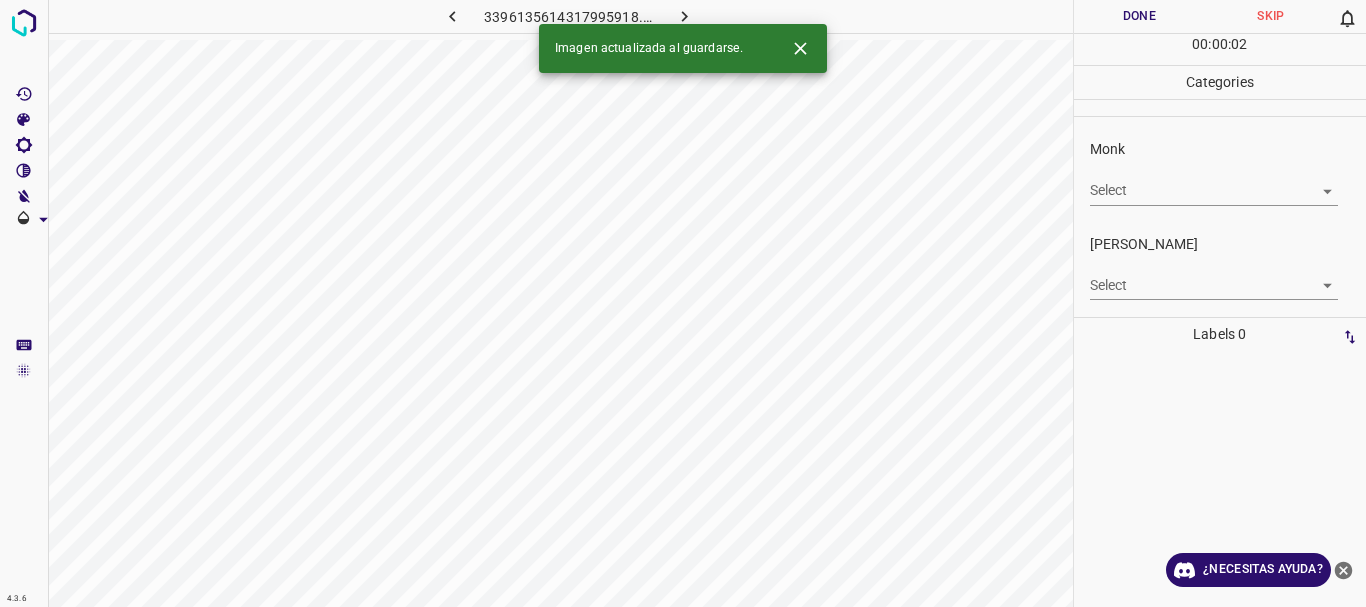 click on "4.3.6  3396135614317995918.png Done Skip 0 00   : 00   : 02   Categories Monk   Select ​  [PERSON_NAME]   Select ​ Labels   0 Categories 1 Monk 2  [PERSON_NAME] Tools Space Change between modes (Draw & Edit) I Auto labeling R Restore zoom M Zoom in N Zoom out Delete Delete selecte label Filters Z Restore filters X Saturation filter C Brightness filter V Contrast filter B Gray scale filter General O Download Imagen actualizada al guardarse. ¿Necesitas ayuda? Texto original Valora esta traducción Tu opinión servirá para ayudar a mejorar el Traductor de Google - Texto - Esconder - Borrar" at bounding box center [683, 303] 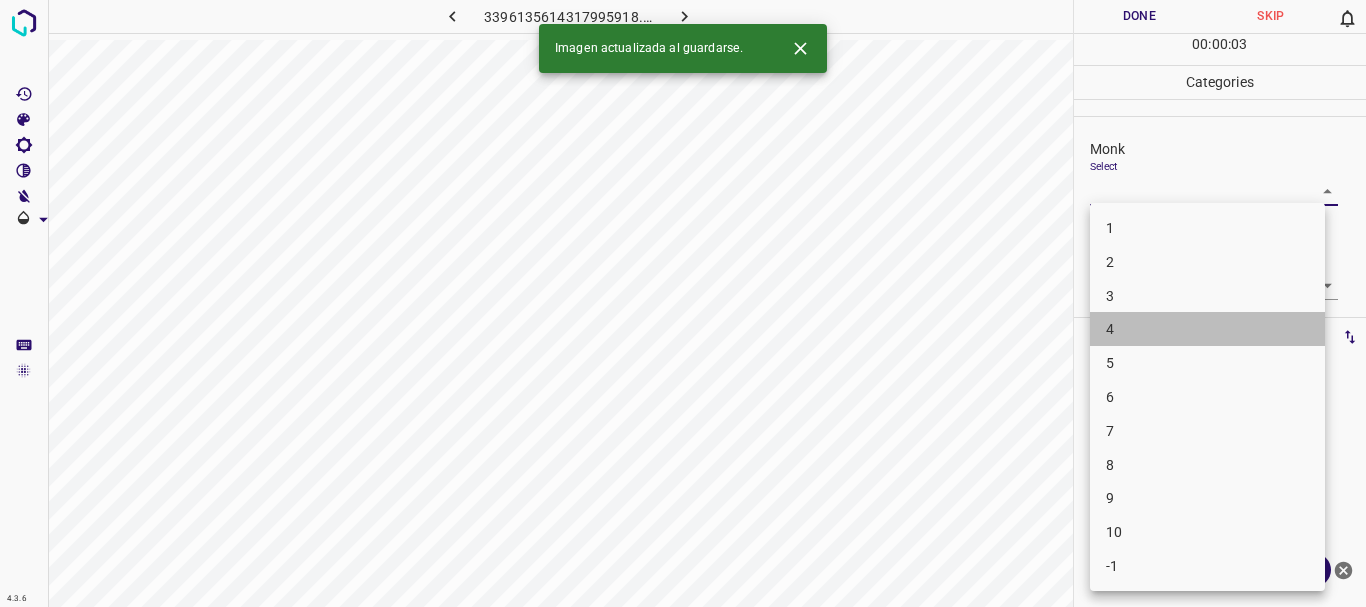 click on "4" at bounding box center [1207, 329] 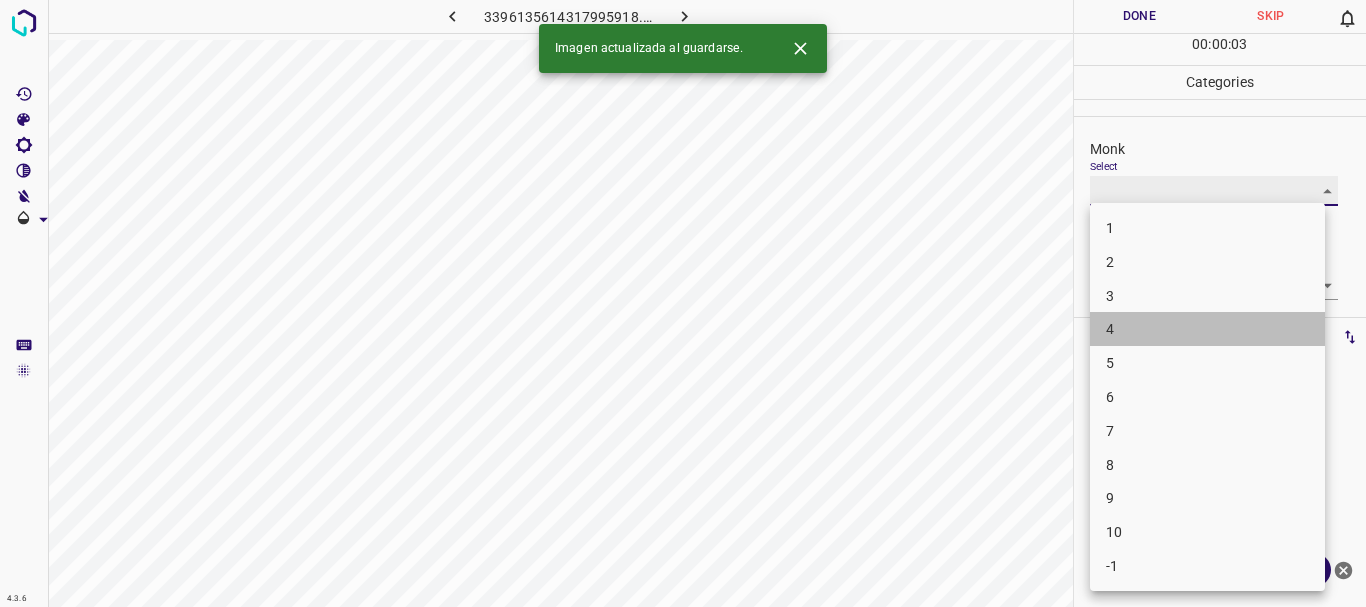 type on "4" 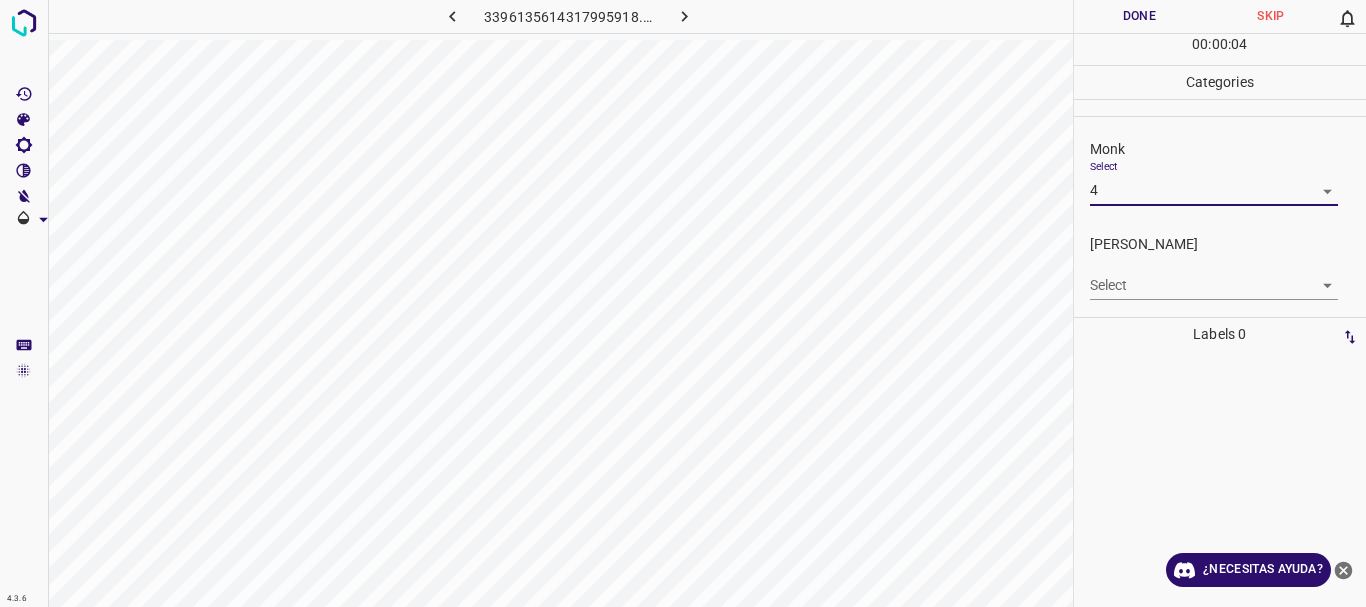 click on "4.3.6  3396135614317995918.png Done Skip 0 00   : 00   : 04   Categories Monk   Select 4 4  [PERSON_NAME]   Select ​ Labels   0 Categories 1 Monk 2  [PERSON_NAME] Tools Space Change between modes (Draw & Edit) I Auto labeling R Restore zoom M Zoom in N Zoom out Delete Delete selecte label Filters Z Restore filters X Saturation filter C Brightness filter V Contrast filter B Gray scale filter General O Download ¿Necesitas ayuda? Texto original Valora esta traducción Tu opinión servirá para ayudar a mejorar el Traductor de Google - Texto - Esconder - Borrar" at bounding box center [683, 303] 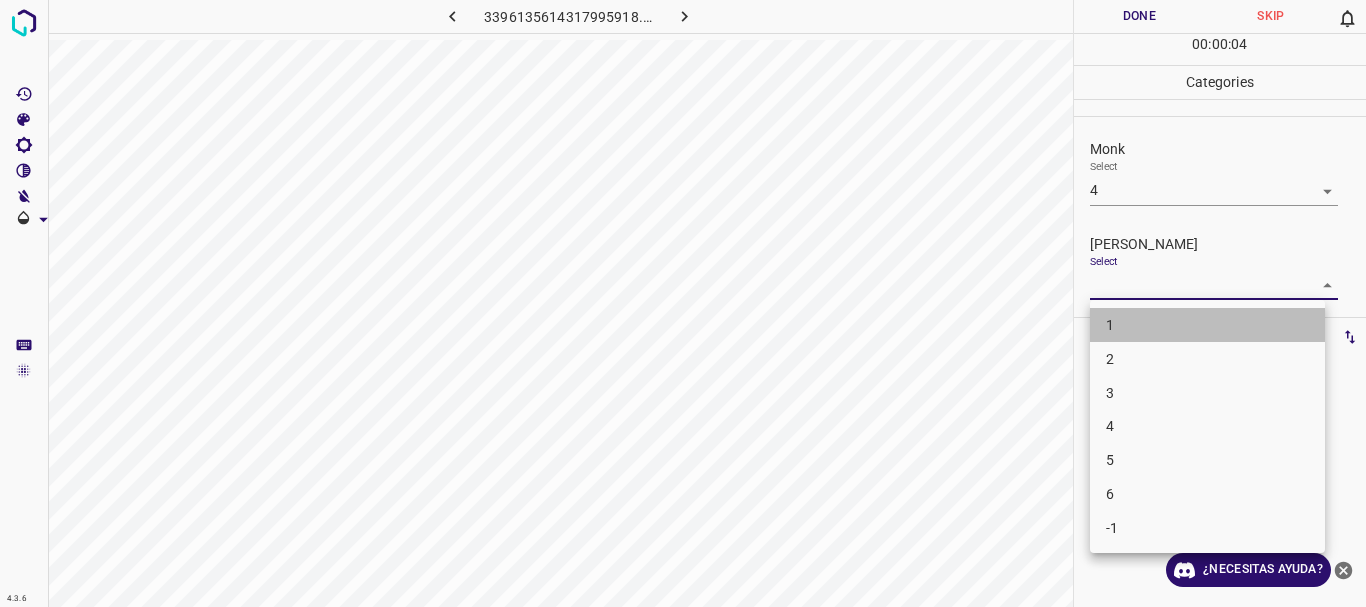 drag, startPoint x: 1126, startPoint y: 324, endPoint x: 1092, endPoint y: 2, distance: 323.79007 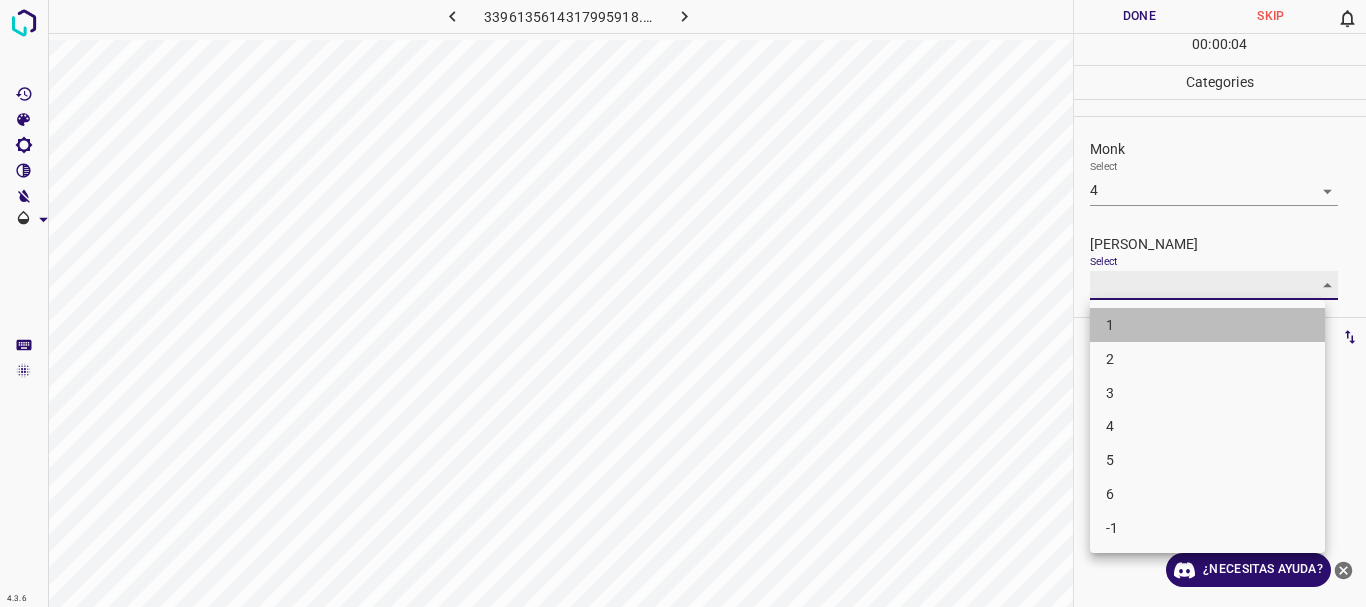 type on "1" 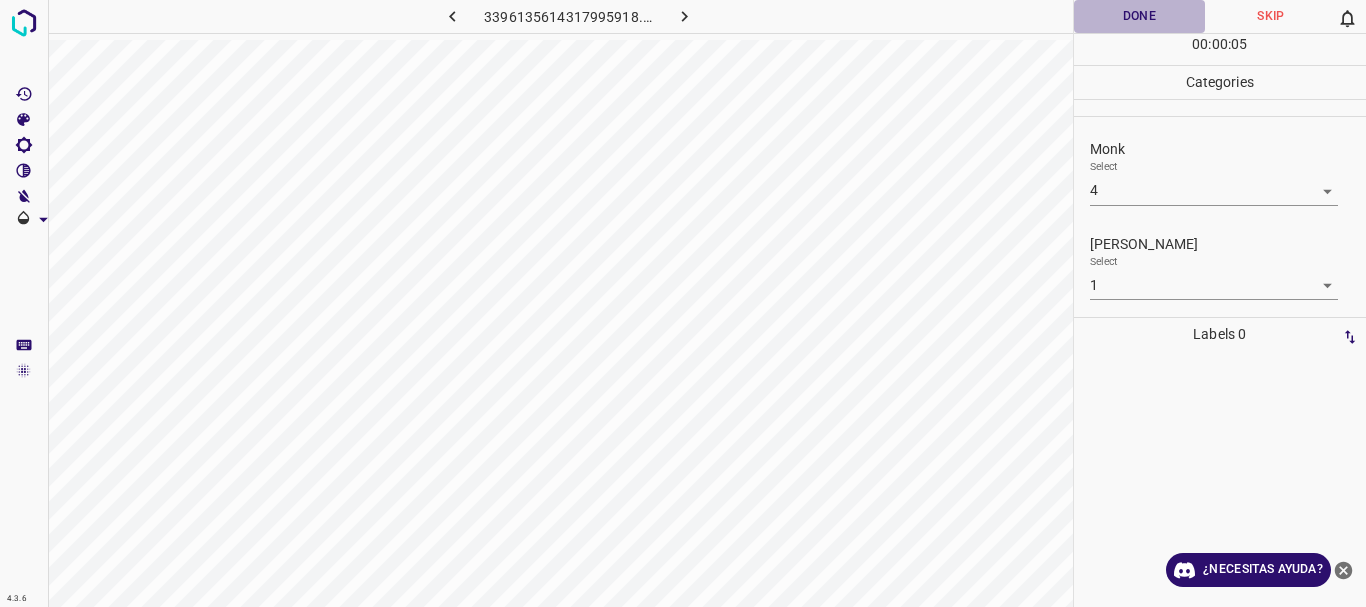 click on "Done" at bounding box center (1140, 16) 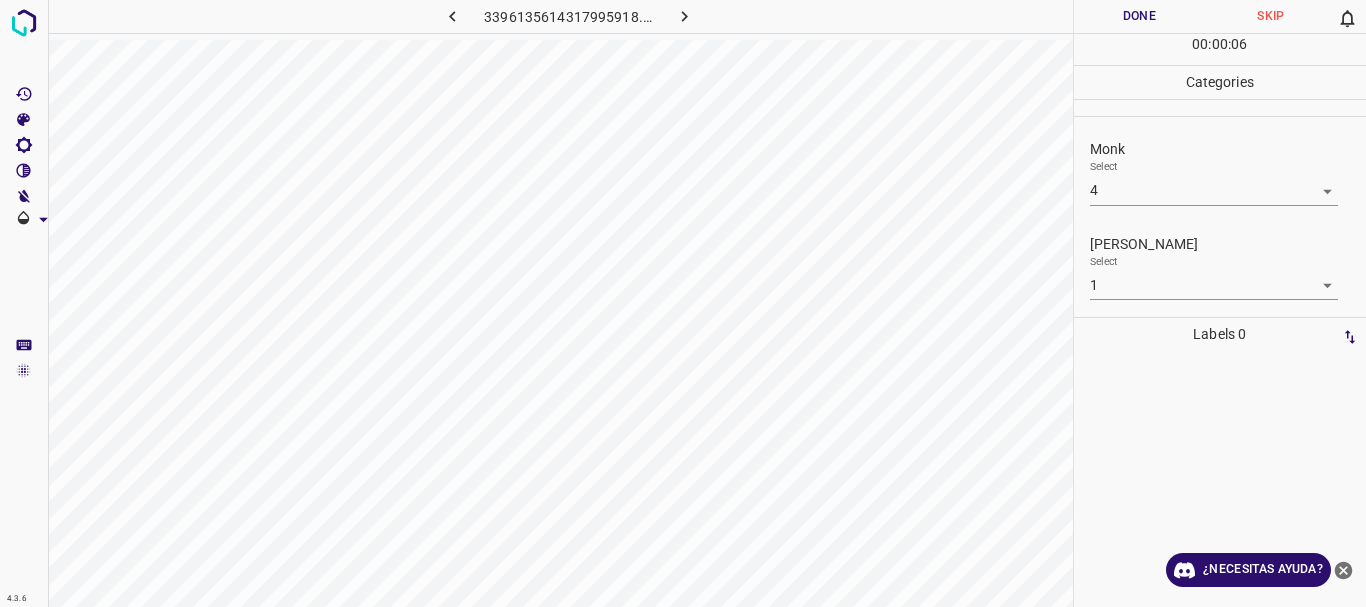 click 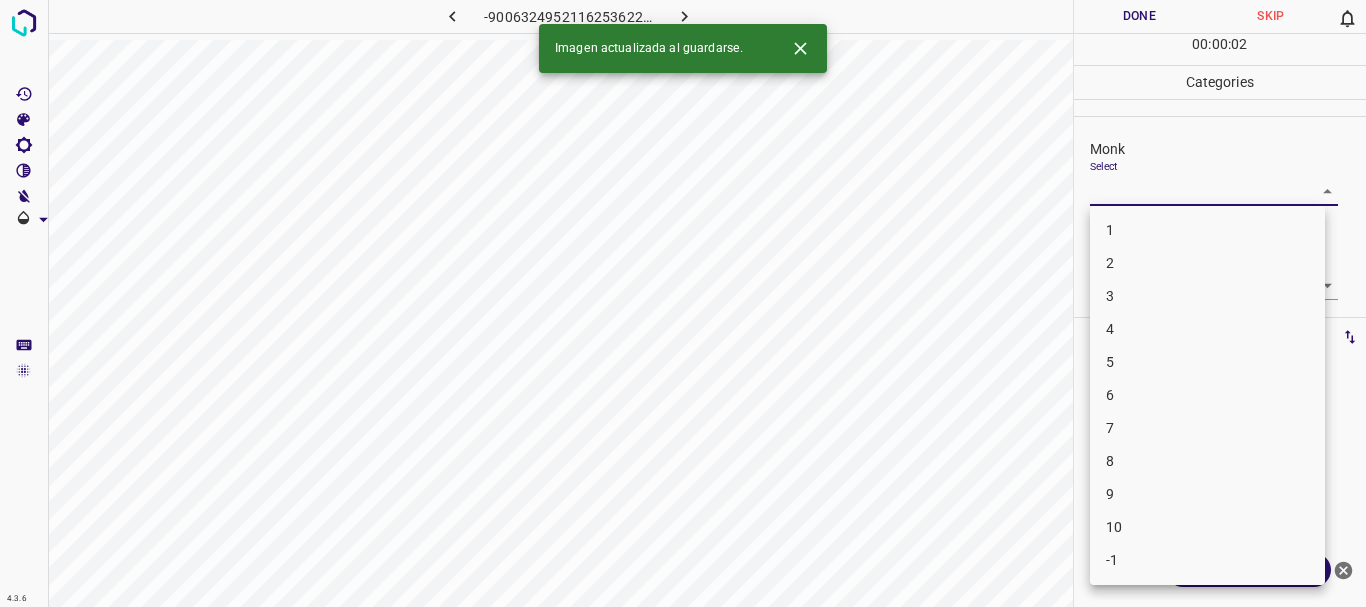 click on "4.3.6  -9006324952116253622.png Done Skip 0 00   : 00   : 02   Categories Monk   Select ​  [PERSON_NAME]   Select ​ Labels   0 Categories 1 Monk 2  [PERSON_NAME] Tools Space Change between modes (Draw & Edit) I Auto labeling R Restore zoom M Zoom in N Zoom out Delete Delete selecte label Filters Z Restore filters X Saturation filter C Brightness filter V Contrast filter B Gray scale filter General O Download Imagen actualizada al guardarse. ¿Necesitas ayuda? Texto original Valora esta traducción Tu opinión servirá para ayudar a mejorar el Traductor de Google - Texto - Esconder - Borrar 1 2 3 4 5 6 7 8 9 10 -1" at bounding box center (683, 303) 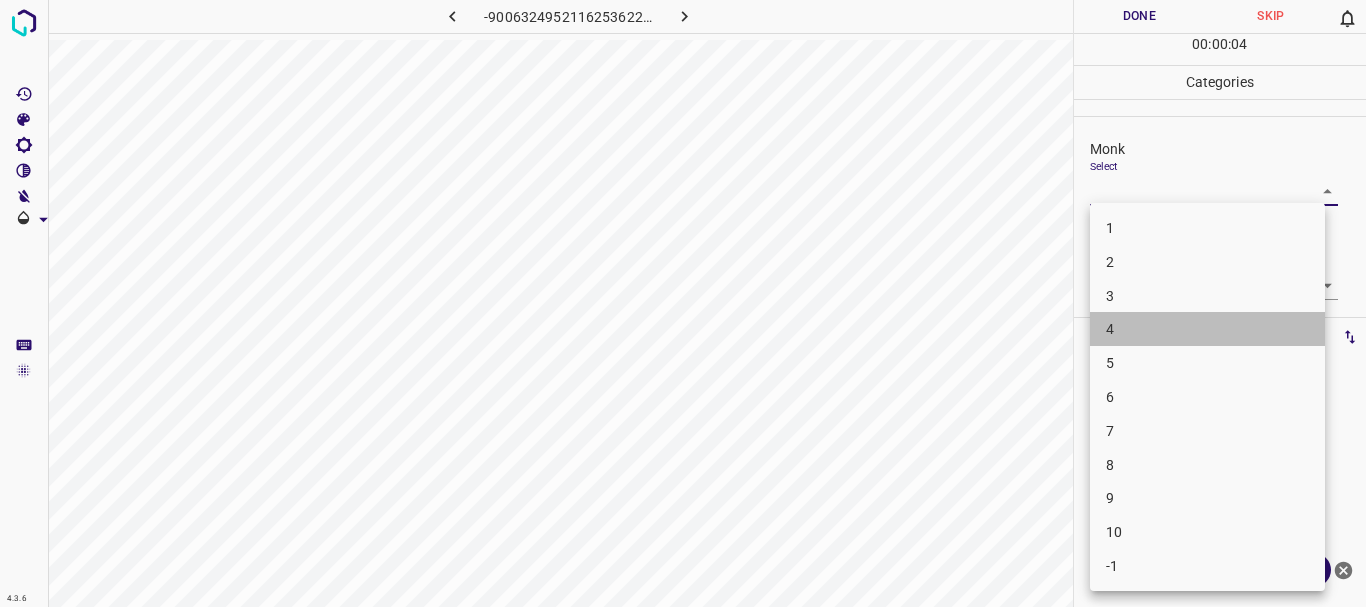 click on "4" at bounding box center (1207, 329) 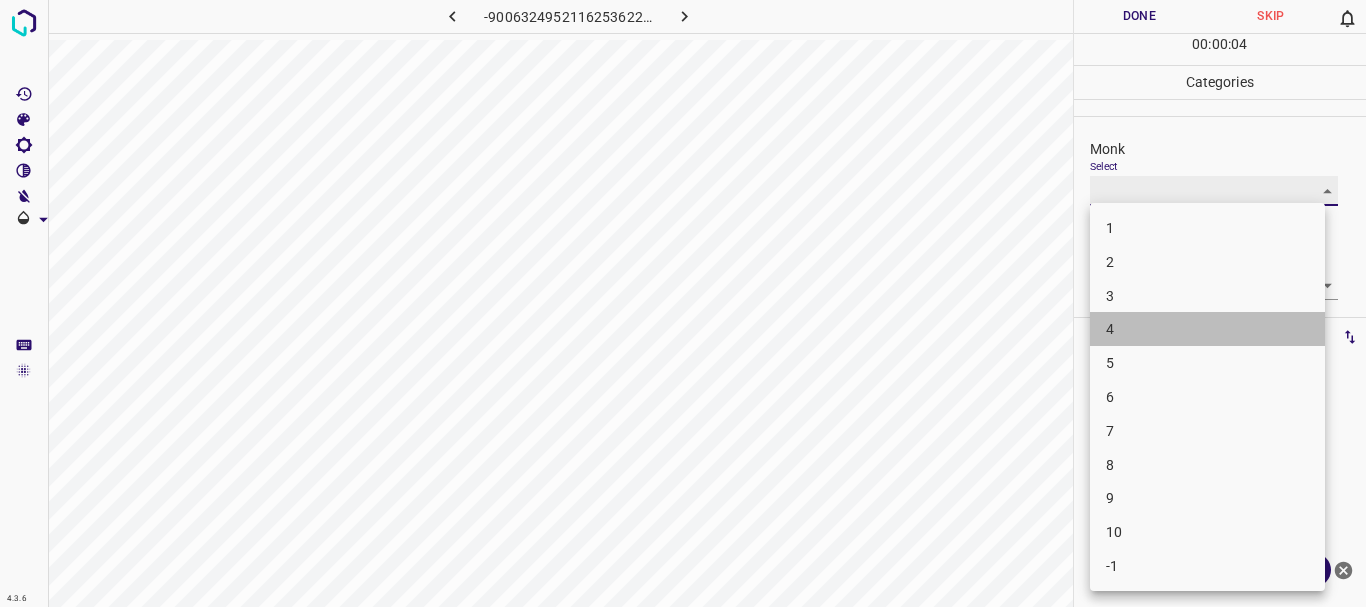 type on "4" 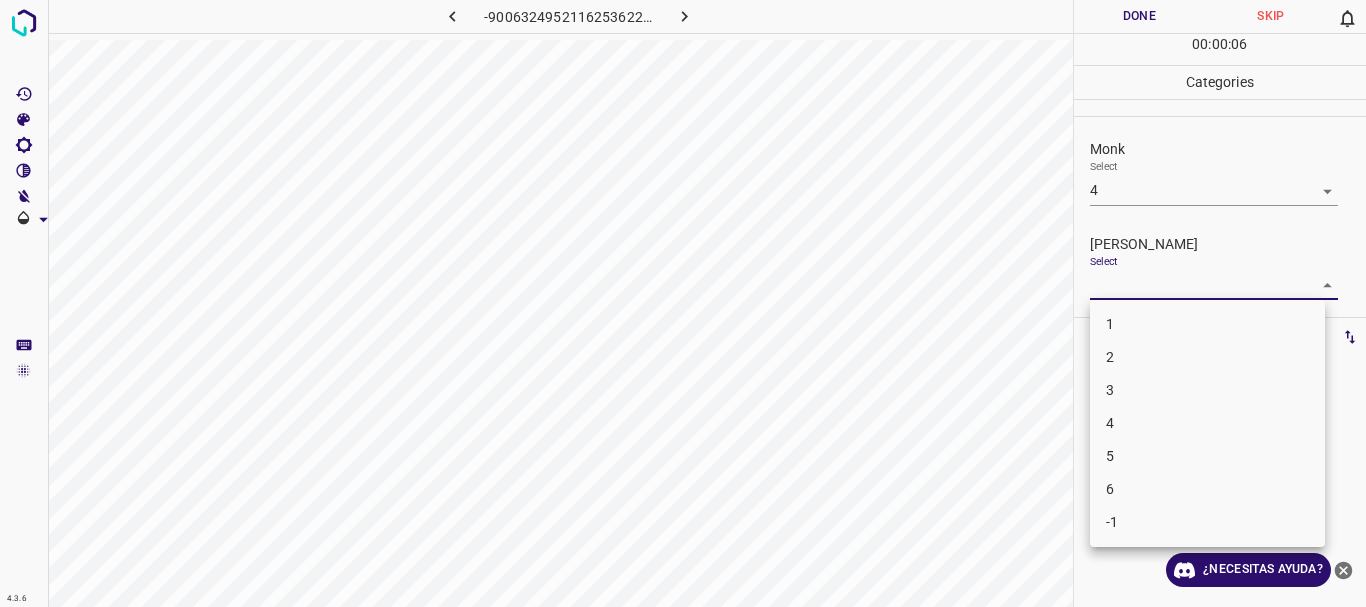 click on "4.3.6  -9006324952116253622.png Done Skip 0 00   : 00   : 06   Categories Monk   Select 4 4  [PERSON_NAME]   Select ​ Labels   0 Categories 1 Monk 2  [PERSON_NAME] Tools Space Change between modes (Draw & Edit) I Auto labeling R Restore zoom M Zoom in N Zoom out Delete Delete selecte label Filters Z Restore filters X Saturation filter C Brightness filter V Contrast filter B Gray scale filter General O Download ¿Necesitas ayuda? Texto original Valora esta traducción Tu opinión servirá para ayudar a mejorar el Traductor de Google - Texto - Esconder - Borrar 1 2 3 4 5 6 -1" at bounding box center (683, 303) 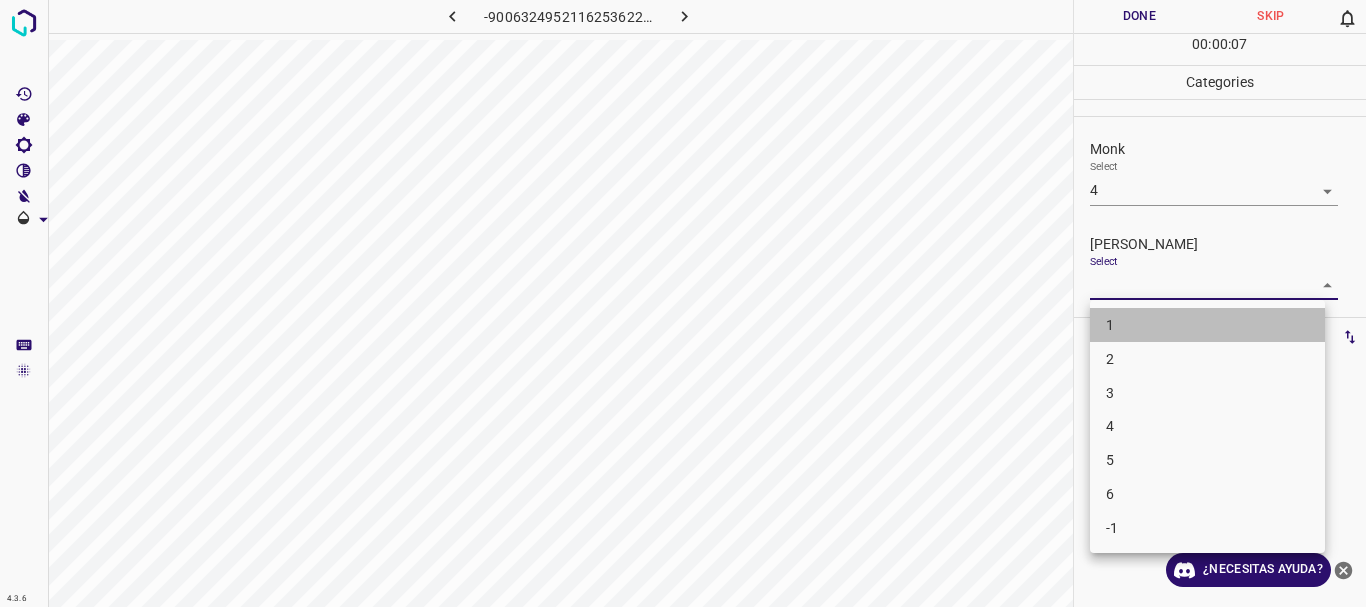 drag, startPoint x: 1115, startPoint y: 333, endPoint x: 1119, endPoint y: 297, distance: 36.221542 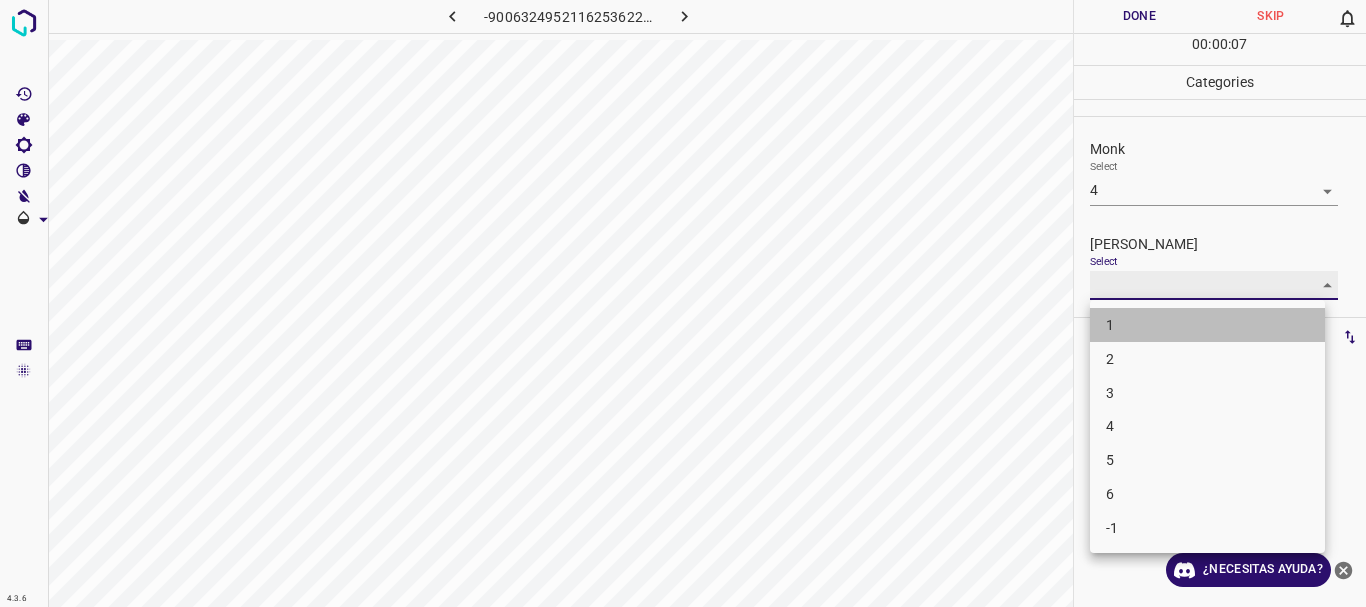type on "1" 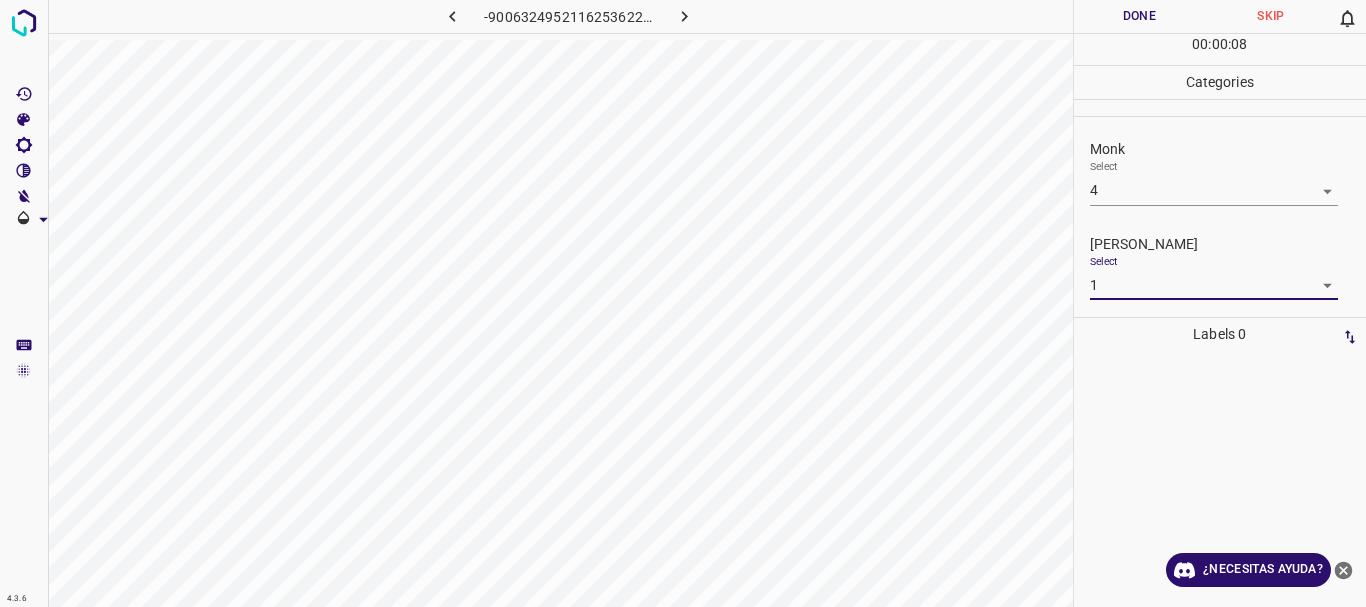 click on "Done" at bounding box center [1140, 16] 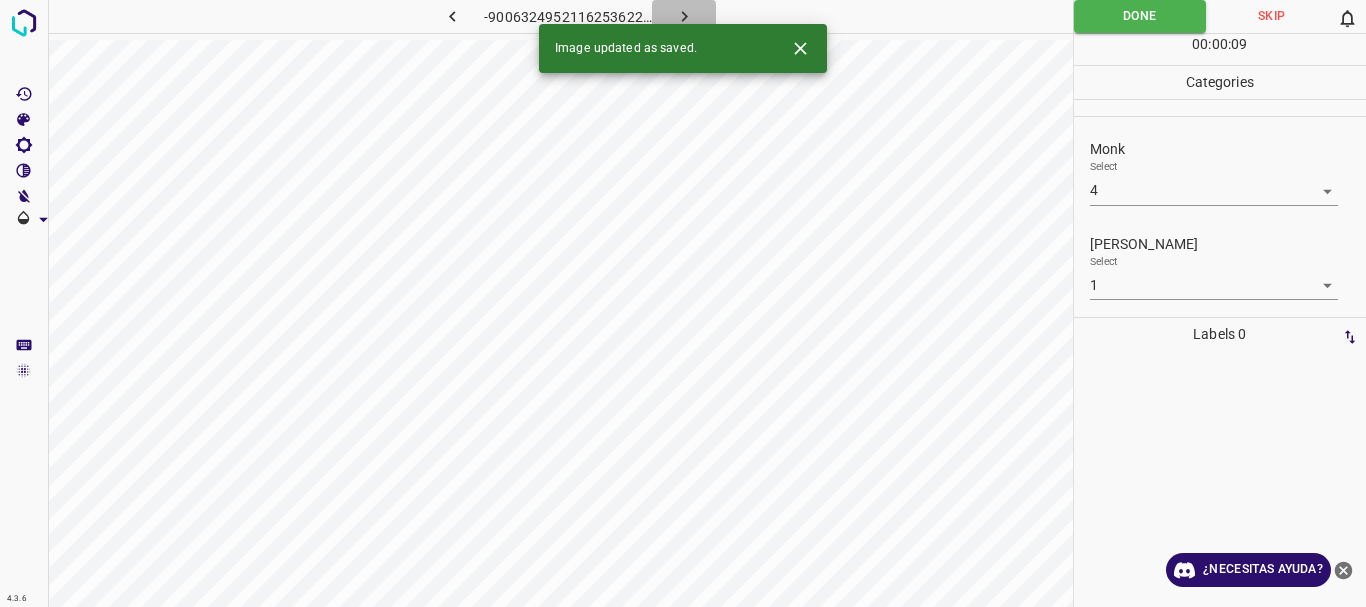 click at bounding box center [684, 16] 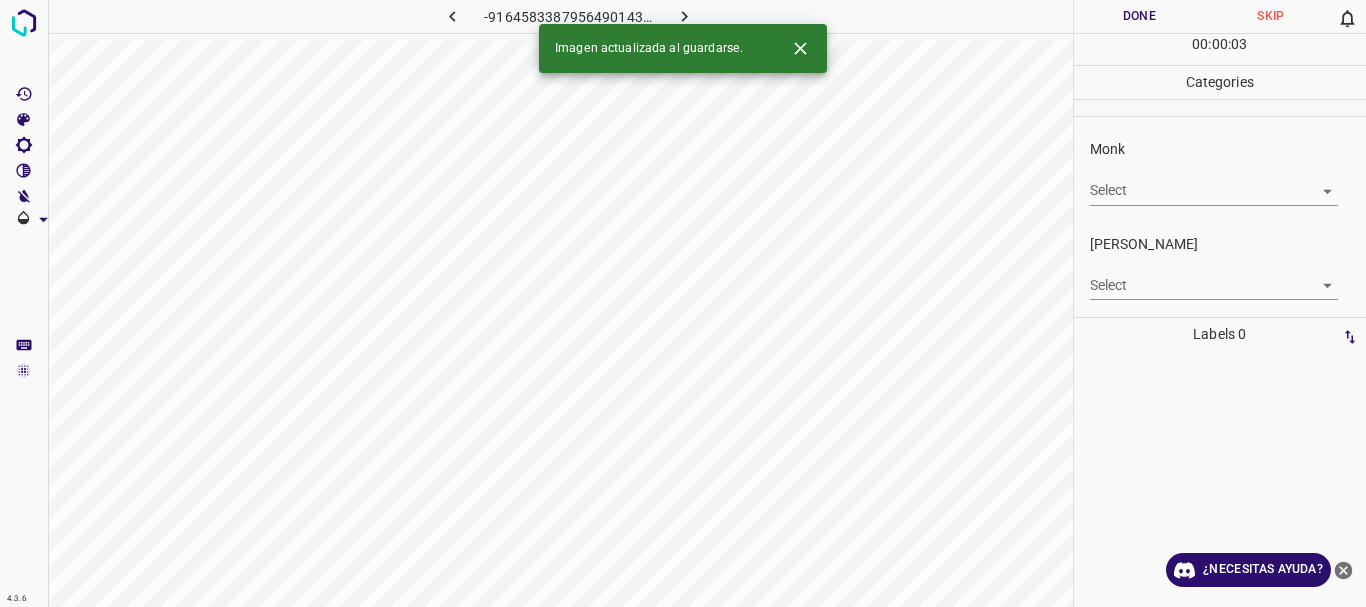 click on "4.3.6  -9164583387956490143.png Done Skip 0 00   : 00   : 03   Categories Monk   Select ​  [PERSON_NAME]   Select ​ Labels   0 Categories 1 Monk 2  [PERSON_NAME] Tools Space Change between modes (Draw & Edit) I Auto labeling R Restore zoom M Zoom in N Zoom out Delete Delete selecte label Filters Z Restore filters X Saturation filter C Brightness filter V Contrast filter B Gray scale filter General O Download Imagen actualizada al guardarse. ¿Necesitas ayuda? Texto original Valora esta traducción Tu opinión servirá para ayudar a mejorar el Traductor de Google - Texto - Esconder - Borrar" at bounding box center [683, 303] 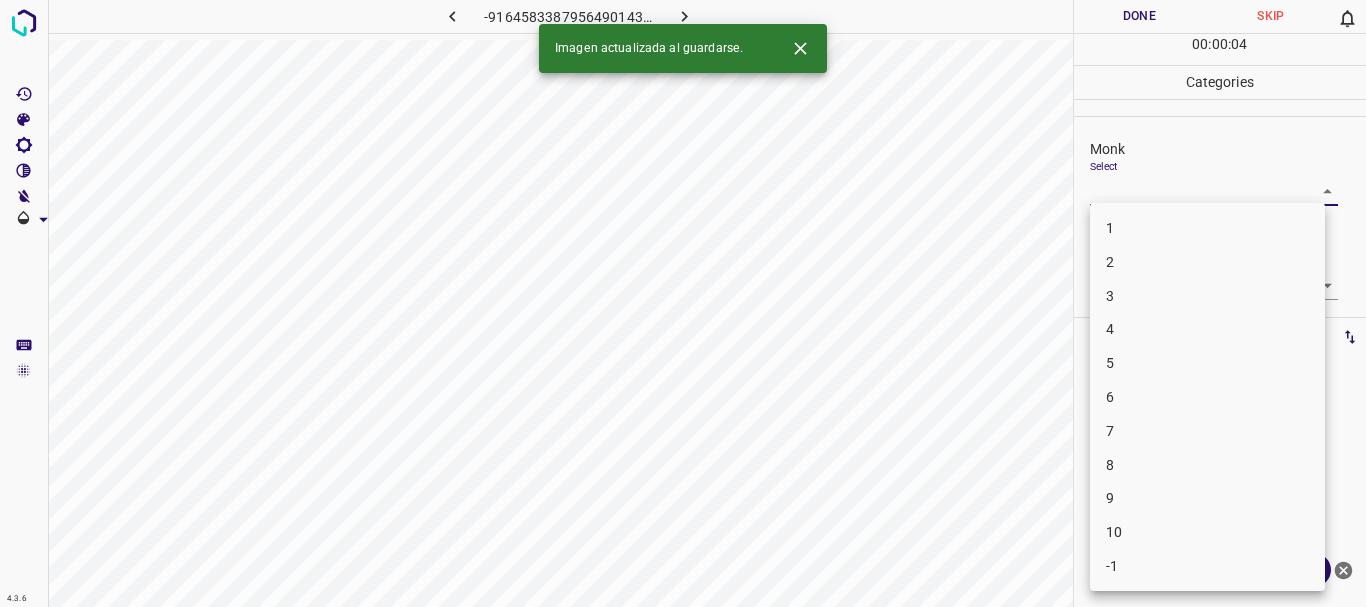 click on "4" at bounding box center (1207, 329) 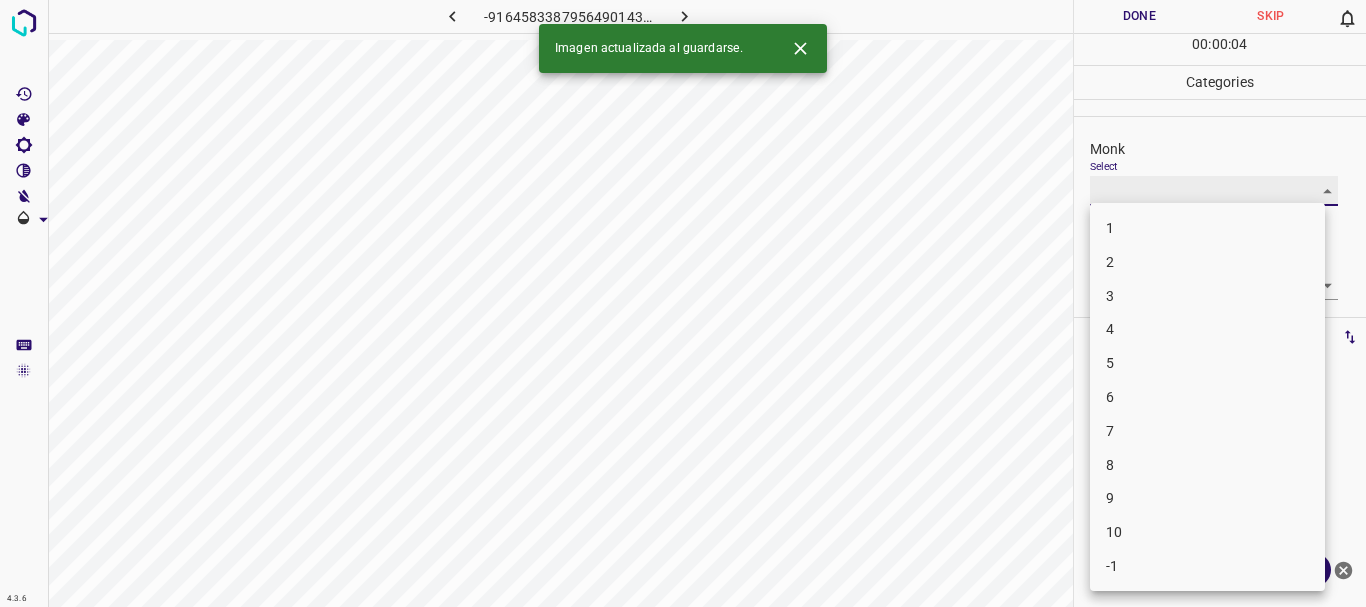 type on "4" 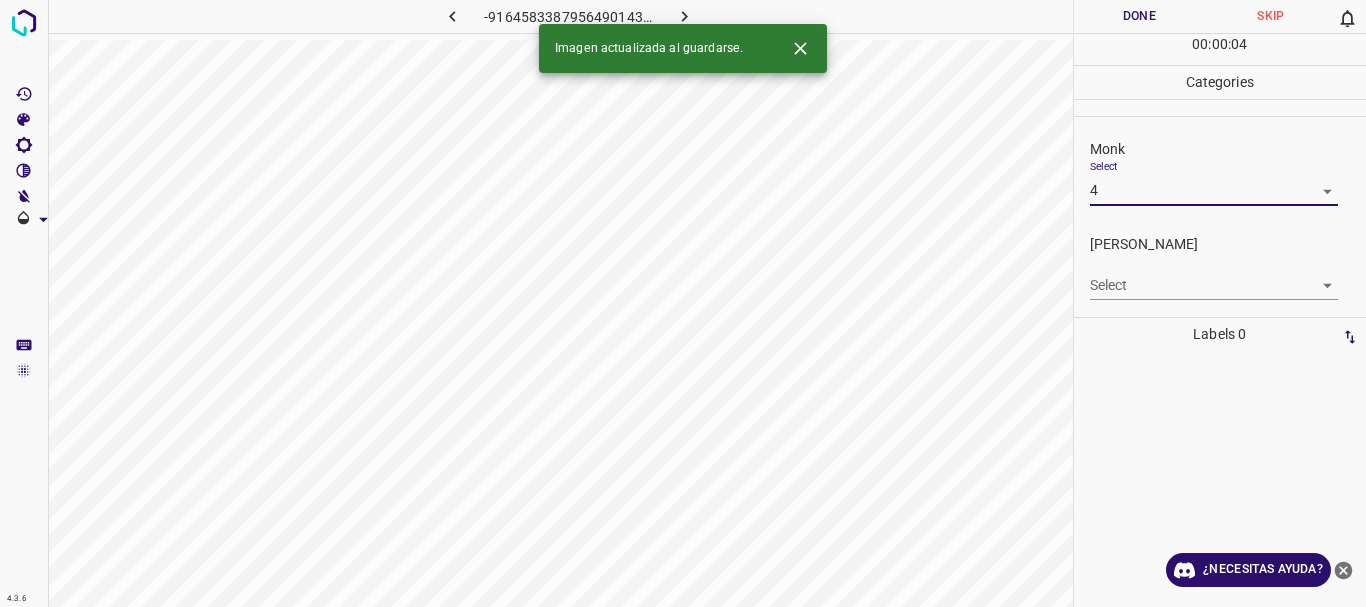 click on "4.3.6  -9164583387956490143.png Done Skip 0 00   : 00   : 04   Categories Monk   Select 4 4  [PERSON_NAME]   Select ​ Labels   0 Categories 1 Monk 2  [PERSON_NAME] Tools Space Change between modes (Draw & Edit) I Auto labeling R Restore zoom M Zoom in N Zoom out Delete Delete selecte label Filters Z Restore filters X Saturation filter C Brightness filter V Contrast filter B Gray scale filter General O Download Imagen actualizada al guardarse. ¿Necesitas ayuda? Texto original Valora esta traducción Tu opinión servirá para ayudar a mejorar el Traductor de Google - Texto - Esconder - Borrar" at bounding box center [683, 303] 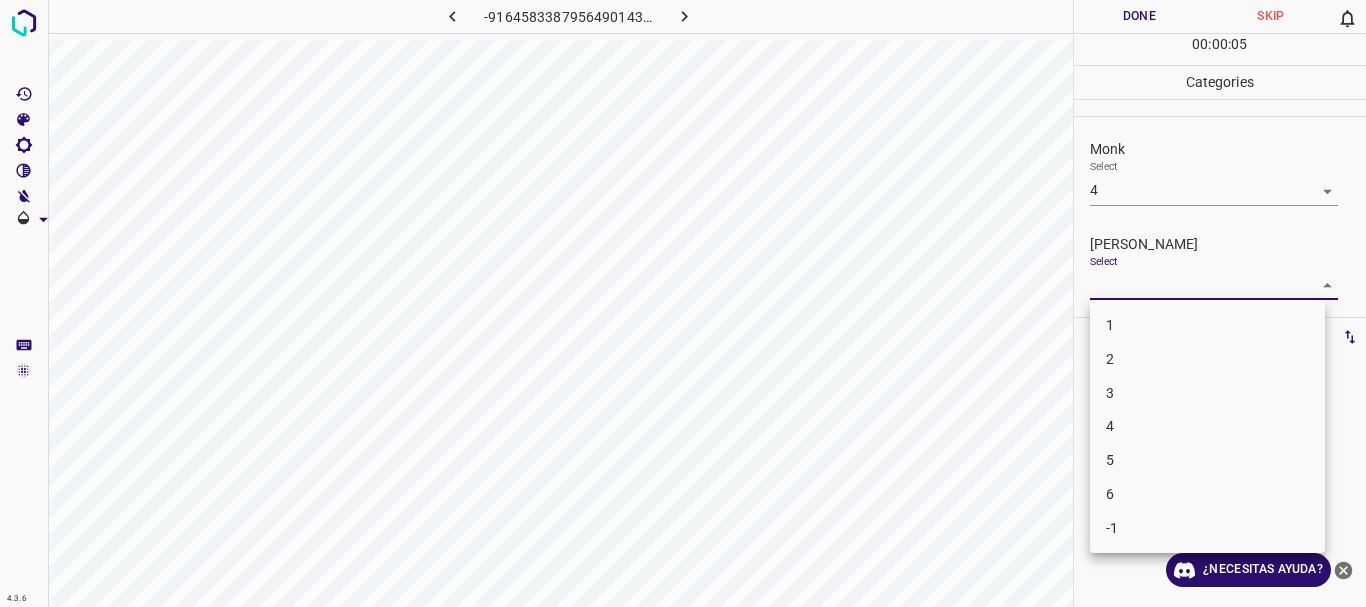 drag, startPoint x: 1123, startPoint y: 331, endPoint x: 1144, endPoint y: 3, distance: 328.67157 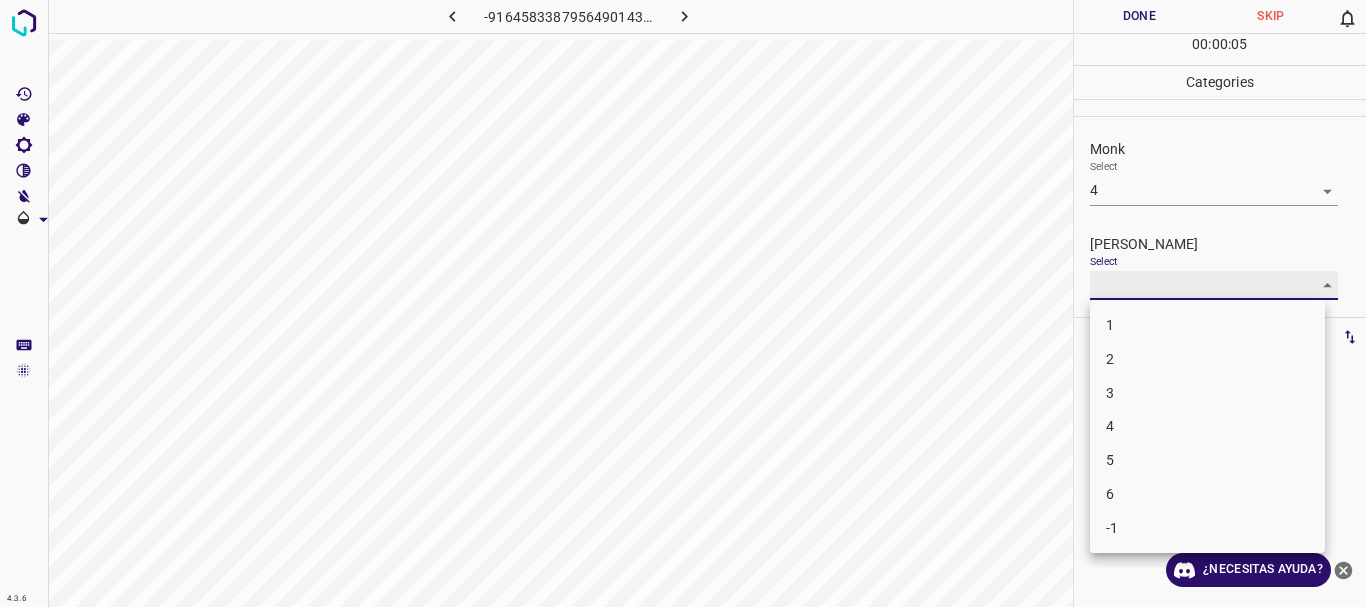 type on "1" 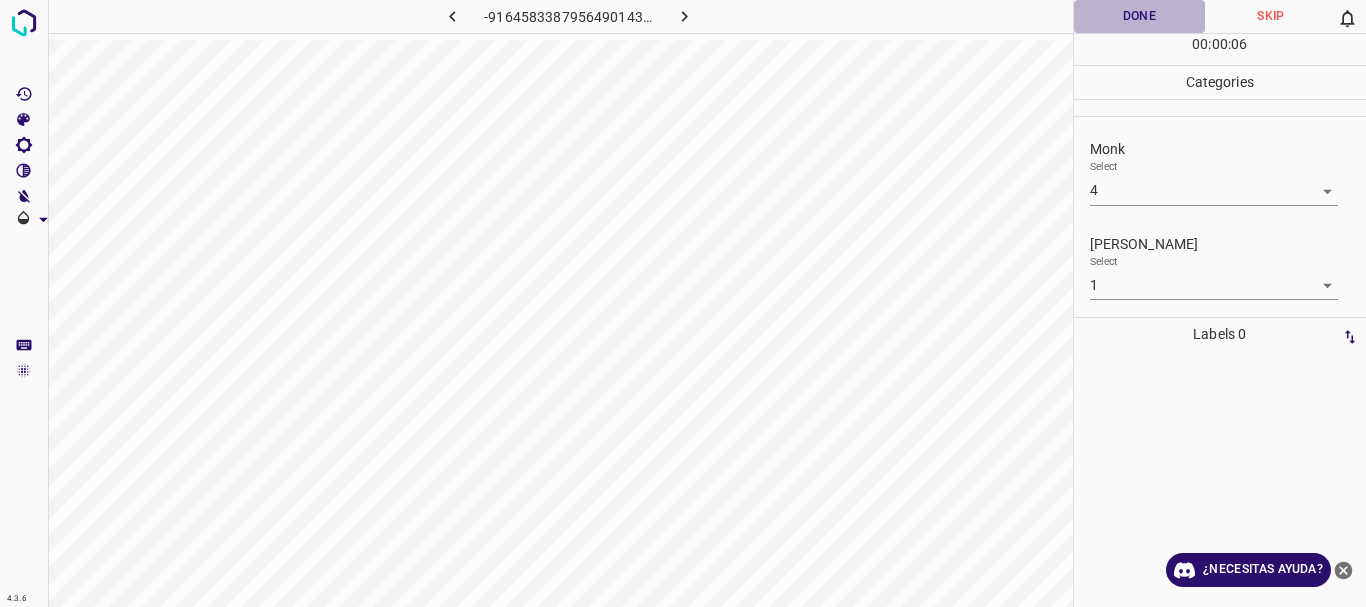 click on "Done" at bounding box center [1140, 16] 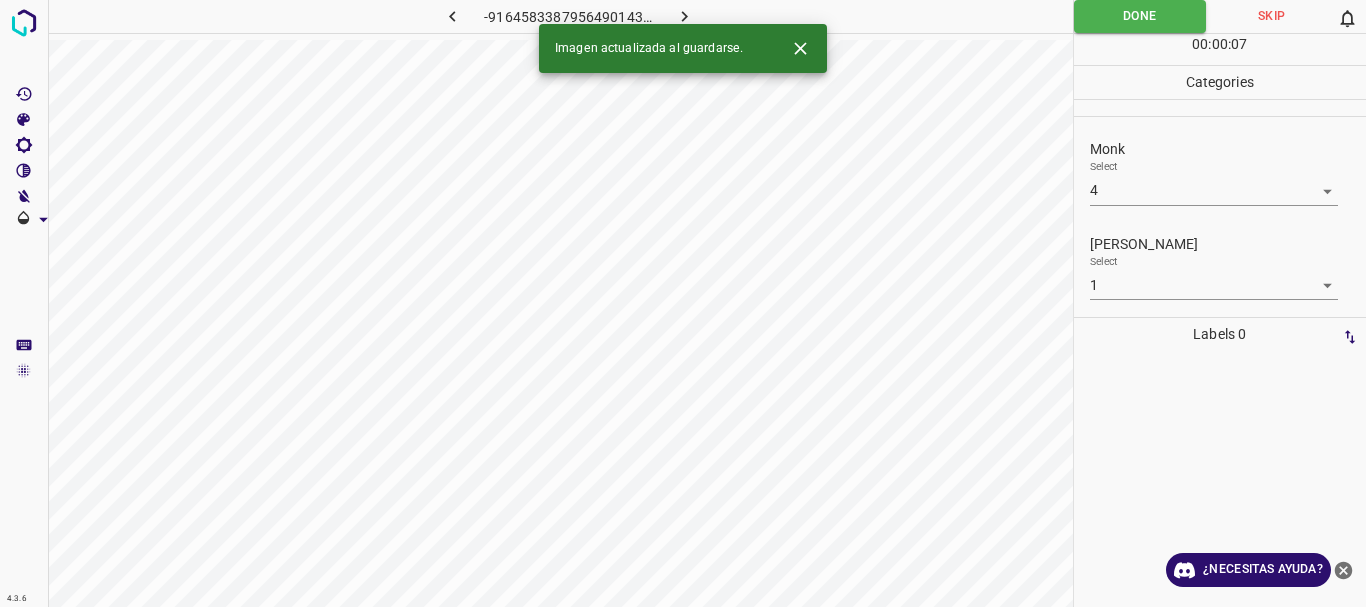 click at bounding box center (684, 16) 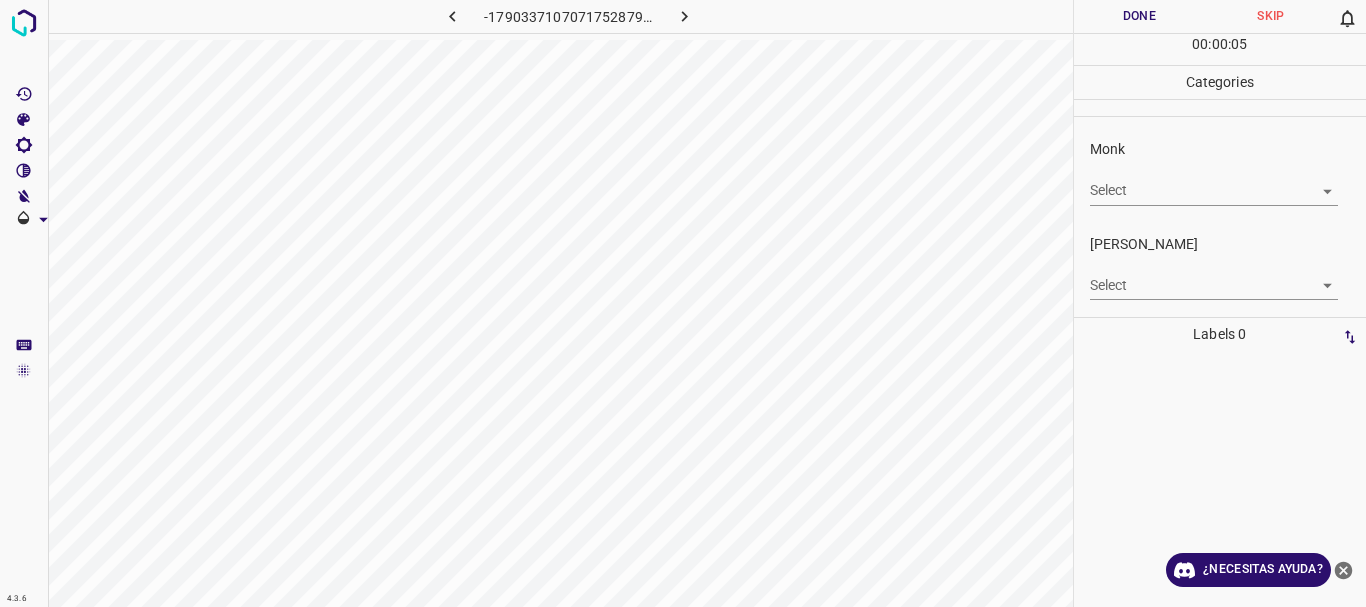 click on "4.3.6  -1790337107071752879.png Done Skip 0 00   : 00   : 05   Categories Monk   Select ​  [PERSON_NAME]   Select ​ Labels   0 Categories 1 Monk 2  [PERSON_NAME] Tools Space Change between modes (Draw & Edit) I Auto labeling R Restore zoom M Zoom in N Zoom out Delete Delete selecte label Filters Z Restore filters X Saturation filter C Brightness filter V Contrast filter B Gray scale filter General O Download ¿Necesitas ayuda? Texto original Valora esta traducción Tu opinión servirá para ayudar a mejorar el Traductor de Google - Texto - Esconder - Borrar" at bounding box center [683, 303] 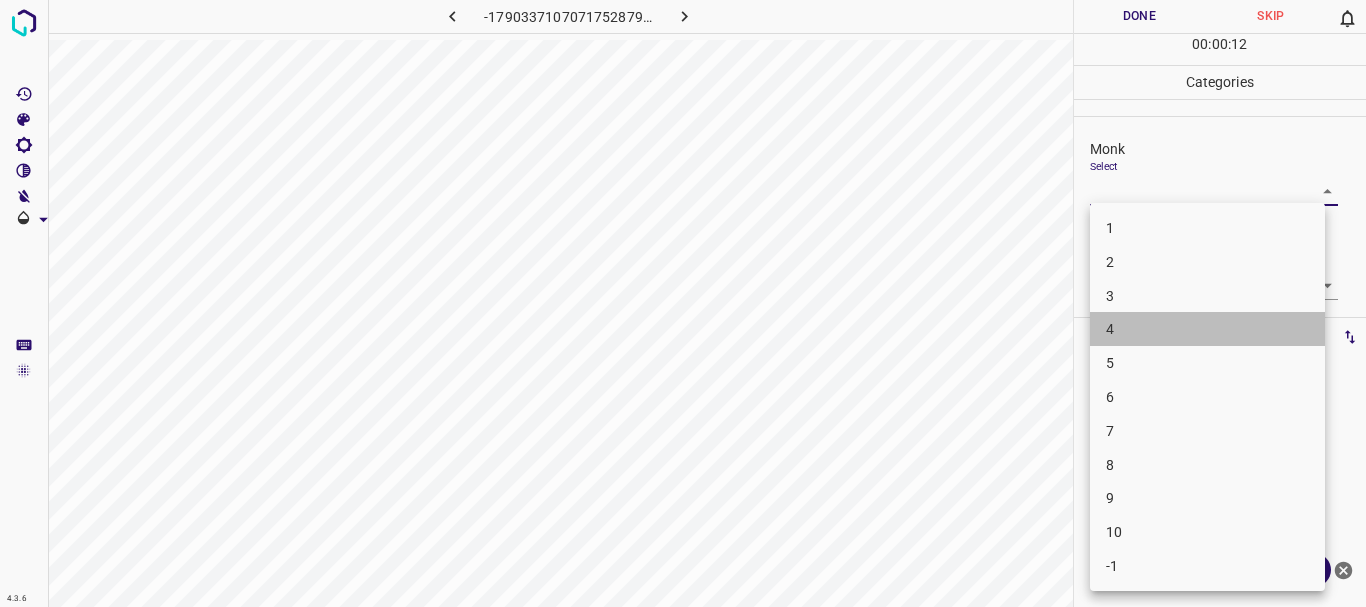 click on "4" at bounding box center [1110, 329] 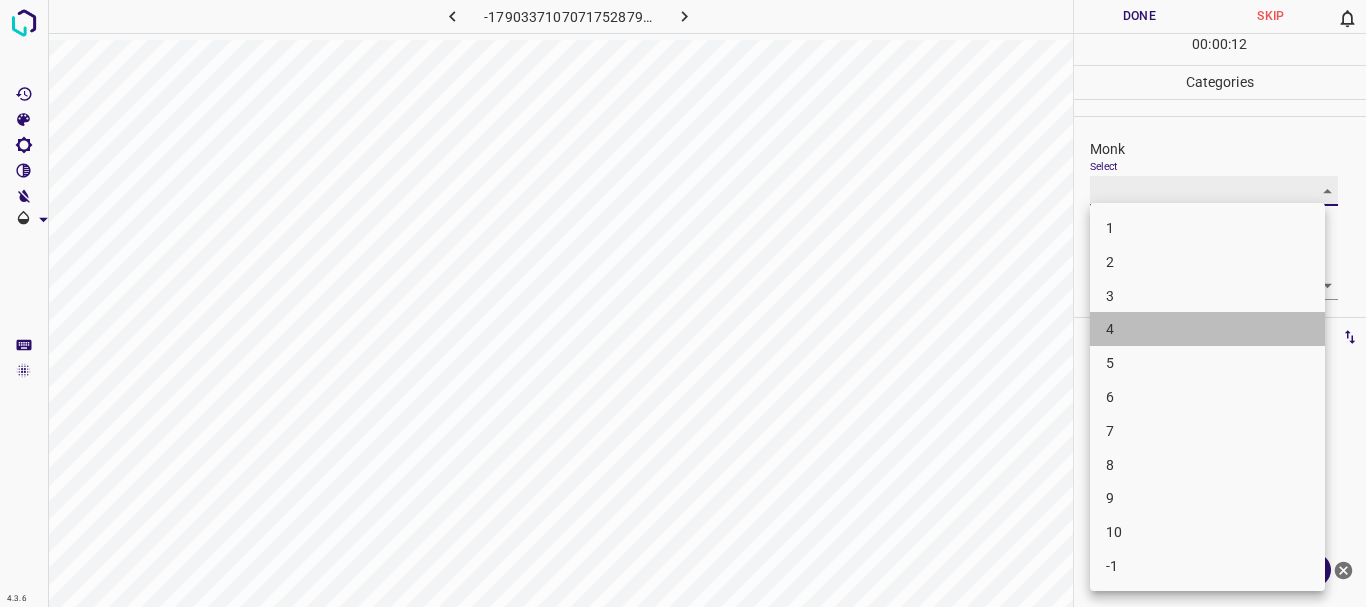 type on "4" 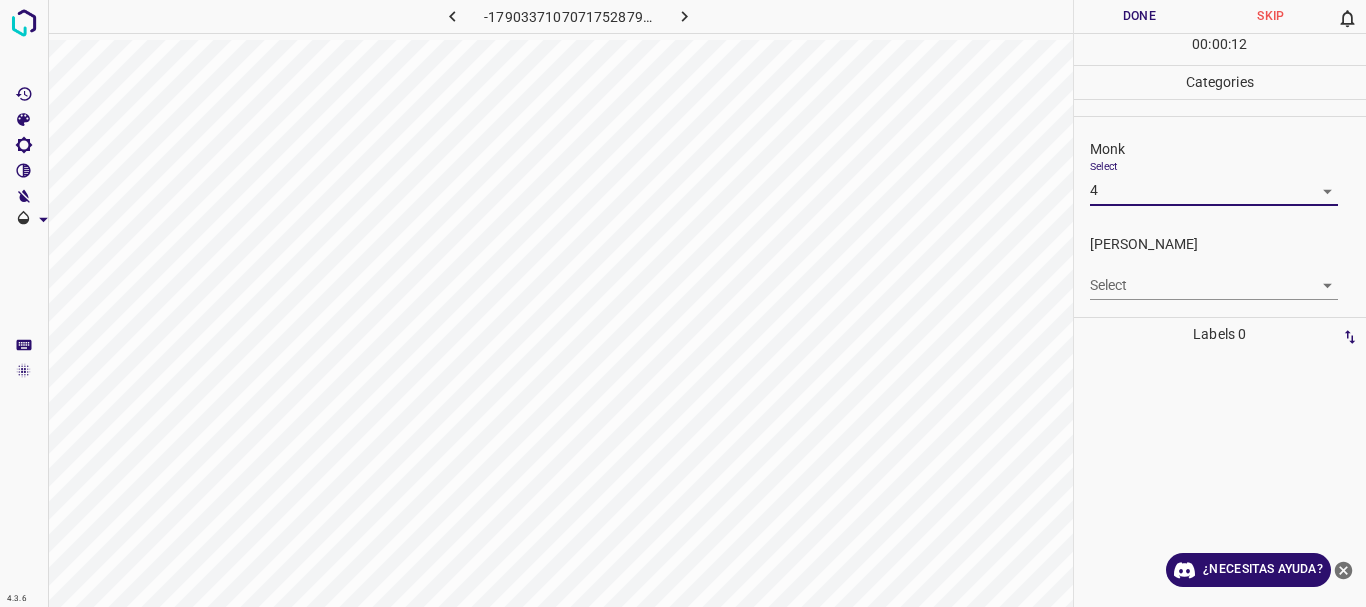 click on "4.3.6  -1790337107071752879.png Done Skip 0 00   : 00   : 12   Categories Monk   Select 4 4  [PERSON_NAME]   Select ​ Labels   0 Categories 1 Monk 2  [PERSON_NAME] Tools Space Change between modes (Draw & Edit) I Auto labeling R Restore zoom M Zoom in N Zoom out Delete Delete selecte label Filters Z Restore filters X Saturation filter C Brightness filter V Contrast filter B Gray scale filter General O Download ¿Necesitas ayuda? Texto original Valora esta traducción Tu opinión servirá para ayudar a mejorar el Traductor de Google - Texto - Esconder - Borrar" at bounding box center [683, 303] 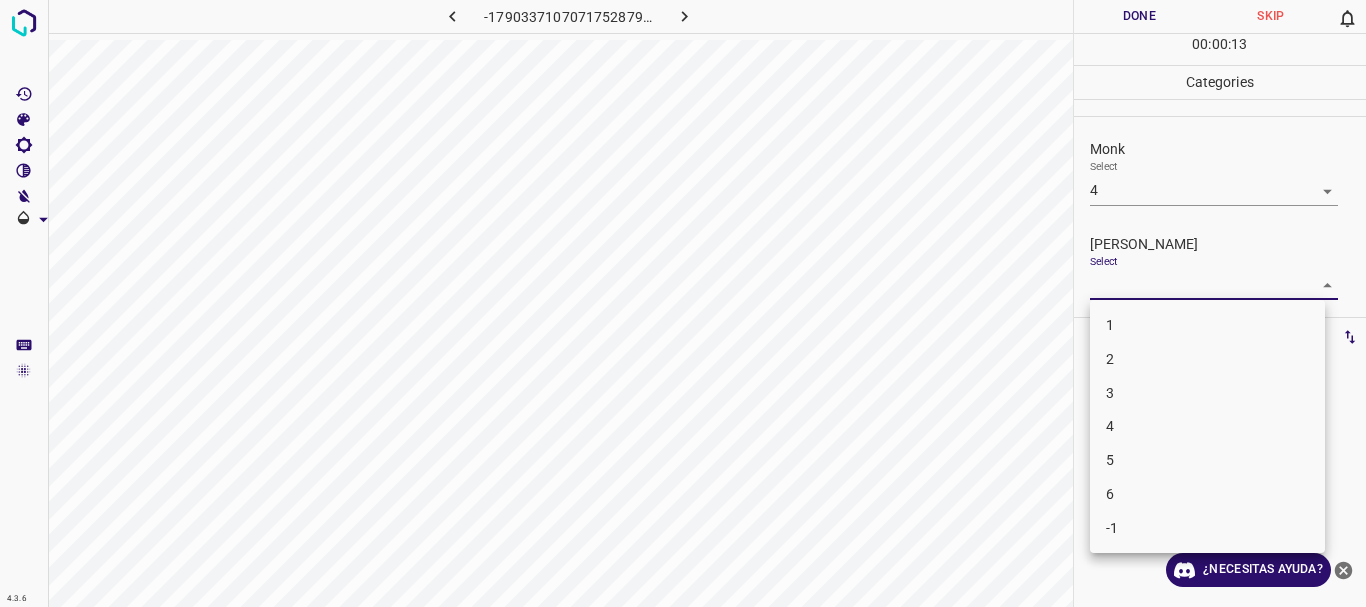 drag, startPoint x: 1120, startPoint y: 418, endPoint x: 1126, endPoint y: 333, distance: 85.2115 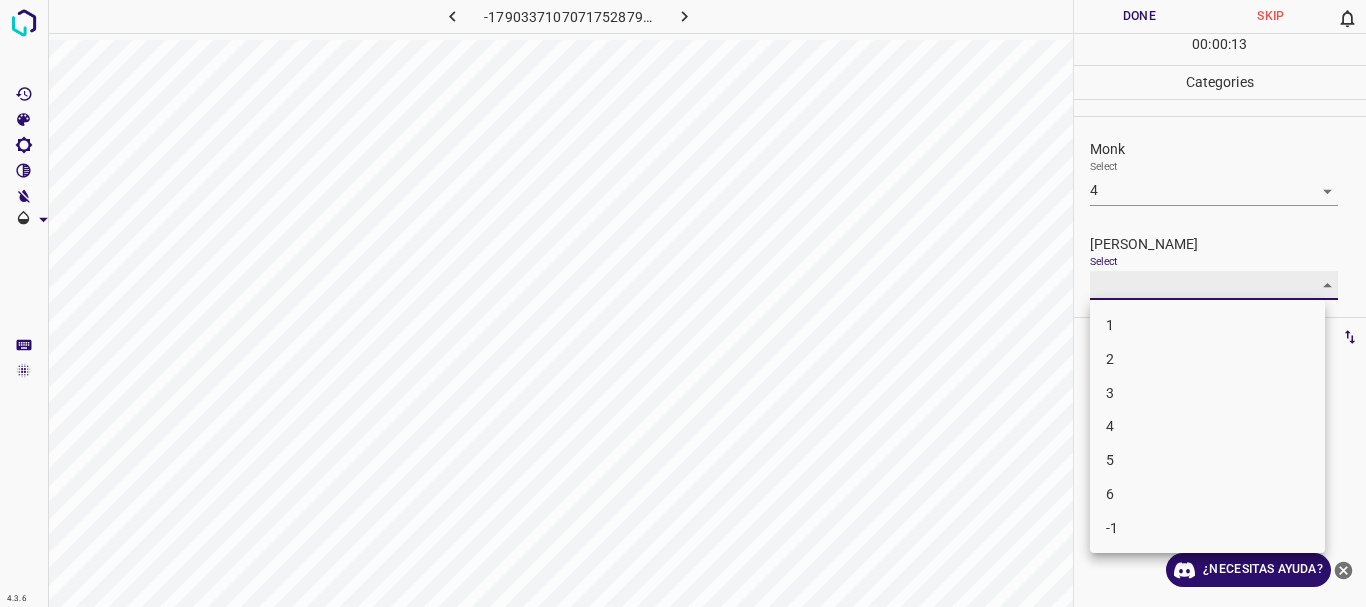 type on "4" 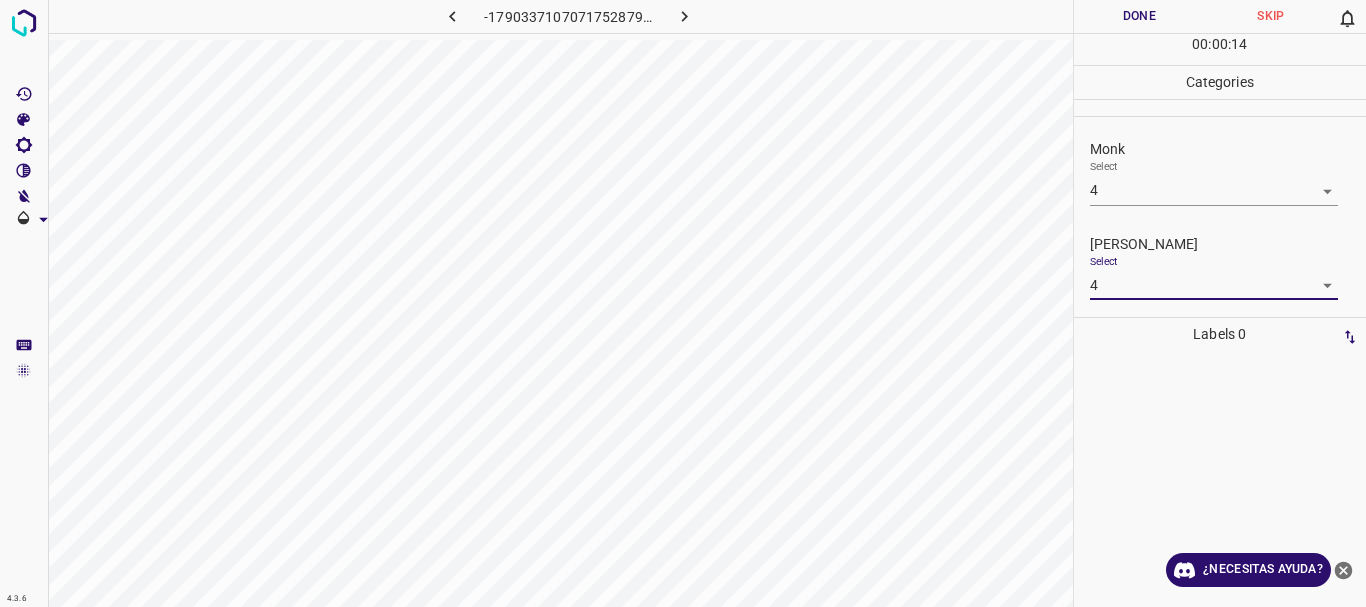 click on "Done" at bounding box center [1140, 16] 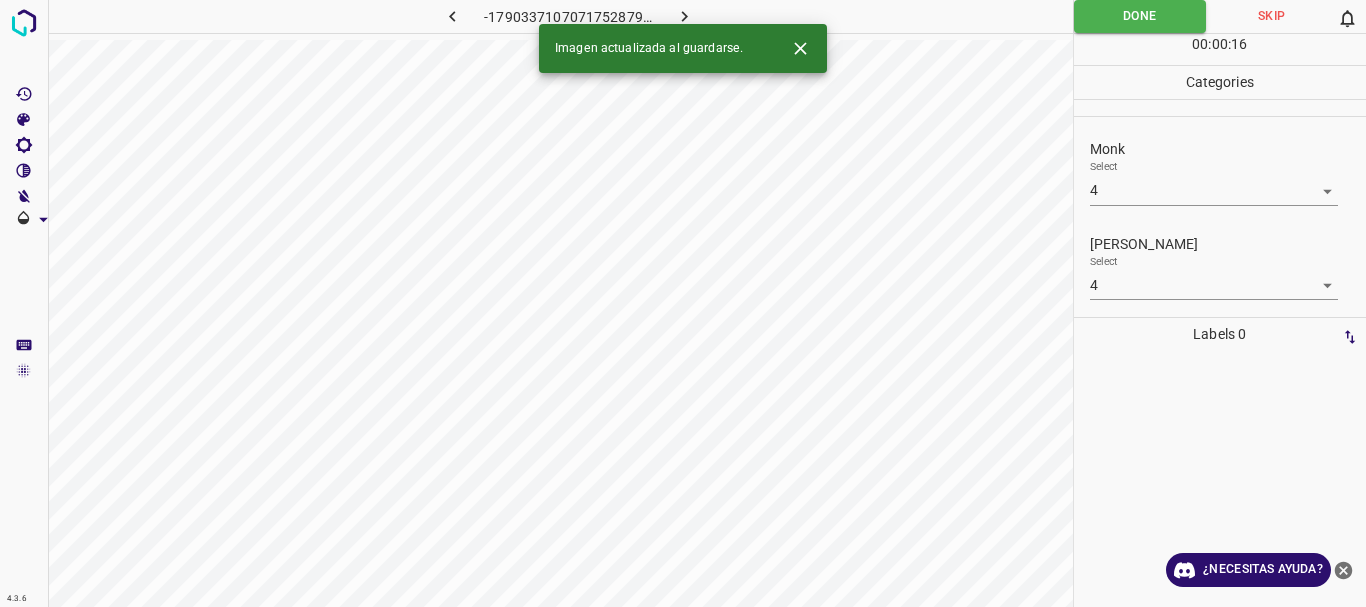 click at bounding box center [684, 16] 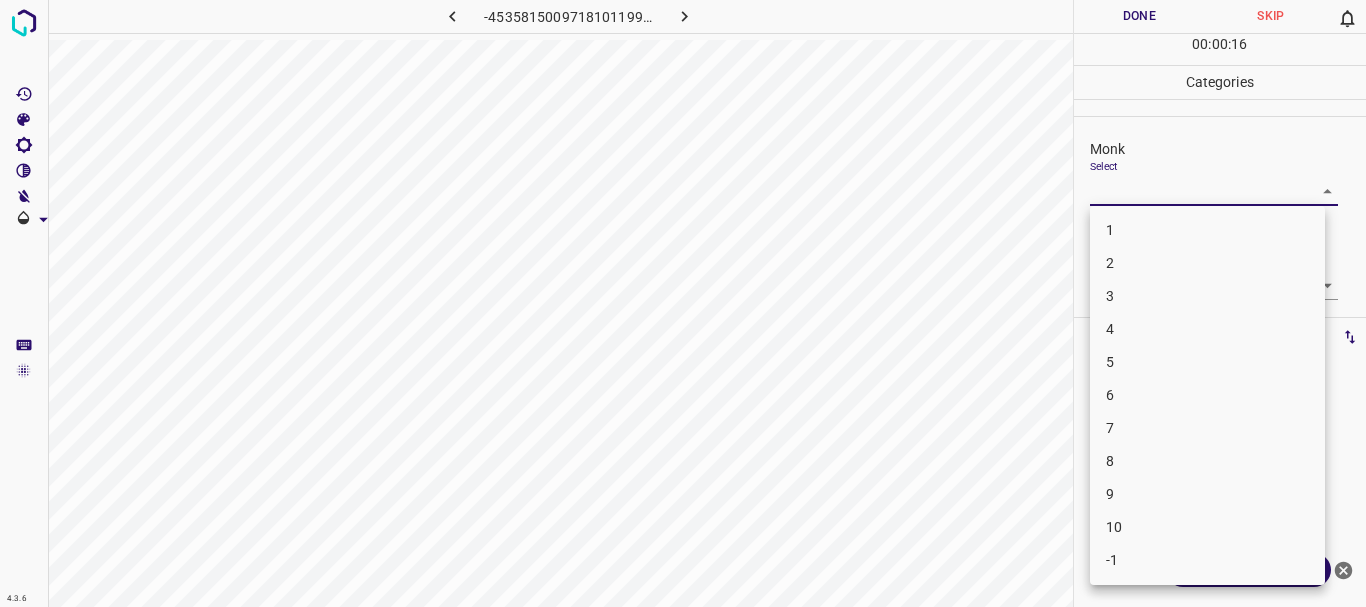 click on "4.3.6  -4535815009718101199.png Done Skip 0 00   : 00   : 16   Categories Monk   Select ​  [PERSON_NAME]   Select ​ Labels   0 Categories 1 Monk 2  [PERSON_NAME] Tools Space Change between modes (Draw & Edit) I Auto labeling R Restore zoom M Zoom in N Zoom out Delete Delete selecte label Filters Z Restore filters X Saturation filter C Brightness filter V Contrast filter B Gray scale filter General O Download ¿Necesitas ayuda? Texto original Valora esta traducción Tu opinión servirá para ayudar a mejorar el Traductor de Google - Texto - Esconder - Borrar 1 2 3 4 5 6 7 8 9 10 -1" at bounding box center (683, 303) 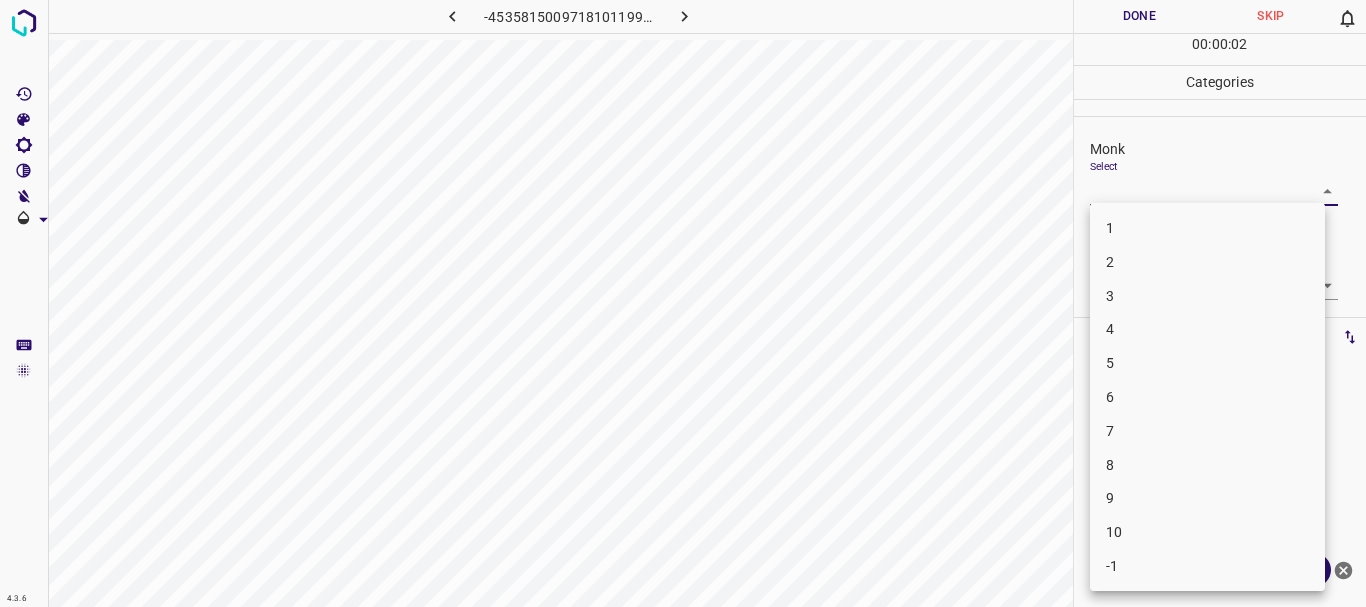 click on "5" at bounding box center [1207, 363] 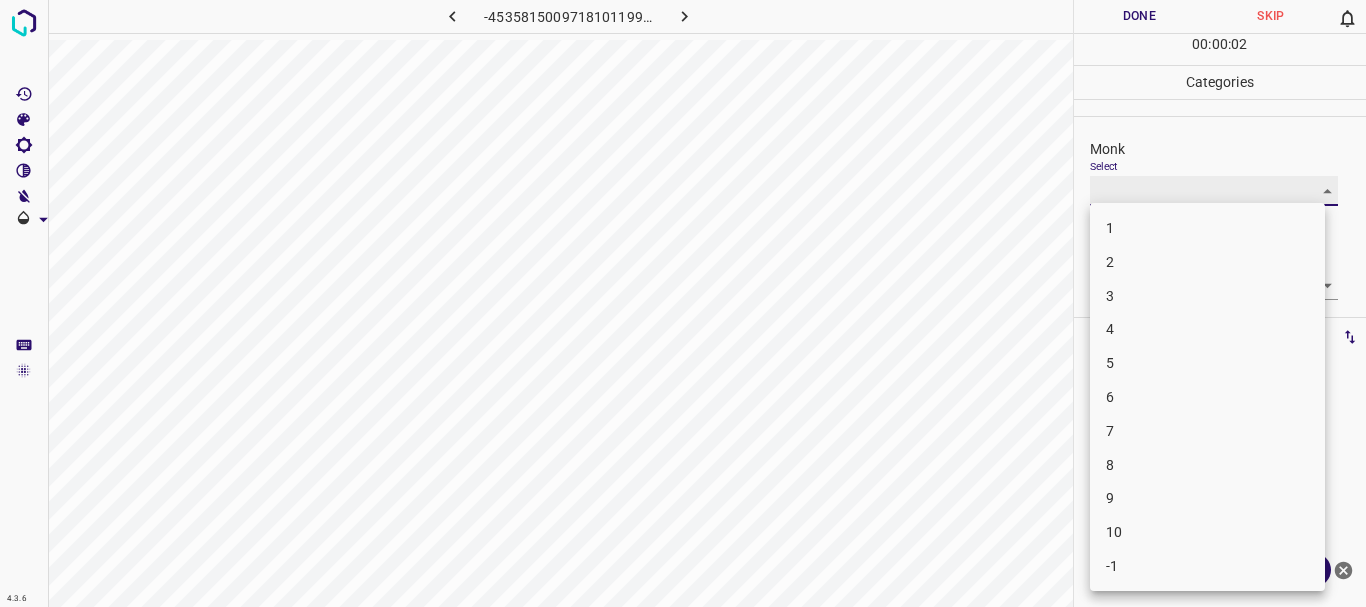 type on "5" 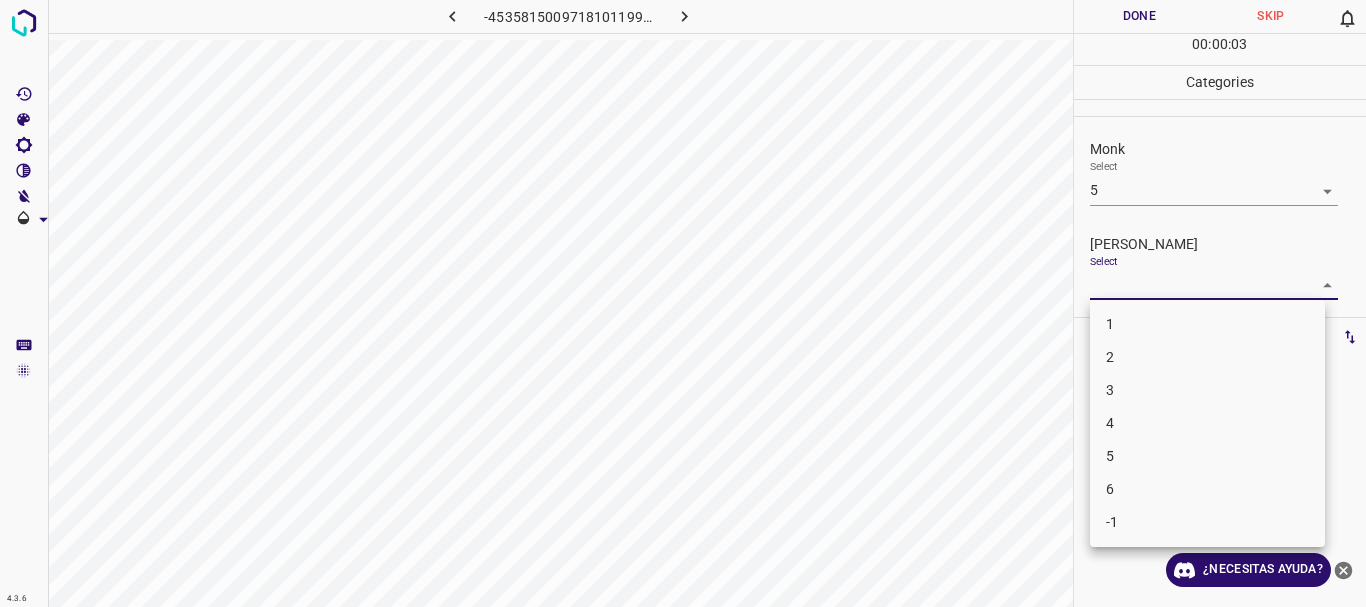 click on "4.3.6  -4535815009718101199.png Done Skip 0 00   : 00   : 03   Categories Monk   Select 5 5  [PERSON_NAME]   Select ​ Labels   0 Categories 1 Monk 2  [PERSON_NAME] Tools Space Change between modes (Draw & Edit) I Auto labeling R Restore zoom M Zoom in N Zoom out Delete Delete selecte label Filters Z Restore filters X Saturation filter C Brightness filter V Contrast filter B Gray scale filter General O Download ¿Necesitas ayuda? Texto original Valora esta traducción Tu opinión servirá para ayudar a mejorar el Traductor de Google - Texto - Esconder - Borrar 1 2 3 4 5 6 -1" at bounding box center [683, 303] 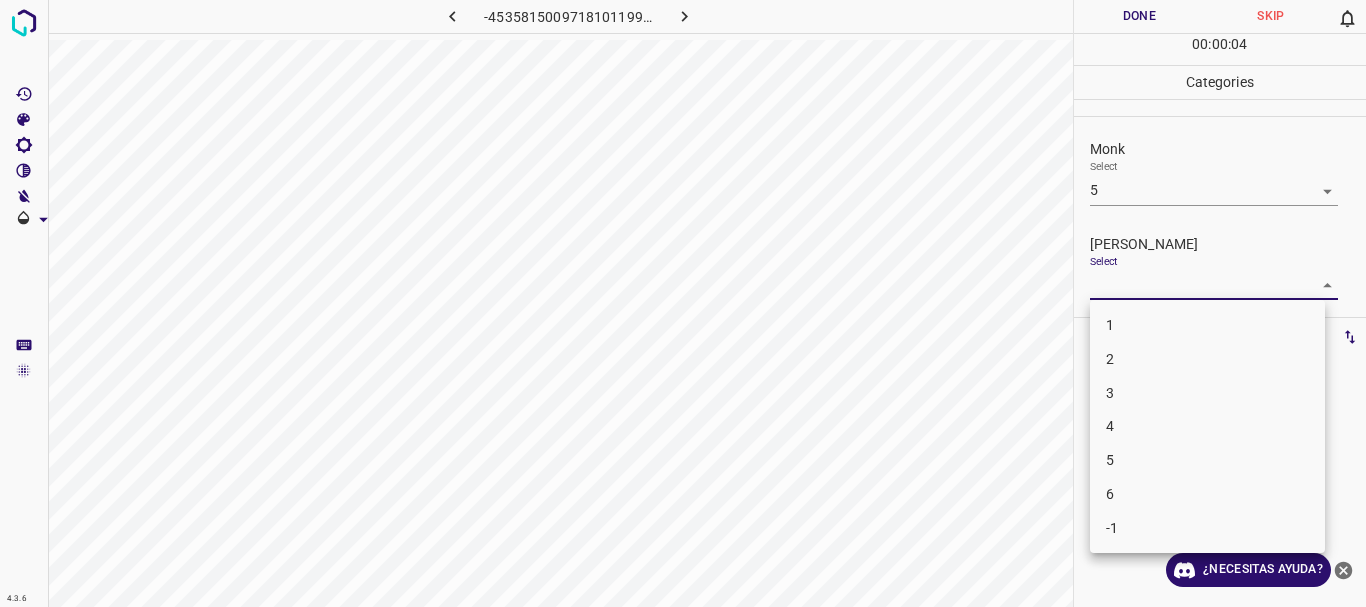 click on "3" at bounding box center [1207, 393] 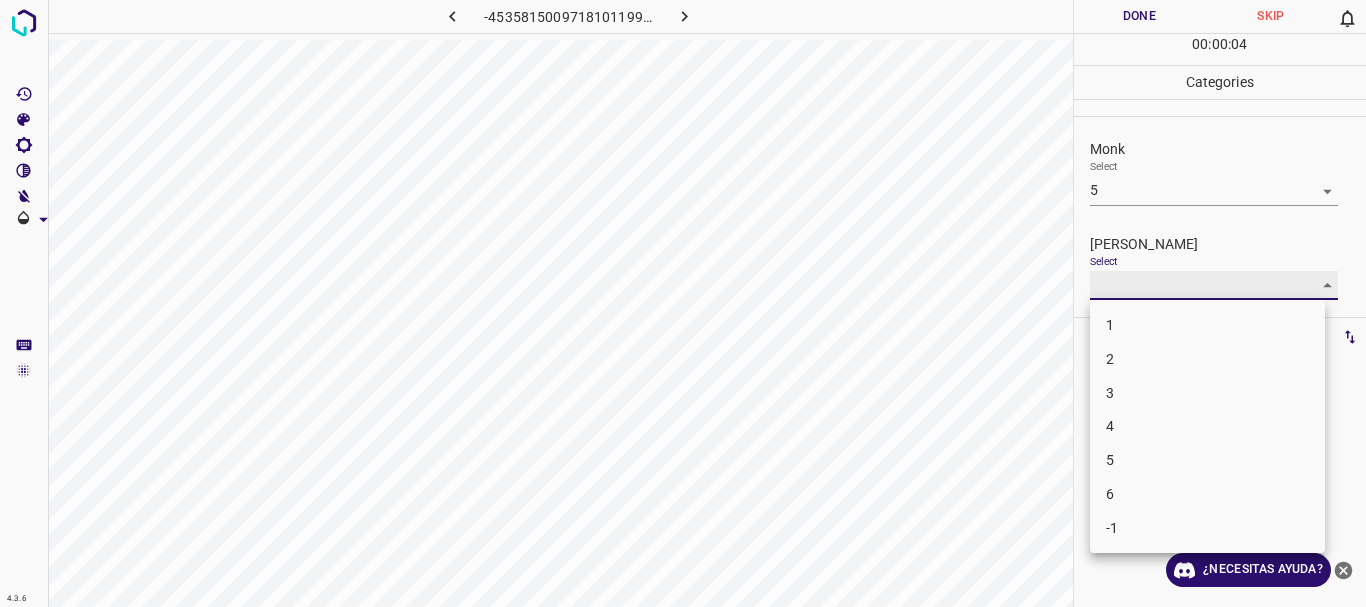 type on "3" 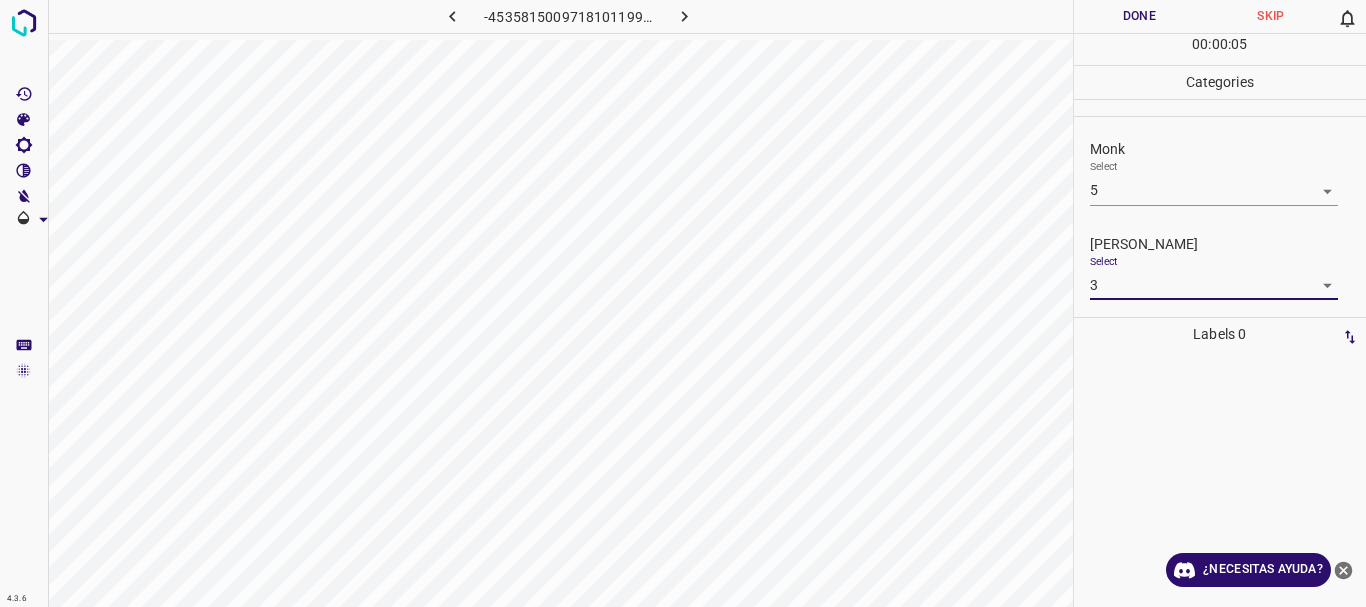 click on "Done" at bounding box center [1140, 16] 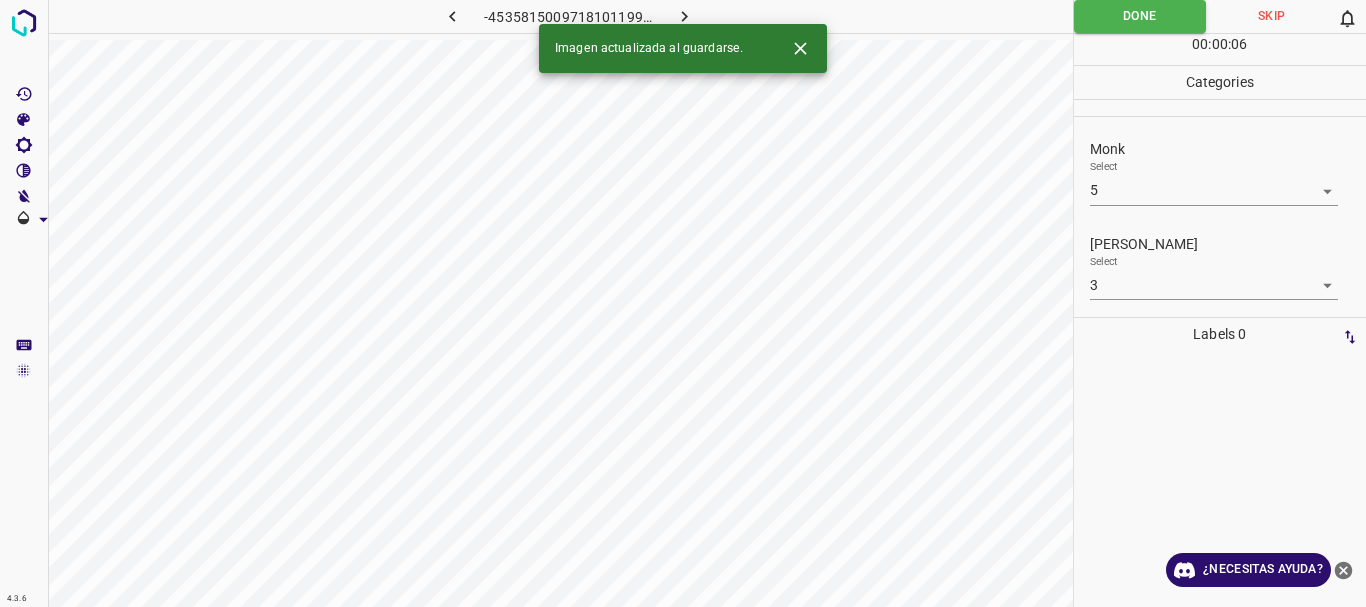 click 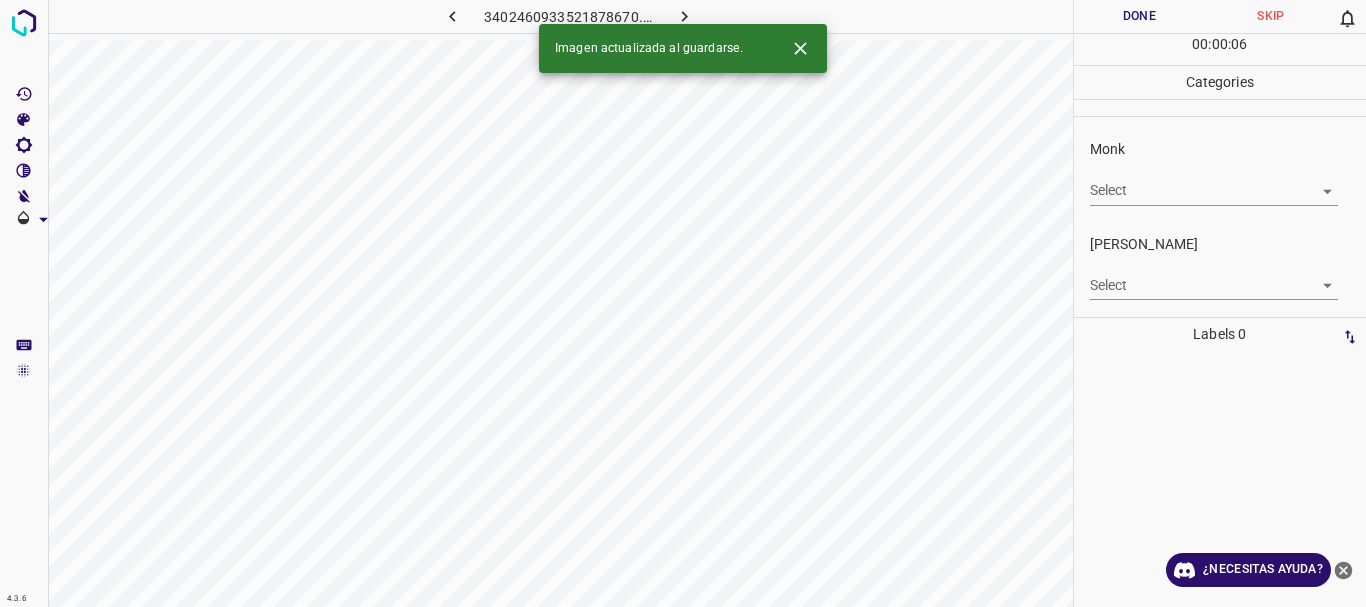 click at bounding box center [452, 16] 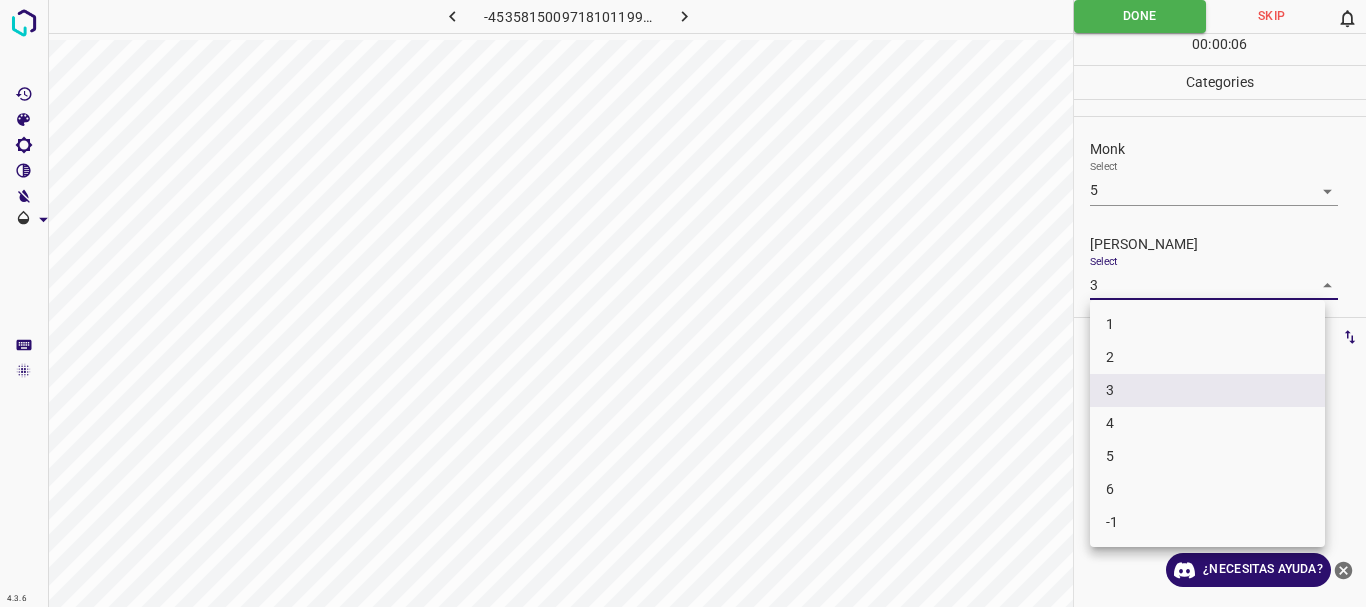 click on "4.3.6  -4535815009718101199.png Done Skip 0 00   : 00   : 06   Categories Monk   Select 5 5  [PERSON_NAME]   Select 3 3 Labels   0 Categories 1 Monk 2  [PERSON_NAME] Tools Space Change between modes (Draw & Edit) I Auto labeling R Restore zoom M Zoom in N Zoom out Delete Delete selecte label Filters Z Restore filters X Saturation filter C Brightness filter V Contrast filter B Gray scale filter General O Download ¿Necesitas ayuda? Texto original Valora esta traducción Tu opinión servirá para ayudar a mejorar el Traductor de Google - Texto - Esconder - Borrar 1 2 3 4 5 6 -1" at bounding box center [683, 303] 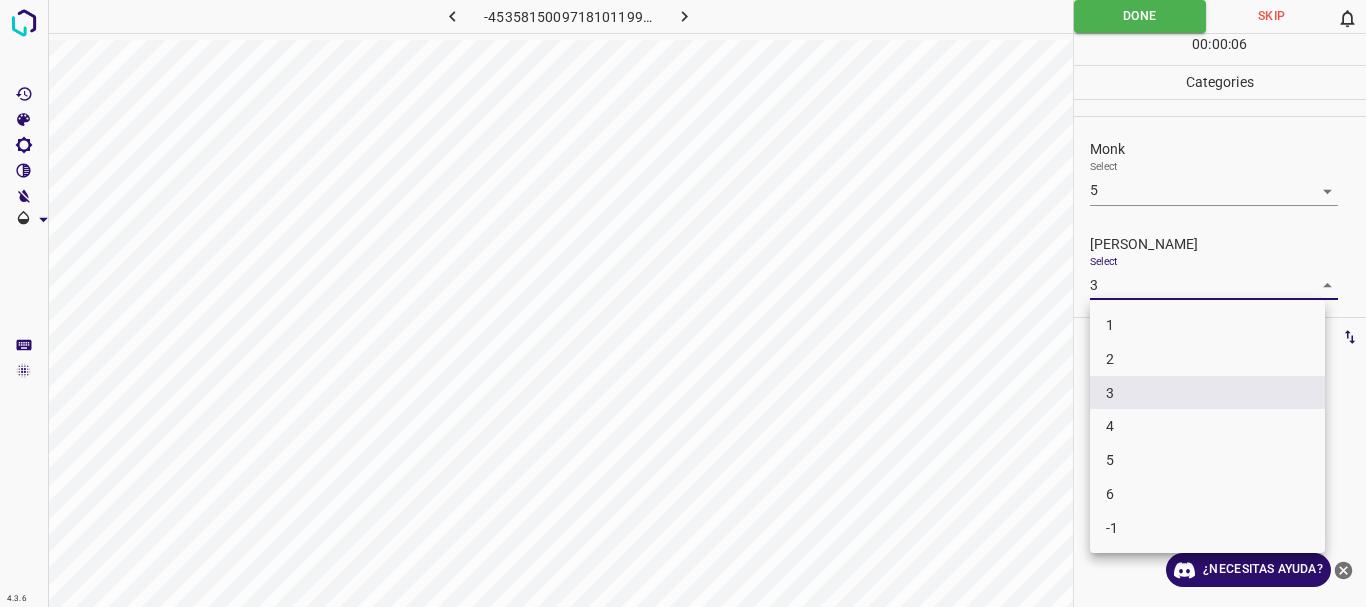drag, startPoint x: 1128, startPoint y: 424, endPoint x: 1177, endPoint y: 101, distance: 326.6956 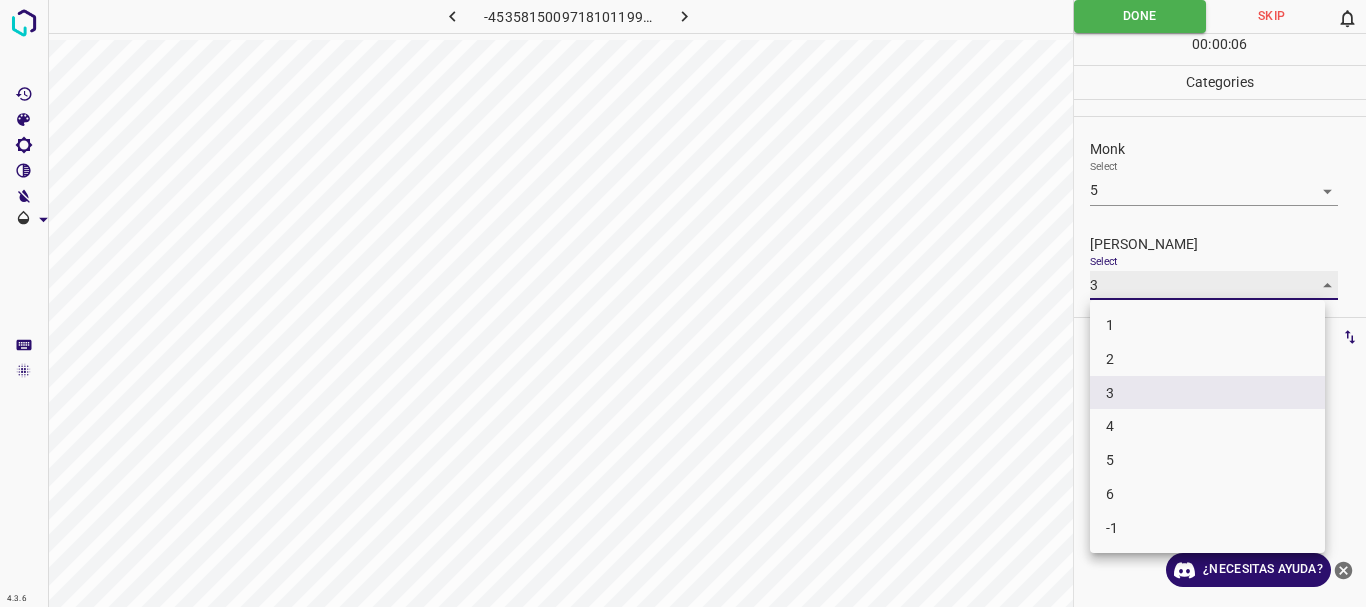 type on "4" 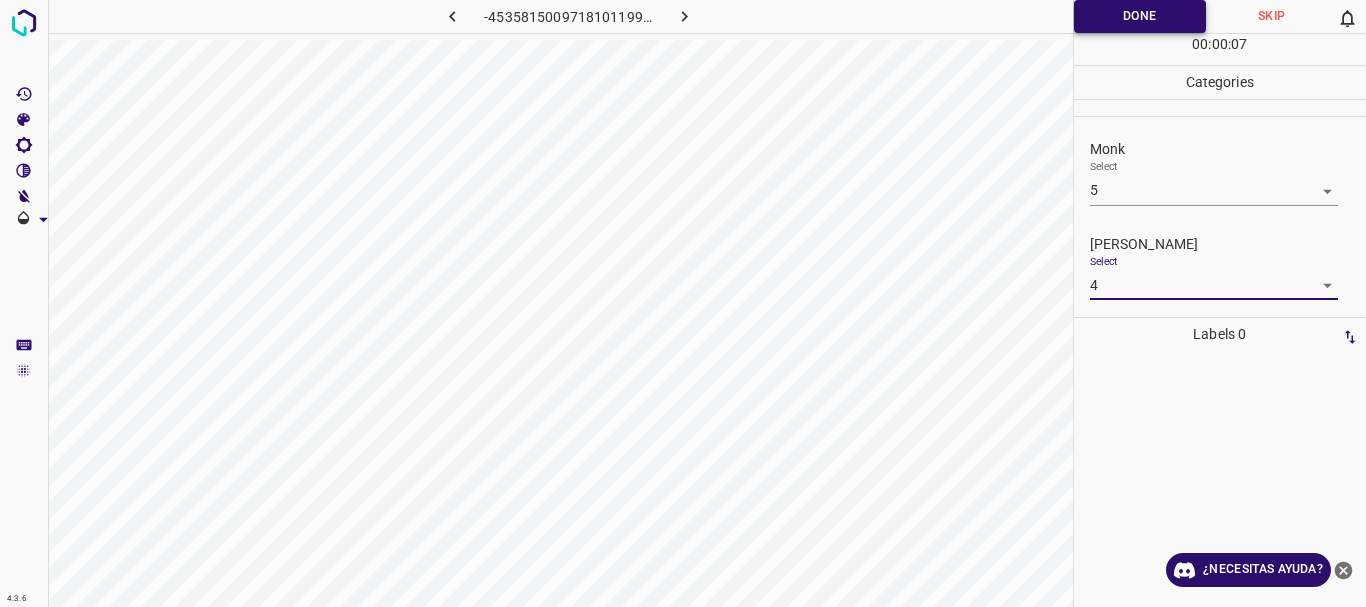 click on "Done" at bounding box center (1140, 16) 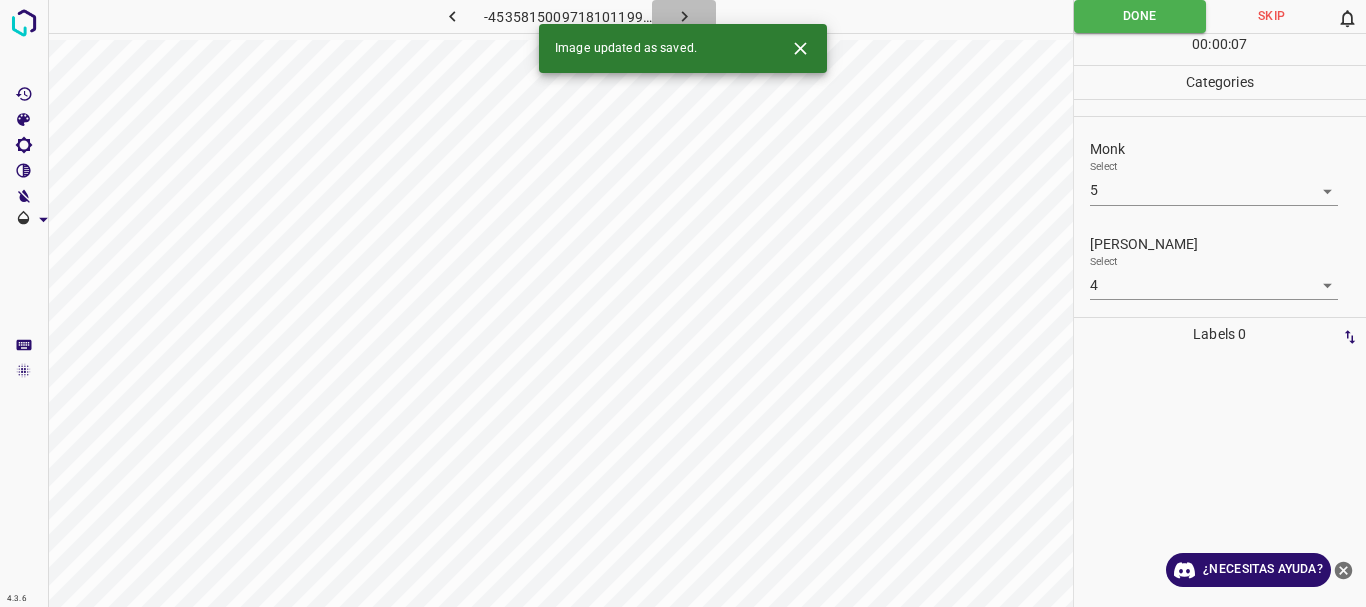 click 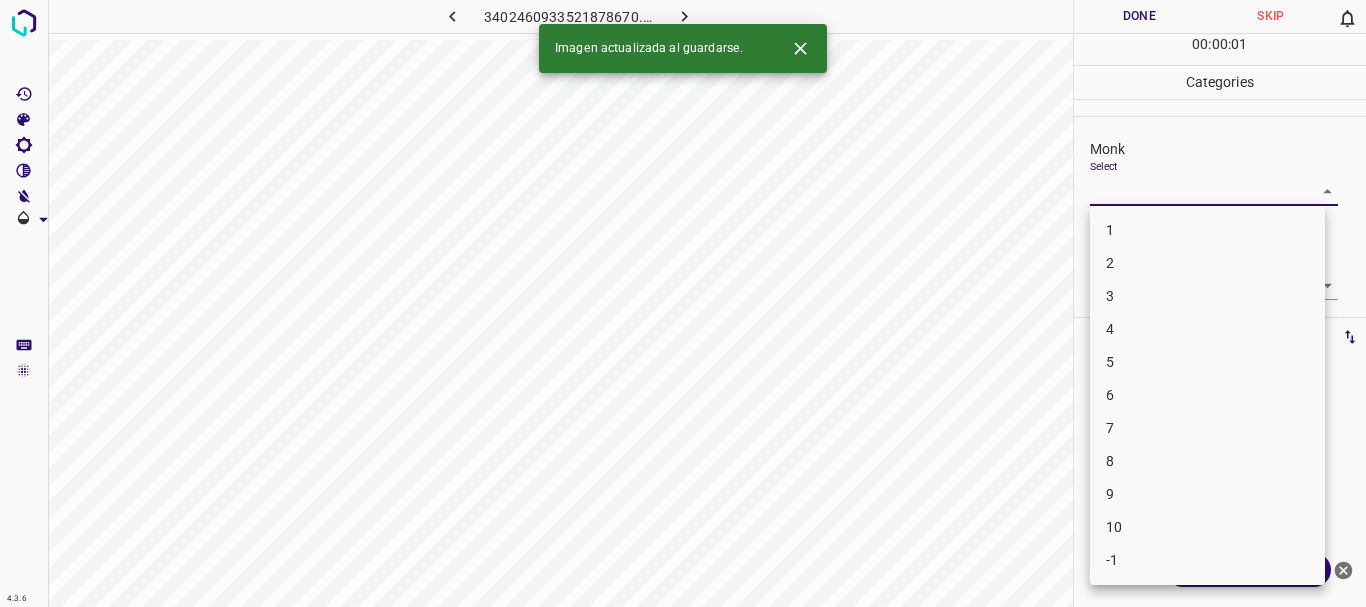 click on "4.3.6  3402460933521878670.png Done Skip 0 00   : 00   : 01   Categories Monk   Select ​  [PERSON_NAME]   Select ​ Labels   0 Categories 1 Monk 2  [PERSON_NAME] Tools Space Change between modes (Draw & Edit) I Auto labeling R Restore zoom M Zoom in N Zoom out Delete Delete selecte label Filters Z Restore filters X Saturation filter C Brightness filter V Contrast filter B Gray scale filter General O Download Imagen actualizada al guardarse. ¿Necesitas ayuda? Texto original Valora esta traducción Tu opinión servirá para ayudar a mejorar el Traductor de Google - Texto - Esconder - Borrar 1 2 3 4 5 6 7 8 9 10 -1" at bounding box center [683, 303] 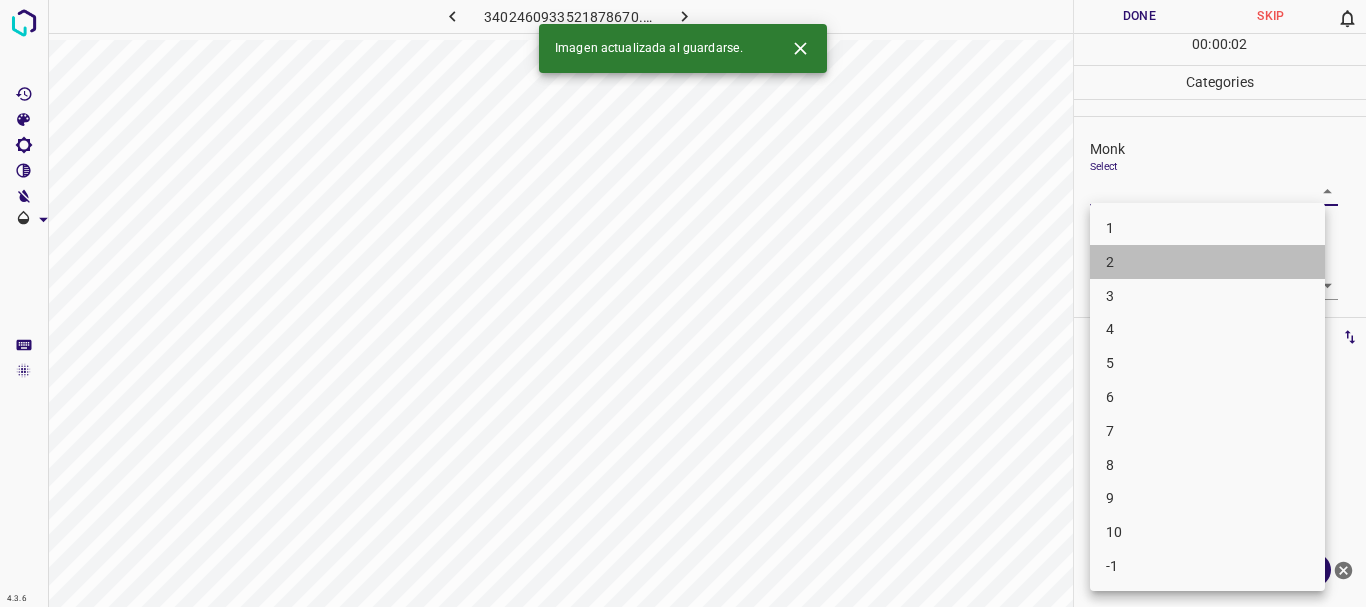 click on "2" at bounding box center [1207, 262] 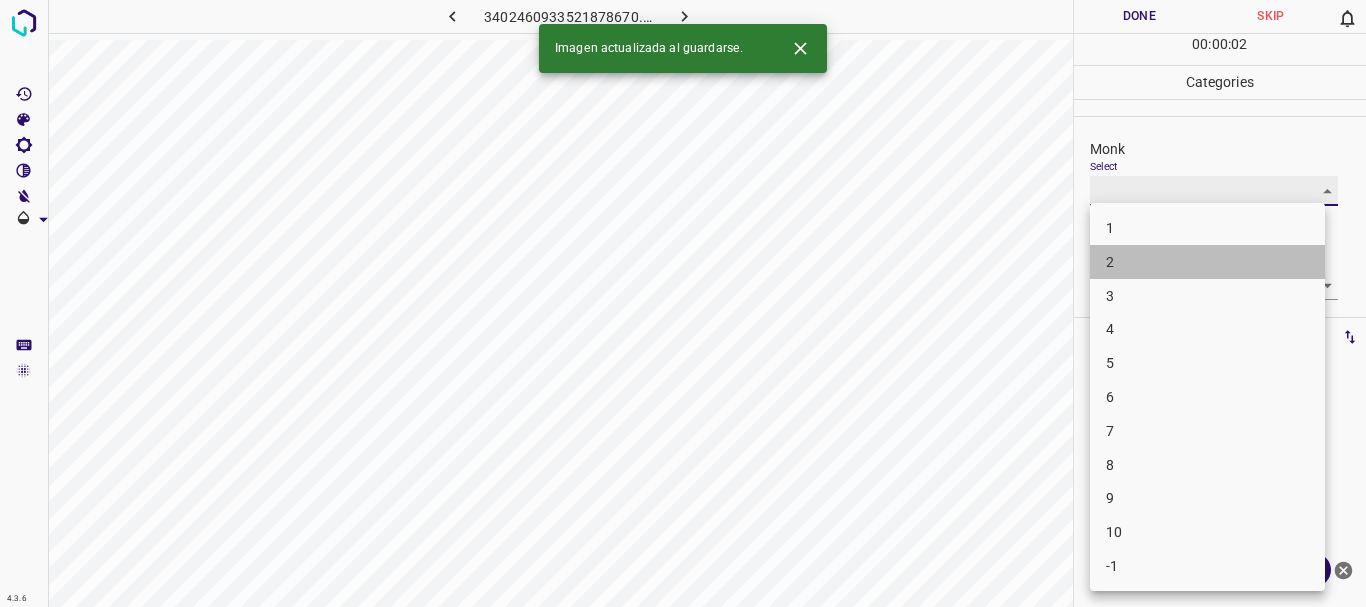 type on "2" 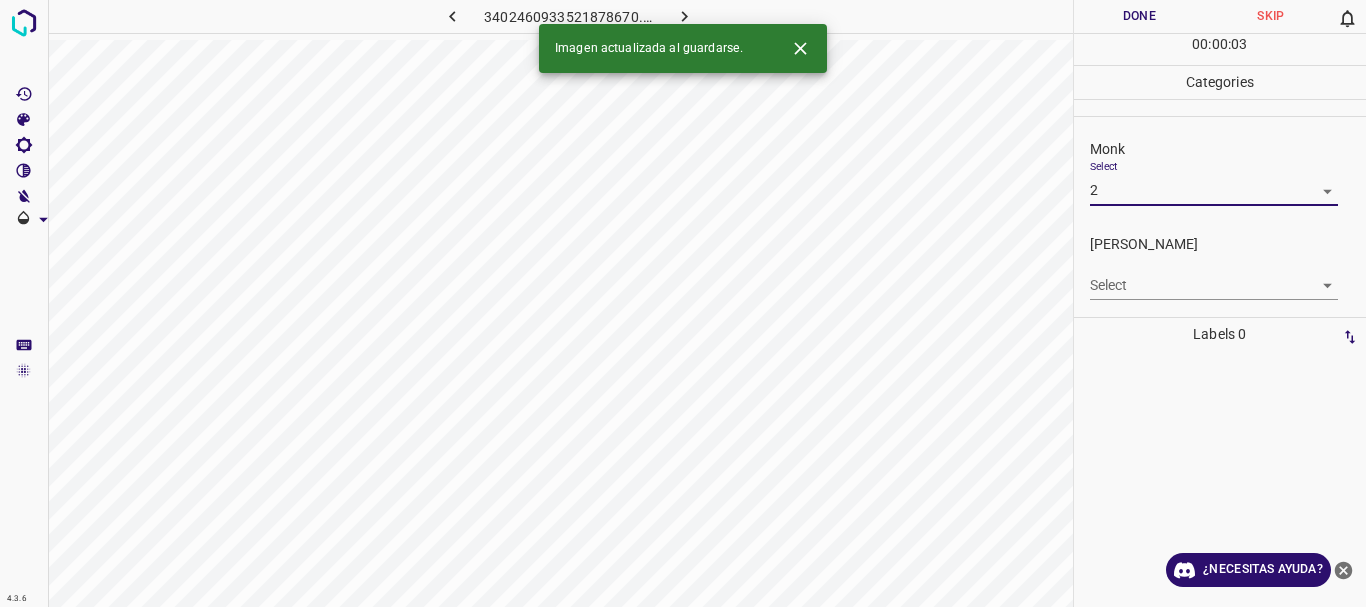 click on "4.3.6  3402460933521878670.png Done Skip 0 00   : 00   : 03   Categories Monk   Select 2 2  [PERSON_NAME]   Select ​ Labels   0 Categories 1 Monk 2  [PERSON_NAME] Tools Space Change between modes (Draw & Edit) I Auto labeling R Restore zoom M Zoom in N Zoom out Delete Delete selecte label Filters Z Restore filters X Saturation filter C Brightness filter V Contrast filter B Gray scale filter General O Download Imagen actualizada al guardarse. ¿Necesitas ayuda? Texto original Valora esta traducción Tu opinión servirá para ayudar a mejorar el Traductor de Google - Texto - Esconder - Borrar" at bounding box center [683, 303] 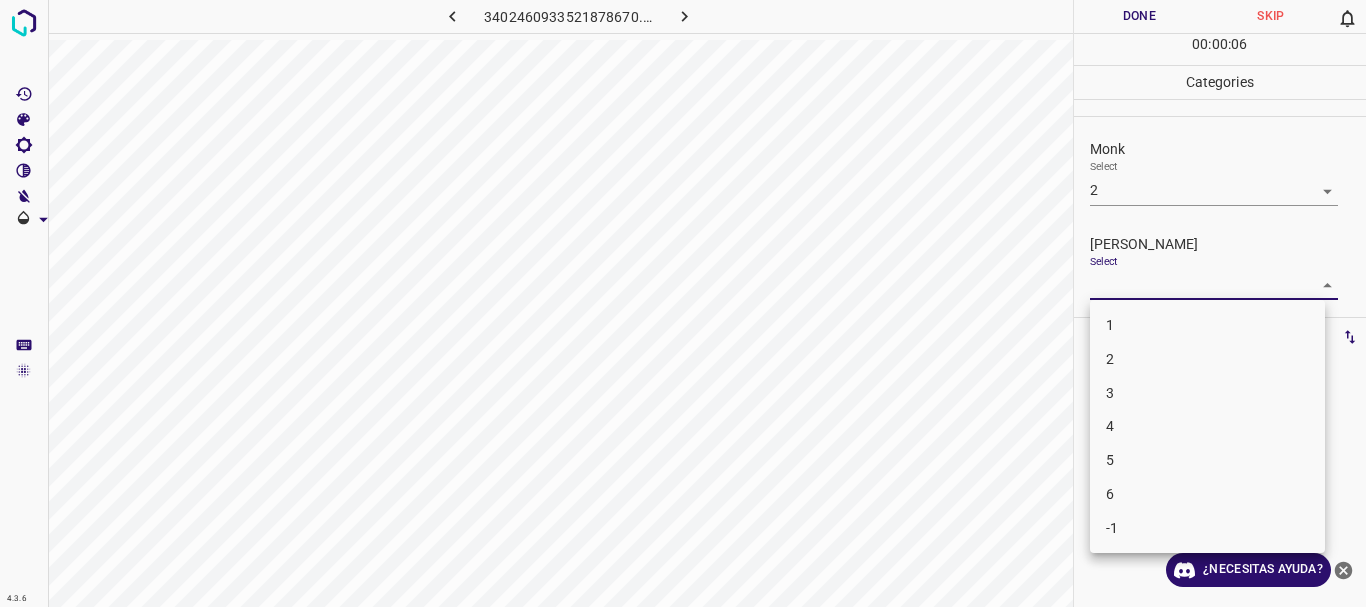 drag, startPoint x: 1148, startPoint y: 318, endPoint x: 1146, endPoint y: 119, distance: 199.01006 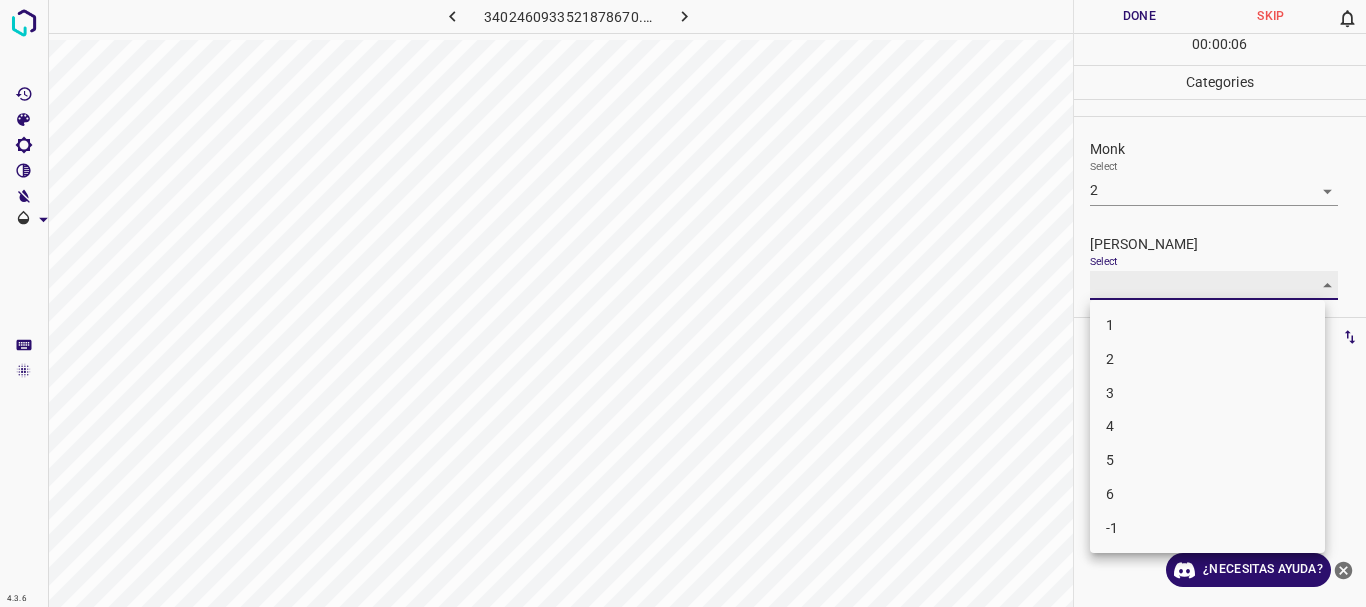 type on "1" 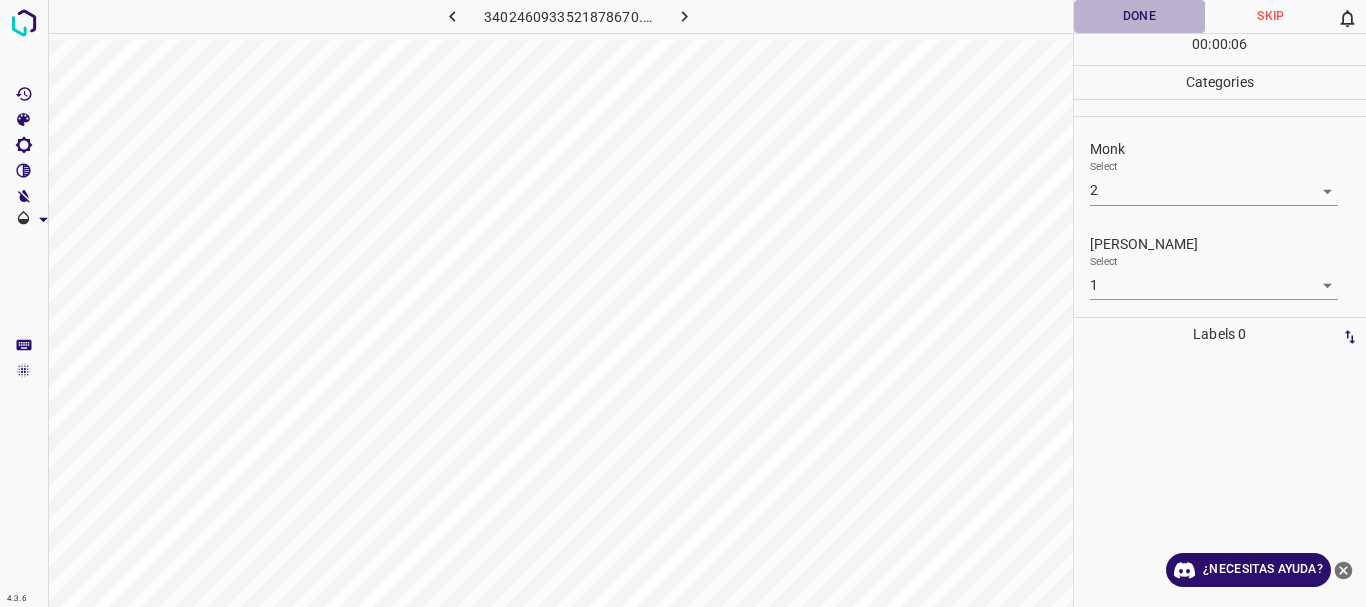 click on "Done" at bounding box center (1140, 16) 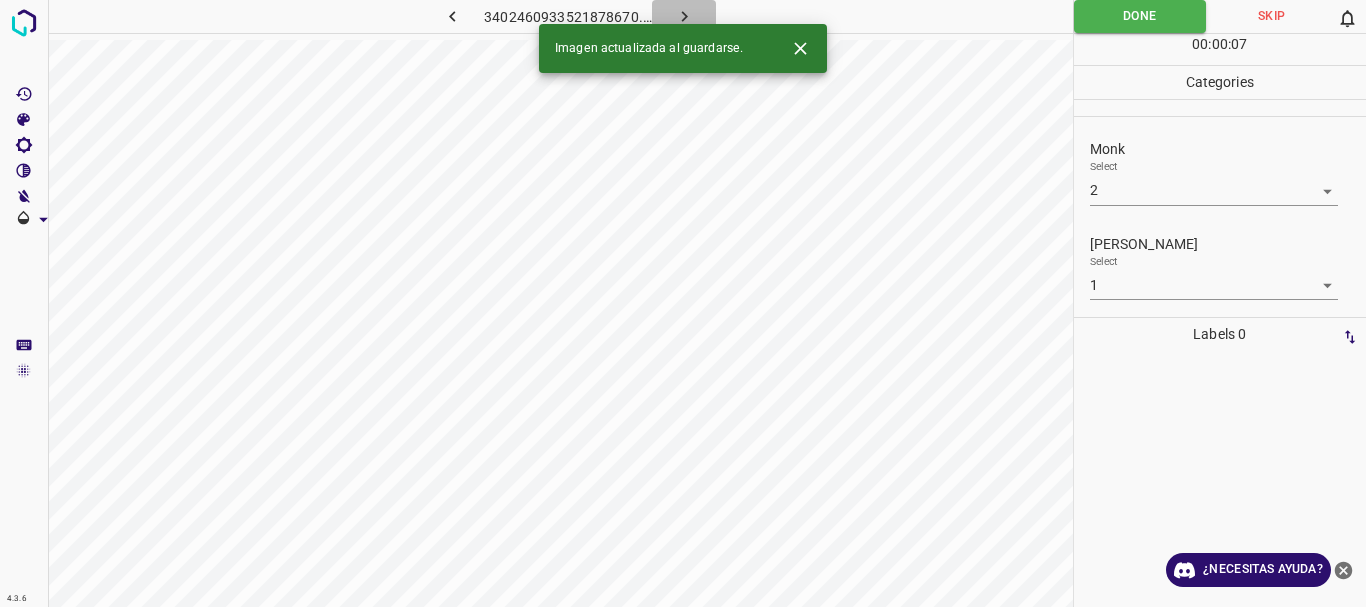 click 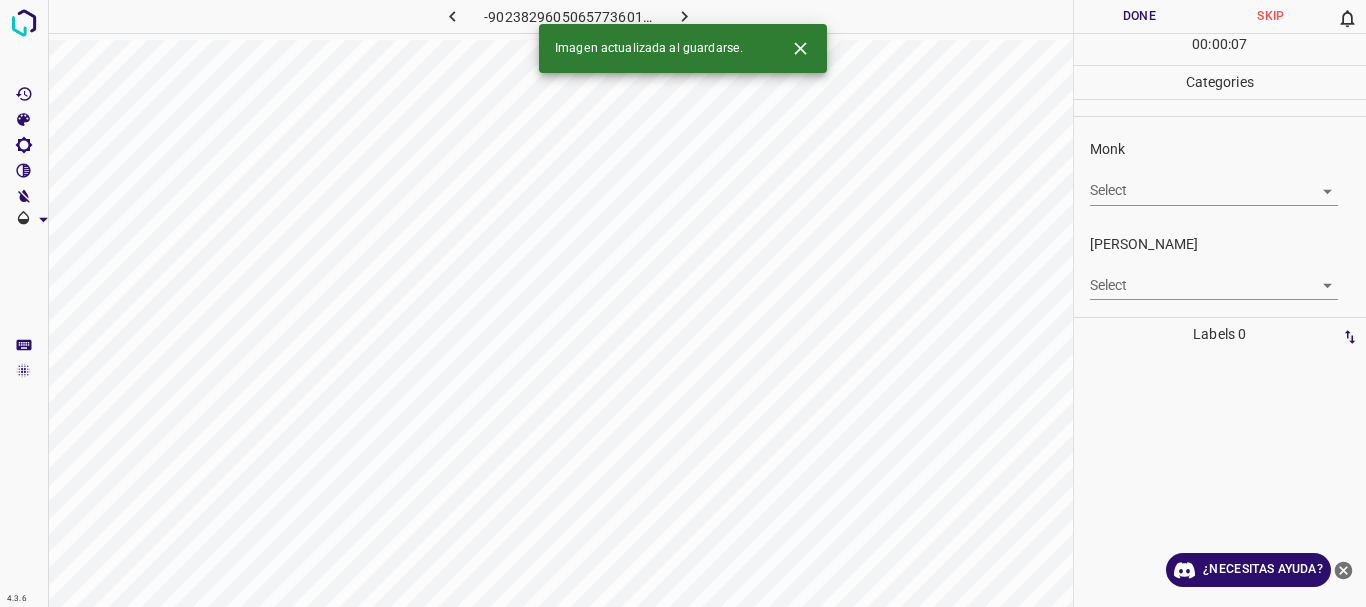 click on "4.3.6  -9023829605065773601.png Done Skip 0 00   : 00   : 07   Categories Monk   Select ​  [PERSON_NAME]   Select ​ Labels   0 Categories 1 Monk 2  [PERSON_NAME] Tools Space Change between modes (Draw & Edit) I Auto labeling R Restore zoom M Zoom in N Zoom out Delete Delete selecte label Filters Z Restore filters X Saturation filter C Brightness filter V Contrast filter B Gray scale filter General O Download Imagen actualizada al guardarse. ¿Necesitas ayuda? Texto original Valora esta traducción Tu opinión servirá para ayudar a mejorar el Traductor de Google - Texto - Esconder - Borrar" at bounding box center (683, 303) 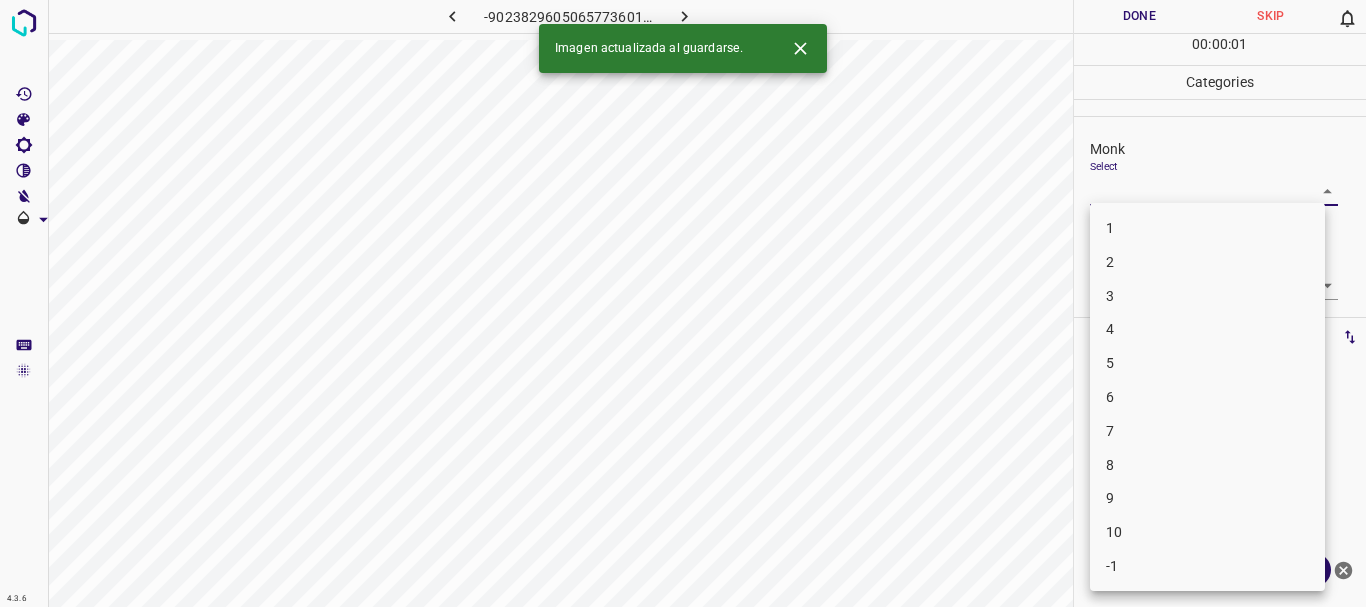 click on "4" at bounding box center [1207, 329] 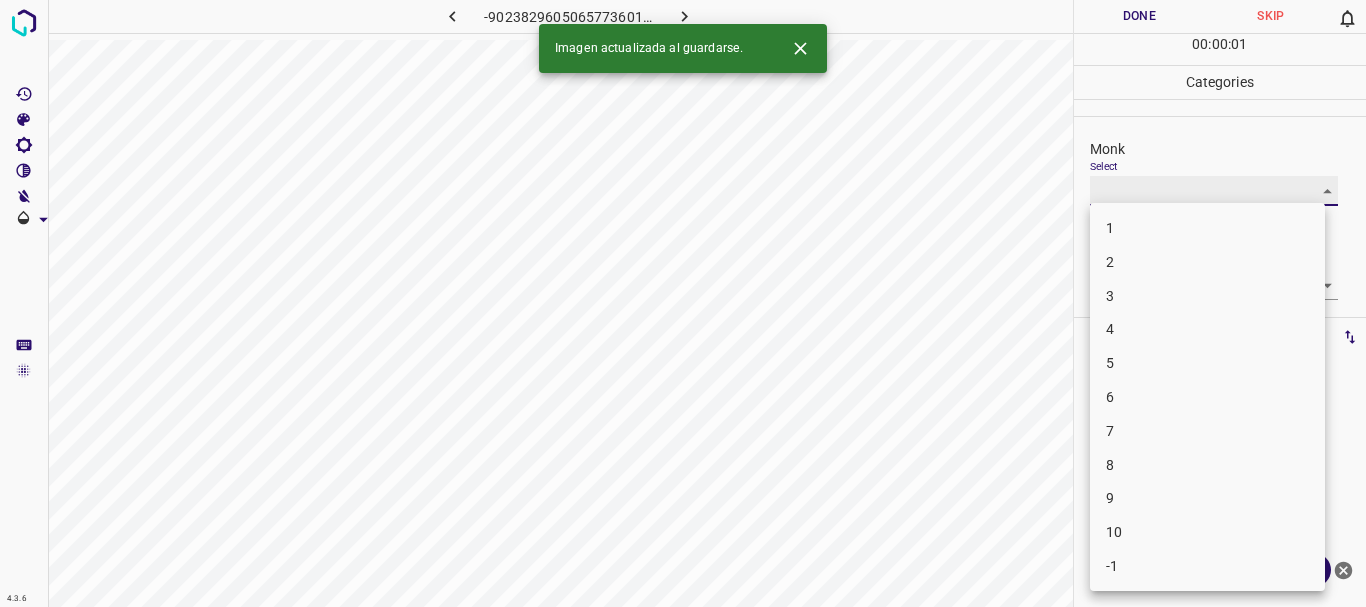 type on "4" 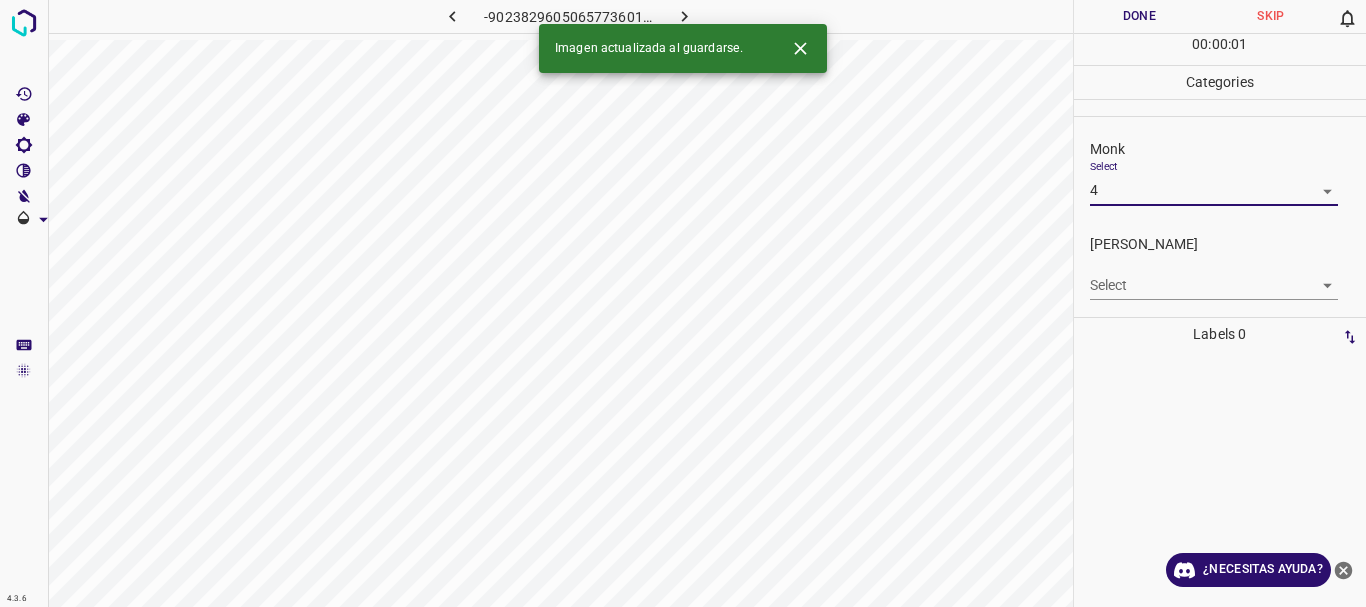click on "4.3.6  -9023829605065773601.png Done Skip 0 00   : 00   : 01   Categories Monk   Select 4 4  [PERSON_NAME]   Select ​ Labels   0 Categories 1 Monk 2  [PERSON_NAME] Tools Space Change between modes (Draw & Edit) I Auto labeling R Restore zoom M Zoom in N Zoom out Delete Delete selecte label Filters Z Restore filters X Saturation filter C Brightness filter V Contrast filter B Gray scale filter General O Download Imagen actualizada al guardarse. ¿Necesitas ayuda? Texto original Valora esta traducción Tu opinión servirá para ayudar a mejorar el Traductor de Google - Texto - Esconder - Borrar 1 2 3 4 5 6 7 8 9 10 -1" at bounding box center [683, 303] 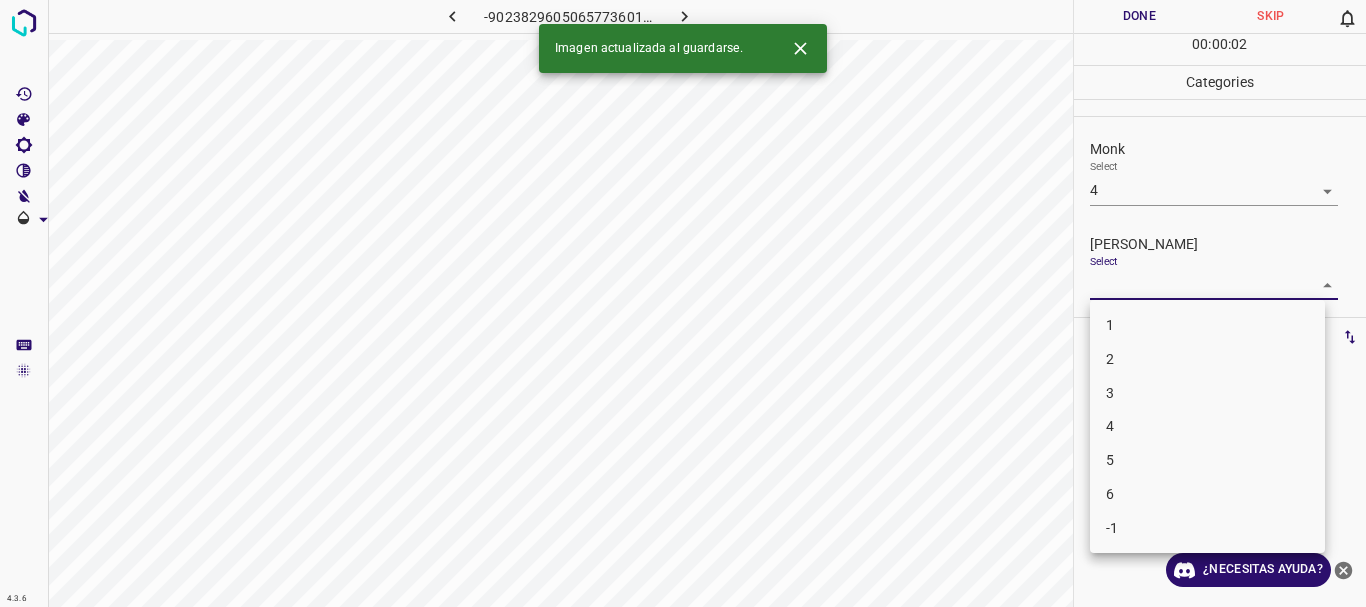 click on "3" at bounding box center (1207, 393) 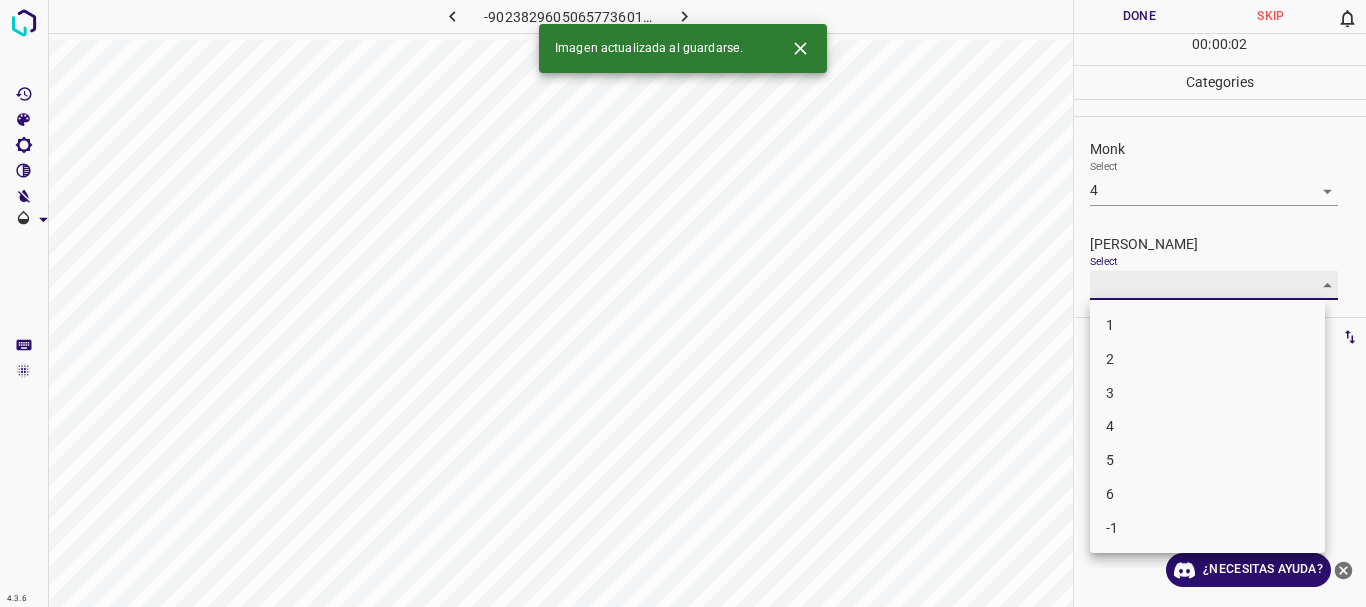 type on "3" 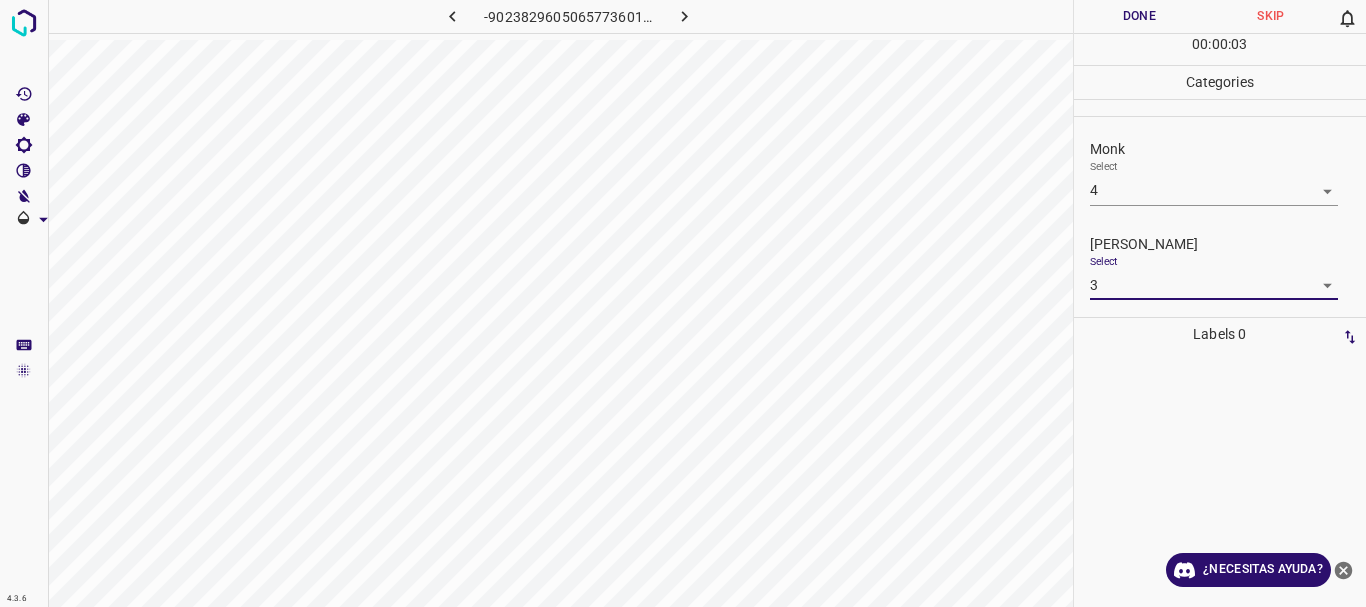 click on "Done" at bounding box center (1140, 16) 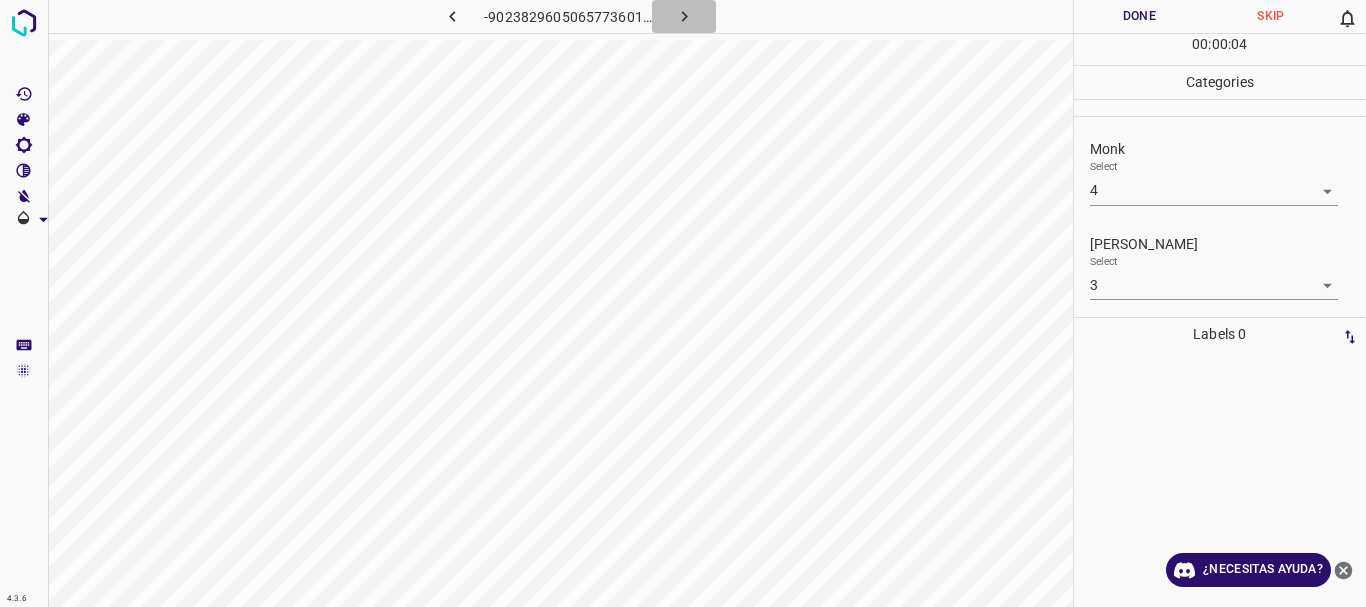 click at bounding box center (684, 16) 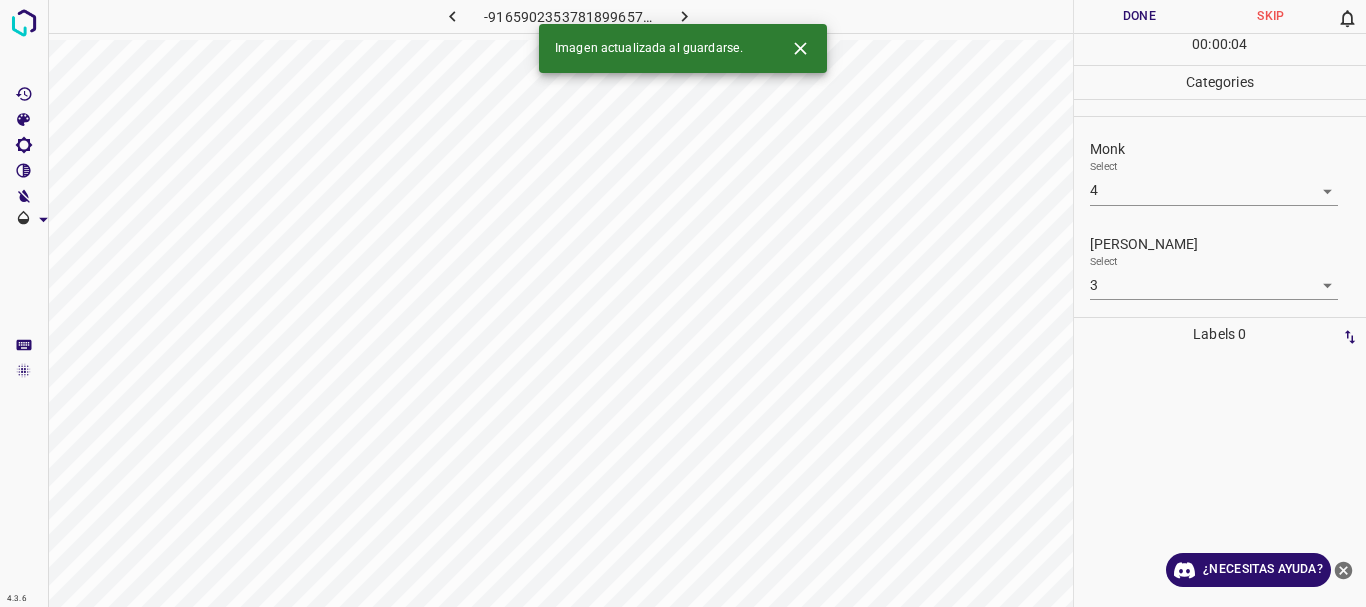 type 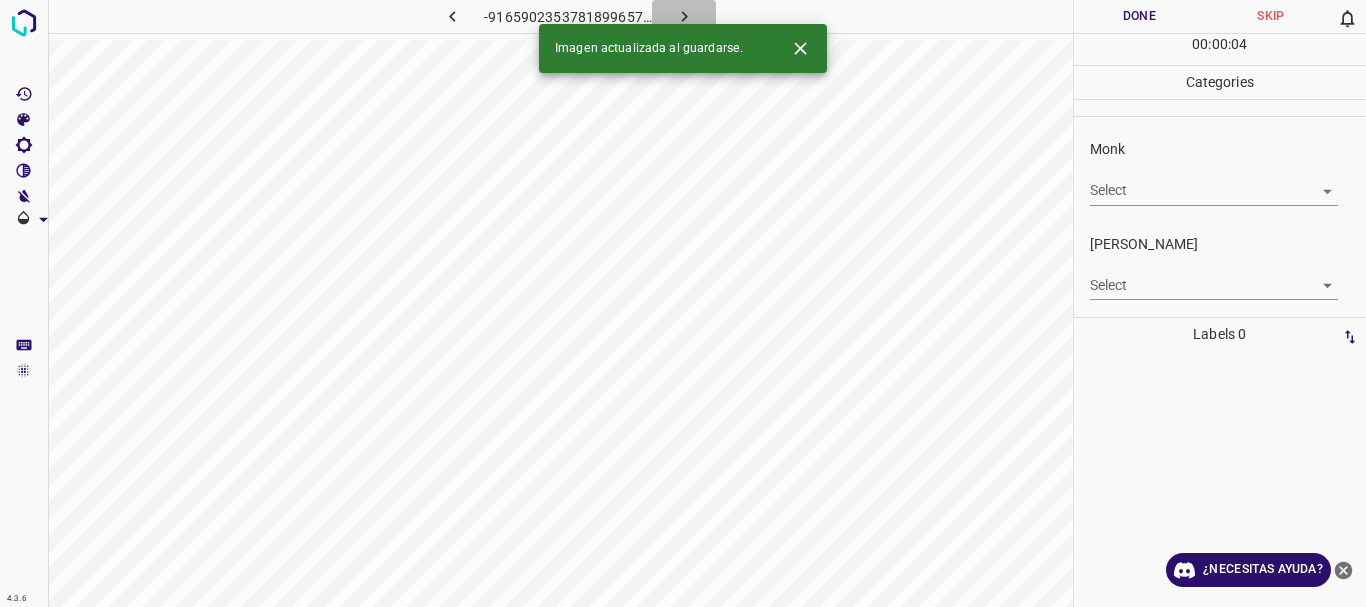 click at bounding box center (684, 16) 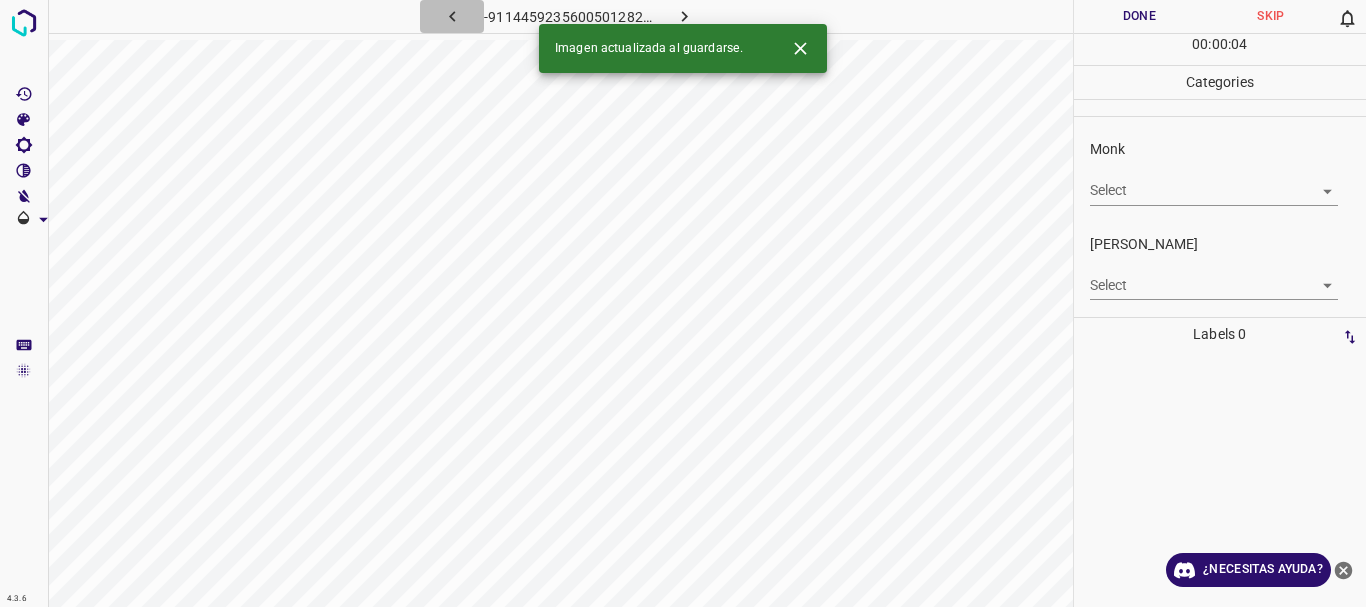 click 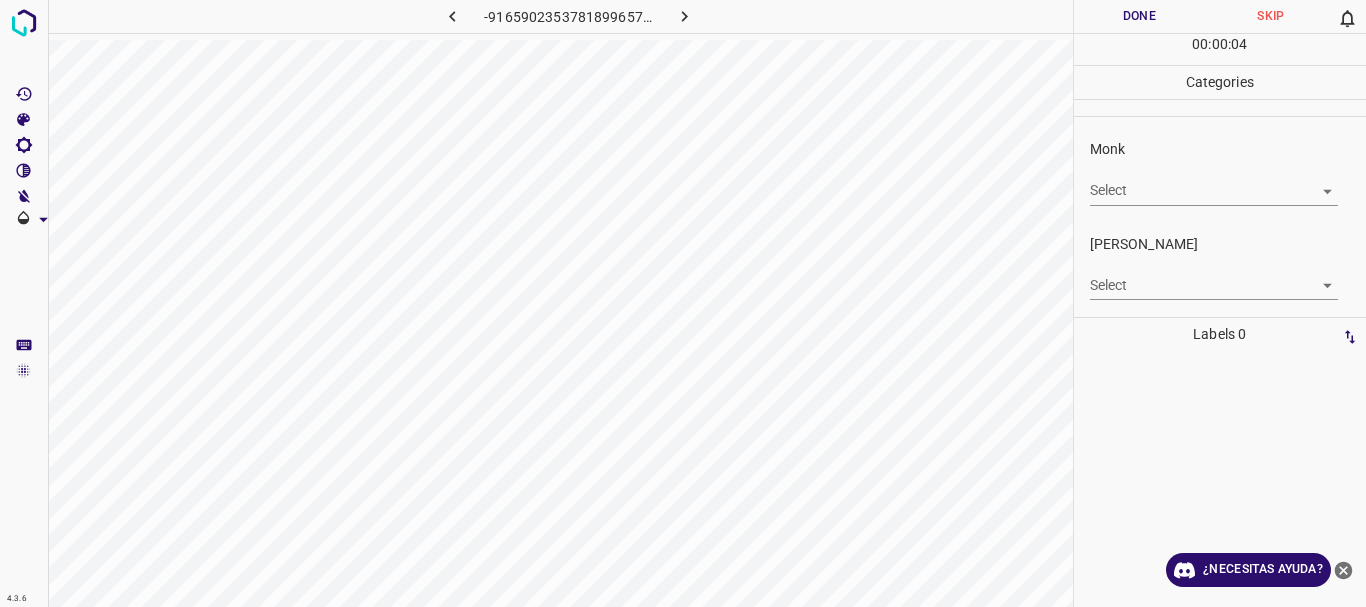 click on "4.3.6  -9165902353781899657.png Done Skip 0 00   : 00   : 04   Categories Monk   Select ​  [PERSON_NAME]   Select ​ Labels   0 Categories 1 Monk 2  [PERSON_NAME] Tools Space Change between modes (Draw & Edit) I Auto labeling R Restore zoom M Zoom in N Zoom out Delete Delete selecte label Filters Z Restore filters X Saturation filter C Brightness filter V Contrast filter B Gray scale filter General O Download ¿Necesitas ayuda? Texto original Valora esta traducción Tu opinión servirá para ayudar a mejorar el Traductor de Google - Texto - Esconder - Borrar" at bounding box center [683, 303] 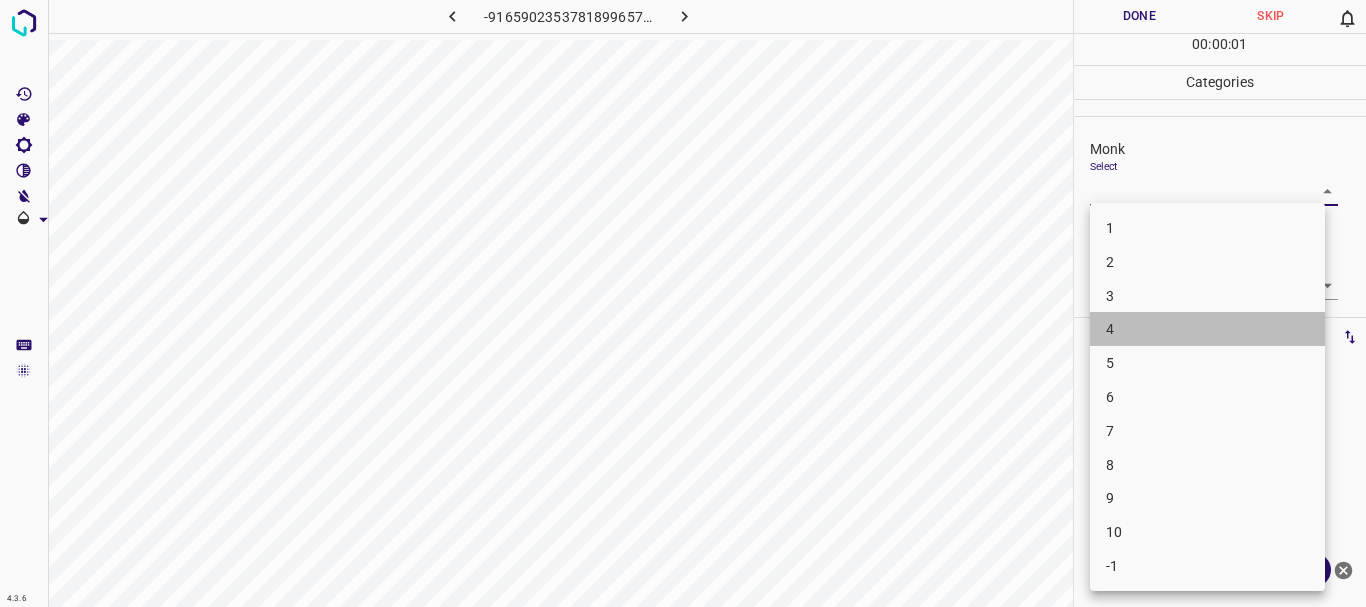 click on "4" at bounding box center [1207, 329] 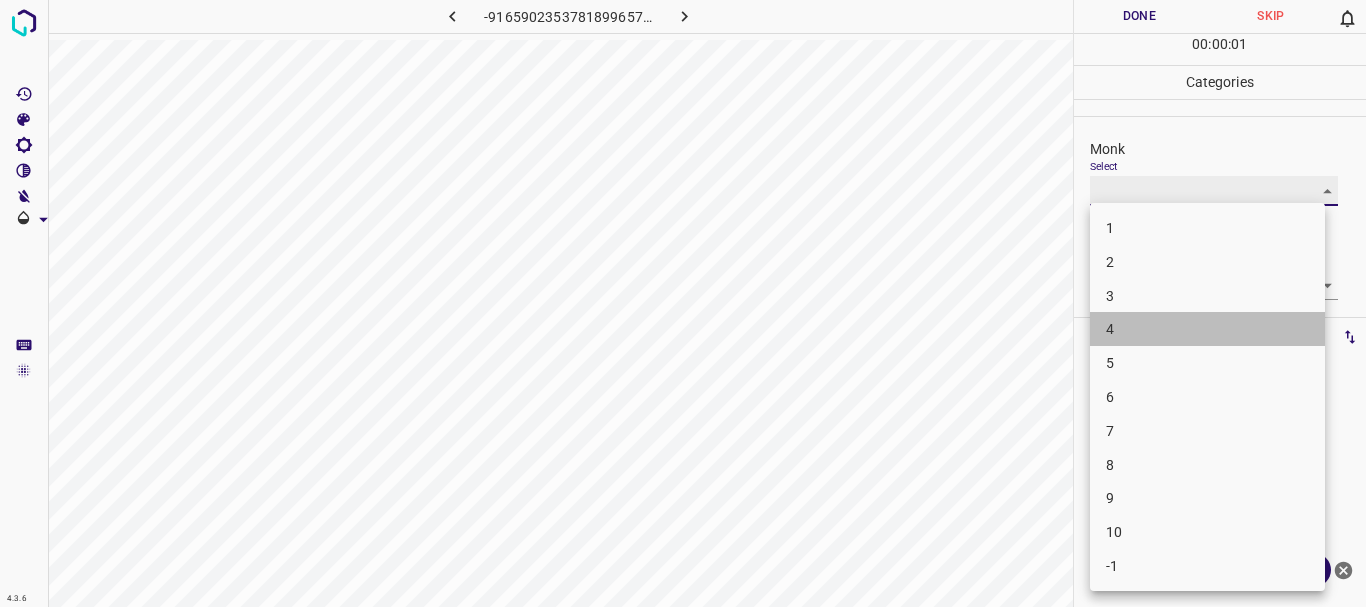 type on "4" 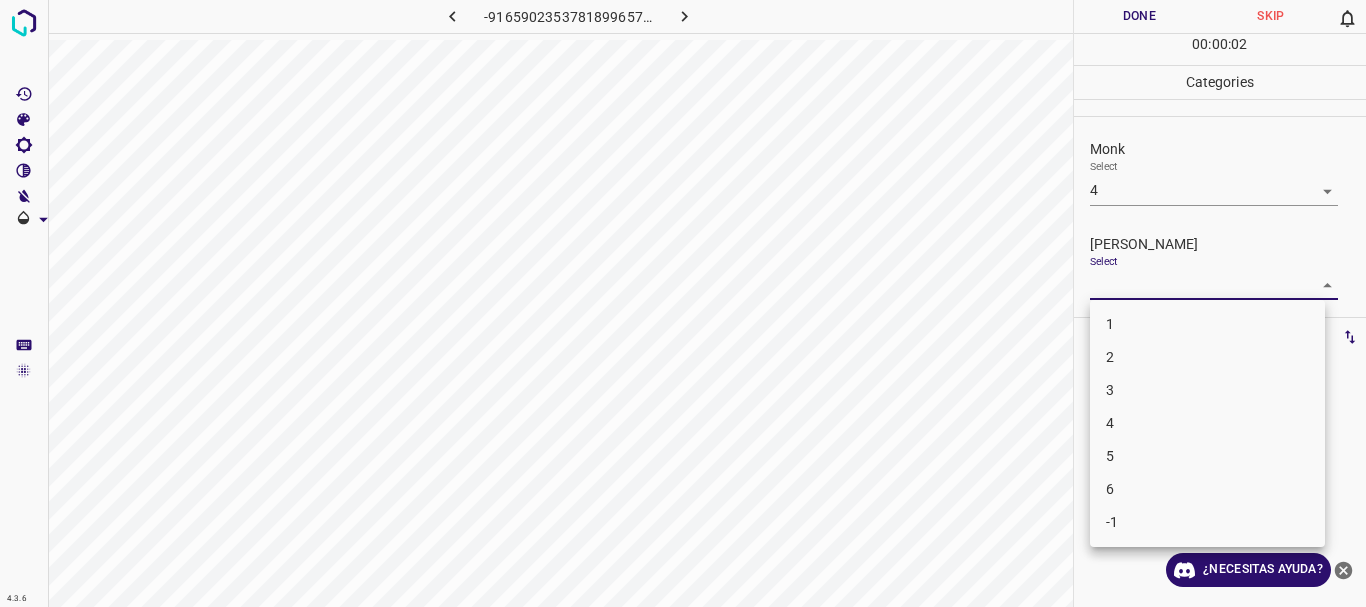 click on "4.3.6  -9165902353781899657.png Done Skip 0 00   : 00   : 02   Categories Monk   Select 4 4  [PERSON_NAME]   Select ​ Labels   0 Categories 1 Monk 2  [PERSON_NAME] Tools Space Change between modes (Draw & Edit) I Auto labeling R Restore zoom M Zoom in N Zoom out Delete Delete selecte label Filters Z Restore filters X Saturation filter C Brightness filter V Contrast filter B Gray scale filter General O Download ¿Necesitas ayuda? Texto original Valora esta traducción Tu opinión servirá para ayudar a mejorar el Traductor de Google - Texto - Esconder - Borrar 1 2 3 4 5 6 -1" at bounding box center (683, 303) 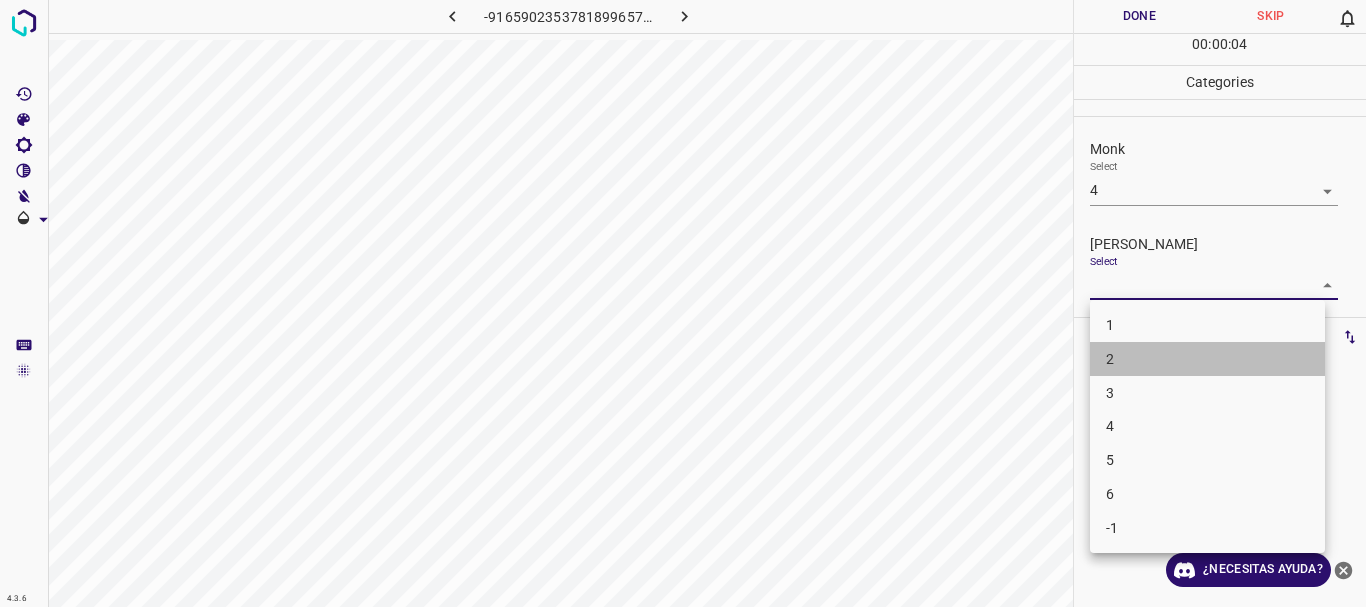 drag, startPoint x: 1130, startPoint y: 365, endPoint x: 1123, endPoint y: 321, distance: 44.553337 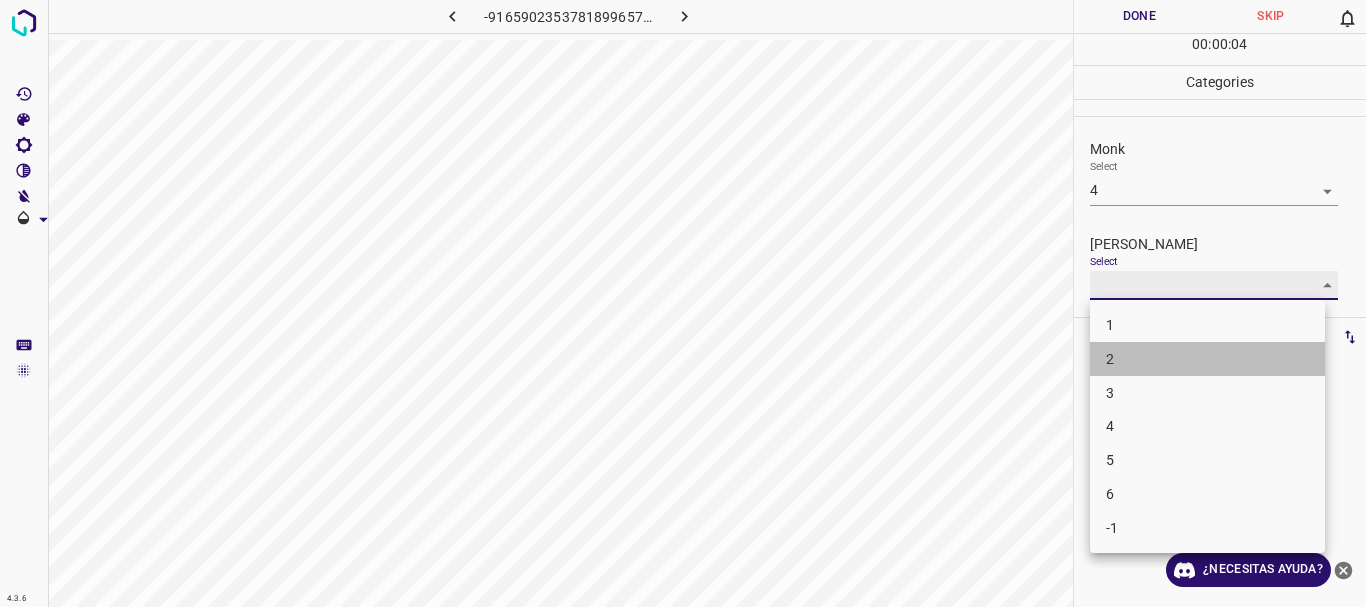 type on "2" 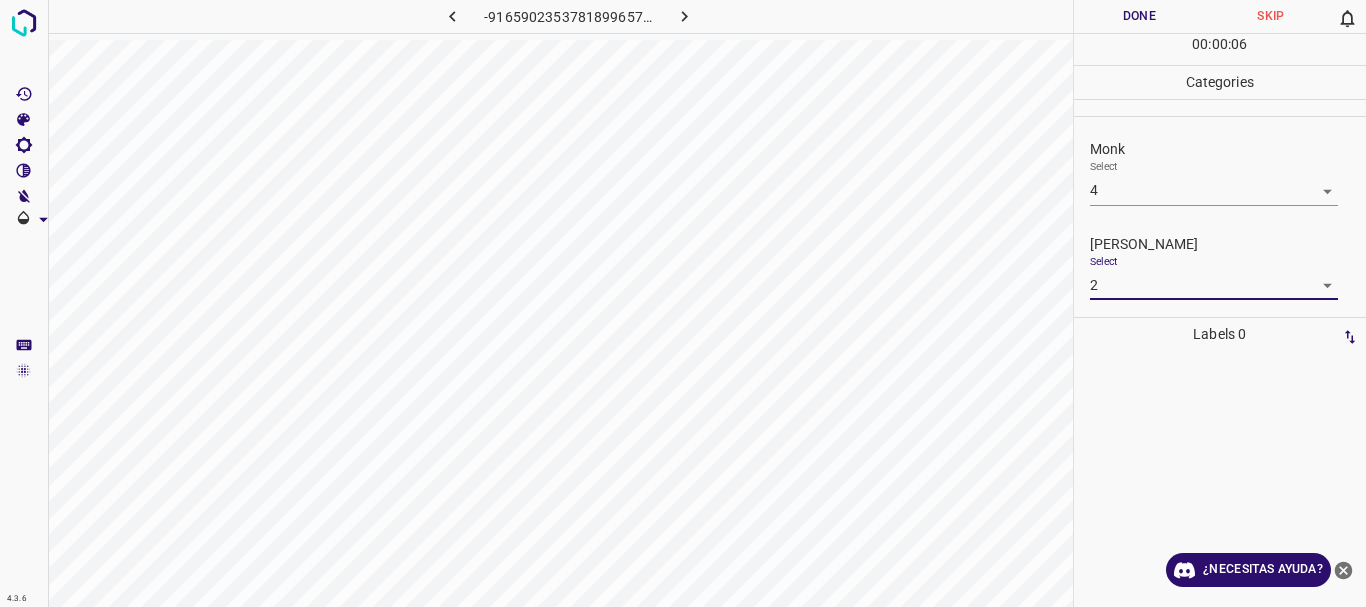 click on "4.3.6  -9165902353781899657.png Done Skip 0 00   : 00   : 06   Categories Monk   Select 4 4  [PERSON_NAME]   Select 2 2 Labels   0 Categories 1 Monk 2  [PERSON_NAME] Tools Space Change between modes (Draw & Edit) I Auto labeling R Restore zoom M Zoom in N Zoom out Delete Delete selecte label Filters Z Restore filters X Saturation filter C Brightness filter V Contrast filter B Gray scale filter General O Download ¿Necesitas ayuda? Texto original Valora esta traducción Tu opinión servirá para ayudar a mejorar el Traductor de Google - Texto - Esconder - Borrar" at bounding box center [683, 303] 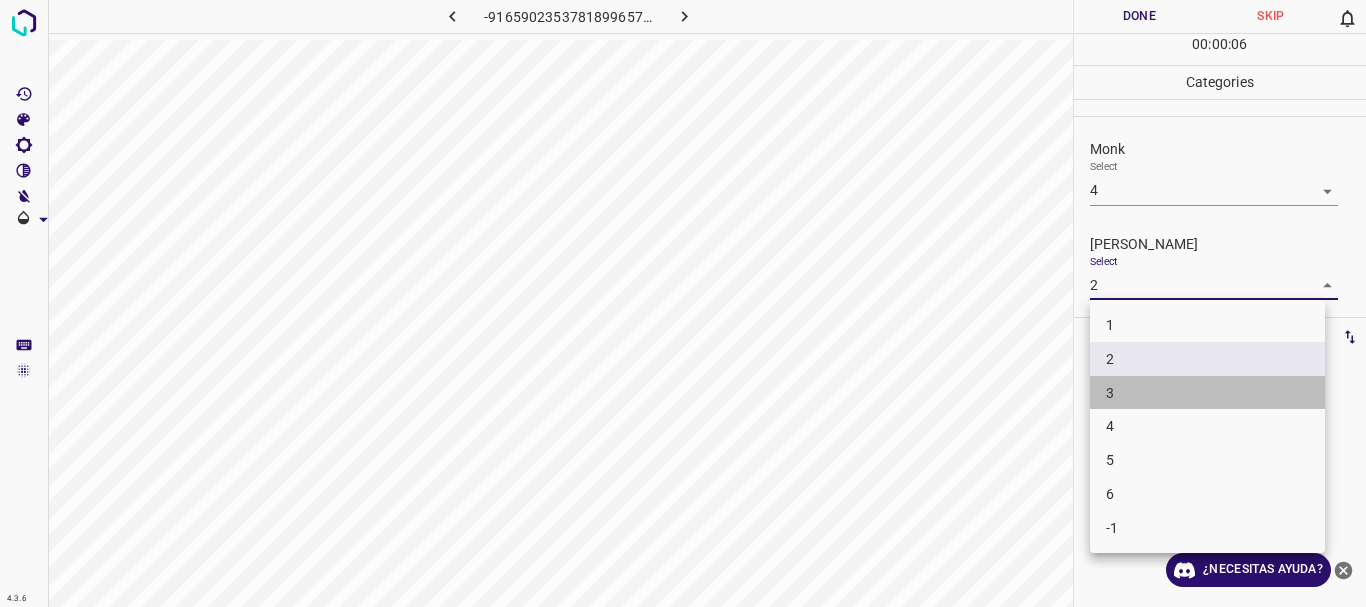 drag, startPoint x: 1122, startPoint y: 386, endPoint x: 1164, endPoint y: 1, distance: 387.28412 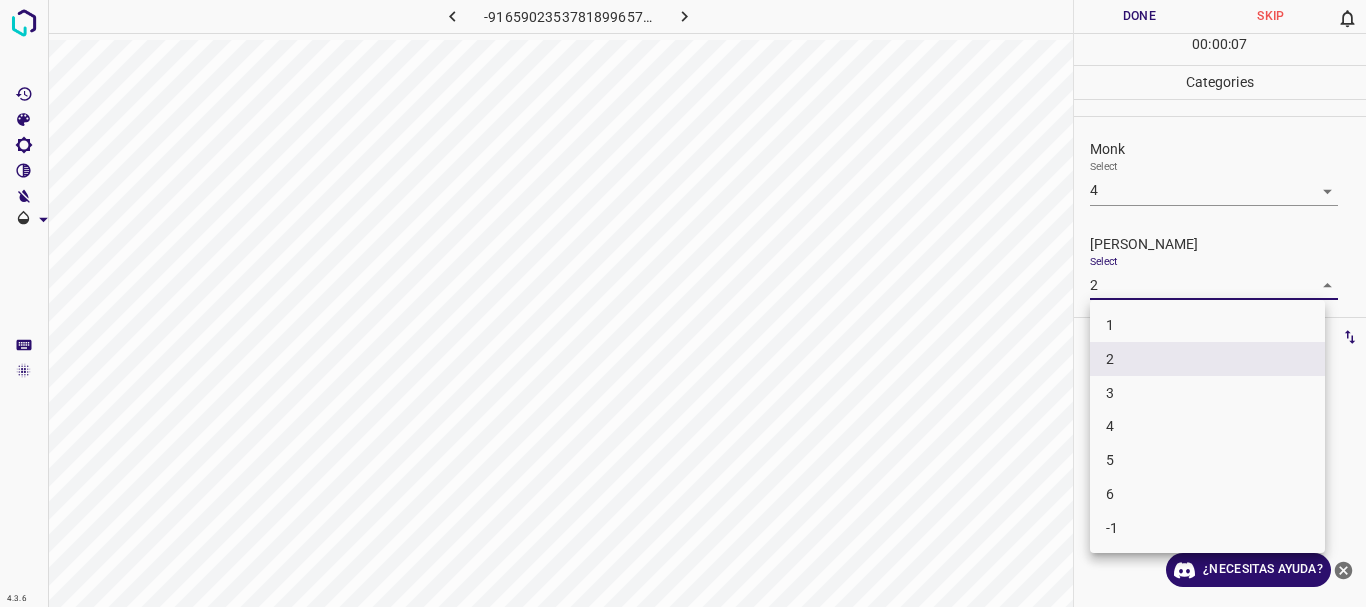 click at bounding box center [683, 303] 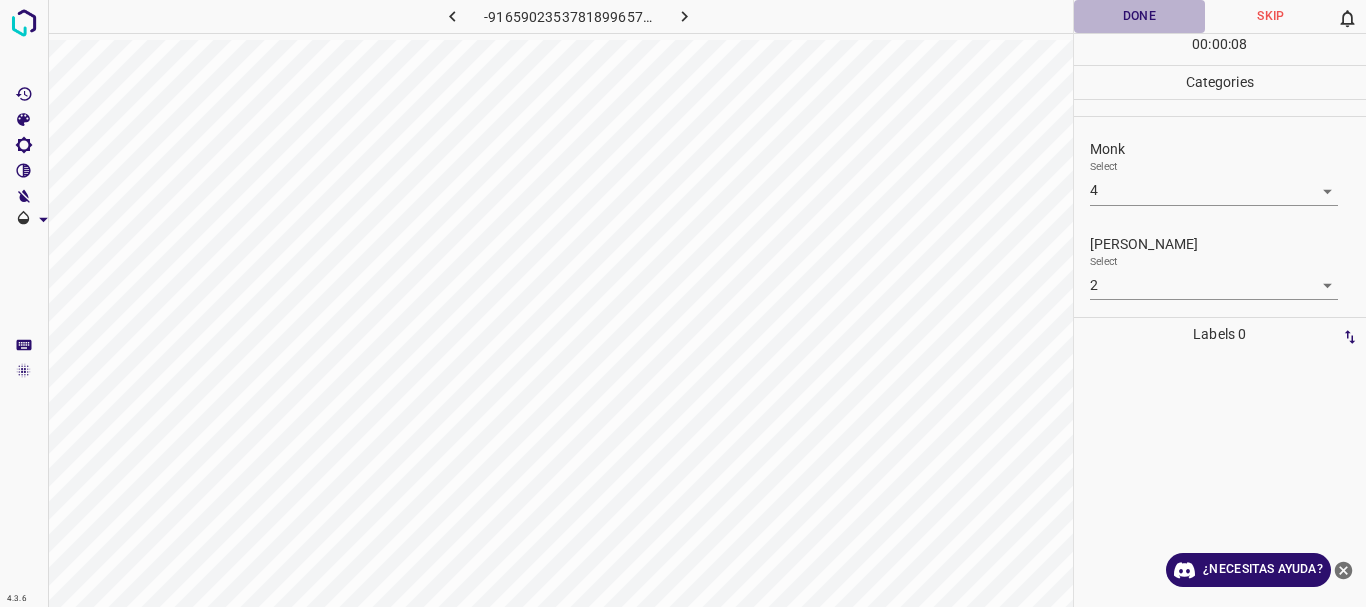 click on "Done" at bounding box center (1140, 16) 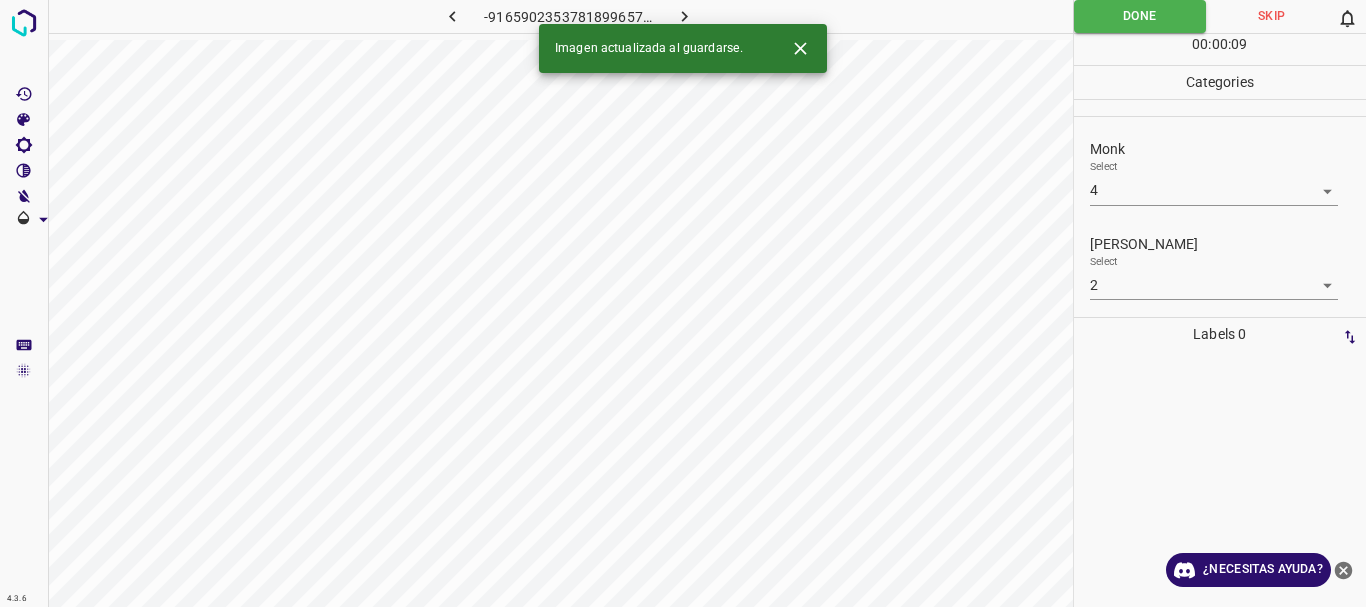 click at bounding box center (684, 16) 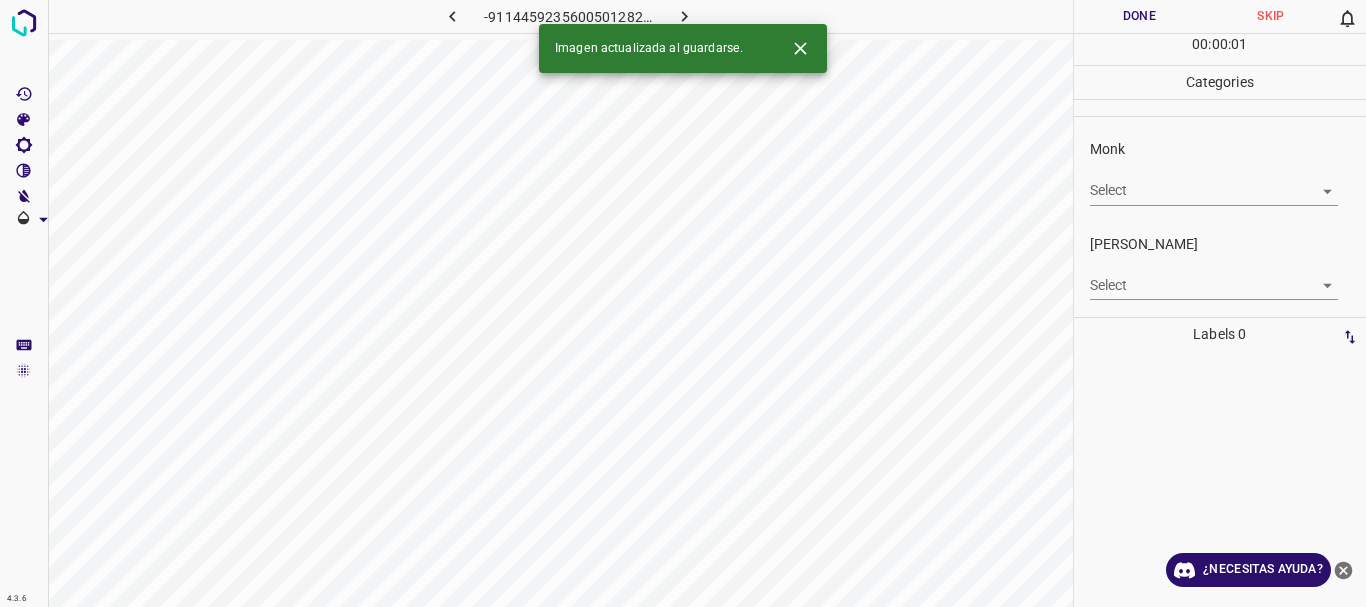 click on "Select ​" at bounding box center (1214, 182) 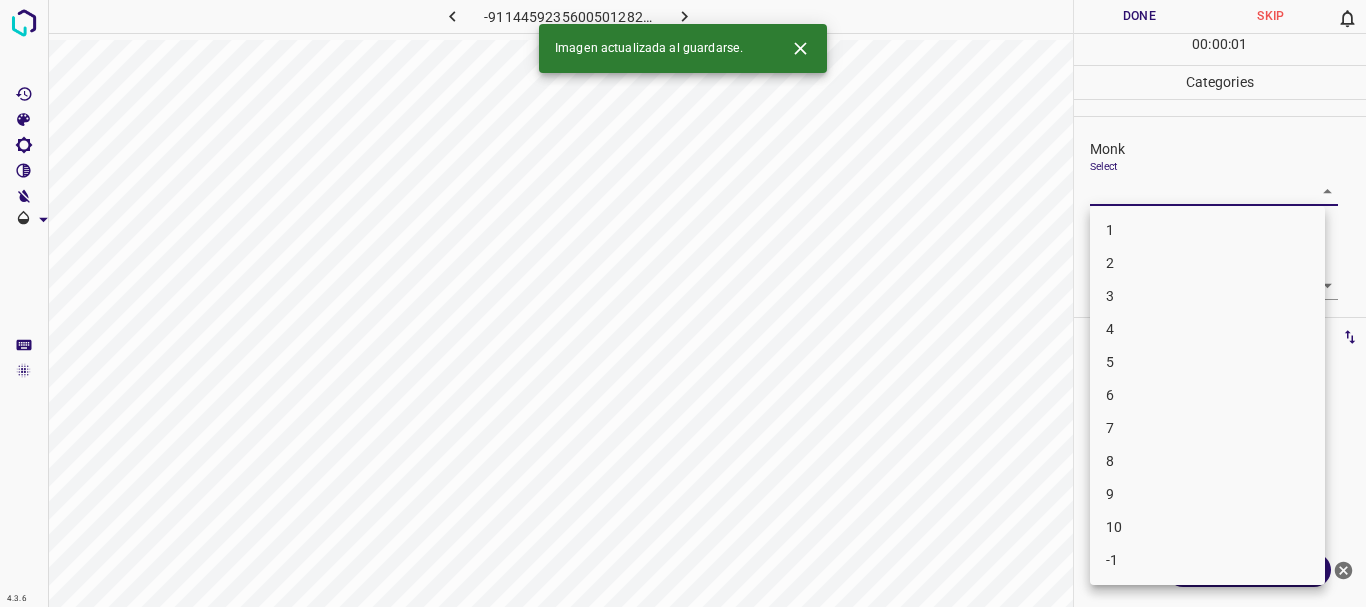 click on "4.3.6  -9114459235600501282.png Done Skip 0 00   : 00   : 01   Categories Monk   Select ​  [PERSON_NAME]   Select ​ Labels   0 Categories 1 Monk 2  [PERSON_NAME] Tools Space Change between modes (Draw & Edit) I Auto labeling R Restore zoom M Zoom in N Zoom out Delete Delete selecte label Filters Z Restore filters X Saturation filter C Brightness filter V Contrast filter B Gray scale filter General O Download Imagen actualizada al guardarse. ¿Necesitas ayuda? Texto original Valora esta traducción Tu opinión servirá para ayudar a mejorar el Traductor de Google - Texto - Esconder - Borrar 1 2 3 4 5 6 7 8 9 10 -1" at bounding box center (683, 303) 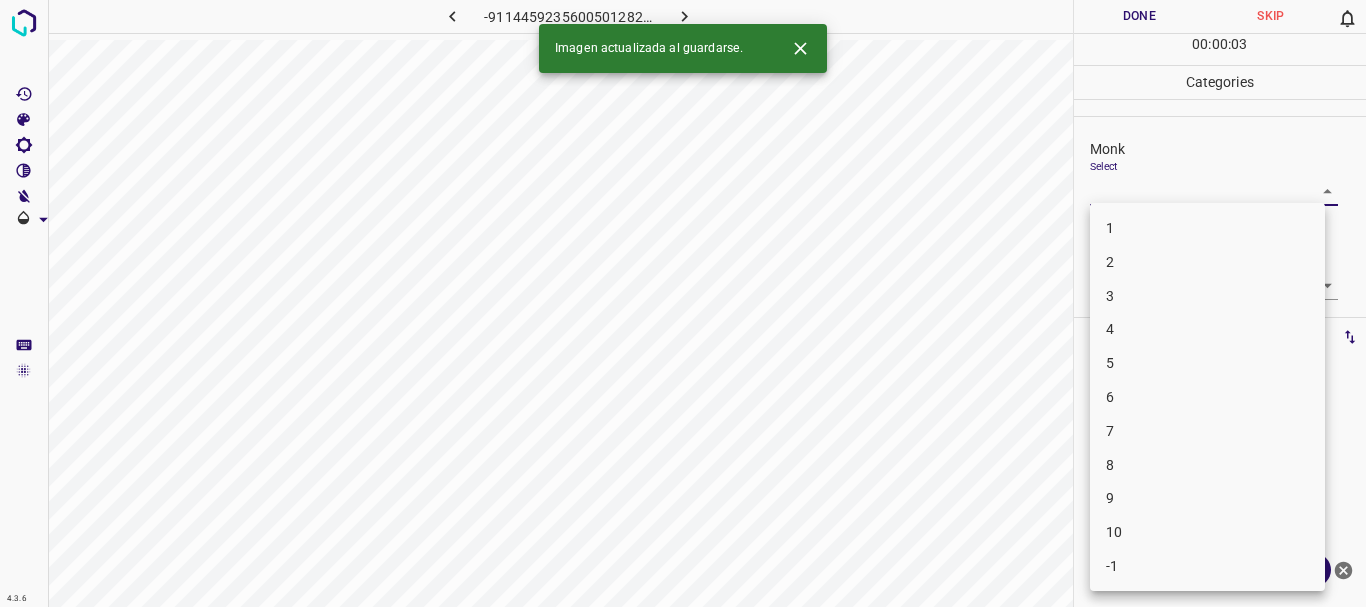 click on "4" at bounding box center [1207, 329] 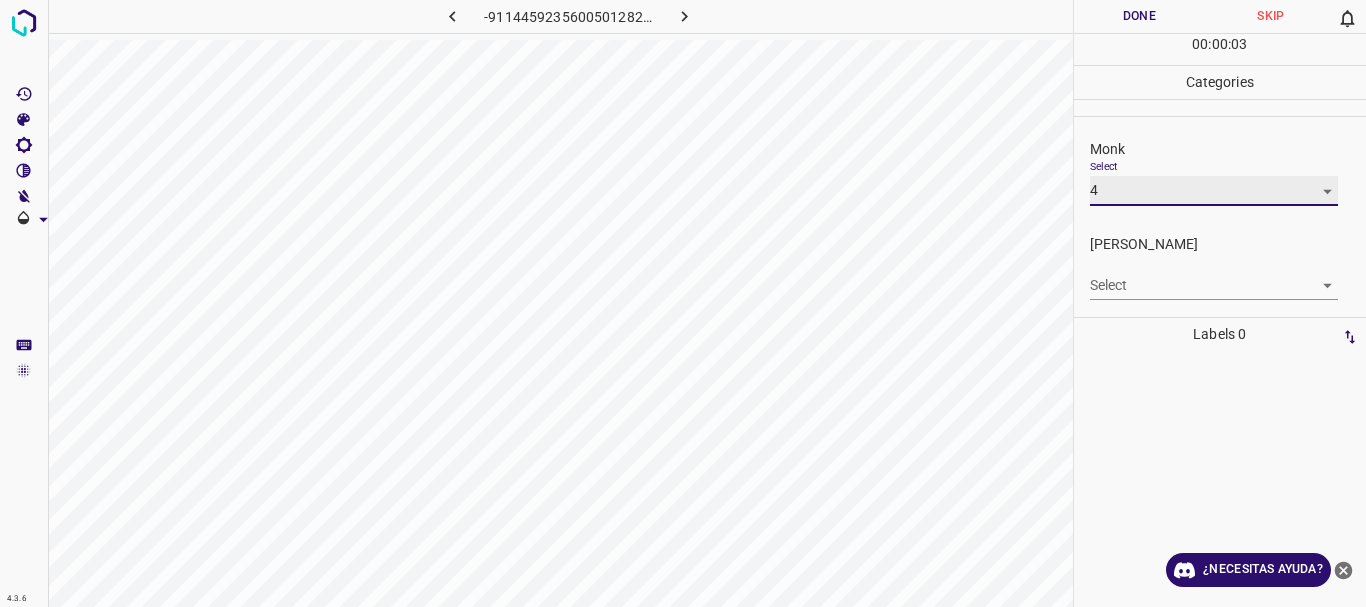 type on "4" 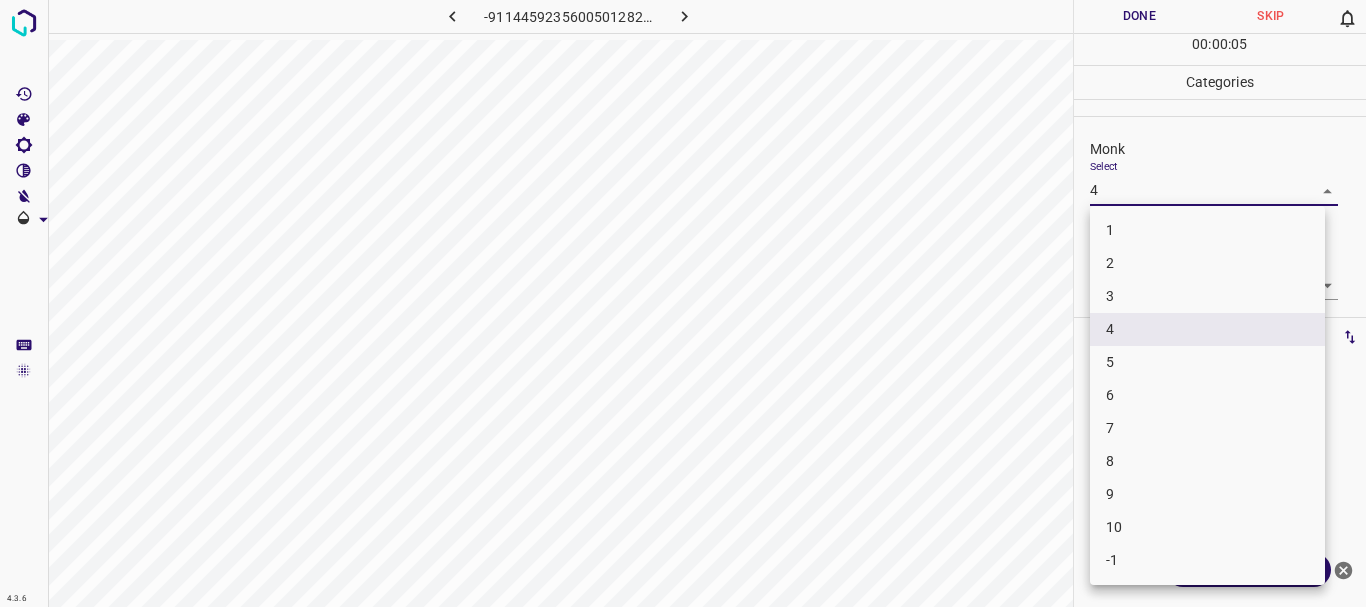 click on "4.3.6  -9114459235600501282.png Done Skip 0 00   : 00   : 05   Categories Monk   Select 4 4  [PERSON_NAME]   Select ​ Labels   0 Categories 1 Monk 2  [PERSON_NAME] Tools Space Change between modes (Draw & Edit) I Auto labeling R Restore zoom M Zoom in N Zoom out Delete Delete selecte label Filters Z Restore filters X Saturation filter C Brightness filter V Contrast filter B Gray scale filter General O Download ¿Necesitas ayuda? Texto original Valora esta traducción Tu opinión servirá para ayudar a mejorar el Traductor de Google - Texto - Esconder - Borrar 1 2 3 4 5 6 7 8 9 10 -1" at bounding box center (683, 303) 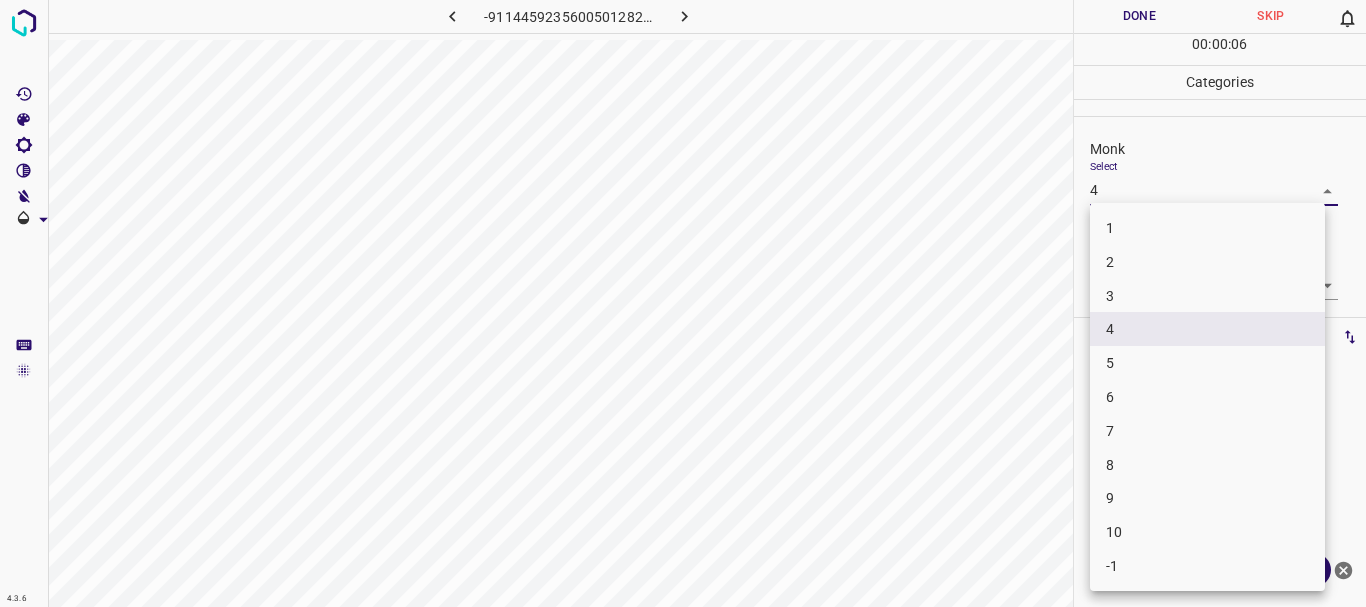 click at bounding box center (683, 303) 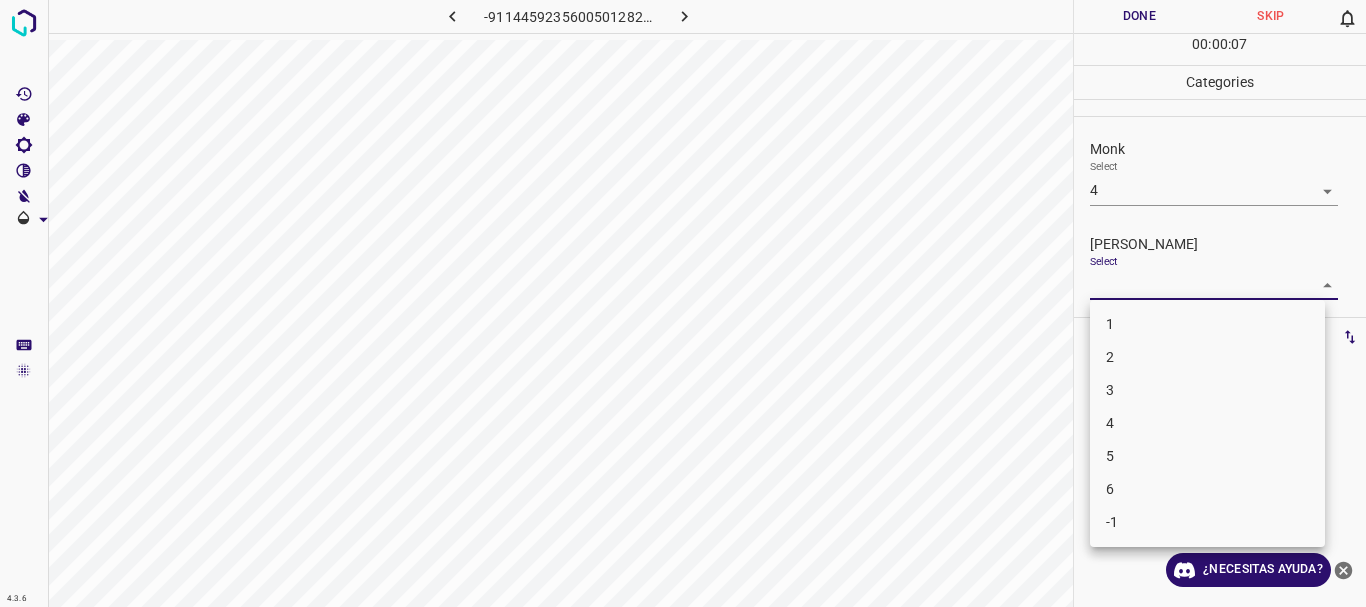 click on "4.3.6  -9114459235600501282.png Done Skip 0 00   : 00   : 07   Categories Monk   Select 4 4  [PERSON_NAME]   Select ​ Labels   0 Categories 1 Monk 2  [PERSON_NAME] Tools Space Change between modes (Draw & Edit) I Auto labeling R Restore zoom M Zoom in N Zoom out Delete Delete selecte label Filters Z Restore filters X Saturation filter C Brightness filter V Contrast filter B Gray scale filter General O Download ¿Necesitas ayuda? Texto original Valora esta traducción Tu opinión servirá para ayudar a mejorar el Traductor de Google - Texto - Esconder - Borrar 1 2 3 4 5 6 -1" at bounding box center [683, 303] 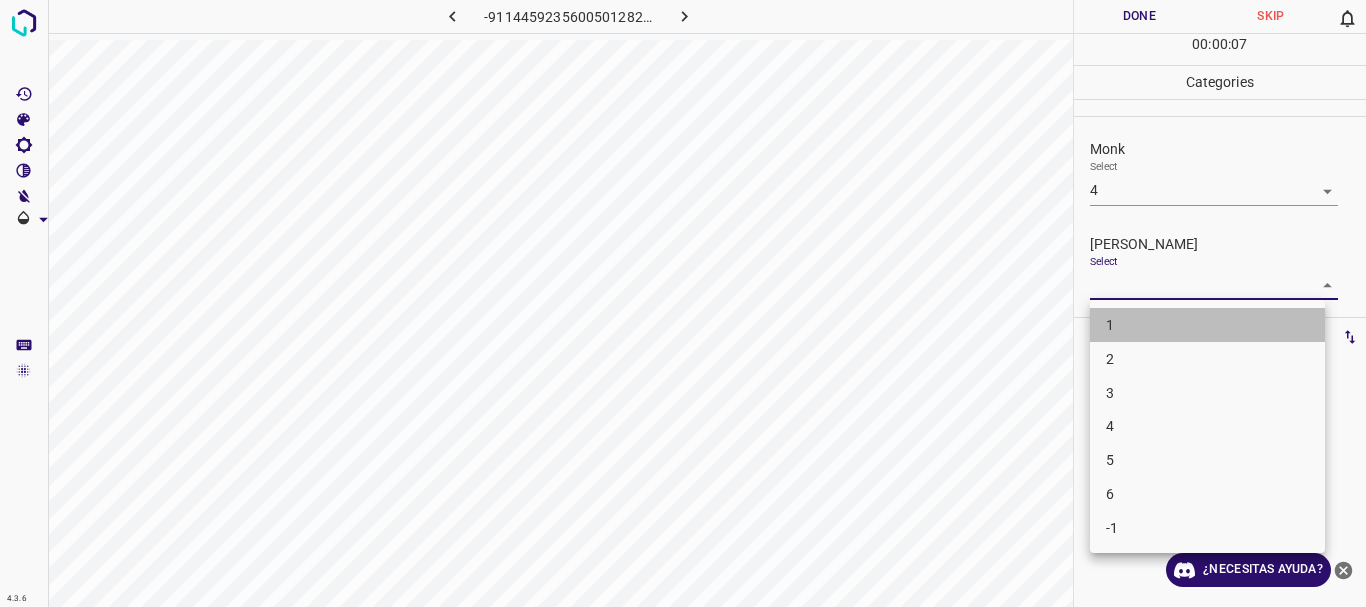 drag, startPoint x: 1126, startPoint y: 327, endPoint x: 1152, endPoint y: 134, distance: 194.74342 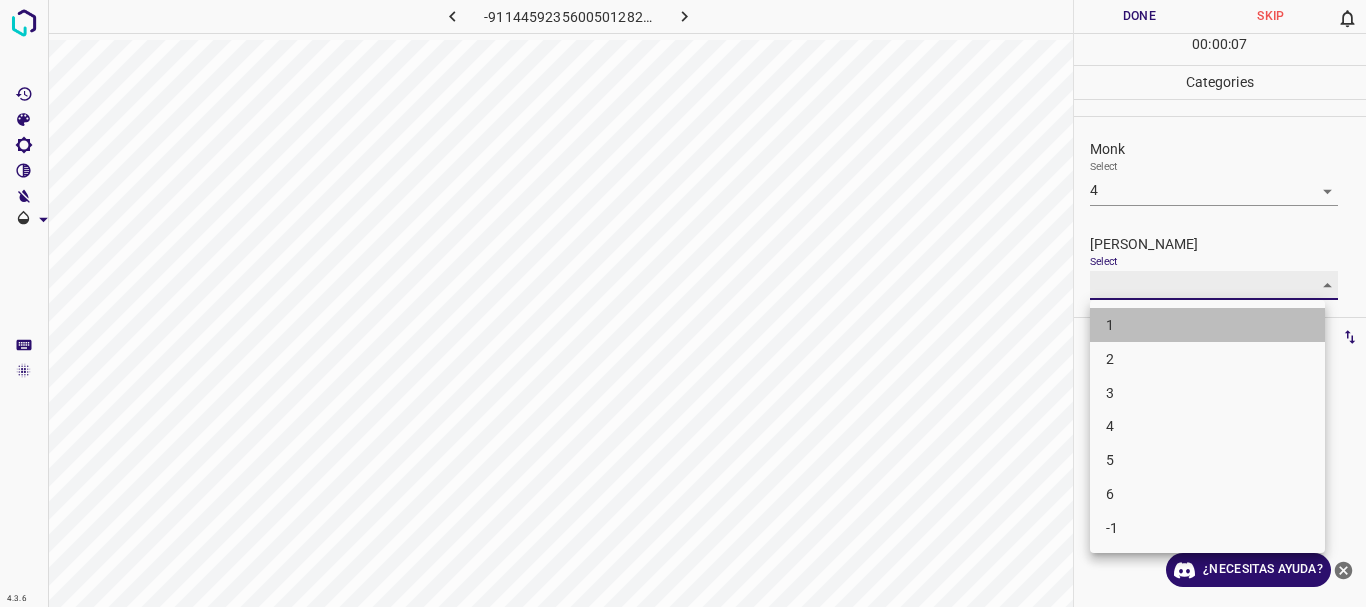 type on "1" 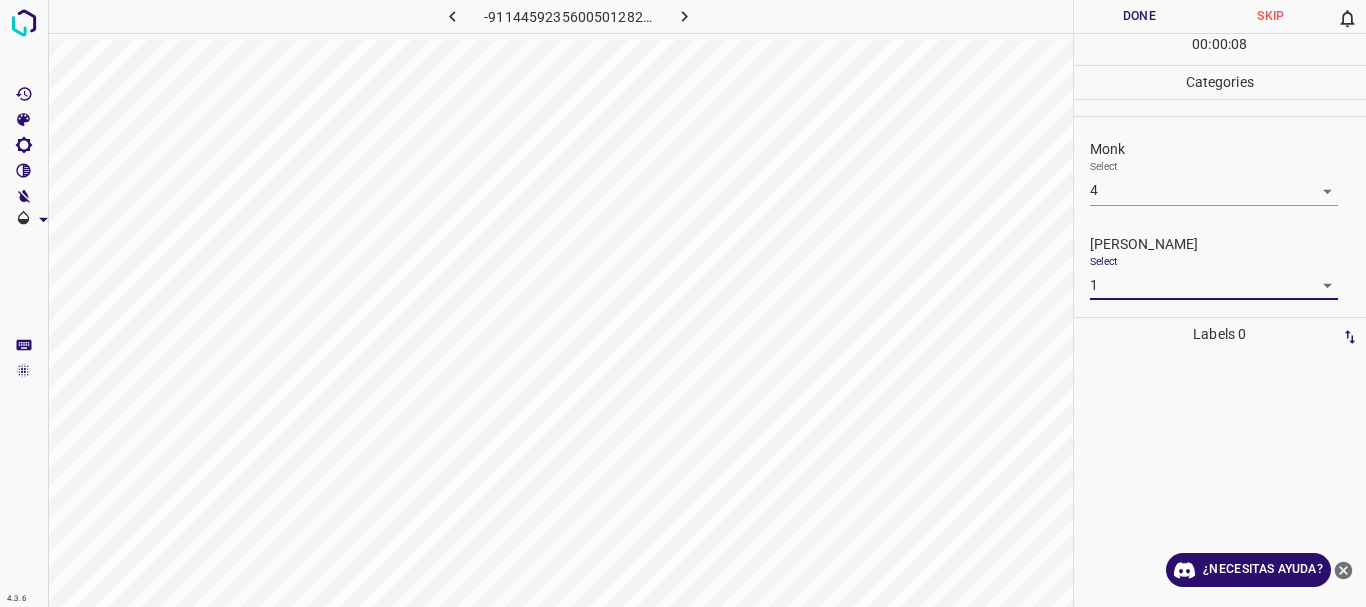 click on "Done" at bounding box center [1140, 16] 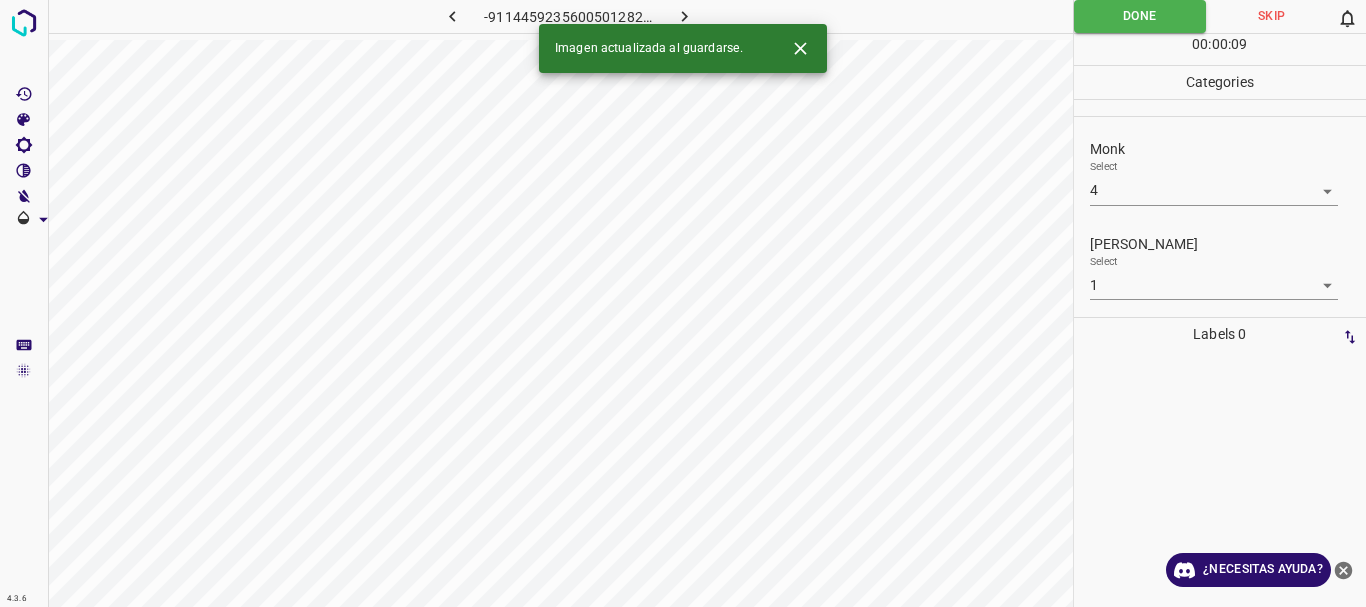 click 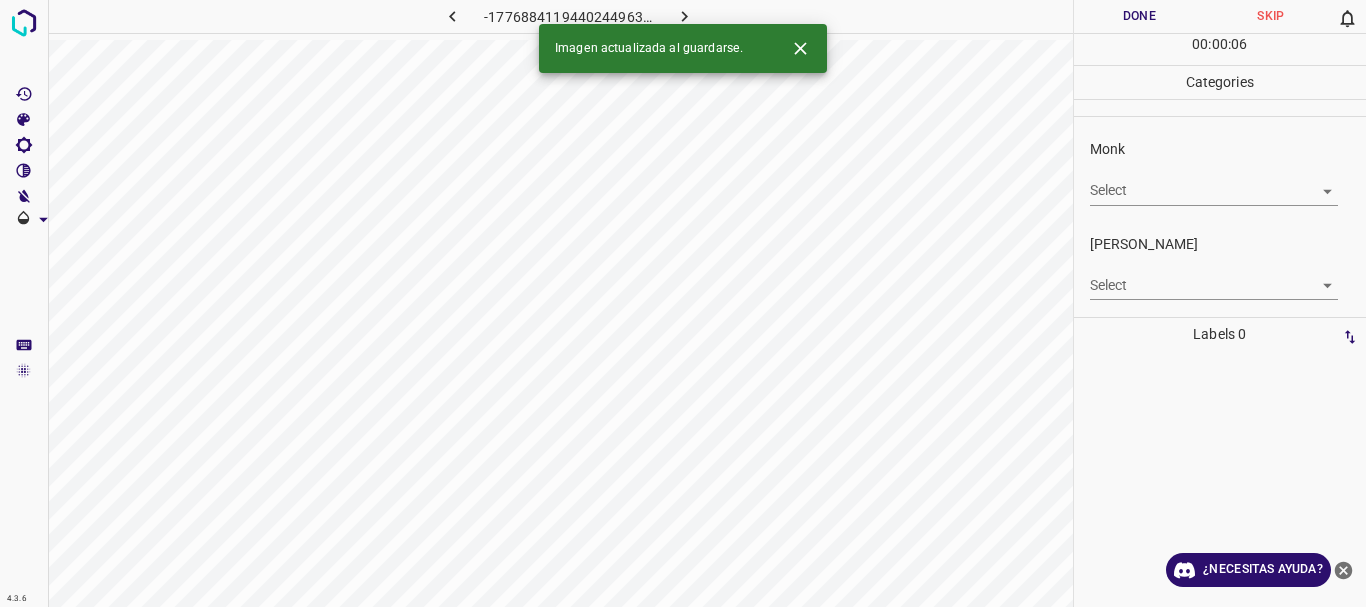 click on "4.3.6  -1776884119440244963.png Done Skip 0 00   : 00   : 06   Categories Monk   Select ​  [PERSON_NAME]   Select ​ Labels   0 Categories 1 Monk 2  [PERSON_NAME] Tools Space Change between modes (Draw & Edit) I Auto labeling R Restore zoom M Zoom in N Zoom out Delete Delete selecte label Filters Z Restore filters X Saturation filter C Brightness filter V Contrast filter B Gray scale filter General O Download Imagen actualizada al guardarse. ¿Necesitas ayuda? Texto original Valora esta traducción Tu opinión servirá para ayudar a mejorar el Traductor de Google - Texto - Esconder - Borrar" at bounding box center [683, 303] 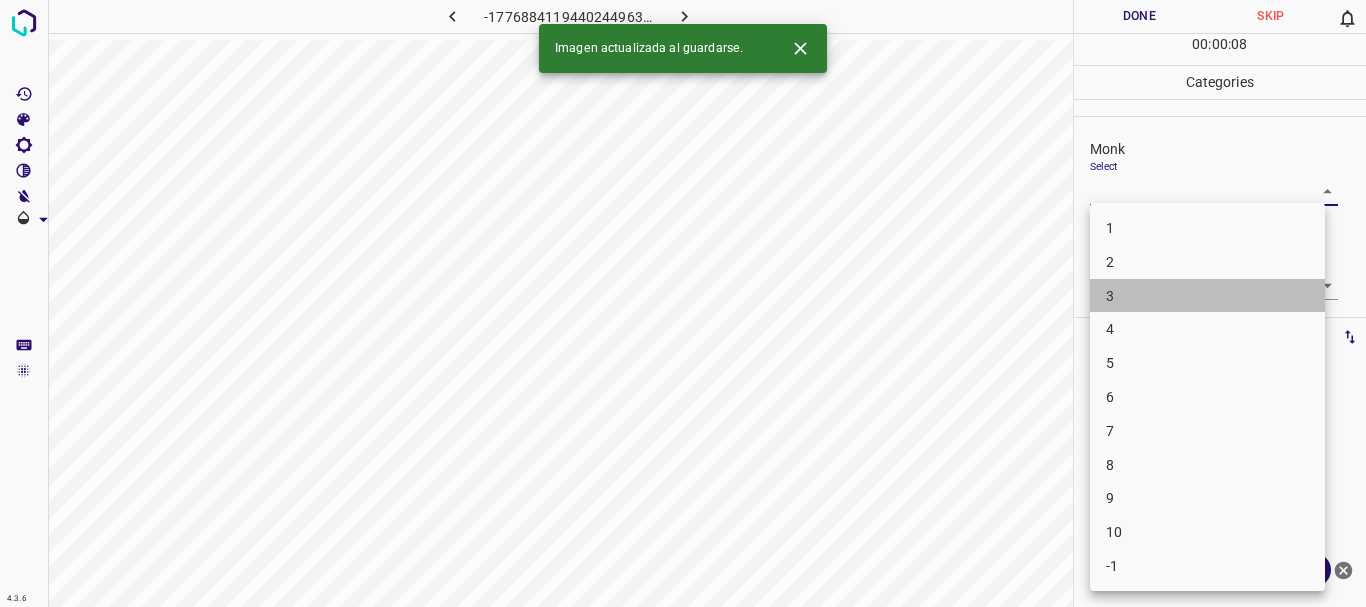 click on "3" at bounding box center [1110, 296] 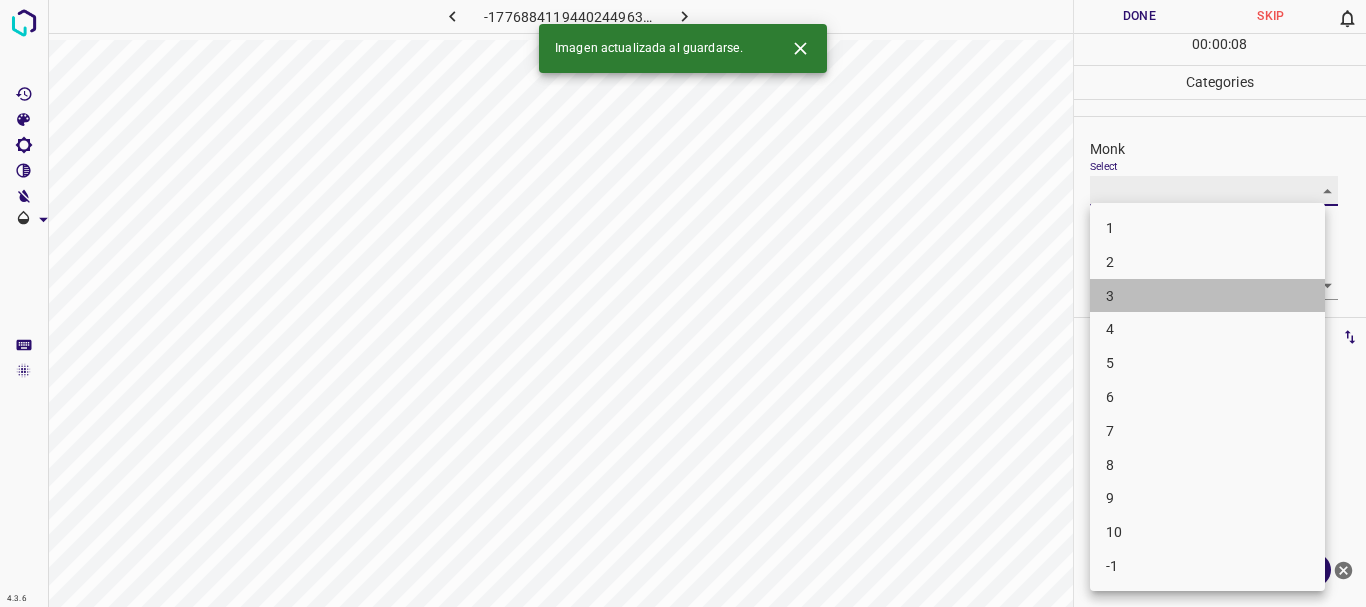 type on "3" 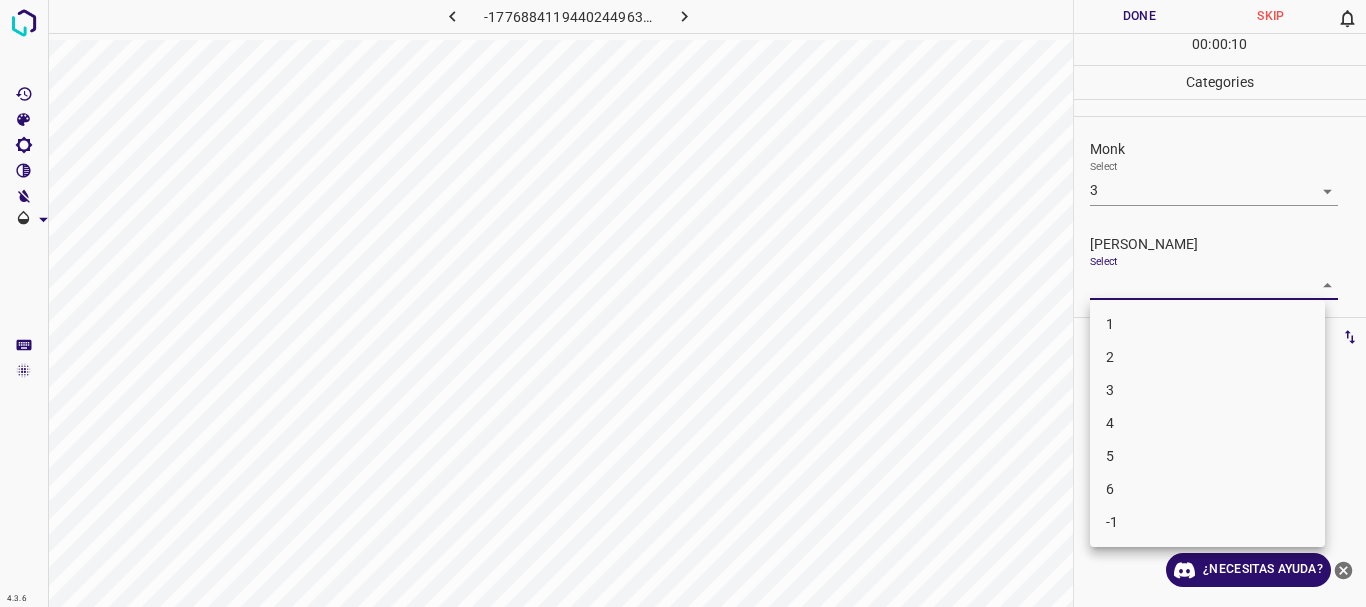click on "4.3.6  -1776884119440244963.png Done Skip 0 00   : 00   : 10   Categories Monk   Select 3 3  [PERSON_NAME]   Select ​ Labels   0 Categories 1 Monk 2  [PERSON_NAME] Tools Space Change between modes (Draw & Edit) I Auto labeling R Restore zoom M Zoom in N Zoom out Delete Delete selecte label Filters Z Restore filters X Saturation filter C Brightness filter V Contrast filter B Gray scale filter General O Download ¿Necesitas ayuda? Texto original Valora esta traducción Tu opinión servirá para ayudar a mejorar el Traductor de Google - Texto - Esconder - Borrar 1 2 3 4 5 6 -1" at bounding box center (683, 303) 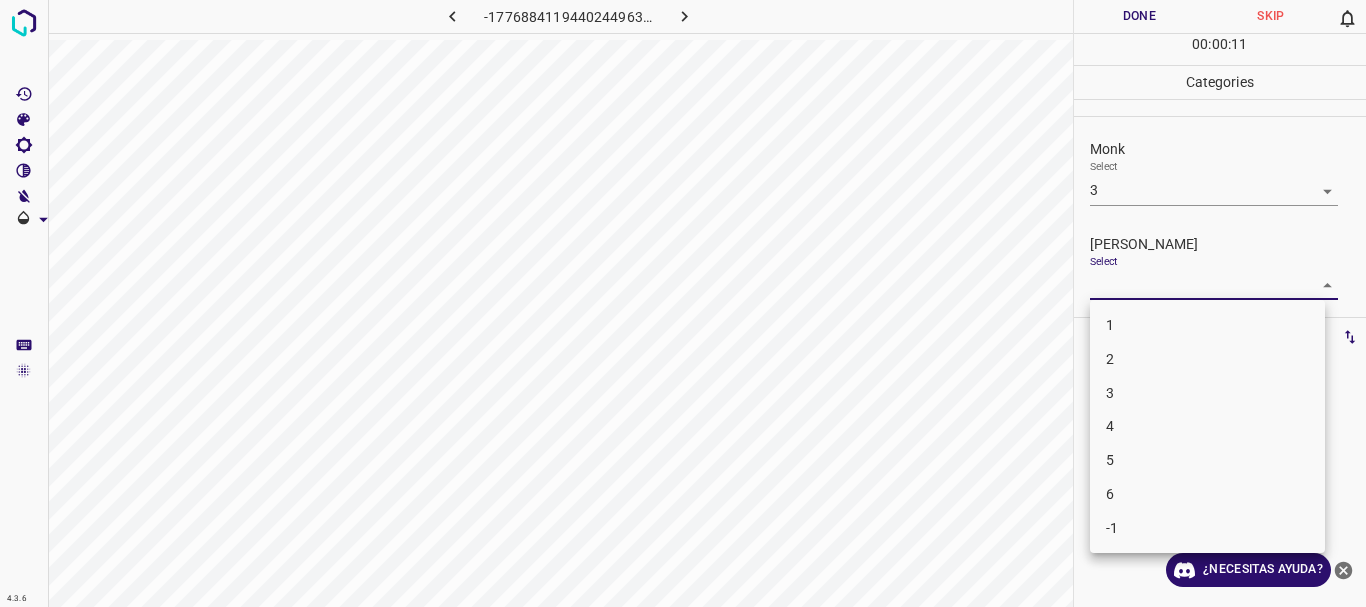 click on "3" at bounding box center [1207, 393] 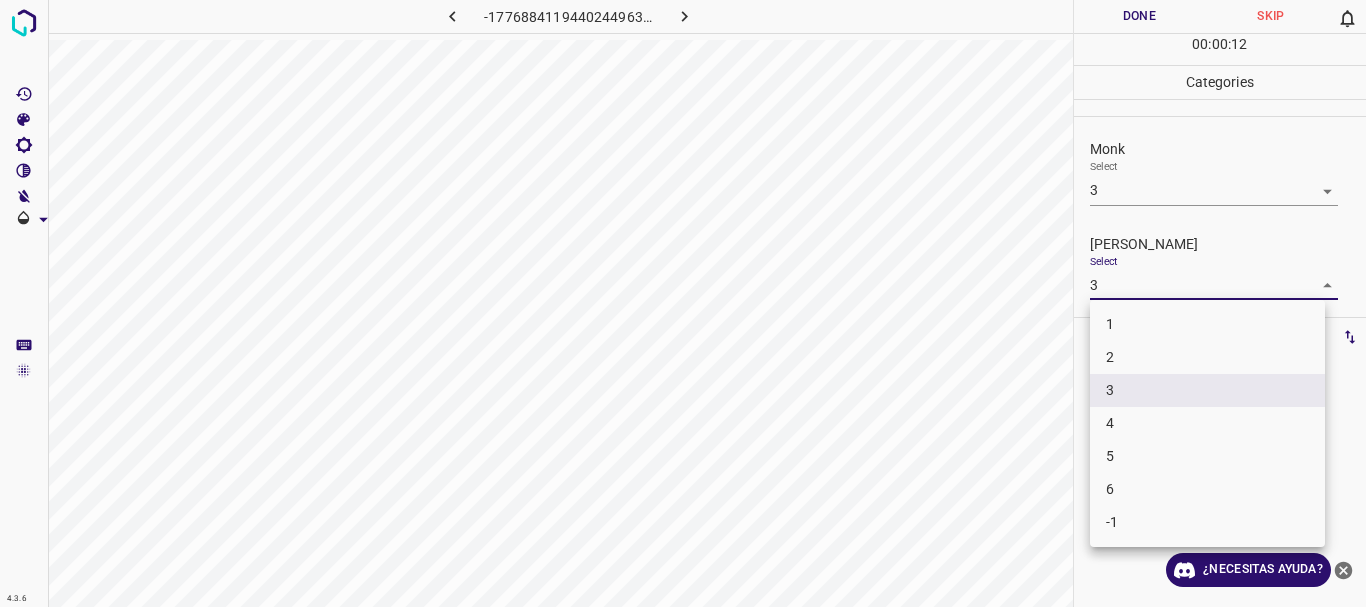 click on "4.3.6  -1776884119440244963.png Done Skip 0 00   : 00   : 12   Categories Monk   Select 3 3  [PERSON_NAME]   Select 3 3 Labels   0 Categories 1 Monk 2  [PERSON_NAME] Tools Space Change between modes (Draw & Edit) I Auto labeling R Restore zoom M Zoom in N Zoom out Delete Delete selecte label Filters Z Restore filters X Saturation filter C Brightness filter V Contrast filter B Gray scale filter General O Download ¿Necesitas ayuda? Texto original Valora esta traducción Tu opinión servirá para ayudar a mejorar el Traductor de Google - Texto - Esconder - Borrar 1 2 3 4 5 6 -1" at bounding box center [683, 303] 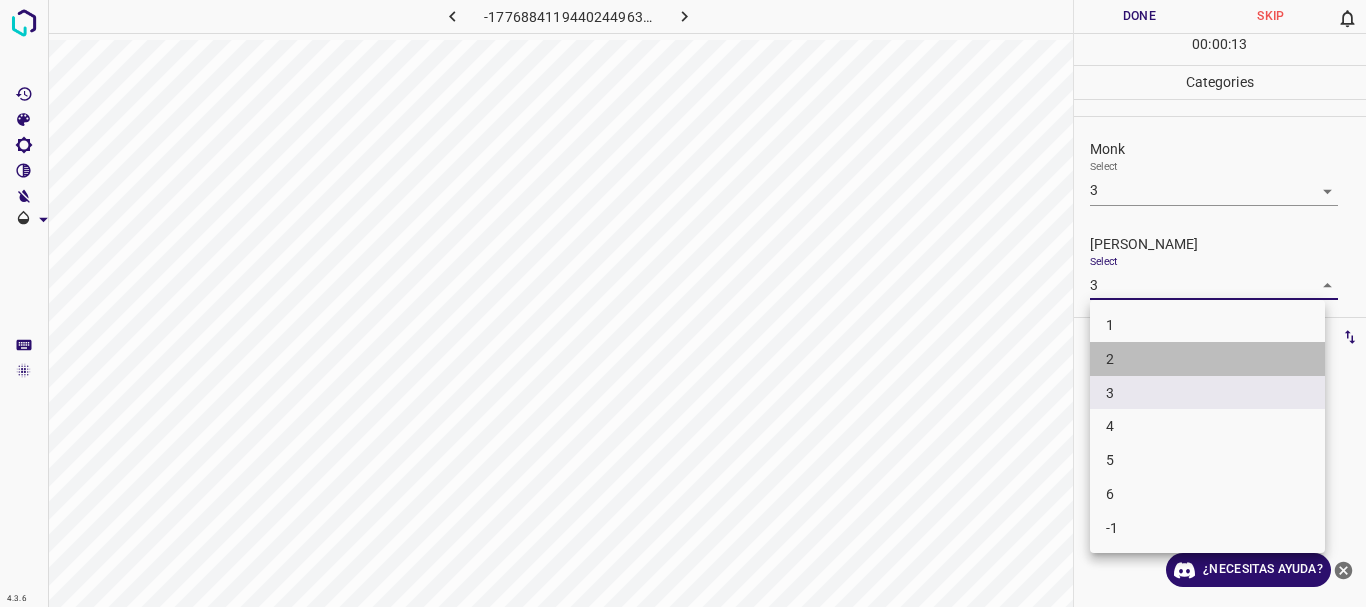 click on "2" at bounding box center [1207, 359] 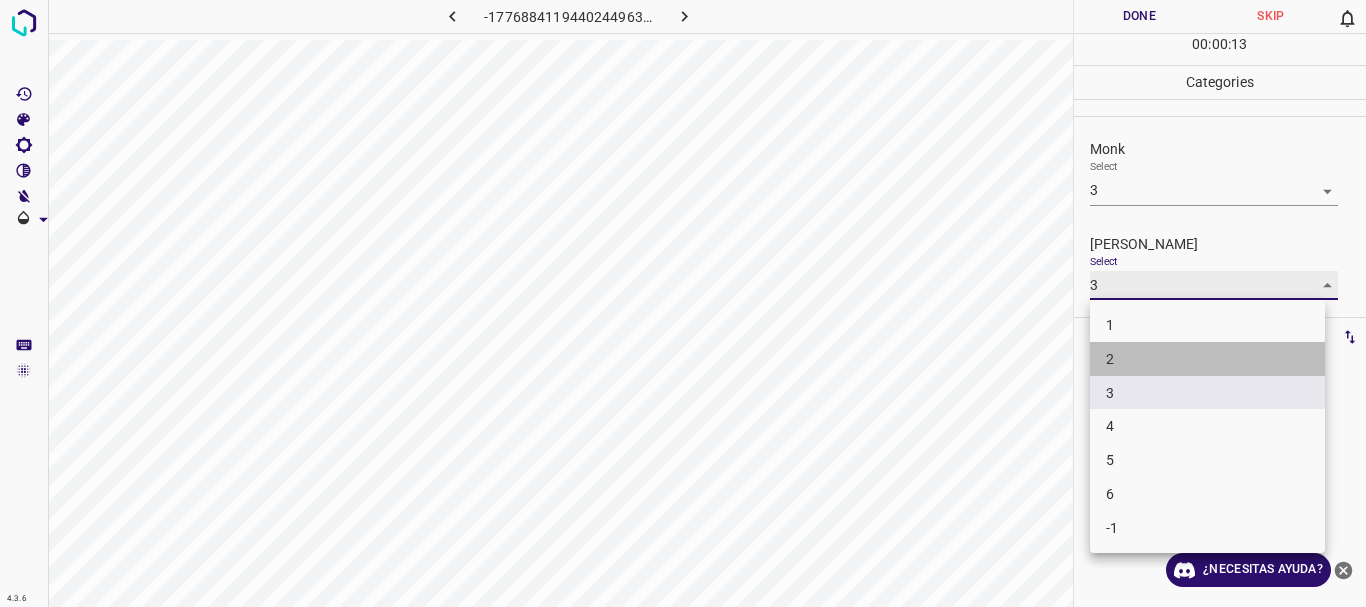 type on "2" 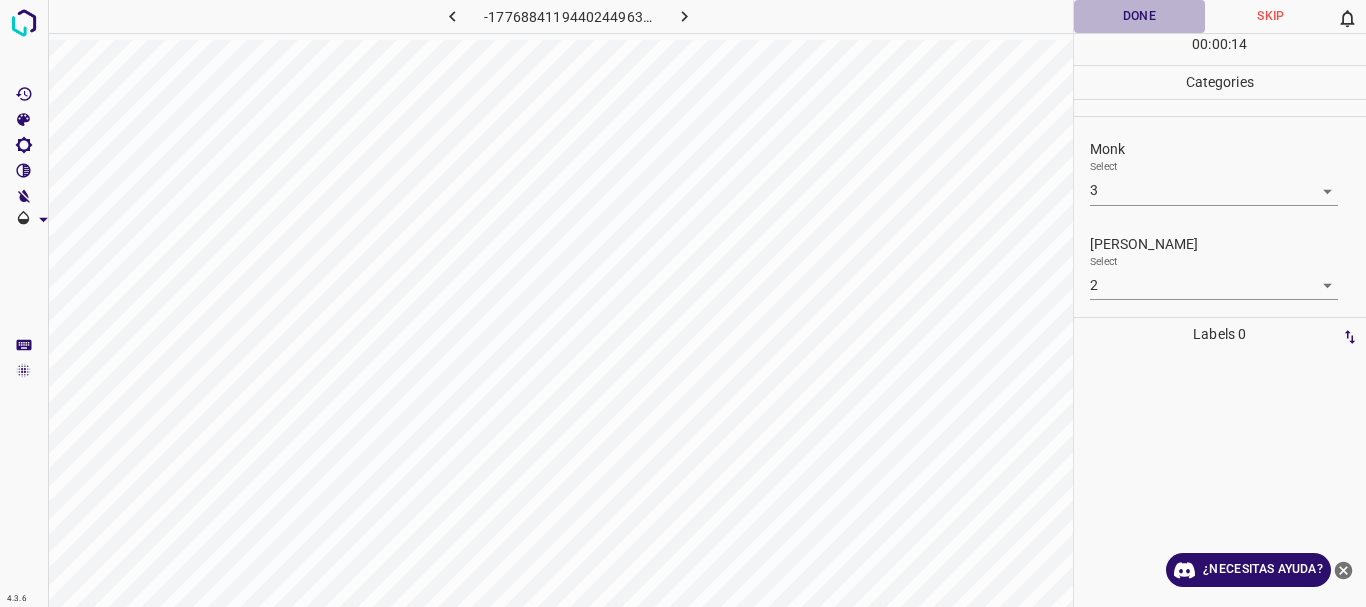 click on "Done" at bounding box center (1140, 16) 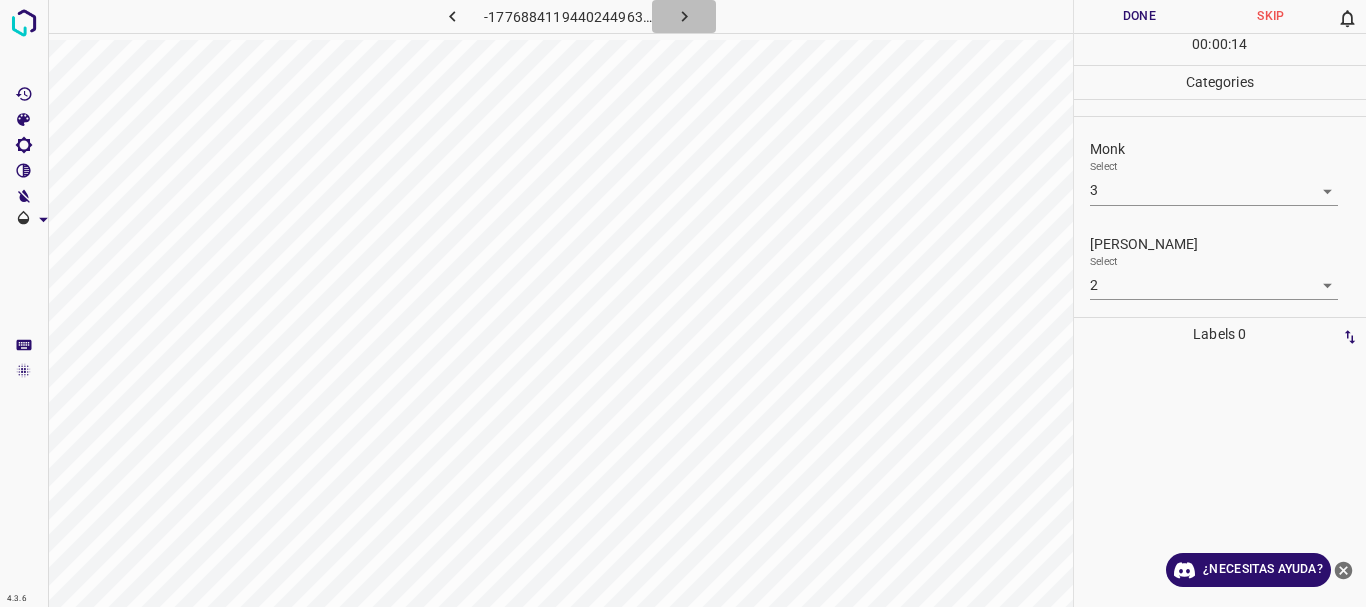 click at bounding box center [684, 16] 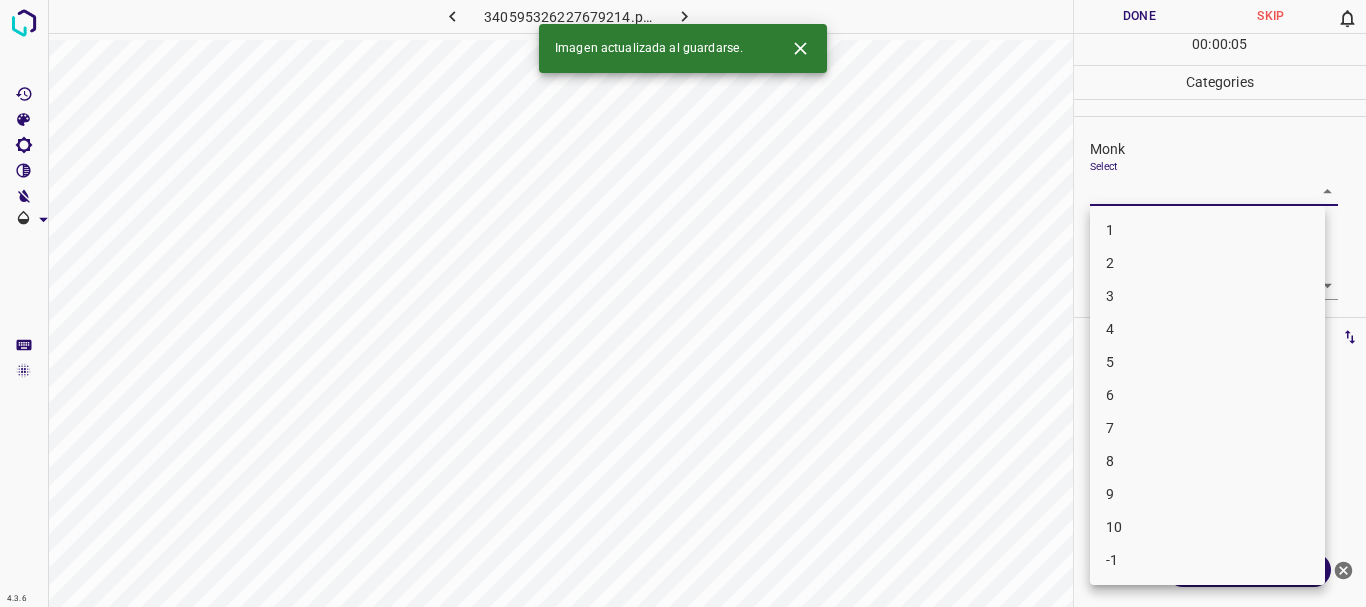 click on "4.3.6  340595326227679214.png Done Skip 0 00   : 00   : 05   Categories Monk   Select ​  [PERSON_NAME]   Select ​ Labels   0 Categories 1 Monk 2  [PERSON_NAME] Tools Space Change between modes (Draw & Edit) I Auto labeling R Restore zoom M Zoom in N Zoom out Delete Delete selecte label Filters Z Restore filters X Saturation filter C Brightness filter V Contrast filter B Gray scale filter General O Download Imagen actualizada al guardarse. ¿Necesitas ayuda? Texto original Valora esta traducción Tu opinión servirá para ayudar a mejorar el Traductor de Google - Texto - Esconder - Borrar 1 2 3 4 5 6 7 8 9 10 -1" at bounding box center (683, 303) 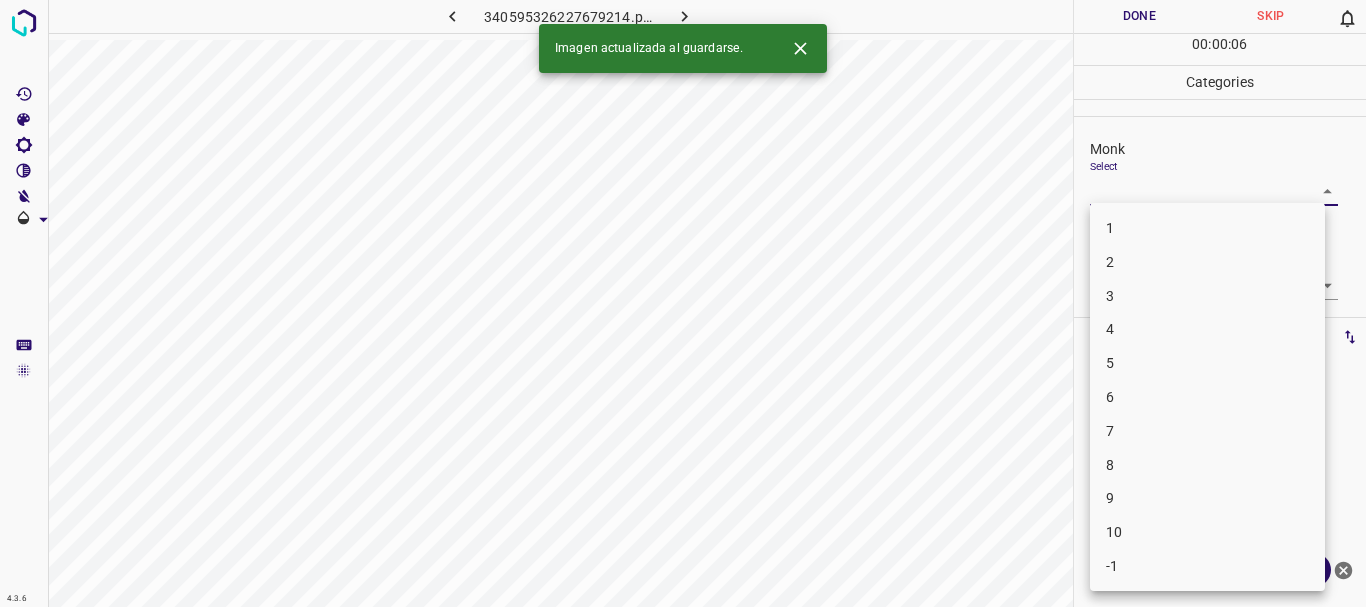 click on "8" at bounding box center [1207, 465] 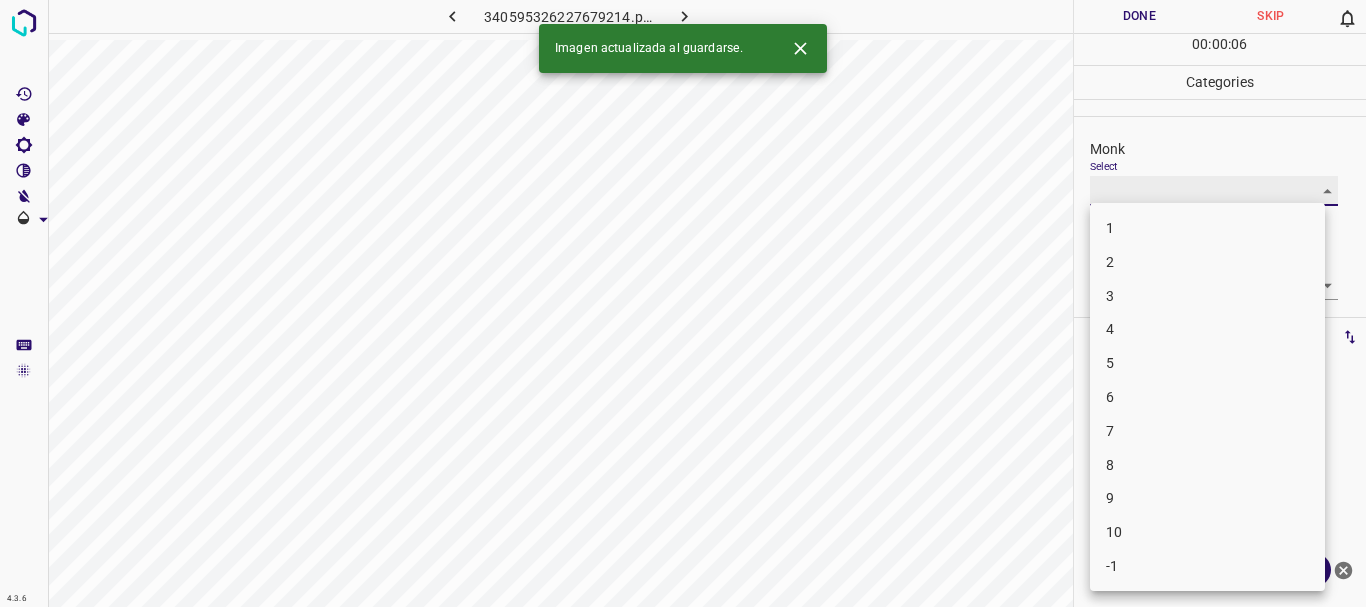 type on "8" 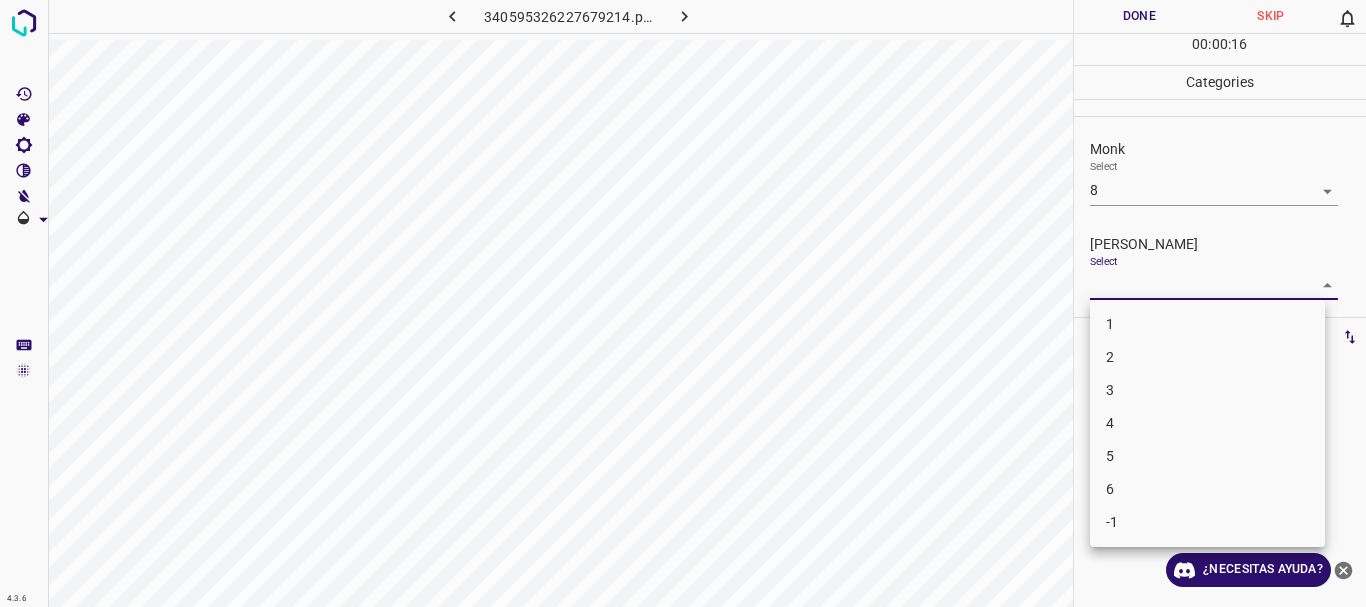 click on "4.3.6  340595326227679214.png Done Skip 0 00   : 00   : 16   Categories Monk   Select 8 8  [PERSON_NAME]   Select ​ Labels   0 Categories 1 Monk 2  [PERSON_NAME] Tools Space Change between modes (Draw & Edit) I Auto labeling R Restore zoom M Zoom in N Zoom out Delete Delete selecte label Filters Z Restore filters X Saturation filter C Brightness filter V Contrast filter B Gray scale filter General O Download ¿Necesitas ayuda? Texto original Valora esta traducción Tu opinión servirá para ayudar a mejorar el Traductor de Google - Texto - Esconder - Borrar 1 2 3 4 5 6 -1" at bounding box center [683, 303] 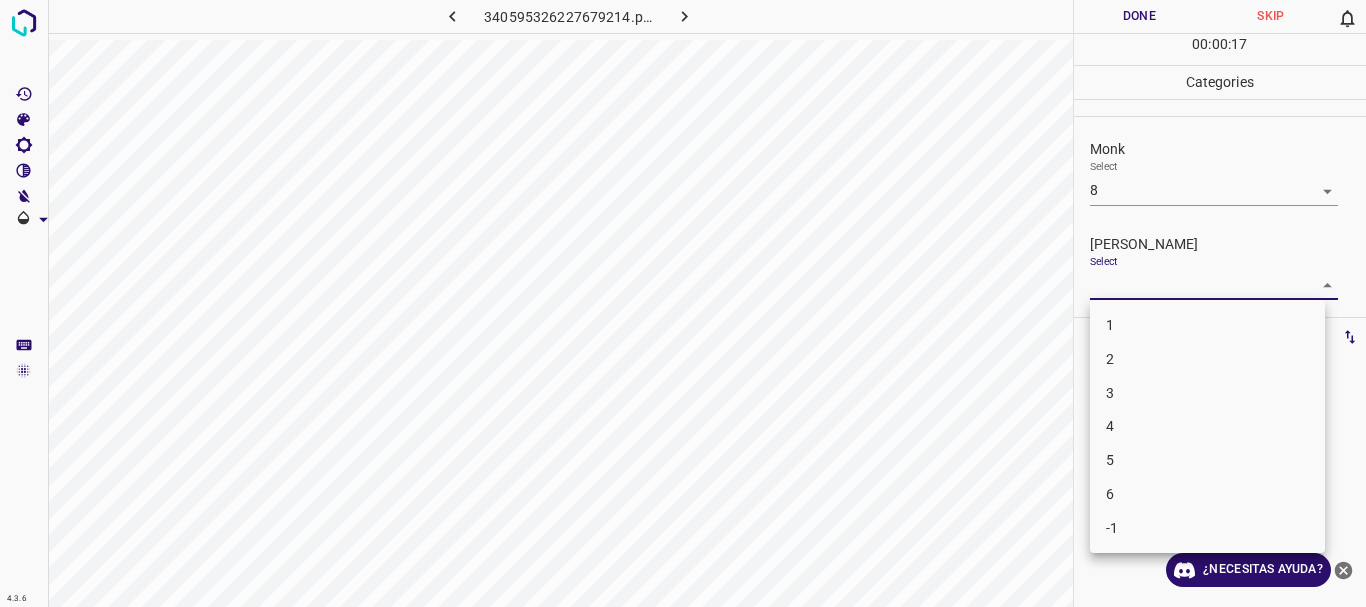 drag, startPoint x: 1115, startPoint y: 424, endPoint x: 1110, endPoint y: 375, distance: 49.25444 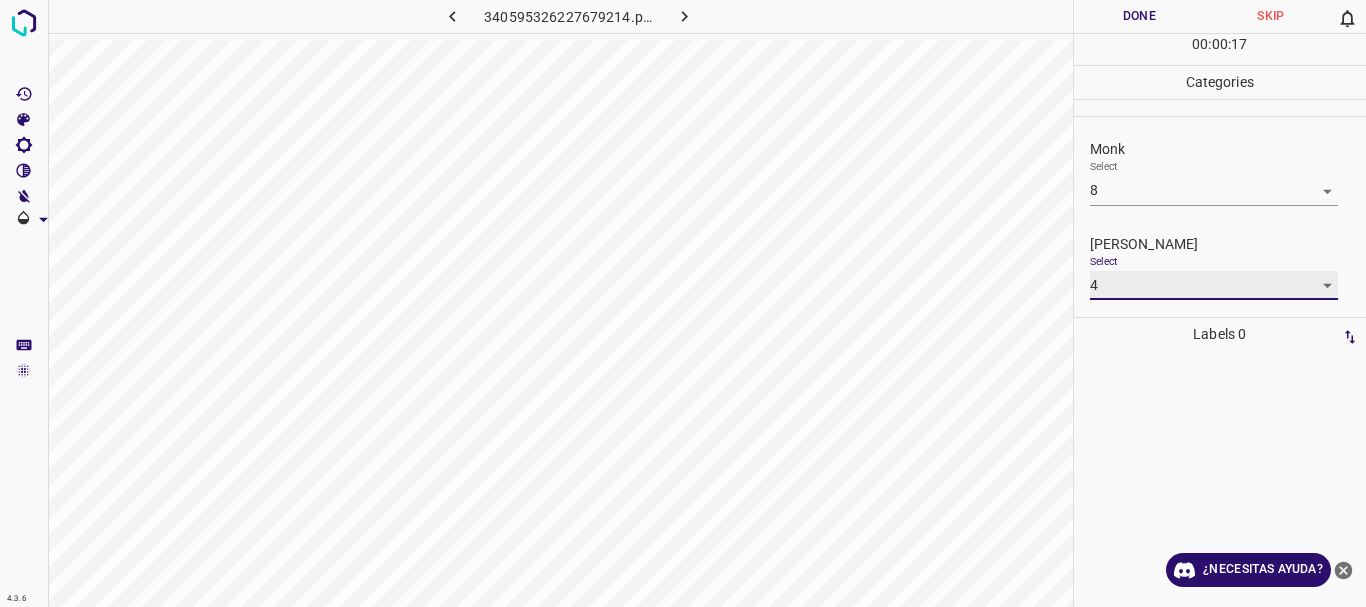 type on "4" 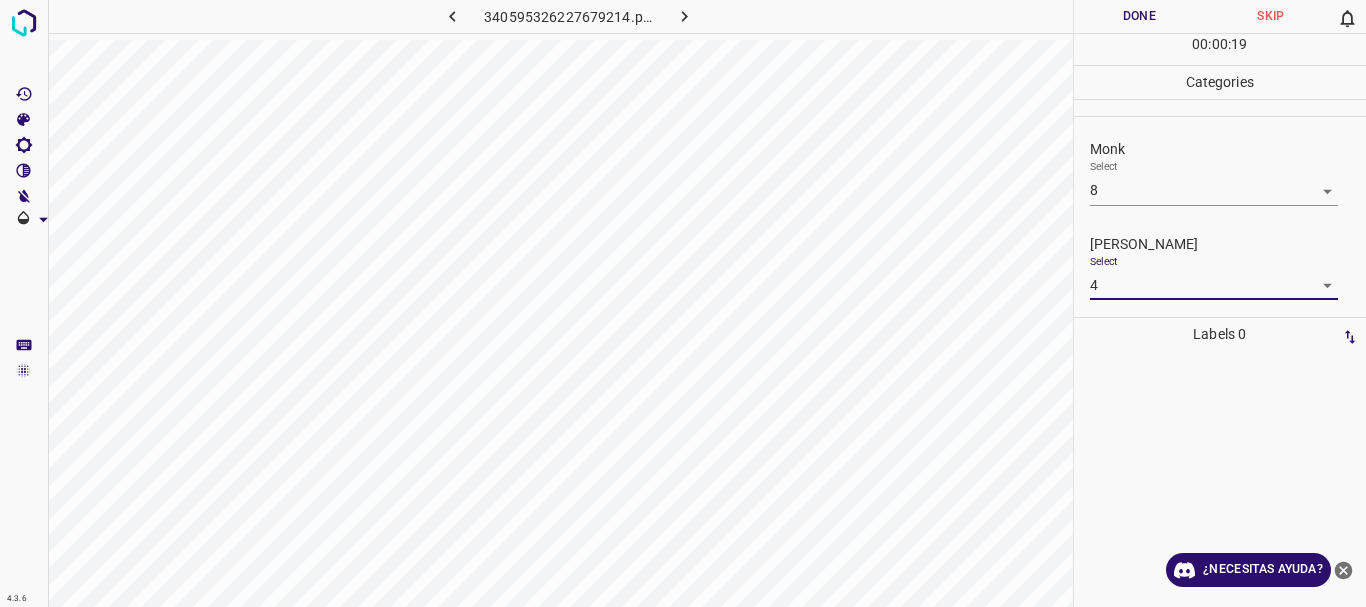click on "Done" at bounding box center [1140, 16] 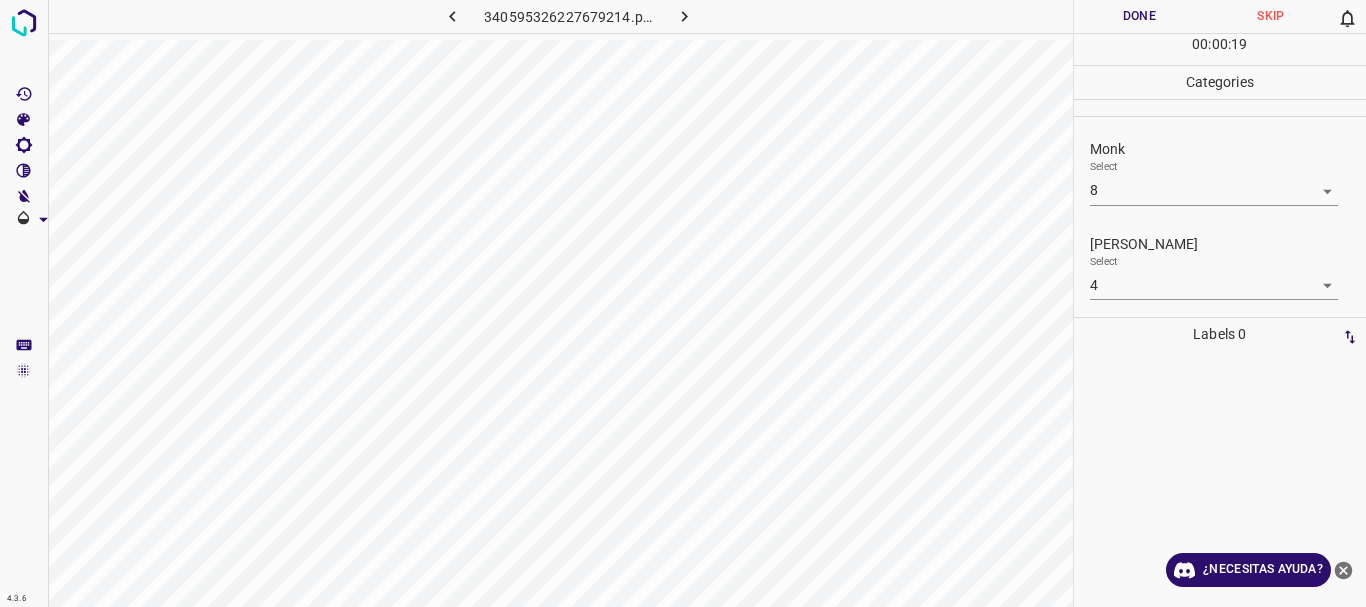 click at bounding box center (684, 16) 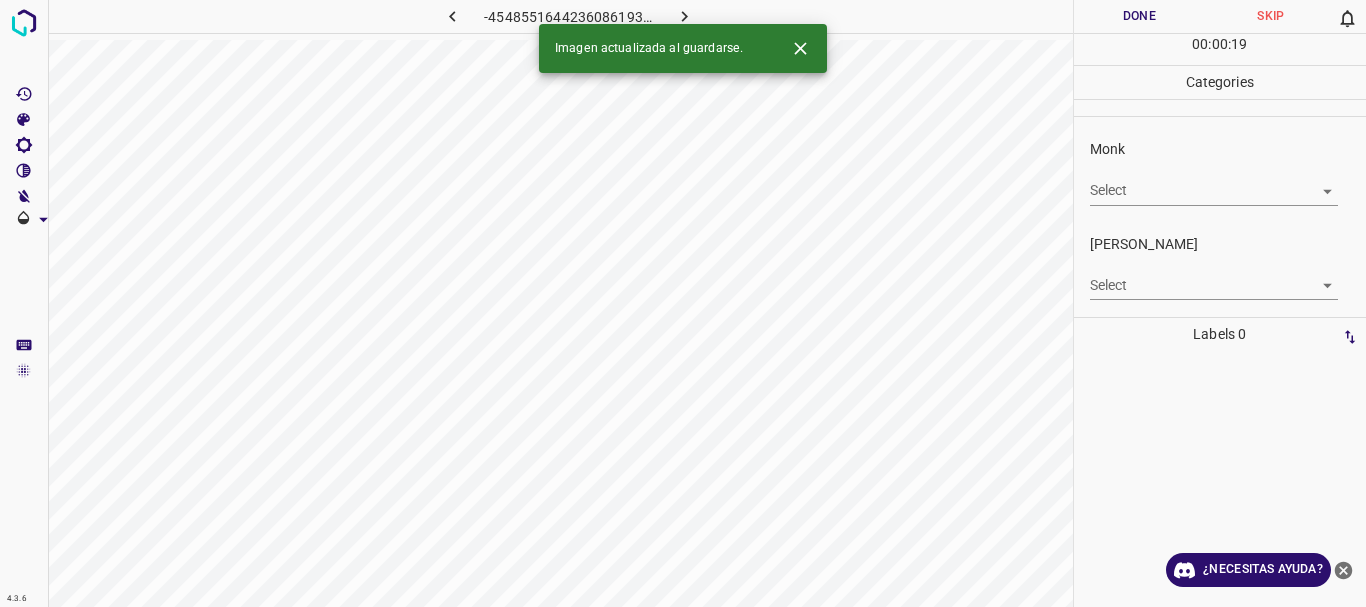 click on "Select ​" at bounding box center (1214, 182) 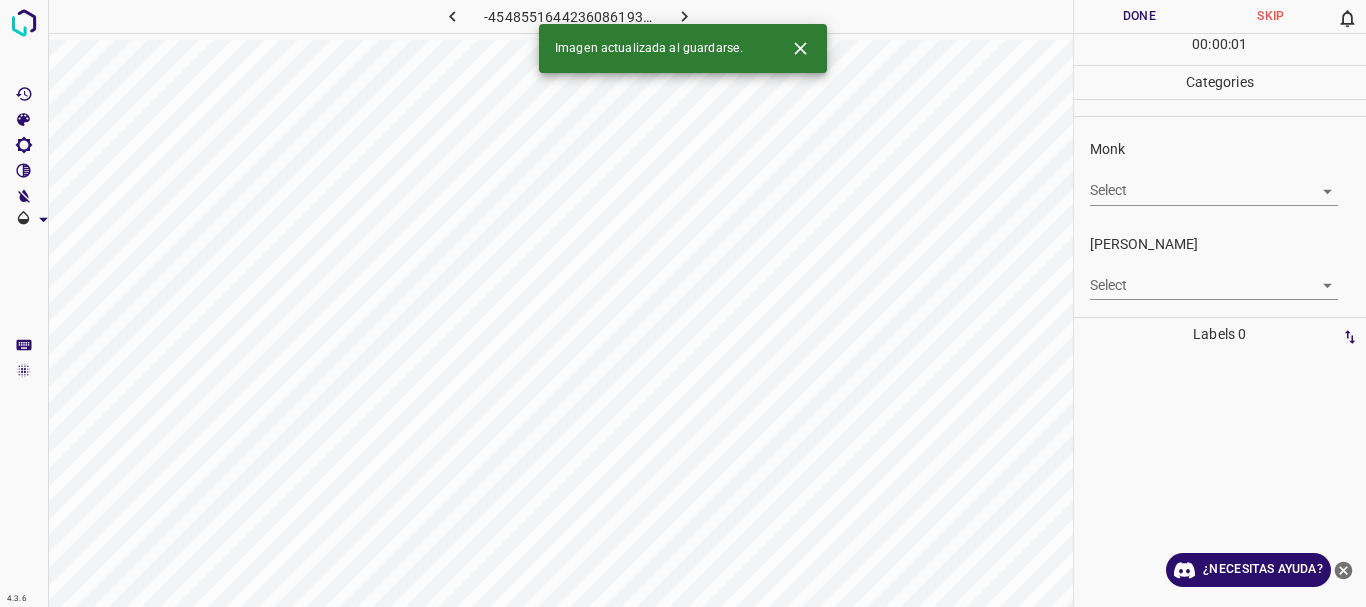 click on "4.3.6  -4548551644236086193.png Done Skip 0 00   : 00   : 01   Categories Monk   Select ​  [PERSON_NAME]   Select ​ Labels   0 Categories 1 Monk 2  [PERSON_NAME] Tools Space Change between modes (Draw & Edit) I Auto labeling R Restore zoom M Zoom in N Zoom out Delete Delete selecte label Filters Z Restore filters X Saturation filter C Brightness filter V Contrast filter B Gray scale filter General O Download Imagen actualizada al guardarse. ¿Necesitas ayuda? Texto original Valora esta traducción Tu opinión servirá para ayudar a mejorar el Traductor de Google - Texto - Esconder - Borrar" at bounding box center [683, 303] 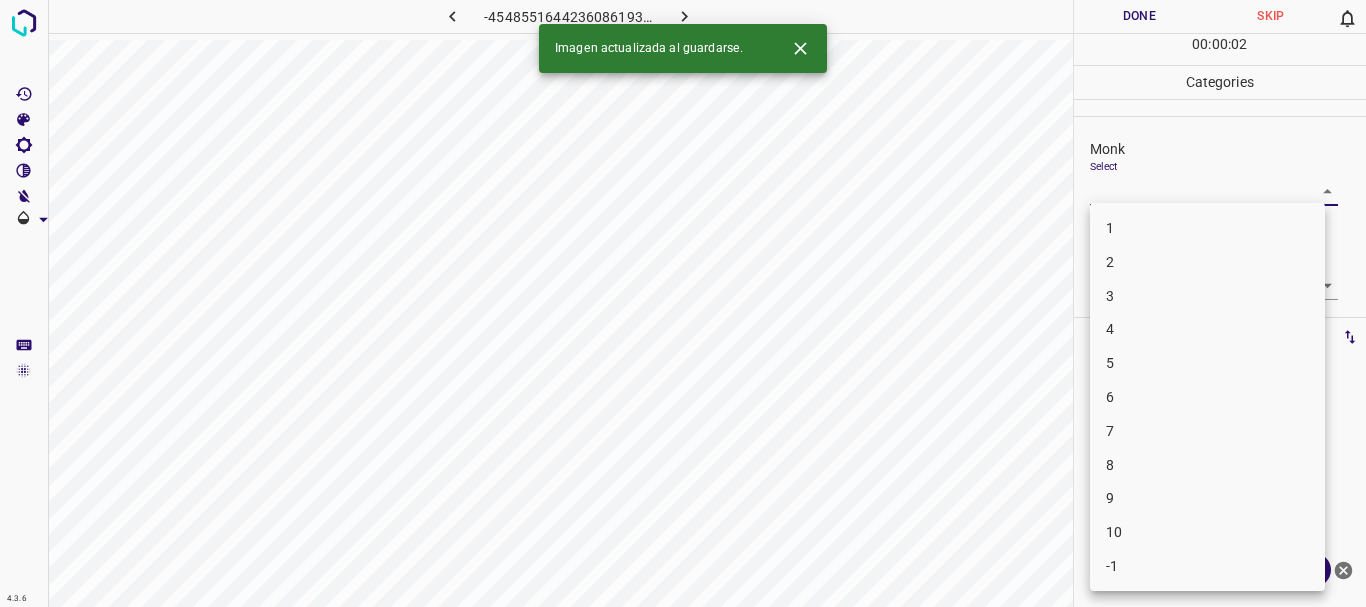 click on "3" at bounding box center [1207, 296] 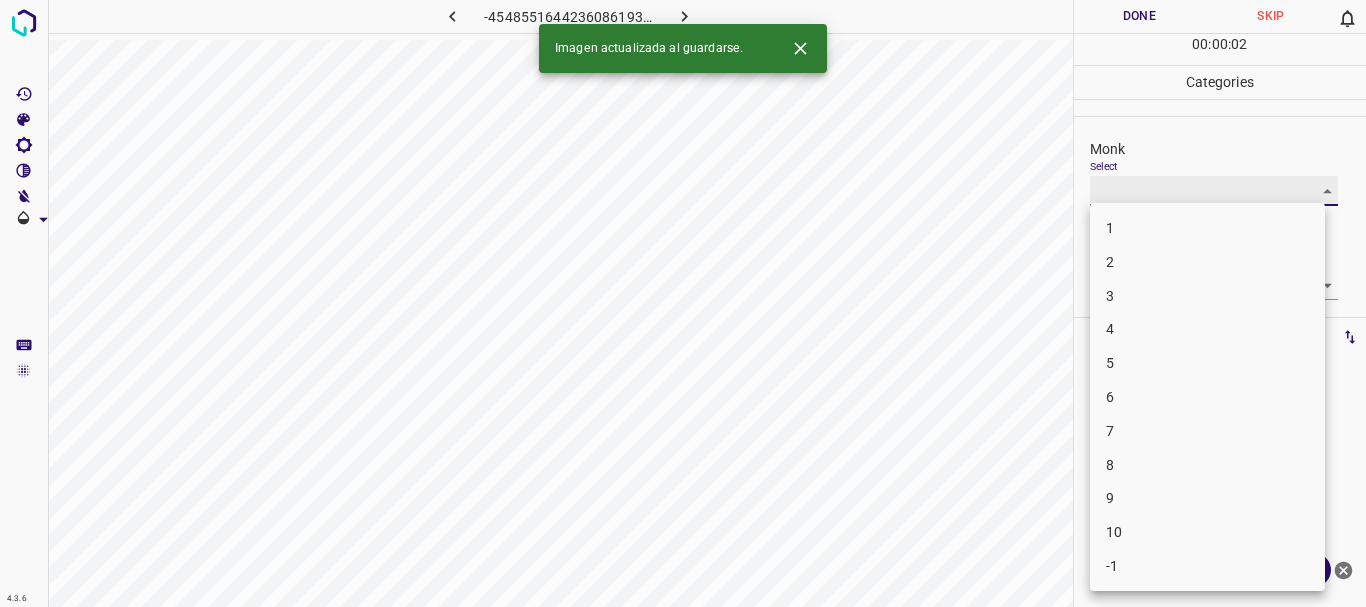 type on "3" 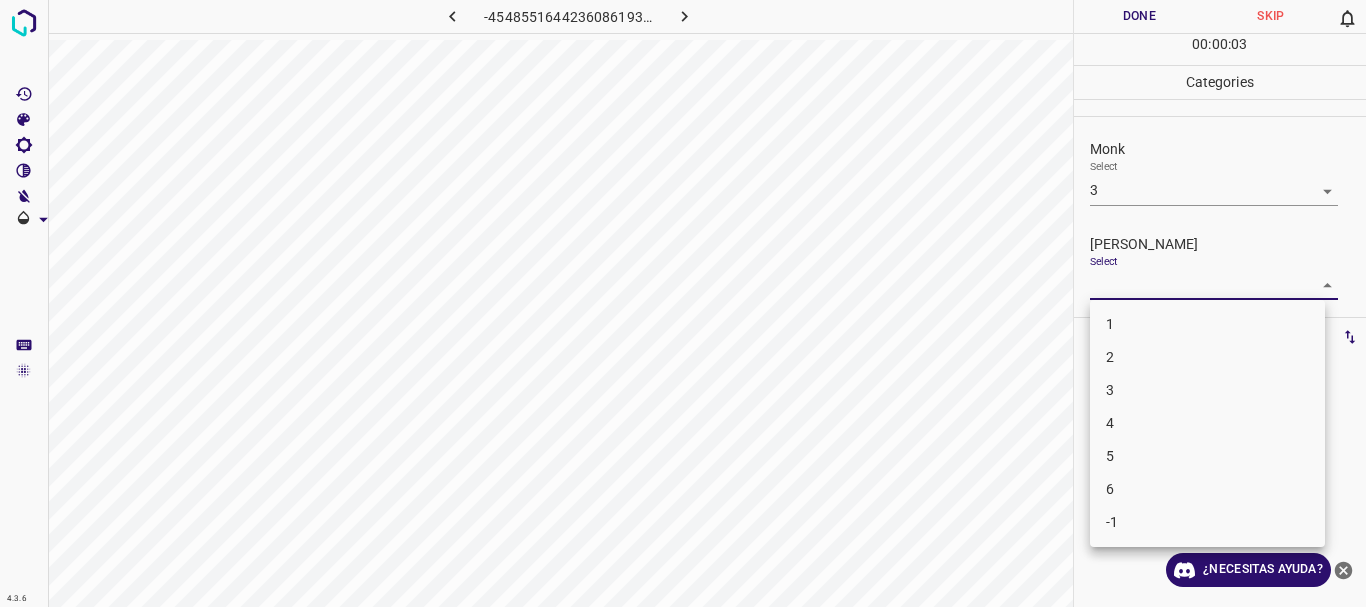 drag, startPoint x: 1150, startPoint y: 277, endPoint x: 1159, endPoint y: 361, distance: 84.48077 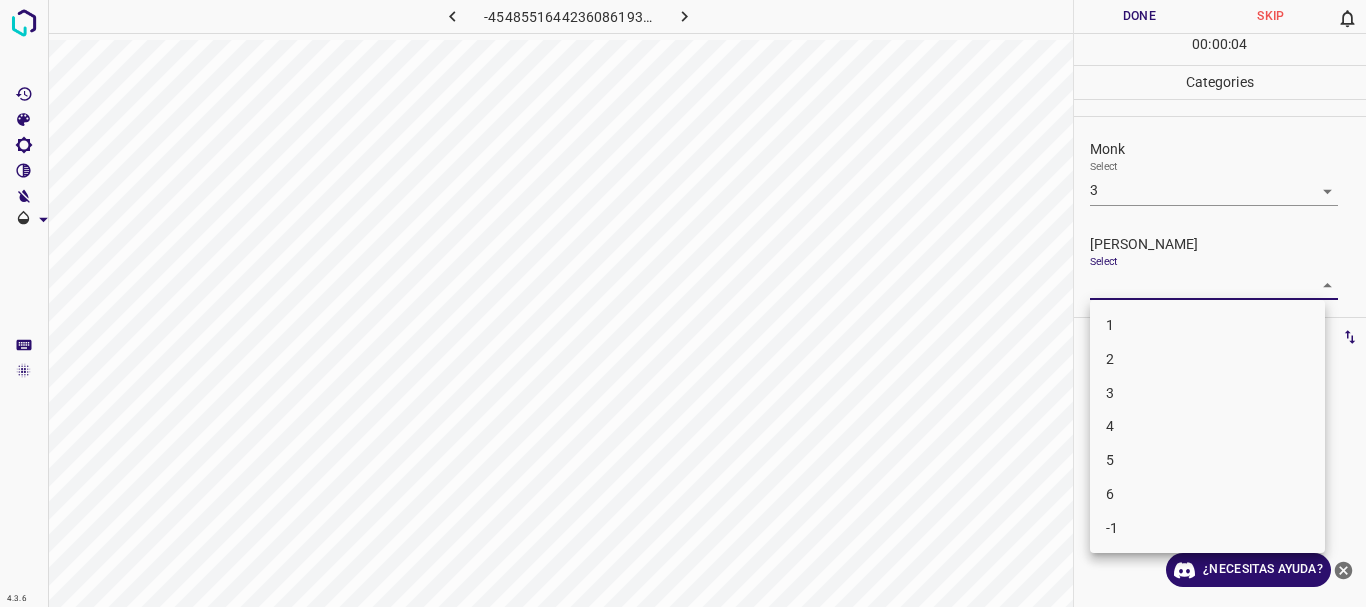 drag, startPoint x: 1155, startPoint y: 404, endPoint x: 1151, endPoint y: 370, distance: 34.234486 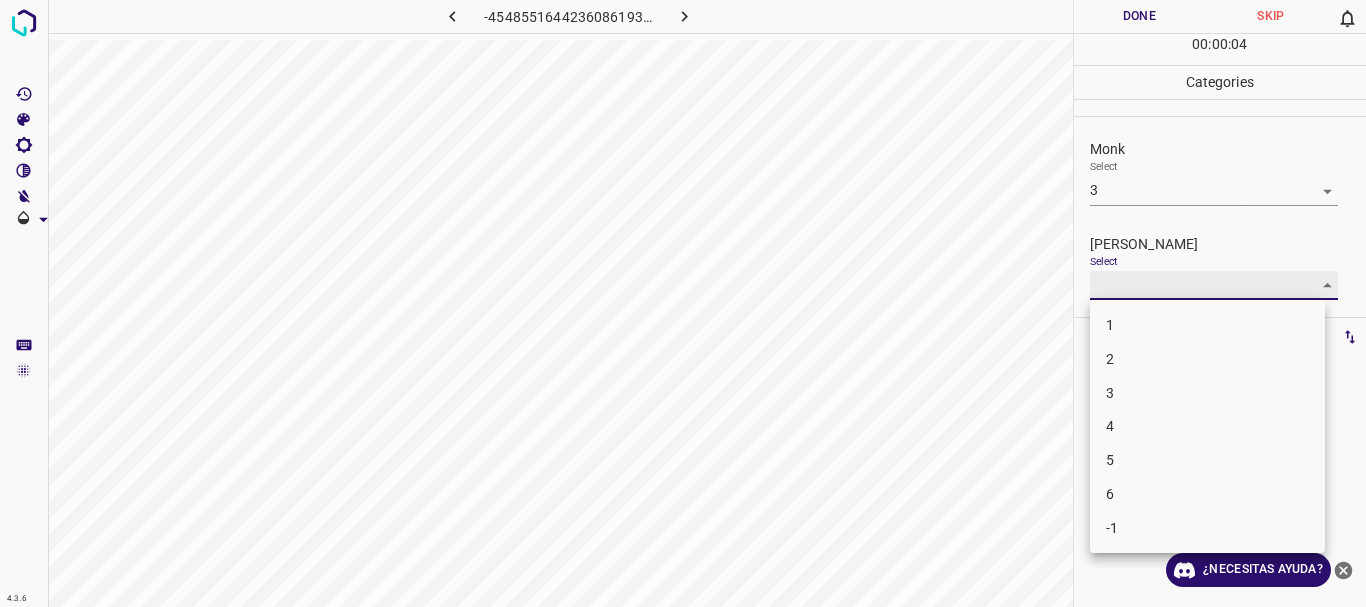 type on "3" 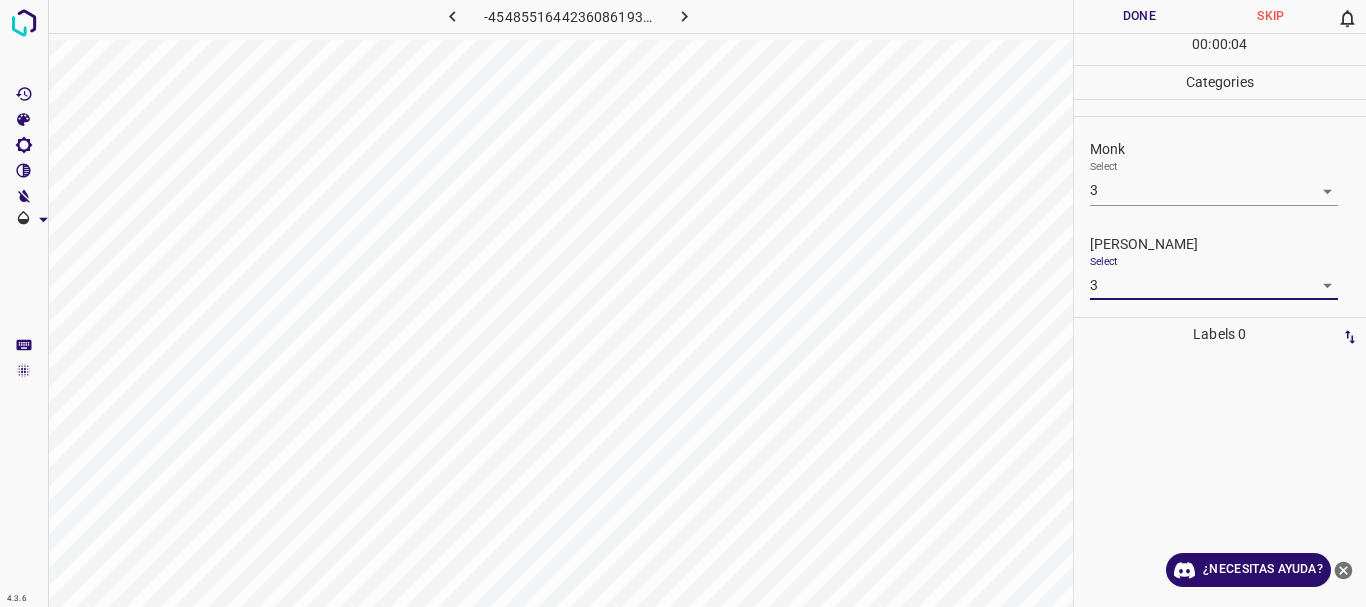 click on "Done" at bounding box center [1140, 16] 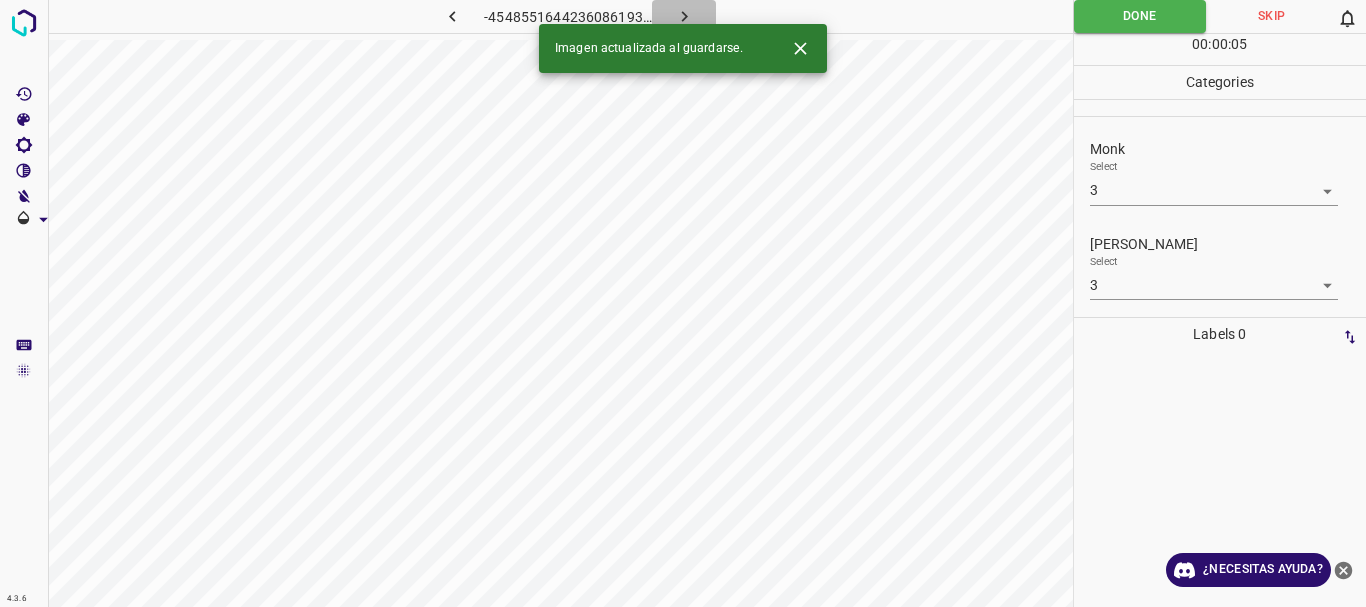 click at bounding box center [684, 16] 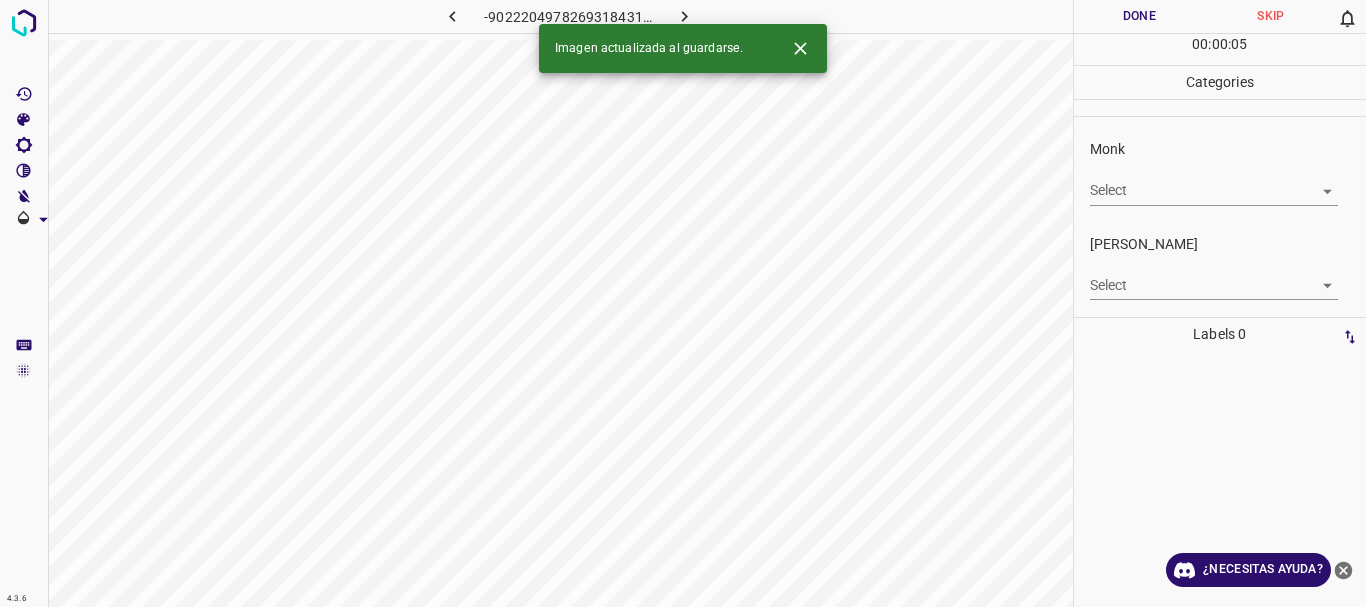 click on "4.3.6  -9022204978269318431.png Done Skip 0 00   : 00   : 05   Categories Monk   Select ​  [PERSON_NAME]   Select ​ Labels   0 Categories 1 Monk 2  [PERSON_NAME] Tools Space Change between modes (Draw & Edit) I Auto labeling R Restore zoom M Zoom in N Zoom out Delete Delete selecte label Filters Z Restore filters X Saturation filter C Brightness filter V Contrast filter B Gray scale filter General O Download Imagen actualizada al guardarse. ¿Necesitas ayuda? Texto original Valora esta traducción Tu opinión servirá para ayudar a mejorar el Traductor de Google - Texto - Esconder - Borrar" at bounding box center (683, 303) 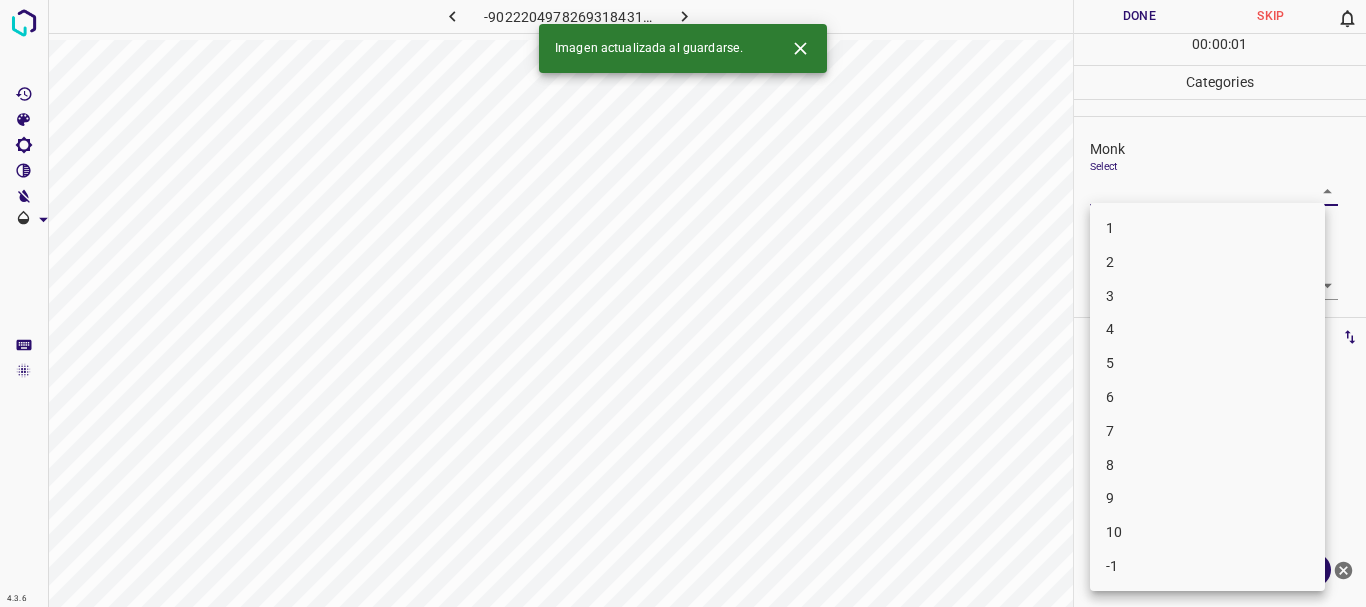 click on "4" at bounding box center [1207, 329] 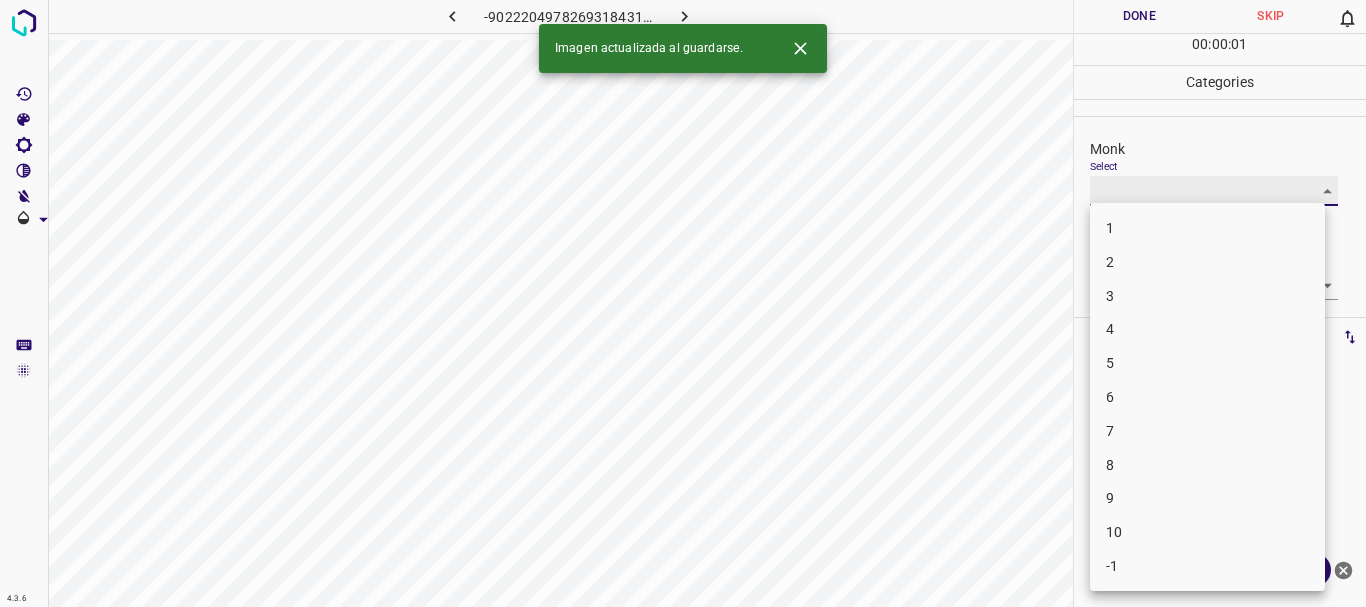 type on "4" 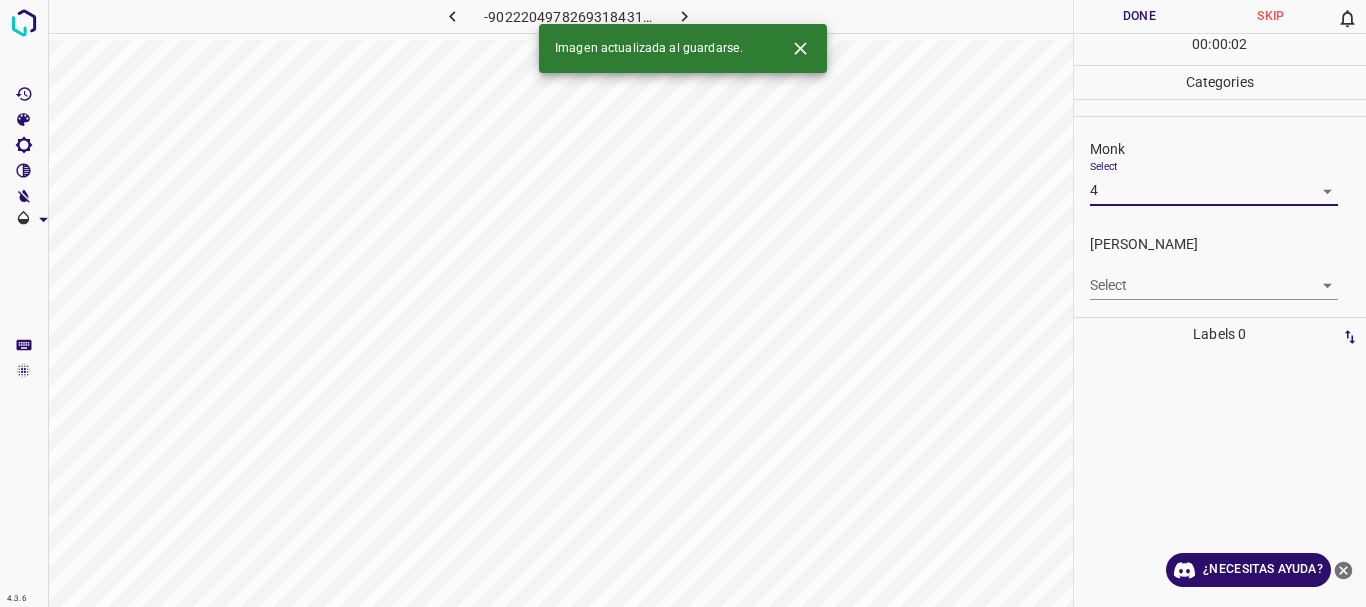 click on "4.3.6  -9022204978269318431.png Done Skip 0 00   : 00   : 02   Categories Monk   Select 4 4  [PERSON_NAME]   Select ​ Labels   0 Categories 1 Monk 2  [PERSON_NAME] Tools Space Change between modes (Draw & Edit) I Auto labeling R Restore zoom M Zoom in N Zoom out Delete Delete selecte label Filters Z Restore filters X Saturation filter C Brightness filter V Contrast filter B Gray scale filter General O Download Imagen actualizada al guardarse. ¿Necesitas ayuda? Texto original Valora esta traducción Tu opinión servirá para ayudar a mejorar el Traductor de Google - Texto - Esconder - Borrar" at bounding box center [683, 303] 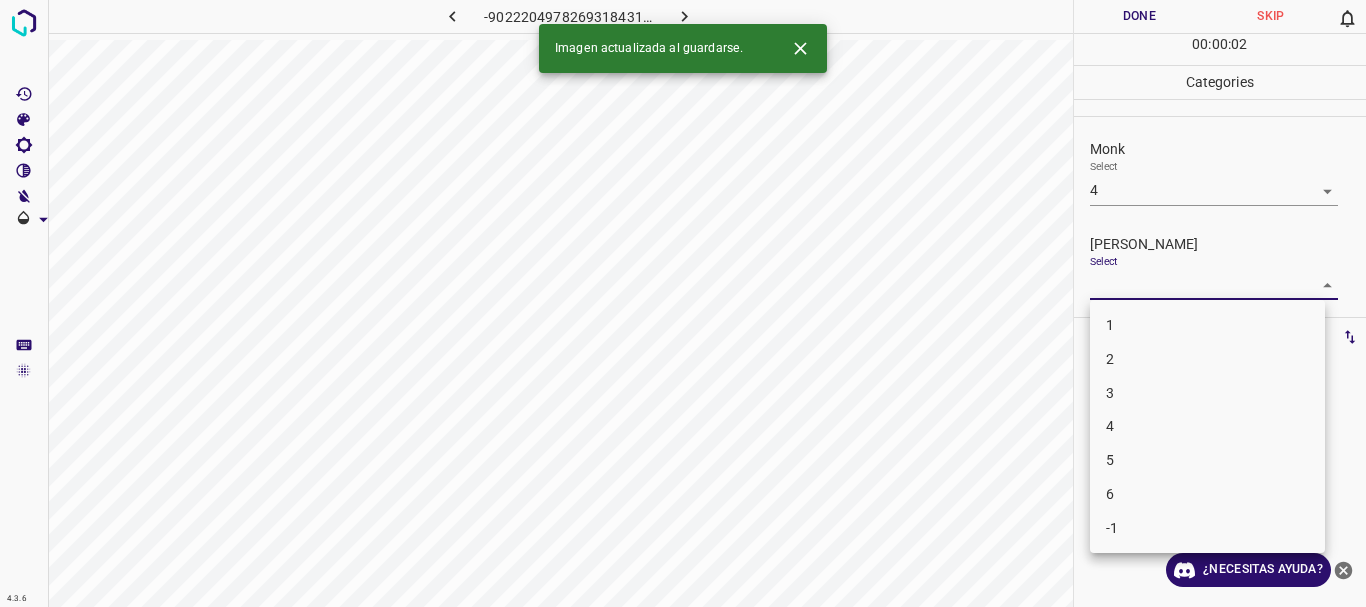 click on "1" at bounding box center (1207, 325) 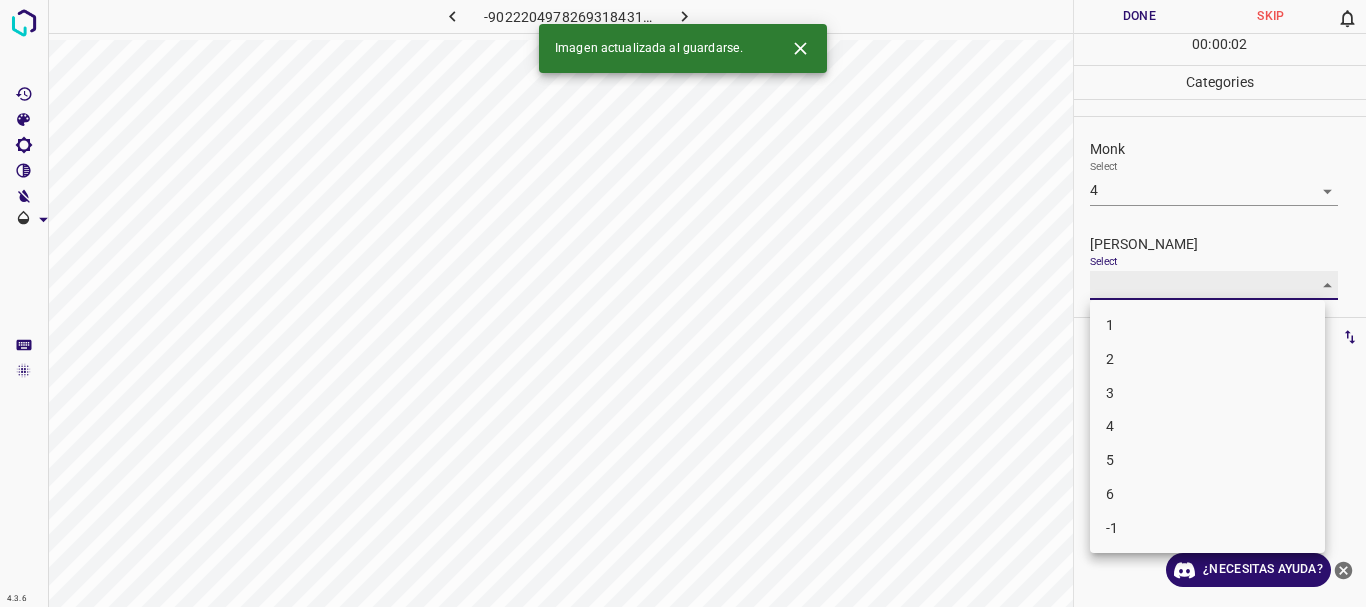 type on "1" 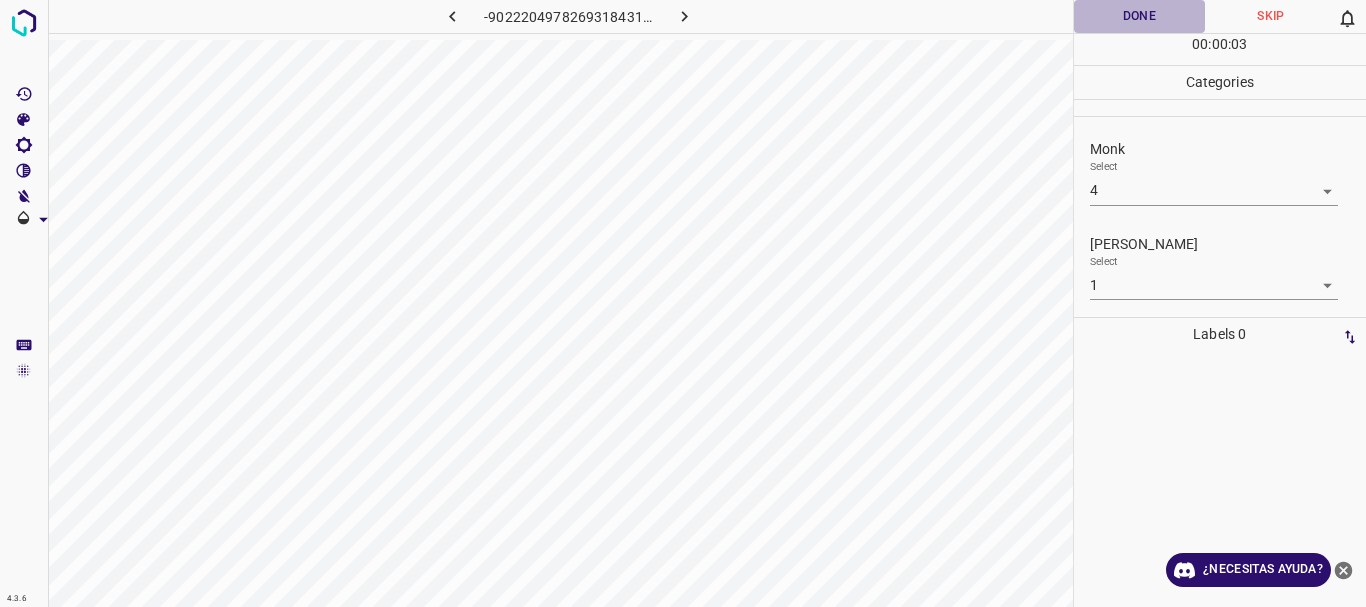 click on "Done" at bounding box center [1140, 16] 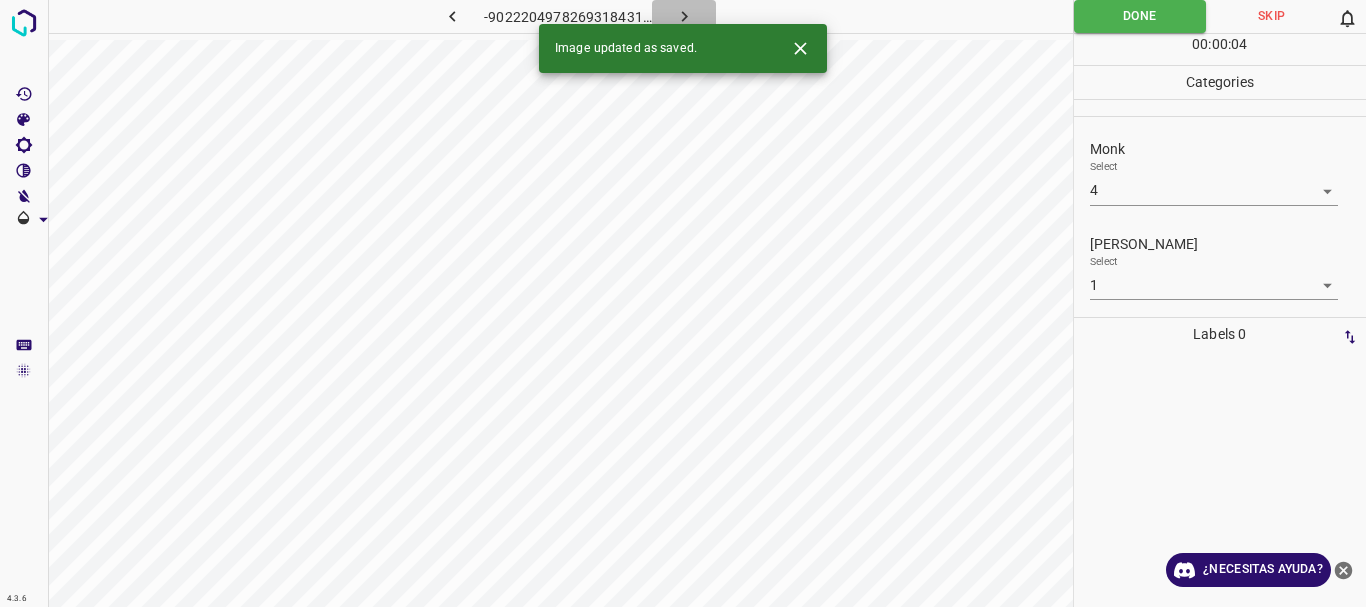 click at bounding box center [684, 16] 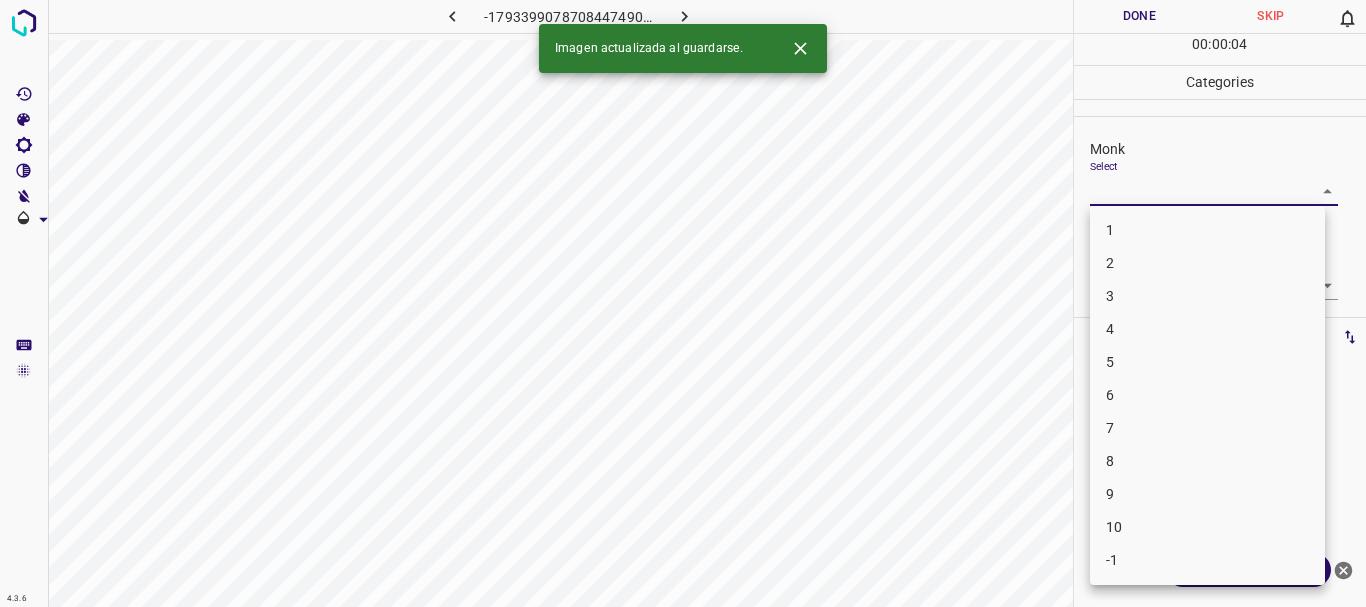 click on "4.3.6  -1793399078708447490.png Done Skip 0 00   : 00   : 04   Categories Monk   Select ​  [PERSON_NAME]   Select ​ Labels   0 Categories 1 Monk 2  [PERSON_NAME] Tools Space Change between modes (Draw & Edit) I Auto labeling R Restore zoom M Zoom in N Zoom out Delete Delete selecte label Filters Z Restore filters X Saturation filter C Brightness filter V Contrast filter B Gray scale filter General O Download Imagen actualizada al guardarse. ¿Necesitas ayuda? Texto original Valora esta traducción Tu opinión servirá para ayudar a mejorar el Traductor de Google - Texto - Esconder - Borrar 1 2 3 4 5 6 7 8 9 10 -1" at bounding box center (683, 303) 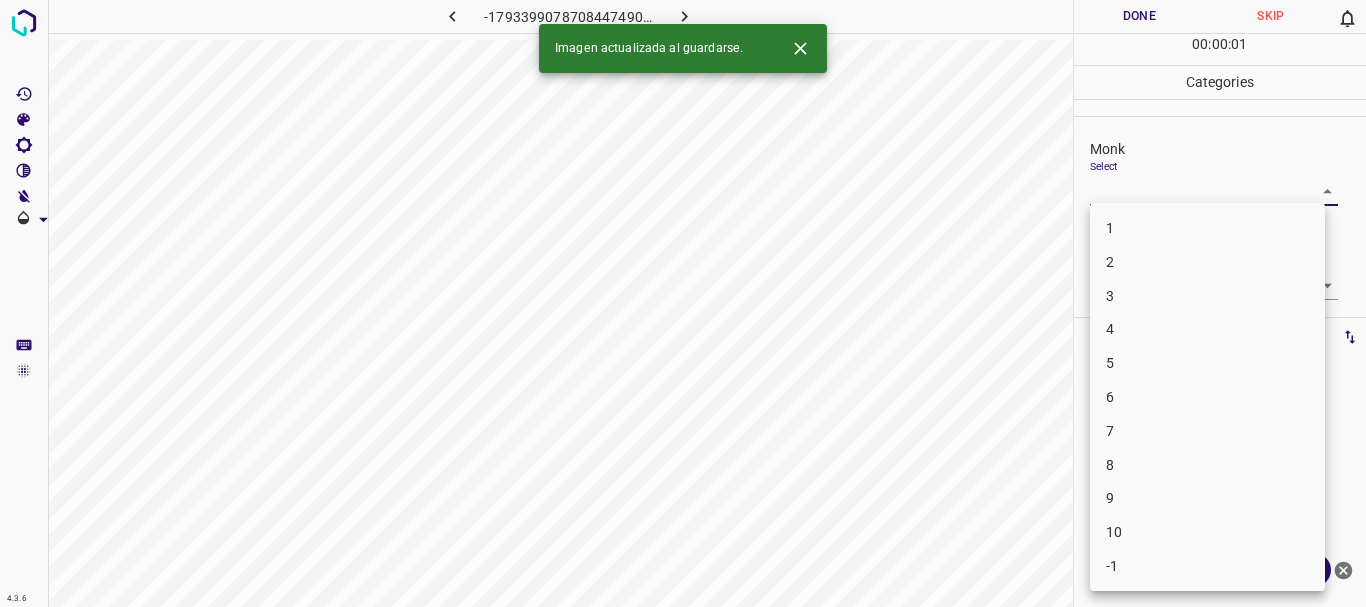 drag, startPoint x: 1213, startPoint y: 350, endPoint x: 1222, endPoint y: 327, distance: 24.698177 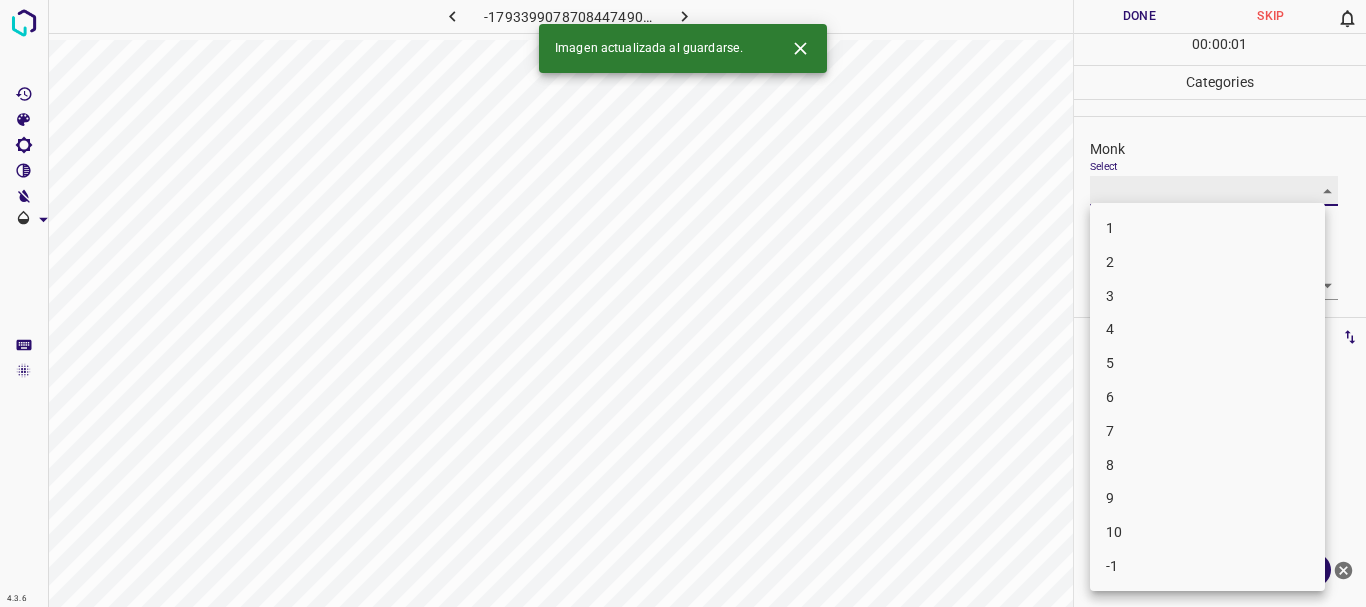 type on "4" 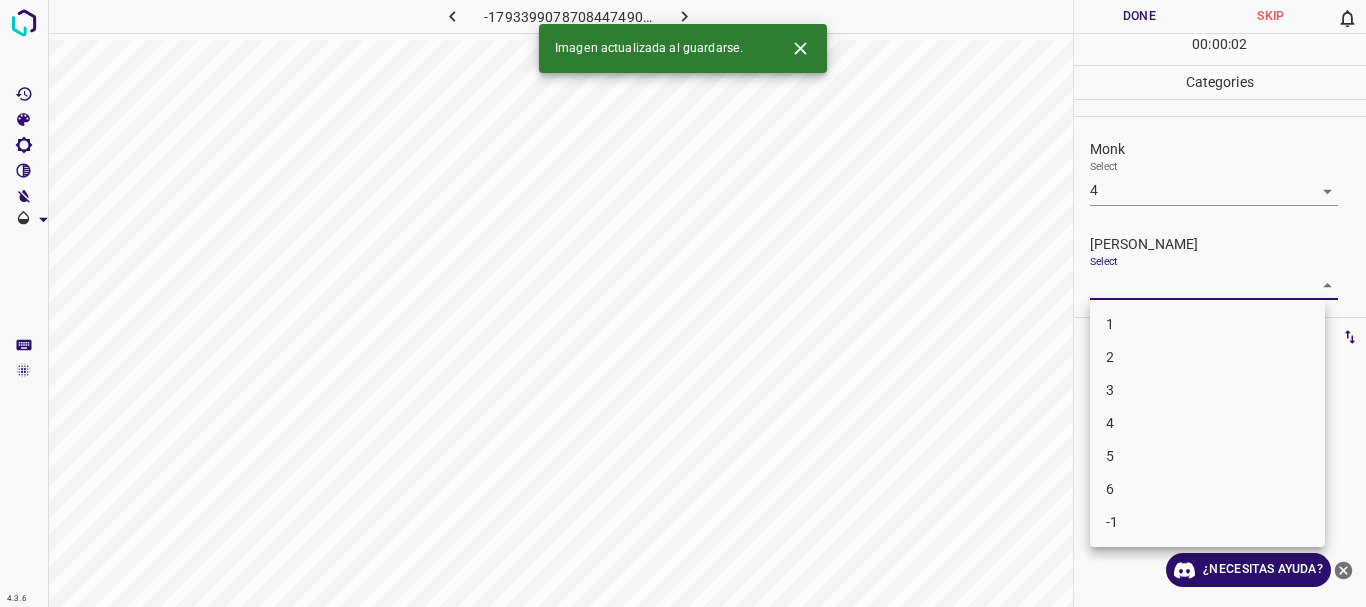 click on "4.3.6  -1793399078708447490.png Done Skip 0 00   : 00   : 02   Categories Monk   Select 4 4  [PERSON_NAME]   Select ​ Labels   0 Categories 1 Monk 2  [PERSON_NAME] Tools Space Change between modes (Draw & Edit) I Auto labeling R Restore zoom M Zoom in N Zoom out Delete Delete selecte label Filters Z Restore filters X Saturation filter C Brightness filter V Contrast filter B Gray scale filter General O Download Imagen actualizada al guardarse. ¿Necesitas ayuda? Texto original Valora esta traducción Tu opinión servirá para ayudar a mejorar el Traductor de Google - Texto - Esconder - Borrar 1 2 3 4 5 6 -1" at bounding box center [683, 303] 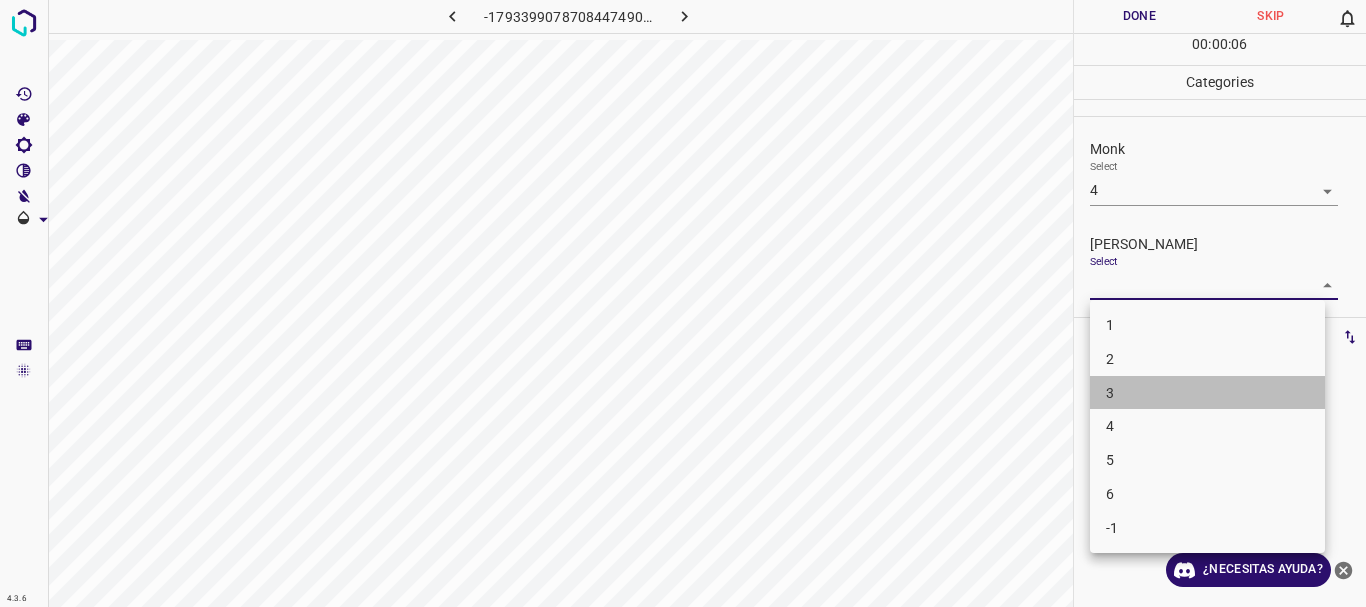 drag, startPoint x: 1150, startPoint y: 385, endPoint x: 1135, endPoint y: 180, distance: 205.54805 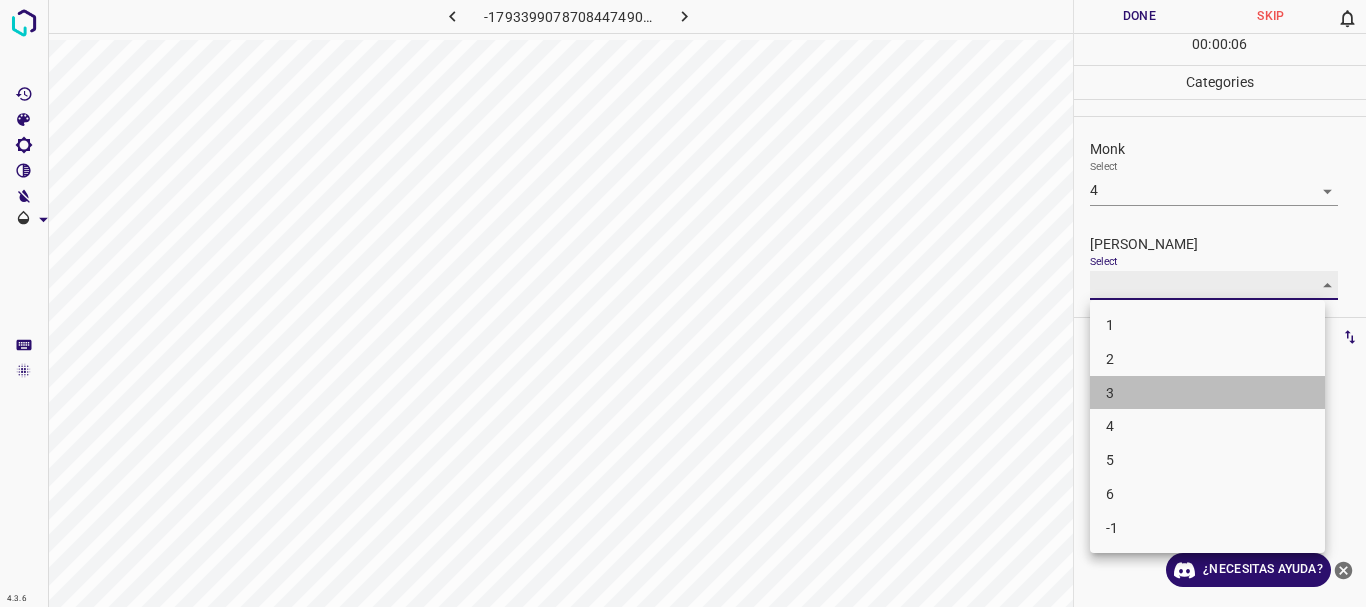 type on "3" 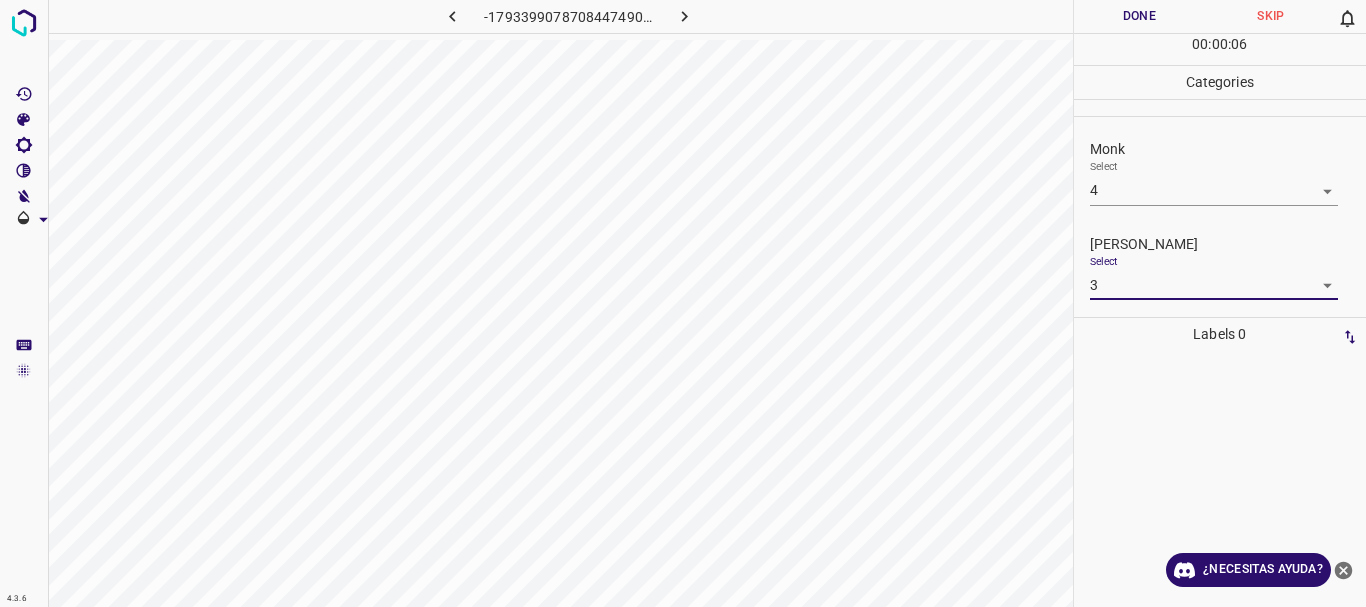 click on "4.3.6  -1793399078708447490.png Done Skip 0 00   : 00   : 06   Categories Monk   Select 4 4  [PERSON_NAME]   Select 3 3 Labels   0 Categories 1 Monk 2  [PERSON_NAME] Tools Space Change between modes (Draw & Edit) I Auto labeling R Restore zoom M Zoom in N Zoom out Delete Delete selecte label Filters Z Restore filters X Saturation filter C Brightness filter V Contrast filter B Gray scale filter General O Download ¿Necesitas ayuda? Texto original Valora esta traducción Tu opinión servirá para ayudar a mejorar el Traductor de Google - Texto - Esconder - Borrar" at bounding box center (683, 303) 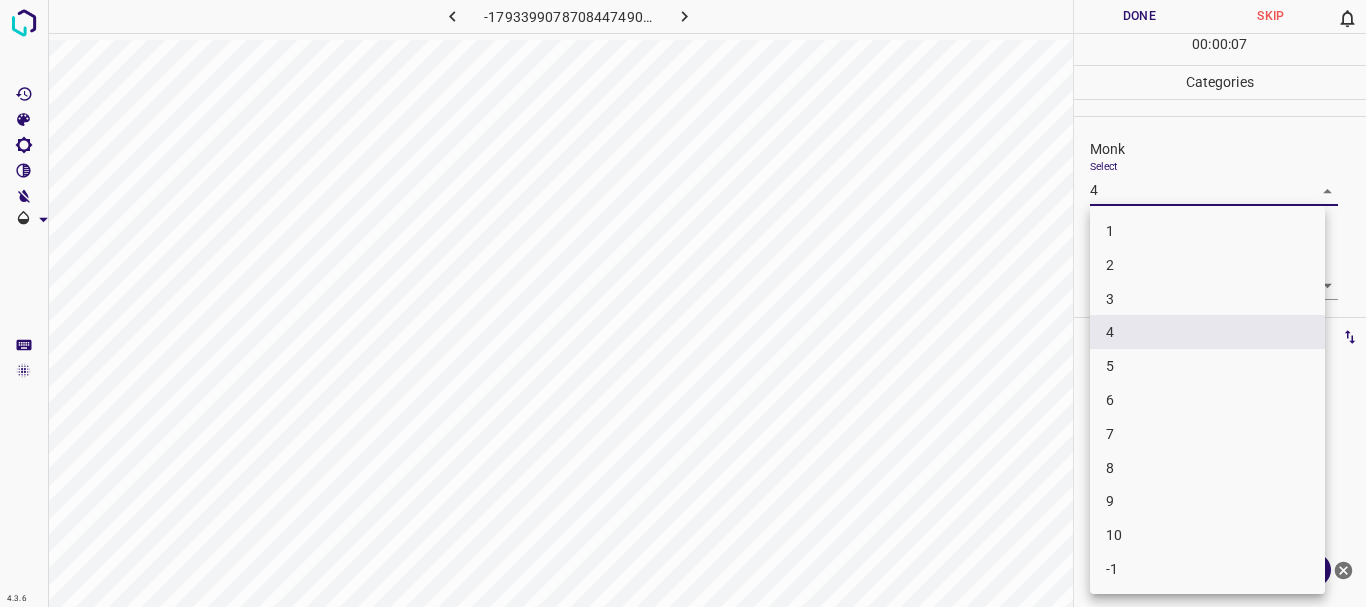 drag, startPoint x: 1155, startPoint y: 368, endPoint x: 1152, endPoint y: 324, distance: 44.102154 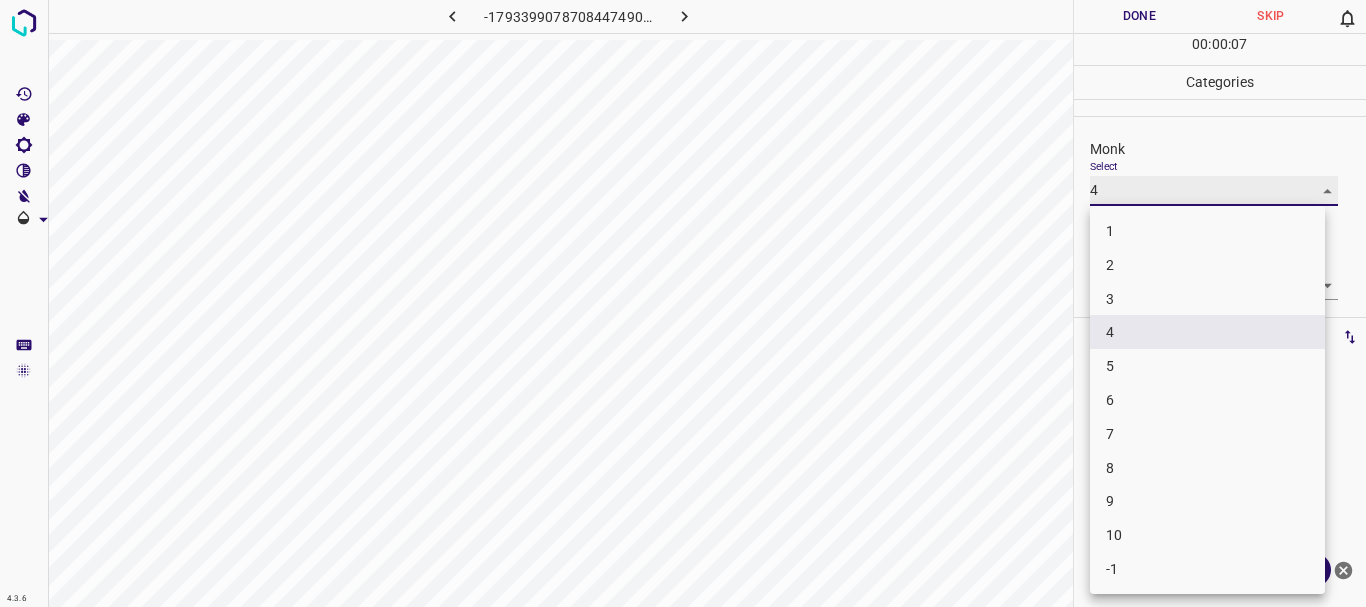 type on "5" 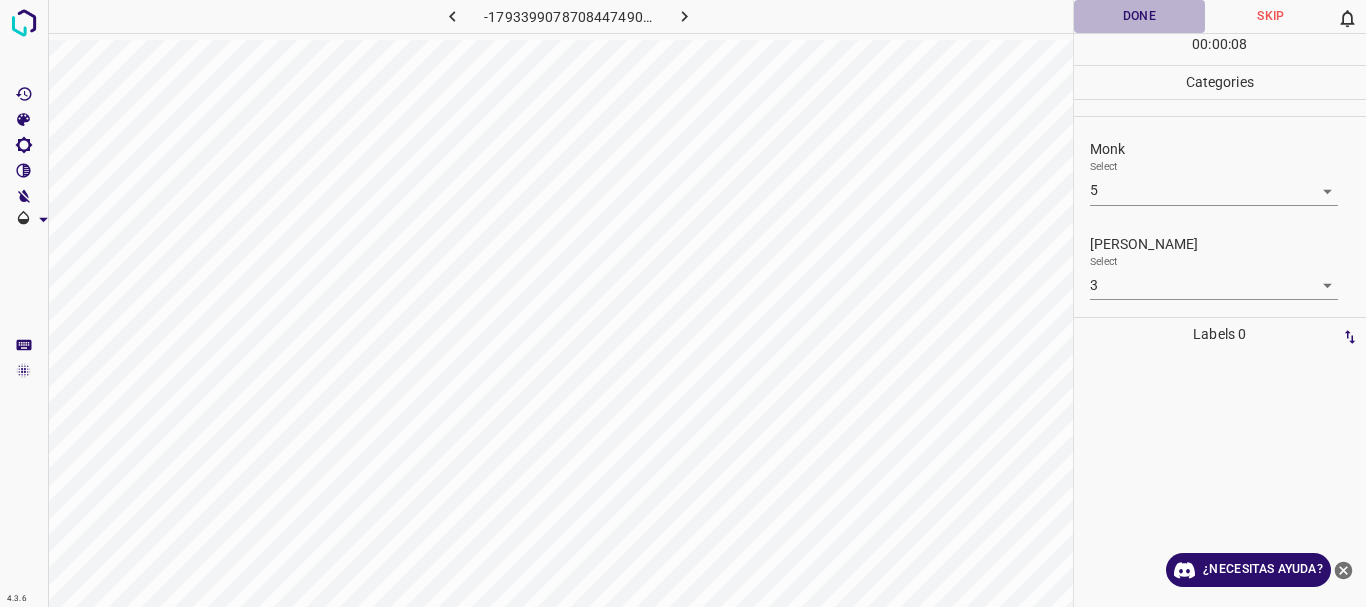 drag, startPoint x: 1155, startPoint y: 16, endPoint x: 639, endPoint y: 35, distance: 516.3497 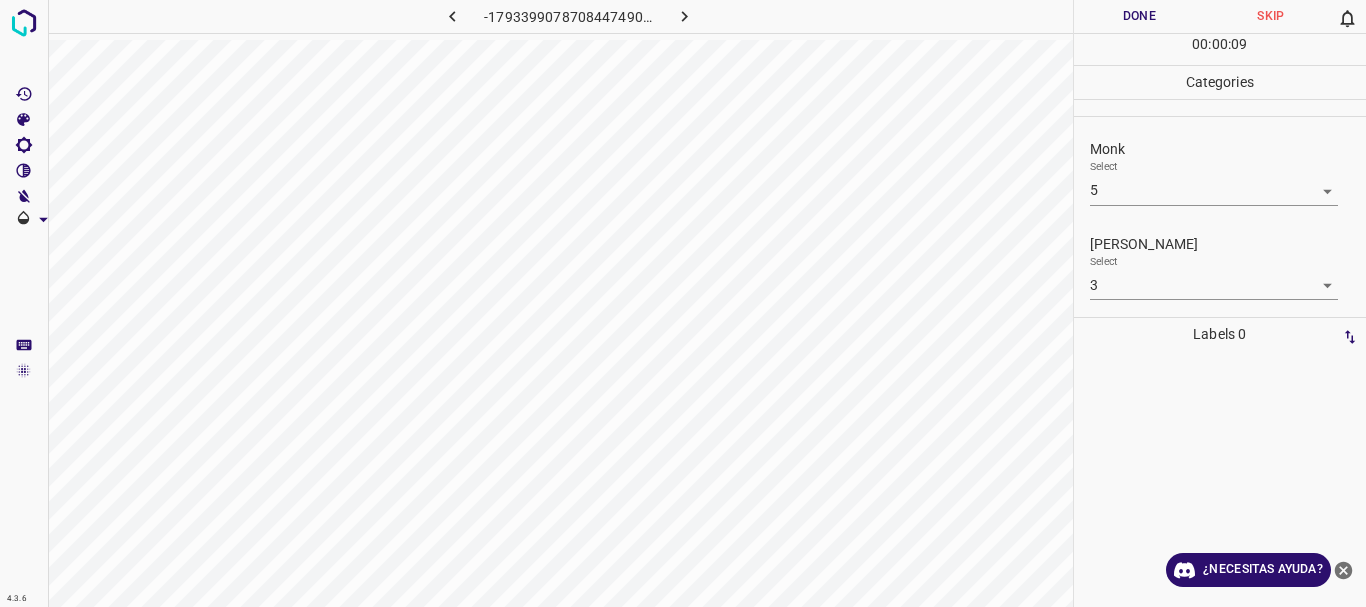 click at bounding box center [684, 16] 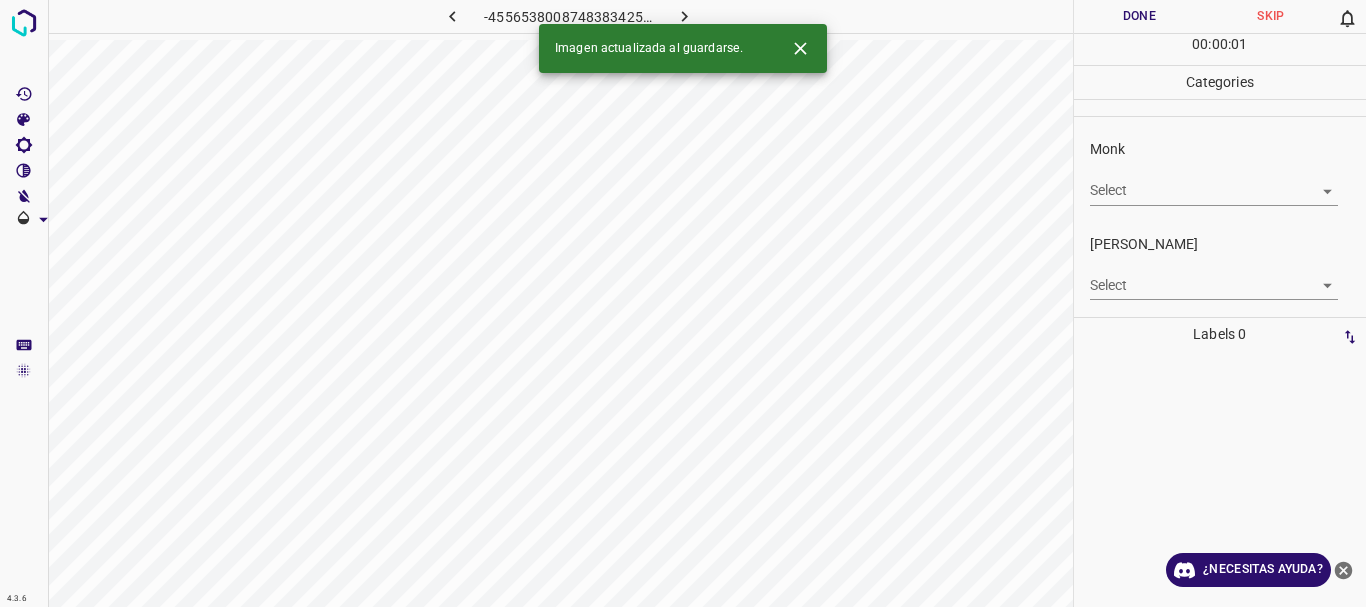 click 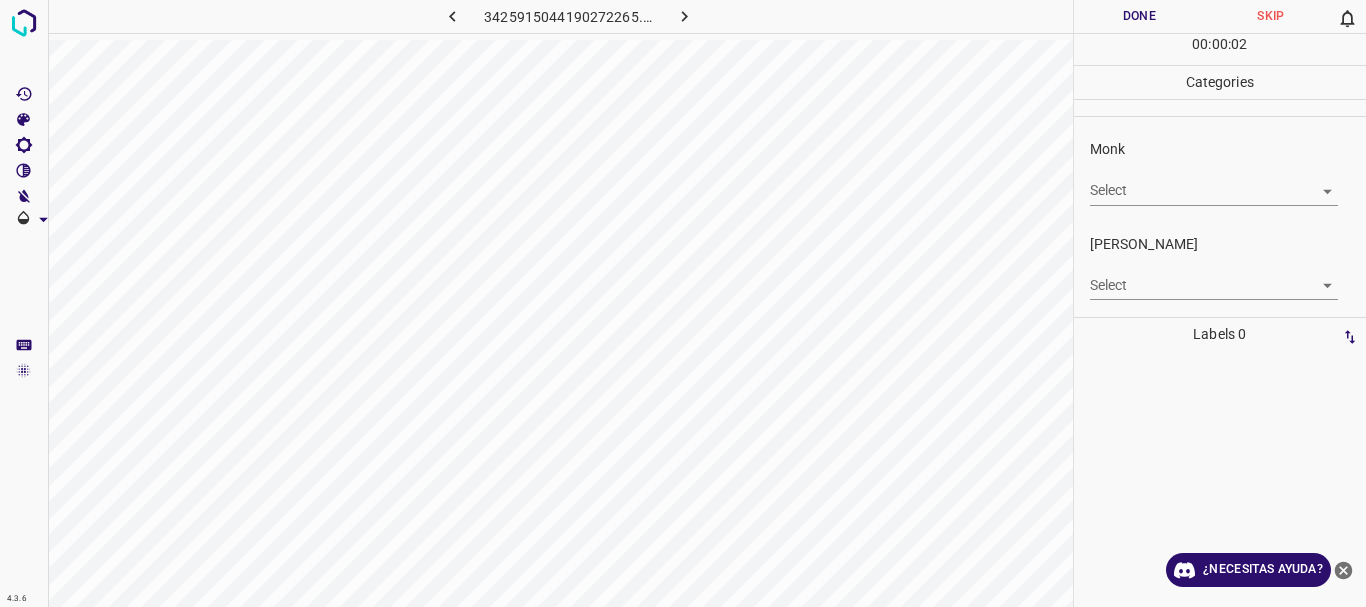 click 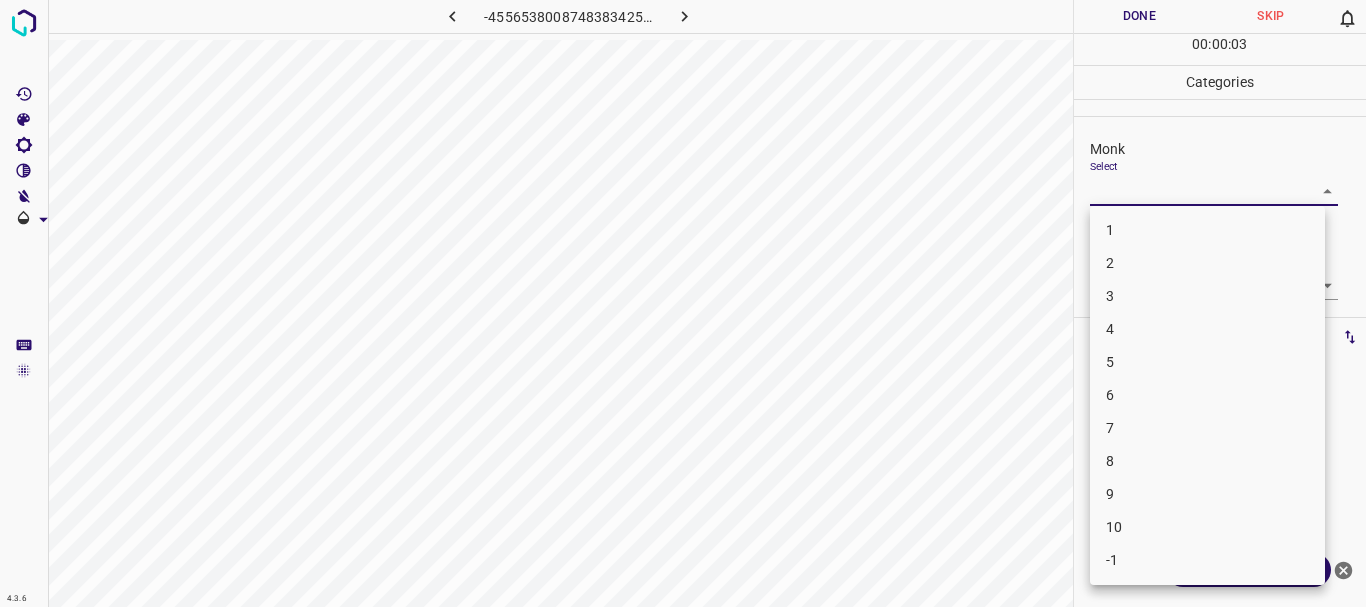 click on "4.3.6  -4556538008748383425.png Done Skip 0 00   : 00   : 03   Categories Monk   Select ​  [PERSON_NAME]   Select ​ Labels   0 Categories 1 Monk 2  [PERSON_NAME] Tools Space Change between modes (Draw & Edit) I Auto labeling R Restore zoom M Zoom in N Zoom out Delete Delete selecte label Filters Z Restore filters X Saturation filter C Brightness filter V Contrast filter B Gray scale filter General O Download ¿Necesitas ayuda? Texto original Valora esta traducción Tu opinión servirá para ayudar a mejorar el Traductor de Google - Texto - Esconder - Borrar 1 2 3 4 5 6 7 8 9 10 -1" at bounding box center [683, 303] 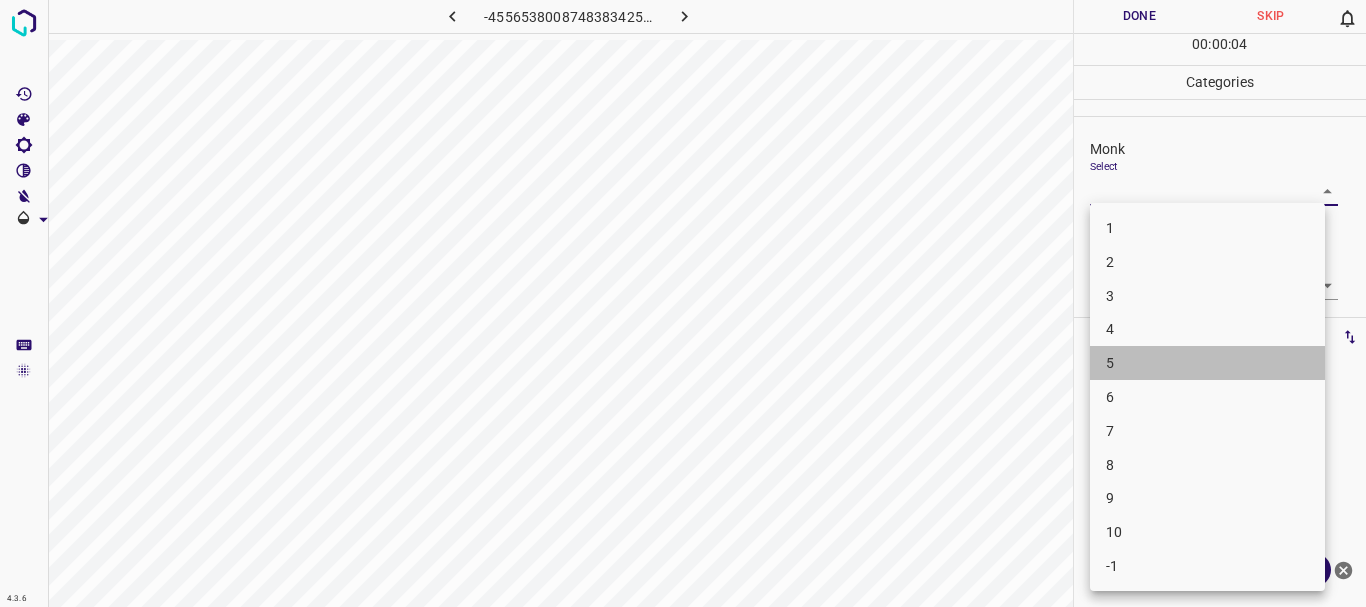 click on "5" at bounding box center (1207, 363) 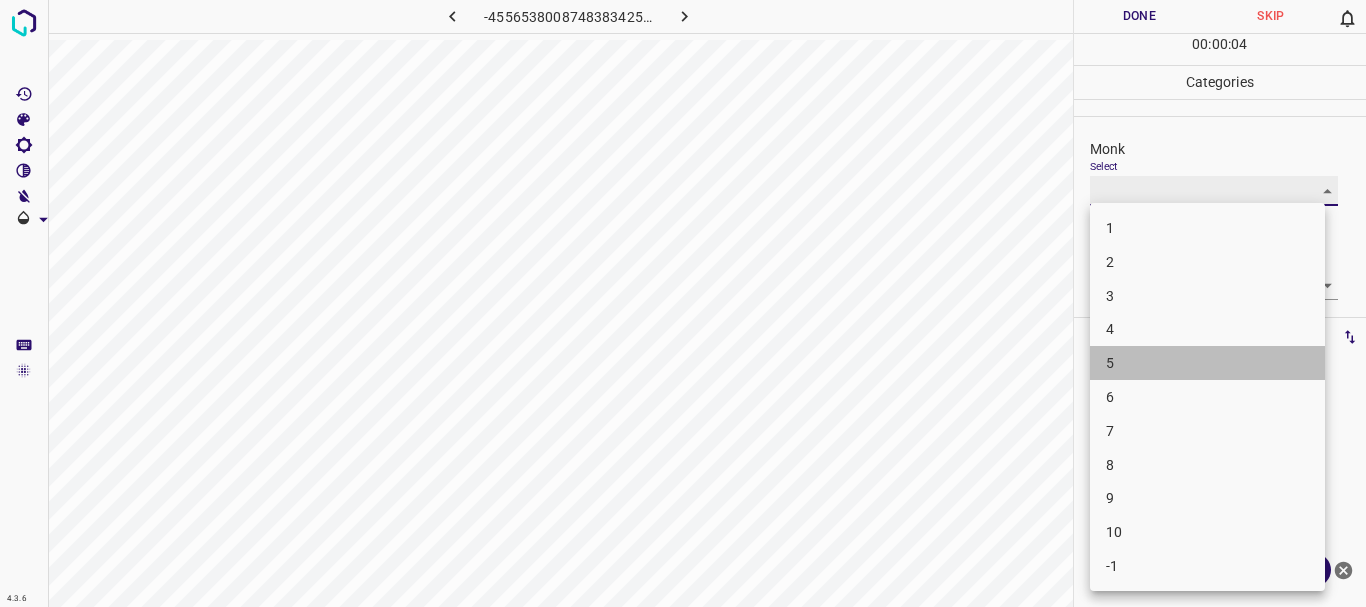 type on "5" 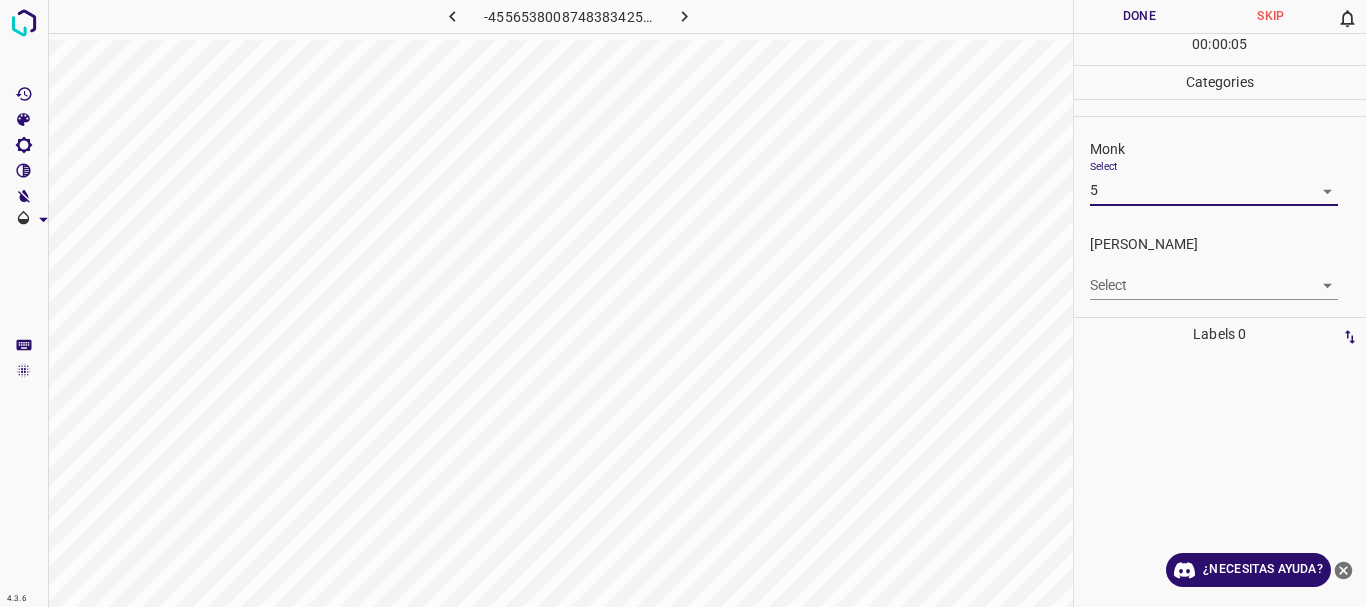 click on "4.3.6  -4556538008748383425.png Done Skip 0 00   : 00   : 05   Categories Monk   Select 5 5  [PERSON_NAME]   Select ​ Labels   0 Categories 1 Monk 2  [PERSON_NAME] Tools Space Change between modes (Draw & Edit) I Auto labeling R Restore zoom M Zoom in N Zoom out Delete Delete selecte label Filters Z Restore filters X Saturation filter C Brightness filter V Contrast filter B Gray scale filter General O Download ¿Necesitas ayuda? Texto original Valora esta traducción Tu opinión servirá para ayudar a mejorar el Traductor de Google - Texto - Esconder - Borrar" at bounding box center (683, 303) 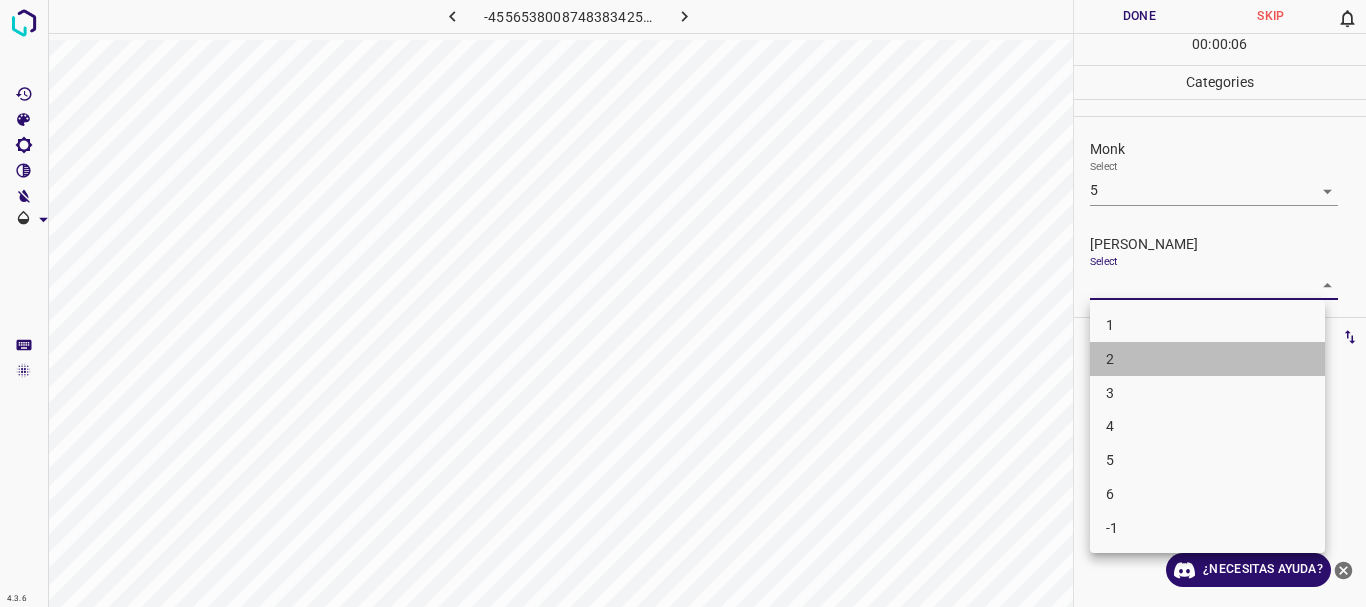 drag, startPoint x: 1127, startPoint y: 371, endPoint x: 1065, endPoint y: 8, distance: 368.2567 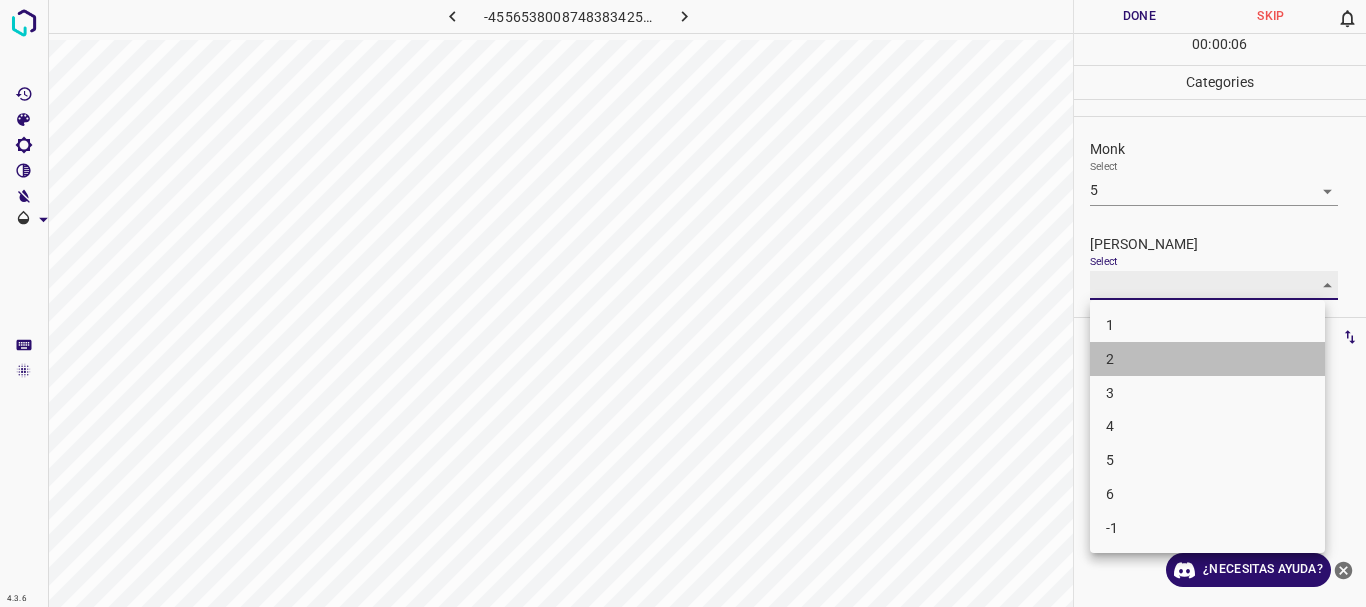 type on "2" 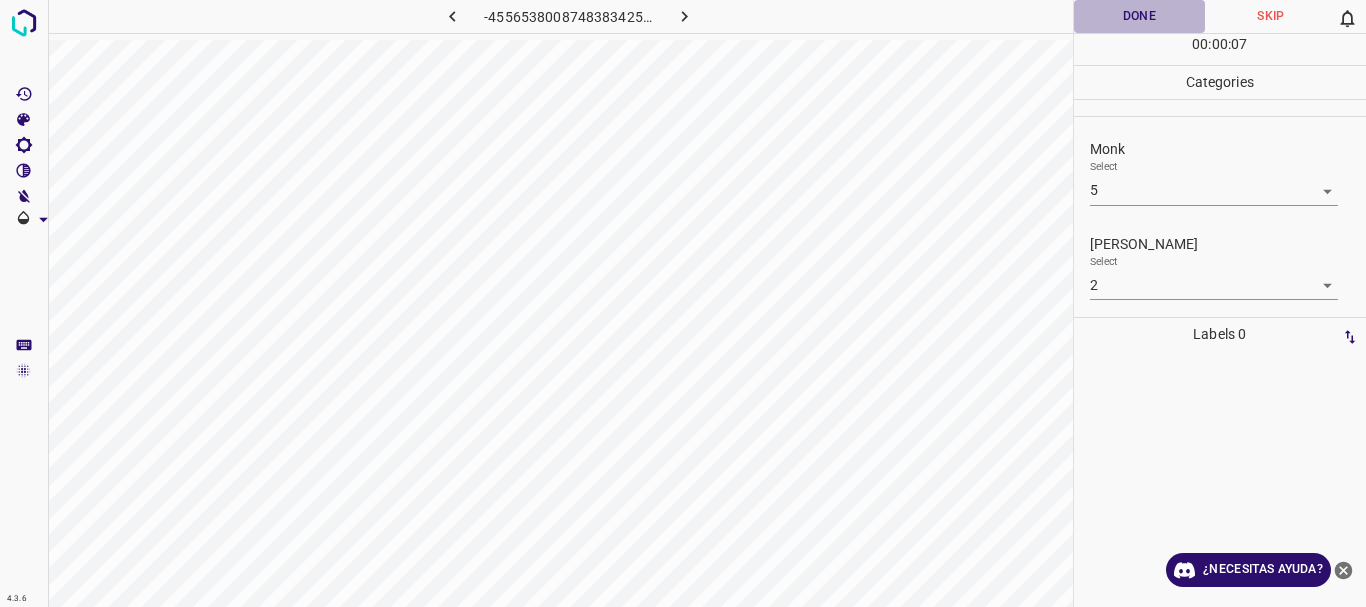 click on "Done" at bounding box center (1140, 16) 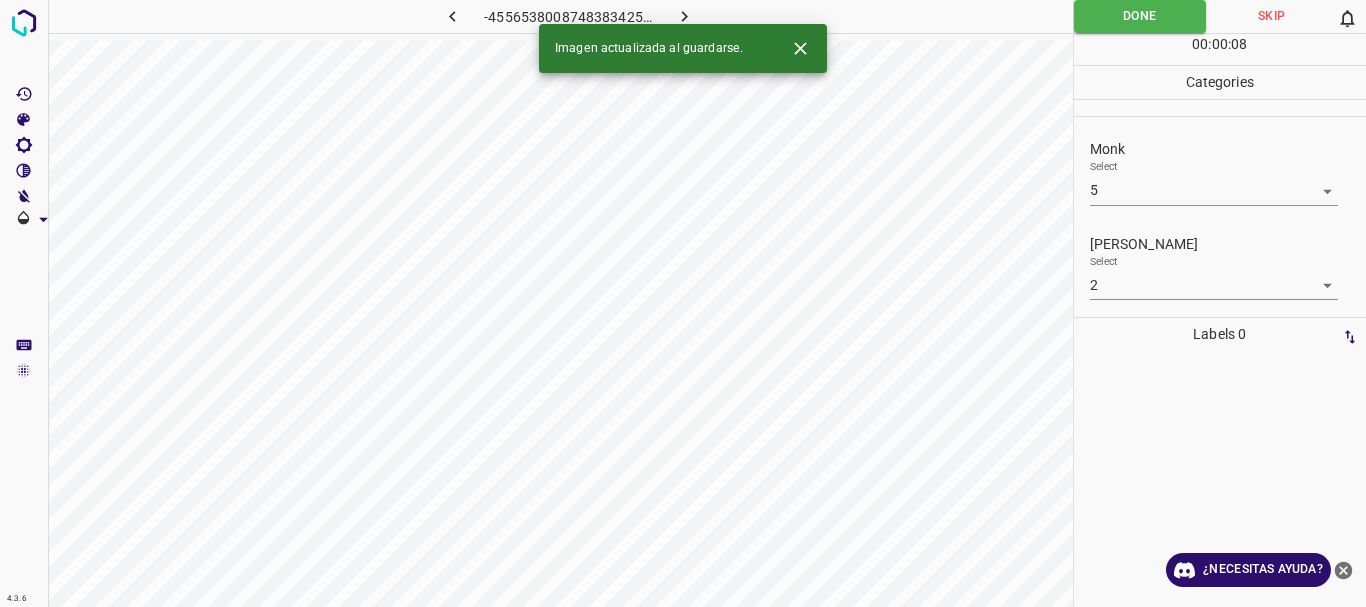 click at bounding box center [684, 16] 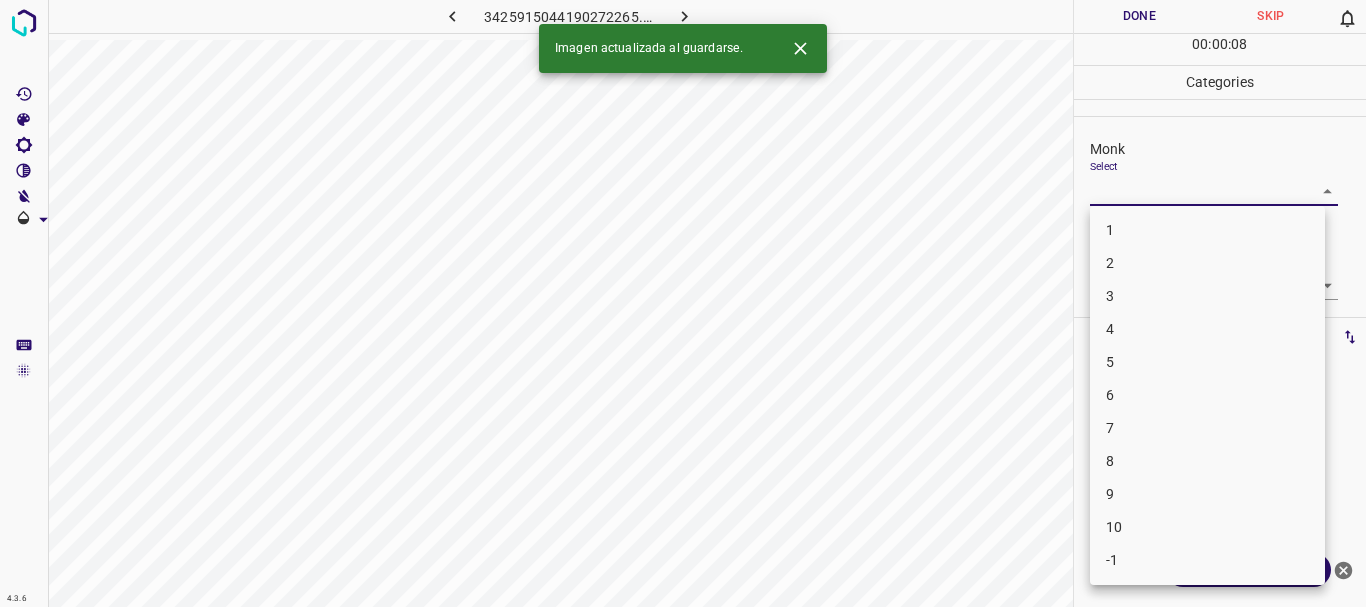 click on "4.3.6  3425915044190272265.png Done Skip 0 00   : 00   : 08   Categories Monk   Select ​  [PERSON_NAME]   Select ​ Labels   0 Categories 1 Monk 2  [PERSON_NAME] Tools Space Change between modes (Draw & Edit) I Auto labeling R Restore zoom M Zoom in N Zoom out Delete Delete selecte label Filters Z Restore filters X Saturation filter C Brightness filter V Contrast filter B Gray scale filter General O Download Imagen actualizada al guardarse. ¿Necesitas ayuda? Texto original Valora esta traducción Tu opinión servirá para ayudar a mejorar el Traductor de Google - Texto - Esconder - Borrar 1 2 3 4 5 6 7 8 9 10 -1" at bounding box center (683, 303) 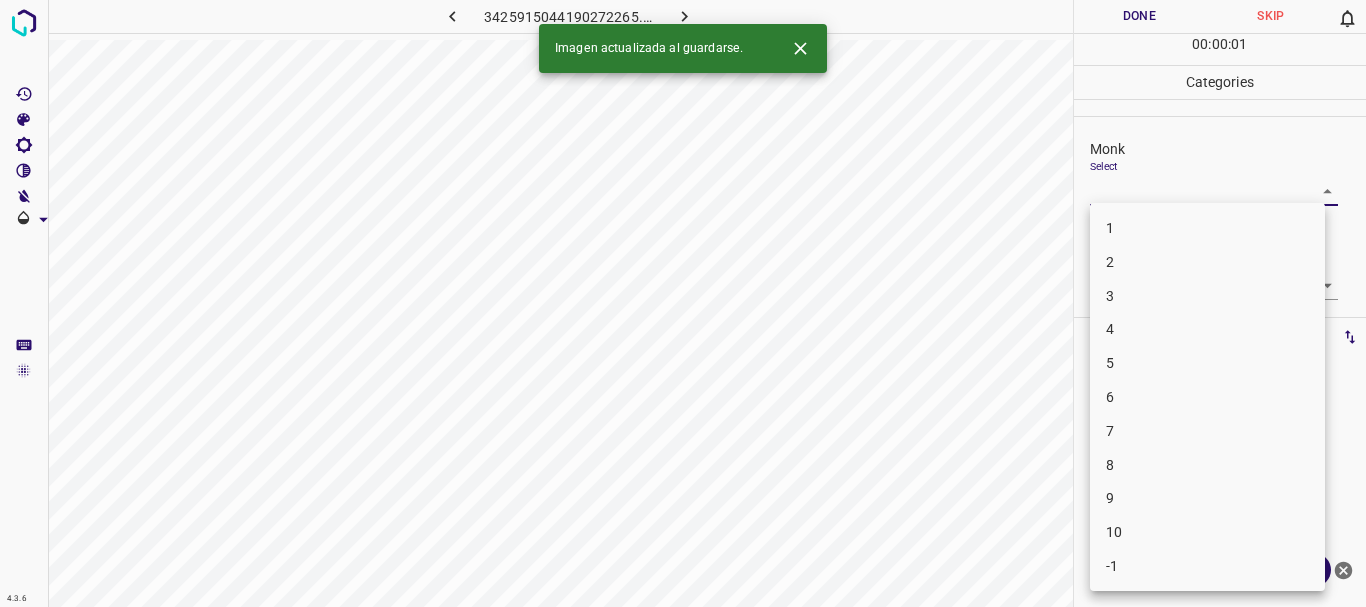 click on "5" at bounding box center [1207, 363] 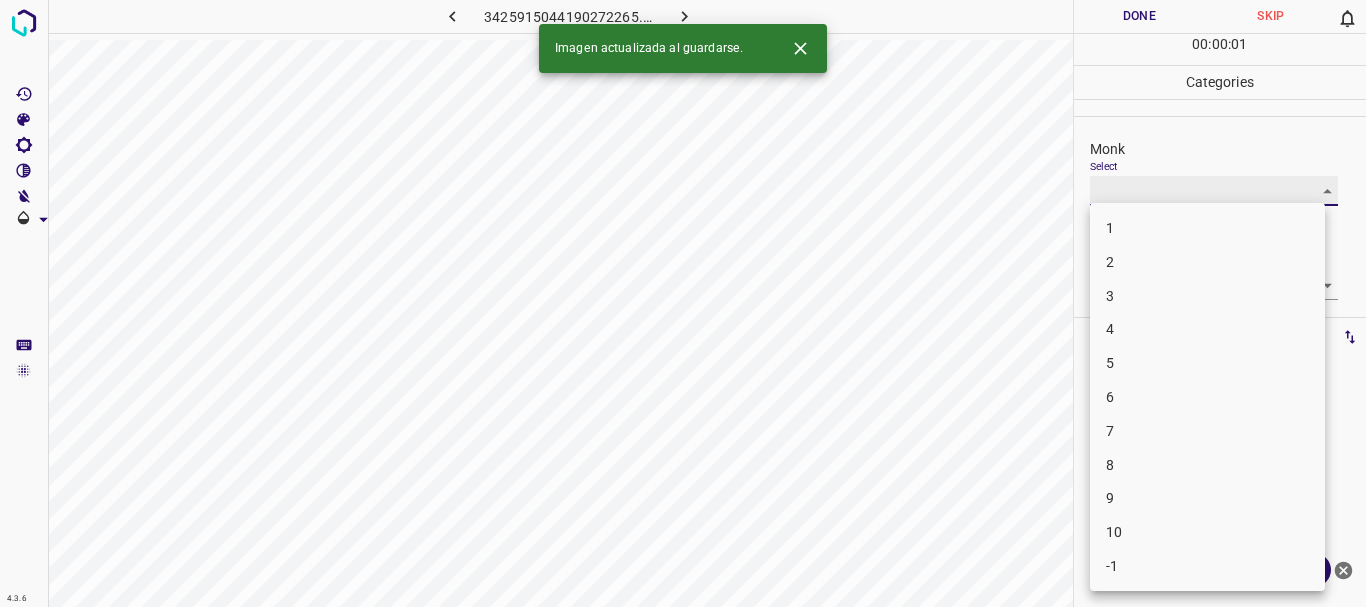 type on "5" 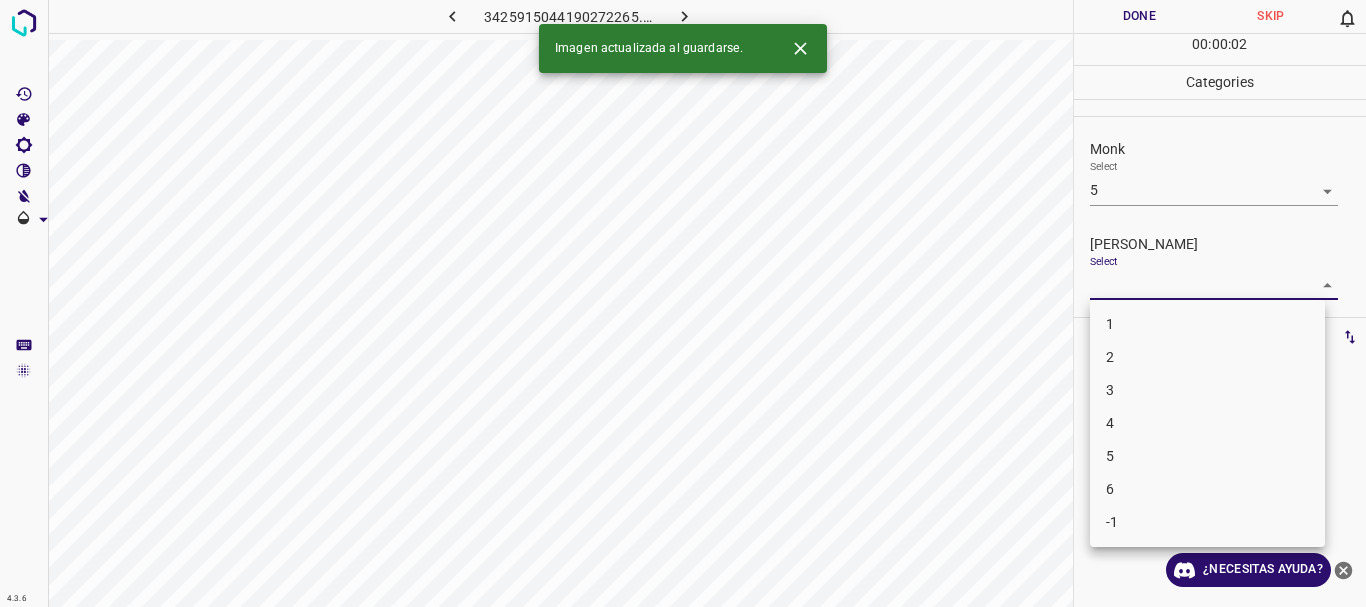 click on "4.3.6  3425915044190272265.png Done Skip 0 00   : 00   : 02   Categories Monk   Select 5 5  [PERSON_NAME]   Select ​ Labels   0 Categories 1 Monk 2  [PERSON_NAME] Tools Space Change between modes (Draw & Edit) I Auto labeling R Restore zoom M Zoom in N Zoom out Delete Delete selecte label Filters Z Restore filters X Saturation filter C Brightness filter V Contrast filter B Gray scale filter General O Download Imagen actualizada al guardarse. ¿Necesitas ayuda? Texto original Valora esta traducción Tu opinión servirá para ayudar a mejorar el Traductor de Google - Texto - Esconder - Borrar 1 2 3 4 5 6 -1" at bounding box center (683, 303) 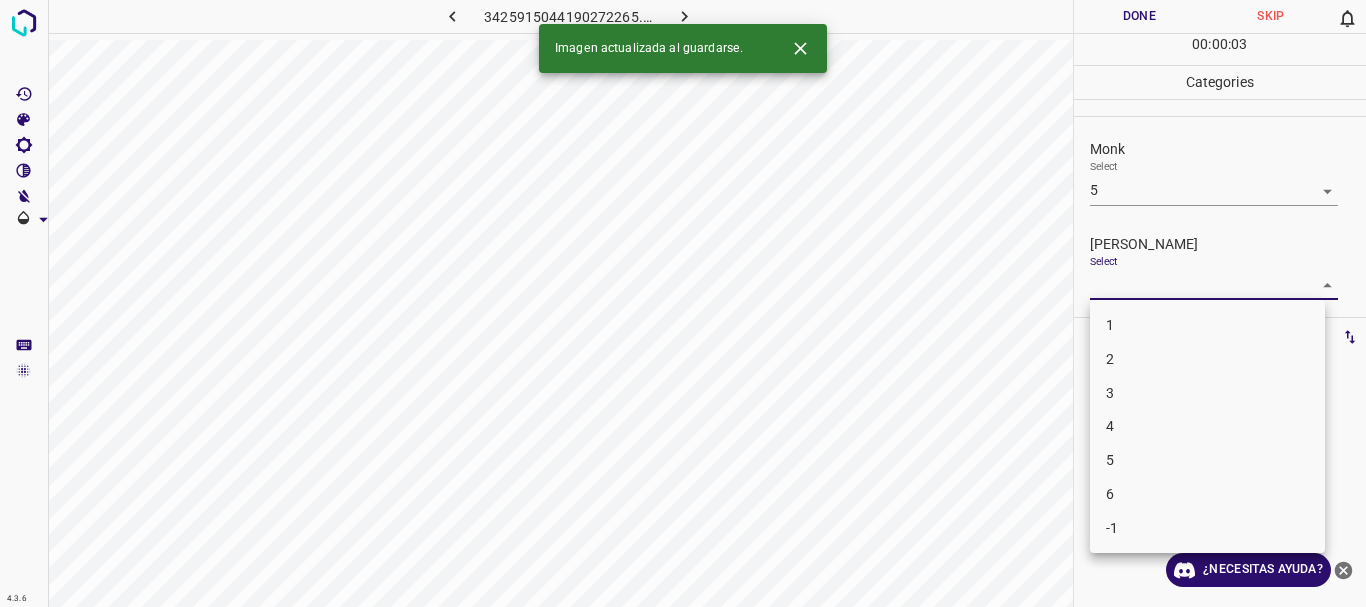 drag, startPoint x: 1162, startPoint y: 397, endPoint x: 719, endPoint y: 507, distance: 456.45264 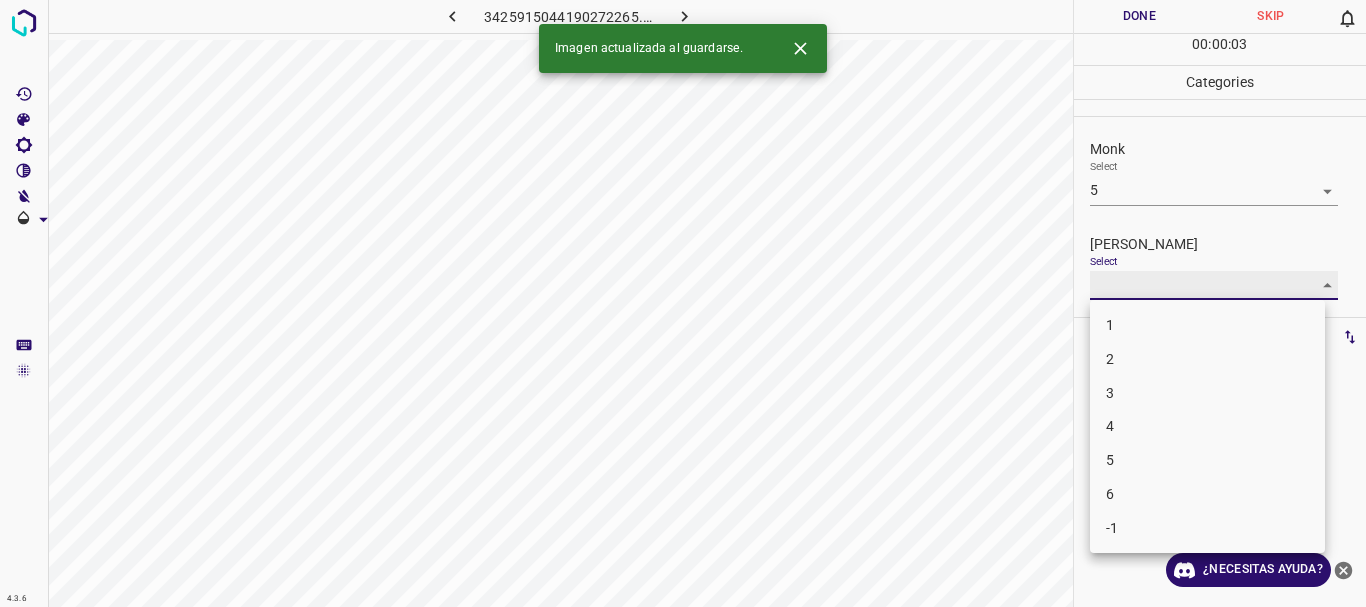 type on "3" 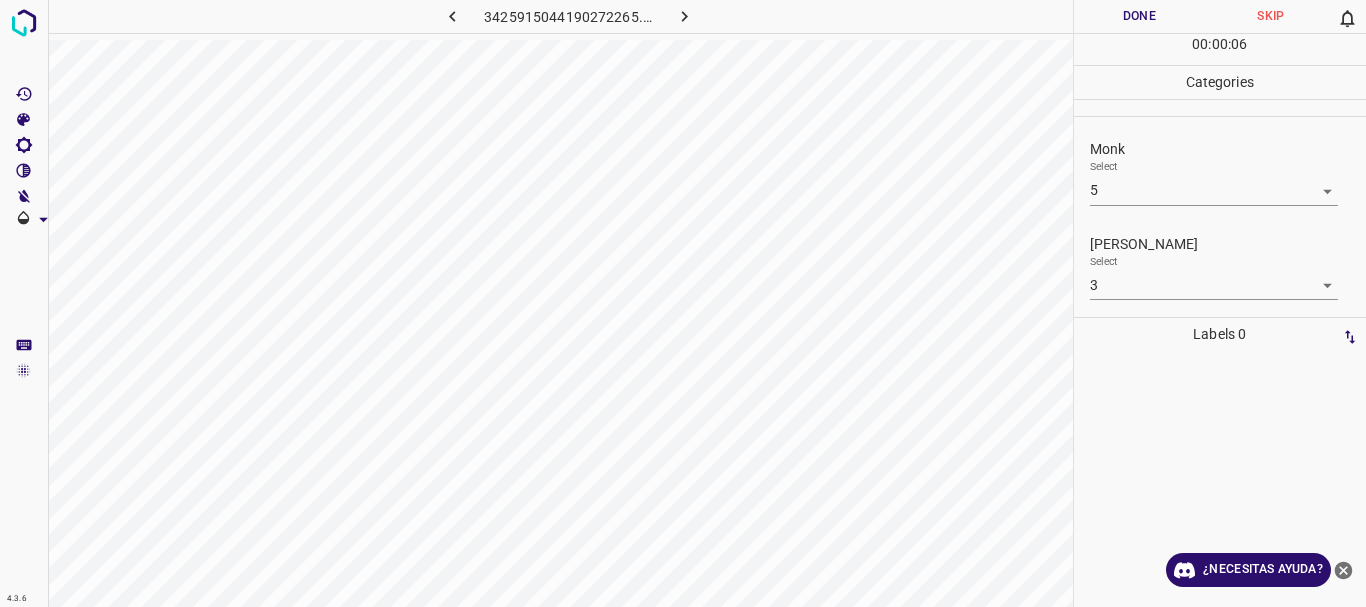 click on "Done" at bounding box center [1140, 16] 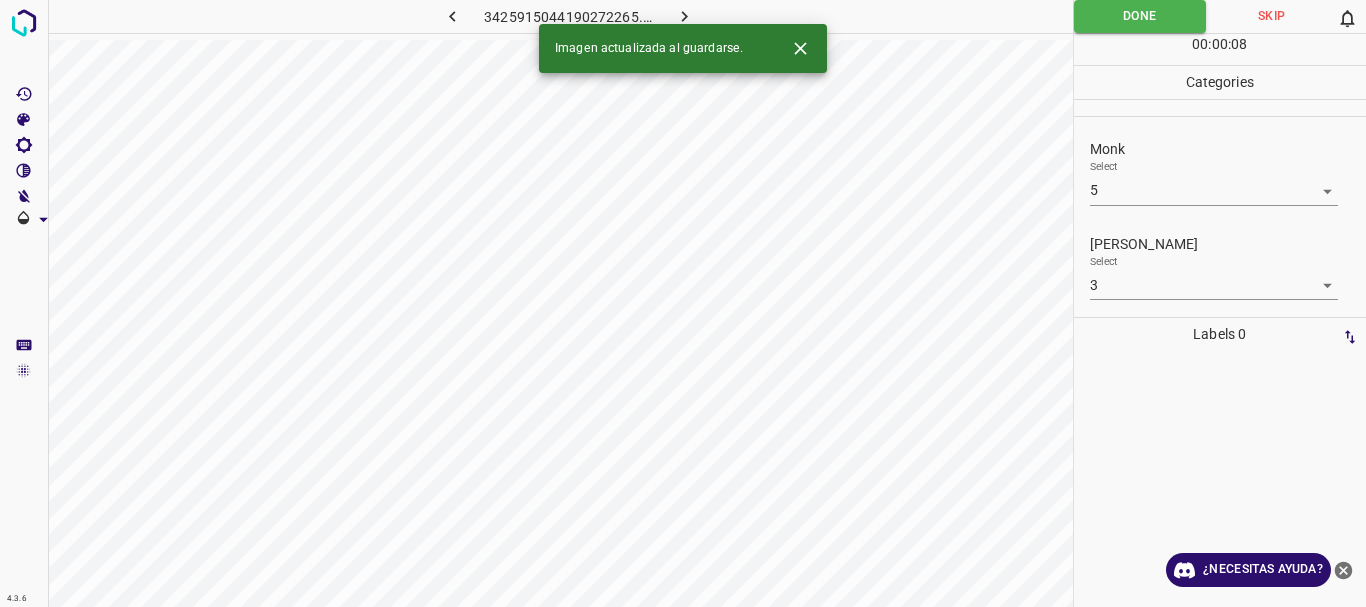 click 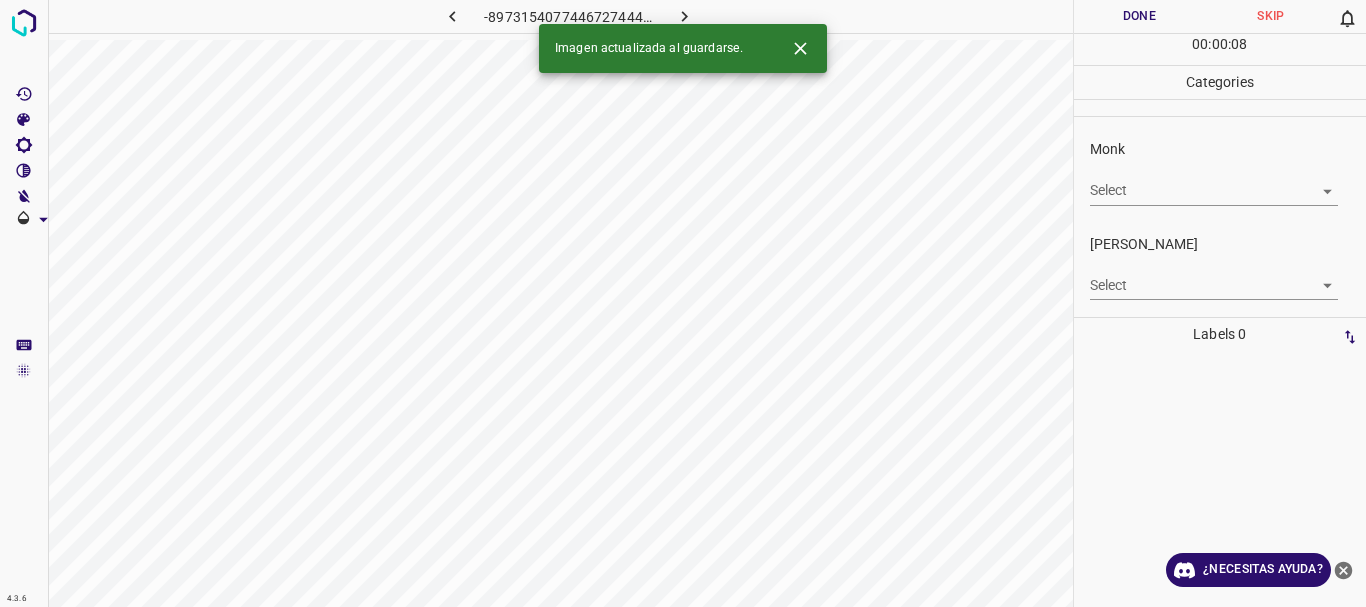 click on "4.3.6  -8973154077446727444.png Done Skip 0 00   : 00   : 08   Categories Monk   Select ​  [PERSON_NAME]   Select ​ Labels   0 Categories 1 Monk 2  [PERSON_NAME] Tools Space Change between modes (Draw & Edit) I Auto labeling R Restore zoom M Zoom in N Zoom out Delete Delete selecte label Filters Z Restore filters X Saturation filter C Brightness filter V Contrast filter B Gray scale filter General O Download Imagen actualizada al guardarse. ¿Necesitas ayuda? Texto original Valora esta traducción Tu opinión servirá para ayudar a mejorar el Traductor de Google - Texto - Esconder - Borrar" at bounding box center [683, 303] 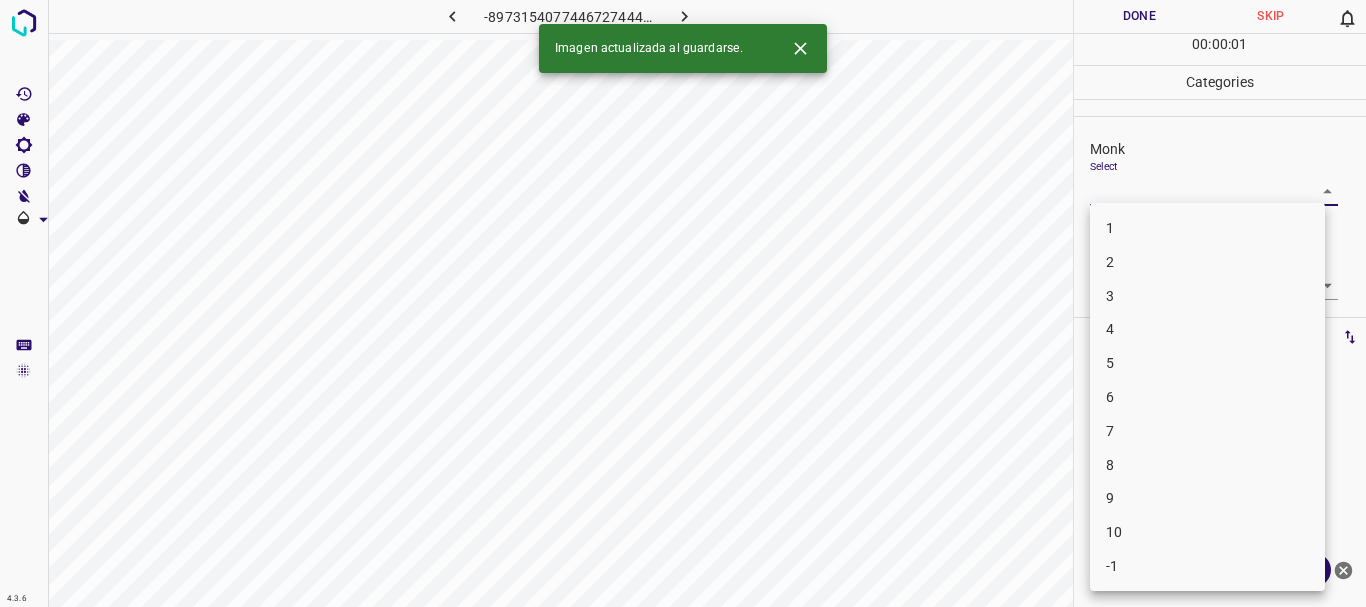 click on "4" at bounding box center [1207, 329] 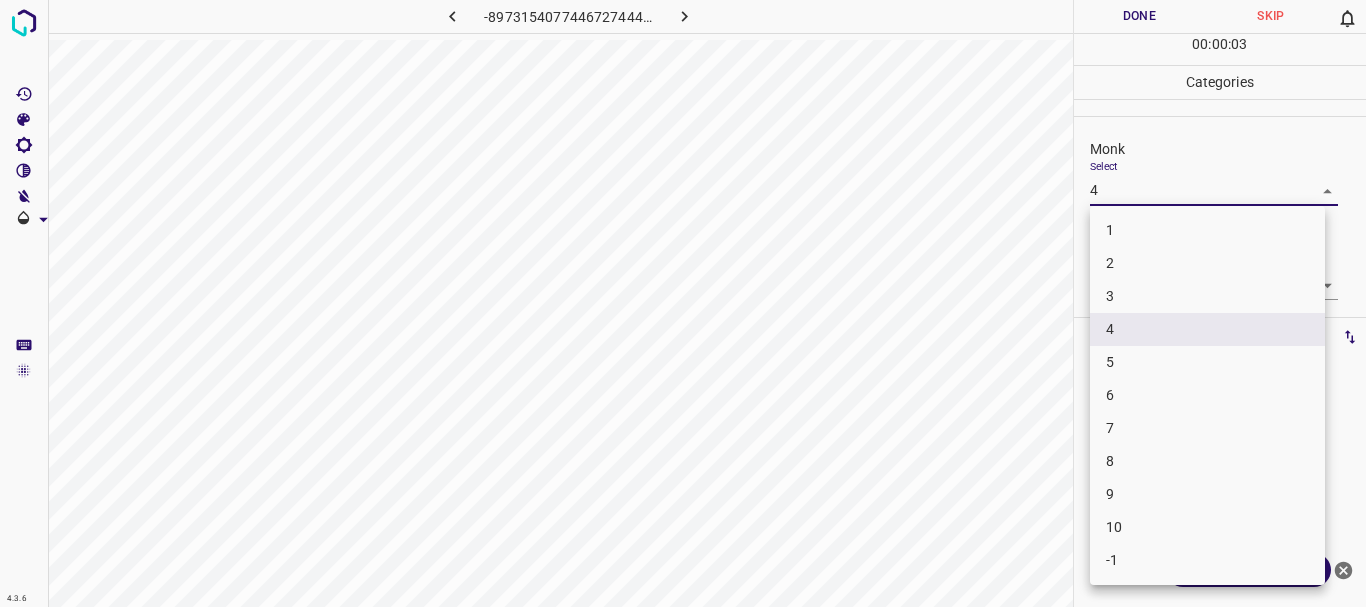 click on "4.3.6  -8973154077446727444.png Done Skip 0 00   : 00   : 03   Categories Monk   Select 4 4  [PERSON_NAME]   Select ​ Labels   0 Categories 1 Monk 2  [PERSON_NAME] Tools Space Change between modes (Draw & Edit) I Auto labeling R Restore zoom M Zoom in N Zoom out Delete Delete selecte label Filters Z Restore filters X Saturation filter C Brightness filter V Contrast filter B Gray scale filter General O Download ¿Necesitas ayuda? Texto original Valora esta traducción Tu opinión servirá para ayudar a mejorar el Traductor de Google - Texto - Esconder - Borrar 1 2 3 4 5 6 7 8 9 10 -1" at bounding box center (683, 303) 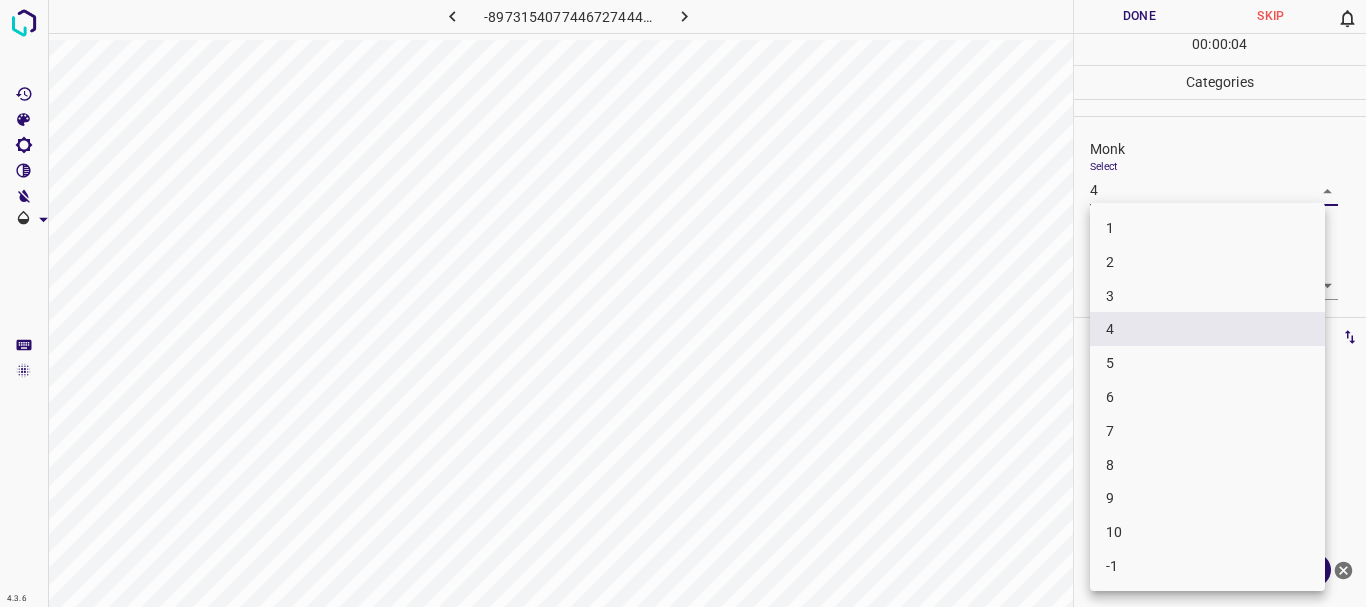 click on "3" at bounding box center [1207, 296] 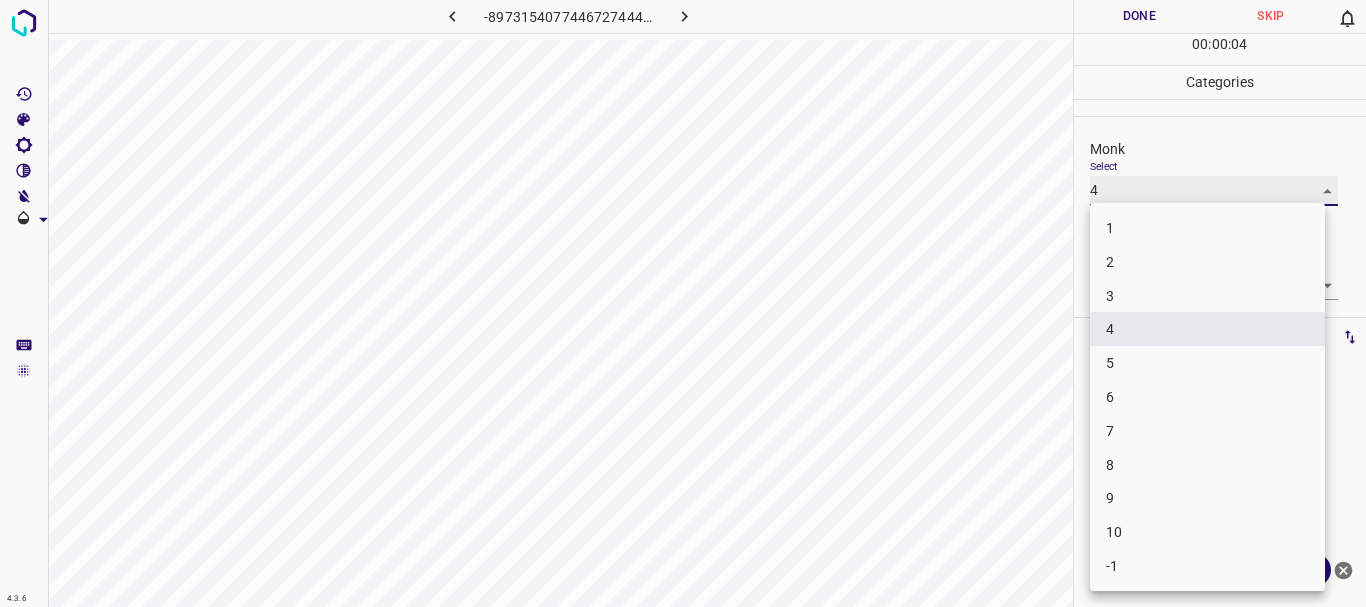 type on "3" 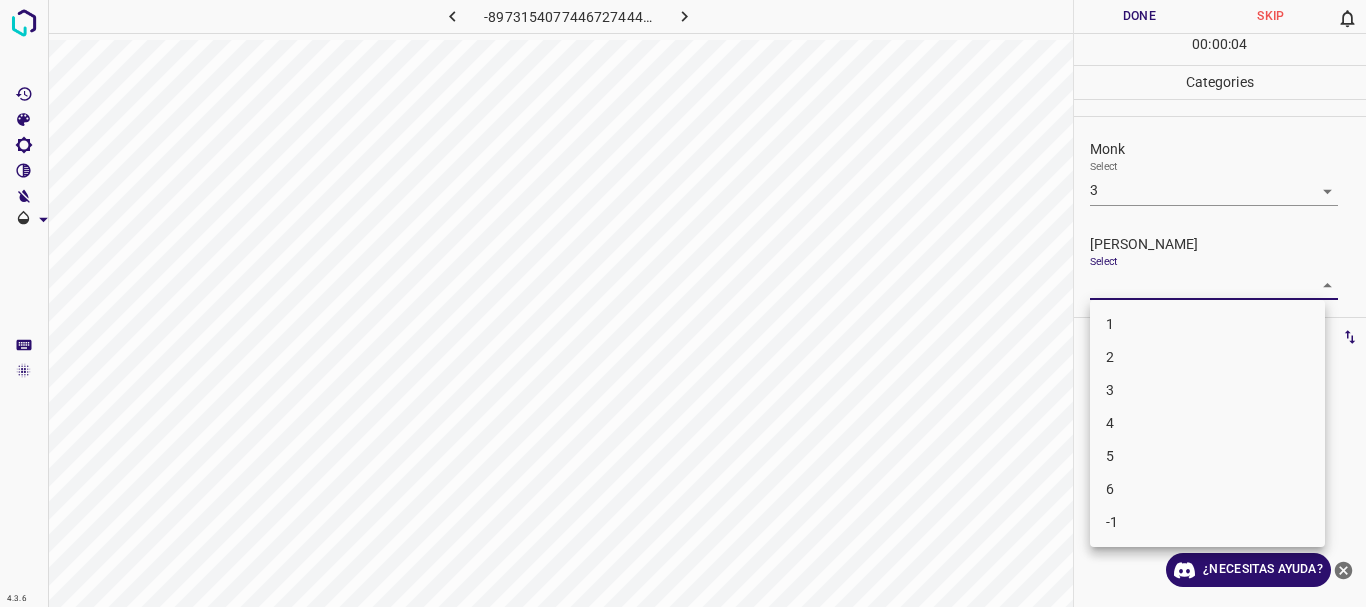 click on "4.3.6  -8973154077446727444.png Done Skip 0 00   : 00   : 04   Categories Monk   Select 3 3  [PERSON_NAME]   Select ​ Labels   0 Categories 1 Monk 2  [PERSON_NAME] Tools Space Change between modes (Draw & Edit) I Auto labeling R Restore zoom M Zoom in N Zoom out Delete Delete selecte label Filters Z Restore filters X Saturation filter C Brightness filter V Contrast filter B Gray scale filter General O Download ¿Necesitas ayuda? Texto original Valora esta traducción Tu opinión servirá para ayudar a mejorar el Traductor de Google - Texto - Esconder - Borrar 1 2 3 4 5 6 -1" at bounding box center [683, 303] 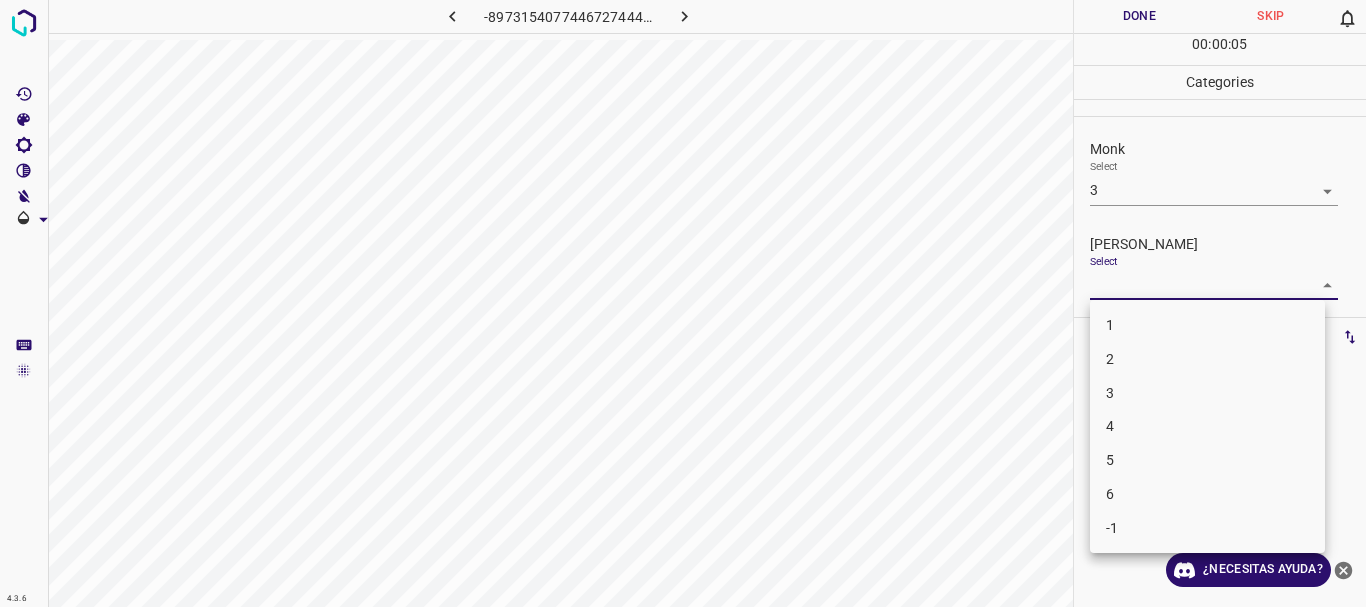 drag, startPoint x: 1122, startPoint y: 393, endPoint x: 1118, endPoint y: 363, distance: 30.265491 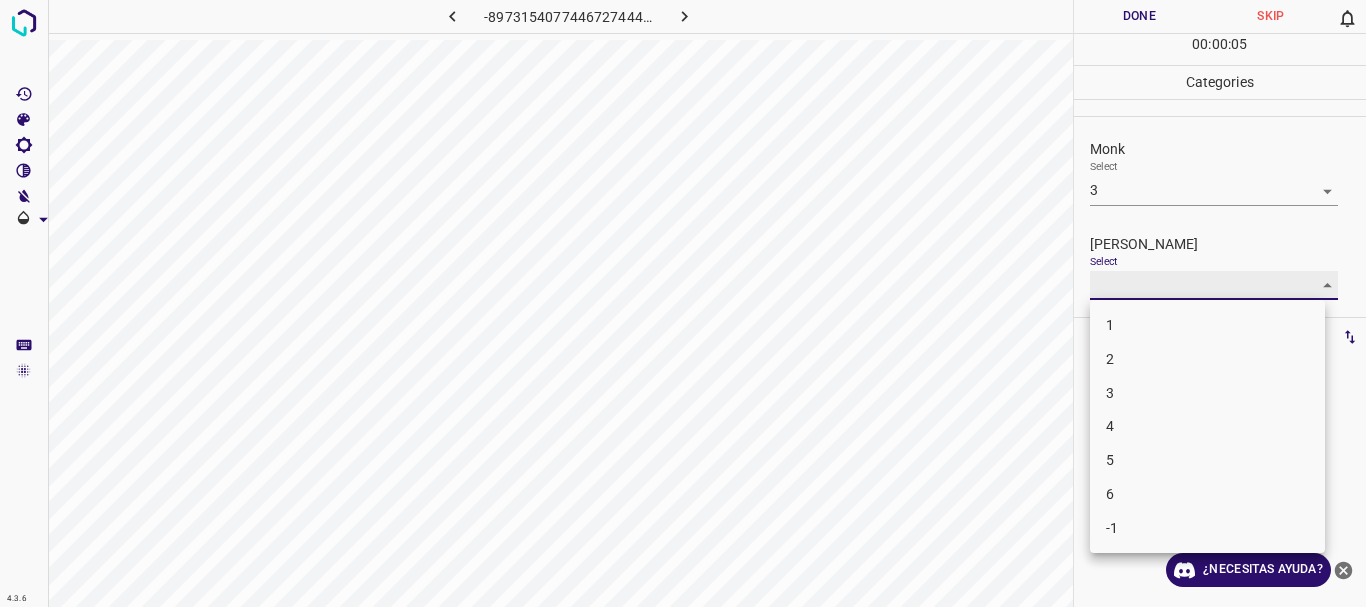 type on "3" 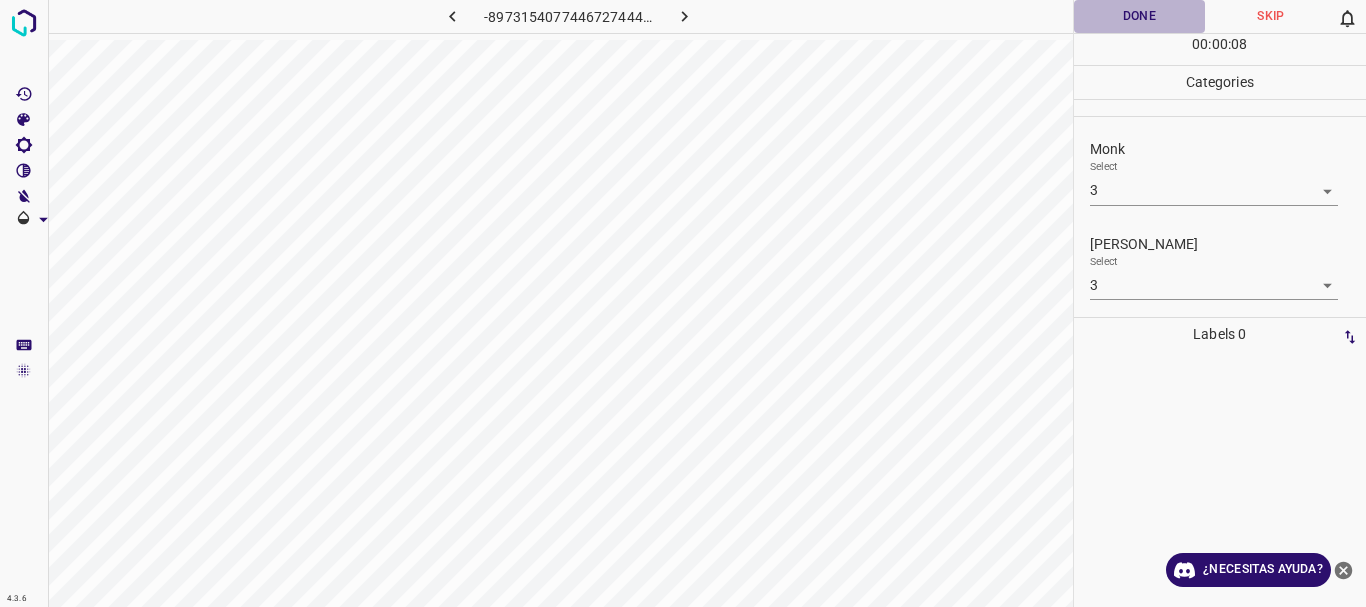 click on "Done" at bounding box center [1140, 16] 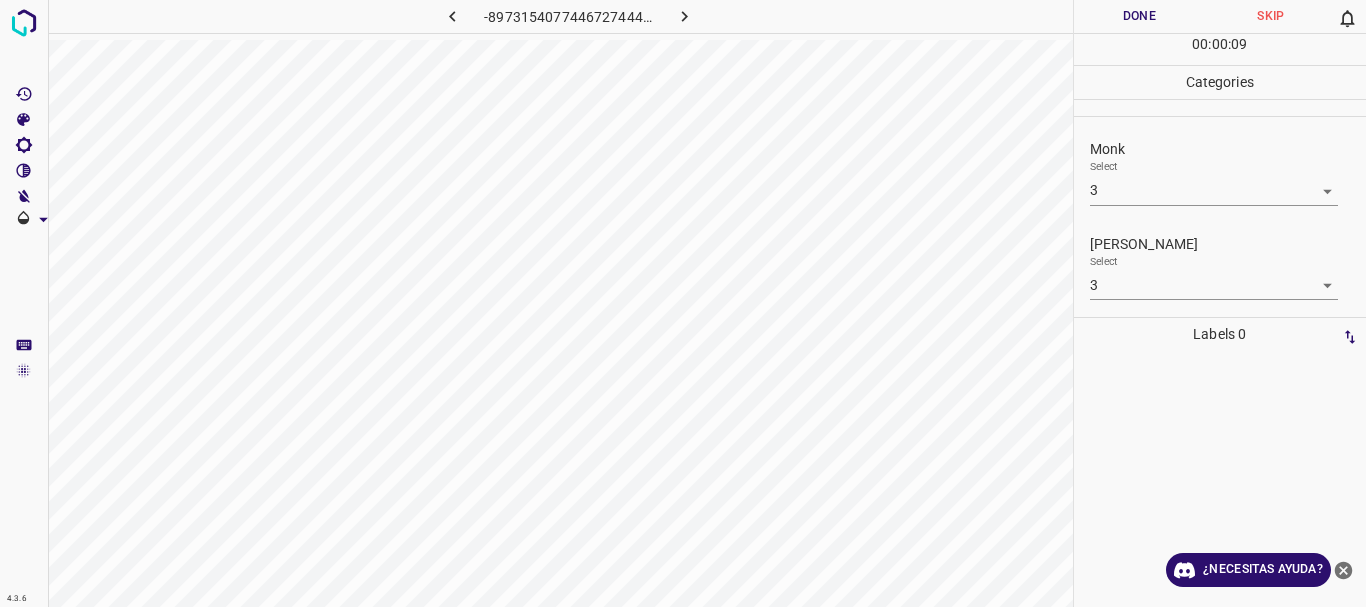 click 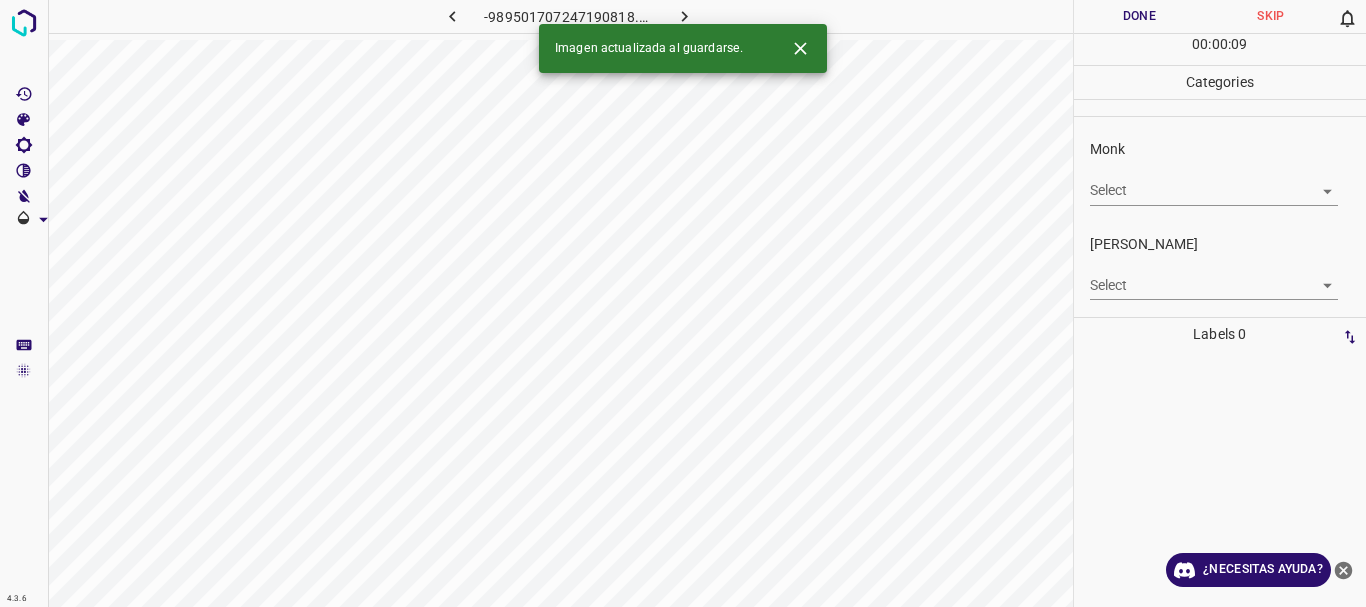 click on "4.3.6  -989501707247190818.png Done Skip 0 00   : 00   : 09   Categories Monk   Select ​  [PERSON_NAME]   Select ​ Labels   0 Categories 1 Monk 2  [PERSON_NAME] Tools Space Change between modes (Draw & Edit) I Auto labeling R Restore zoom M Zoom in N Zoom out Delete Delete selecte label Filters Z Restore filters X Saturation filter C Brightness filter V Contrast filter B Gray scale filter General O Download Imagen actualizada al guardarse. ¿Necesitas ayuda? Texto original Valora esta traducción Tu opinión servirá para ayudar a mejorar el Traductor de Google - Texto - Esconder - Borrar" at bounding box center [683, 303] 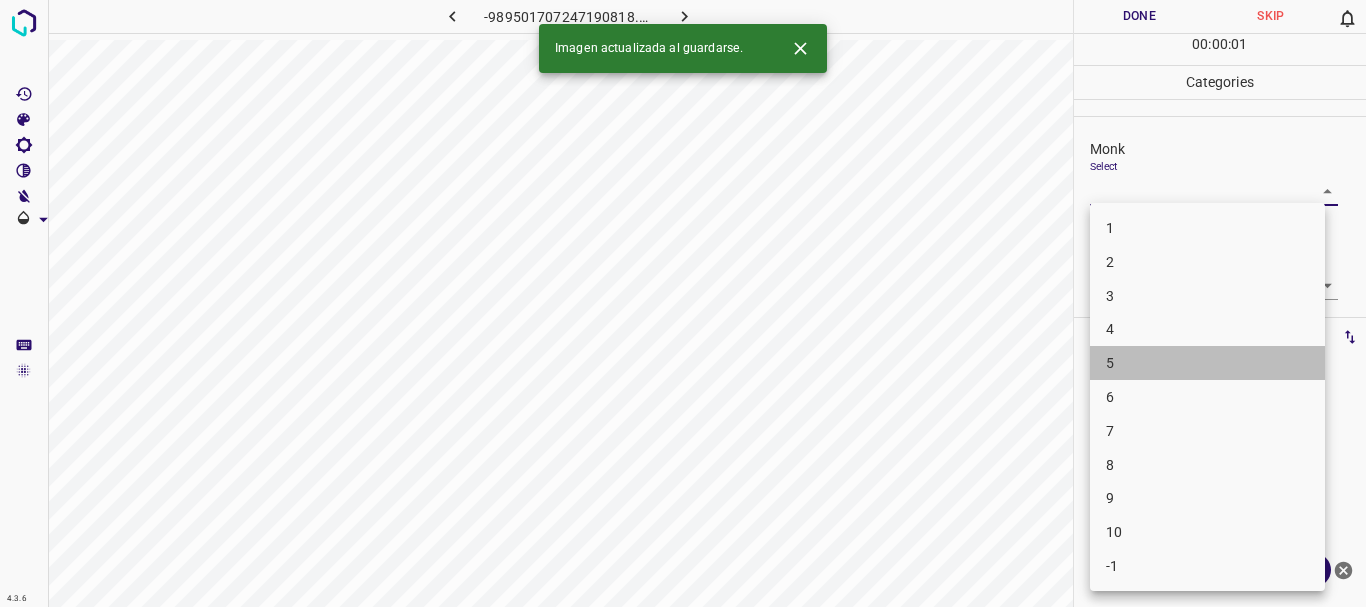 click on "5" at bounding box center [1207, 363] 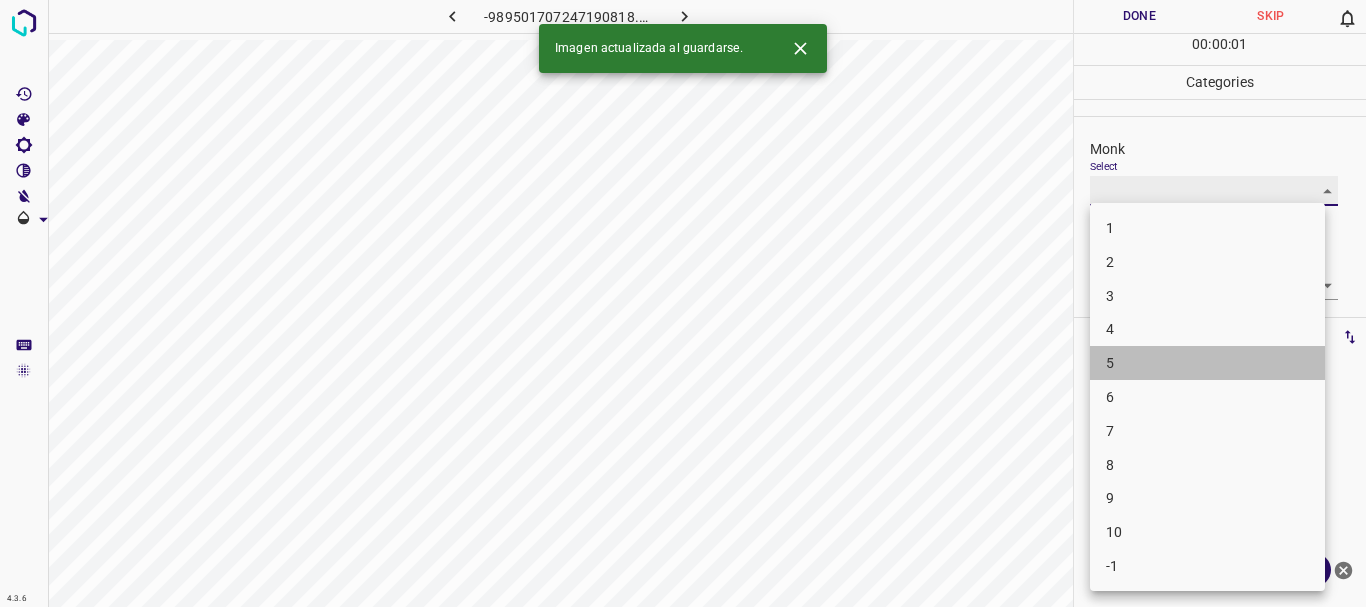type on "5" 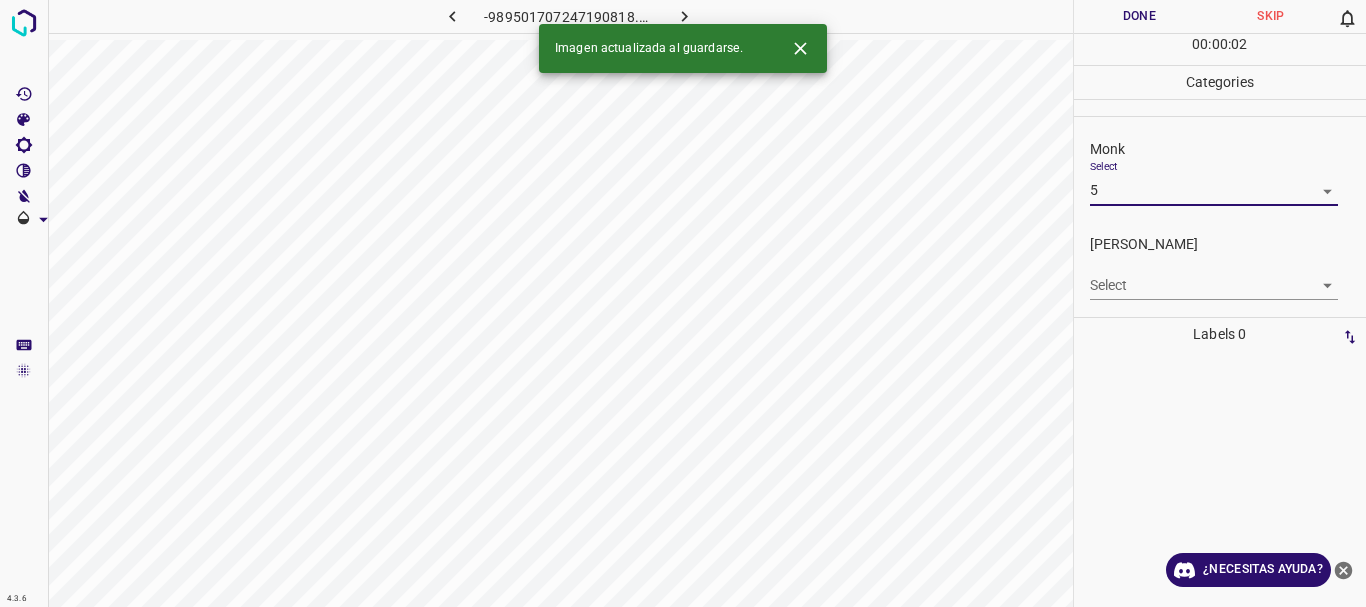 click on "4.3.6  -989501707247190818.png Done Skip 0 00   : 00   : 02   Categories Monk   Select 5 5  [PERSON_NAME]   Select ​ Labels   0 Categories 1 Monk 2  [PERSON_NAME] Tools Space Change between modes (Draw & Edit) I Auto labeling R Restore zoom M Zoom in N Zoom out Delete Delete selecte label Filters Z Restore filters X Saturation filter C Brightness filter V Contrast filter B Gray scale filter General O Download Imagen actualizada al guardarse. ¿Necesitas ayuda? Texto original Valora esta traducción Tu opinión servirá para ayudar a mejorar el Traductor de Google - Texto - Esconder - Borrar" at bounding box center [683, 303] 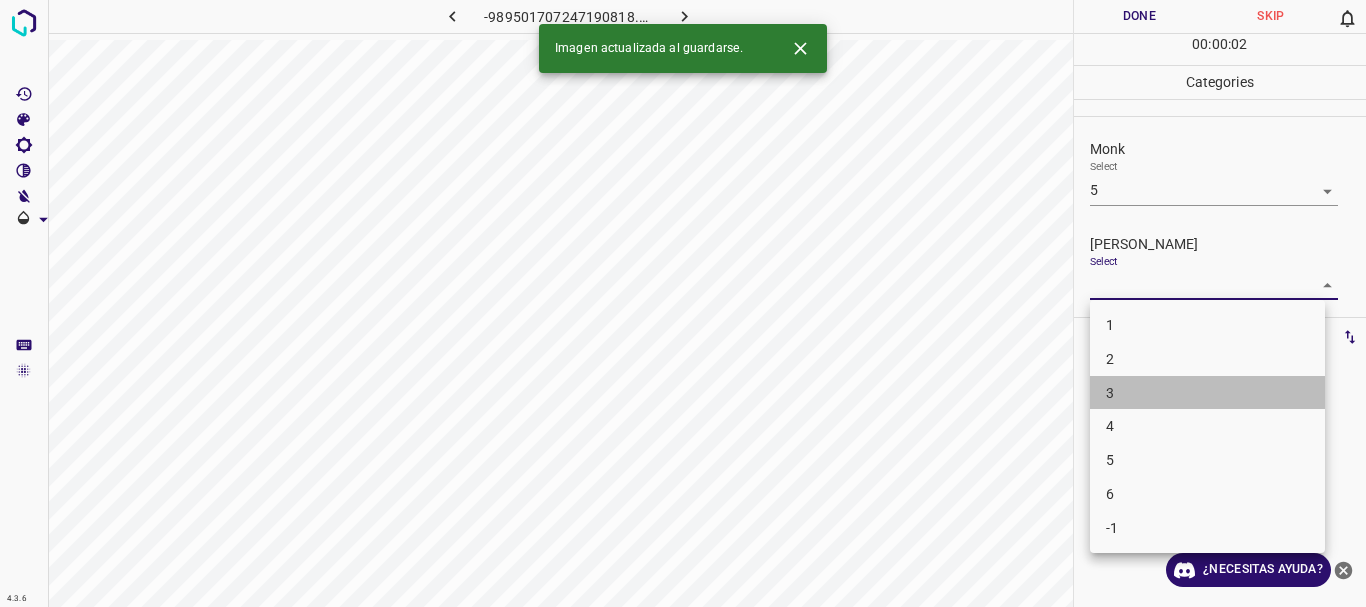 drag, startPoint x: 1172, startPoint y: 377, endPoint x: 1119, endPoint y: 240, distance: 146.89452 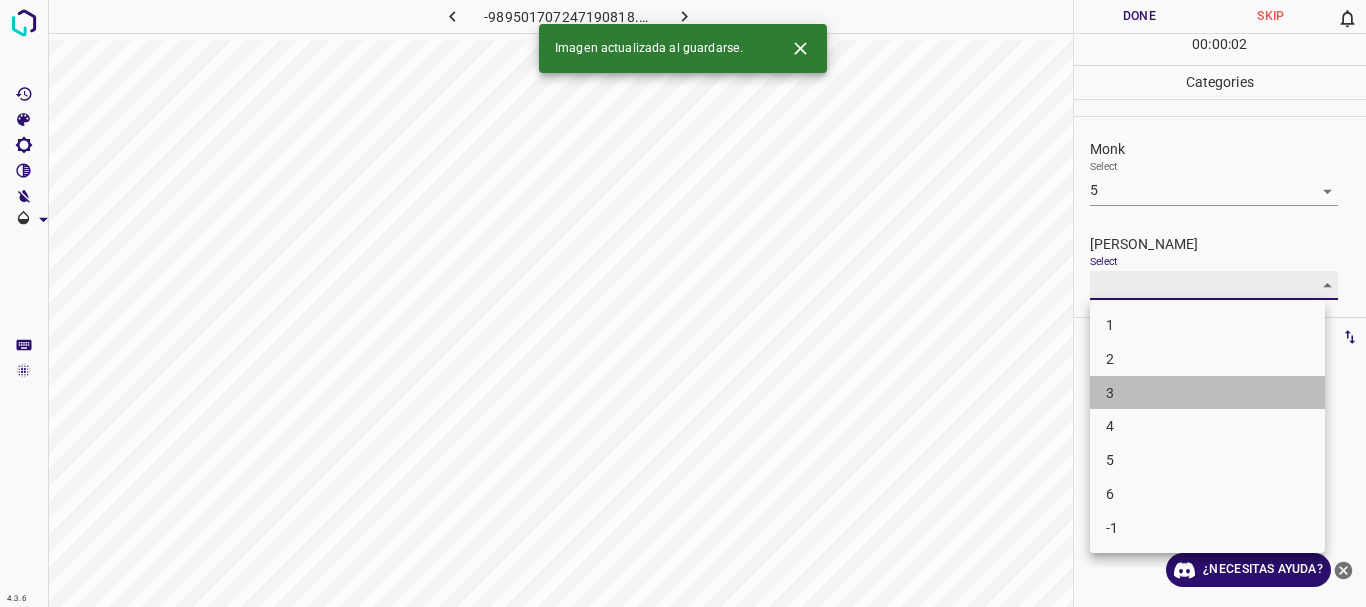 type on "3" 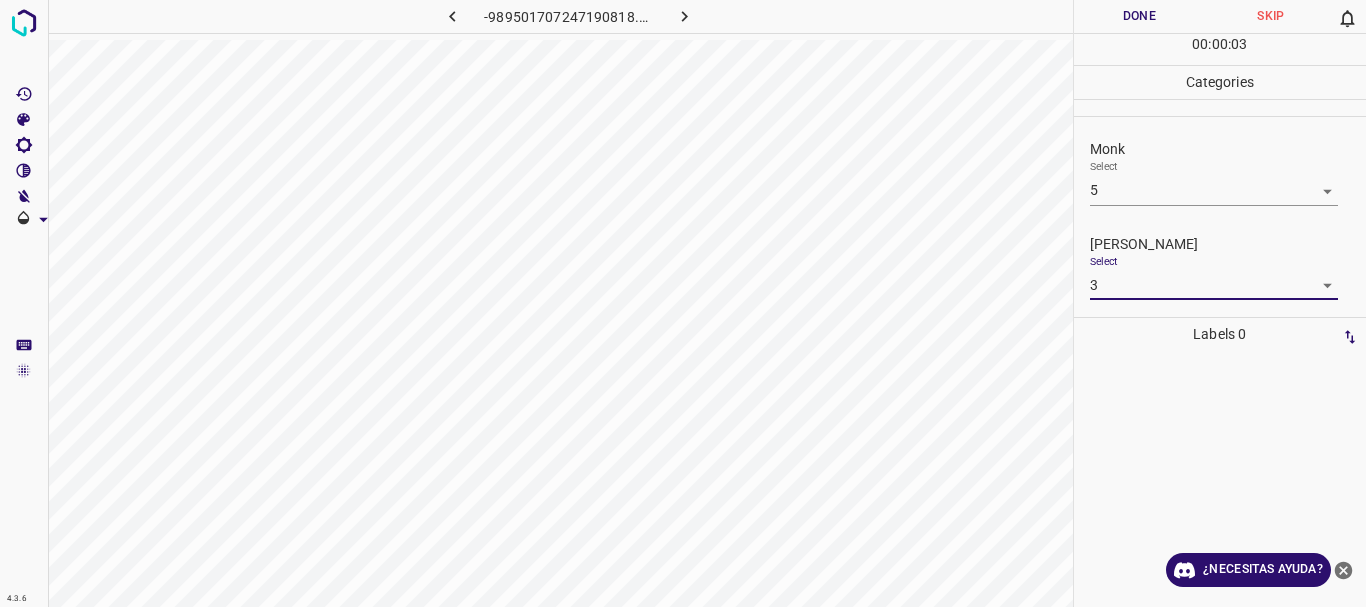 click on "Done" at bounding box center [1140, 16] 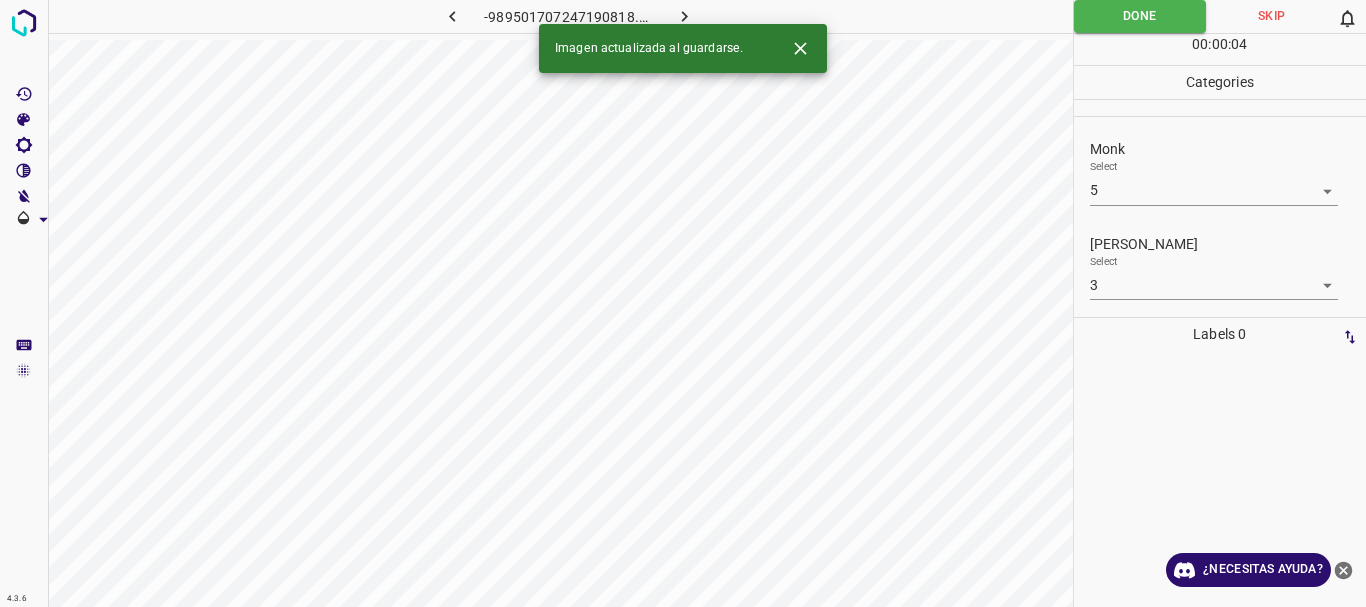 click at bounding box center [684, 16] 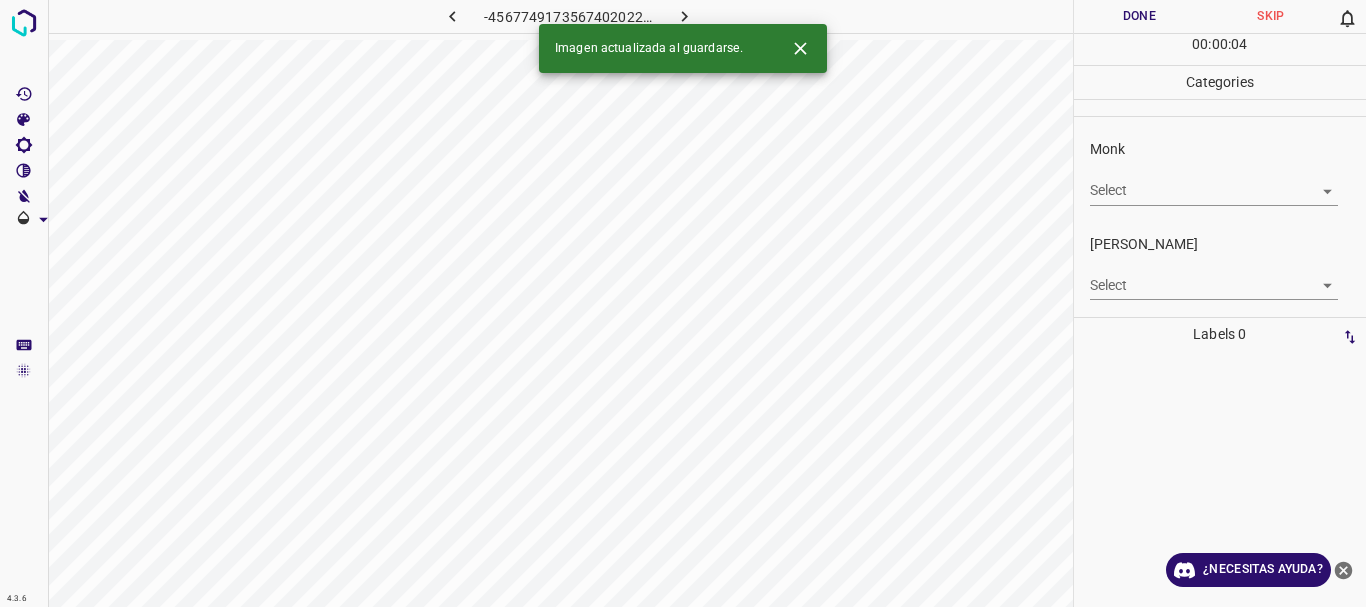 click on "4.3.6  -4567749173567402022.png Done Skip 0 00   : 00   : 04   Categories Monk   Select ​  [PERSON_NAME]   Select ​ Labels   0 Categories 1 Monk 2  [PERSON_NAME] Tools Space Change between modes (Draw & Edit) I Auto labeling R Restore zoom M Zoom in N Zoom out Delete Delete selecte label Filters Z Restore filters X Saturation filter C Brightness filter V Contrast filter B Gray scale filter General O Download Imagen actualizada al guardarse. ¿Necesitas ayuda? Texto original Valora esta traducción Tu opinión servirá para ayudar a mejorar el Traductor de Google - Texto - Esconder - Borrar" at bounding box center [683, 303] 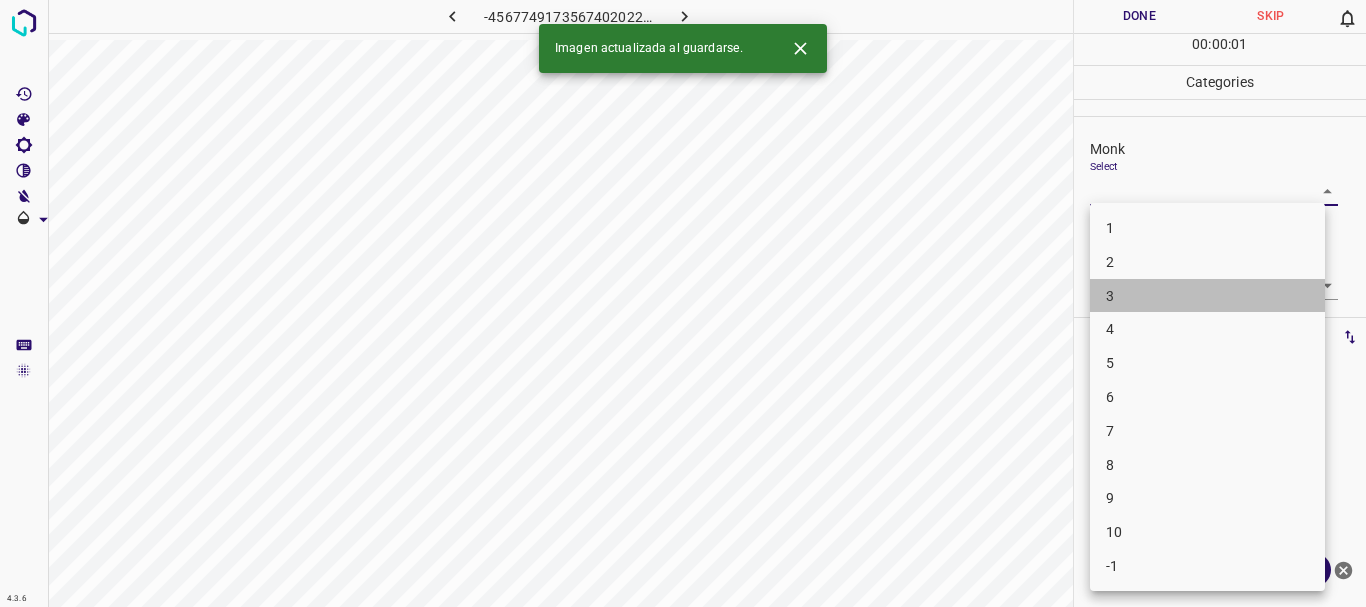 click on "3" at bounding box center [1207, 296] 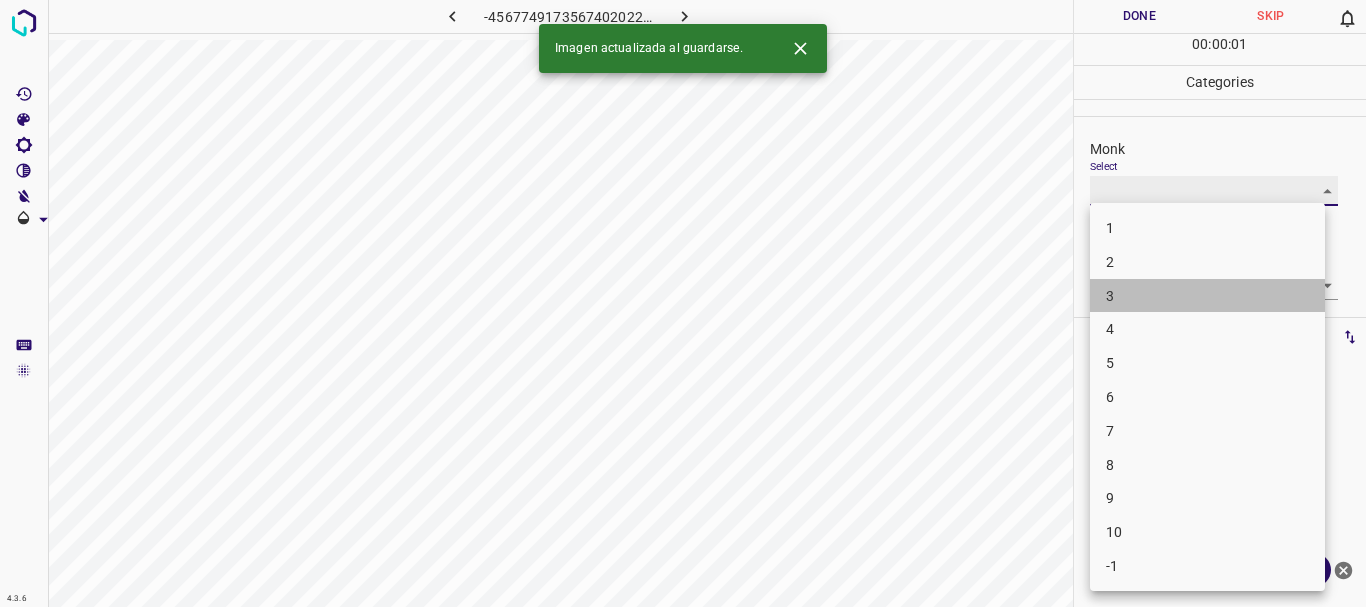 type on "3" 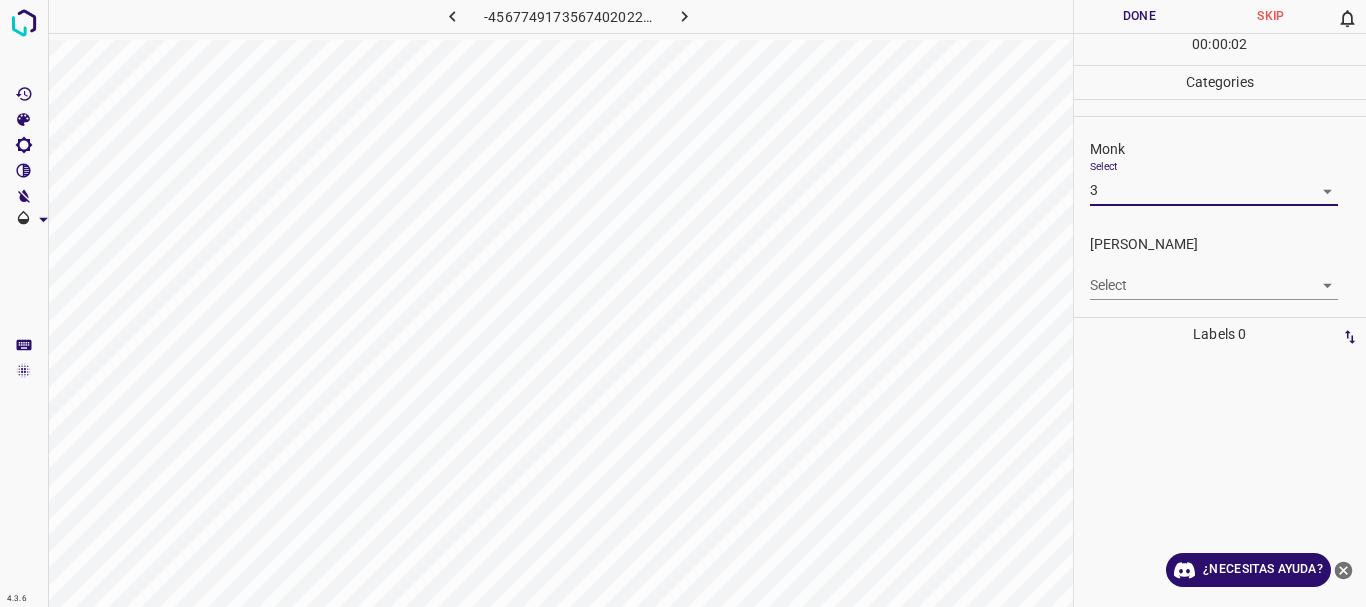 click on "4.3.6  -4567749173567402022.png Done Skip 0 00   : 00   : 02   Categories Monk   Select 3 3  [PERSON_NAME]   Select ​ Labels   0 Categories 1 Monk 2  [PERSON_NAME] Tools Space Change between modes (Draw & Edit) I Auto labeling R Restore zoom M Zoom in N Zoom out Delete Delete selecte label Filters Z Restore filters X Saturation filter C Brightness filter V Contrast filter B Gray scale filter General O Download ¿Necesitas ayuda? Texto original Valora esta traducción Tu opinión servirá para ayudar a mejorar el Traductor de Google - Texto - Esconder - Borrar" at bounding box center [683, 303] 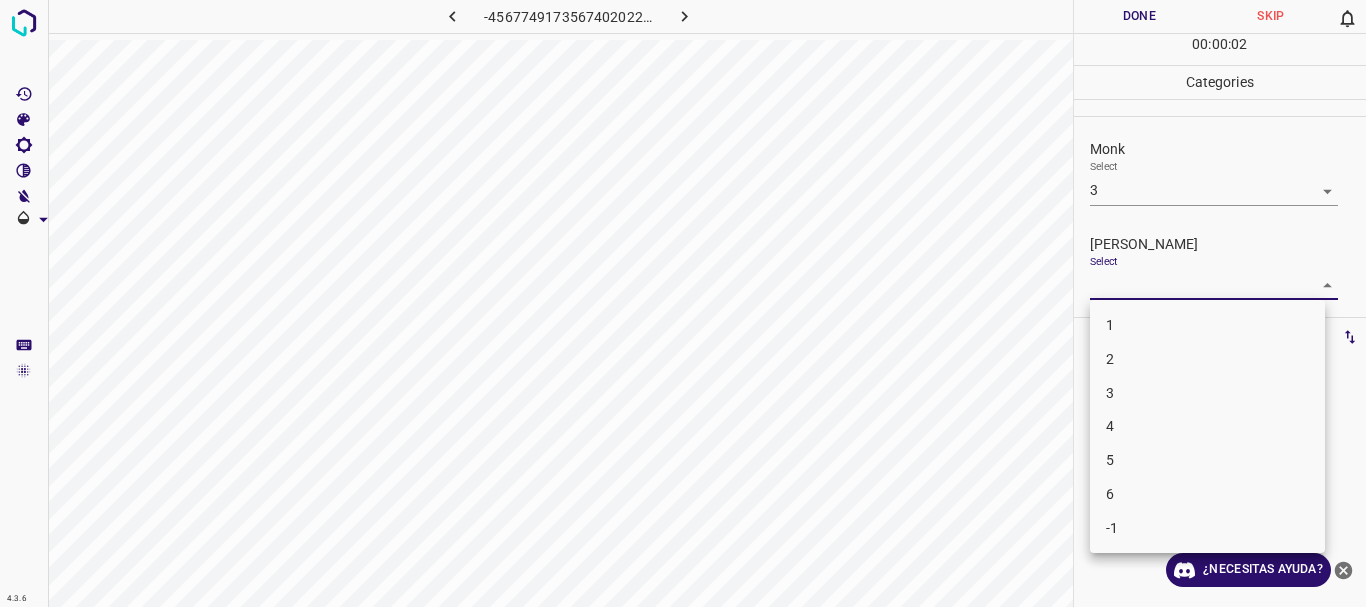 click on "1" at bounding box center [1207, 325] 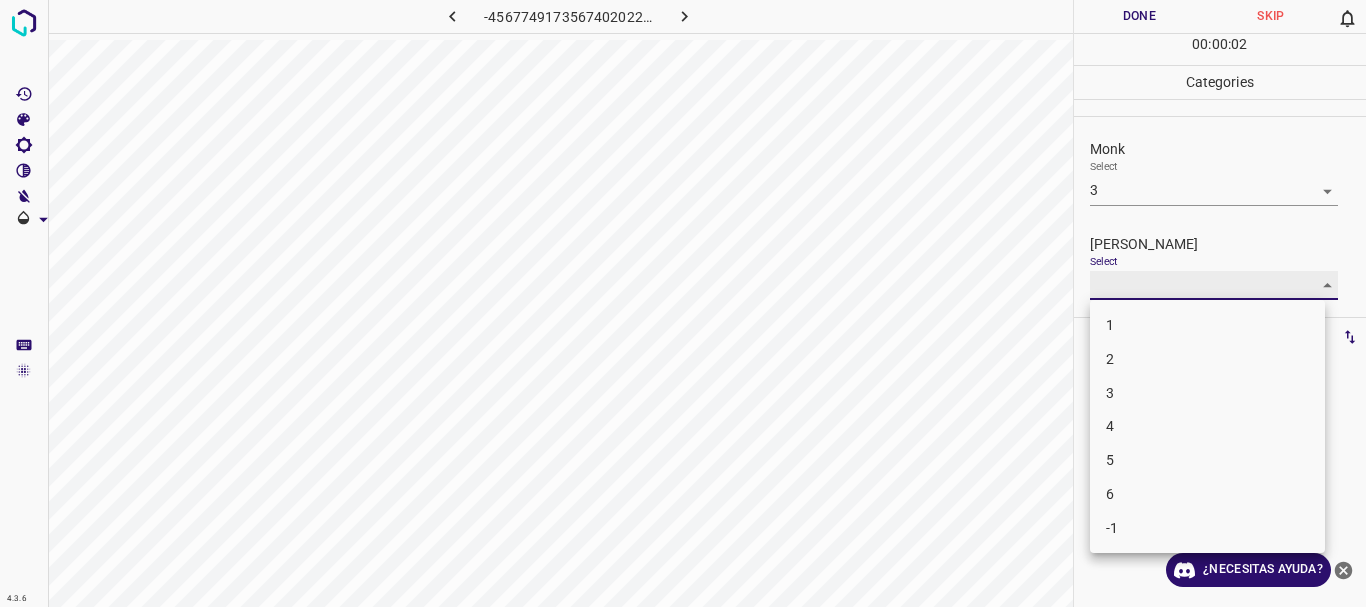 type on "1" 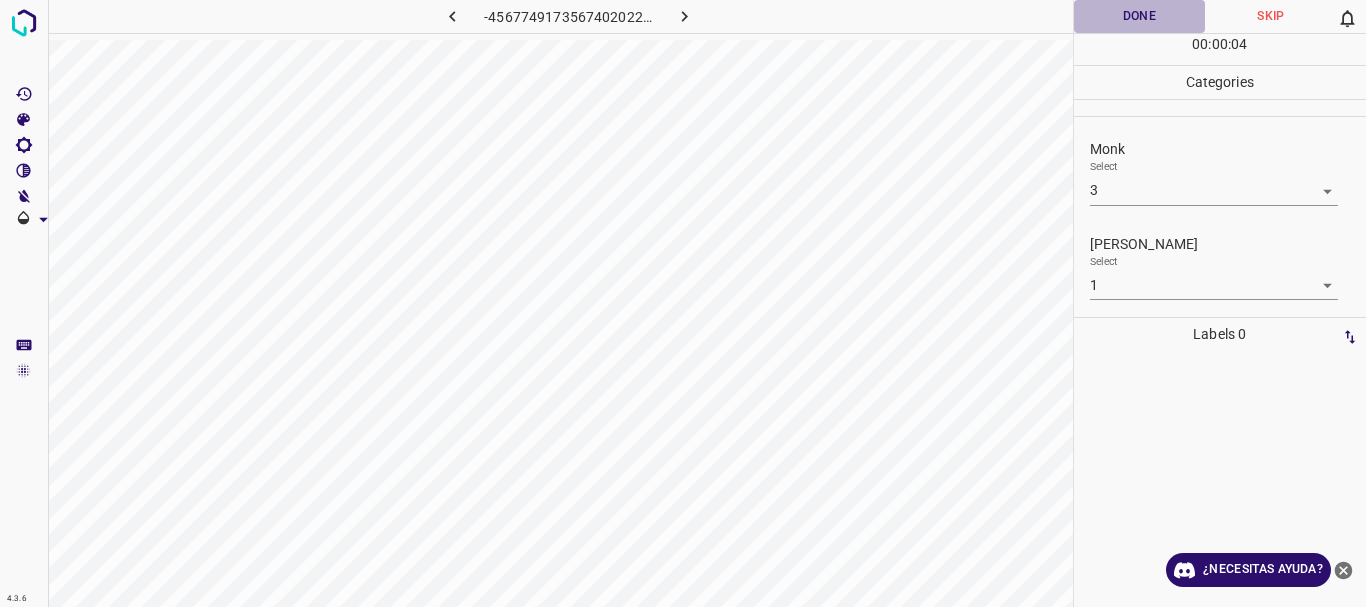 click on "Done" at bounding box center [1140, 16] 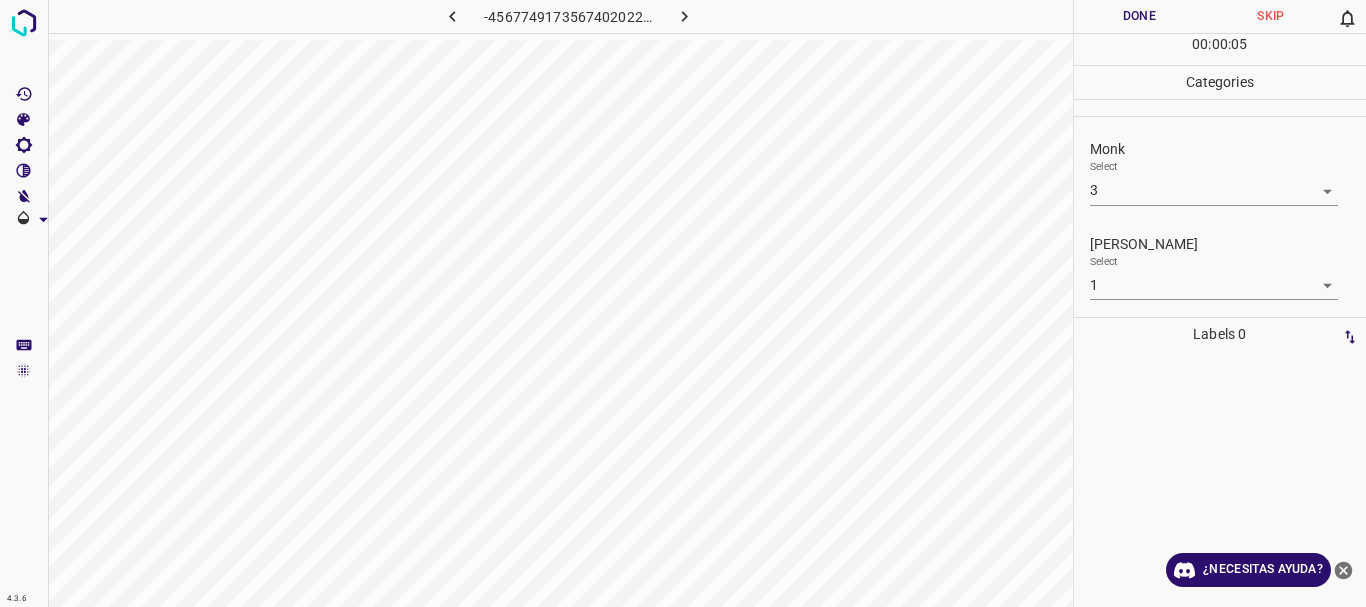 click 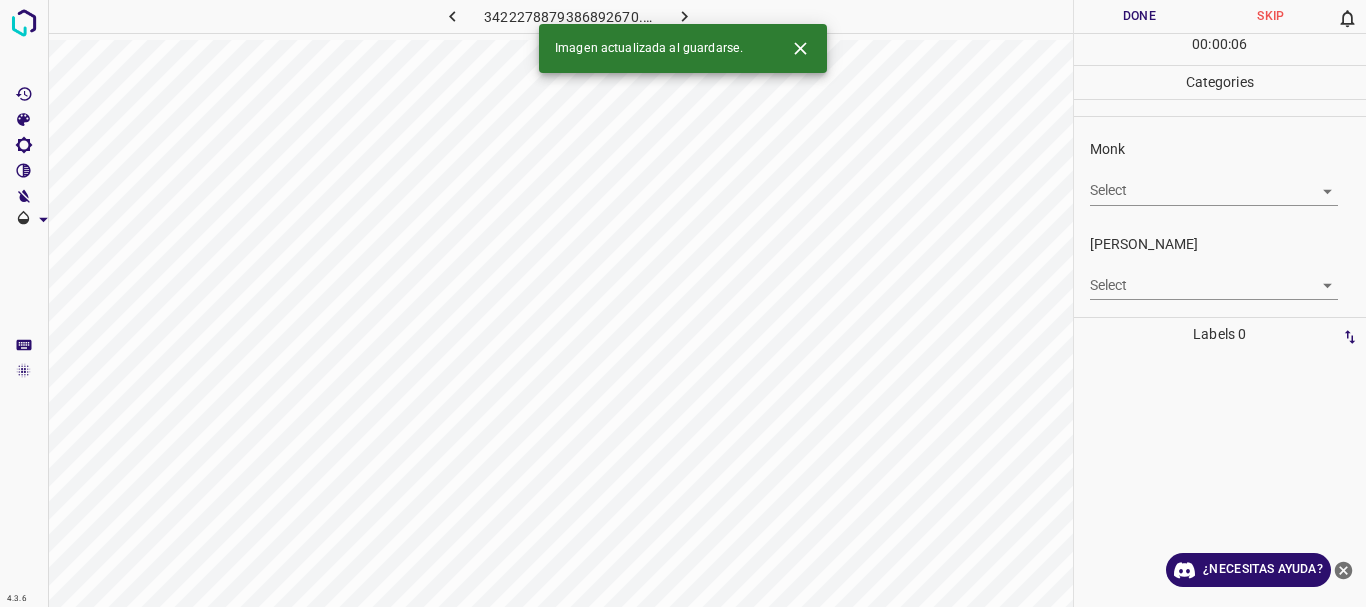click on "Monk   Select ​" at bounding box center [1220, 172] 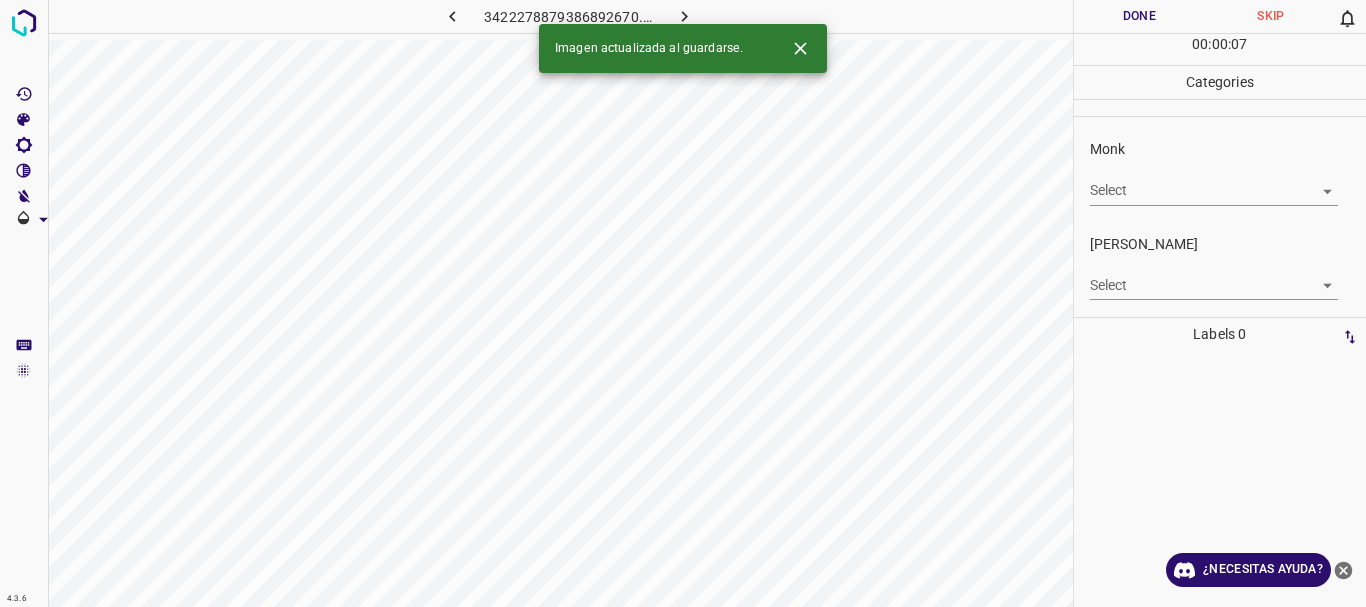 click on "4.3.6  3422278879386892670.png Done Skip 0 00   : 00   : 07   Categories Monk   Select ​  [PERSON_NAME]   Select ​ Labels   0 Categories 1 Monk 2  [PERSON_NAME] Tools Space Change between modes (Draw & Edit) I Auto labeling R Restore zoom M Zoom in N Zoom out Delete Delete selecte label Filters Z Restore filters X Saturation filter C Brightness filter V Contrast filter B Gray scale filter General O Download Imagen actualizada al guardarse. ¿Necesitas ayuda? Texto original Valora esta traducción Tu opinión servirá para ayudar a mejorar el Traductor de Google - Texto - Esconder - Borrar" at bounding box center (683, 303) 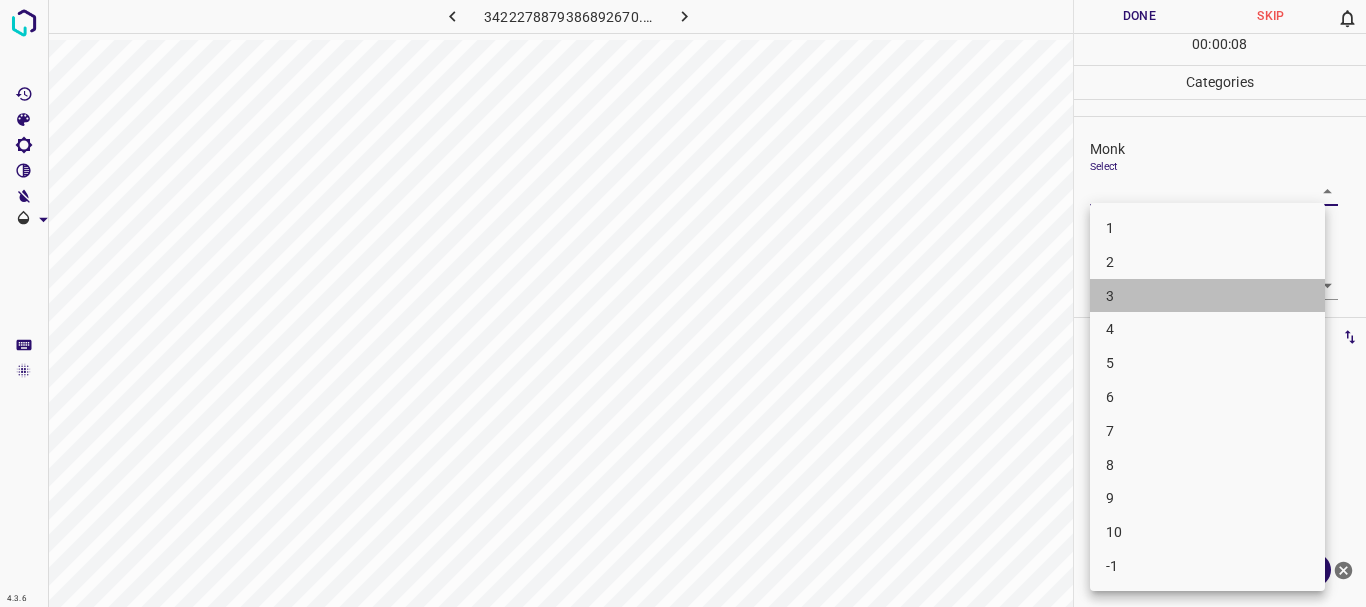 click on "3" at bounding box center [1207, 296] 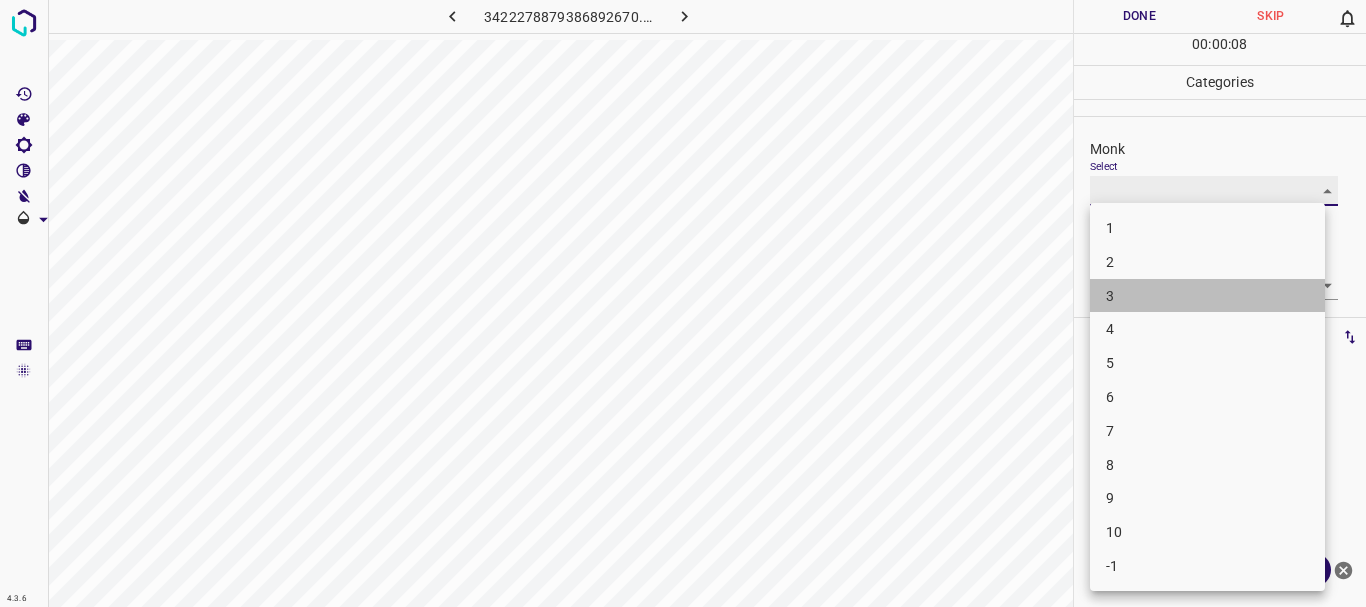 type on "3" 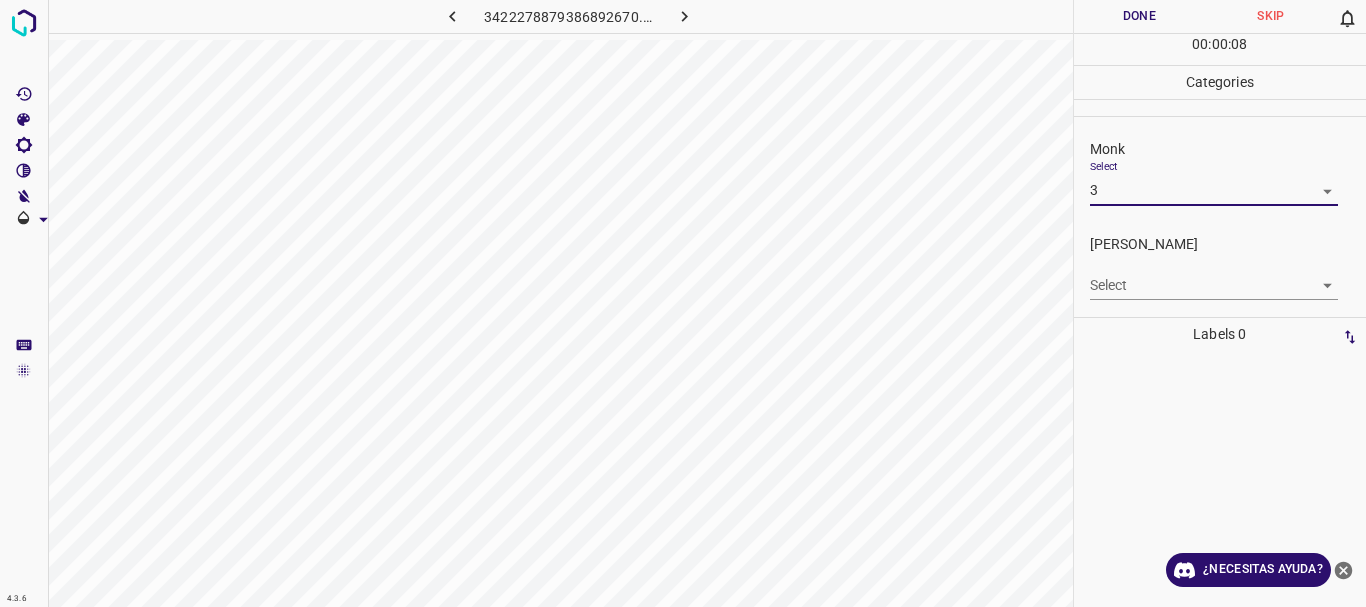 click on "4.3.6  3422278879386892670.png Done Skip 0 00   : 00   : 08   Categories Monk   Select 3 3  [PERSON_NAME]   Select ​ Labels   0 Categories 1 Monk 2  [PERSON_NAME] Tools Space Change between modes (Draw & Edit) I Auto labeling R Restore zoom M Zoom in N Zoom out Delete Delete selecte label Filters Z Restore filters X Saturation filter C Brightness filter V Contrast filter B Gray scale filter General O Download ¿Necesitas ayuda? Texto original Valora esta traducción Tu opinión servirá para ayudar a mejorar el Traductor de Google - Texto - Esconder - Borrar" at bounding box center [683, 303] 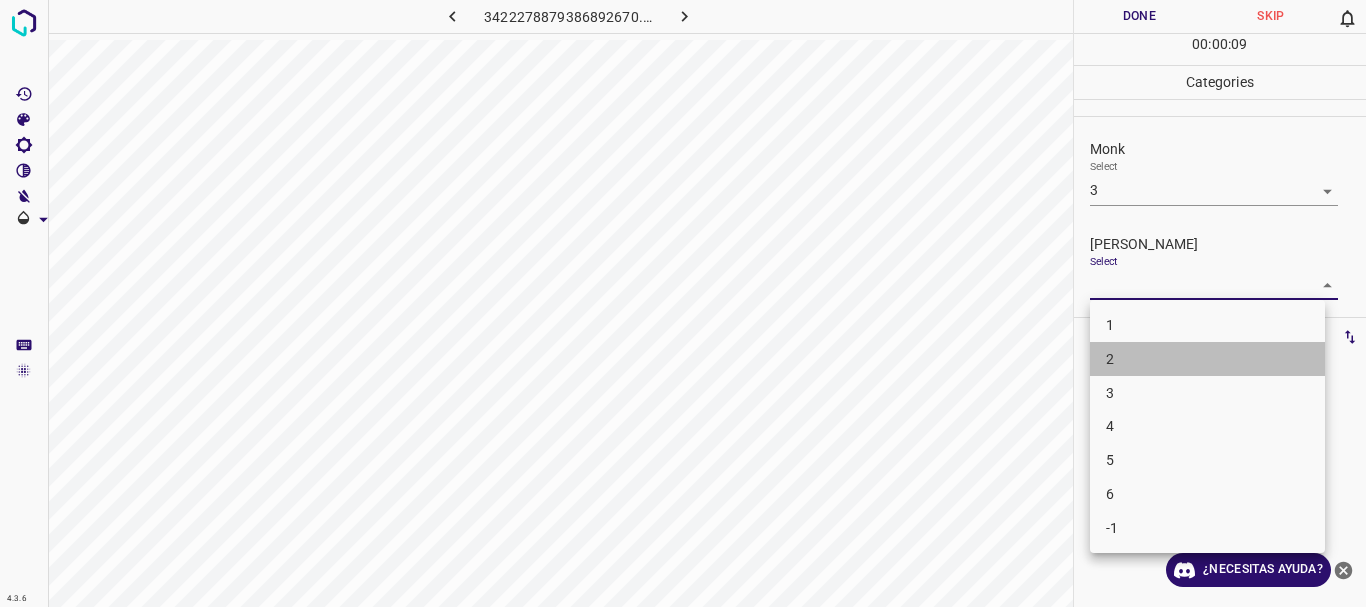 drag, startPoint x: 1143, startPoint y: 359, endPoint x: 1105, endPoint y: 71, distance: 290.49612 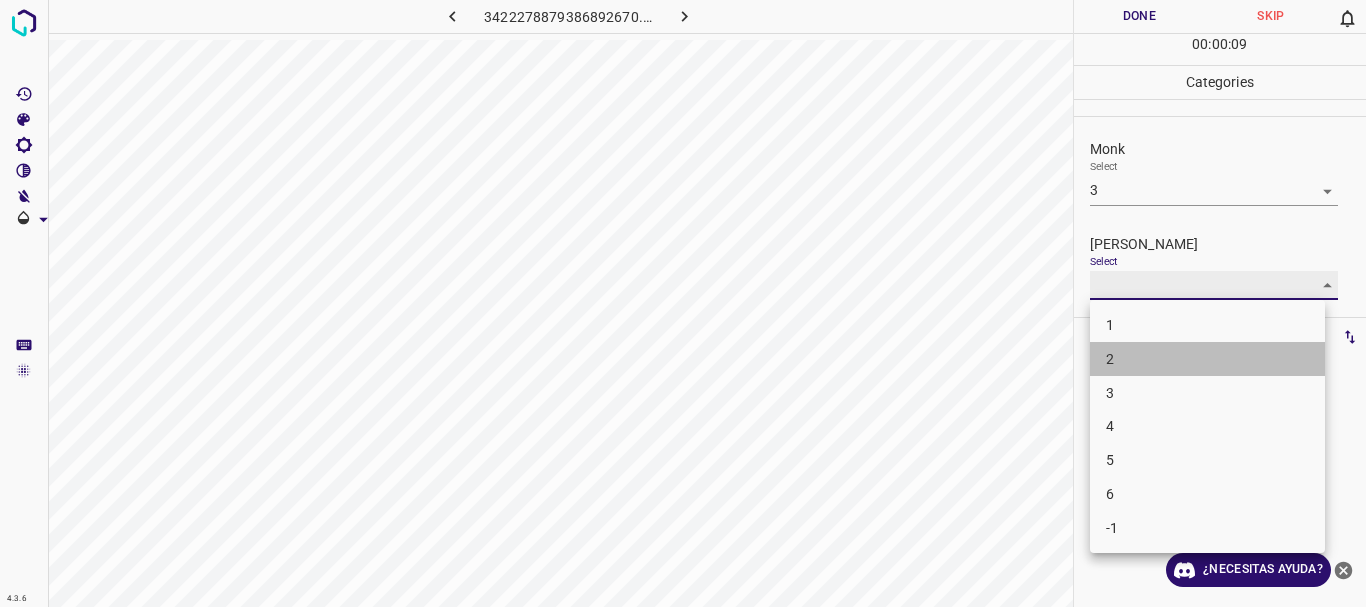 type on "2" 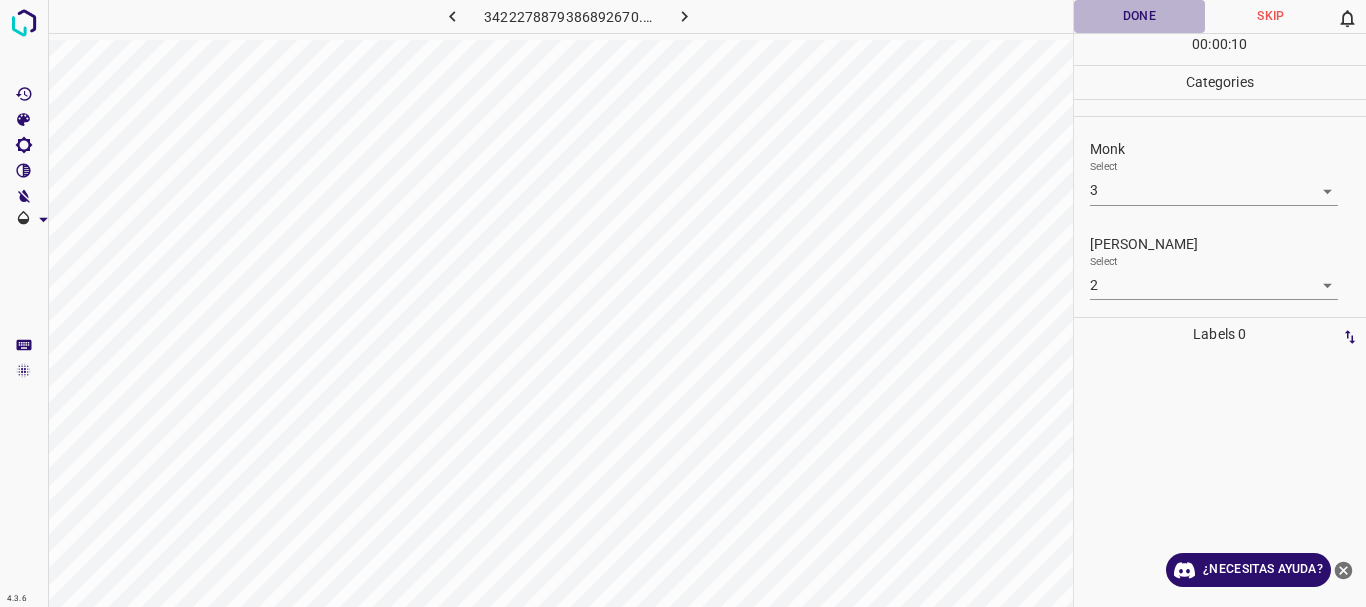 click on "Done" at bounding box center [1140, 16] 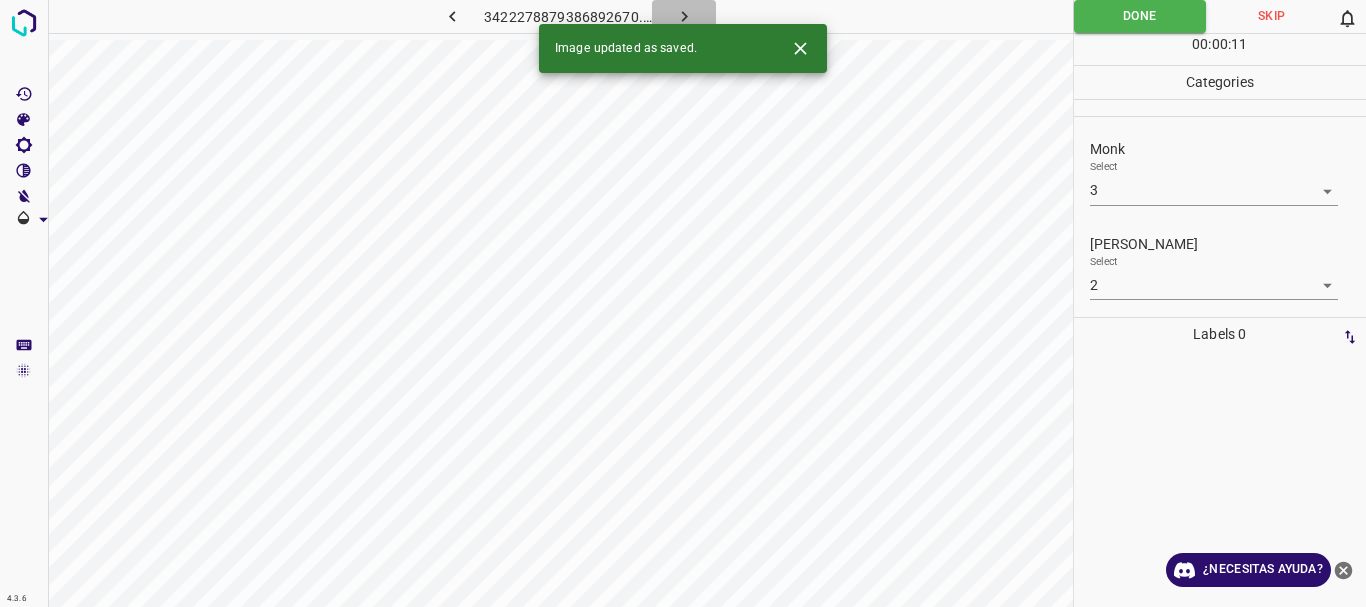 click 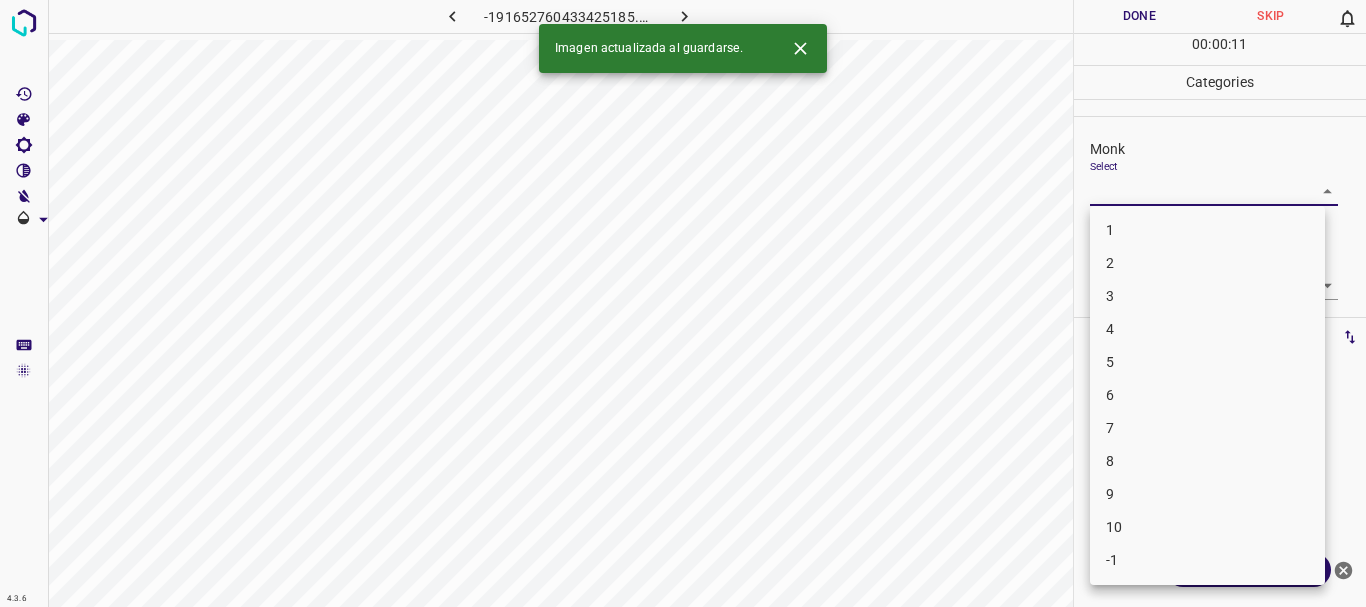 click on "4.3.6  -191652760433425185.png Done Skip 0 00   : 00   : 11   Categories Monk   Select ​  [PERSON_NAME]   Select ​ Labels   0 Categories 1 Monk 2  [PERSON_NAME] Tools Space Change between modes (Draw & Edit) I Auto labeling R Restore zoom M Zoom in N Zoom out Delete Delete selecte label Filters Z Restore filters X Saturation filter C Brightness filter V Contrast filter B Gray scale filter General O Download Imagen actualizada al guardarse. ¿Necesitas ayuda? Texto original Valora esta traducción Tu opinión servirá para ayudar a mejorar el Traductor de Google - Texto - Esconder - Borrar 1 2 3 4 5 6 7 8 9 10 -1" at bounding box center [683, 303] 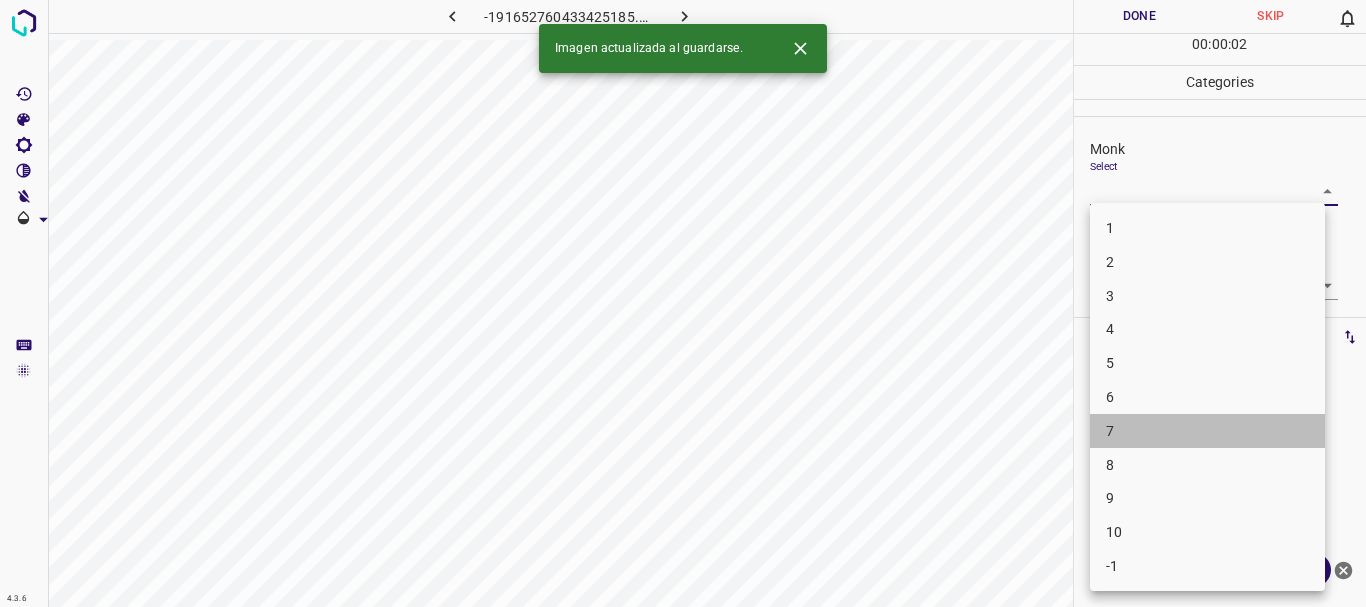 click on "7" at bounding box center [1207, 431] 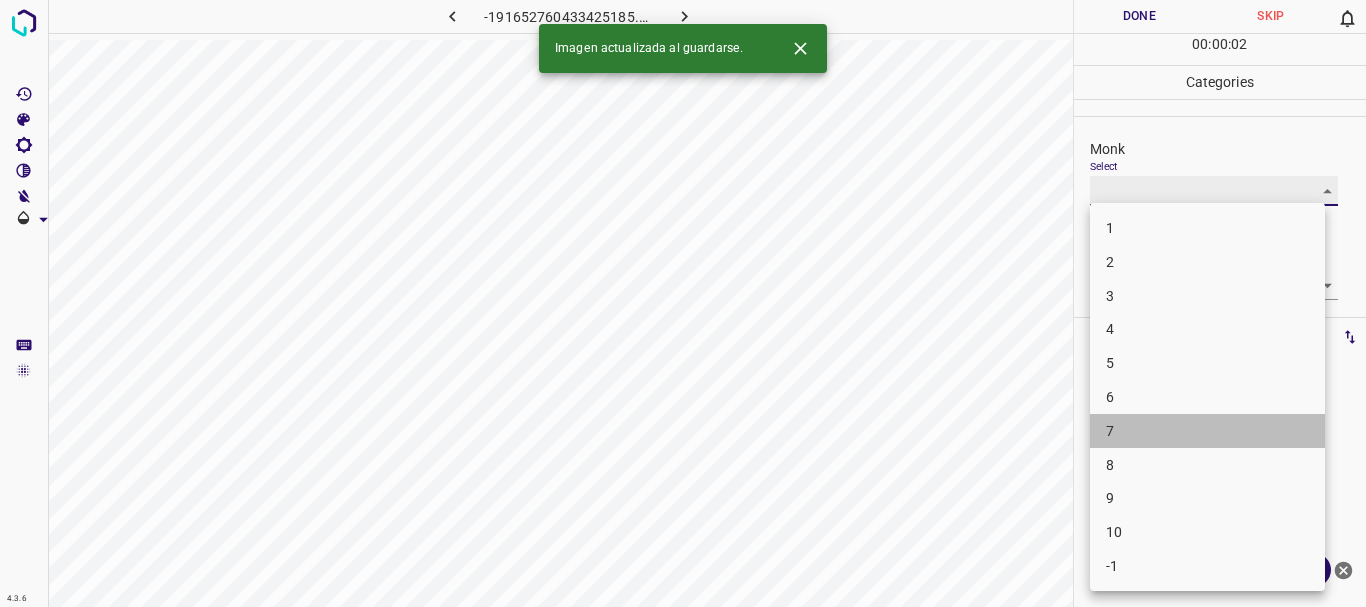 type on "7" 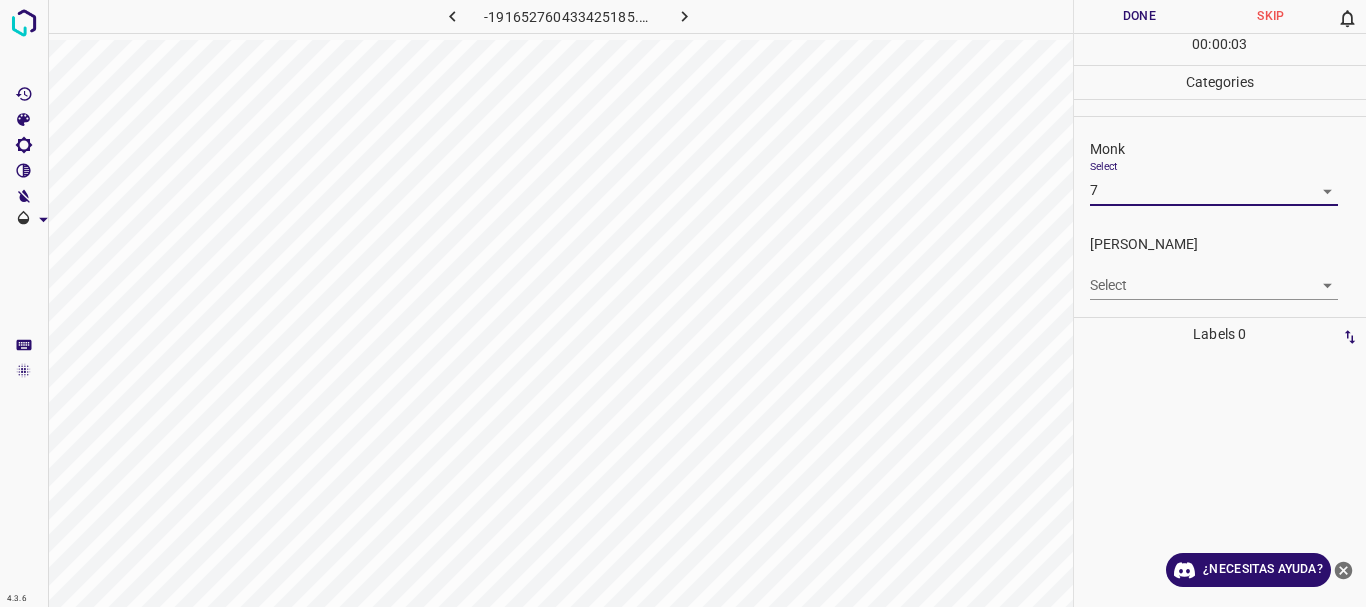 click on "4.3.6  -191652760433425185.png Done Skip 0 00   : 00   : 03   Categories Monk   Select 7 7  [PERSON_NAME]   Select ​ Labels   0 Categories 1 Monk 2  [PERSON_NAME] Tools Space Change between modes (Draw & Edit) I Auto labeling R Restore zoom M Zoom in N Zoom out Delete Delete selecte label Filters Z Restore filters X Saturation filter C Brightness filter V Contrast filter B Gray scale filter General O Download ¿Necesitas ayuda? Texto original Valora esta traducción Tu opinión servirá para ayudar a mejorar el Traductor de Google - Texto - Esconder - Borrar" at bounding box center [683, 303] 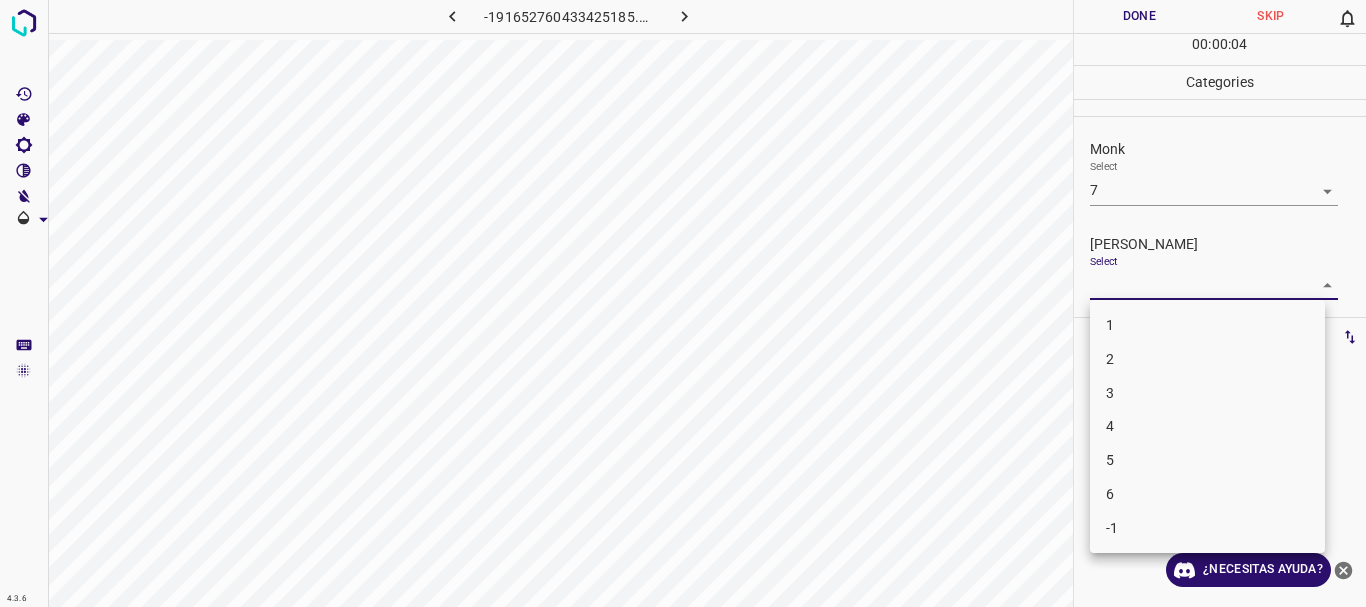 click on "4" at bounding box center [1207, 426] 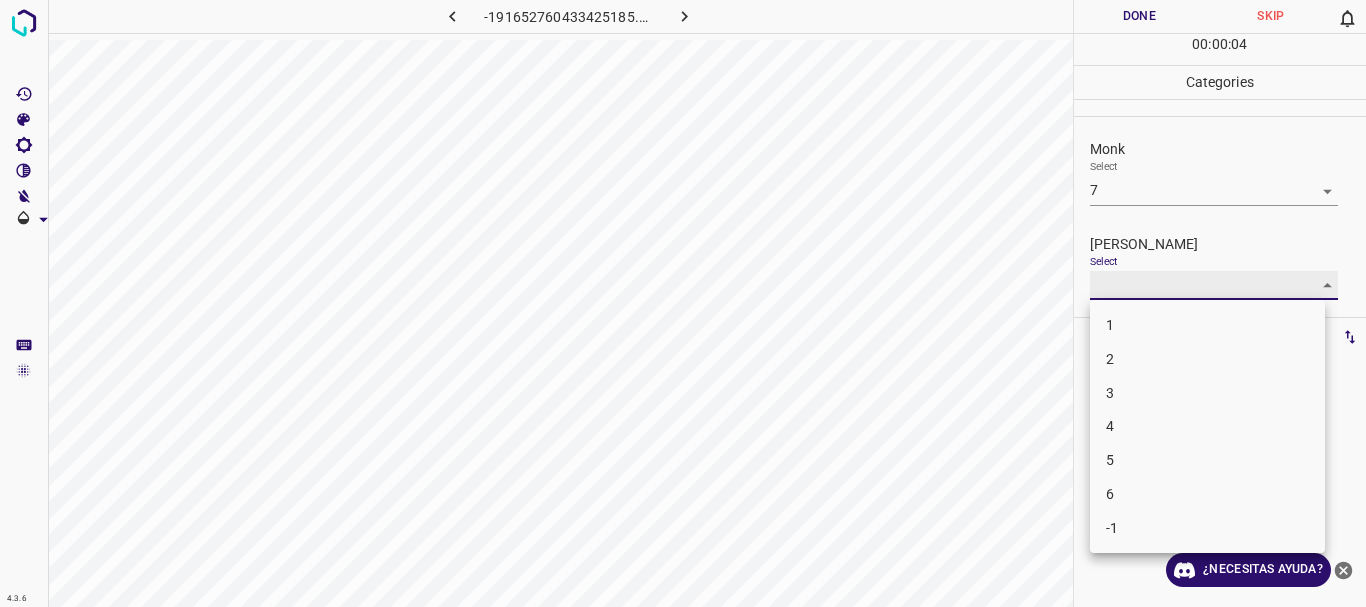 type on "4" 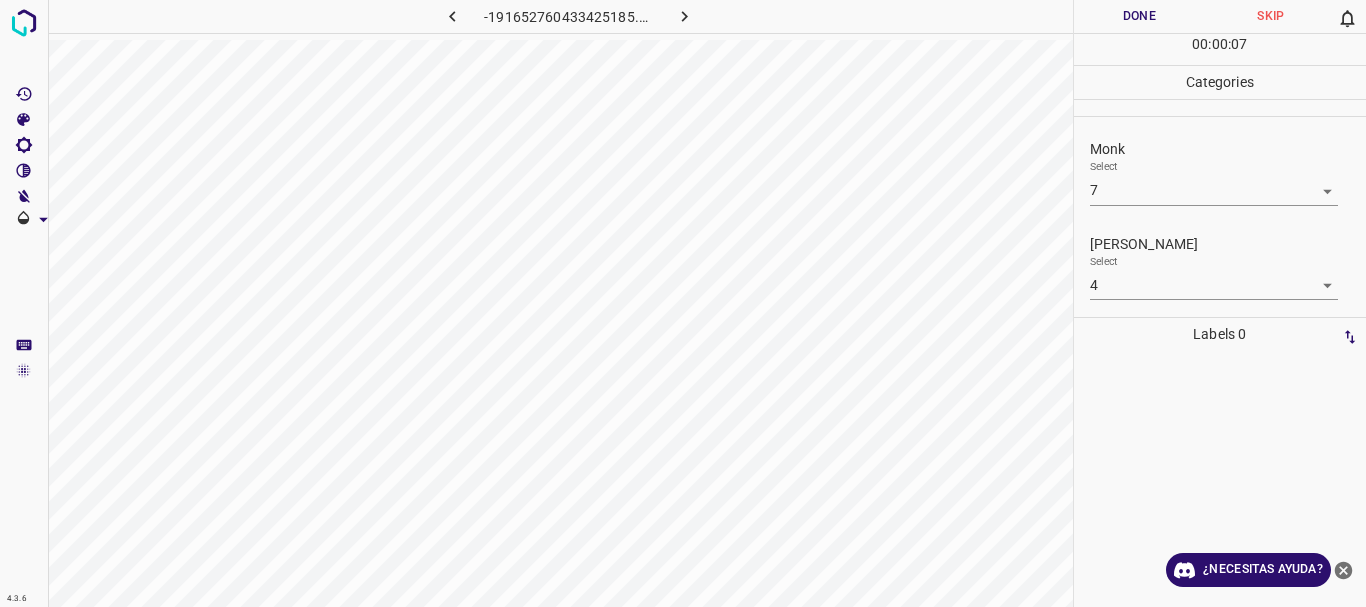 click on "Done" at bounding box center (1140, 16) 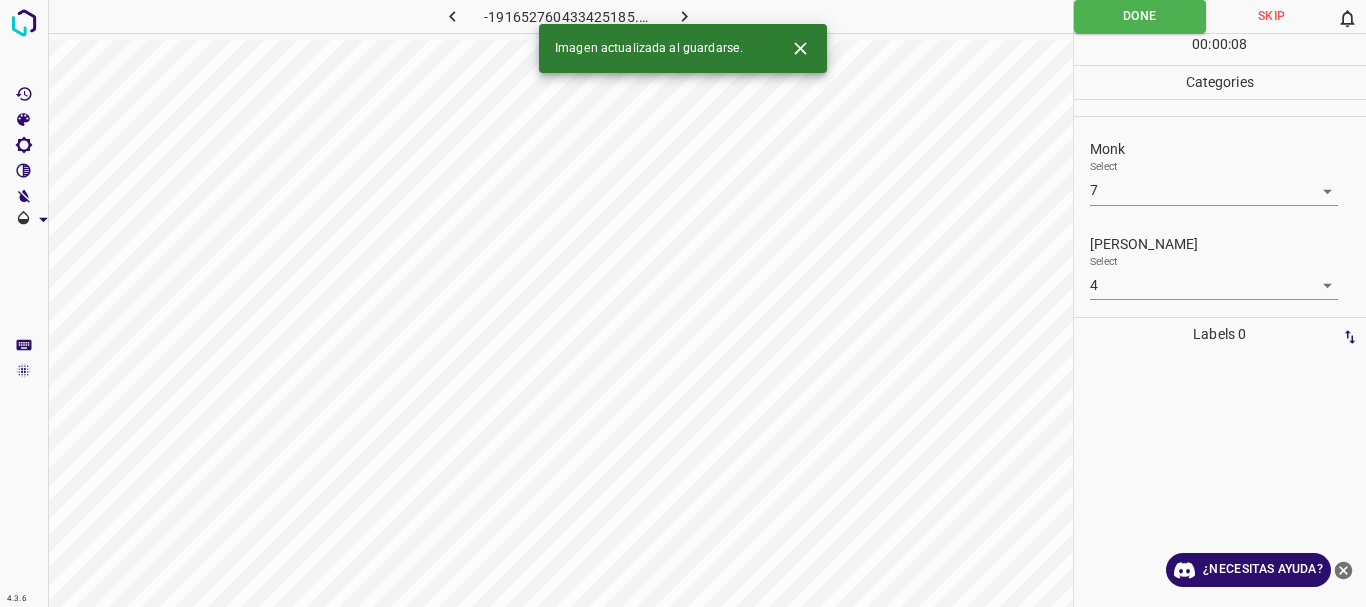 click 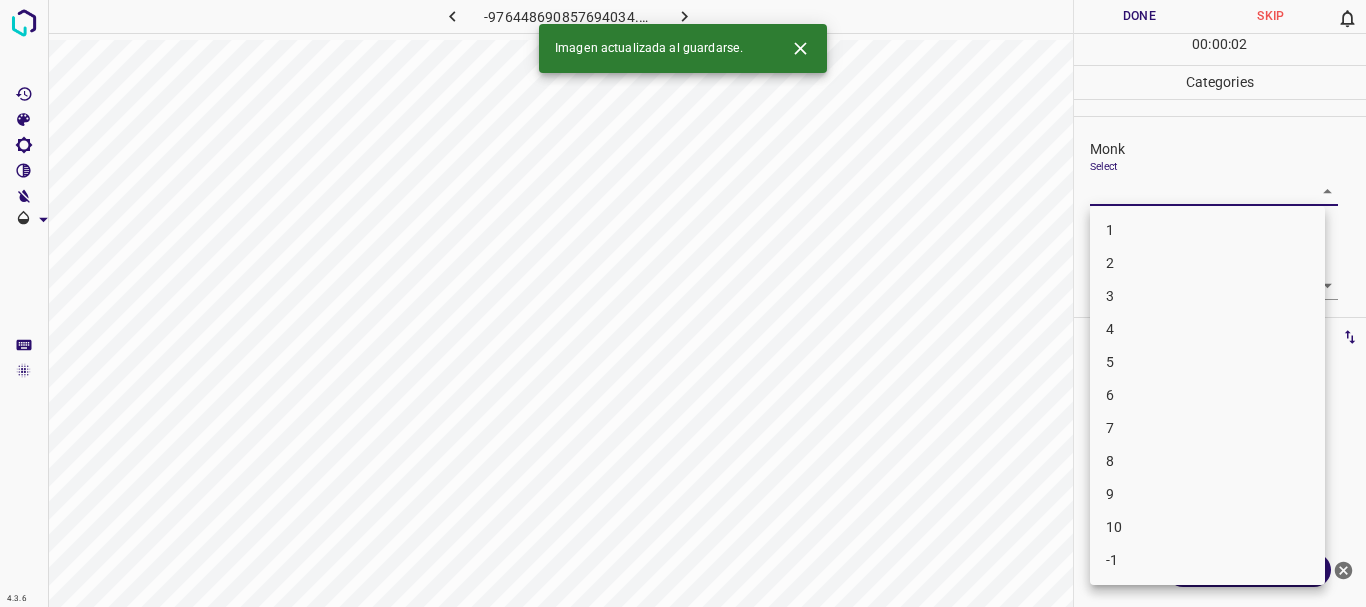 click on "4.3.6  -976448690857694034.png Done Skip 0 00   : 00   : 02   Categories Monk   Select ​  [PERSON_NAME]   Select ​ Labels   0 Categories 1 Monk 2  [PERSON_NAME] Tools Space Change between modes (Draw & Edit) I Auto labeling R Restore zoom M Zoom in N Zoom out Delete Delete selecte label Filters Z Restore filters X Saturation filter C Brightness filter V Contrast filter B Gray scale filter General O Download Imagen actualizada al guardarse. ¿Necesitas ayuda? Texto original Valora esta traducción Tu opinión servirá para ayudar a mejorar el Traductor de Google - Texto - Esconder - Borrar 1 2 3 4 5 6 7 8 9 10 -1" at bounding box center (683, 303) 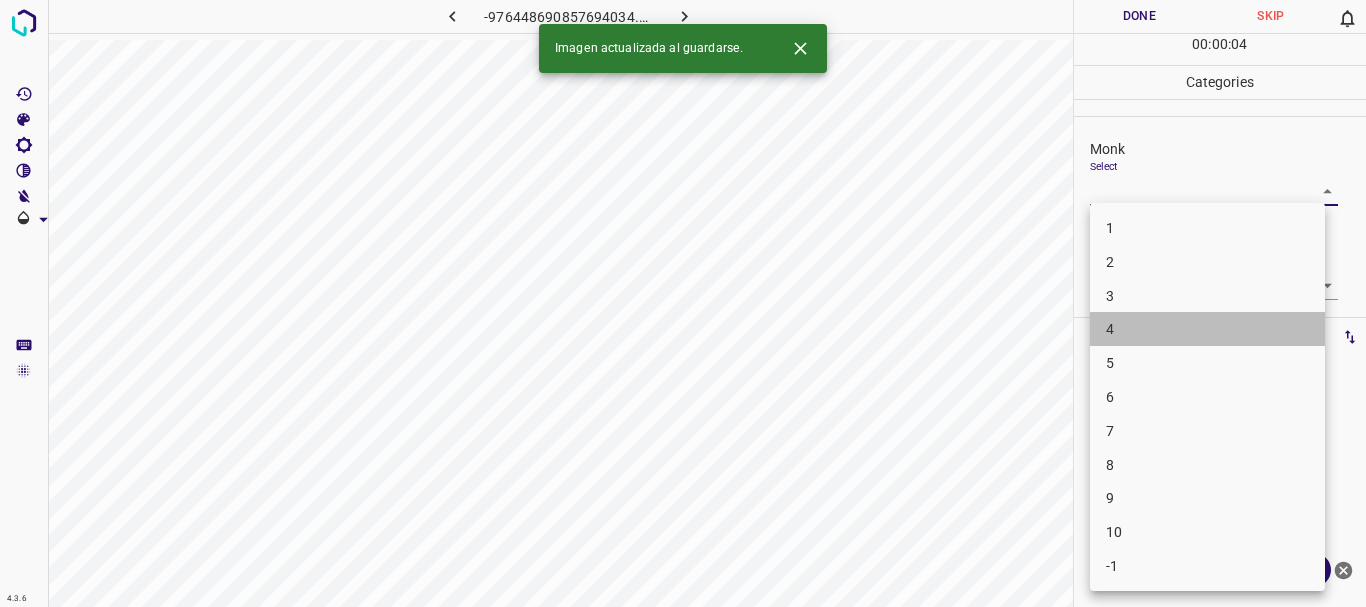 click on "4" at bounding box center [1207, 329] 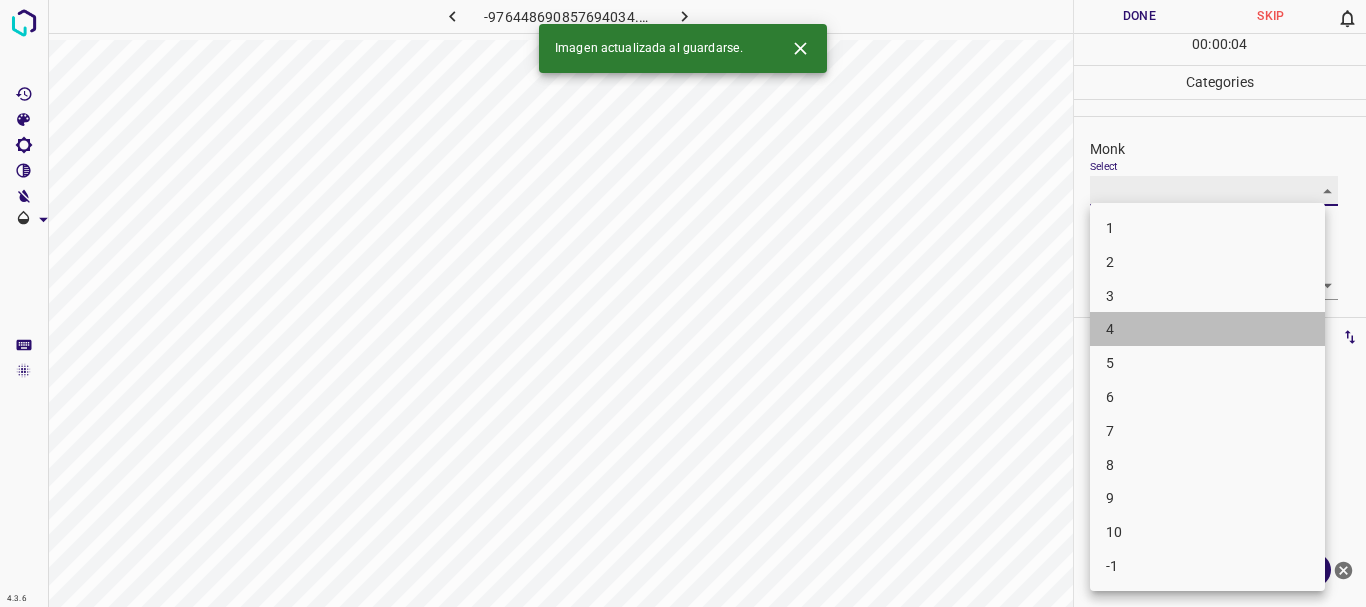 type on "4" 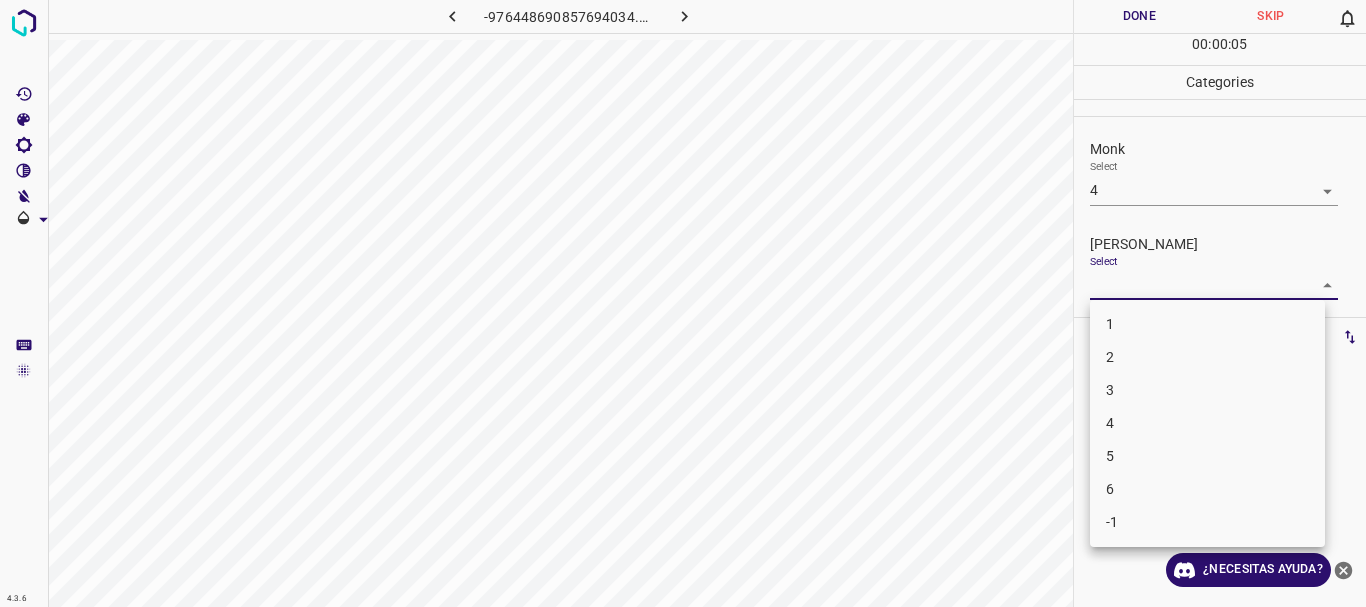 click on "4.3.6  -976448690857694034.png Done Skip 0 00   : 00   : 05   Categories Monk   Select 4 4  [PERSON_NAME]   Select ​ Labels   0 Categories 1 Monk 2  [PERSON_NAME] Tools Space Change between modes (Draw & Edit) I Auto labeling R Restore zoom M Zoom in N Zoom out Delete Delete selecte label Filters Z Restore filters X Saturation filter C Brightness filter V Contrast filter B Gray scale filter General O Download ¿Necesitas ayuda? Texto original Valora esta traducción Tu opinión servirá para ayudar a mejorar el Traductor de Google - Texto - Esconder - Borrar 1 2 3 4 5 6 -1" at bounding box center (683, 303) 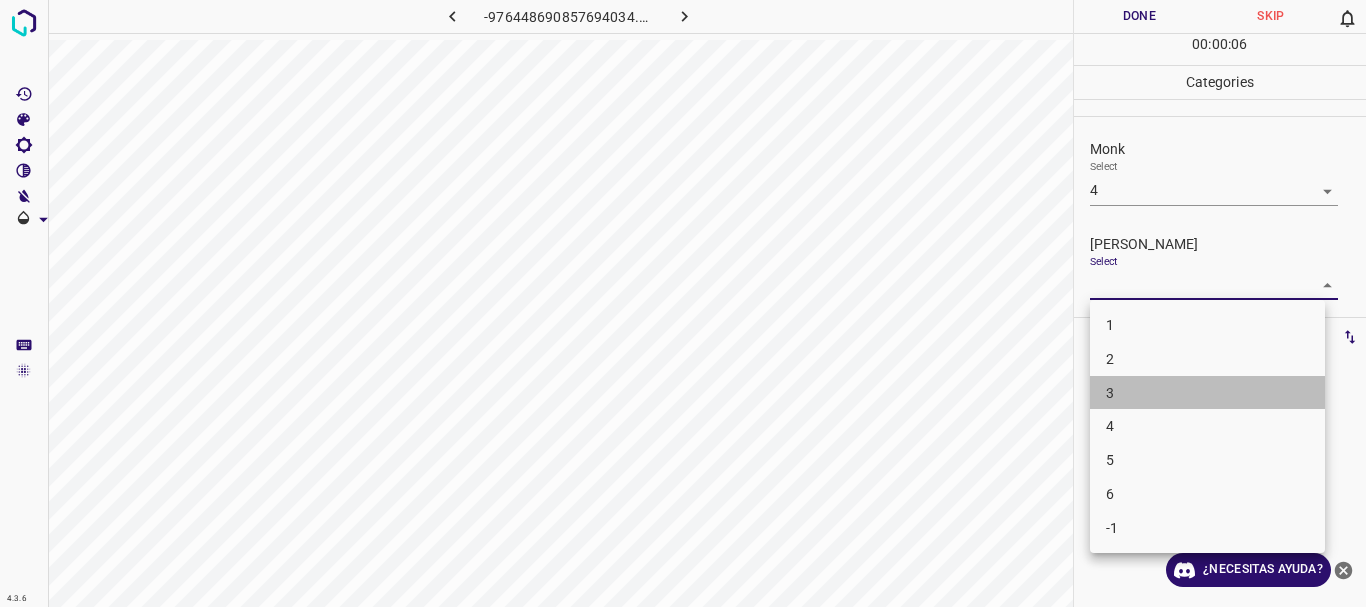 click on "3" at bounding box center (1207, 393) 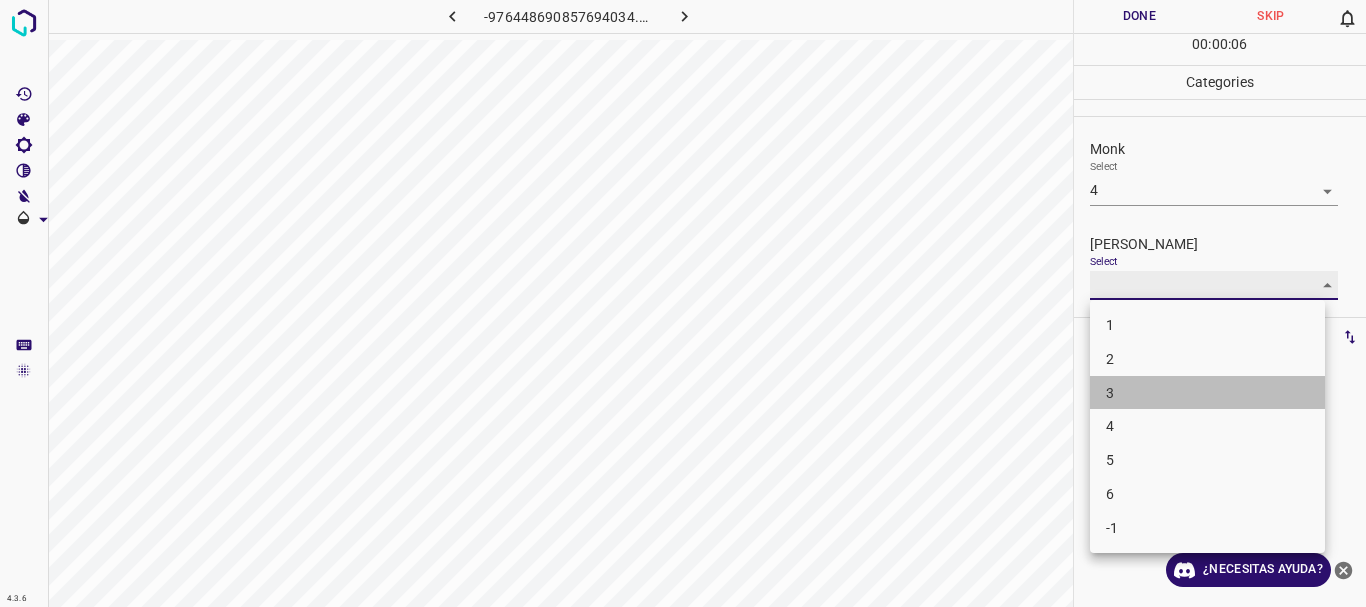 type on "3" 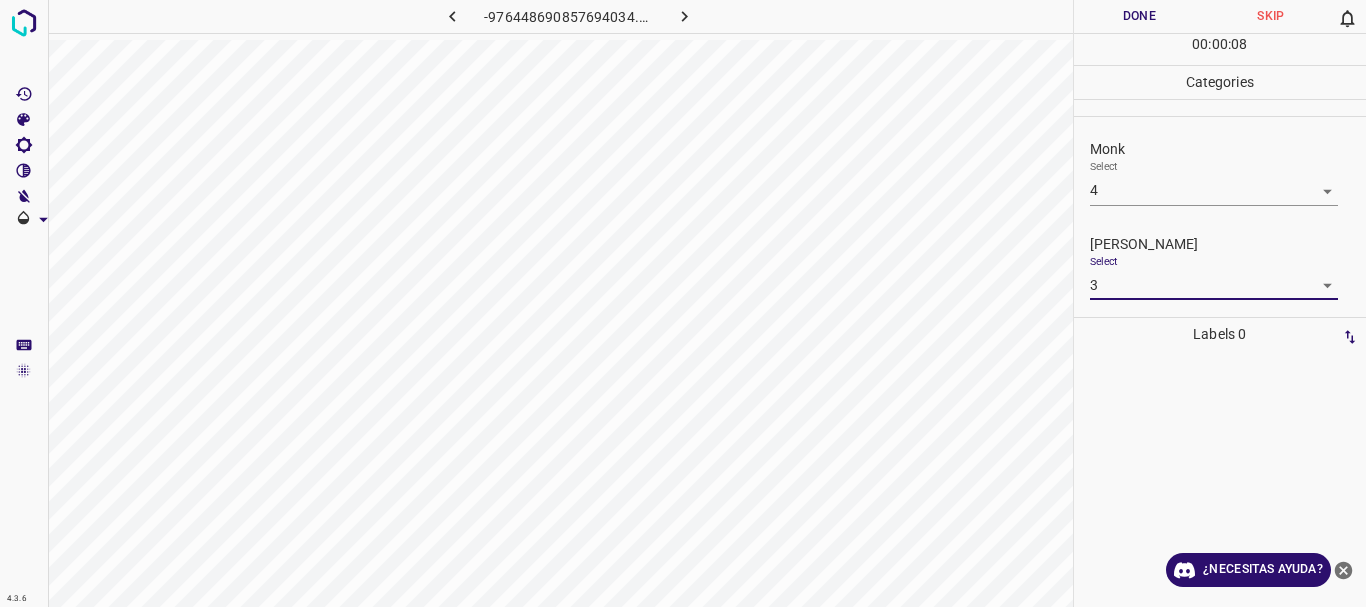 click on "Done" at bounding box center (1140, 16) 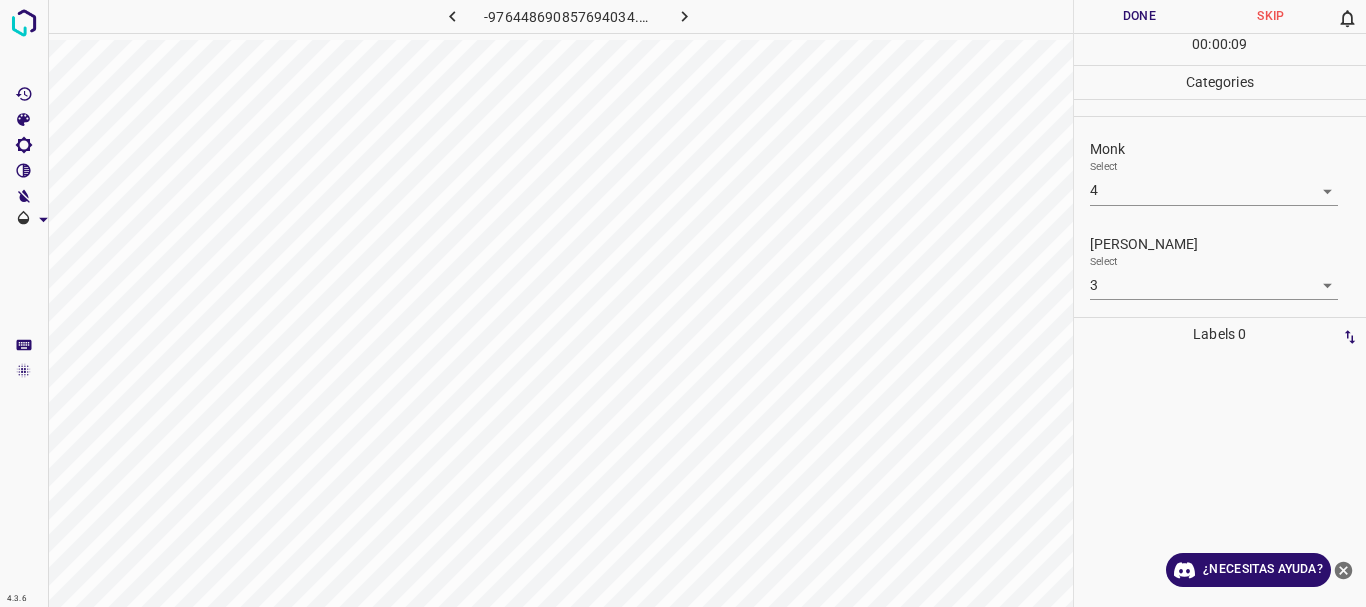 click 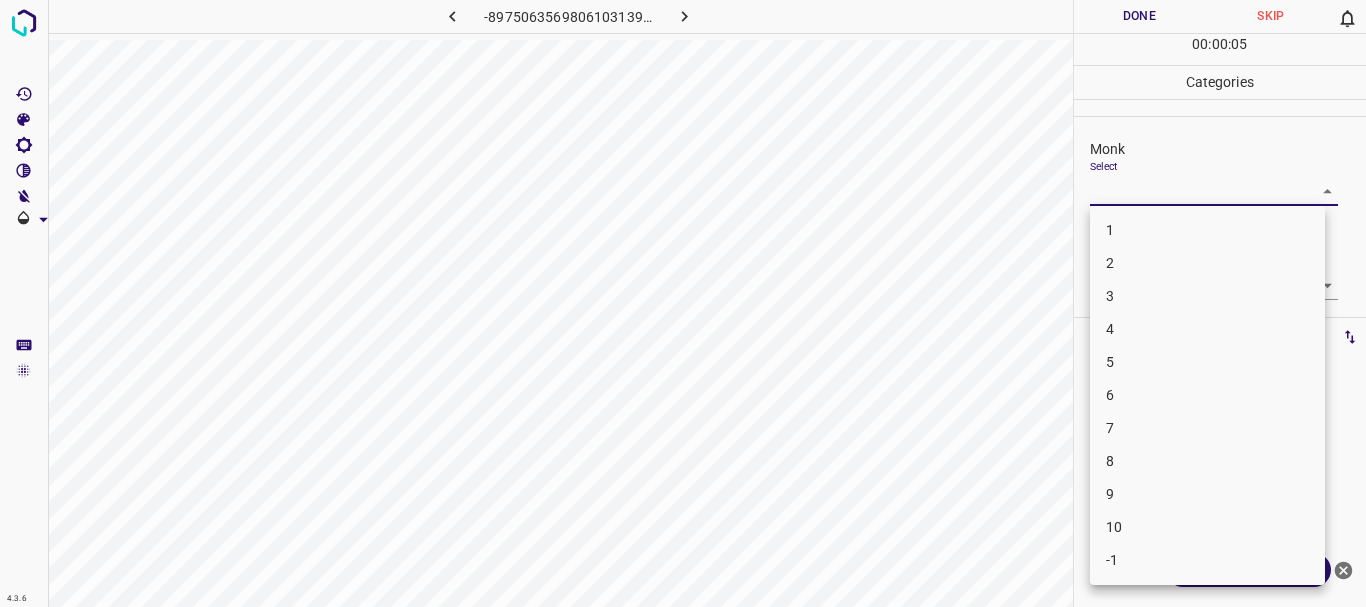 click on "4.3.6  -8975063569806103139.png Done Skip 0 00   : 00   : 05   Categories Monk   Select ​  [PERSON_NAME]   Select ​ Labels   0 Categories 1 Monk 2  [PERSON_NAME] Tools Space Change between modes (Draw & Edit) I Auto labeling R Restore zoom M Zoom in N Zoom out Delete Delete selecte label Filters Z Restore filters X Saturation filter C Brightness filter V Contrast filter B Gray scale filter General O Download ¿Necesitas ayuda? Texto original Valora esta traducción Tu opinión servirá para ayudar a mejorar el Traductor de Google - Texto - Esconder - Borrar 1 2 3 4 5 6 7 8 9 10 -1" at bounding box center (683, 303) 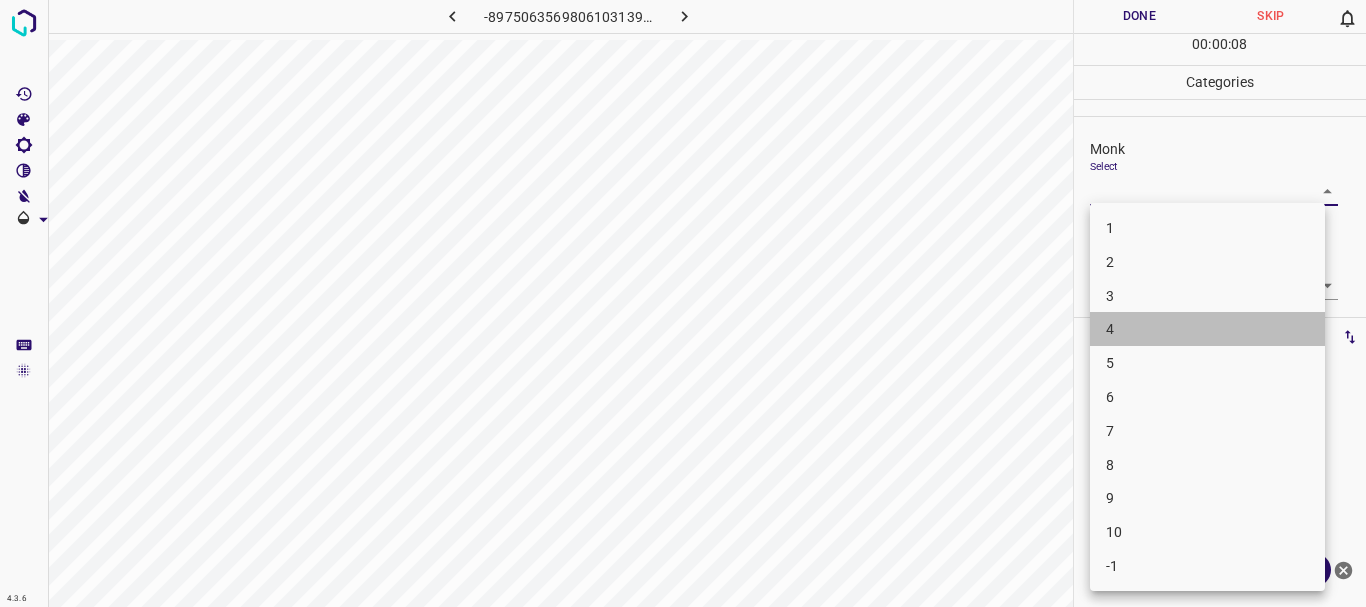 click on "4" at bounding box center (1207, 329) 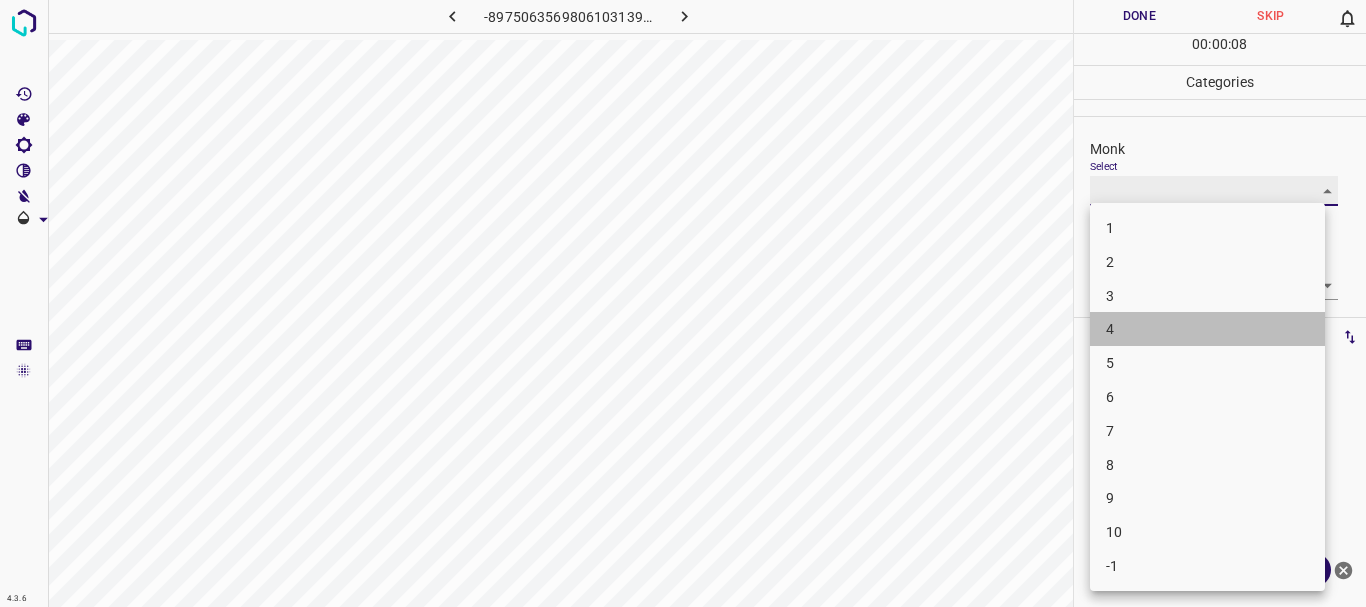 type on "4" 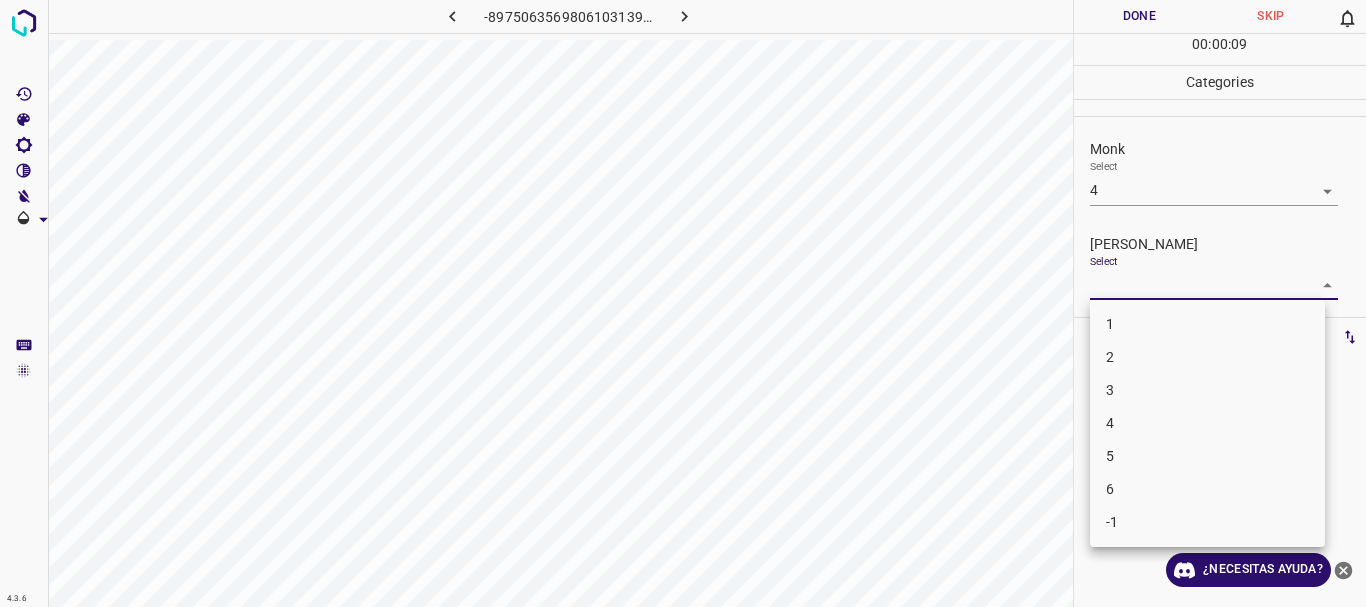 click on "4.3.6  -8975063569806103139.png Done Skip 0 00   : 00   : 09   Categories Monk   Select 4 4  [PERSON_NAME]   Select ​ Labels   0 Categories 1 Monk 2  [PERSON_NAME] Tools Space Change between modes (Draw & Edit) I Auto labeling R Restore zoom M Zoom in N Zoom out Delete Delete selecte label Filters Z Restore filters X Saturation filter C Brightness filter V Contrast filter B Gray scale filter General O Download ¿Necesitas ayuda? Texto original Valora esta traducción Tu opinión servirá para ayudar a mejorar el Traductor de Google - Texto - Esconder - Borrar 1 2 3 4 5 6 -1" at bounding box center [683, 303] 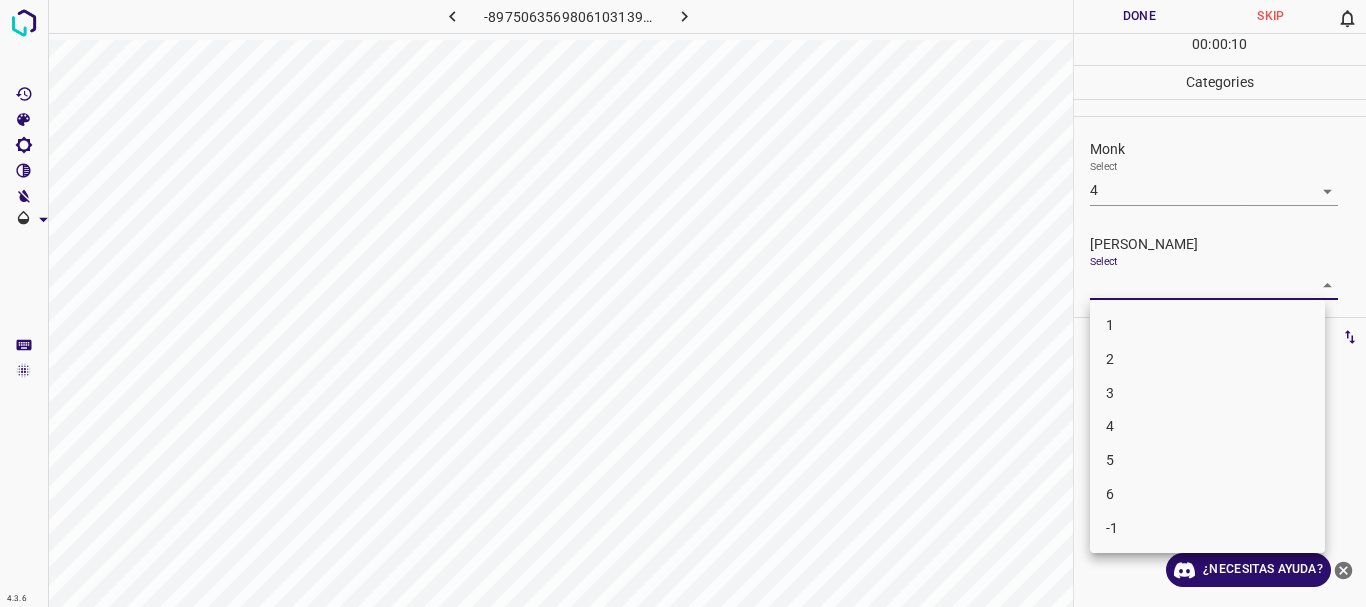 drag, startPoint x: 1144, startPoint y: 316, endPoint x: 1138, endPoint y: 270, distance: 46.389652 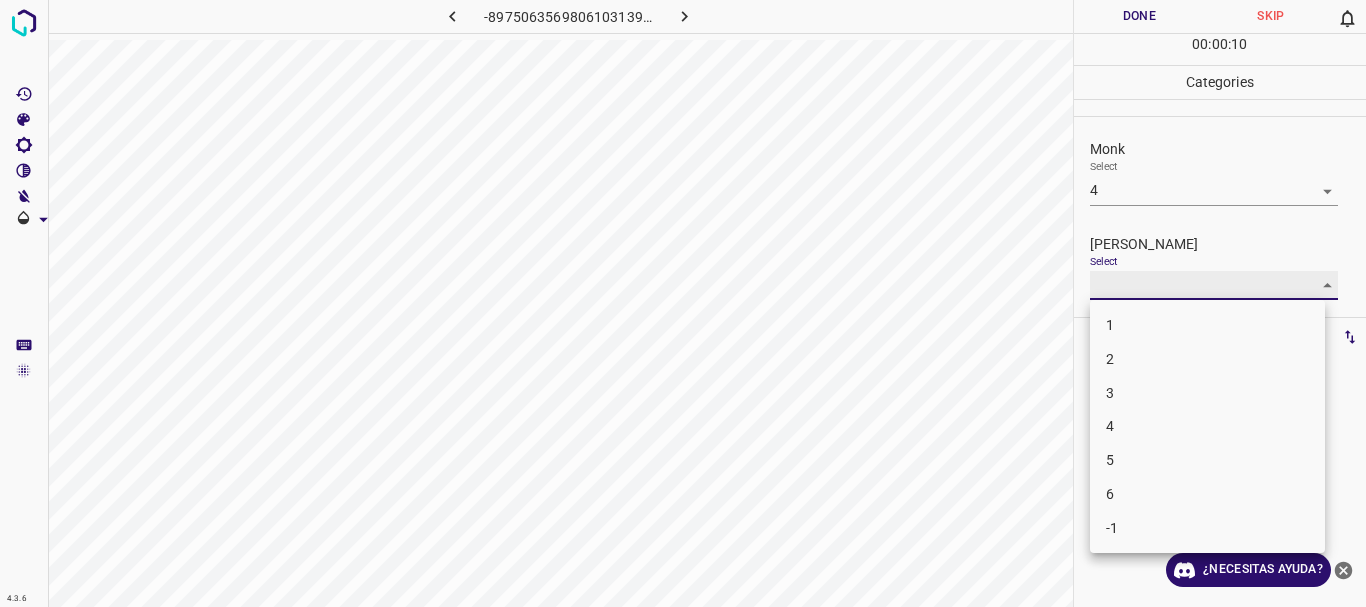 type on "1" 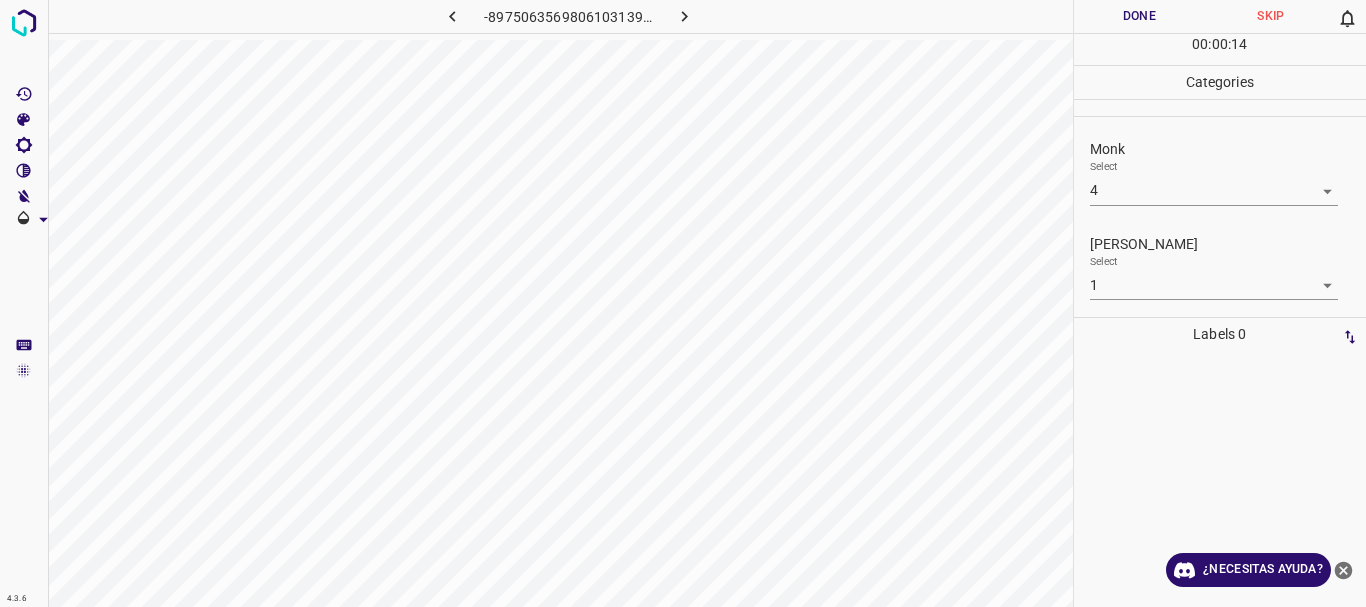 click on "Done" at bounding box center (1140, 16) 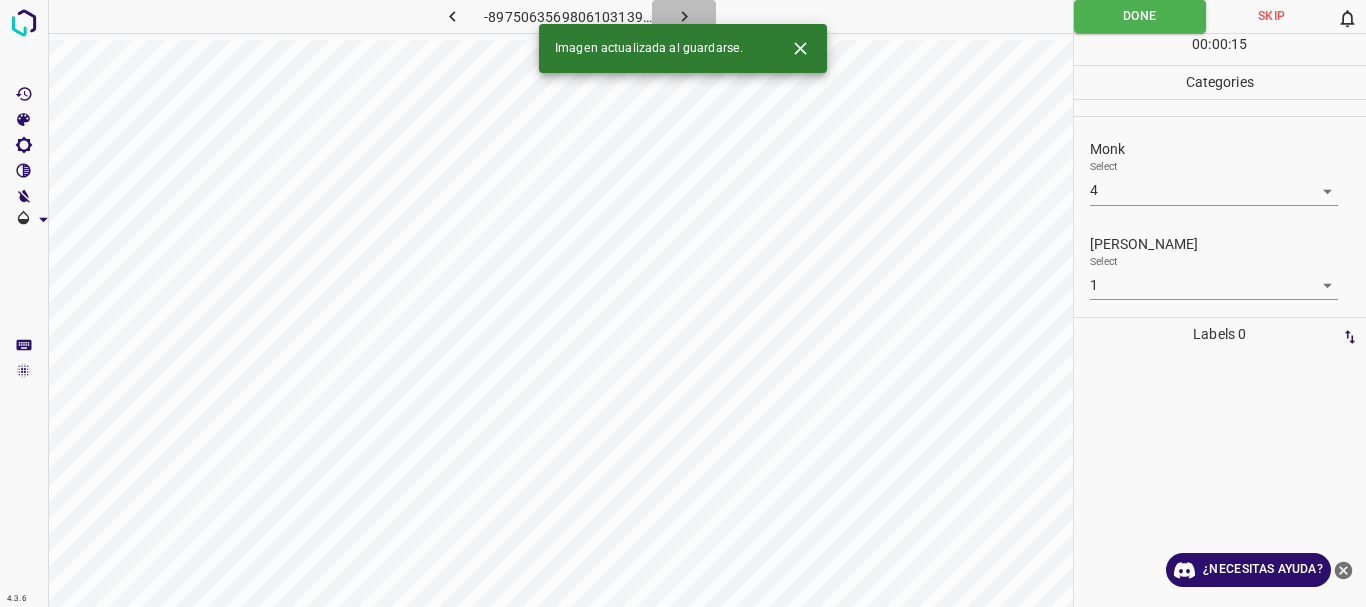 click 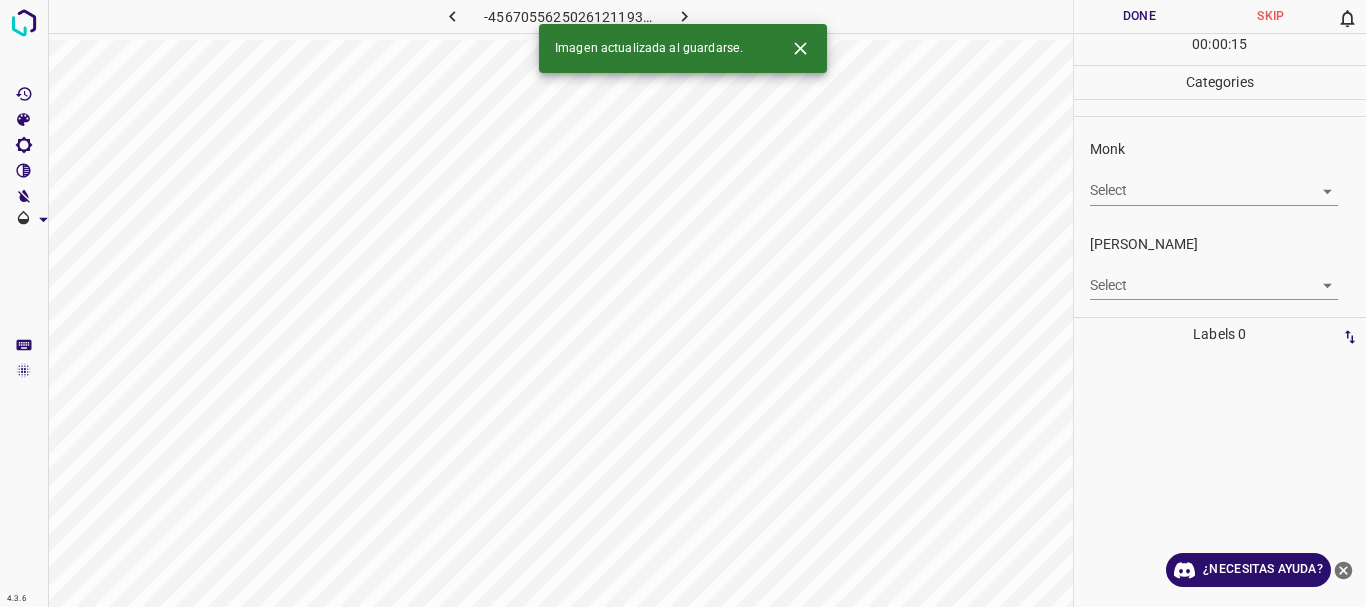 click on "4.3.6  -4567055625026121193.png Done Skip 0 00   : 00   : 15   Categories Monk   Select ​  [PERSON_NAME]   Select ​ Labels   0 Categories 1 Monk 2  [PERSON_NAME] Tools Space Change between modes (Draw & Edit) I Auto labeling R Restore zoom M Zoom in N Zoom out Delete Delete selecte label Filters Z Restore filters X Saturation filter C Brightness filter V Contrast filter B Gray scale filter General O Download Imagen actualizada al guardarse. ¿Necesitas ayuda? Texto original Valora esta traducción Tu opinión servirá para ayudar a mejorar el Traductor de Google - Texto - Esconder - Borrar" at bounding box center [683, 303] 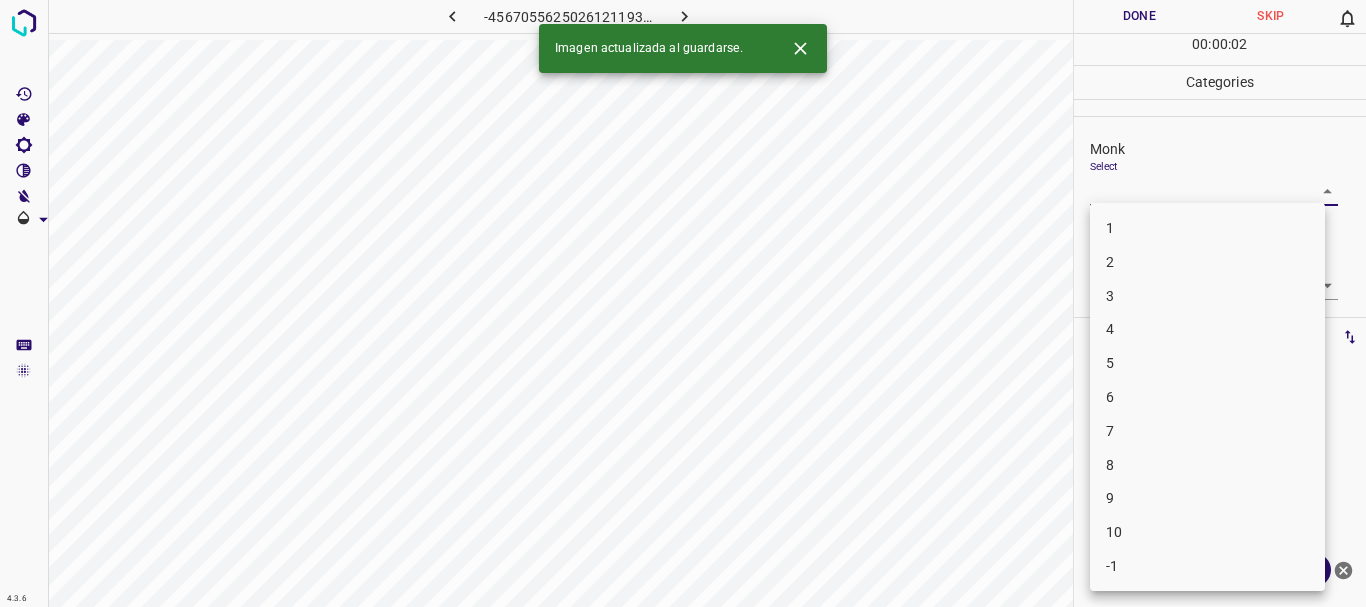 drag, startPoint x: 1127, startPoint y: 330, endPoint x: 1145, endPoint y: 304, distance: 31.622776 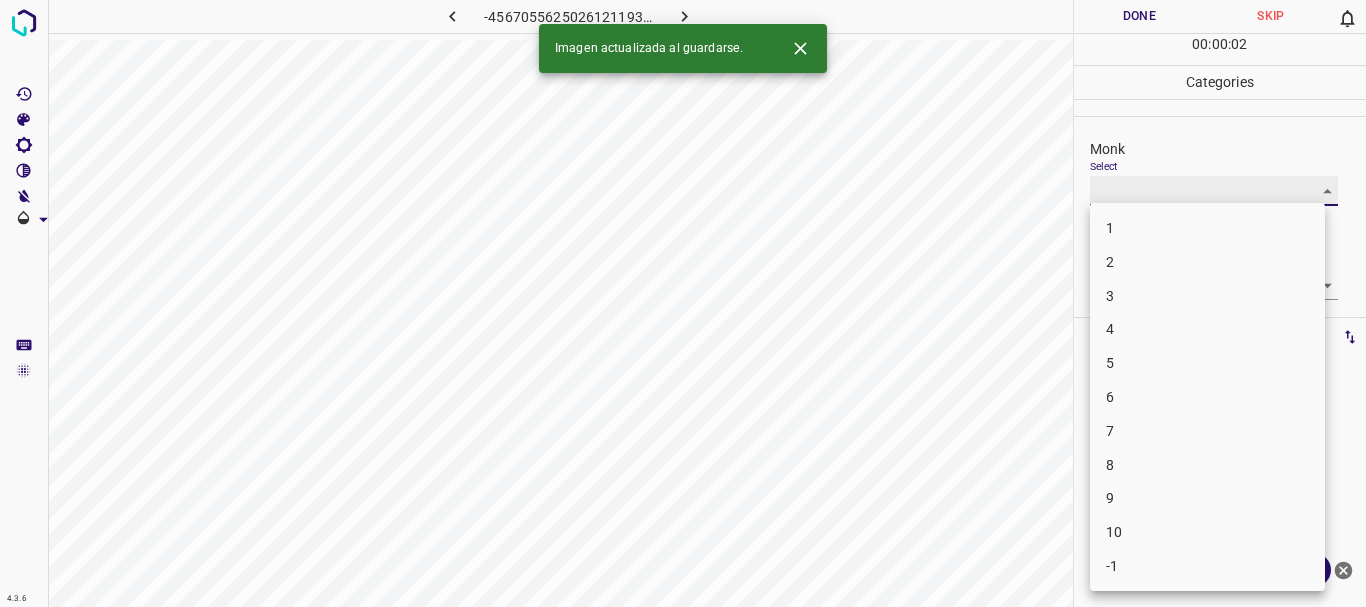 type on "3" 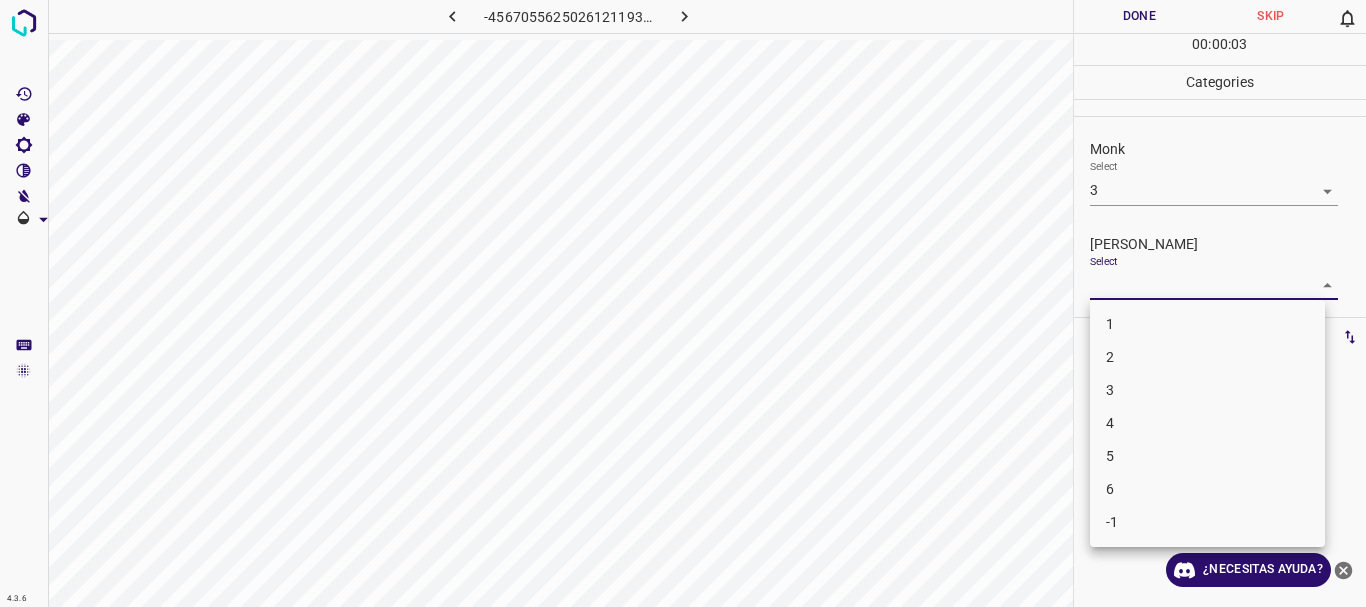 click on "4.3.6  -4567055625026121193.png Done Skip 0 00   : 00   : 03   Categories Monk   Select 3 3  [PERSON_NAME]   Select ​ Labels   0 Categories 1 Monk 2  [PERSON_NAME] Tools Space Change between modes (Draw & Edit) I Auto labeling R Restore zoom M Zoom in N Zoom out Delete Delete selecte label Filters Z Restore filters X Saturation filter C Brightness filter V Contrast filter B Gray scale filter General O Download ¿Necesitas ayuda? Texto original Valora esta traducción Tu opinión servirá para ayudar a mejorar el Traductor de Google - Texto - Esconder - Borrar 1 2 3 4 5 6 -1" at bounding box center [683, 303] 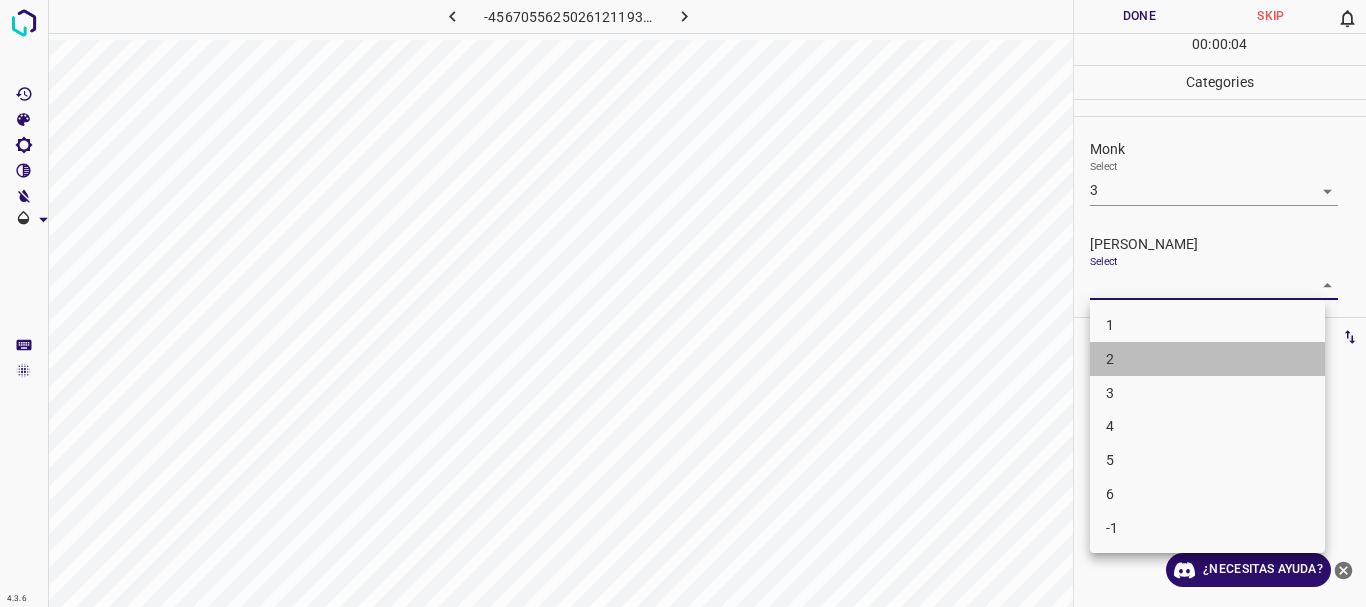 click on "2" at bounding box center (1207, 359) 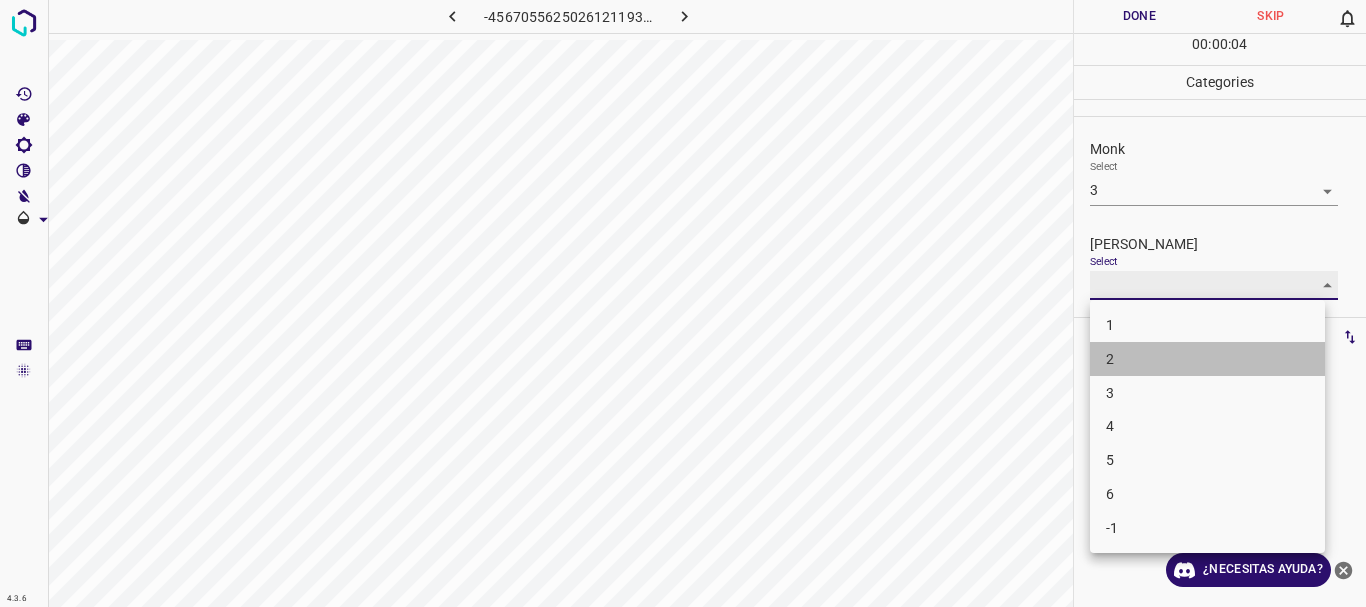 type on "2" 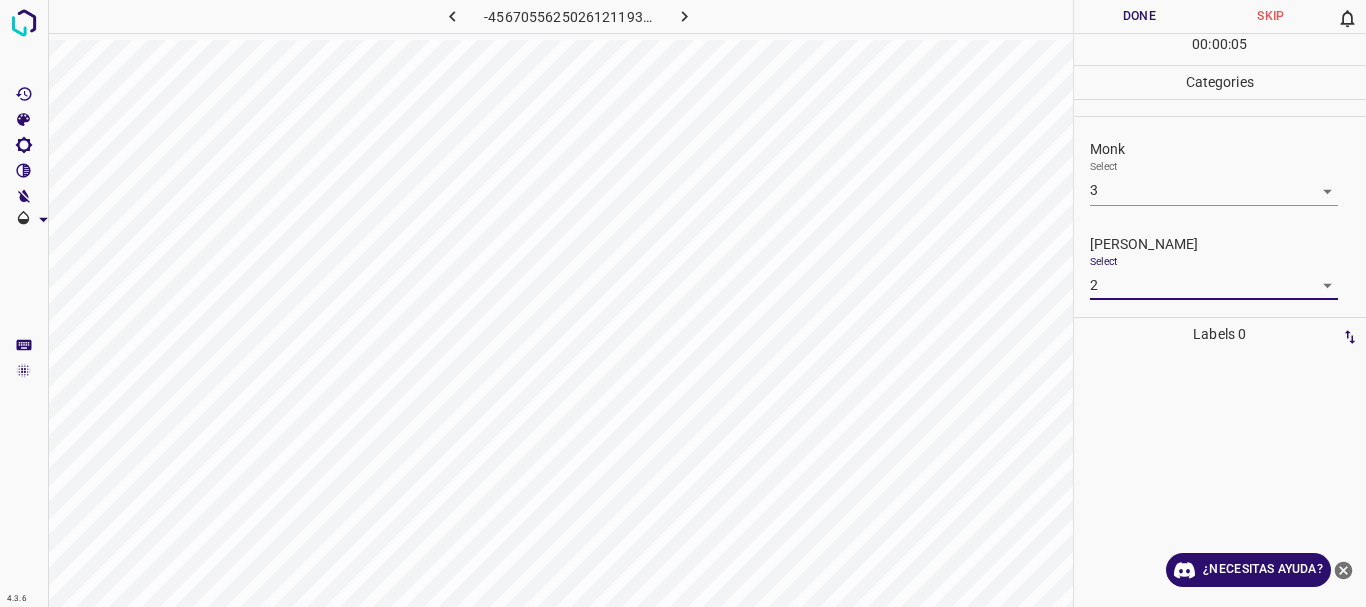 click on "Done" at bounding box center [1140, 16] 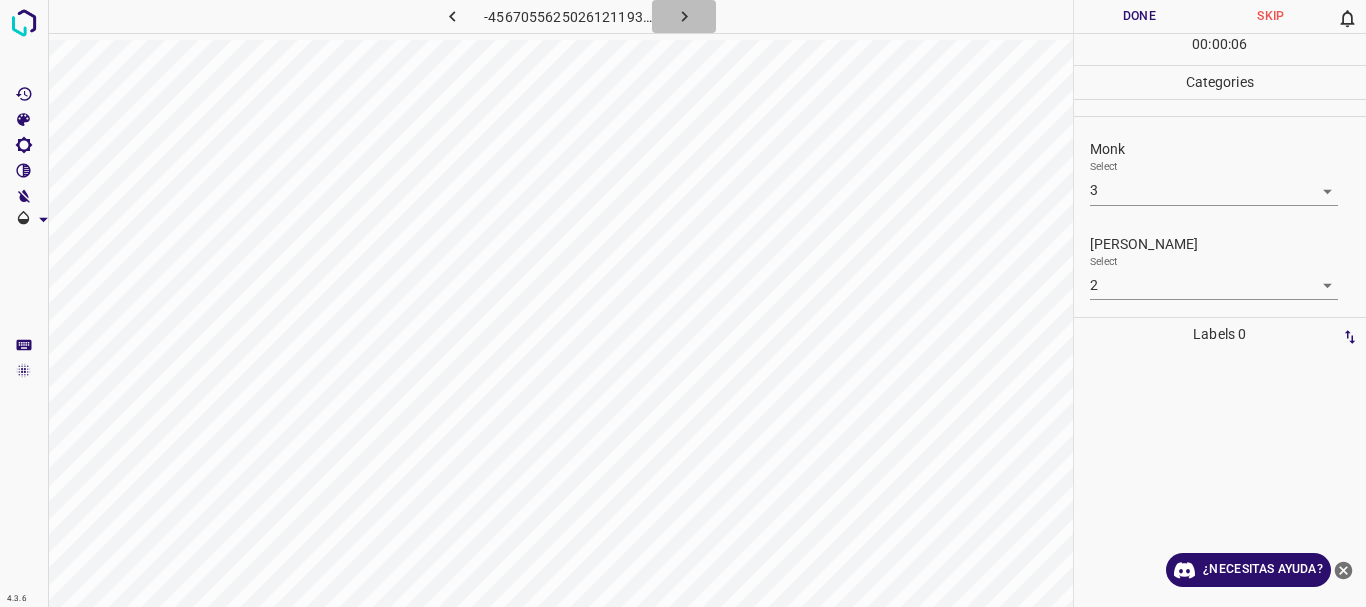 click 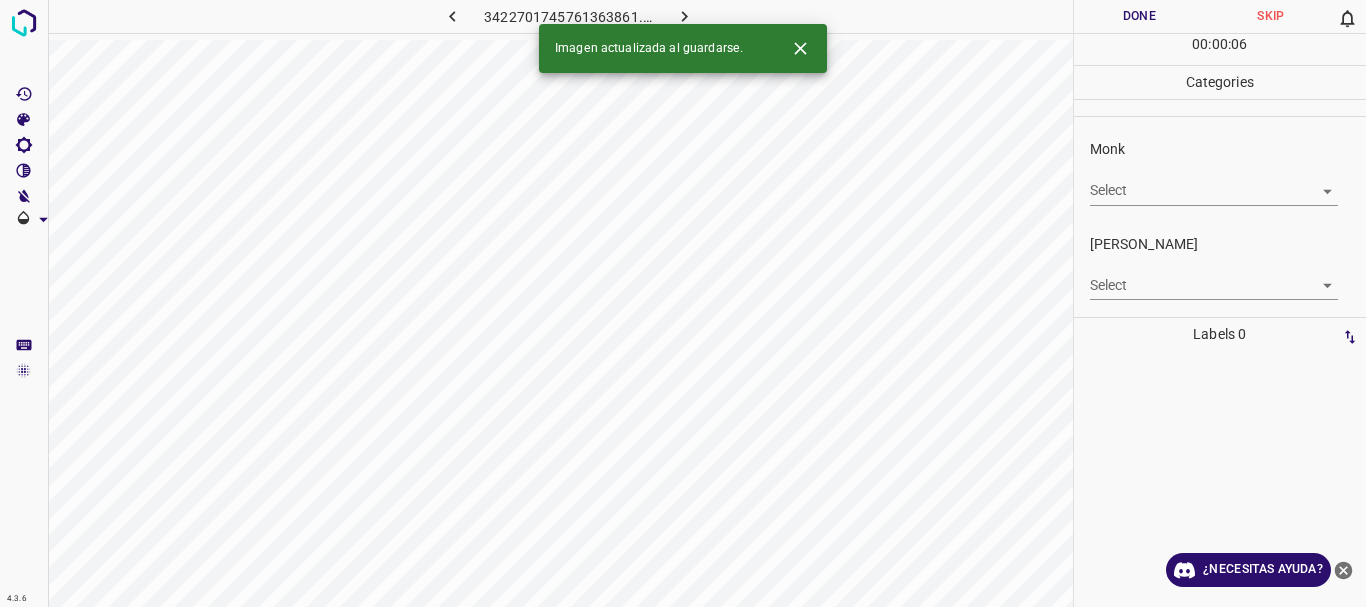 click 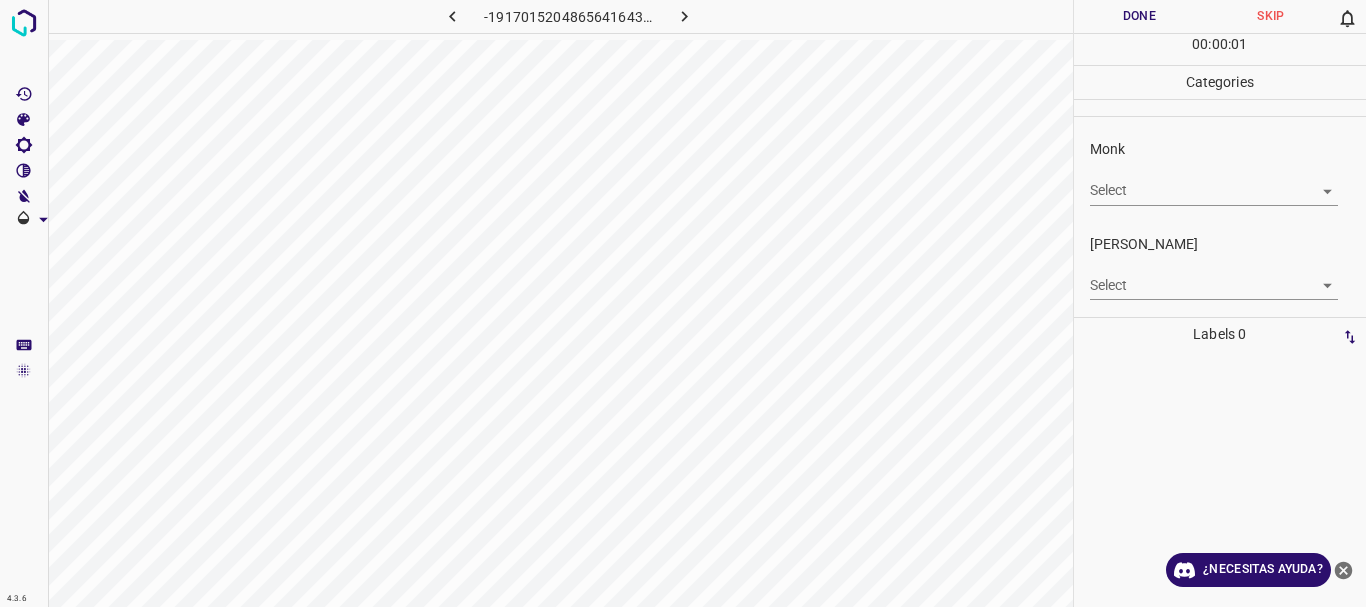 click 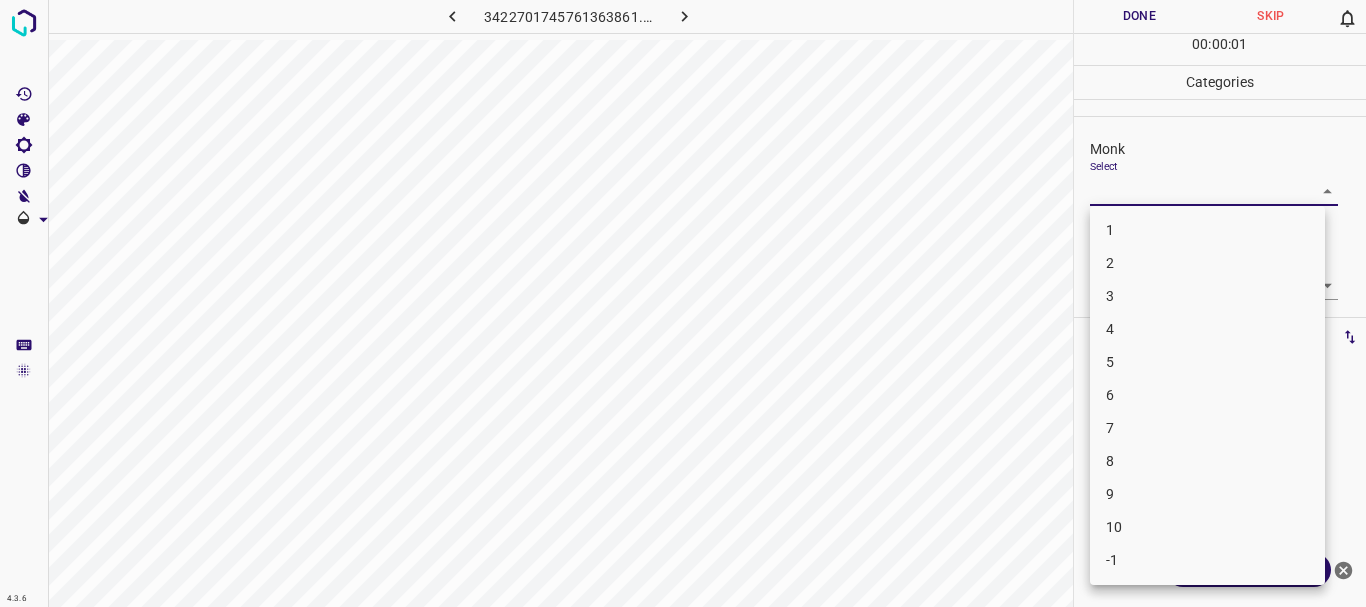 click on "4.3.6  3422701745761363861.png Done Skip 0 00   : 00   : 01   Categories Monk   Select ​  [PERSON_NAME]   Select ​ Labels   0 Categories 1 Monk 2  [PERSON_NAME] Tools Space Change between modes (Draw & Edit) I Auto labeling R Restore zoom M Zoom in N Zoom out Delete Delete selecte label Filters Z Restore filters X Saturation filter C Brightness filter V Contrast filter B Gray scale filter General O Download ¿Necesitas ayuda? Texto original Valora esta traducción Tu opinión servirá para ayudar a mejorar el Traductor de Google - Texto - Esconder - Borrar 1 2 3 4 5 6 7 8 9 10 -1" at bounding box center [683, 303] 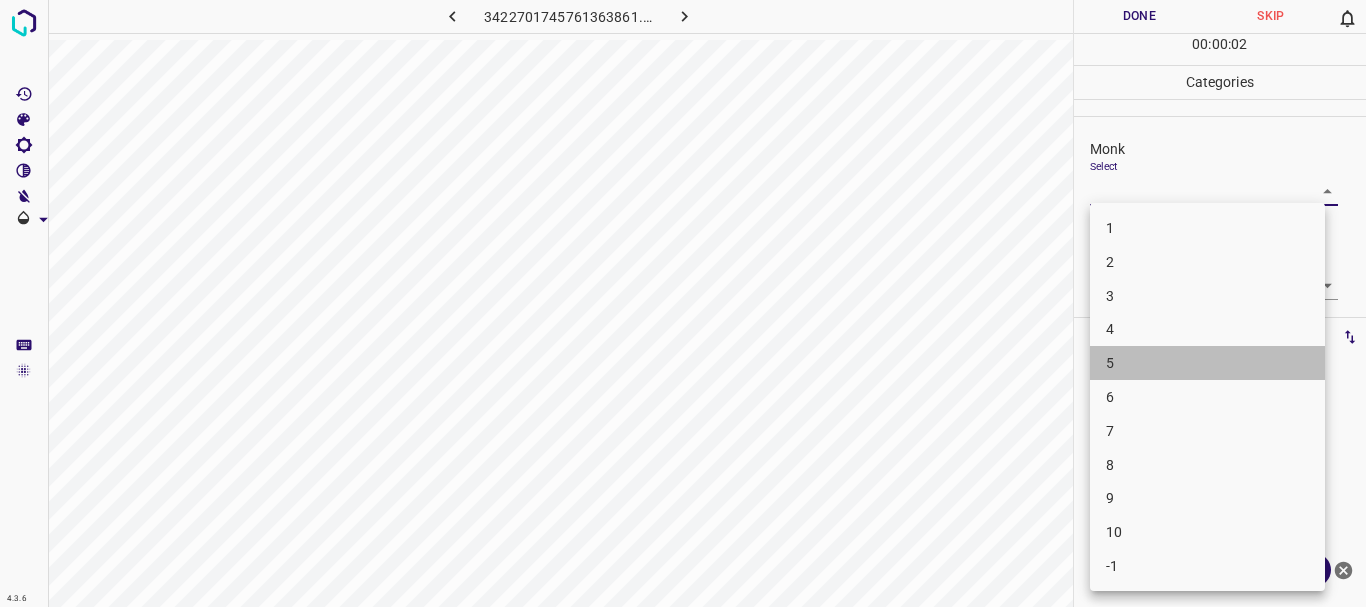click on "5" at bounding box center [1207, 363] 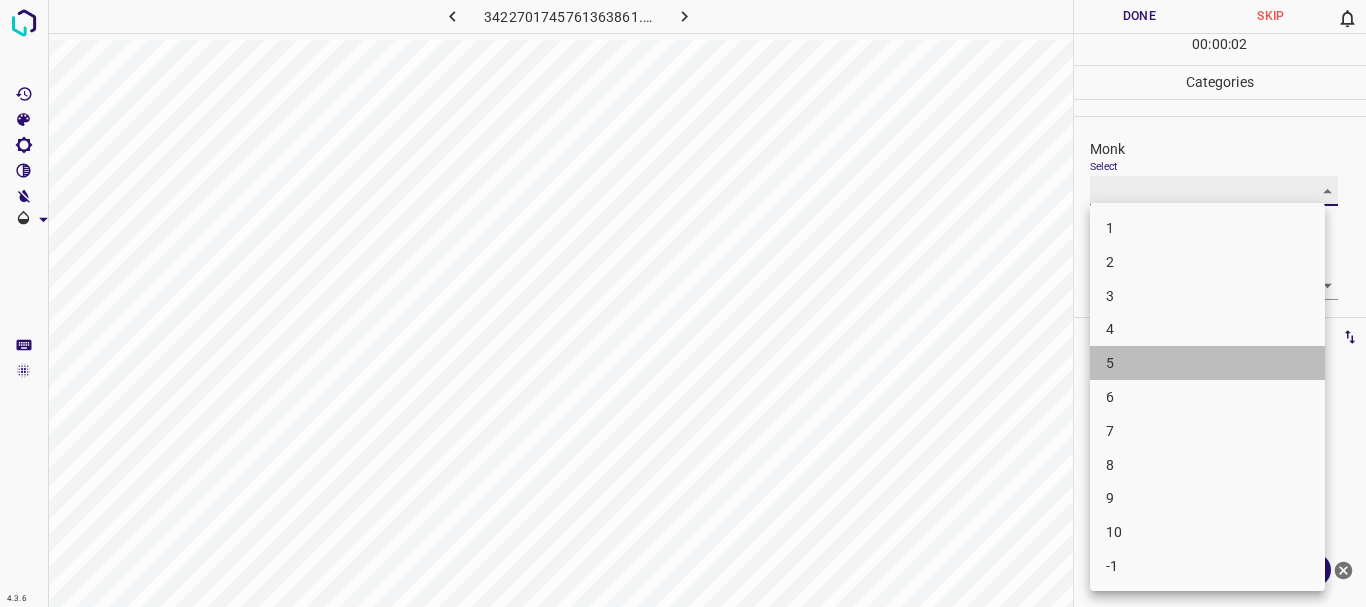 type on "5" 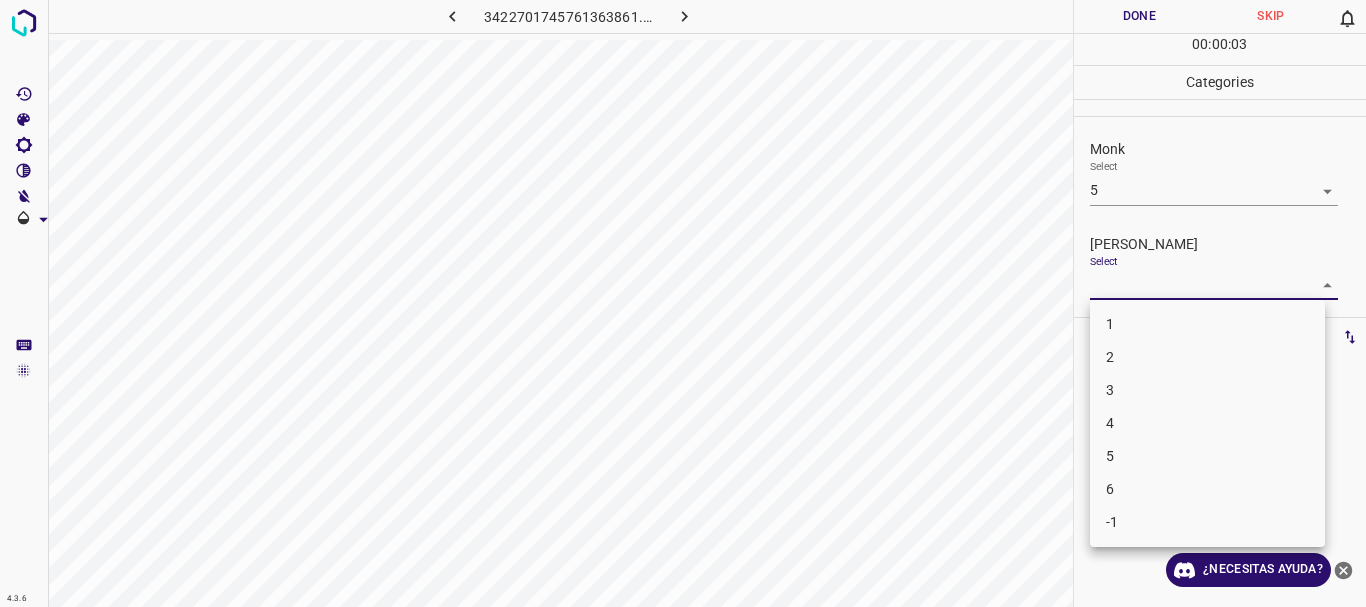 click on "4.3.6  3422701745761363861.png Done Skip 0 00   : 00   : 03   Categories Monk   Select 5 5  [PERSON_NAME]   Select ​ Labels   0 Categories 1 Monk 2  [PERSON_NAME] Tools Space Change between modes (Draw & Edit) I Auto labeling R Restore zoom M Zoom in N Zoom out Delete Delete selecte label Filters Z Restore filters X Saturation filter C Brightness filter V Contrast filter B Gray scale filter General O Download ¿Necesitas ayuda? Texto original Valora esta traducción Tu opinión servirá para ayudar a mejorar el Traductor de Google - Texto - Esconder - Borrar 1 2 3 4 5 6 -1" at bounding box center [683, 303] 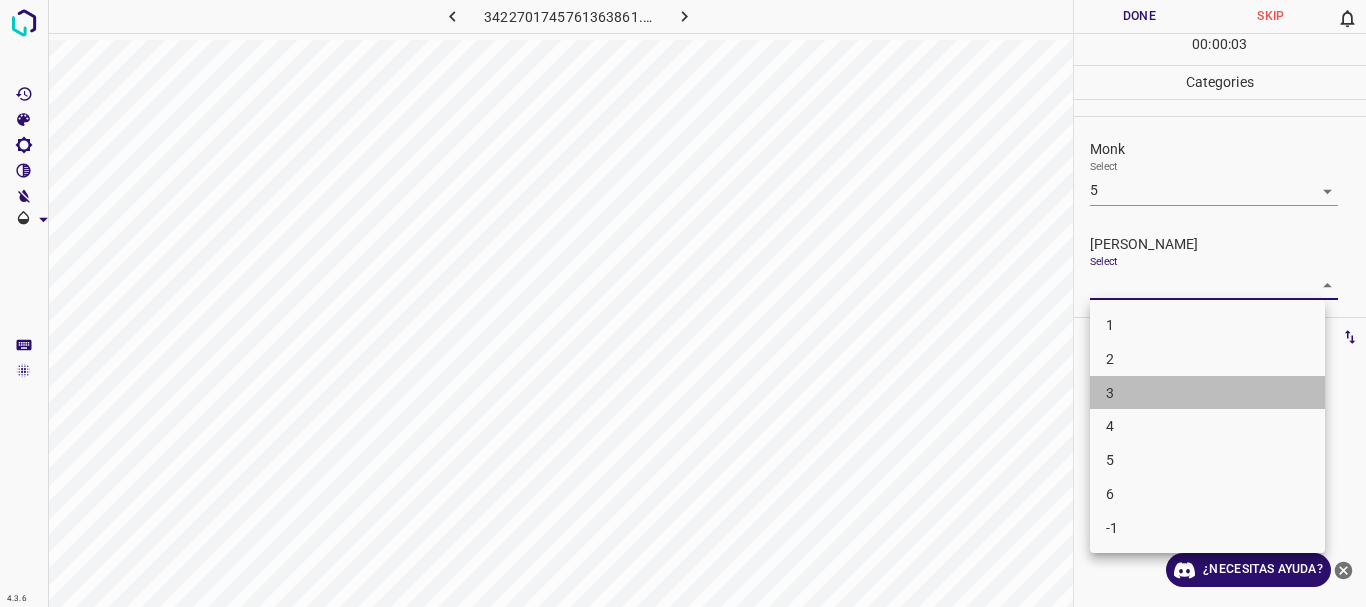 drag, startPoint x: 1138, startPoint y: 379, endPoint x: 1148, endPoint y: 112, distance: 267.1872 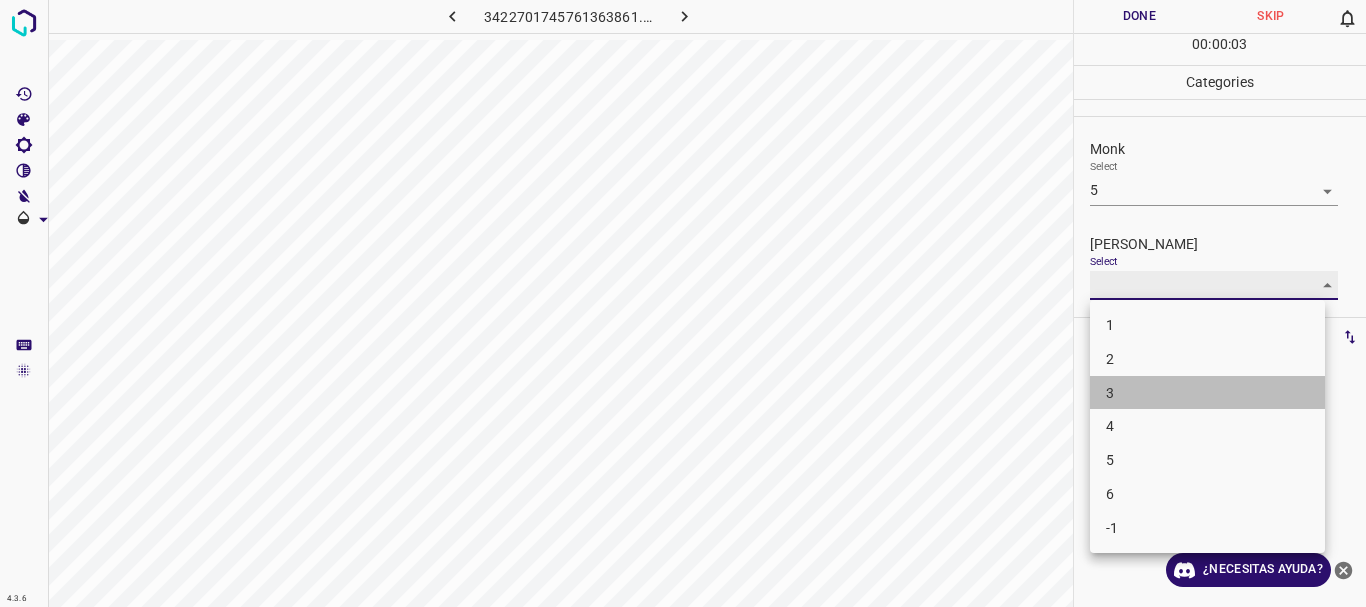 type on "3" 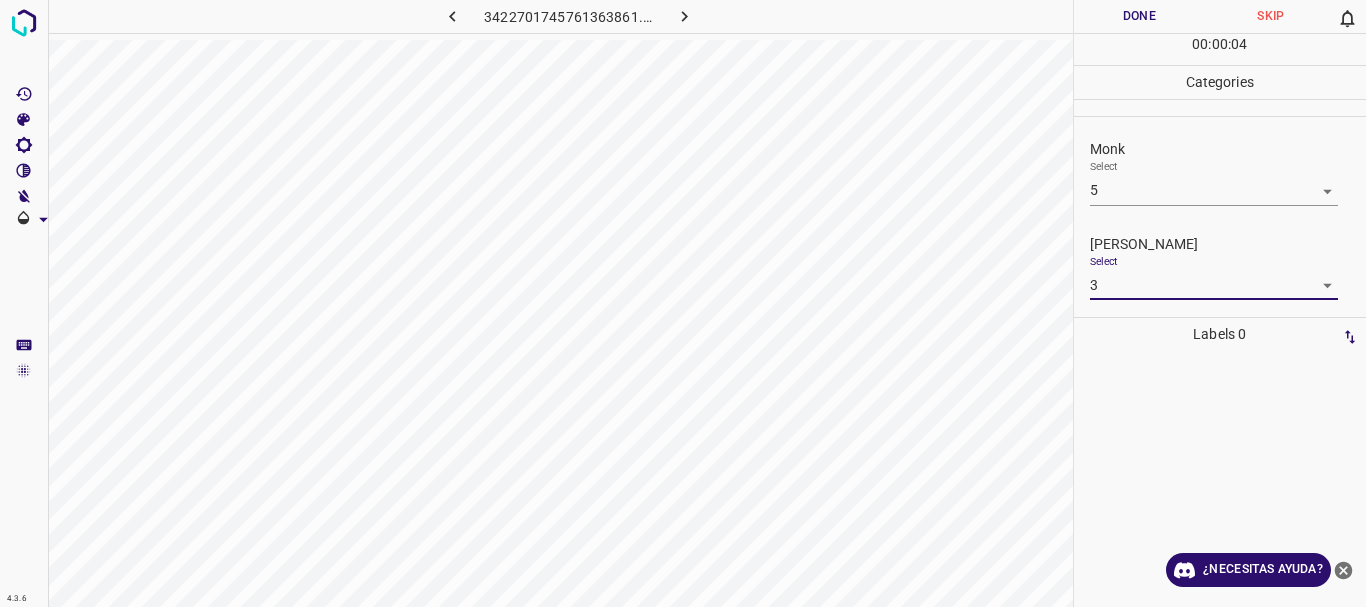 click on "Done" at bounding box center [1140, 16] 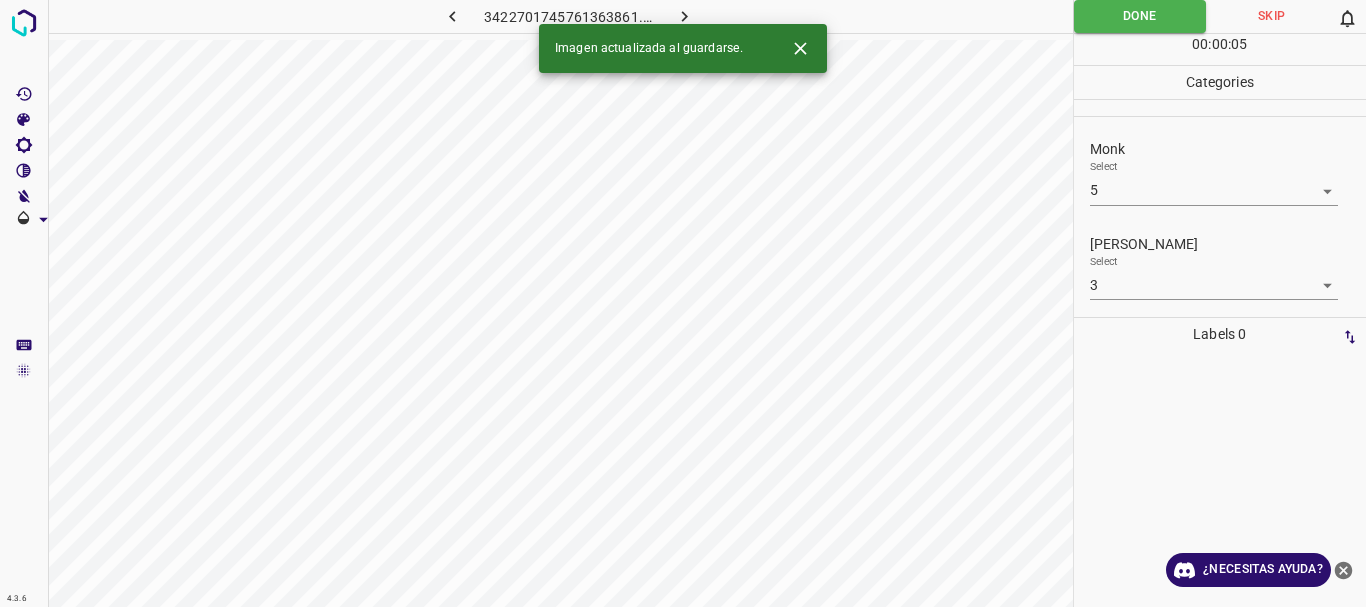 click 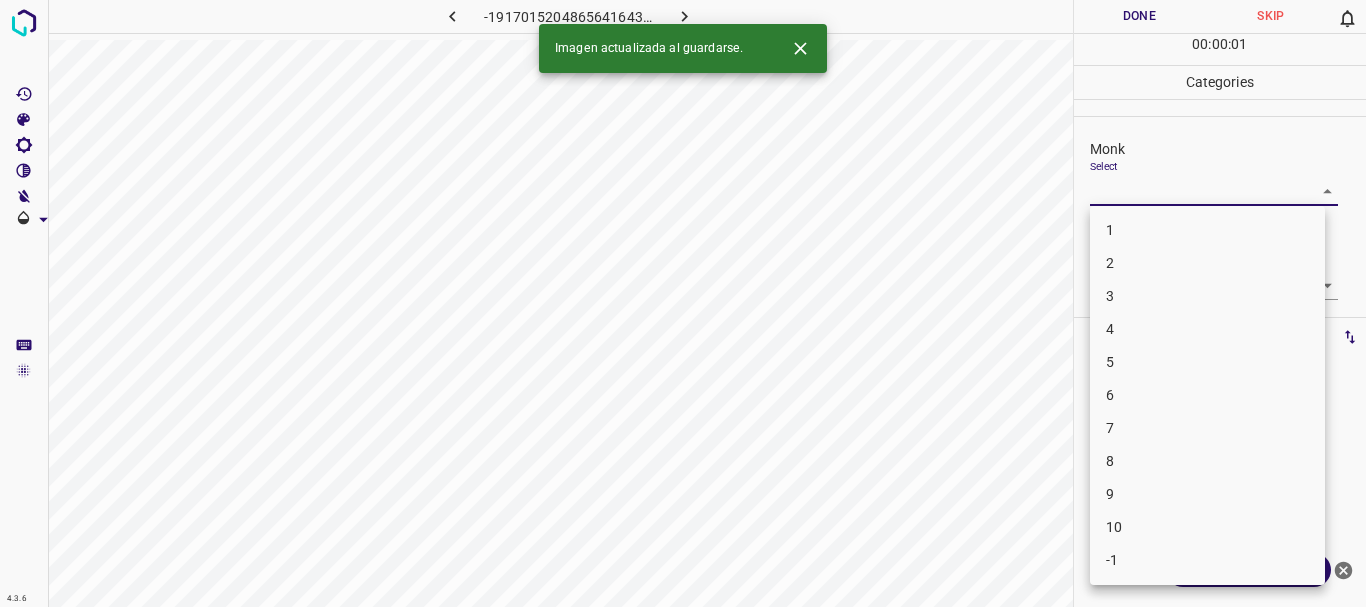 click on "4.3.6  -1917015204865641643.png Done Skip 0 00   : 00   : 01   Categories Monk   Select ​  [PERSON_NAME]   Select ​ Labels   0 Categories 1 Monk 2  [PERSON_NAME] Tools Space Change between modes (Draw & Edit) I Auto labeling R Restore zoom M Zoom in N Zoom out Delete Delete selecte label Filters Z Restore filters X Saturation filter C Brightness filter V Contrast filter B Gray scale filter General O Download Imagen actualizada al guardarse. ¿Necesitas ayuda? Texto original Valora esta traducción Tu opinión servirá para ayudar a mejorar el Traductor de Google - Texto - Esconder - Borrar 1 2 3 4 5 6 7 8 9 10 -1" at bounding box center [683, 303] 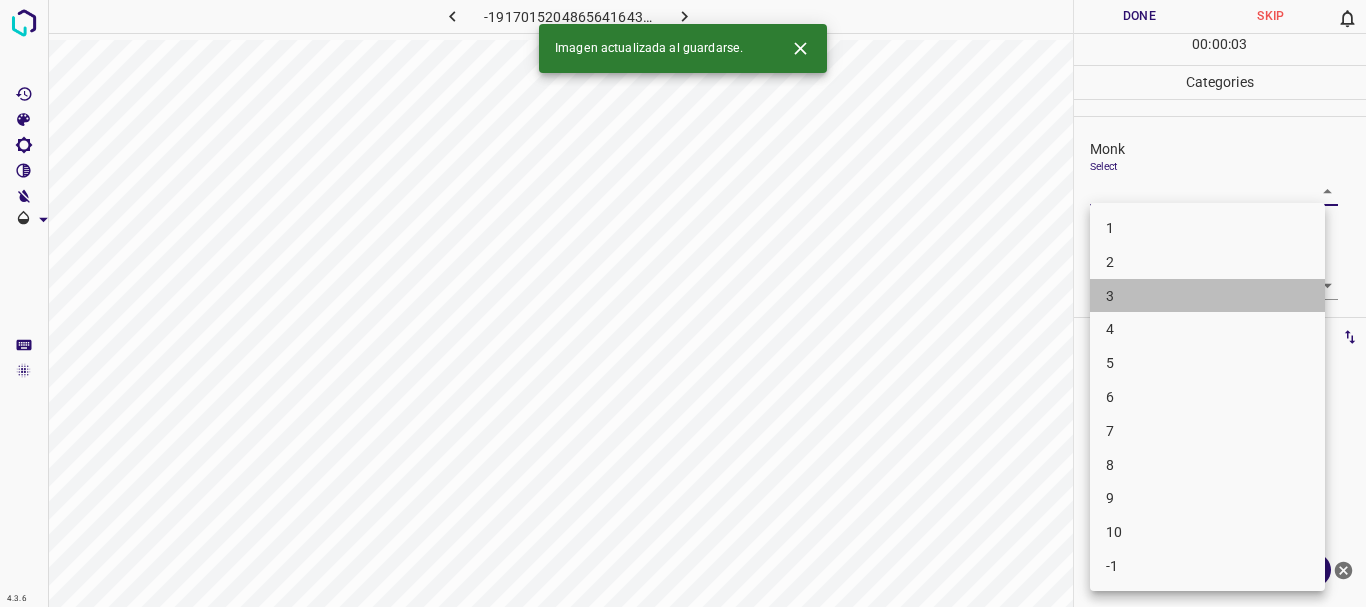 click on "3" at bounding box center [1207, 296] 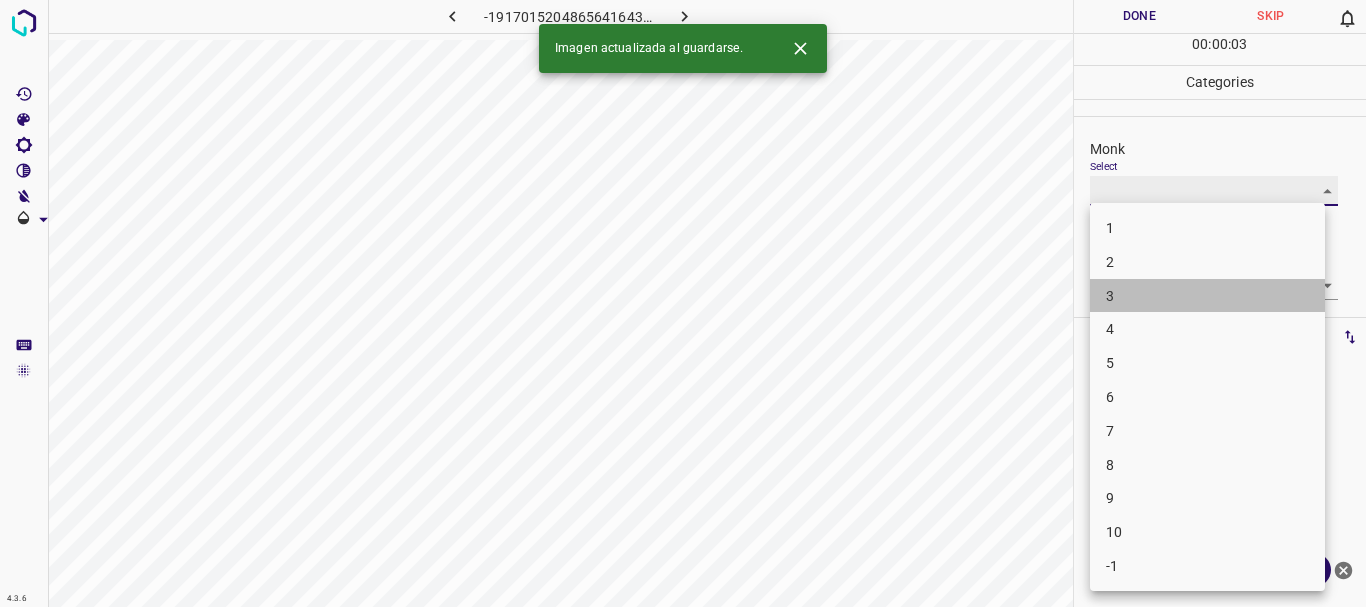 type on "3" 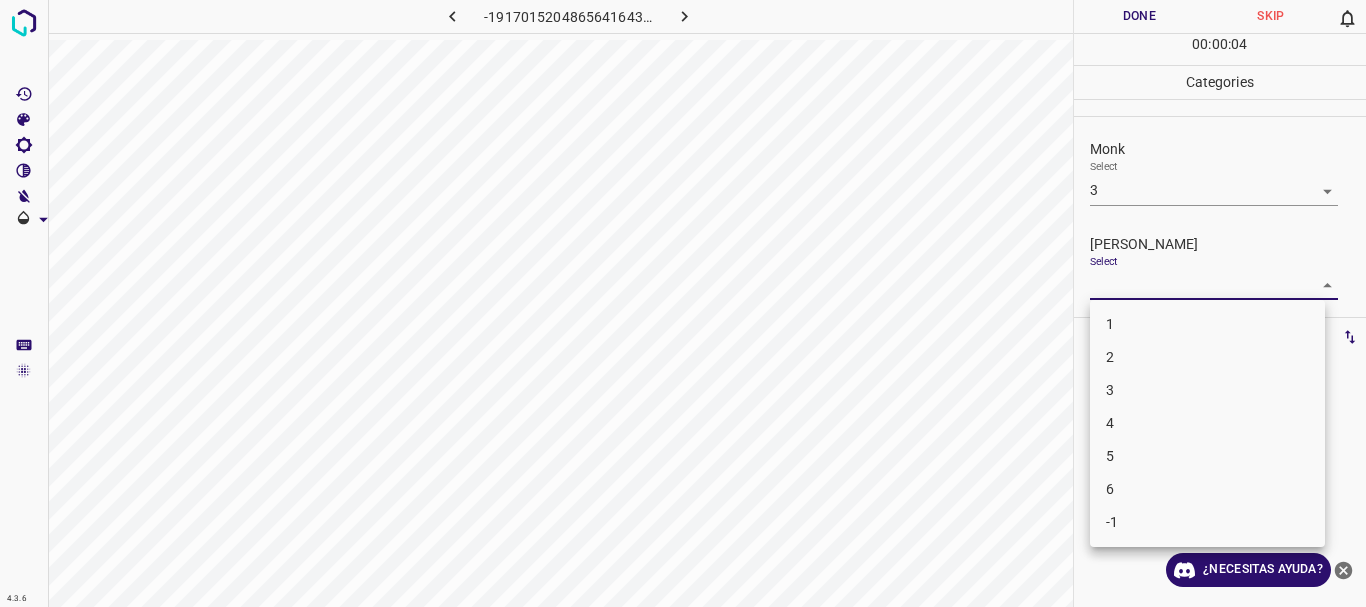 click on "4.3.6  -1917015204865641643.png Done Skip 0 00   : 00   : 04   Categories Monk   Select 3 3  [PERSON_NAME]   Select ​ Labels   0 Categories 1 Monk 2  [PERSON_NAME] Tools Space Change between modes (Draw & Edit) I Auto labeling R Restore zoom M Zoom in N Zoom out Delete Delete selecte label Filters Z Restore filters X Saturation filter C Brightness filter V Contrast filter B Gray scale filter General O Download ¿Necesitas ayuda? Texto original Valora esta traducción Tu opinión servirá para ayudar a mejorar el Traductor de Google - Texto - Esconder - Borrar 1 2 3 4 5 6 -1" at bounding box center [683, 303] 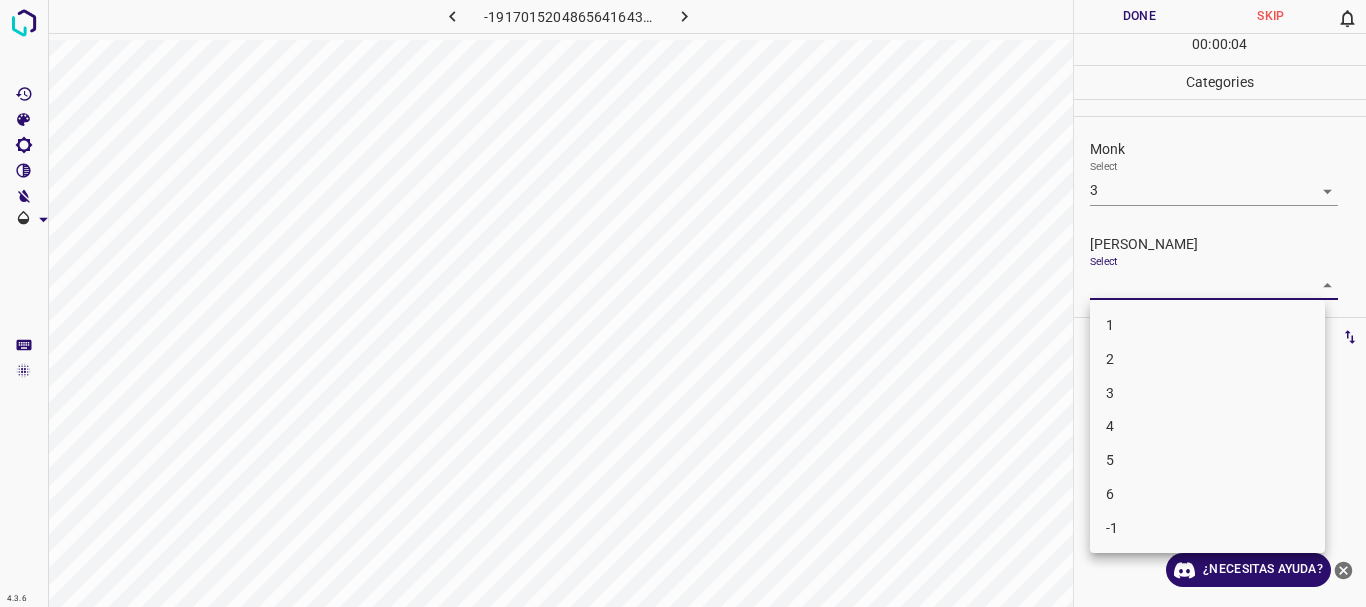 drag, startPoint x: 1143, startPoint y: 356, endPoint x: 1146, endPoint y: 342, distance: 14.3178215 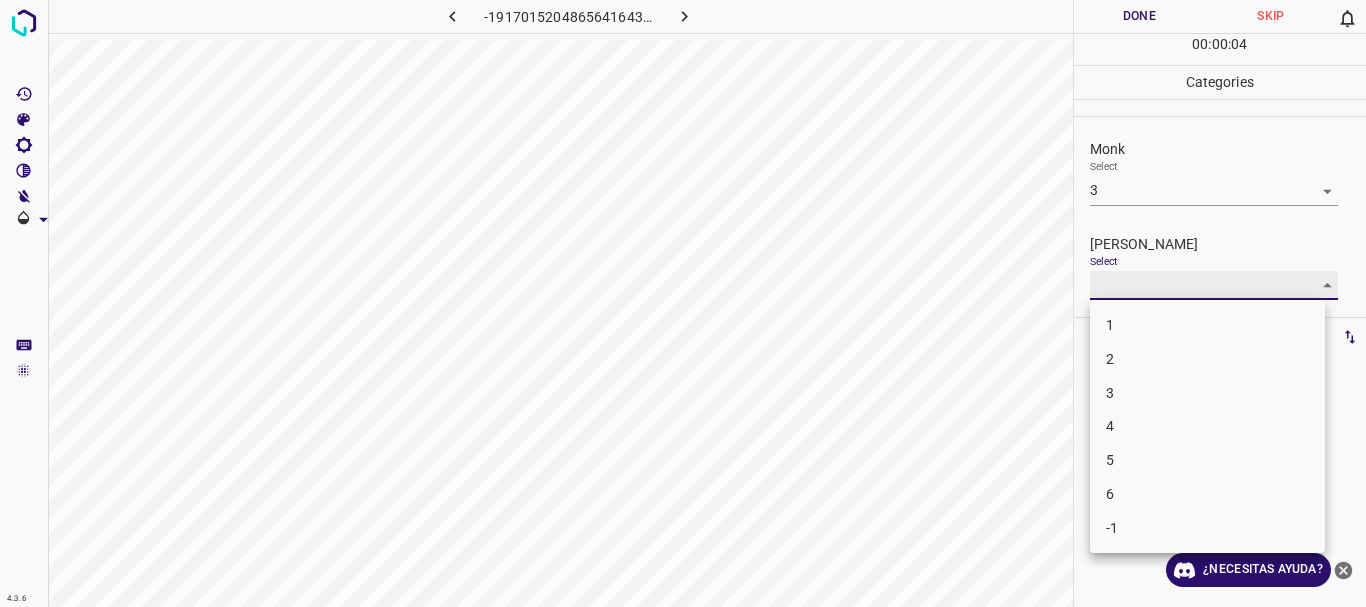 type on "2" 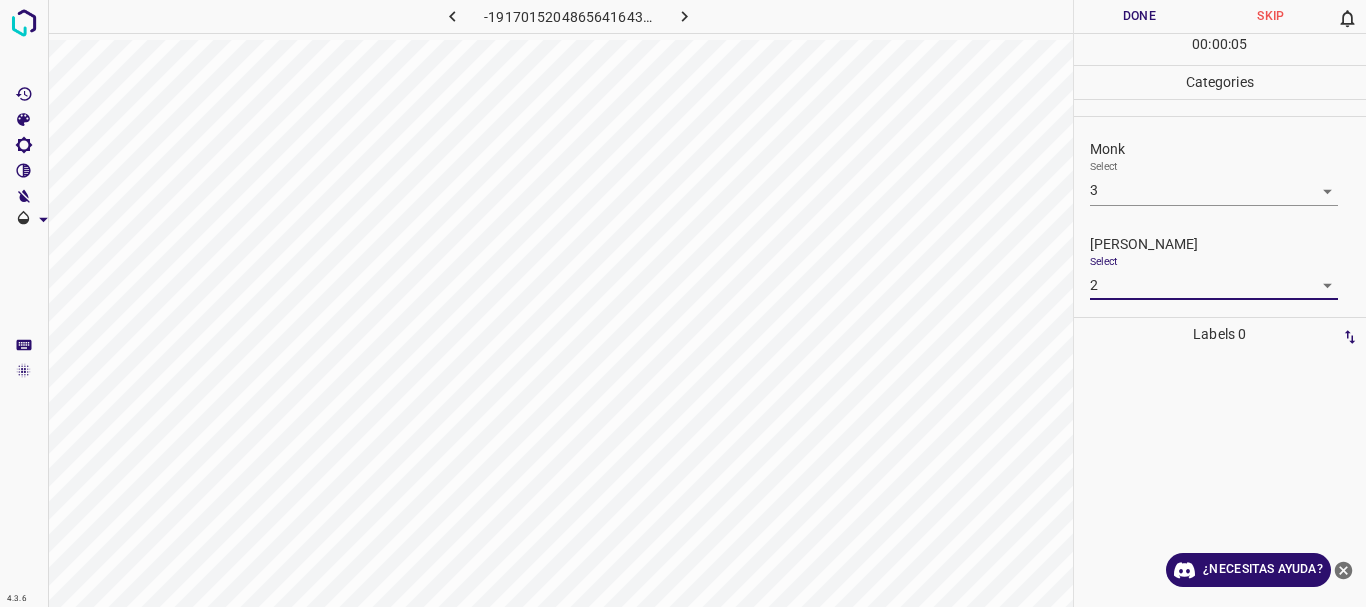 click on "Done" at bounding box center (1140, 16) 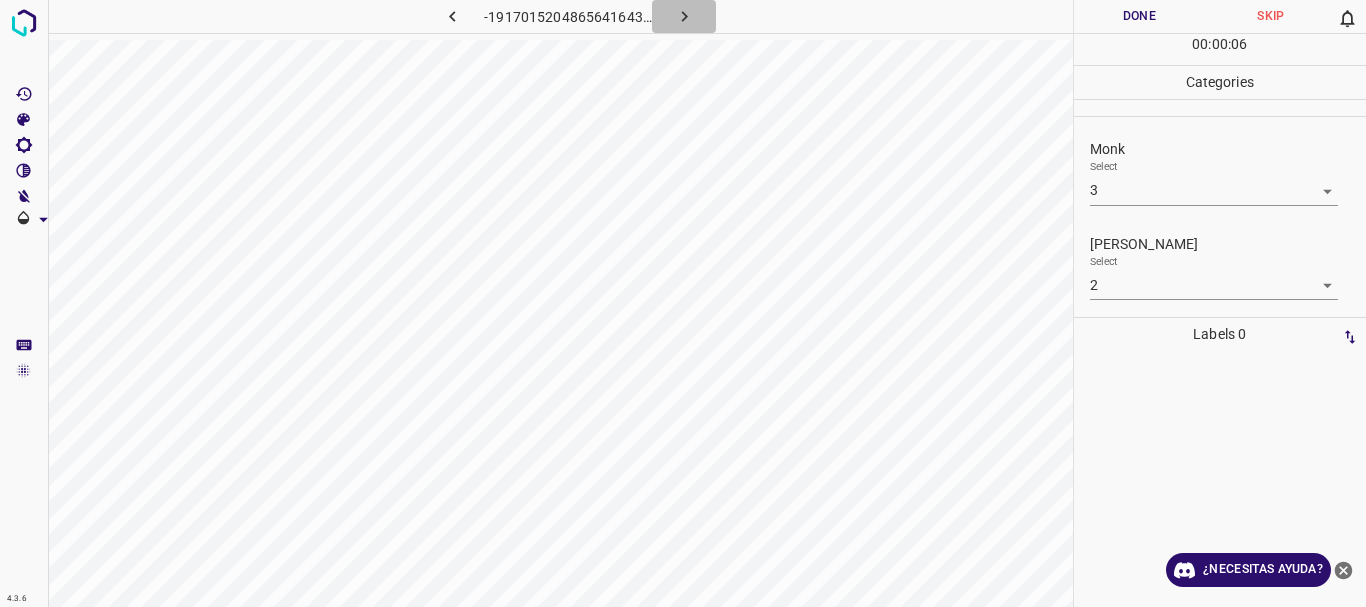 click 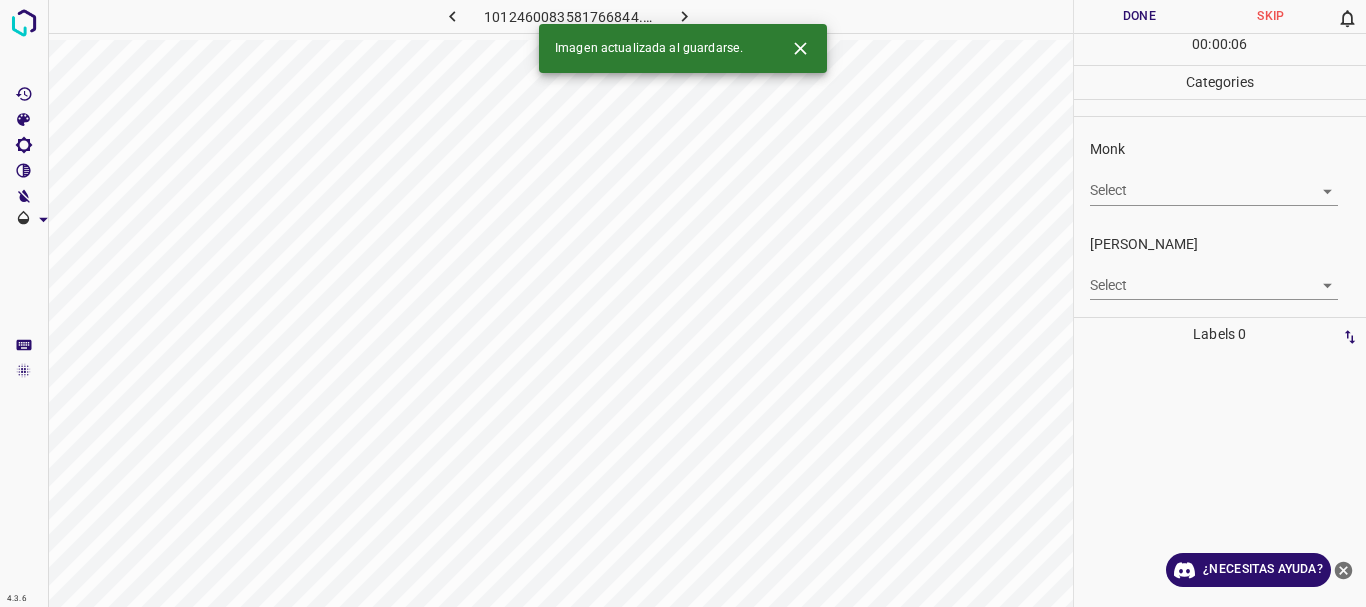 click on "4.3.6  1012460083581766844.png Done Skip 0 00   : 00   : 06   Categories Monk   Select ​  [PERSON_NAME]   Select ​ Labels   0 Categories 1 Monk 2  [PERSON_NAME] Tools Space Change between modes (Draw & Edit) I Auto labeling R Restore zoom M Zoom in N Zoom out Delete Delete selecte label Filters Z Restore filters X Saturation filter C Brightness filter V Contrast filter B Gray scale filter General O Download Imagen actualizada al guardarse. ¿Necesitas ayuda? Texto original Valora esta traducción Tu opinión servirá para ayudar a mejorar el Traductor de Google - Texto - Esconder - Borrar" at bounding box center (683, 303) 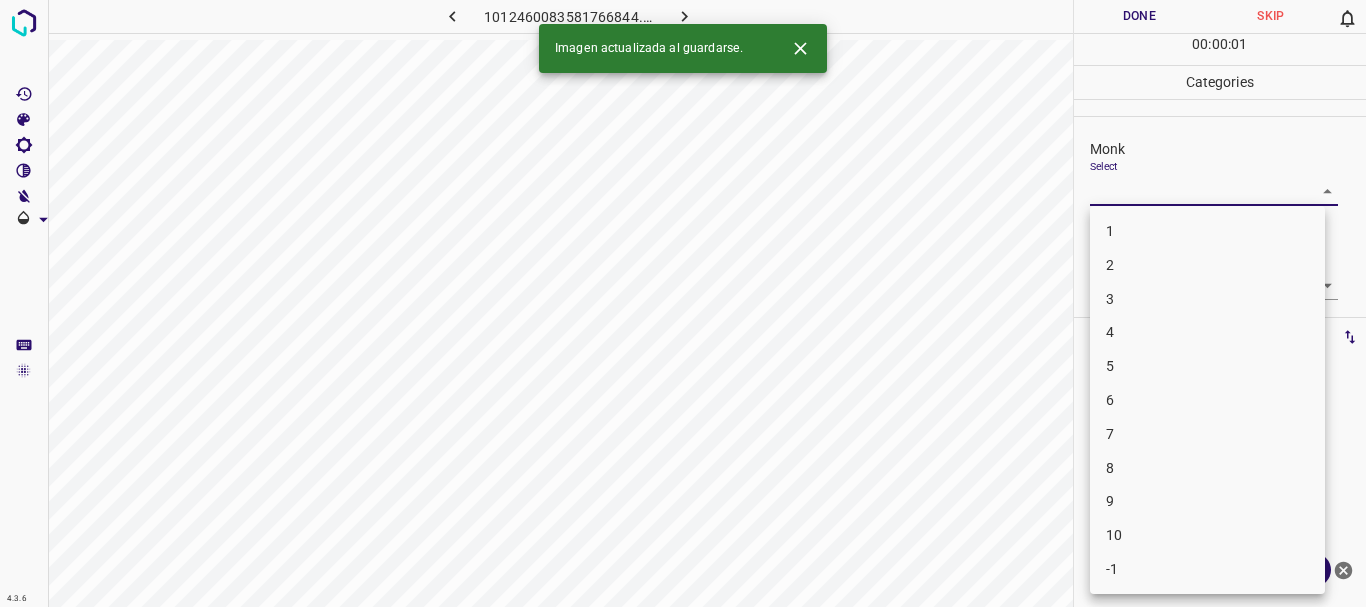 click on "3" at bounding box center [1207, 299] 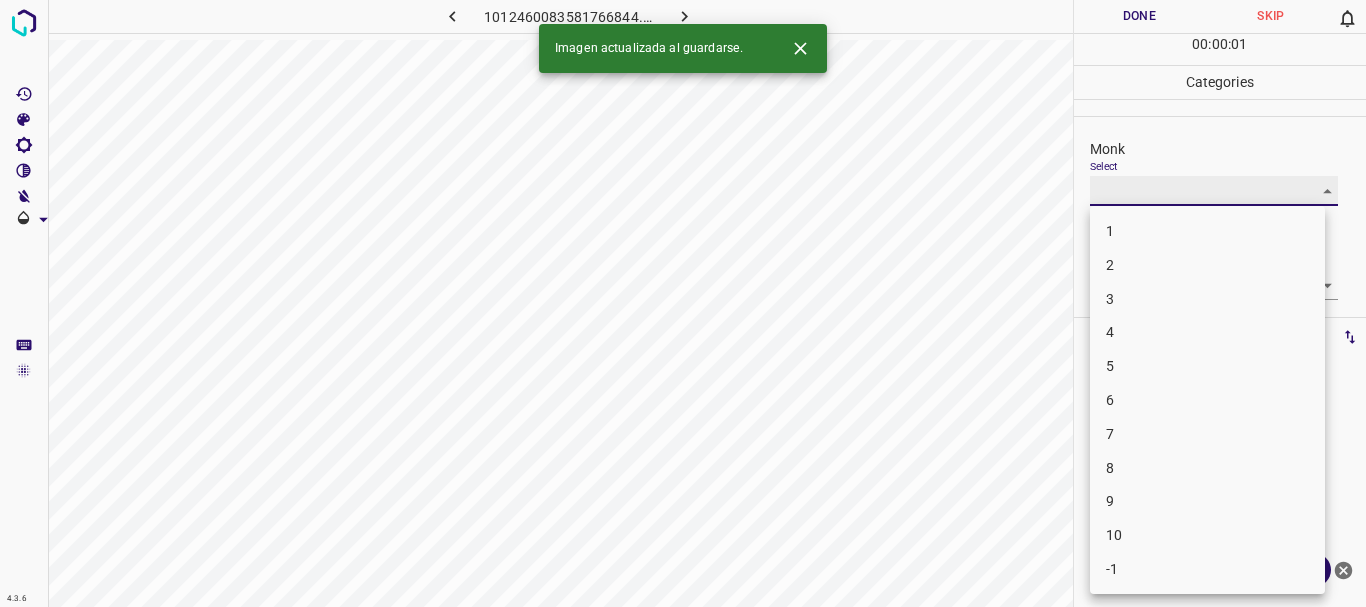 type on "3" 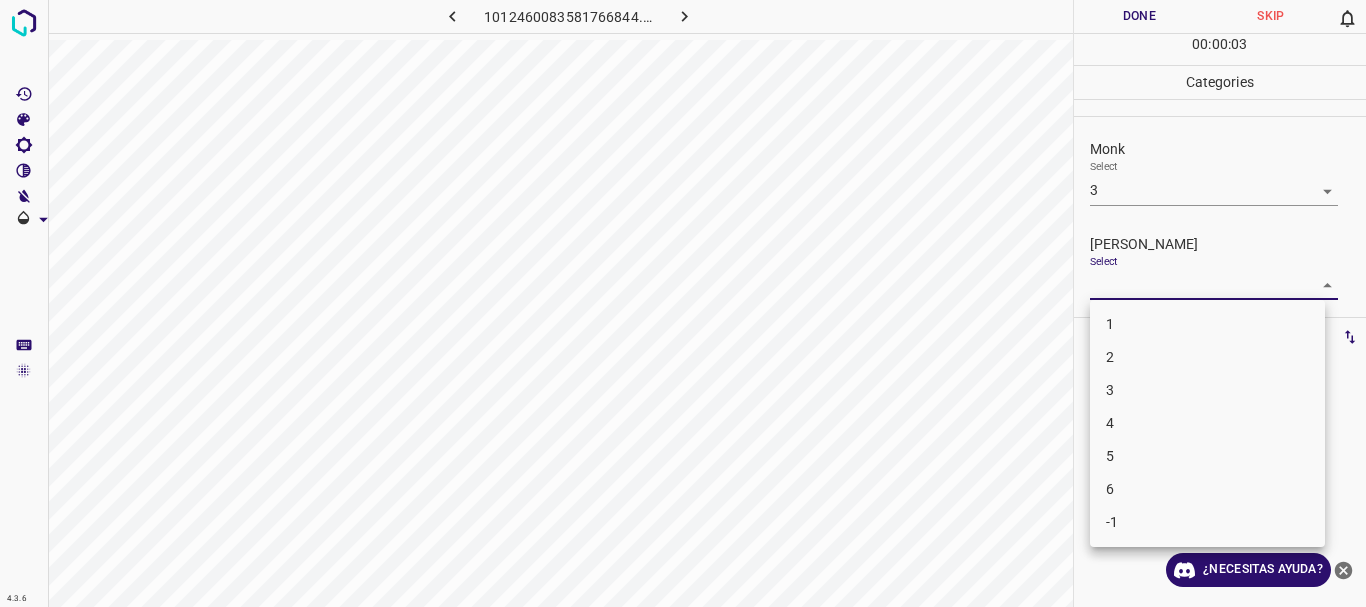 click on "4.3.6  1012460083581766844.png Done Skip 0 00   : 00   : 03   Categories Monk   Select 3 3  [PERSON_NAME]   Select ​ Labels   0 Categories 1 Monk 2  [PERSON_NAME] Tools Space Change between modes (Draw & Edit) I Auto labeling R Restore zoom M Zoom in N Zoom out Delete Delete selecte label Filters Z Restore filters X Saturation filter C Brightness filter V Contrast filter B Gray scale filter General O Download ¿Necesitas ayuda? Texto original Valora esta traducción Tu opinión servirá para ayudar a mejorar el Traductor de Google - Texto - Esconder - Borrar 1 2 3 4 5 6 -1" at bounding box center (683, 303) 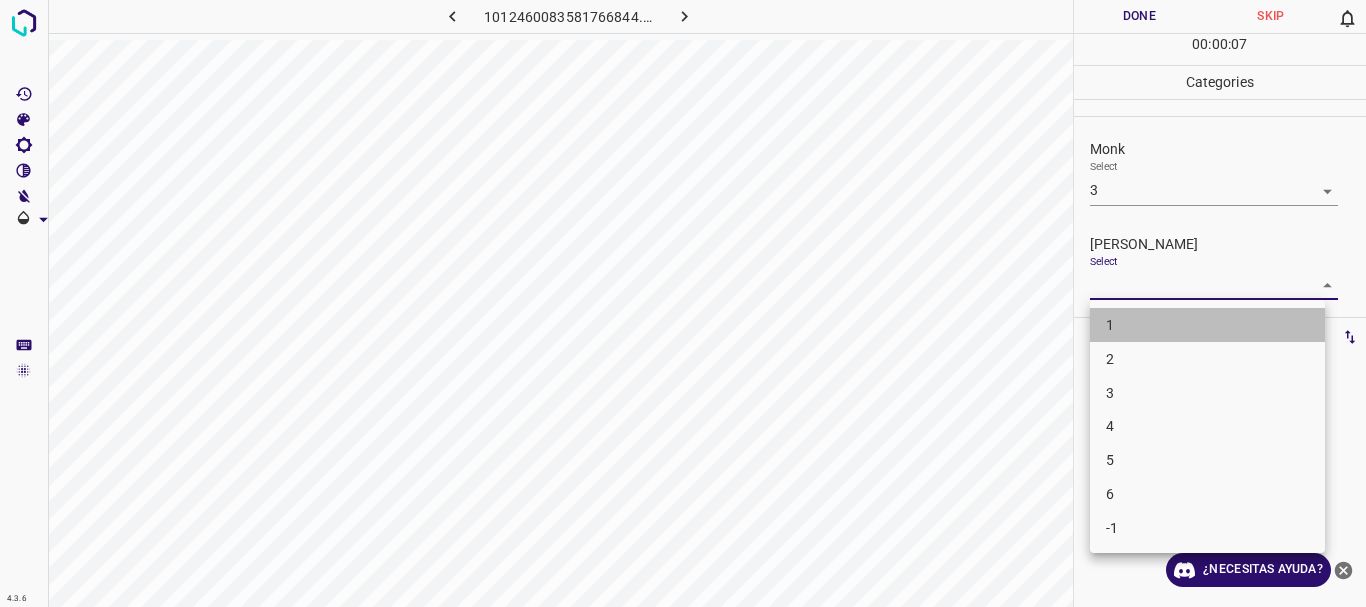 click on "1" at bounding box center (1207, 325) 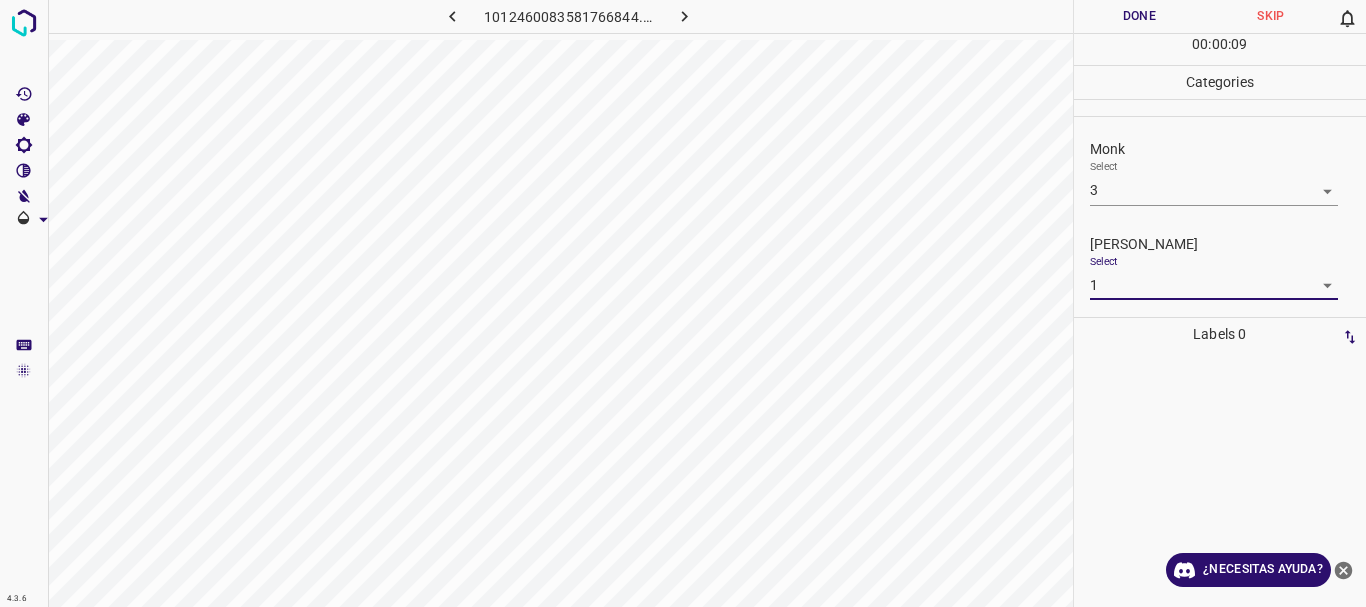 click on "Done" at bounding box center [1140, 16] 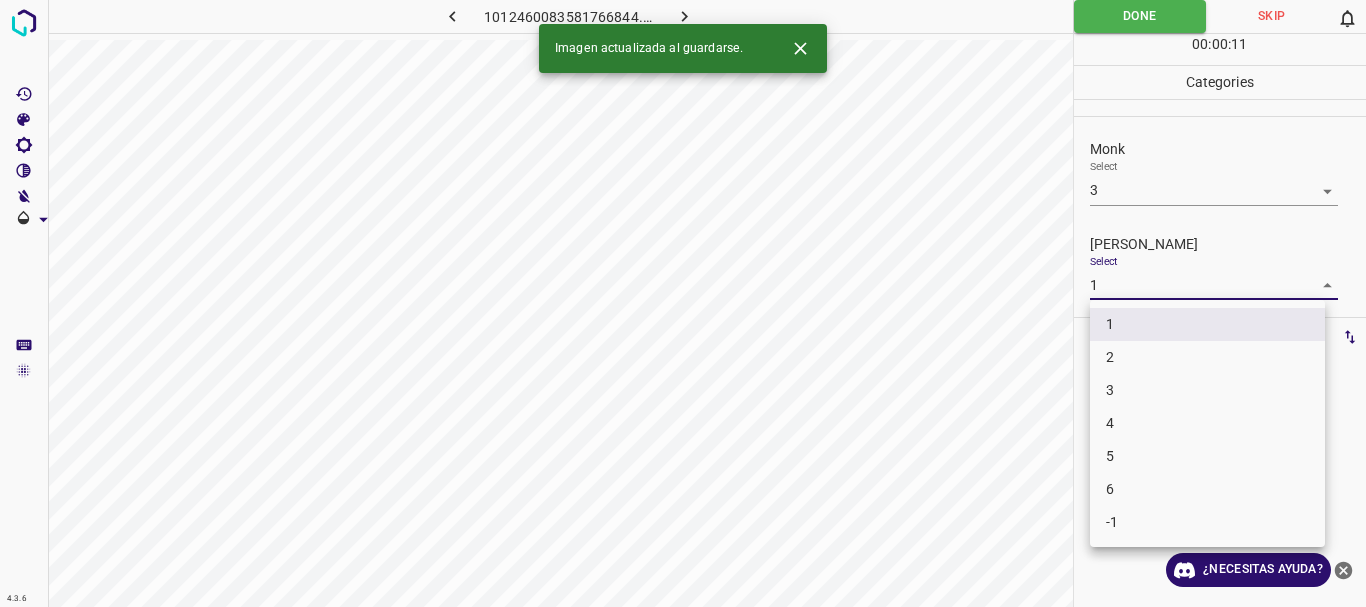 drag, startPoint x: 1103, startPoint y: 272, endPoint x: 1121, endPoint y: 298, distance: 31.622776 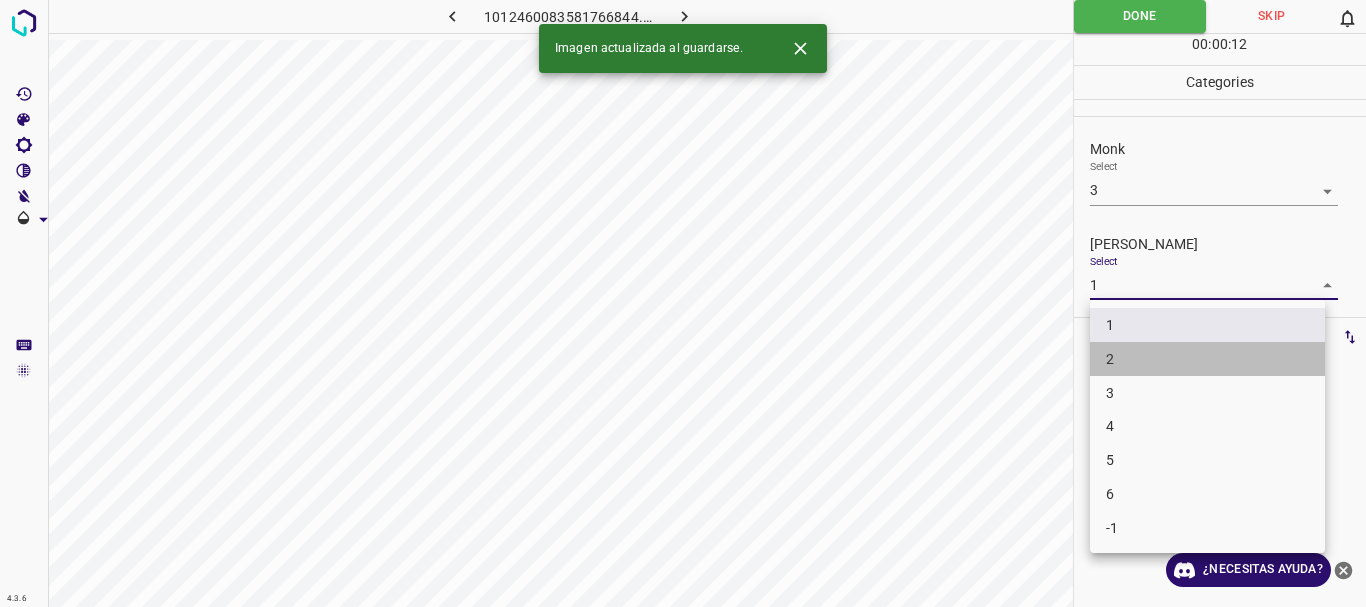 drag, startPoint x: 1140, startPoint y: 364, endPoint x: 1093, endPoint y: 69, distance: 298.7206 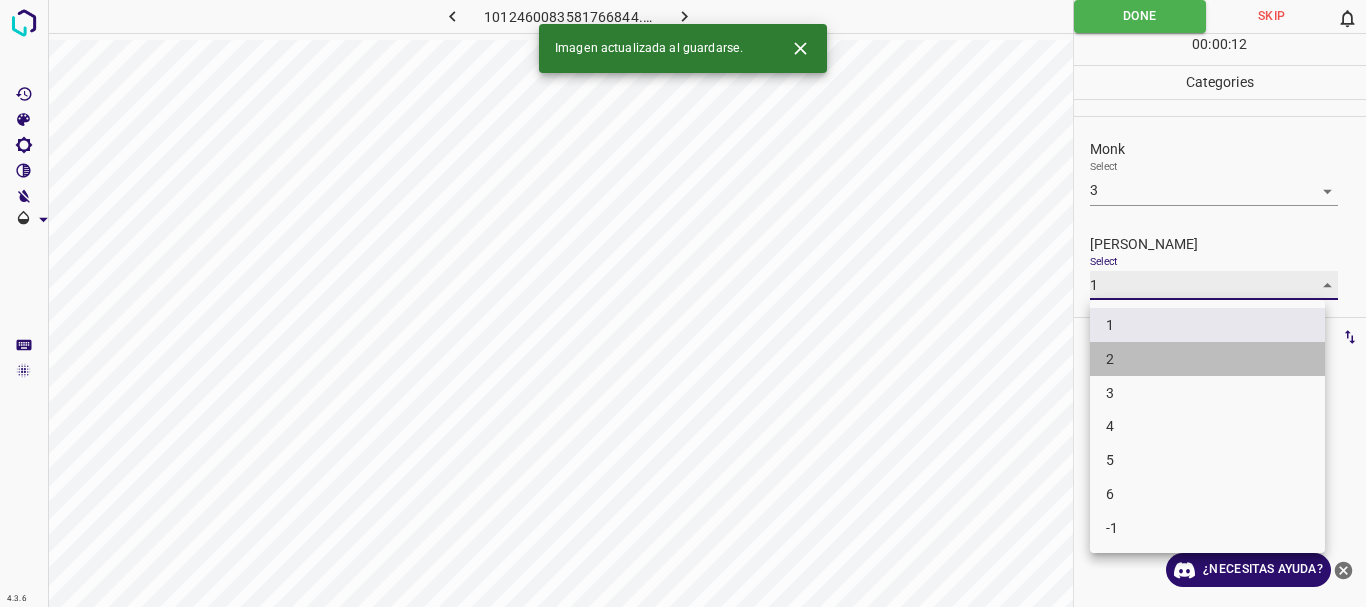 type on "2" 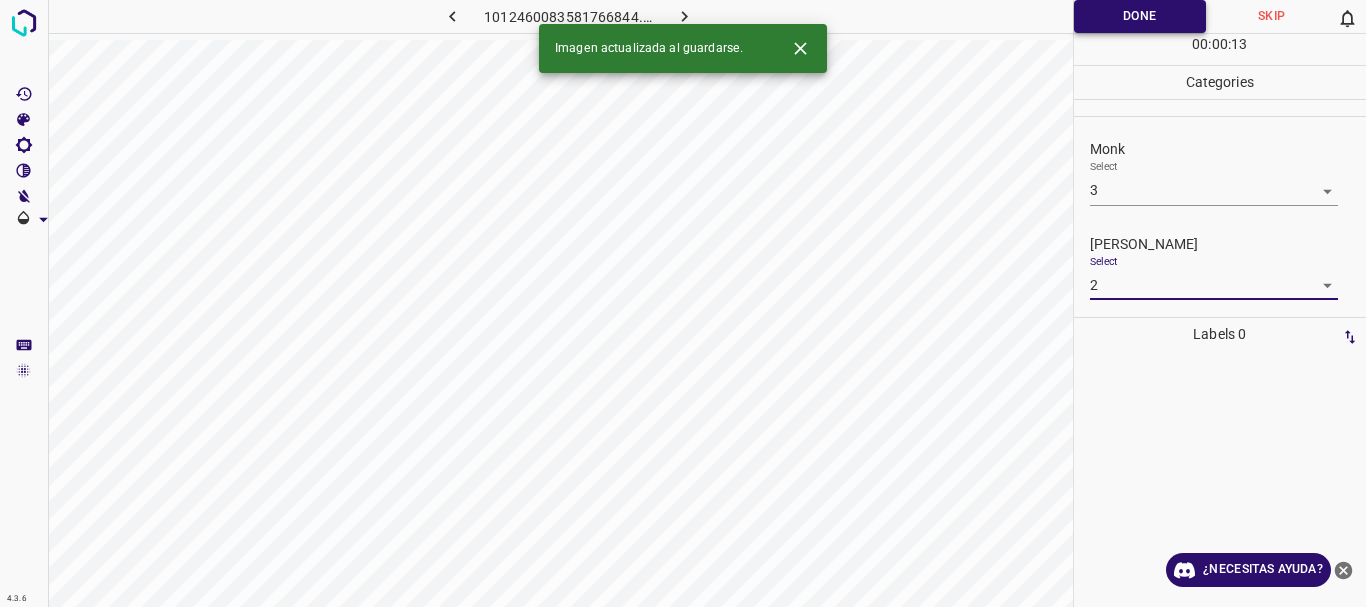 click on "Done" at bounding box center [1140, 16] 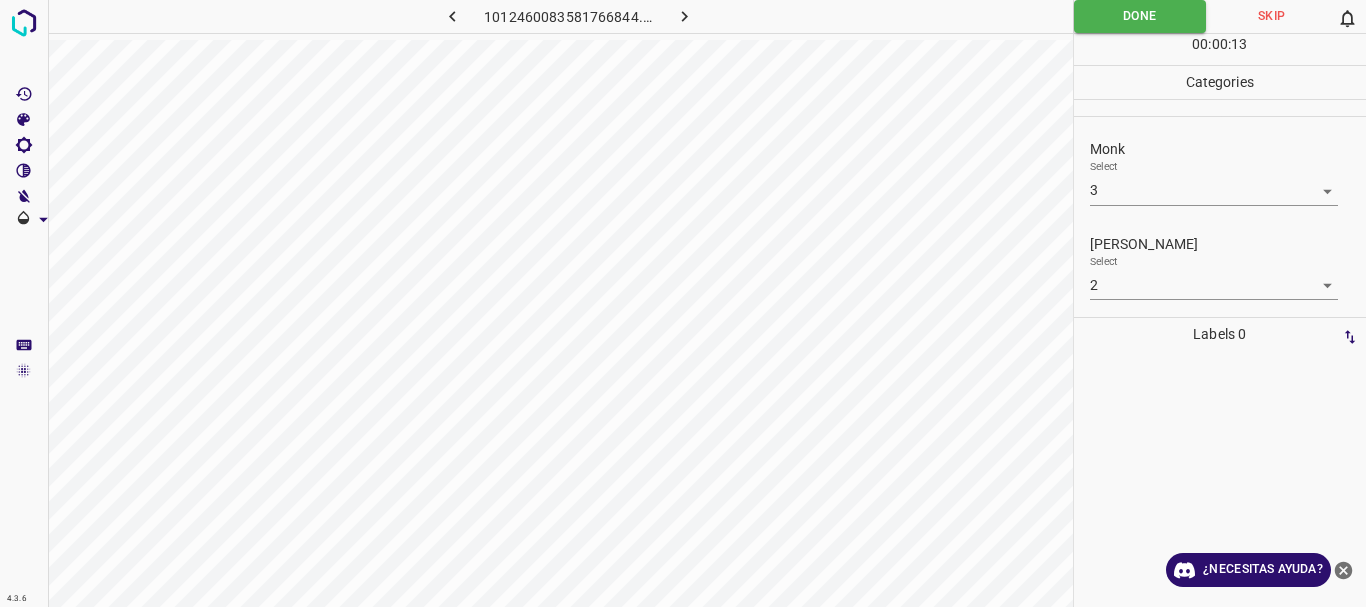 click 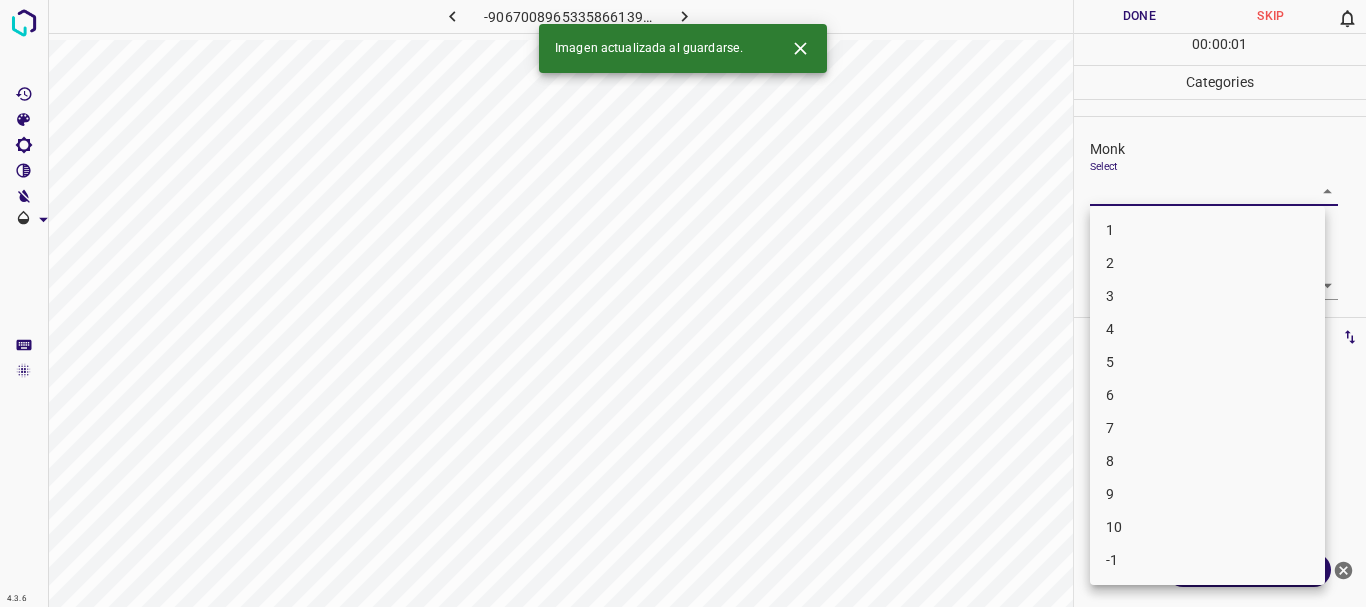 click on "4.3.6  -9067008965335866139.png Done Skip 0 00   : 00   : 01   Categories Monk   Select ​  [PERSON_NAME]   Select ​ Labels   0 Categories 1 Monk 2  [PERSON_NAME] Tools Space Change between modes (Draw & Edit) I Auto labeling R Restore zoom M Zoom in N Zoom out Delete Delete selecte label Filters Z Restore filters X Saturation filter C Brightness filter V Contrast filter B Gray scale filter General O Download Imagen actualizada al guardarse. ¿Necesitas ayuda? Texto original Valora esta traducción Tu opinión servirá para ayudar a mejorar el Traductor de Google - Texto - Esconder - Borrar 1 2 3 4 5 6 7 8 9 10 -1" at bounding box center [683, 303] 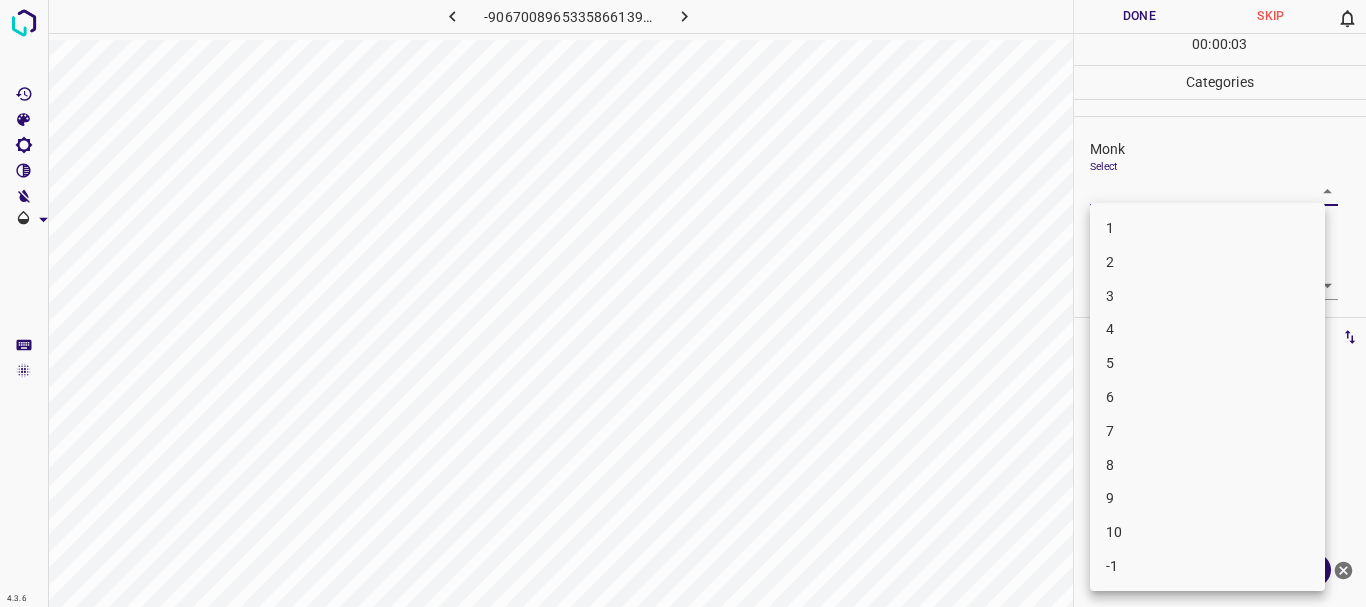 click on "4" at bounding box center [1207, 329] 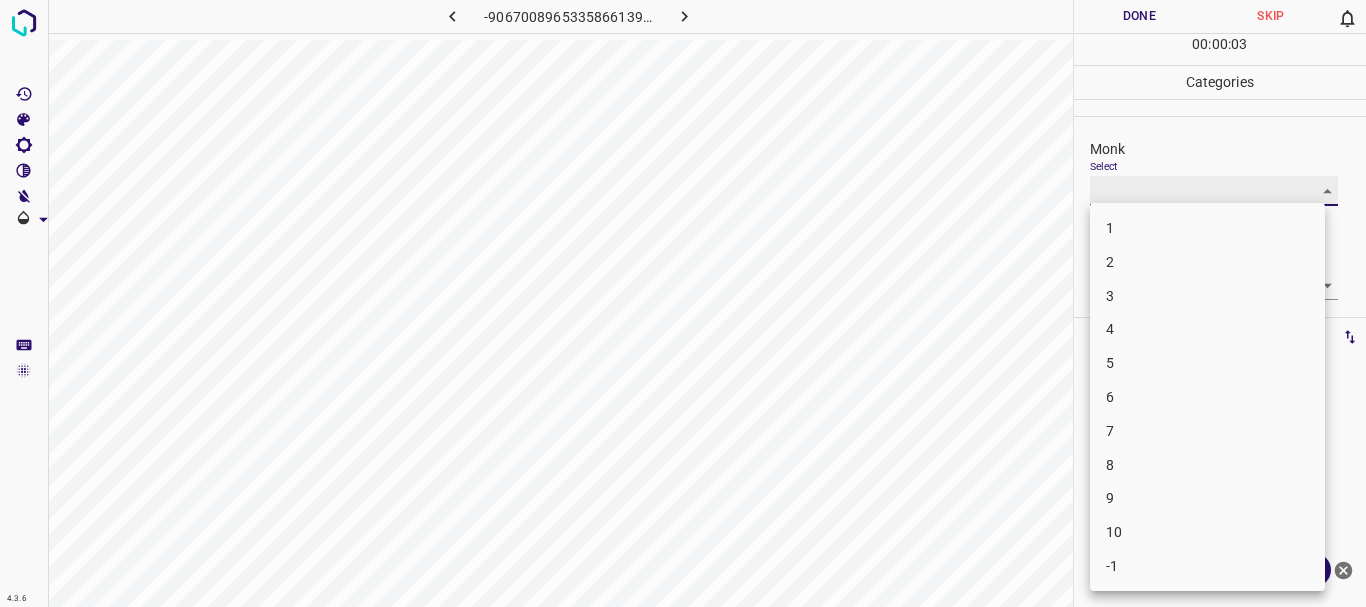 type on "4" 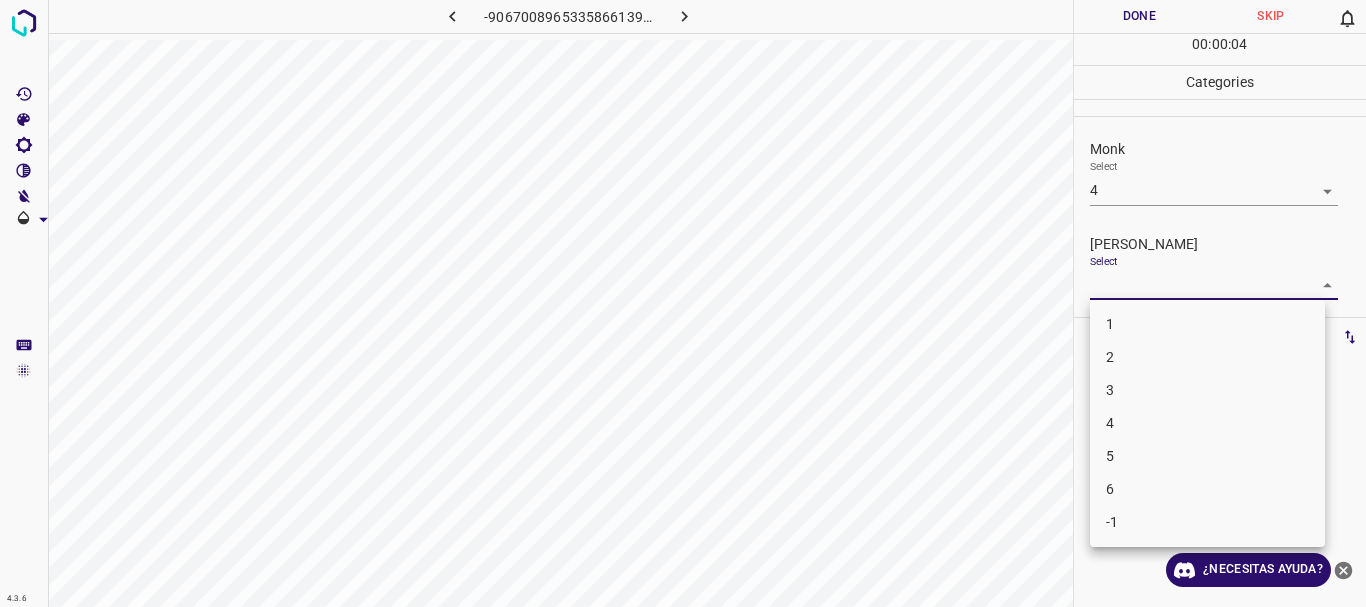 click on "4.3.6  -9067008965335866139.png Done Skip 0 00   : 00   : 04   Categories Monk   Select 4 4  [PERSON_NAME]   Select ​ Labels   0 Categories 1 Monk 2  [PERSON_NAME] Tools Space Change between modes (Draw & Edit) I Auto labeling R Restore zoom M Zoom in N Zoom out Delete Delete selecte label Filters Z Restore filters X Saturation filter C Brightness filter V Contrast filter B Gray scale filter General O Download ¿Necesitas ayuda? Texto original Valora esta traducción Tu opinión servirá para ayudar a mejorar el Traductor de Google - Texto - Esconder - Borrar 1 2 3 4 5 6 -1" at bounding box center (683, 303) 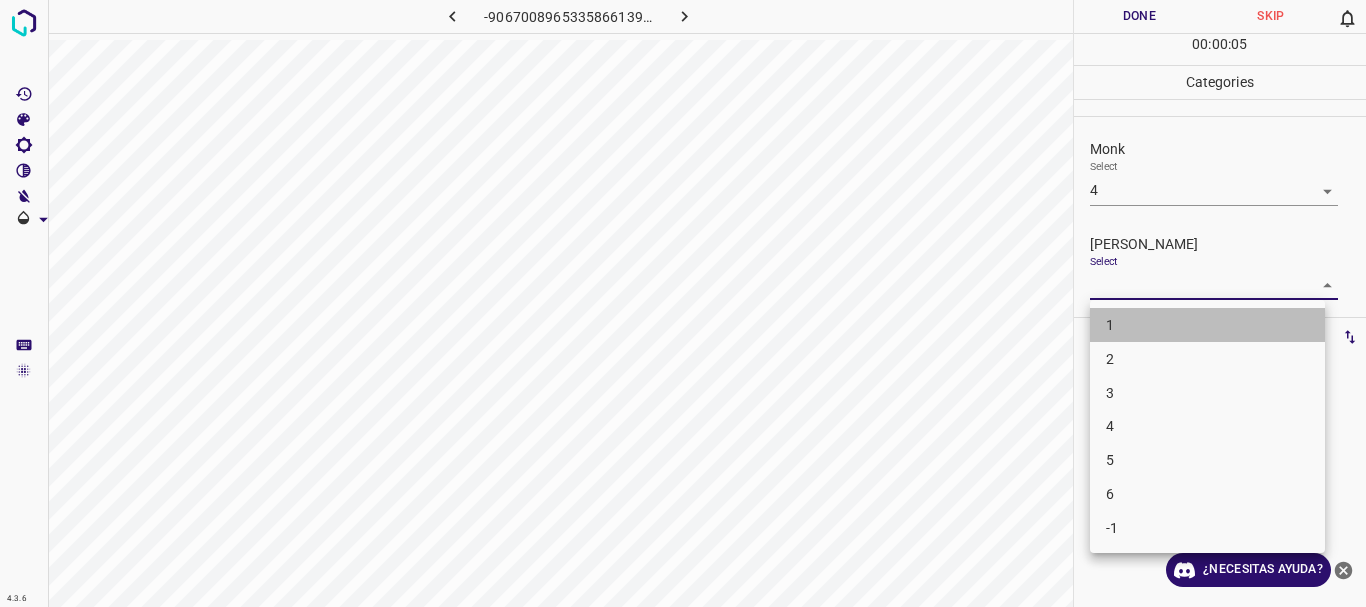 click on "1" at bounding box center [1207, 325] 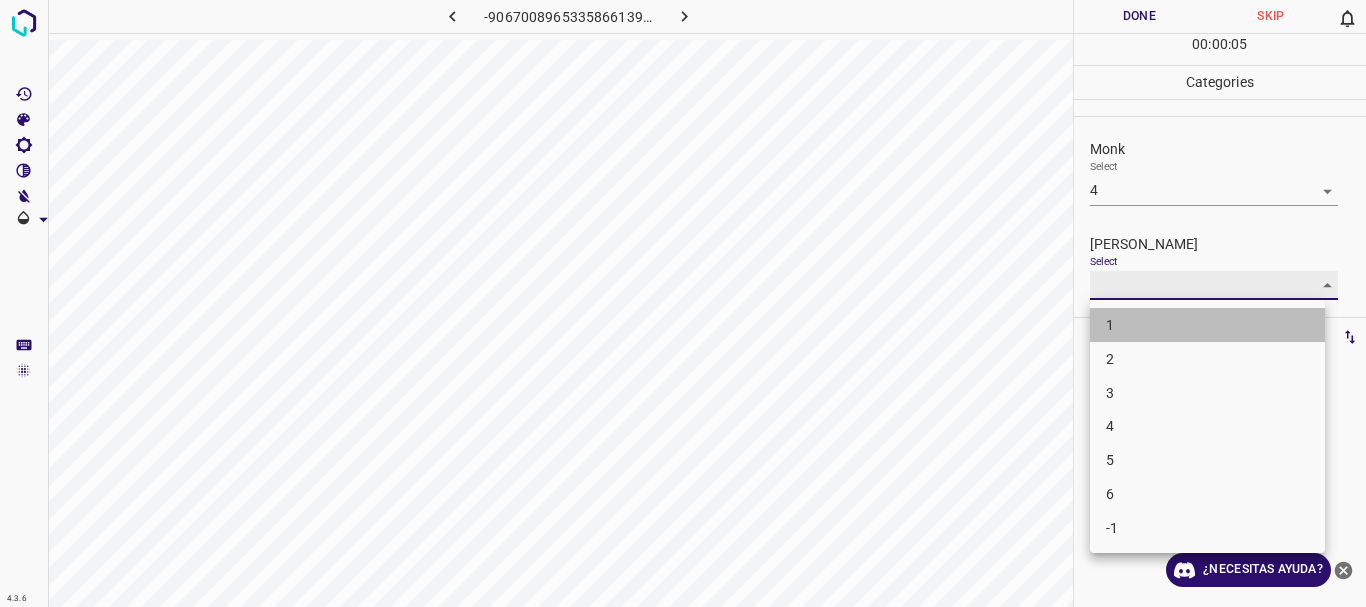 type on "1" 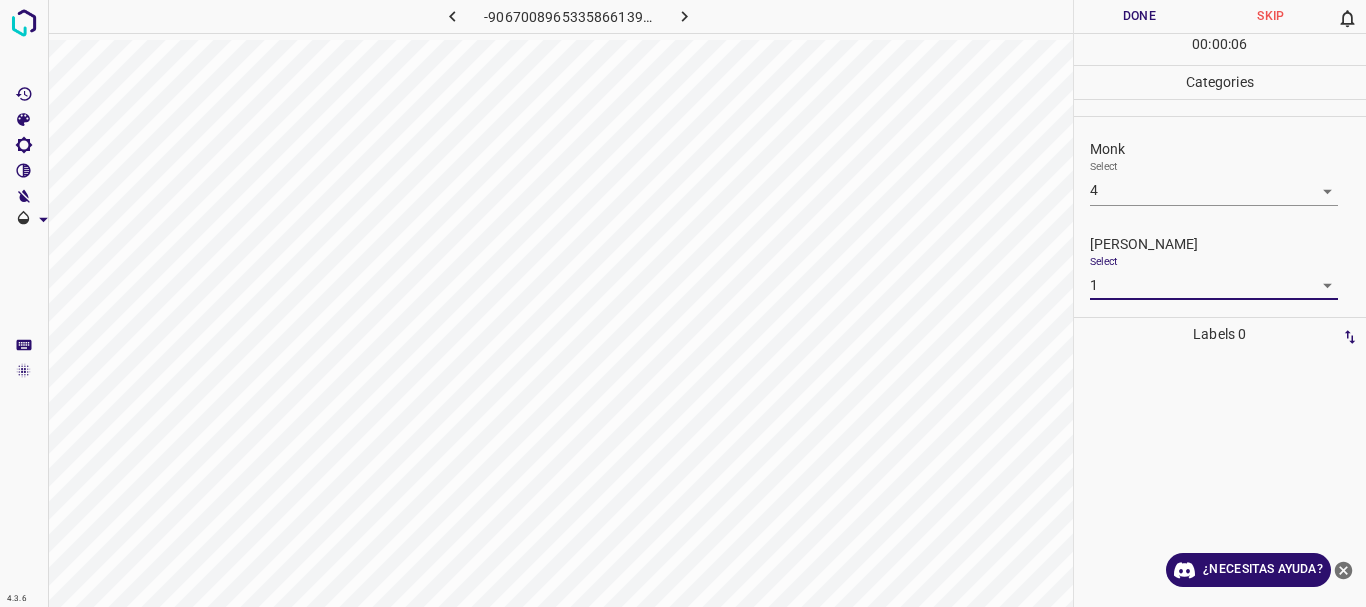 click on "Done" at bounding box center (1140, 16) 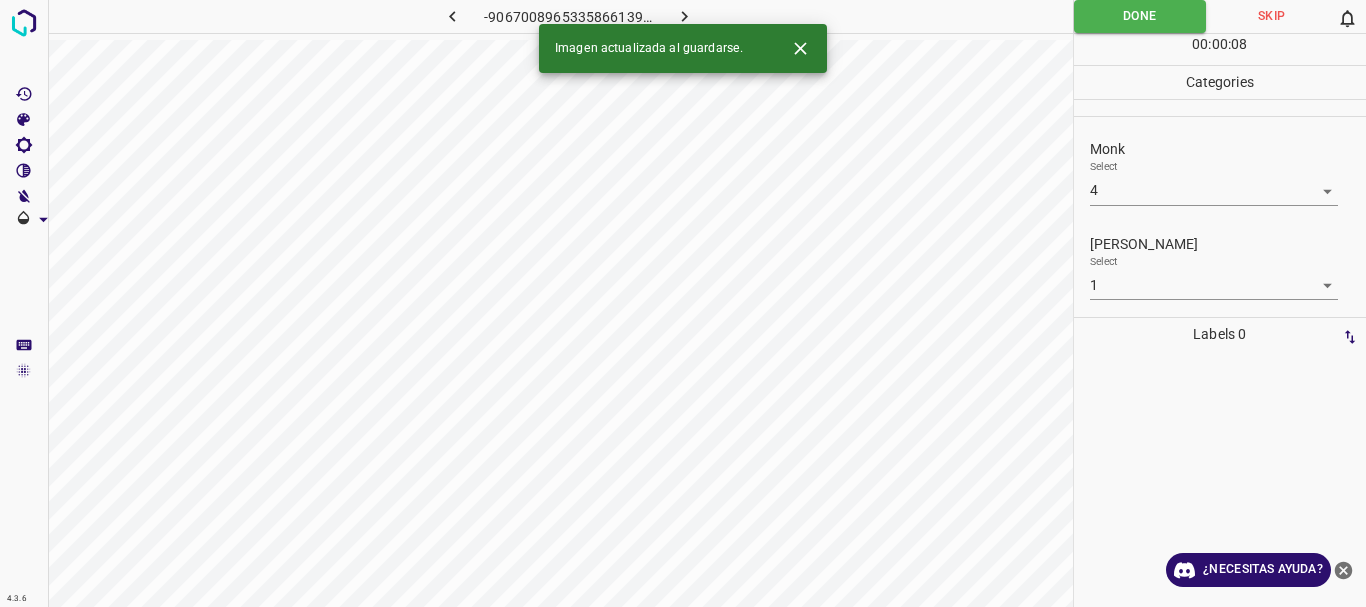 click on "4.3.6  -9067008965335866139.png Done Skip 0 00   : 00   : 08   Categories Monk   Select 4 4  [PERSON_NAME]   Select 1 1 Labels   0 Categories 1 Monk 2  [PERSON_NAME] Tools Space Change between modes (Draw & Edit) I Auto labeling R Restore zoom M Zoom in N Zoom out Delete Delete selecte label Filters Z Restore filters X Saturation filter C Brightness filter V Contrast filter B Gray scale filter General O Download Imagen actualizada al guardarse. ¿Necesitas ayuda? Texto original Valora esta traducción Tu opinión servirá para ayudar a mejorar el Traductor de Google - Texto - Esconder - Borrar" at bounding box center [683, 303] 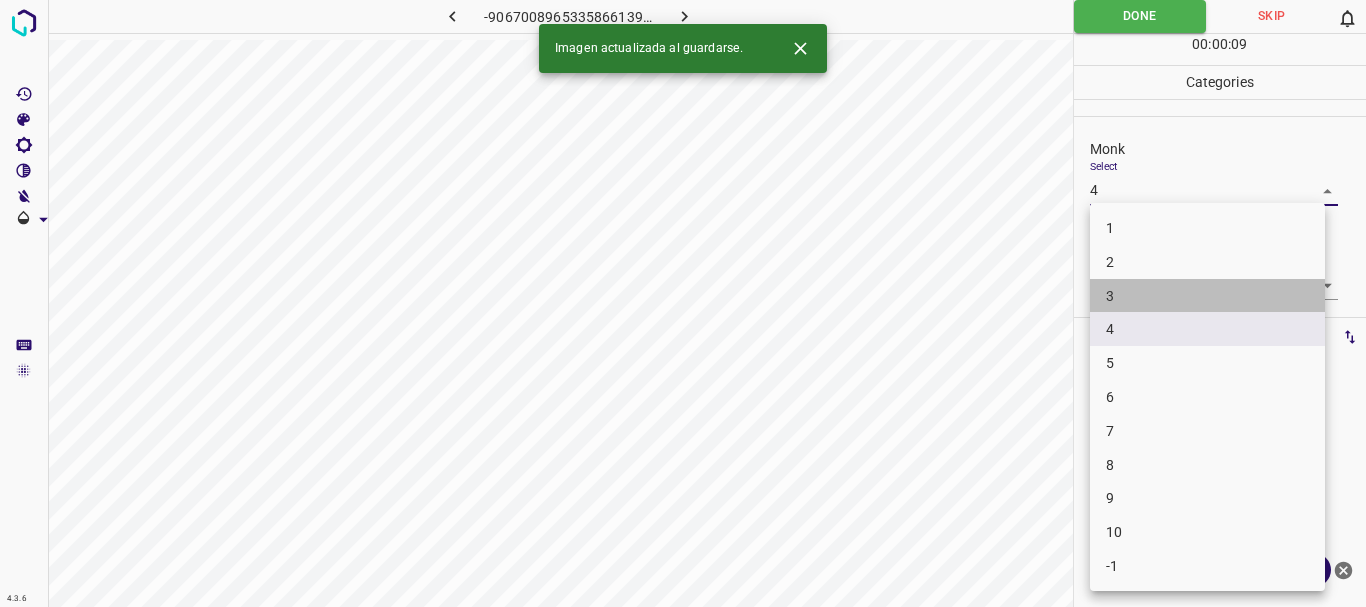 click on "3" at bounding box center [1207, 296] 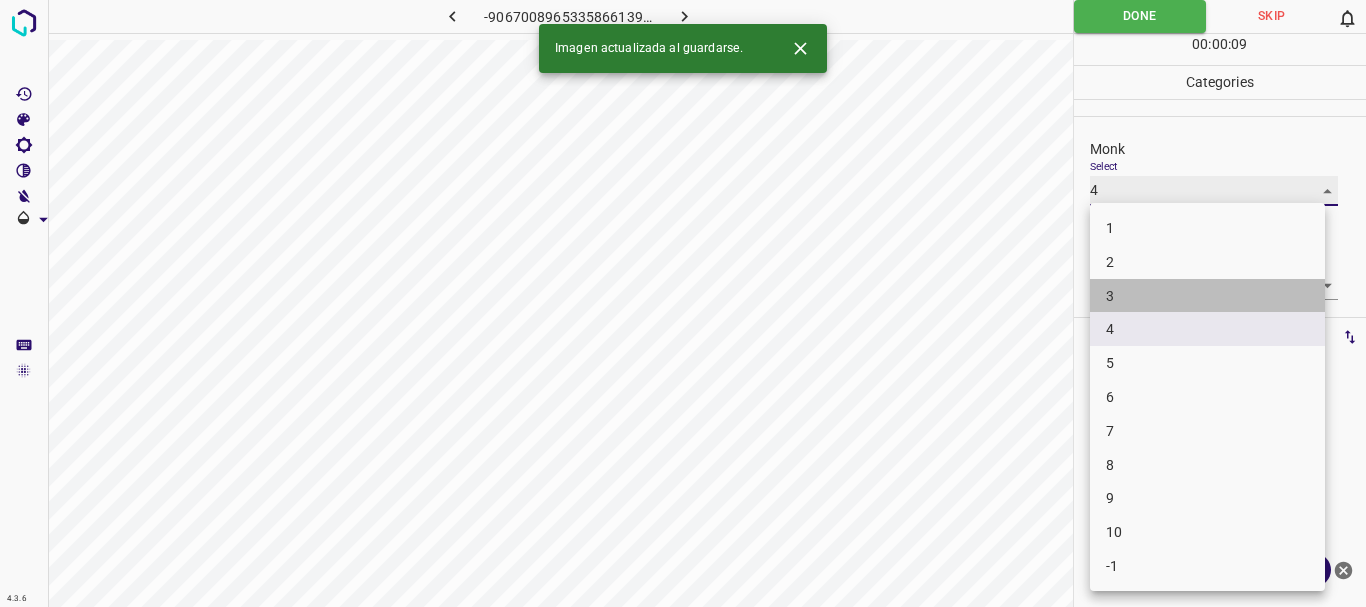 type on "3" 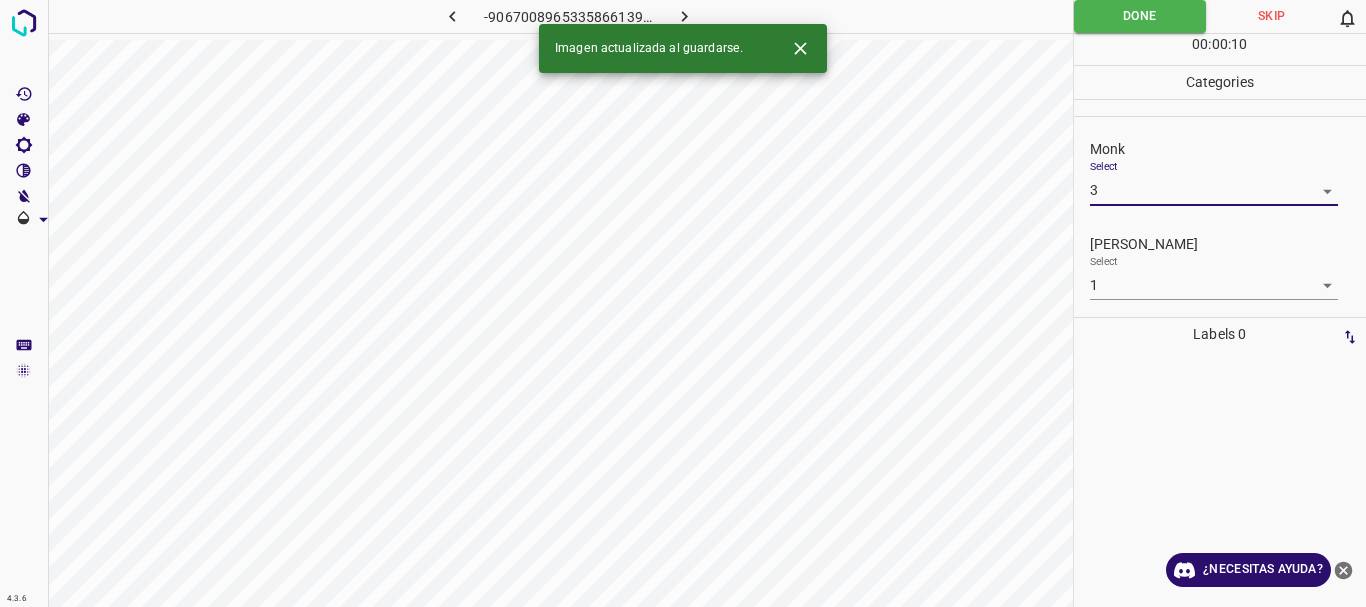 click on "4.3.6  -9067008965335866139.png Done Skip 0 00   : 00   : 10   Categories Monk   Select 3 3  [PERSON_NAME]   Select 1 1 Labels   0 Categories 1 Monk 2  [PERSON_NAME] Tools Space Change between modes (Draw & Edit) I Auto labeling R Restore zoom M Zoom in N Zoom out Delete Delete selecte label Filters Z Restore filters X Saturation filter C Brightness filter V Contrast filter B Gray scale filter General O Download Imagen actualizada al guardarse. ¿Necesitas ayuda? Texto original Valora esta traducción Tu opinión servirá para ayudar a mejorar el Traductor de Google - Texto - Esconder - Borrar" at bounding box center [683, 303] 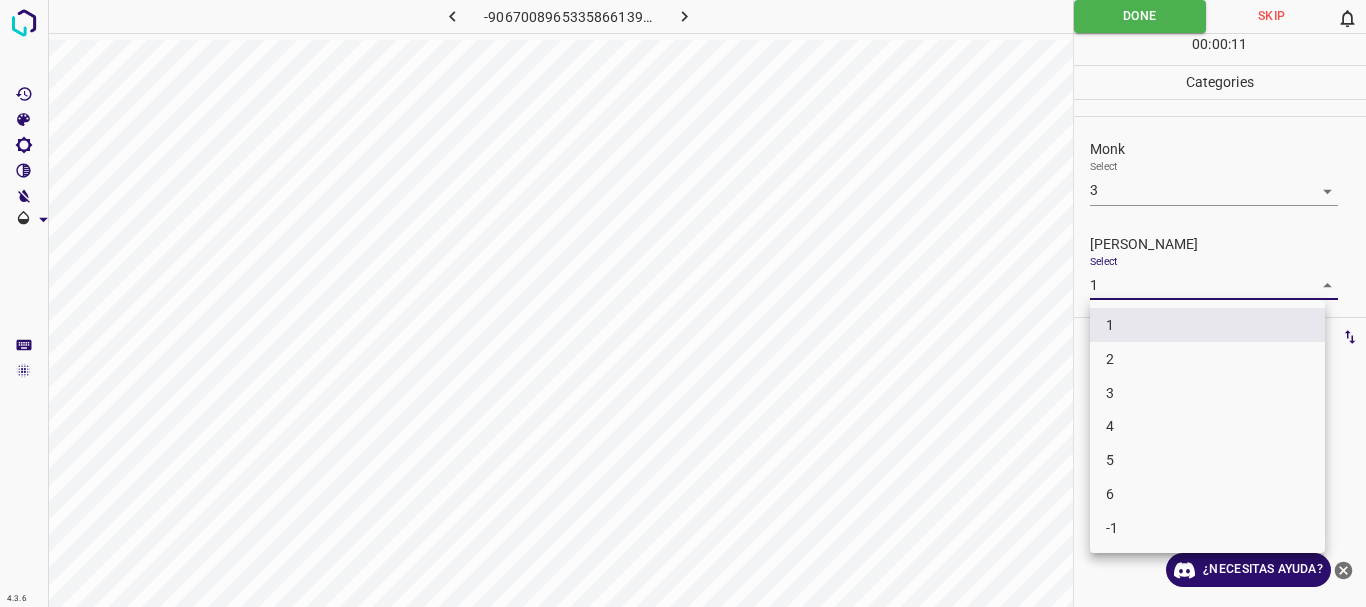 click on "3" at bounding box center [1207, 393] 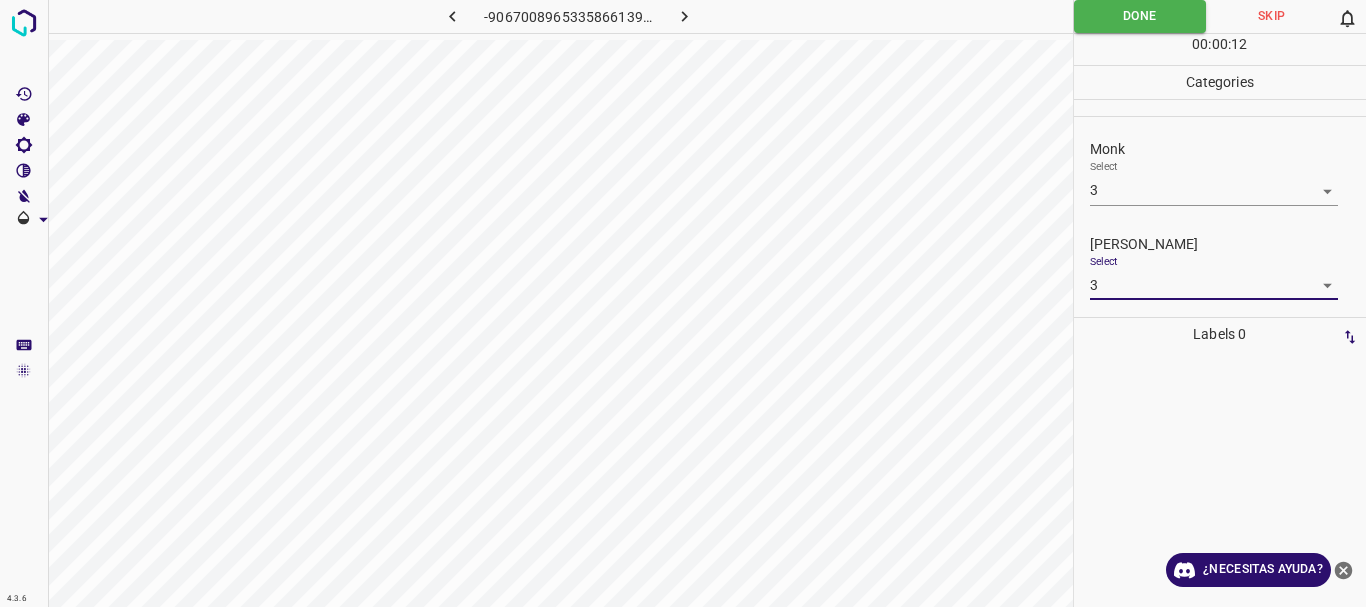 click on "4.3.6  -9067008965335866139.png Done Skip 0 00   : 00   : 12   Categories Monk   Select 3 3  [PERSON_NAME]   Select 3 3 Labels   0 Categories 1 Monk 2  [PERSON_NAME] Tools Space Change between modes (Draw & Edit) I Auto labeling R Restore zoom M Zoom in N Zoom out Delete Delete selecte label Filters Z Restore filters X Saturation filter C Brightness filter V Contrast filter B Gray scale filter General O Download ¿Necesitas ayuda? Texto original Valora esta traducción Tu opinión servirá para ayudar a mejorar el Traductor de Google - Texto - Esconder - Borrar" at bounding box center (683, 303) 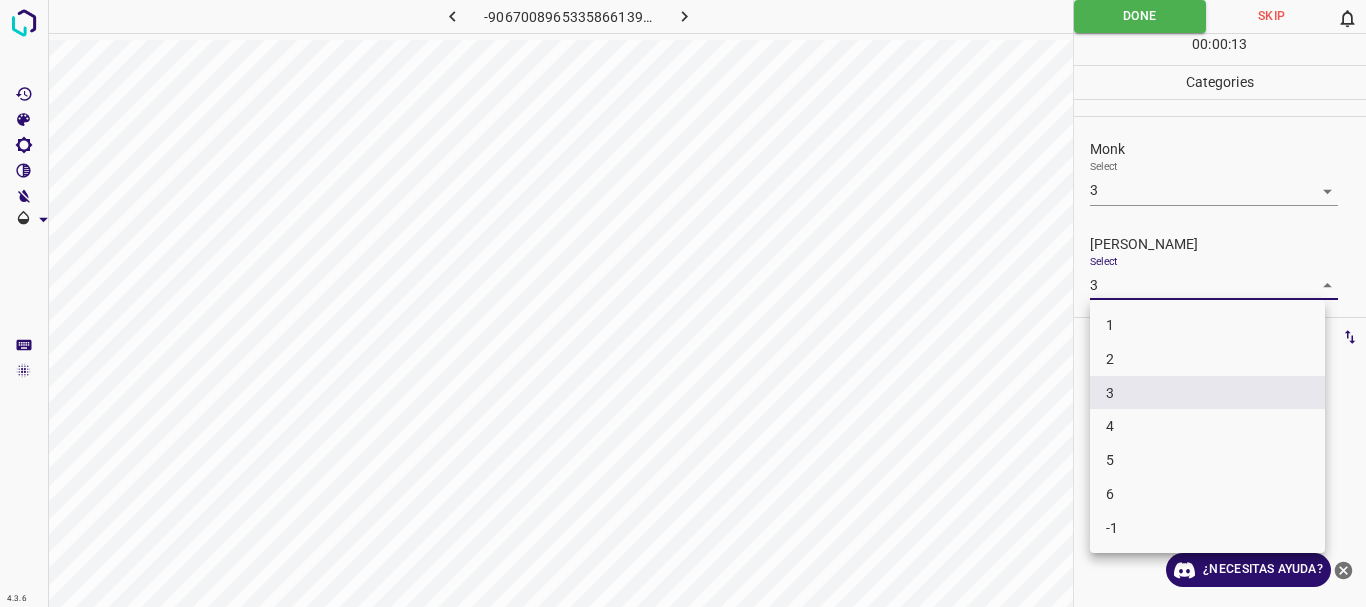 click on "4" at bounding box center [1207, 426] 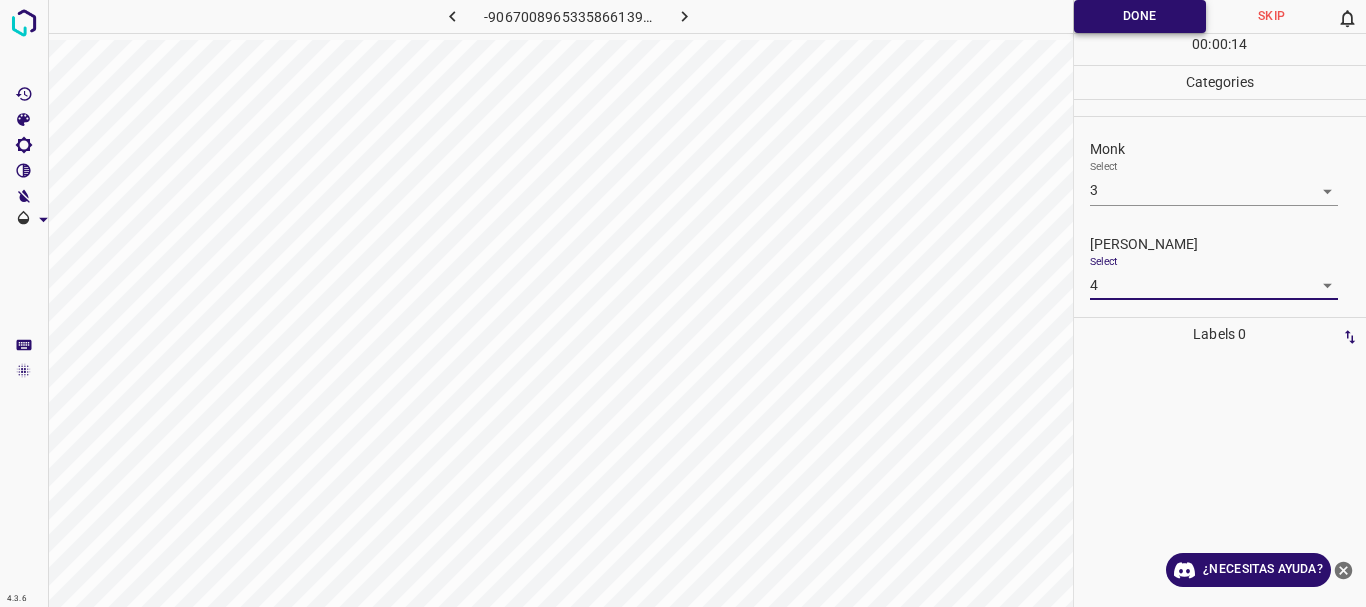 click on "Done" at bounding box center [1140, 16] 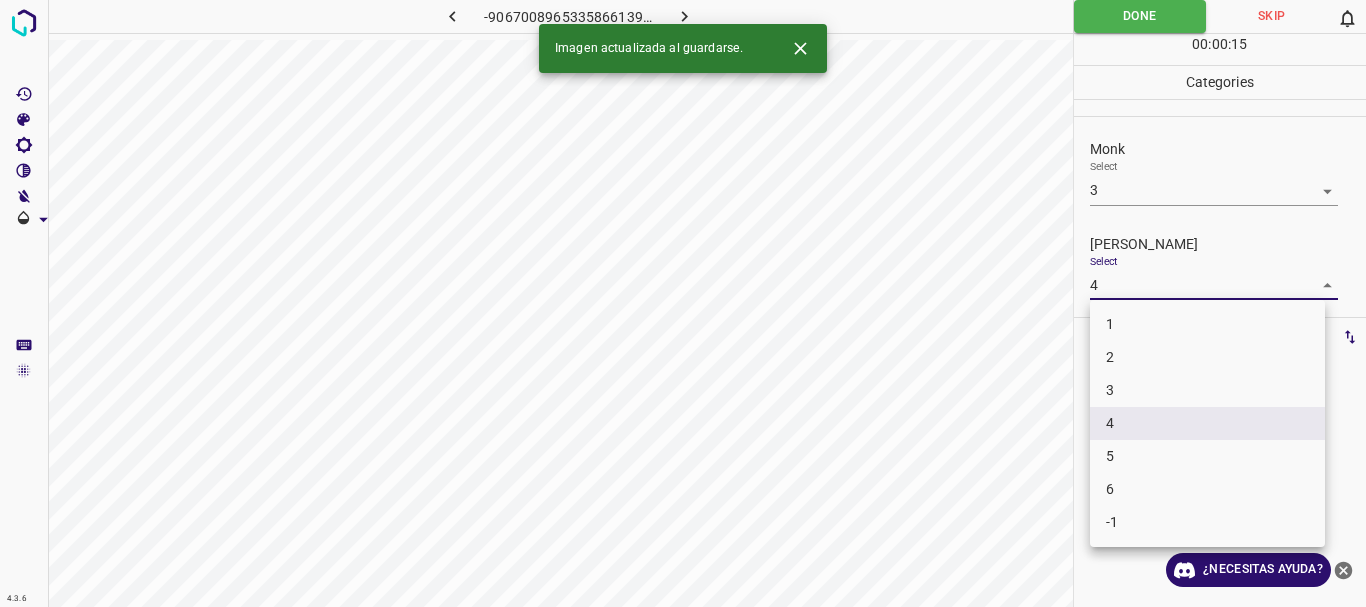 drag, startPoint x: 1120, startPoint y: 277, endPoint x: 1132, endPoint y: 333, distance: 57.271286 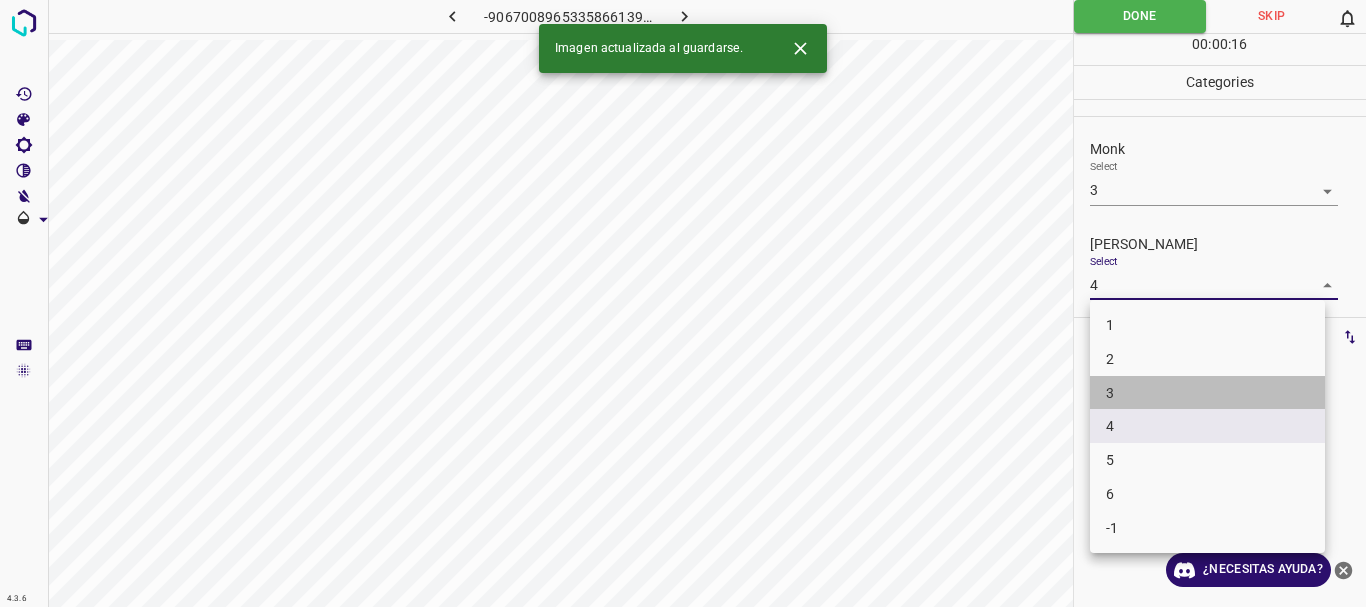 drag, startPoint x: 1142, startPoint y: 387, endPoint x: 1113, endPoint y: 304, distance: 87.92042 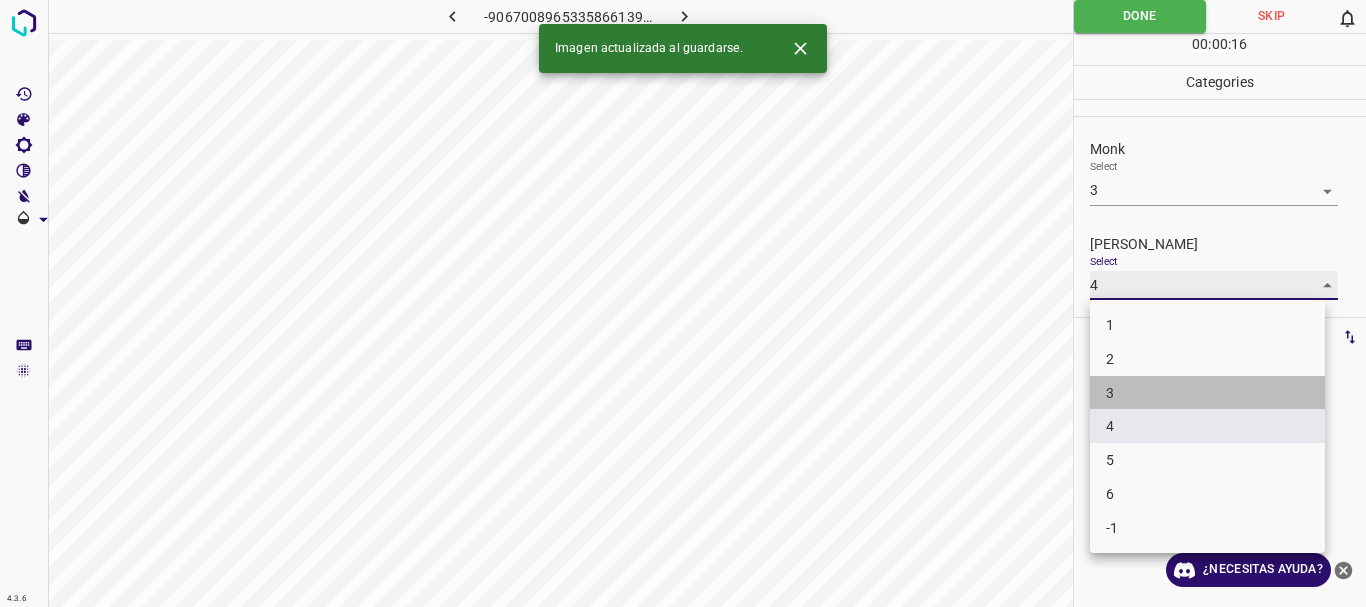 type on "3" 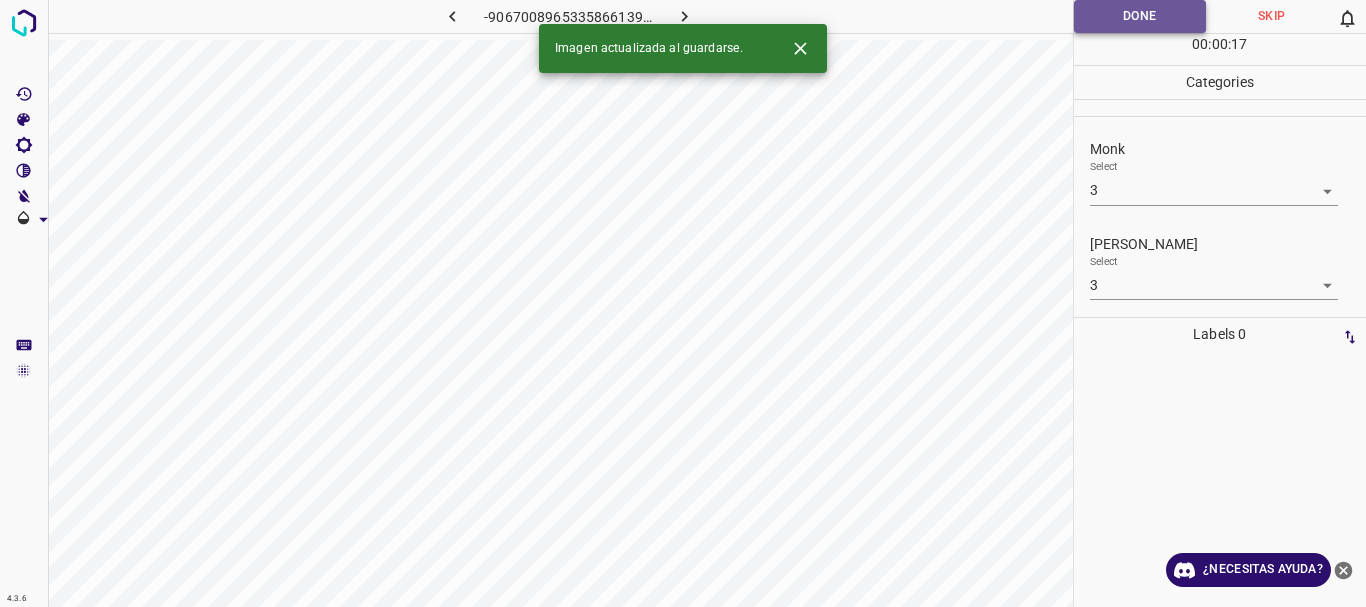 click on "Done" at bounding box center [1140, 16] 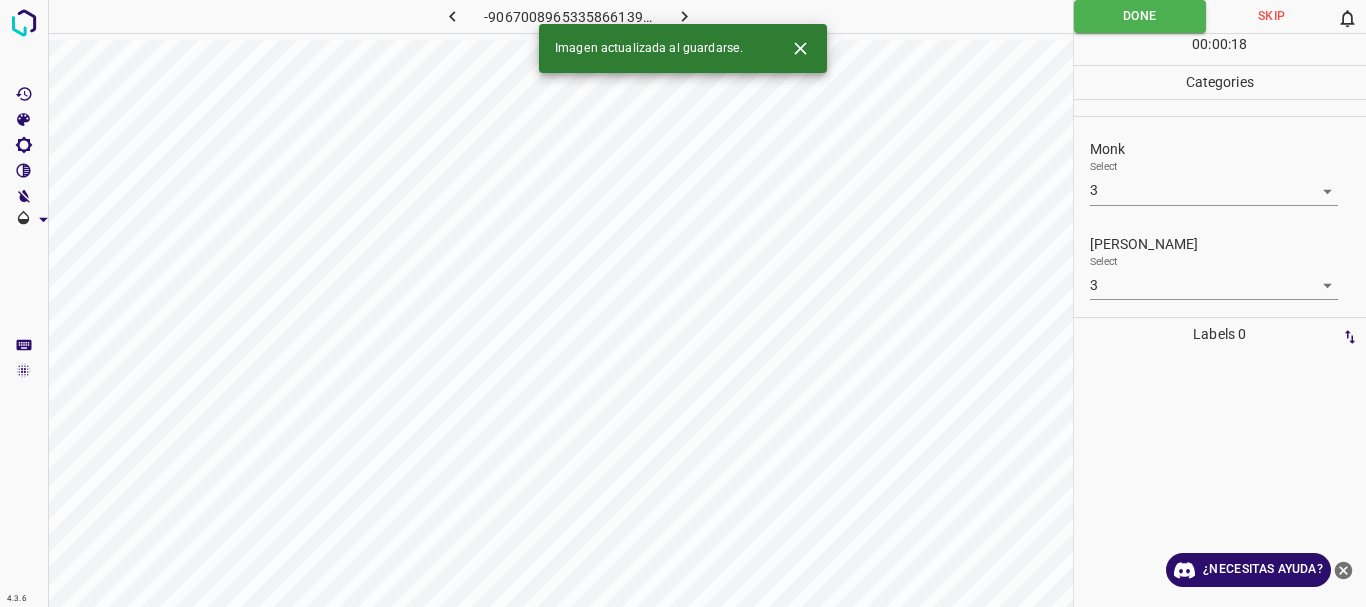 click 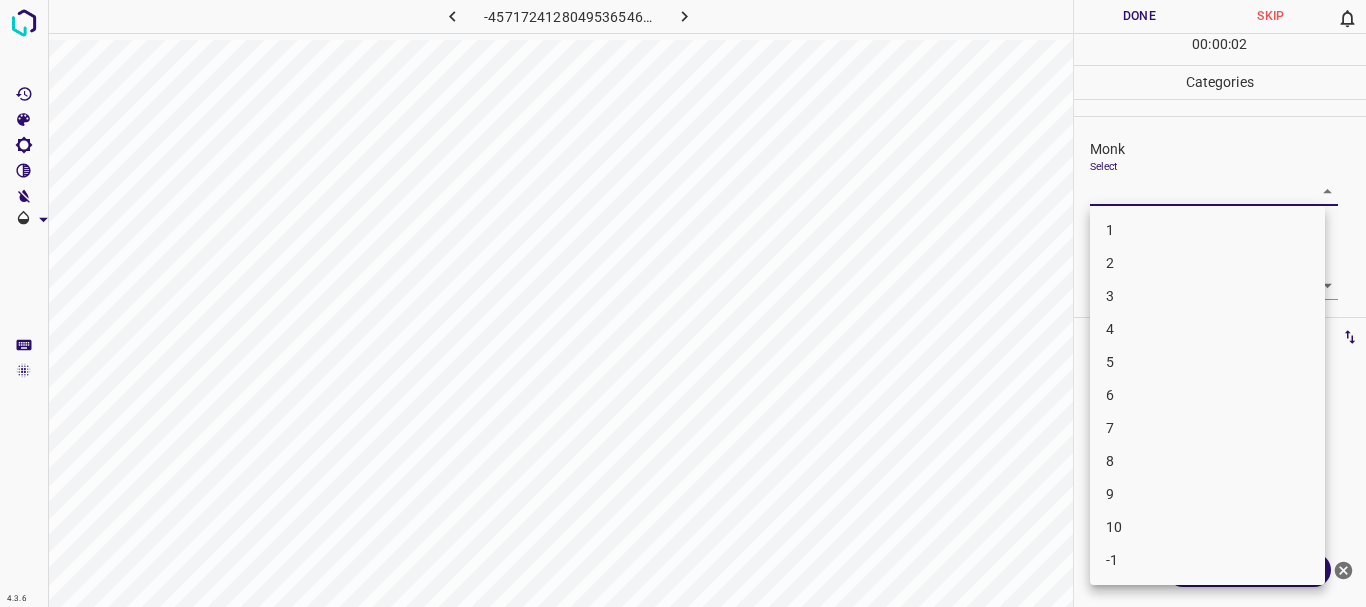 click on "4.3.6  -4571724128049536546.png Done Skip 0 00   : 00   : 02   Categories Monk   Select ​  [PERSON_NAME]   Select ​ Labels   0 Categories 1 Monk 2  [PERSON_NAME] Tools Space Change between modes (Draw & Edit) I Auto labeling R Restore zoom M Zoom in N Zoom out Delete Delete selecte label Filters Z Restore filters X Saturation filter C Brightness filter V Contrast filter B Gray scale filter General O Download ¿Necesitas ayuda? Texto original Valora esta traducción Tu opinión servirá para ayudar a mejorar el Traductor de Google - Texto - Esconder - Borrar 1 2 3 4 5 6 7 8 9 10 -1" at bounding box center [683, 303] 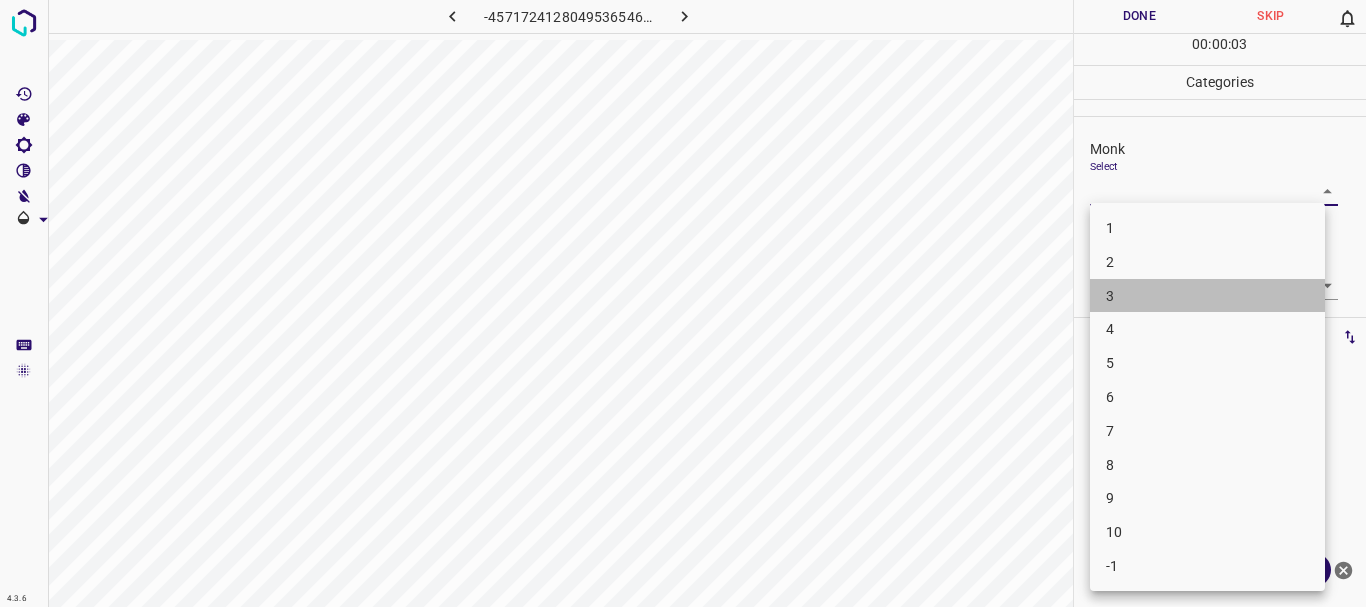 click on "3" at bounding box center [1207, 296] 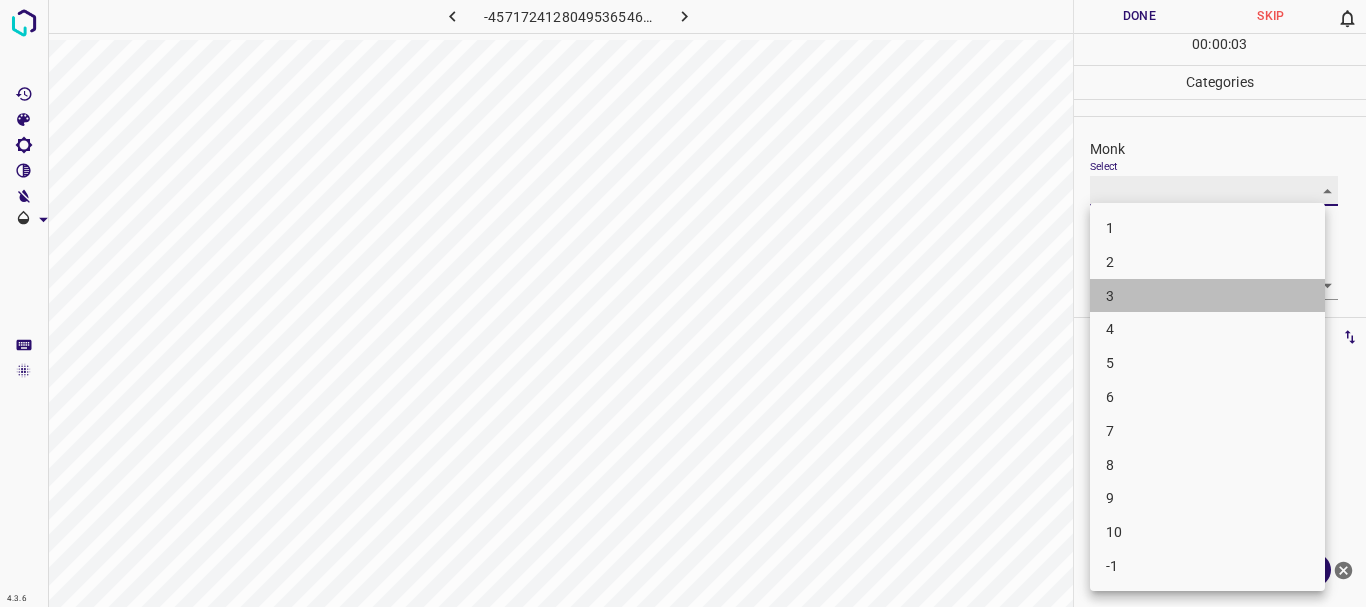 type on "3" 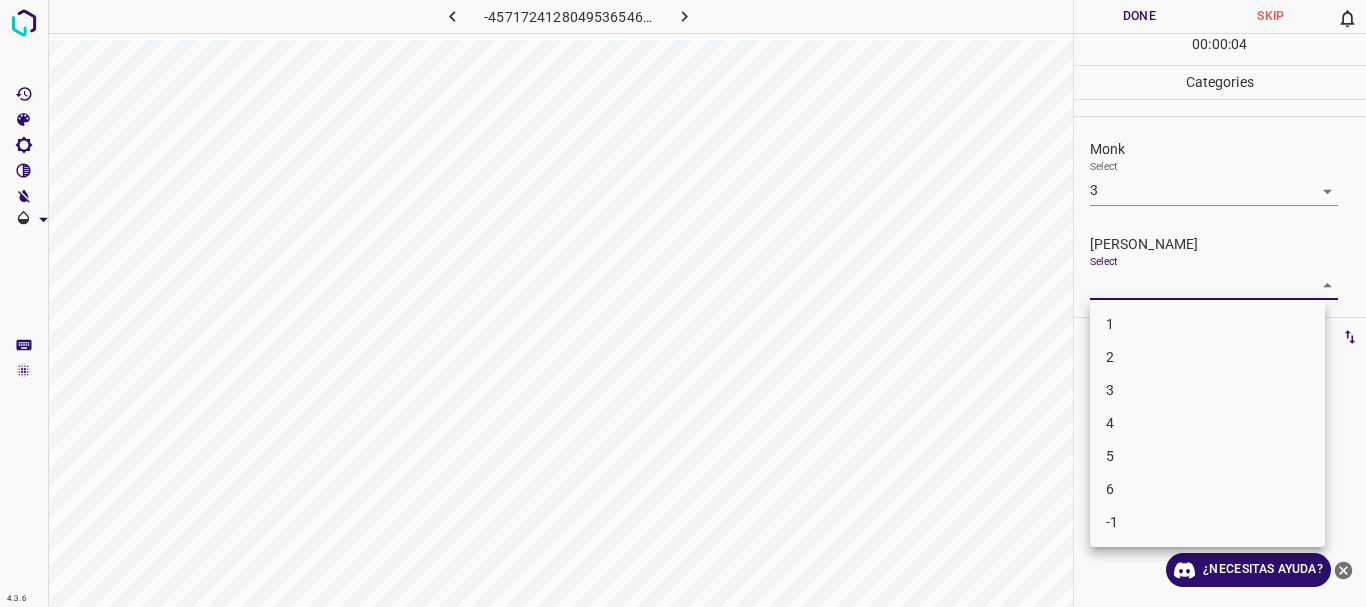 click on "4.3.6  -4571724128049536546.png Done Skip 0 00   : 00   : 04   Categories Monk   Select 3 3  [PERSON_NAME]   Select ​ Labels   0 Categories 1 Monk 2  [PERSON_NAME] Tools Space Change between modes (Draw & Edit) I Auto labeling R Restore zoom M Zoom in N Zoom out Delete Delete selecte label Filters Z Restore filters X Saturation filter C Brightness filter V Contrast filter B Gray scale filter General O Download ¿Necesitas ayuda? Texto original Valora esta traducción Tu opinión servirá para ayudar a mejorar el Traductor de Google - Texto - Esconder - Borrar 1 2 3 4 5 6 -1" at bounding box center (683, 303) 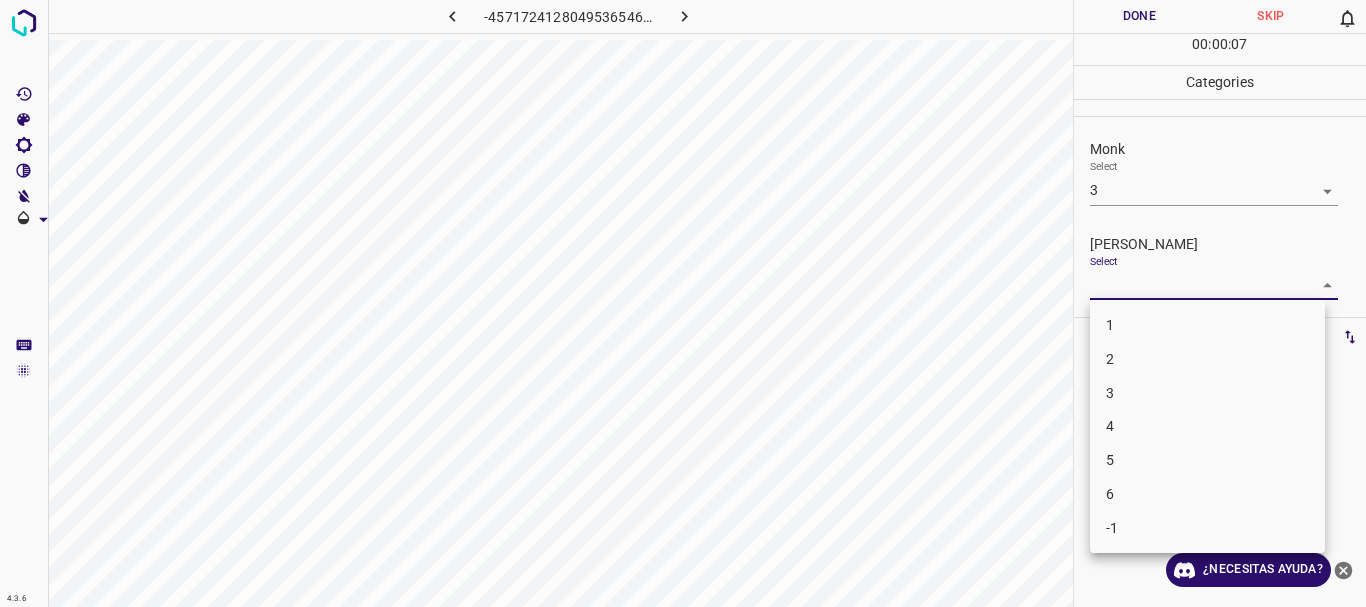 click on "1" at bounding box center (1207, 325) 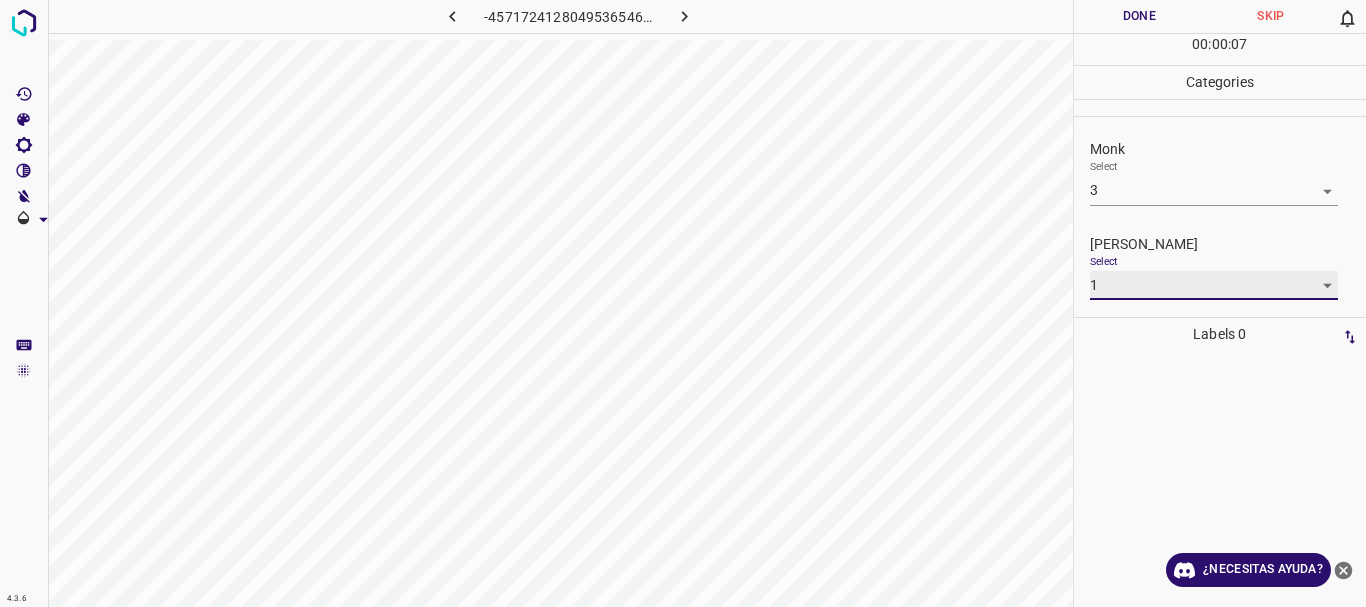 type on "1" 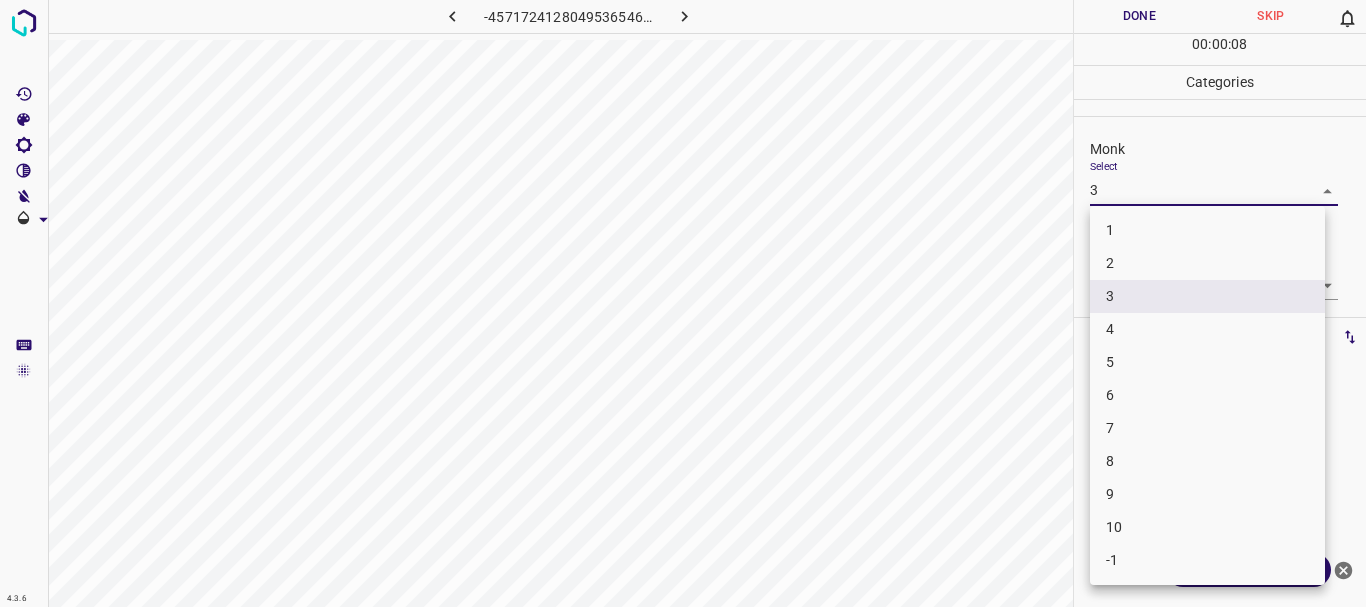 click on "4.3.6  -4571724128049536546.png Done Skip 0 00   : 00   : 08   Categories Monk   Select 3 3  [PERSON_NAME]   Select 1 1 Labels   0 Categories 1 Monk 2  [PERSON_NAME] Tools Space Change between modes (Draw & Edit) I Auto labeling R Restore zoom M Zoom in N Zoom out Delete Delete selecte label Filters Z Restore filters X Saturation filter C Brightness filter V Contrast filter B Gray scale filter General O Download ¿Necesitas ayuda? Texto original Valora esta traducción Tu opinión servirá para ayudar a mejorar el Traductor de Google - Texto - Esconder - Borrar 1 2 3 4 5 6 7 8 9 10 -1" at bounding box center [683, 303] 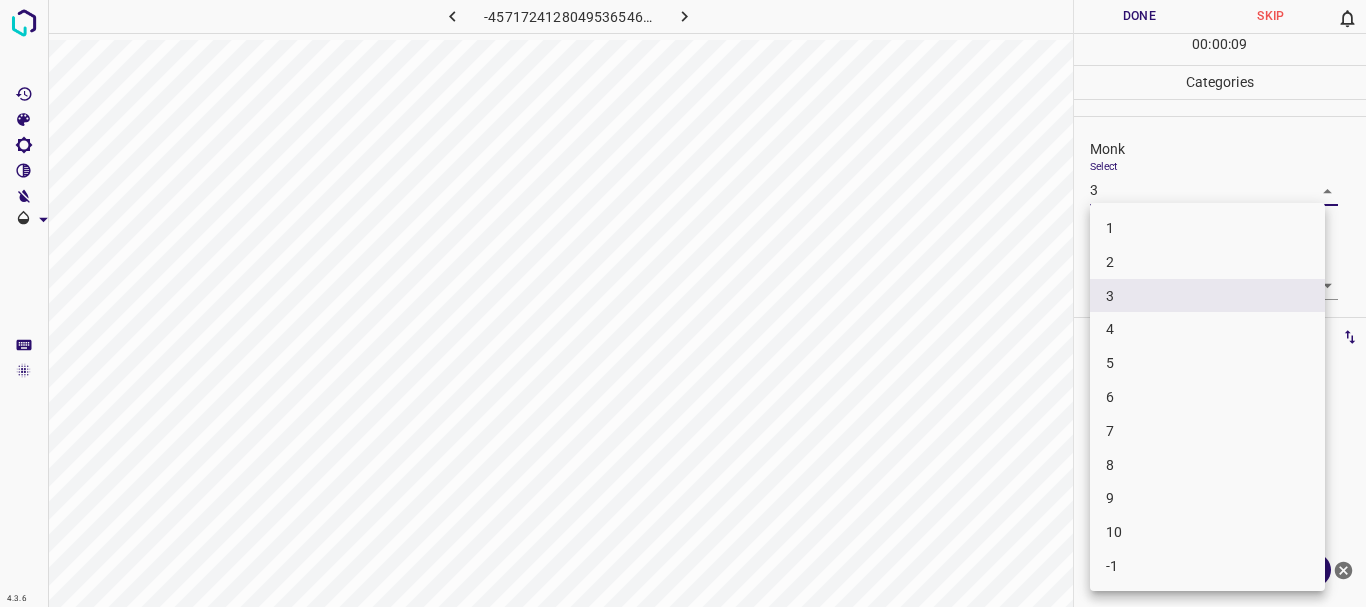 click on "2" at bounding box center (1207, 262) 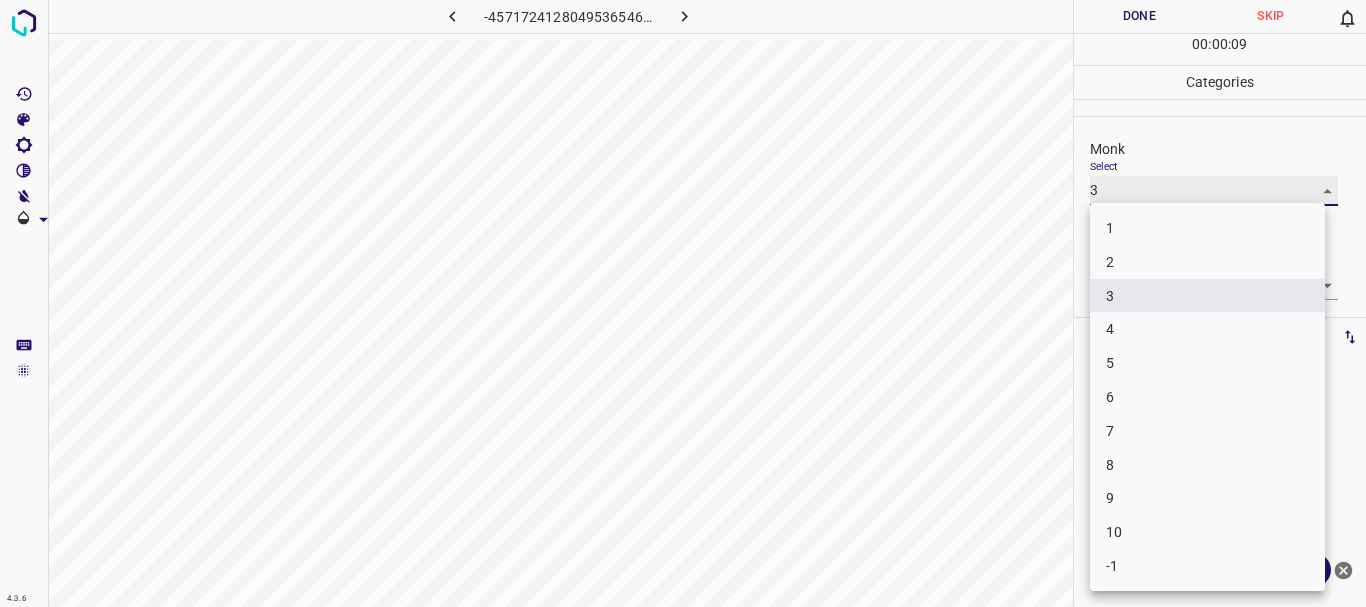 type on "2" 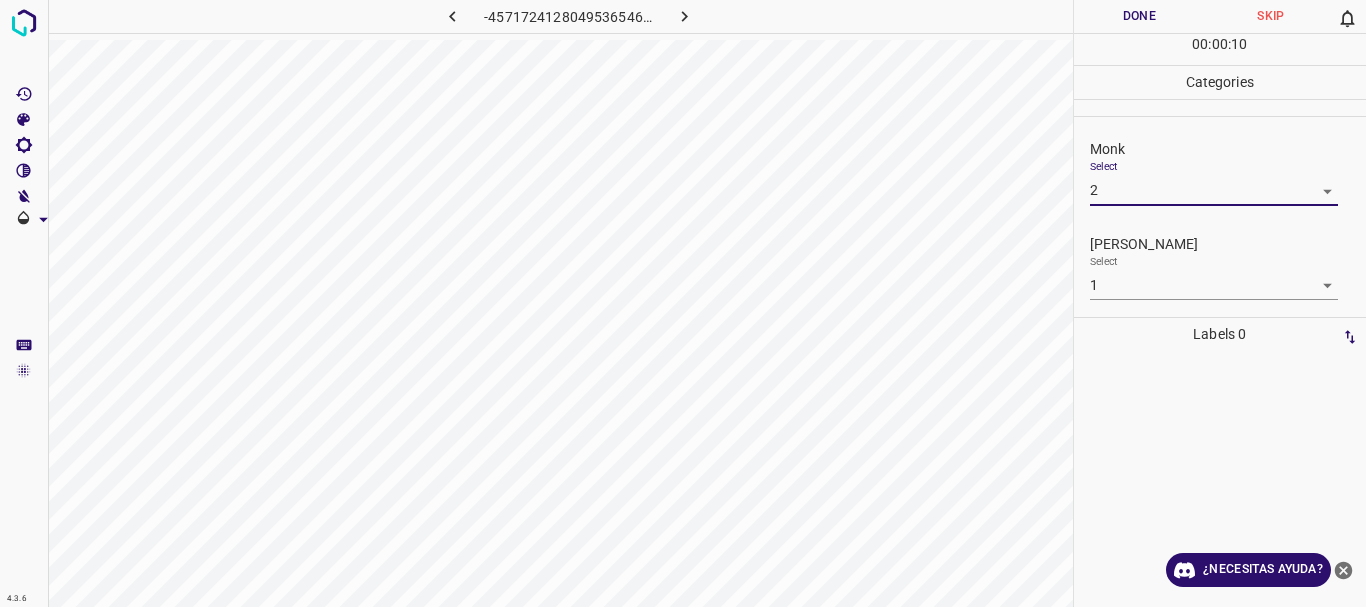 click on "Done" at bounding box center (1140, 16) 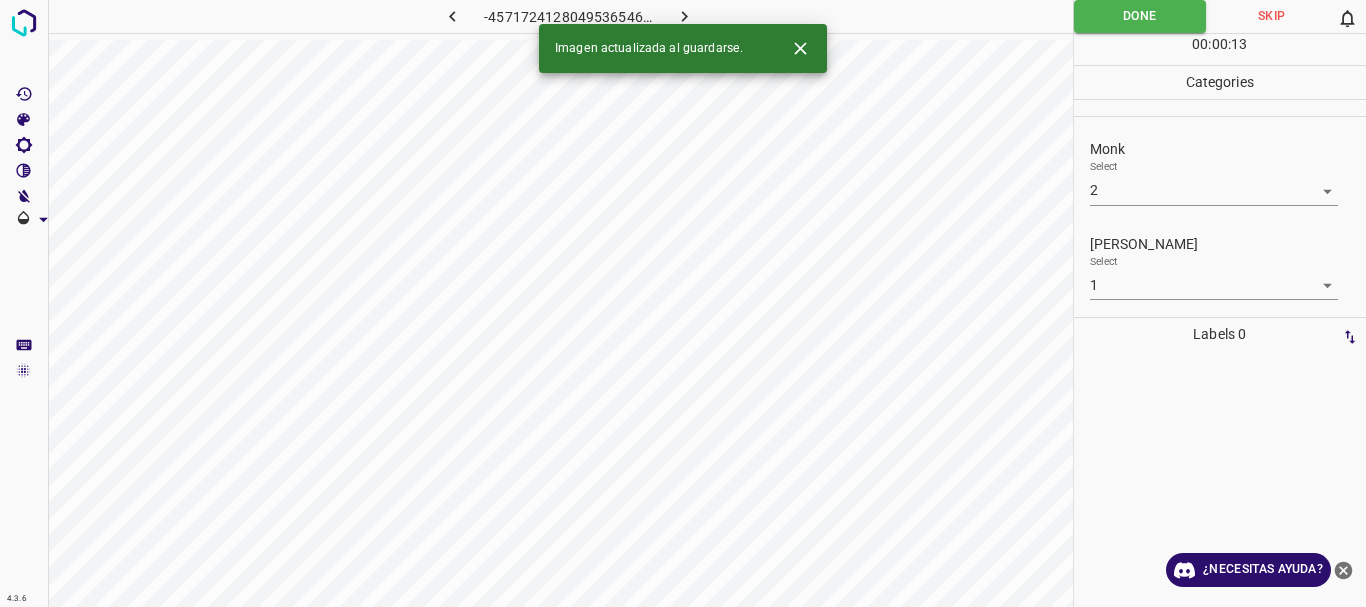 click at bounding box center [684, 16] 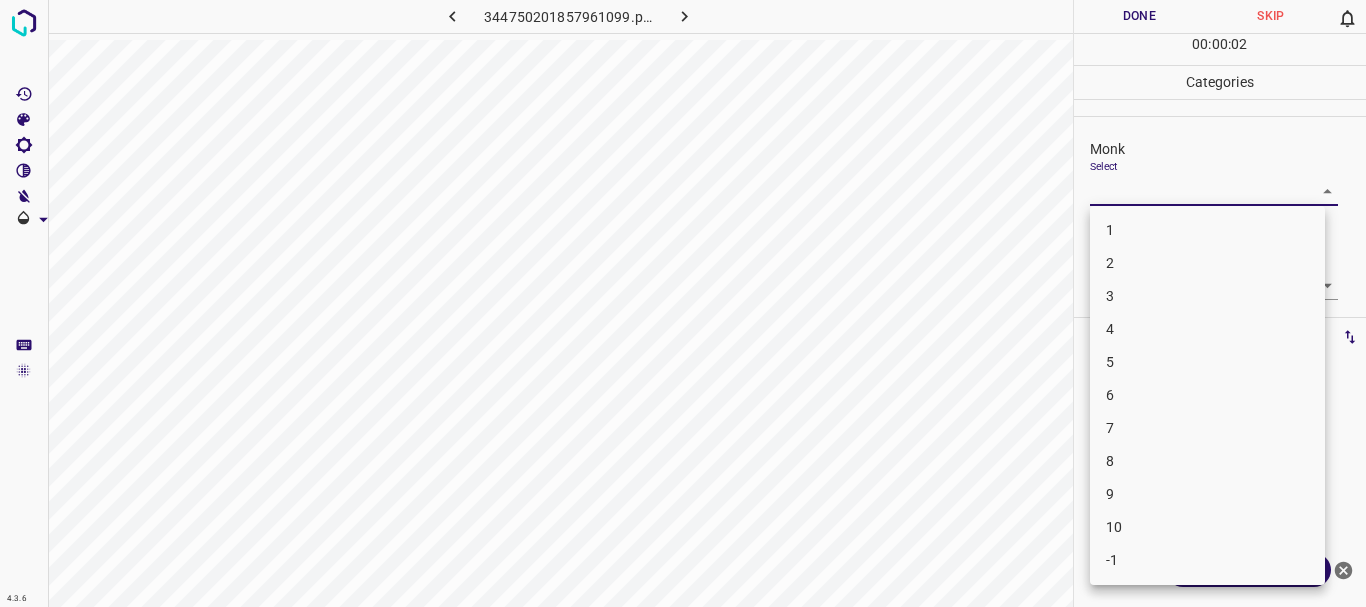 click on "4.3.6  344750201857961099.png Done Skip 0 00   : 00   : 02   Categories Monk   Select ​  [PERSON_NAME]   Select ​ Labels   0 Categories 1 Monk 2  [PERSON_NAME] Tools Space Change between modes (Draw & Edit) I Auto labeling R Restore zoom M Zoom in N Zoom out Delete Delete selecte label Filters Z Restore filters X Saturation filter C Brightness filter V Contrast filter B Gray scale filter General O Download ¿Necesitas ayuda? Texto original Valora esta traducción Tu opinión servirá para ayudar a mejorar el Traductor de Google - Texto - Esconder - Borrar 1 2 3 4 5 6 7 8 9 10 -1" at bounding box center [683, 303] 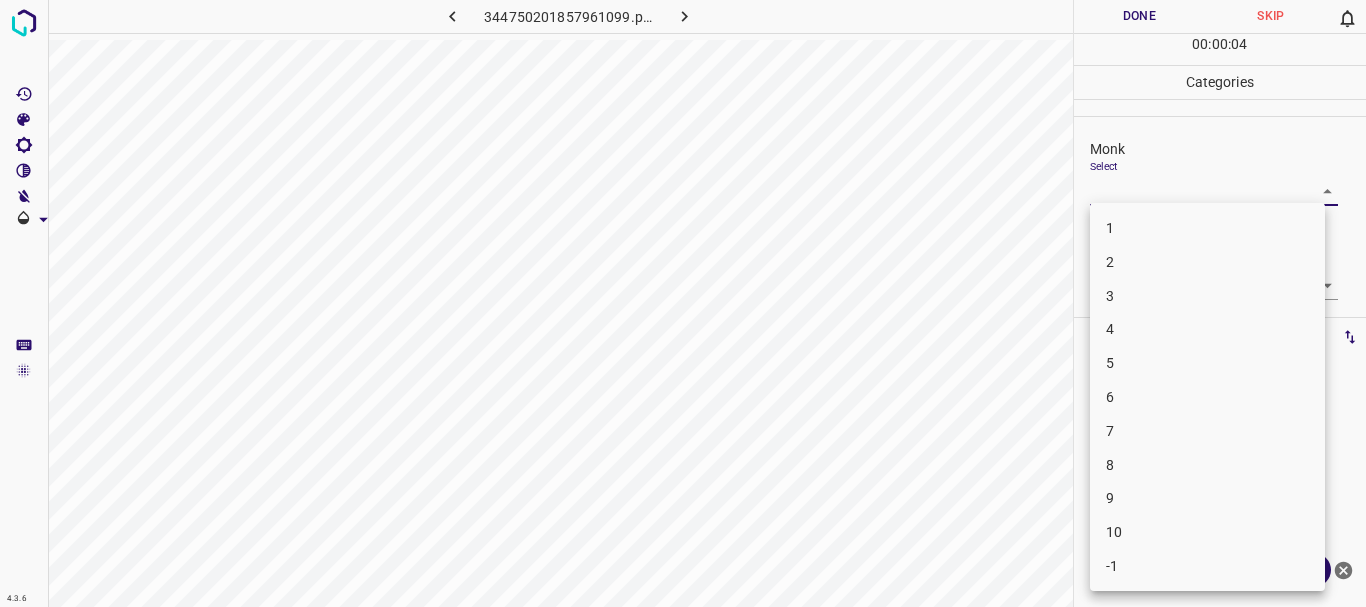 click on "3" at bounding box center [1207, 296] 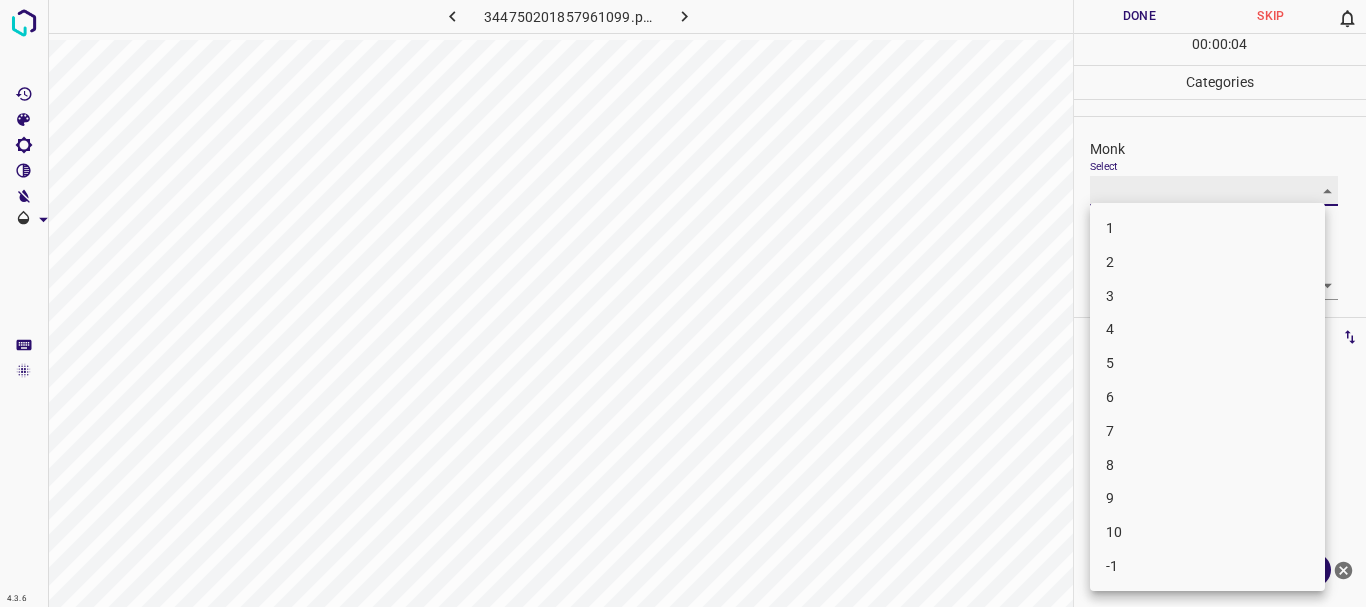 type on "3" 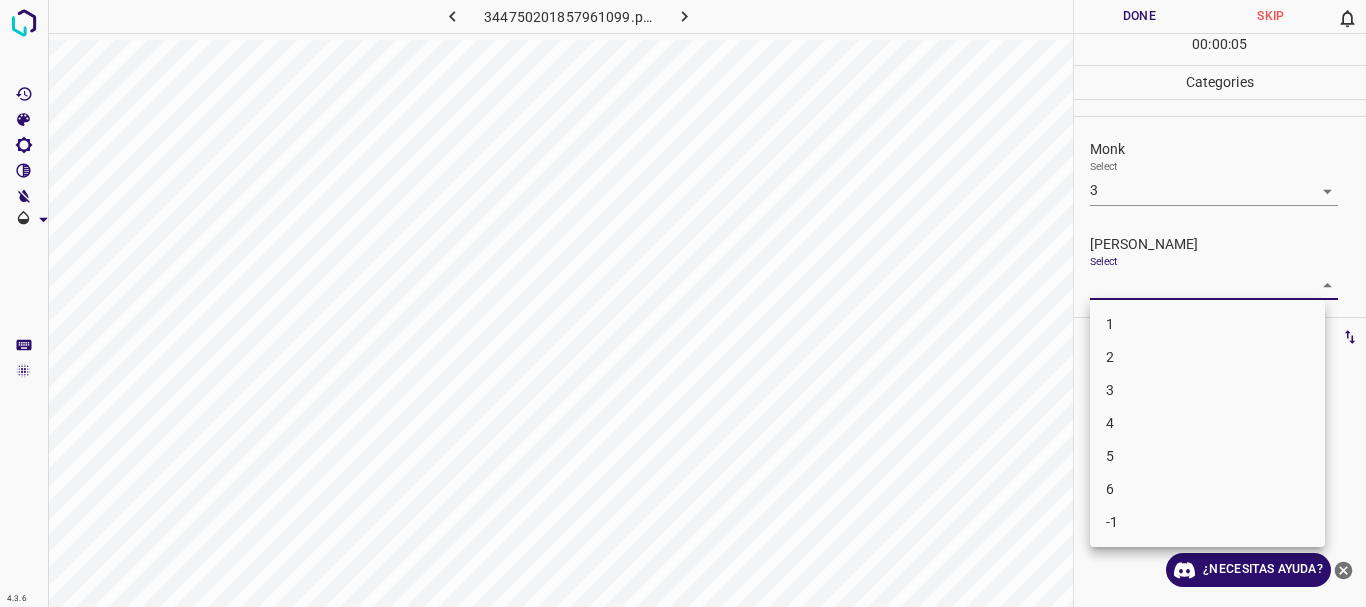 click on "4.3.6  344750201857961099.png Done Skip 0 00   : 00   : 05   Categories Monk   Select 3 3  [PERSON_NAME]   Select ​ Labels   0 Categories 1 Monk 2  [PERSON_NAME] Tools Space Change between modes (Draw & Edit) I Auto labeling R Restore zoom M Zoom in N Zoom out Delete Delete selecte label Filters Z Restore filters X Saturation filter C Brightness filter V Contrast filter B Gray scale filter General O Download ¿Necesitas ayuda? Texto original Valora esta traducción Tu opinión servirá para ayudar a mejorar el Traductor de Google - Texto - Esconder - Borrar 1 2 3 4 5 6 -1" at bounding box center (683, 303) 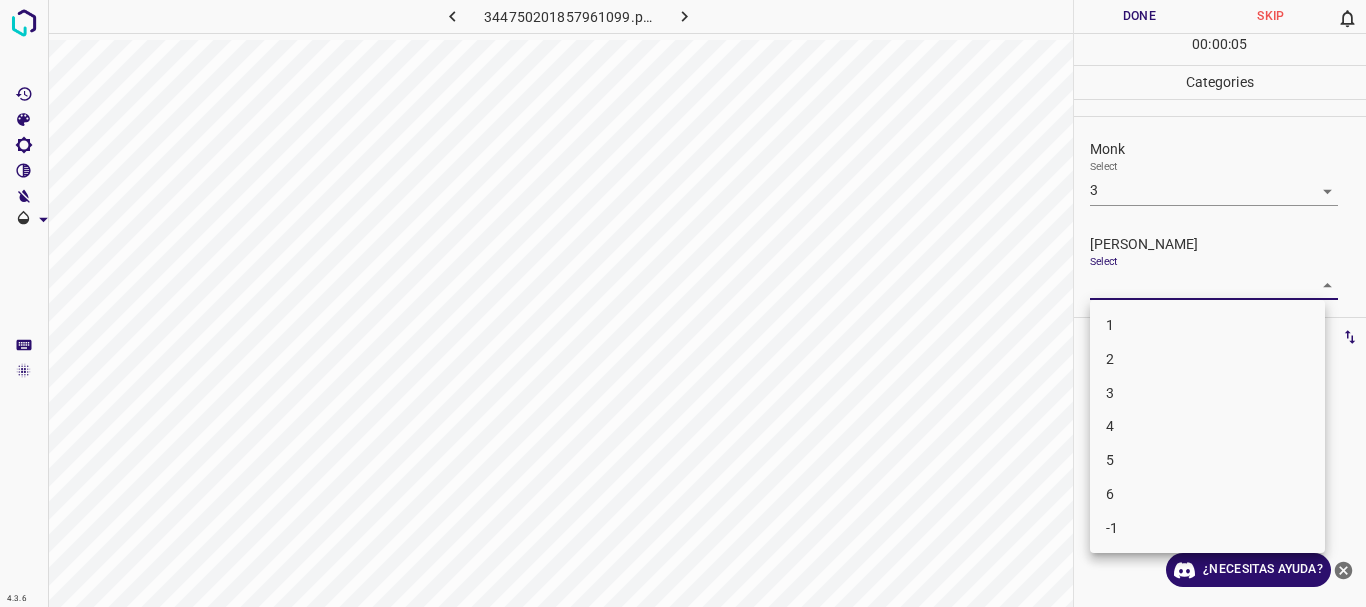 click on "2" at bounding box center (1207, 359) 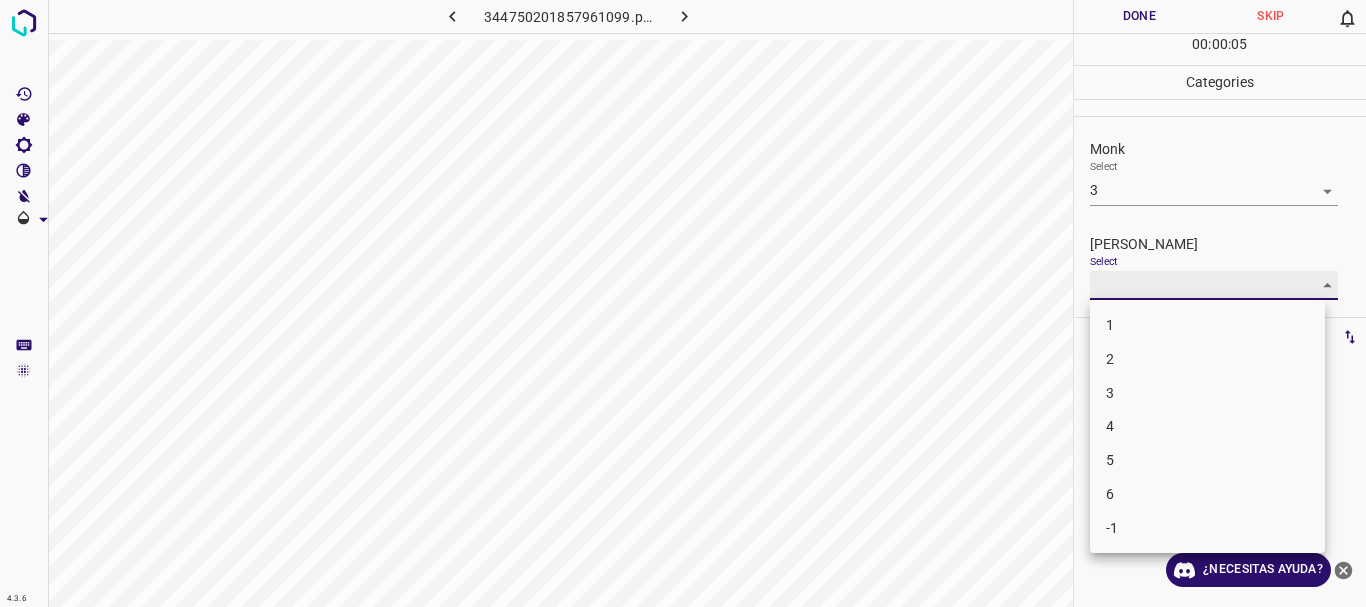 type on "2" 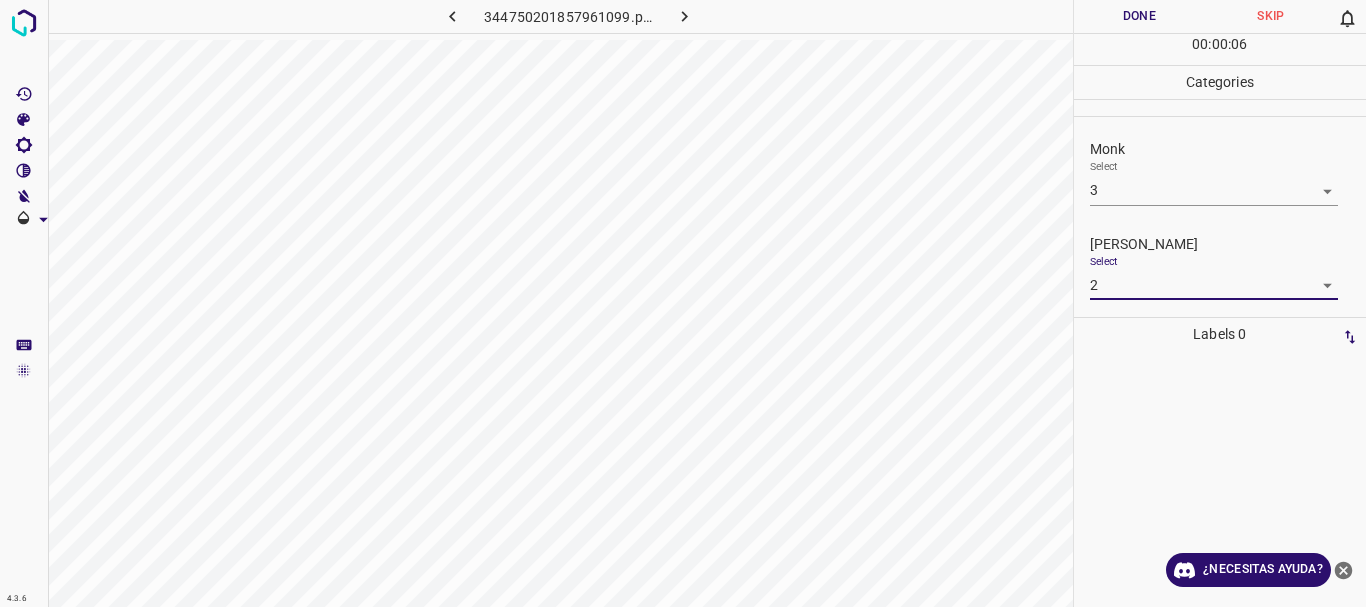 click on "Done" at bounding box center [1140, 16] 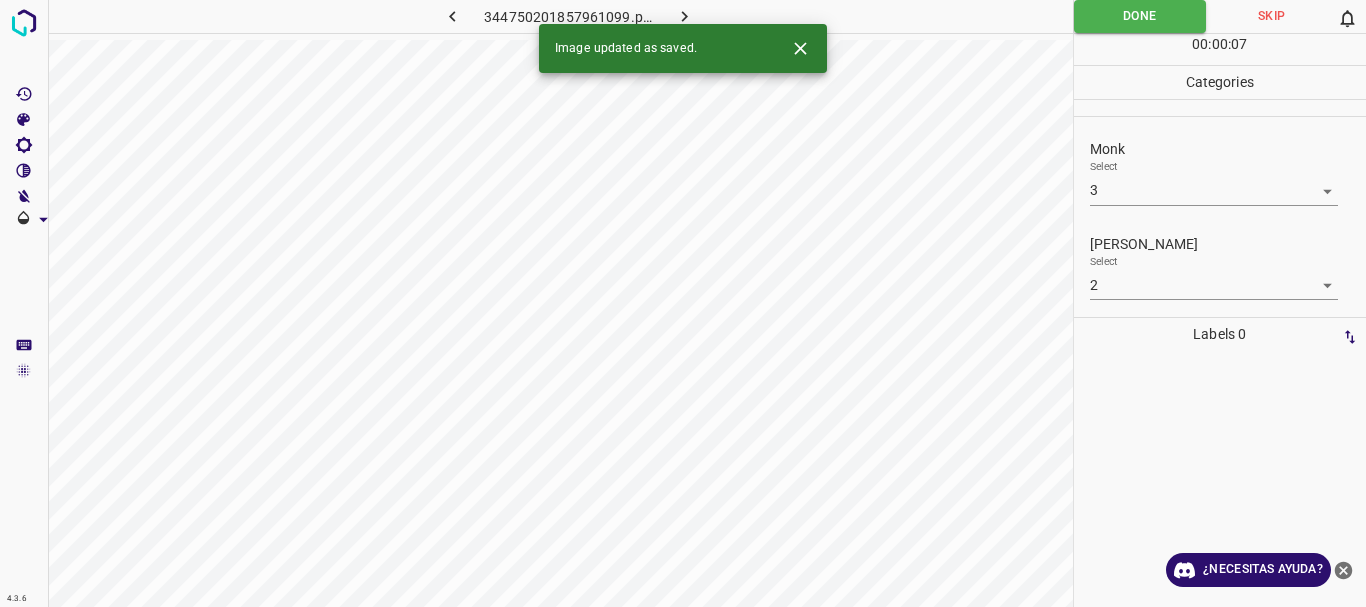 click on "Image updated as saved." at bounding box center [683, 48] 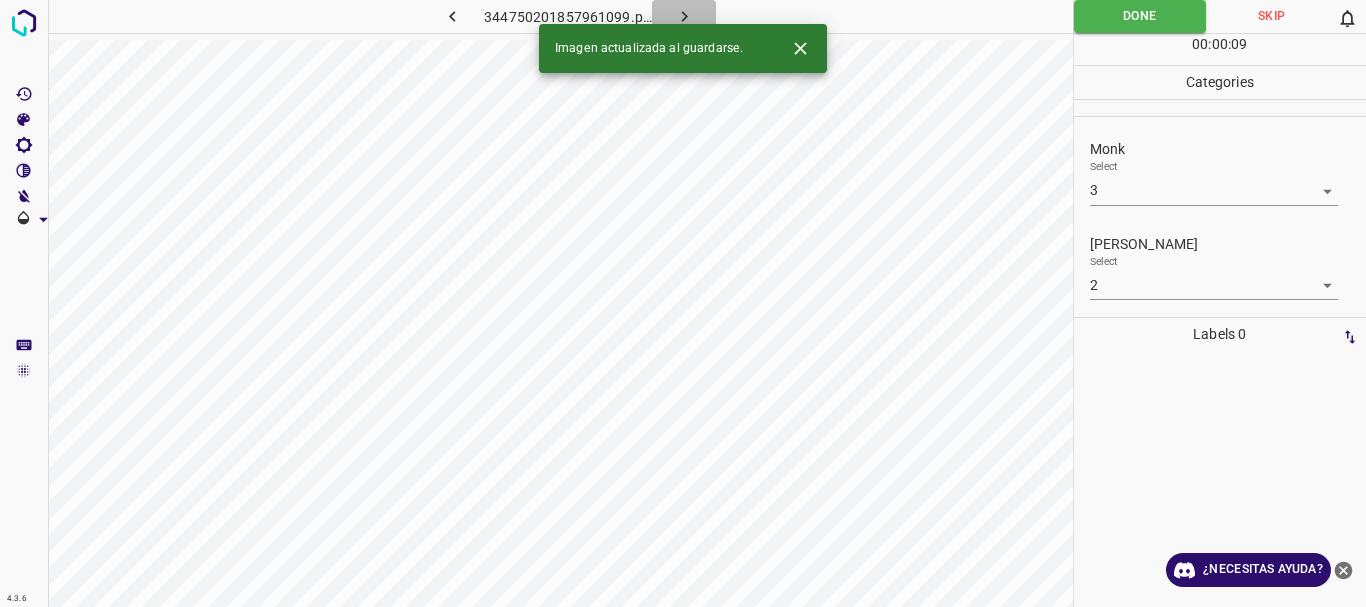 click at bounding box center [684, 16] 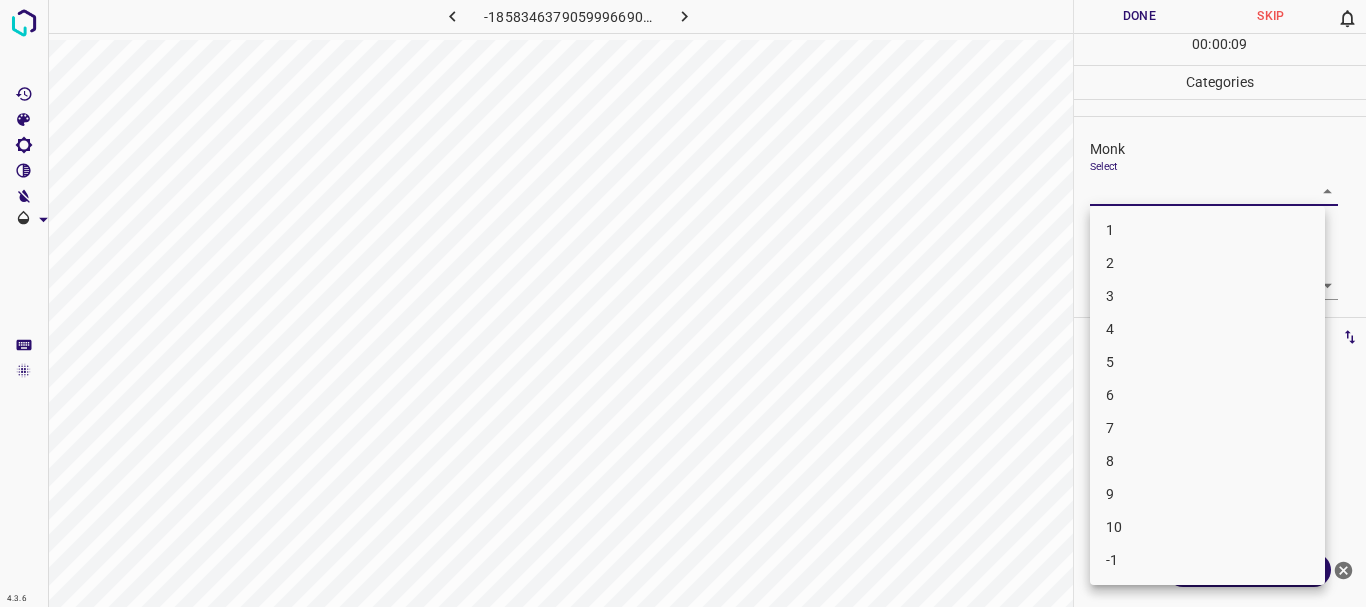 click on "4.3.6  -1858346379059996690.png Done Skip 0 00   : 00   : 09   Categories Monk   Select ​  [PERSON_NAME]   Select ​ Labels   0 Categories 1 Monk 2  [PERSON_NAME] Tools Space Change between modes (Draw & Edit) I Auto labeling R Restore zoom M Zoom in N Zoom out Delete Delete selecte label Filters Z Restore filters X Saturation filter C Brightness filter V Contrast filter B Gray scale filter General O Download ¿Necesitas ayuda? Texto original Valora esta traducción Tu opinión servirá para ayudar a mejorar el Traductor de Google - Texto - Esconder - Borrar 1 2 3 4 5 6 7 8 9 10 -1" at bounding box center (683, 303) 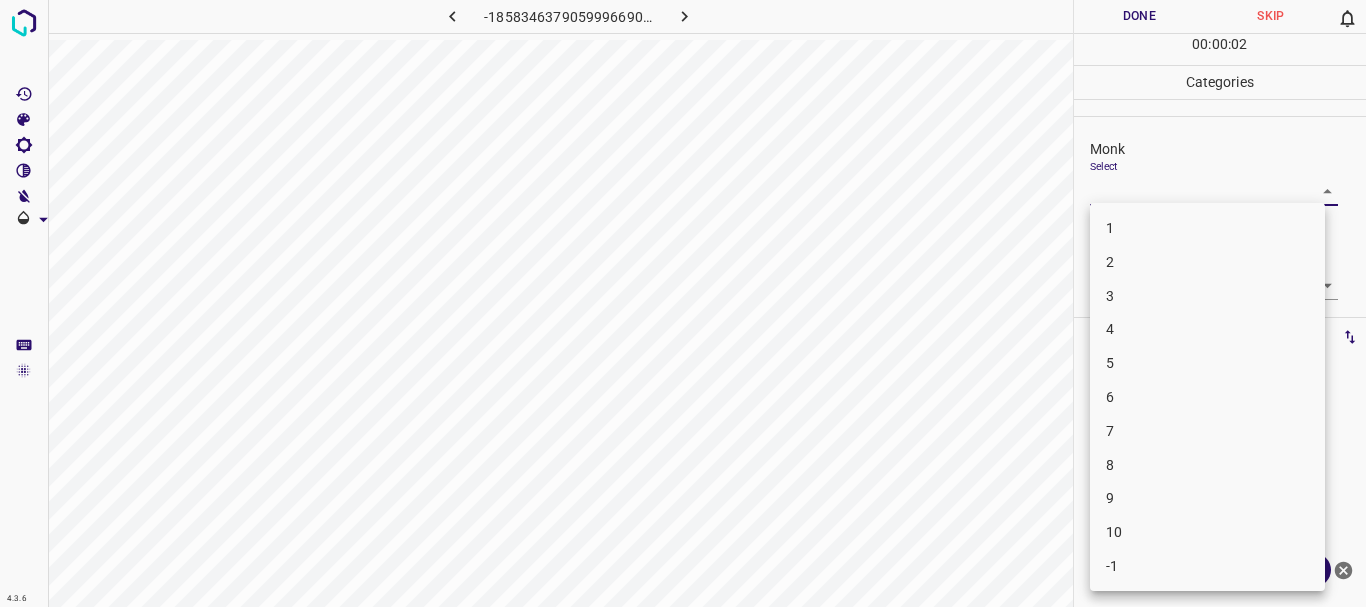 click on "4" at bounding box center [1207, 329] 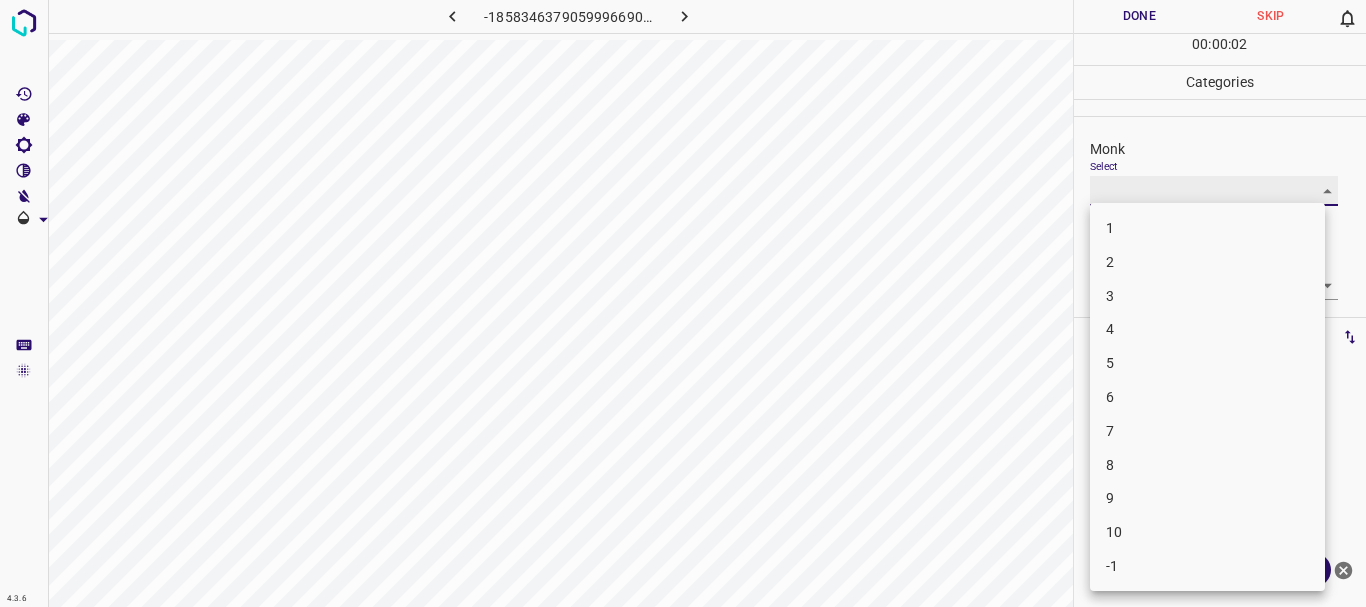 type on "4" 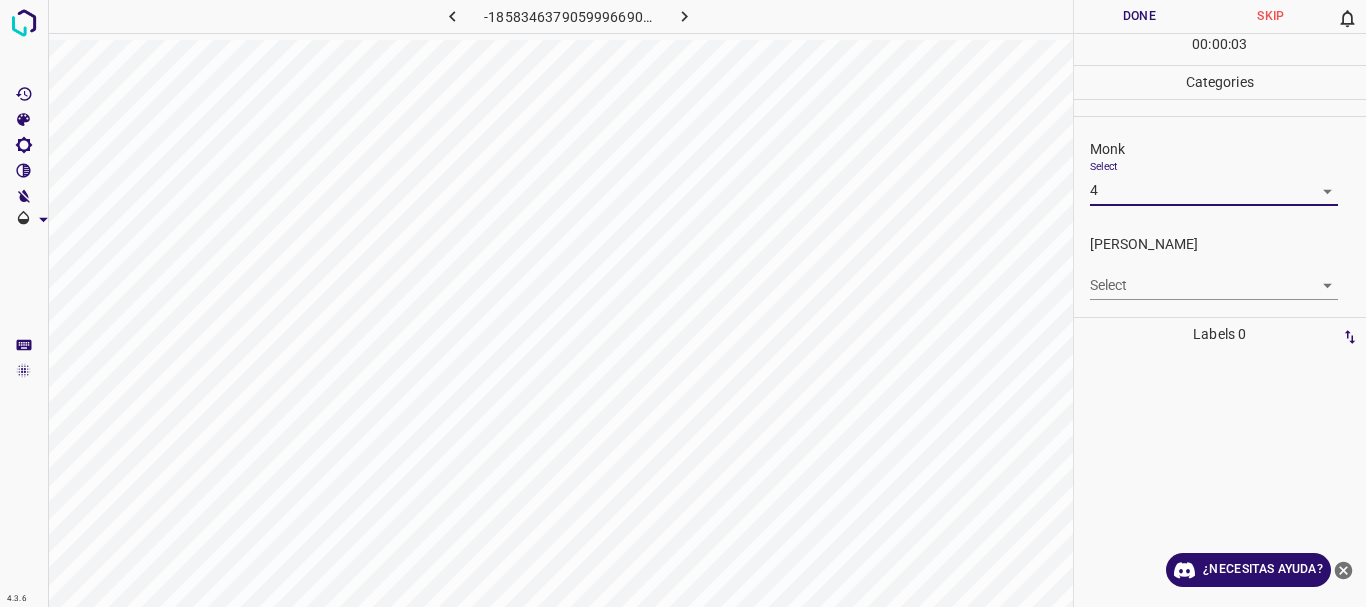 click on "4.3.6  -1858346379059996690.png Done Skip 0 00   : 00   : 03   Categories Monk   Select 4 4  [PERSON_NAME]   Select ​ Labels   0 Categories 1 Monk 2  [PERSON_NAME] Tools Space Change between modes (Draw & Edit) I Auto labeling R Restore zoom M Zoom in N Zoom out Delete Delete selecte label Filters Z Restore filters X Saturation filter C Brightness filter V Contrast filter B Gray scale filter General O Download ¿Necesitas ayuda? Texto original Valora esta traducción Tu opinión servirá para ayudar a mejorar el Traductor de Google - Texto - Esconder - Borrar" at bounding box center (683, 303) 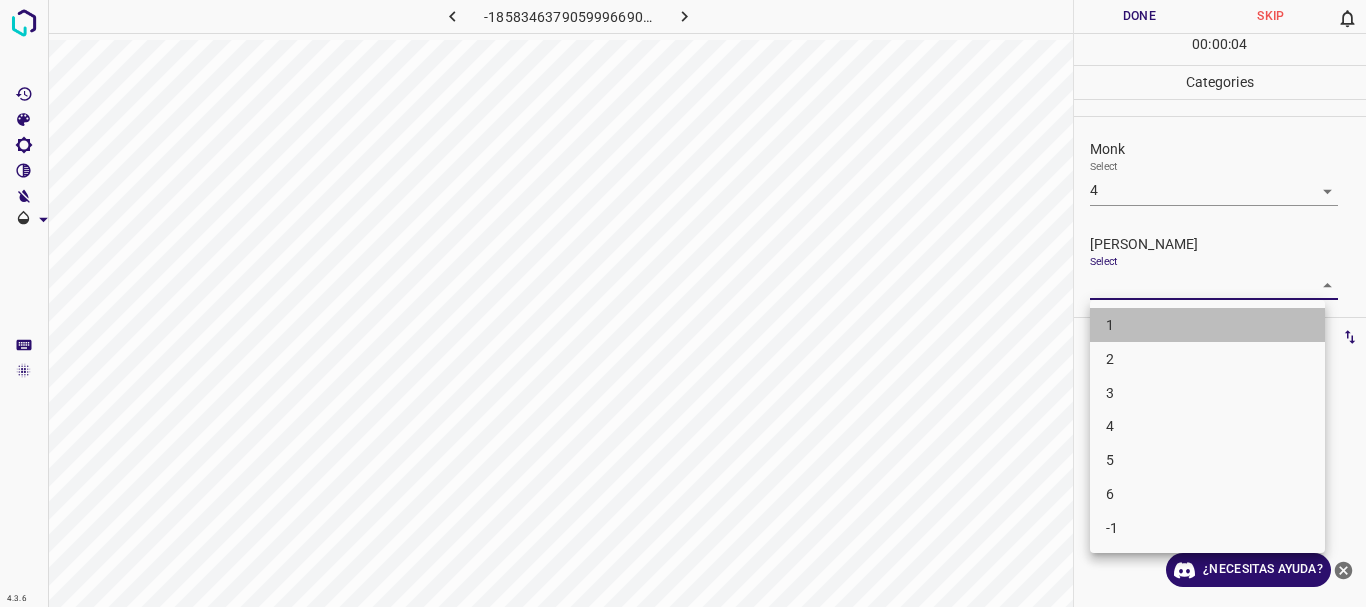 click on "1" at bounding box center (1207, 325) 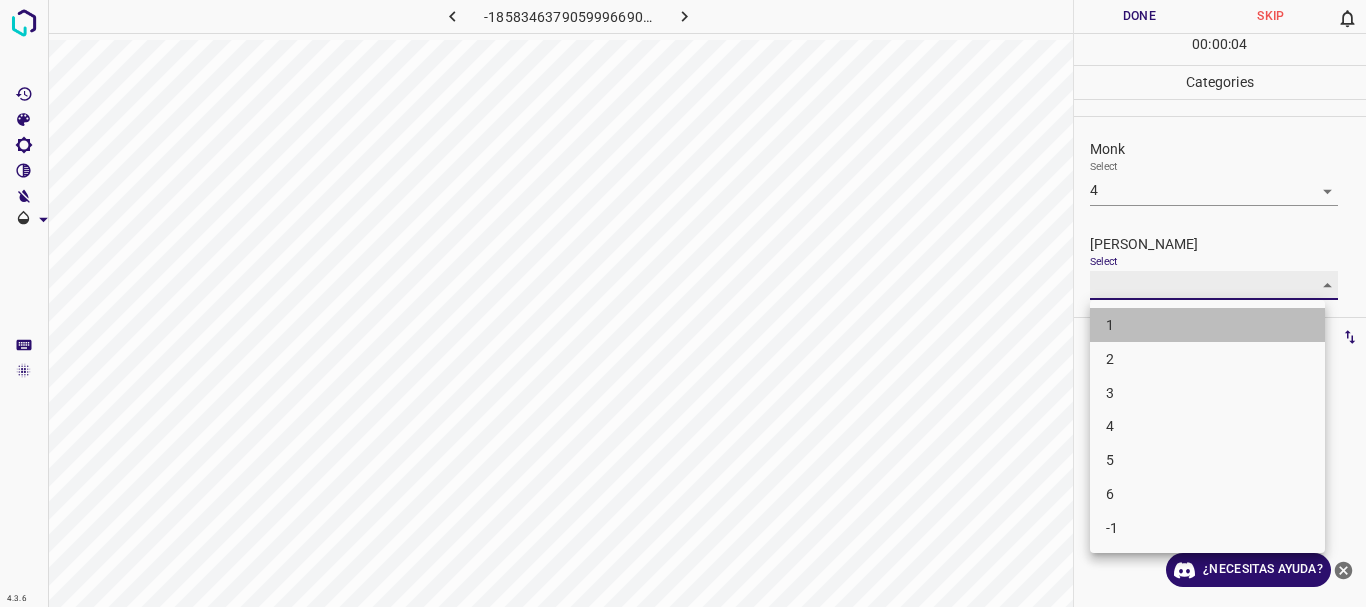 type on "1" 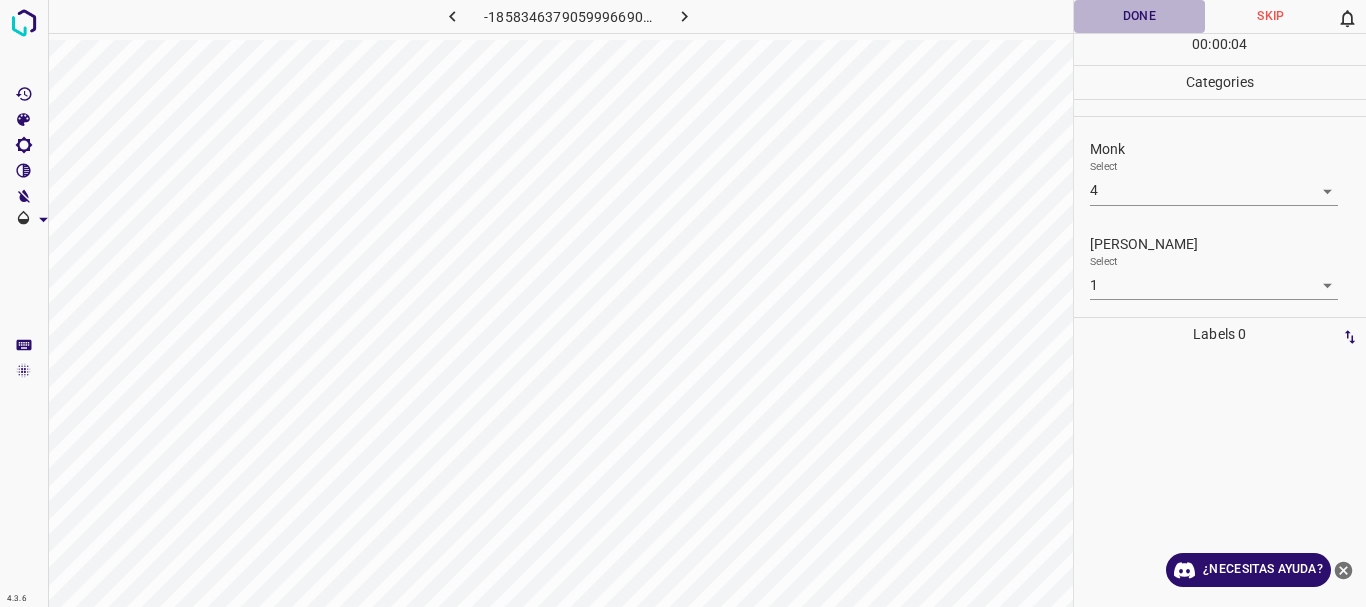 click on "Done" at bounding box center [1140, 16] 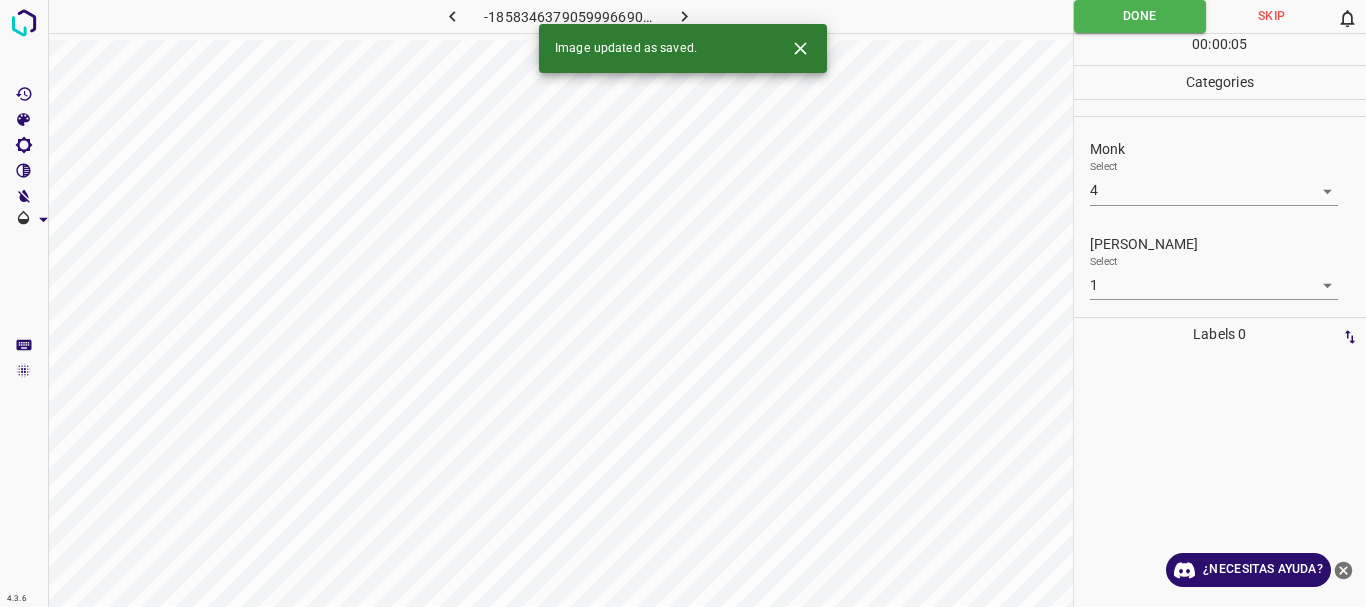 click 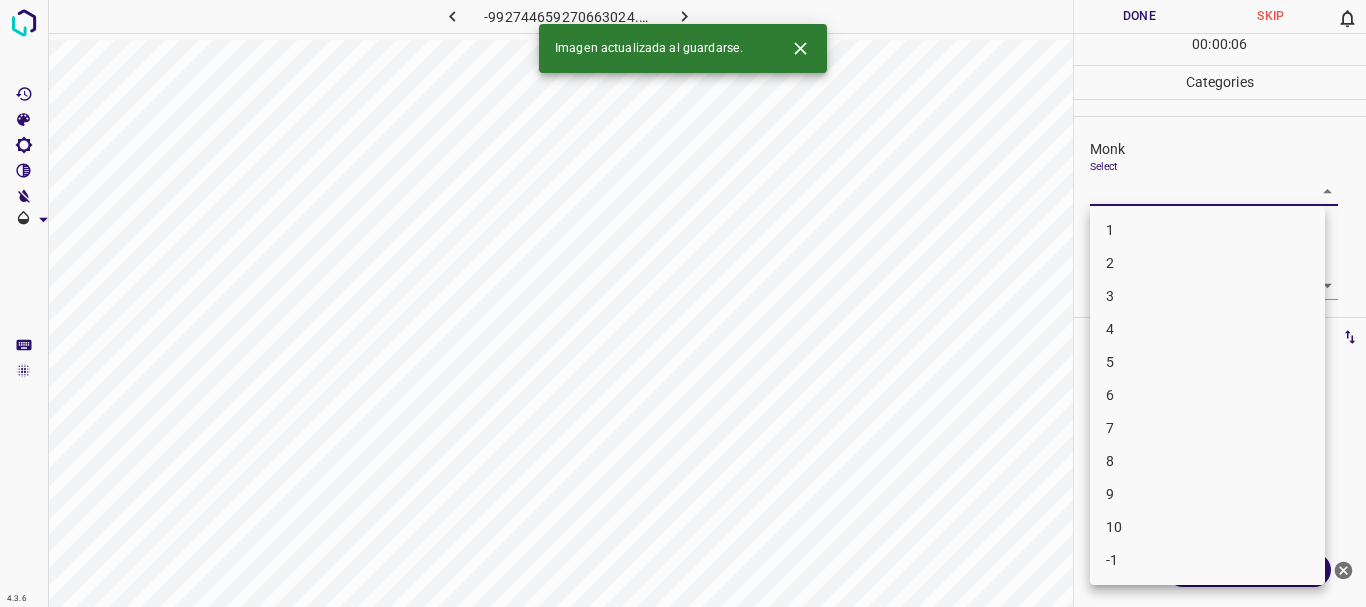 click on "4.3.6  -992744659270663024.png Done Skip 0 00   : 00   : 06   Categories Monk   Select ​  [PERSON_NAME]   Select ​ Labels   0 Categories 1 Monk 2  [PERSON_NAME] Tools Space Change between modes (Draw & Edit) I Auto labeling R Restore zoom M Zoom in N Zoom out Delete Delete selecte label Filters Z Restore filters X Saturation filter C Brightness filter V Contrast filter B Gray scale filter General O Download Imagen actualizada al guardarse. ¿Necesitas ayuda? Texto original Valora esta traducción Tu opinión servirá para ayudar a mejorar el Traductor de Google - Texto - Esconder - Borrar 1 2 3 4 5 6 7 8 9 10 -1" at bounding box center [683, 303] 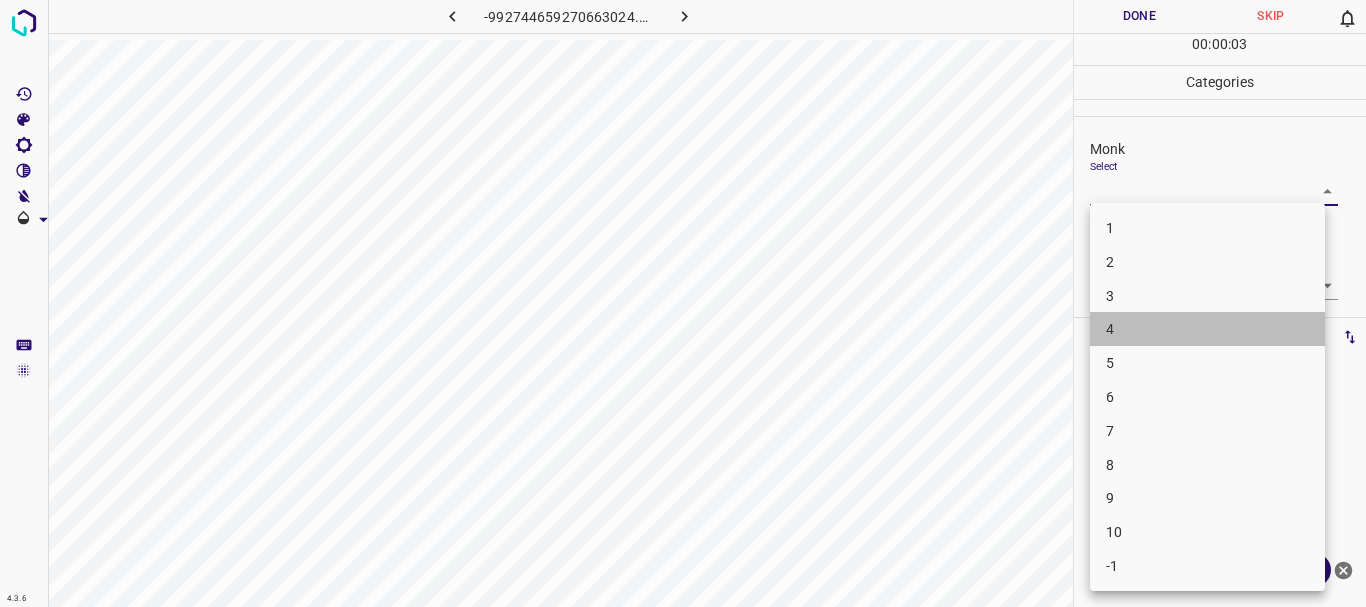 click on "4" at bounding box center [1207, 329] 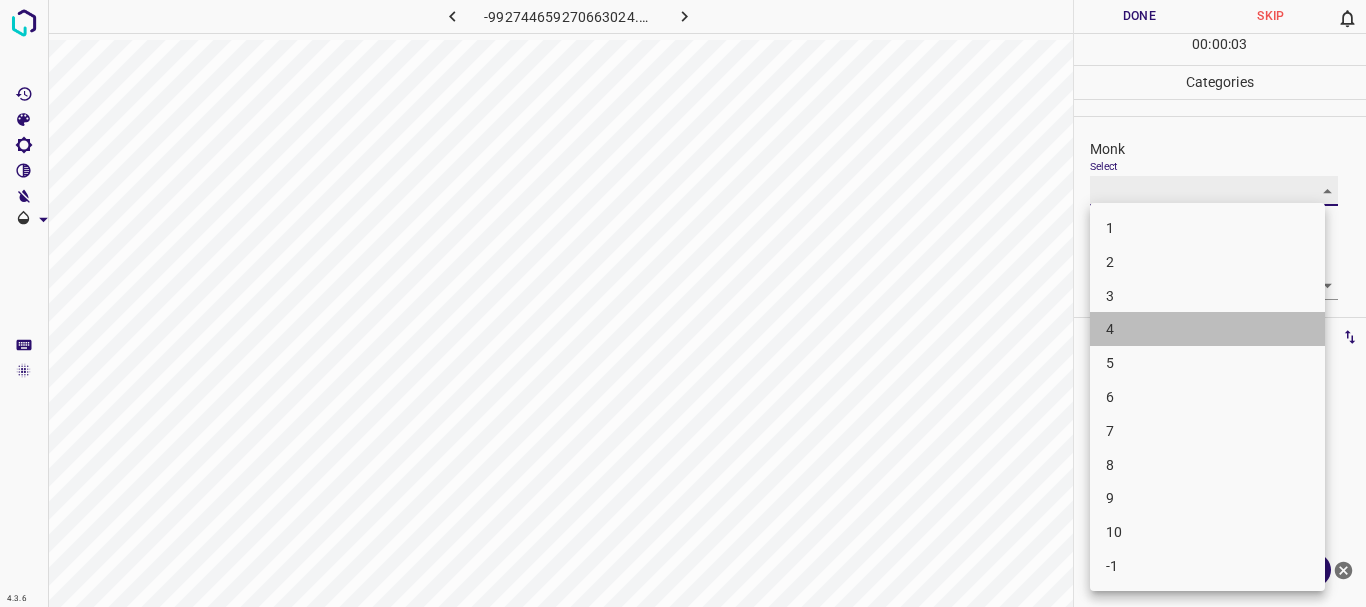 type on "4" 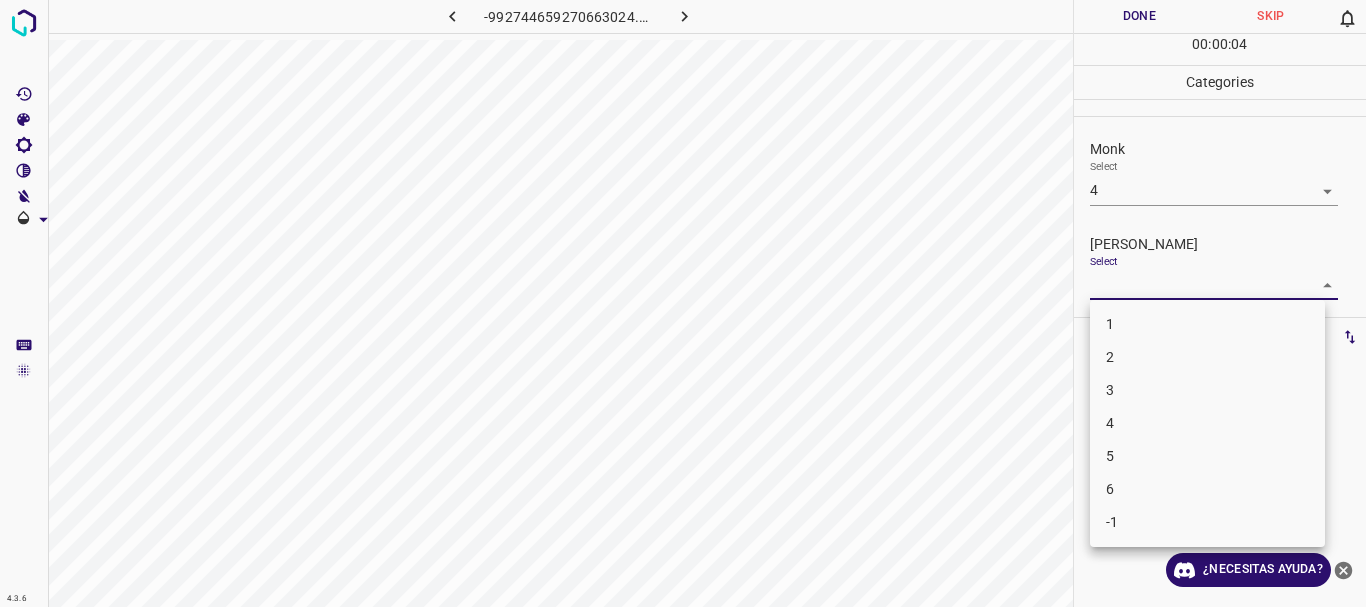 click on "4.3.6  -992744659270663024.png Done Skip 0 00   : 00   : 04   Categories Monk   Select 4 4  [PERSON_NAME]   Select ​ Labels   0 Categories 1 Monk 2  [PERSON_NAME] Tools Space Change between modes (Draw & Edit) I Auto labeling R Restore zoom M Zoom in N Zoom out Delete Delete selecte label Filters Z Restore filters X Saturation filter C Brightness filter V Contrast filter B Gray scale filter General O Download ¿Necesitas ayuda? Texto original Valora esta traducción Tu opinión servirá para ayudar a mejorar el Traductor de Google - Texto - Esconder - Borrar 1 2 3 4 5 6 -1" at bounding box center (683, 303) 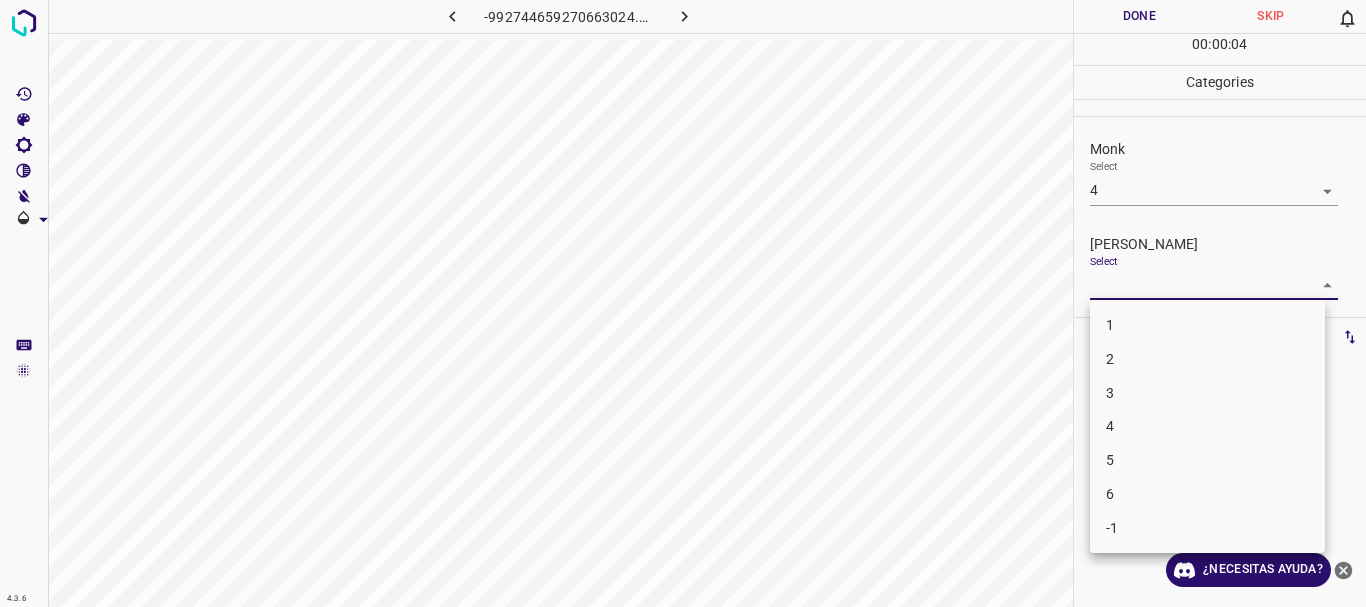 click on "1" at bounding box center [1207, 325] 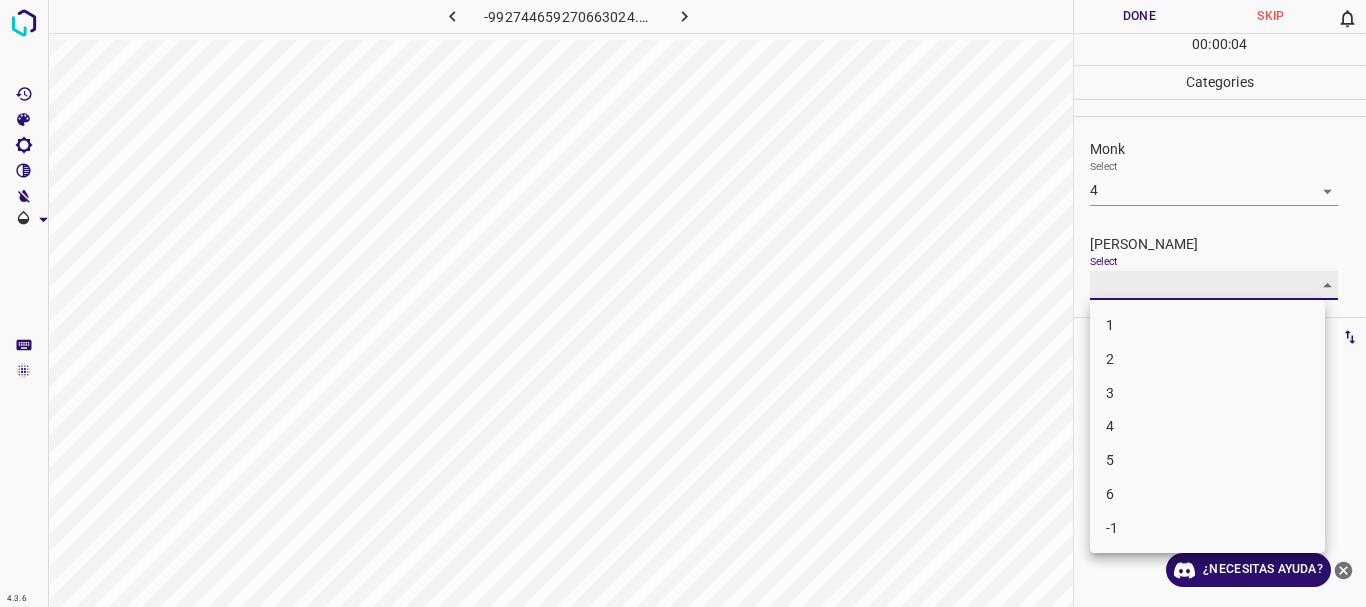 type on "1" 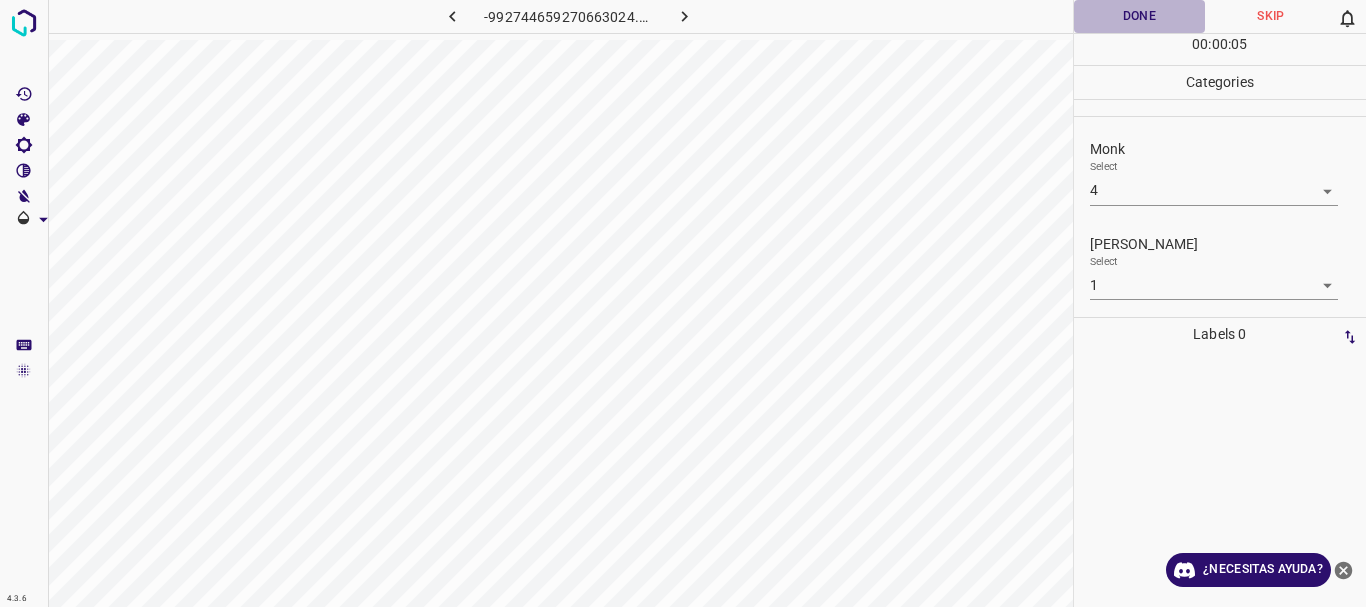 click on "Done" at bounding box center [1140, 16] 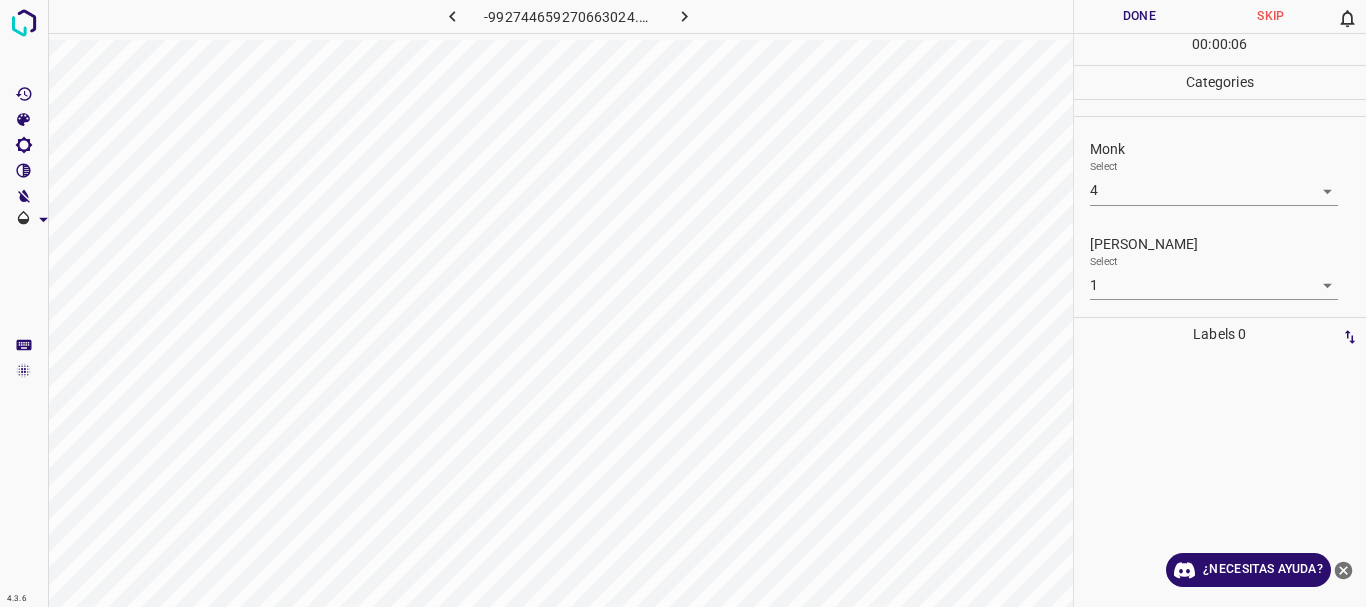 click at bounding box center [684, 16] 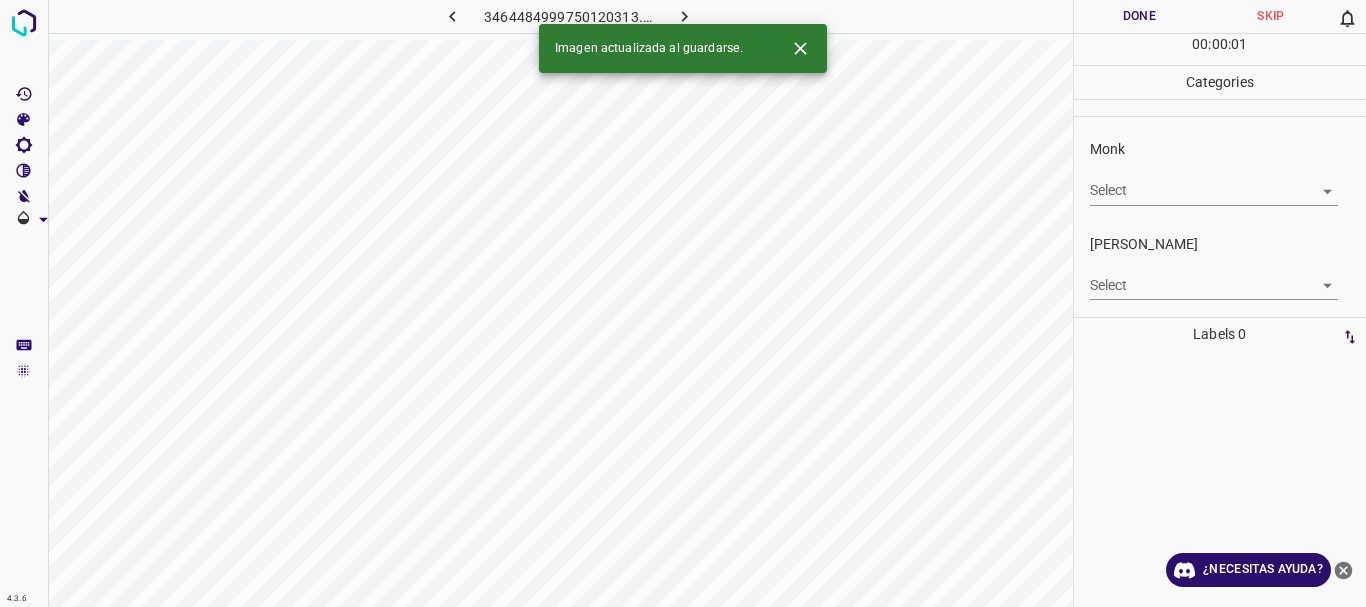 click at bounding box center (684, 16) 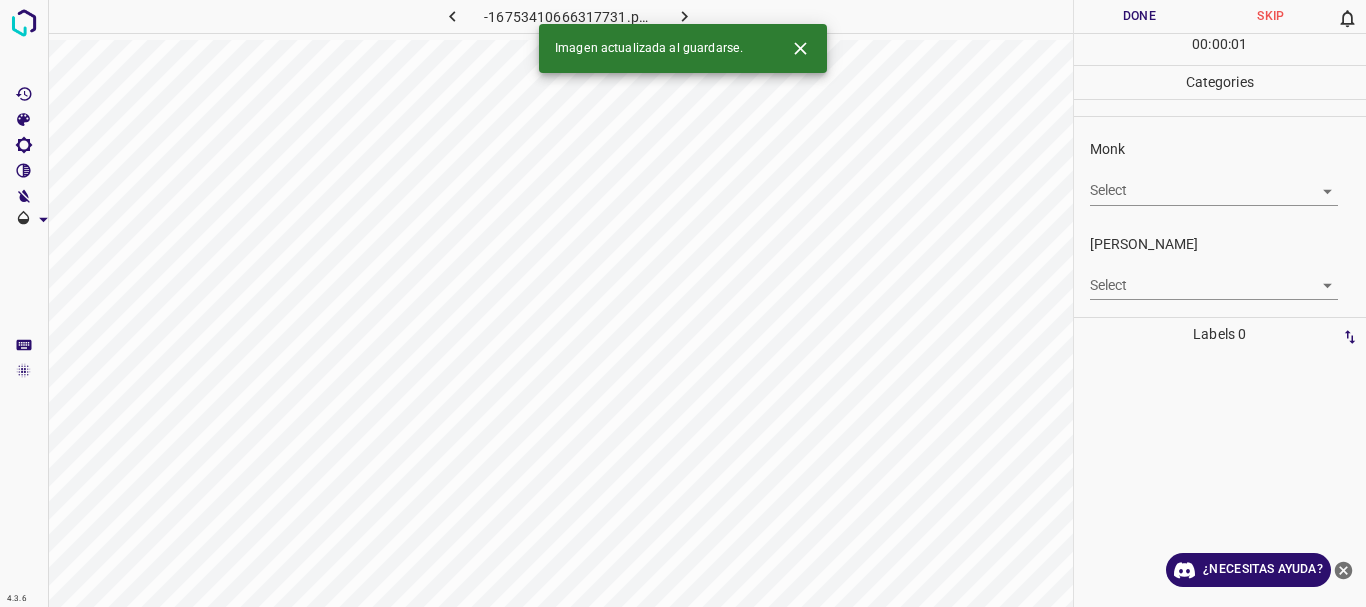 click 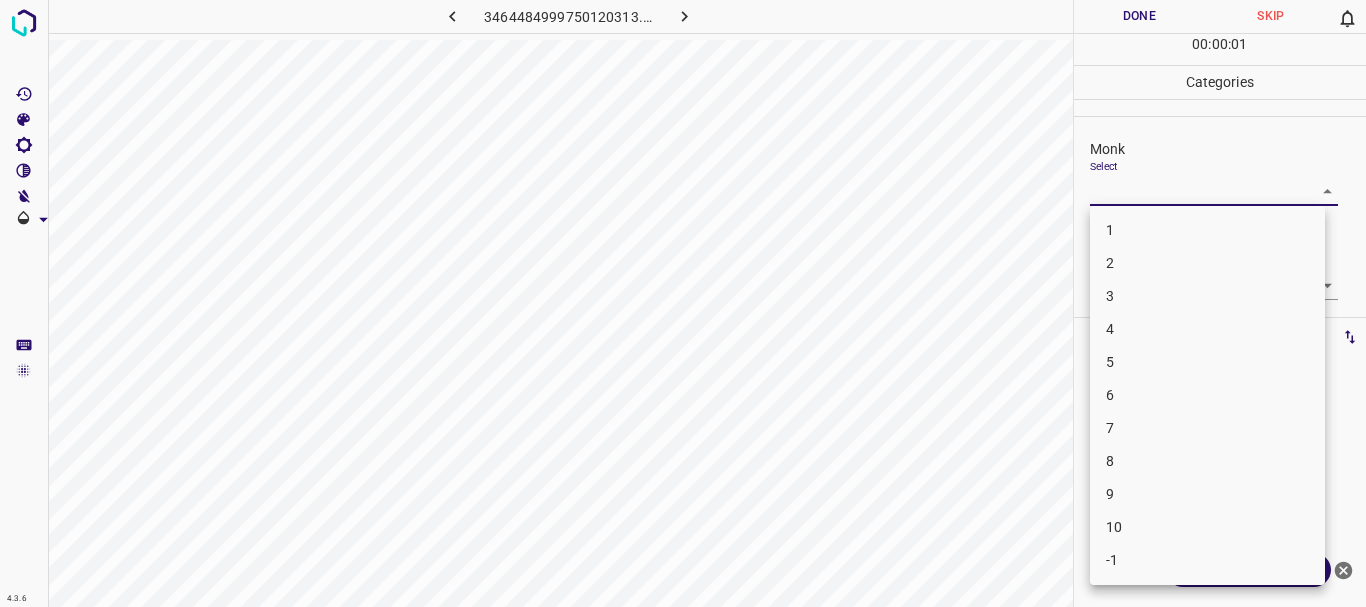 click on "4.3.6  3464484999750120313.png Done Skip 0 00   : 00   : 01   Categories Monk   Select ​  [PERSON_NAME]   Select ​ Labels   0 Categories 1 Monk 2  [PERSON_NAME] Tools Space Change between modes (Draw & Edit) I Auto labeling R Restore zoom M Zoom in N Zoom out Delete Delete selecte label Filters Z Restore filters X Saturation filter C Brightness filter V Contrast filter B Gray scale filter General O Download ¿Necesitas ayuda? Texto original Valora esta traducción Tu opinión servirá para ayudar a mejorar el Traductor de Google - Texto - Esconder - Borrar 1 2 3 4 5 6 7 8 9 10 -1" at bounding box center (683, 303) 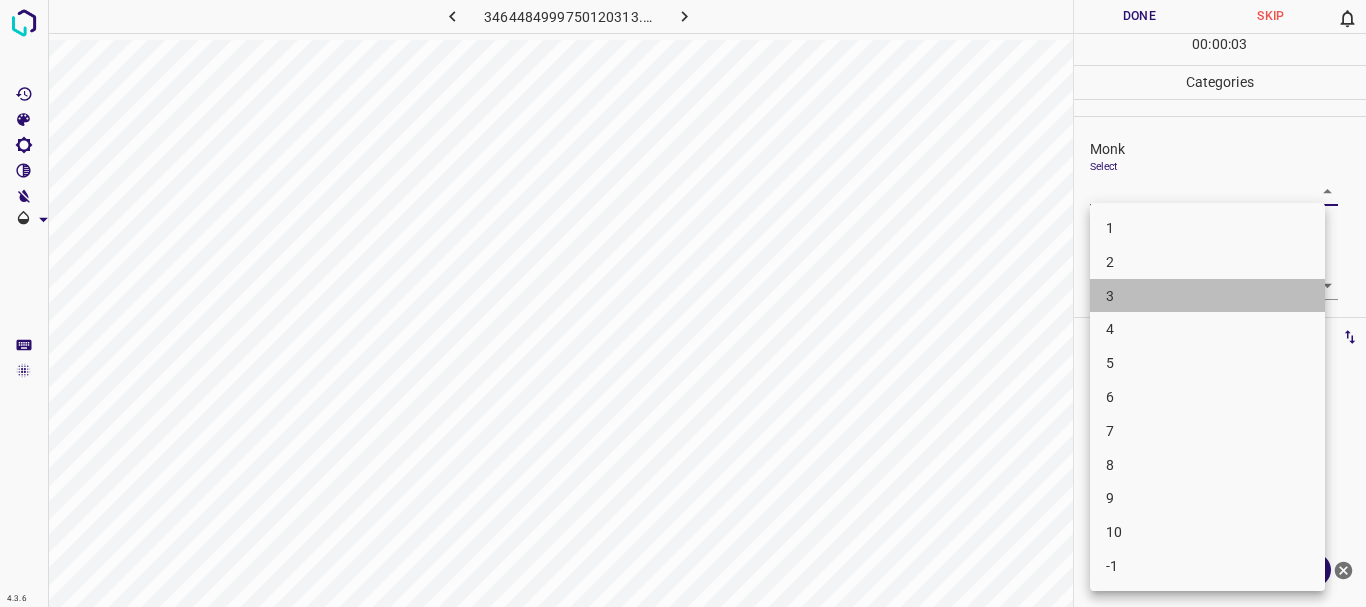 click on "3" at bounding box center [1207, 296] 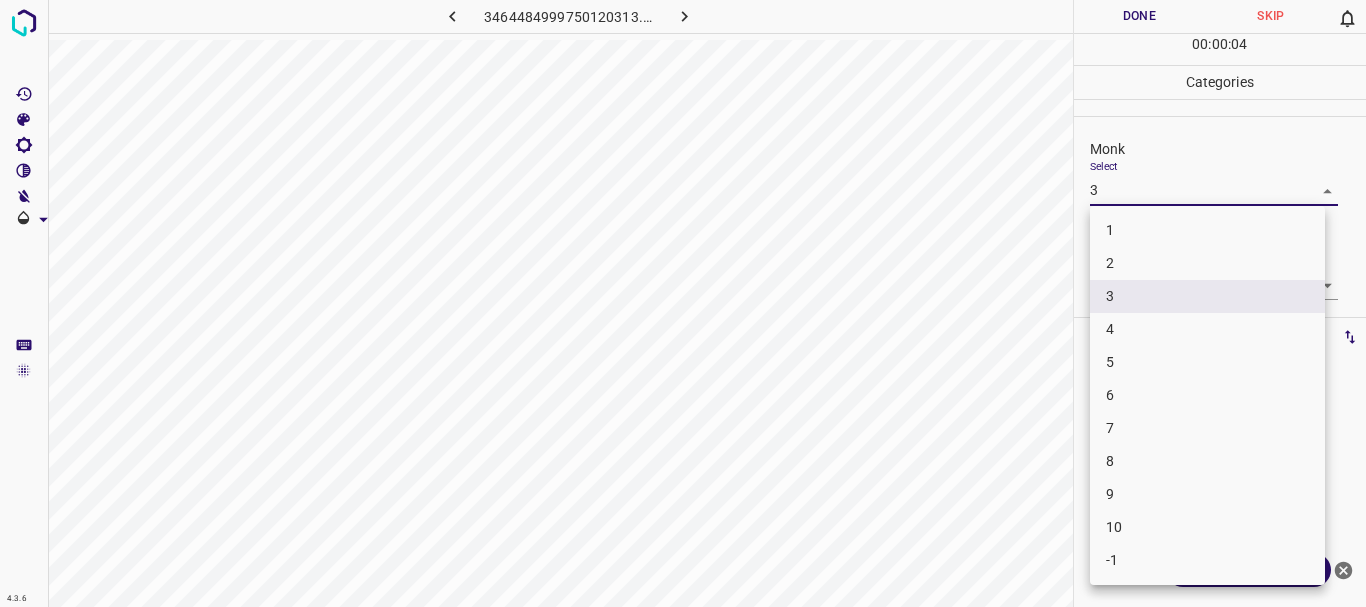click on "4.3.6  3464484999750120313.png Done Skip 0 00   : 00   : 04   Categories Monk   Select 3 3  [PERSON_NAME]   Select ​ Labels   0 Categories 1 Monk 2  [PERSON_NAME] Tools Space Change between modes (Draw & Edit) I Auto labeling R Restore zoom M Zoom in N Zoom out Delete Delete selecte label Filters Z Restore filters X Saturation filter C Brightness filter V Contrast filter B Gray scale filter General O Download ¿Necesitas ayuda? Texto original Valora esta traducción Tu opinión servirá para ayudar a mejorar el Traductor de Google - Texto - Esconder - Borrar 1 2 3 4 5 6 7 8 9 10 -1" at bounding box center [683, 303] 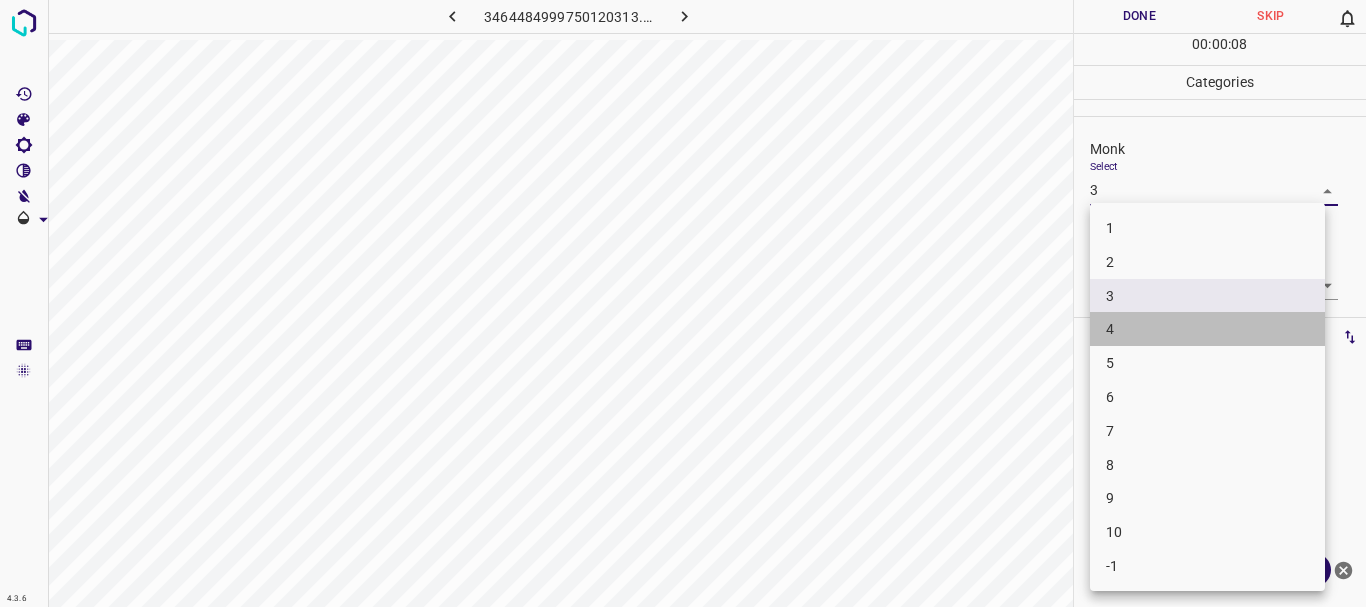 click on "4" at bounding box center [1207, 329] 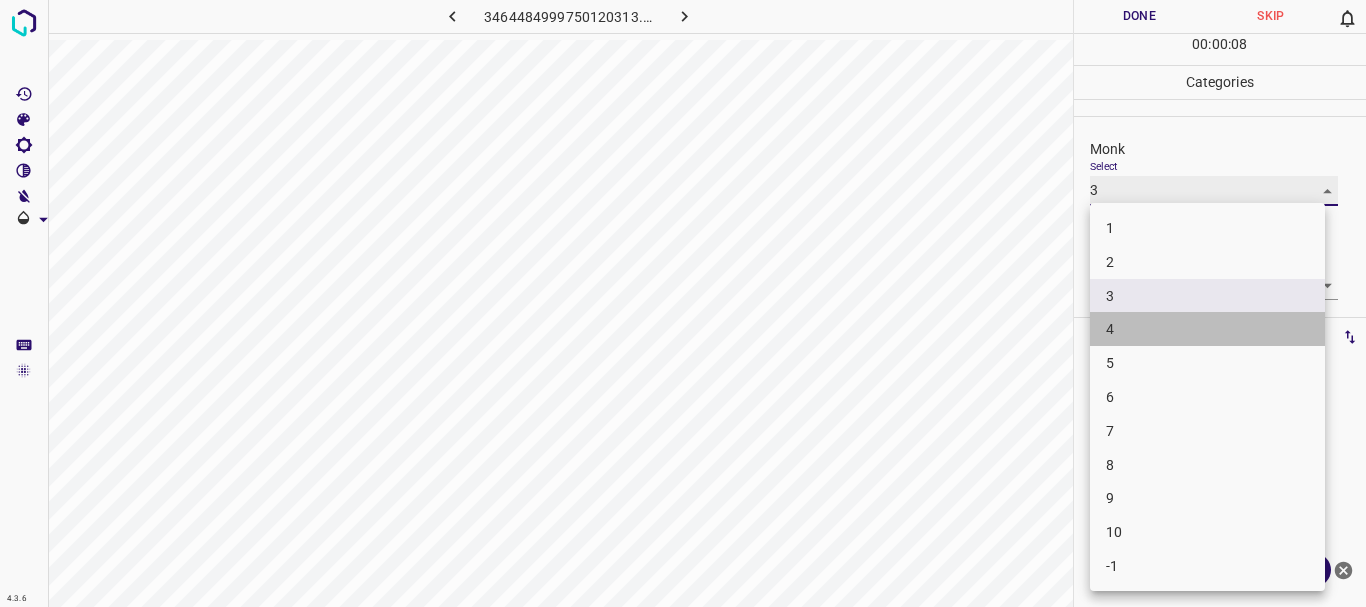 type on "4" 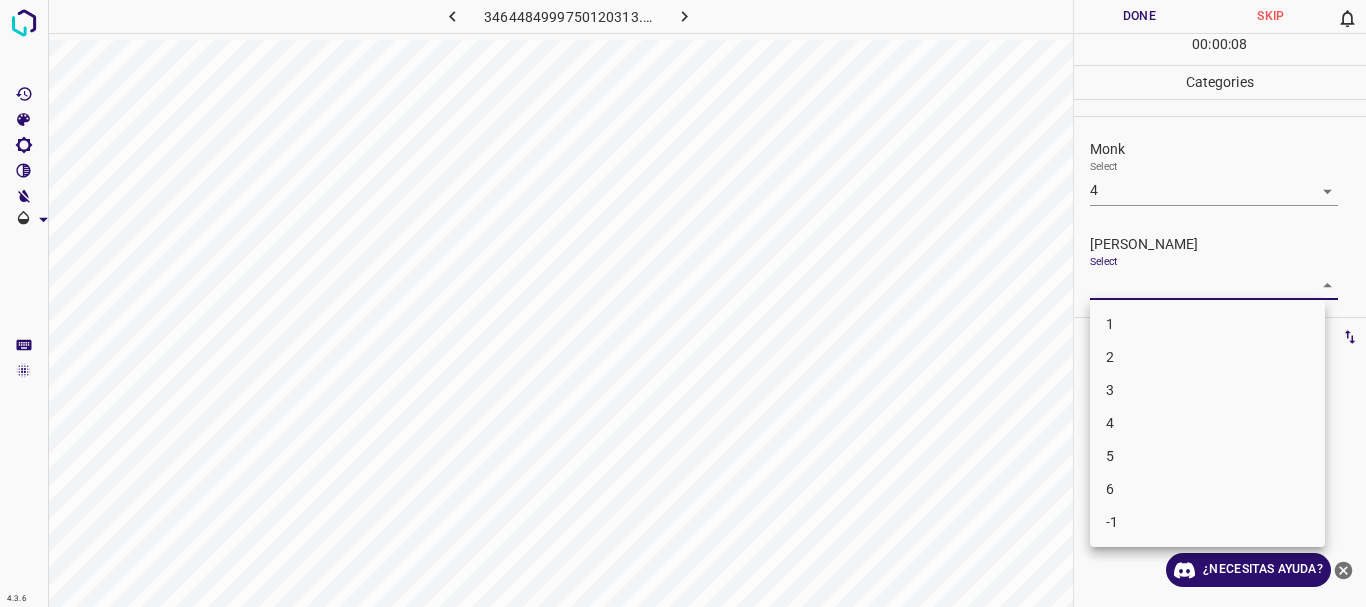 click on "4.3.6  3464484999750120313.png Done Skip 0 00   : 00   : 08   Categories Monk   Select 4 4  [PERSON_NAME]   Select ​ Labels   0 Categories 1 Monk 2  [PERSON_NAME] Tools Space Change between modes (Draw & Edit) I Auto labeling R Restore zoom M Zoom in N Zoom out Delete Delete selecte label Filters Z Restore filters X Saturation filter C Brightness filter V Contrast filter B Gray scale filter General O Download ¿Necesitas ayuda? Texto original Valora esta traducción Tu opinión servirá para ayudar a mejorar el Traductor de Google - Texto - Esconder - Borrar 1 2 3 4 5 6 -1" at bounding box center [683, 303] 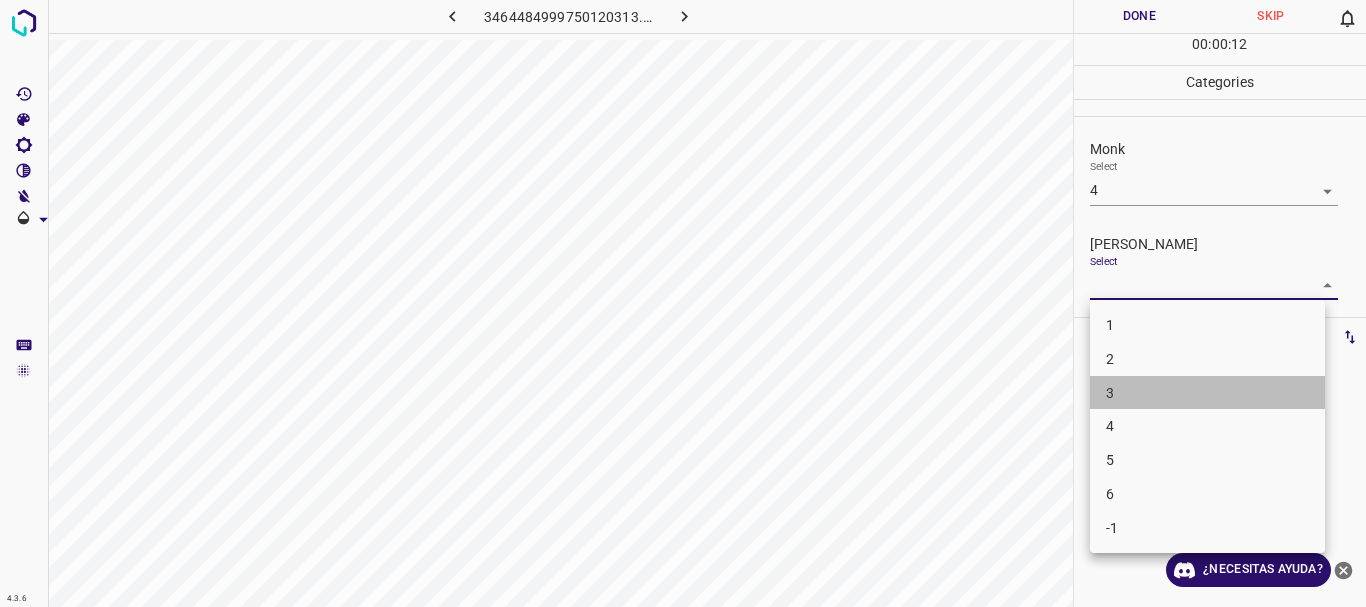 click on "3" at bounding box center (1207, 393) 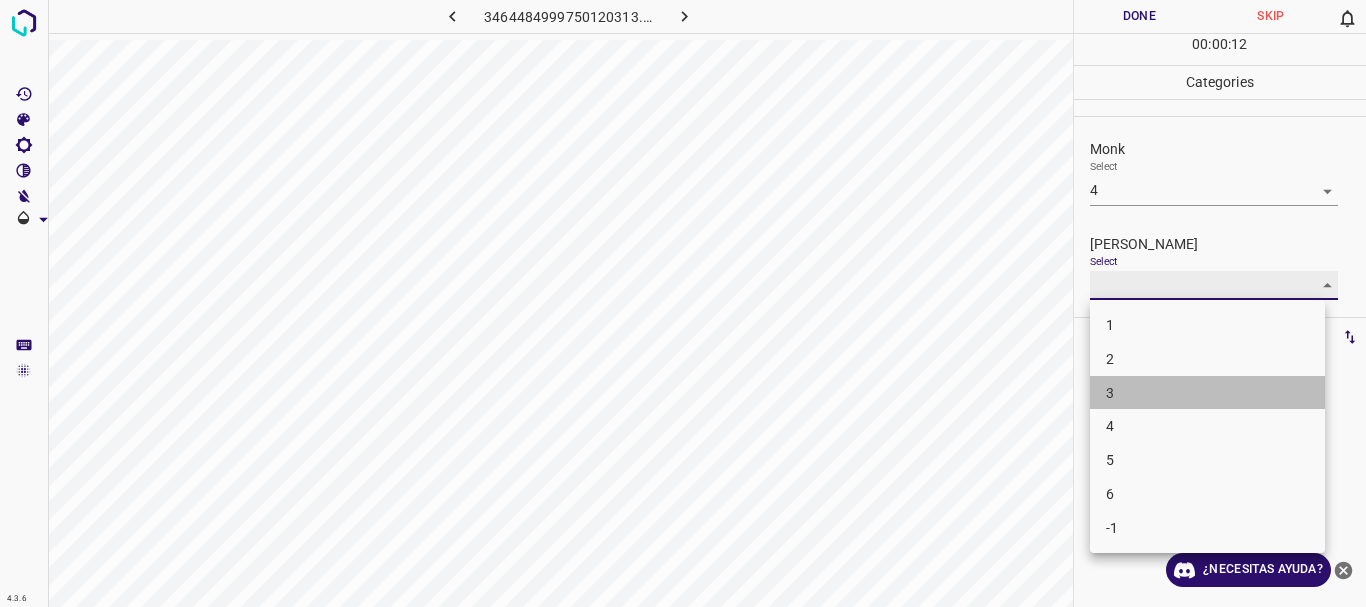 type on "3" 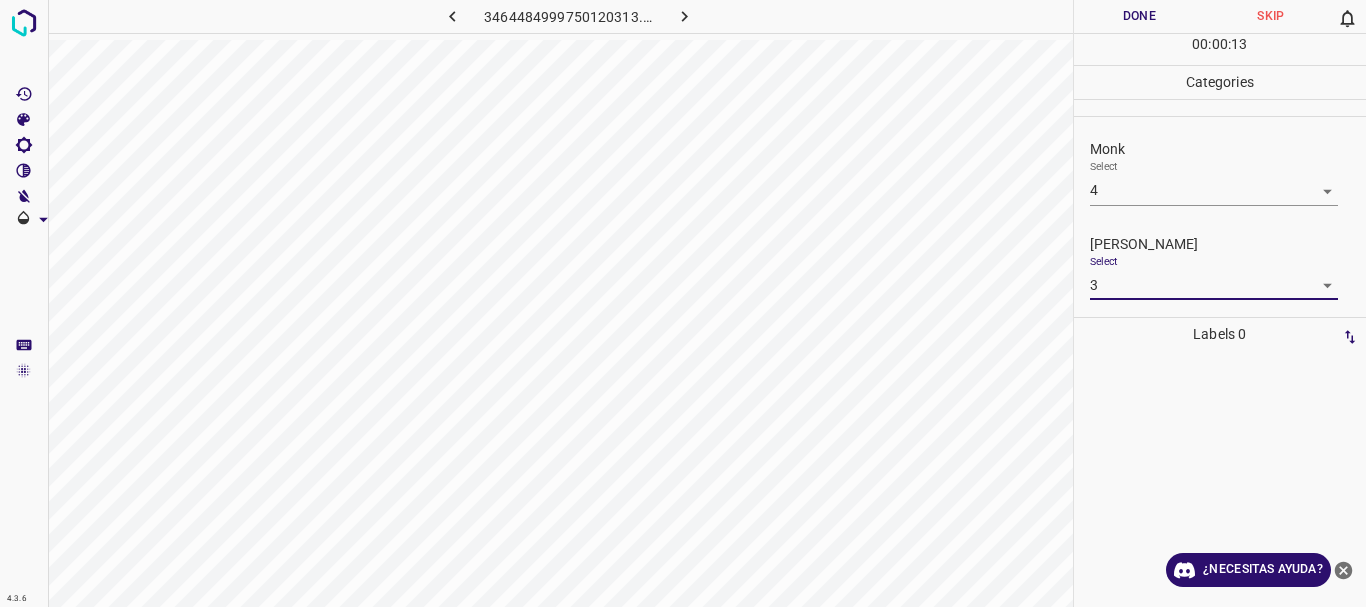 click on "Done" at bounding box center (1140, 16) 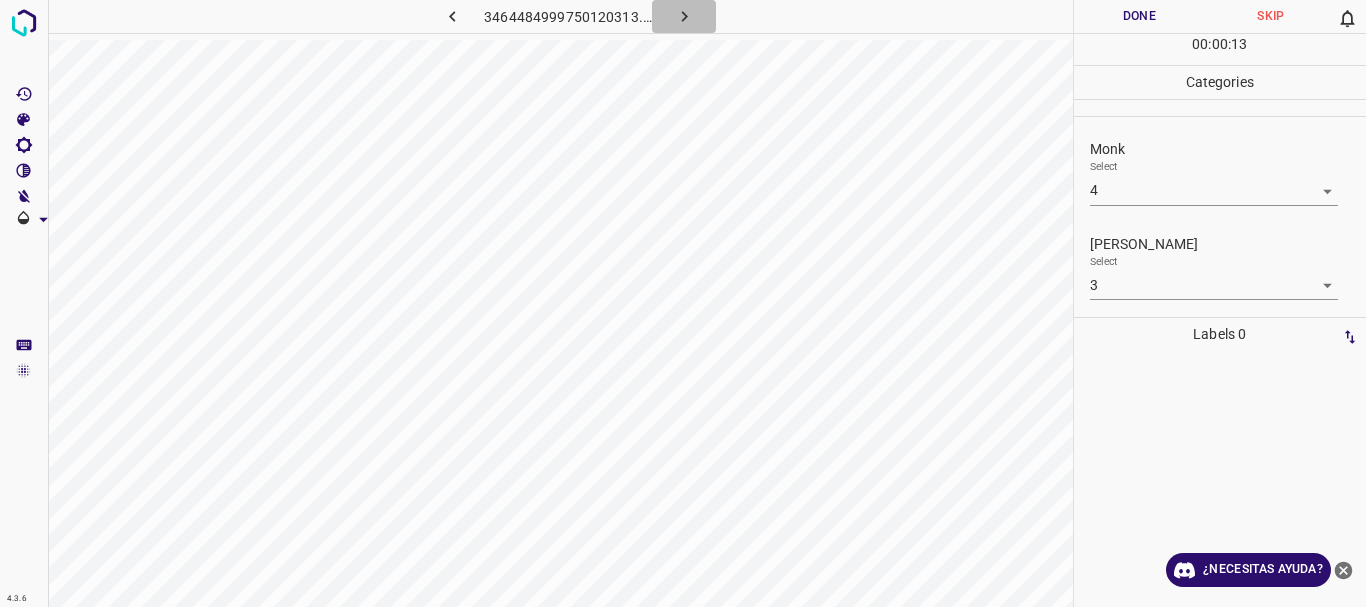 click 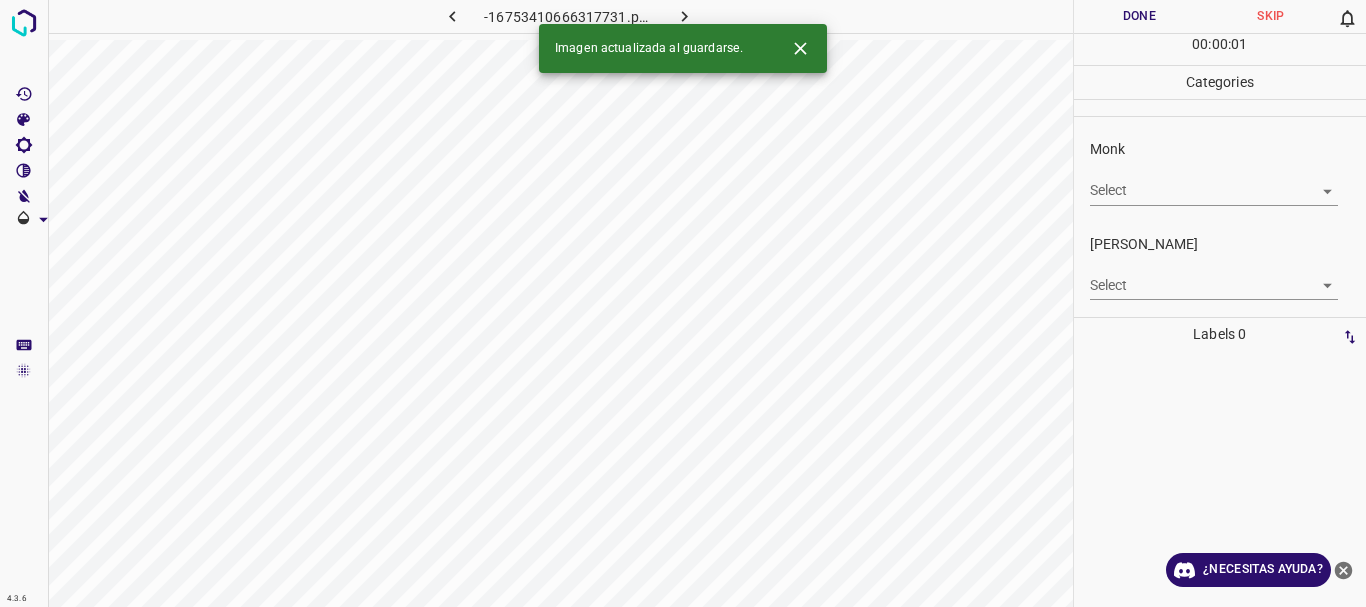 click on "4.3.6  -16753410666317731.png Done Skip 0 00   : 00   : 01   Categories Monk   Select ​  [PERSON_NAME]   Select ​ Labels   0 Categories 1 Monk 2  [PERSON_NAME] Tools Space Change between modes (Draw & Edit) I Auto labeling R Restore zoom M Zoom in N Zoom out Delete Delete selecte label Filters Z Restore filters X Saturation filter C Brightness filter V Contrast filter B Gray scale filter General O Download Imagen actualizada al guardarse. ¿Necesitas ayuda? Texto original Valora esta traducción Tu opinión servirá para ayudar a mejorar el Traductor de Google - Texto - Esconder - Borrar" at bounding box center [683, 303] 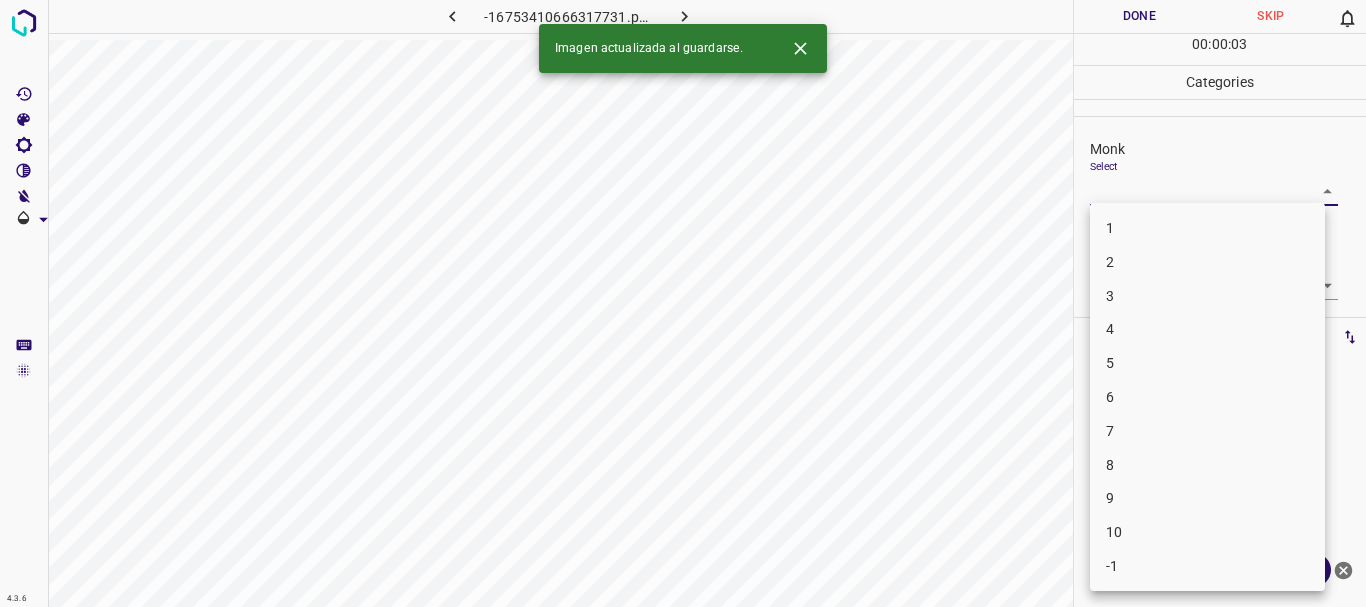 click on "3" at bounding box center (1207, 296) 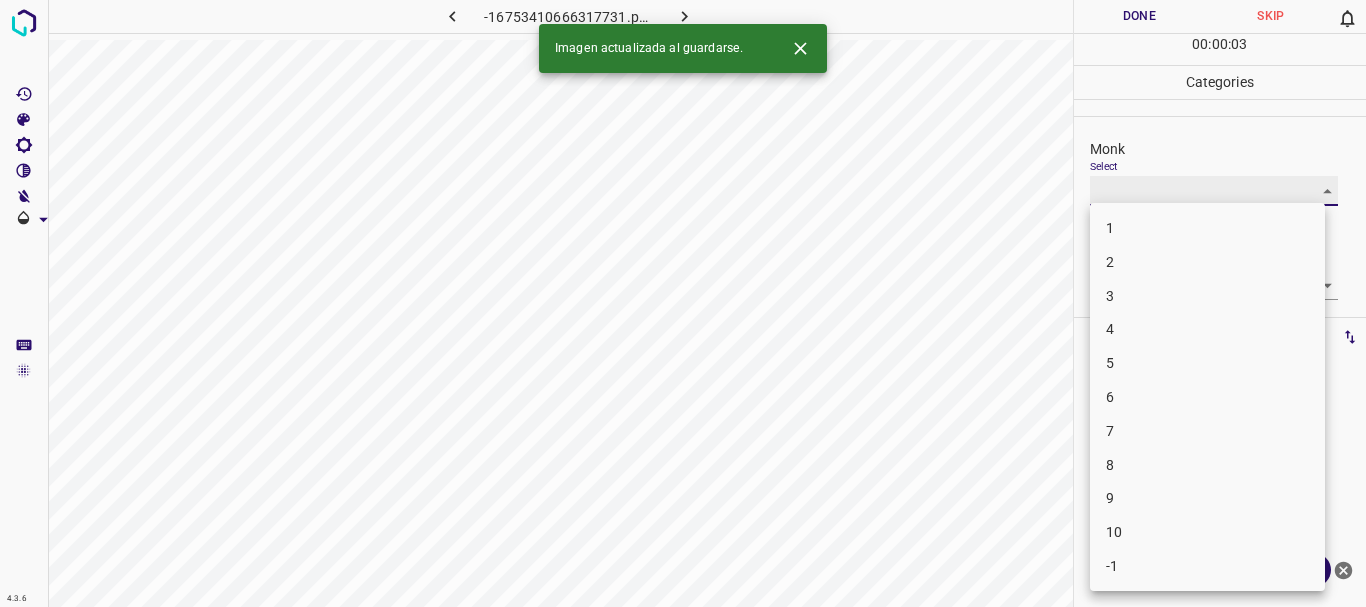 type on "3" 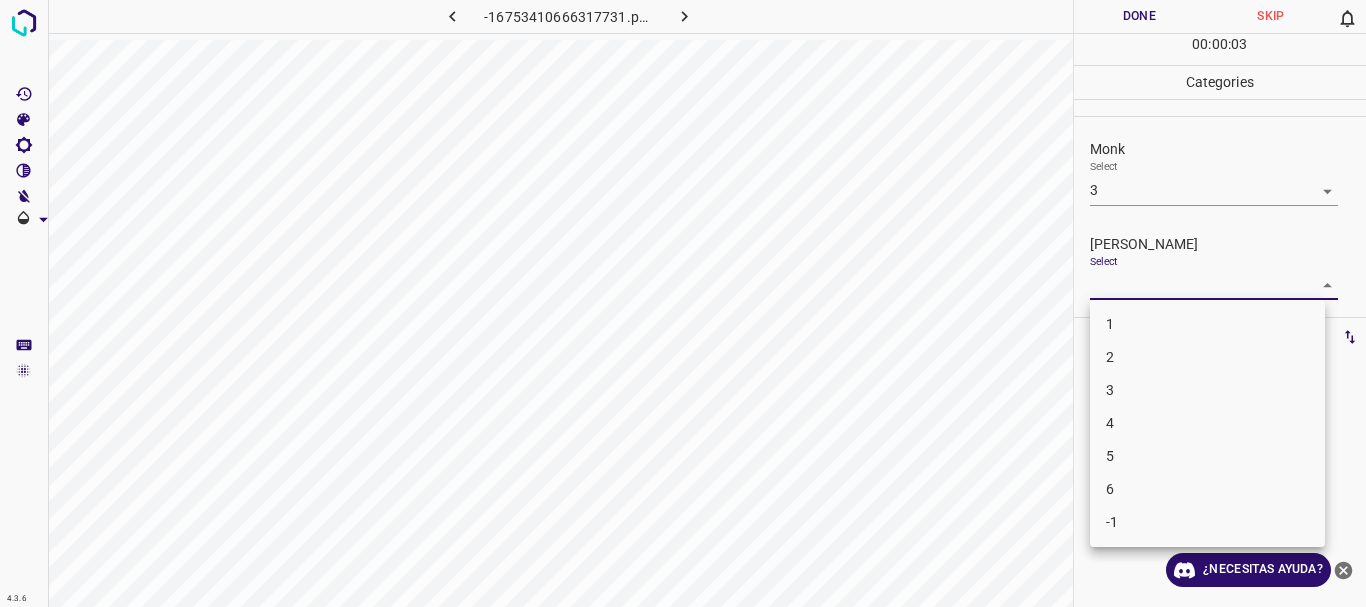 click on "4.3.6  -16753410666317731.png Done Skip 0 00   : 00   : 03   Categories Monk   Select 3 3  [PERSON_NAME]   Select ​ Labels   0 Categories 1 Monk 2  [PERSON_NAME] Tools Space Change between modes (Draw & Edit) I Auto labeling R Restore zoom M Zoom in N Zoom out Delete Delete selecte label Filters Z Restore filters X Saturation filter C Brightness filter V Contrast filter B Gray scale filter General O Download ¿Necesitas ayuda? Texto original Valora esta traducción Tu opinión servirá para ayudar a mejorar el Traductor de Google - Texto - Esconder - Borrar 1 2 3 4 5 6 -1" at bounding box center [683, 303] 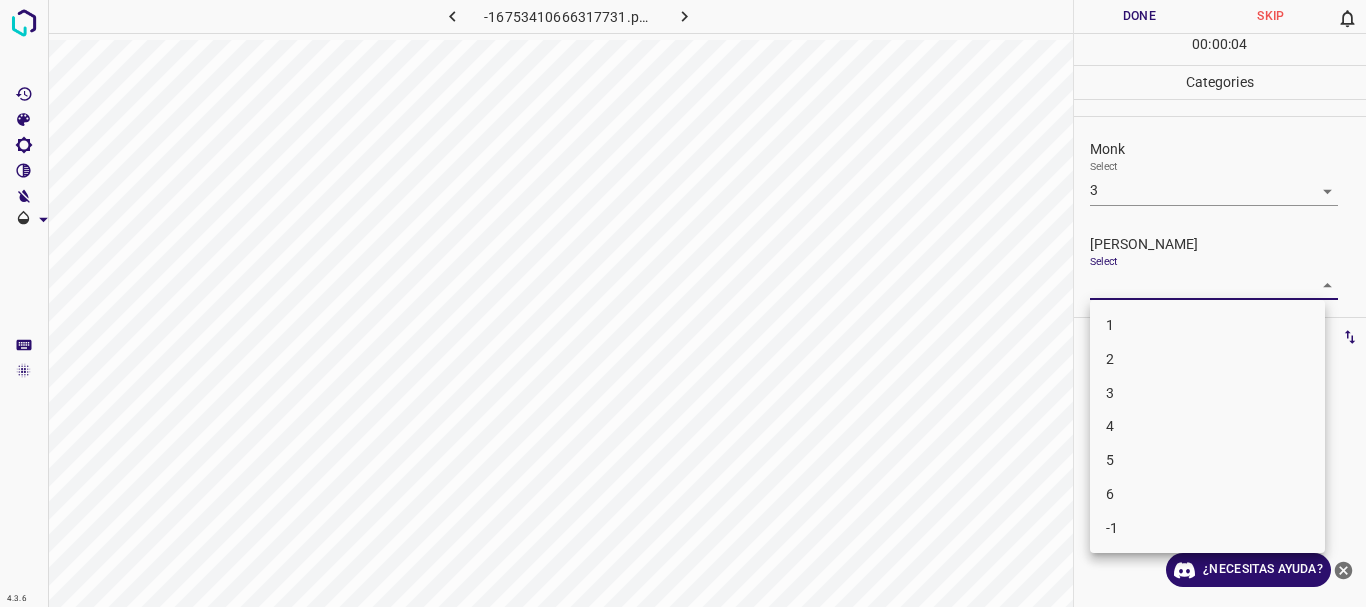 drag, startPoint x: 1122, startPoint y: 358, endPoint x: 1054, endPoint y: 132, distance: 236.00847 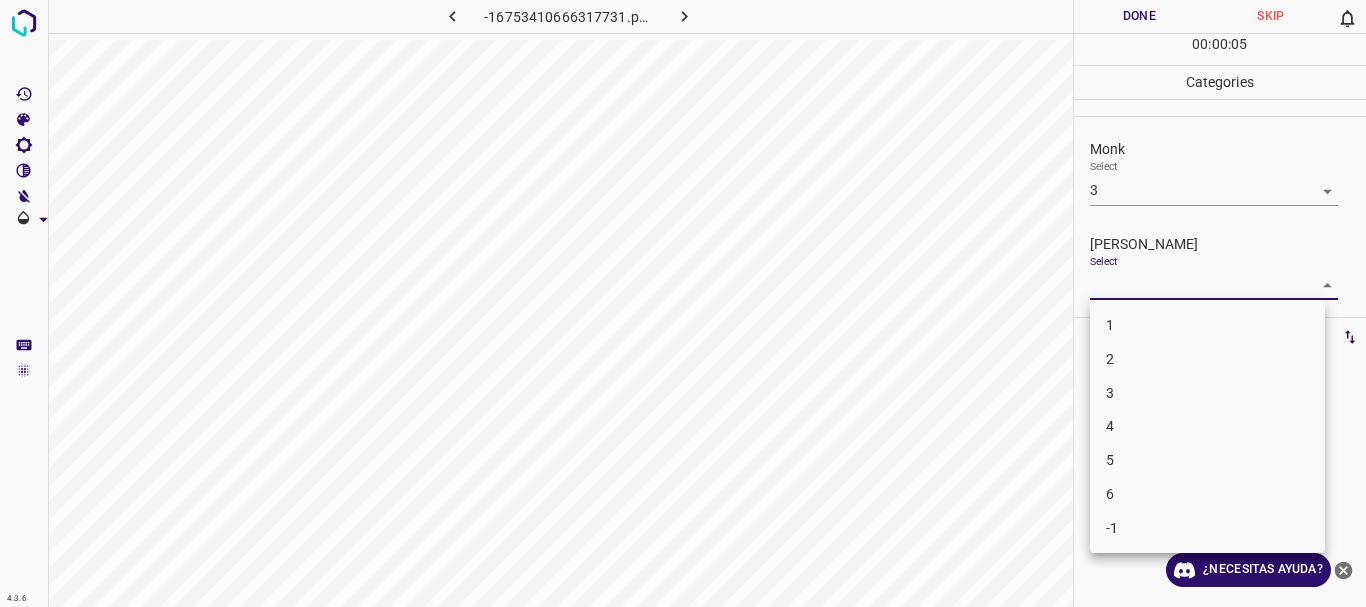 click at bounding box center (683, 303) 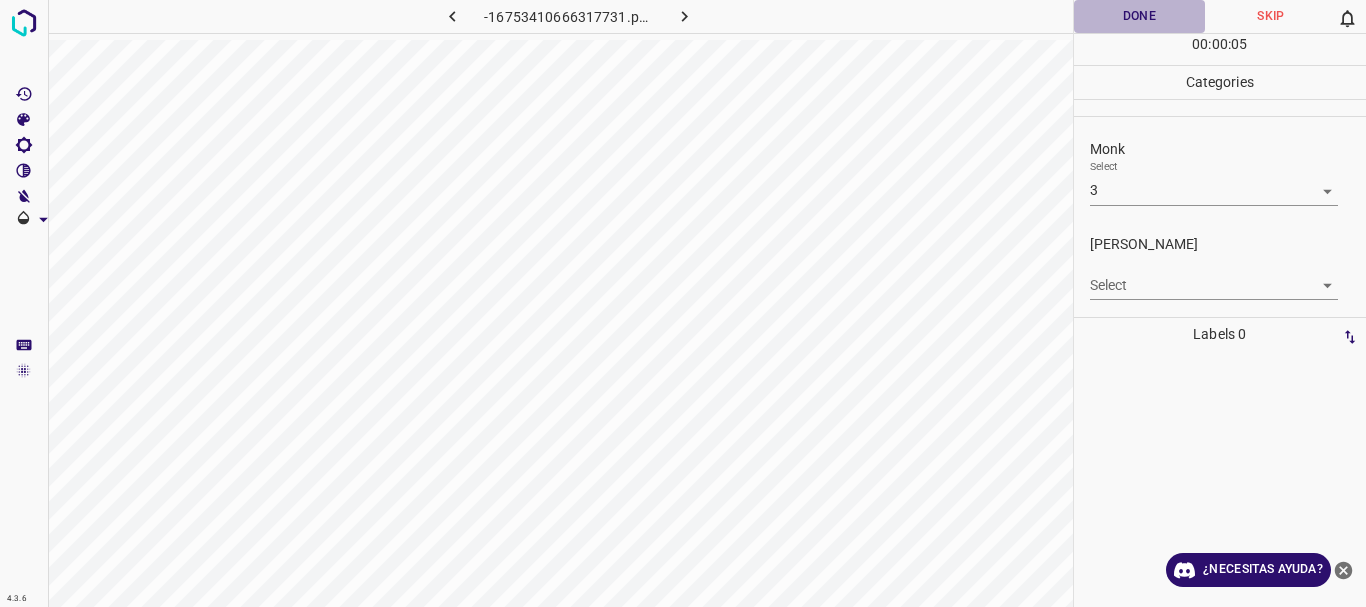 click on "Done" at bounding box center (1140, 16) 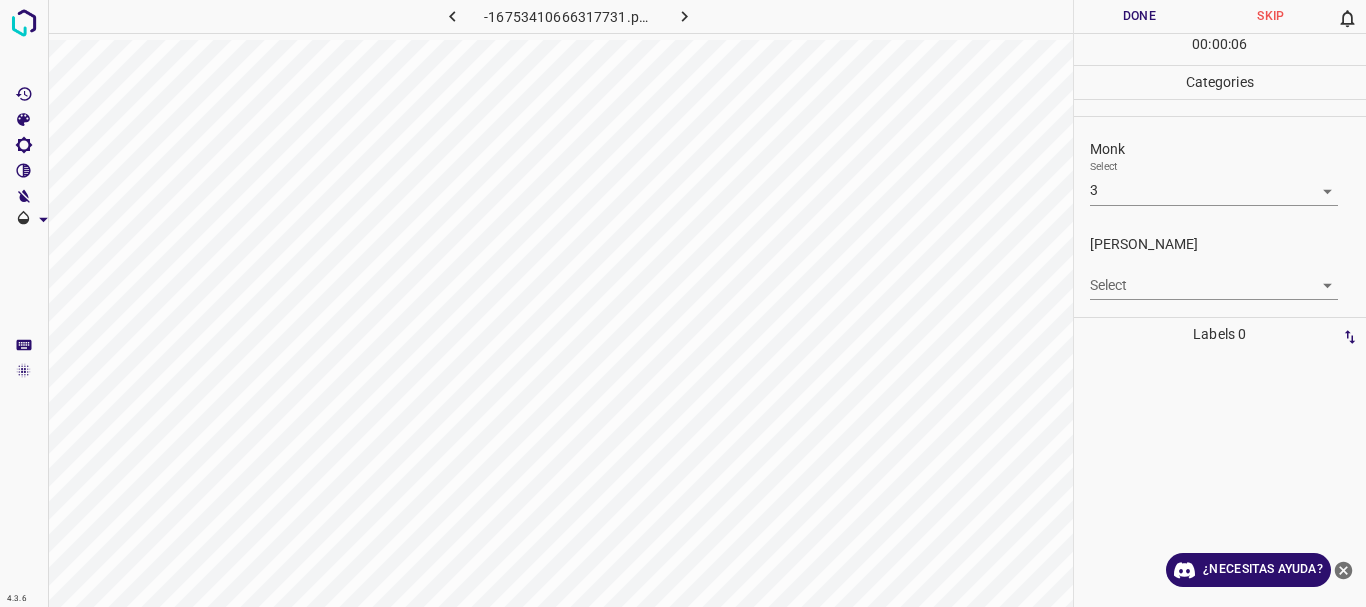 click at bounding box center (684, 16) 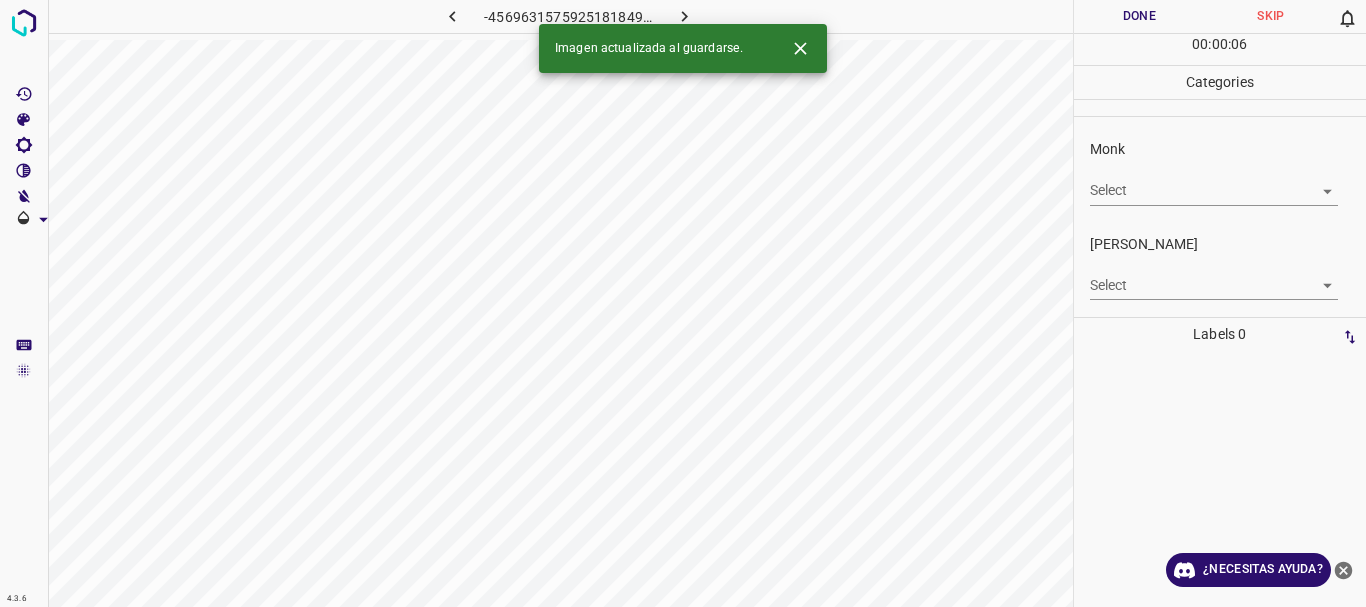 click on "4.3.6  -4569631575925181849.png Done Skip 0 00   : 00   : 06   Categories Monk   Select ​  [PERSON_NAME]   Select ​ Labels   0 Categories 1 Monk 2  [PERSON_NAME] Tools Space Change between modes (Draw & Edit) I Auto labeling R Restore zoom M Zoom in N Zoom out Delete Delete selecte label Filters Z Restore filters X Saturation filter C Brightness filter V Contrast filter B Gray scale filter General O Download Imagen actualizada al guardarse. ¿Necesitas ayuda? Texto original Valora esta traducción Tu opinión servirá para ayudar a mejorar el Traductor de Google - Texto - Esconder - Borrar" at bounding box center [683, 303] 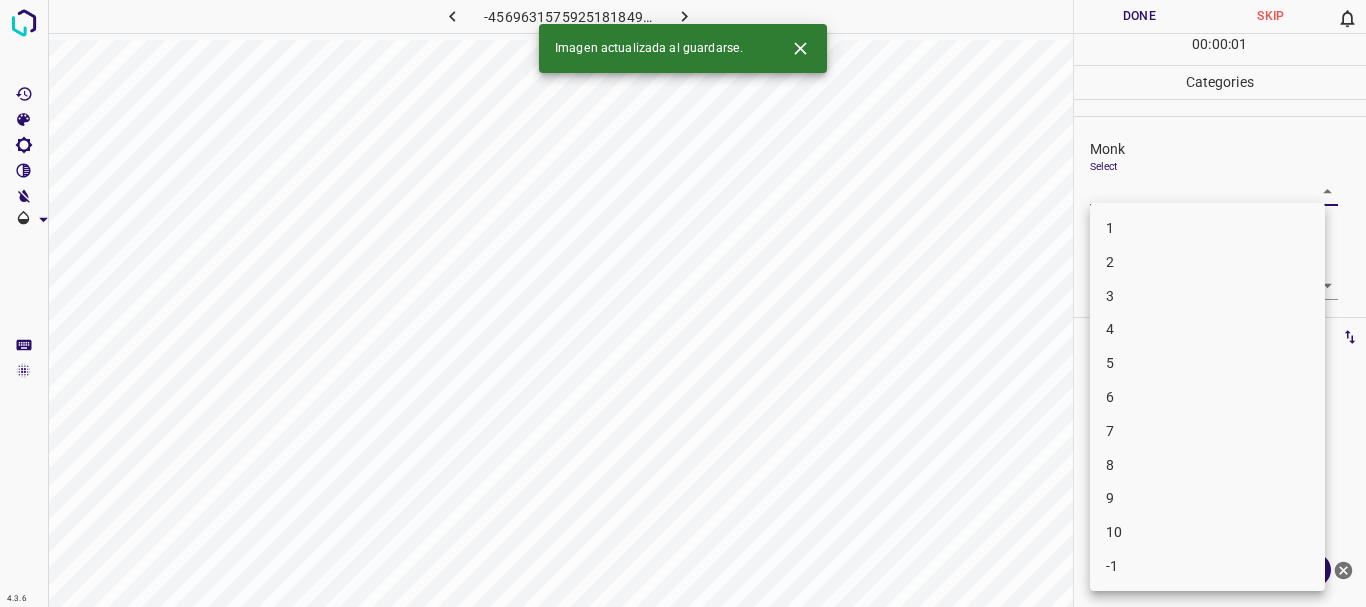 click on "3" at bounding box center [1207, 296] 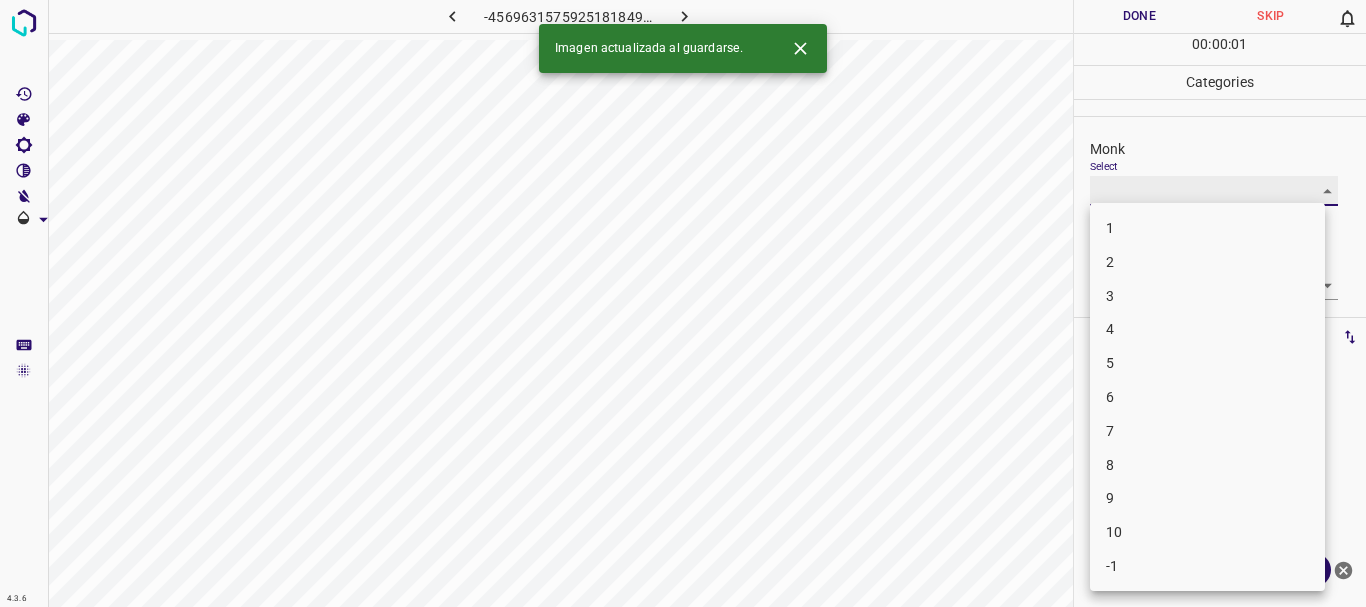 type on "3" 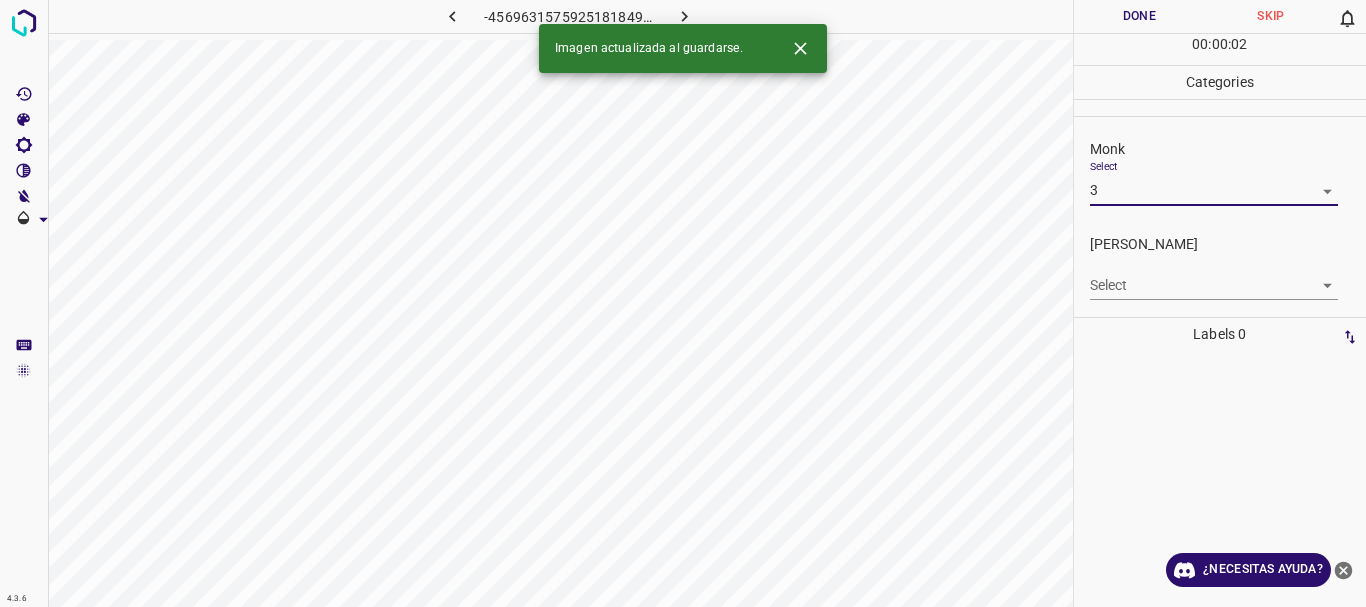 click on "4.3.6  -4569631575925181849.png Done Skip 0 00   : 00   : 02   Categories Monk   Select 3 3  [PERSON_NAME]   Select ​ Labels   0 Categories 1 Monk 2  [PERSON_NAME] Tools Space Change between modes (Draw & Edit) I Auto labeling R Restore zoom M Zoom in N Zoom out Delete Delete selecte label Filters Z Restore filters X Saturation filter C Brightness filter V Contrast filter B Gray scale filter General O Download Imagen actualizada al guardarse. ¿Necesitas ayuda? Texto original Valora esta traducción Tu opinión servirá para ayudar a mejorar el Traductor de Google - Texto - Esconder - Borrar 1 2 3 4 5 6 7 8 9 10 -1" at bounding box center [683, 303] 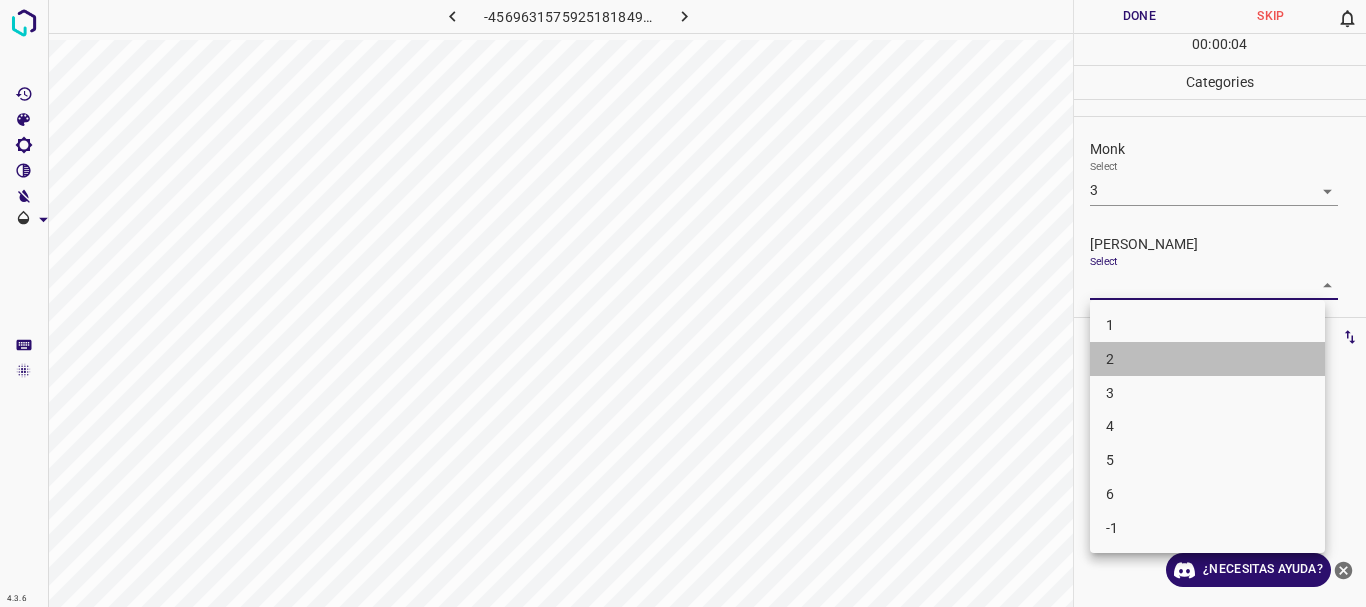 click on "2" at bounding box center (1207, 359) 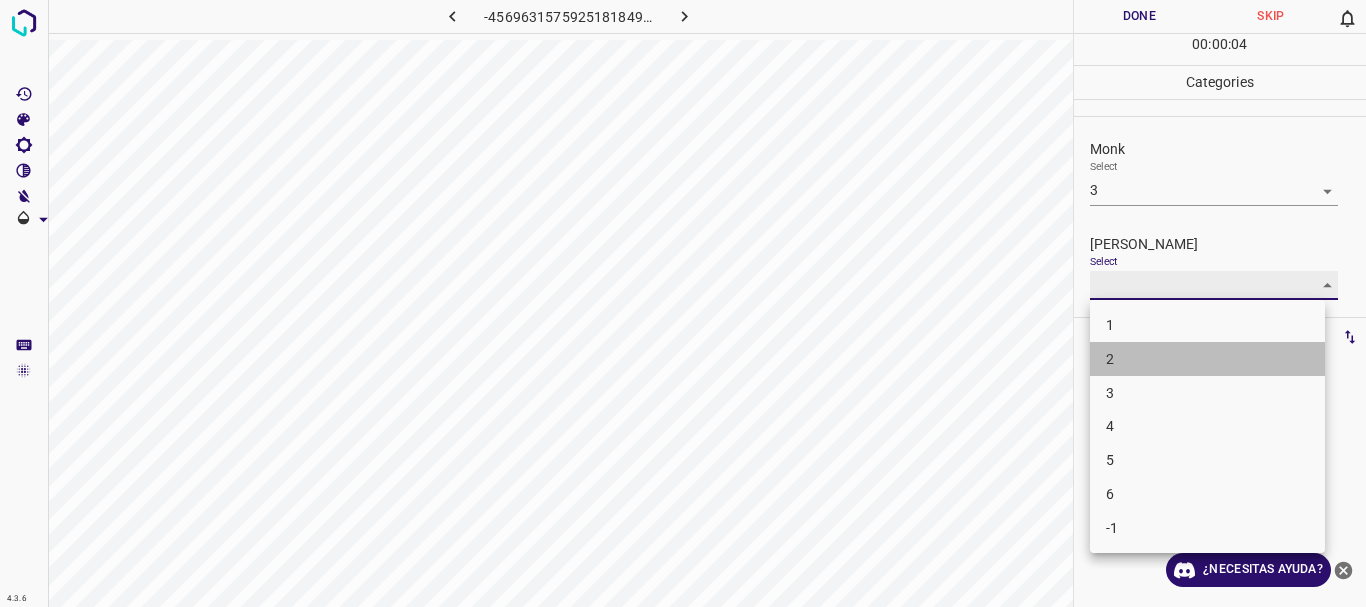 type on "2" 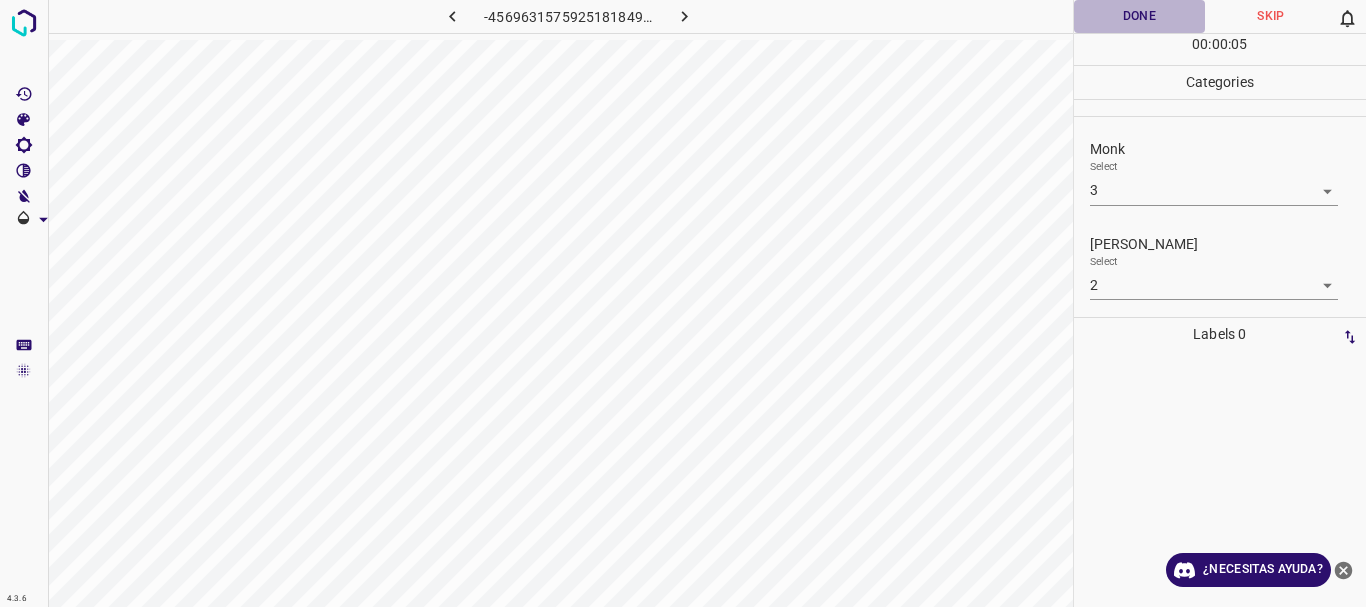 click on "Done" at bounding box center [1140, 16] 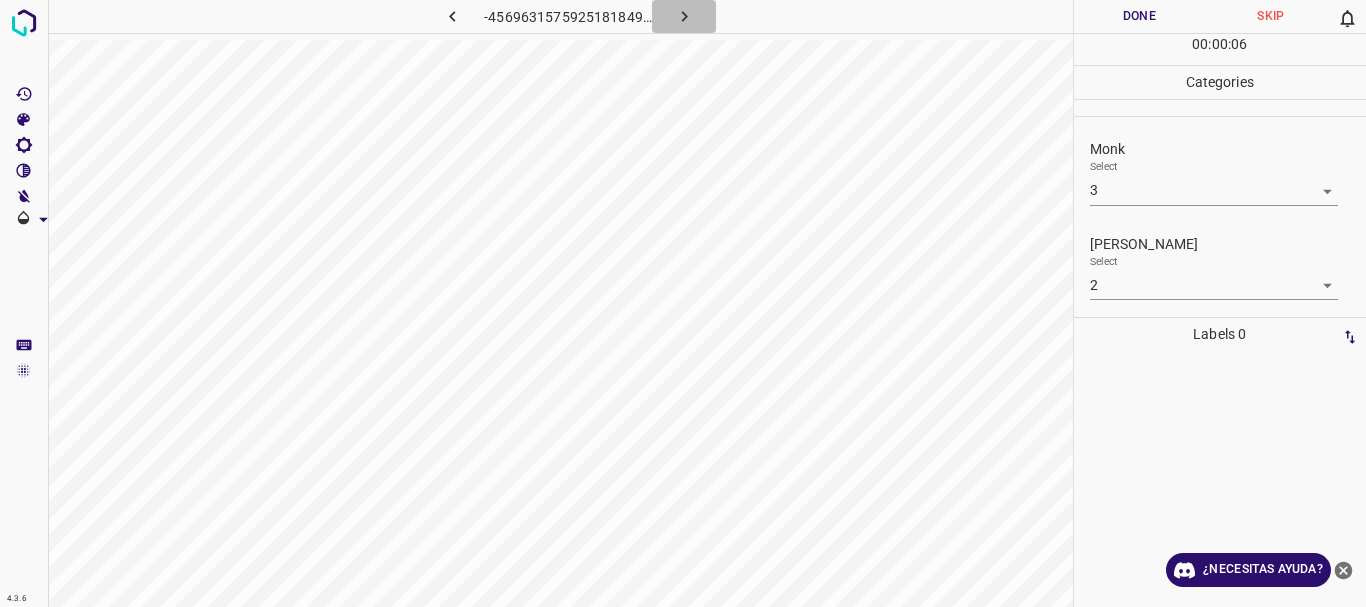 click at bounding box center [684, 16] 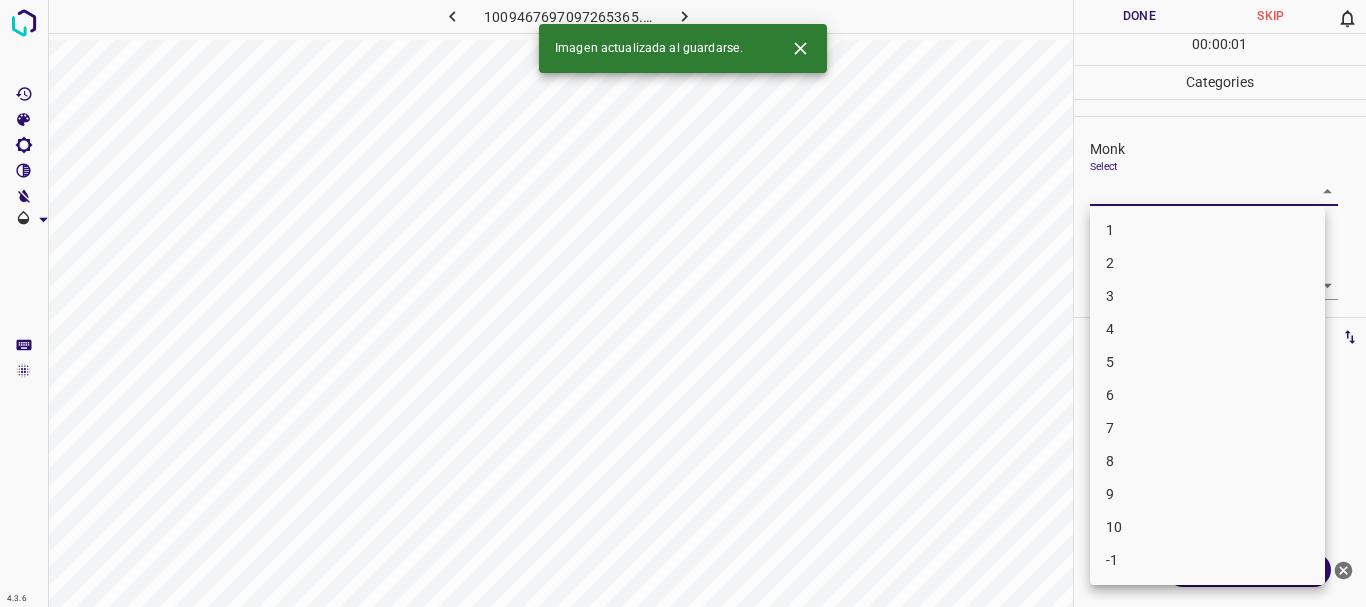 click on "4.3.6  1009467697097265365.png Done Skip 0 00   : 00   : 01   Categories Monk   Select ​  [PERSON_NAME]   Select ​ Labels   0 Categories 1 Monk 2  [PERSON_NAME] Tools Space Change between modes (Draw & Edit) I Auto labeling R Restore zoom M Zoom in N Zoom out Delete Delete selecte label Filters Z Restore filters X Saturation filter C Brightness filter V Contrast filter B Gray scale filter General O Download Imagen actualizada al guardarse. ¿Necesitas ayuda? Texto original Valora esta traducción Tu opinión servirá para ayudar a mejorar el Traductor de Google - Texto - Esconder - Borrar 1 2 3 4 5 6 7 8 9 10 -1" at bounding box center (683, 303) 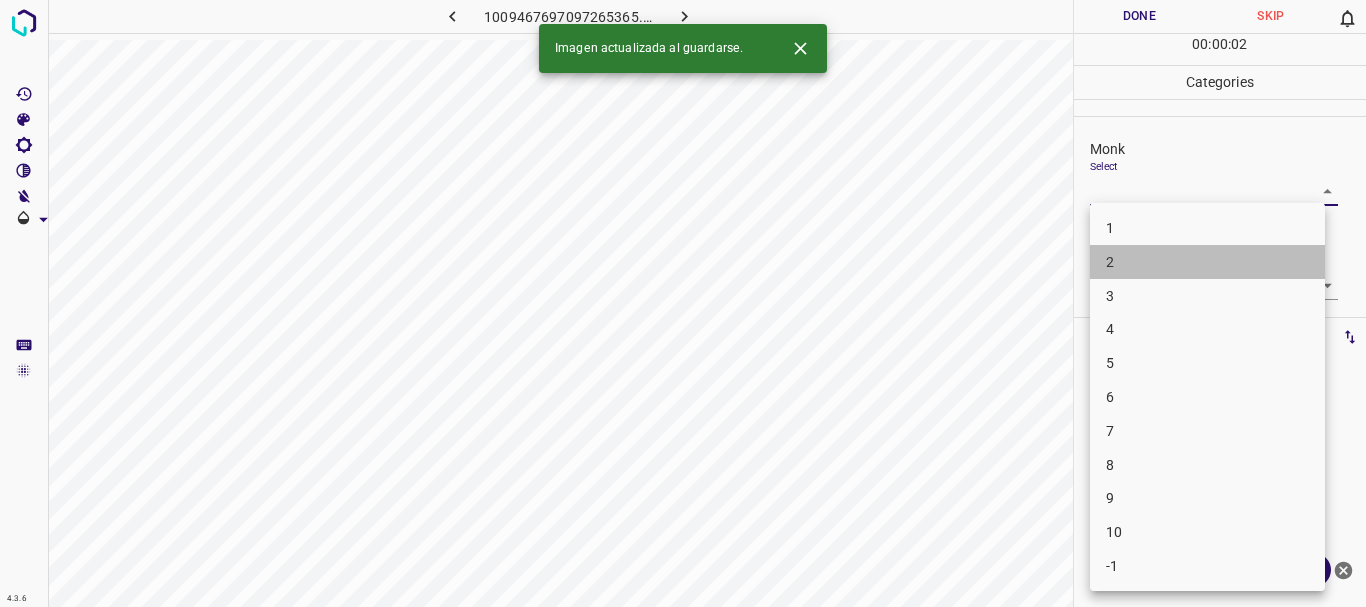 click on "2" at bounding box center (1207, 262) 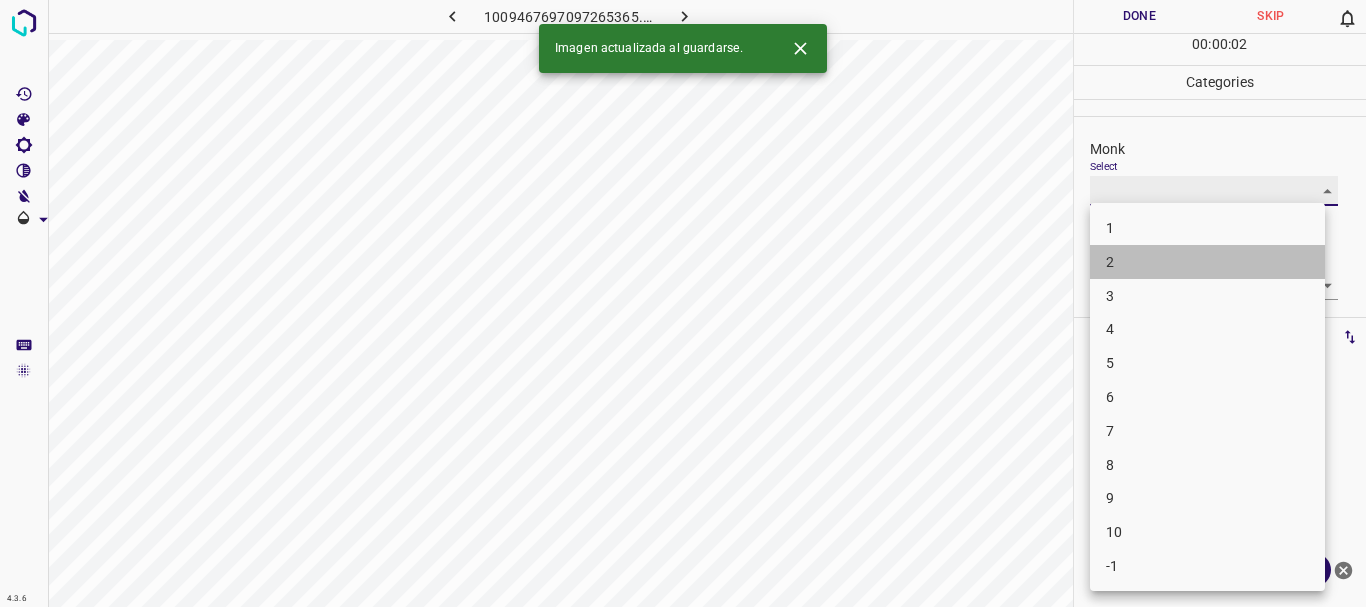 type on "2" 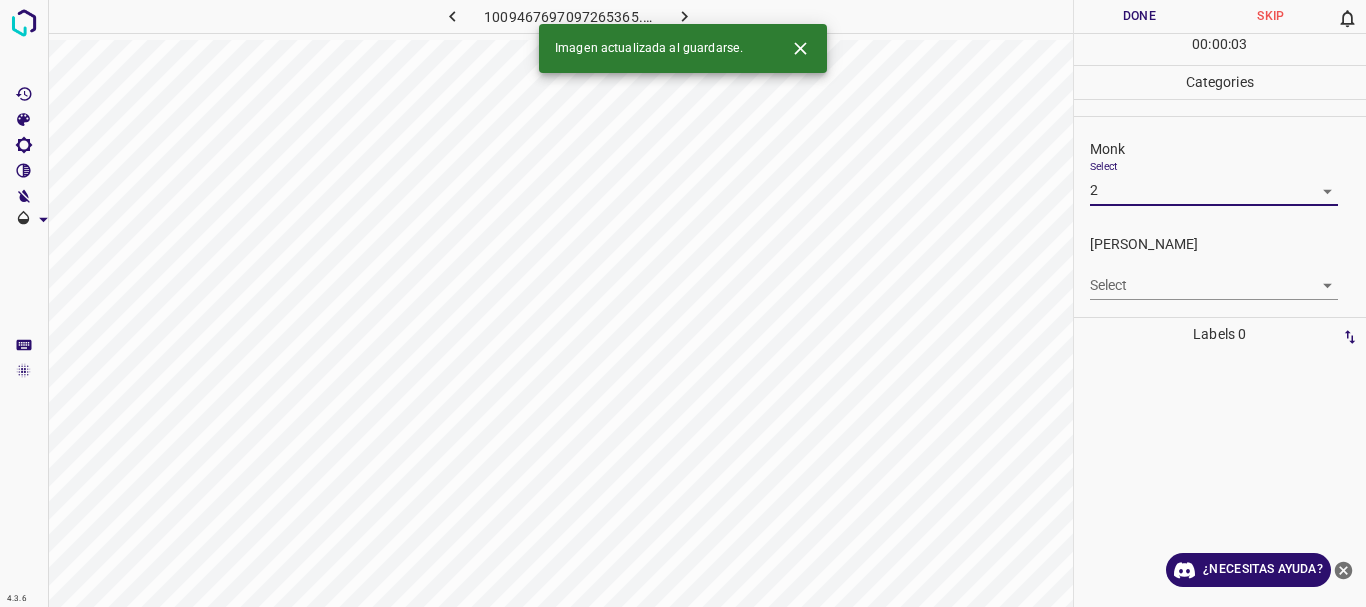 click on "4.3.6  1009467697097265365.png Done Skip 0 00   : 00   : 03   Categories Monk   Select 2 2  [PERSON_NAME]   Select ​ Labels   0 Categories 1 Monk 2  [PERSON_NAME] Tools Space Change between modes (Draw & Edit) I Auto labeling R Restore zoom M Zoom in N Zoom out Delete Delete selecte label Filters Z Restore filters X Saturation filter C Brightness filter V Contrast filter B Gray scale filter General O Download Imagen actualizada al guardarse. ¿Necesitas ayuda? Texto original Valora esta traducción Tu opinión servirá para ayudar a mejorar el Traductor de Google - Texto - Esconder - Borrar" at bounding box center (683, 303) 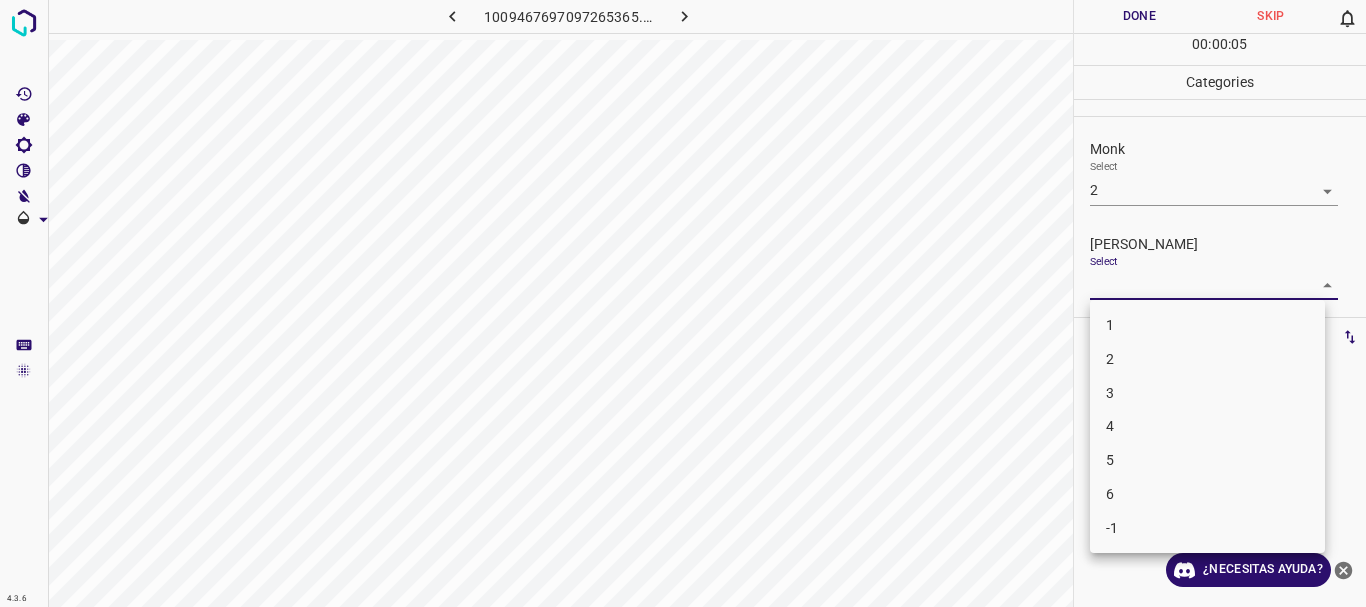 click on "2" at bounding box center (1207, 359) 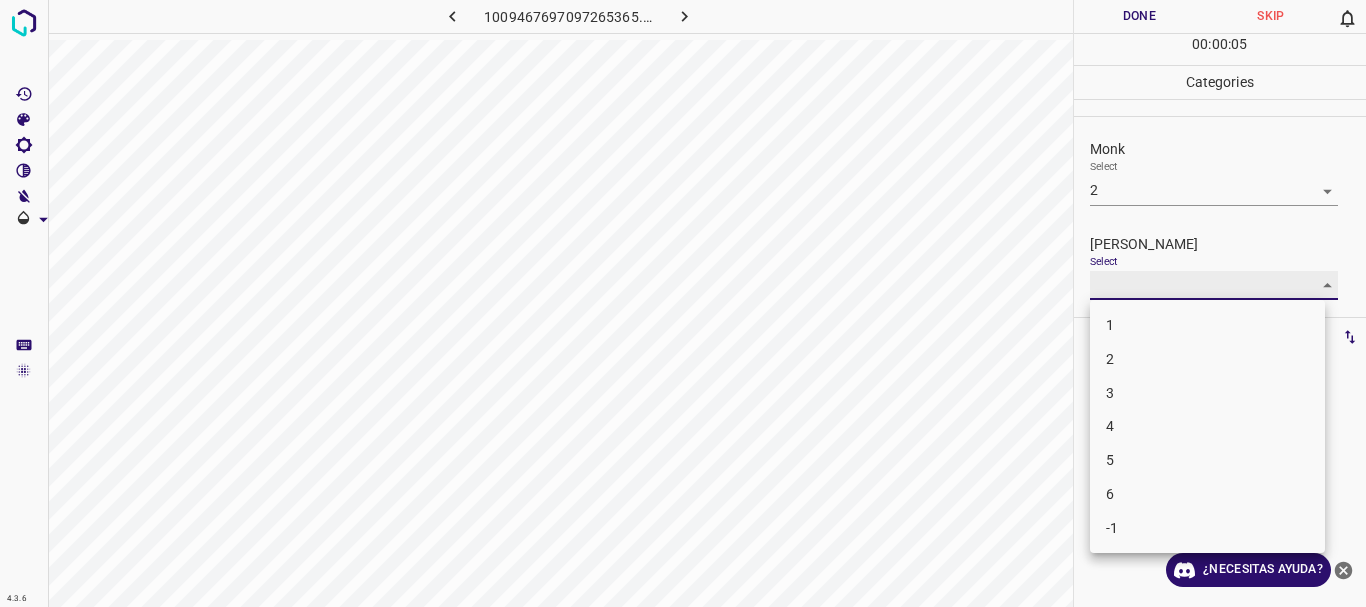 type on "2" 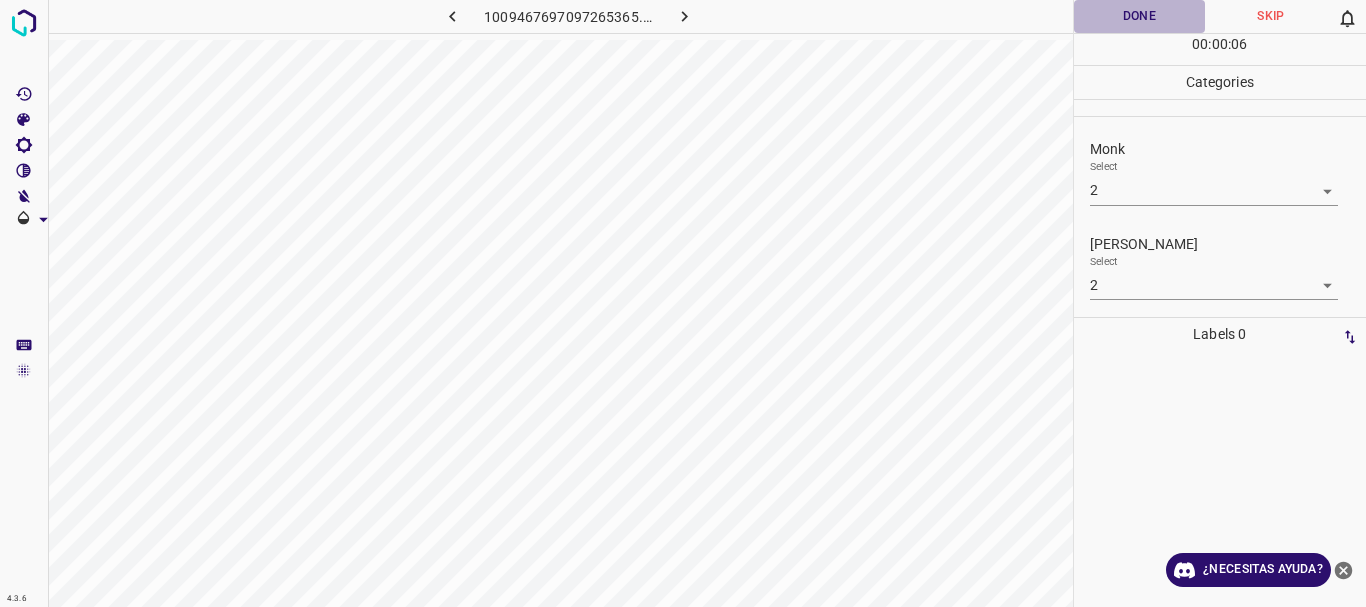 click on "Done" at bounding box center (1140, 16) 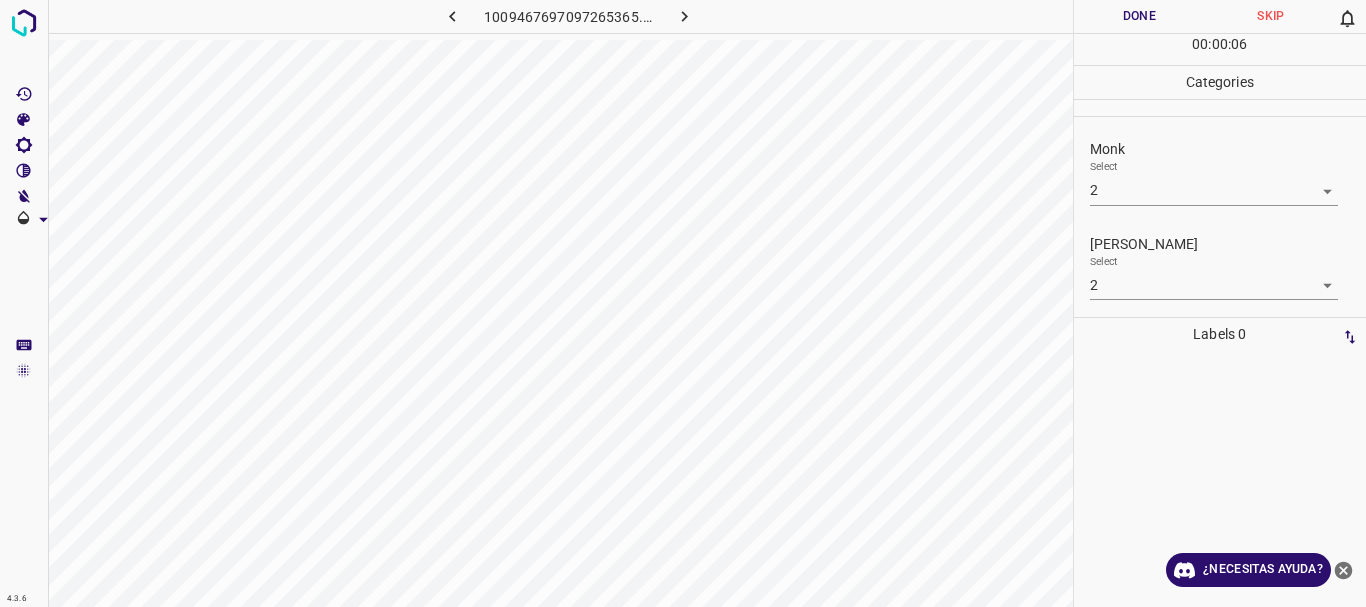 click on "4.3.6  1009467697097265365.png Done Skip 0 00   : 00   : 06   Categories Monk   Select 2 2  [PERSON_NAME]   Select 2 2 Labels   0 Categories 1 Monk 2  [PERSON_NAME] Tools Space Change between modes (Draw & Edit) I Auto labeling R Restore zoom M Zoom in N Zoom out Delete Delete selecte label Filters Z Restore filters X Saturation filter C Brightness filter V Contrast filter B Gray scale filter General O Download ¿Necesitas ayuda?" at bounding box center (683, 303) 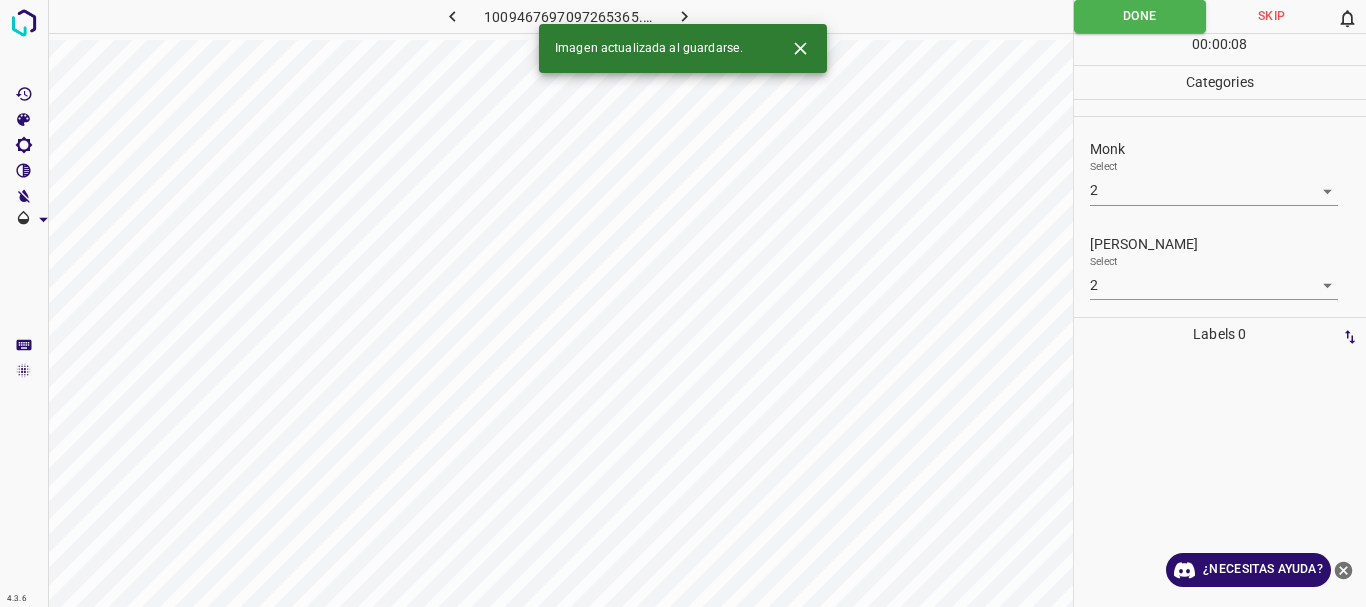 click 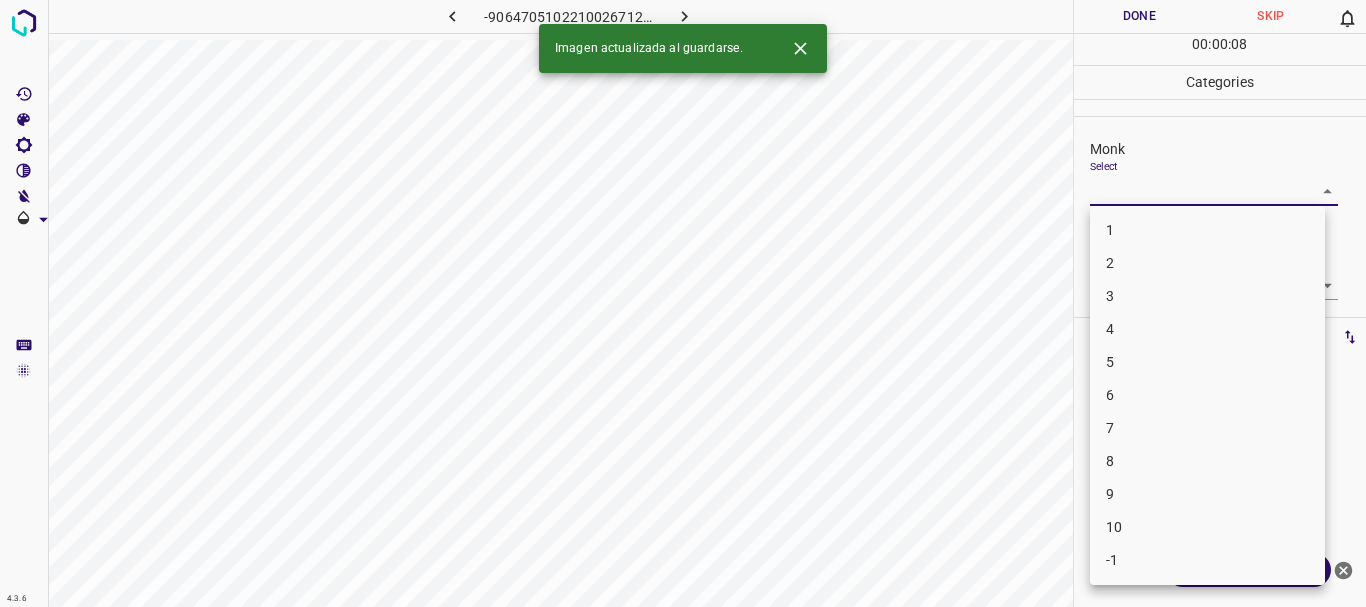 click on "4.3.6  -9064705102210026712.png Done Skip 0 00   : 00   : 08   Categories Monk   Select ​  [PERSON_NAME]   Select ​ Labels   0 Categories 1 Monk 2  [PERSON_NAME] Tools Space Change between modes (Draw & Edit) I Auto labeling R Restore zoom M Zoom in N Zoom out Delete Delete selecte label Filters Z Restore filters X Saturation filter C Brightness filter V Contrast filter B Gray scale filter General O Download Imagen actualizada al guardarse. ¿Necesitas ayuda? Texto original Valora esta traducción Tu opinión servirá para ayudar a mejorar el Traductor de Google - Texto - Esconder - Borrar 1 2 3 4 5 6 7 8 9 10 -1" at bounding box center [683, 303] 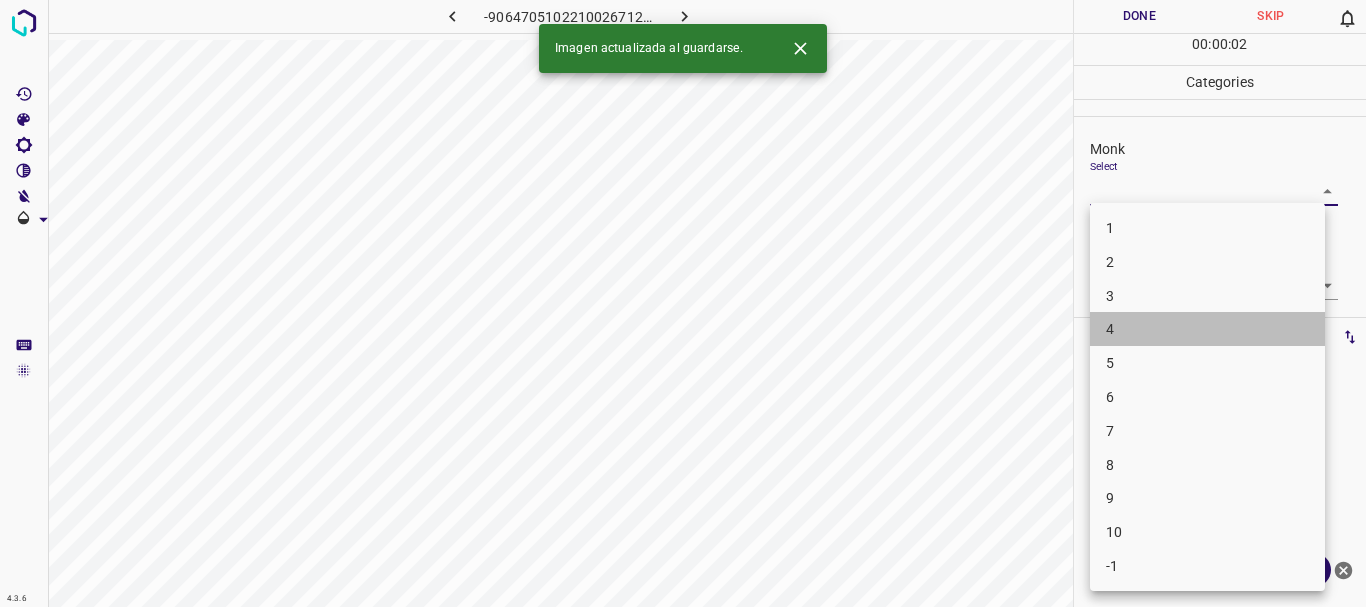 click on "4" at bounding box center [1207, 329] 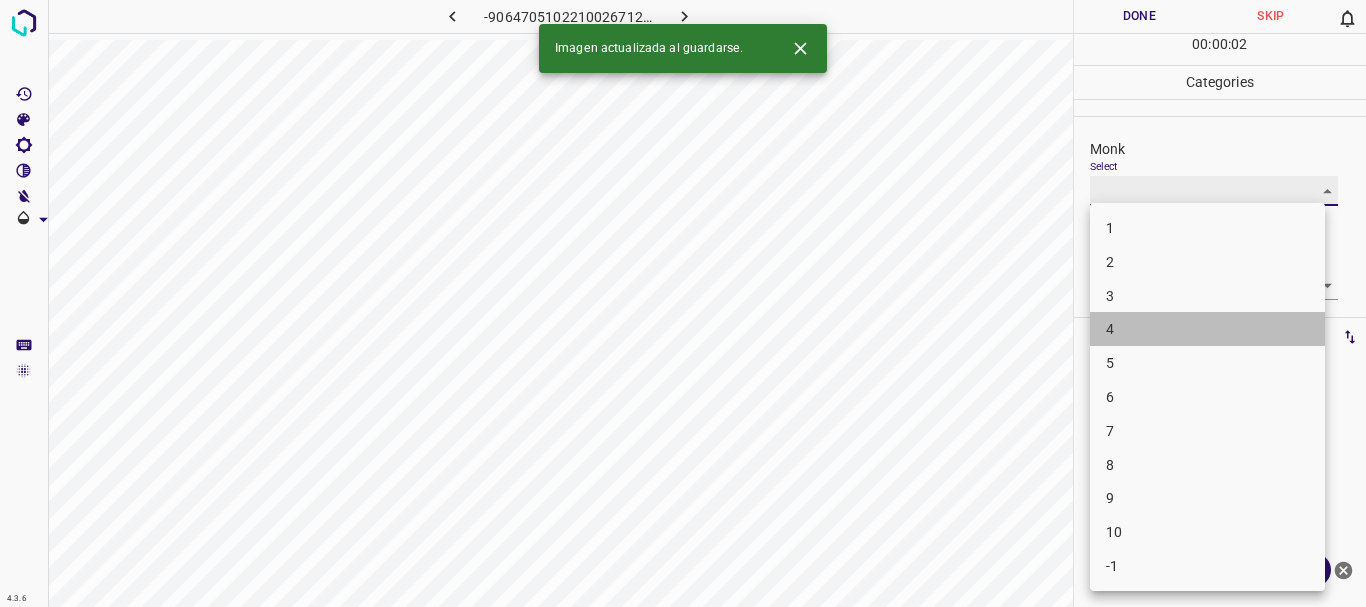 type on "4" 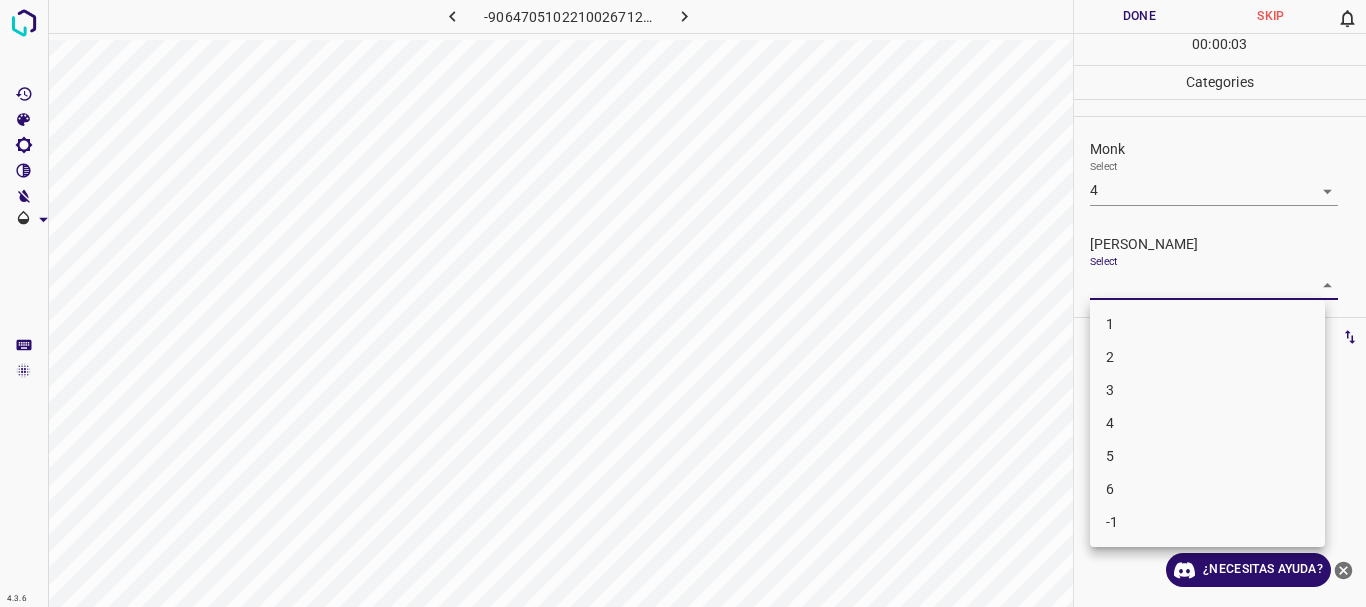 click on "4.3.6  -9064705102210026712.png Done Skip 0 00   : 00   : 03   Categories Monk   Select 4 4  [PERSON_NAME]   Select ​ Labels   0 Categories 1 Monk 2  [PERSON_NAME] Tools Space Change between modes (Draw & Edit) I Auto labeling R Restore zoom M Zoom in N Zoom out Delete Delete selecte label Filters Z Restore filters X Saturation filter C Brightness filter V Contrast filter B Gray scale filter General O Download ¿Necesitas ayuda? Texto original Valora esta traducción Tu opinión servirá para ayudar a mejorar el Traductor de Google - Texto - Esconder - Borrar 1 2 3 4 5 6 -1" at bounding box center [683, 303] 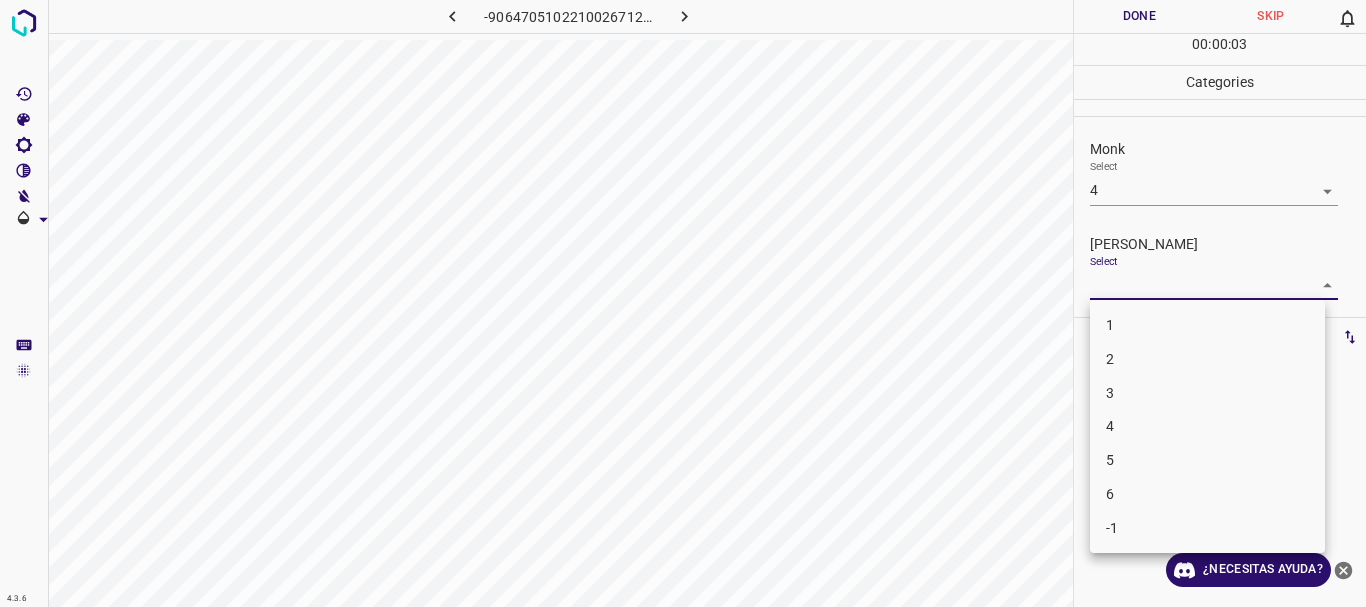 drag, startPoint x: 1123, startPoint y: 328, endPoint x: 1117, endPoint y: 293, distance: 35.510563 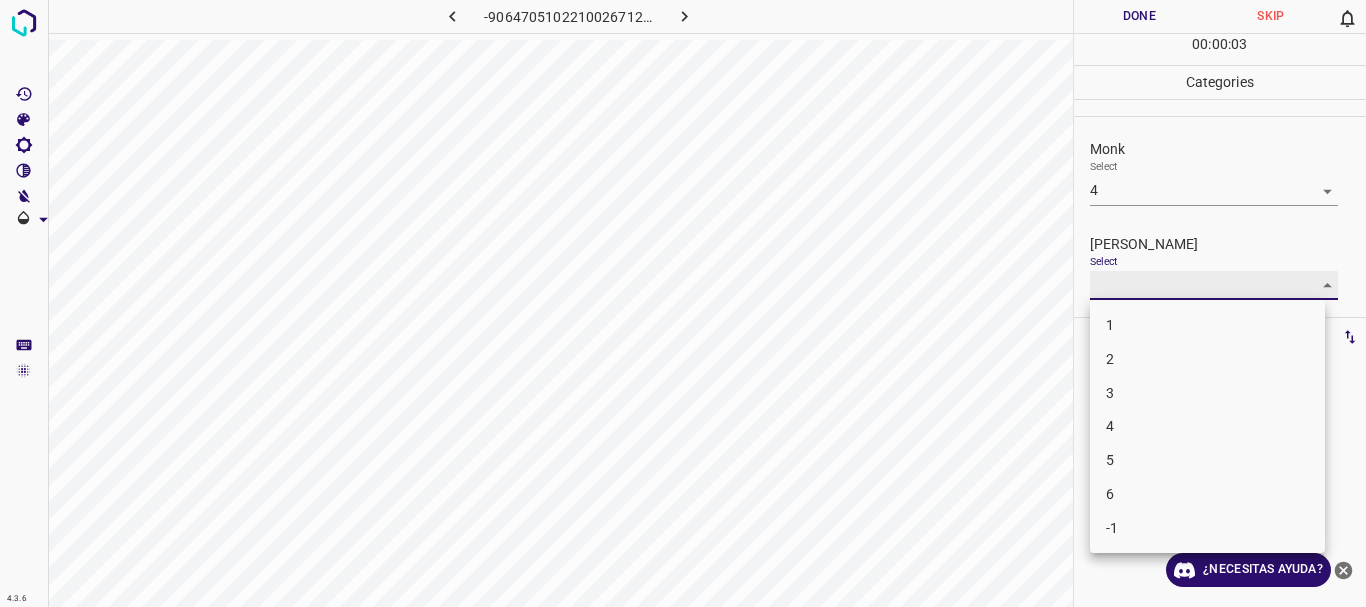 type on "1" 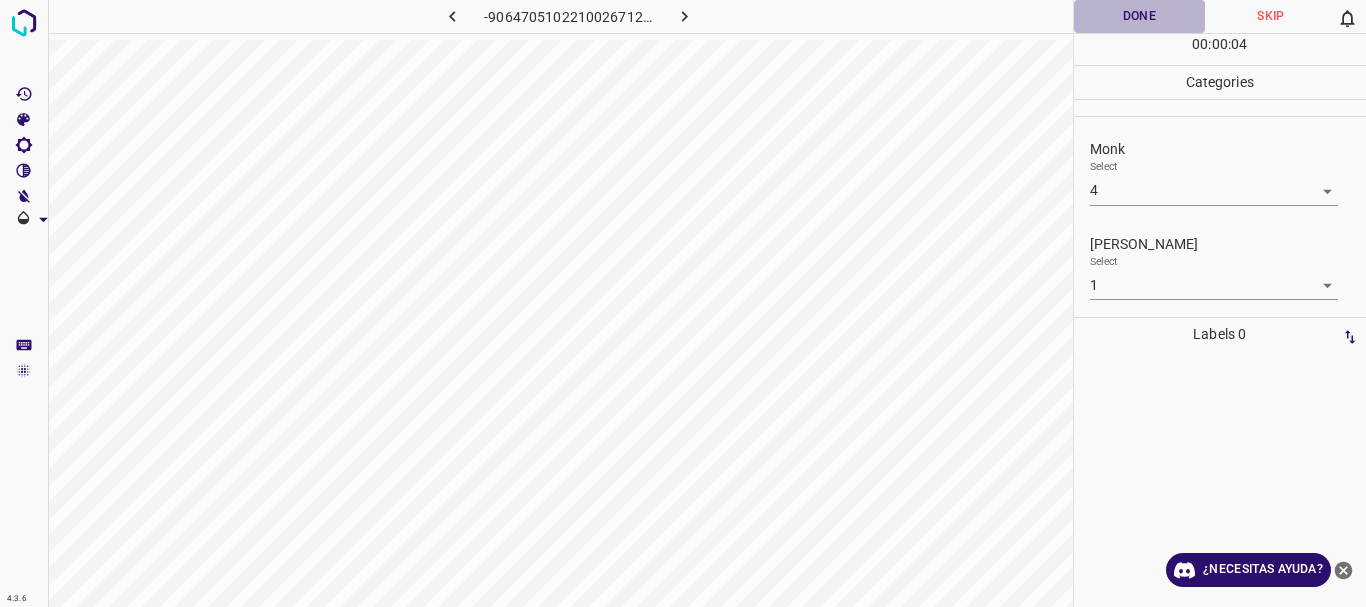 click on "Done" at bounding box center [1140, 16] 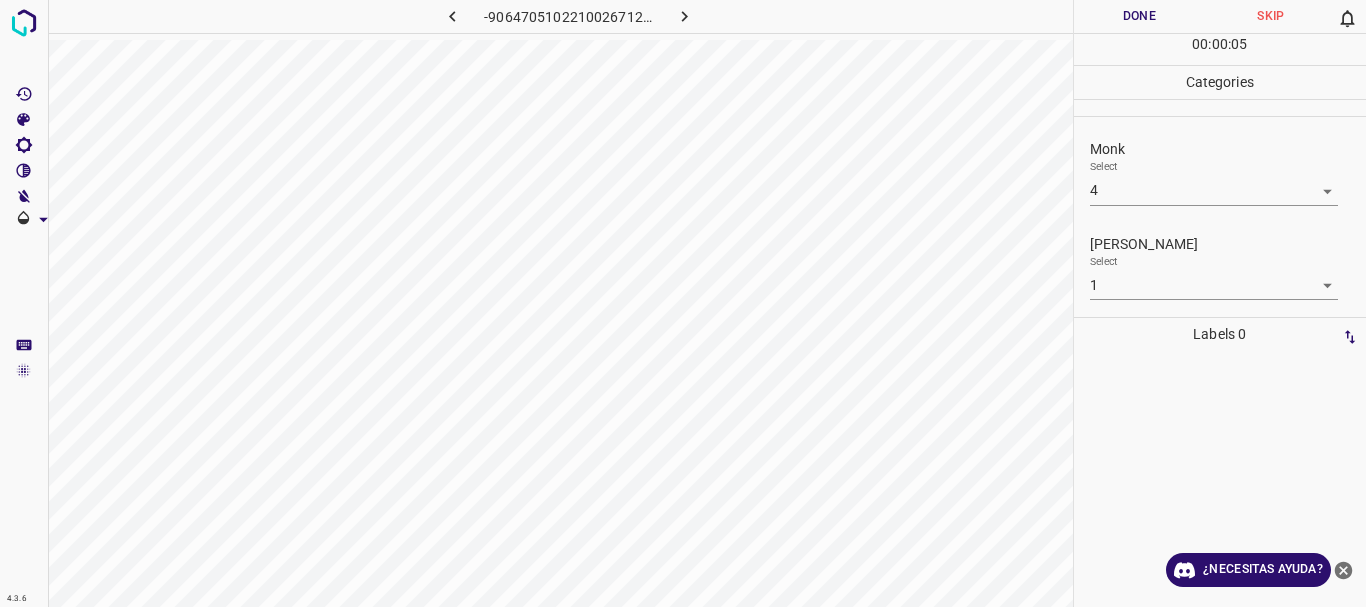 click 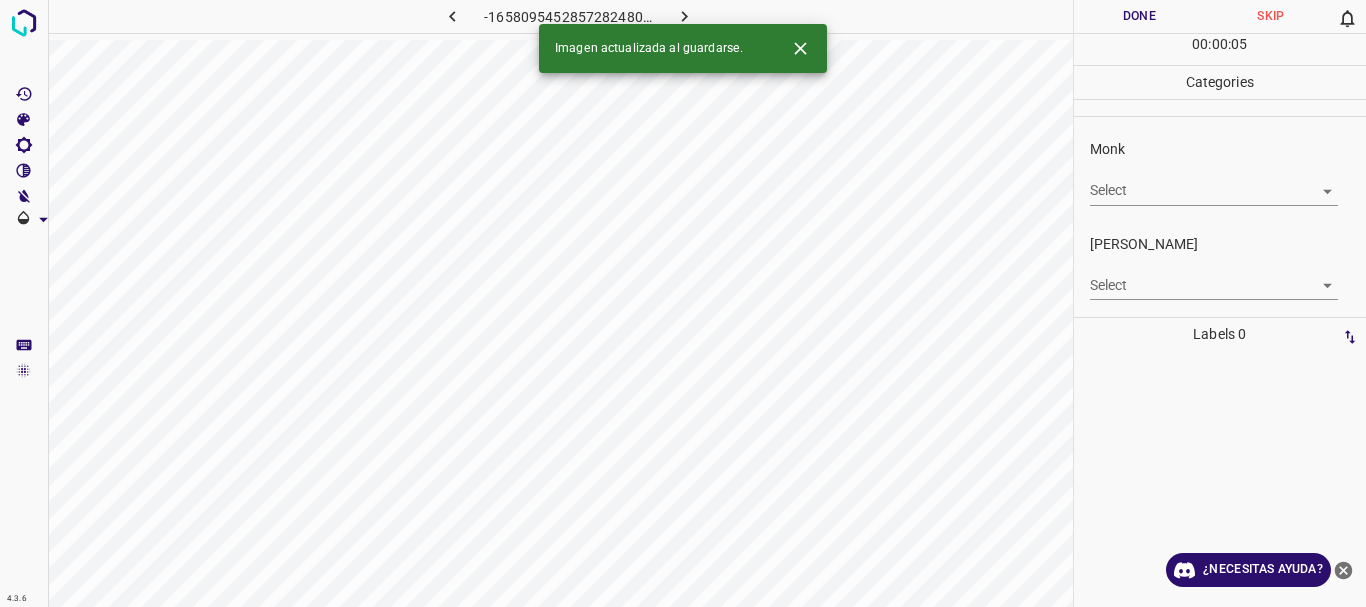 click on "4.3.6  -1658095452857282480.png Done Skip 0 00   : 00   : 05   Categories Monk   Select ​  [PERSON_NAME]   Select ​ Labels   0 Categories 1 Monk 2  [PERSON_NAME] Tools Space Change between modes (Draw & Edit) I Auto labeling R Restore zoom M Zoom in N Zoom out Delete Delete selecte label Filters Z Restore filters X Saturation filter C Brightness filter V Contrast filter B Gray scale filter General O Download Imagen actualizada al guardarse. ¿Necesitas ayuda? Texto original Valora esta traducción Tu opinión servirá para ayudar a mejorar el Traductor de Google - Texto - Esconder - Borrar" at bounding box center (683, 303) 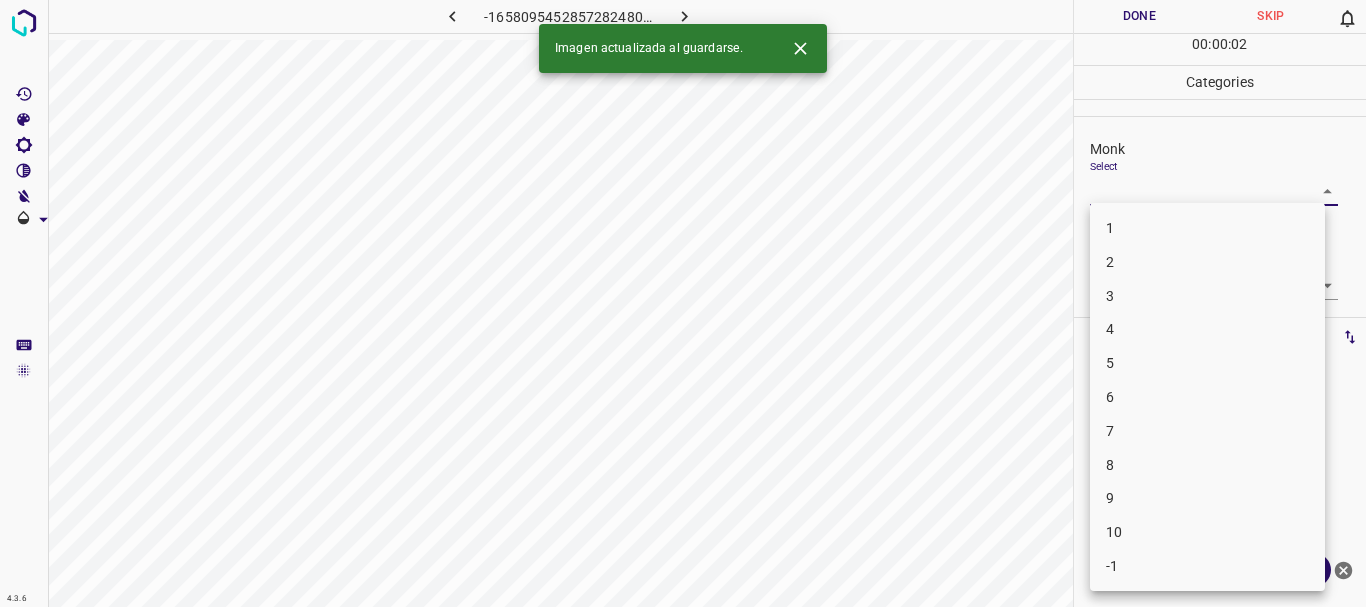 click on "5" at bounding box center [1207, 363] 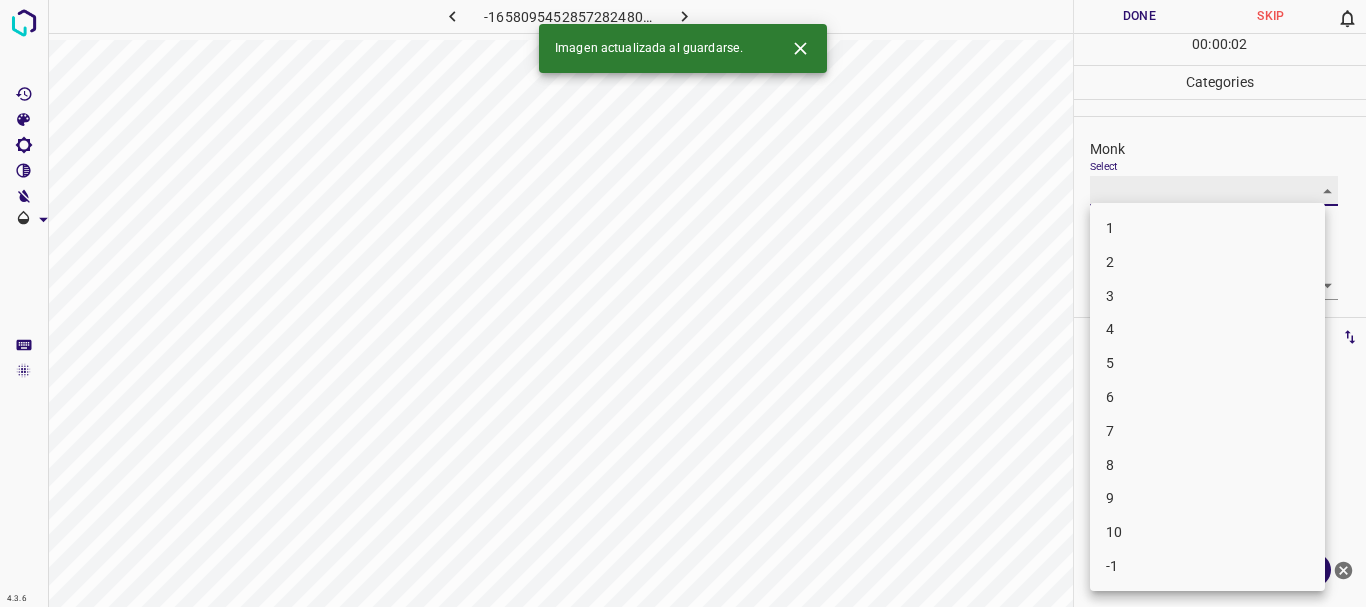 type on "5" 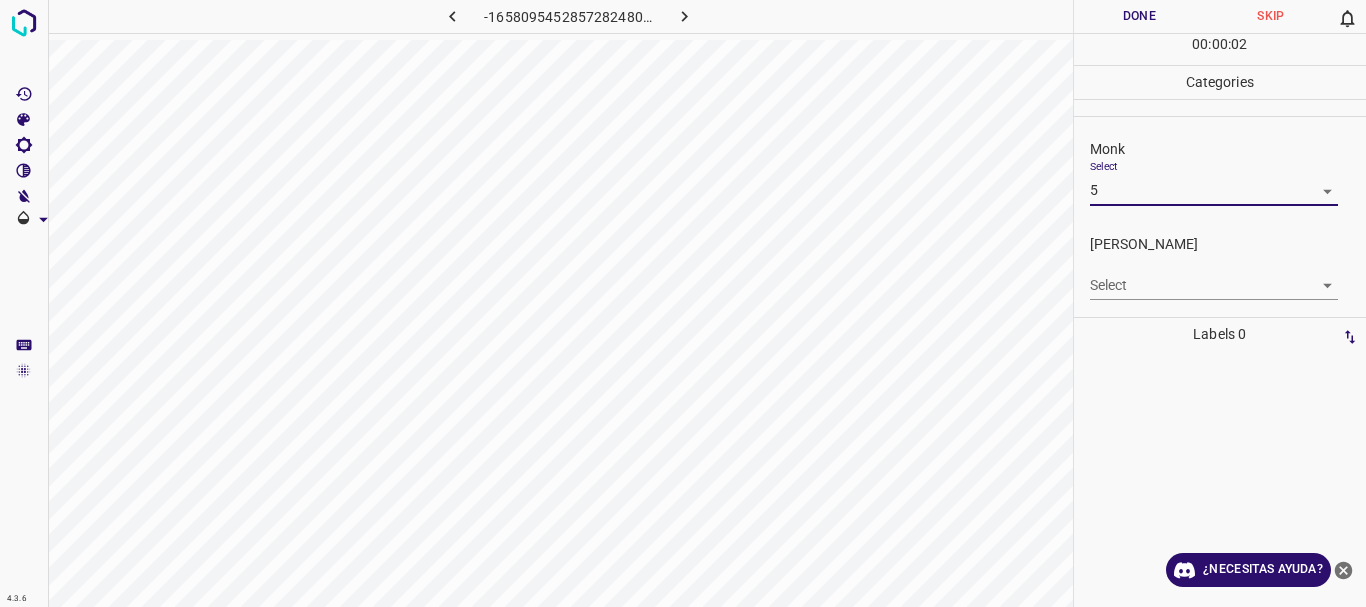 click on "4.3.6  -1658095452857282480.png Done Skip 0 00   : 00   : 02   Categories Monk   Select 5 5  [PERSON_NAME]   Select ​ Labels   0 Categories 1 Monk 2  [PERSON_NAME] Tools Space Change between modes (Draw & Edit) I Auto labeling R Restore zoom M Zoom in N Zoom out Delete Delete selecte label Filters Z Restore filters X Saturation filter C Brightness filter V Contrast filter B Gray scale filter General O Download ¿Necesitas ayuda? Texto original Valora esta traducción Tu opinión servirá para ayudar a mejorar el Traductor de Google - Texto - Esconder - Borrar 1 2 3 4 5 6 7 8 9 10 -1" at bounding box center [683, 303] 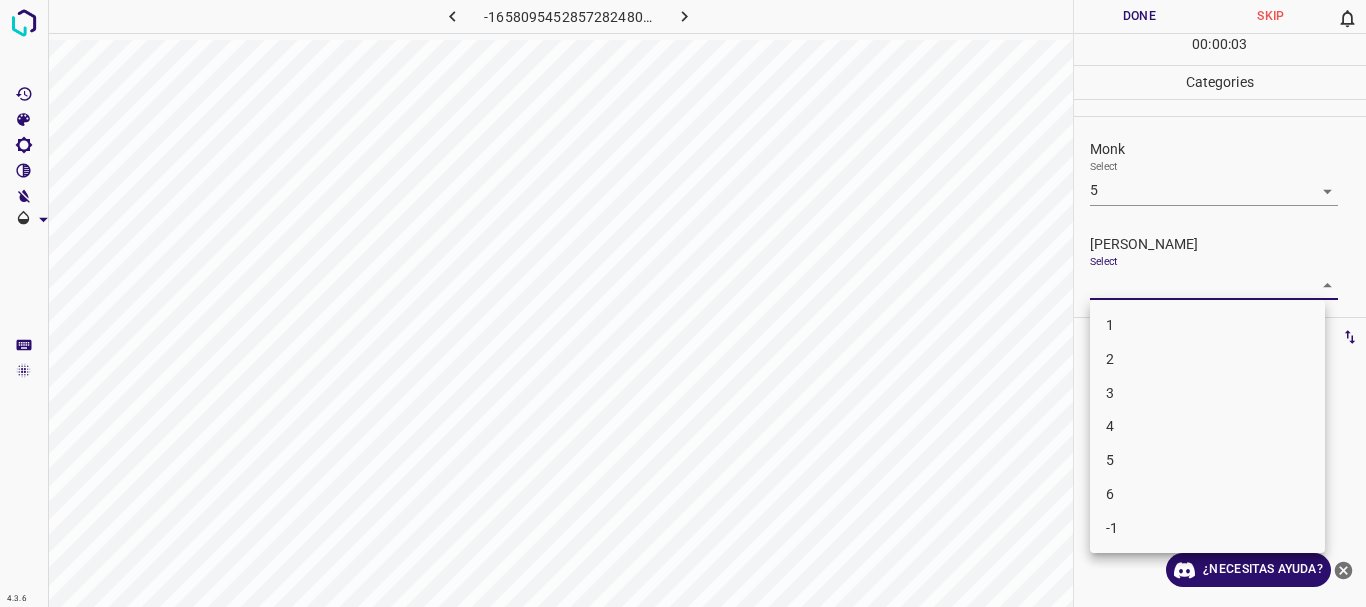 drag, startPoint x: 1138, startPoint y: 357, endPoint x: 1154, endPoint y: 98, distance: 259.49374 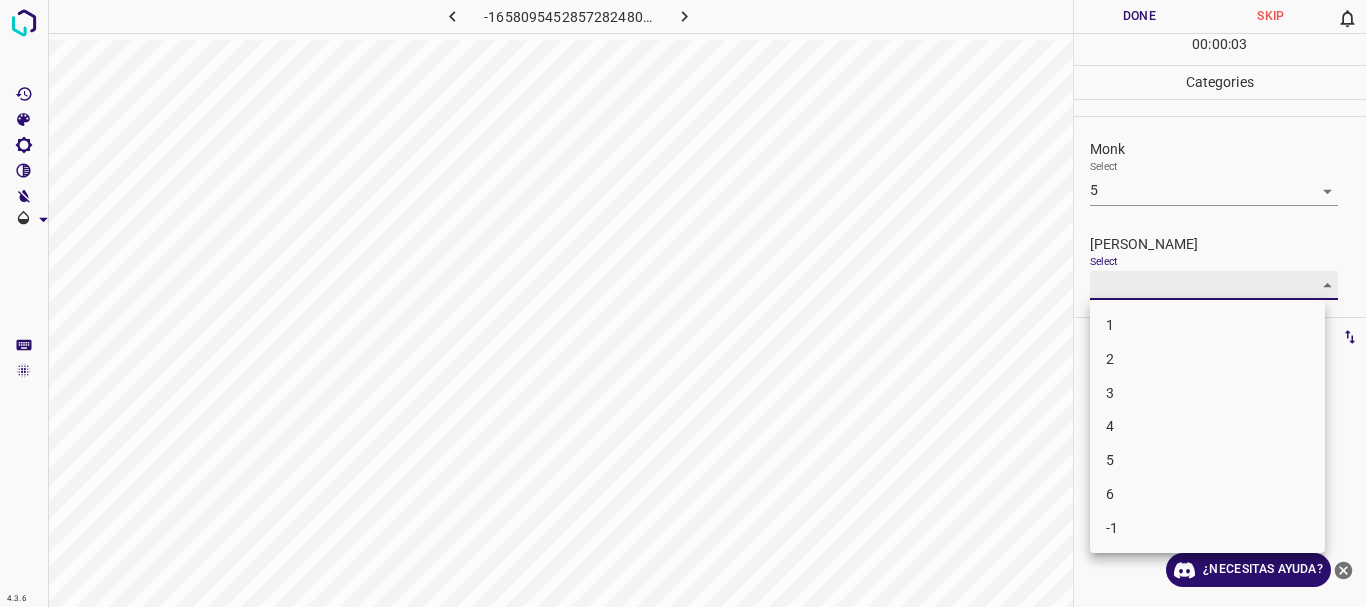 type on "2" 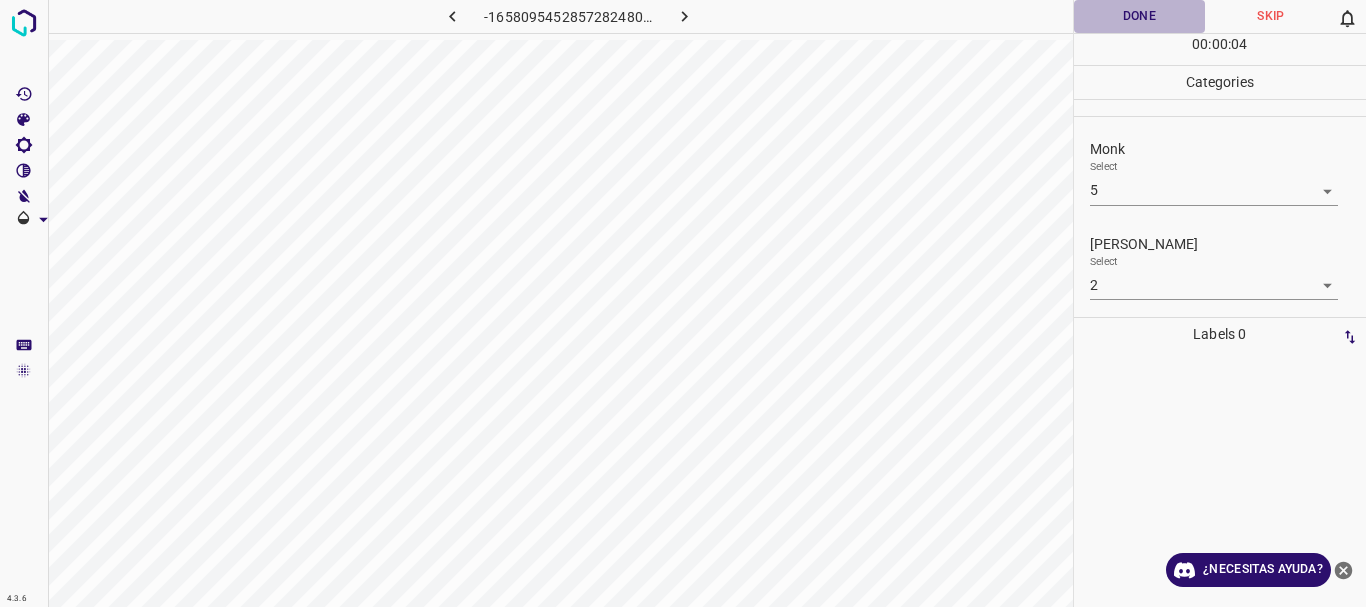 click on "Done" at bounding box center (1140, 16) 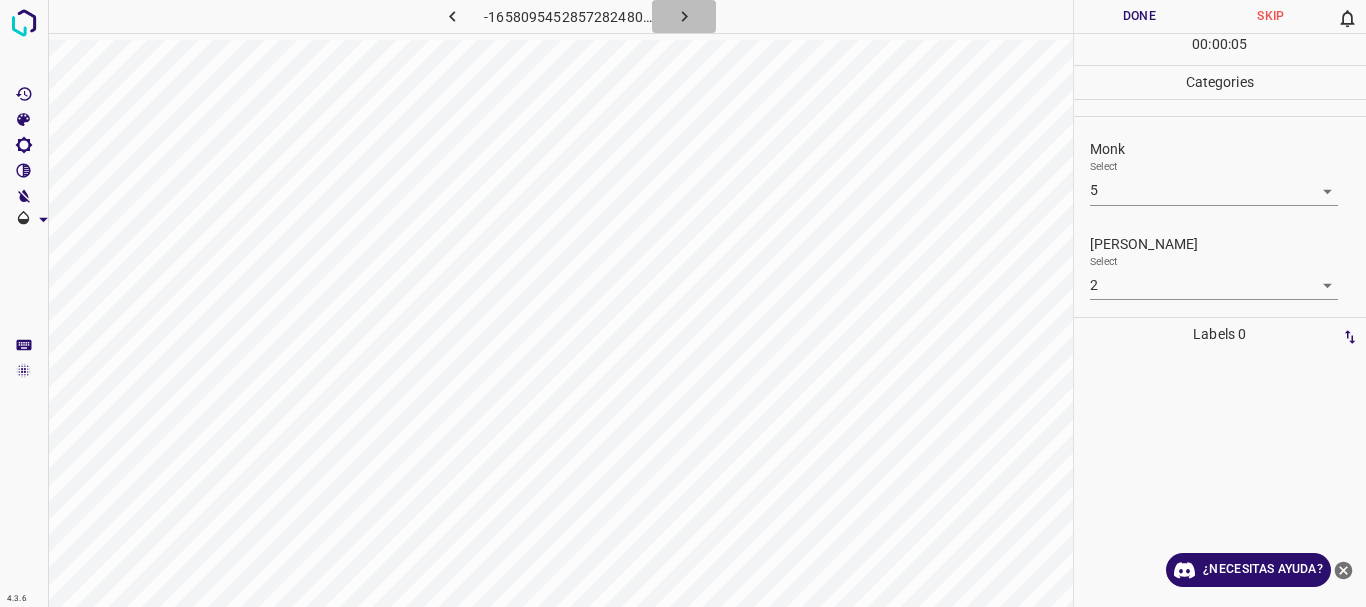 click 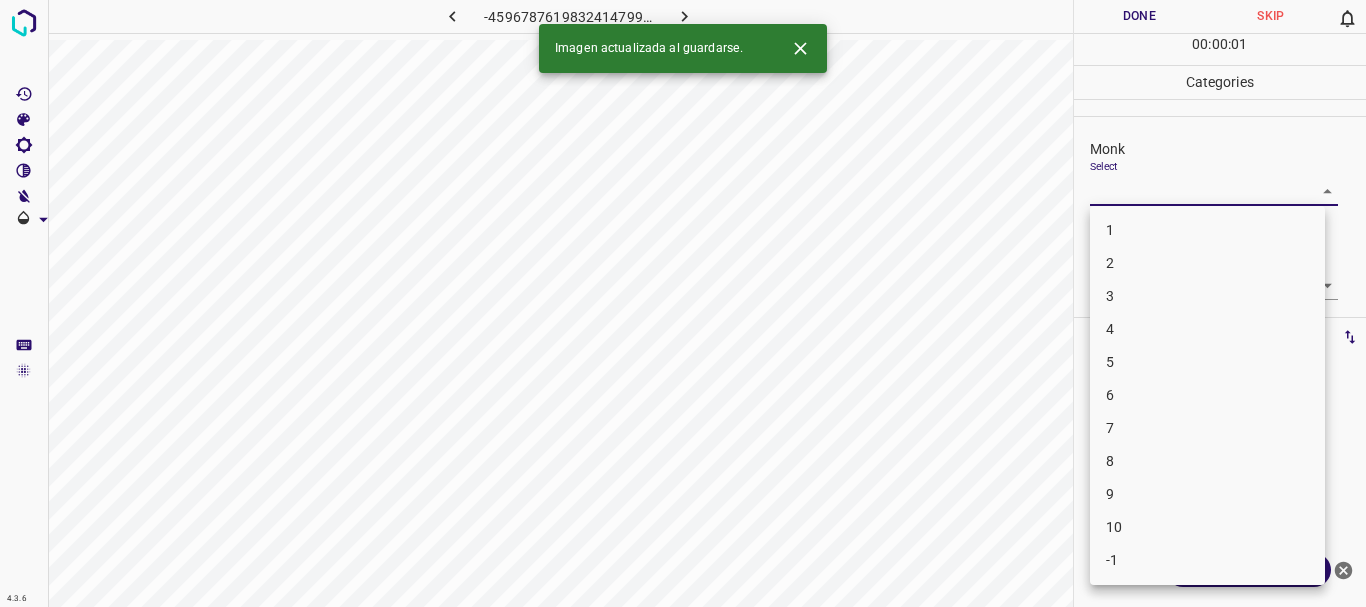 click on "4.3.6  -4596787619832414799.png Done Skip 0 00   : 00   : 01   Categories Monk   Select ​  [PERSON_NAME]   Select ​ Labels   0 Categories 1 Monk 2  [PERSON_NAME] Tools Space Change between modes (Draw & Edit) I Auto labeling R Restore zoom M Zoom in N Zoom out Delete Delete selecte label Filters Z Restore filters X Saturation filter C Brightness filter V Contrast filter B Gray scale filter General O Download Imagen actualizada al guardarse. ¿Necesitas ayuda? Texto original Valora esta traducción Tu opinión servirá para ayudar a mejorar el Traductor de Google - Texto - Esconder - Borrar 1 2 3 4 5 6 7 8 9 10 -1" at bounding box center [683, 303] 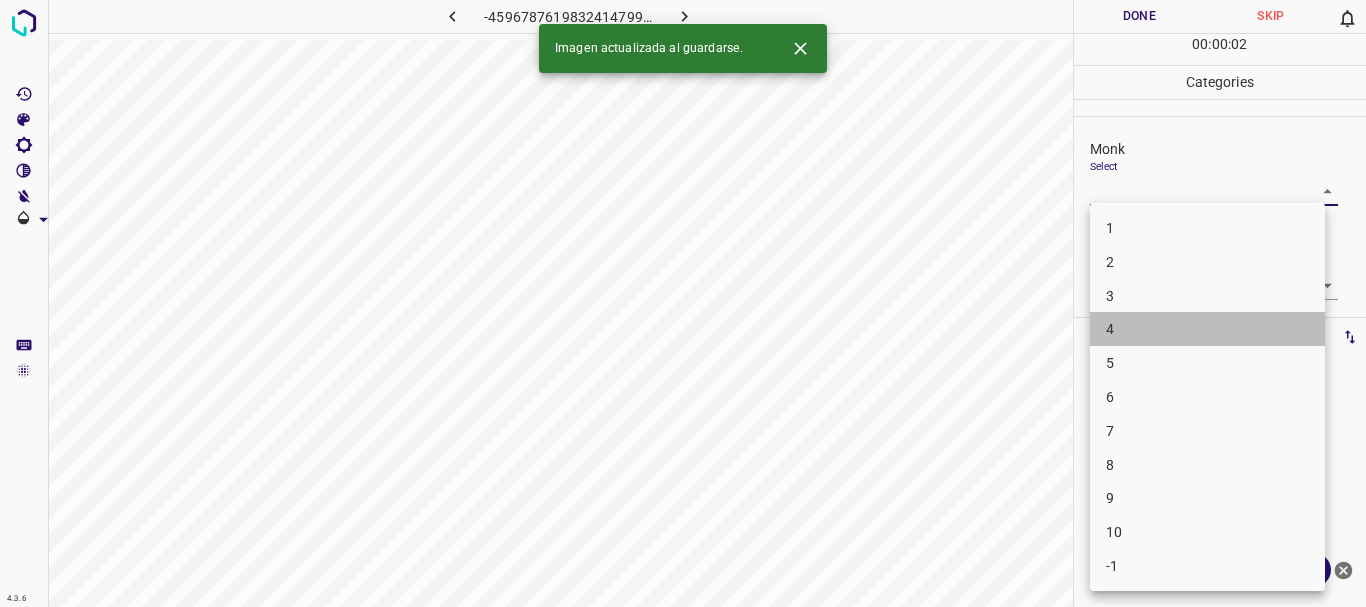 click on "4" at bounding box center (1207, 329) 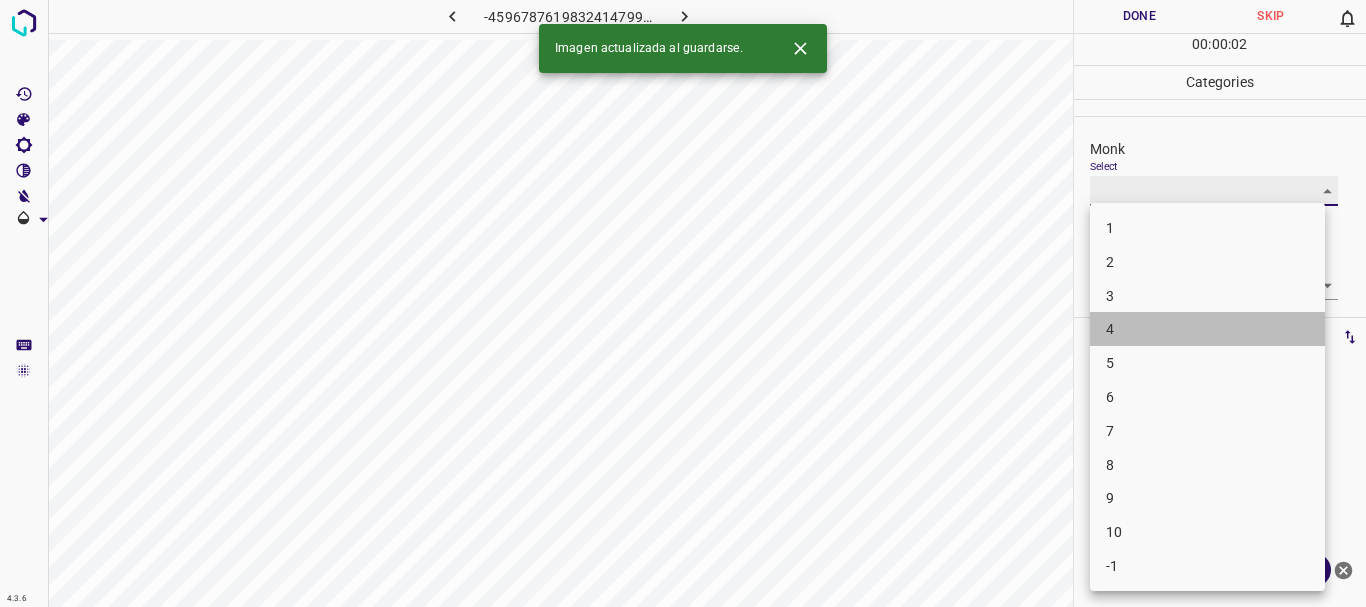 type on "4" 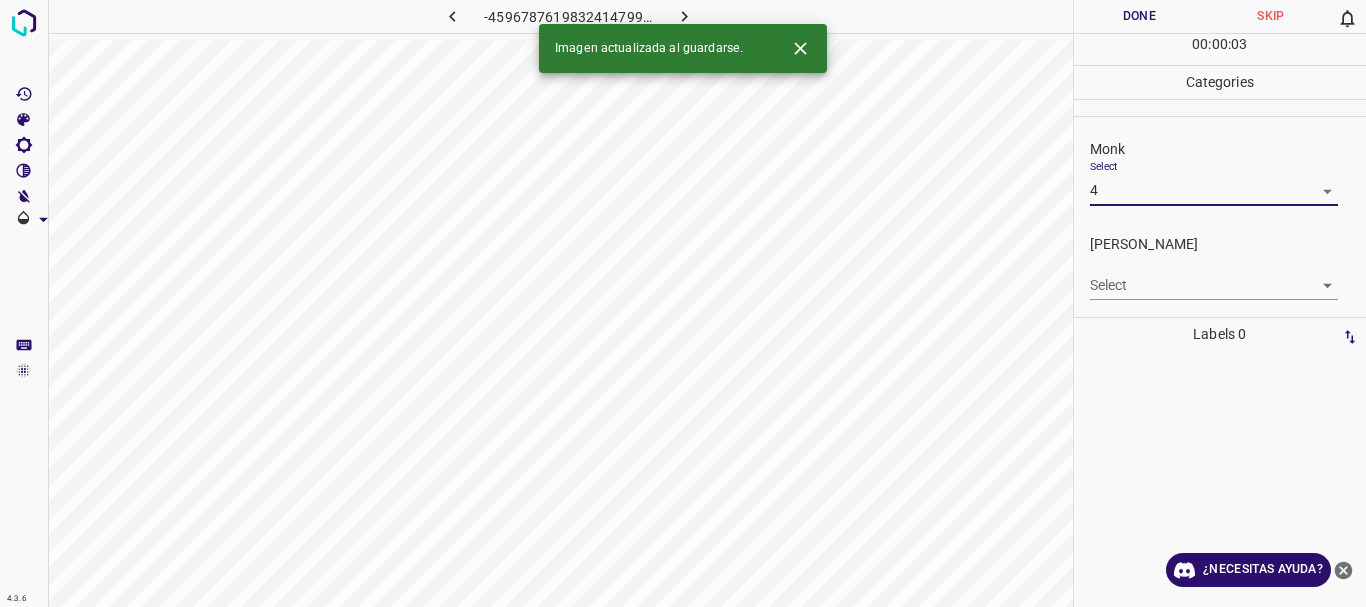 click on "4.3.6  -4596787619832414799.png Done Skip 0 00   : 00   : 03   Categories Monk   Select 4 4  [PERSON_NAME]   Select ​ Labels   0 Categories 1 Monk 2  [PERSON_NAME] Tools Space Change between modes (Draw & Edit) I Auto labeling R Restore zoom M Zoom in N Zoom out Delete Delete selecte label Filters Z Restore filters X Saturation filter C Brightness filter V Contrast filter B Gray scale filter General O Download Imagen actualizada al guardarse. ¿Necesitas ayuda? Texto original Valora esta traducción Tu opinión servirá para ayudar a mejorar el Traductor de Google - Texto - Esconder - Borrar" at bounding box center (683, 303) 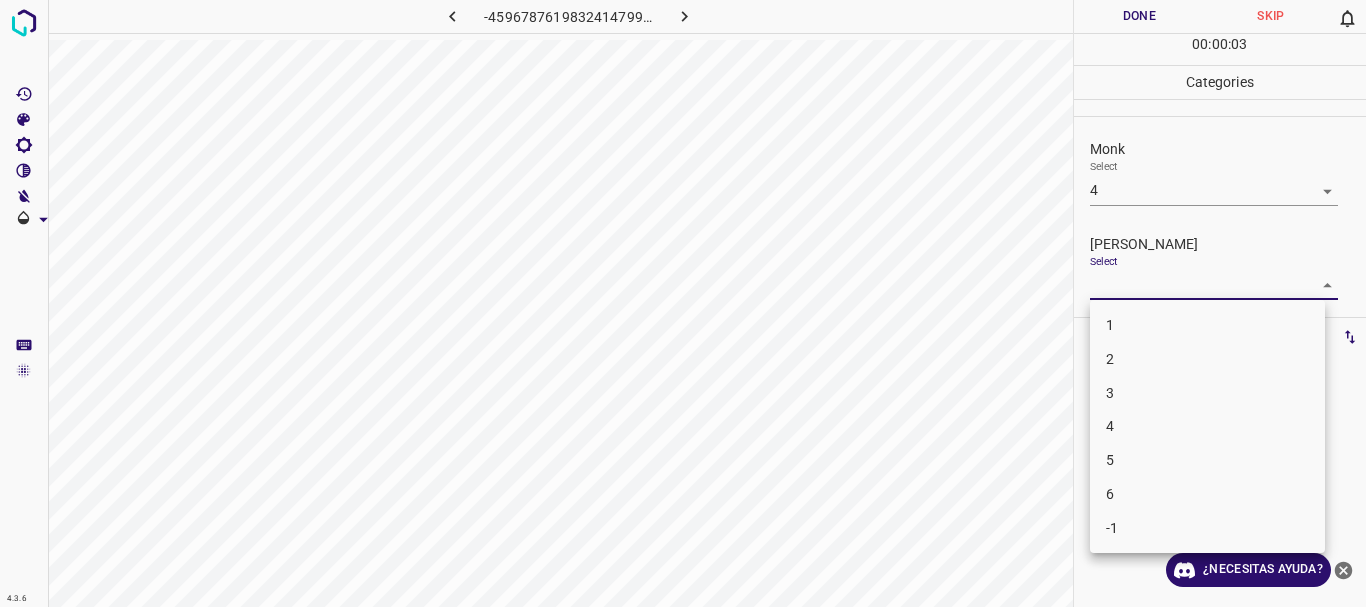 drag, startPoint x: 1156, startPoint y: 363, endPoint x: 1155, endPoint y: 300, distance: 63.007935 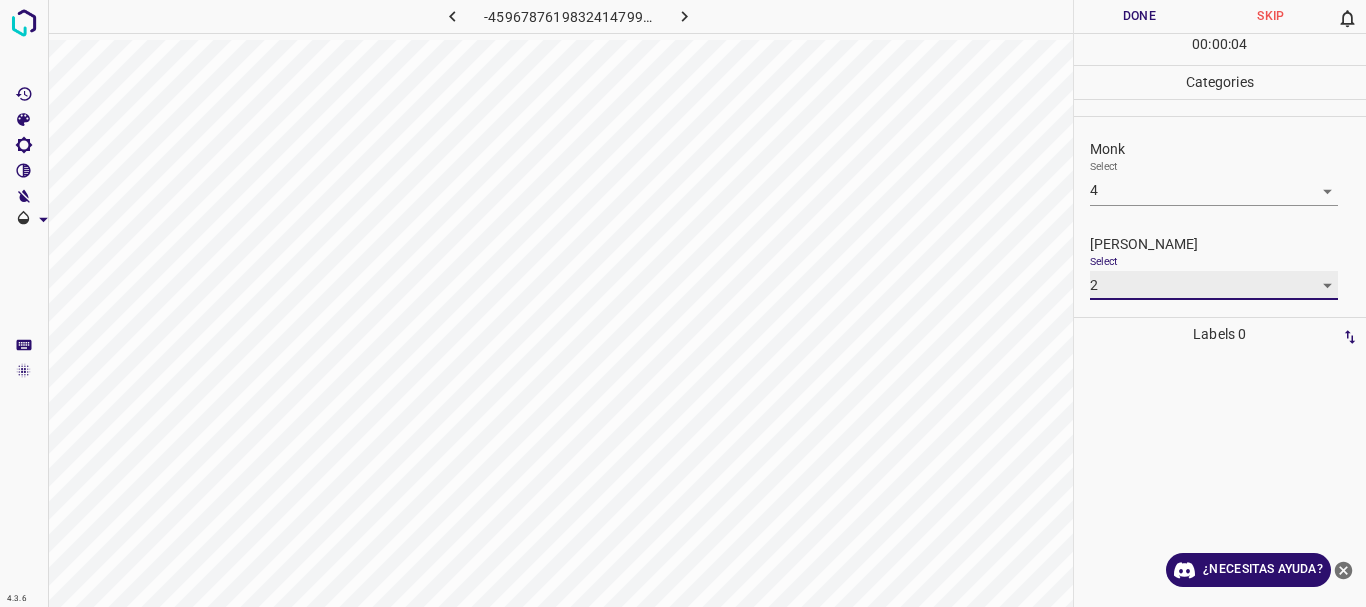 type on "2" 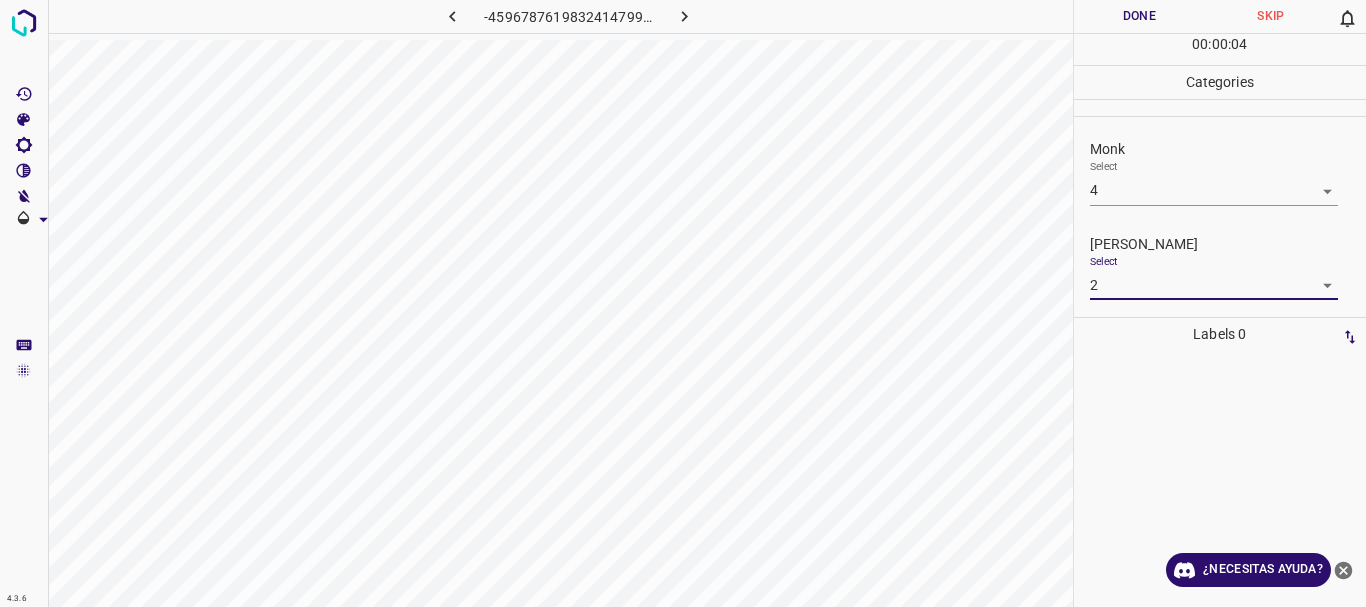 click on "Done" at bounding box center (1140, 16) 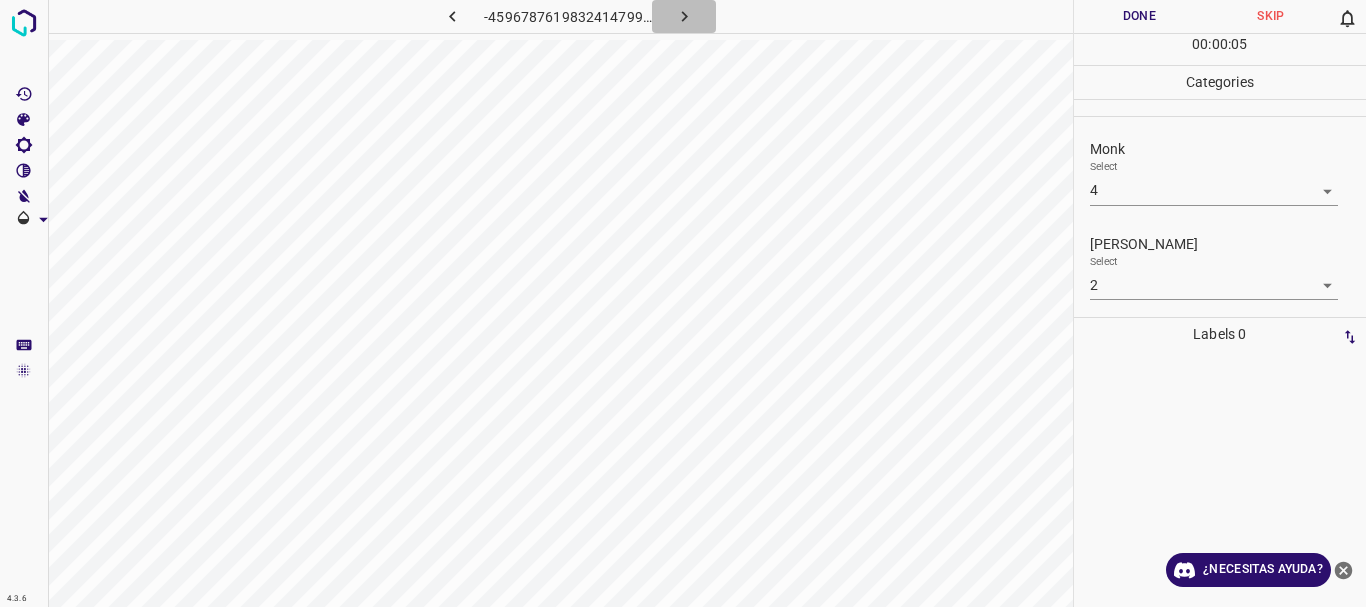 click at bounding box center [684, 16] 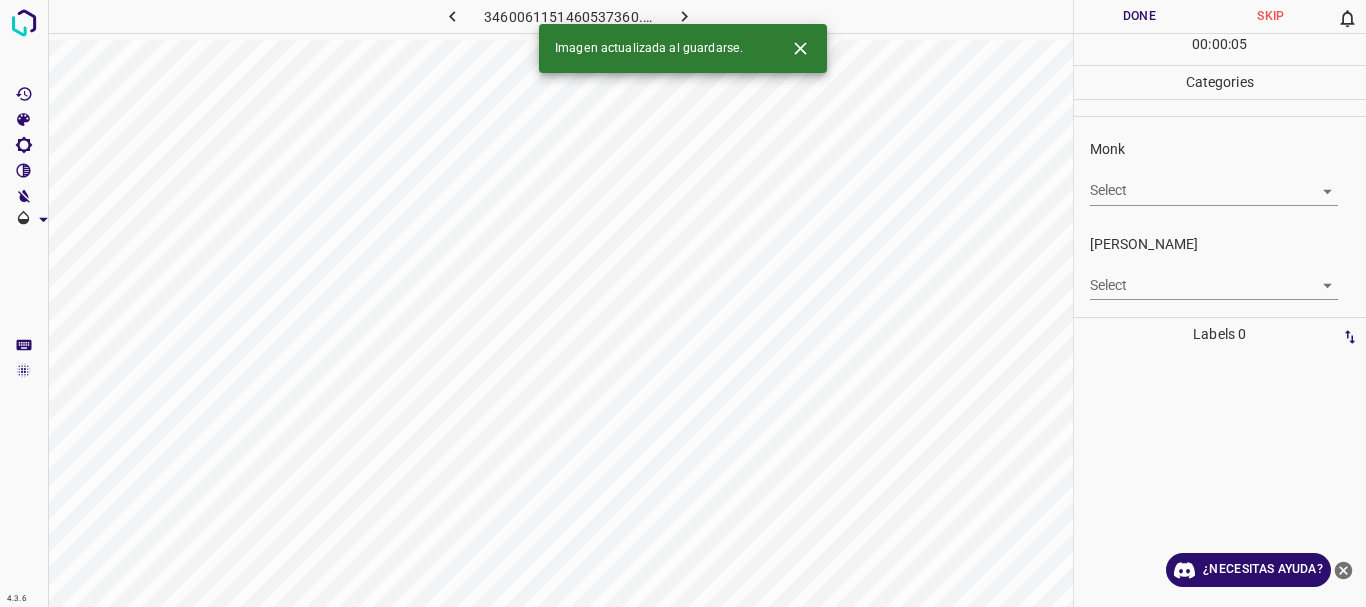 click on "4.3.6  3460061151460537360.png Done Skip 0 00   : 00   : 05   Categories Monk   Select ​  [PERSON_NAME]   Select ​ Labels   0 Categories 1 Monk 2  [PERSON_NAME] Tools Space Change between modes (Draw & Edit) I Auto labeling R Restore zoom M Zoom in N Zoom out Delete Delete selecte label Filters Z Restore filters X Saturation filter C Brightness filter V Contrast filter B Gray scale filter General O Download Imagen actualizada al guardarse. ¿Necesitas ayuda? Texto original Valora esta traducción Tu opinión servirá para ayudar a mejorar el Traductor de Google - Texto - Esconder - Borrar" at bounding box center (683, 303) 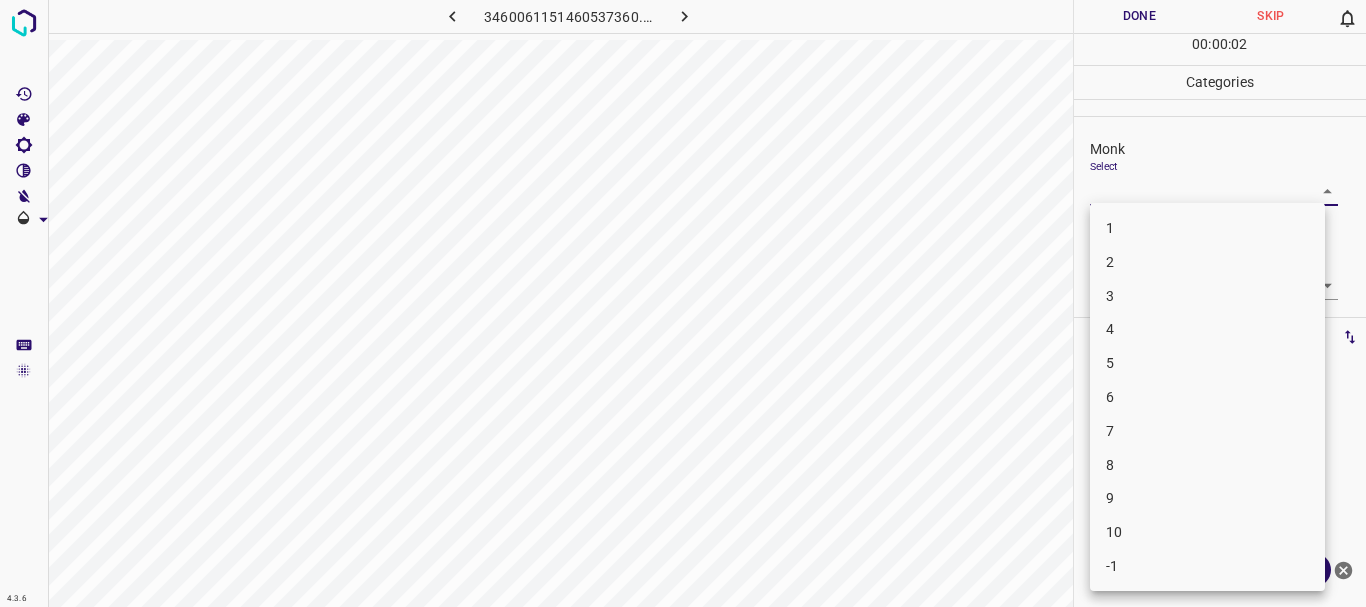 click on "3" at bounding box center (1207, 296) 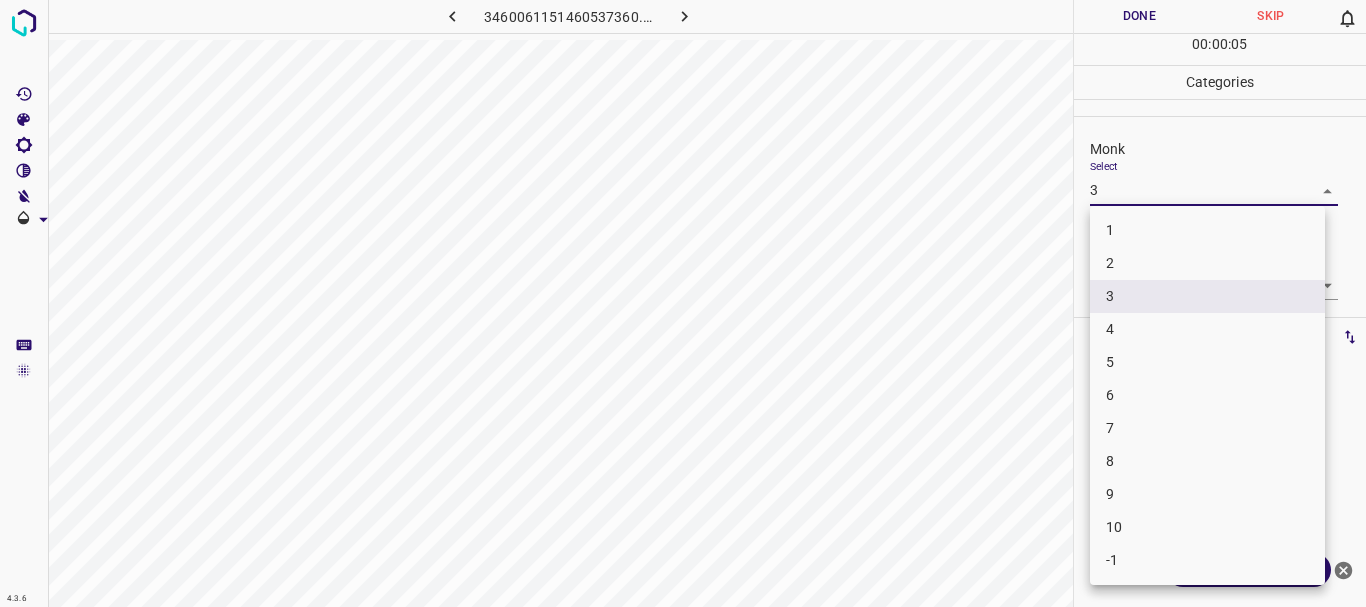 click on "4.3.6  3460061151460537360.png Done Skip 0 00   : 00   : 05   Categories Monk   Select 3 3  [PERSON_NAME]   Select ​ Labels   0 Categories 1 Monk 2  [PERSON_NAME] Tools Space Change between modes (Draw & Edit) I Auto labeling R Restore zoom M Zoom in N Zoom out Delete Delete selecte label Filters Z Restore filters X Saturation filter C Brightness filter V Contrast filter B Gray scale filter General O Download ¿Necesitas ayuda? Texto original Valora esta traducción Tu opinión servirá para ayudar a mejorar el Traductor de Google - Texto - Esconder - Borrar 1 2 3 4 5 6 7 8 9 10 -1" at bounding box center (683, 303) 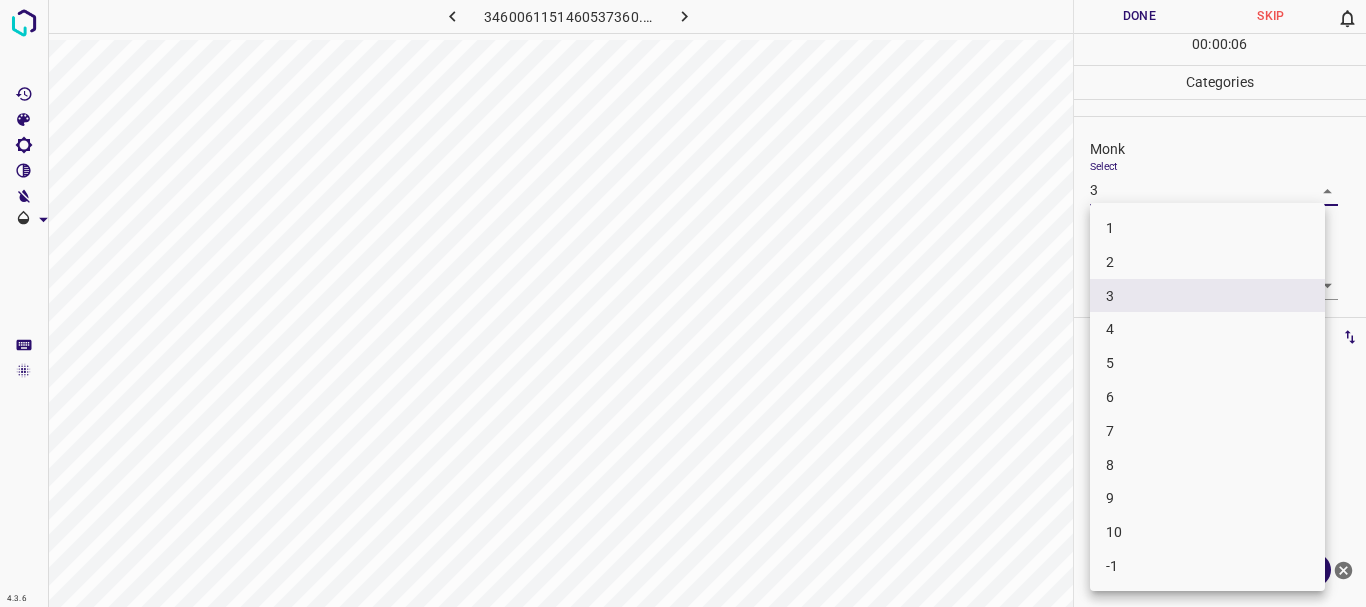 click on "4" at bounding box center (1207, 329) 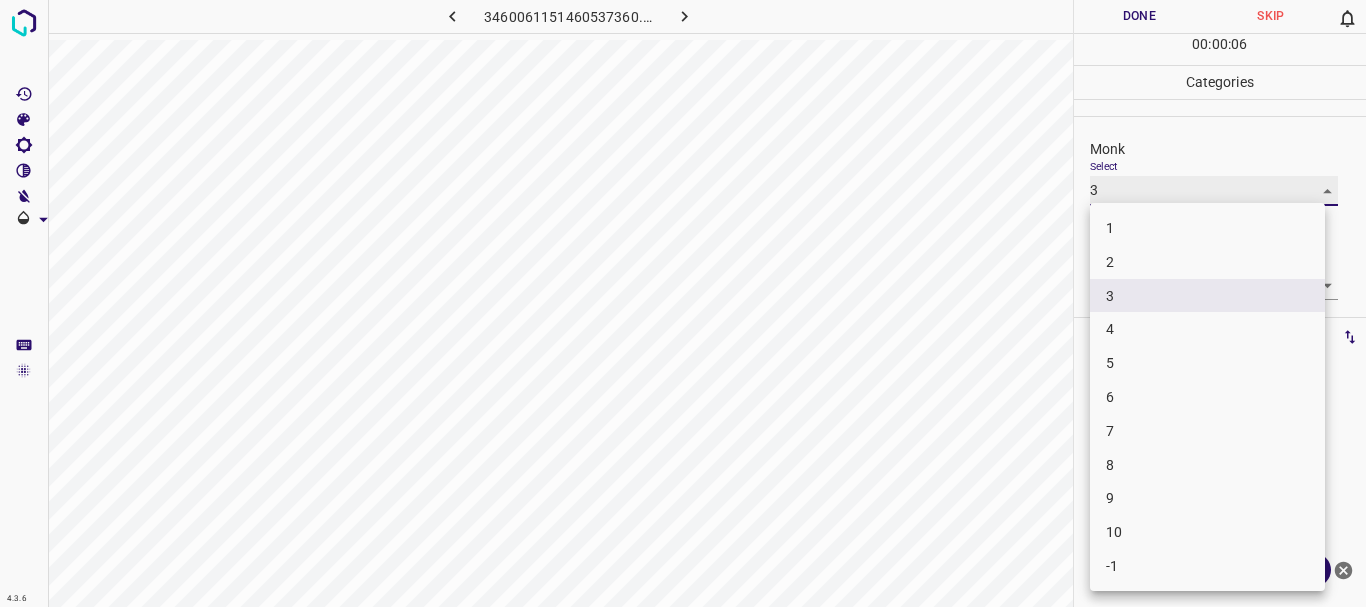 type on "4" 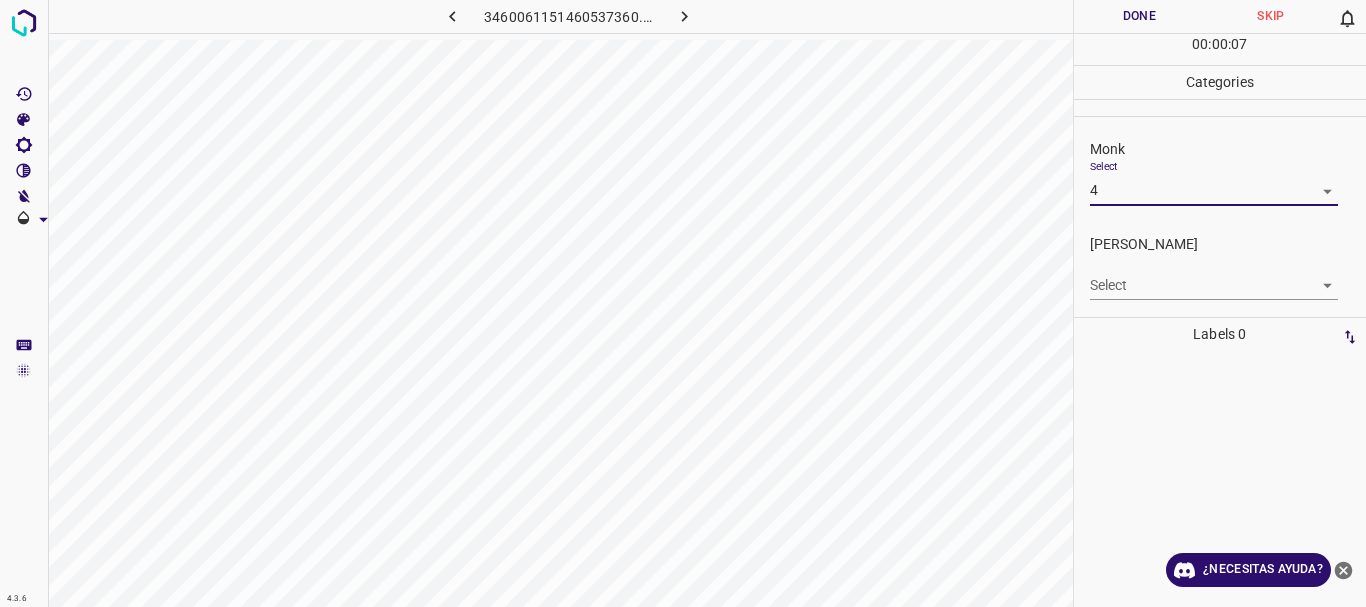 click on "4.3.6  3460061151460537360.png Done Skip 0 00   : 00   : 07   Categories Monk   Select 4 4  [PERSON_NAME]   Select ​ Labels   0 Categories 1 Monk 2  [PERSON_NAME] Tools Space Change between modes (Draw & Edit) I Auto labeling R Restore zoom M Zoom in N Zoom out Delete Delete selecte label Filters Z Restore filters X Saturation filter C Brightness filter V Contrast filter B Gray scale filter General O Download ¿Necesitas ayuda? Texto original Valora esta traducción Tu opinión servirá para ayudar a mejorar el Traductor de Google - Texto - Esconder - Borrar" at bounding box center [683, 303] 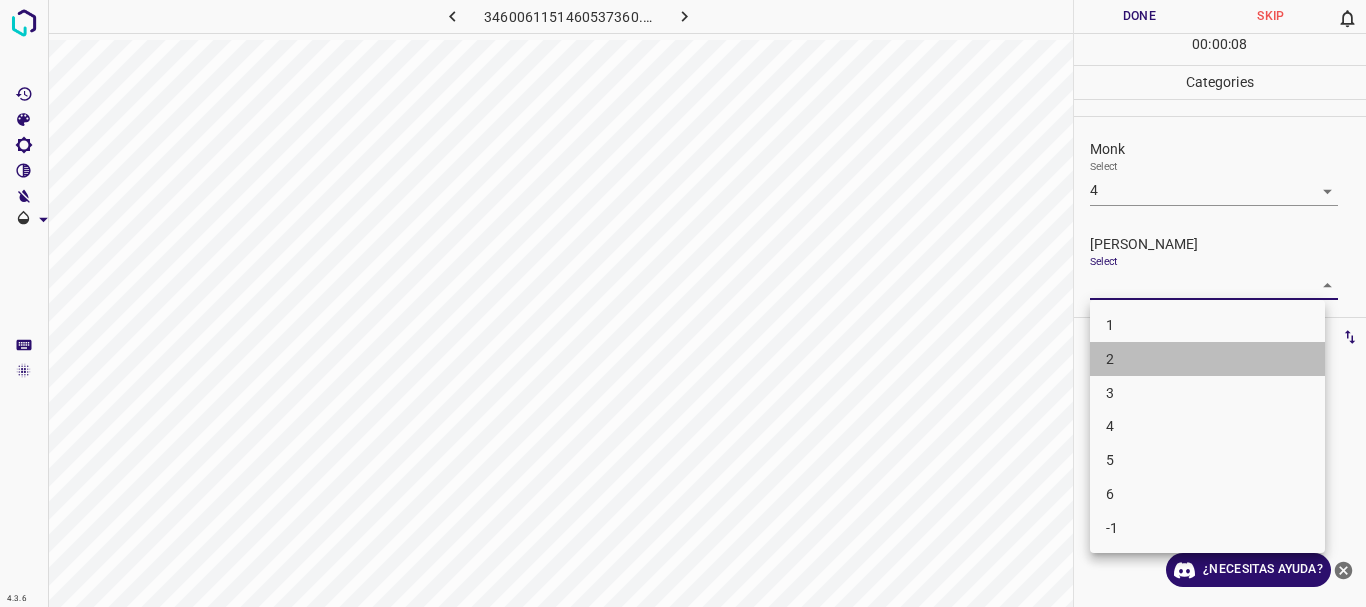 click on "2" at bounding box center [1207, 359] 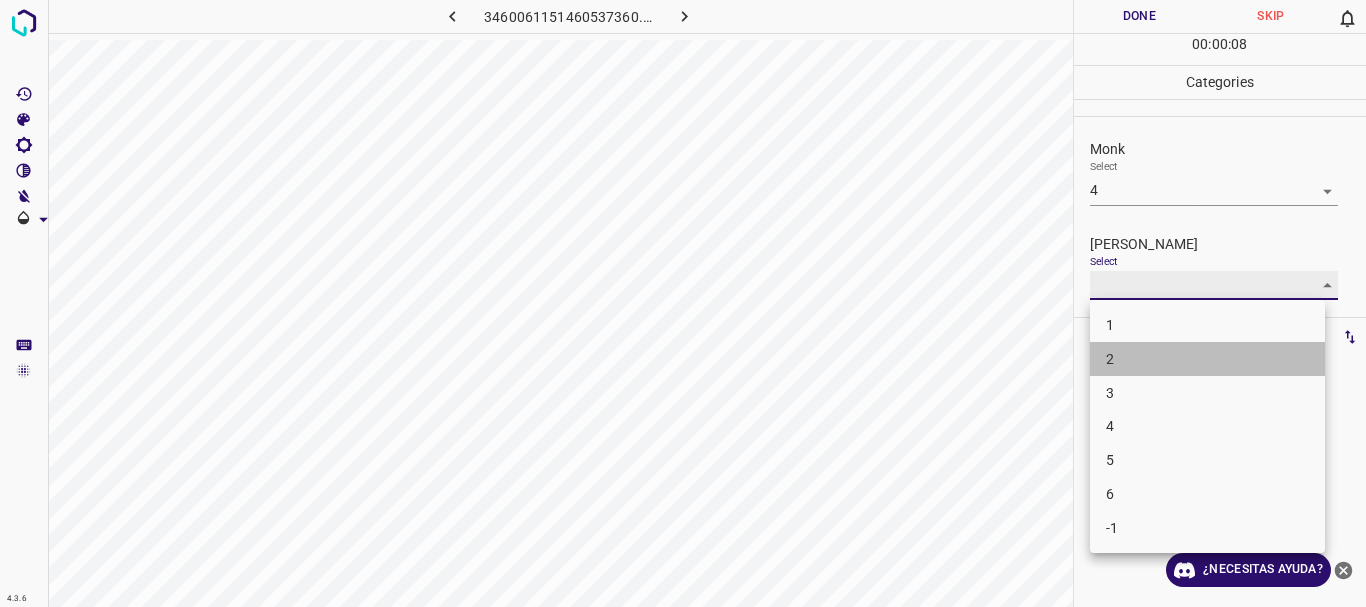 type on "2" 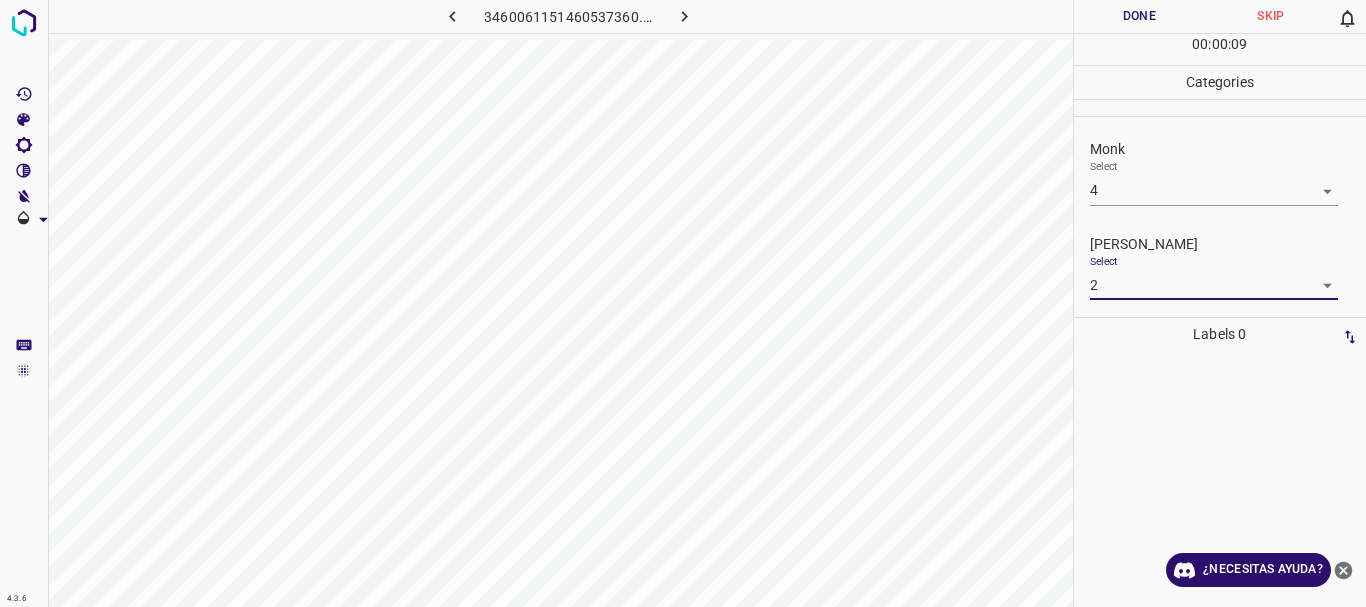 click on "Done" at bounding box center (1140, 16) 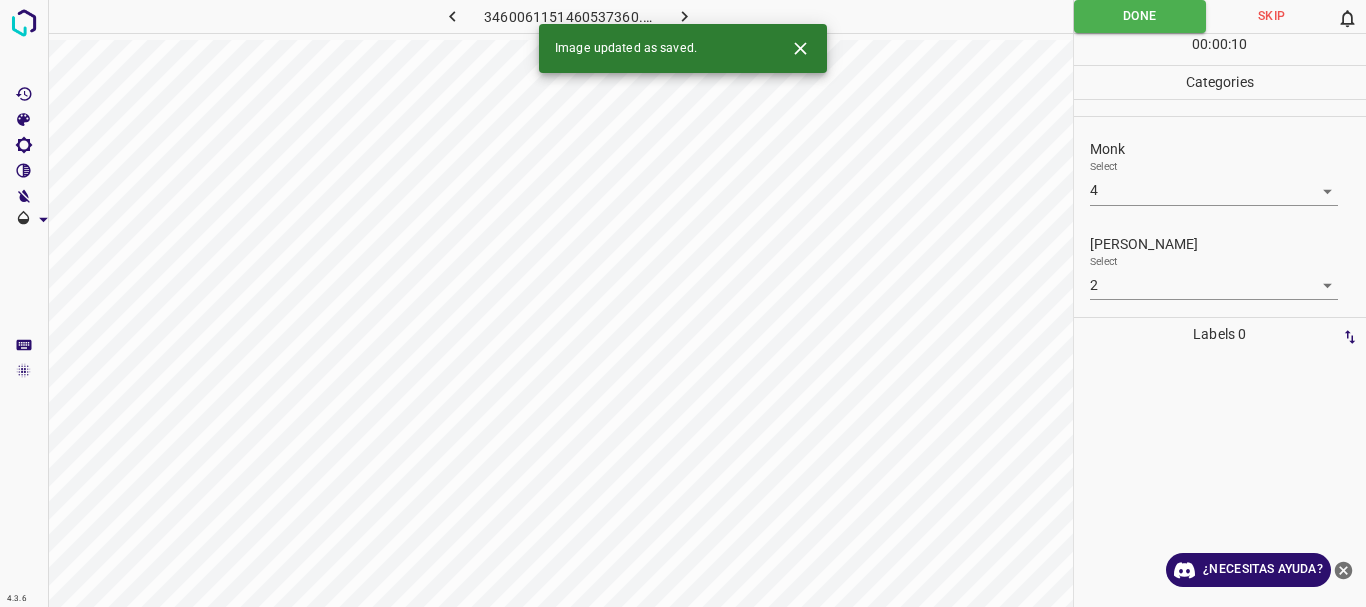 click 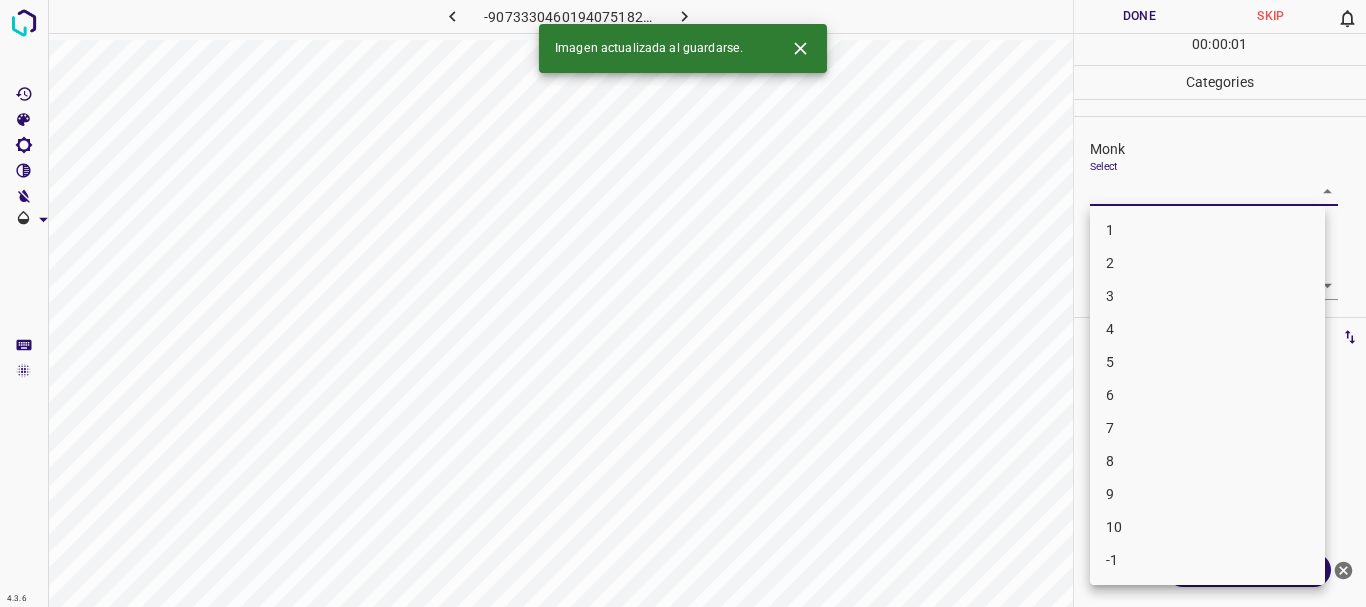 click on "4.3.6  -9073330460194075182.png Done Skip 0 00   : 00   : 01   Categories Monk   Select ​  [PERSON_NAME]   Select ​ Labels   0 Categories 1 Monk 2  [PERSON_NAME] Tools Space Change between modes (Draw & Edit) I Auto labeling R Restore zoom M Zoom in N Zoom out Delete Delete selecte label Filters Z Restore filters X Saturation filter C Brightness filter V Contrast filter B Gray scale filter General O Download Imagen actualizada al guardarse. ¿Necesitas ayuda? Texto original Valora esta traducción Tu opinión servirá para ayudar a mejorar el Traductor de Google - Texto - Esconder - Borrar 1 2 3 4 5 6 7 8 9 10 -1" at bounding box center (683, 303) 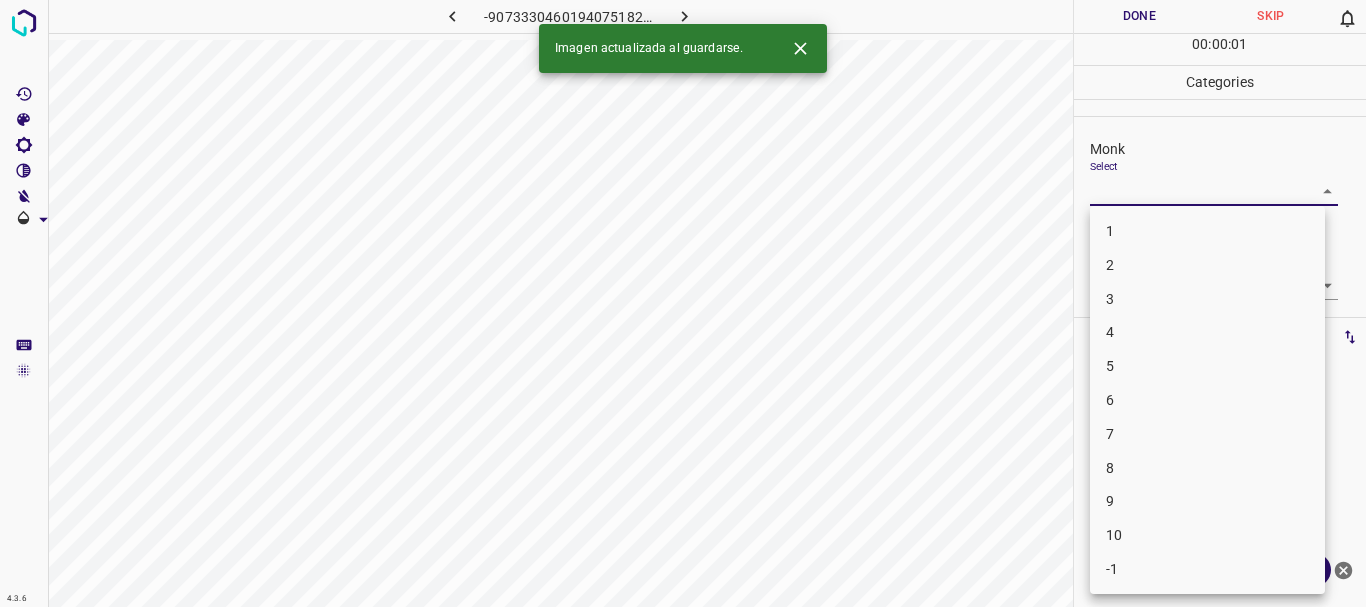 click on "4" at bounding box center (1207, 332) 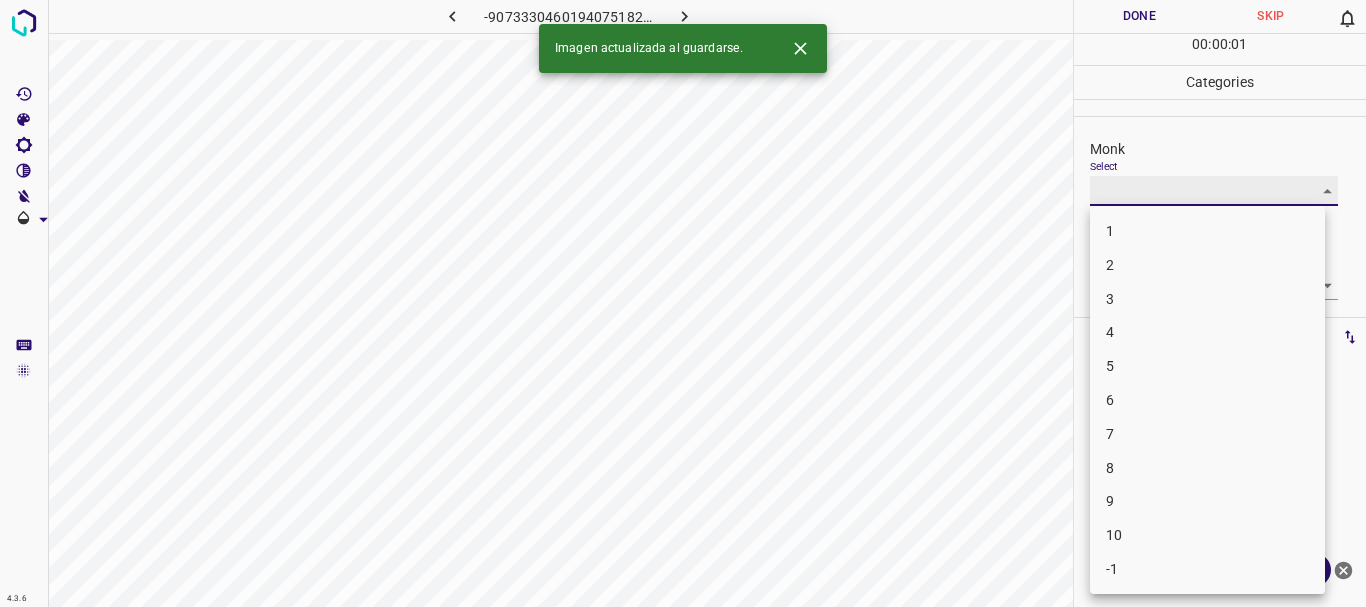 type on "4" 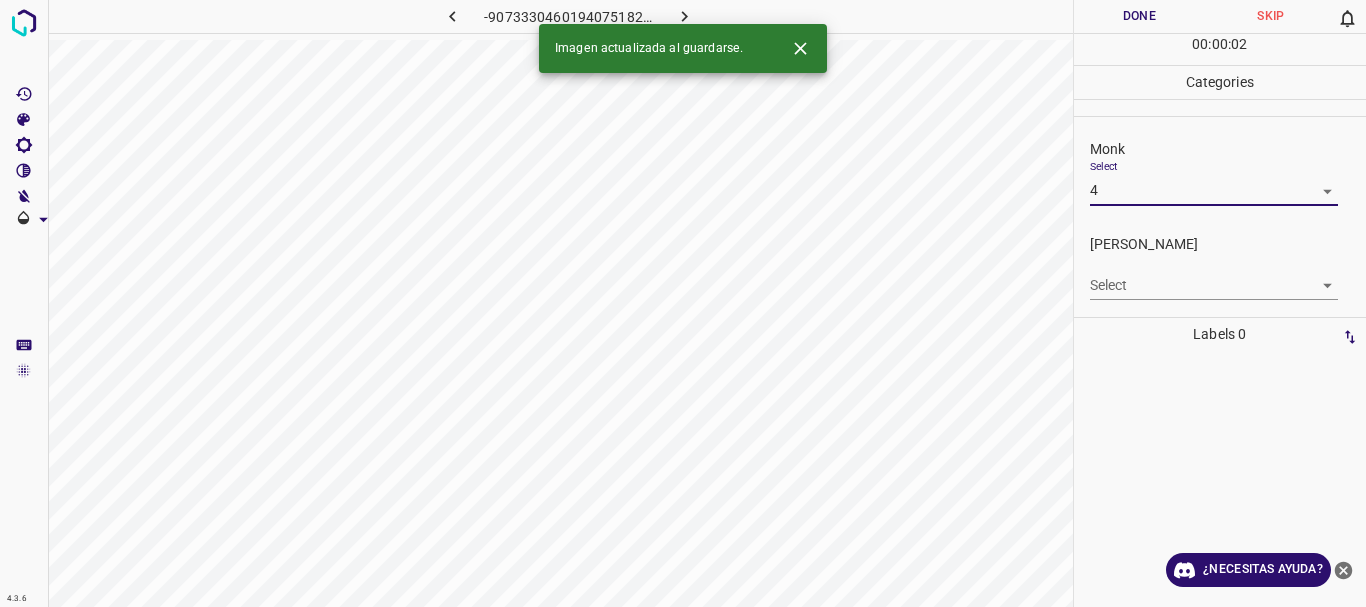 click on "4.3.6  -9073330460194075182.png Done Skip 0 00   : 00   : 02   Categories Monk   Select 4 4  [PERSON_NAME]   Select ​ Labels   0 Categories 1 Monk 2  [PERSON_NAME] Tools Space Change between modes (Draw & Edit) I Auto labeling R Restore zoom M Zoom in N Zoom out Delete Delete selecte label Filters Z Restore filters X Saturation filter C Brightness filter V Contrast filter B Gray scale filter General O Download Imagen actualizada al guardarse. ¿Necesitas ayuda? Texto original Valora esta traducción Tu opinión servirá para ayudar a mejorar el Traductor de Google - Texto - Esconder - Borrar" at bounding box center [683, 303] 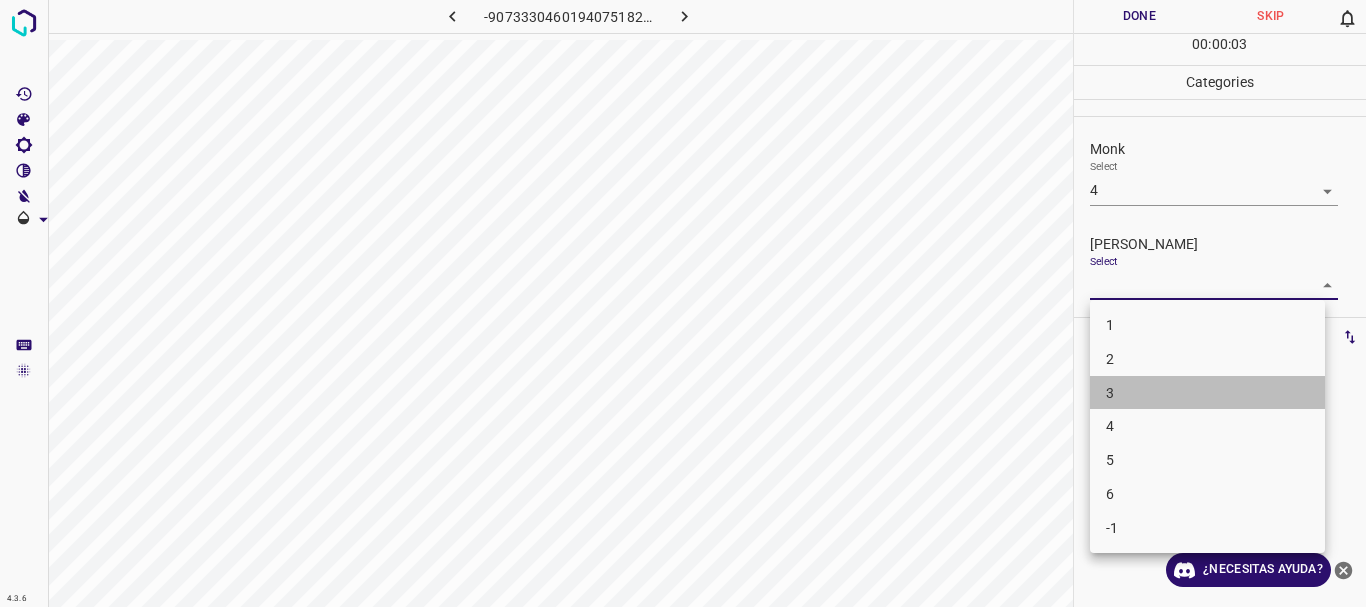 click on "3" at bounding box center [1207, 393] 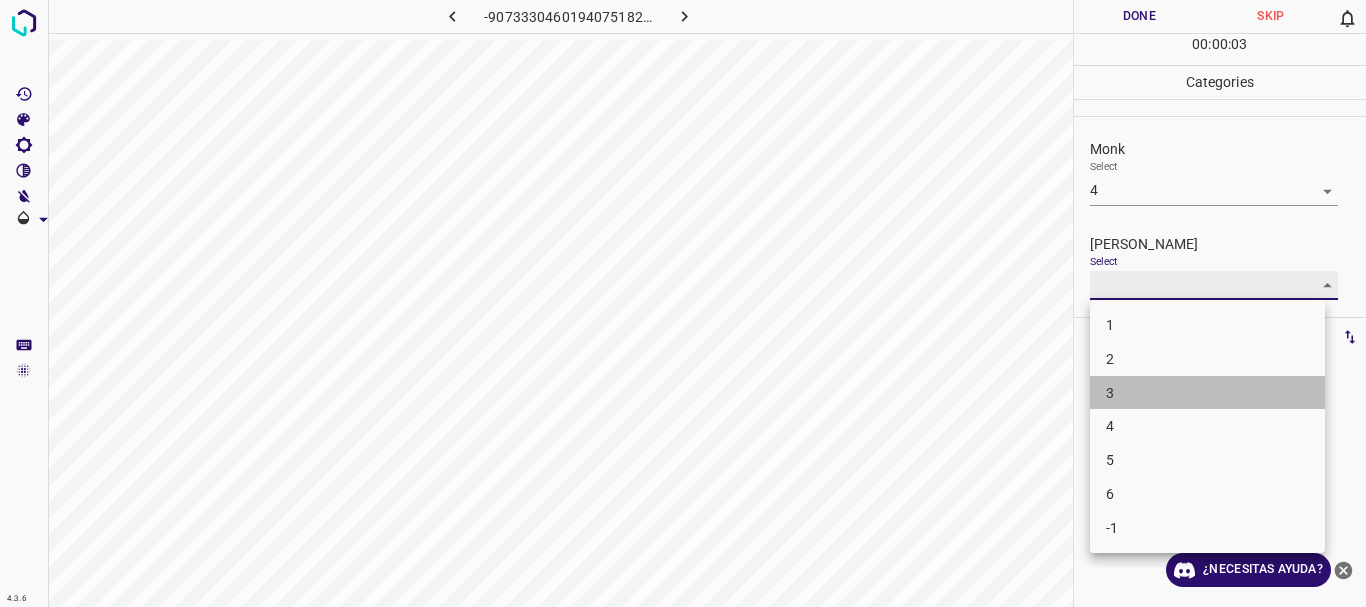 type on "3" 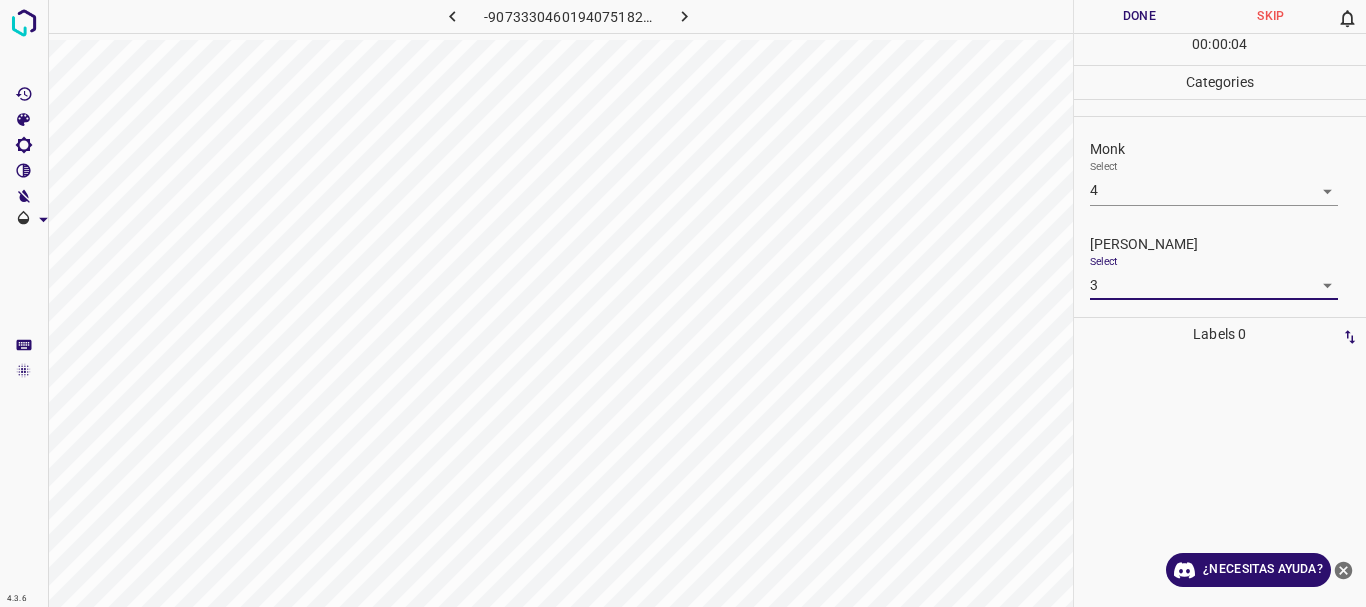 drag, startPoint x: 1145, startPoint y: 18, endPoint x: 1085, endPoint y: 17, distance: 60.00833 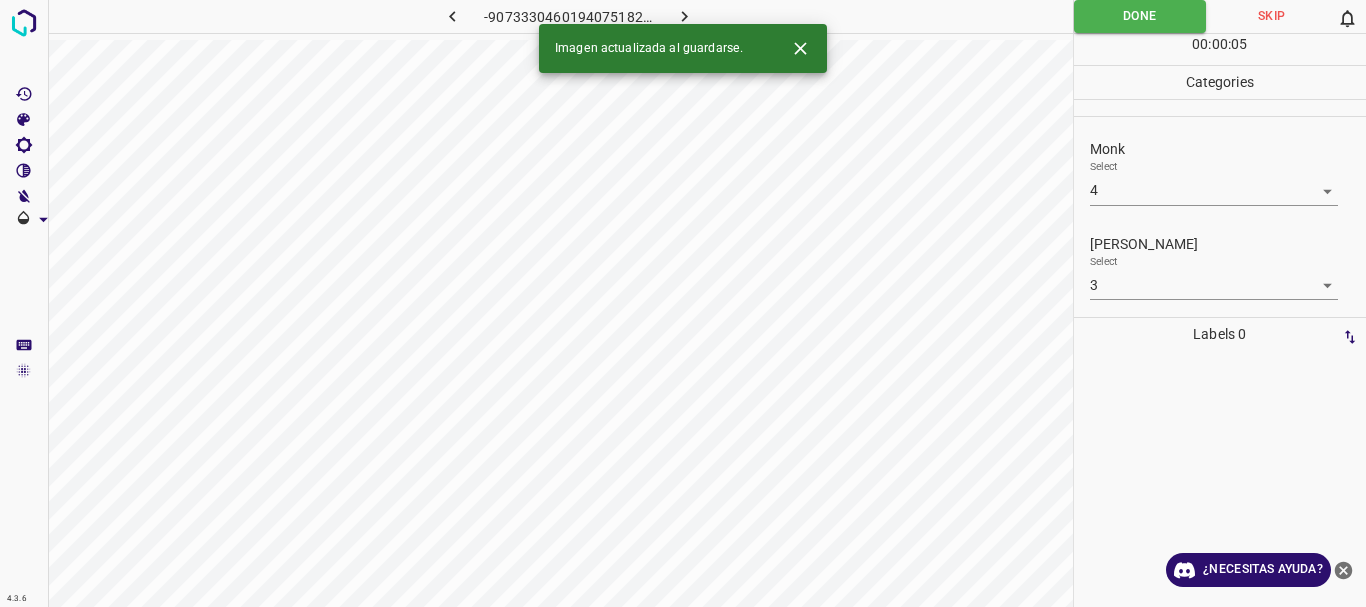 click 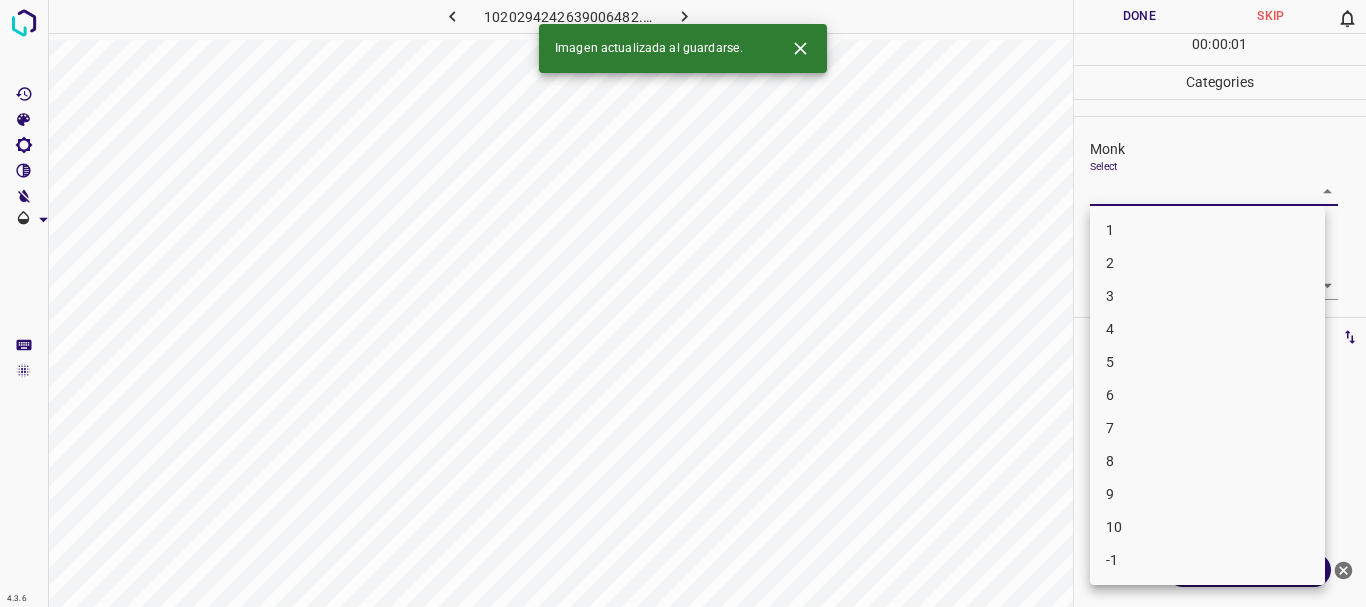 click on "4.3.6  1020294242639006482.png Done Skip 0 00   : 00   : 01   Categories Monk   Select ​  [PERSON_NAME]   Select ​ Labels   0 Categories 1 Monk 2  [PERSON_NAME] Tools Space Change between modes (Draw & Edit) I Auto labeling R Restore zoom M Zoom in N Zoom out Delete Delete selecte label Filters Z Restore filters X Saturation filter C Brightness filter V Contrast filter B Gray scale filter General O Download Imagen actualizada al guardarse. ¿Necesitas ayuda? Texto original Valora esta traducción Tu opinión servirá para ayudar a mejorar el Traductor de Google - Texto - Esconder - Borrar 1 2 3 4 5 6 7 8 9 10 -1" at bounding box center [683, 303] 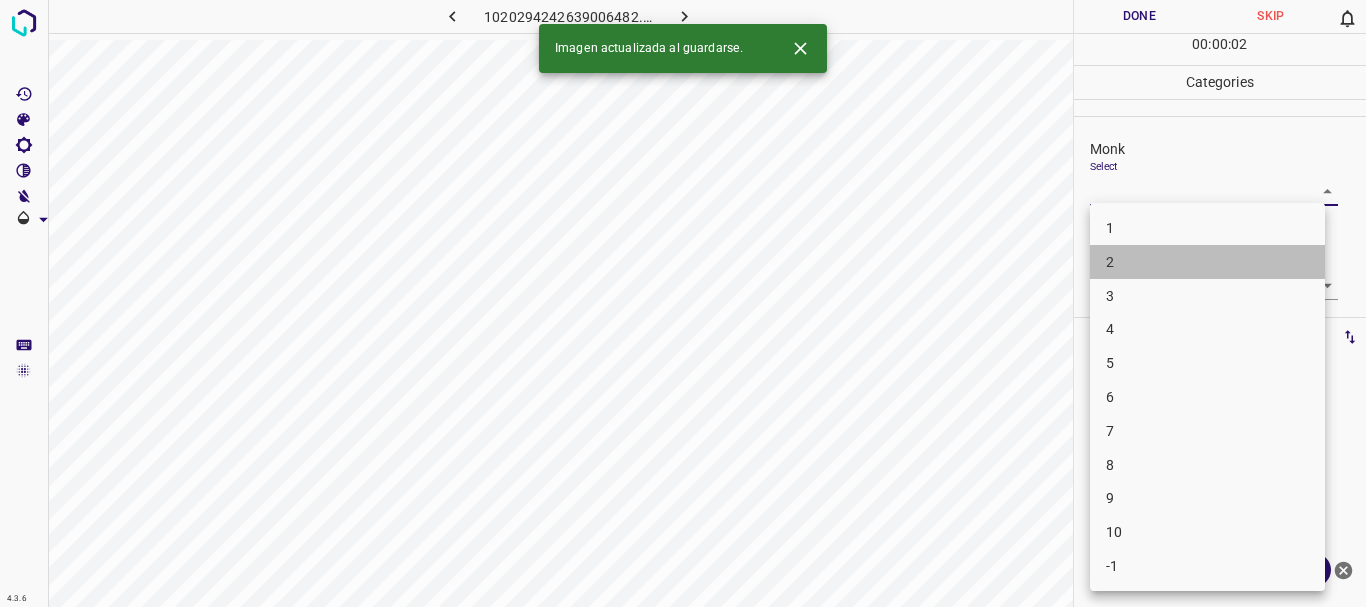 click on "2" at bounding box center [1207, 262] 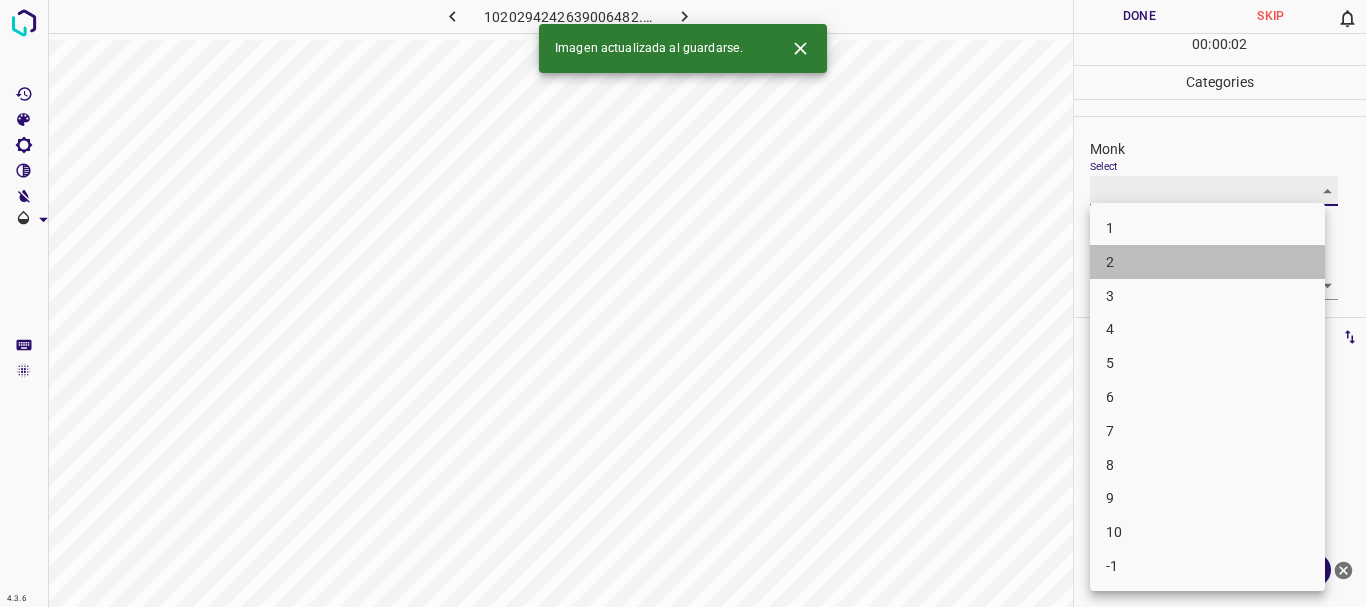 type on "2" 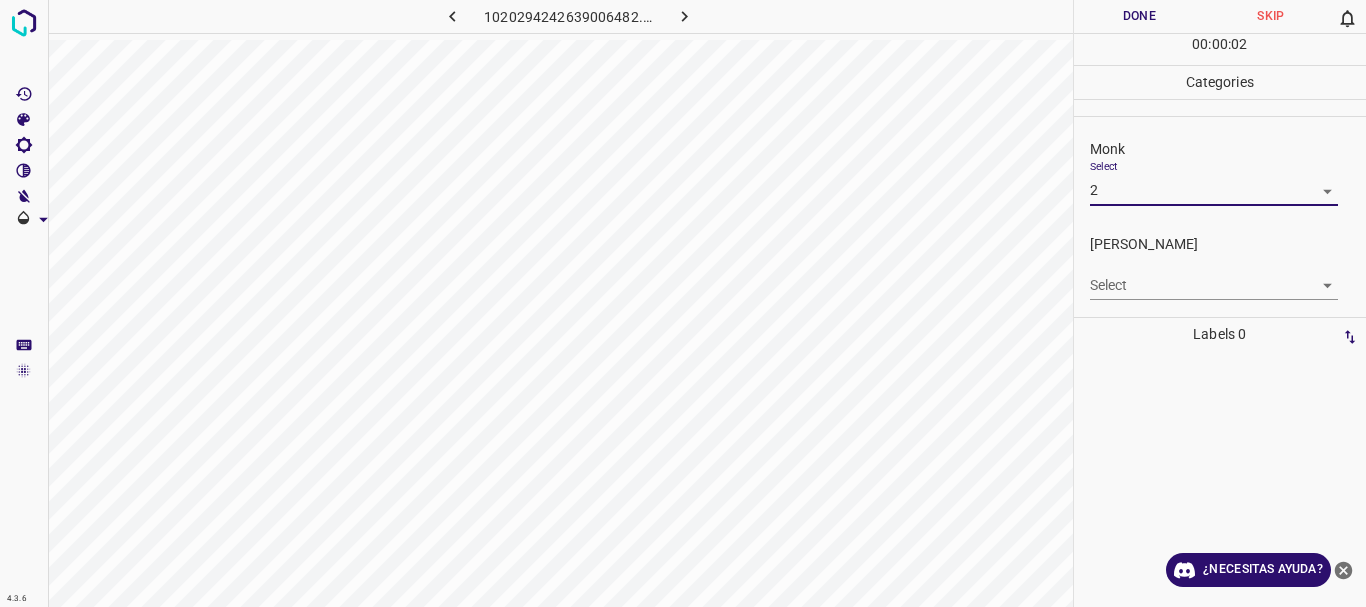 click on "4.3.6  1020294242639006482.png Done Skip 0 00   : 00   : 02   Categories Monk   Select 2 2  [PERSON_NAME]   Select ​ Labels   0 Categories 1 Monk 2  [PERSON_NAME] Tools Space Change between modes (Draw & Edit) I Auto labeling R Restore zoom M Zoom in N Zoom out Delete Delete selecte label Filters Z Restore filters X Saturation filter C Brightness filter V Contrast filter B Gray scale filter General O Download ¿Necesitas ayuda? Texto original Valora esta traducción Tu opinión servirá para ayudar a mejorar el Traductor de Google - Texto - Esconder - Borrar" at bounding box center (683, 303) 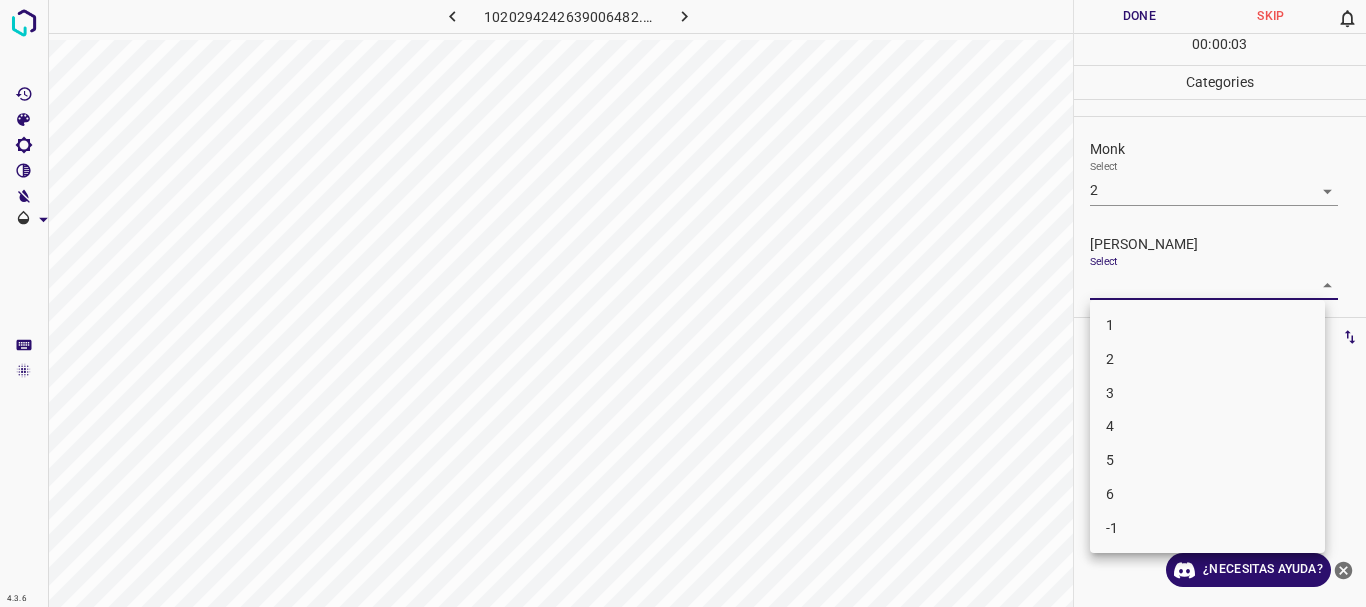 drag, startPoint x: 1131, startPoint y: 352, endPoint x: 1124, endPoint y: 285, distance: 67.36468 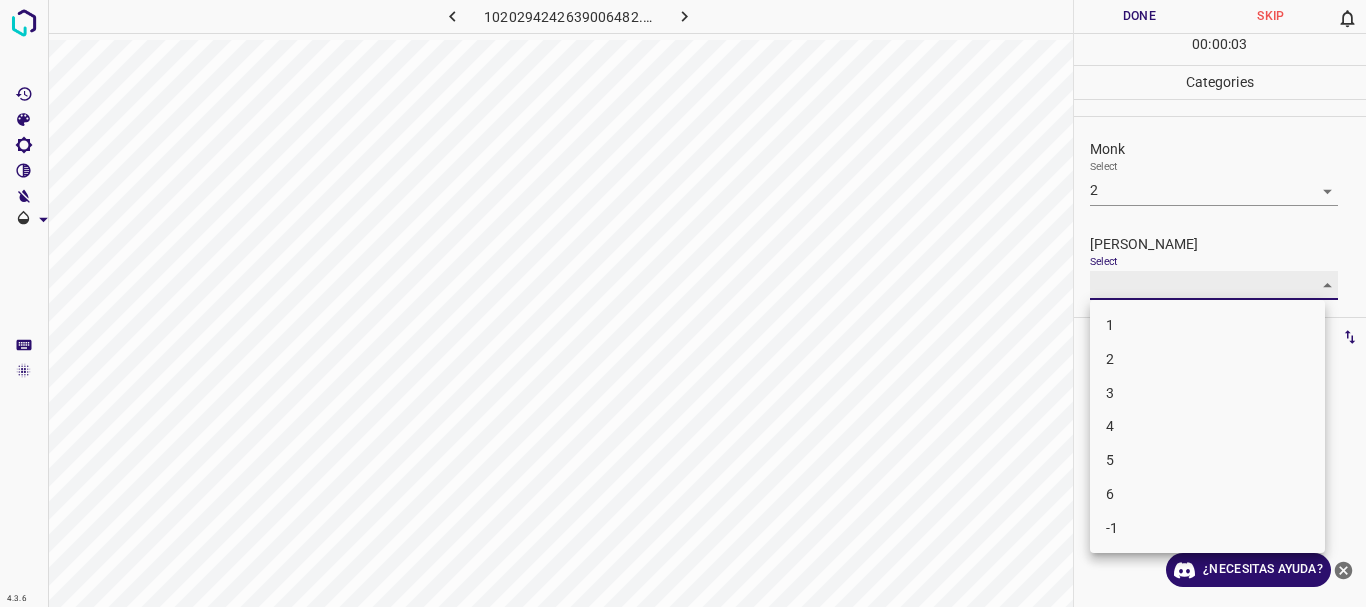 type on "2" 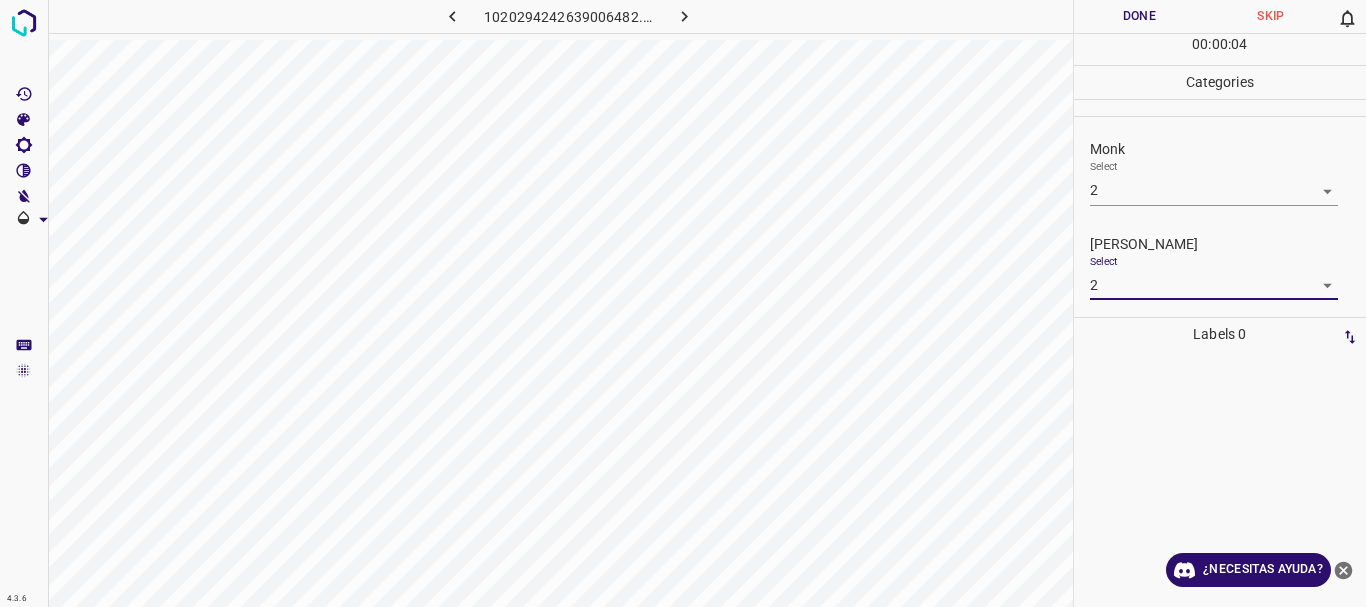 click on "Done" at bounding box center [1140, 16] 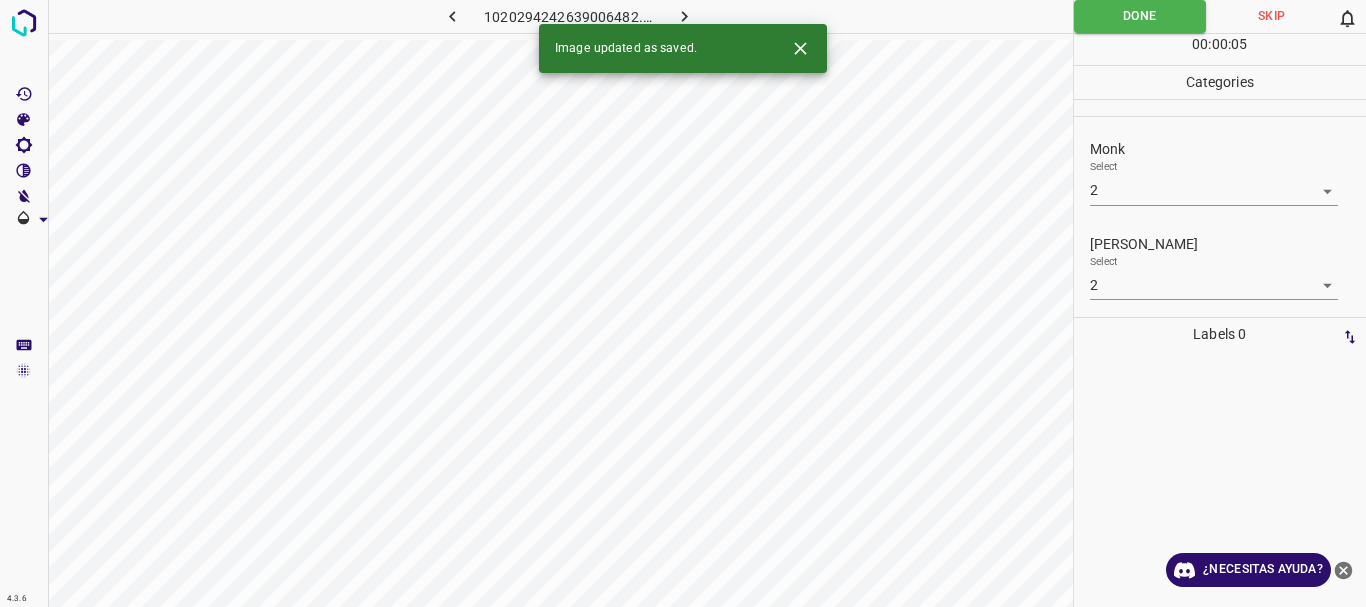 click 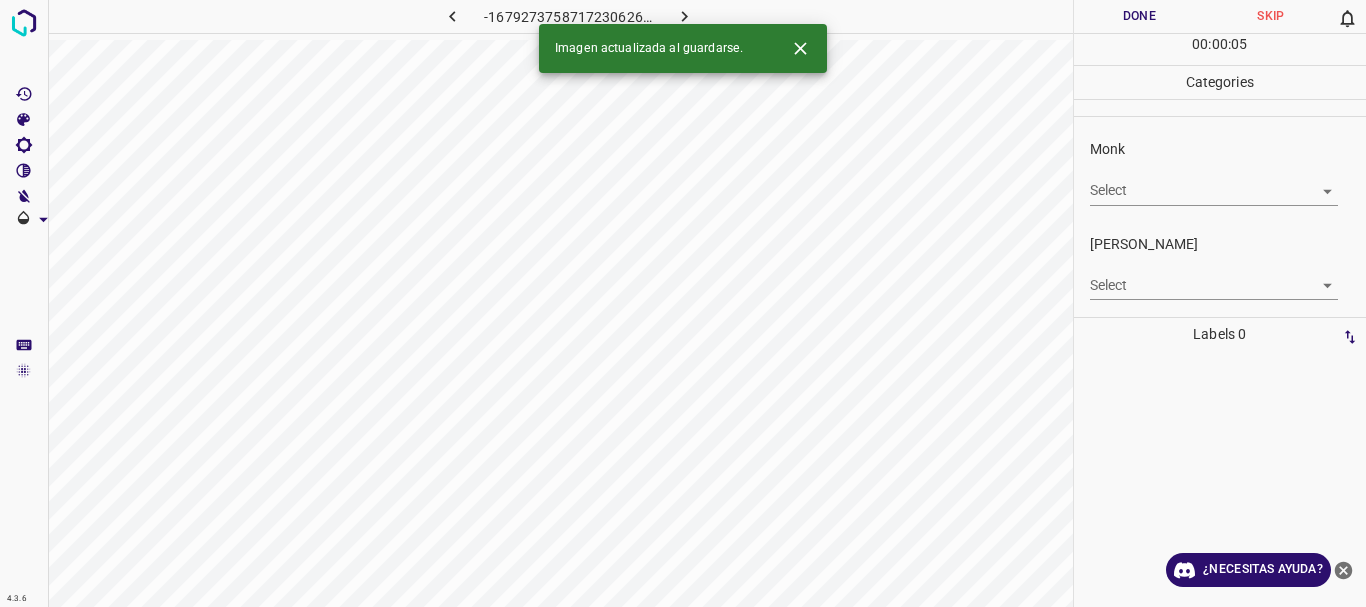 click on "4.3.6  -1679273758717230626.png Done Skip 0 00   : 00   : 05   Categories Monk   Select ​  [PERSON_NAME]   Select ​ Labels   0 Categories 1 Monk 2  [PERSON_NAME] Tools Space Change between modes (Draw & Edit) I Auto labeling R Restore zoom M Zoom in N Zoom out Delete Delete selecte label Filters Z Restore filters X Saturation filter C Brightness filter V Contrast filter B Gray scale filter General O Download Imagen actualizada al guardarse. ¿Necesitas ayuda? Texto original Valora esta traducción Tu opinión servirá para ayudar a mejorar el Traductor de Google - Texto - Esconder - Borrar" at bounding box center (683, 303) 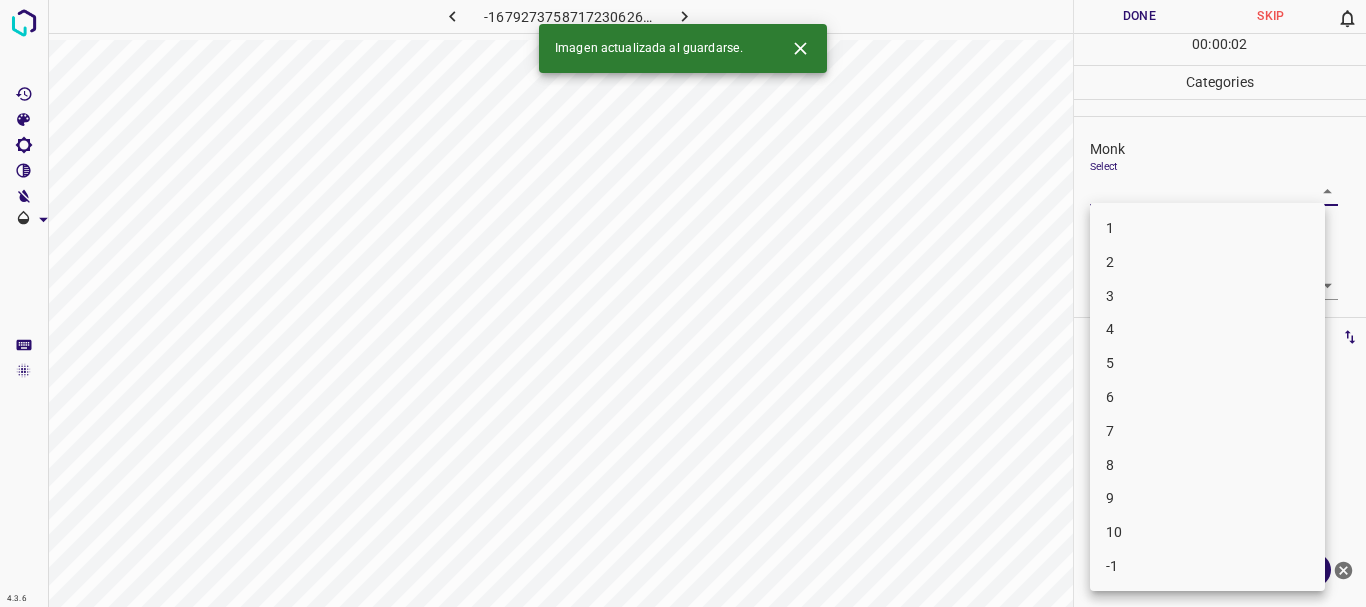 click on "4" at bounding box center [1207, 329] 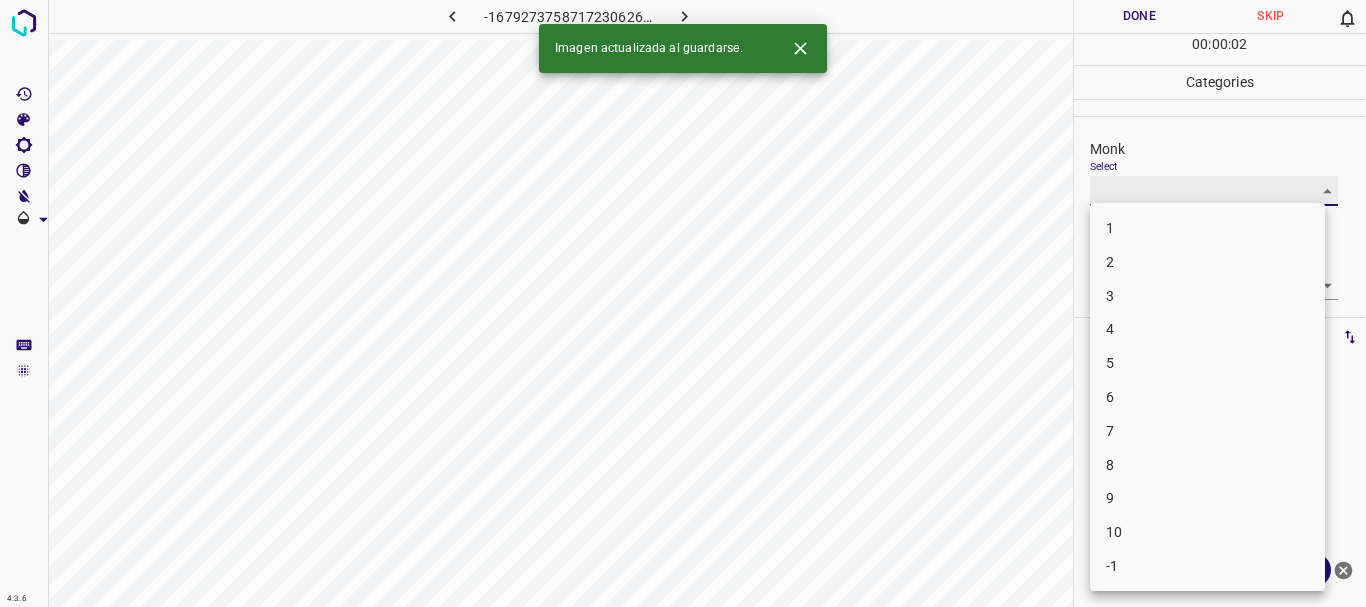 type on "4" 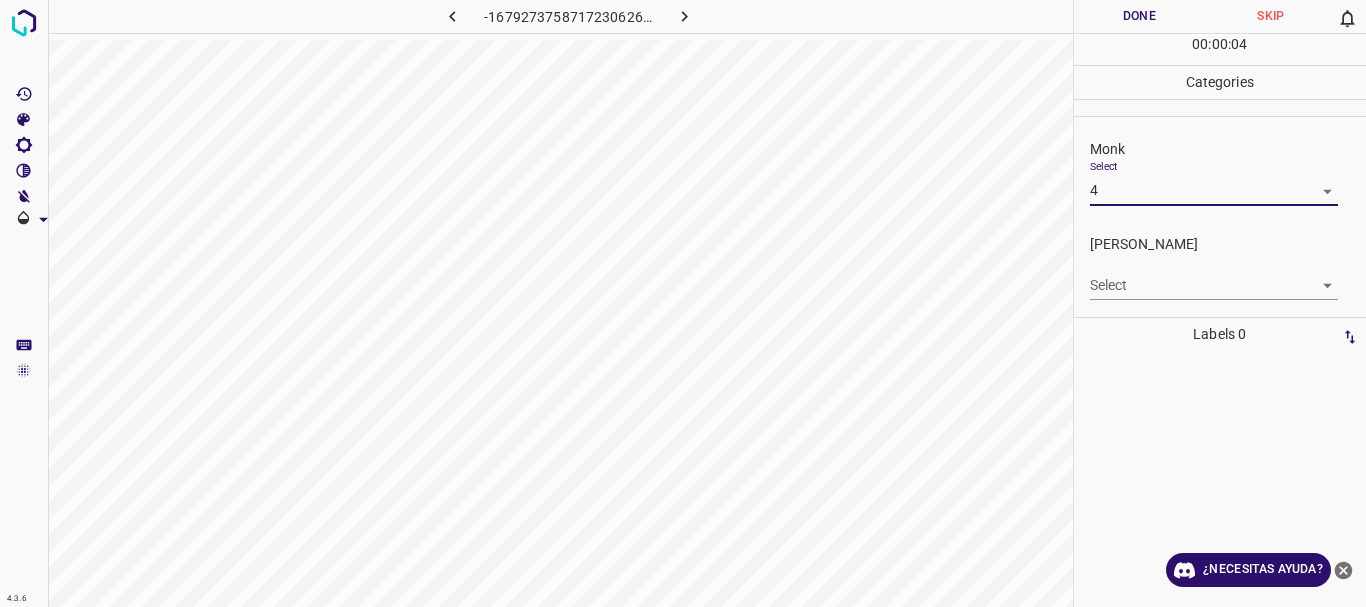 click on "4.3.6  -1679273758717230626.png Done Skip 0 00   : 00   : 04   Categories Monk   Select 4 4  [PERSON_NAME]   Select ​ Labels   0 Categories 1 Monk 2  [PERSON_NAME] Tools Space Change between modes (Draw & Edit) I Auto labeling R Restore zoom M Zoom in N Zoom out Delete Delete selecte label Filters Z Restore filters X Saturation filter C Brightness filter V Contrast filter B Gray scale filter General O Download ¿Necesitas ayuda? Texto original Valora esta traducción Tu opinión servirá para ayudar a mejorar el Traductor de Google - Texto - Esconder - Borrar" at bounding box center [683, 303] 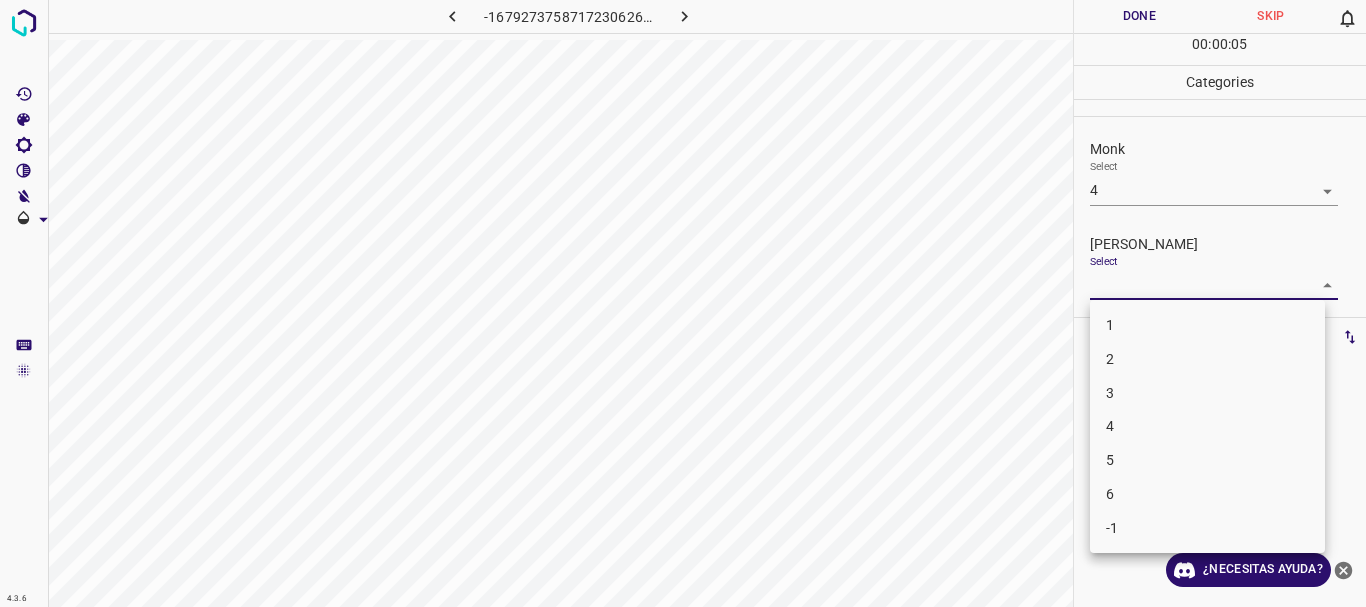 click on "4" at bounding box center (1207, 426) 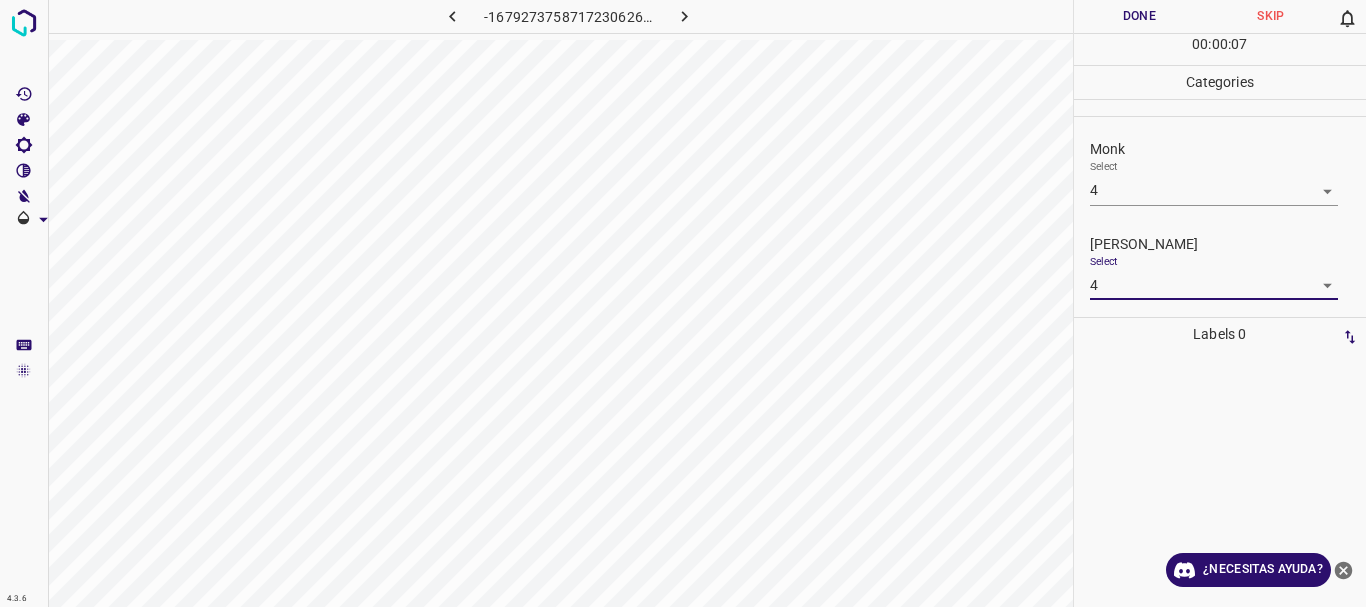 click on "4.3.6  -1679273758717230626.png Done Skip 0 00   : 00   : 07   Categories Monk   Select 4 4  [PERSON_NAME]   Select 4 4 Labels   0 Categories 1 Monk 2  [PERSON_NAME] Tools Space Change between modes (Draw & Edit) I Auto labeling R Restore zoom M Zoom in N Zoom out Delete Delete selecte label Filters Z Restore filters X Saturation filter C Brightness filter V Contrast filter B Gray scale filter General O Download ¿Necesitas ayuda? Texto original Valora esta traducción Tu opinión servirá para ayudar a mejorar el Traductor de Google - Texto - Esconder - Borrar" at bounding box center [683, 303] 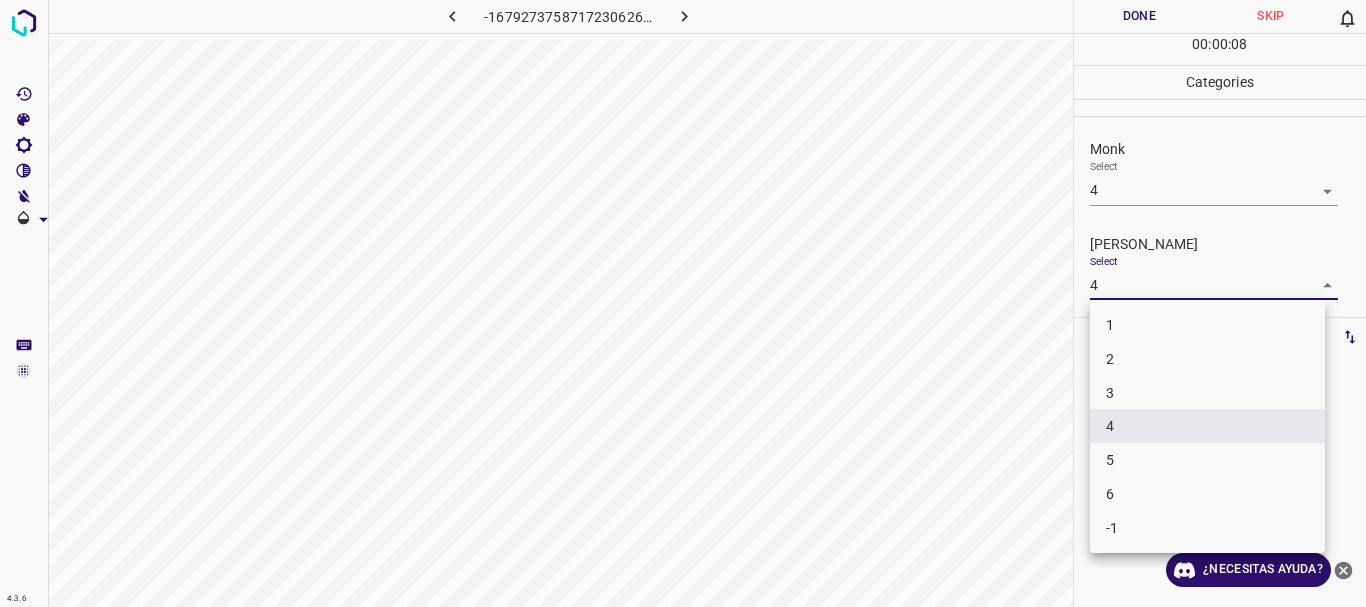 click on "3" at bounding box center (1207, 393) 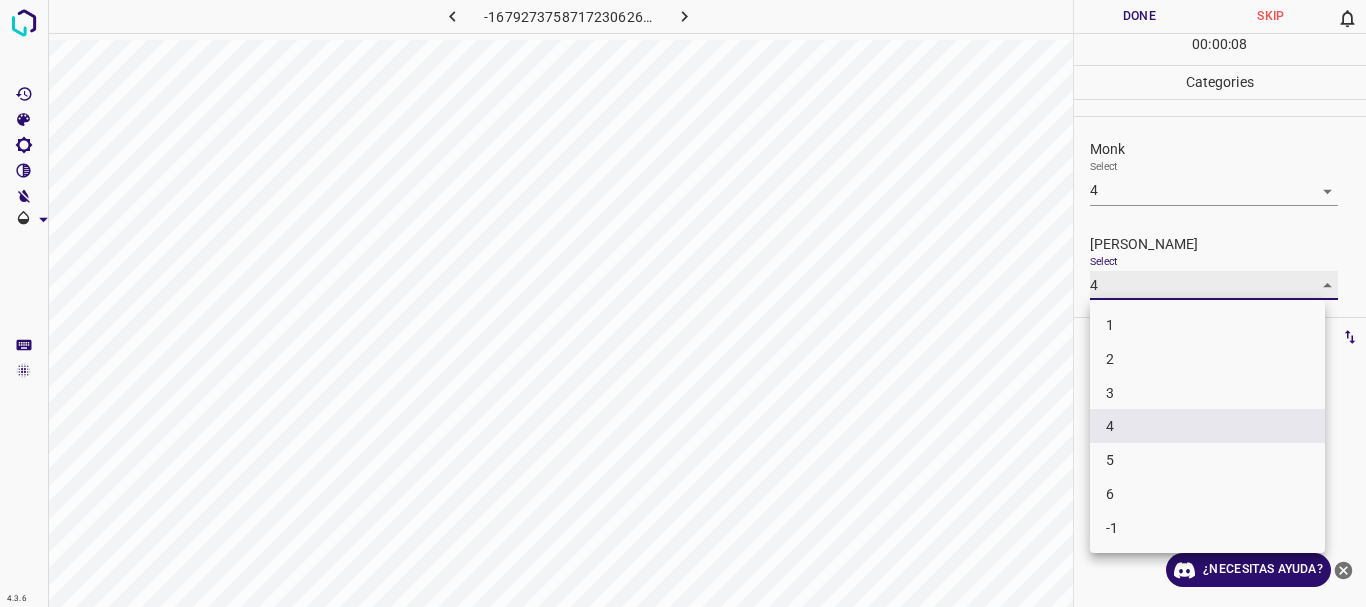 type on "3" 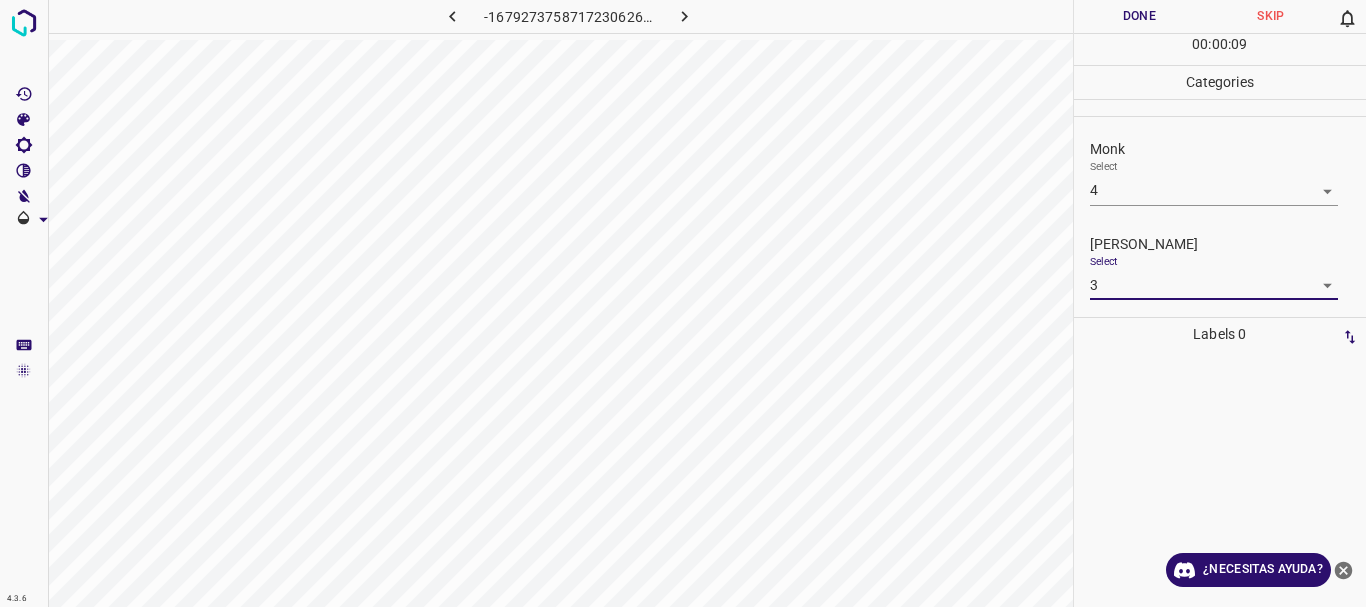 click on "Done" at bounding box center [1140, 16] 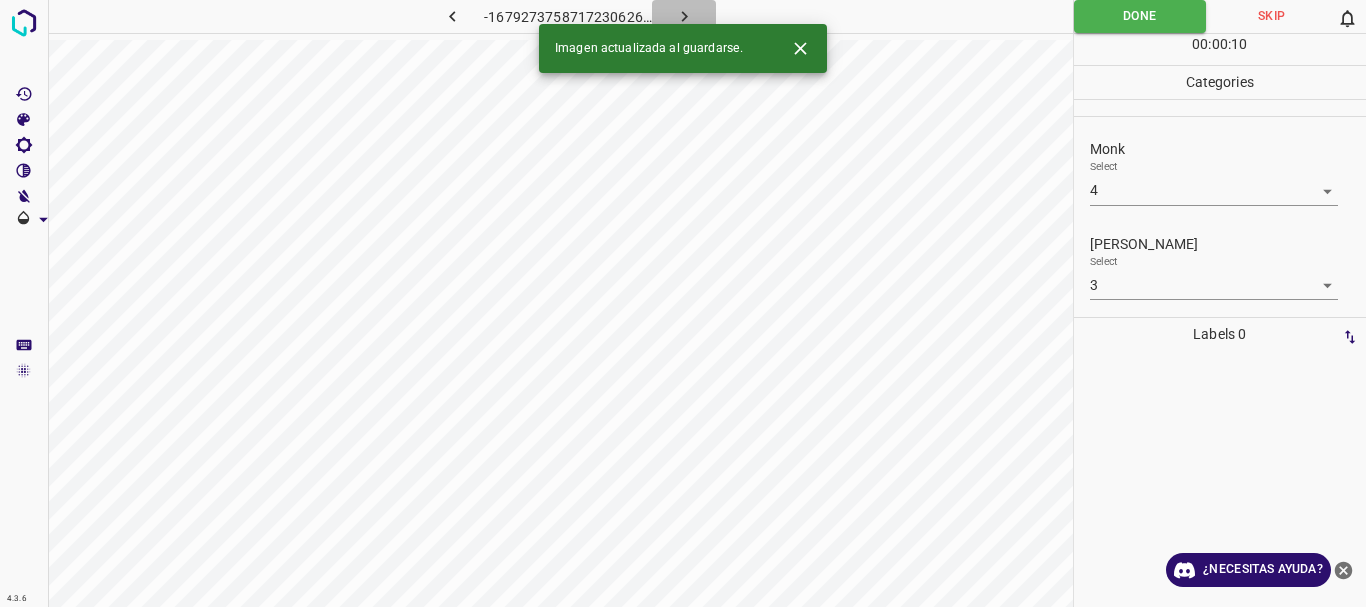 click at bounding box center (684, 16) 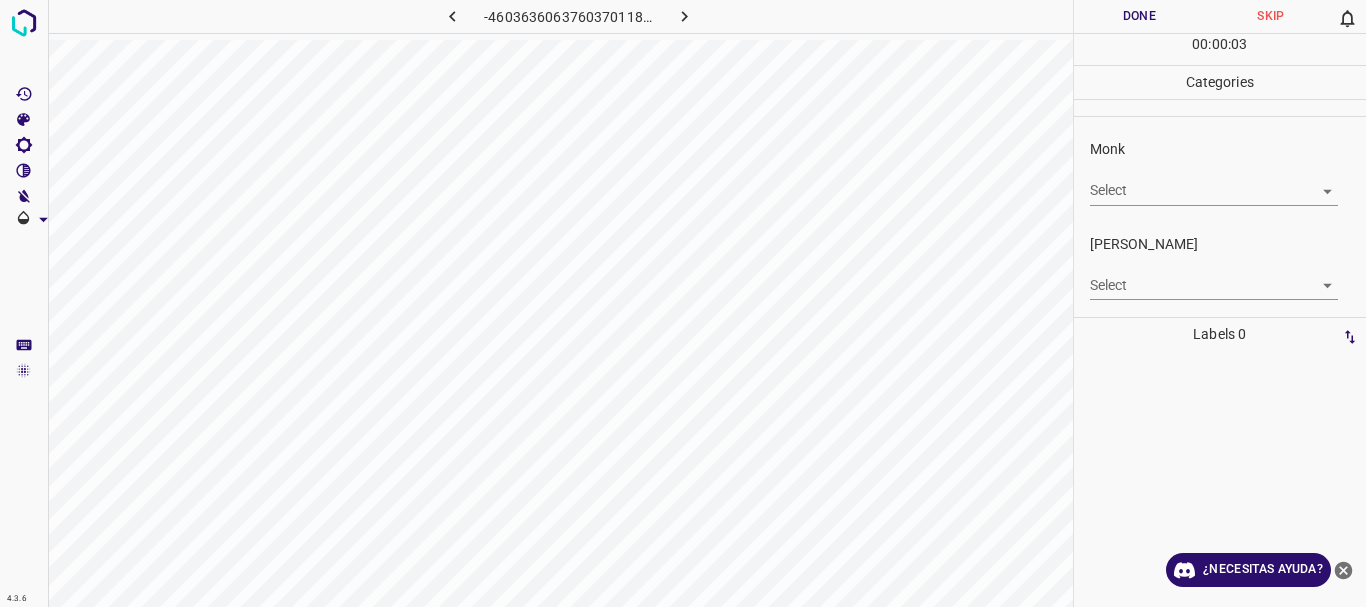 click on "4.3.6  -4603636063760370118.png Done Skip 0 00   : 00   : 03   Categories Monk   Select ​  [PERSON_NAME]   Select ​ Labels   0 Categories 1 Monk 2  [PERSON_NAME] Tools Space Change between modes (Draw & Edit) I Auto labeling R Restore zoom M Zoom in N Zoom out Delete Delete selecte label Filters Z Restore filters X Saturation filter C Brightness filter V Contrast filter B Gray scale filter General O Download ¿Necesitas ayuda? Texto original Valora esta traducción Tu opinión servirá para ayudar a mejorar el Traductor de Google - Texto - Esconder - Borrar" at bounding box center [683, 303] 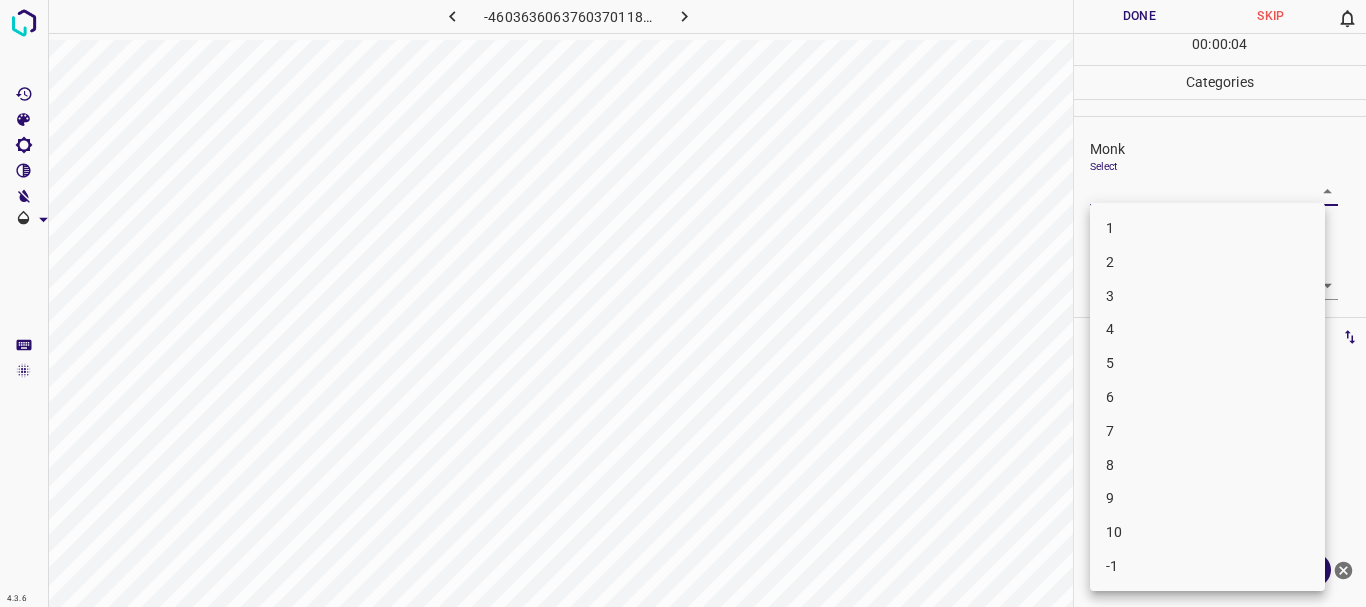 click on "3" at bounding box center [1207, 296] 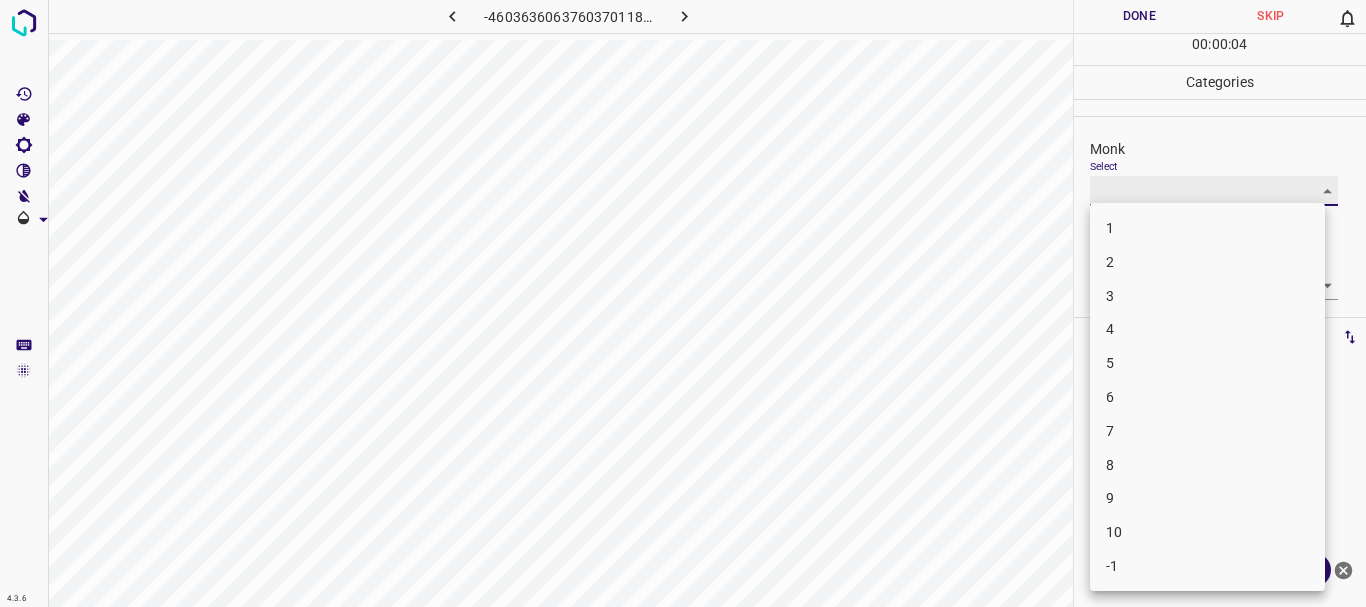 type on "3" 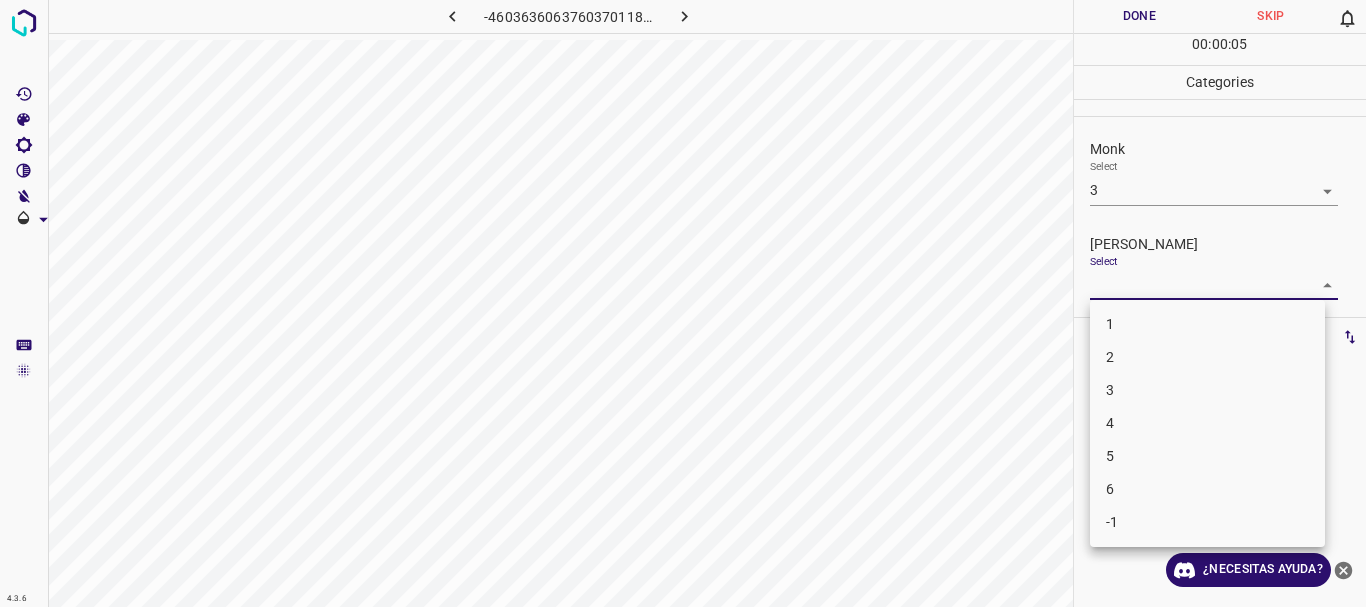 click on "4.3.6  -4603636063760370118.png Done Skip 0 00   : 00   : 05   Categories Monk   Select 3 3  [PERSON_NAME]   Select ​ Labels   0 Categories 1 Monk 2  [PERSON_NAME] Tools Space Change between modes (Draw & Edit) I Auto labeling R Restore zoom M Zoom in N Zoom out Delete Delete selecte label Filters Z Restore filters X Saturation filter C Brightness filter V Contrast filter B Gray scale filter General O Download ¿Necesitas ayuda? Texto original Valora esta traducción Tu opinión servirá para ayudar a mejorar el Traductor de Google - Texto - Esconder - Borrar 1 2 3 4 5 6 -1" at bounding box center (683, 303) 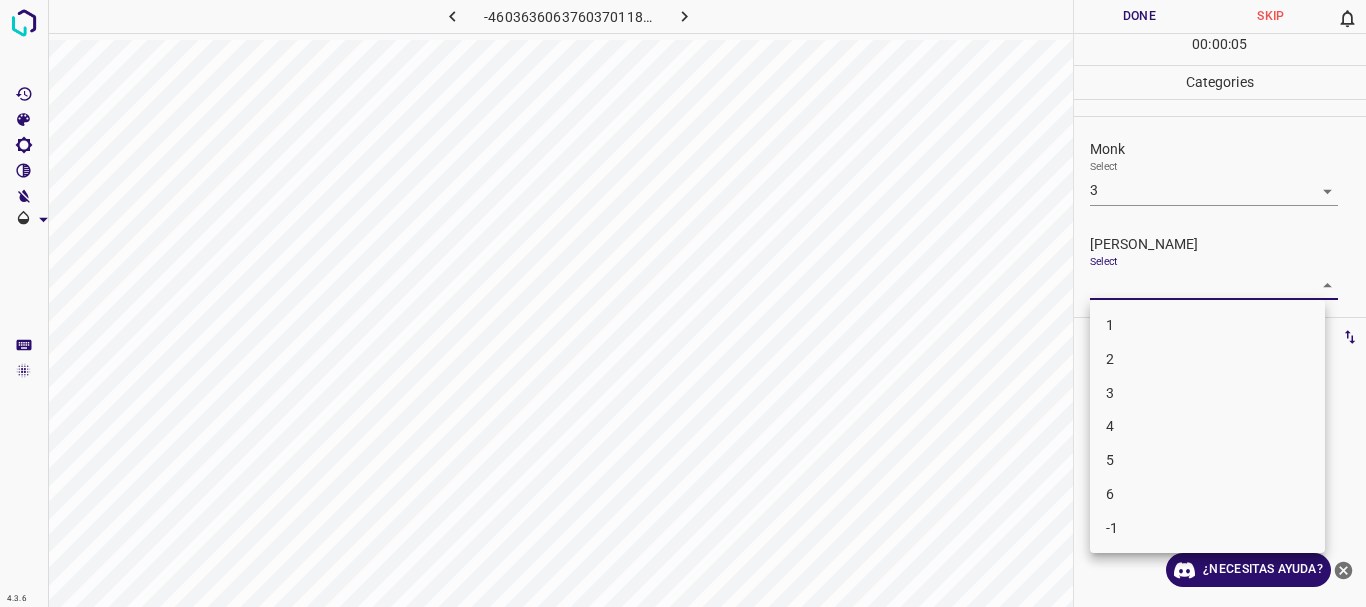 click on "1" at bounding box center [1207, 325] 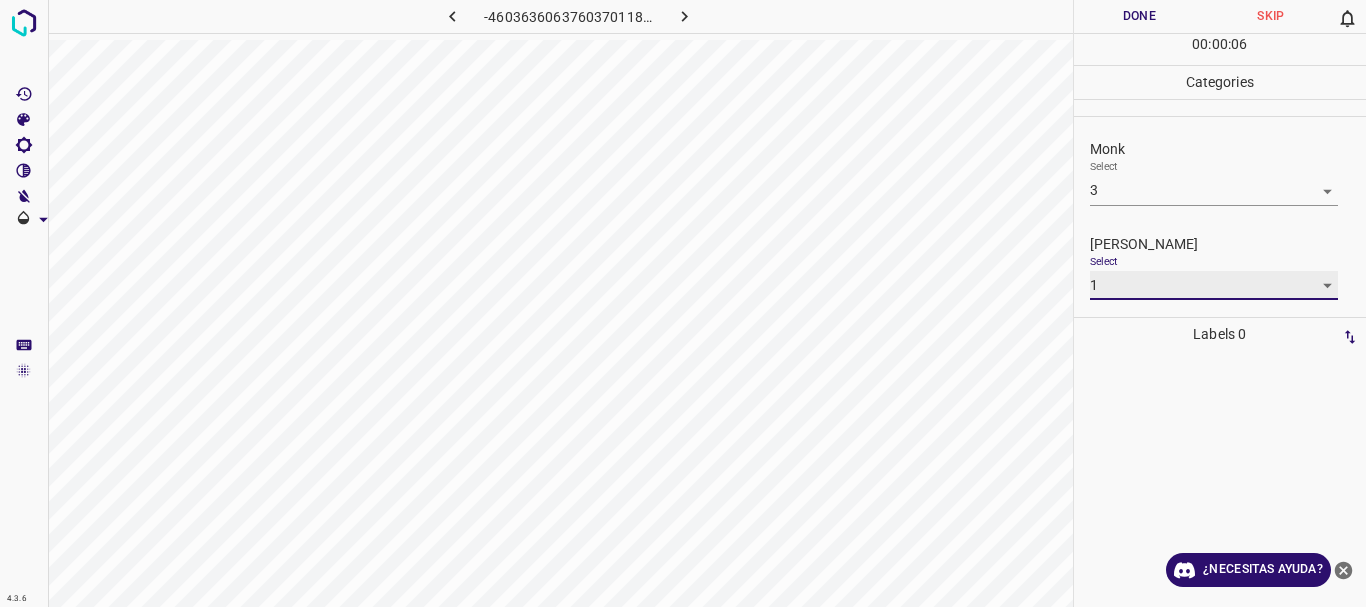 type on "1" 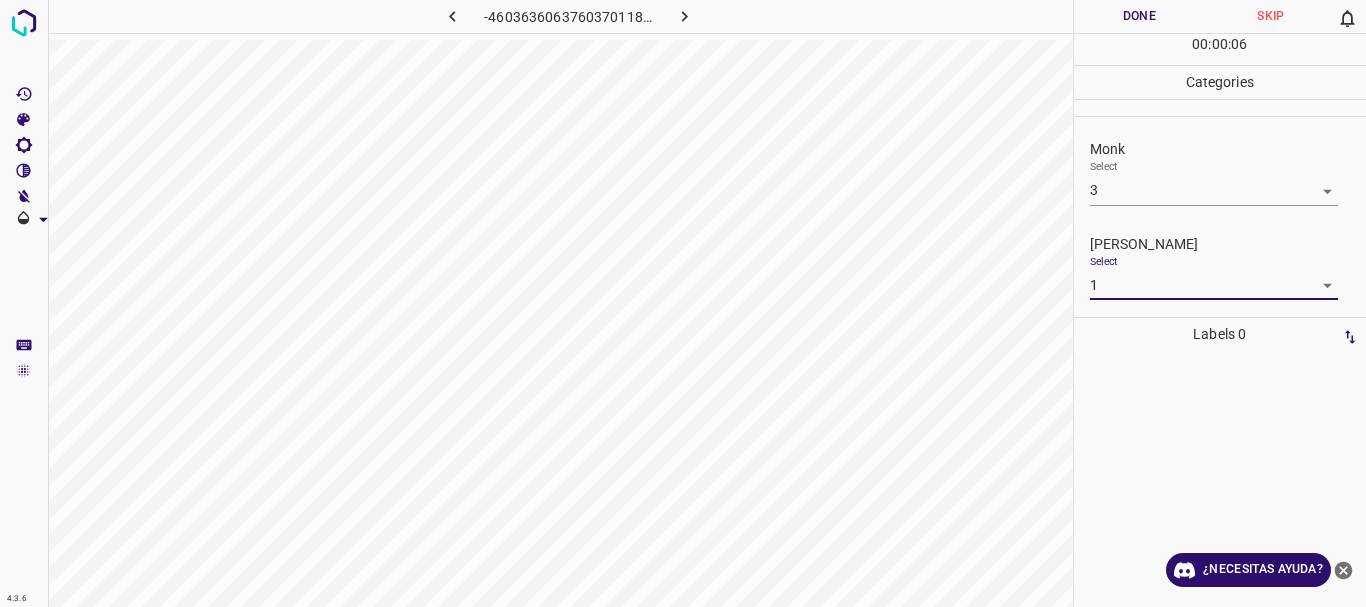 click on "Done" at bounding box center (1140, 16) 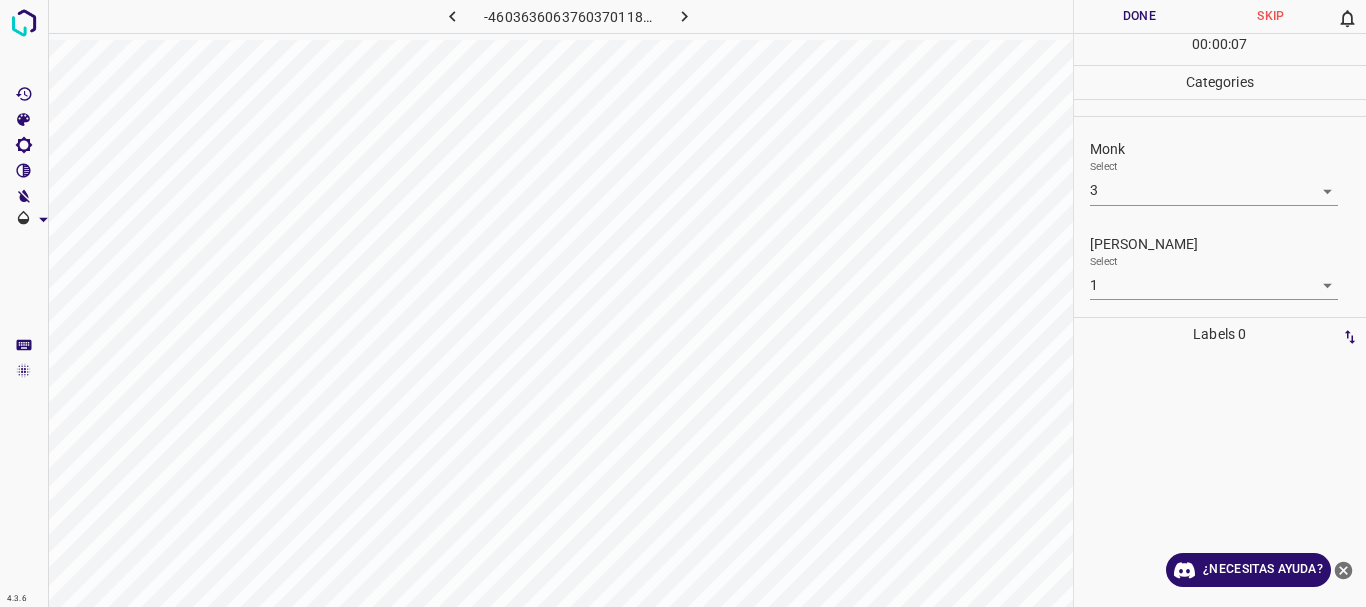click 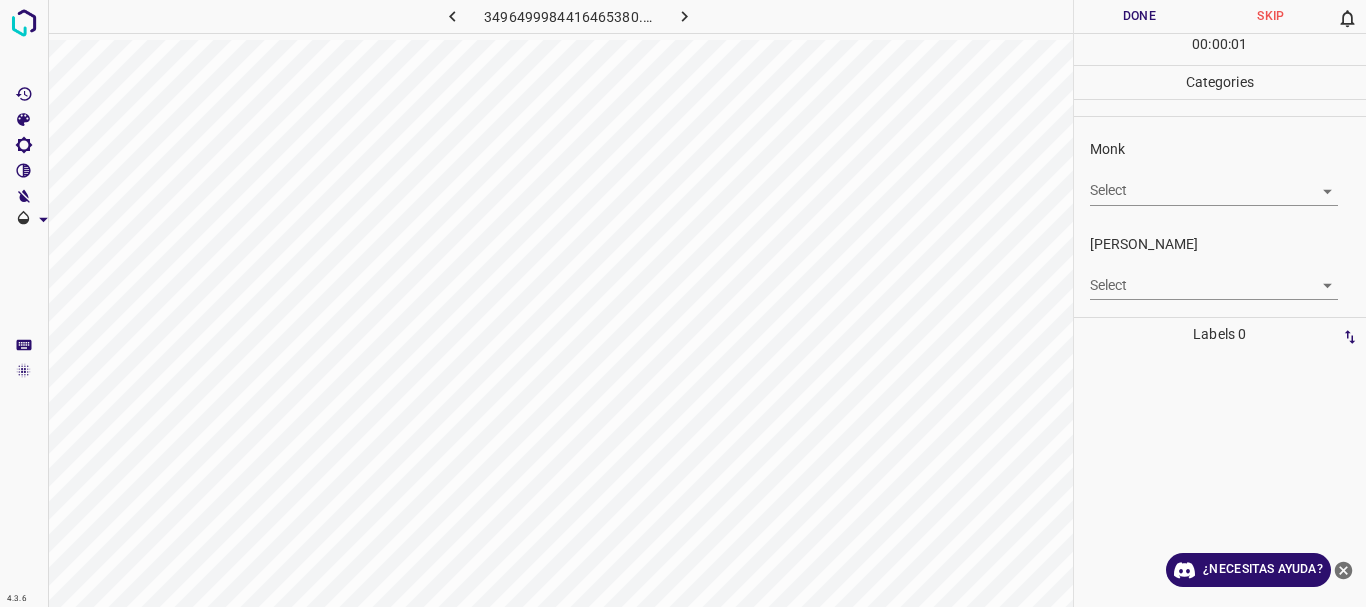 click on "4.3.6  3496499984416465380.png Done Skip 0 00   : 00   : 01   Categories Monk   Select ​  [PERSON_NAME]   Select ​ Labels   0 Categories 1 Monk 2  [PERSON_NAME] Tools Space Change between modes (Draw & Edit) I Auto labeling R Restore zoom M Zoom in N Zoom out Delete Delete selecte label Filters Z Restore filters X Saturation filter C Brightness filter V Contrast filter B Gray scale filter General O Download ¿Necesitas ayuda? Texto original Valora esta traducción Tu opinión servirá para ayudar a mejorar el Traductor de Google - Texto - Esconder - Borrar" at bounding box center [683, 303] 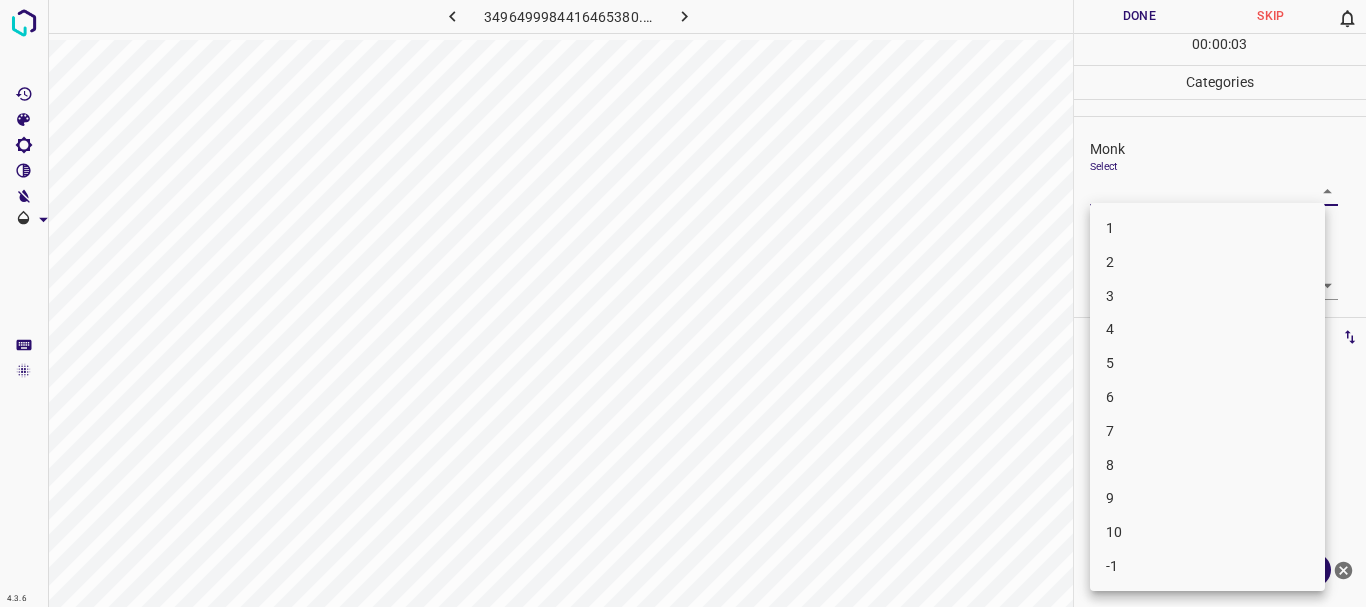 click on "4" at bounding box center (1207, 329) 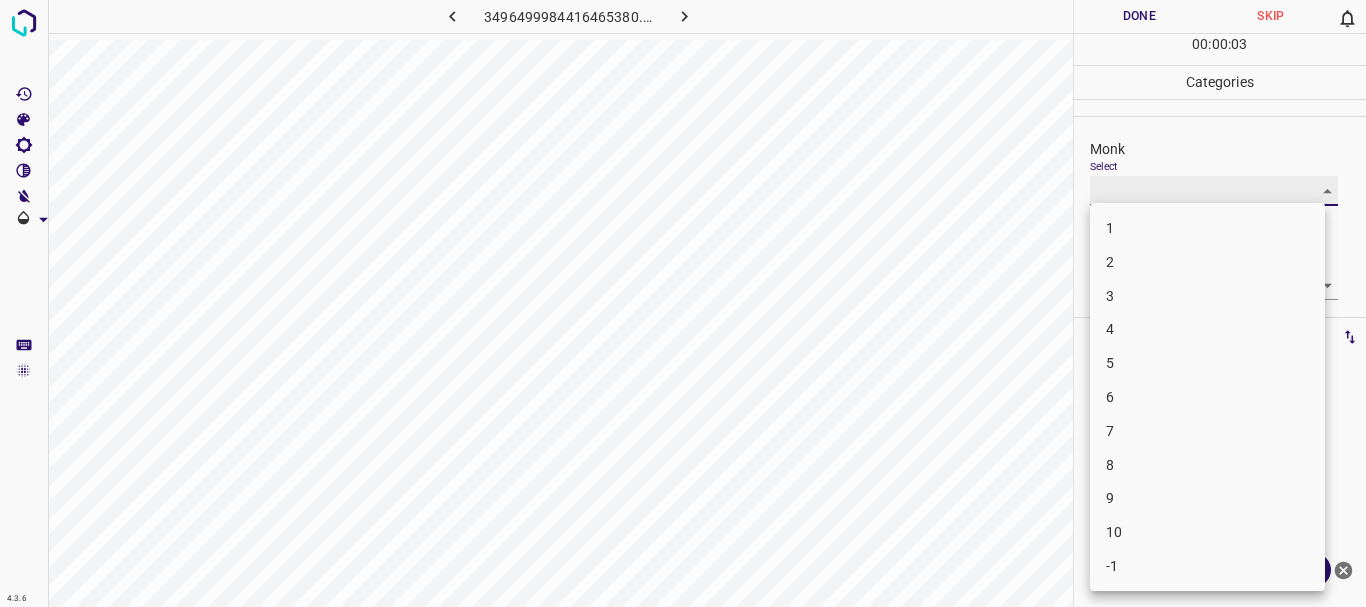 type on "4" 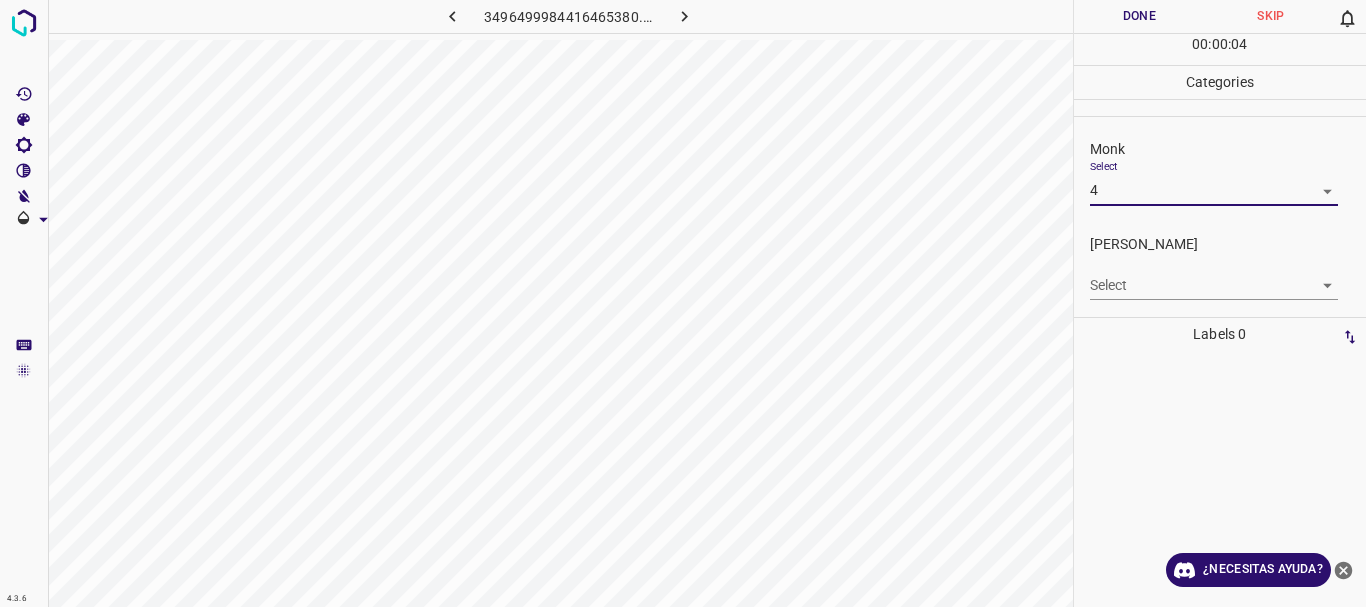 click on "4.3.6  3496499984416465380.png Done Skip 0 00   : 00   : 04   Categories Monk   Select 4 4  [PERSON_NAME]   Select ​ Labels   0 Categories 1 Monk 2  [PERSON_NAME] Tools Space Change between modes (Draw & Edit) I Auto labeling R Restore zoom M Zoom in N Zoom out Delete Delete selecte label Filters Z Restore filters X Saturation filter C Brightness filter V Contrast filter B Gray scale filter General O Download ¿Necesitas ayuda? Texto original Valora esta traducción Tu opinión servirá para ayudar a mejorar el Traductor de Google - Texto - Esconder - Borrar" at bounding box center [683, 303] 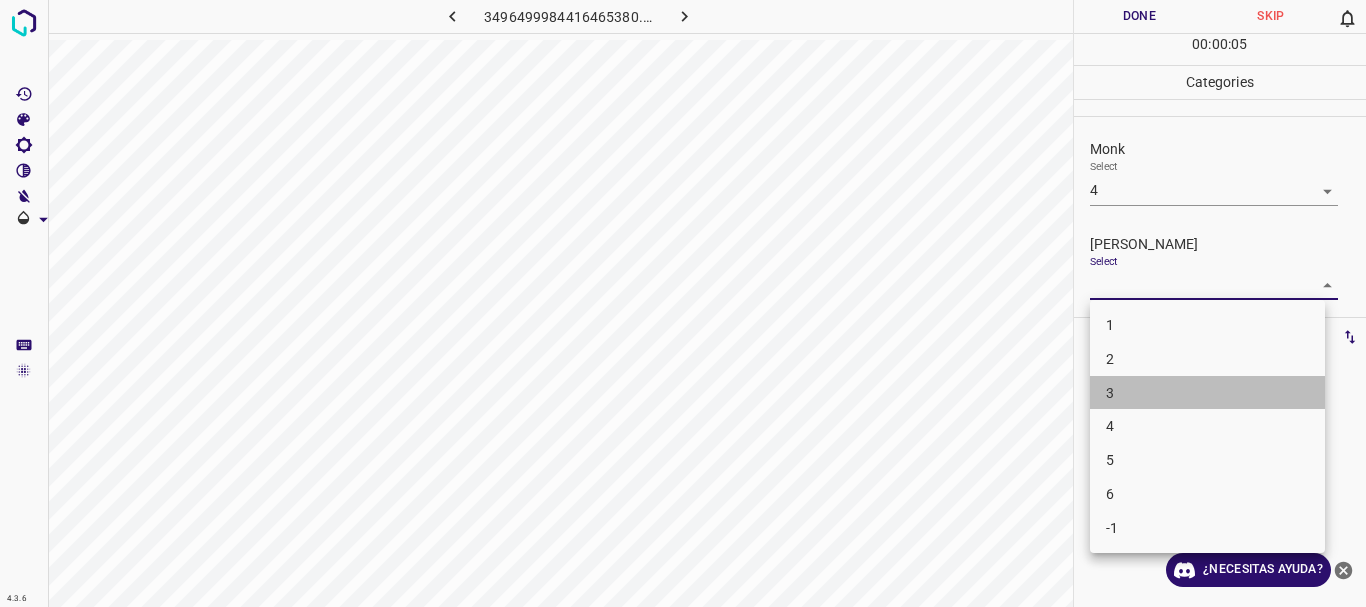 click on "3" at bounding box center (1207, 393) 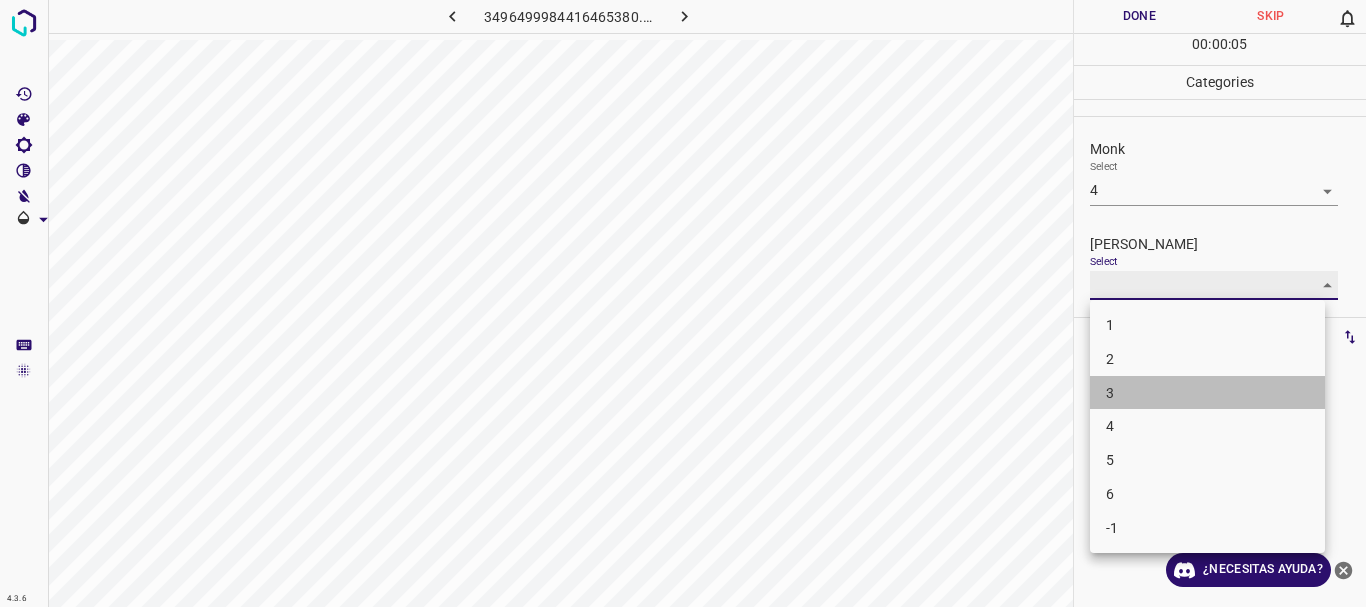 type on "3" 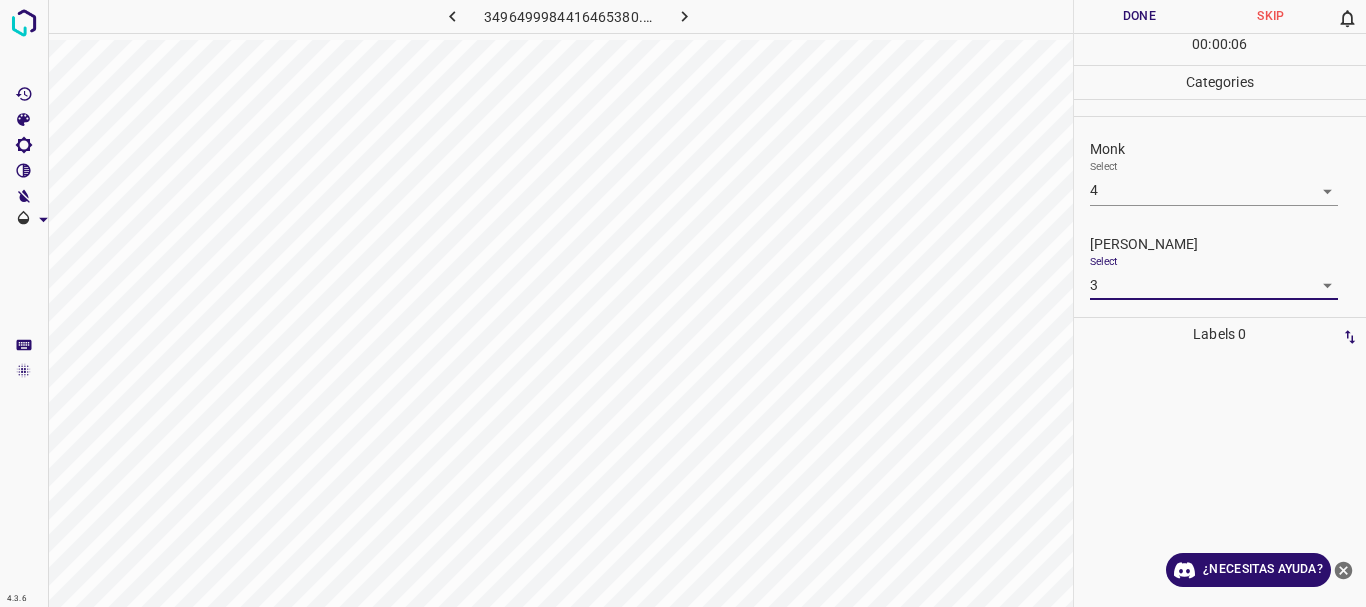 click on "Done" at bounding box center [1140, 16] 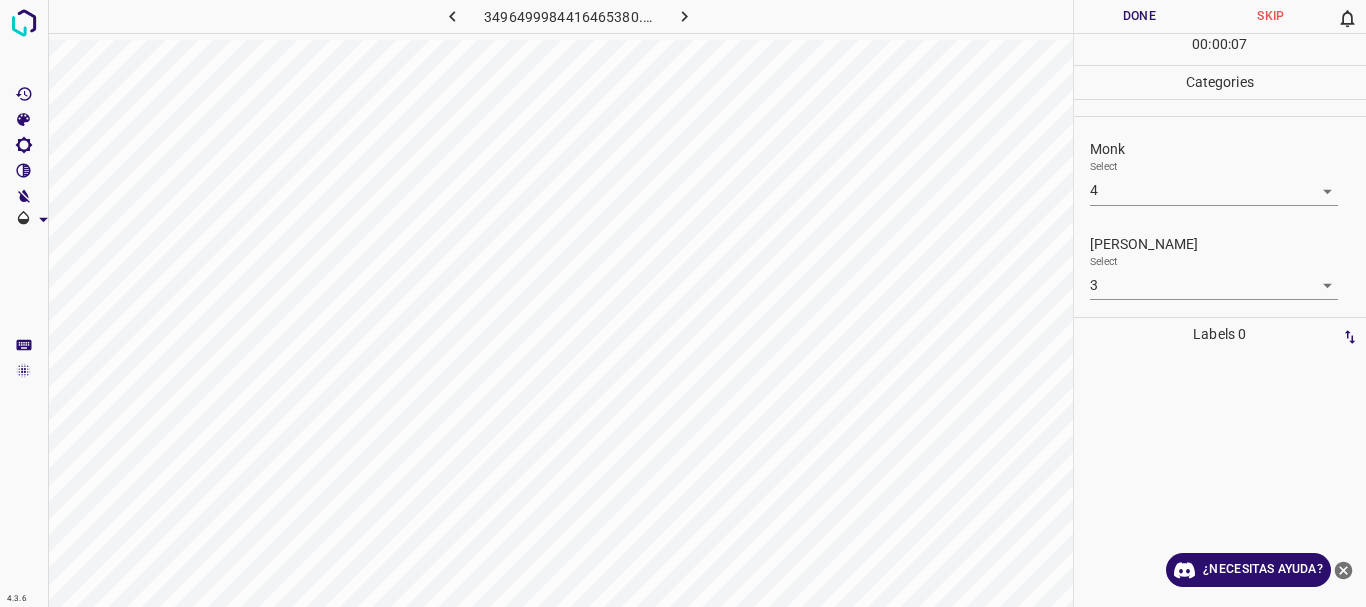click on "4.3.6  3496499984416465380.png Done Skip 0 00   : 00   : 07   Categories Monk   Select 4 4  [PERSON_NAME]   Select 3 3 Labels   0 Categories 1 Monk 2  [PERSON_NAME] Tools Space Change between modes (Draw & Edit) I Auto labeling R Restore zoom M Zoom in N Zoom out Delete Delete selecte label Filters Z Restore filters X Saturation filter C Brightness filter V Contrast filter B Gray scale filter General O Download ¿Necesitas ayuda?" at bounding box center [683, 303] 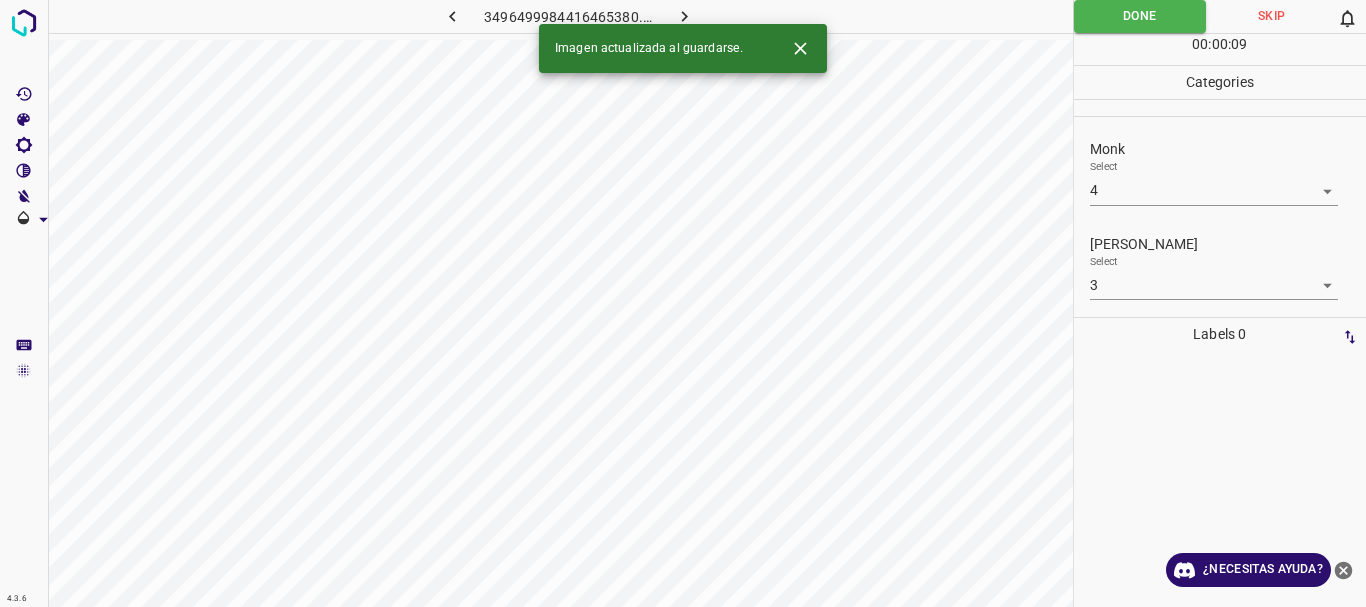 click at bounding box center (684, 16) 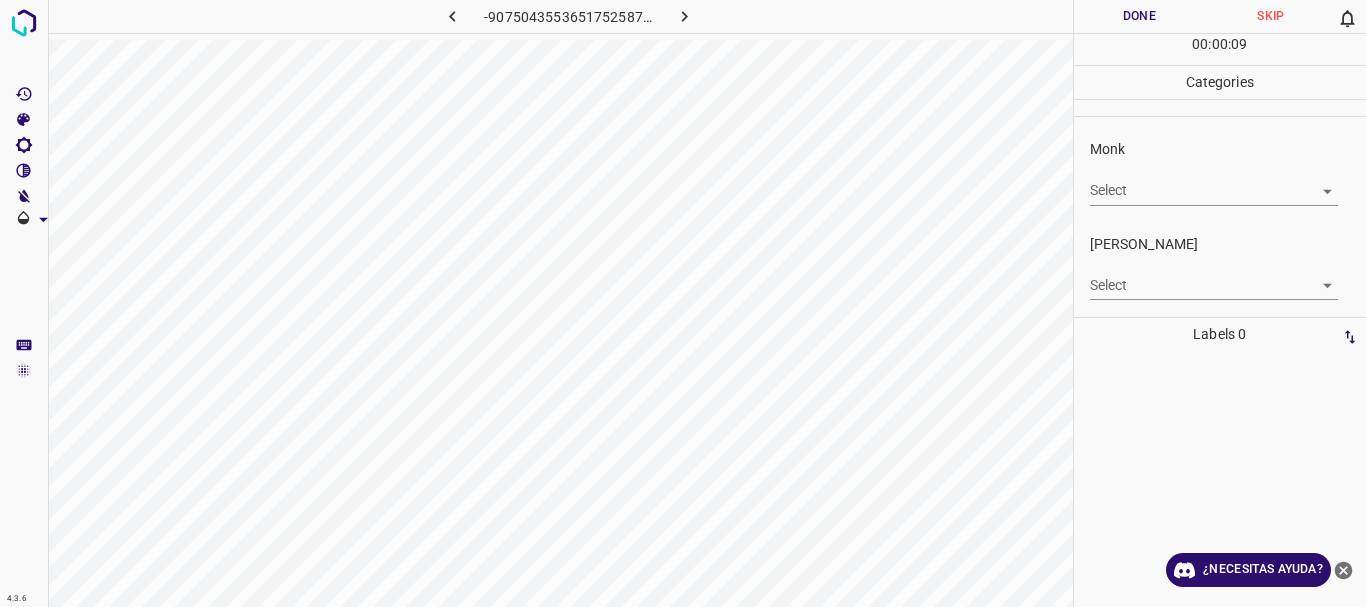 click on "Monk   Select ​" at bounding box center [1220, 172] 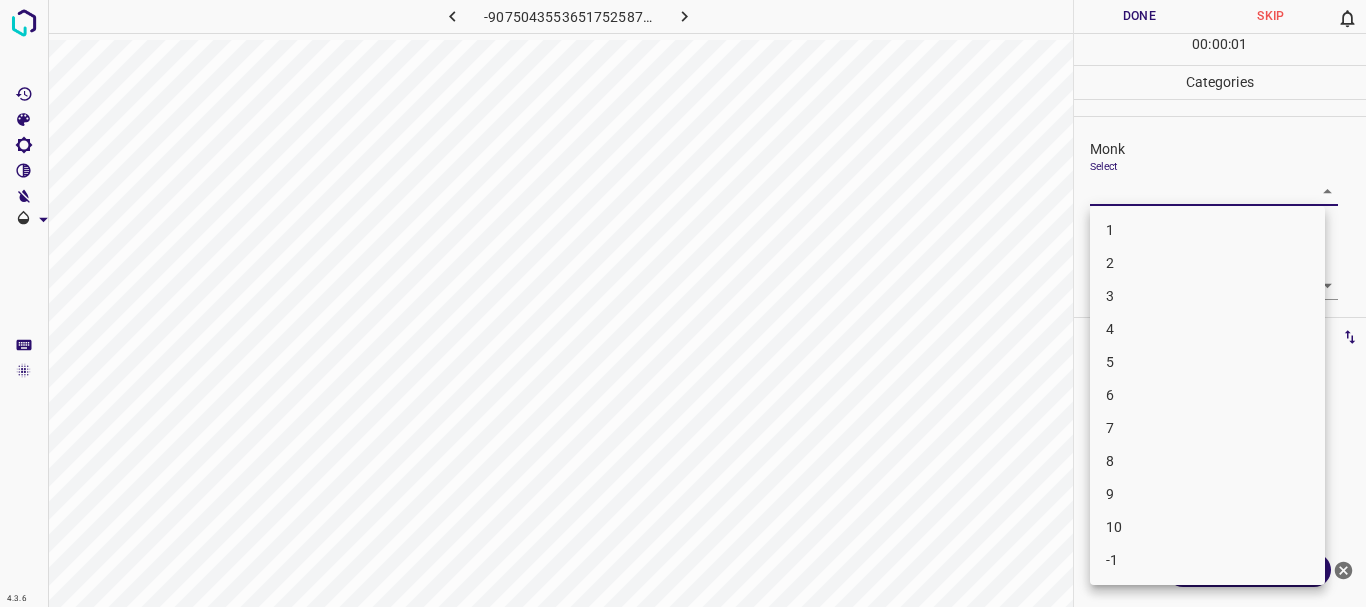 click on "4.3.6  -9075043553651752587.png Done Skip 0 00   : 00   : 01   Categories Monk   Select ​  [PERSON_NAME]   Select ​ Labels   0 Categories 1 Monk 2  [PERSON_NAME] Tools Space Change between modes (Draw & Edit) I Auto labeling R Restore zoom M Zoom in N Zoom out Delete Delete selecte label Filters Z Restore filters X Saturation filter C Brightness filter V Contrast filter B Gray scale filter General O Download ¿Necesitas ayuda? Texto original Valora esta traducción Tu opinión servirá para ayudar a mejorar el Traductor de Google - Texto - Esconder - Borrar 1 2 3 4 5 6 7 8 9 10 -1" at bounding box center [683, 303] 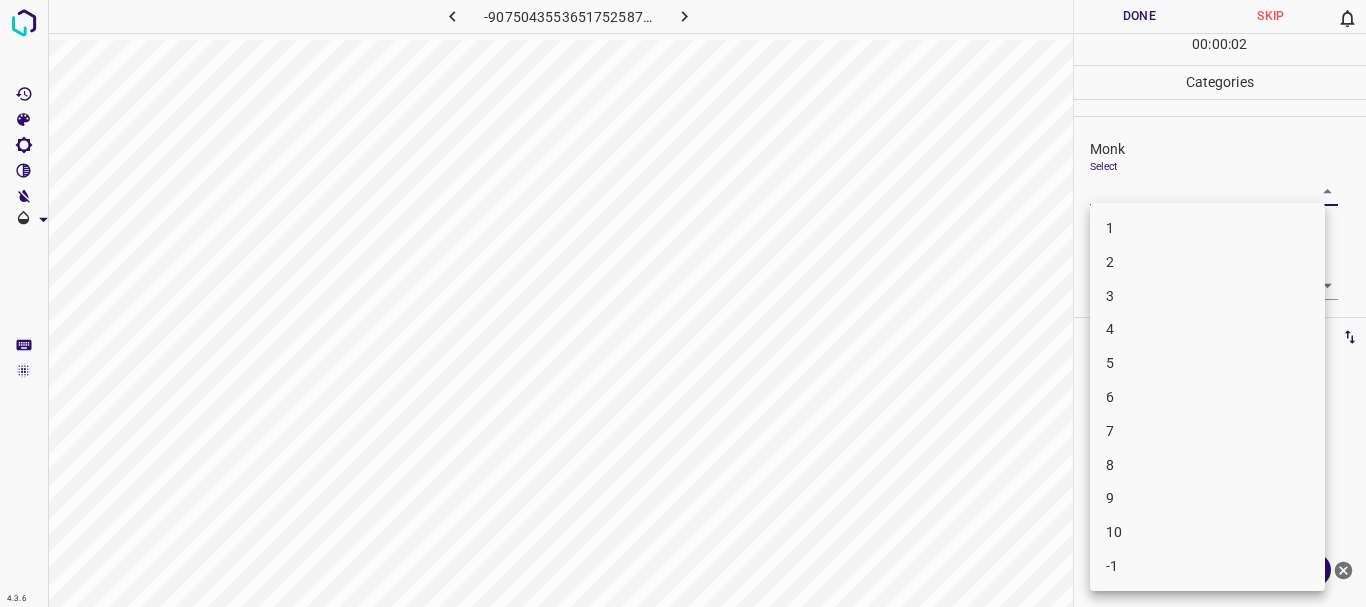 click on "5" at bounding box center [1207, 363] 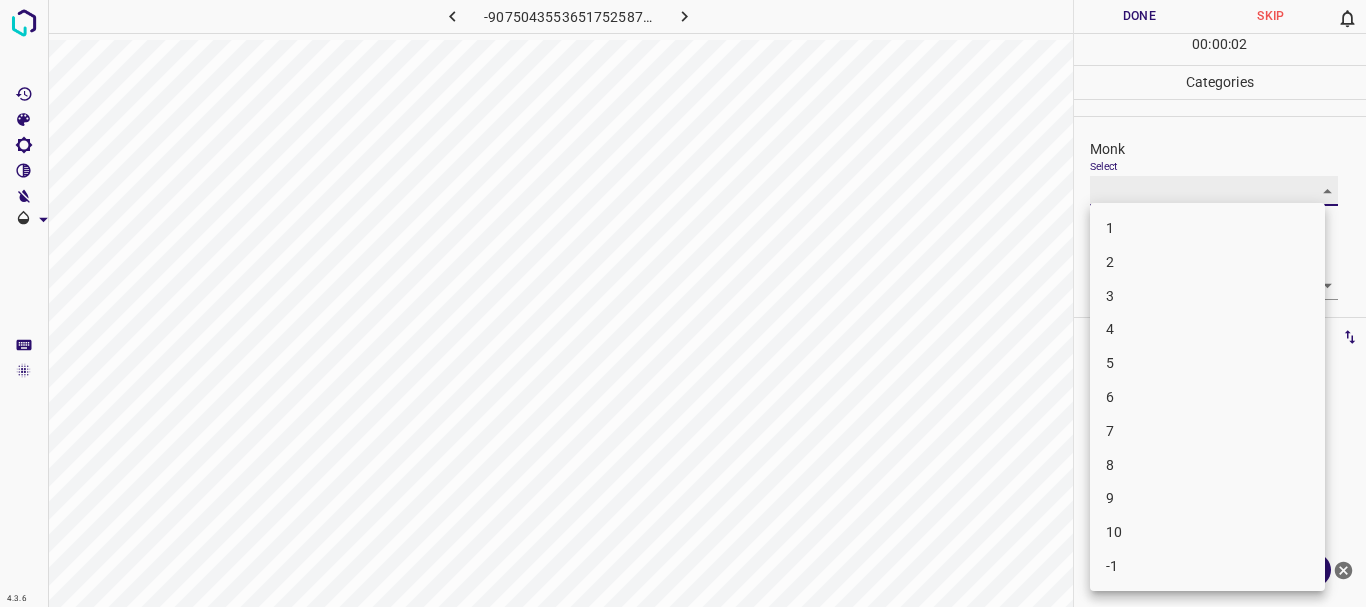 type on "5" 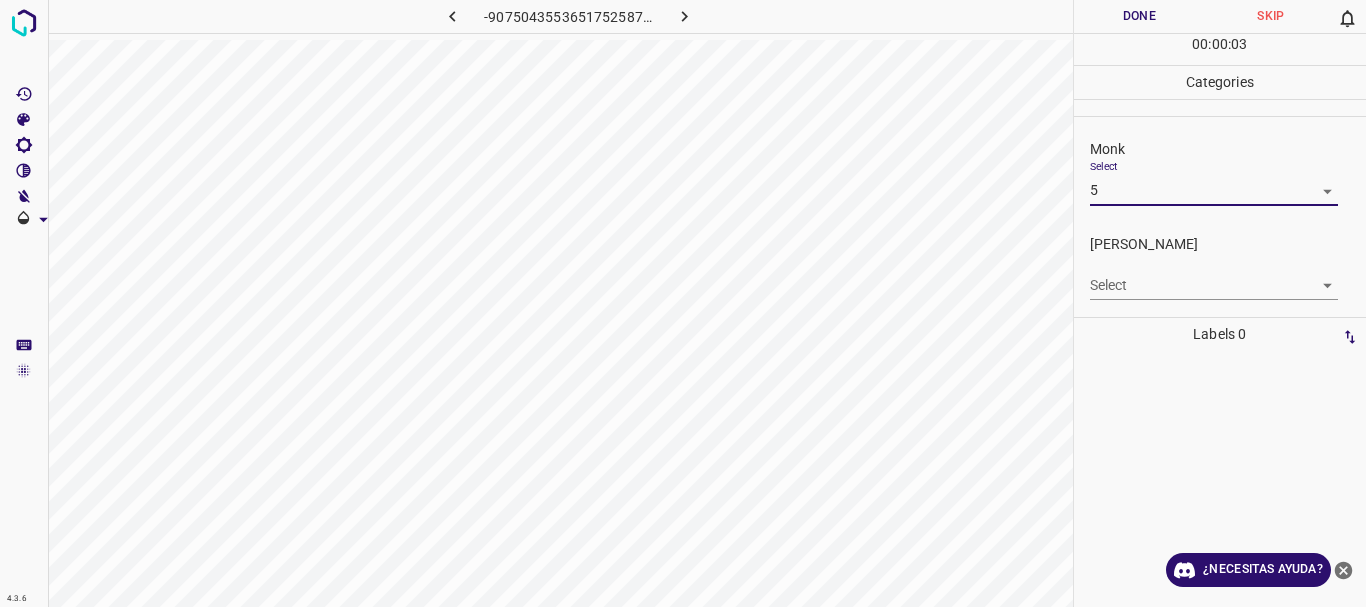click on "4.3.6  -9075043553651752587.png Done Skip 0 00   : 00   : 03   Categories Monk   Select 5 5  [PERSON_NAME]   Select ​ Labels   0 Categories 1 Monk 2  [PERSON_NAME] Tools Space Change between modes (Draw & Edit) I Auto labeling R Restore zoom M Zoom in N Zoom out Delete Delete selecte label Filters Z Restore filters X Saturation filter C Brightness filter V Contrast filter B Gray scale filter General O Download ¿Necesitas ayuda? Texto original Valora esta traducción Tu opinión servirá para ayudar a mejorar el Traductor de Google - Texto - Esconder - Borrar" at bounding box center (683, 303) 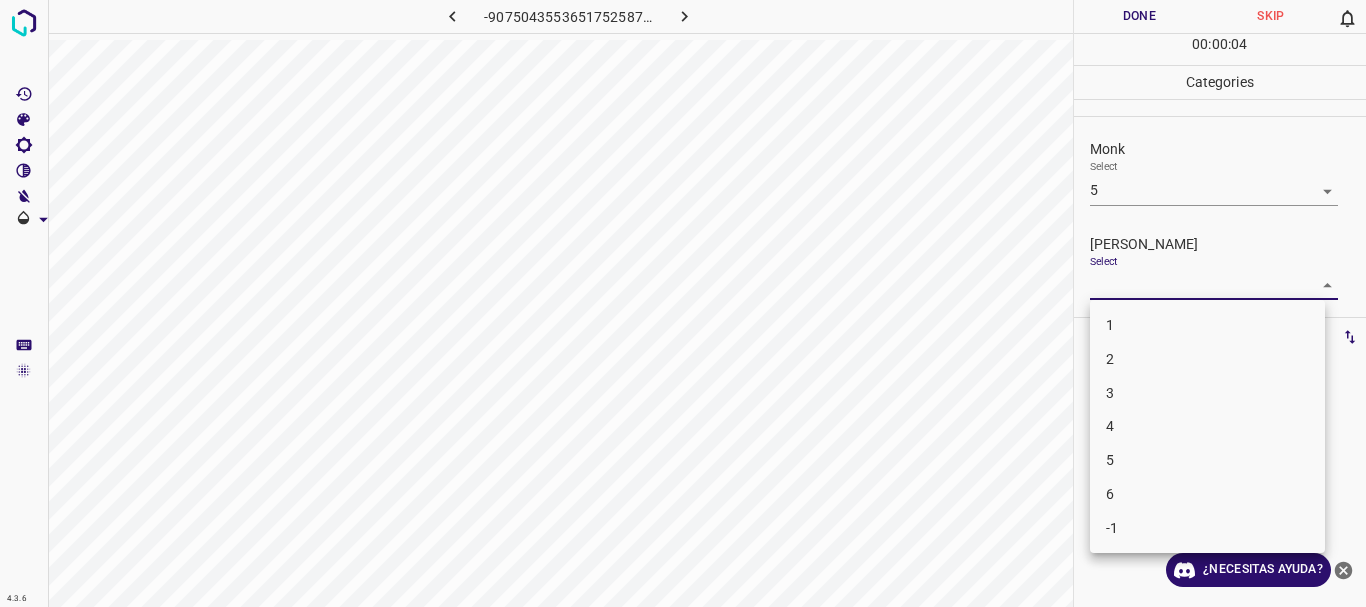 click on "4" at bounding box center (1207, 426) 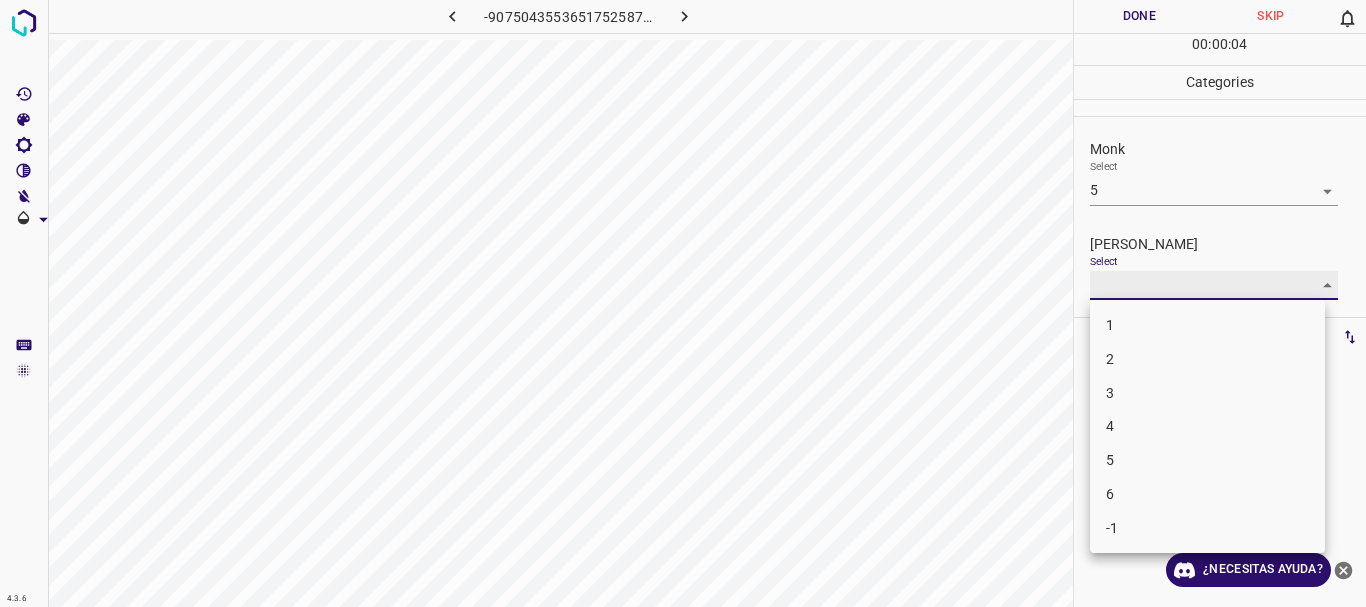 type on "4" 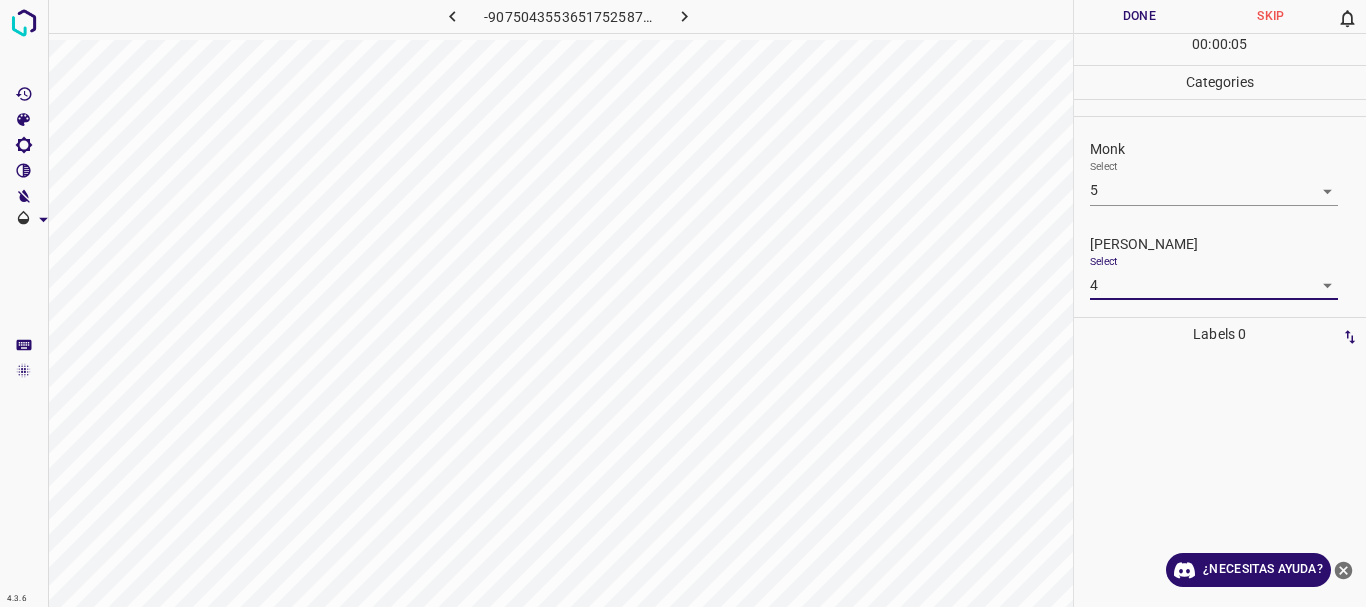 click on "Done" at bounding box center (1140, 16) 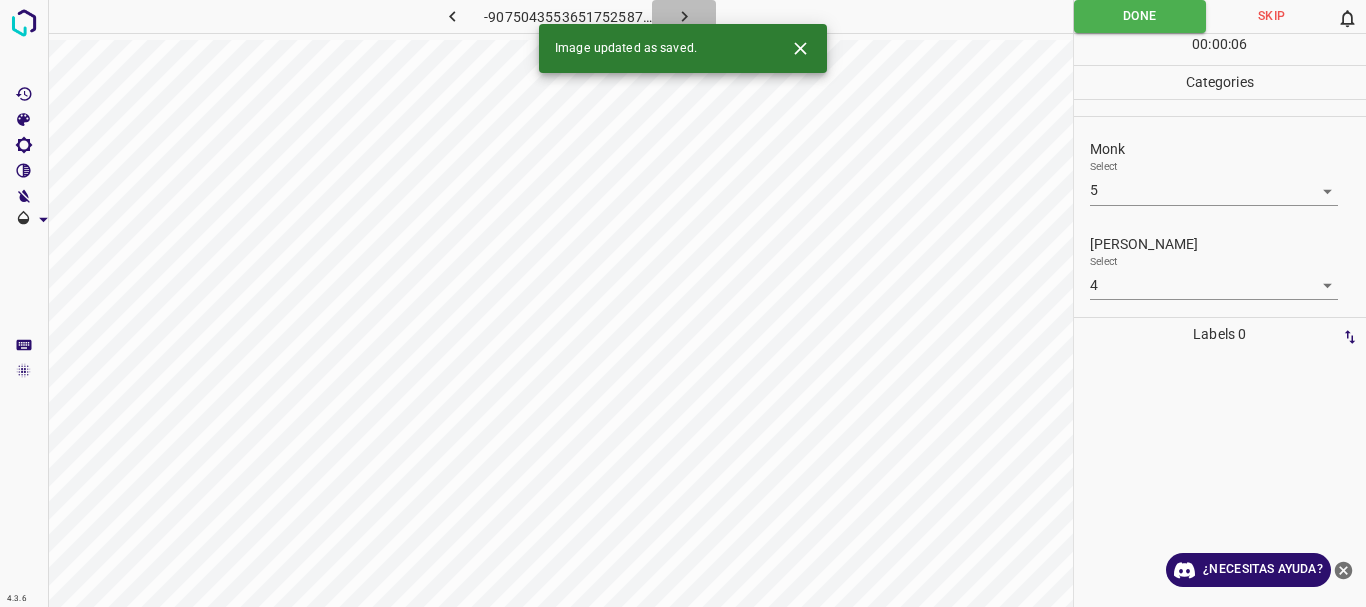 click 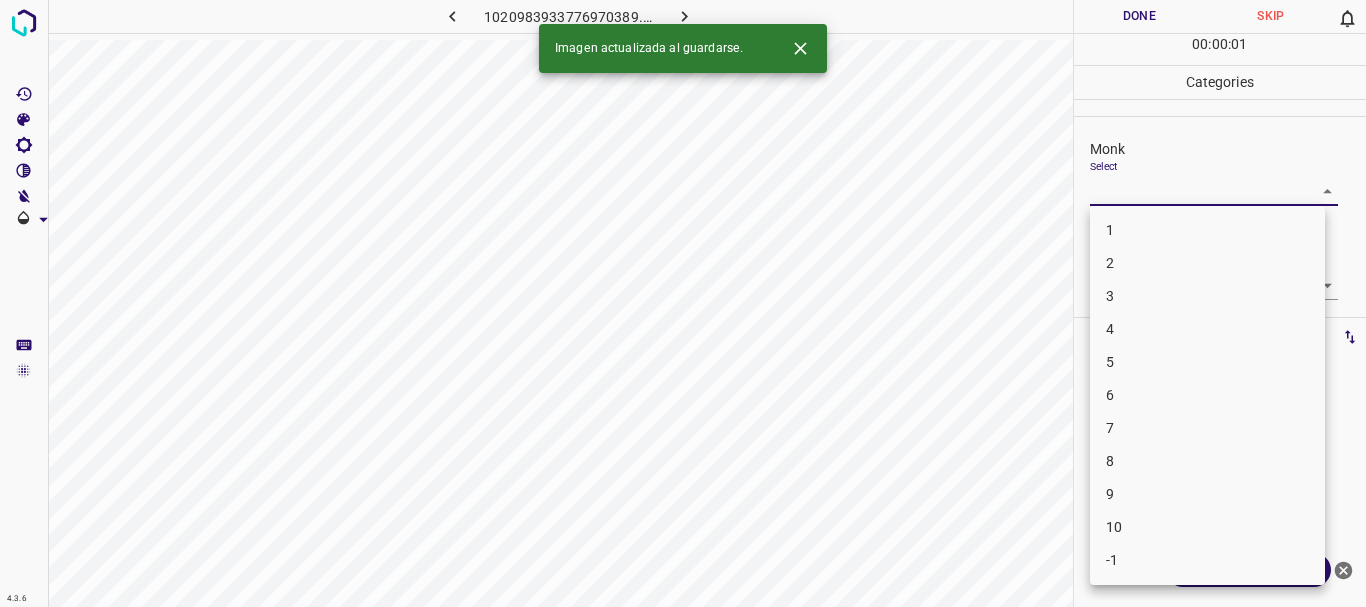click on "4.3.6  1020983933776970389.png Done Skip 0 00   : 00   : 01   Categories Monk   Select ​  [PERSON_NAME]   Select ​ Labels   0 Categories 1 Monk 2  [PERSON_NAME] Tools Space Change between modes (Draw & Edit) I Auto labeling R Restore zoom M Zoom in N Zoom out Delete Delete selecte label Filters Z Restore filters X Saturation filter C Brightness filter V Contrast filter B Gray scale filter General O Download Imagen actualizada al guardarse. ¿Necesitas ayuda? Texto original Valora esta traducción Tu opinión servirá para ayudar a mejorar el Traductor de Google - Texto - Esconder - Borrar 1 2 3 4 5 6 7 8 9 10 -1" at bounding box center [683, 303] 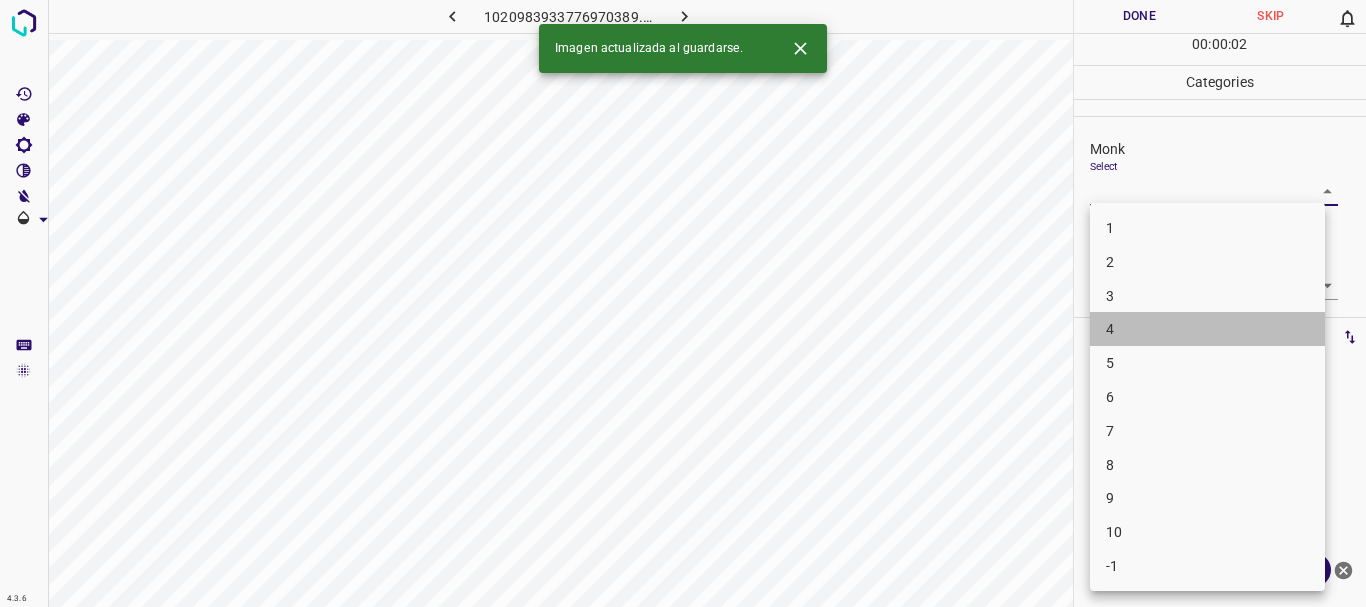 click on "4" at bounding box center [1207, 329] 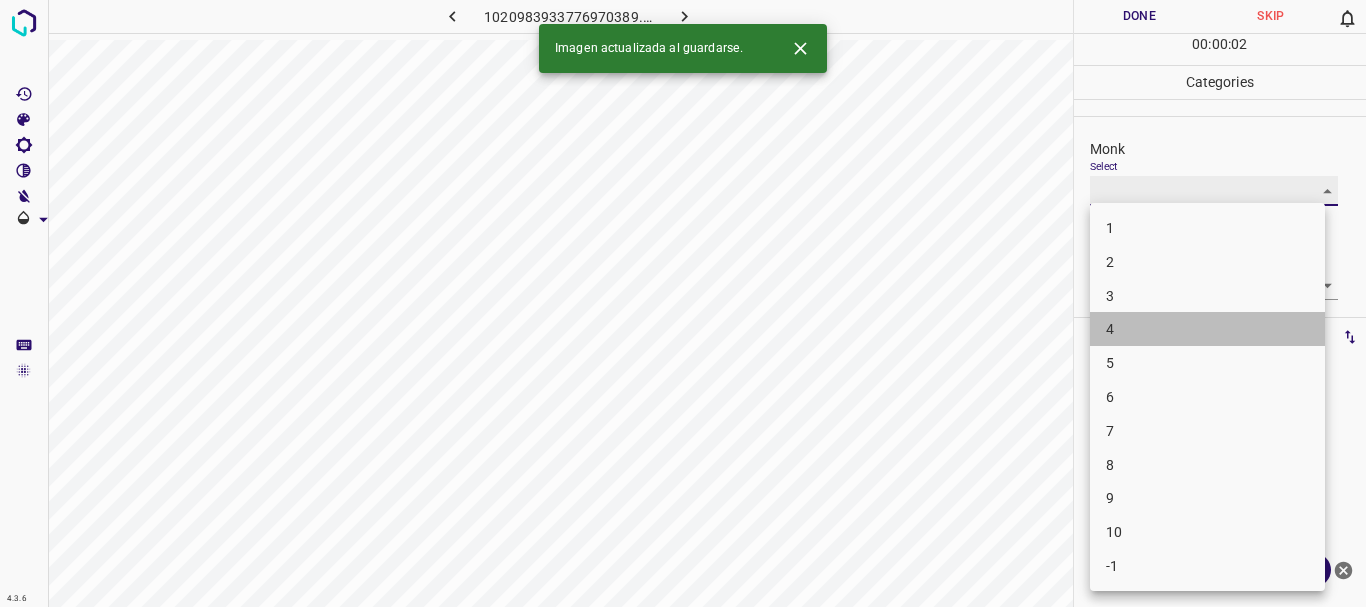 type on "4" 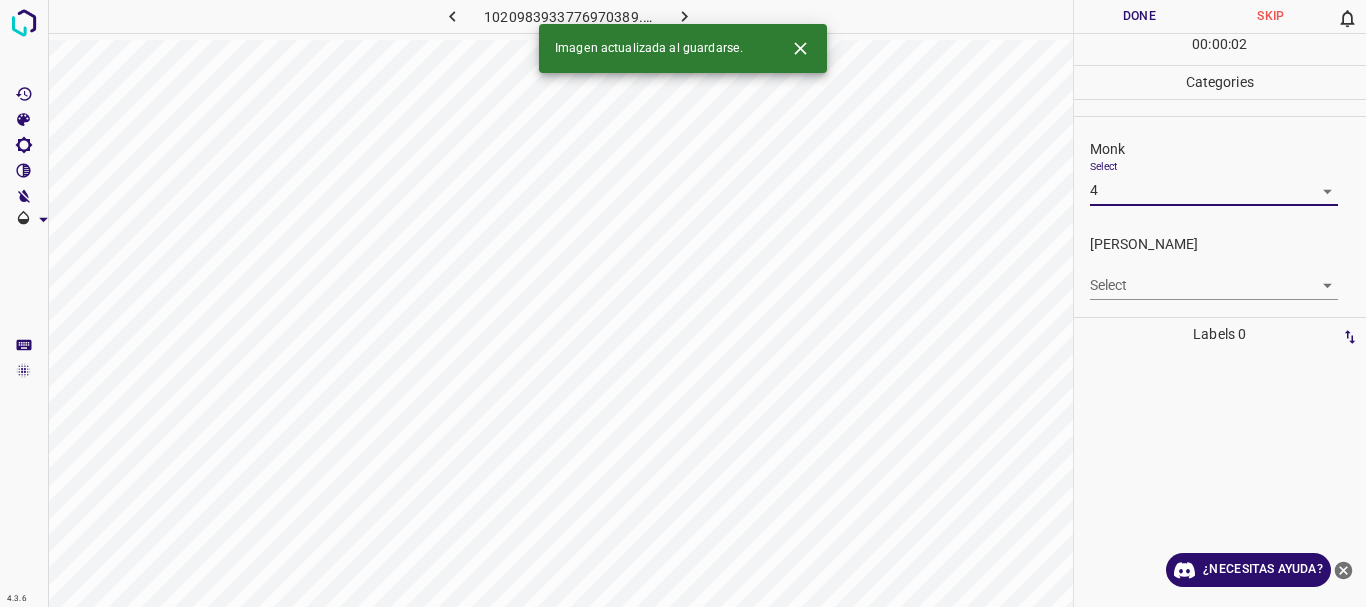 click on "4.3.6  1020983933776970389.png Done Skip 0 00   : 00   : 02   Categories Monk   Select 4 4  [PERSON_NAME]   Select ​ Labels   0 Categories 1 Monk 2  [PERSON_NAME] Tools Space Change between modes (Draw & Edit) I Auto labeling R Restore zoom M Zoom in N Zoom out Delete Delete selecte label Filters Z Restore filters X Saturation filter C Brightness filter V Contrast filter B Gray scale filter General O Download Imagen actualizada al guardarse. ¿Necesitas ayuda? Texto original Valora esta traducción Tu opinión servirá para ayudar a mejorar el Traductor de Google - Texto - Esconder - Borrar" at bounding box center [683, 303] 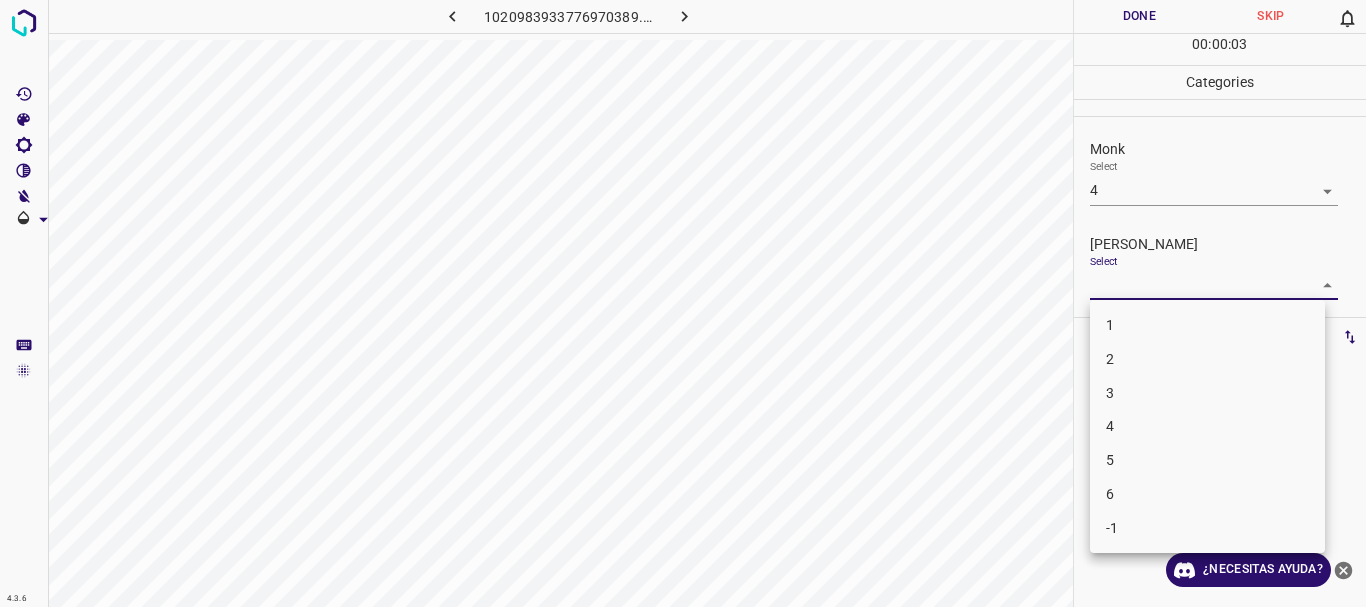 click on "3" at bounding box center [1207, 393] 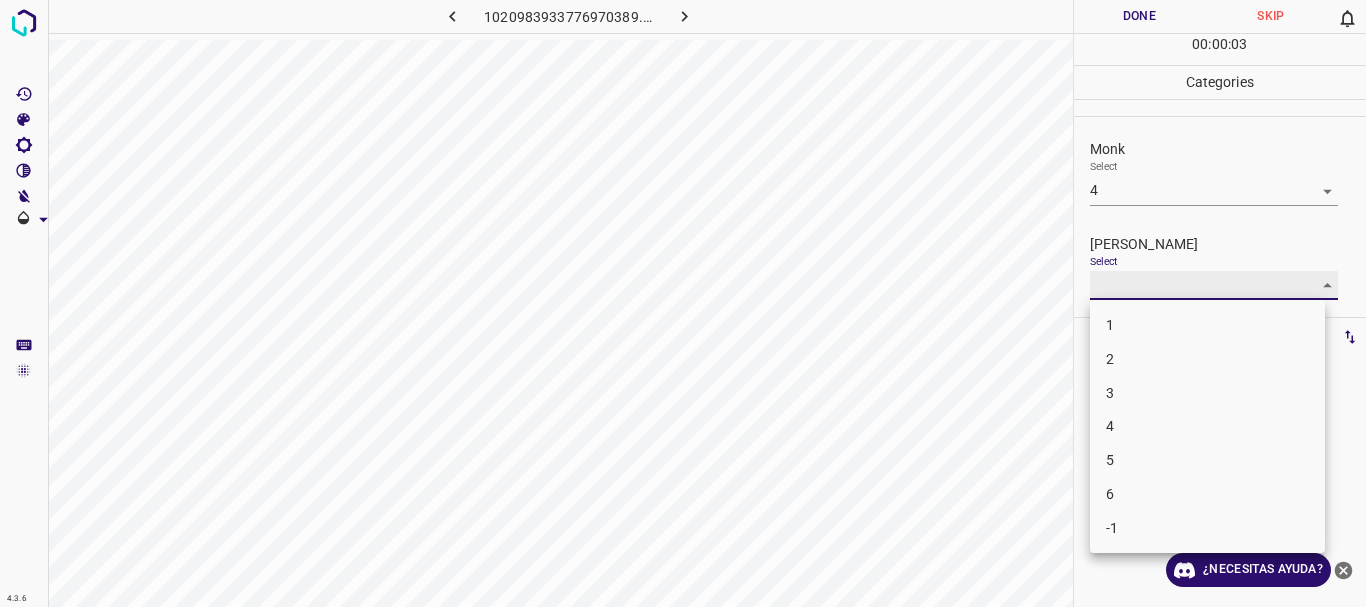 type on "3" 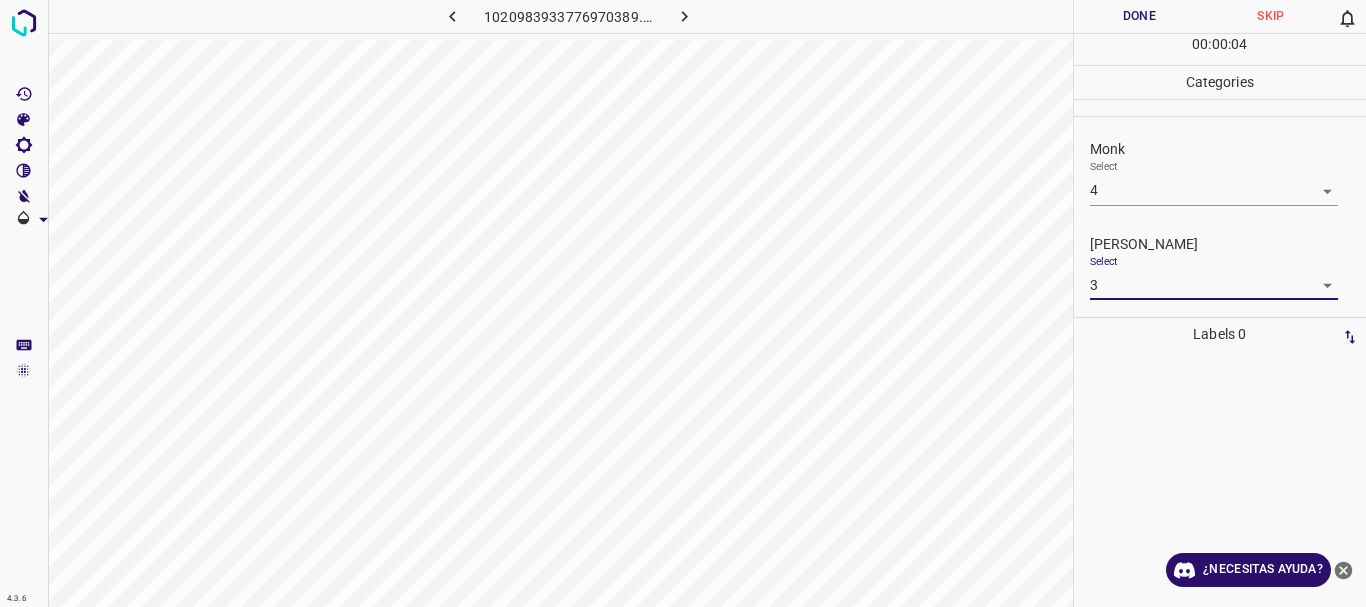 click on "Done" at bounding box center [1140, 16] 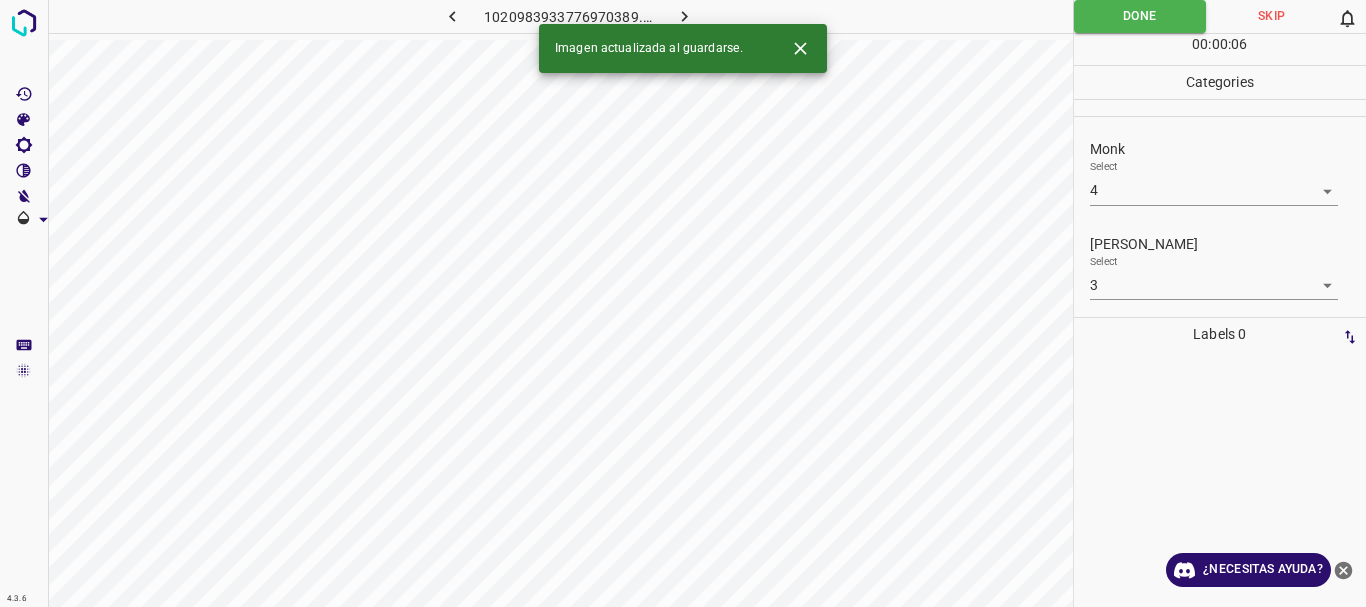 click 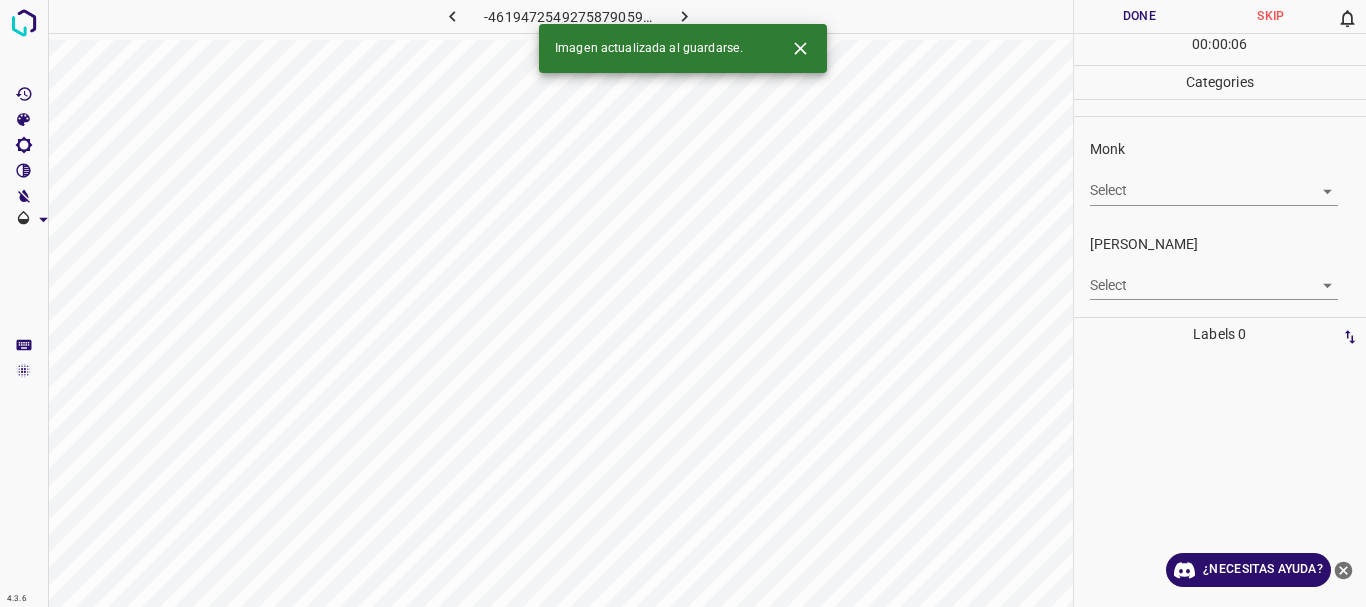 click on "4.3.6  -4619472549275879059.png Done Skip 0 00   : 00   : 06   Categories Monk   Select ​  [PERSON_NAME]   Select ​ Labels   0 Categories 1 Monk 2  [PERSON_NAME] Tools Space Change between modes (Draw & Edit) I Auto labeling R Restore zoom M Zoom in N Zoom out Delete Delete selecte label Filters Z Restore filters X Saturation filter C Brightness filter V Contrast filter B Gray scale filter General O Download Imagen actualizada al guardarse. ¿Necesitas ayuda? Texto original Valora esta traducción Tu opinión servirá para ayudar a mejorar el Traductor de Google - Texto - Esconder - Borrar" at bounding box center [683, 303] 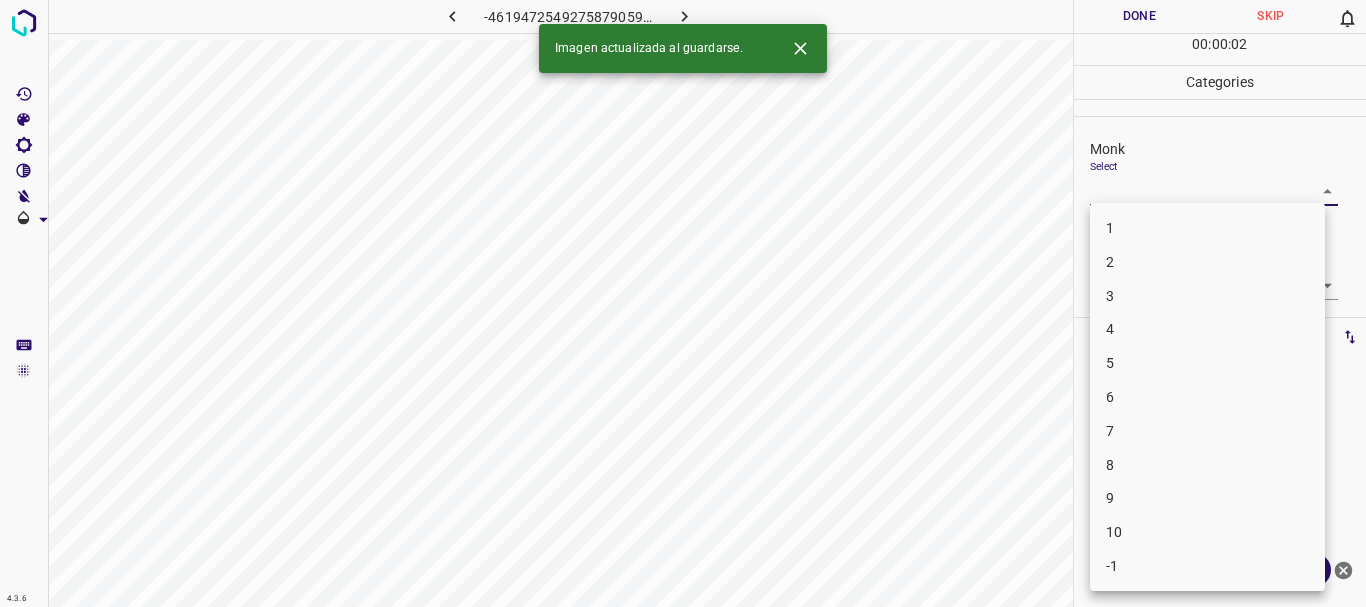 click on "4" at bounding box center (1207, 329) 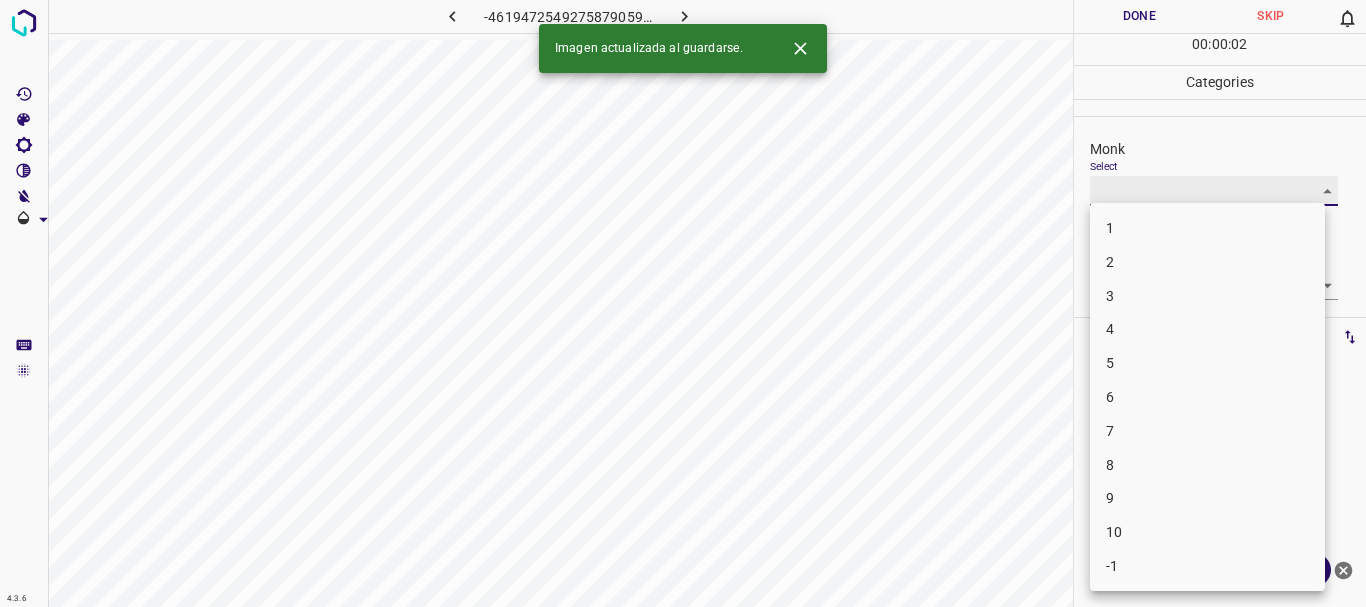 type on "4" 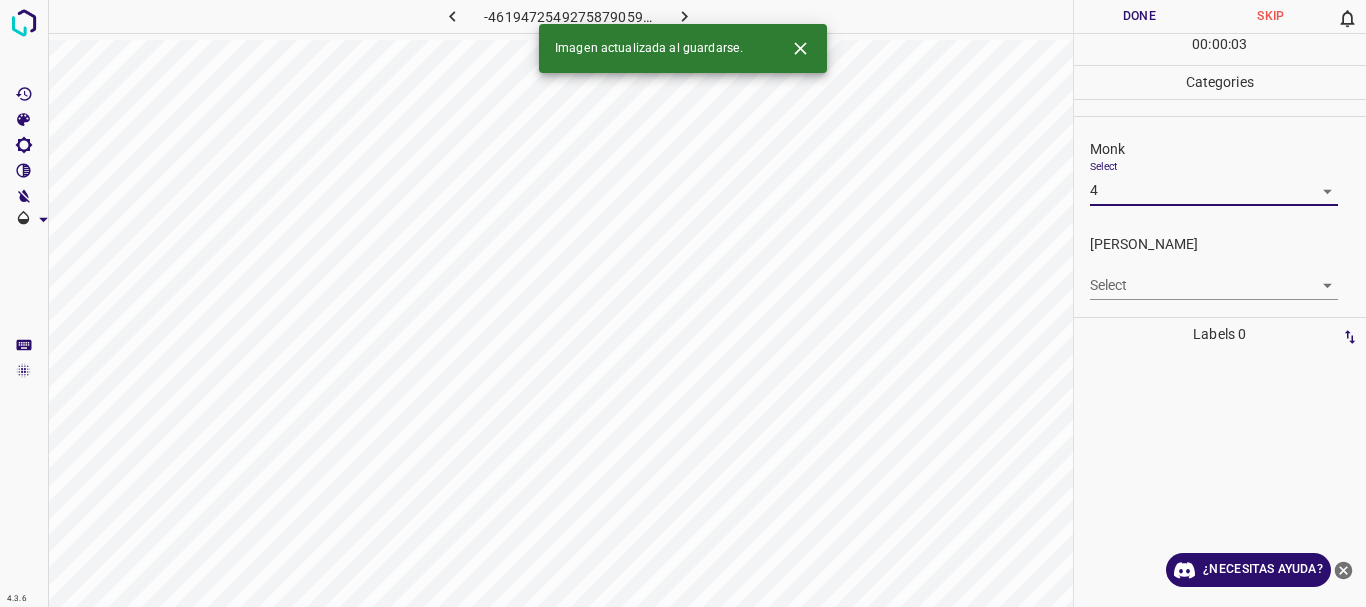 click on "4.3.6  -4619472549275879059.png Done Skip 0 00   : 00   : 03   Categories Monk   Select 4 4  [PERSON_NAME]   Select ​ Labels   0 Categories 1 Monk 2  [PERSON_NAME] Tools Space Change between modes (Draw & Edit) I Auto labeling R Restore zoom M Zoom in N Zoom out Delete Delete selecte label Filters Z Restore filters X Saturation filter C Brightness filter V Contrast filter B Gray scale filter General O Download Imagen actualizada al guardarse. ¿Necesitas ayuda? Texto original Valora esta traducción Tu opinión servirá para ayudar a mejorar el Traductor de Google - Texto - Esconder - Borrar" at bounding box center (683, 303) 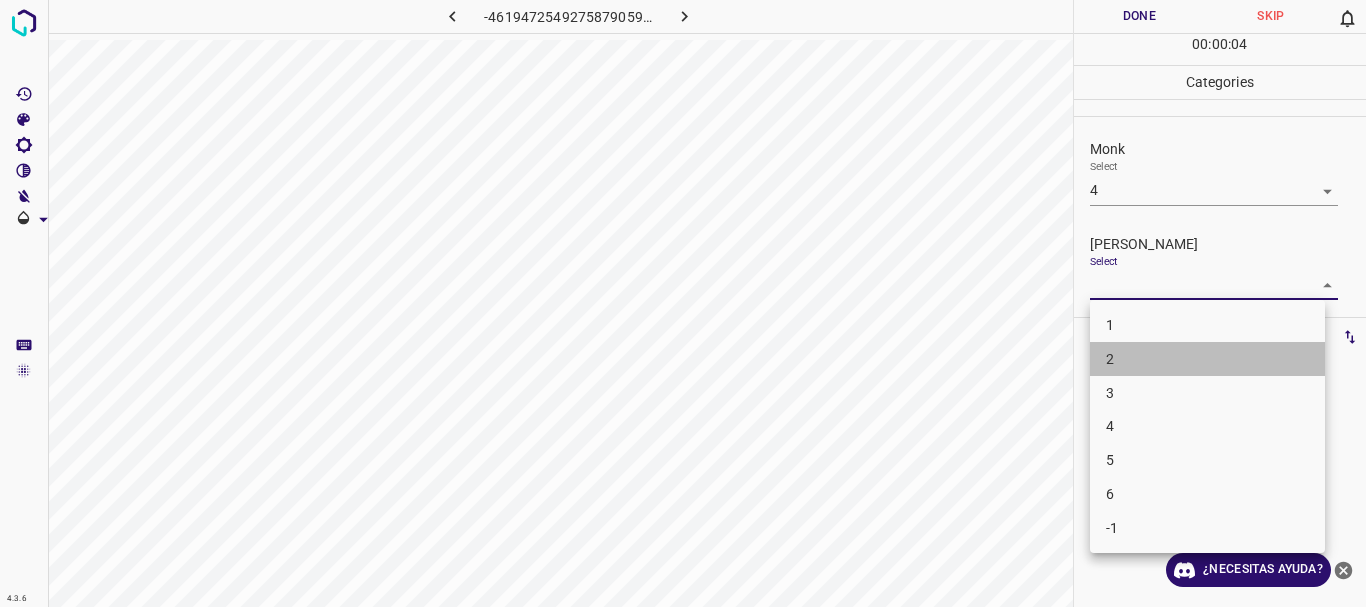 click on "2" at bounding box center (1207, 359) 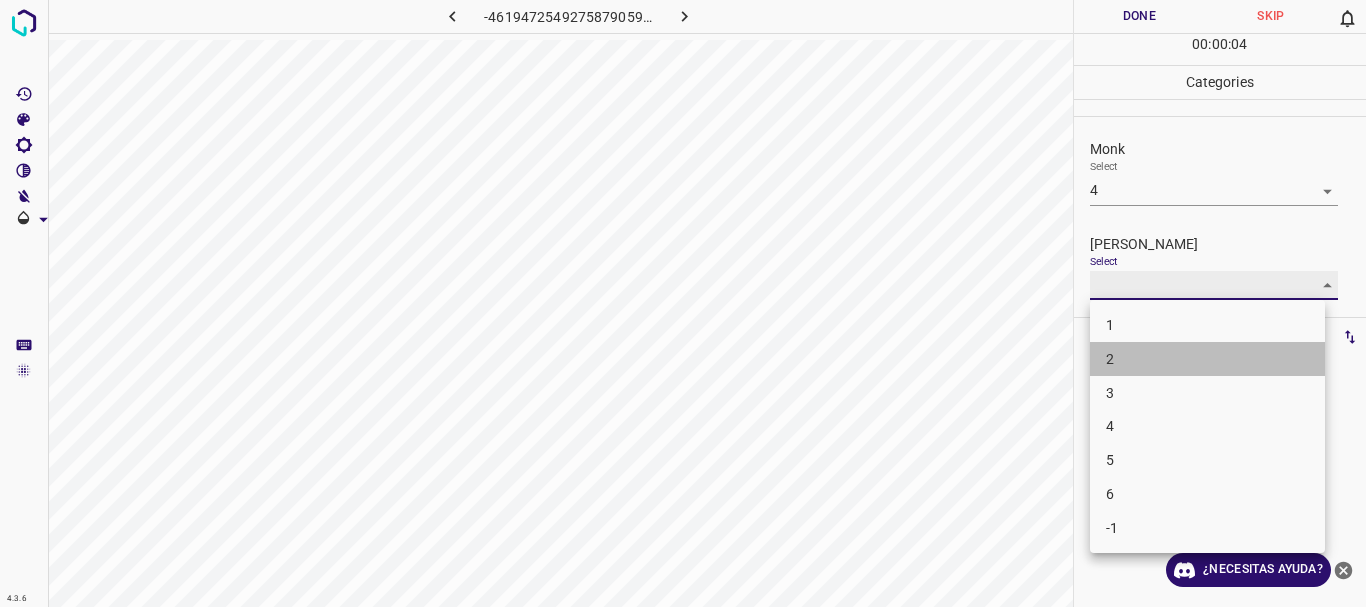 type on "2" 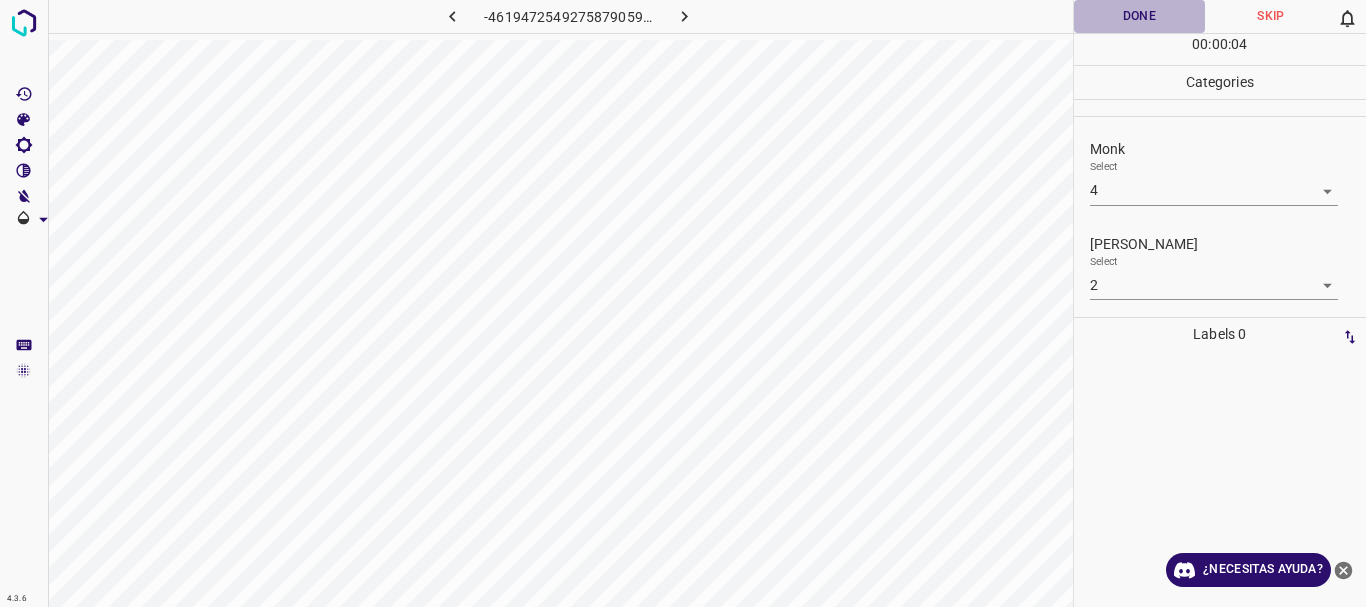 drag, startPoint x: 1155, startPoint y: 11, endPoint x: 743, endPoint y: 9, distance: 412.00485 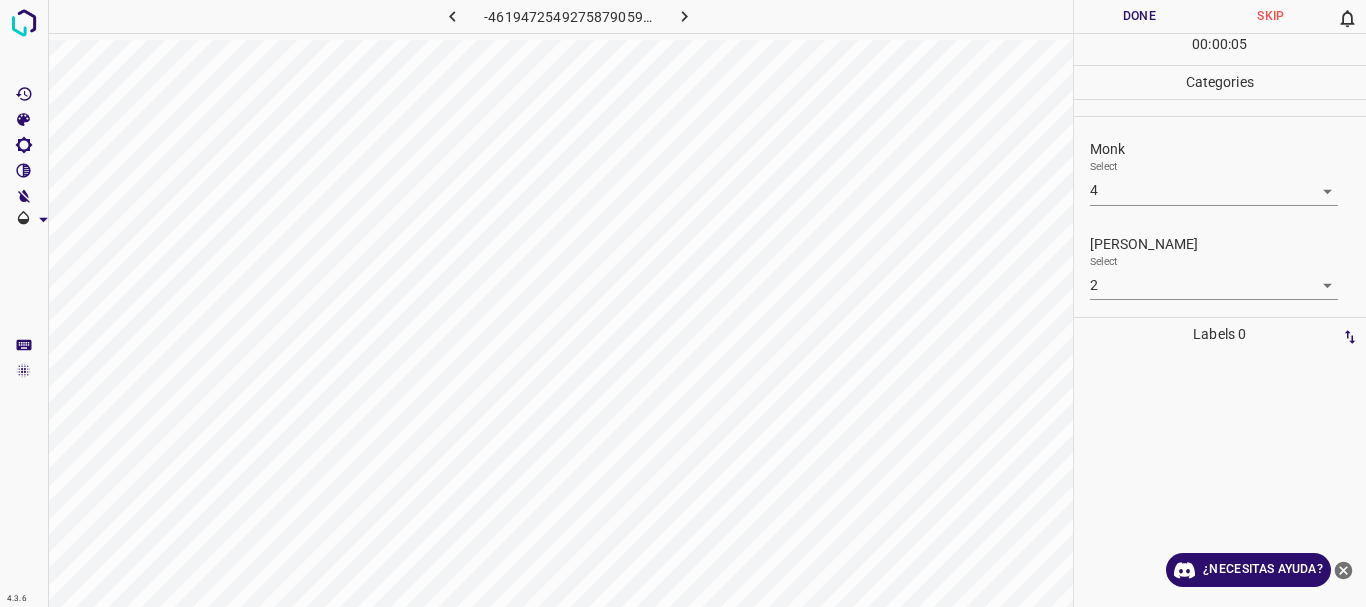 click 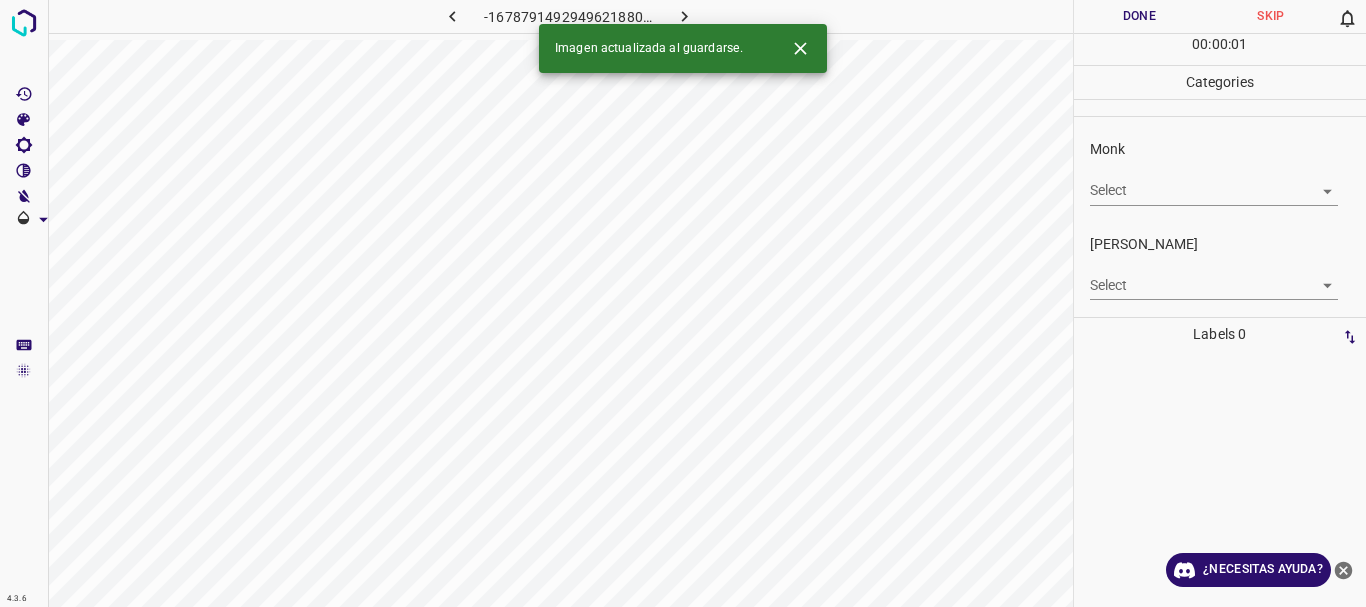 click on "4.3.6  -1678791492949621880.png Done Skip 0 00   : 00   : 01   Categories Monk   Select ​  [PERSON_NAME]   Select ​ Labels   0 Categories 1 Monk 2  [PERSON_NAME] Tools Space Change between modes (Draw & Edit) I Auto labeling R Restore zoom M Zoom in N Zoom out Delete Delete selecte label Filters Z Restore filters X Saturation filter C Brightness filter V Contrast filter B Gray scale filter General O Download Imagen actualizada al guardarse. ¿Necesitas ayuda? Texto original Valora esta traducción Tu opinión servirá para ayudar a mejorar el Traductor de Google - Texto - Esconder - Borrar" at bounding box center [683, 303] 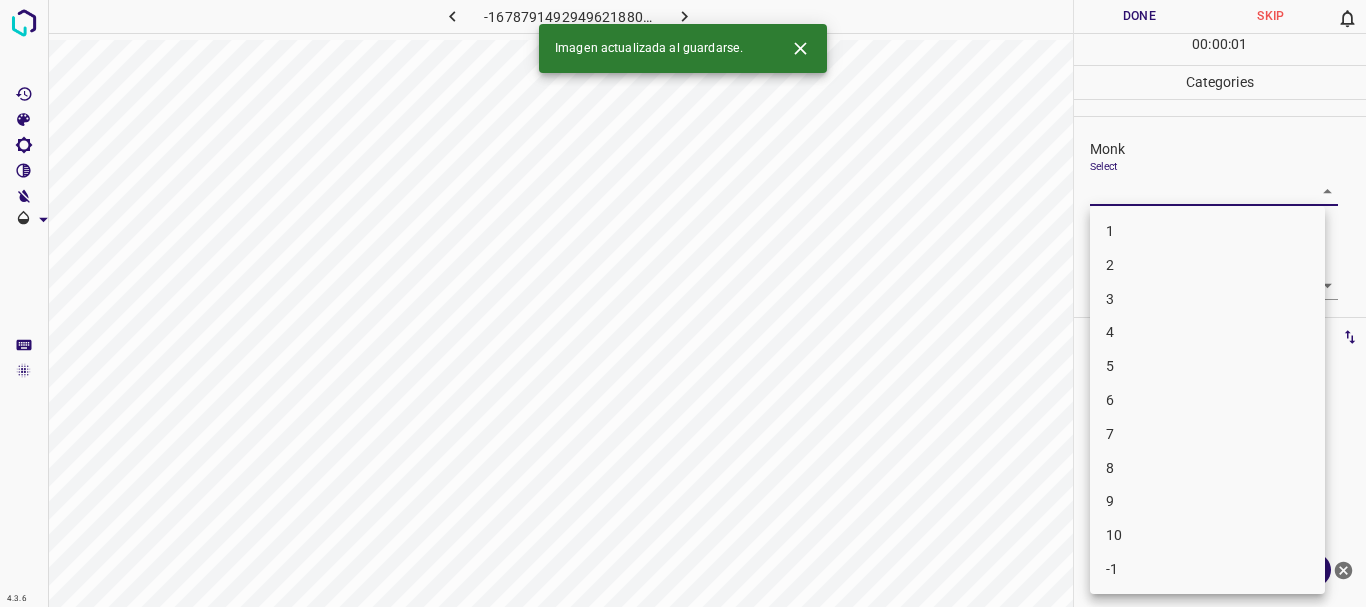 click on "3" at bounding box center (1207, 299) 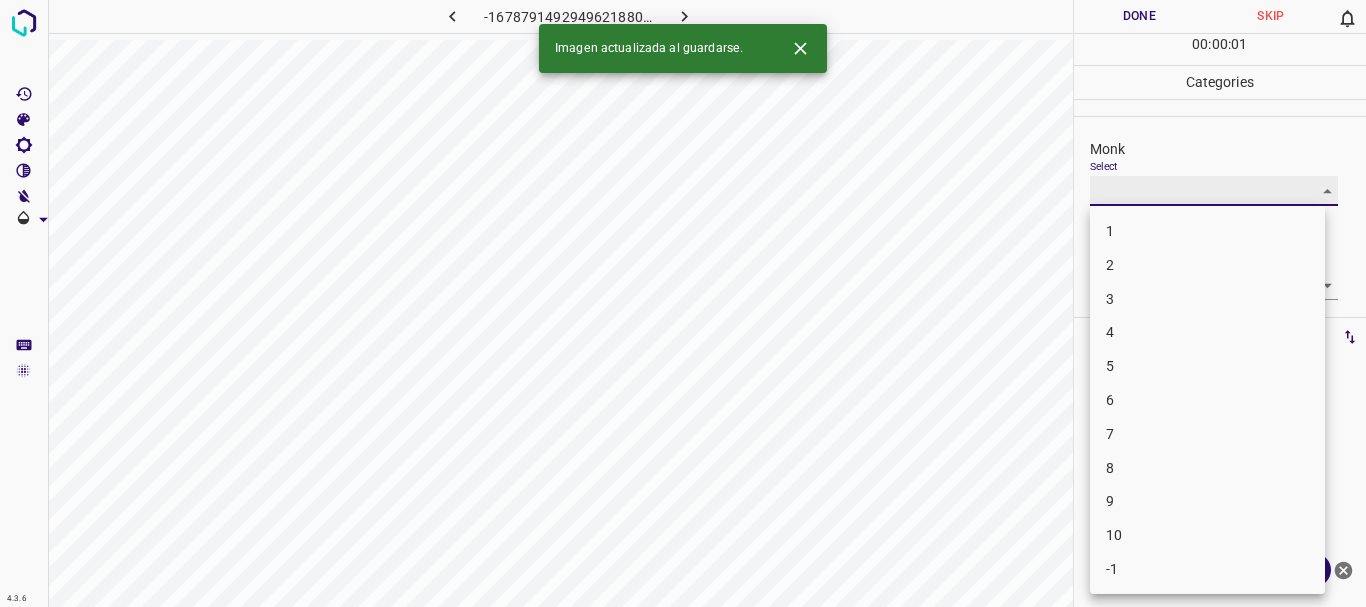 type on "3" 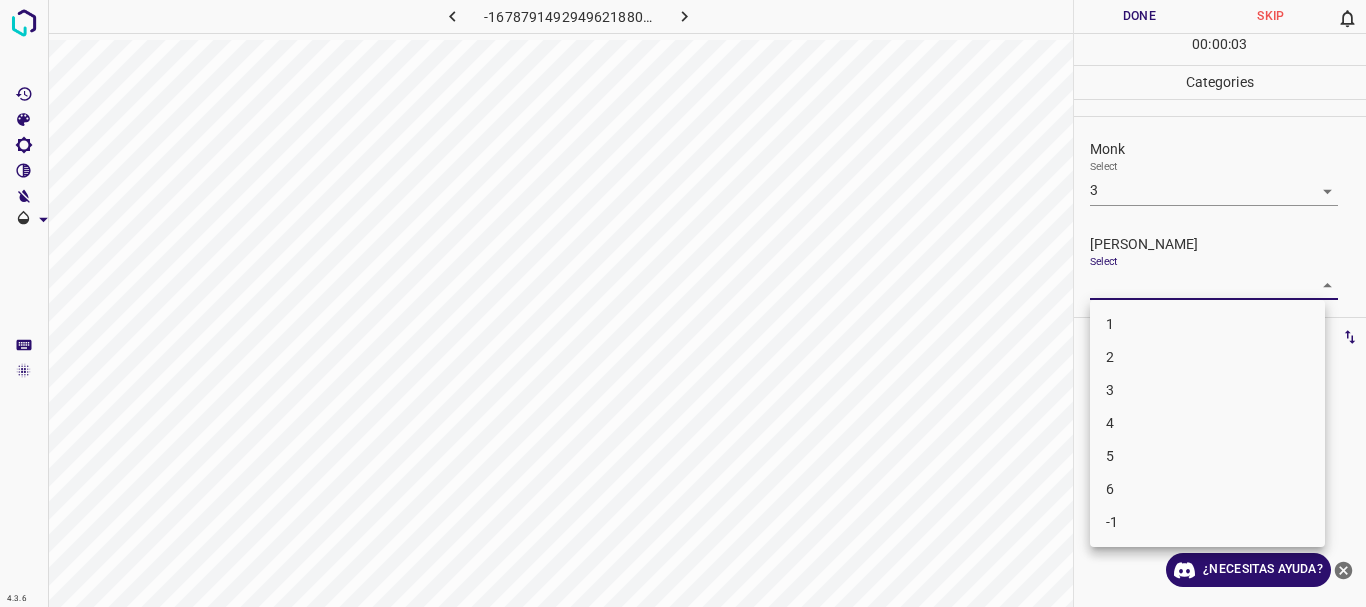 click on "4.3.6  -1678791492949621880.png Done Skip 0 00   : 00   : 03   Categories Monk   Select 3 3  [PERSON_NAME]   Select ​ Labels   0 Categories 1 Monk 2  [PERSON_NAME] Tools Space Change between modes (Draw & Edit) I Auto labeling R Restore zoom M Zoom in N Zoom out Delete Delete selecte label Filters Z Restore filters X Saturation filter C Brightness filter V Contrast filter B Gray scale filter General O Download ¿Necesitas ayuda? Texto original Valora esta traducción Tu opinión servirá para ayudar a mejorar el Traductor de Google - Texto - Esconder - Borrar 1 2 3 4 5 6 -1" at bounding box center (683, 303) 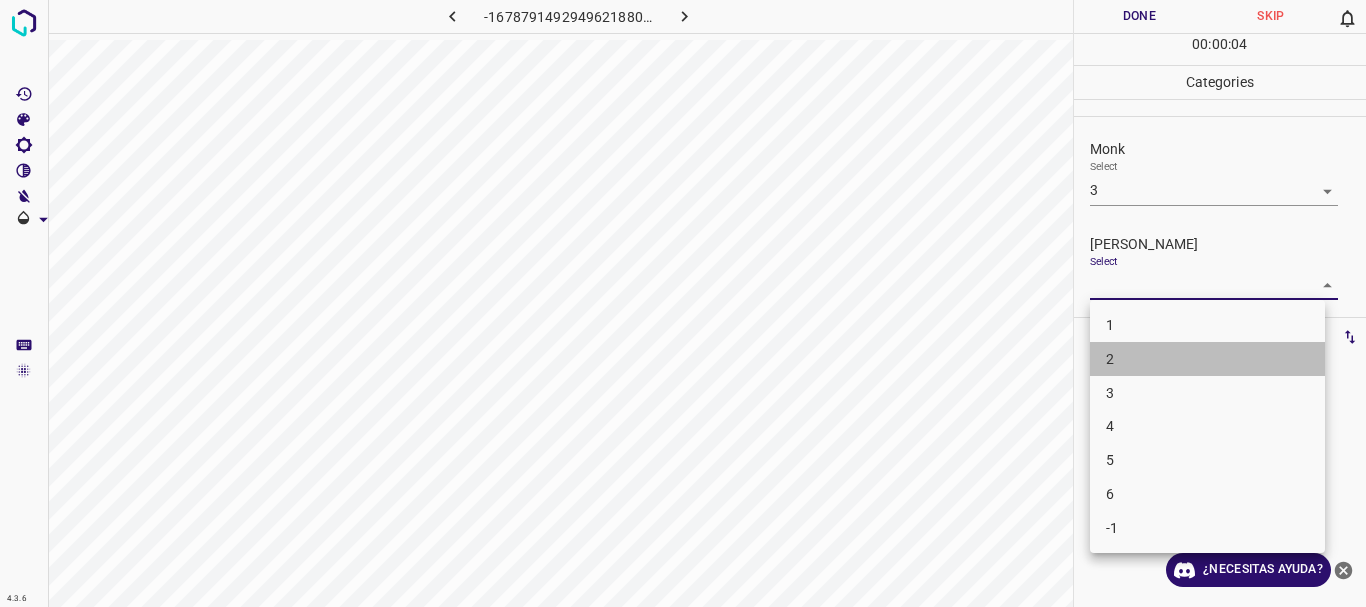 click on "2" at bounding box center [1207, 359] 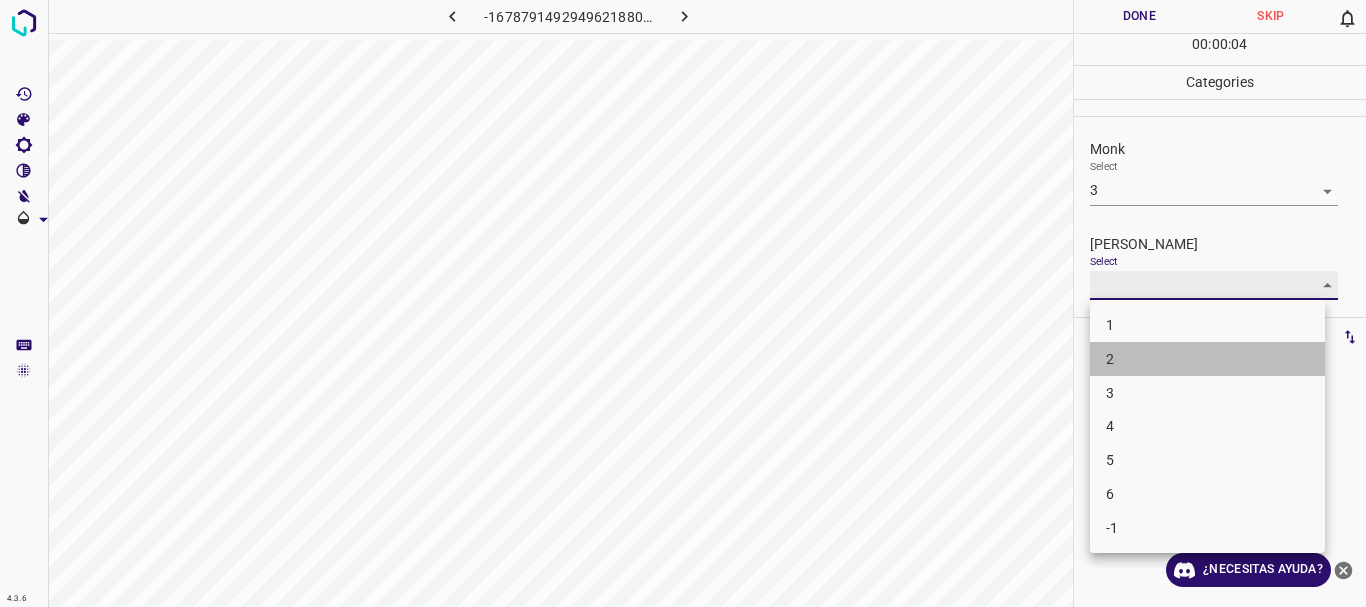 type on "2" 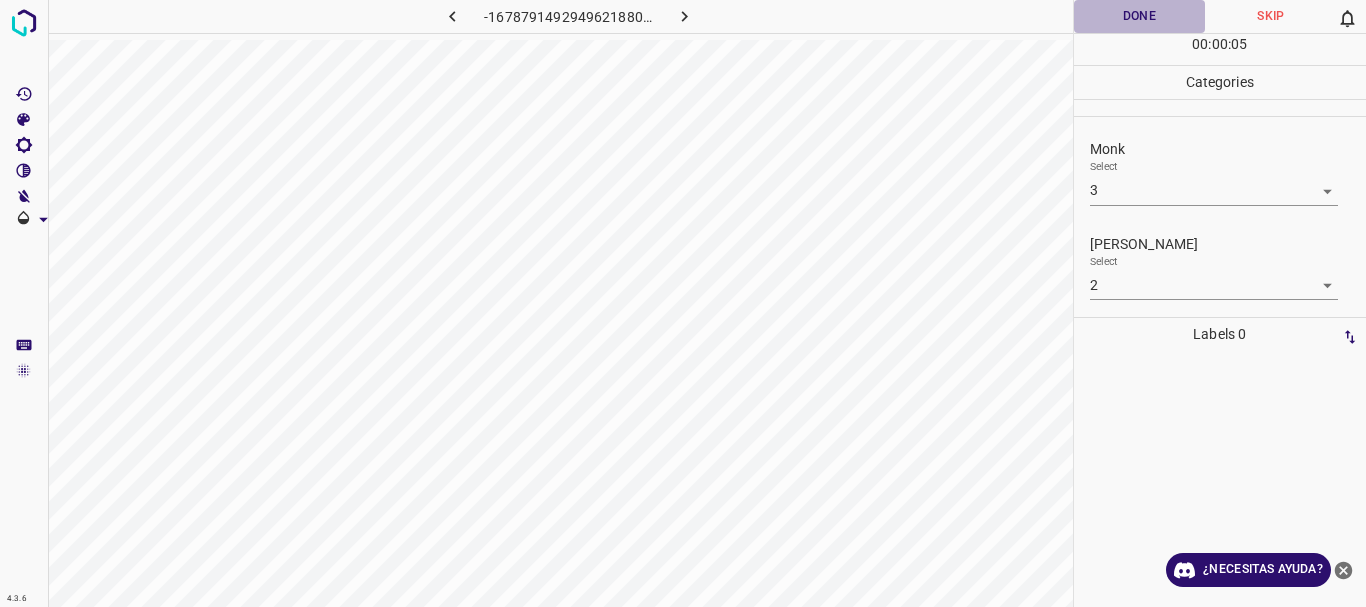 click on "Done" at bounding box center (1140, 16) 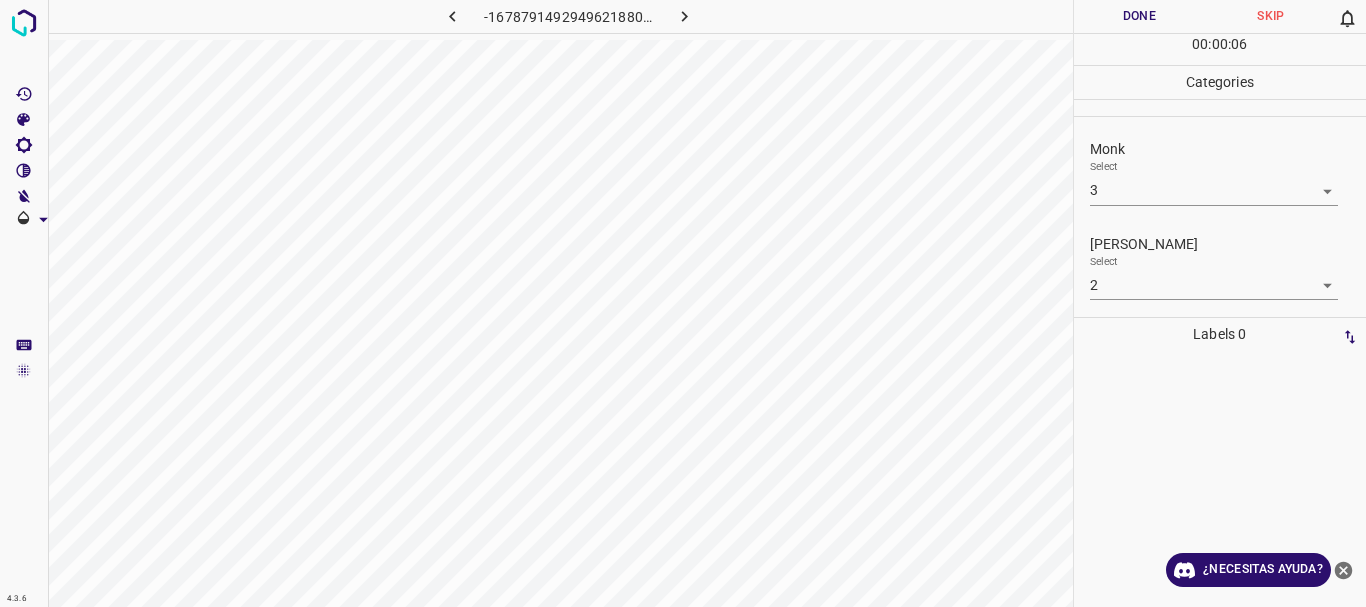 click at bounding box center (684, 16) 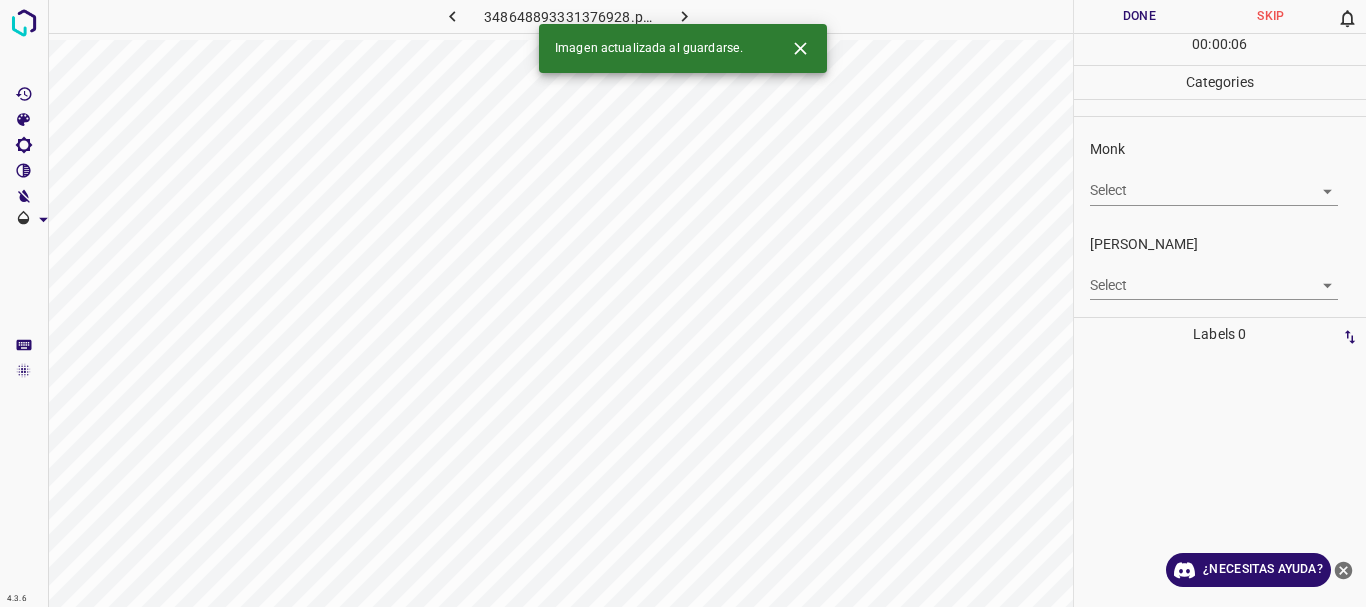 click on "4.3.6  348648893331376928.png Done Skip 0 00   : 00   : 06   Categories Monk   Select ​  [PERSON_NAME]   Select ​ Labels   0 Categories 1 Monk 2  [PERSON_NAME] Tools Space Change between modes (Draw & Edit) I Auto labeling R Restore zoom M Zoom in N Zoom out Delete Delete selecte label Filters Z Restore filters X Saturation filter C Brightness filter V Contrast filter B Gray scale filter General O Download Imagen actualizada al guardarse. ¿Necesitas ayuda? Texto original Valora esta traducción Tu opinión servirá para ayudar a mejorar el Traductor de Google - Texto - Esconder - Borrar" at bounding box center [683, 303] 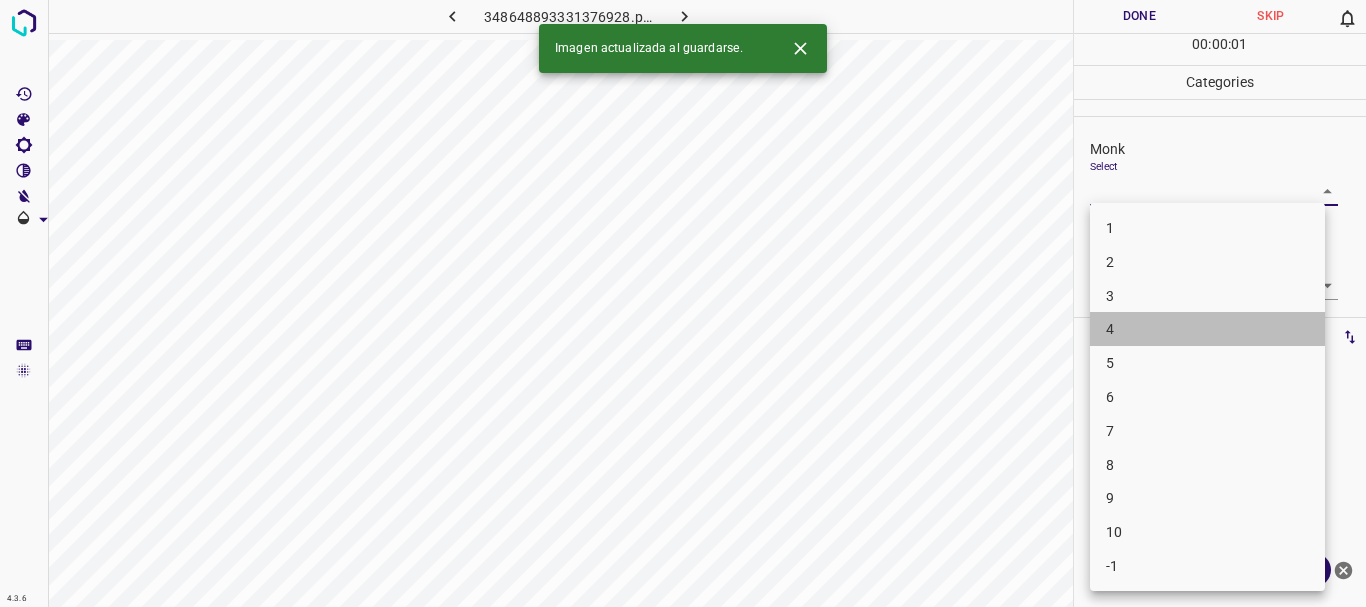 click on "4" at bounding box center (1207, 329) 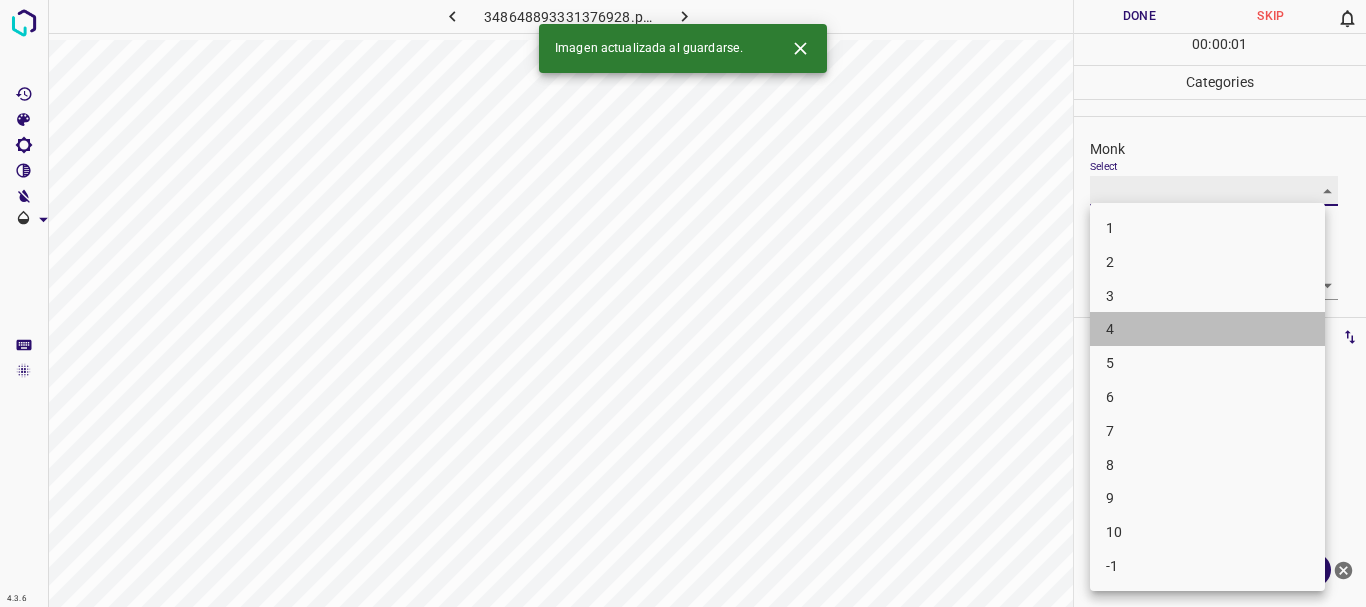 type on "4" 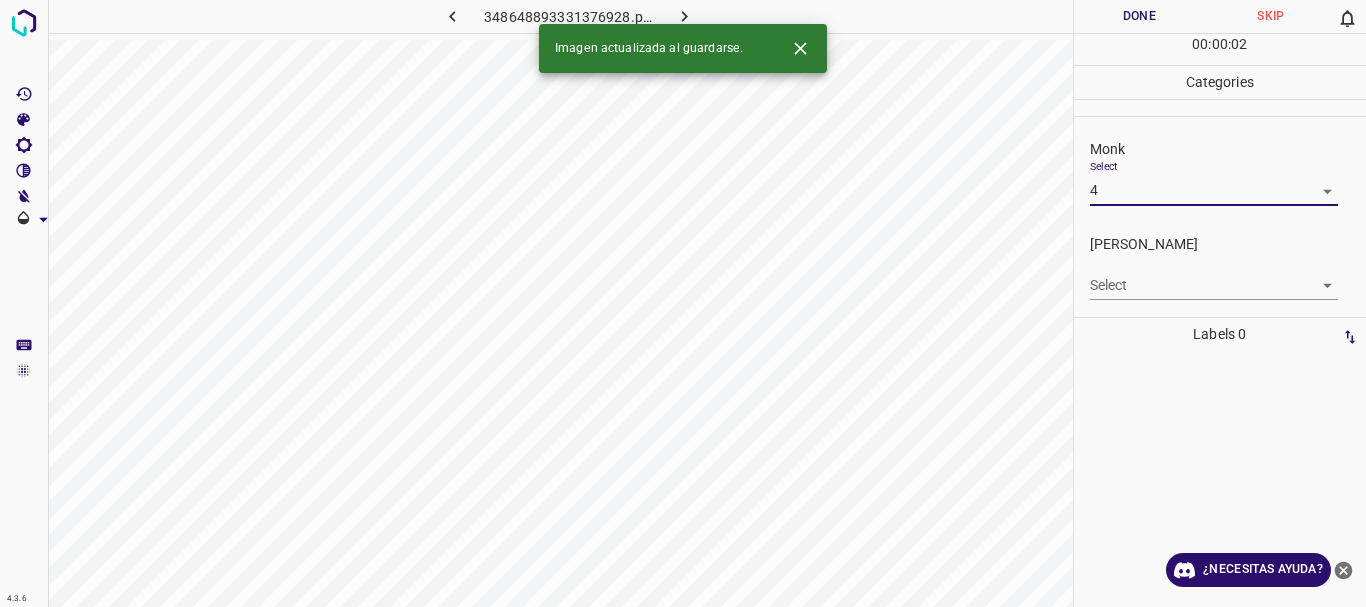 click on "4.3.6  348648893331376928.png Done Skip 0 00   : 00   : 02   Categories Monk   Select 4 4  [PERSON_NAME]   Select ​ Labels   0 Categories 1 Monk 2  [PERSON_NAME] Tools Space Change between modes (Draw & Edit) I Auto labeling R Restore zoom M Zoom in N Zoom out Delete Delete selecte label Filters Z Restore filters X Saturation filter C Brightness filter V Contrast filter B Gray scale filter General O Download Imagen actualizada al guardarse. ¿Necesitas ayuda? Texto original Valora esta traducción Tu opinión servirá para ayudar a mejorar el Traductor de Google - Texto - Esconder - Borrar" at bounding box center (683, 303) 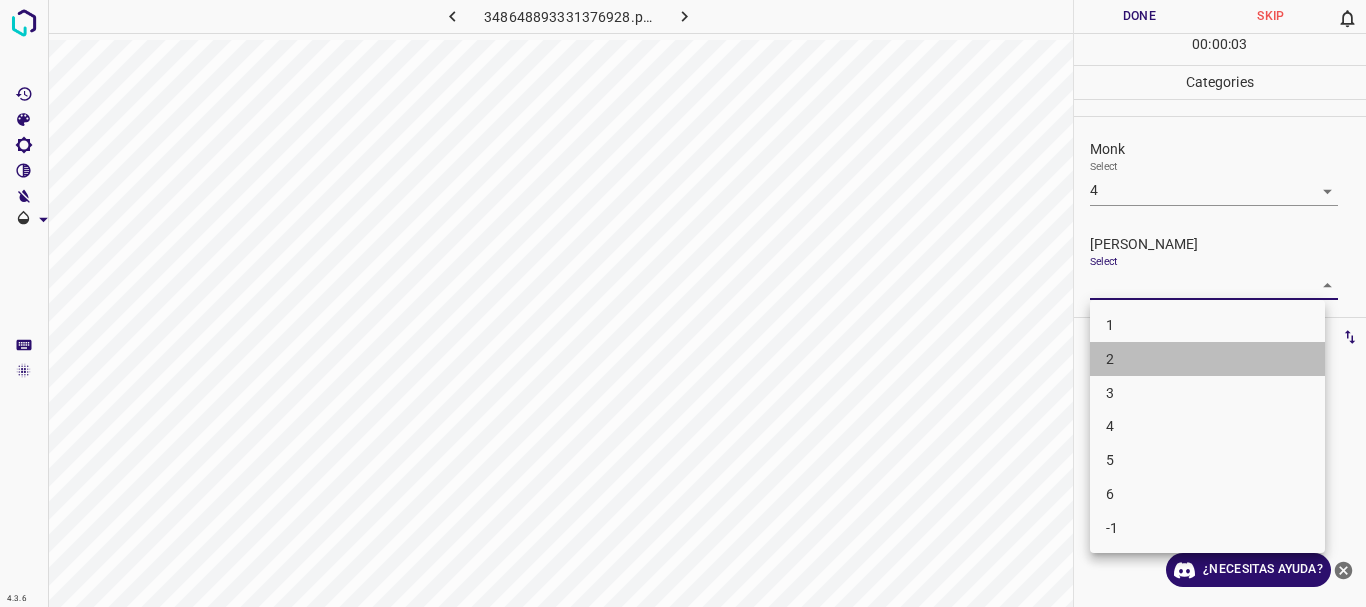 drag, startPoint x: 1137, startPoint y: 353, endPoint x: 1069, endPoint y: 95, distance: 266.8108 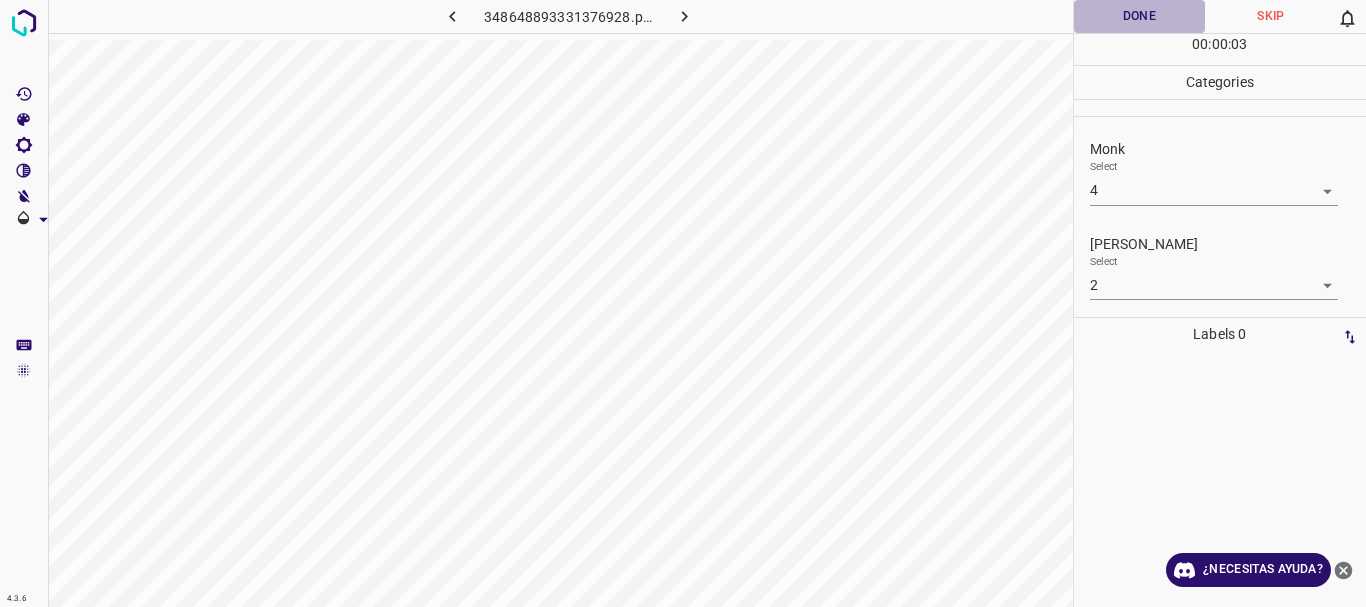 click on "Done" at bounding box center (1140, 16) 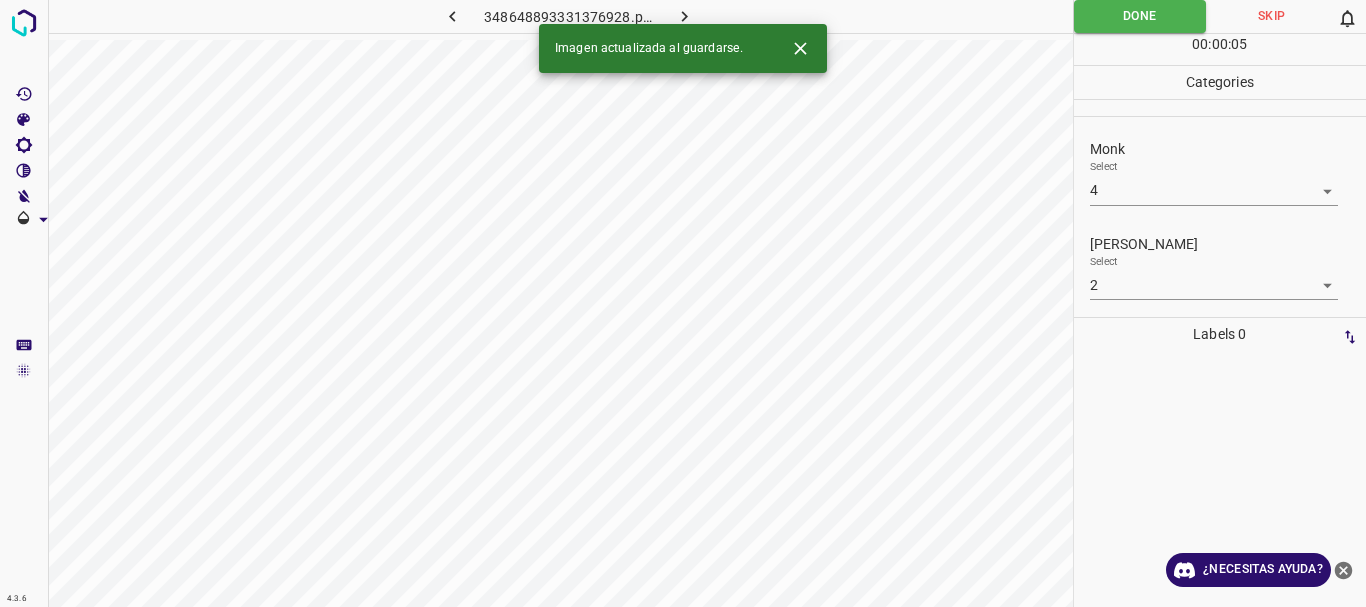 click on "4.3.6  348648893331376928.png Done Skip 0 00   : 00   : 05   Categories Monk   Select 4 4  [PERSON_NAME]   Select 2 2 Labels   0 Categories 1 Monk 2  [PERSON_NAME] Tools Space Change between modes (Draw & Edit) I Auto labeling R Restore zoom M Zoom in N Zoom out Delete Delete selecte label Filters Z Restore filters X Saturation filter C Brightness filter V Contrast filter B Gray scale filter General O Download Imagen actualizada al guardarse. ¿Necesitas ayuda? Texto original Valora esta traducción Tu opinión servirá para ayudar a mejorar el Traductor de Google - Texto - Esconder - Borrar" at bounding box center [683, 303] 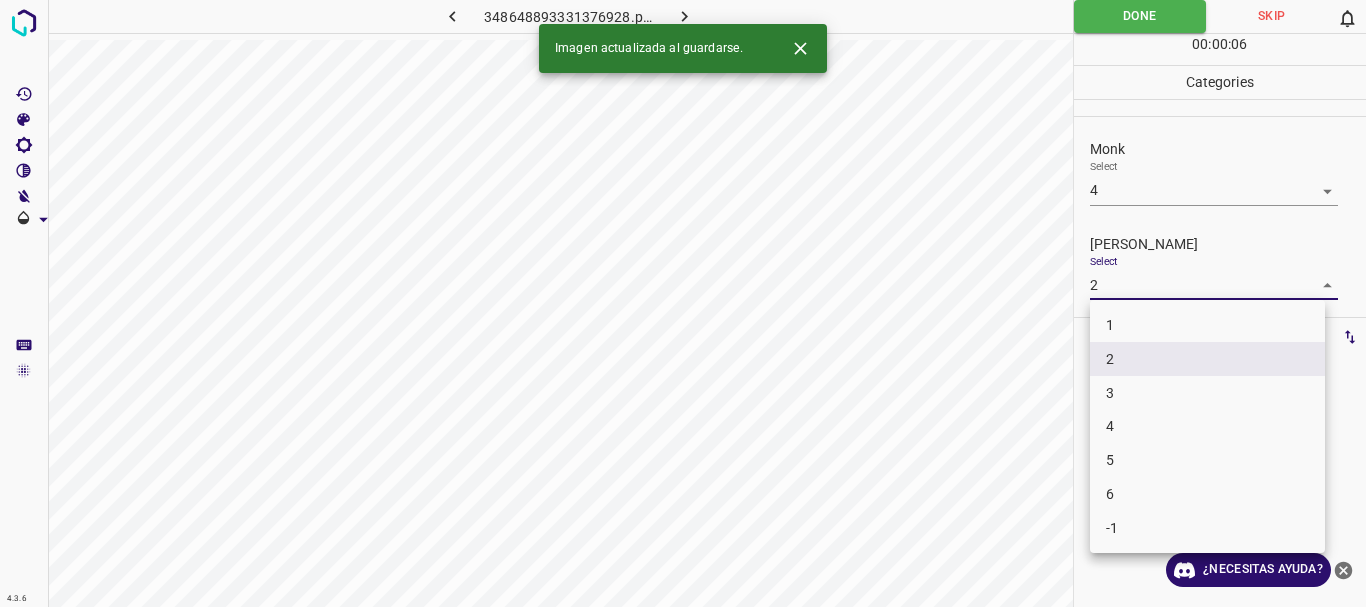 drag, startPoint x: 1132, startPoint y: 392, endPoint x: 1126, endPoint y: 332, distance: 60.299255 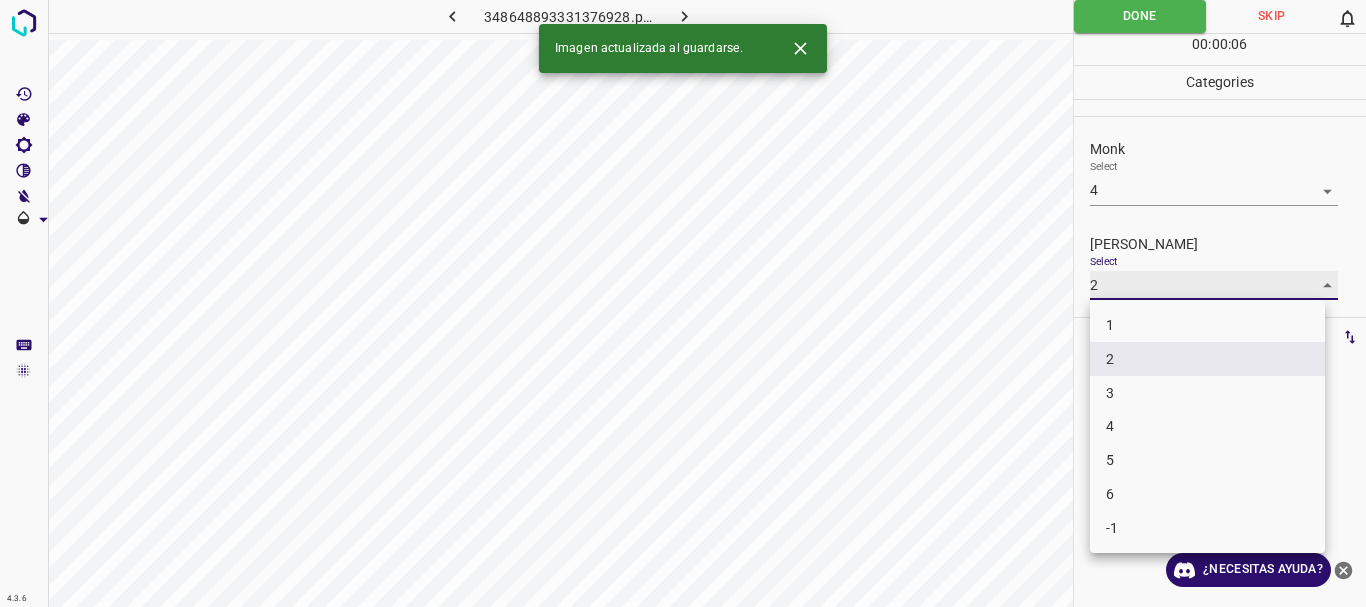 type on "3" 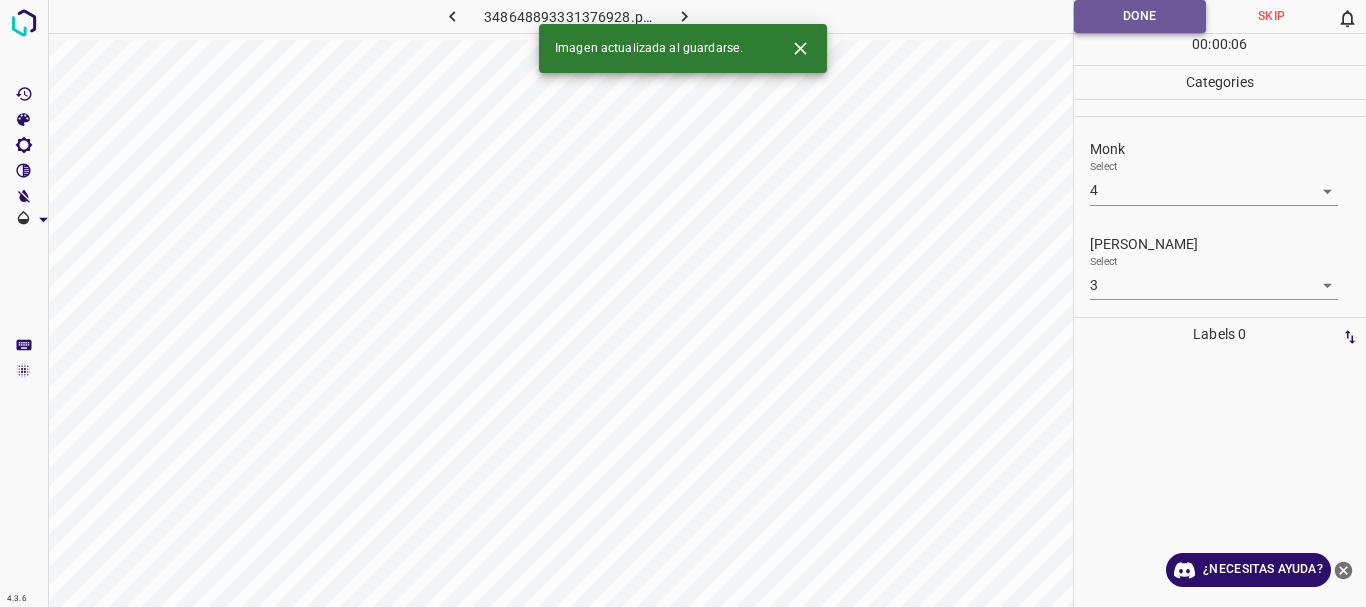 click on "Done" at bounding box center [1140, 16] 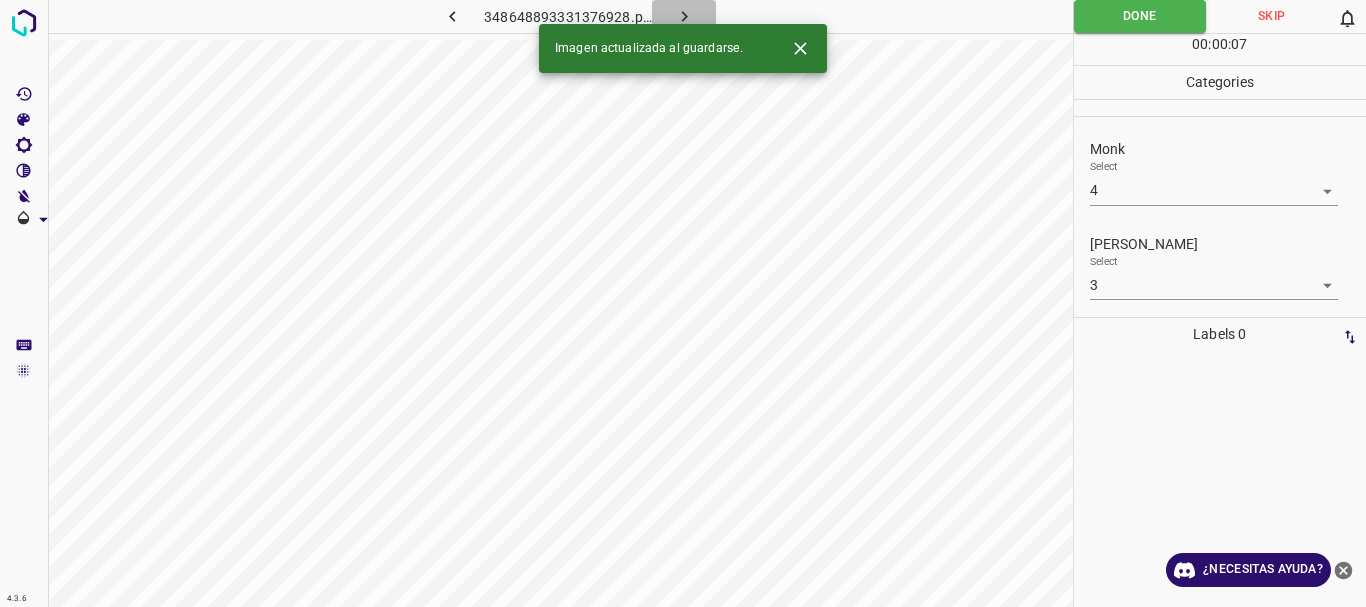 click at bounding box center (684, 16) 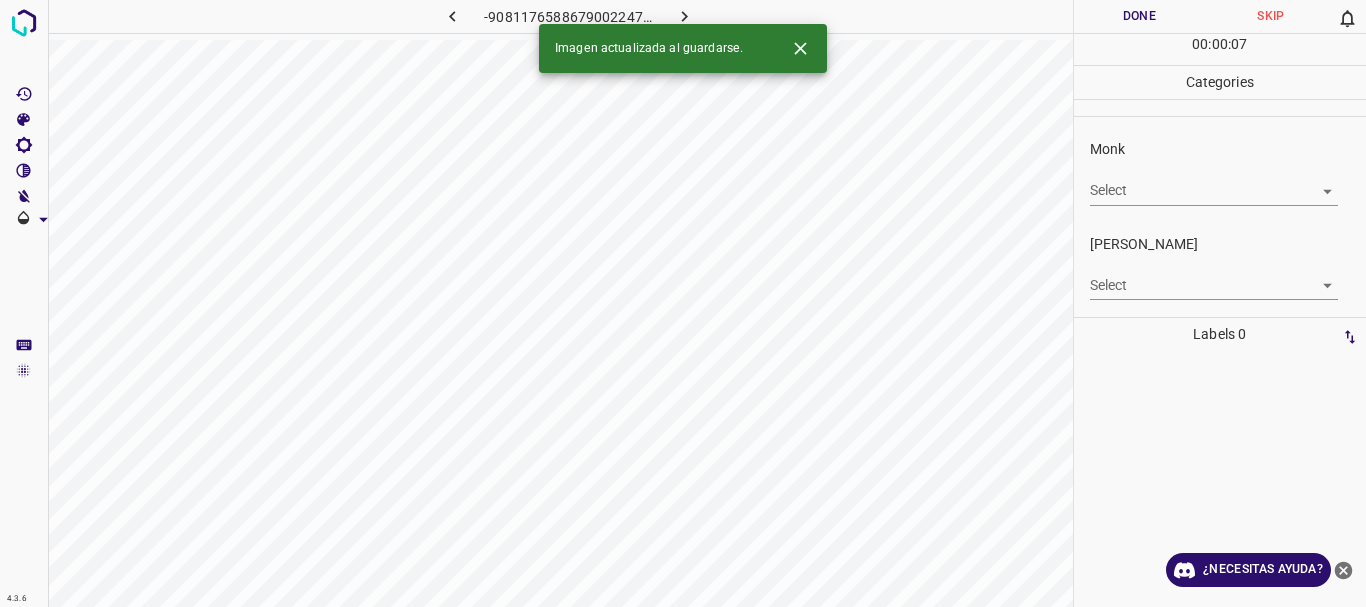 click on "4.3.6  -9081176588679002247.png Done Skip 0 00   : 00   : 07   Categories Monk   Select ​  [PERSON_NAME]   Select ​ Labels   0 Categories 1 Monk 2  [PERSON_NAME] Tools Space Change between modes (Draw & Edit) I Auto labeling R Restore zoom M Zoom in N Zoom out Delete Delete selecte label Filters Z Restore filters X Saturation filter C Brightness filter V Contrast filter B Gray scale filter General O Download Imagen actualizada al guardarse. ¿Necesitas ayuda? Texto original Valora esta traducción Tu opinión servirá para ayudar a mejorar el Traductor de Google - Texto - Esconder - Borrar" at bounding box center (683, 303) 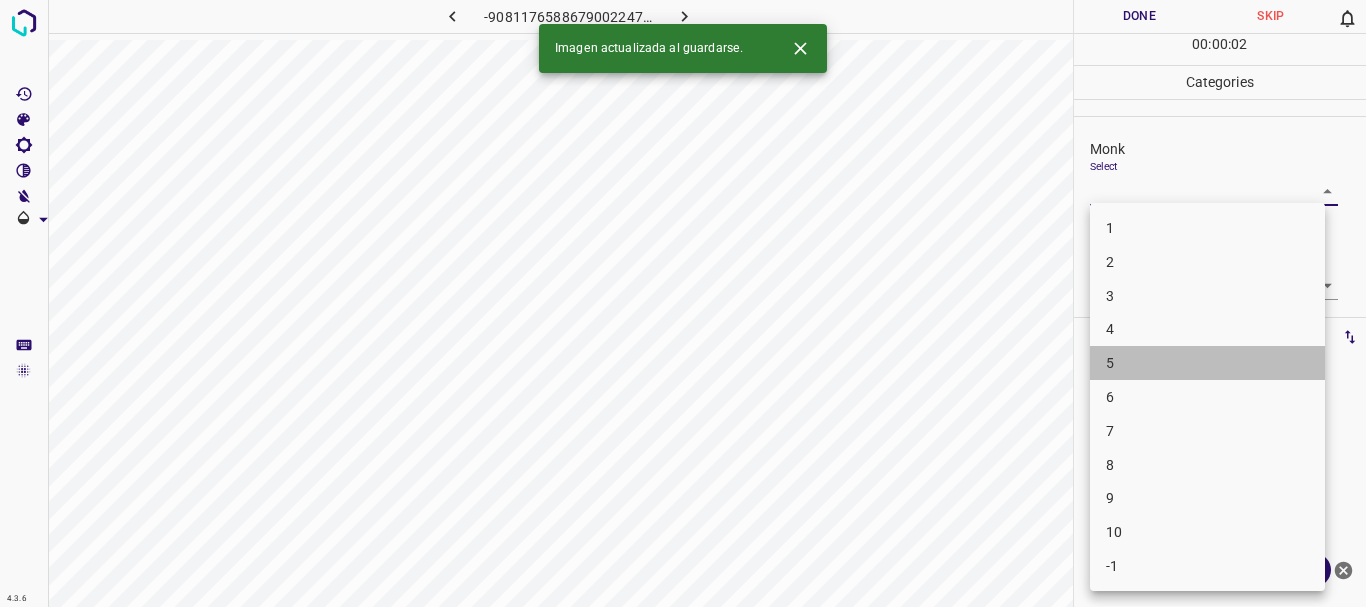 click on "5" at bounding box center [1207, 363] 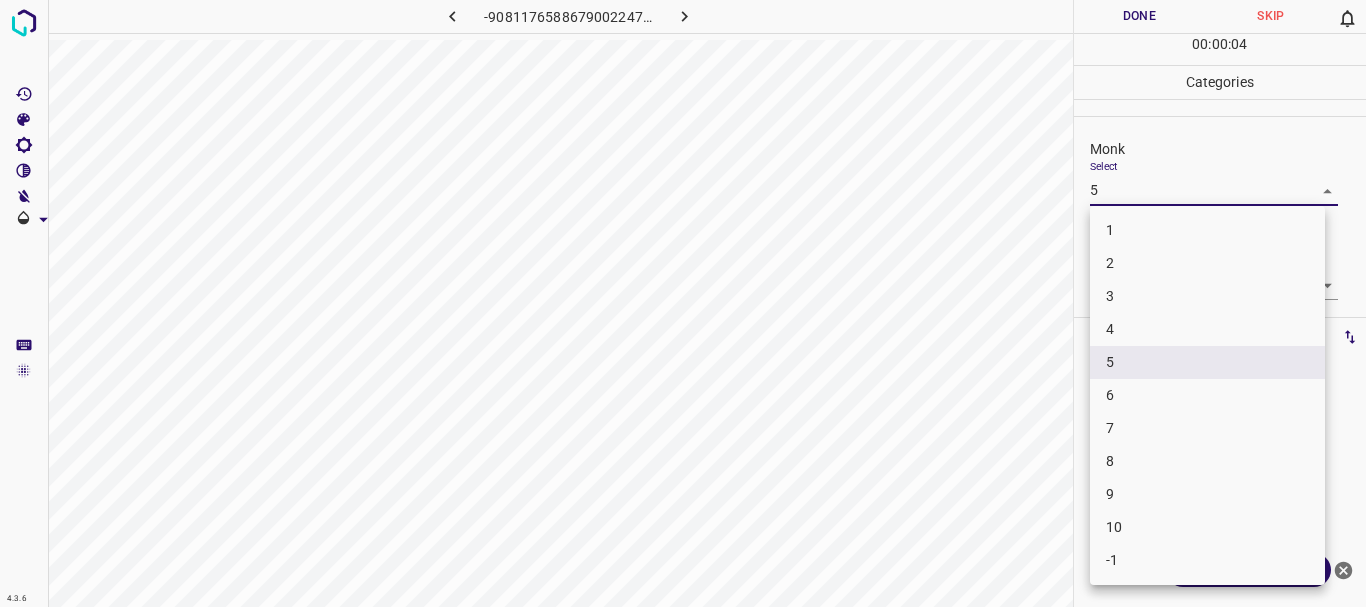 click on "4.3.6  -9081176588679002247.png Done Skip 0 00   : 00   : 04   Categories Monk   Select 5 5  [PERSON_NAME]   Select ​ Labels   0 Categories 1 Monk 2  [PERSON_NAME] Tools Space Change between modes (Draw & Edit) I Auto labeling R Restore zoom M Zoom in N Zoom out Delete Delete selecte label Filters Z Restore filters X Saturation filter C Brightness filter V Contrast filter B Gray scale filter General O Download ¿Necesitas ayuda? Texto original Valora esta traducción Tu opinión servirá para ayudar a mejorar el Traductor de Google - Texto - Esconder - Borrar 1 2 3 4 5 6 7 8 9 10 -1" at bounding box center [683, 303] 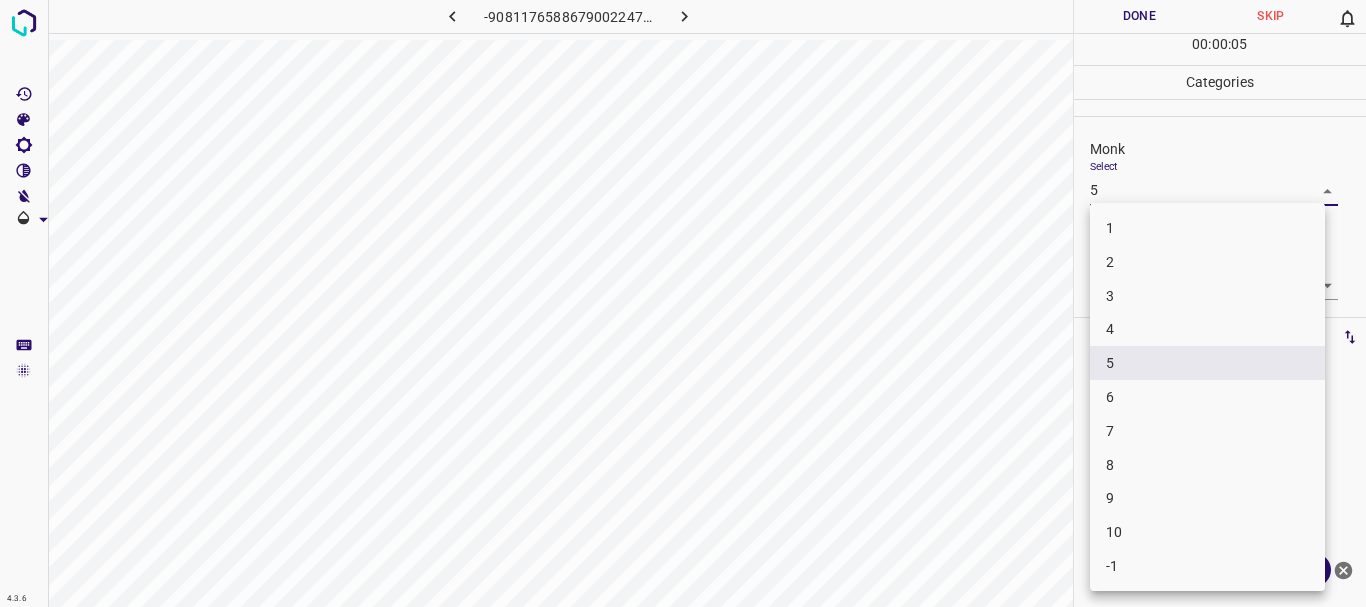 click on "6" at bounding box center (1207, 397) 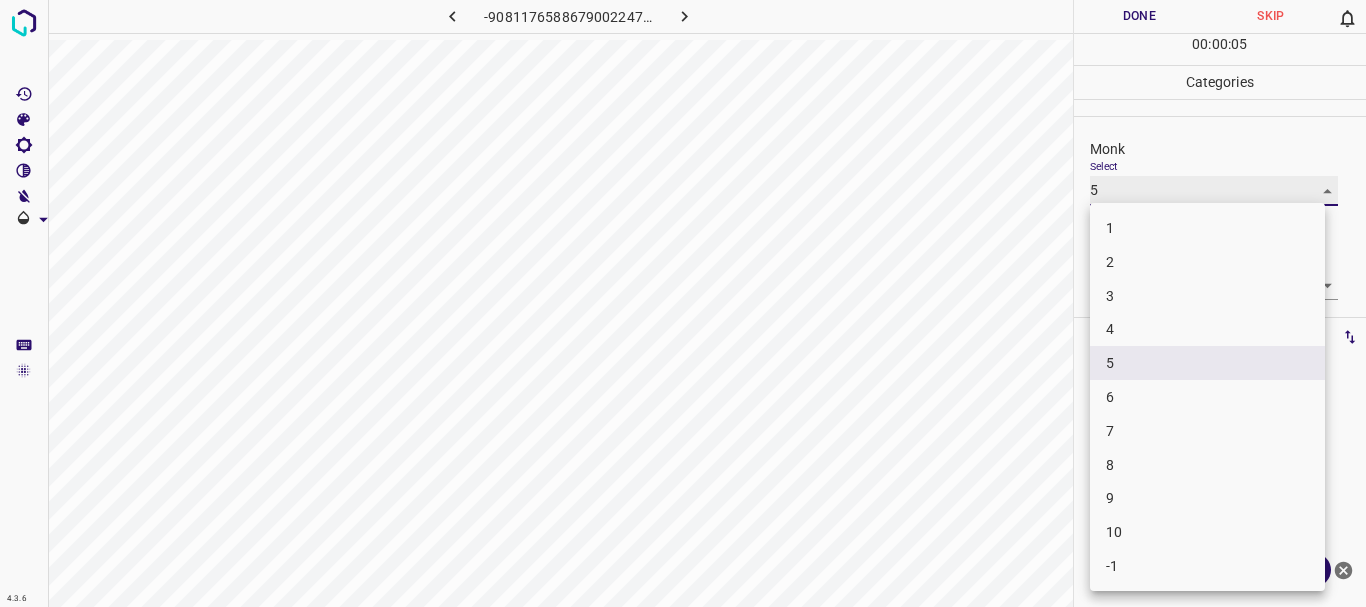 type on "6" 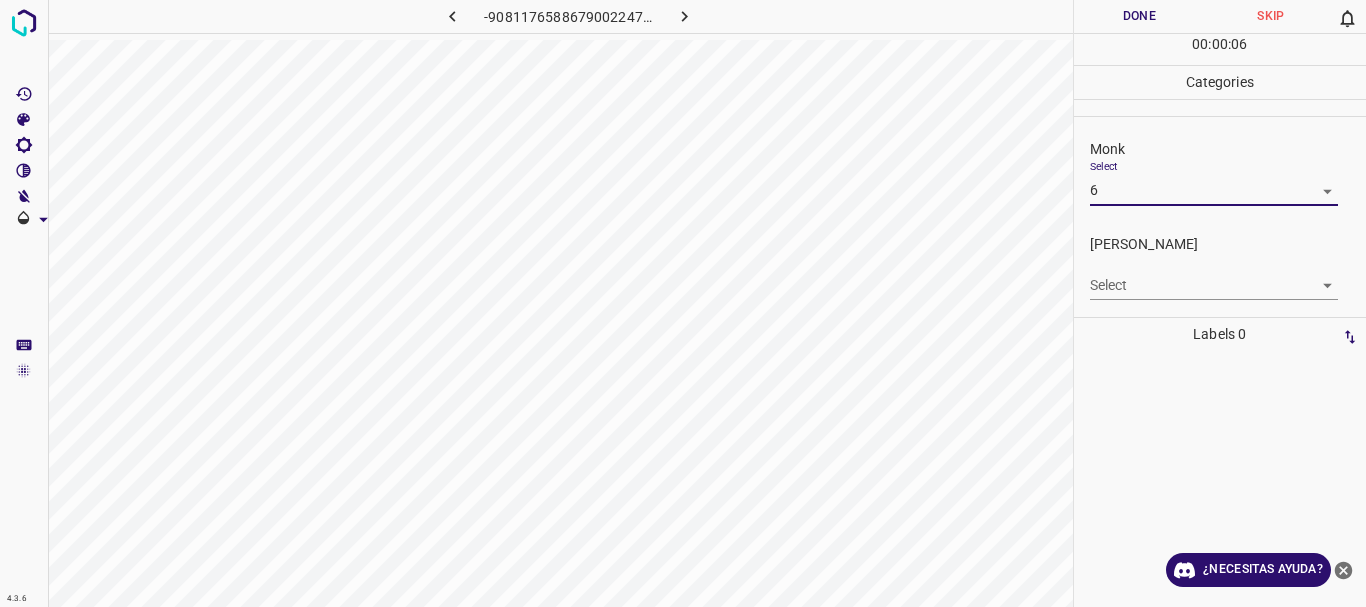 click on "4.3.6  -9081176588679002247.png Done Skip 0 00   : 00   : 06   Categories Monk   Select 6 6  [PERSON_NAME]   Select ​ Labels   0 Categories 1 Monk 2  [PERSON_NAME] Tools Space Change between modes (Draw & Edit) I Auto labeling R Restore zoom M Zoom in N Zoom out Delete Delete selecte label Filters Z Restore filters X Saturation filter C Brightness filter V Contrast filter B Gray scale filter General O Download ¿Necesitas ayuda? Texto original Valora esta traducción Tu opinión servirá para ayudar a mejorar el Traductor de Google - Texto - Esconder - Borrar" at bounding box center [683, 303] 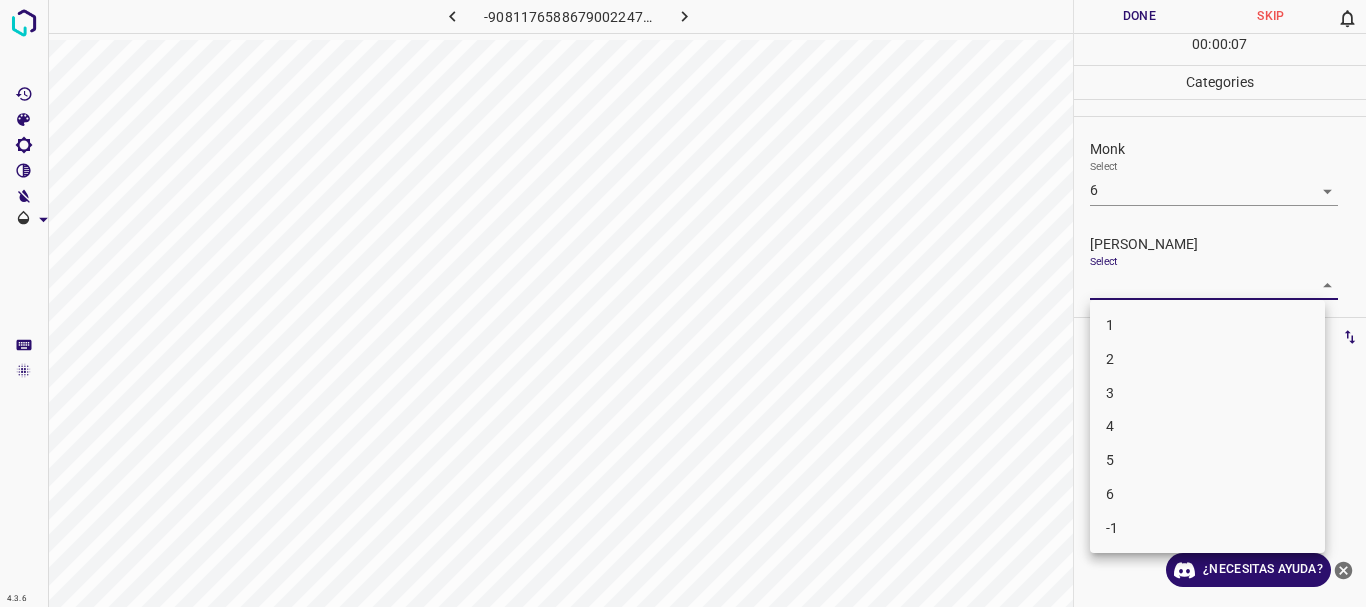 click on "3" at bounding box center [1207, 393] 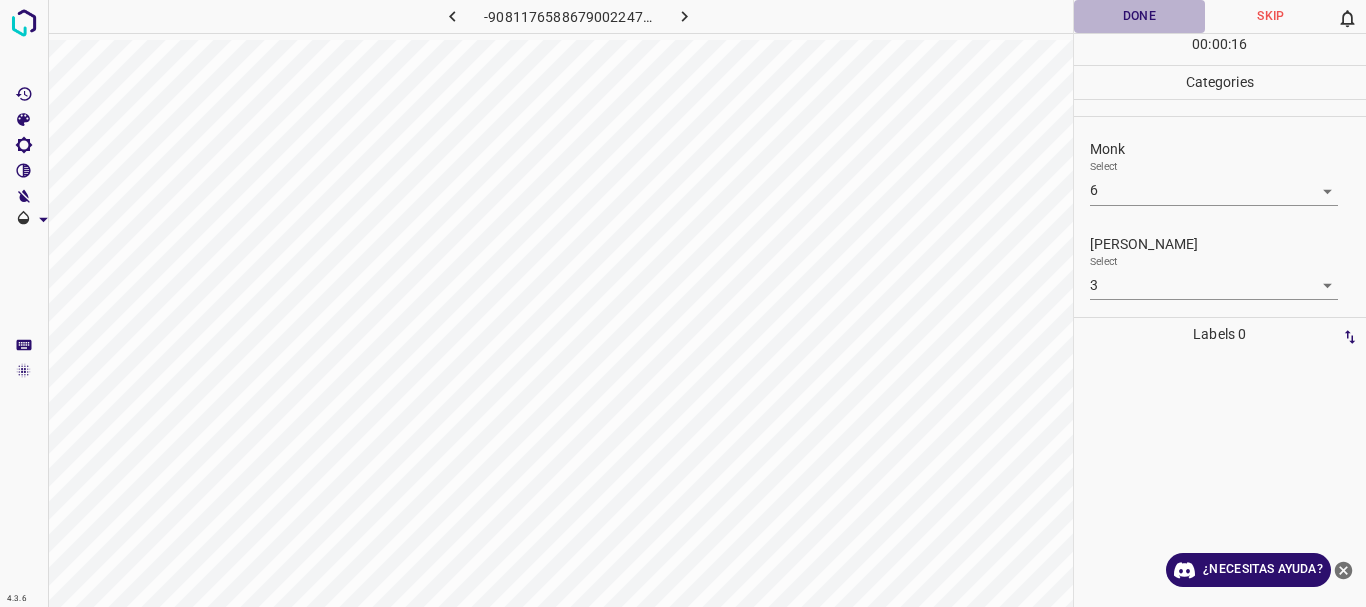 click on "Done" at bounding box center [1140, 16] 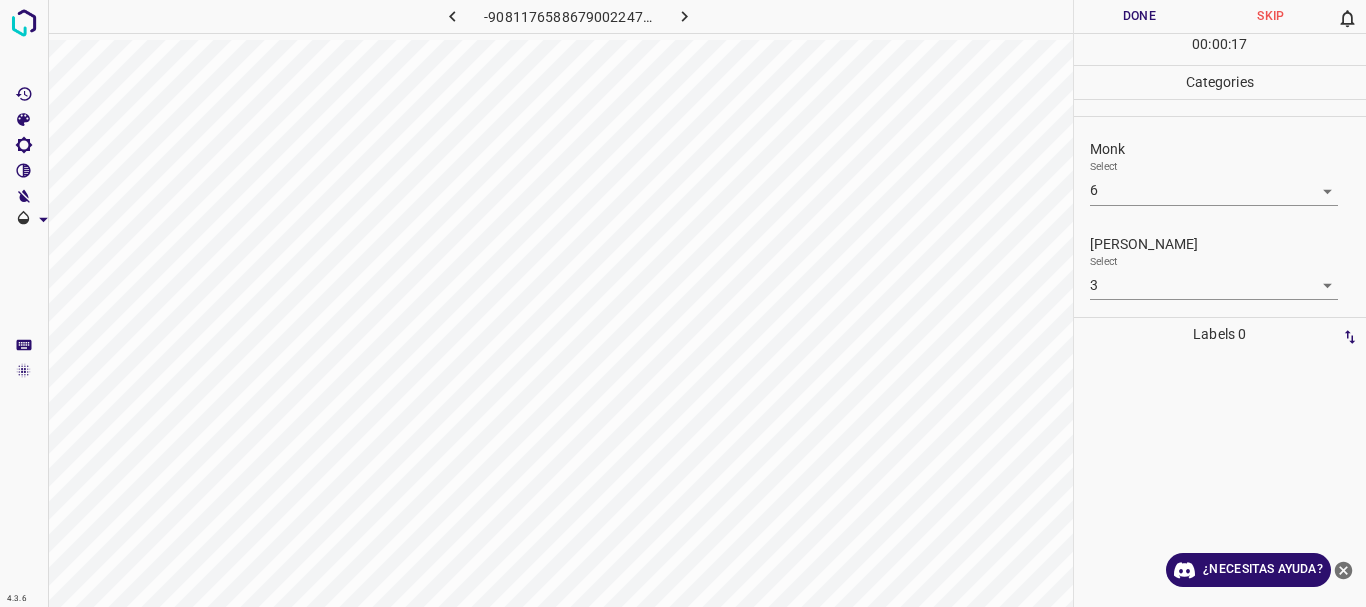 click on "4.3.6  -9081176588679002247.png Done Skip 0 00   : 00   : 17   Categories Monk   Select 6 6  [PERSON_NAME]   Select 3 3 Labels   0 Categories 1 Monk 2  [PERSON_NAME] Tools Space Change between modes (Draw & Edit) I Auto labeling R Restore zoom M Zoom in N Zoom out Delete Delete selecte label Filters Z Restore filters X Saturation filter C Brightness filter V Contrast filter B Gray scale filter General O Download ¿Necesitas ayuda? Texto original Valora esta traducción Tu opinión servirá para ayudar a mejorar el Traductor de Google - Texto - Esconder - Borrar" at bounding box center (683, 303) 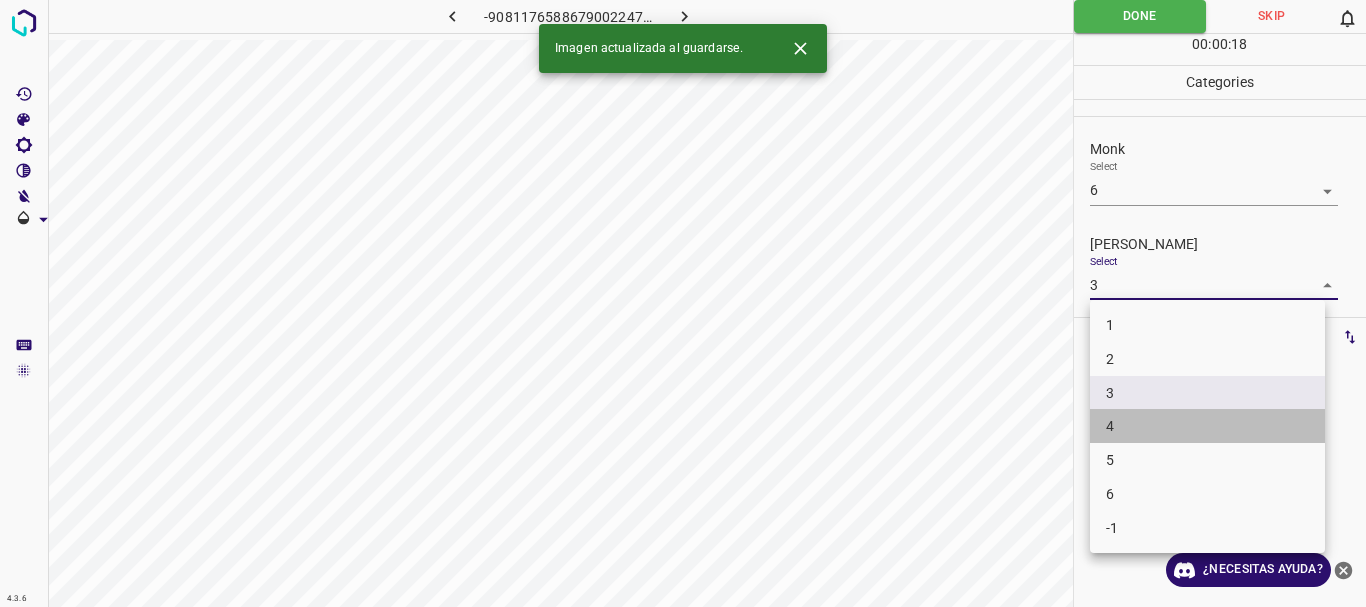 click on "4" at bounding box center (1207, 426) 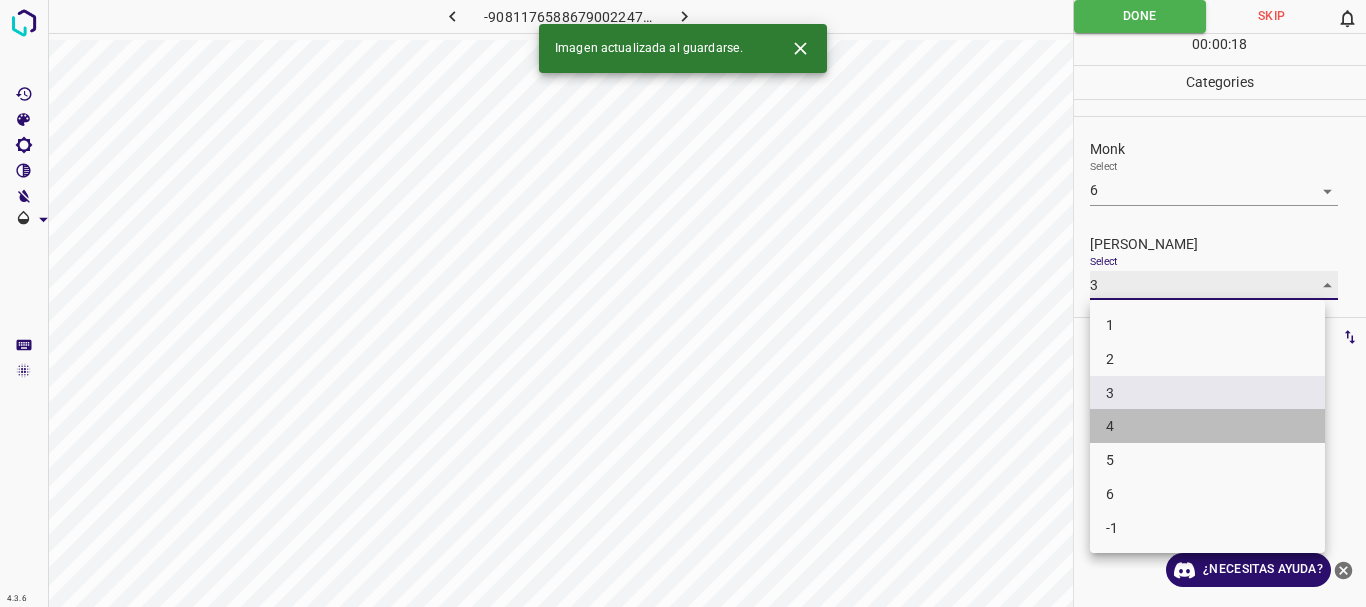 type on "4" 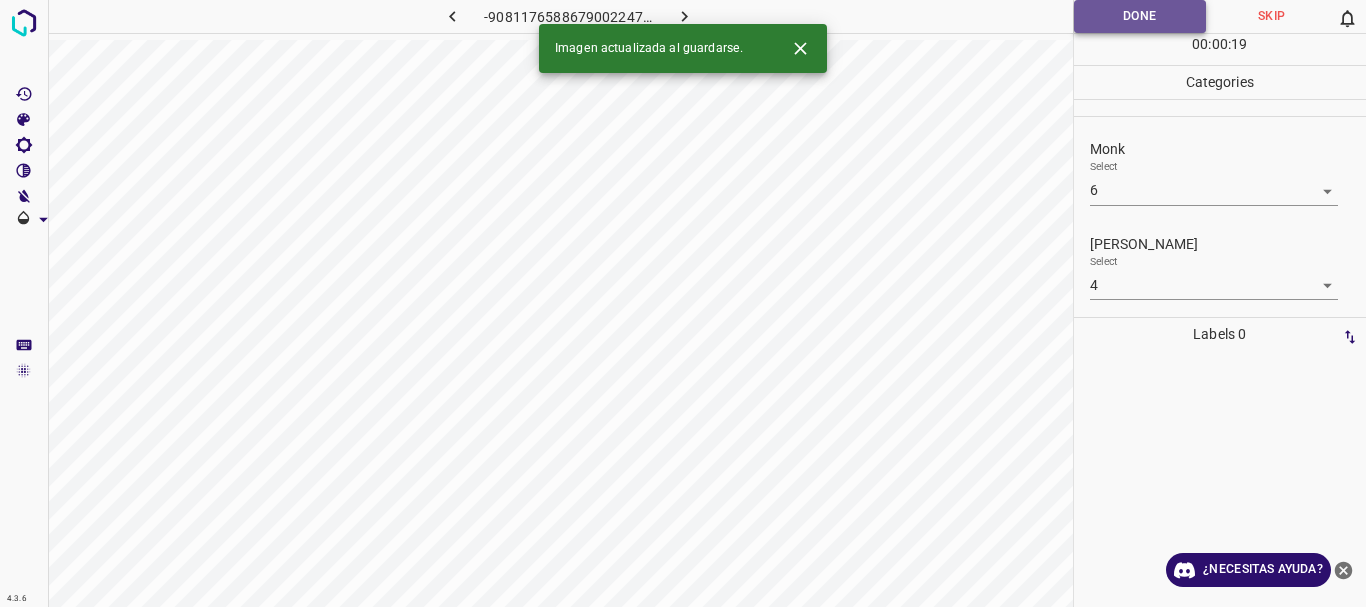 click on "Done" at bounding box center (1140, 16) 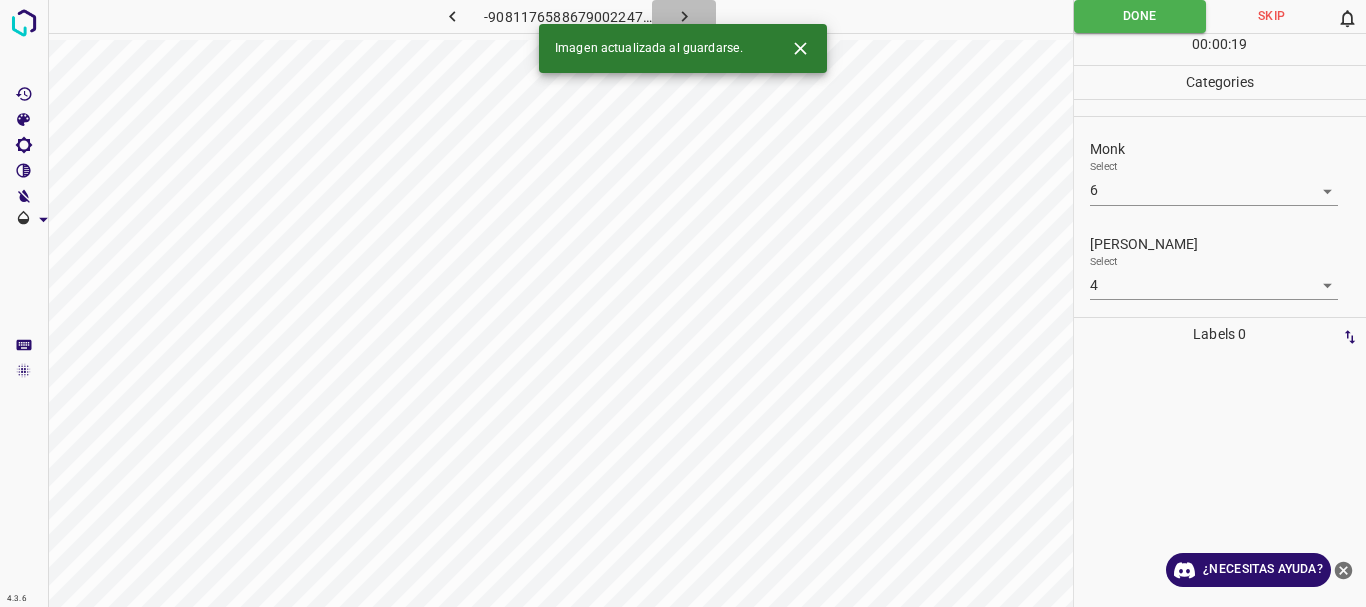 click 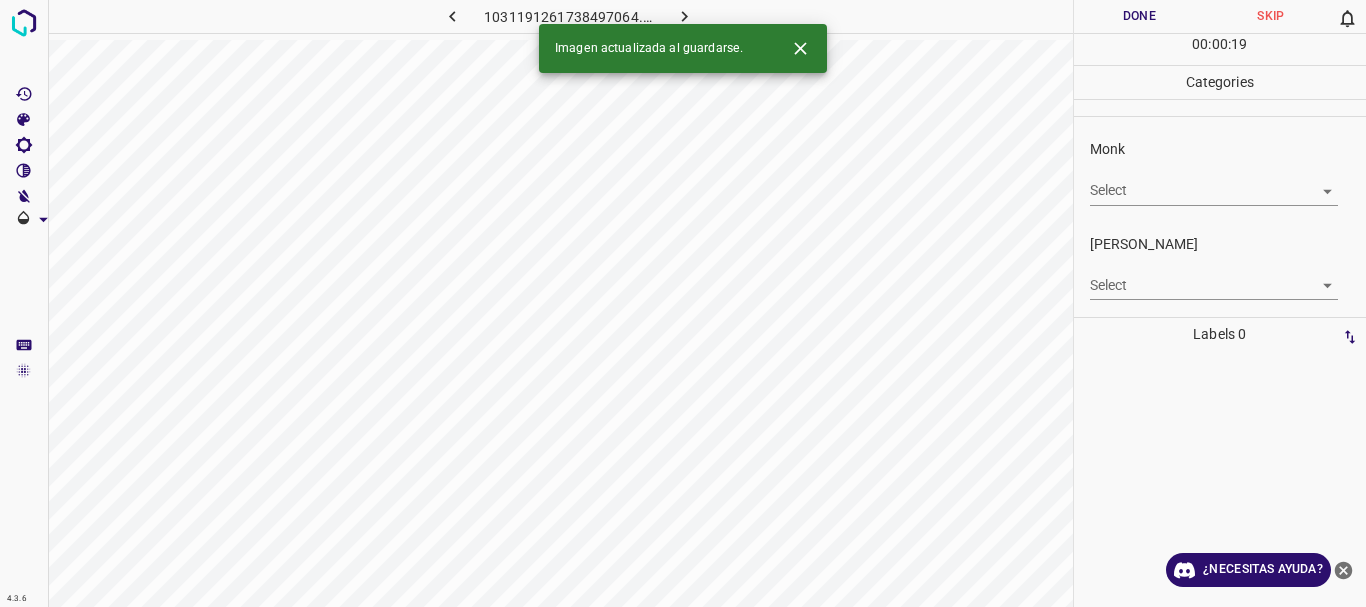 click on "4.3.6  1031191261738497064.png Done Skip 0 00   : 00   : 19   Categories Monk   Select ​  [PERSON_NAME]   Select ​ Labels   0 Categories 1 Monk 2  [PERSON_NAME] Tools Space Change between modes (Draw & Edit) I Auto labeling R Restore zoom M Zoom in N Zoom out Delete Delete selecte label Filters Z Restore filters X Saturation filter C Brightness filter V Contrast filter B Gray scale filter General O Download Imagen actualizada al guardarse. ¿Necesitas ayuda? Texto original Valora esta traducción Tu opinión servirá para ayudar a mejorar el Traductor de Google - Texto - Esconder - Borrar" at bounding box center [683, 303] 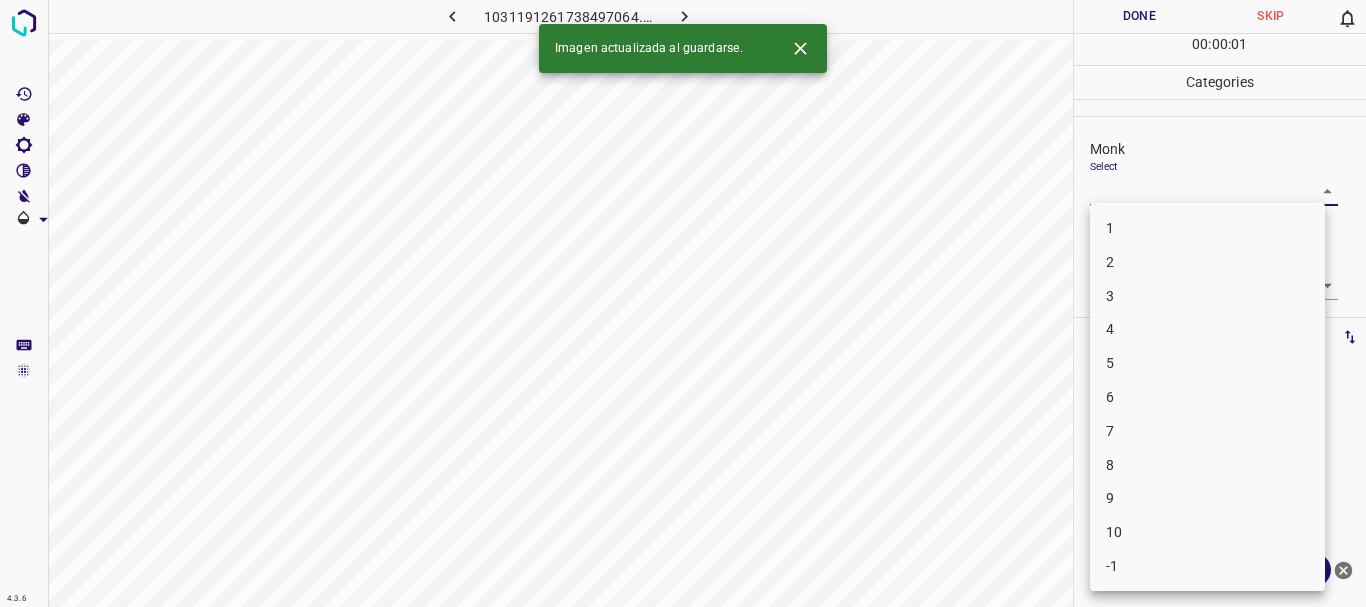 click on "3" at bounding box center [1207, 296] 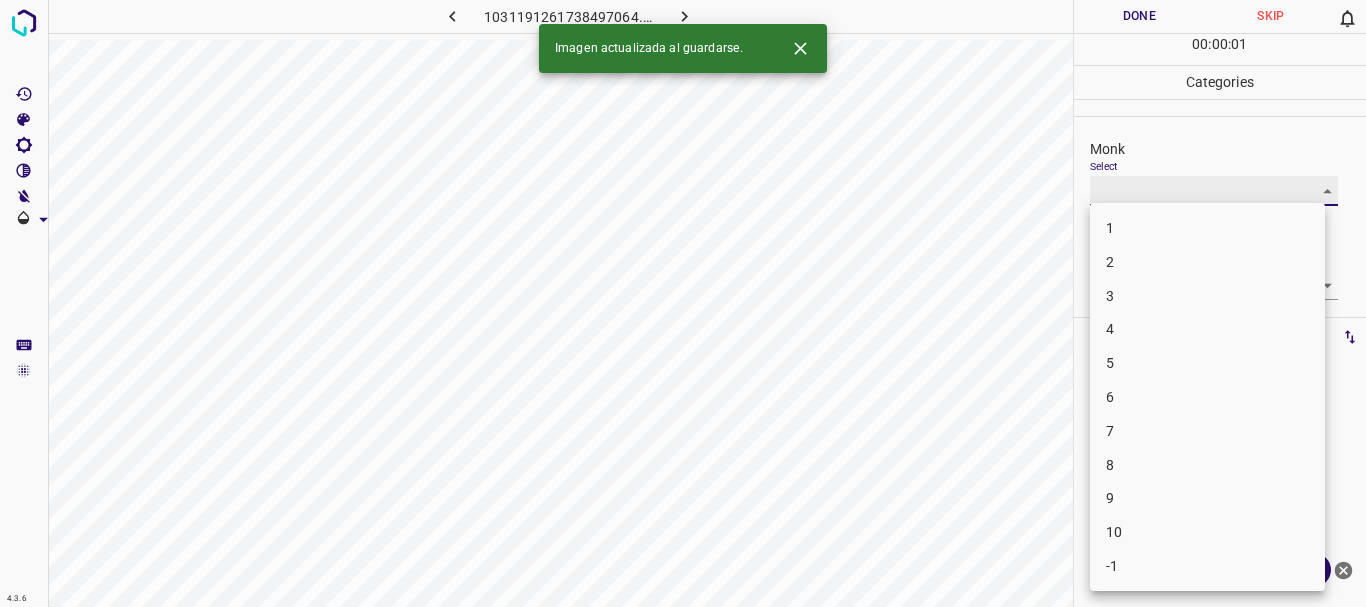 type on "3" 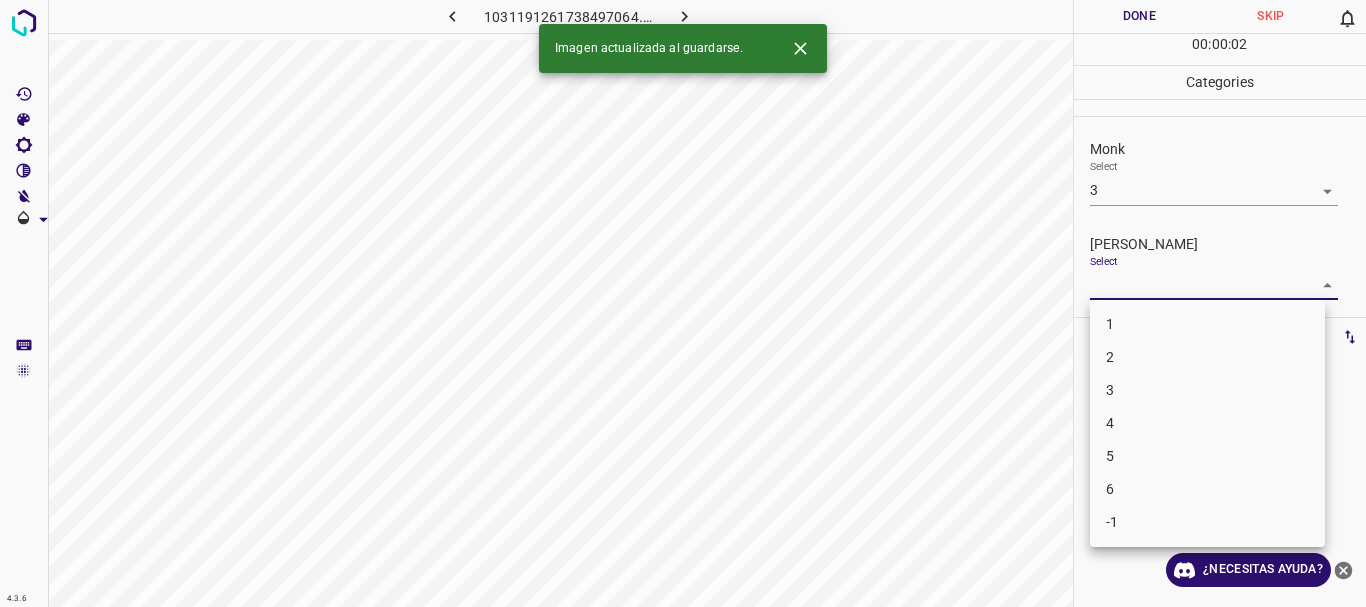 click on "4.3.6  1031191261738497064.png Done Skip 0 00   : 00   : 02   Categories Monk   Select 3 3  [PERSON_NAME]   Select ​ Labels   0 Categories 1 Monk 2  [PERSON_NAME] Tools Space Change between modes (Draw & Edit) I Auto labeling R Restore zoom M Zoom in N Zoom out Delete Delete selecte label Filters Z Restore filters X Saturation filter C Brightness filter V Contrast filter B Gray scale filter General O Download Imagen actualizada al guardarse. ¿Necesitas ayuda? Texto original Valora esta traducción Tu opinión servirá para ayudar a mejorar el Traductor de Google - Texto - Esconder - Borrar 1 2 3 4 5 6 -1" at bounding box center [683, 303] 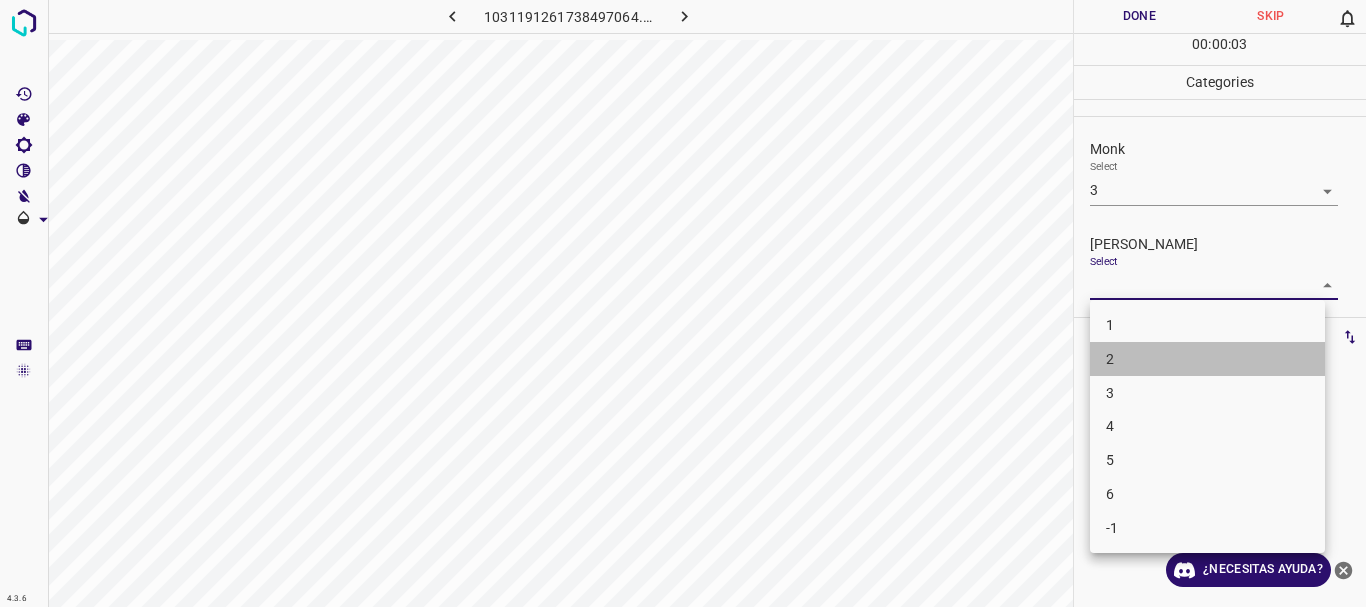 drag, startPoint x: 1141, startPoint y: 363, endPoint x: 1113, endPoint y: 251, distance: 115.44696 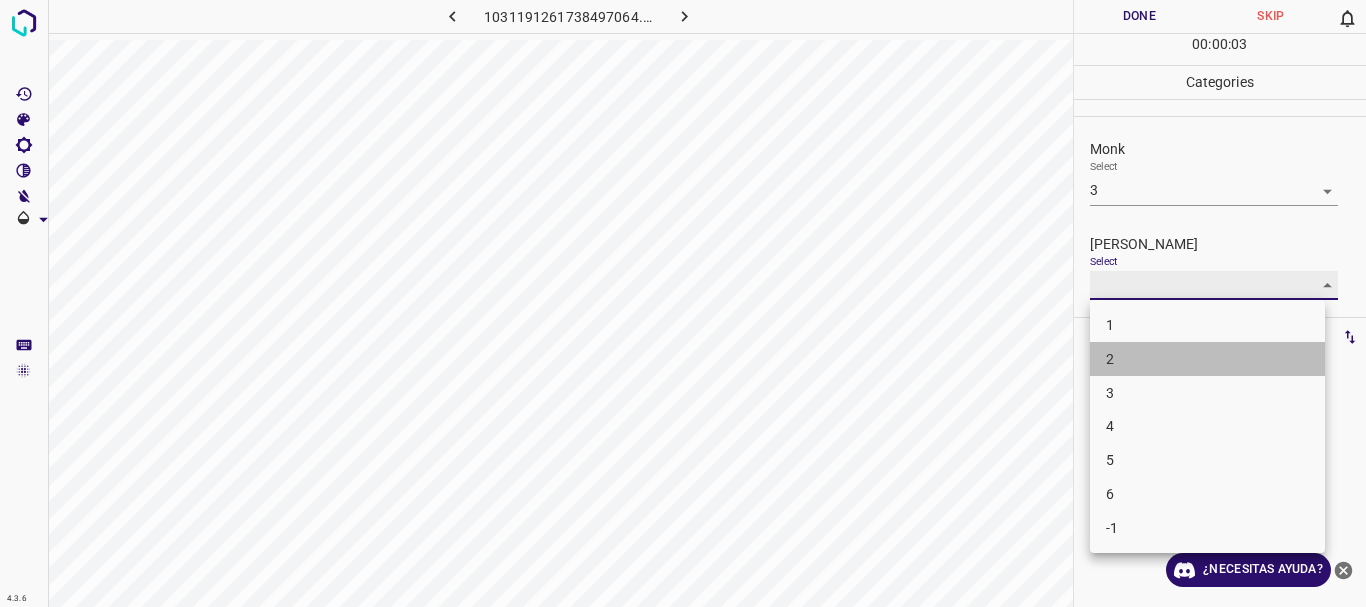 type on "2" 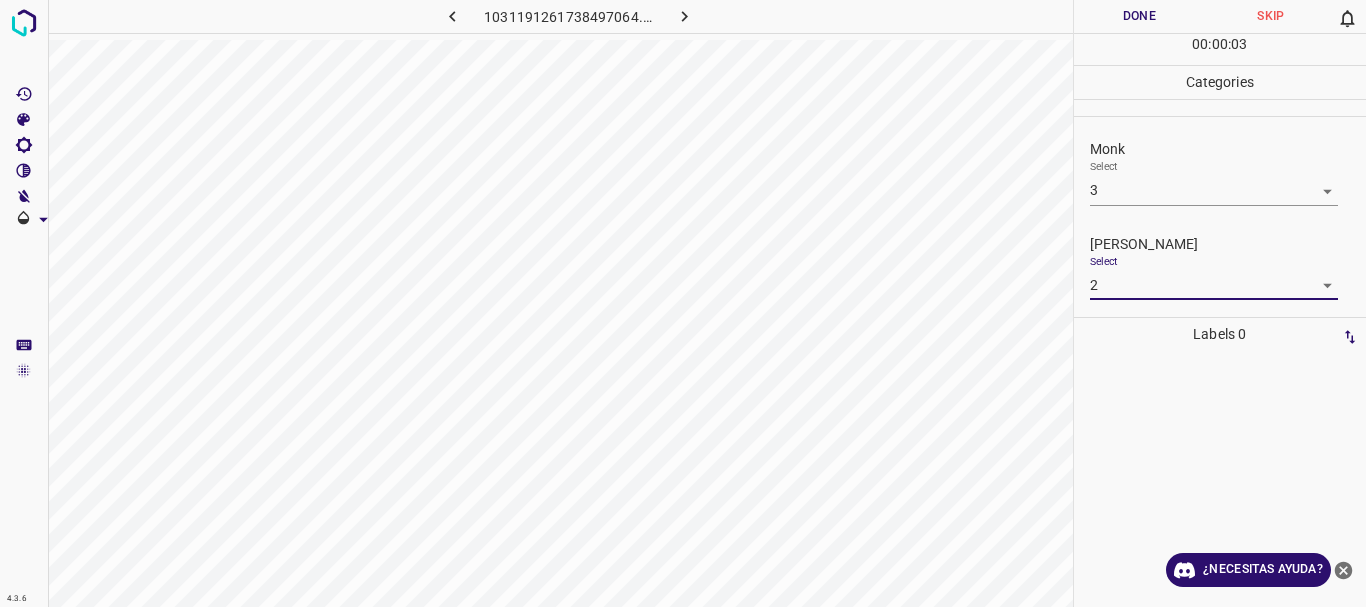 click on "Done" at bounding box center (1140, 16) 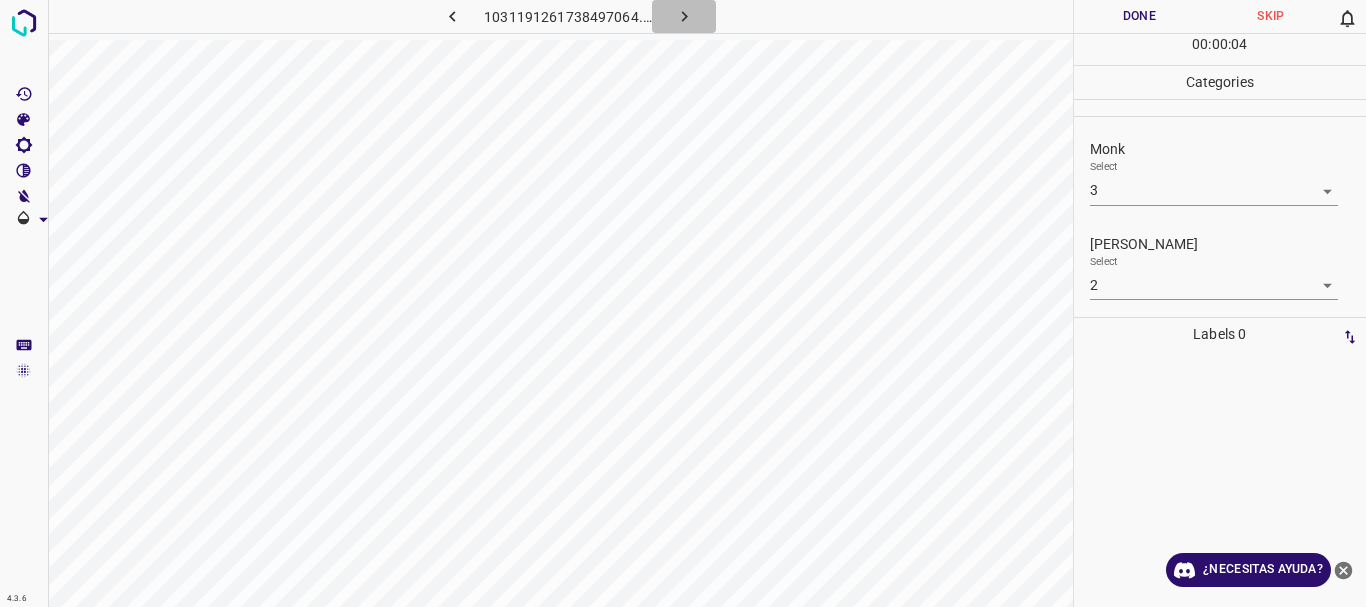 click at bounding box center (684, 16) 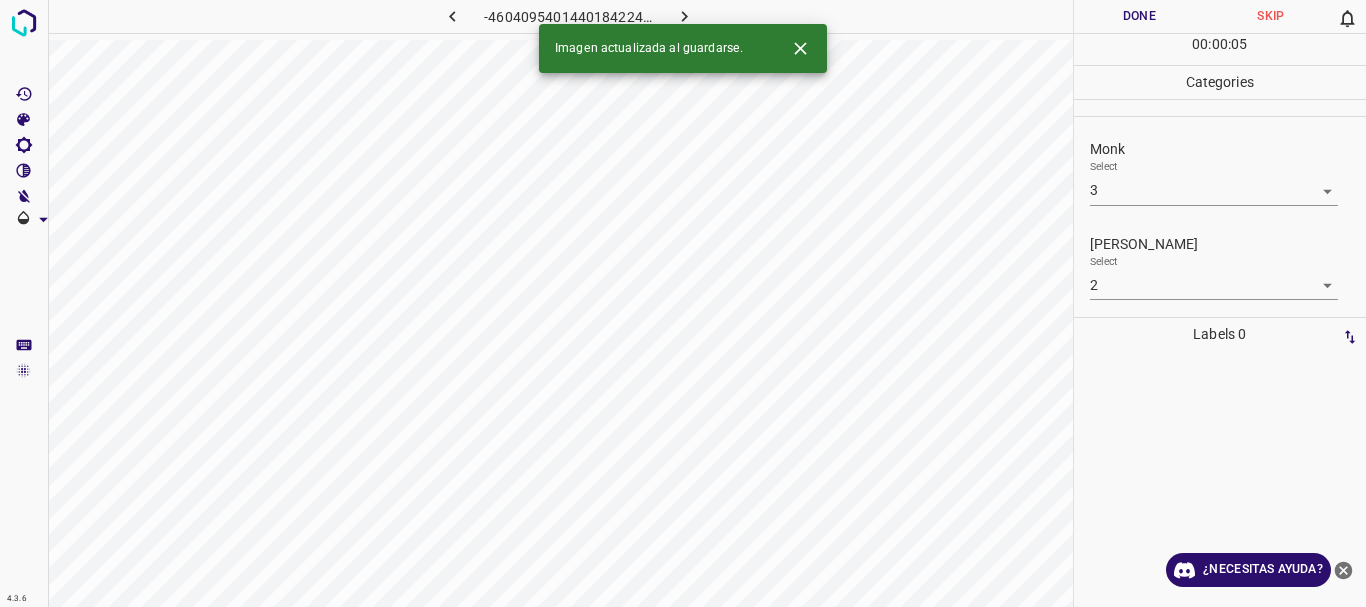 click 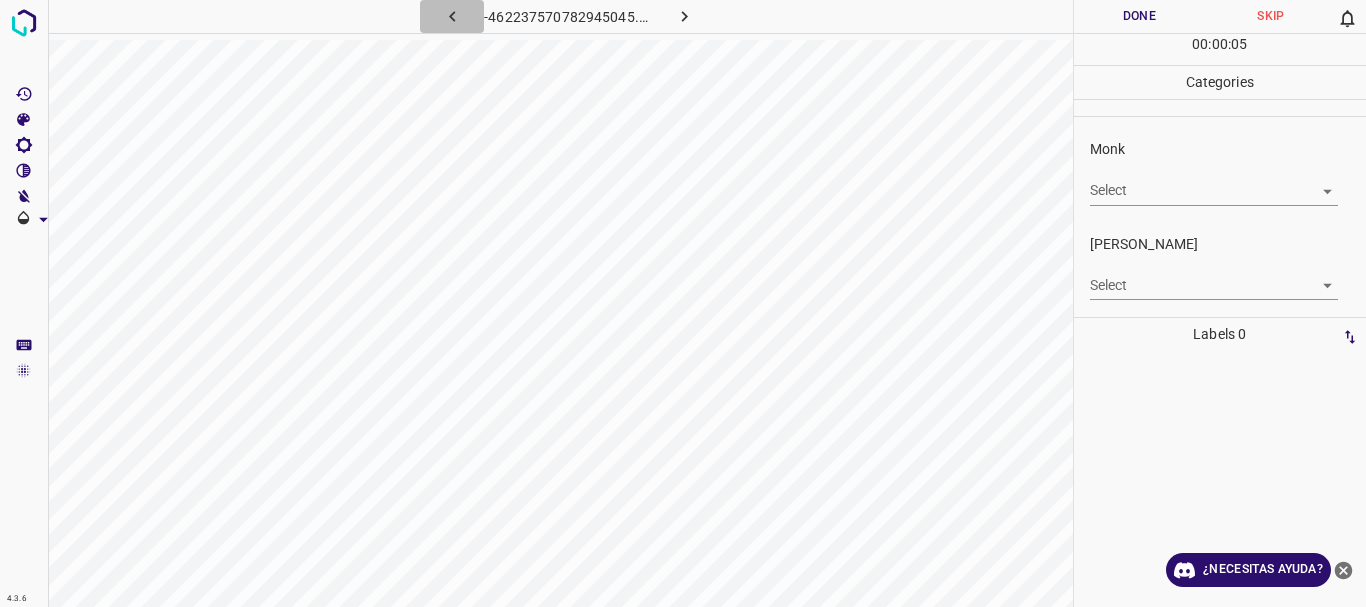 click 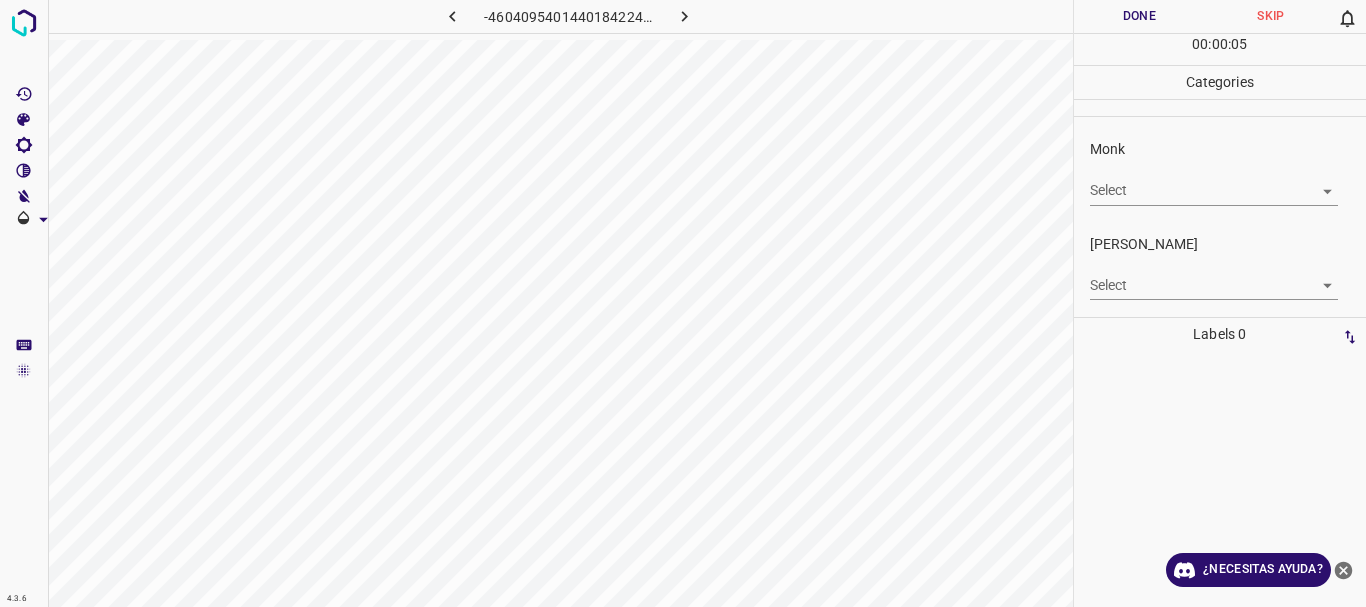 click on "4.3.6  -4604095401440184224.png Done Skip 0 00   : 00   : 05   Categories Monk   Select ​  [PERSON_NAME]   Select ​ Labels   0 Categories 1 Monk 2  [PERSON_NAME] Tools Space Change between modes (Draw & Edit) I Auto labeling R Restore zoom M Zoom in N Zoom out Delete Delete selecte label Filters Z Restore filters X Saturation filter C Brightness filter V Contrast filter B Gray scale filter General O Download ¿Necesitas ayuda? Texto original Valora esta traducción Tu opinión servirá para ayudar a mejorar el Traductor de Google - Texto - Esconder - Borrar" at bounding box center [683, 303] 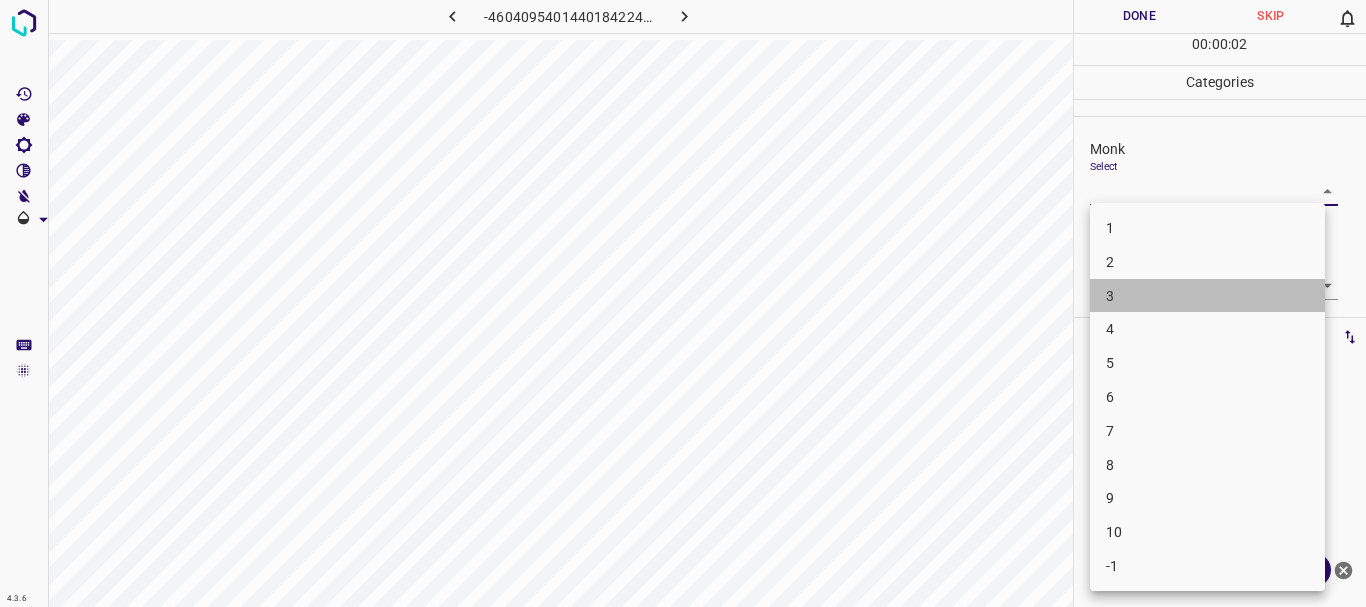 click on "3" at bounding box center (1207, 296) 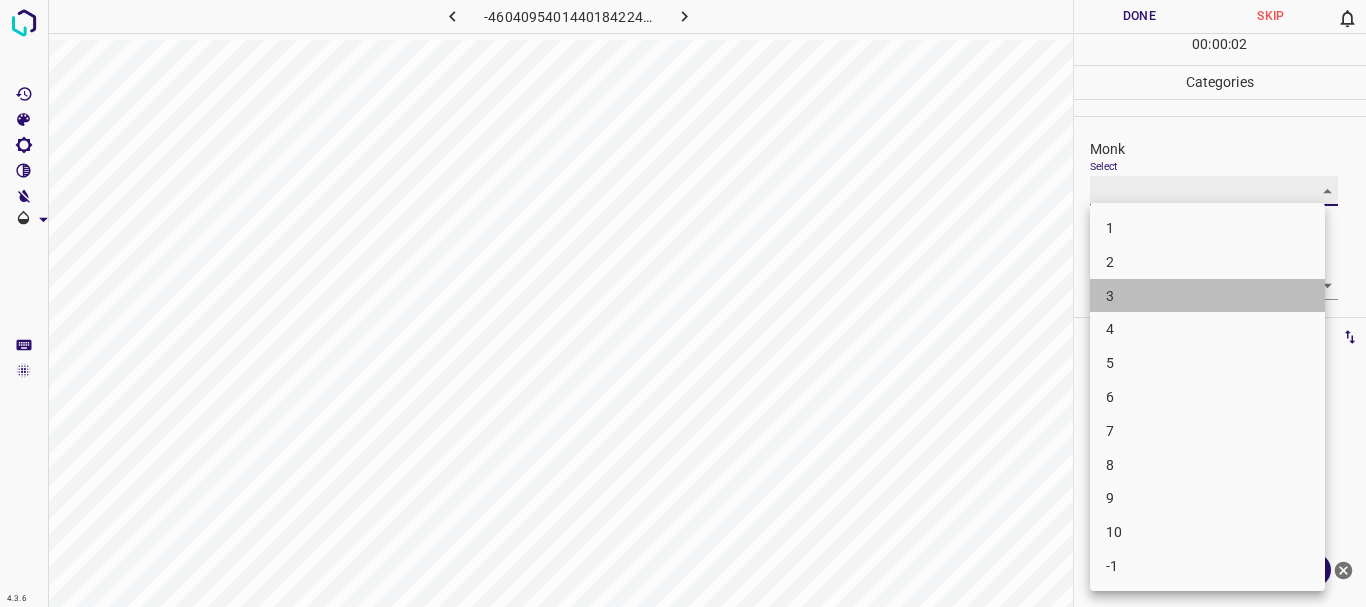 type on "3" 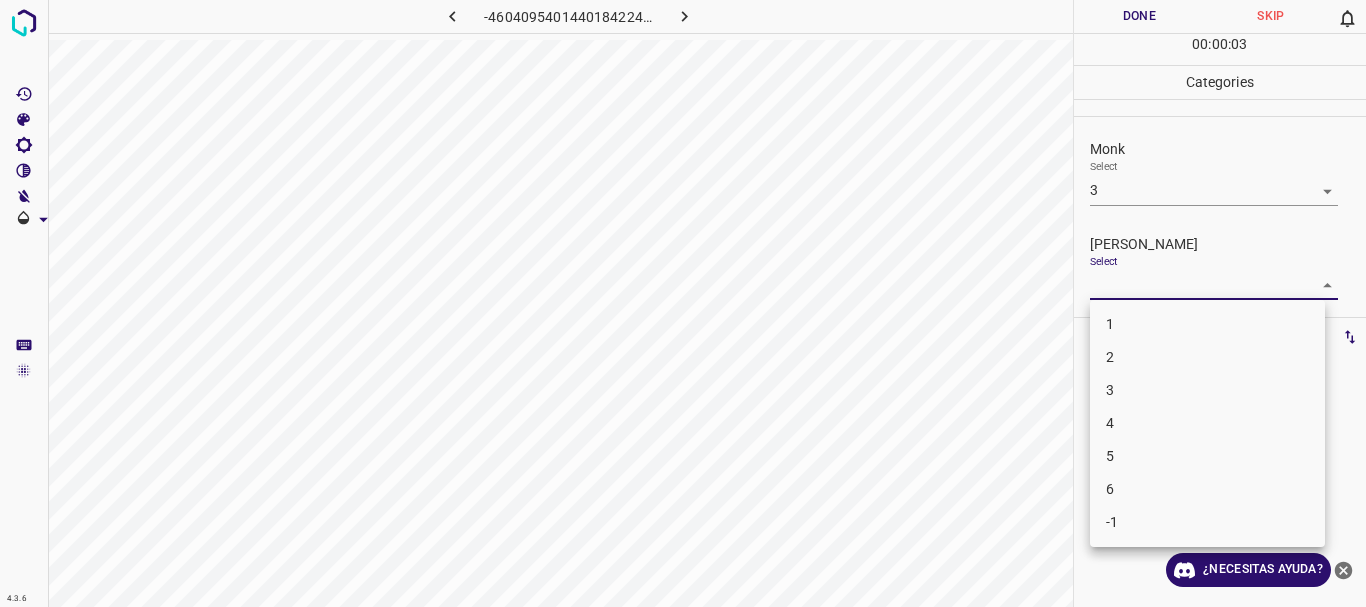 click on "4.3.6  -4604095401440184224.png Done Skip 0 00   : 00   : 03   Categories Monk   Select 3 3  [PERSON_NAME]   Select ​ Labels   0 Categories 1 Monk 2  [PERSON_NAME] Tools Space Change between modes (Draw & Edit) I Auto labeling R Restore zoom M Zoom in N Zoom out Delete Delete selecte label Filters Z Restore filters X Saturation filter C Brightness filter V Contrast filter B Gray scale filter General O Download ¿Necesitas ayuda? Texto original Valora esta traducción Tu opinión servirá para ayudar a mejorar el Traductor de Google - Texto - Esconder - Borrar 1 2 3 4 5 6 -1" at bounding box center (683, 303) 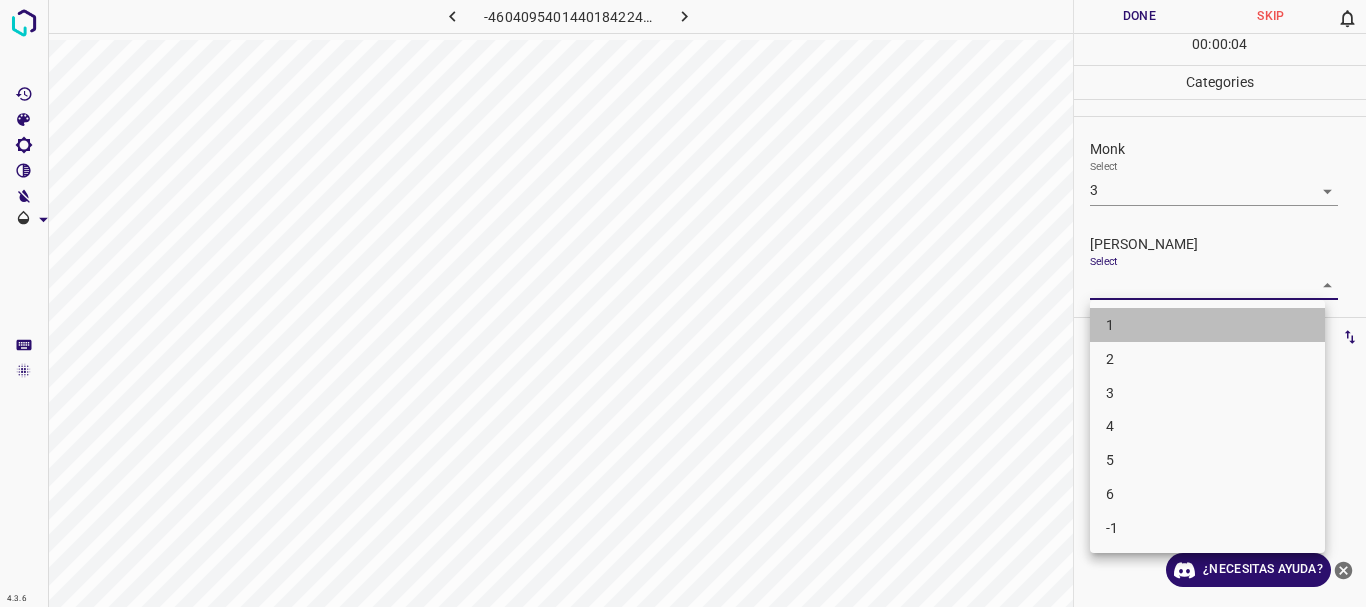 click on "1" at bounding box center (1207, 325) 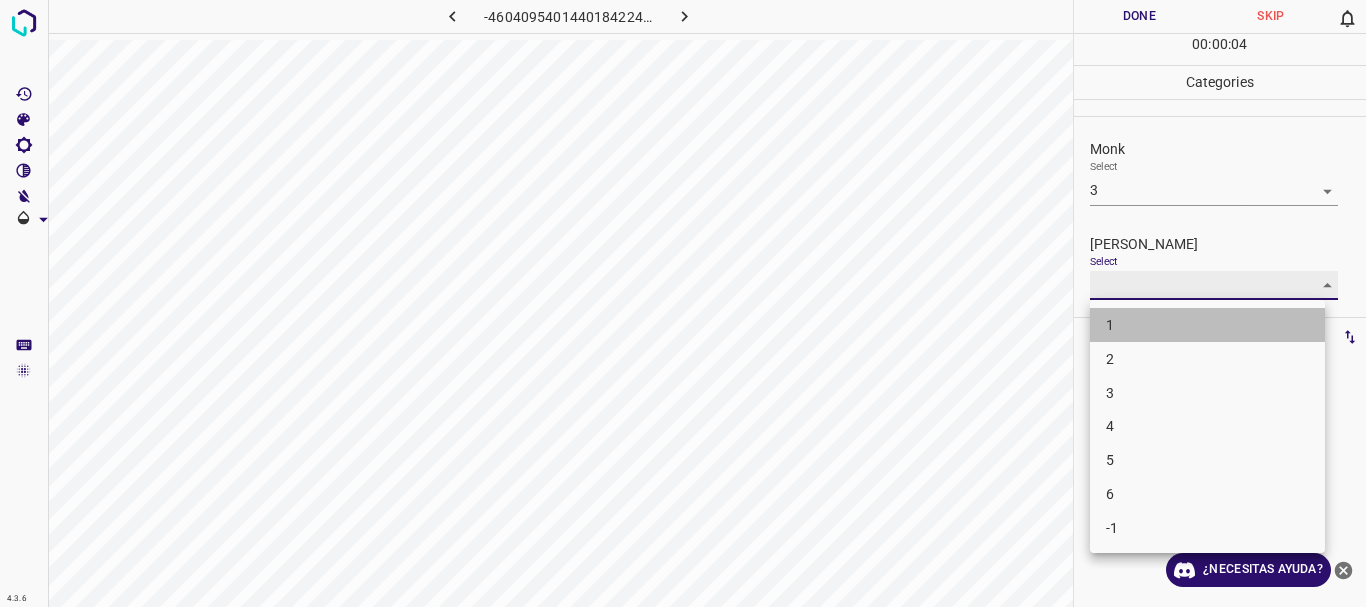 type on "1" 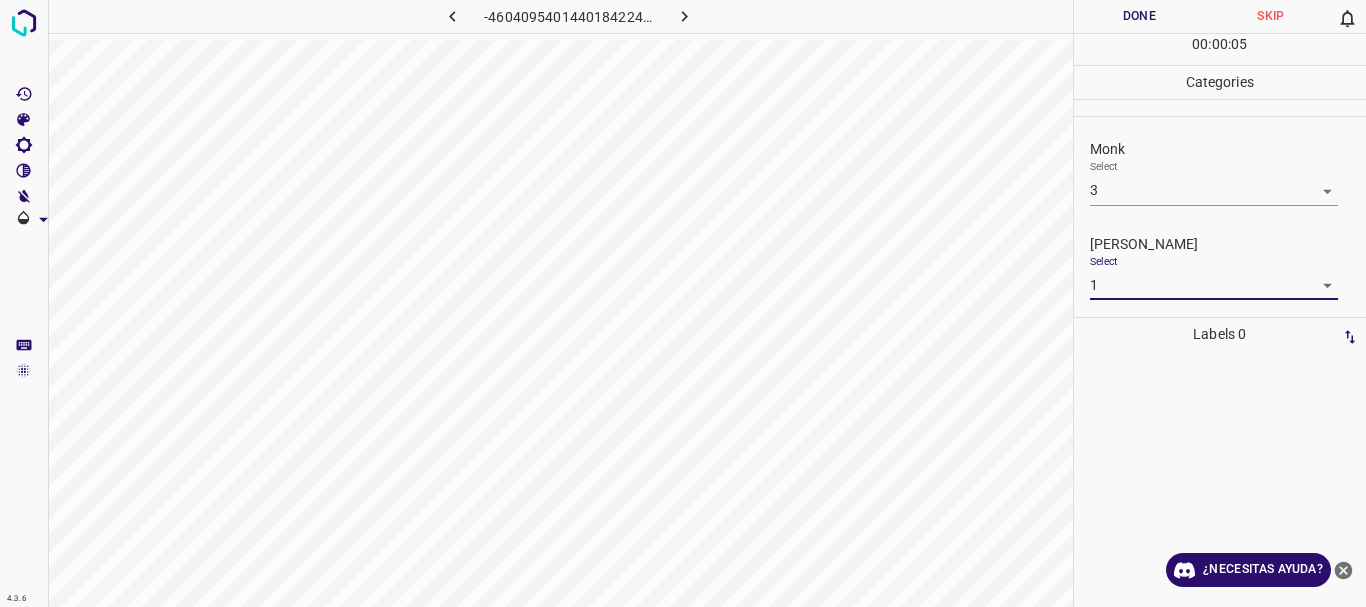 click on "Done" at bounding box center (1140, 16) 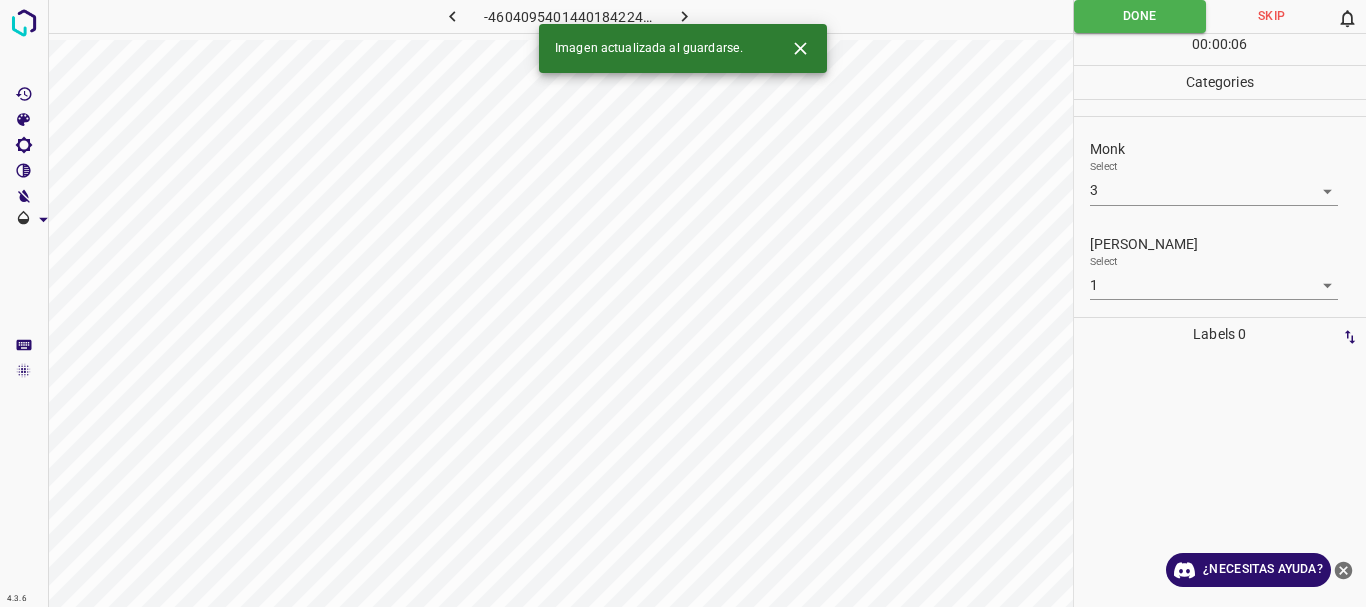 click 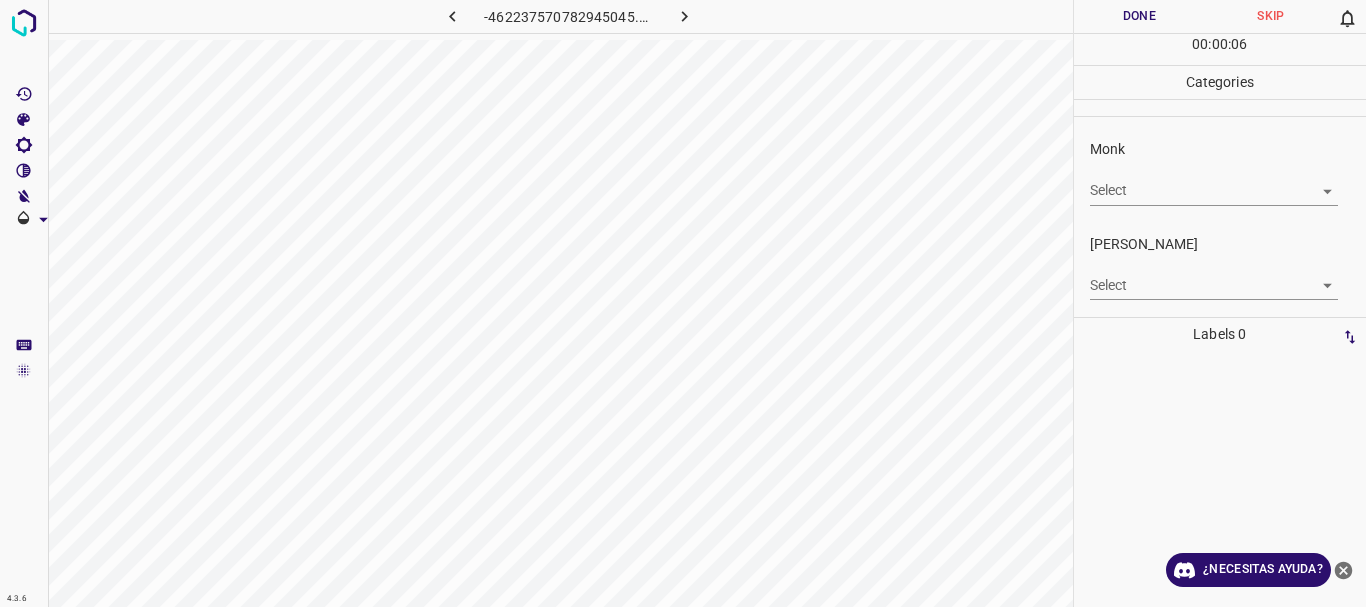 click on "4.3.6  -462237570782945045.png Done Skip 0 00   : 00   : 06   Categories Monk   Select ​  [PERSON_NAME]   Select ​ Labels   0 Categories 1 Monk 2  [PERSON_NAME] Tools Space Change between modes (Draw & Edit) I Auto labeling R Restore zoom M Zoom in N Zoom out Delete Delete selecte label Filters Z Restore filters X Saturation filter C Brightness filter V Contrast filter B Gray scale filter General O Download ¿Necesitas ayuda? Texto original Valora esta traducción Tu opinión servirá para ayudar a mejorar el Traductor de Google - Texto - Esconder - Borrar" at bounding box center (683, 303) 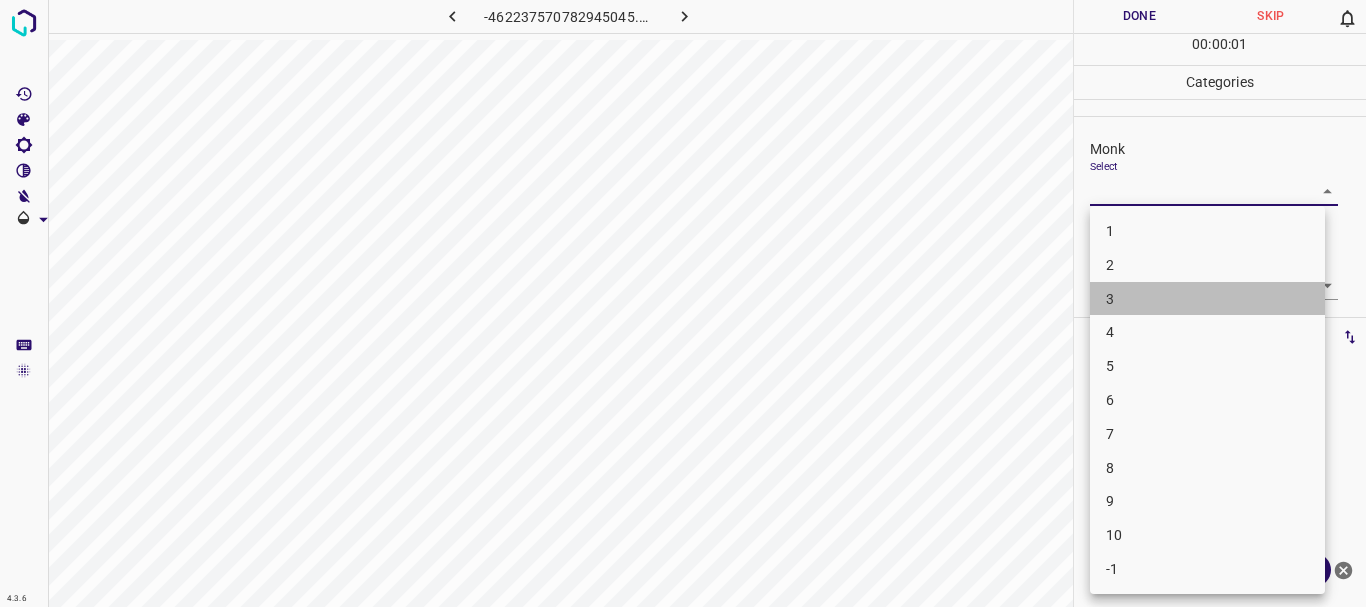click on "3" at bounding box center [1207, 299] 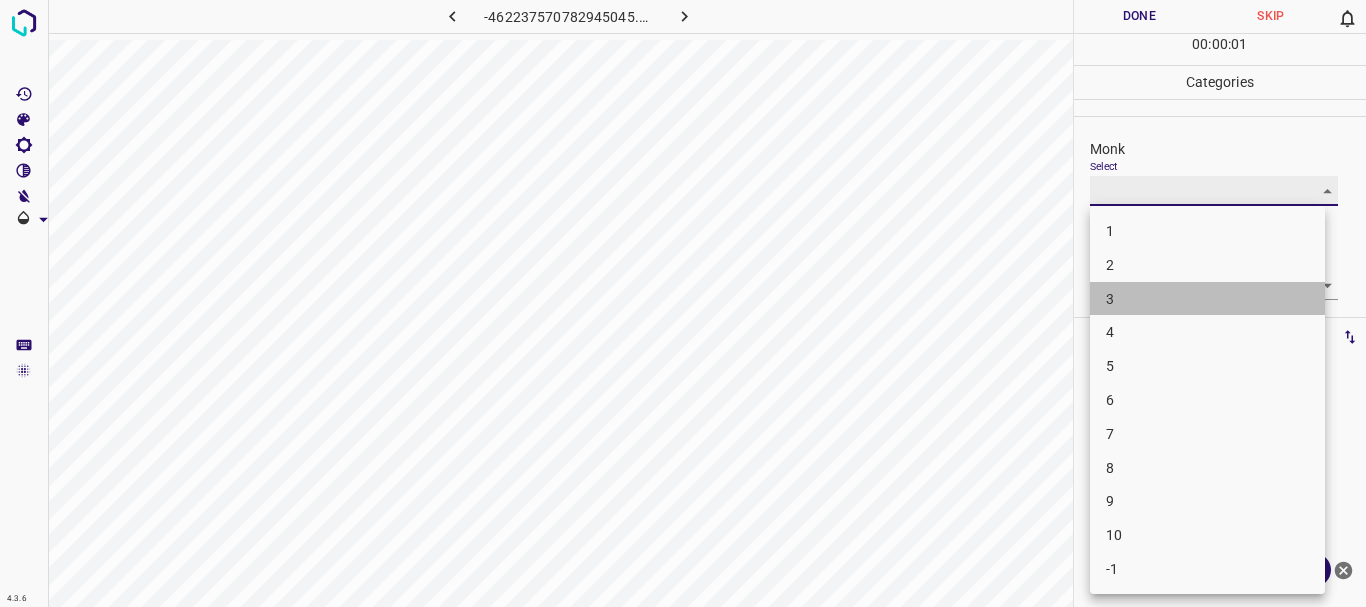 type on "3" 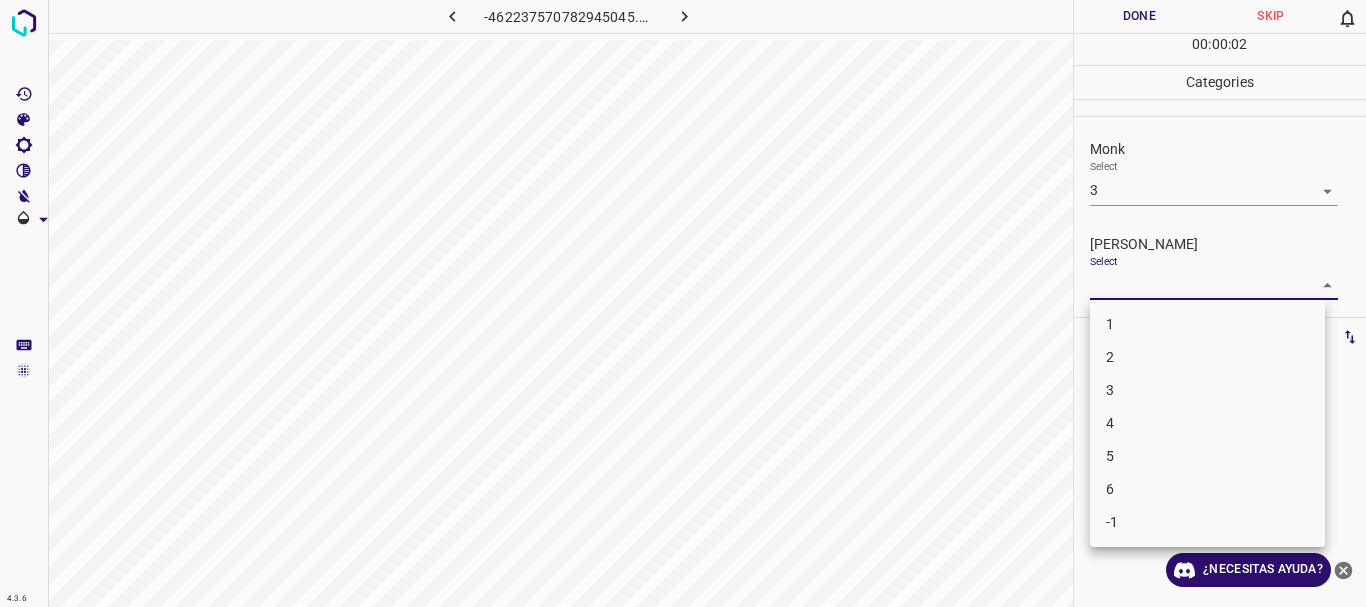 click on "4.3.6  -462237570782945045.png Done Skip 0 00   : 00   : 02   Categories Monk   Select 3 3  [PERSON_NAME]   Select ​ Labels   0 Categories 1 Monk 2  [PERSON_NAME] Tools Space Change between modes (Draw & Edit) I Auto labeling R Restore zoom M Zoom in N Zoom out Delete Delete selecte label Filters Z Restore filters X Saturation filter C Brightness filter V Contrast filter B Gray scale filter General O Download ¿Necesitas ayuda? Texto original Valora esta traducción Tu opinión servirá para ayudar a mejorar el Traductor de Google - Texto - Esconder - Borrar 1 2 3 4 5 6 -1" at bounding box center [683, 303] 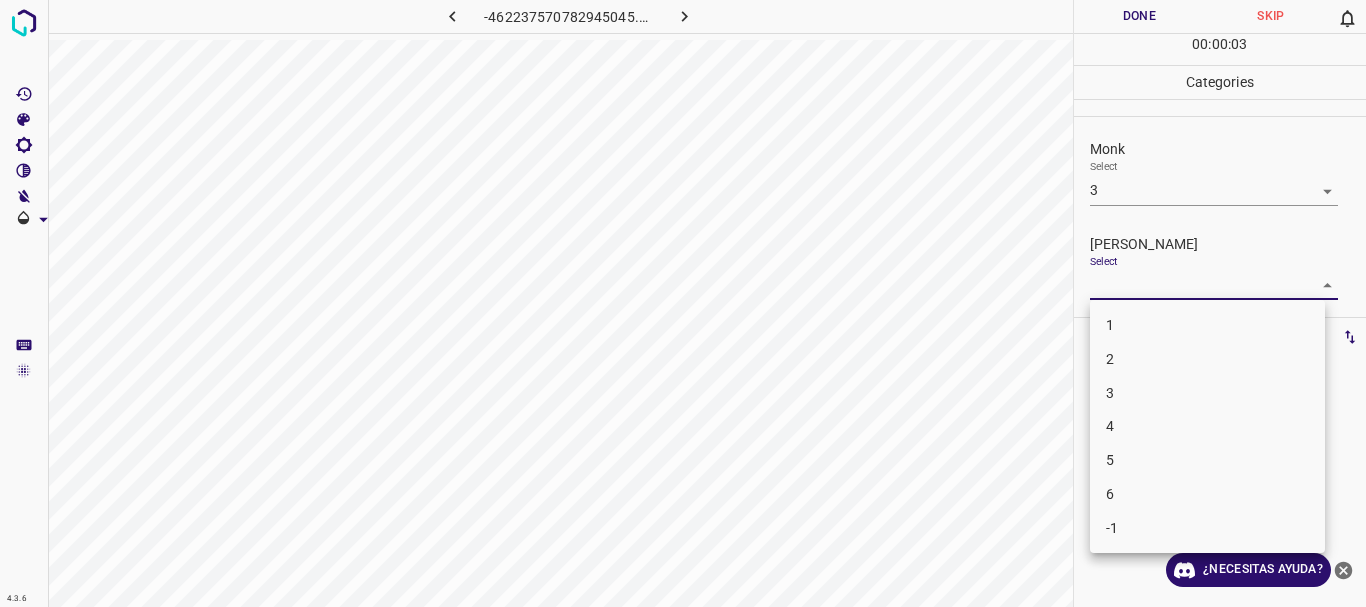 drag, startPoint x: 1123, startPoint y: 298, endPoint x: 1125, endPoint y: 286, distance: 12.165525 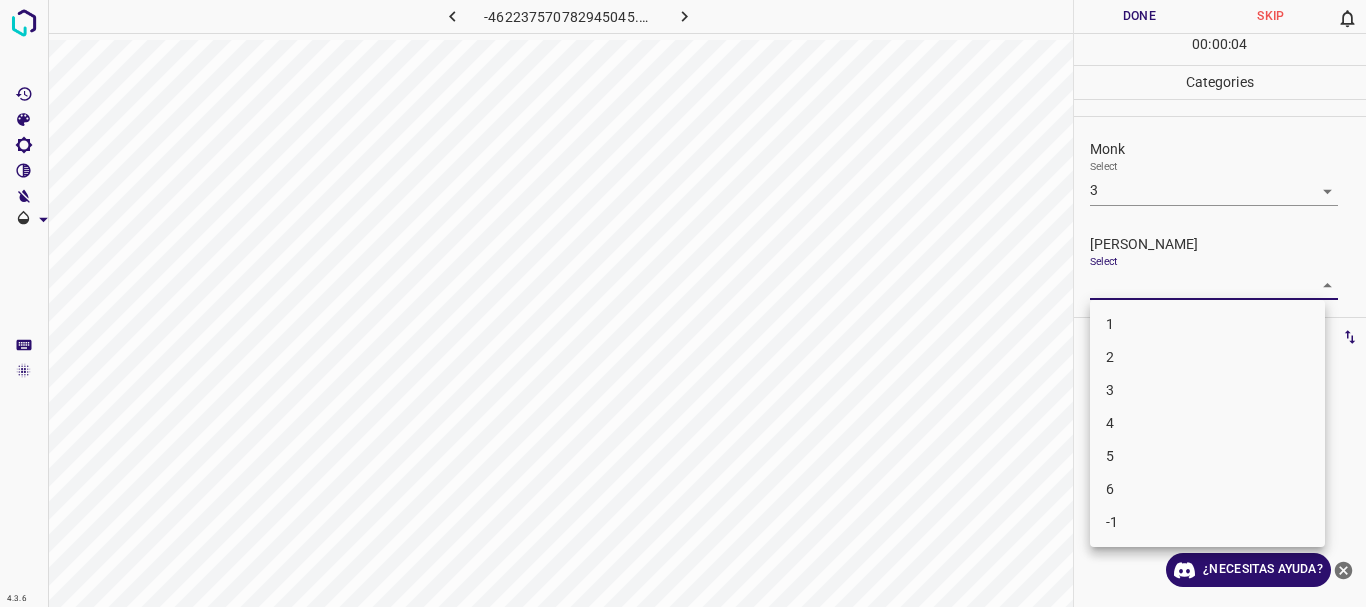 click on "4.3.6  -462237570782945045.png Done Skip 0 00   : 00   : 04   Categories Monk   Select 3 3  [PERSON_NAME]   Select ​ Labels   0 Categories 1 Monk 2  [PERSON_NAME] Tools Space Change between modes (Draw & Edit) I Auto labeling R Restore zoom M Zoom in N Zoom out Delete Delete selecte label Filters Z Restore filters X Saturation filter C Brightness filter V Contrast filter B Gray scale filter General O Download ¿Necesitas ayuda? Texto original Valora esta traducción Tu opinión servirá para ayudar a mejorar el Traductor de Google - Texto - Esconder - Borrar 1 2 3 4 5 6 -1" at bounding box center [683, 303] 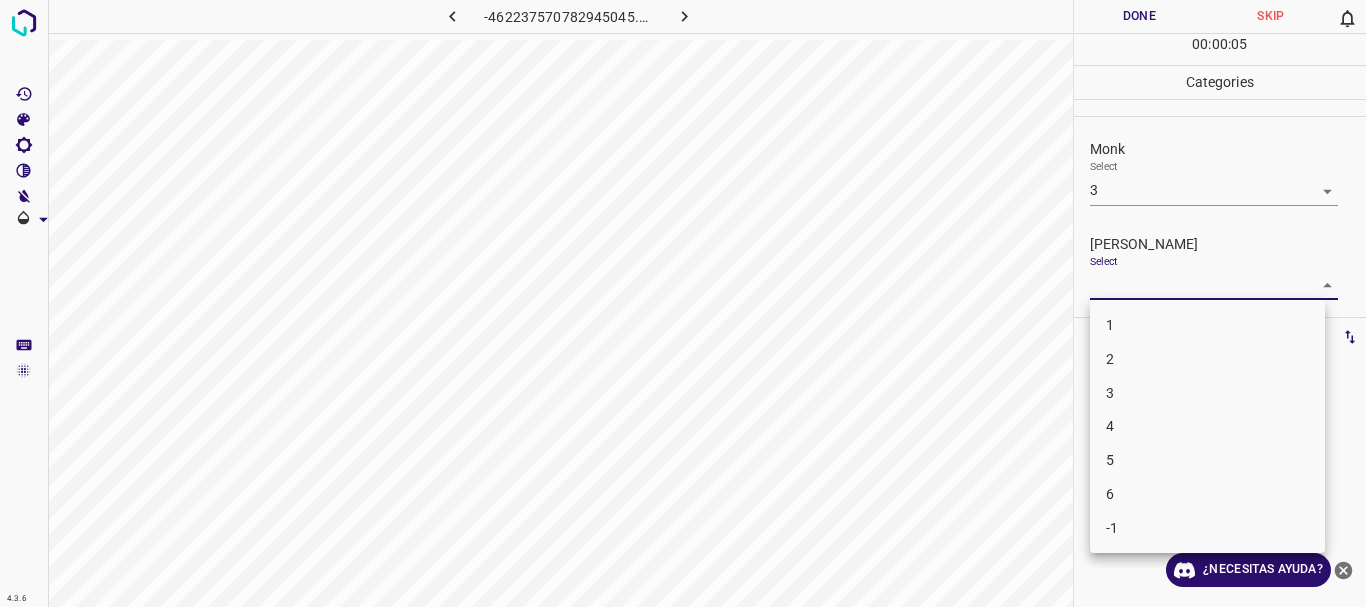 drag, startPoint x: 1123, startPoint y: 330, endPoint x: 1130, endPoint y: 107, distance: 223.10983 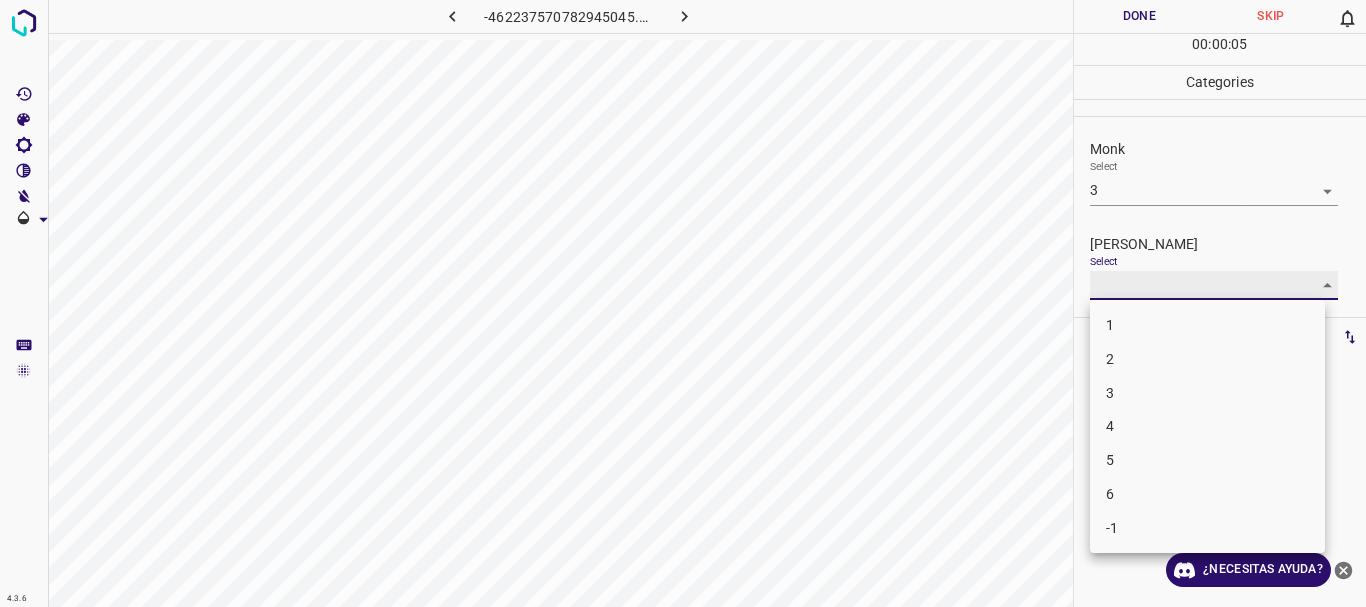 type on "1" 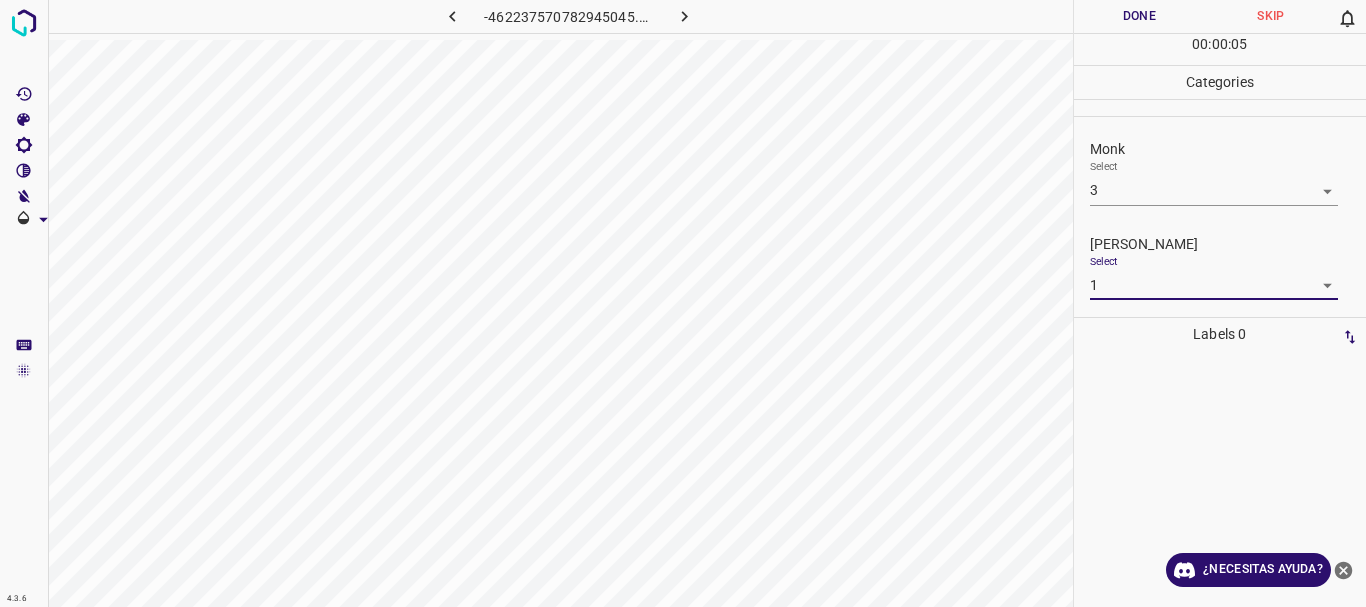 click on "Done" at bounding box center [1140, 16] 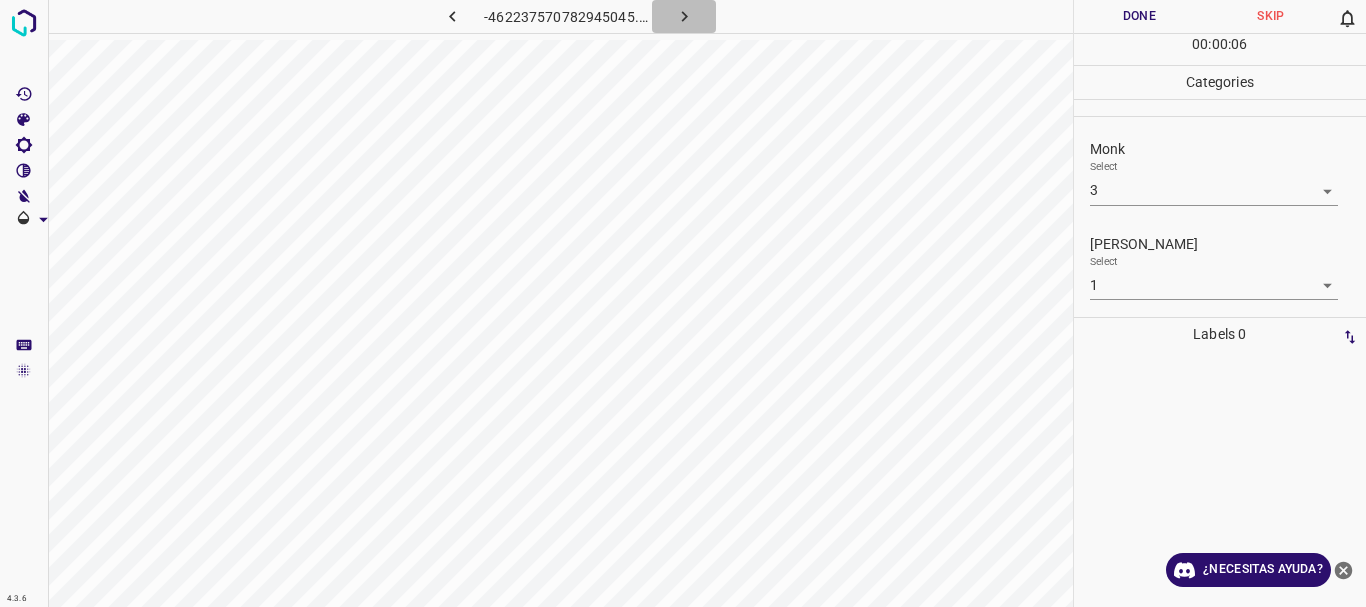 click 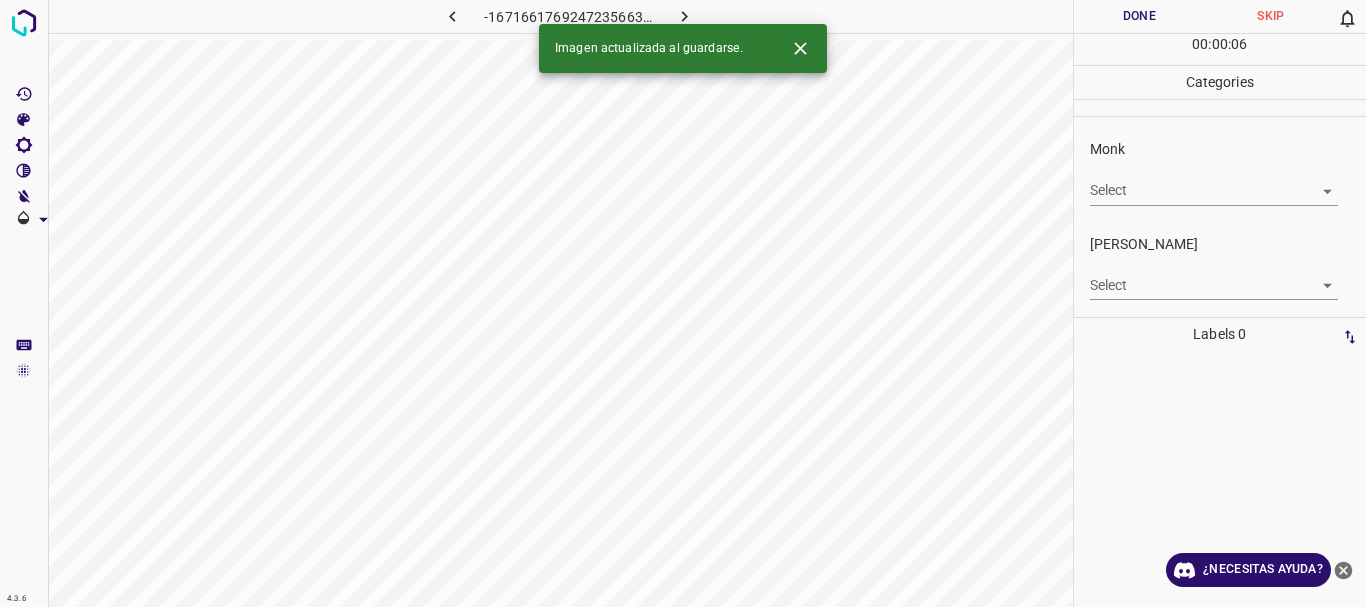 click on "4.3.6  -1671661769247235663.png Done Skip 0 00   : 00   : 06   Categories Monk   Select ​  [PERSON_NAME]   Select ​ Labels   0 Categories 1 Monk 2  [PERSON_NAME] Tools Space Change between modes (Draw & Edit) I Auto labeling R Restore zoom M Zoom in N Zoom out Delete Delete selecte label Filters Z Restore filters X Saturation filter C Brightness filter V Contrast filter B Gray scale filter General O Download Imagen actualizada al guardarse. ¿Necesitas ayuda? Texto original Valora esta traducción Tu opinión servirá para ayudar a mejorar el Traductor de Google - Texto - Esconder - Borrar" at bounding box center (683, 303) 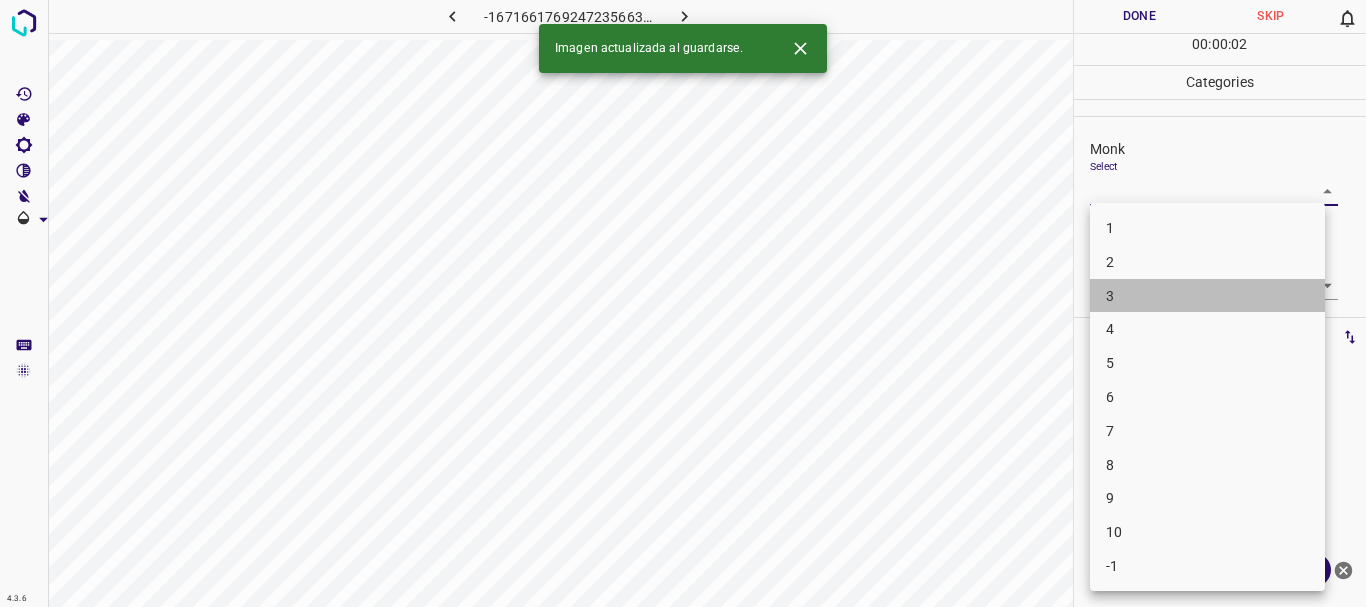 click on "3" at bounding box center (1207, 296) 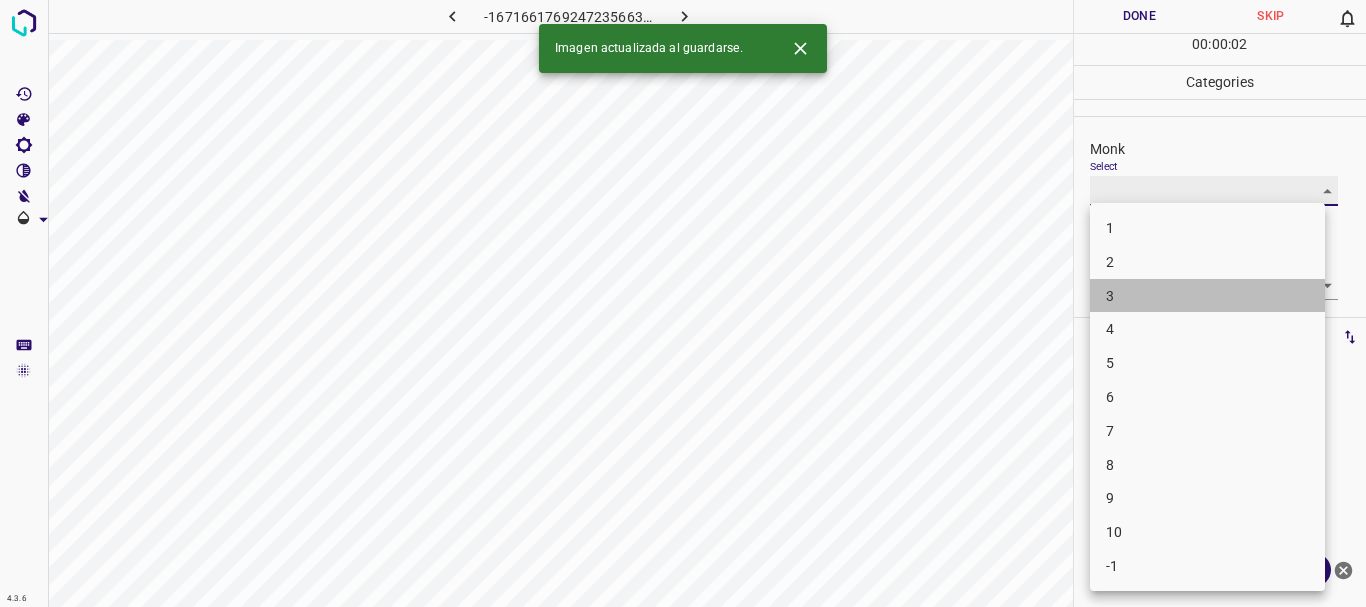 type on "3" 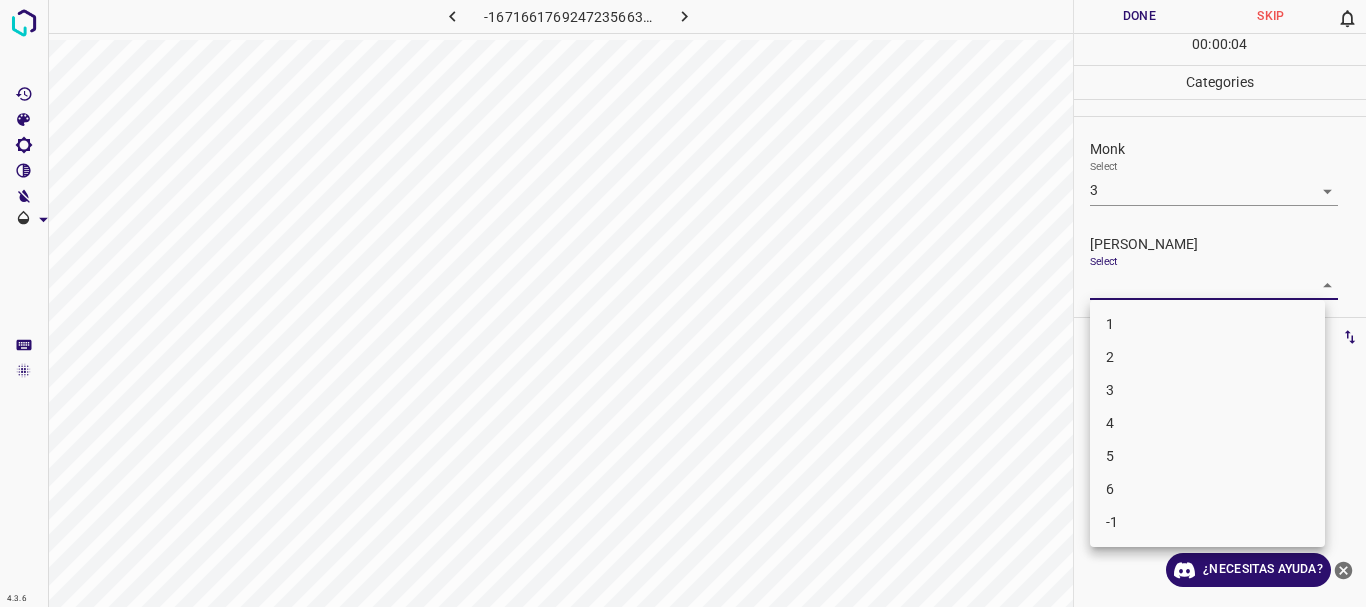 click on "4.3.6  -1671661769247235663.png Done Skip 0 00   : 00   : 04   Categories Monk   Select 3 3  [PERSON_NAME]   Select ​ Labels   0 Categories 1 Monk 2  [PERSON_NAME] Tools Space Change between modes (Draw & Edit) I Auto labeling R Restore zoom M Zoom in N Zoom out Delete Delete selecte label Filters Z Restore filters X Saturation filter C Brightness filter V Contrast filter B Gray scale filter General O Download ¿Necesitas ayuda? Texto original Valora esta traducción Tu opinión servirá para ayudar a mejorar el Traductor de Google - Texto - Esconder - Borrar 1 2 3 4 5 6 -1" at bounding box center (683, 303) 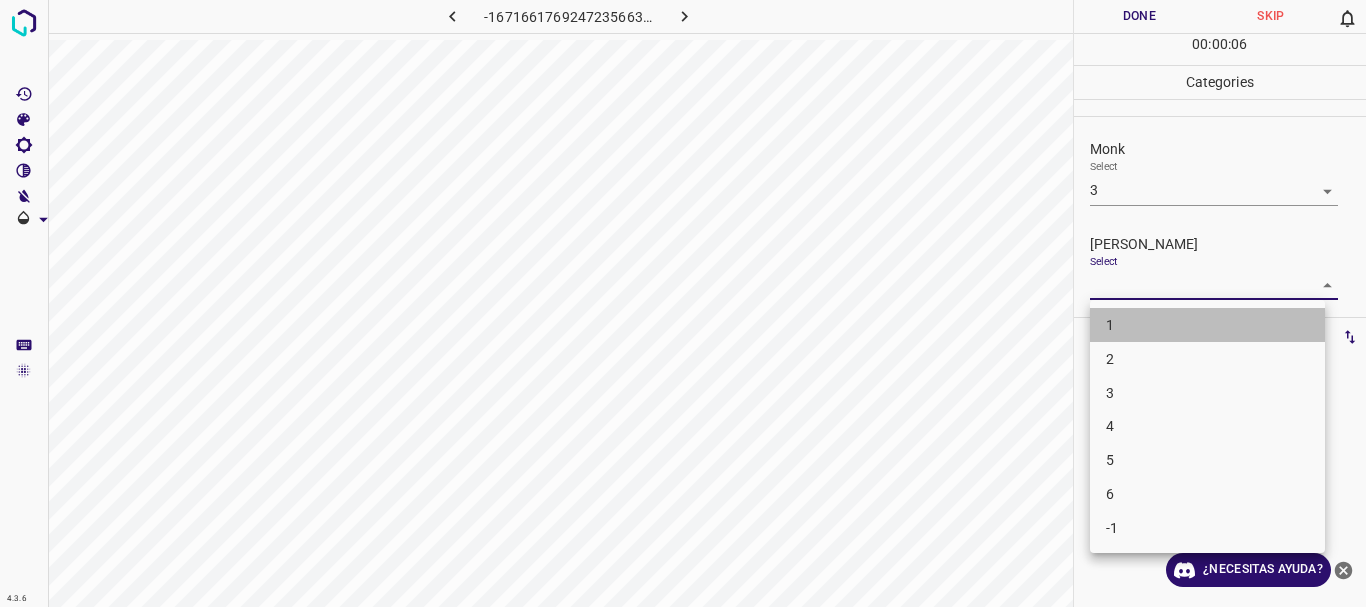 click on "1" at bounding box center [1207, 325] 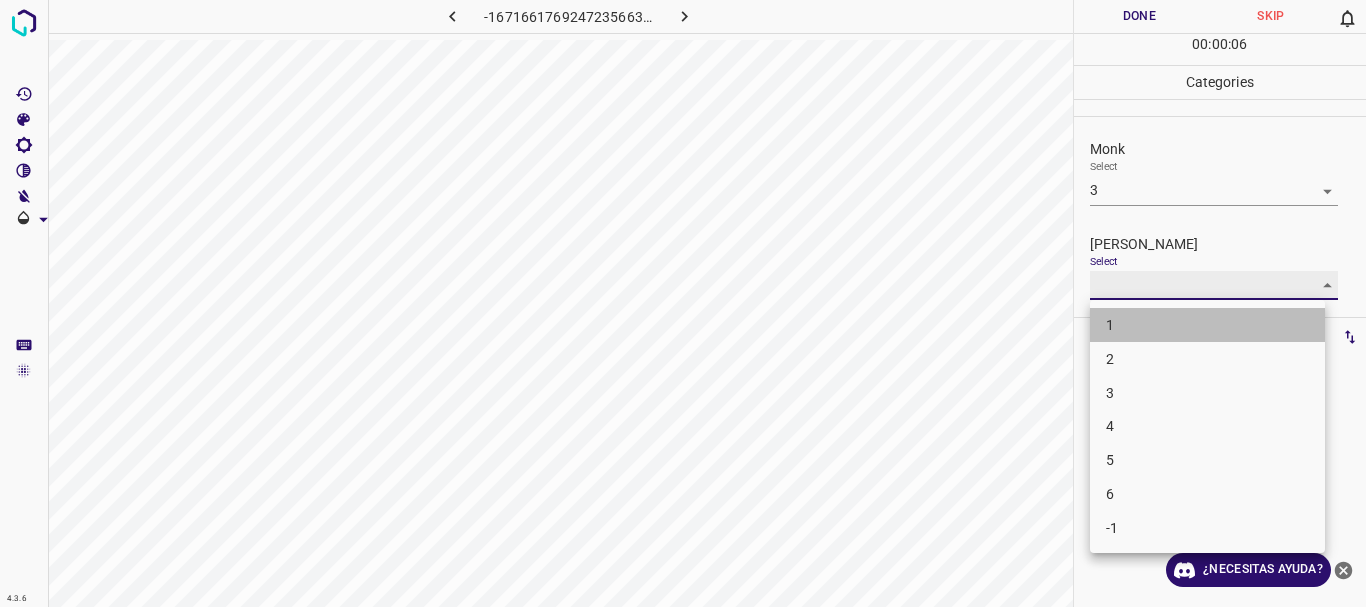 type on "1" 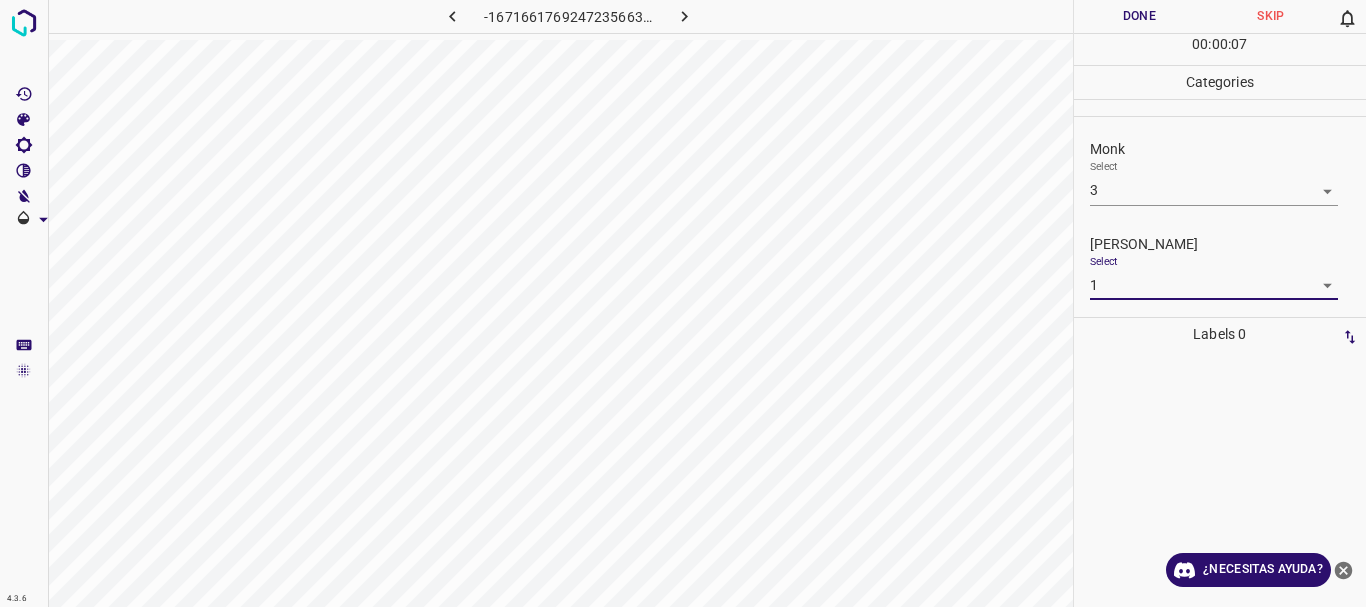 click on "Done" at bounding box center [1140, 16] 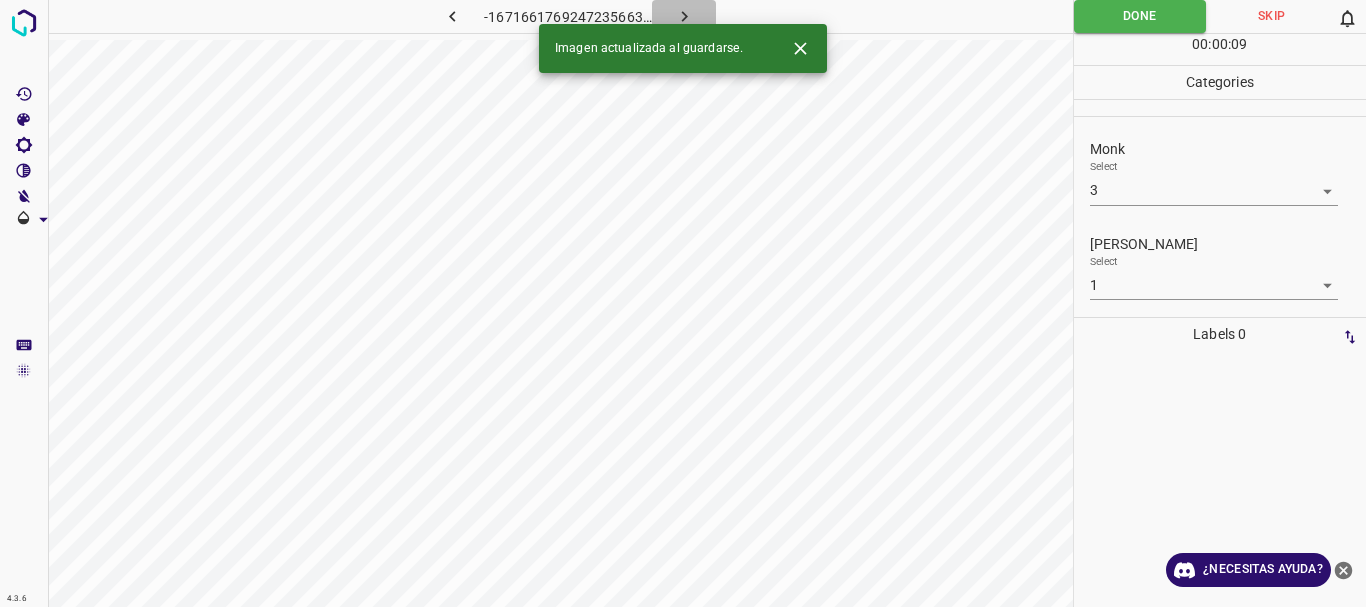 click 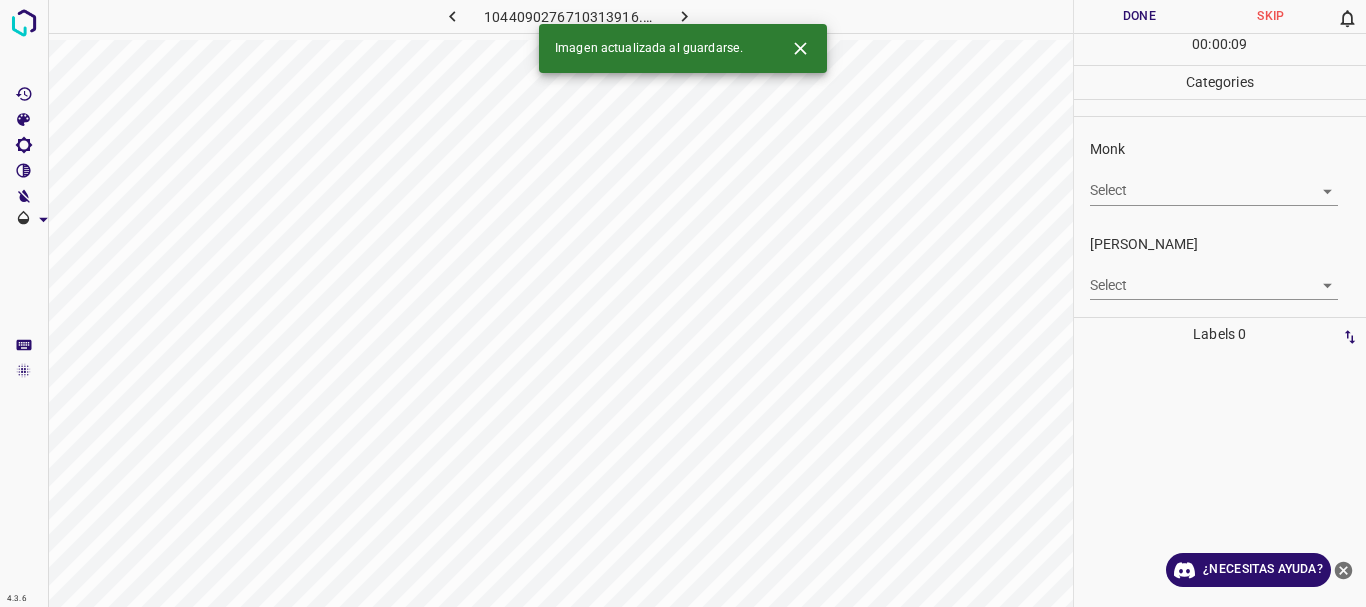 click on "4.3.6  1044090276710313916.png Done Skip 0 00   : 00   : 09   Categories Monk   Select ​  [PERSON_NAME]   Select ​ Labels   0 Categories 1 Monk 2  [PERSON_NAME] Tools Space Change between modes (Draw & Edit) I Auto labeling R Restore zoom M Zoom in N Zoom out Delete Delete selecte label Filters Z Restore filters X Saturation filter C Brightness filter V Contrast filter B Gray scale filter General O Download Imagen actualizada al guardarse. ¿Necesitas ayuda? Texto original Valora esta traducción Tu opinión servirá para ayudar a mejorar el Traductor de Google - Texto - Esconder - Borrar" at bounding box center [683, 303] 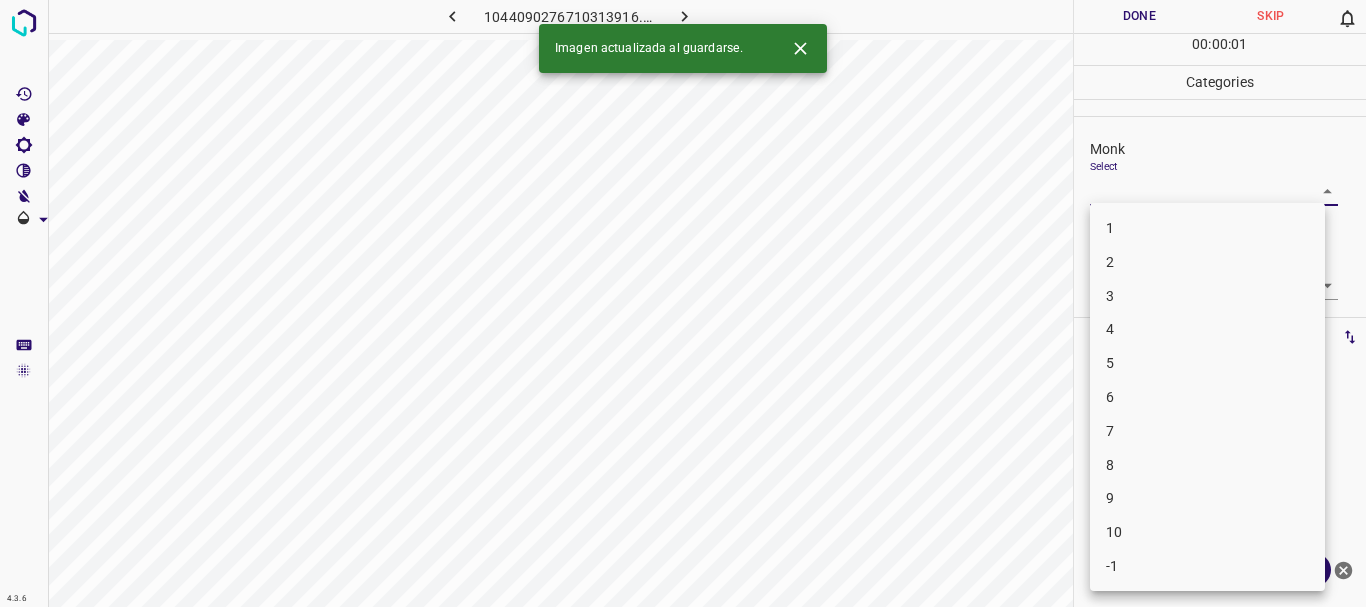 click on "4" at bounding box center (1207, 329) 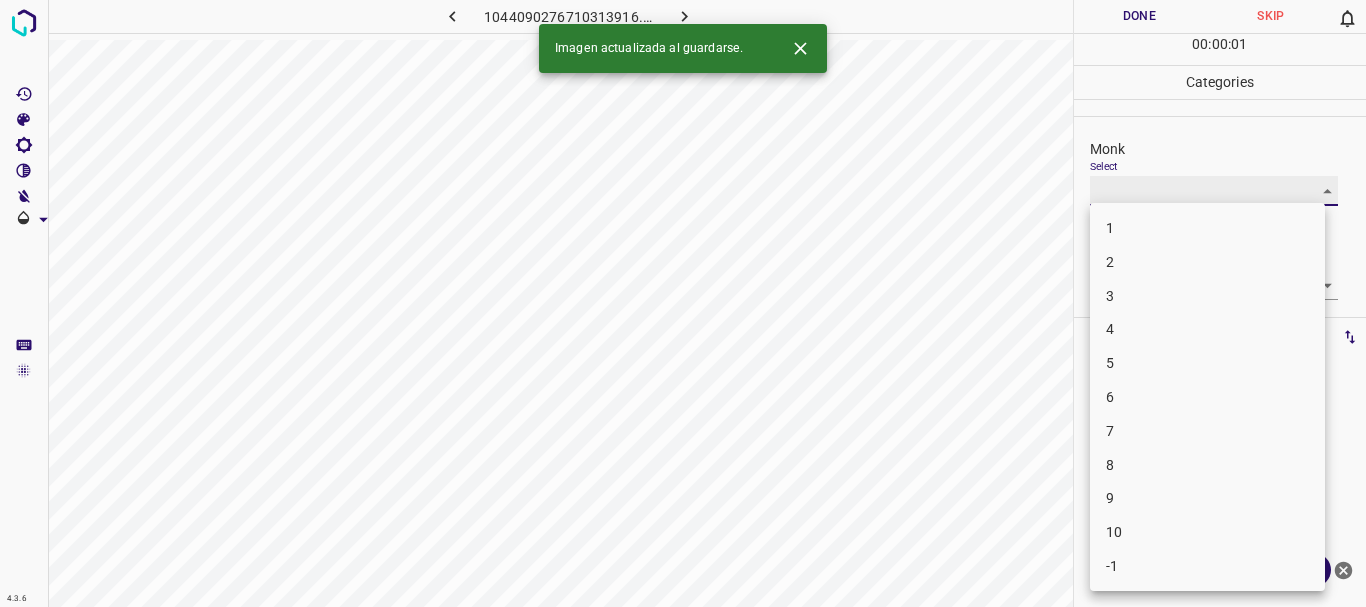 type on "4" 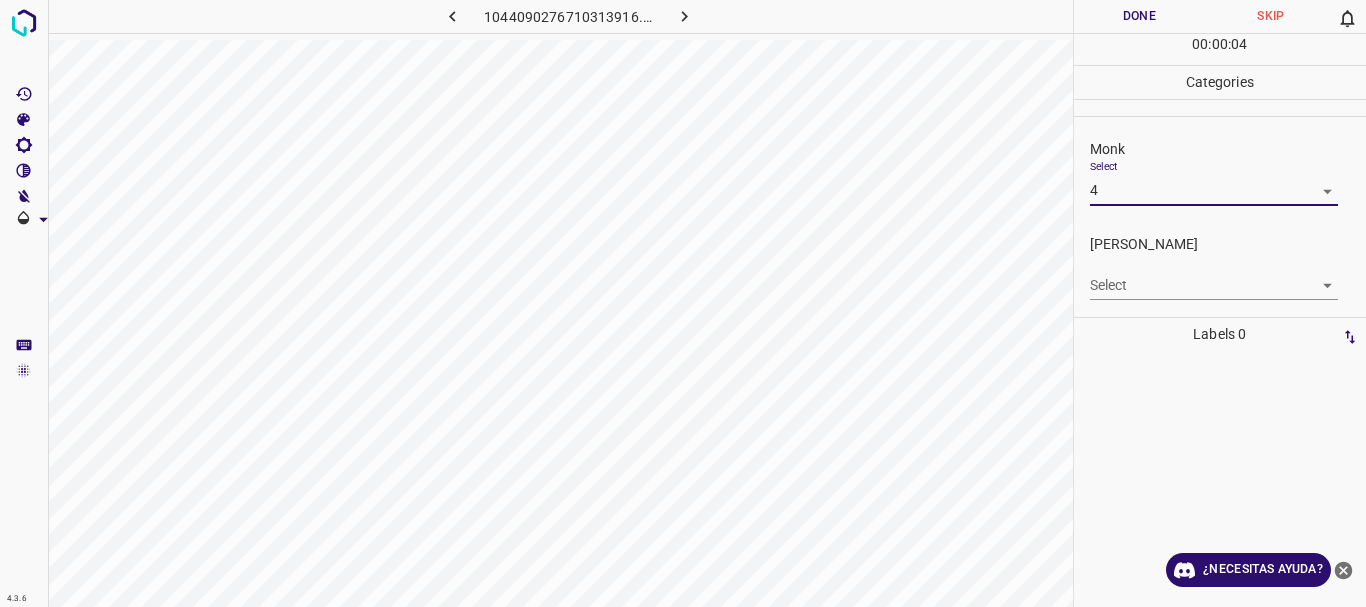 click on "4.3.6  1044090276710313916.png Done Skip 0 00   : 00   : 04   Categories Monk   Select 4 4  [PERSON_NAME]   Select ​ Labels   0 Categories 1 Monk 2  [PERSON_NAME] Tools Space Change between modes (Draw & Edit) I Auto labeling R Restore zoom M Zoom in N Zoom out Delete Delete selecte label Filters Z Restore filters X Saturation filter C Brightness filter V Contrast filter B Gray scale filter General O Download ¿Necesitas ayuda? Texto original Valora esta traducción Tu opinión servirá para ayudar a mejorar el Traductor de Google - Texto - Esconder - Borrar" at bounding box center (683, 303) 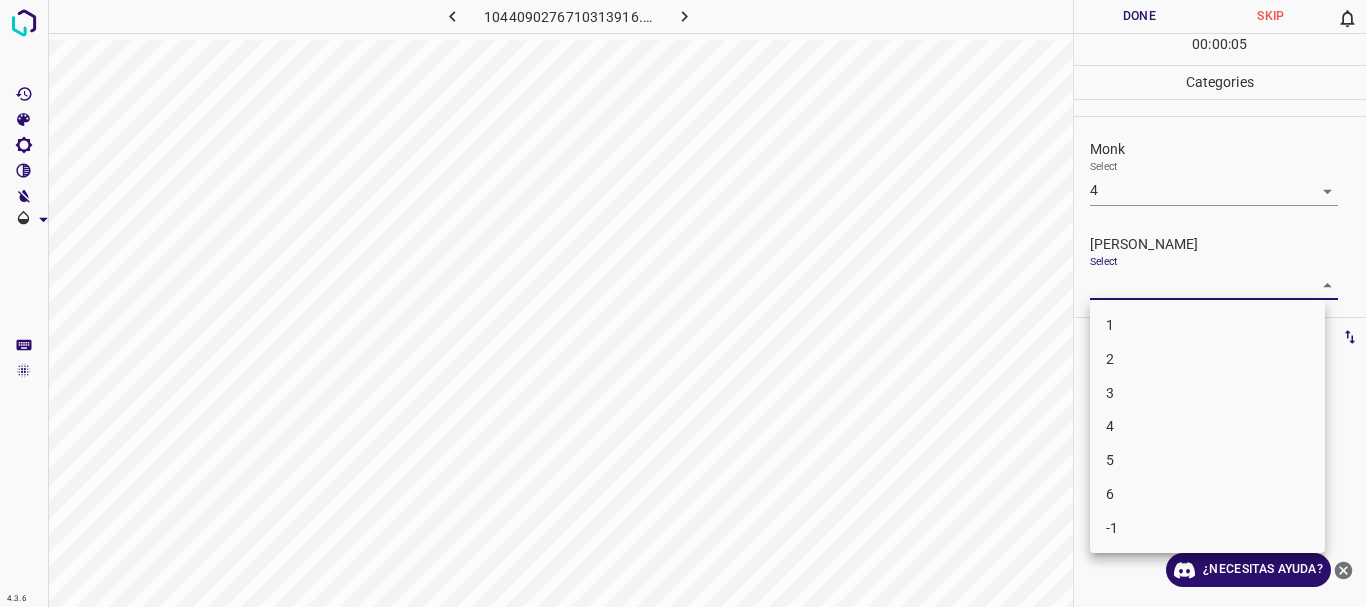 click on "3" at bounding box center (1207, 393) 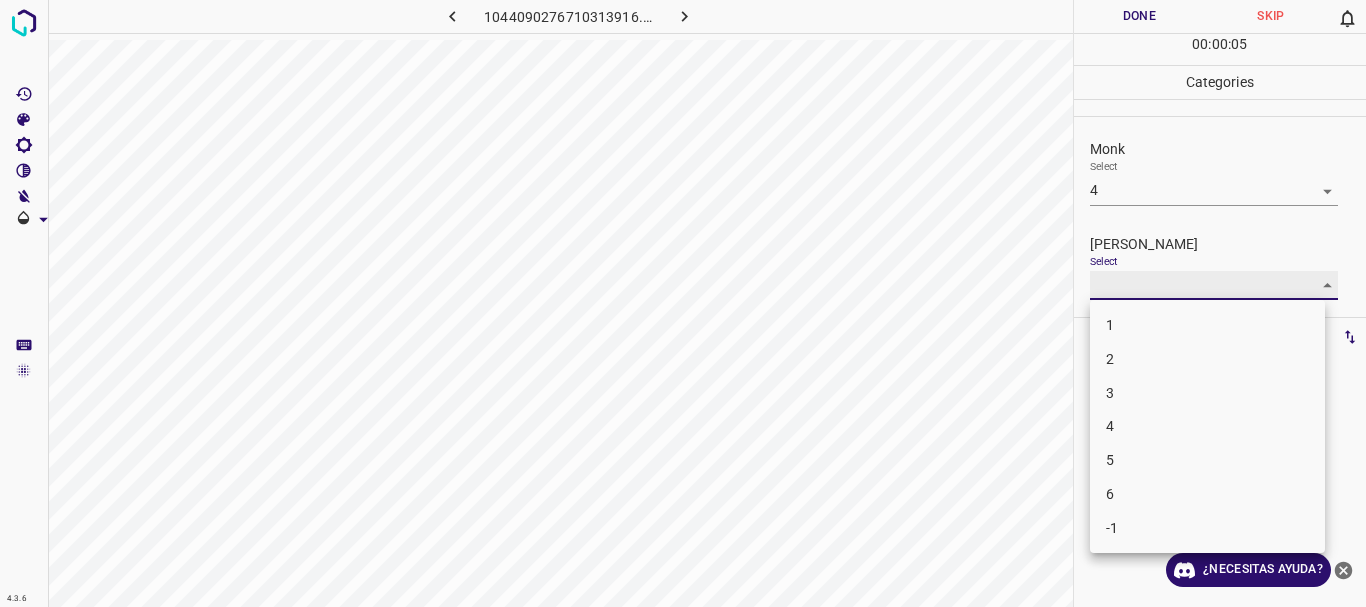 type on "3" 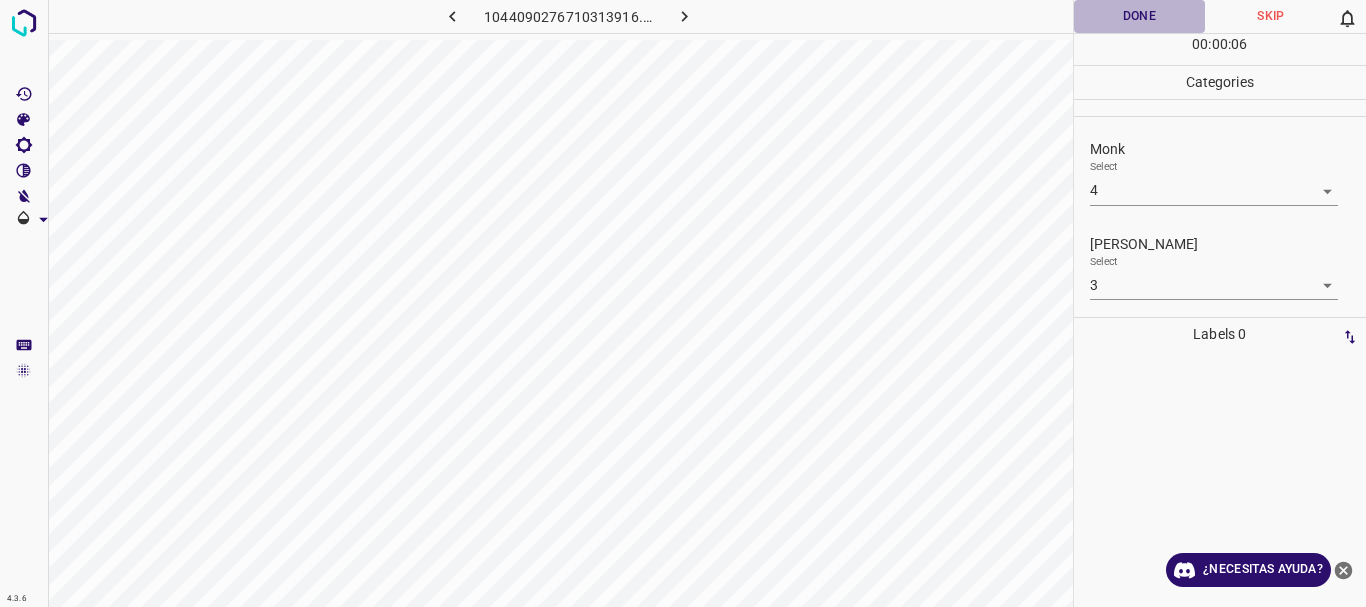 click on "Done" at bounding box center (1140, 16) 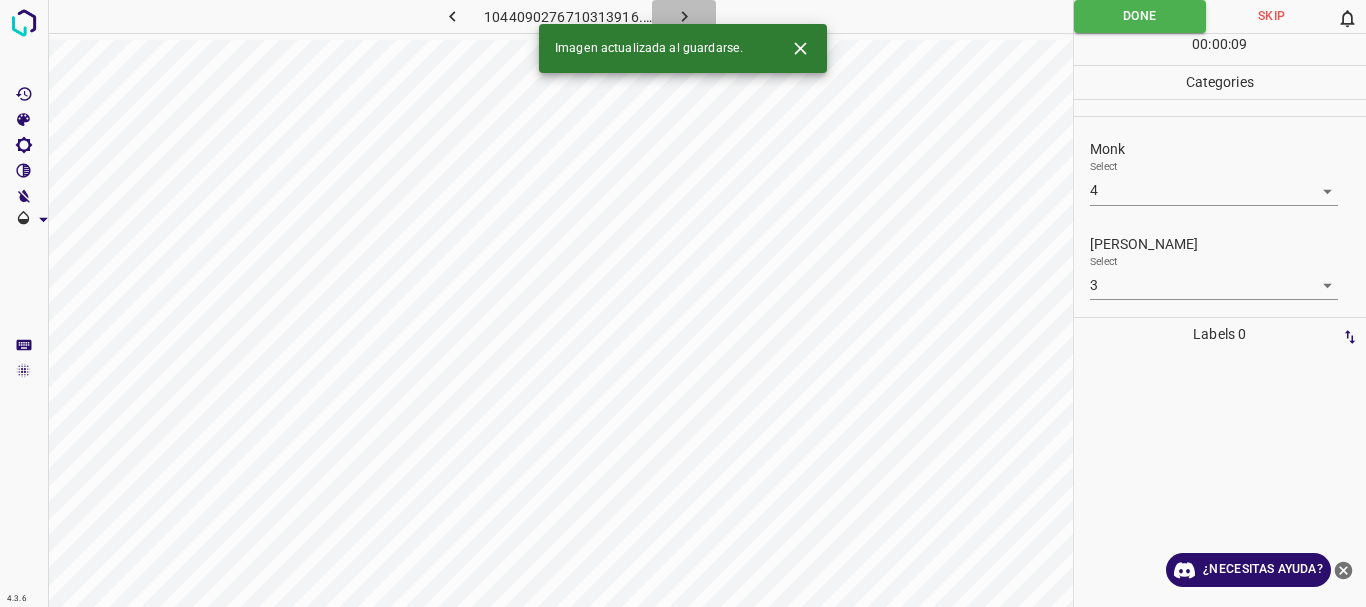 click 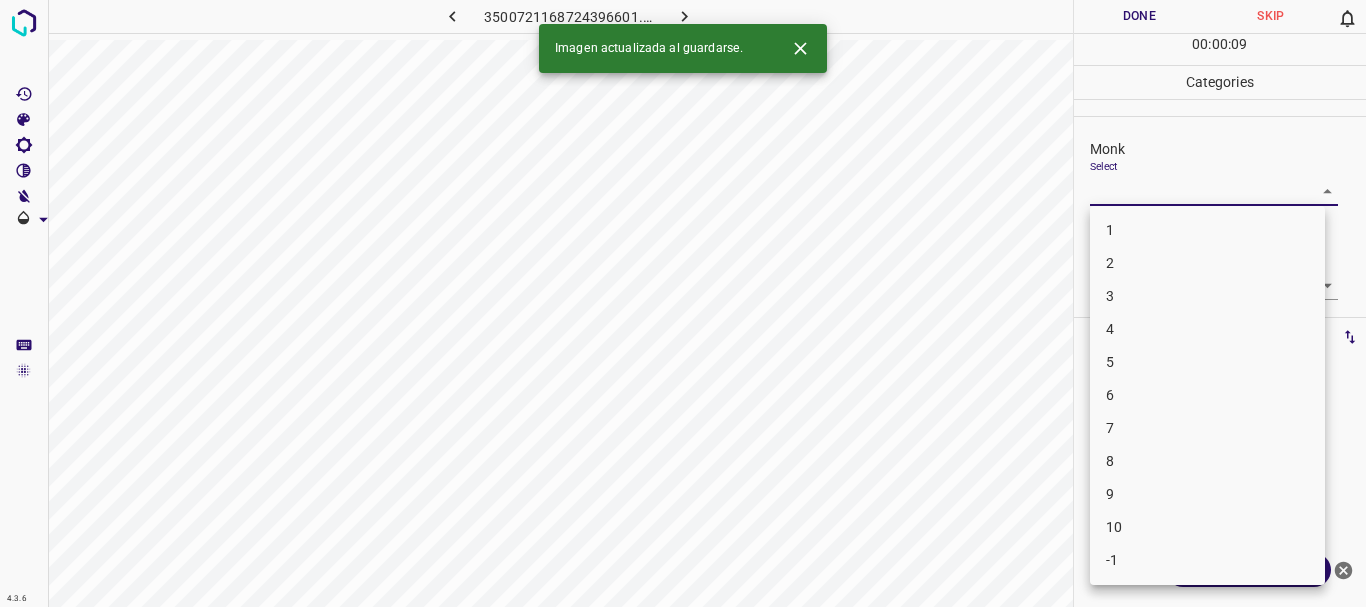 click on "4.3.6  3500721168724396601.png Done Skip 0 00   : 00   : 09   Categories Monk   Select ​  [PERSON_NAME]   Select ​ Labels   0 Categories 1 Monk 2  [PERSON_NAME] Tools Space Change between modes (Draw & Edit) I Auto labeling R Restore zoom M Zoom in N Zoom out Delete Delete selecte label Filters Z Restore filters X Saturation filter C Brightness filter V Contrast filter B Gray scale filter General O Download Imagen actualizada al guardarse. ¿Necesitas ayuda? Texto original Valora esta traducción Tu opinión servirá para ayudar a mejorar el Traductor de Google - Texto - Esconder - Borrar 1 2 3 4 5 6 7 8 9 10 -1" at bounding box center [683, 303] 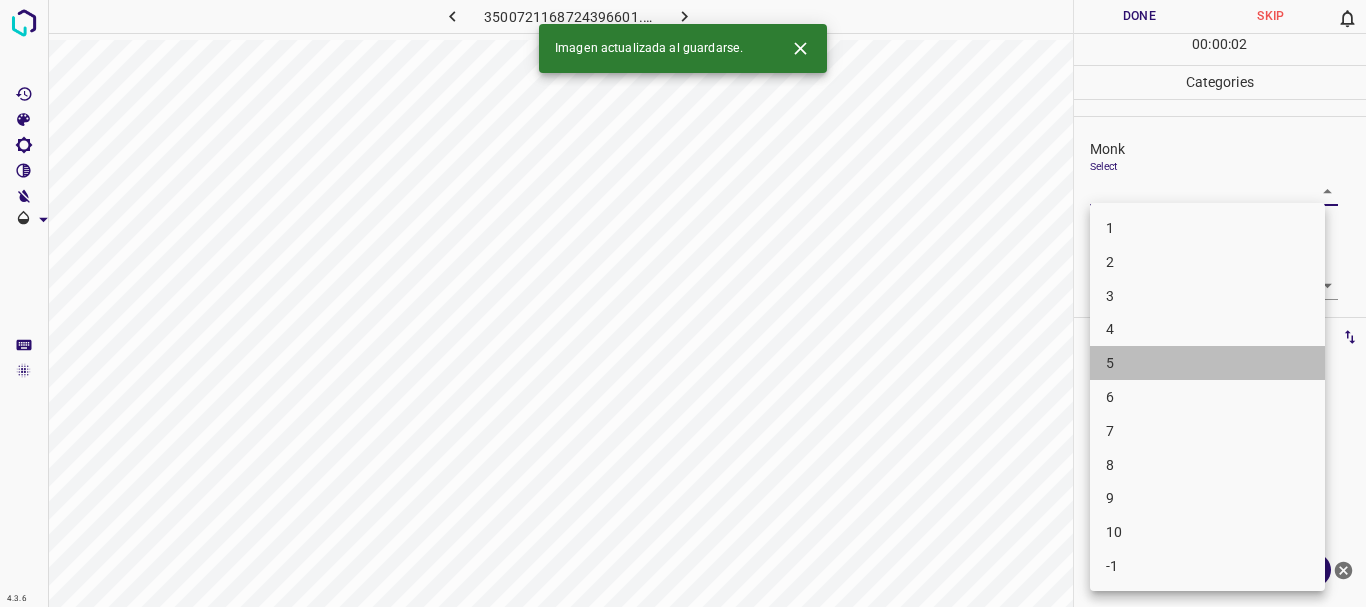click on "5" at bounding box center (1207, 363) 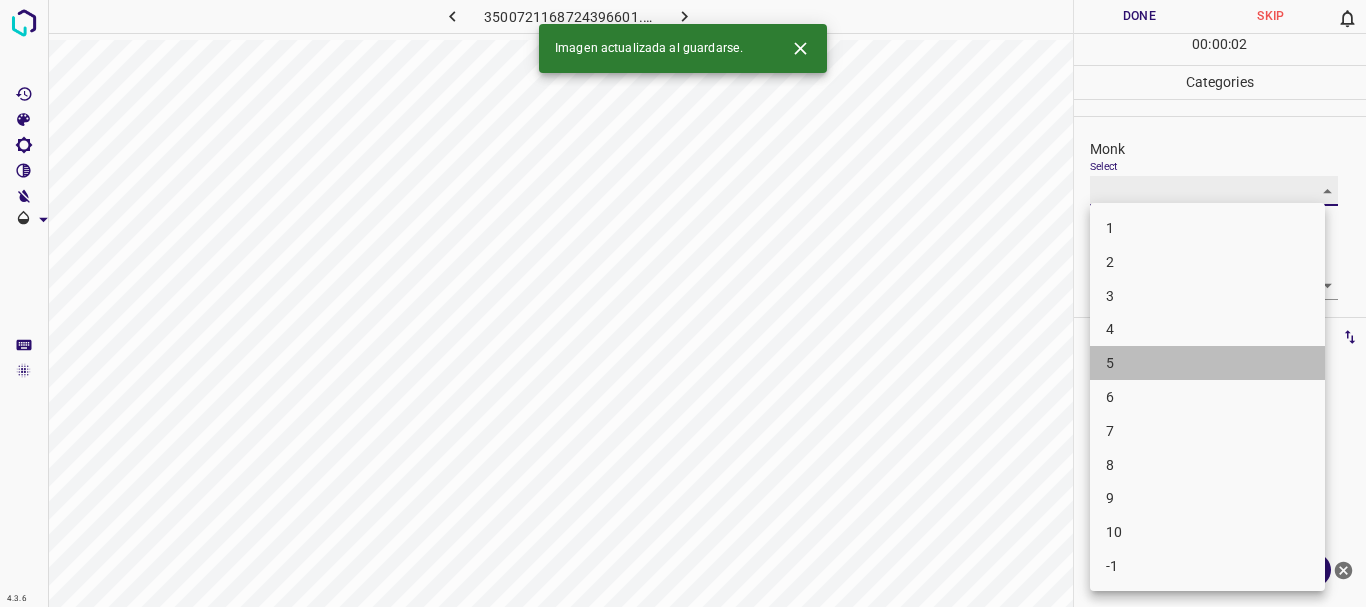 type on "5" 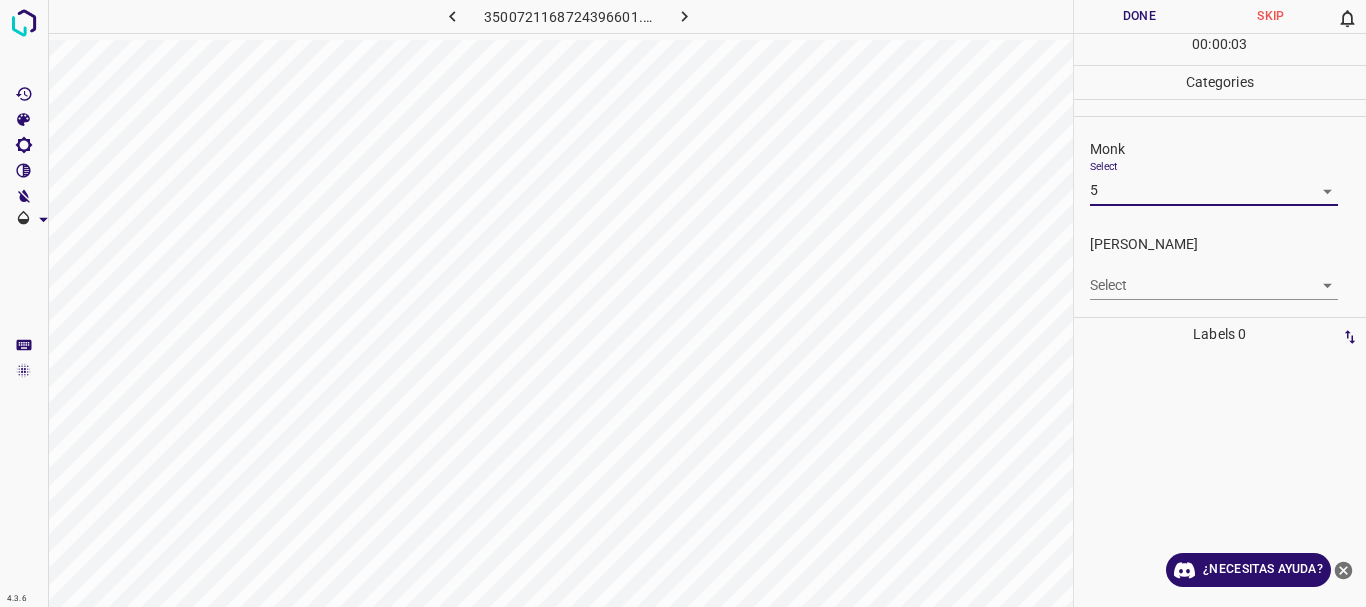 click on "4.3.6  3500721168724396601.png Done Skip 0 00   : 00   : 03   Categories Monk   Select 5 5  [PERSON_NAME]   Select ​ Labels   0 Categories 1 Monk 2  [PERSON_NAME] Tools Space Change between modes (Draw & Edit) I Auto labeling R Restore zoom M Zoom in N Zoom out Delete Delete selecte label Filters Z Restore filters X Saturation filter C Brightness filter V Contrast filter B Gray scale filter General O Download ¿Necesitas ayuda? Texto original Valora esta traducción Tu opinión servirá para ayudar a mejorar el Traductor de Google - Texto - Esconder - Borrar" at bounding box center [683, 303] 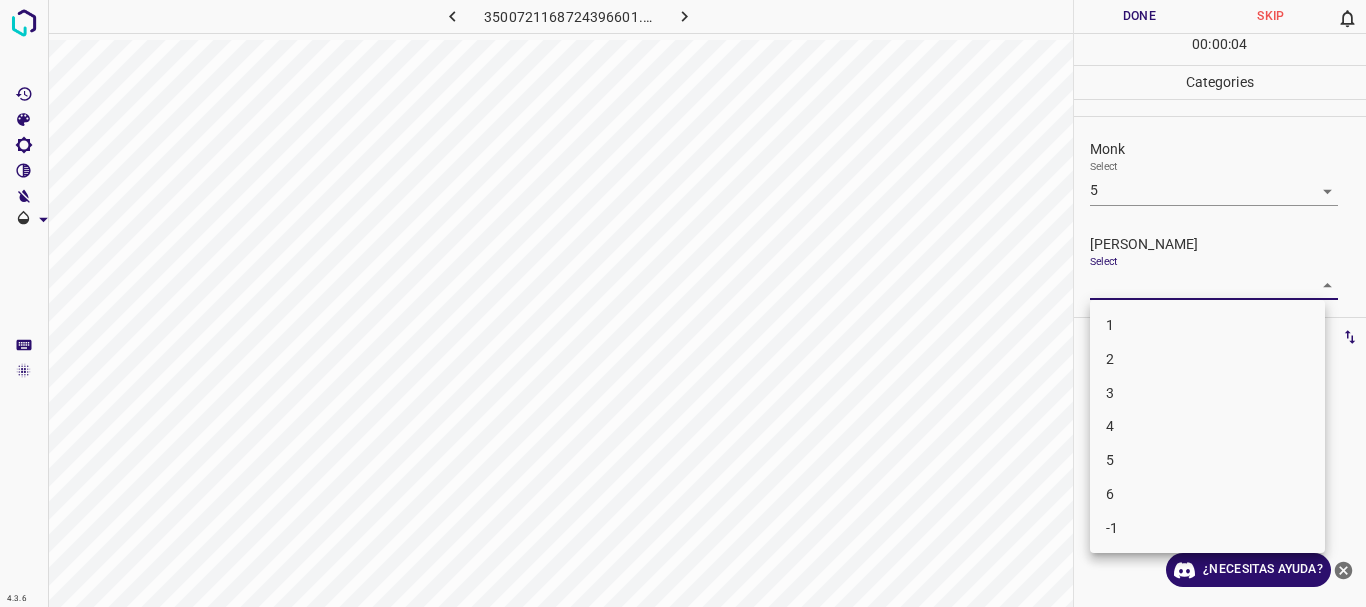 click on "3" at bounding box center [1207, 393] 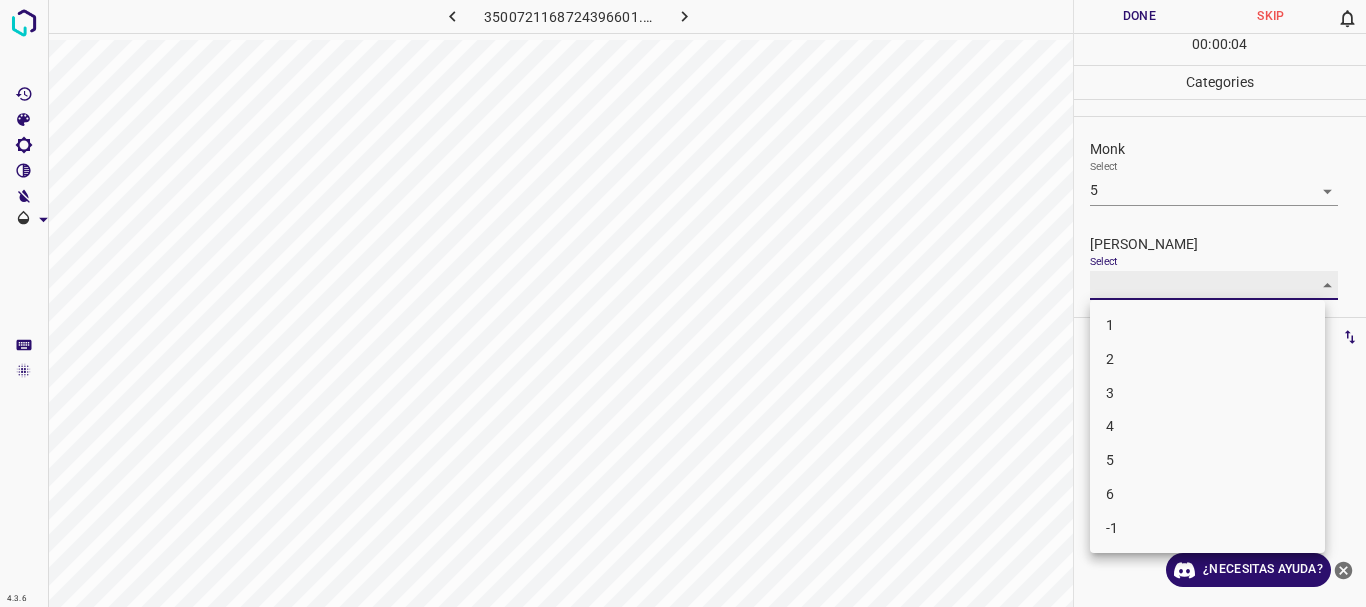 type on "3" 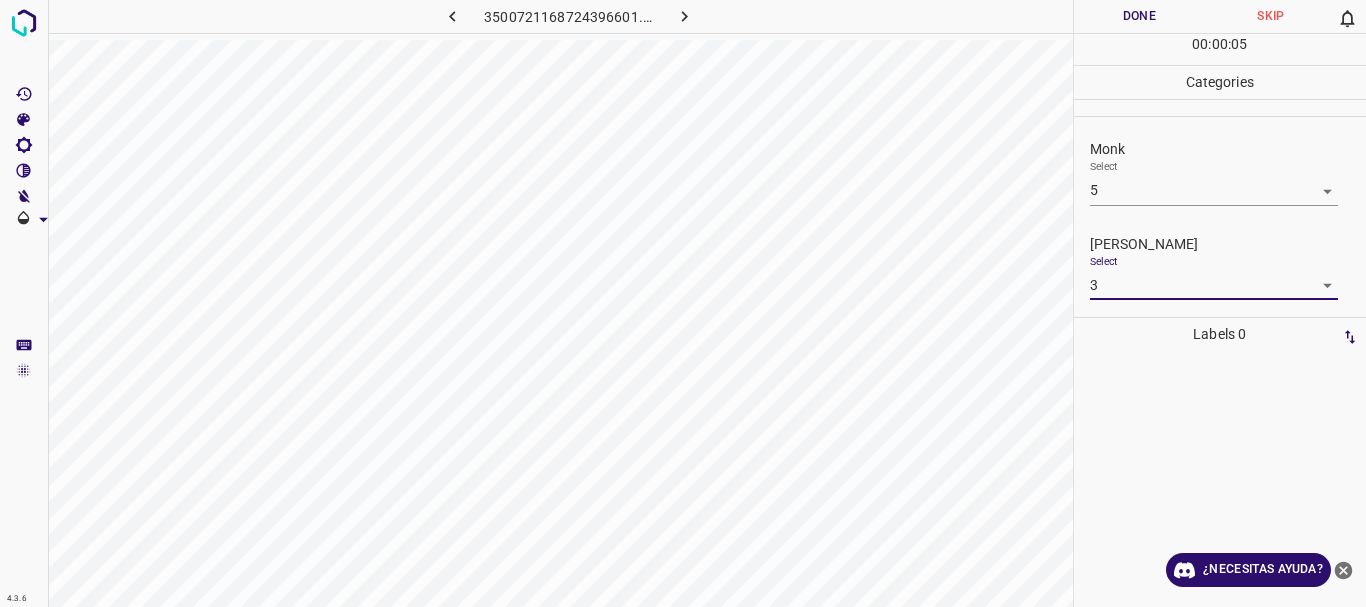 click on "Done" at bounding box center [1140, 16] 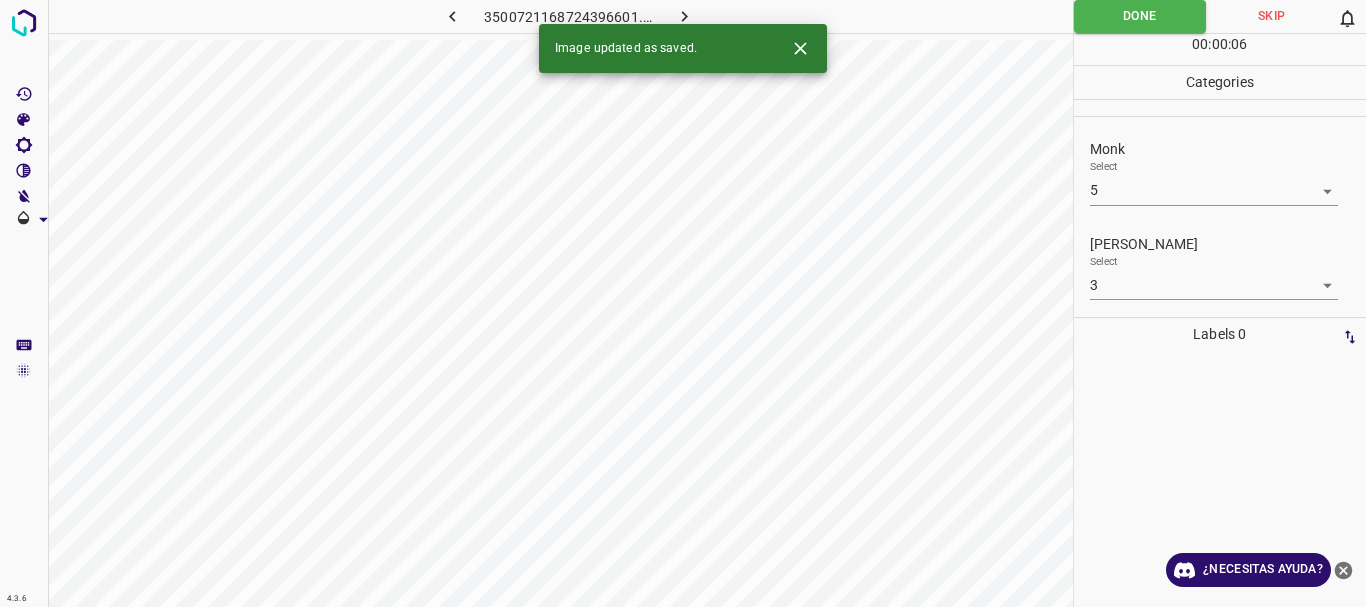 click 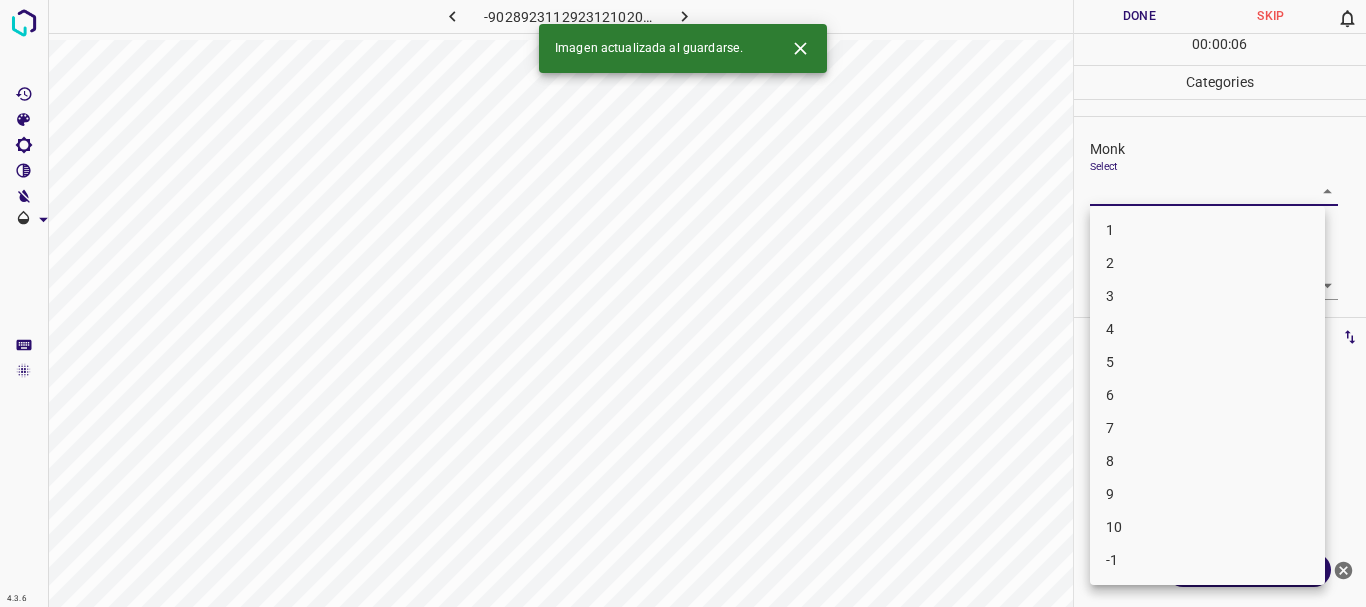 click on "4.3.6  -9028923112923121020.png Done Skip 0 00   : 00   : 06   Categories Monk   Select ​  [PERSON_NAME]   Select ​ Labels   0 Categories 1 Monk 2  [PERSON_NAME] Tools Space Change between modes (Draw & Edit) I Auto labeling R Restore zoom M Zoom in N Zoom out Delete Delete selecte label Filters Z Restore filters X Saturation filter C Brightness filter V Contrast filter B Gray scale filter General O Download Imagen actualizada al guardarse. ¿Necesitas ayuda? Texto original Valora esta traducción Tu opinión servirá para ayudar a mejorar el Traductor de Google - Texto - Esconder - Borrar 1 2 3 4 5 6 7 8 9 10 -1" at bounding box center [683, 303] 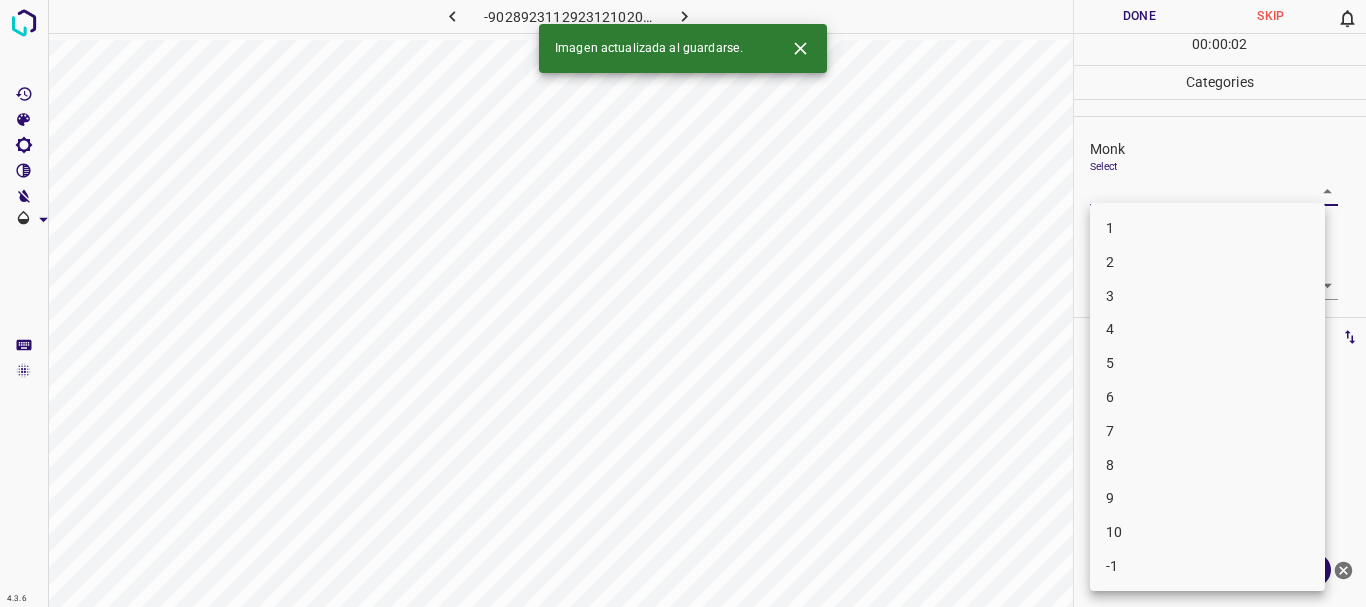 click on "3" at bounding box center (1207, 296) 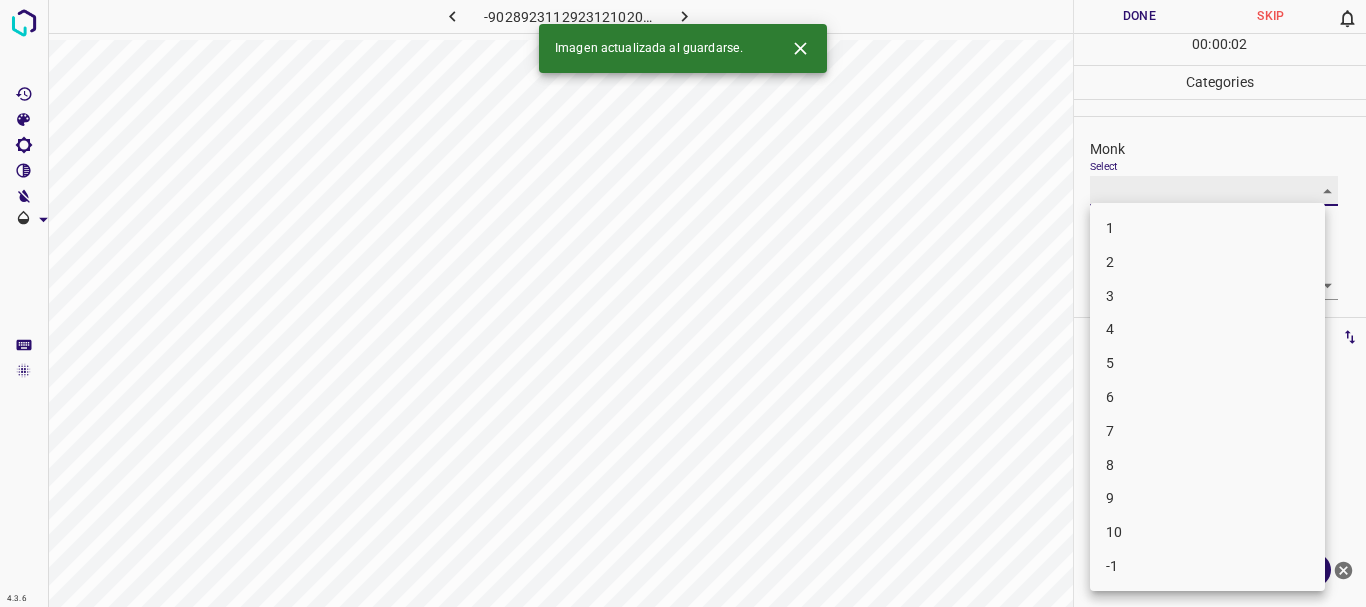 type on "3" 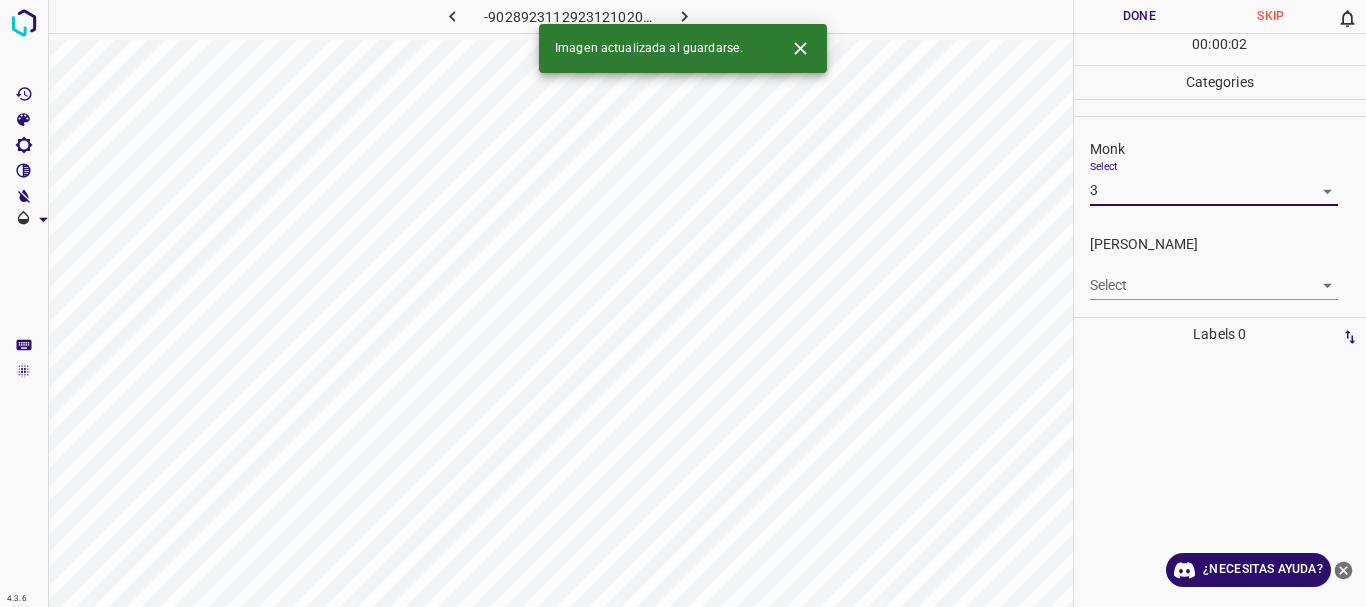 click on "4.3.6  -9028923112923121020.png Done Skip 0 00   : 00   : 02   Categories Monk   Select 3 3  [PERSON_NAME]   Select ​ Labels   0 Categories 1 Monk 2  [PERSON_NAME] Tools Space Change between modes (Draw & Edit) I Auto labeling R Restore zoom M Zoom in N Zoom out Delete Delete selecte label Filters Z Restore filters X Saturation filter C Brightness filter V Contrast filter B Gray scale filter General O Download Imagen actualizada al guardarse. ¿Necesitas ayuda? Texto original Valora esta traducción Tu opinión servirá para ayudar a mejorar el Traductor de Google - Texto - Esconder - Borrar 1 2 3 4 5 6 7 8 9 10 -1" at bounding box center (683, 303) 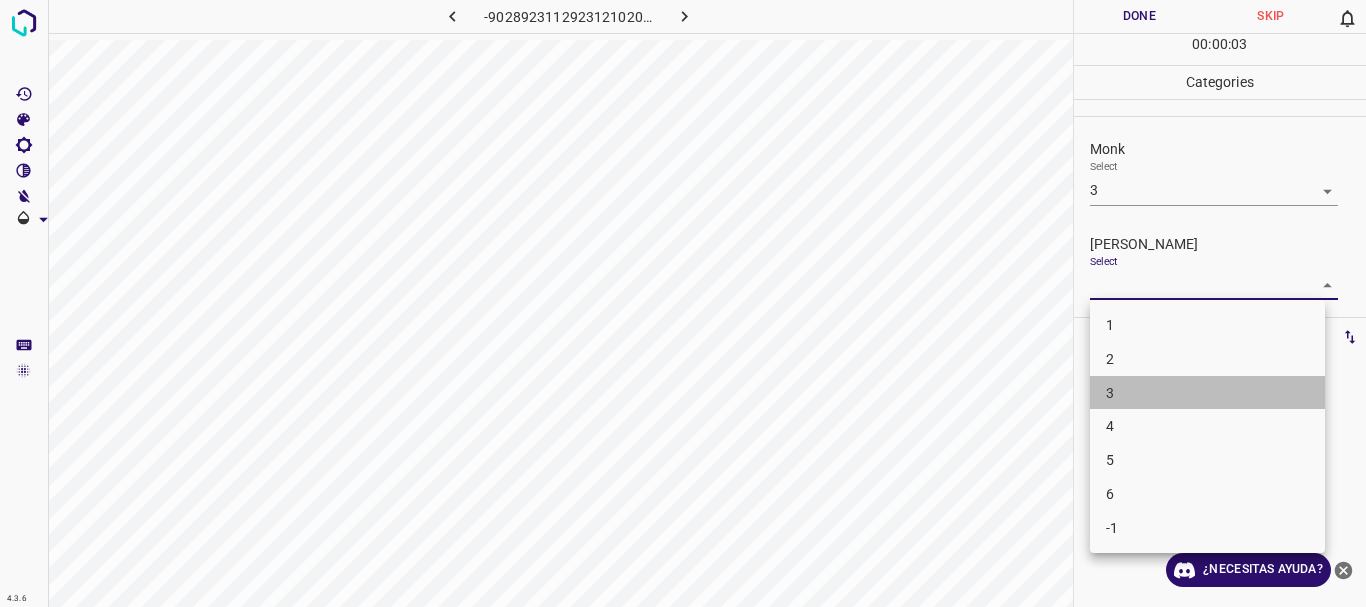 click on "3" at bounding box center [1207, 393] 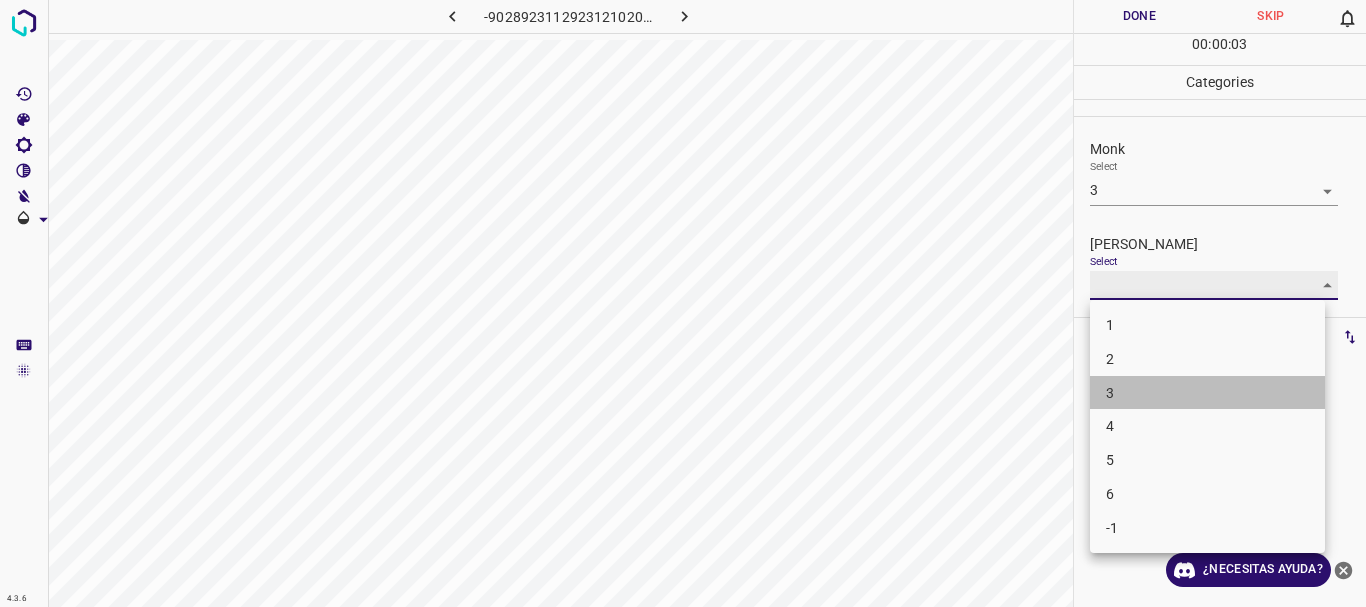 type on "3" 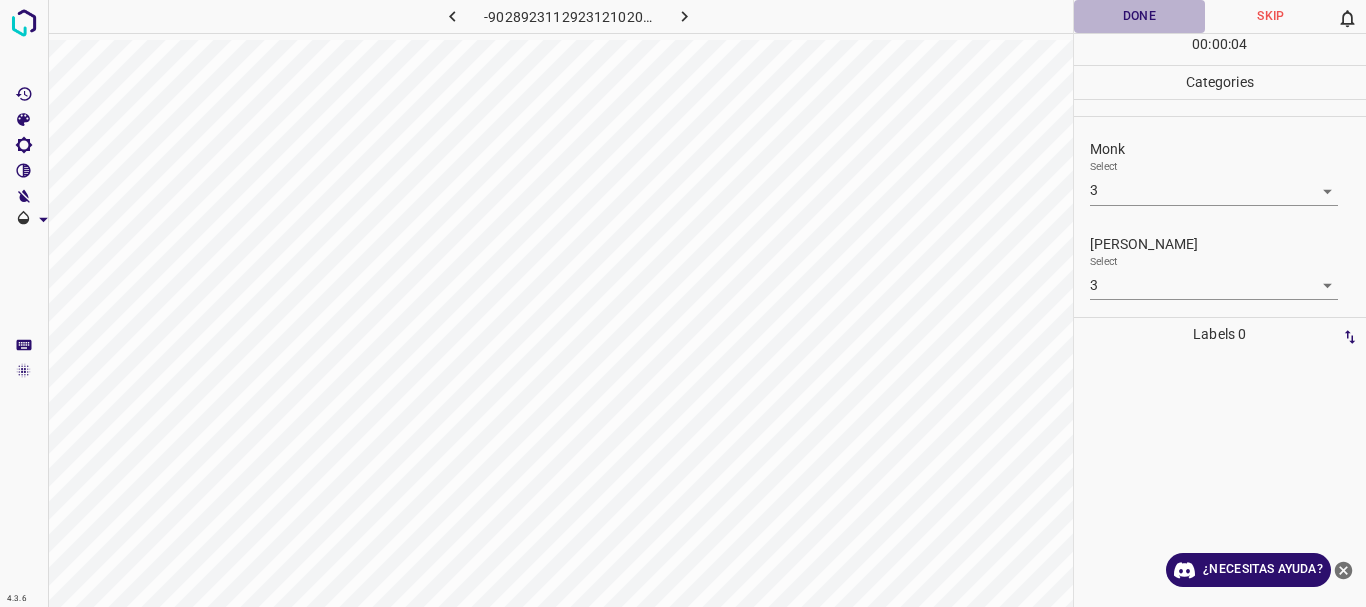 click on "Done" at bounding box center (1140, 16) 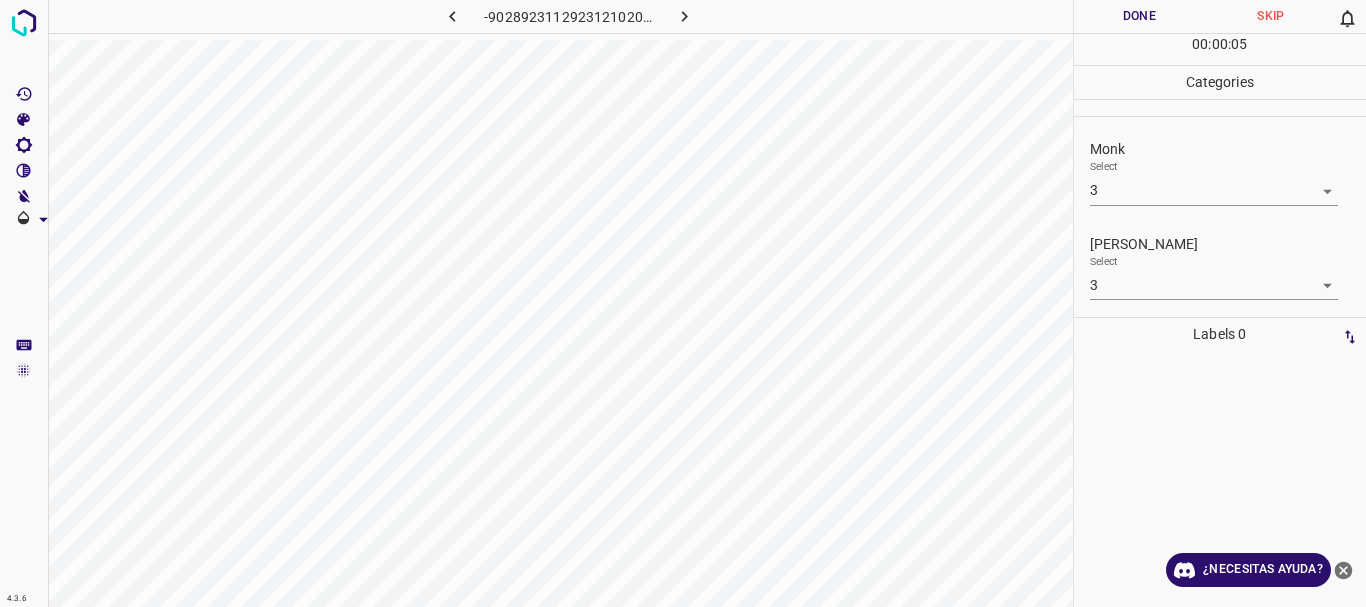 click 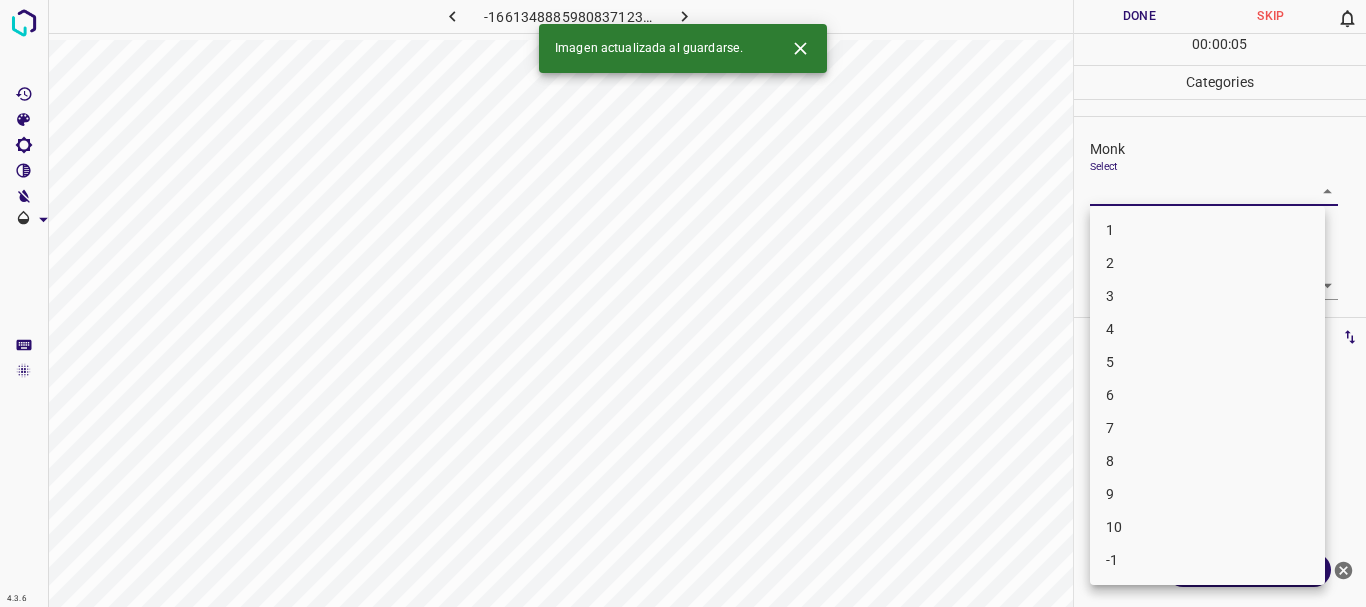click on "4.3.6  -1661348885980837123.png Done Skip 0 00   : 00   : 05   Categories Monk   Select ​  [PERSON_NAME]   Select ​ Labels   0 Categories 1 Monk 2  [PERSON_NAME] Tools Space Change between modes (Draw & Edit) I Auto labeling R Restore zoom M Zoom in N Zoom out Delete Delete selecte label Filters Z Restore filters X Saturation filter C Brightness filter V Contrast filter B Gray scale filter General O Download Imagen actualizada al guardarse. ¿Necesitas ayuda? Texto original Valora esta traducción Tu opinión servirá para ayudar a mejorar el Traductor de Google - Texto - Esconder - Borrar 1 2 3 4 5 6 7 8 9 10 -1" at bounding box center (683, 303) 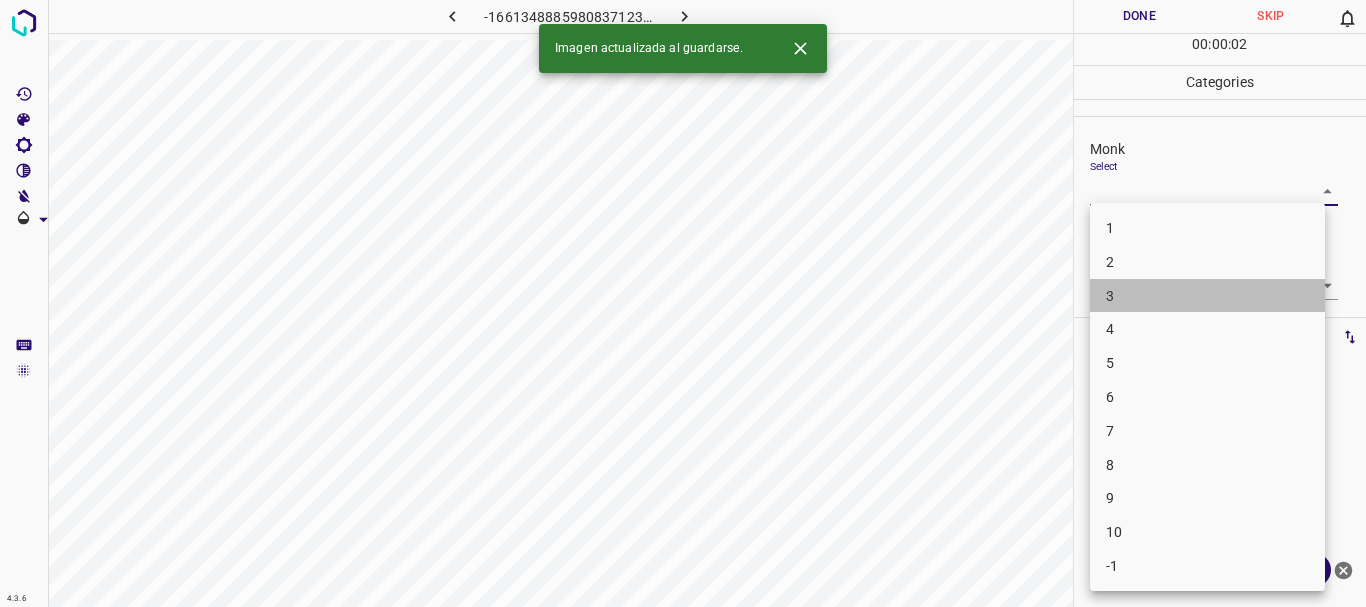 click on "3" at bounding box center (1207, 296) 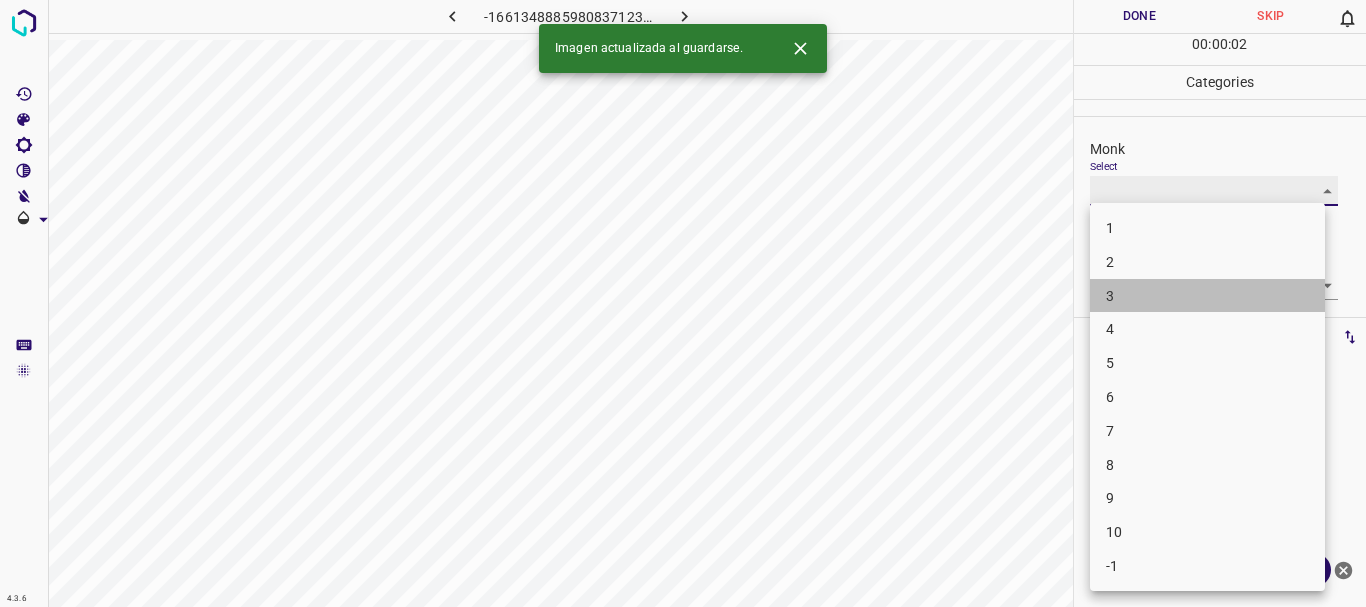 type on "3" 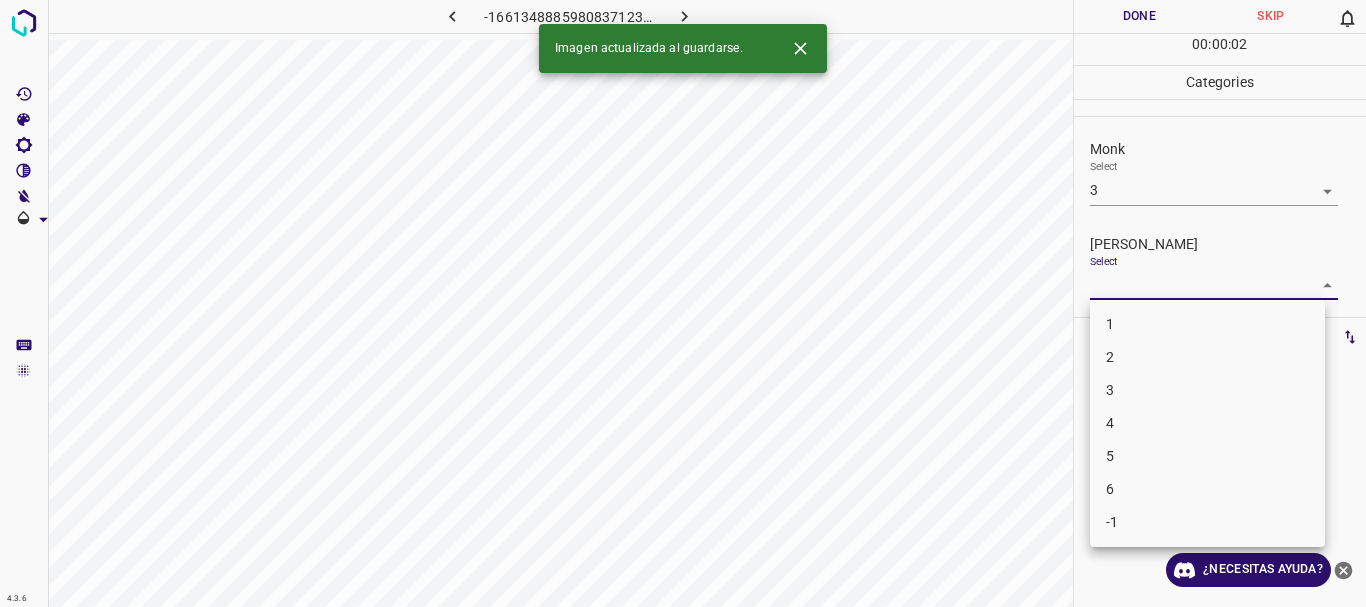click on "4.3.6  -1661348885980837123.png Done Skip 0 00   : 00   : 02   Categories Monk   Select 3 3  [PERSON_NAME]   Select ​ Labels   0 Categories 1 Monk 2  [PERSON_NAME] Tools Space Change between modes (Draw & Edit) I Auto labeling R Restore zoom M Zoom in N Zoom out Delete Delete selecte label Filters Z Restore filters X Saturation filter C Brightness filter V Contrast filter B Gray scale filter General O Download Imagen actualizada al guardarse. ¿Necesitas ayuda? Texto original Valora esta traducción Tu opinión servirá para ayudar a mejorar el Traductor de Google - Texto - Esconder - Borrar 1 2 3 4 5 6 -1" at bounding box center [683, 303] 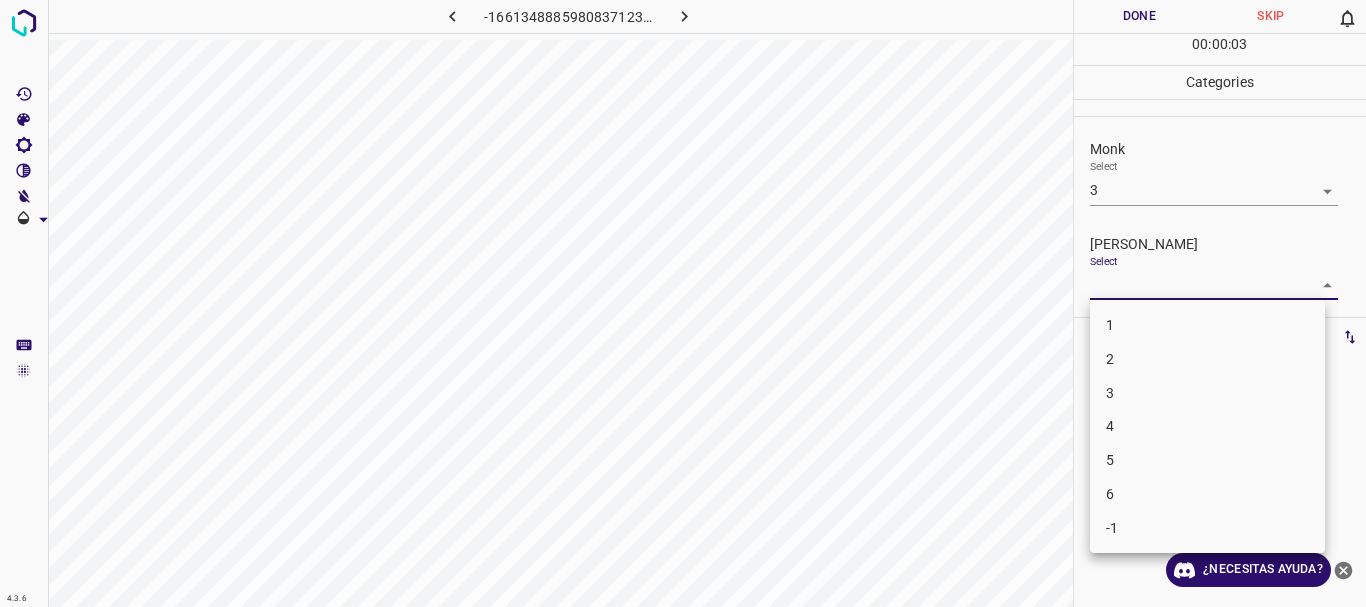 click on "1" at bounding box center [1207, 325] 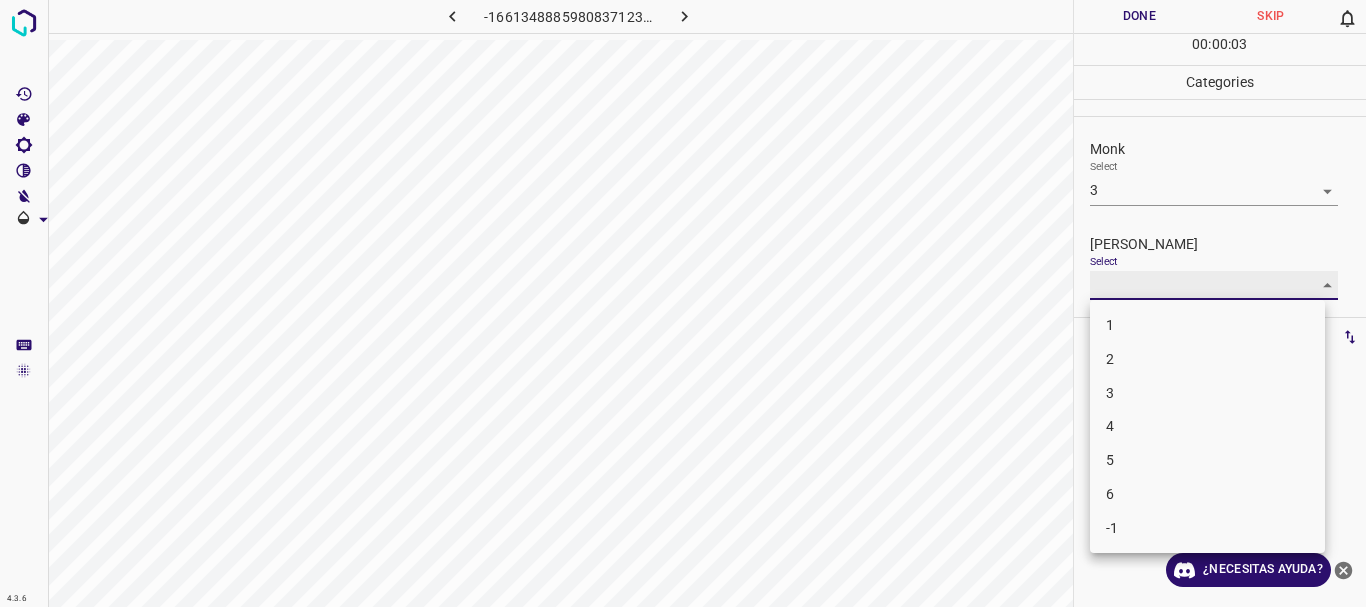 type on "1" 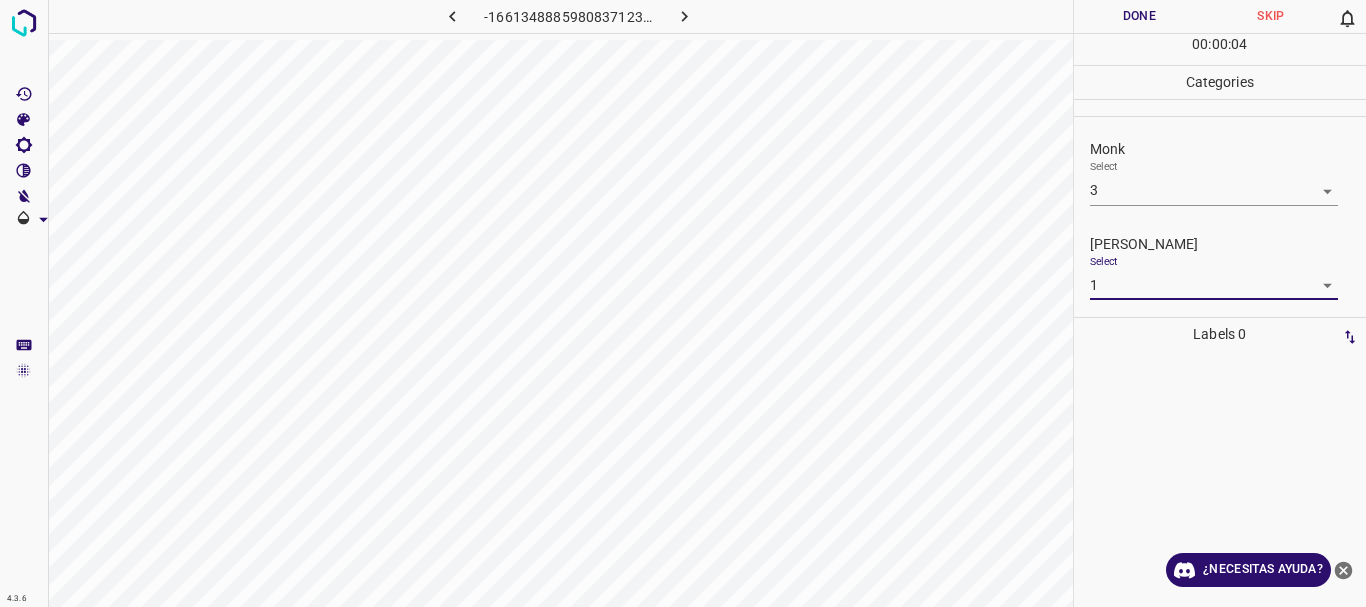click on "Done" at bounding box center (1140, 16) 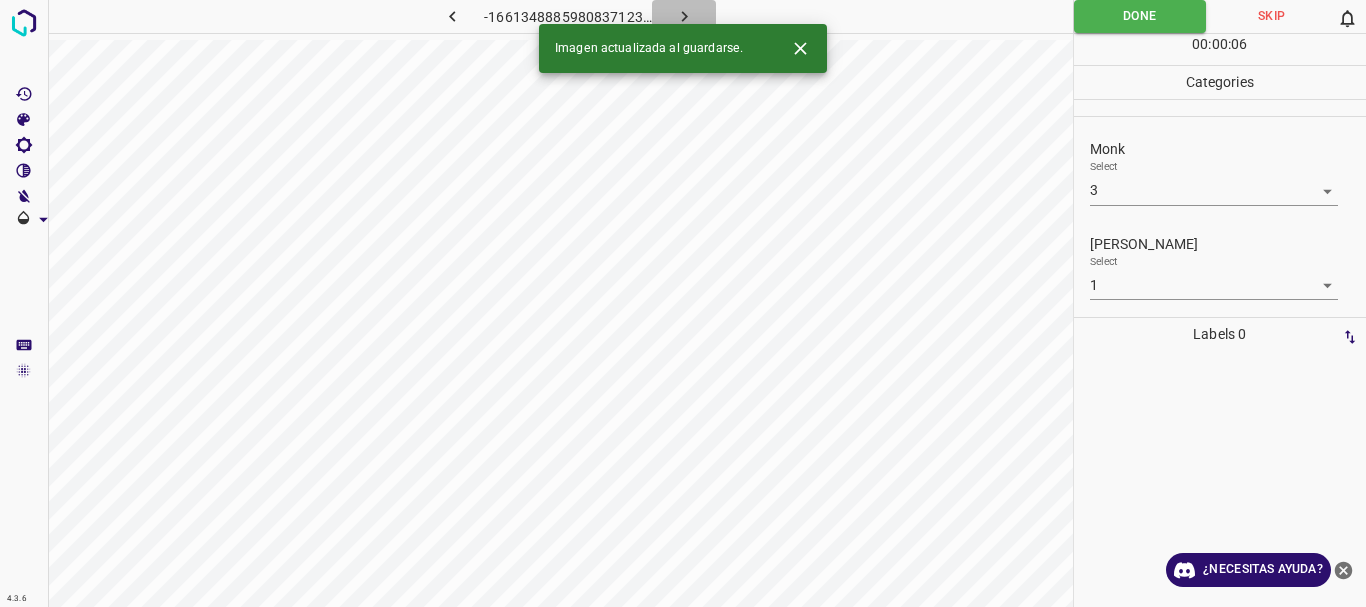 click 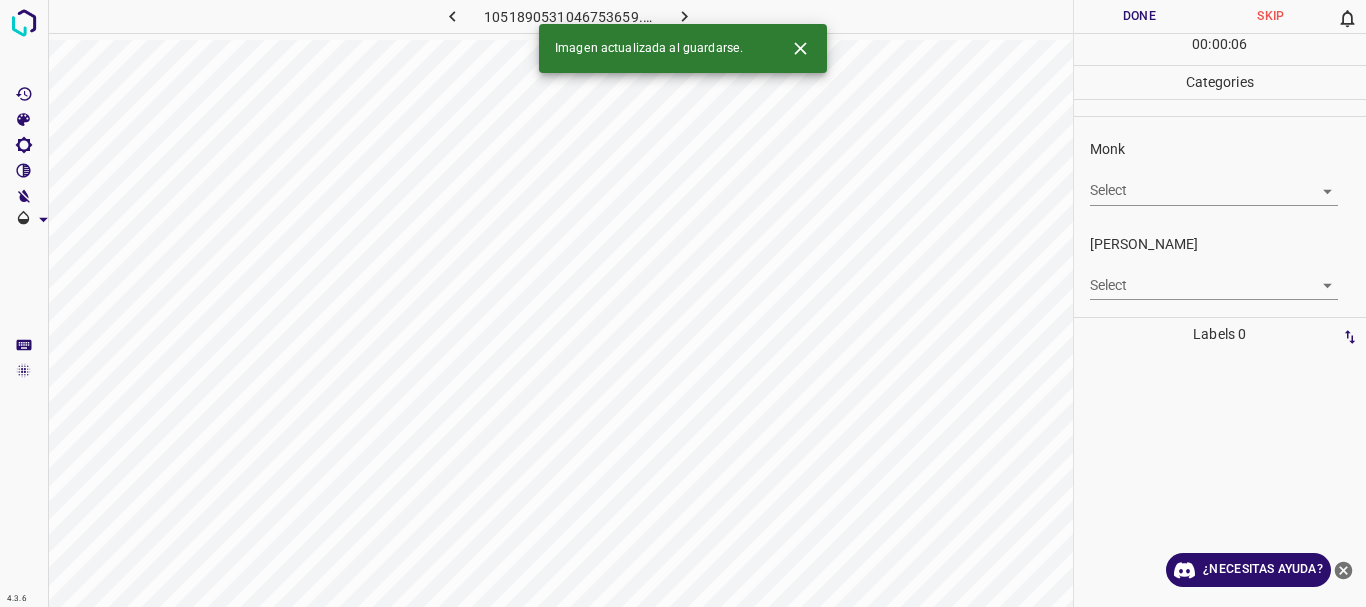 click on "4.3.6  1051890531046753659.png Done Skip 0 00   : 00   : 06   Categories Monk   Select ​  [PERSON_NAME]   Select ​ Labels   0 Categories 1 Monk 2  [PERSON_NAME] Tools Space Change between modes (Draw & Edit) I Auto labeling R Restore zoom M Zoom in N Zoom out Delete Delete selecte label Filters Z Restore filters X Saturation filter C Brightness filter V Contrast filter B Gray scale filter General O Download Imagen actualizada al guardarse. ¿Necesitas ayuda? Texto original Valora esta traducción Tu opinión servirá para ayudar a mejorar el Traductor de Google - Texto - Esconder - Borrar" at bounding box center [683, 303] 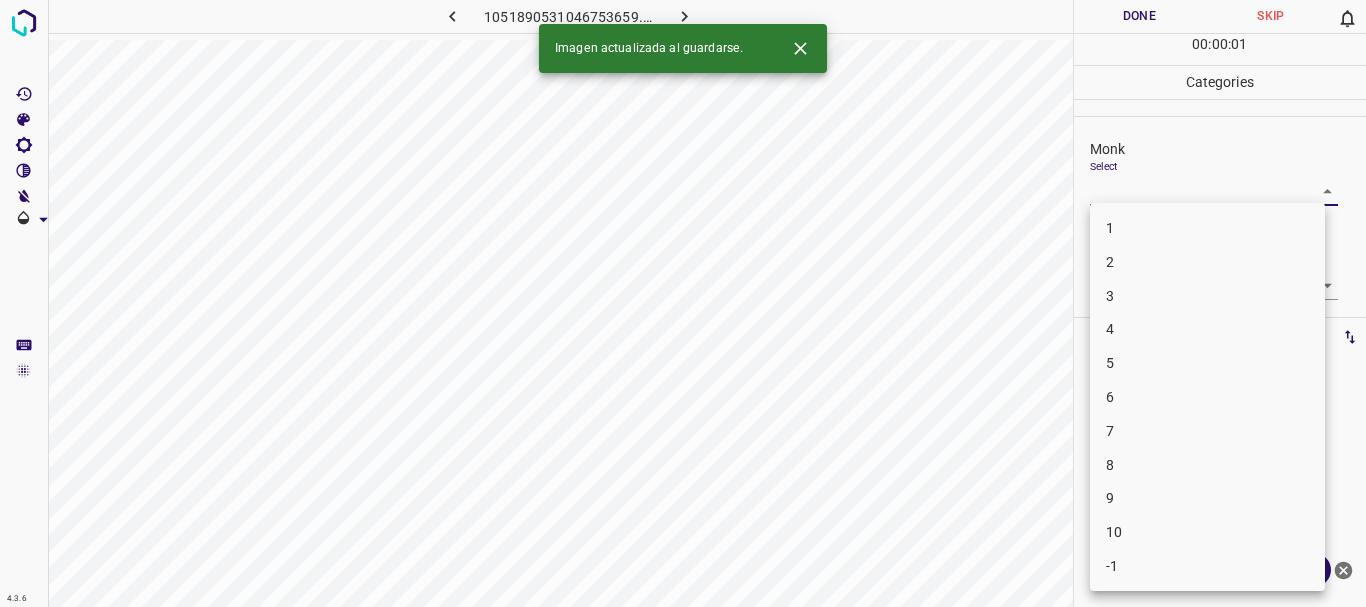 click on "4" at bounding box center [1207, 329] 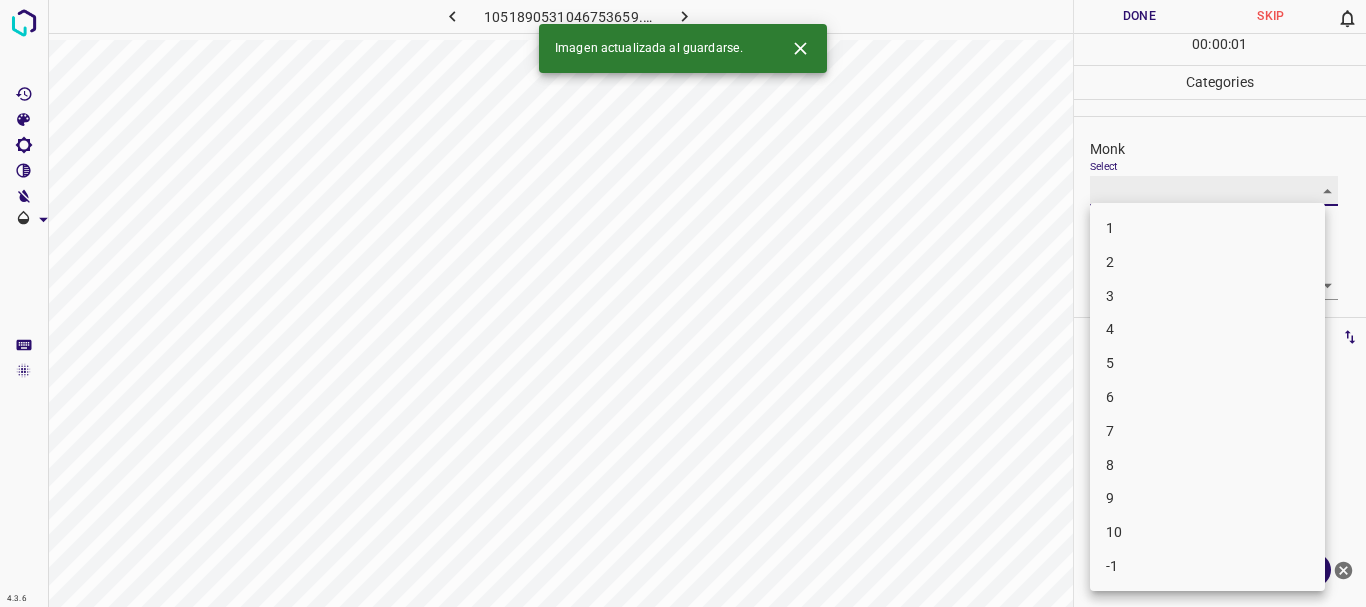 type on "4" 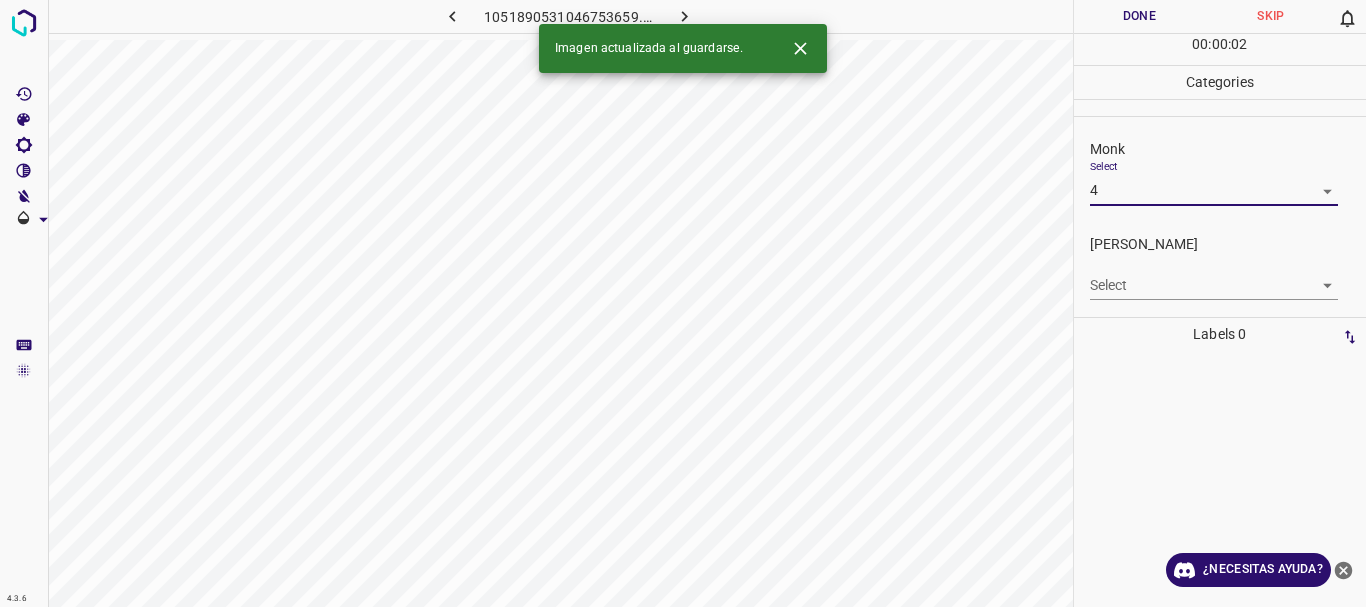 click on "4.3.6  1051890531046753659.png Done Skip 0 00   : 00   : 02   Categories Monk   Select 4 4  [PERSON_NAME]   Select ​ Labels   0 Categories 1 Monk 2  [PERSON_NAME] Tools Space Change between modes (Draw & Edit) I Auto labeling R Restore zoom M Zoom in N Zoom out Delete Delete selecte label Filters Z Restore filters X Saturation filter C Brightness filter V Contrast filter B Gray scale filter General O Download Imagen actualizada al guardarse. ¿Necesitas ayuda? Texto original Valora esta traducción Tu opinión servirá para ayudar a mejorar el Traductor de Google - Texto - Esconder - Borrar" at bounding box center (683, 303) 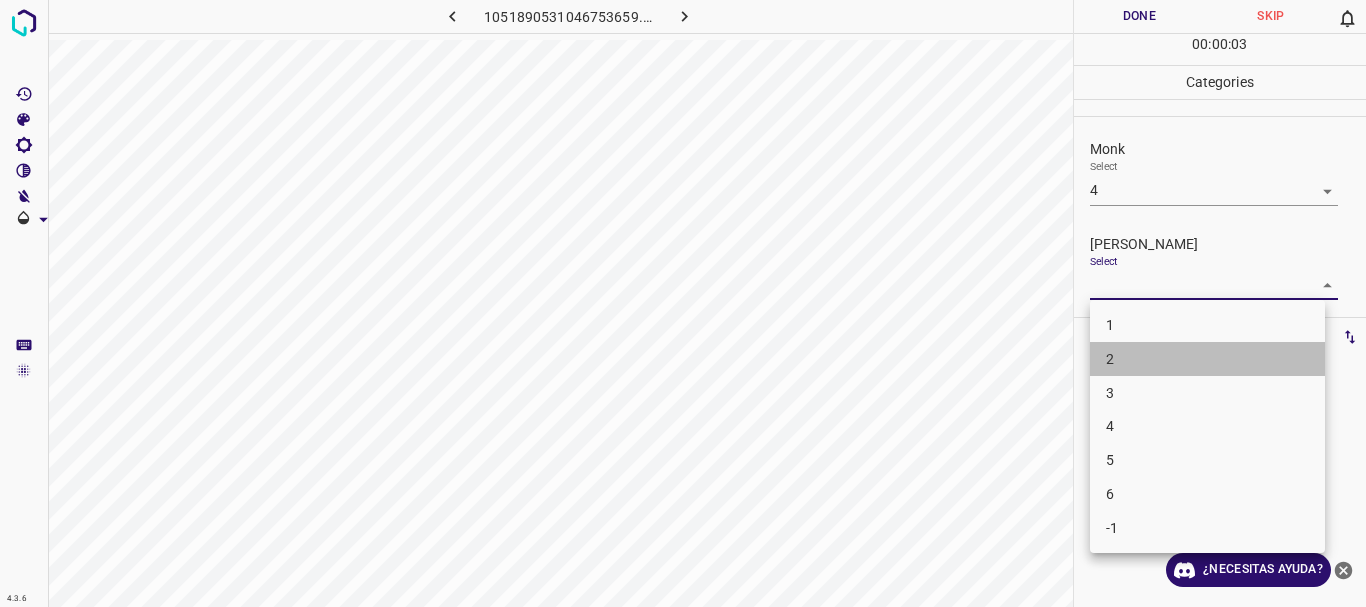 click on "2" at bounding box center (1207, 359) 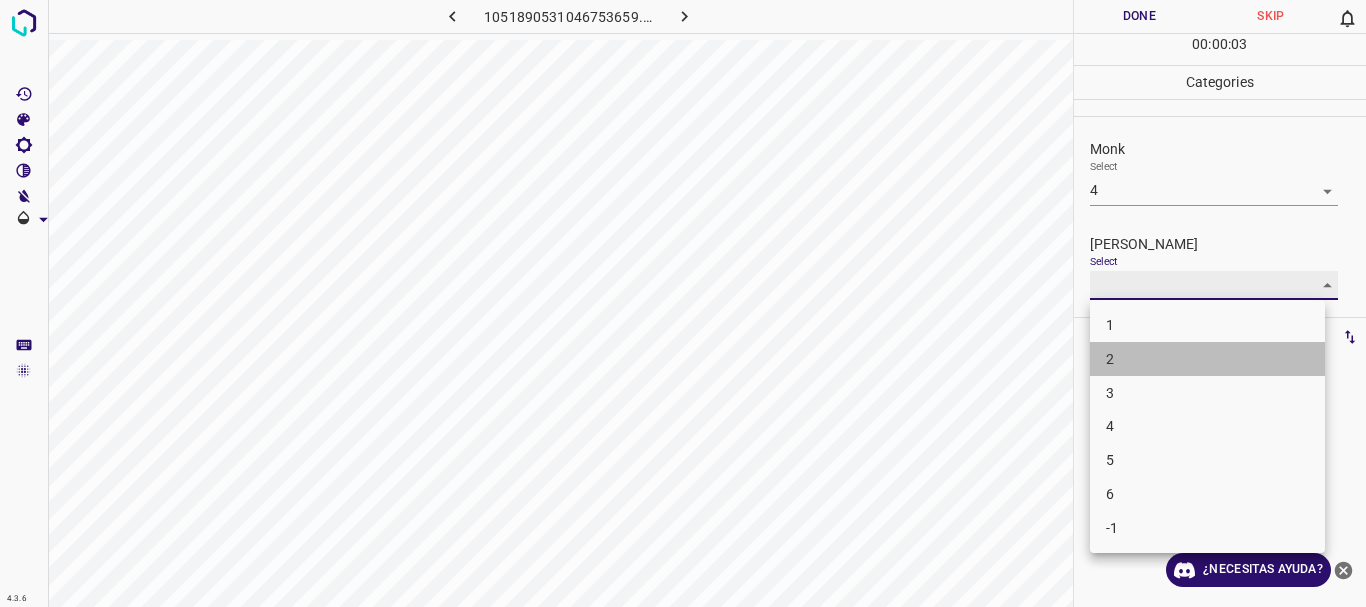 type on "2" 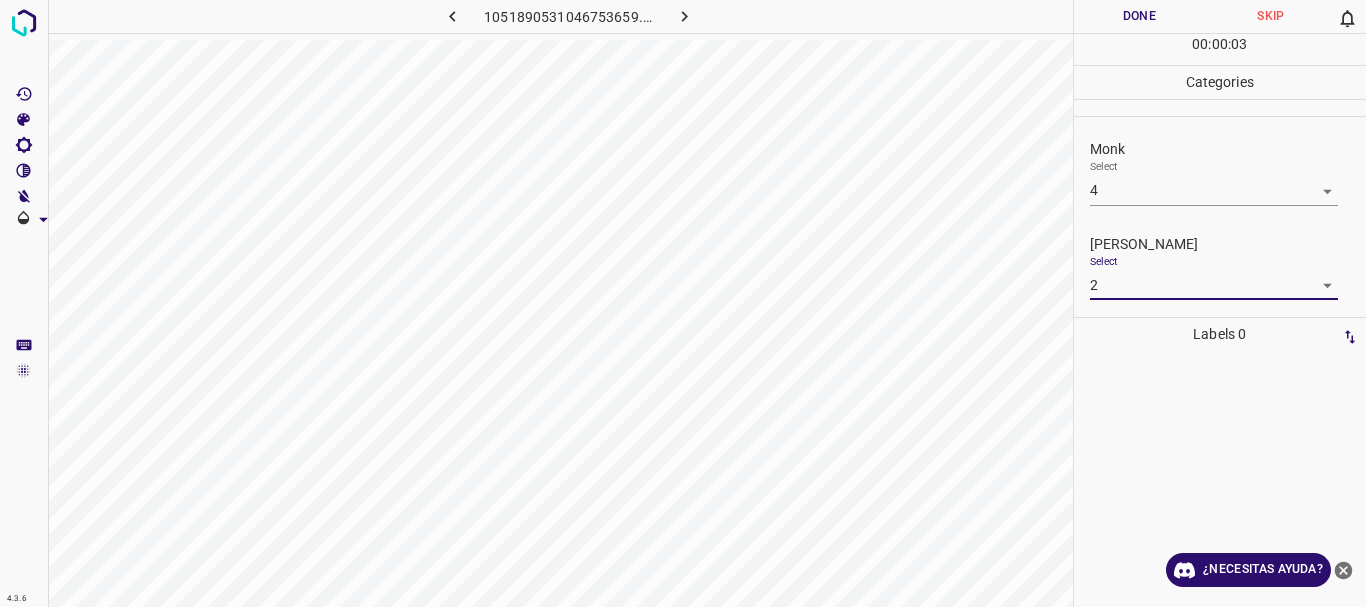 click on "Done" at bounding box center [1140, 16] 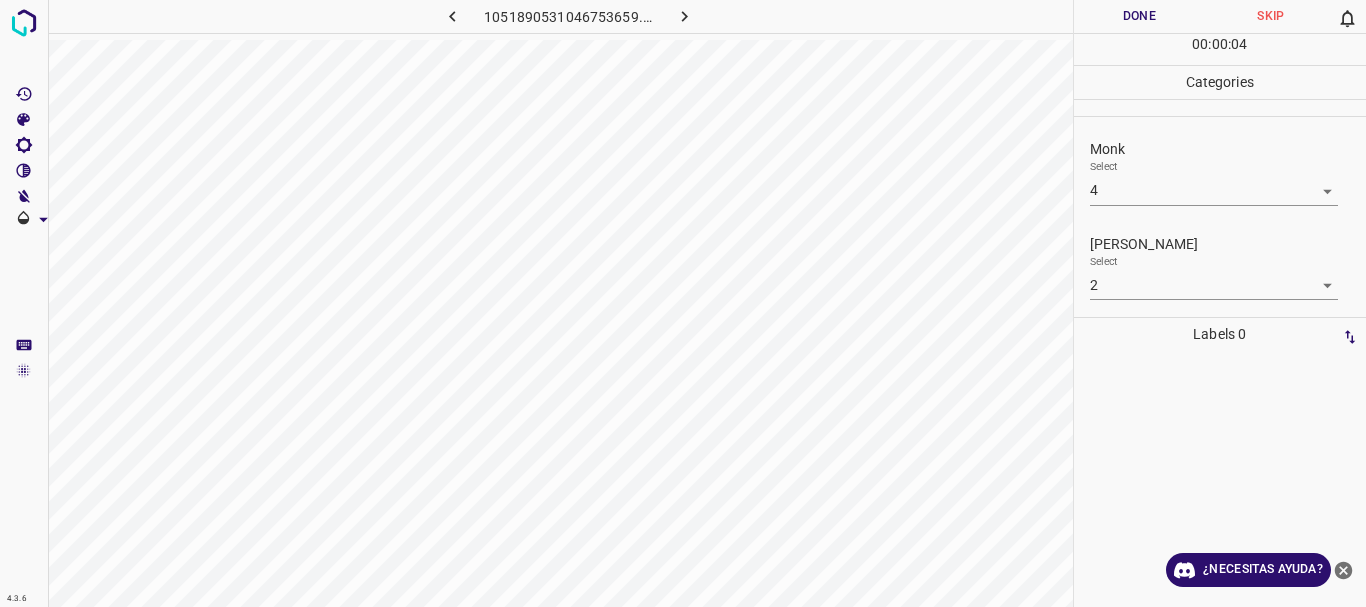 click 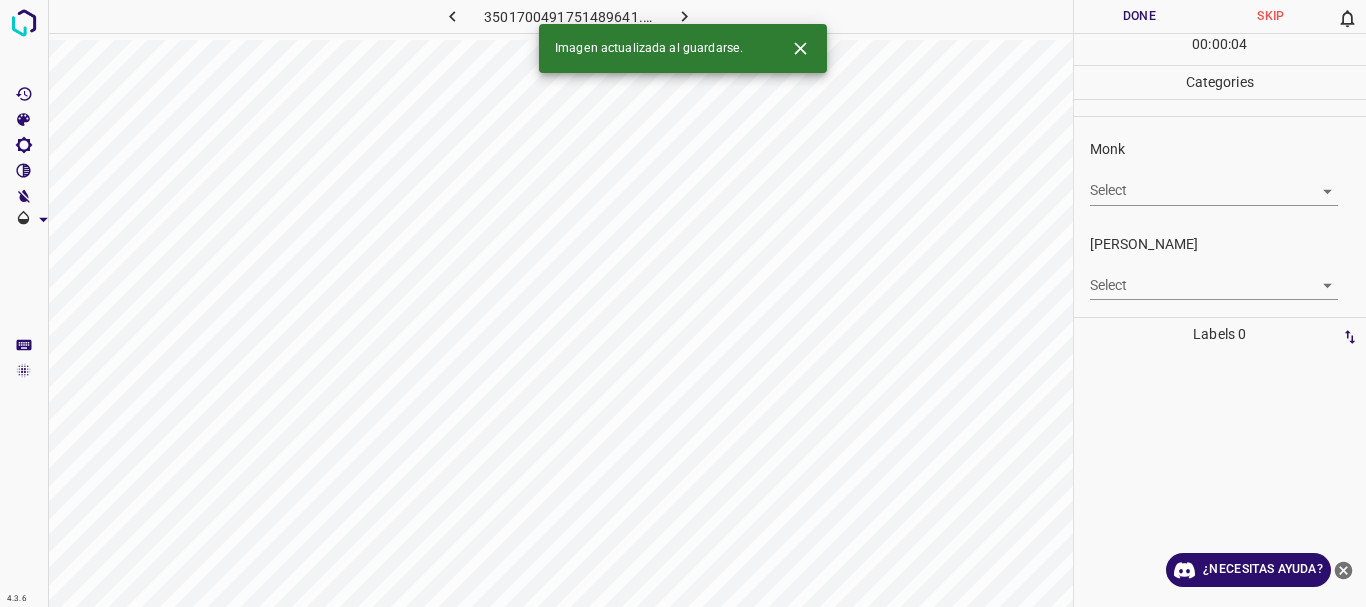 click on "4.3.6  3501700491751489641.png Done Skip 0 00   : 00   : 04   Categories Monk   Select ​  [PERSON_NAME]   Select ​ Labels   0 Categories 1 Monk 2  [PERSON_NAME] Tools Space Change between modes (Draw & Edit) I Auto labeling R Restore zoom M Zoom in N Zoom out Delete Delete selecte label Filters Z Restore filters X Saturation filter C Brightness filter V Contrast filter B Gray scale filter General O Download Imagen actualizada al guardarse. ¿Necesitas ayuda? Texto original Valora esta traducción Tu opinión servirá para ayudar a mejorar el Traductor de Google - Texto - Esconder - Borrar" at bounding box center (683, 303) 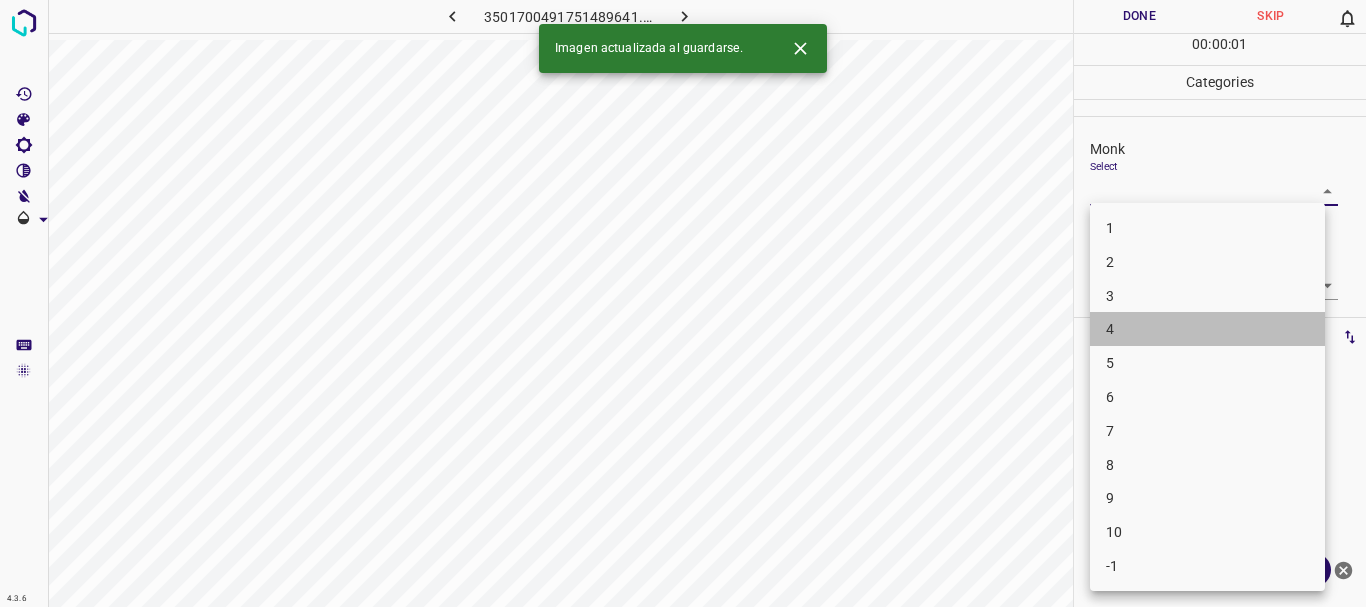 click on "4" at bounding box center (1207, 329) 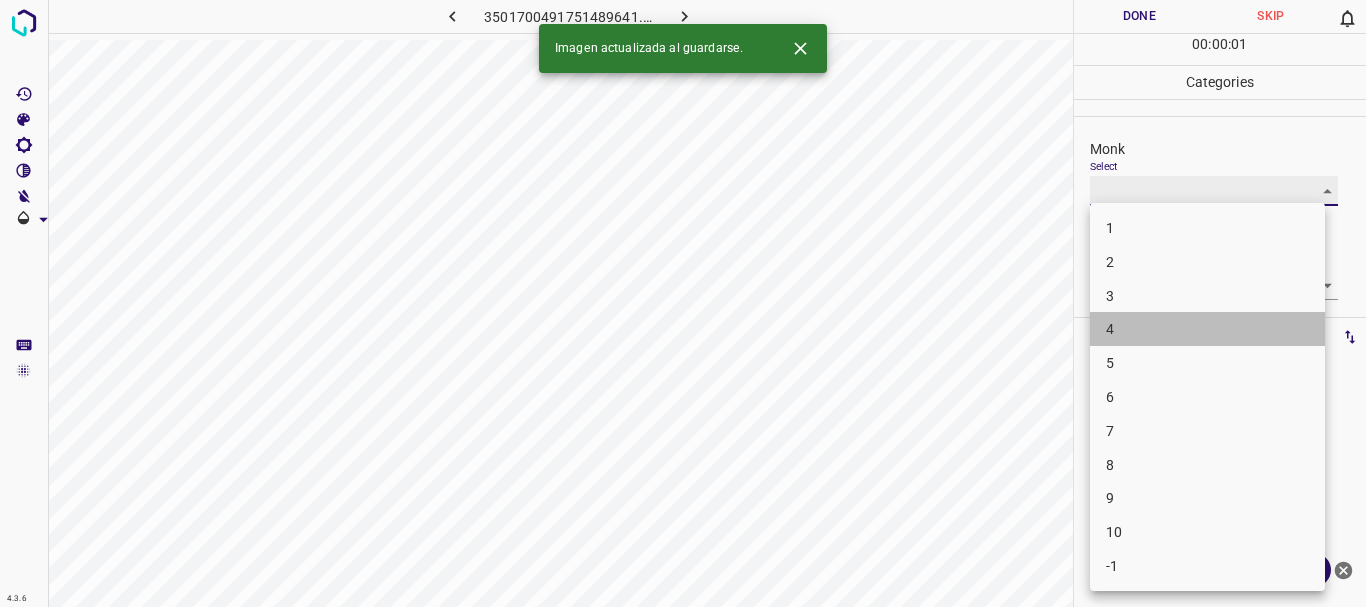 type on "4" 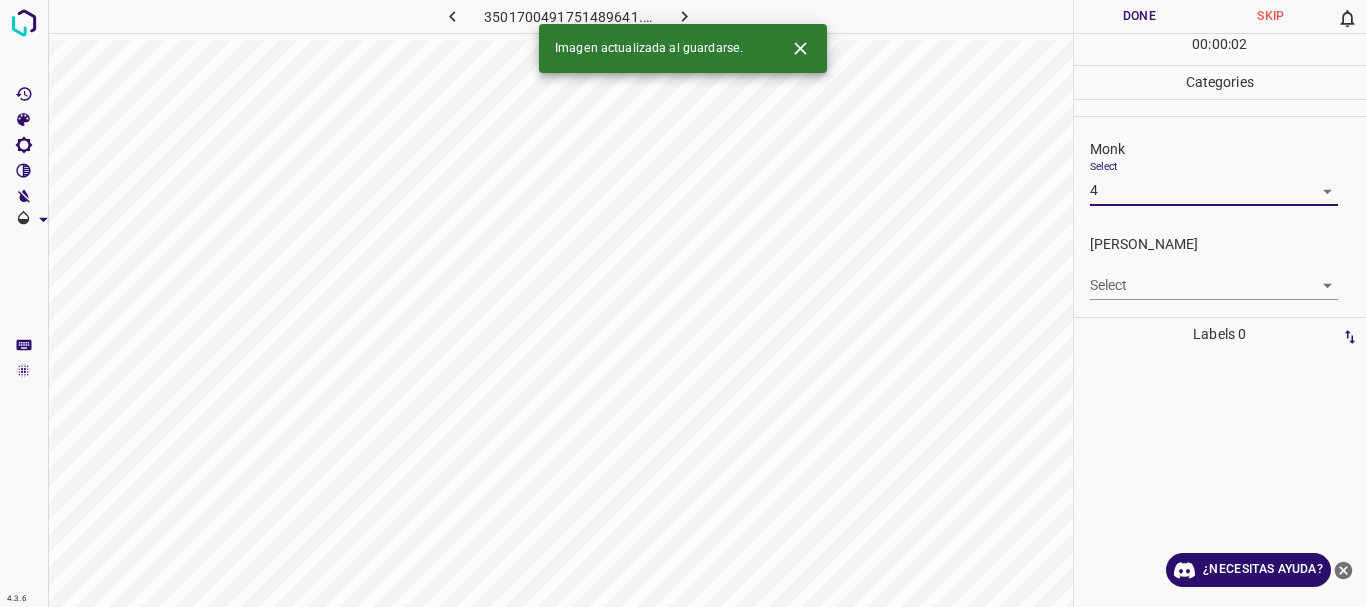 click on "4.3.6  3501700491751489641.png Done Skip 0 00   : 00   : 02   Categories Monk   Select 4 4  [PERSON_NAME]   Select ​ Labels   0 Categories 1 Monk 2  [PERSON_NAME] Tools Space Change between modes (Draw & Edit) I Auto labeling R Restore zoom M Zoom in N Zoom out Delete Delete selecte label Filters Z Restore filters X Saturation filter C Brightness filter V Contrast filter B Gray scale filter General O Download Imagen actualizada al guardarse. ¿Necesitas ayuda? Texto original Valora esta traducción Tu opinión servirá para ayudar a mejorar el Traductor de Google - Texto - Esconder - Borrar" at bounding box center [683, 303] 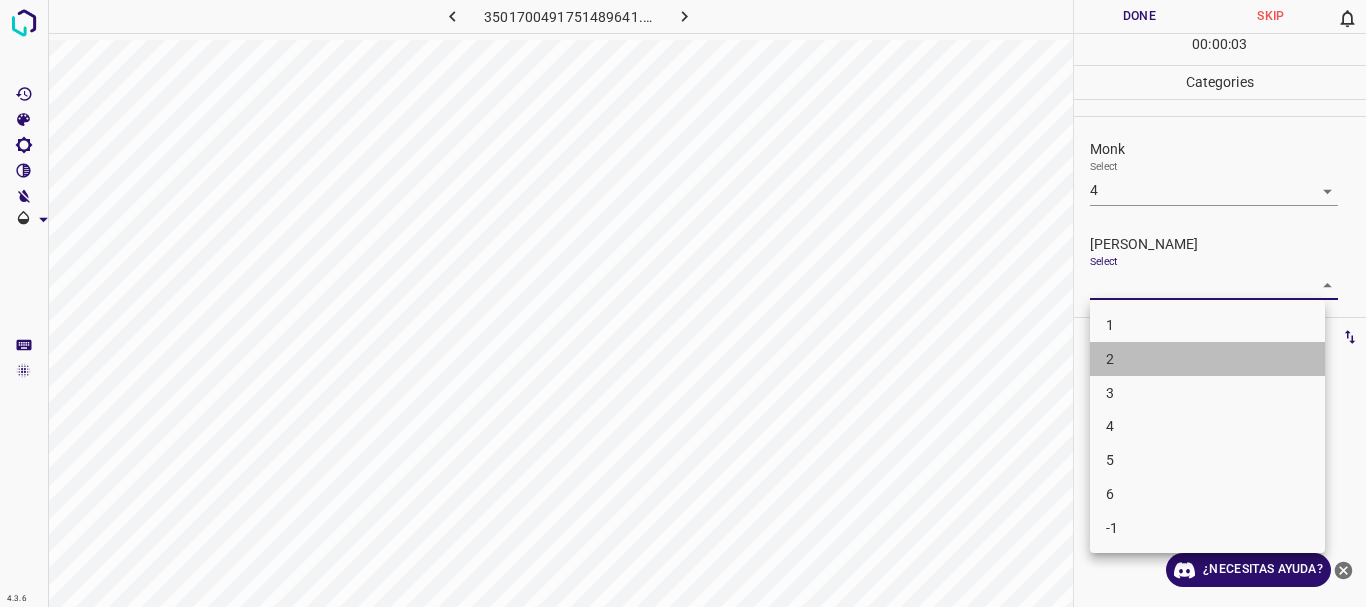 click on "2" at bounding box center (1207, 359) 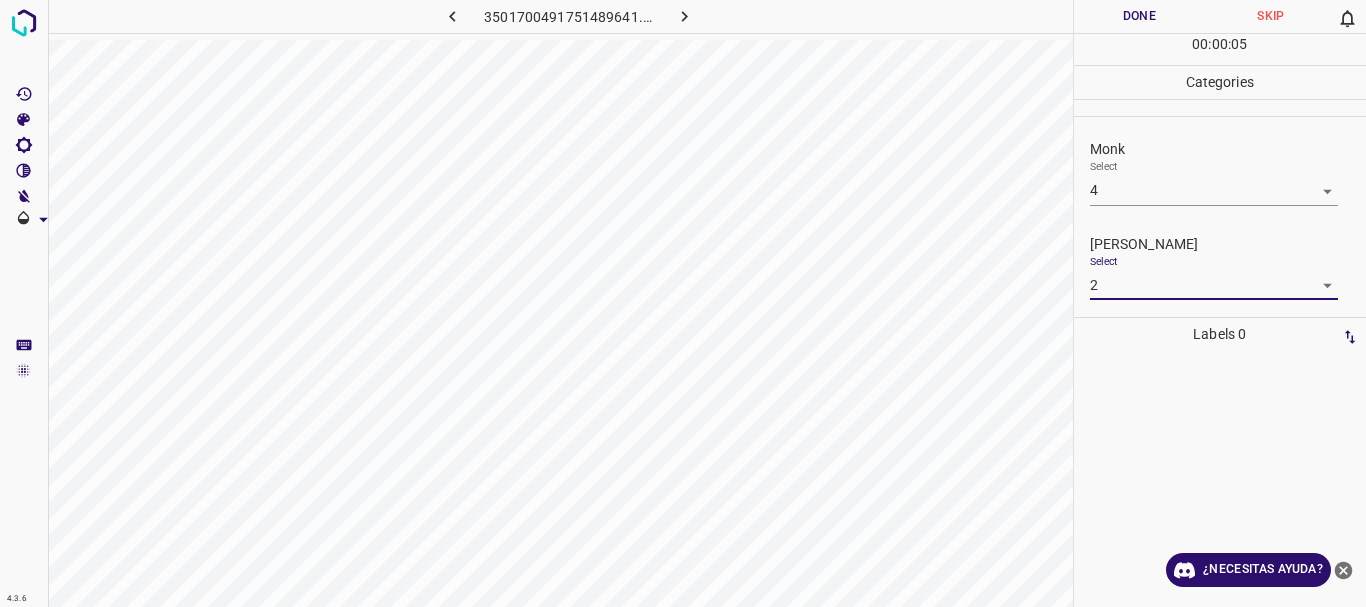 click on "4.3.6  3501700491751489641.png Done Skip 0 00   : 00   : 05   Categories Monk   Select 4 4  [PERSON_NAME]   Select 2 2 Labels   0 Categories 1 Monk 2  [PERSON_NAME] Tools Space Change between modes (Draw & Edit) I Auto labeling R Restore zoom M Zoom in N Zoom out Delete Delete selecte label Filters Z Restore filters X Saturation filter C Brightness filter V Contrast filter B Gray scale filter General O Download ¿Necesitas ayuda? Texto original Valora esta traducción Tu opinión servirá para ayudar a mejorar el Traductor de Google - Texto - Esconder - Borrar" at bounding box center (683, 303) 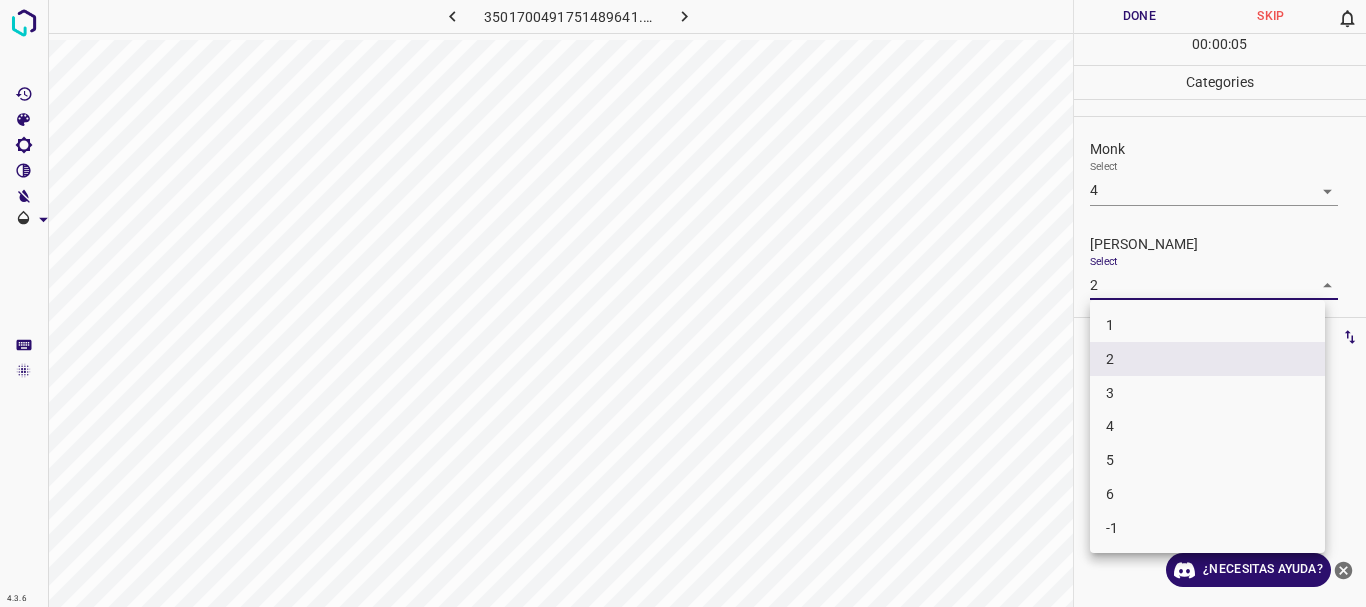 drag, startPoint x: 1128, startPoint y: 327, endPoint x: 1123, endPoint y: 296, distance: 31.400637 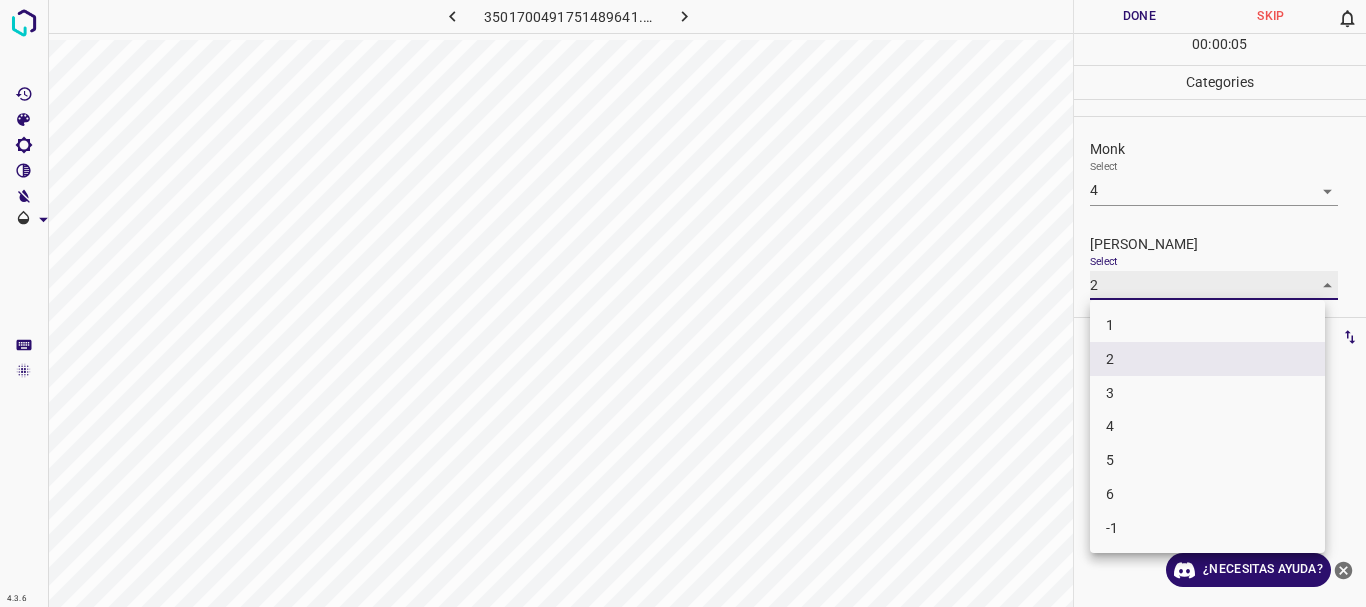 type on "1" 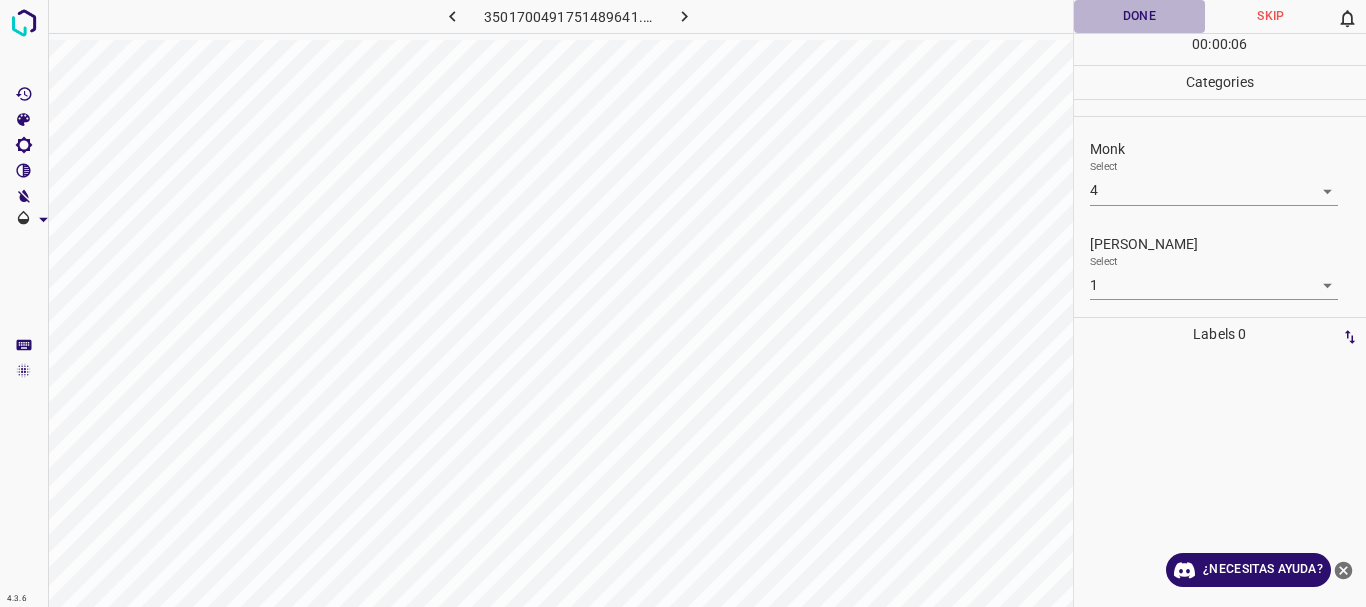 click on "Done" at bounding box center [1140, 16] 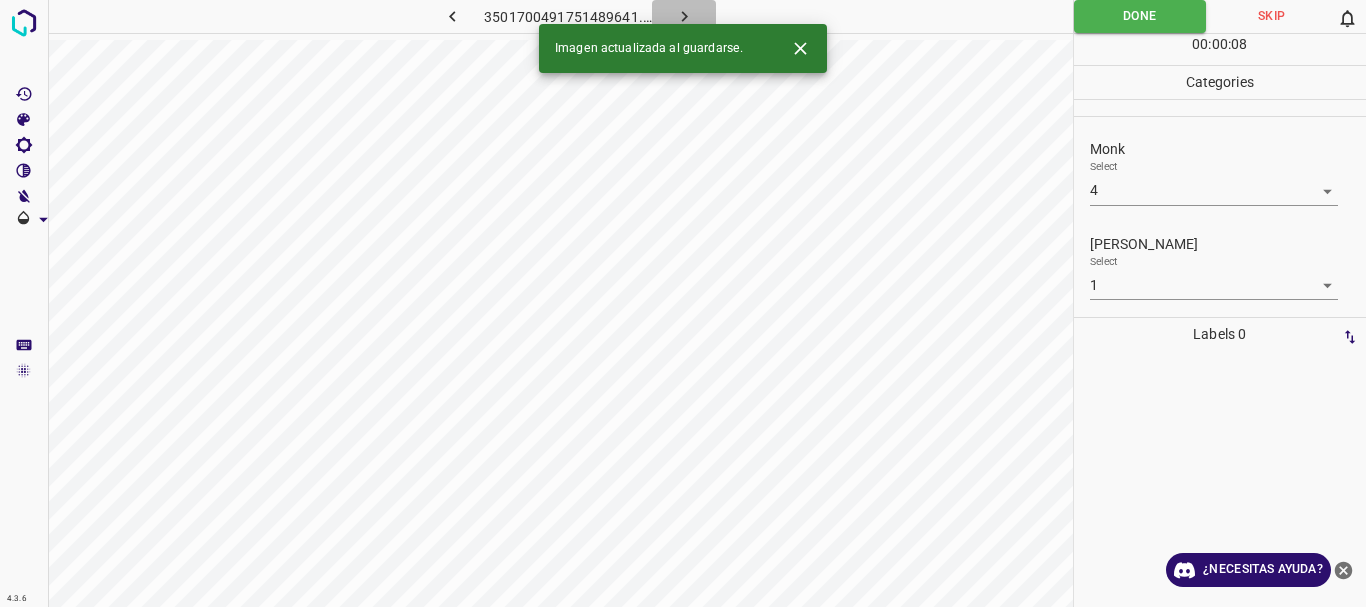 click at bounding box center (684, 16) 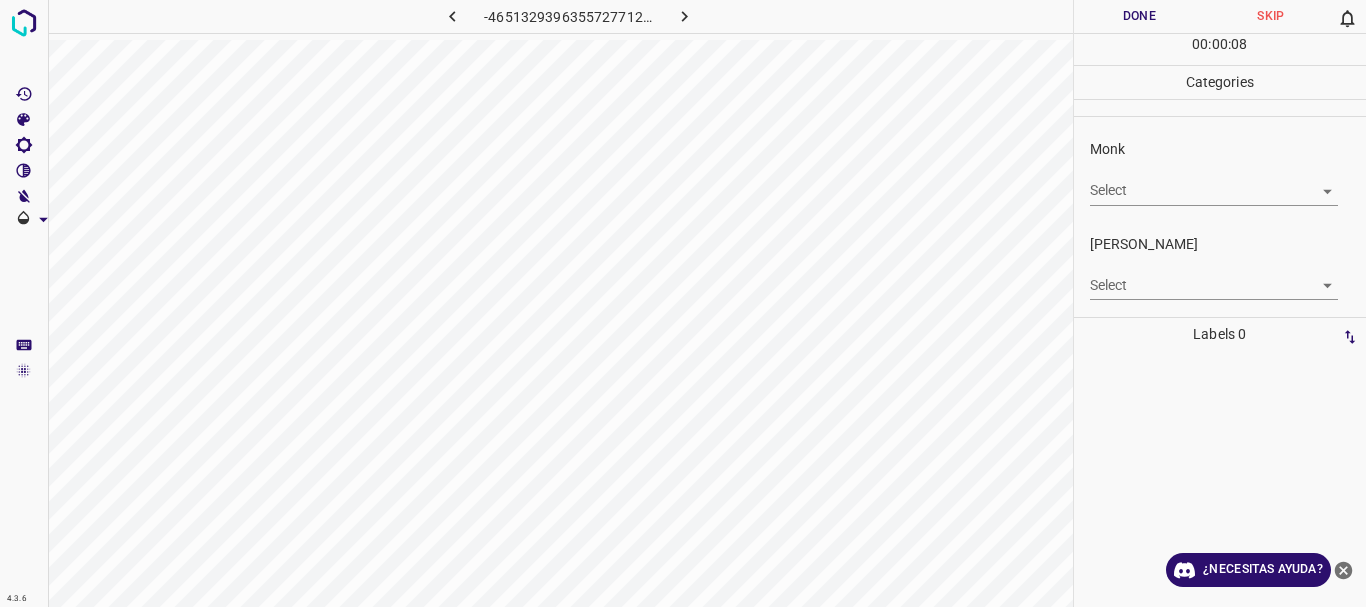 click on "4.3.6  -4651329396355727712.png Done Skip 0 00   : 00   : 08   Categories Monk   Select ​  [PERSON_NAME]   Select ​ Labels   0 Categories 1 Monk 2  [PERSON_NAME] Tools Space Change between modes (Draw & Edit) I Auto labeling R Restore zoom M Zoom in N Zoom out Delete Delete selecte label Filters Z Restore filters X Saturation filter C Brightness filter V Contrast filter B Gray scale filter General O Download ¿Necesitas ayuda? Texto original Valora esta traducción Tu opinión servirá para ayudar a mejorar el Traductor de Google - Texto - Esconder - Borrar" at bounding box center [683, 303] 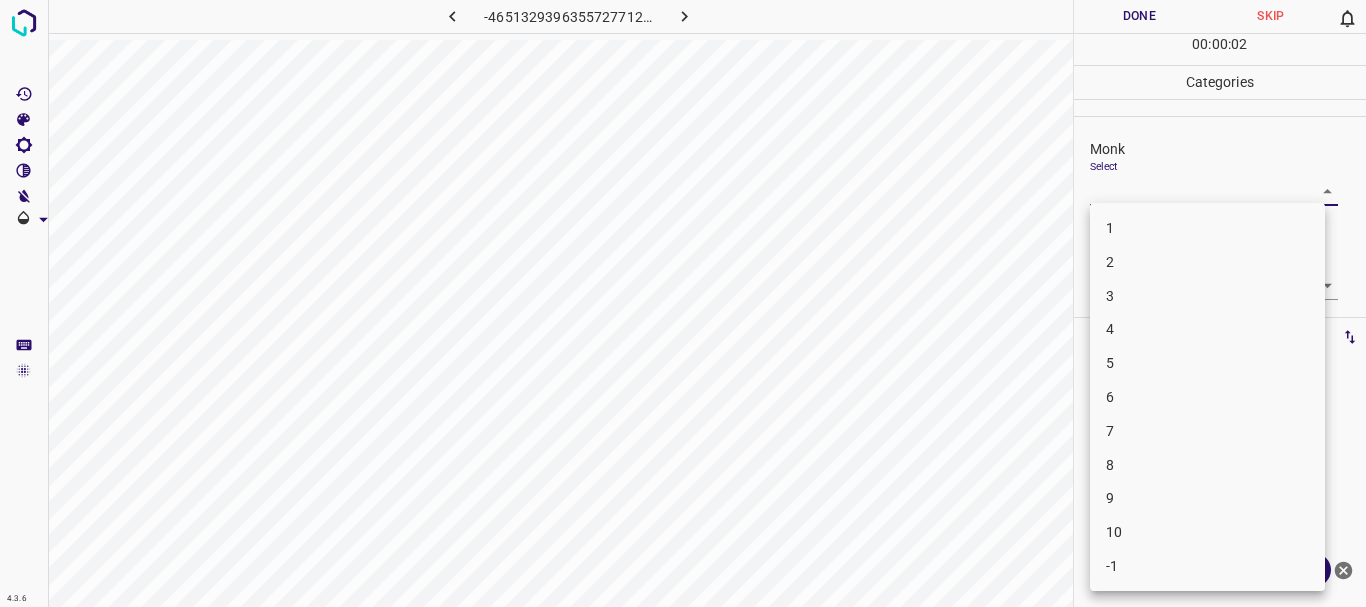 click on "4" at bounding box center (1207, 329) 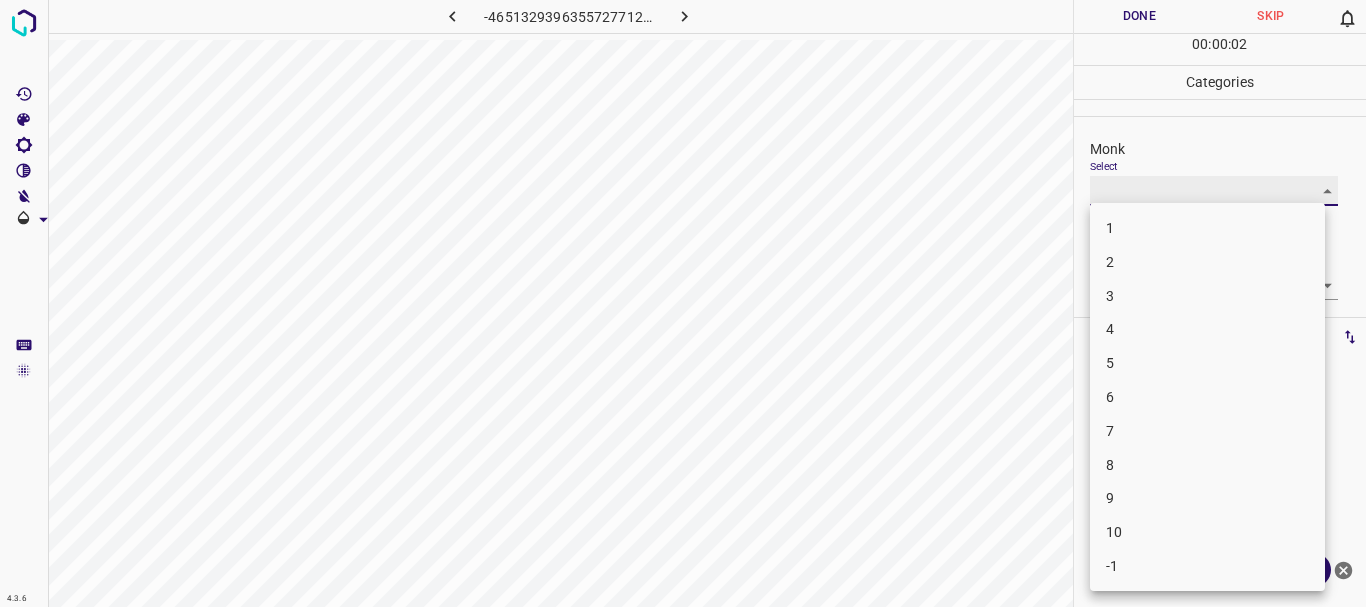 type on "4" 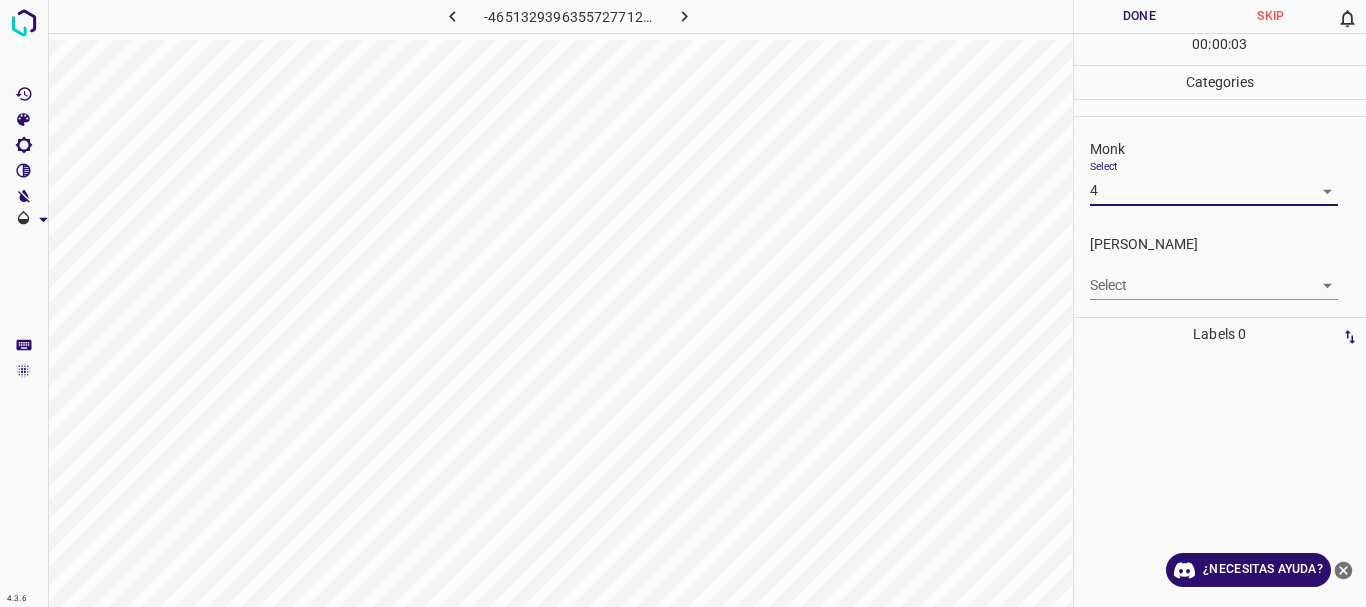 click on "4.3.6  -4651329396355727712.png Done Skip 0 00   : 00   : 03   Categories Monk   Select 4 4  [PERSON_NAME]   Select ​ Labels   0 Categories 1 Monk 2  [PERSON_NAME] Tools Space Change between modes (Draw & Edit) I Auto labeling R Restore zoom M Zoom in N Zoom out Delete Delete selecte label Filters Z Restore filters X Saturation filter C Brightness filter V Contrast filter B Gray scale filter General O Download ¿Necesitas ayuda? Texto original Valora esta traducción Tu opinión servirá para ayudar a mejorar el Traductor de Google - Texto - Esconder - Borrar" at bounding box center (683, 303) 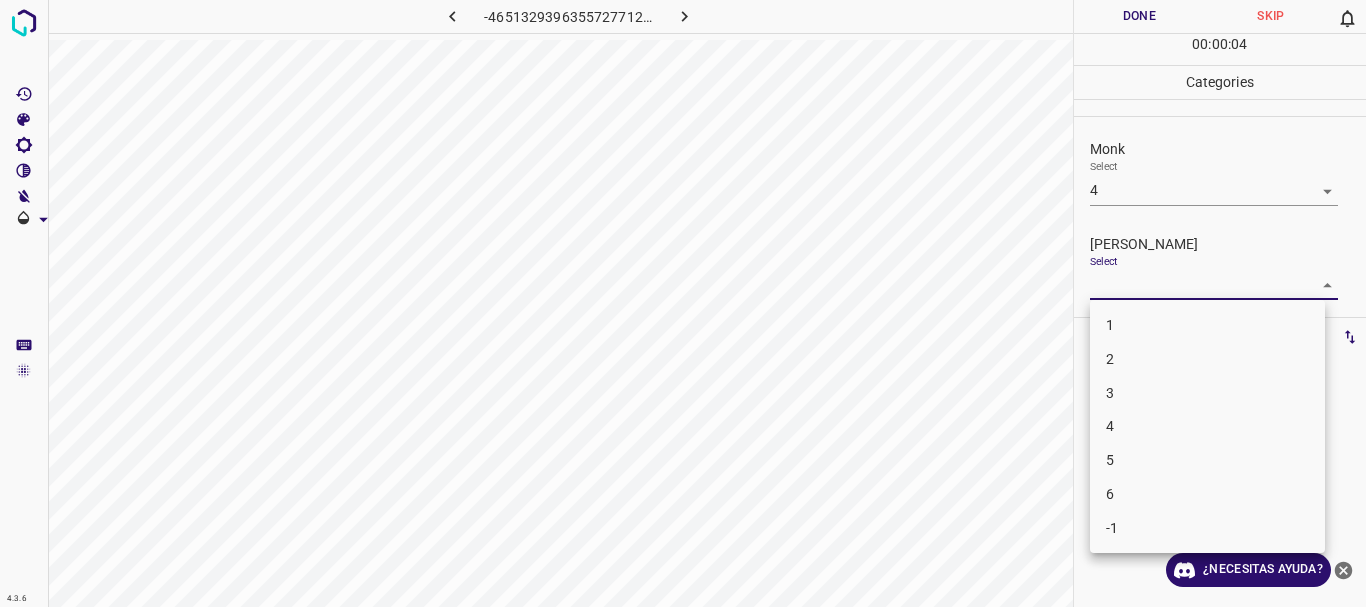 click on "3" at bounding box center (1207, 393) 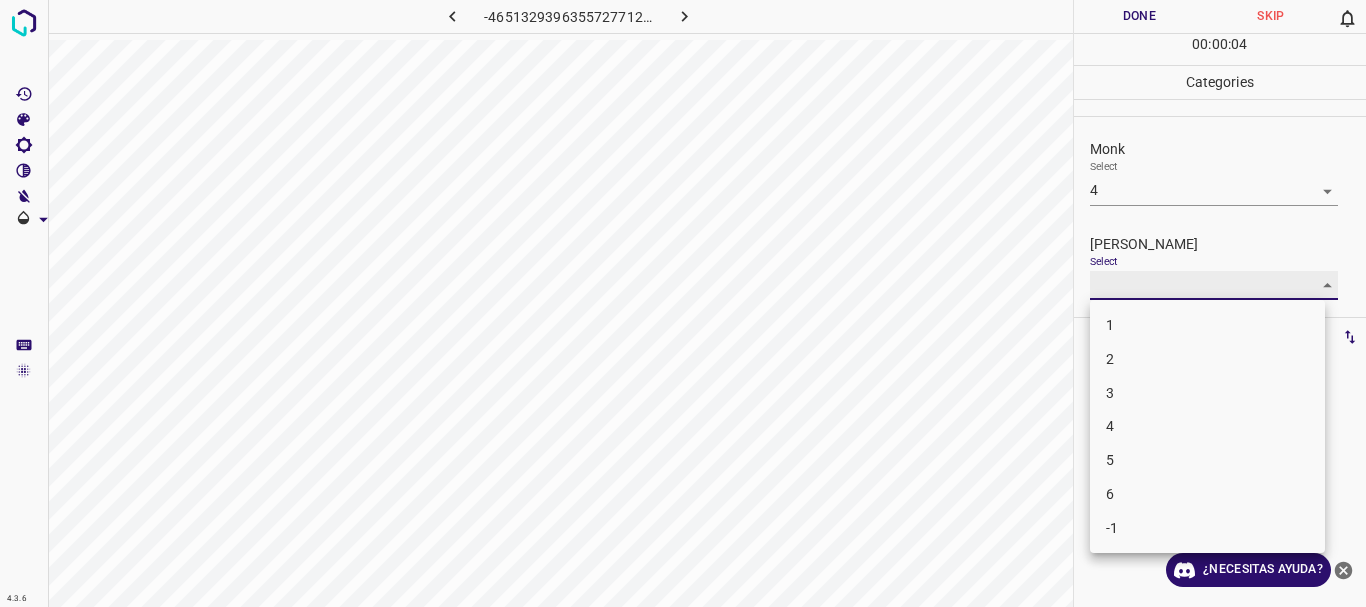type on "3" 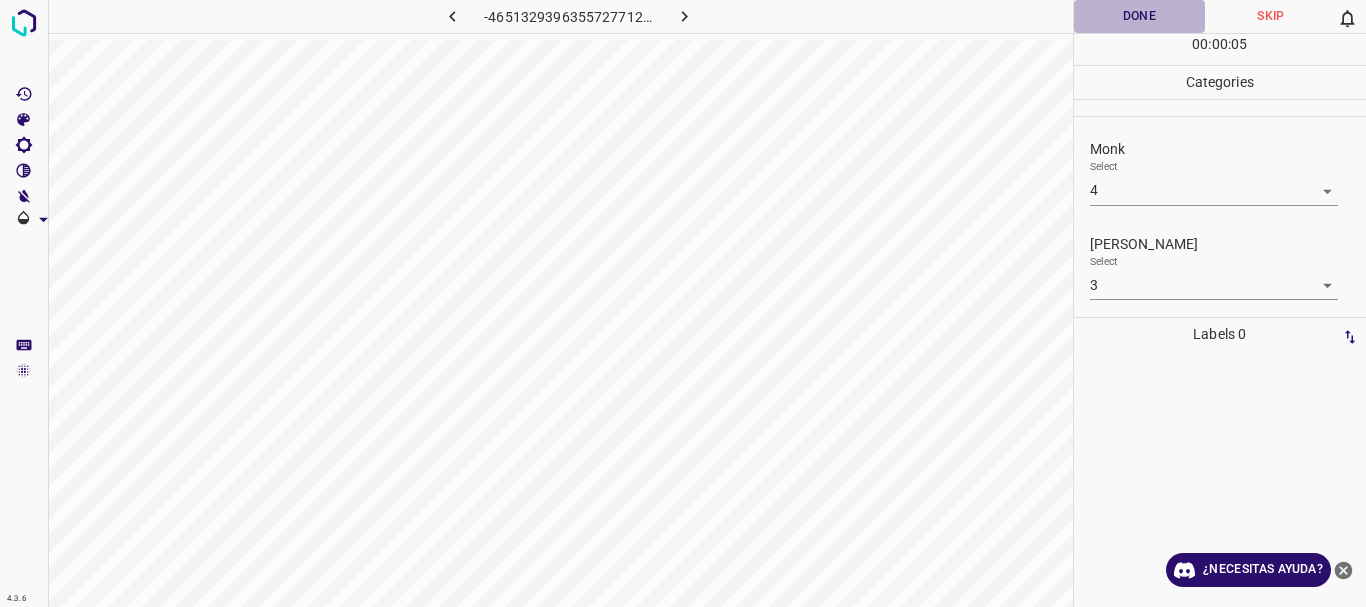 click on "Done" at bounding box center (1140, 16) 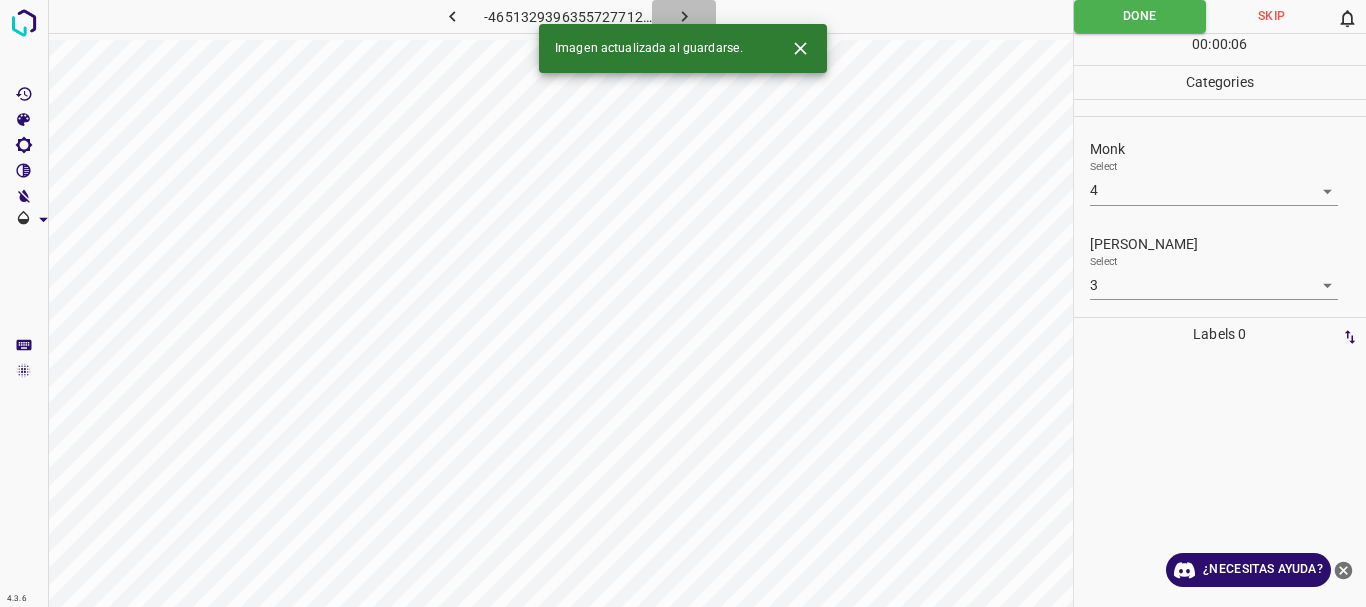 click at bounding box center (684, 16) 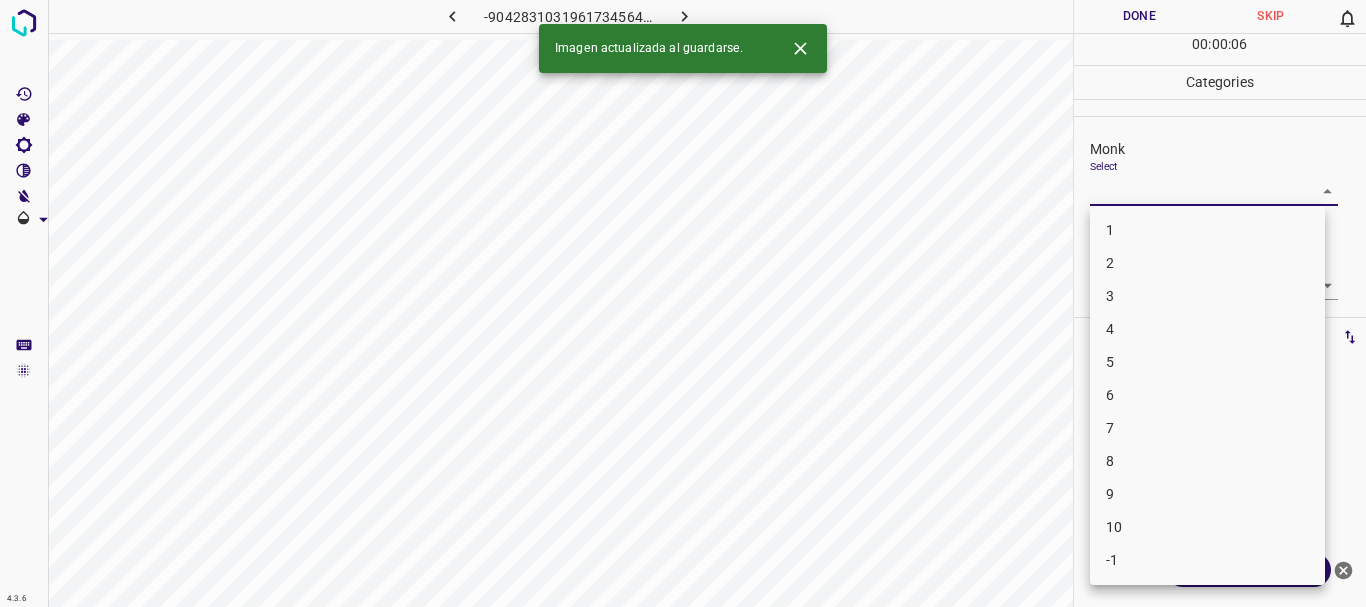 click on "4.3.6  -9042831031961734564.png Done Skip 0 00   : 00   : 06   Categories Monk   Select ​  [PERSON_NAME]   Select ​ Labels   0 Categories 1 Monk 2  [PERSON_NAME] Tools Space Change between modes (Draw & Edit) I Auto labeling R Restore zoom M Zoom in N Zoom out Delete Delete selecte label Filters Z Restore filters X Saturation filter C Brightness filter V Contrast filter B Gray scale filter General O Download Imagen actualizada al guardarse. ¿Necesitas ayuda? Texto original Valora esta traducción Tu opinión servirá para ayudar a mejorar el Traductor de Google - Texto - Esconder - Borrar 1 2 3 4 5 6 7 8 9 10 -1" at bounding box center [683, 303] 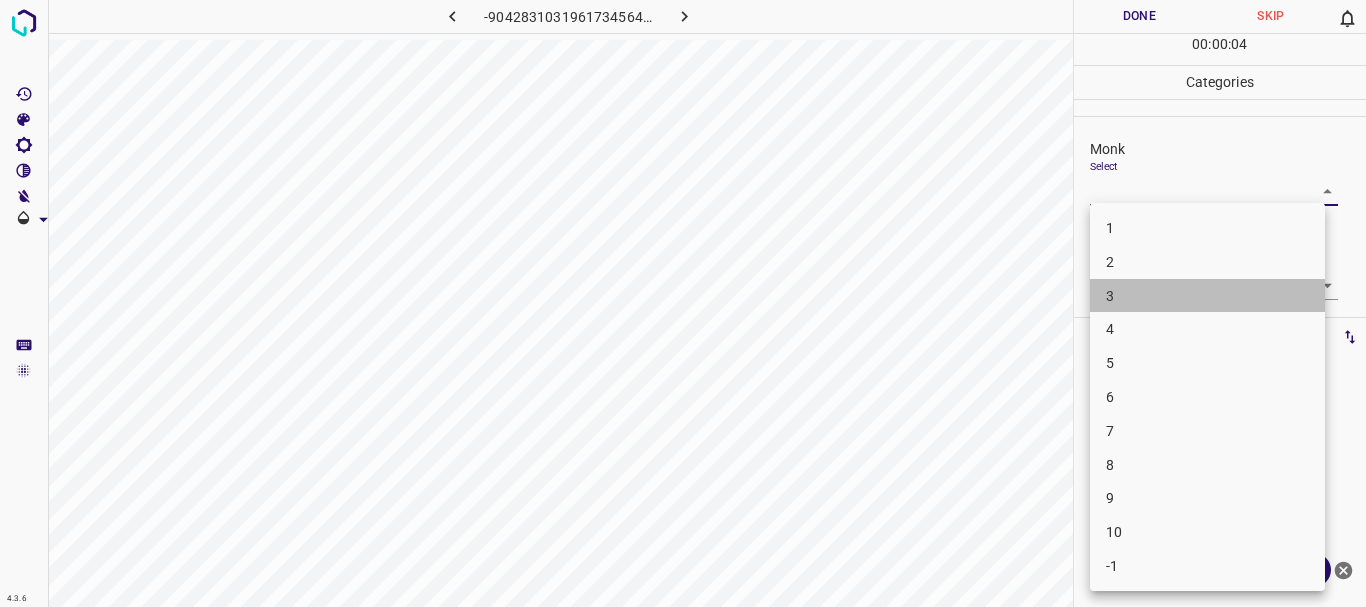 click on "3" at bounding box center [1207, 296] 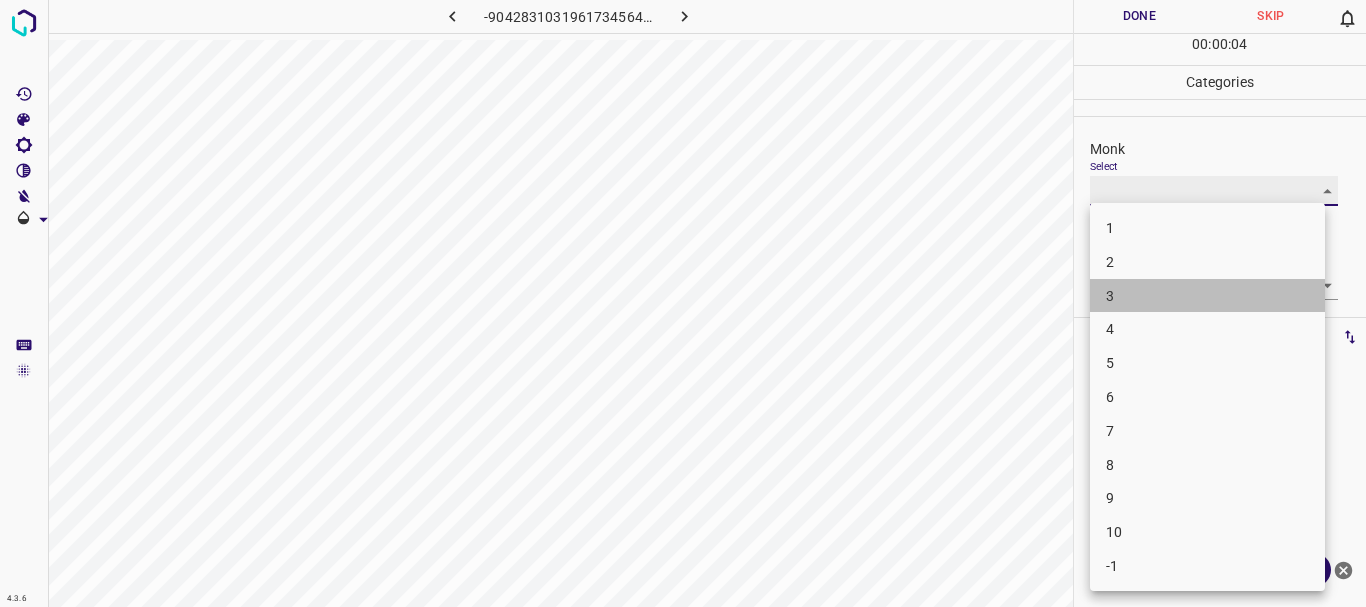 type on "3" 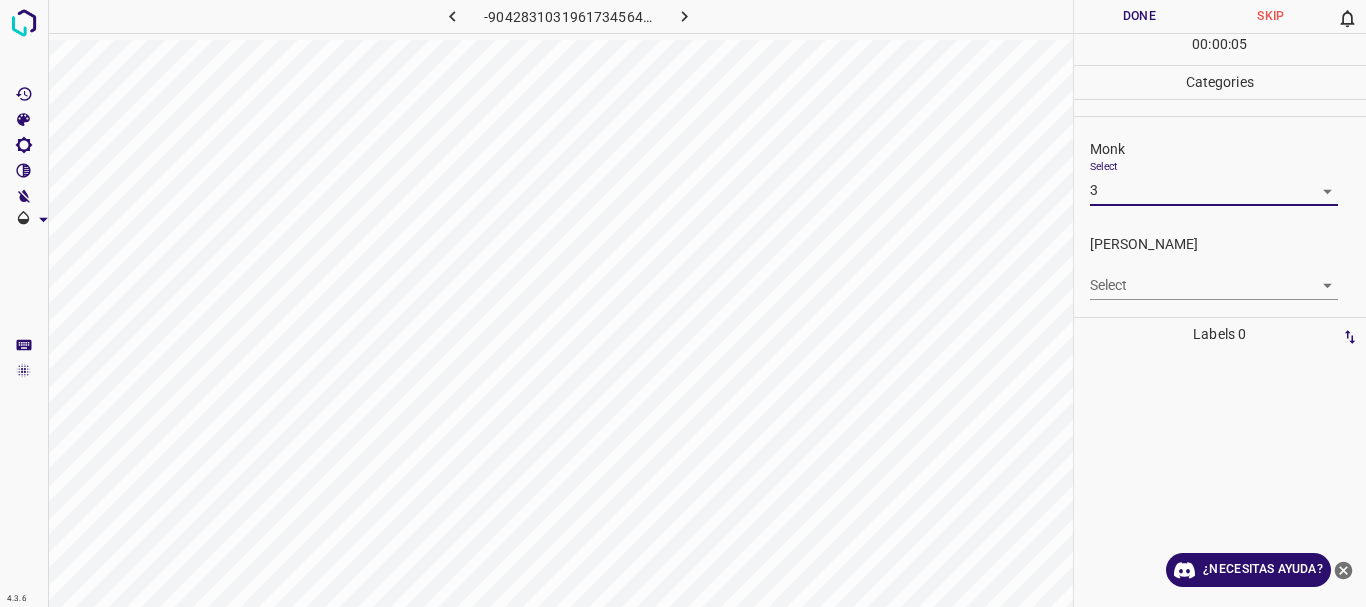 click on "4.3.6  -9042831031961734564.png Done Skip 0 00   : 00   : 05   Categories Monk   Select 3 3  [PERSON_NAME]   Select ​ Labels   0 Categories 1 Monk 2  [PERSON_NAME] Tools Space Change between modes (Draw & Edit) I Auto labeling R Restore zoom M Zoom in N Zoom out Delete Delete selecte label Filters Z Restore filters X Saturation filter C Brightness filter V Contrast filter B Gray scale filter General O Download ¿Necesitas ayuda? Texto original Valora esta traducción Tu opinión servirá para ayudar a mejorar el Traductor de Google - Texto - Esconder - Borrar" at bounding box center [683, 303] 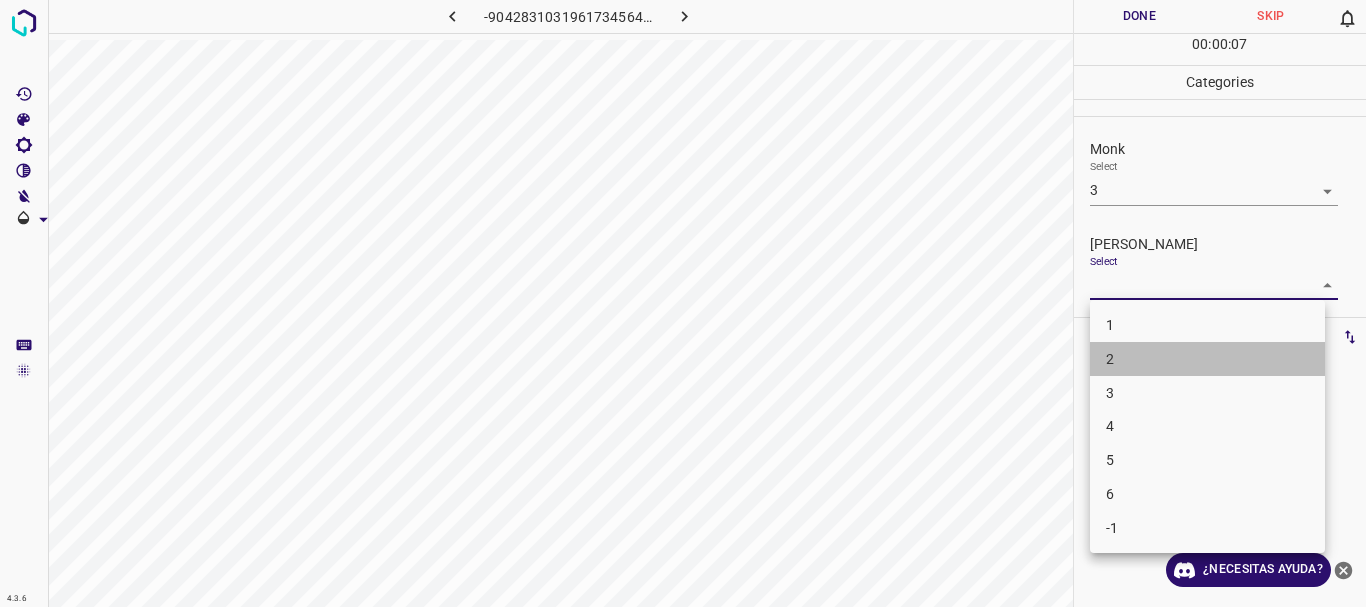 click on "2" at bounding box center [1207, 359] 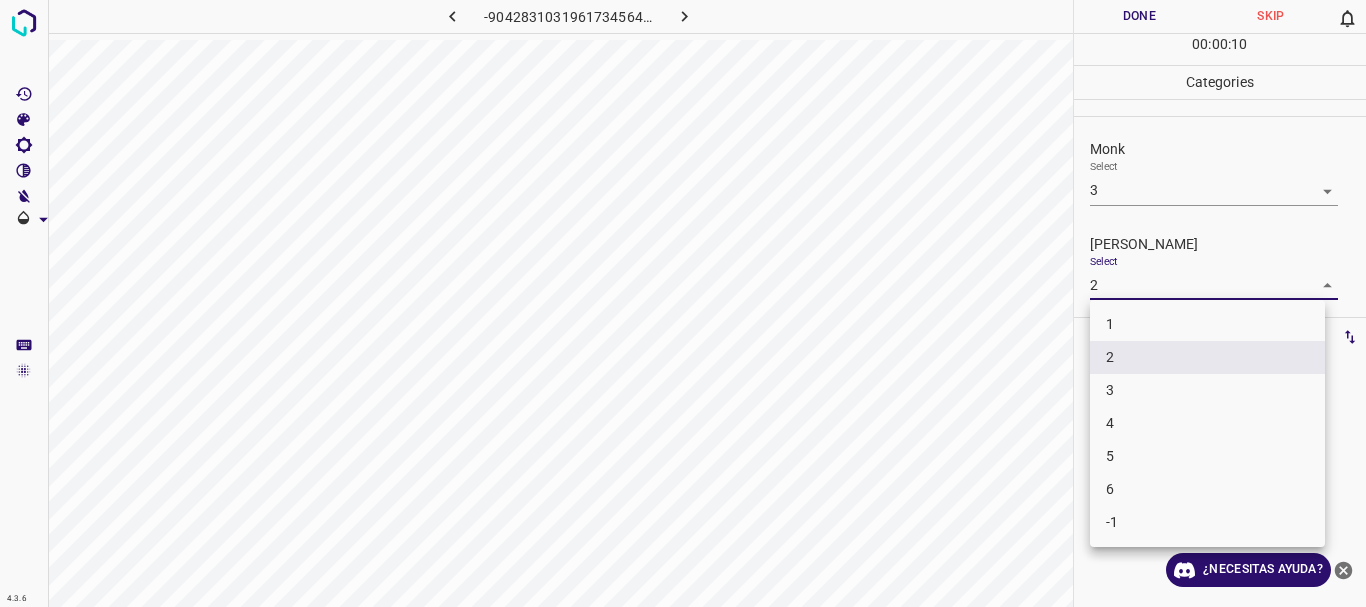 click on "4.3.6  -9042831031961734564.png Done Skip 0 00   : 00   : 10   Categories Monk   Select 3 3  [PERSON_NAME]   Select 2 2 Labels   0 Categories 1 Monk 2  [PERSON_NAME] Tools Space Change between modes (Draw & Edit) I Auto labeling R Restore zoom M Zoom in N Zoom out Delete Delete selecte label Filters Z Restore filters X Saturation filter C Brightness filter V Contrast filter B Gray scale filter General O Download ¿Necesitas ayuda? Texto original Valora esta traducción Tu opinión servirá para ayudar a mejorar el Traductor de Google - Texto - Esconder - Borrar 1 2 3 4 5 6 -1" at bounding box center (683, 303) 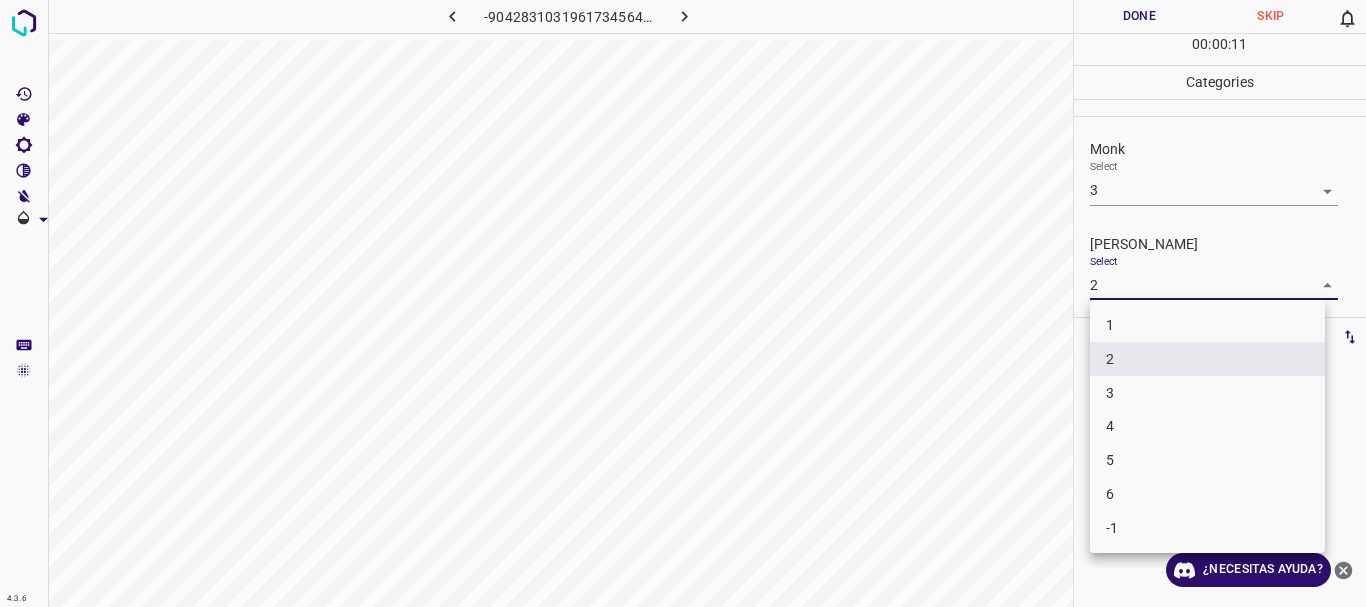 click on "3" at bounding box center [1207, 393] 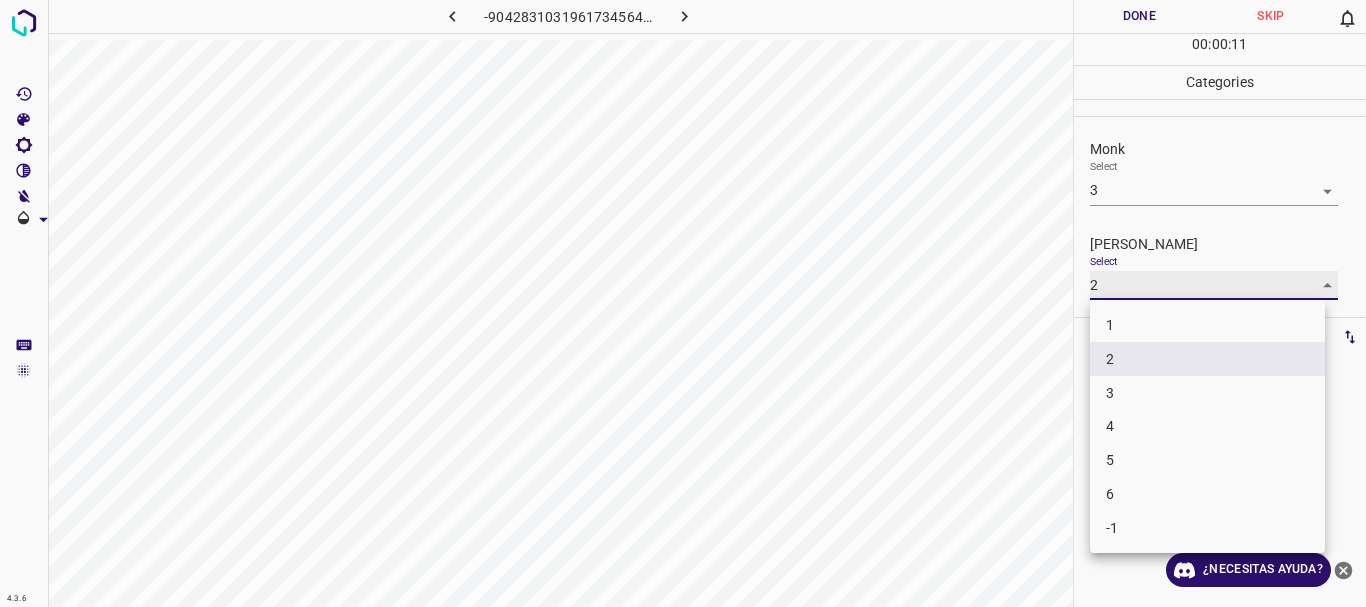 type on "3" 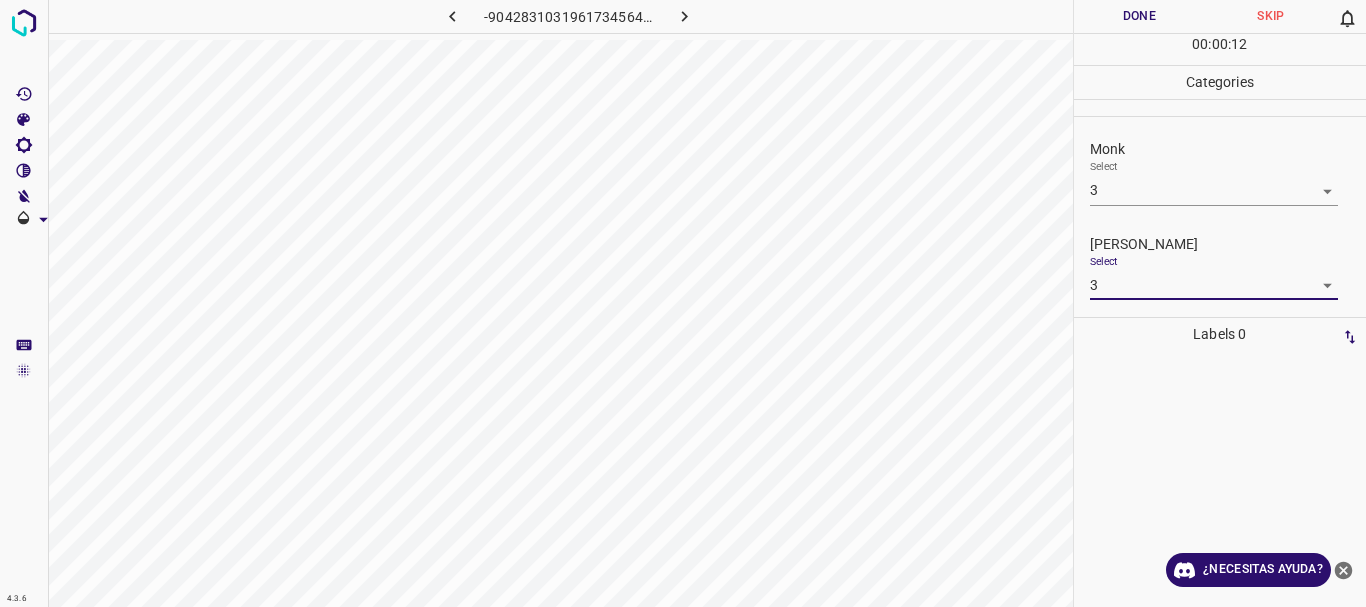 click on "Done" at bounding box center [1140, 16] 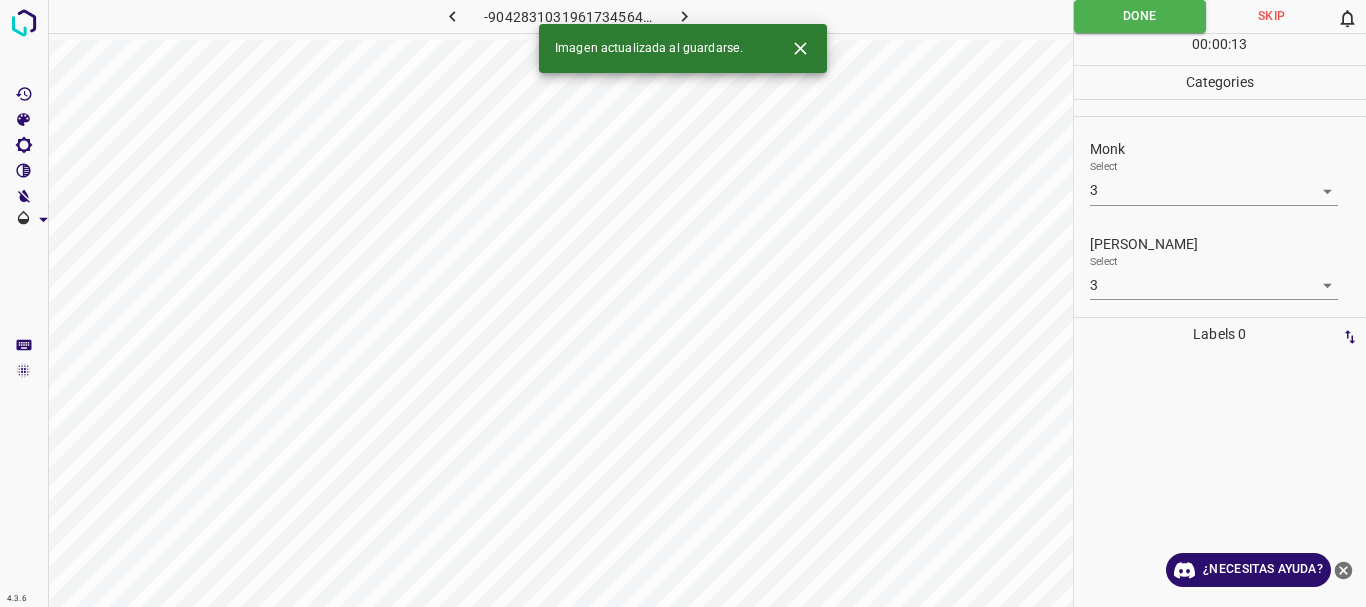 click 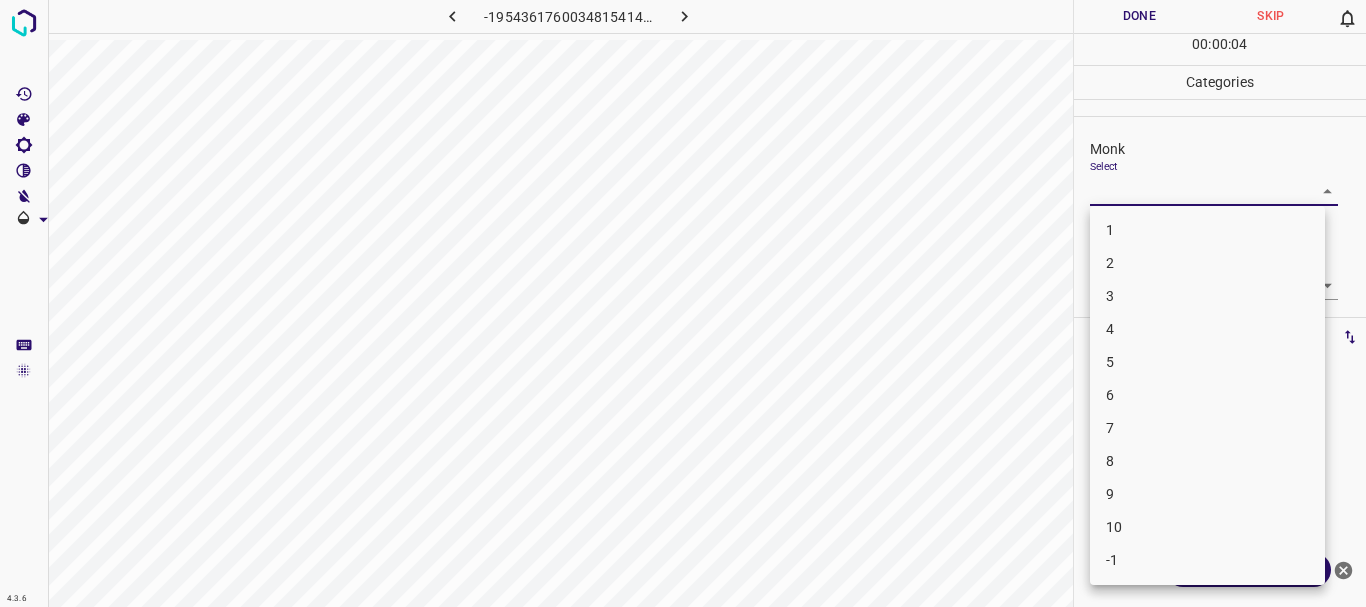 click on "4.3.6  -1954361760034815414.png Done Skip 0 00   : 00   : 04   Categories Monk   Select ​  [PERSON_NAME]   Select ​ Labels   0 Categories 1 Monk 2  [PERSON_NAME] Tools Space Change between modes (Draw & Edit) I Auto labeling R Restore zoom M Zoom in N Zoom out Delete Delete selecte label Filters Z Restore filters X Saturation filter C Brightness filter V Contrast filter B Gray scale filter General O Download ¿Necesitas ayuda? Texto original Valora esta traducción Tu opinión servirá para ayudar a mejorar el Traductor de Google - Texto - Esconder - Borrar 1 2 3 4 5 6 7 8 9 10 -1" at bounding box center [683, 303] 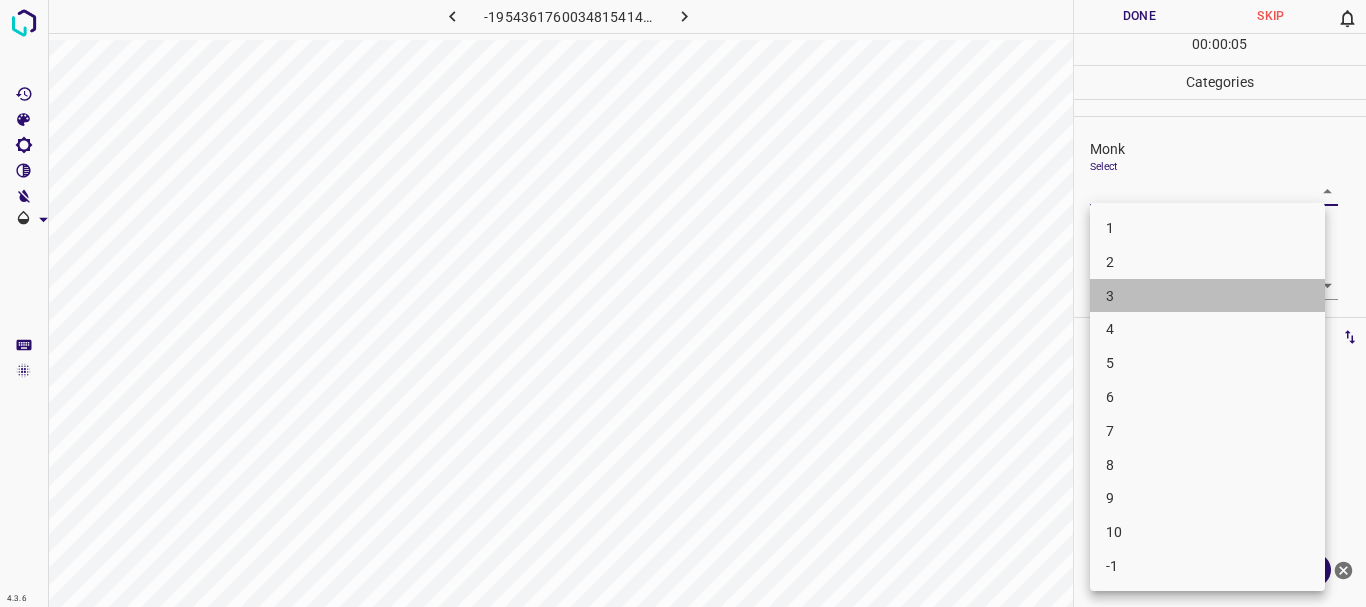 click on "3" at bounding box center [1207, 296] 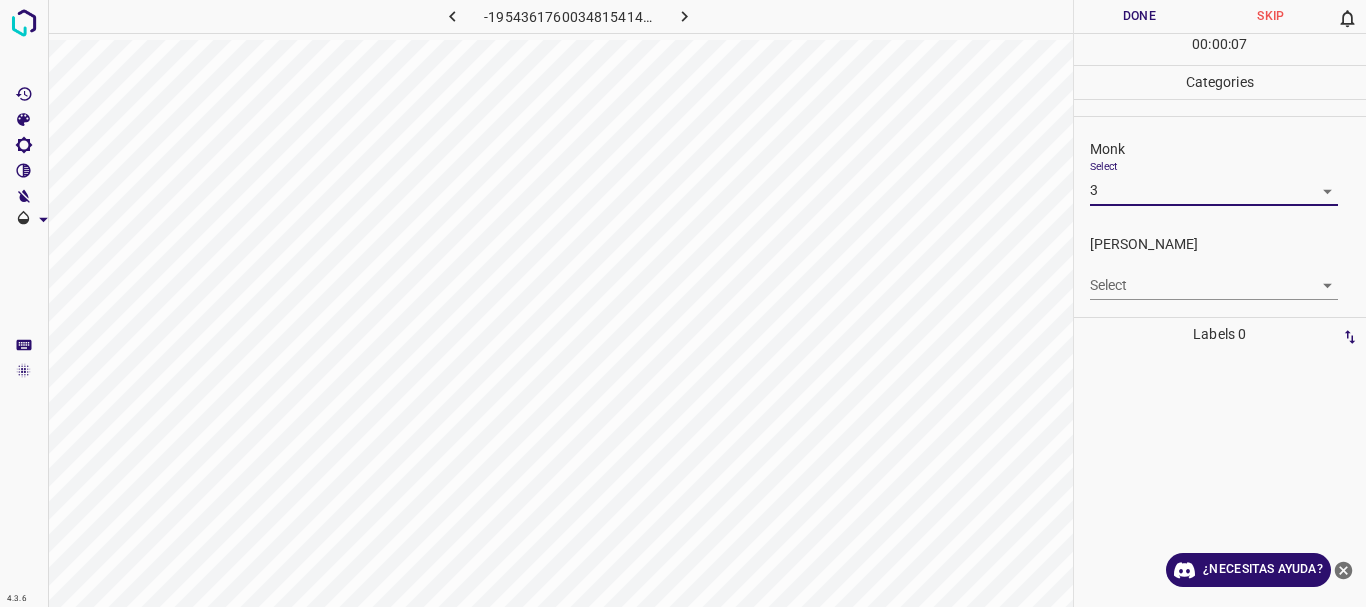 click on "4.3.6  -1954361760034815414.png Done Skip 0 00   : 00   : 07   Categories Monk   Select 3 3  [PERSON_NAME]   Select ​ Labels   0 Categories 1 Monk 2  [PERSON_NAME] Tools Space Change between modes (Draw & Edit) I Auto labeling R Restore zoom M Zoom in N Zoom out Delete Delete selecte label Filters Z Restore filters X Saturation filter C Brightness filter V Contrast filter B Gray scale filter General O Download ¿Necesitas ayuda? Texto original Valora esta traducción Tu opinión servirá para ayudar a mejorar el Traductor de Google - Texto - Esconder - Borrar" at bounding box center (683, 303) 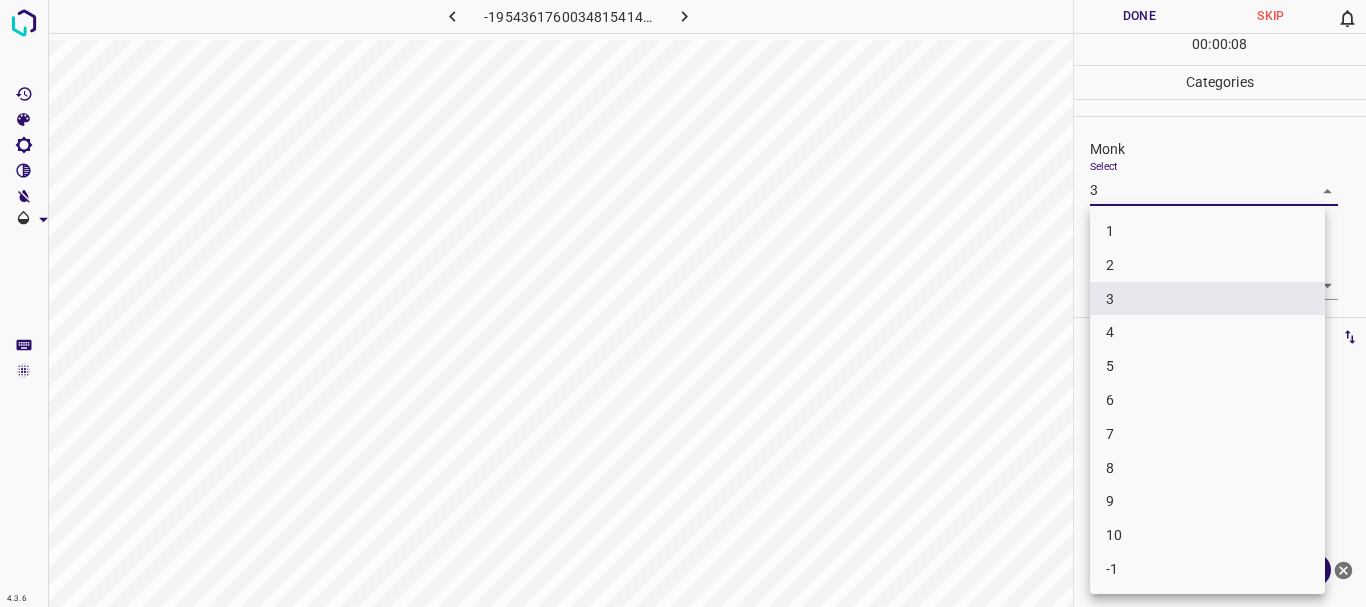 click on "4" at bounding box center (1207, 332) 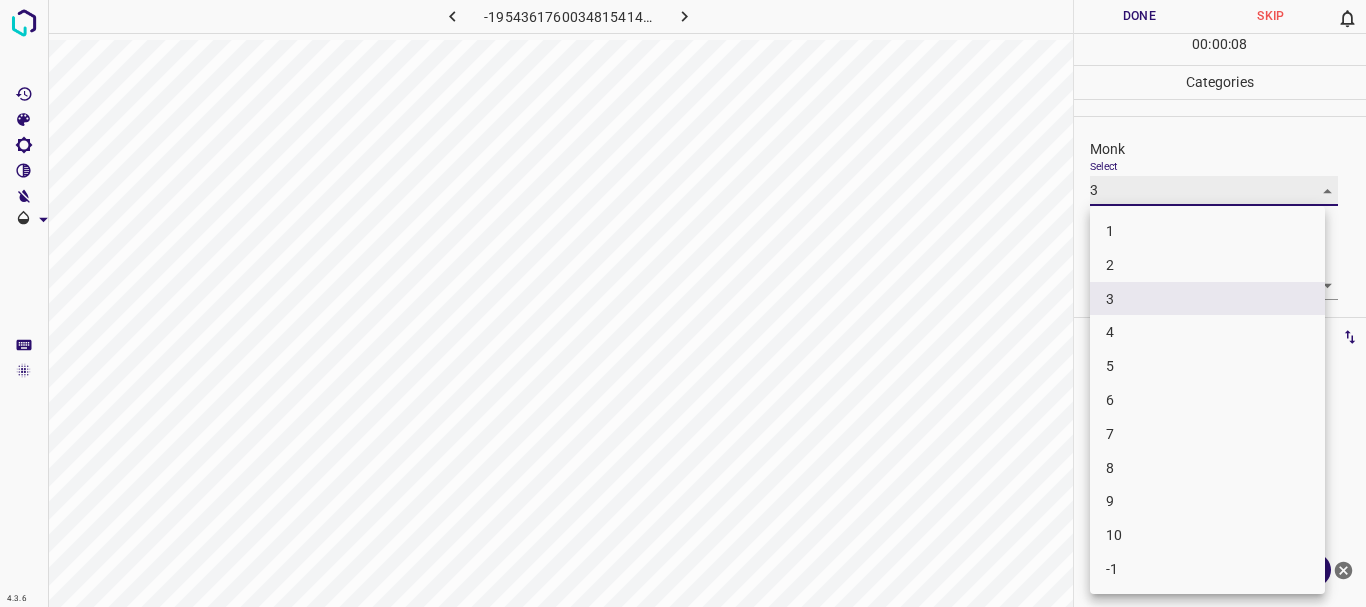 type on "4" 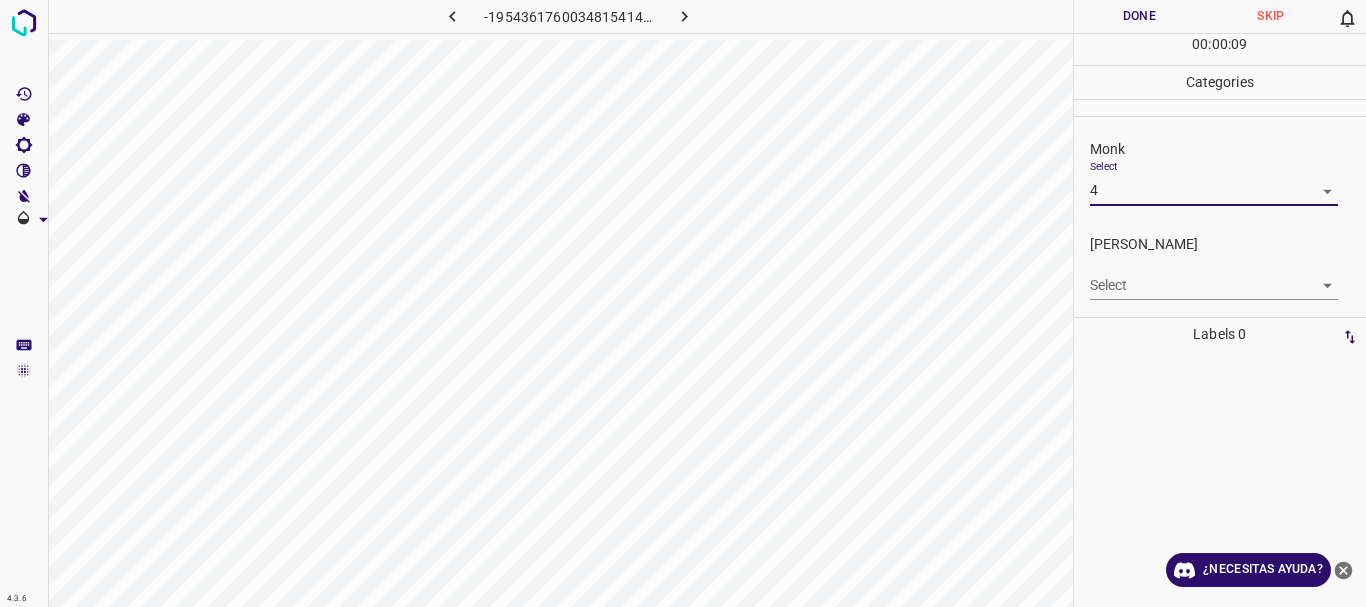 click on "4.3.6  -1954361760034815414.png Done Skip 0 00   : 00   : 09   Categories Monk   Select 4 4  [PERSON_NAME]   Select ​ Labels   0 Categories 1 Monk 2  [PERSON_NAME] Tools Space Change between modes (Draw & Edit) I Auto labeling R Restore zoom M Zoom in N Zoom out Delete Delete selecte label Filters Z Restore filters X Saturation filter C Brightness filter V Contrast filter B Gray scale filter General O Download ¿Necesitas ayuda? Texto original Valora esta traducción Tu opinión servirá para ayudar a mejorar el Traductor de Google - Texto - Esconder - Borrar" at bounding box center (683, 303) 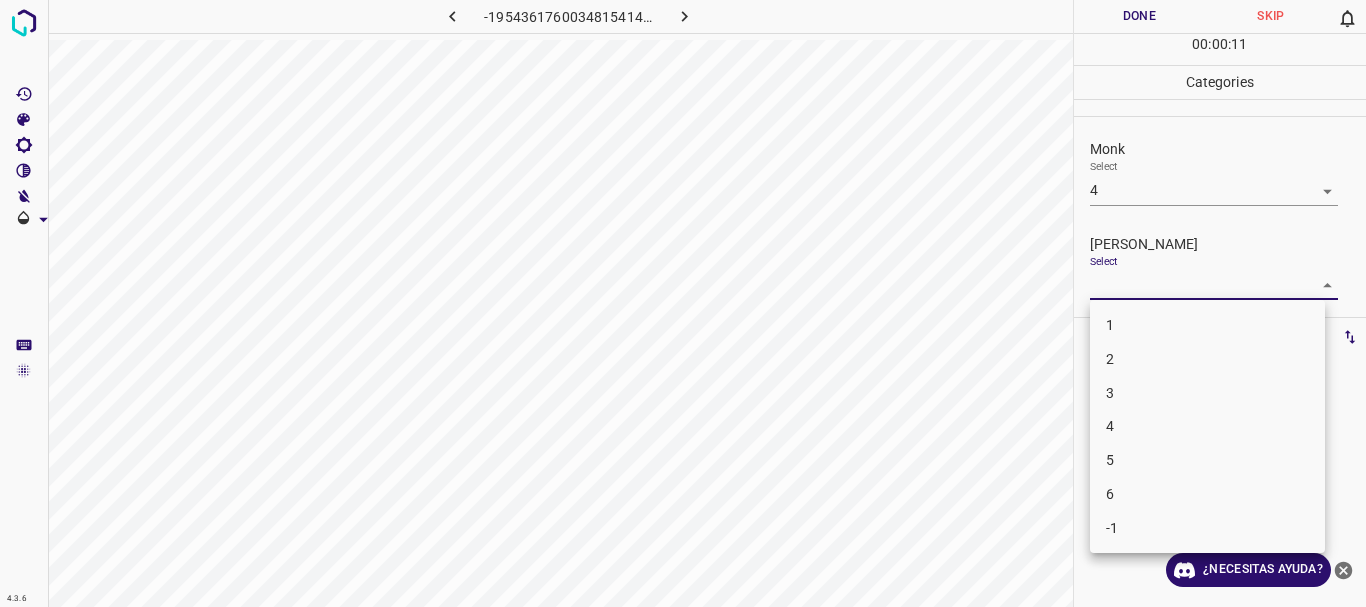 click on "3" at bounding box center [1207, 393] 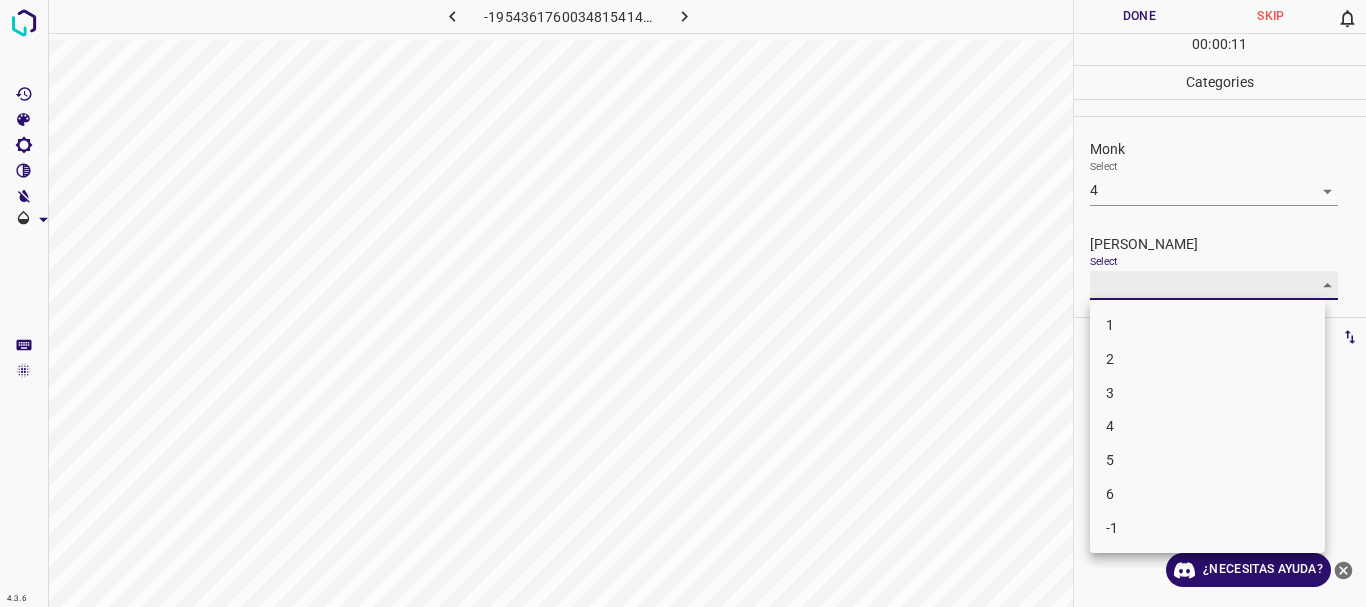 type on "3" 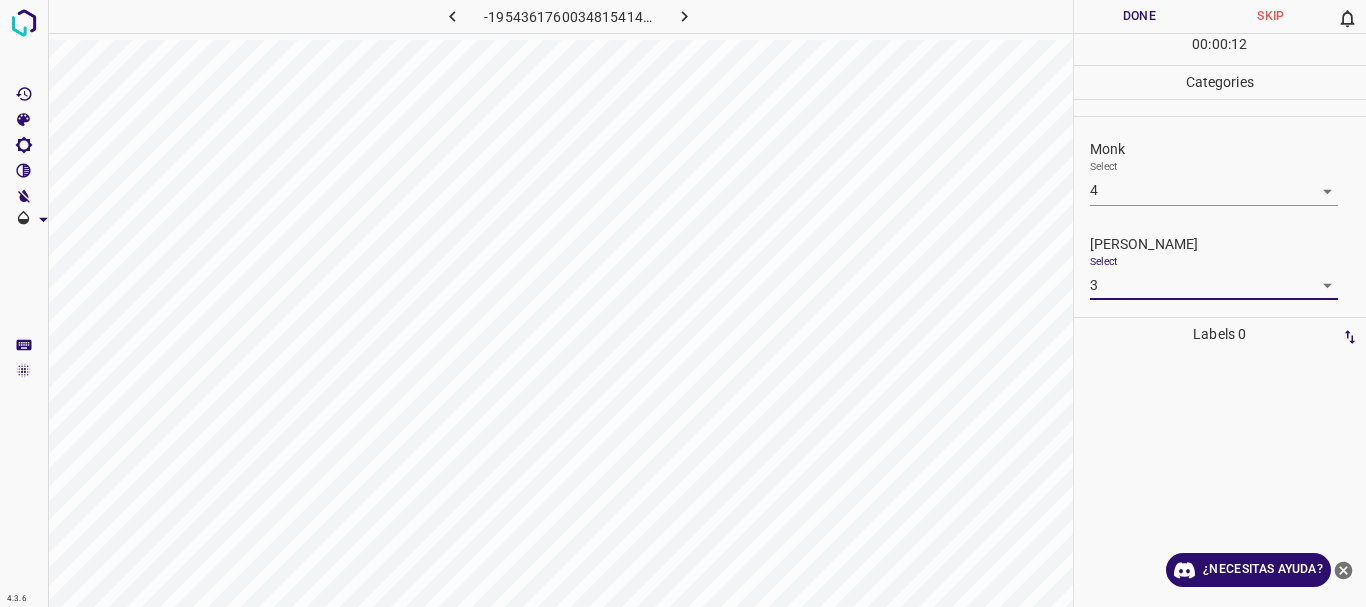 click on "Done" at bounding box center [1140, 16] 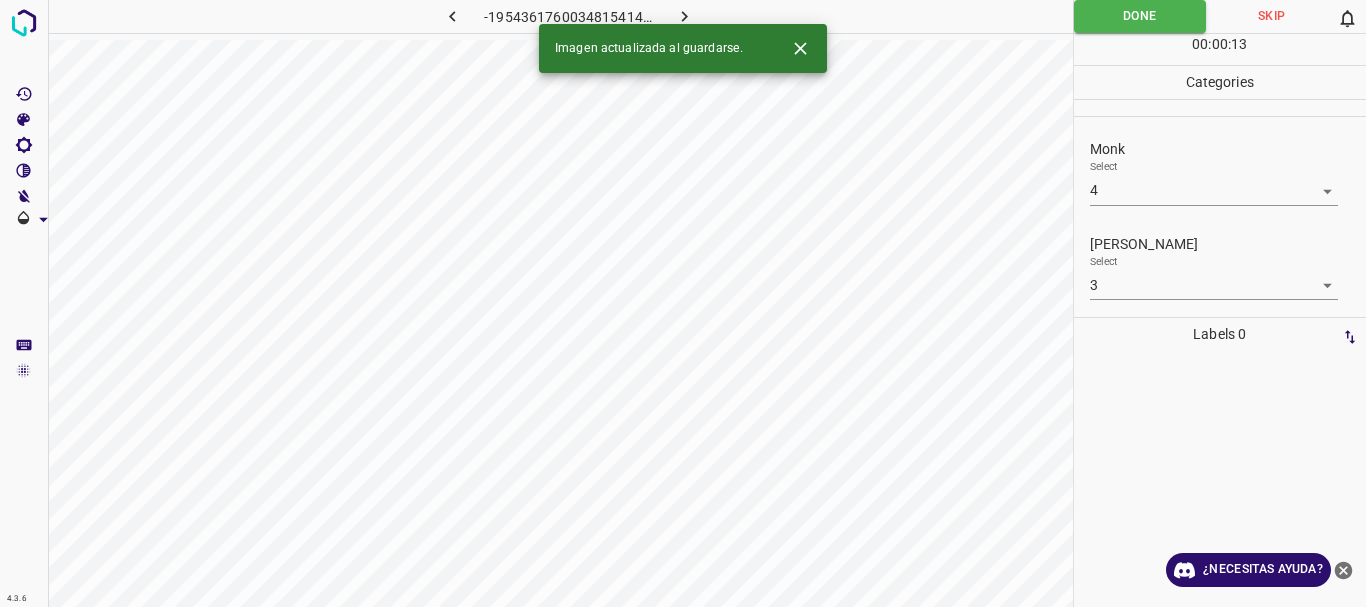 click 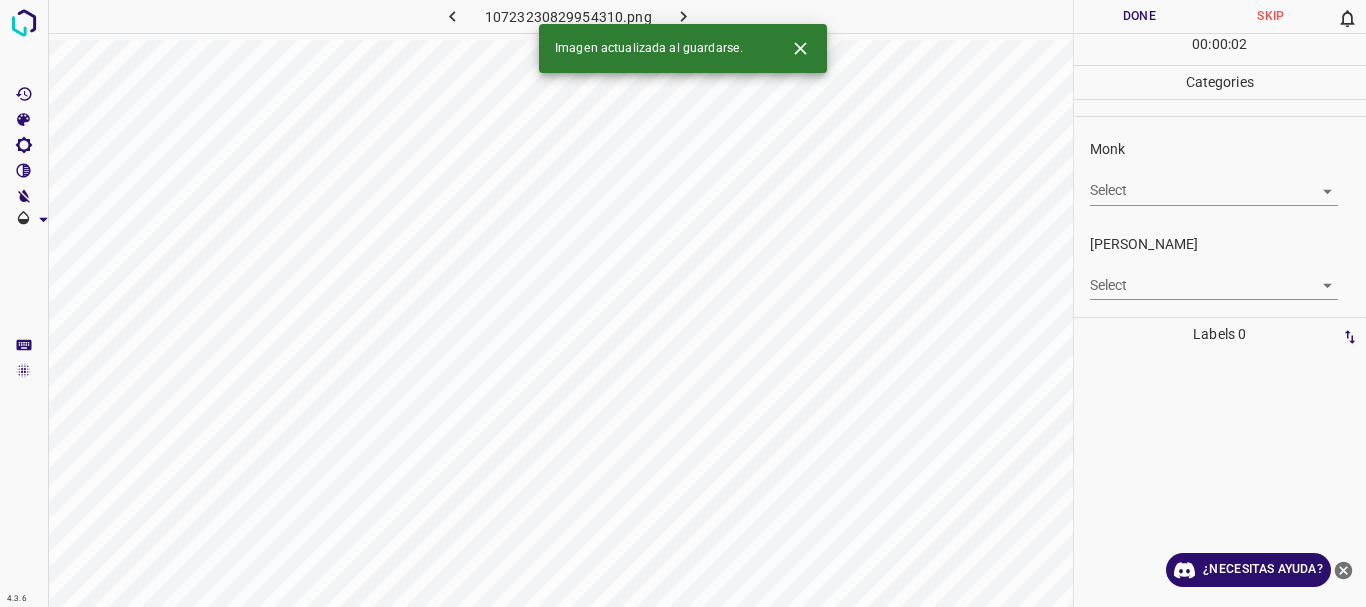 click on "4.3.6  10723230829954310.png Done Skip 0 00   : 00   : 02   Categories Monk   Select ​  [PERSON_NAME]   Select ​ Labels   0 Categories 1 Monk 2  [PERSON_NAME] Tools Space Change between modes (Draw & Edit) I Auto labeling R Restore zoom M Zoom in N Zoom out Delete Delete selecte label Filters Z Restore filters X Saturation filter C Brightness filter V Contrast filter B Gray scale filter General O Download Imagen actualizada al guardarse. ¿Necesitas ayuda? Texto original Valora esta traducción Tu opinión servirá para ayudar a mejorar el Traductor de Google - Texto - Esconder - Borrar" at bounding box center (683, 303) 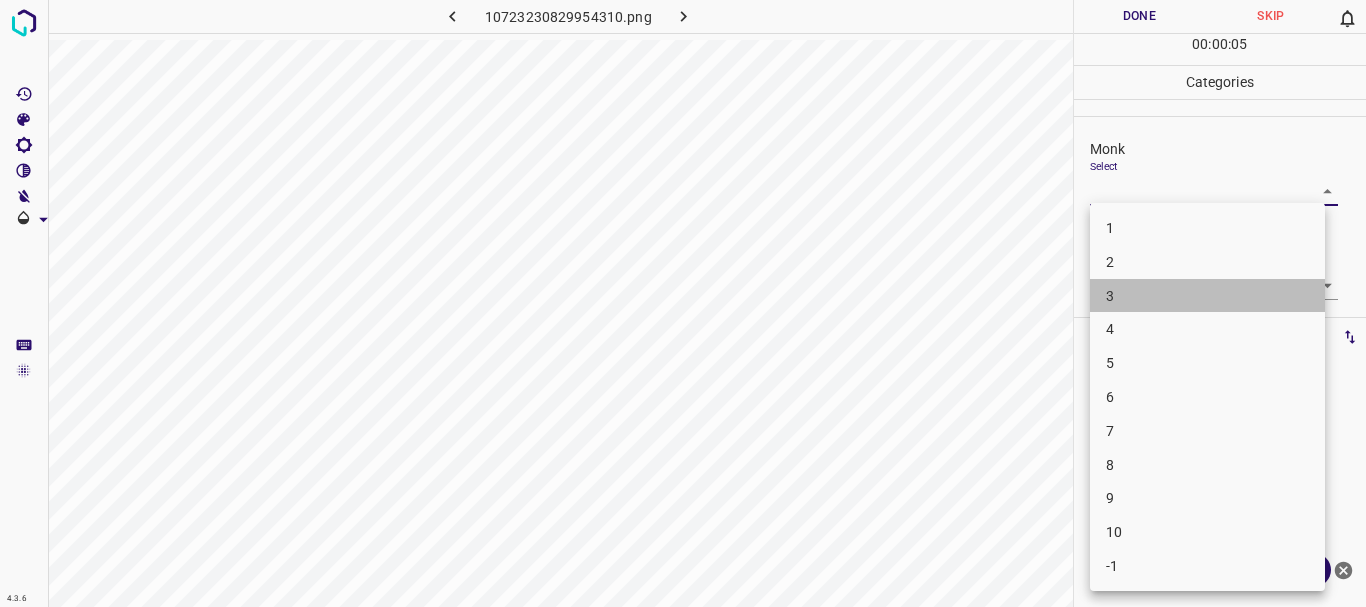 click on "3" at bounding box center (1207, 296) 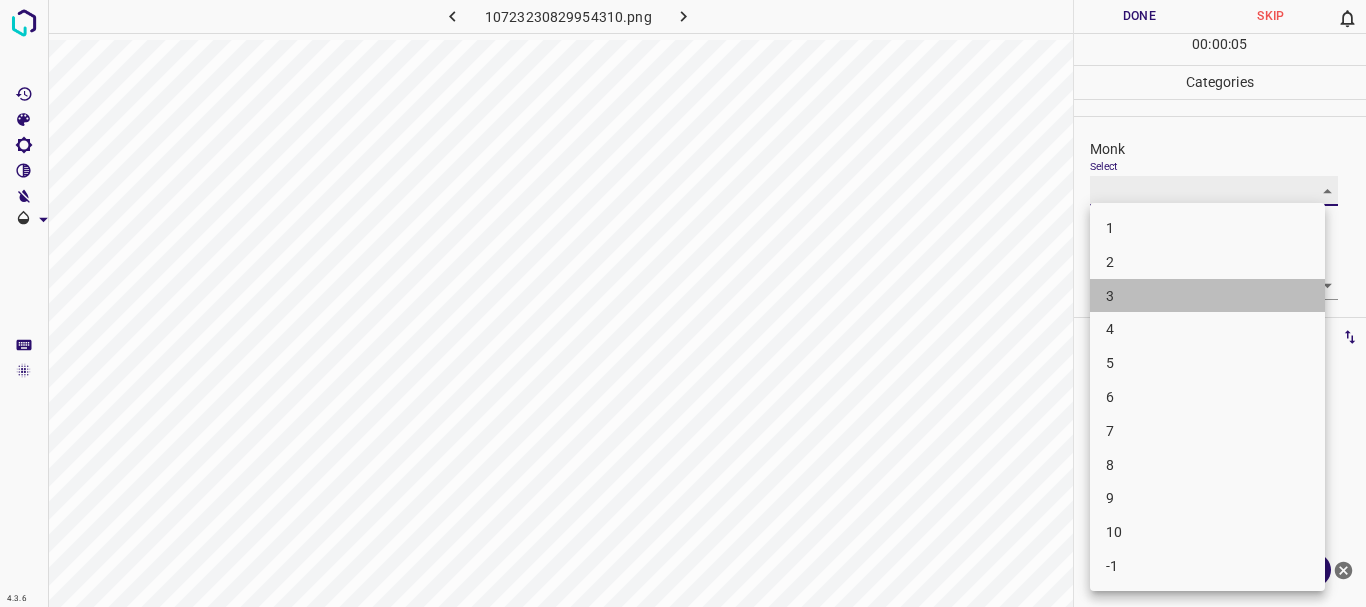 type on "3" 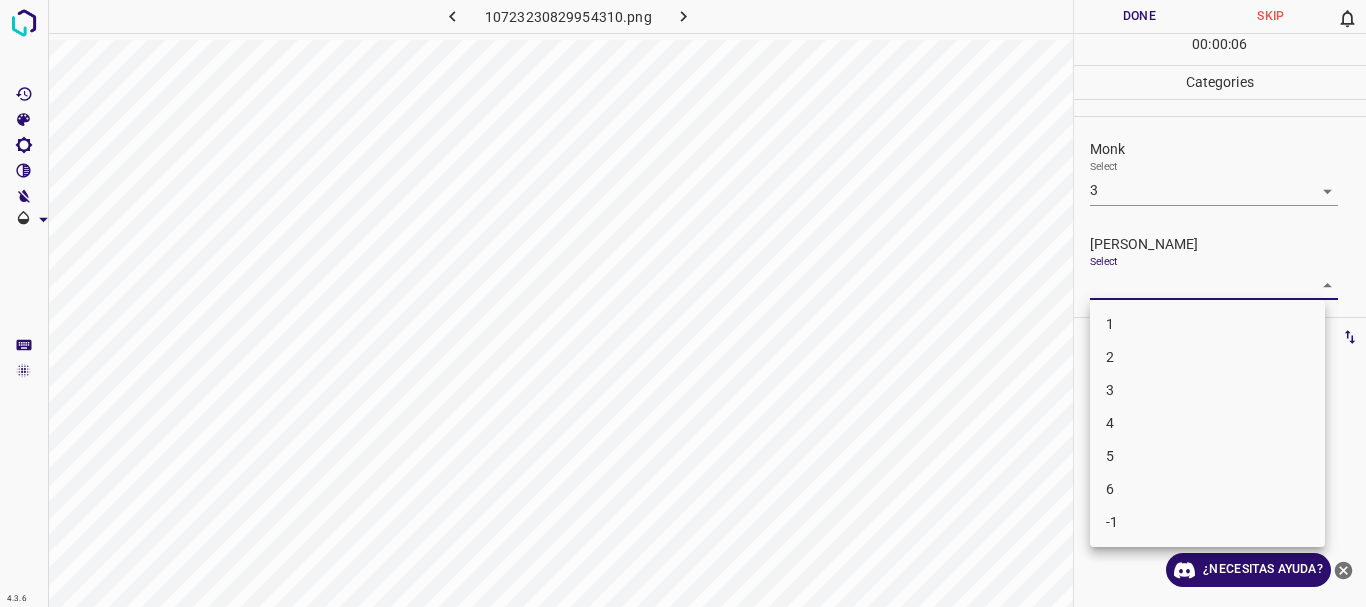 click on "4.3.6  10723230829954310.png Done Skip 0 00   : 00   : 06   Categories Monk   Select 3 3  [PERSON_NAME]   Select ​ Labels   0 Categories 1 Monk 2  [PERSON_NAME] Tools Space Change between modes (Draw & Edit) I Auto labeling R Restore zoom M Zoom in N Zoom out Delete Delete selecte label Filters Z Restore filters X Saturation filter C Brightness filter V Contrast filter B Gray scale filter General O Download ¿Necesitas ayuda? Texto original Valora esta traducción Tu opinión servirá para ayudar a mejorar el Traductor de Google - Texto - Esconder - Borrar 1 2 3 4 5 6 -1" at bounding box center (683, 303) 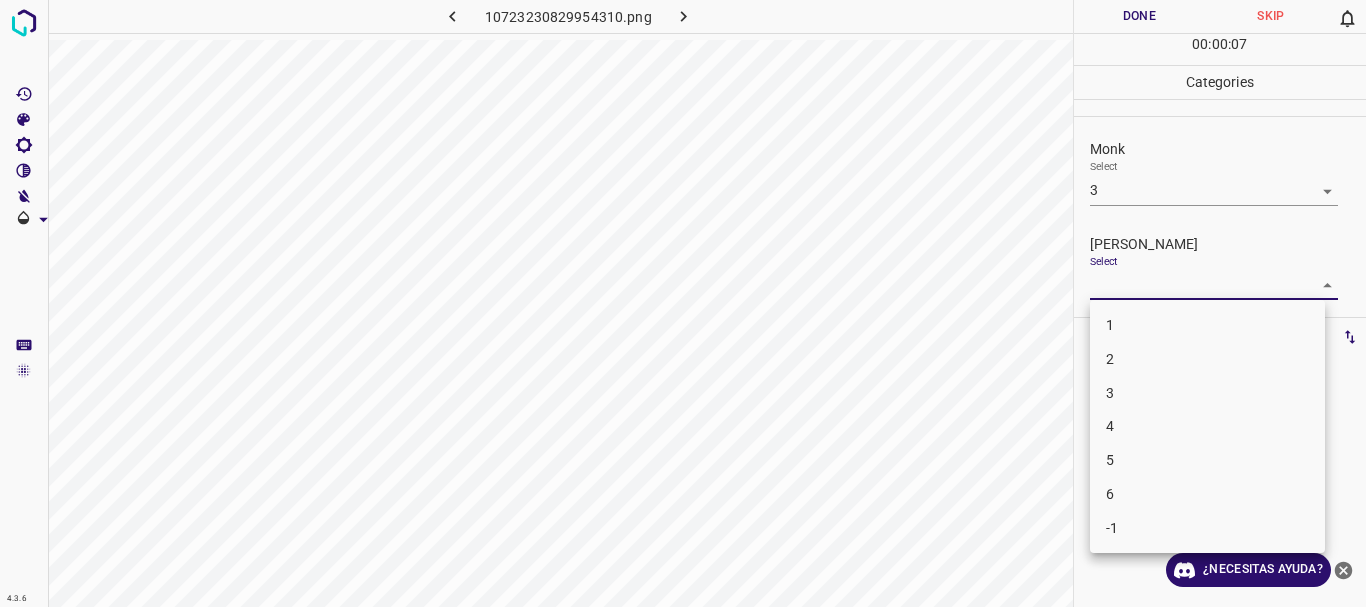 click on "3" at bounding box center (1207, 393) 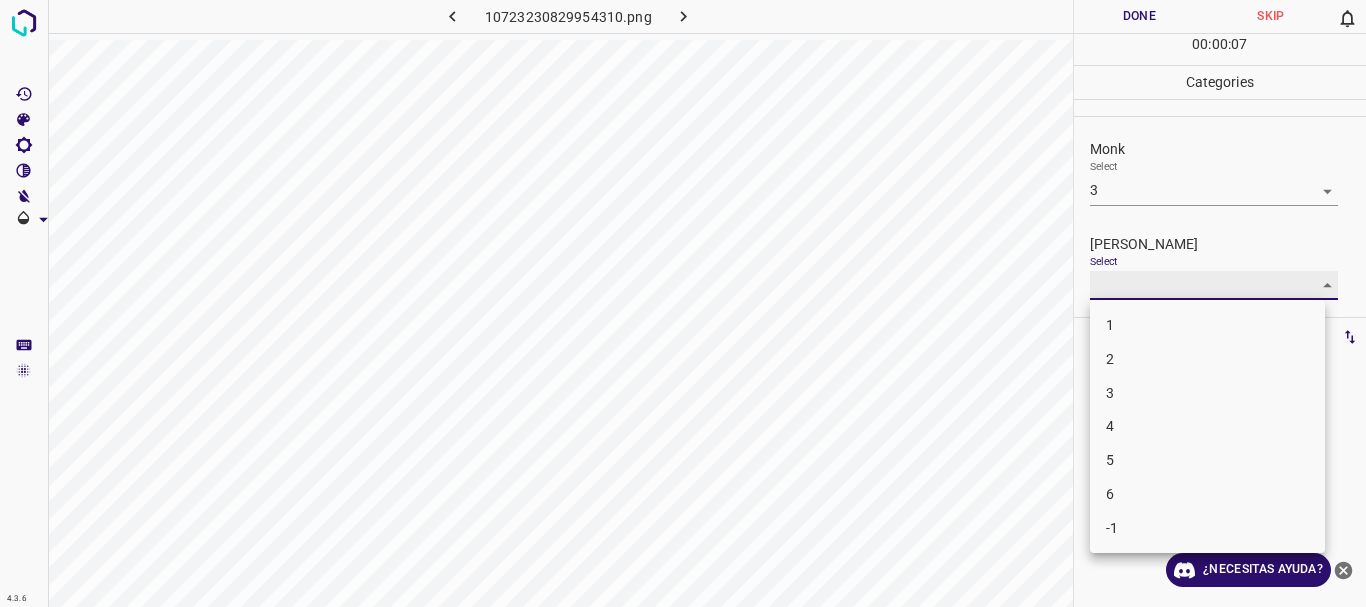 type on "3" 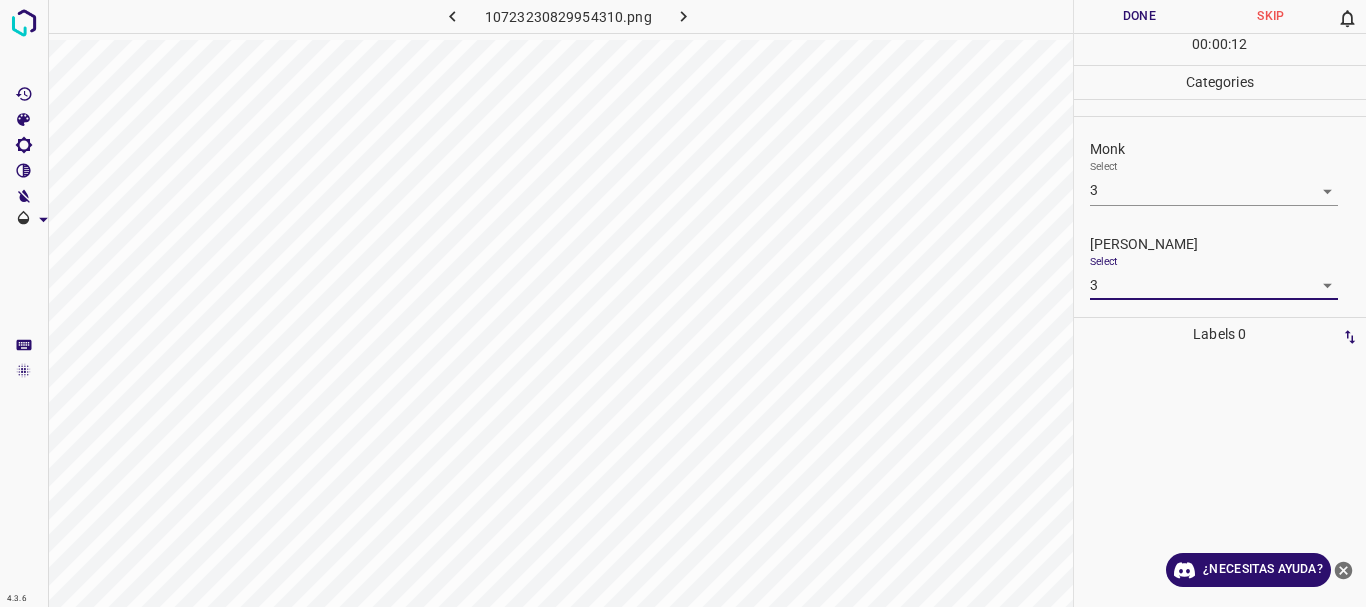 click on "4.3.6  10723230829954310.png Done Skip 0 00   : 00   : 12   Categories Monk   Select 3 3  [PERSON_NAME]   Select 3 3 Labels   0 Categories 1 Monk 2  [PERSON_NAME] Tools Space Change between modes (Draw & Edit) I Auto labeling R Restore zoom M Zoom in N Zoom out Delete Delete selecte label Filters Z Restore filters X Saturation filter C Brightness filter V Contrast filter B Gray scale filter General O Download ¿Necesitas ayuda? Texto original Valora esta traducción Tu opinión servirá para ayudar a mejorar el Traductor de Google - Texto - Esconder - Borrar" at bounding box center [683, 303] 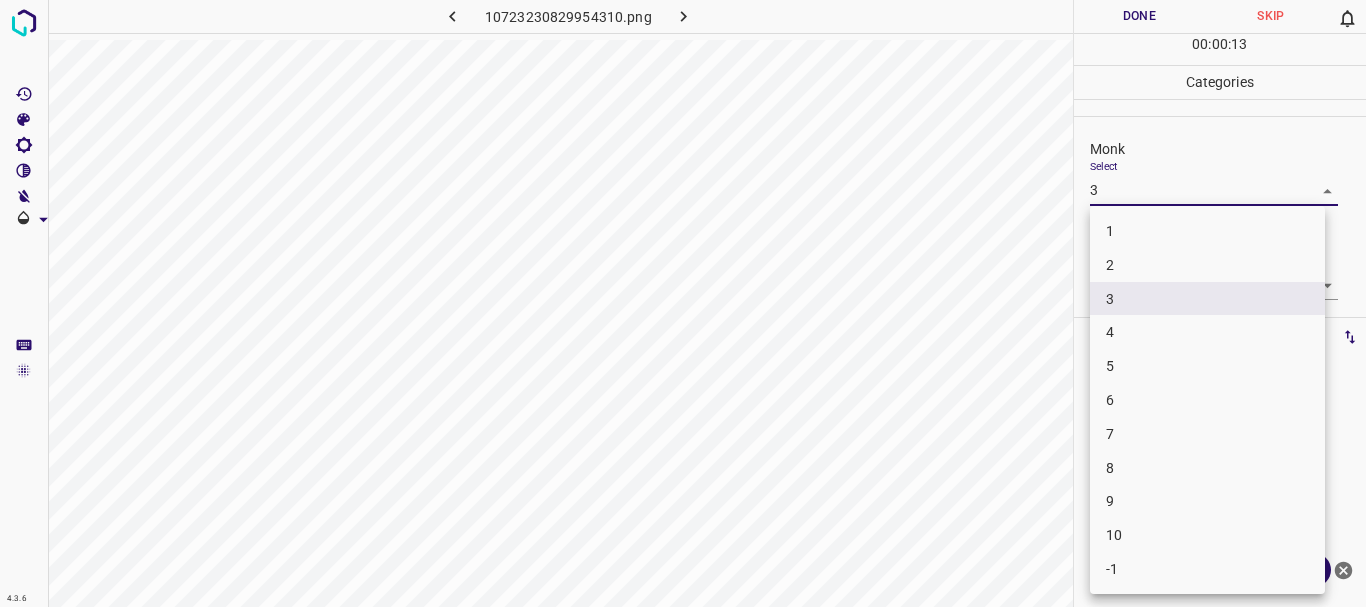 drag, startPoint x: 1124, startPoint y: 333, endPoint x: 1126, endPoint y: 295, distance: 38.052597 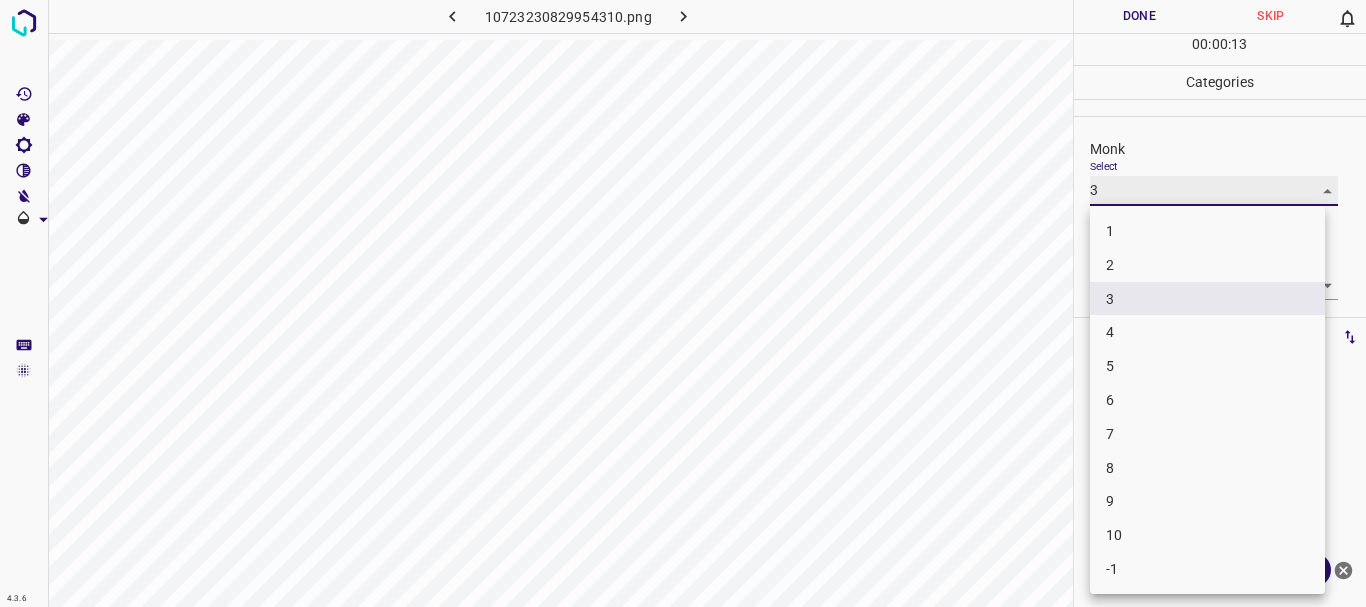 type on "4" 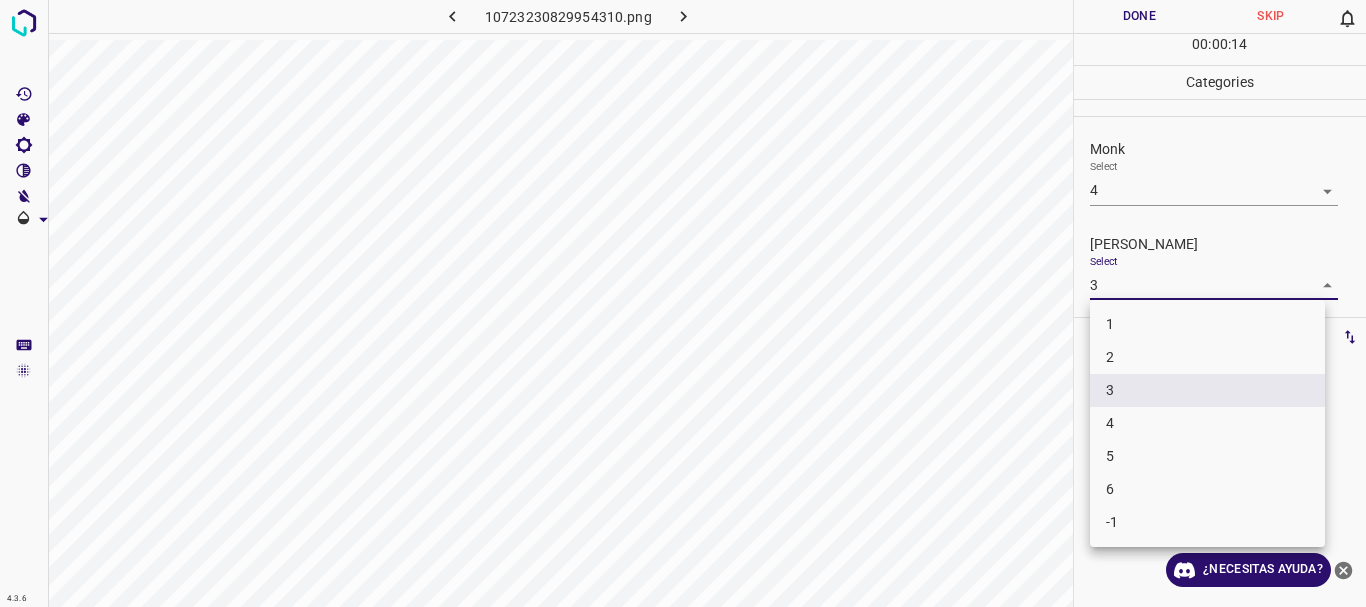 click on "4.3.6  10723230829954310.png Done Skip 0 00   : 00   : 14   Categories Monk   Select 4 4  [PERSON_NAME]   Select 3 3 Labels   0 Categories 1 Monk 2  [PERSON_NAME] Tools Space Change between modes (Draw & Edit) I Auto labeling R Restore zoom M Zoom in N Zoom out Delete Delete selecte label Filters Z Restore filters X Saturation filter C Brightness filter V Contrast filter B Gray scale filter General O Download ¿Necesitas ayuda? Texto original Valora esta traducción Tu opinión servirá para ayudar a mejorar el Traductor de Google - Texto - Esconder - Borrar 1 2 3 4 5 6 -1" at bounding box center [683, 303] 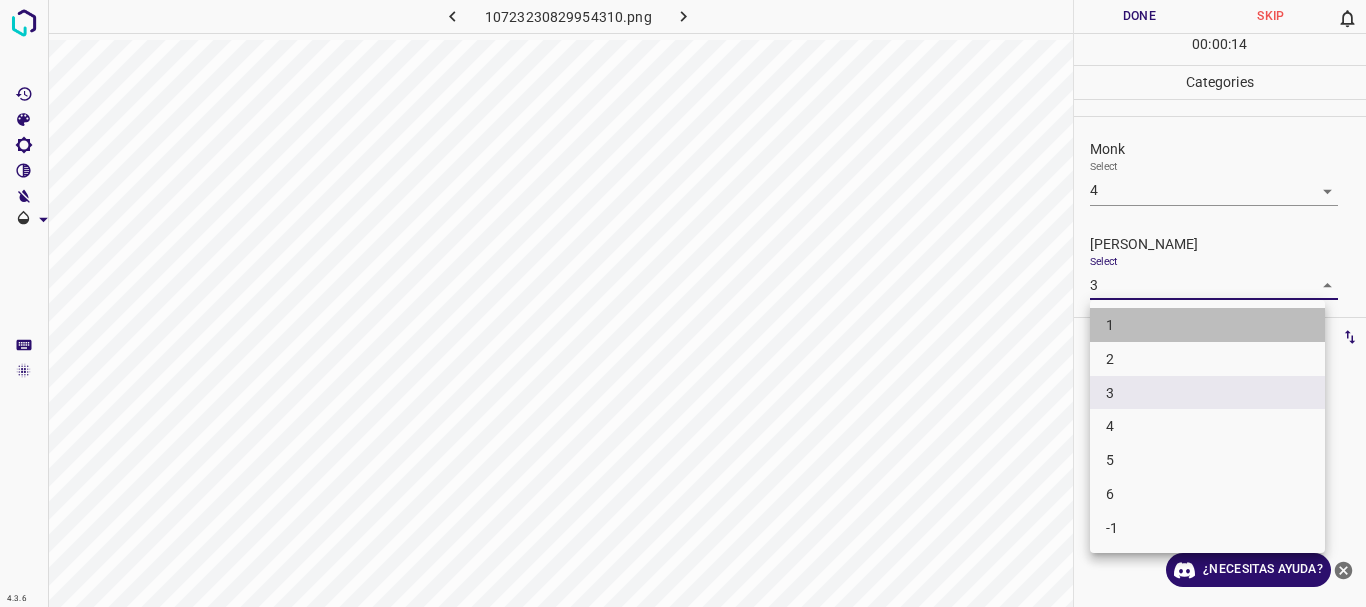 click on "1" at bounding box center [1207, 325] 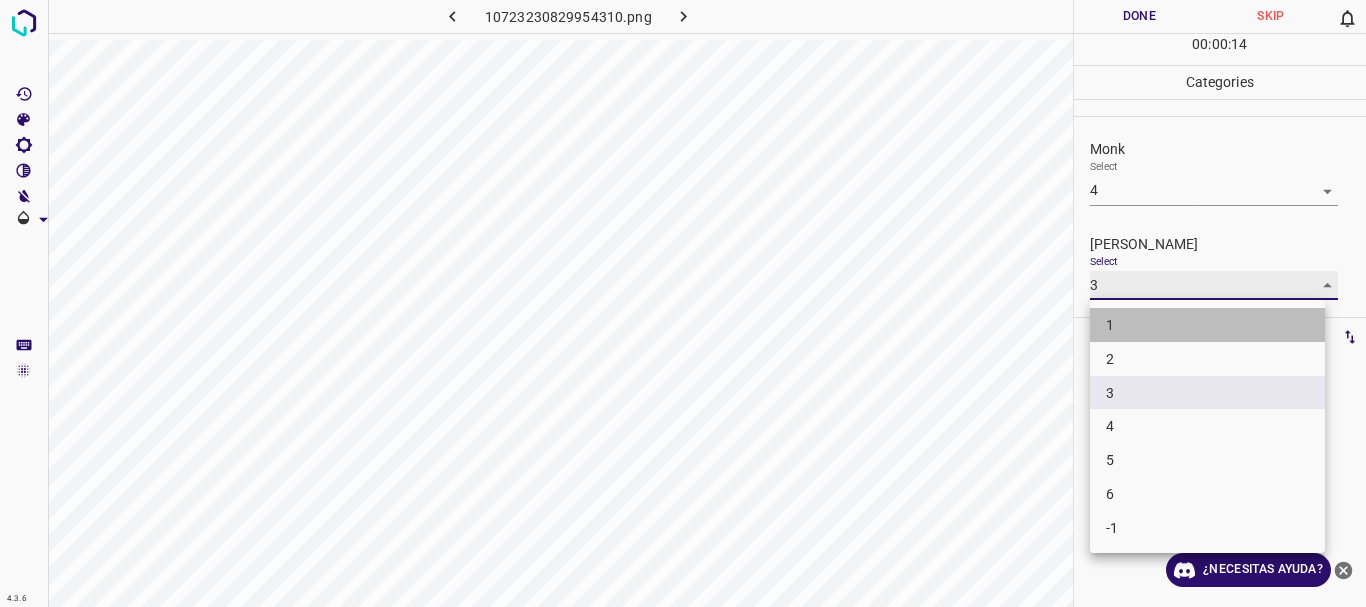 type on "1" 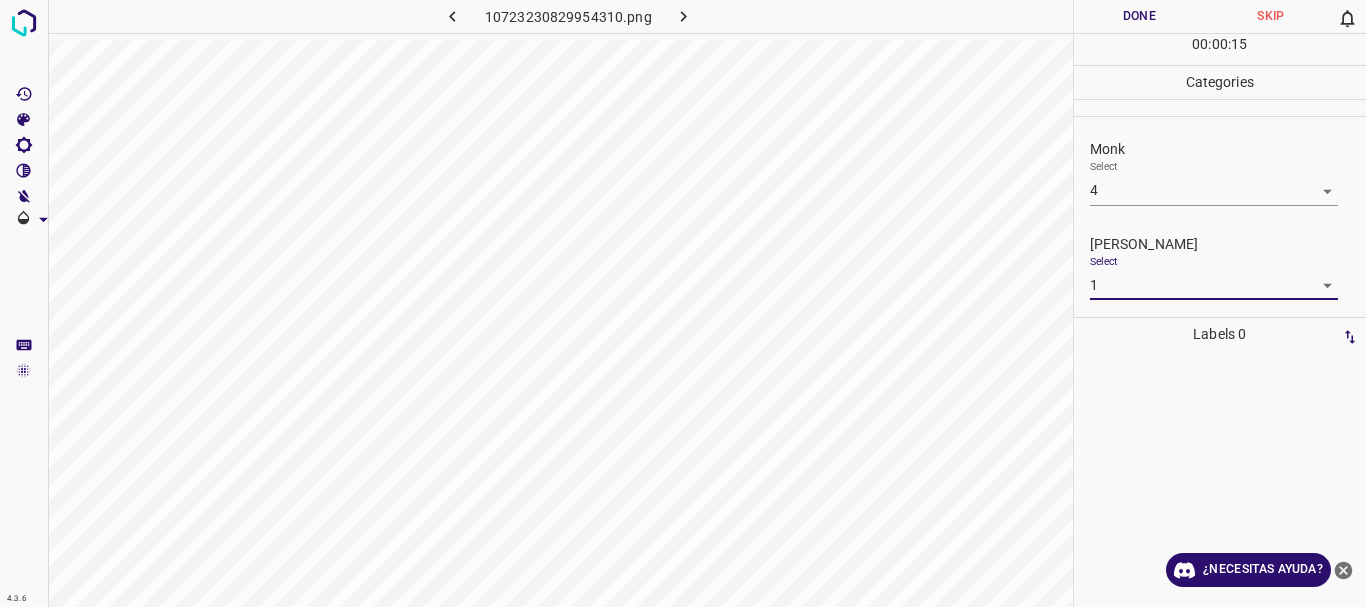 click on "Done" at bounding box center (1140, 16) 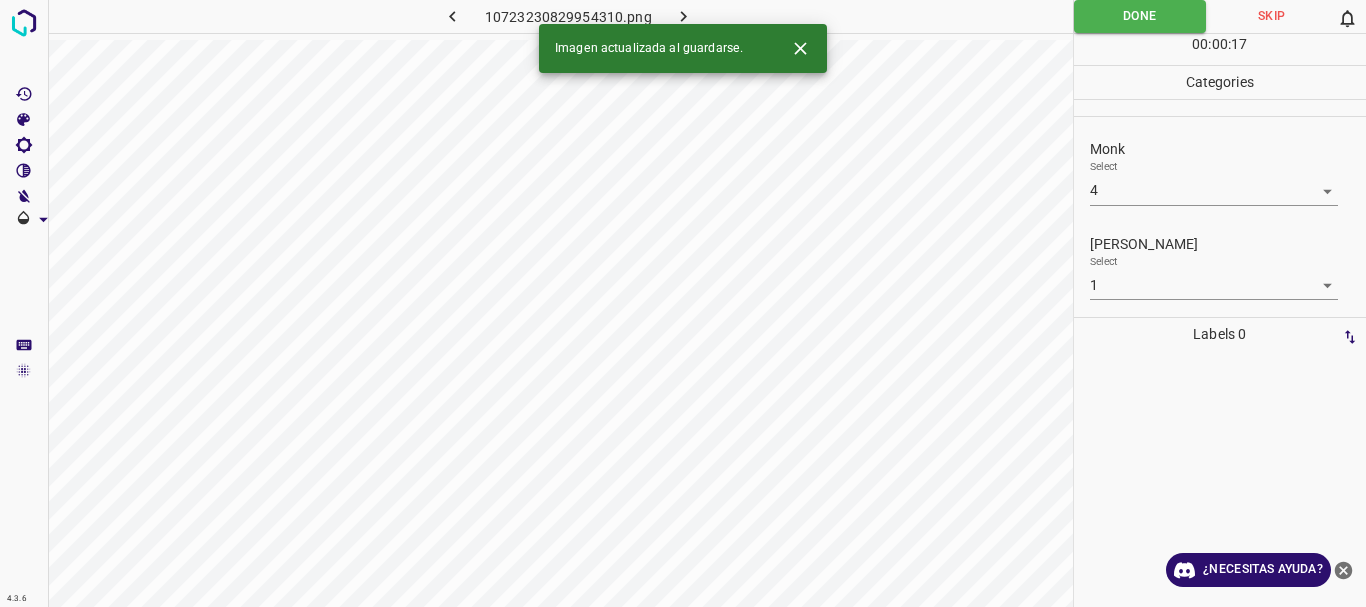 drag, startPoint x: 668, startPoint y: 16, endPoint x: 683, endPoint y: 18, distance: 15.132746 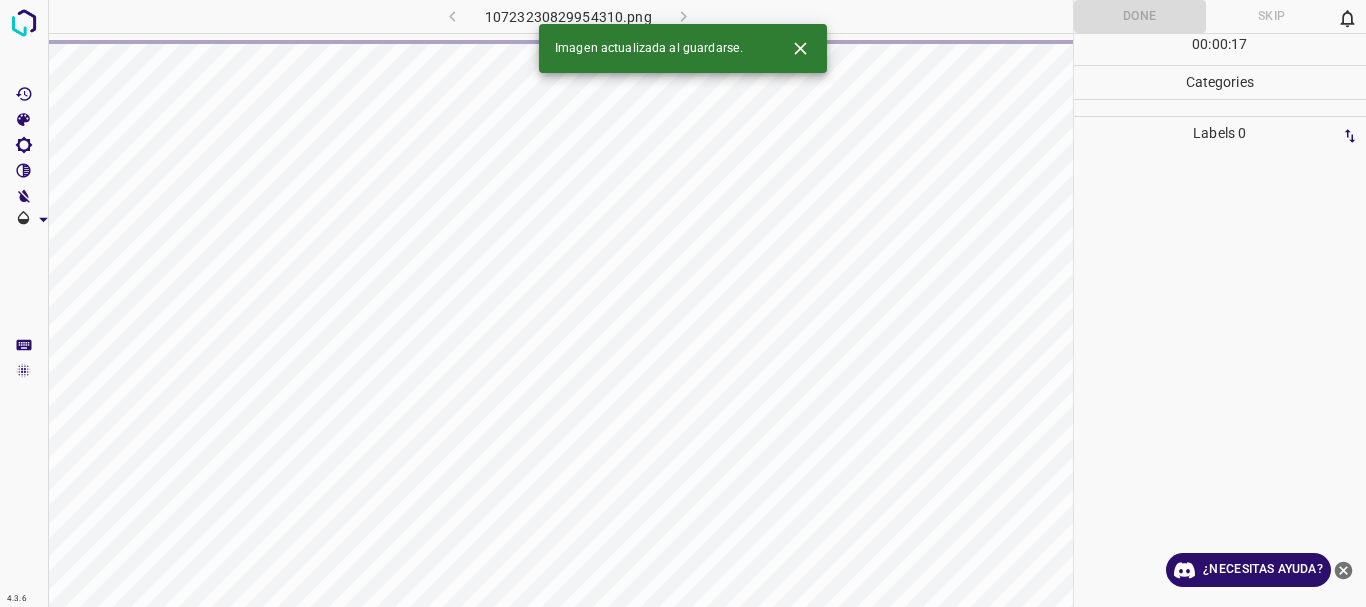 click on "10723230829954310.png" at bounding box center (568, 16) 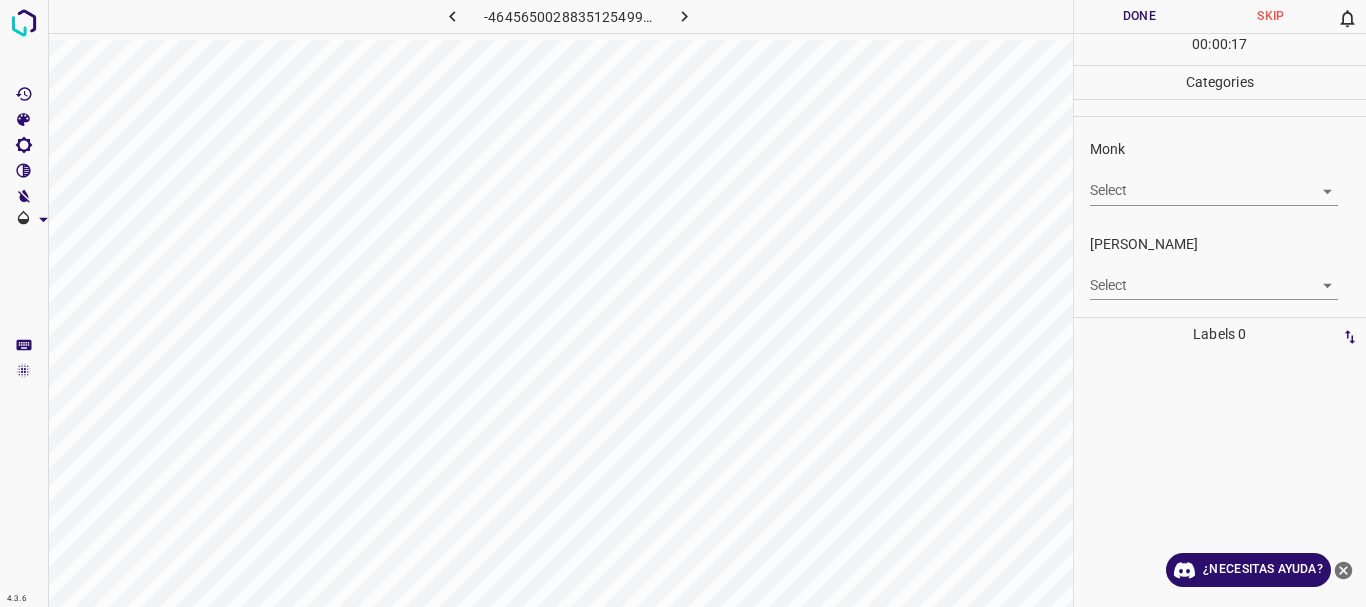 click on "4.3.6  -4645650028835125499.png Done Skip 0 00   : 00   : 17   Categories Monk   Select ​  [PERSON_NAME]   Select ​ Labels   0 Categories 1 Monk 2  [PERSON_NAME] Tools Space Change between modes (Draw & Edit) I Auto labeling R Restore zoom M Zoom in N Zoom out Delete Delete selecte label Filters Z Restore filters X Saturation filter C Brightness filter V Contrast filter B Gray scale filter General O Download ¿Necesitas ayuda? Texto original Valora esta traducción Tu opinión servirá para ayudar a mejorar el Traductor de Google - Texto - Esconder - Borrar" at bounding box center (683, 303) 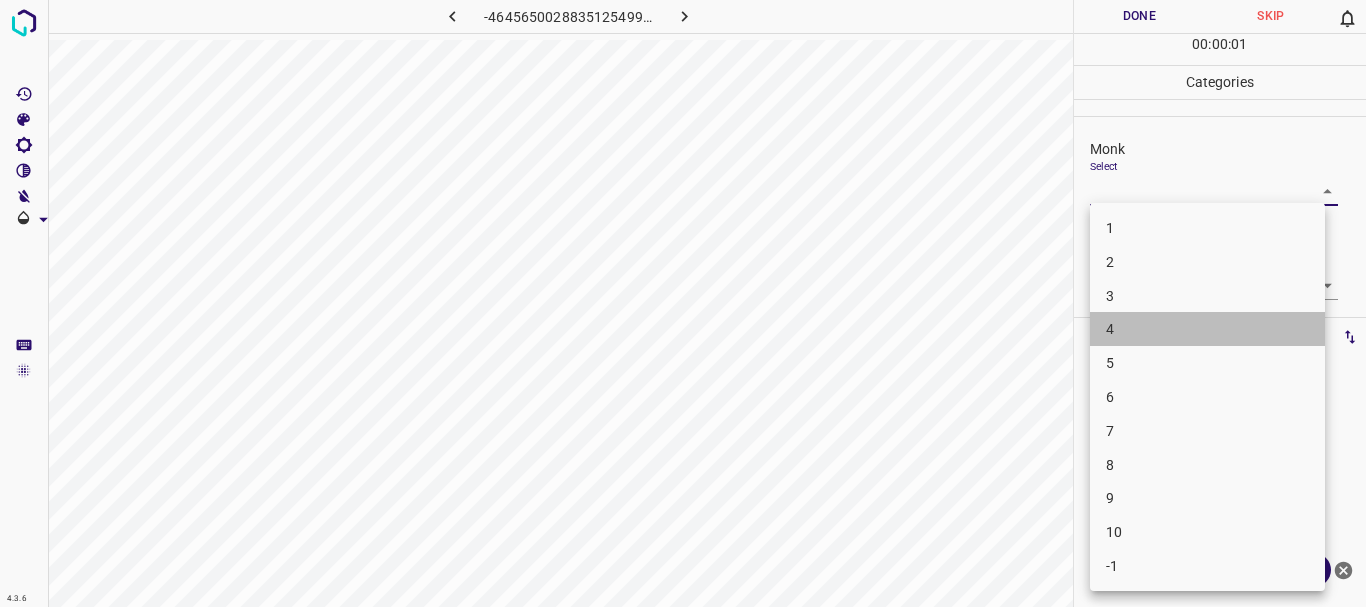 click on "4" at bounding box center (1207, 329) 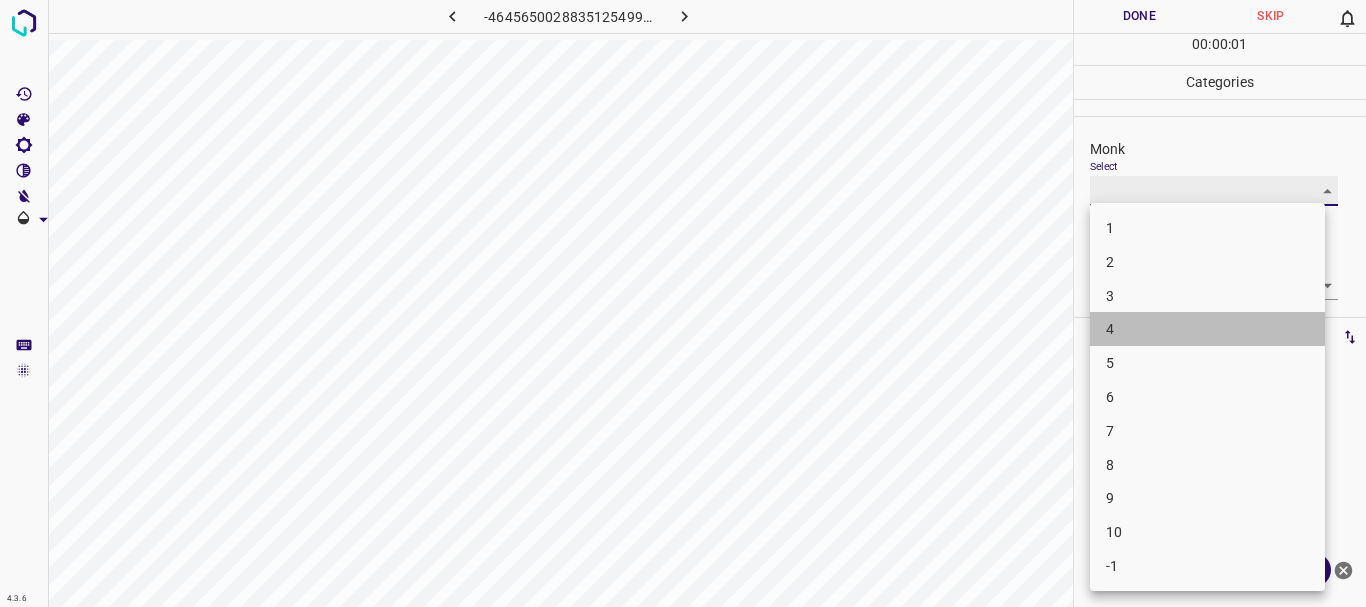 type on "4" 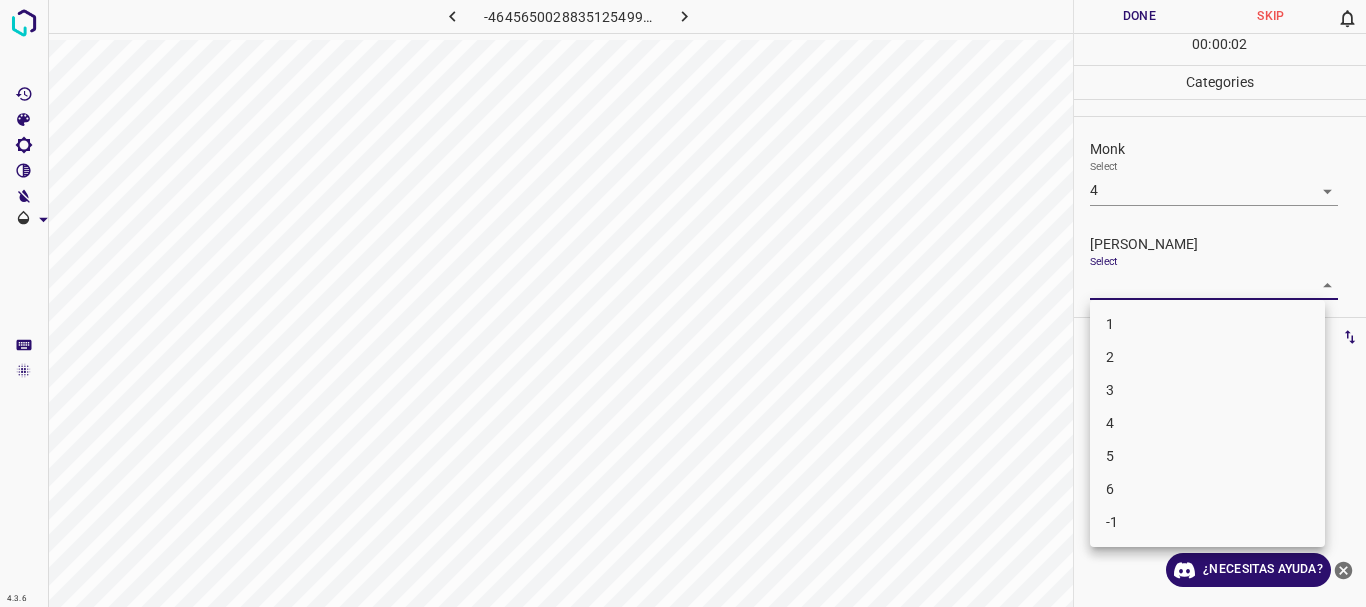 click on "4.3.6  -4645650028835125499.png Done Skip 0 00   : 00   : 02   Categories Monk   Select 4 4  [PERSON_NAME]   Select ​ Labels   0 Categories 1 Monk 2  [PERSON_NAME] Tools Space Change between modes (Draw & Edit) I Auto labeling R Restore zoom M Zoom in N Zoom out Delete Delete selecte label Filters Z Restore filters X Saturation filter C Brightness filter V Contrast filter B Gray scale filter General O Download ¿Necesitas ayuda? Texto original Valora esta traducción Tu opinión servirá para ayudar a mejorar el Traductor de Google - Texto - Esconder - Borrar 1 2 3 4 5 6 -1" at bounding box center [683, 303] 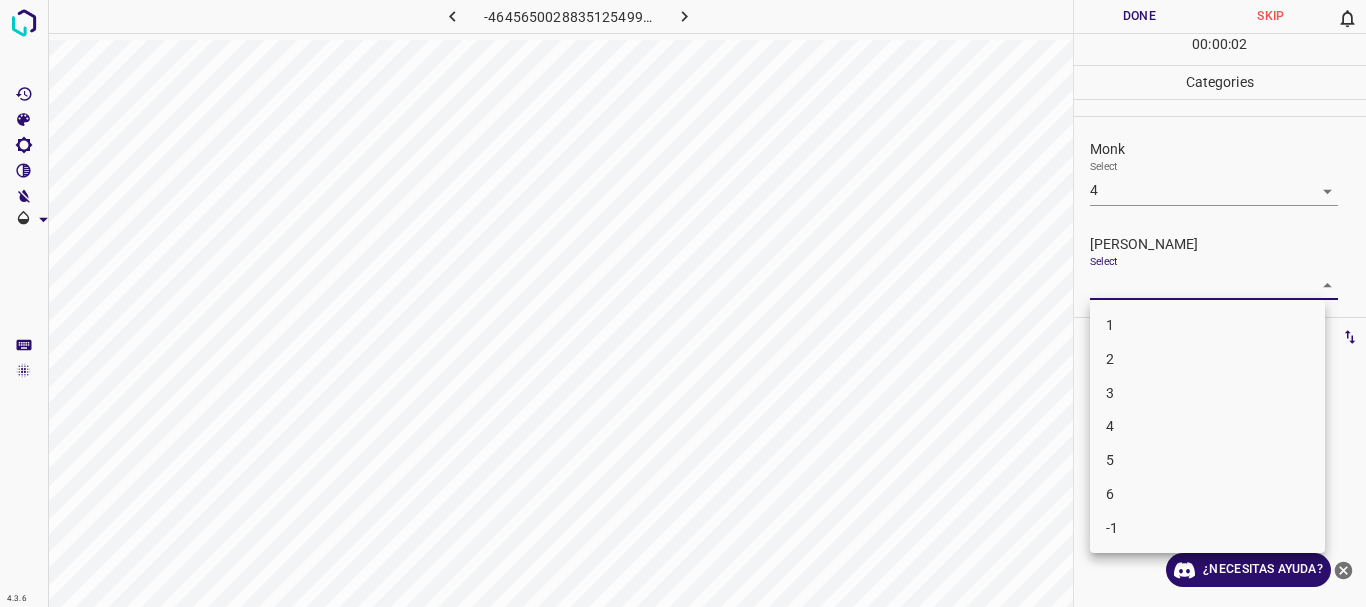 click on "2" at bounding box center [1207, 359] 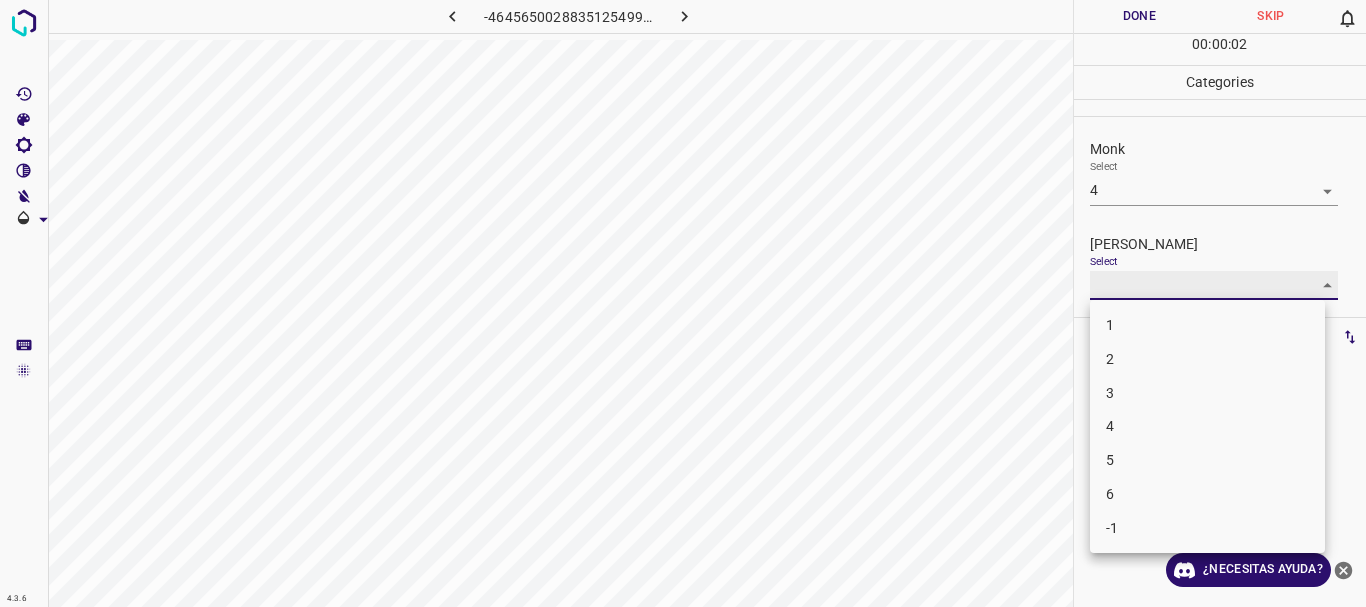 type on "2" 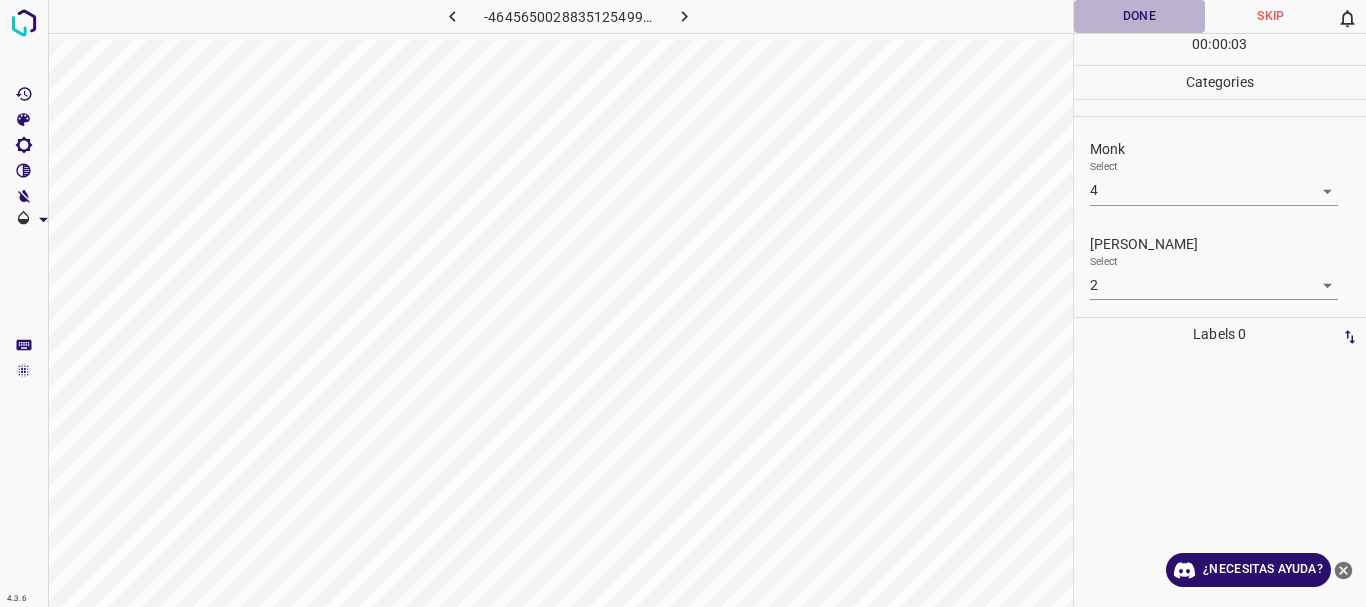 click on "Done" at bounding box center (1140, 16) 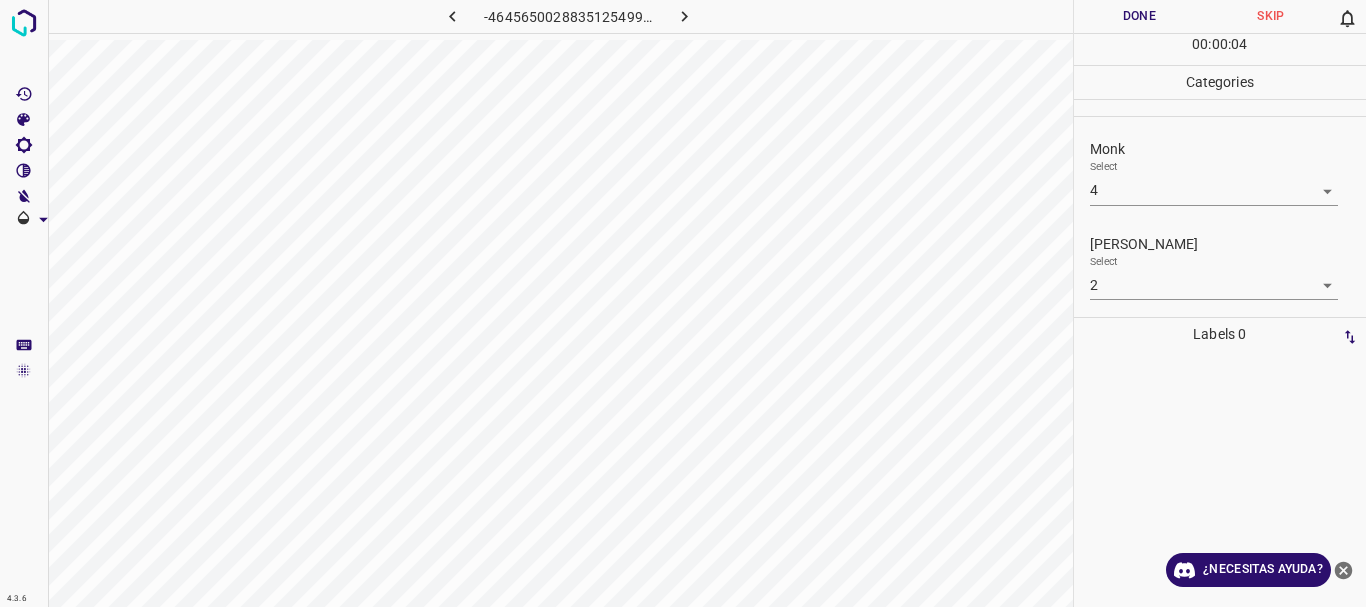 click 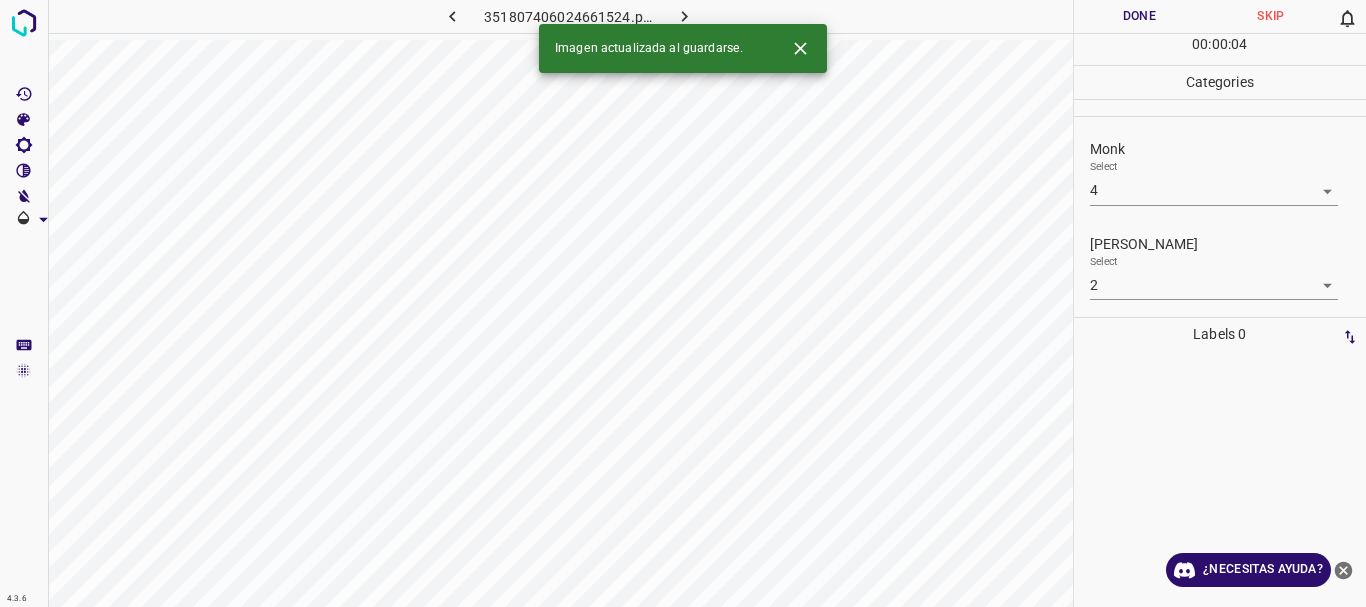 type 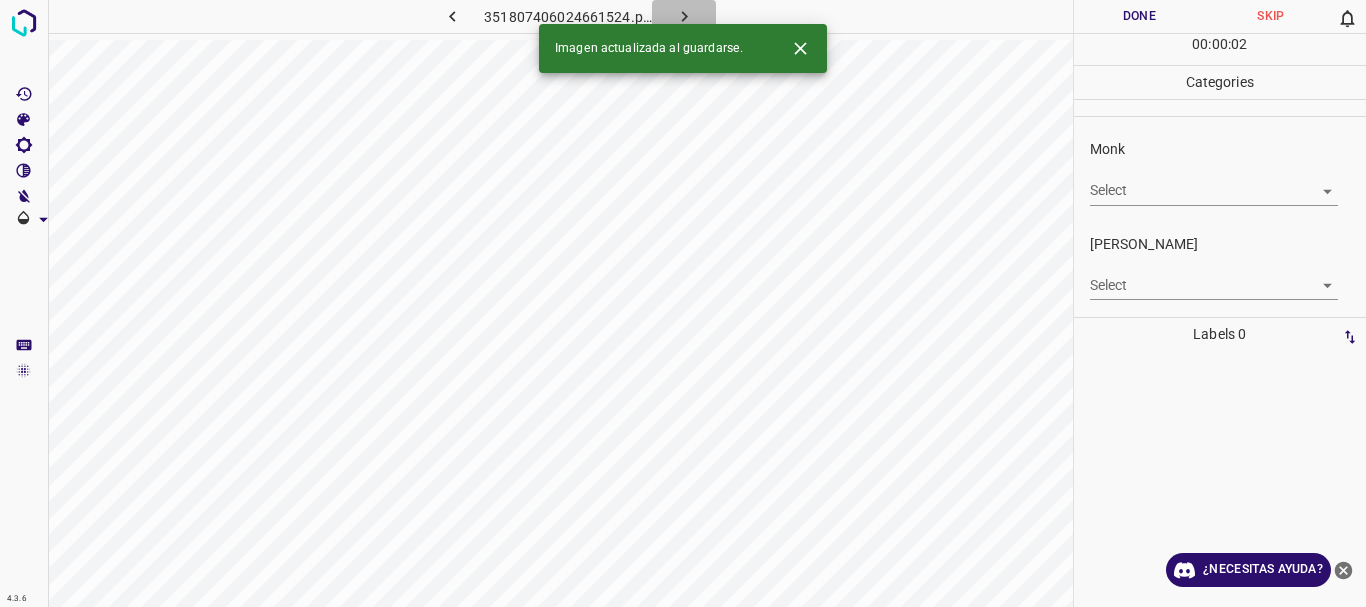 click 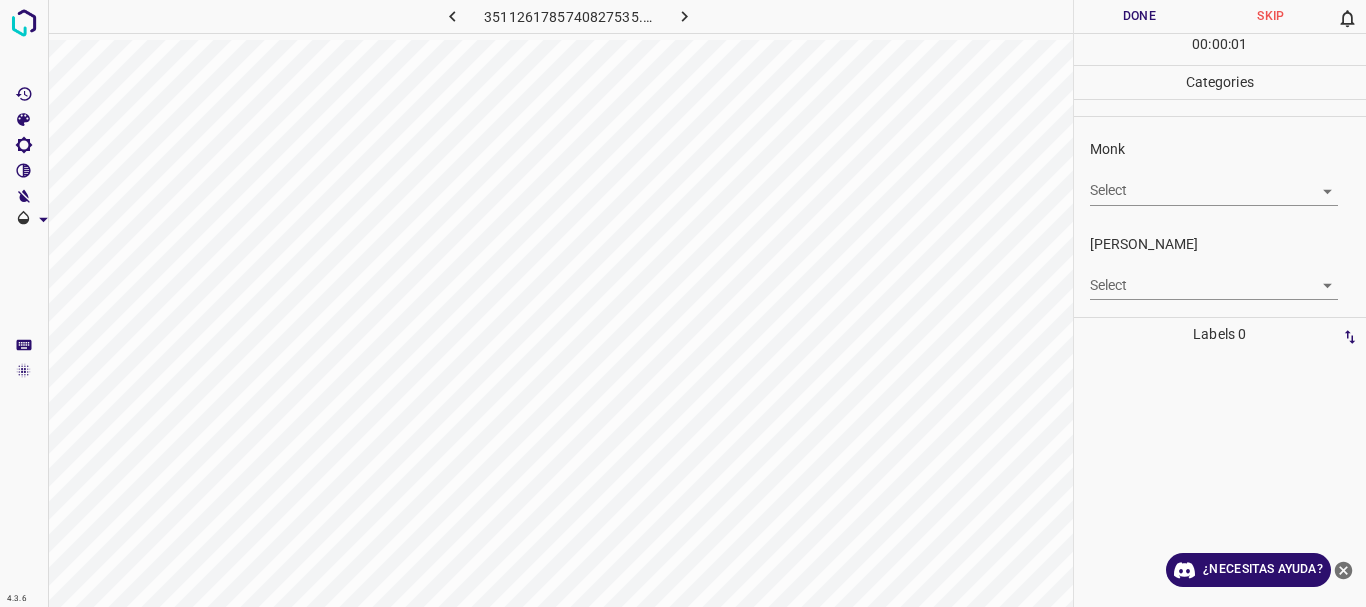 click 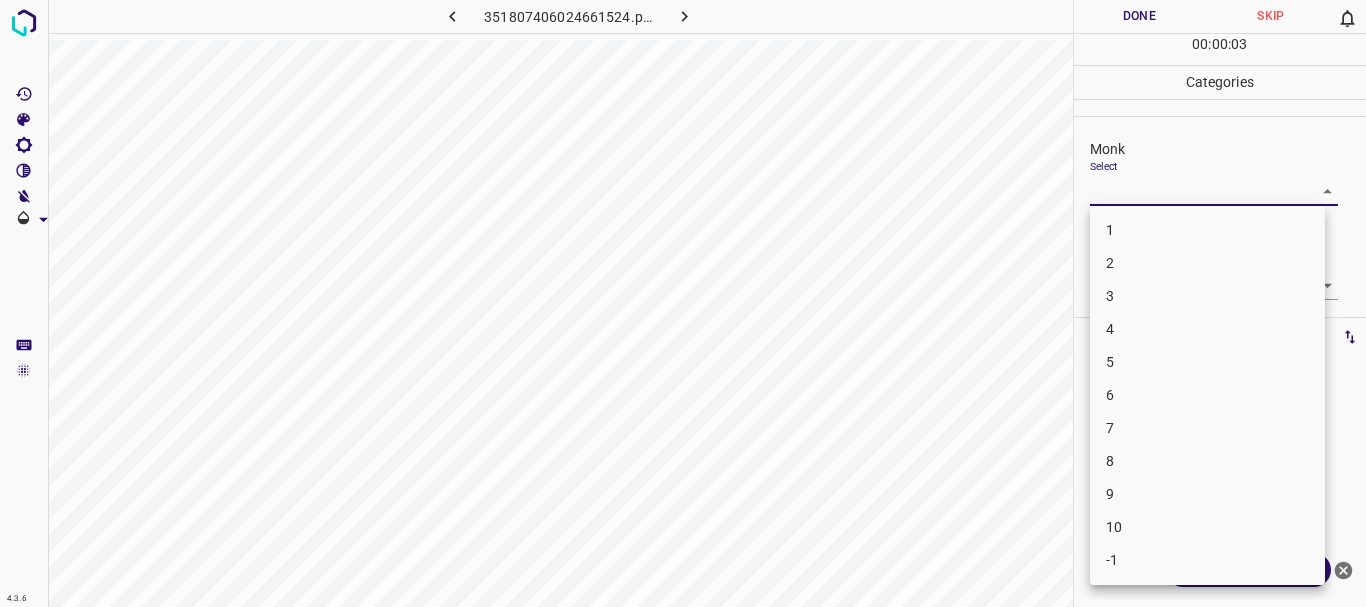 click on "4.3.6  351807406024661524.png Done Skip 0 00   : 00   : 03   Categories Monk   Select ​  [PERSON_NAME]   Select ​ Labels   0 Categories 1 Monk 2  [PERSON_NAME] Tools Space Change between modes (Draw & Edit) I Auto labeling R Restore zoom M Zoom in N Zoom out Delete Delete selecte label Filters Z Restore filters X Saturation filter C Brightness filter V Contrast filter B Gray scale filter General O Download ¿Necesitas ayuda? Texto original Valora esta traducción Tu opinión servirá para ayudar a mejorar el Traductor de Google - Texto - Esconder - Borrar 1 2 3 4 5 6 7 8 9 10 -1" at bounding box center [683, 303] 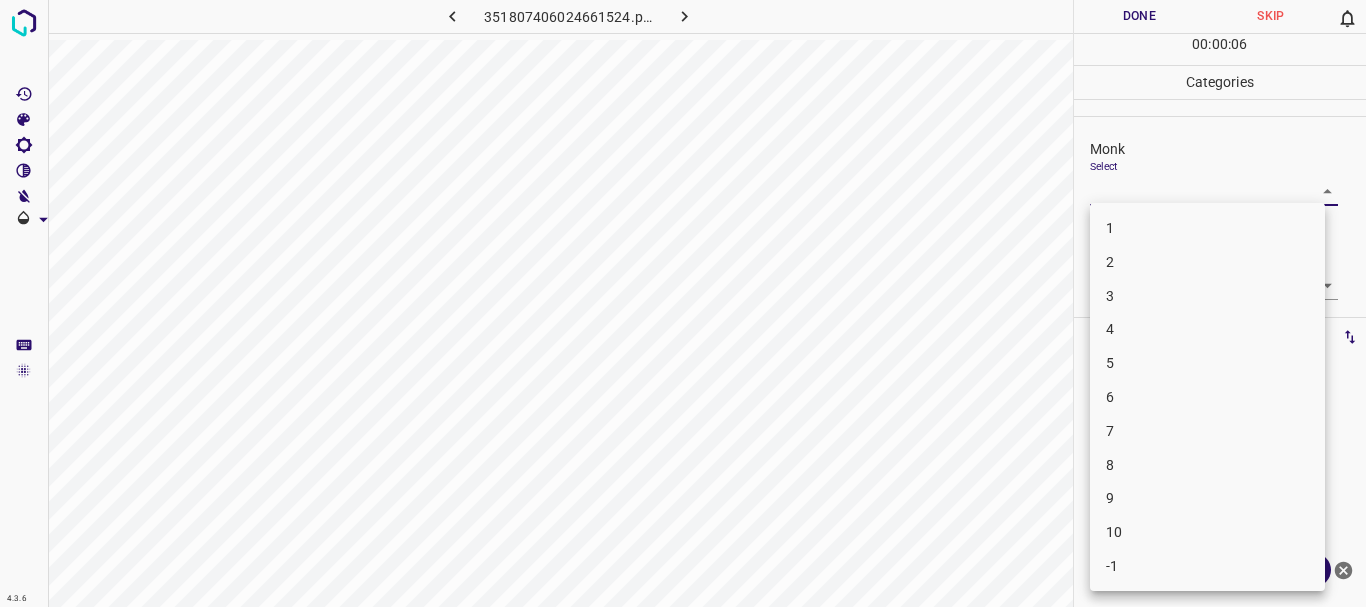 click on "5" at bounding box center (1207, 363) 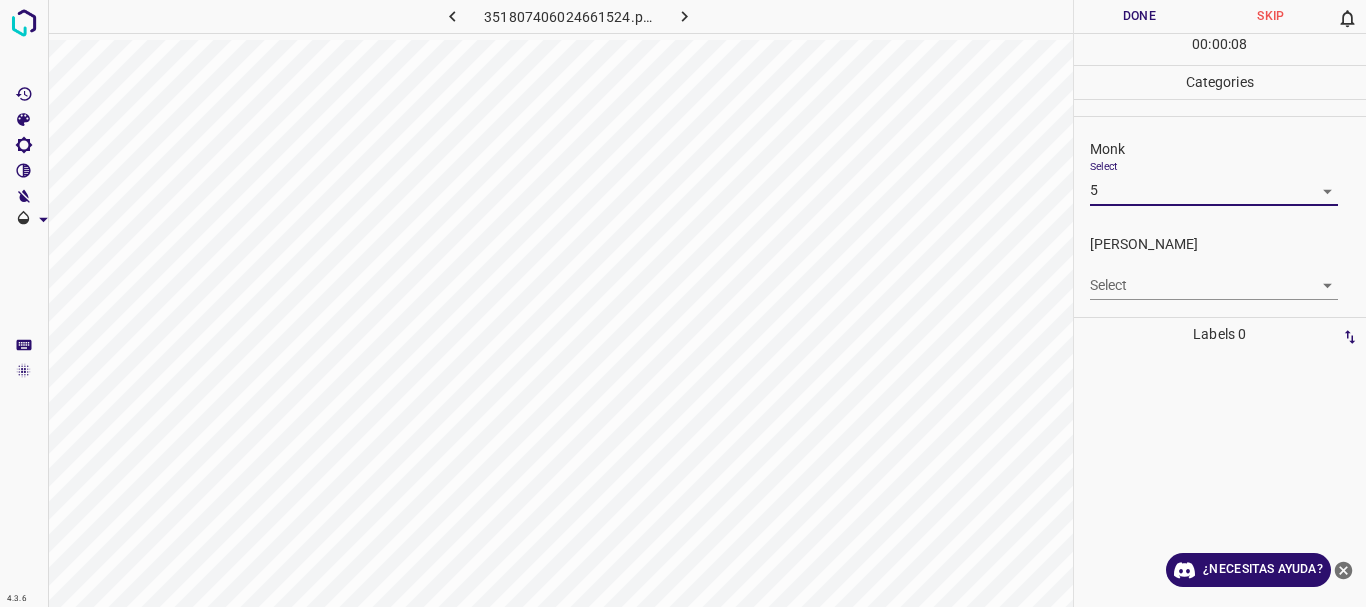 click on "4.3.6  351807406024661524.png Done Skip 0 00   : 00   : 08   Categories Monk   Select 5 5  [PERSON_NAME]   Select ​ Labels   0 Categories 1 Monk 2  [PERSON_NAME] Tools Space Change between modes (Draw & Edit) I Auto labeling R Restore zoom M Zoom in N Zoom out Delete Delete selecte label Filters Z Restore filters X Saturation filter C Brightness filter V Contrast filter B Gray scale filter General O Download ¿Necesitas ayuda? Texto original Valora esta traducción Tu opinión servirá para ayudar a mejorar el Traductor de Google - Texto - Esconder - Borrar" at bounding box center (683, 303) 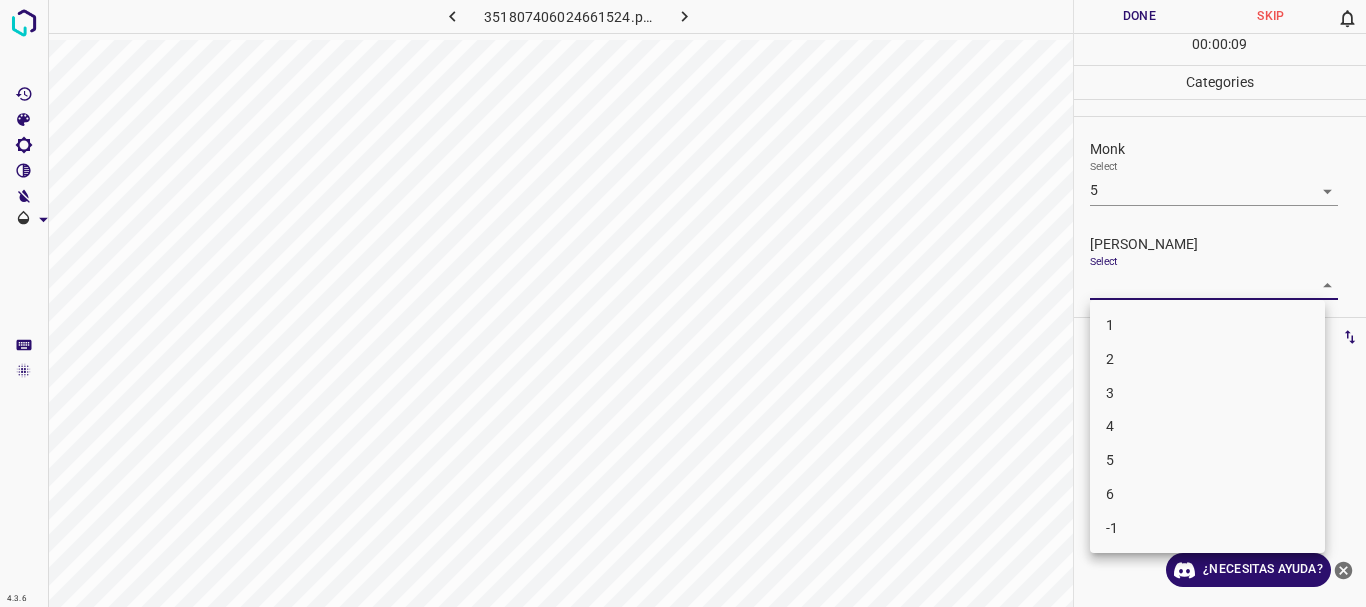click at bounding box center (683, 303) 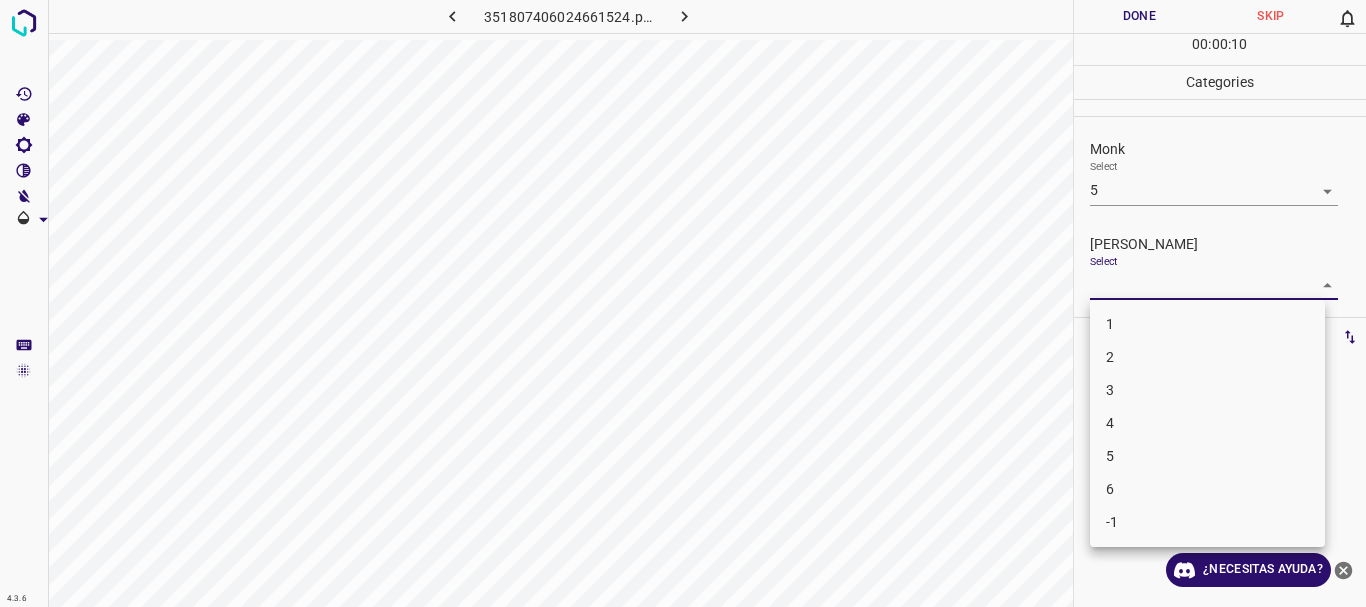 click on "4.3.6  351807406024661524.png Done Skip 0 00   : 00   : 10   Categories Monk   Select 5 5  [PERSON_NAME]   Select ​ Labels   0 Categories 1 Monk 2  [PERSON_NAME] Tools Space Change between modes (Draw & Edit) I Auto labeling R Restore zoom M Zoom in N Zoom out Delete Delete selecte label Filters Z Restore filters X Saturation filter C Brightness filter V Contrast filter B Gray scale filter General O Download ¿Necesitas ayuda? Texto original Valora esta traducción Tu opinión servirá para ayudar a mejorar el Traductor de Google - Texto - Esconder - Borrar 1 2 3 4 5 6 -1" at bounding box center (683, 303) 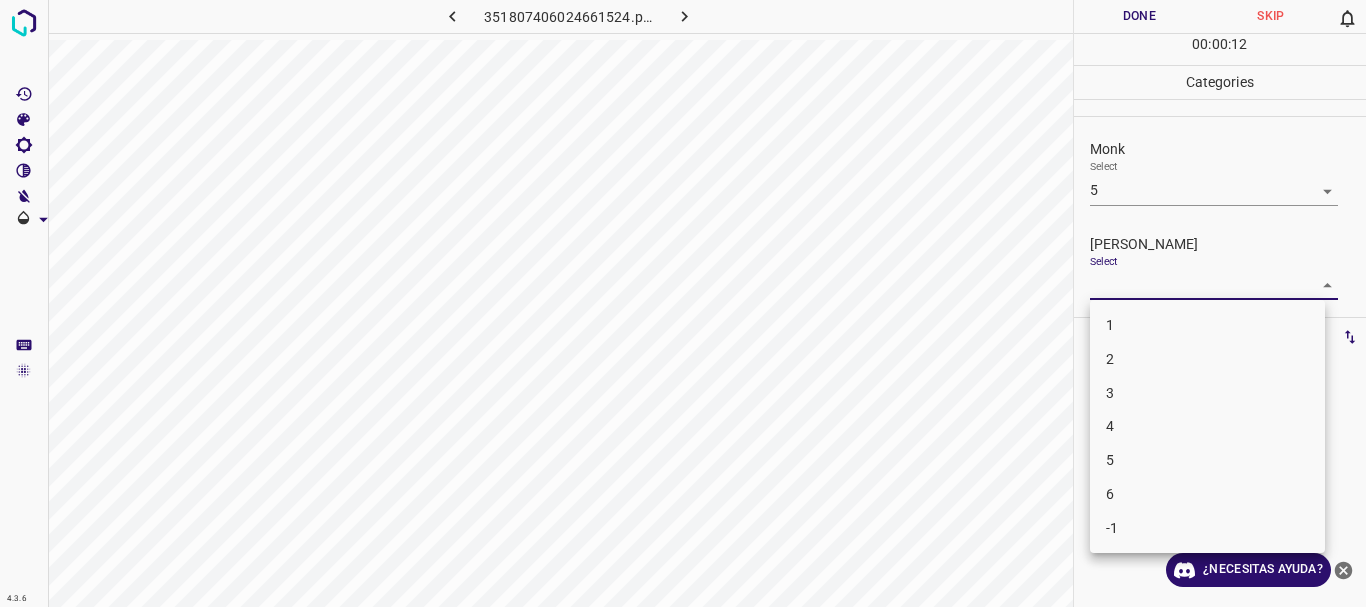 click at bounding box center (683, 303) 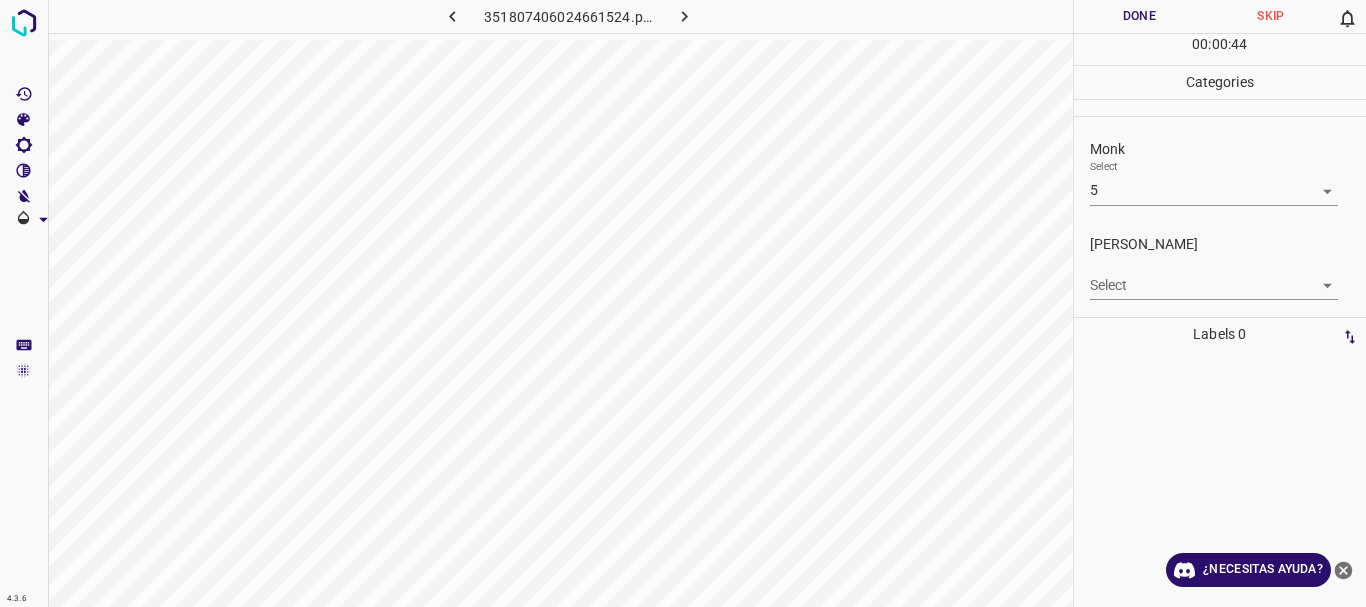 click on "4.3.6  351807406024661524.png Done Skip 0 00   : 00   : 44   Categories Monk   Select 5 5  [PERSON_NAME]   Select ​ Labels   0 Categories 1 Monk 2  [PERSON_NAME] Tools Space Change between modes (Draw & Edit) I Auto labeling R Restore zoom M Zoom in N Zoom out Delete Delete selecte label Filters Z Restore filters X Saturation filter C Brightness filter V Contrast filter B Gray scale filter General O Download ¿Necesitas ayuda? Texto original Valora esta traducción Tu opinión servirá para ayudar a mejorar el Traductor de Google - Texto - Esconder - Borrar" at bounding box center [683, 303] 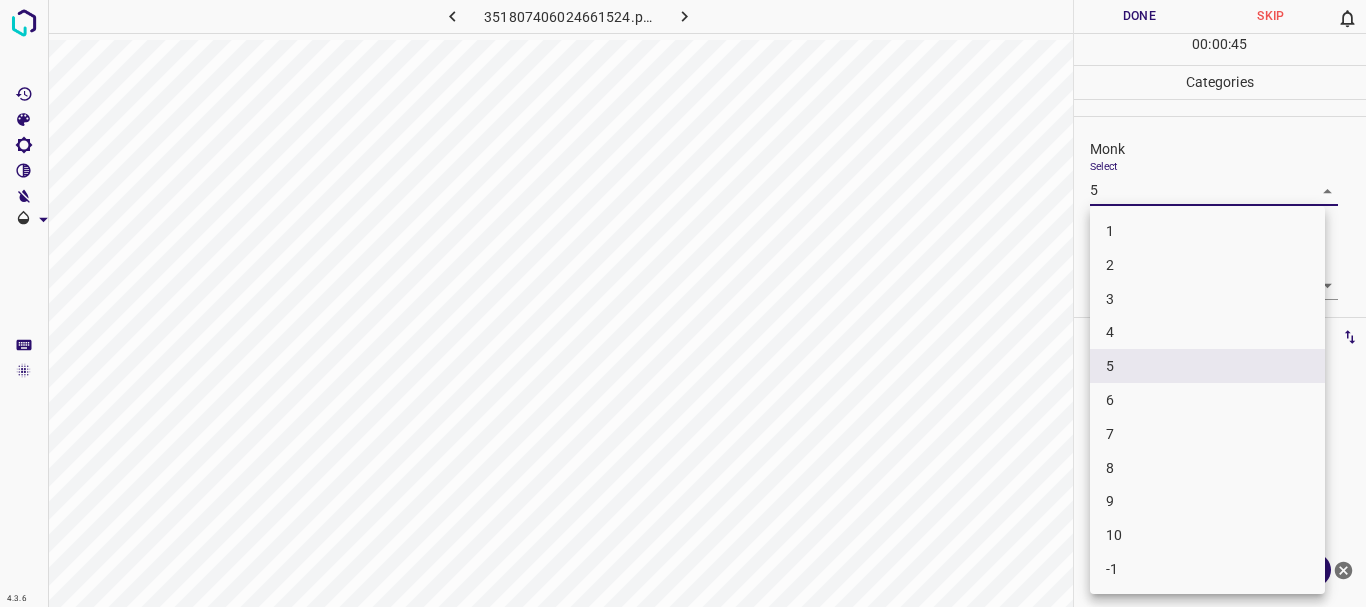 click on "4" at bounding box center [1207, 332] 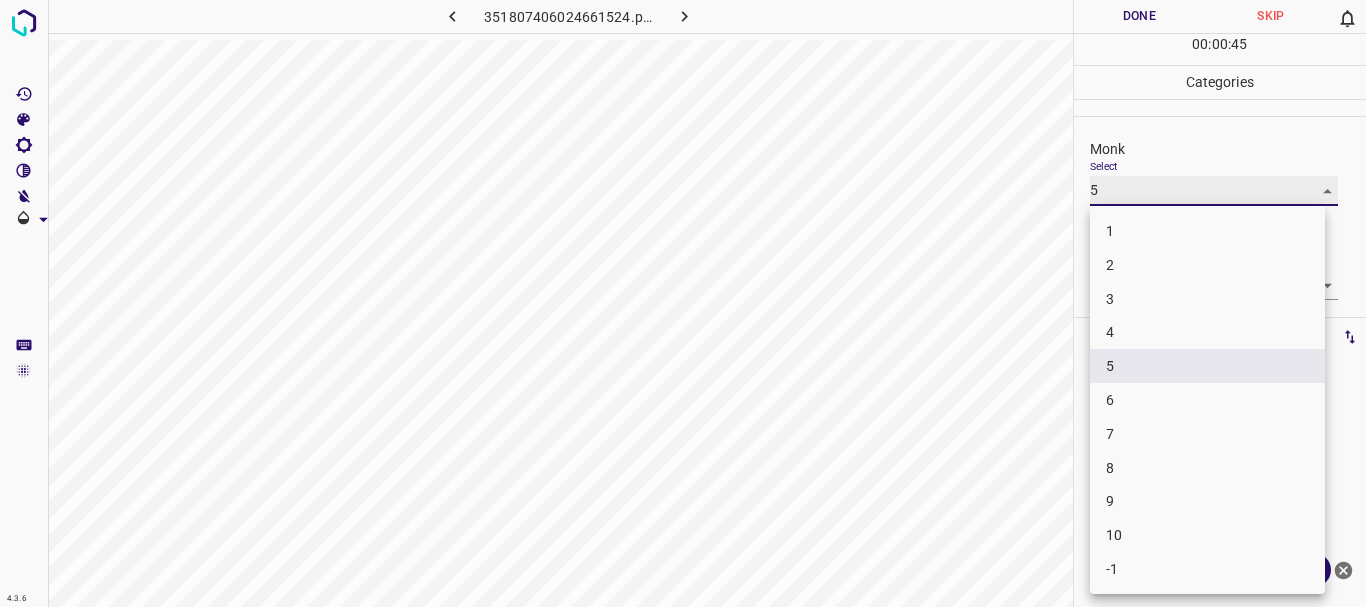 type on "4" 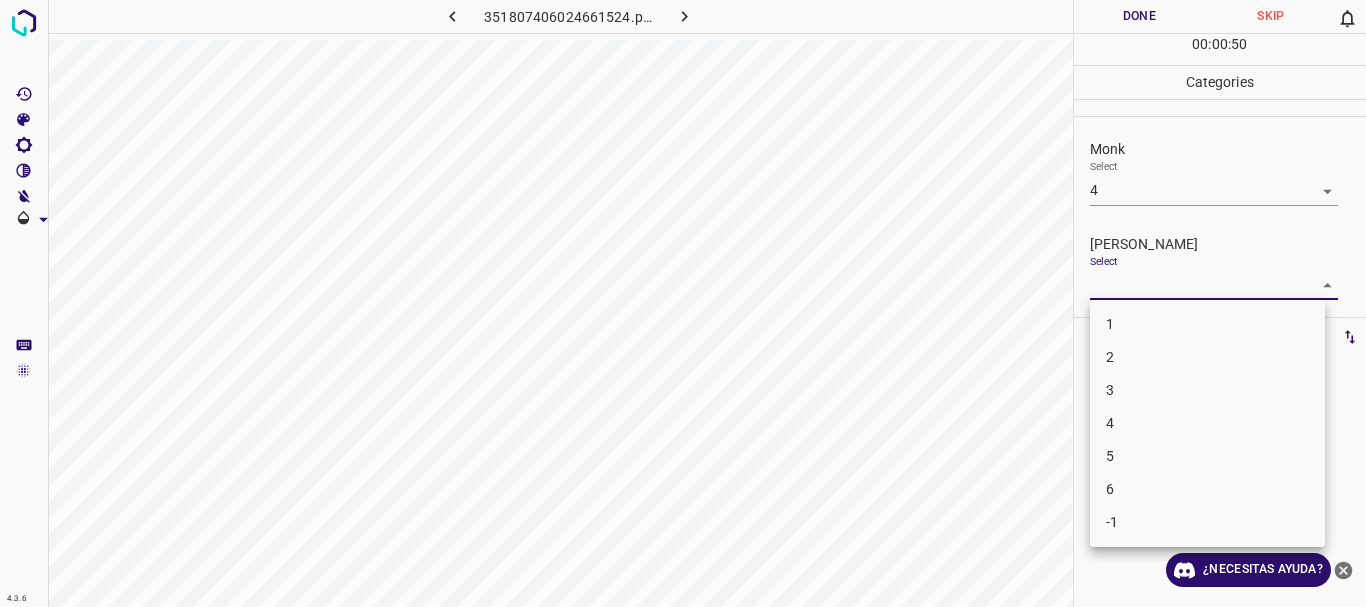 click on "4.3.6  351807406024661524.png Done Skip 0 00   : 00   : 50   Categories Monk   Select 4 4  [PERSON_NAME]   Select ​ Labels   0 Categories 1 Monk 2  [PERSON_NAME] Tools Space Change between modes (Draw & Edit) I Auto labeling R Restore zoom M Zoom in N Zoom out Delete Delete selecte label Filters Z Restore filters X Saturation filter C Brightness filter V Contrast filter B Gray scale filter General O Download ¿Necesitas ayuda? Texto original Valora esta traducción Tu opinión servirá para ayudar a mejorar el Traductor de Google - Texto - Esconder - Borrar 1 2 3 4 5 6 -1" at bounding box center (683, 303) 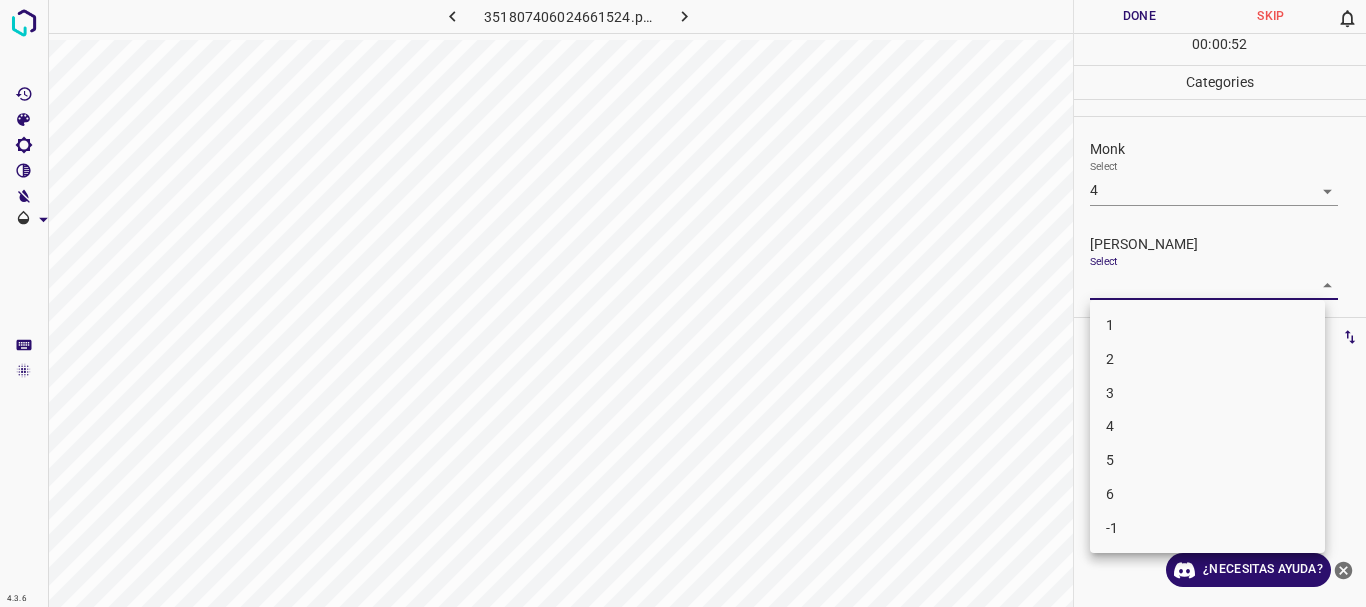 click on "2" at bounding box center [1207, 359] 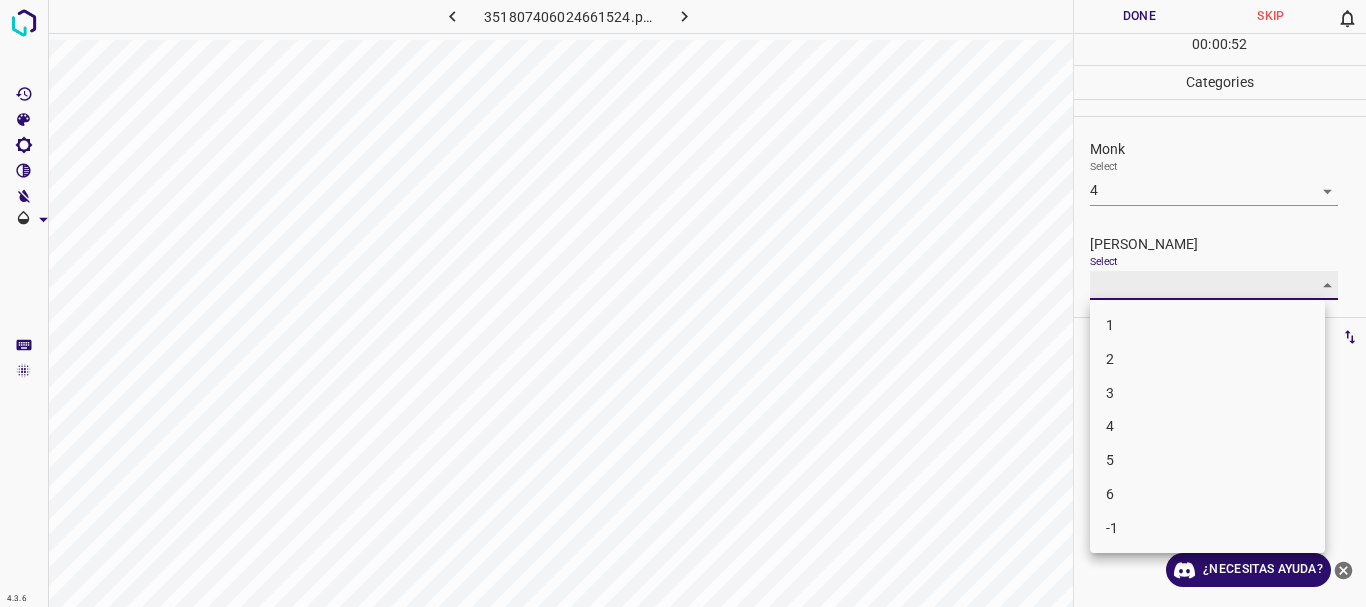 type on "2" 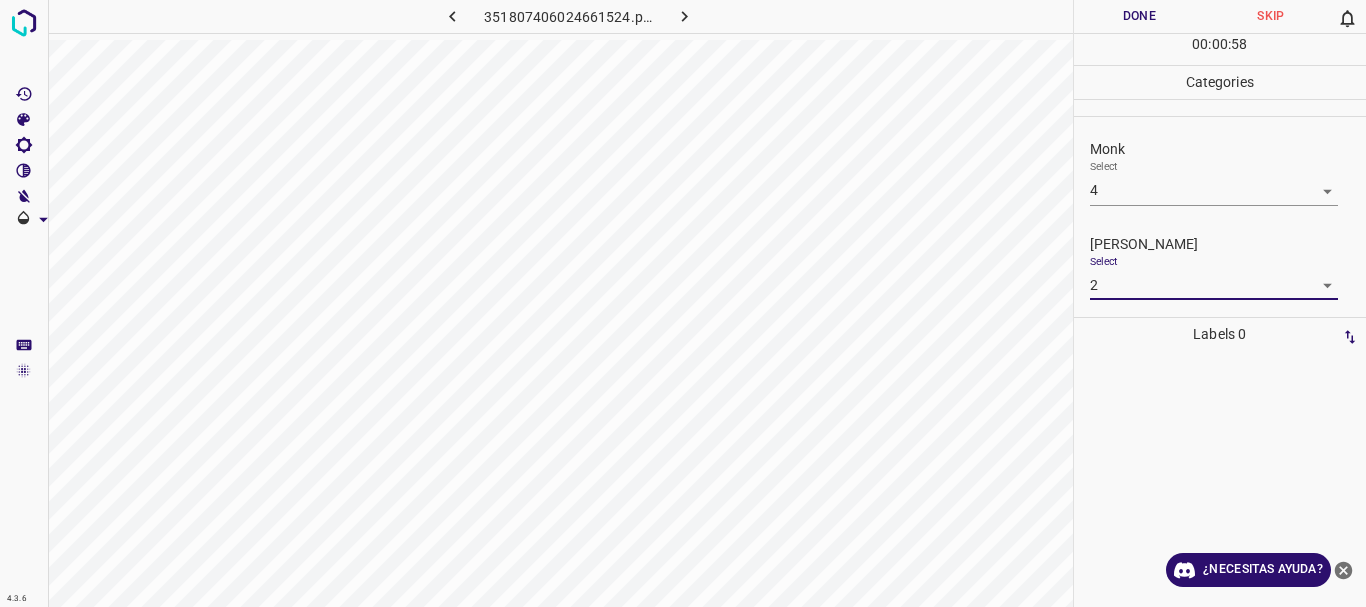 click on "Done" at bounding box center [1140, 16] 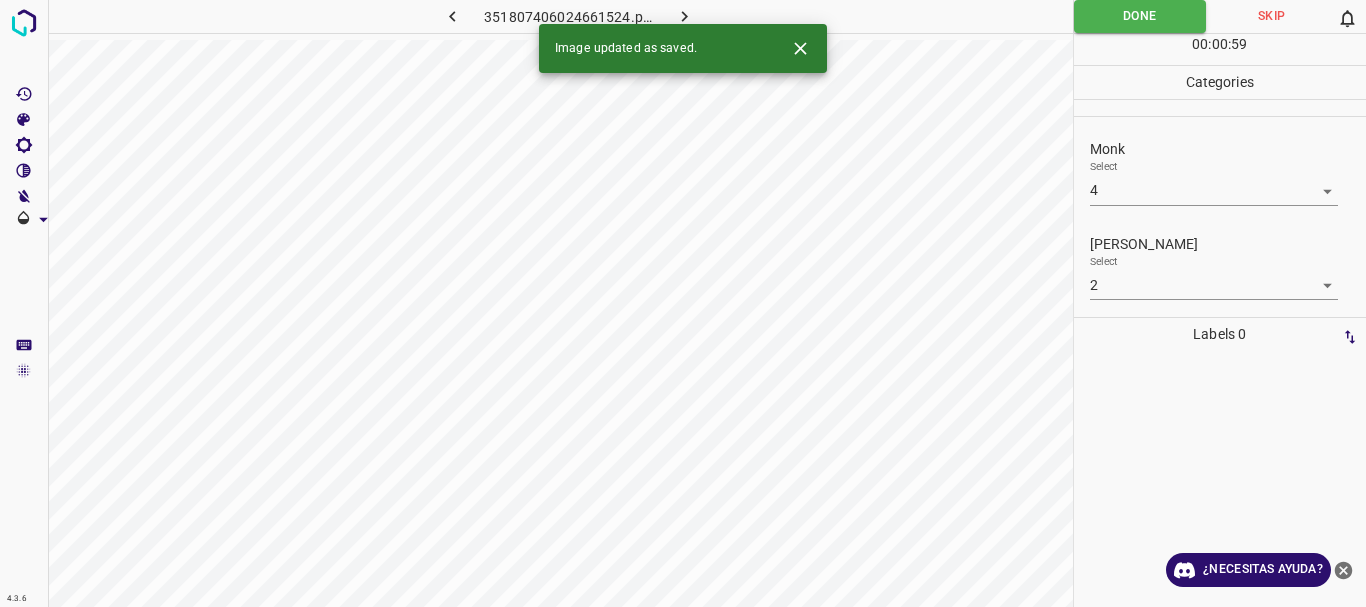 click 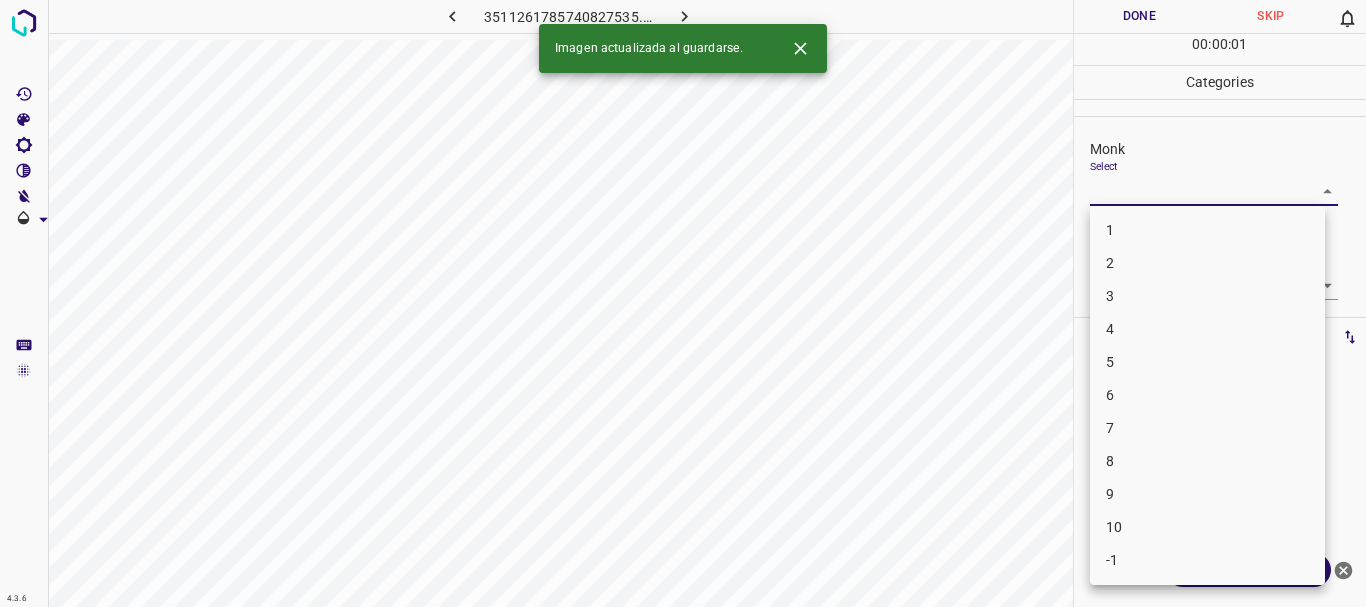 click on "4.3.6  3511261785740827535.png Done Skip 0 00   : 00   : 01   Categories Monk   Select ​  [PERSON_NAME]   Select ​ Labels   0 Categories 1 Monk 2  [PERSON_NAME] Tools Space Change between modes (Draw & Edit) I Auto labeling R Restore zoom M Zoom in N Zoom out Delete Delete selecte label Filters Z Restore filters X Saturation filter C Brightness filter V Contrast filter B Gray scale filter General O Download Imagen actualizada al guardarse. ¿Necesitas ayuda? Texto original Valora esta traducción Tu opinión servirá para ayudar a mejorar el Traductor de Google - Texto - Esconder - Borrar 1 2 3 4 5 6 7 8 9 10 -1" at bounding box center (683, 303) 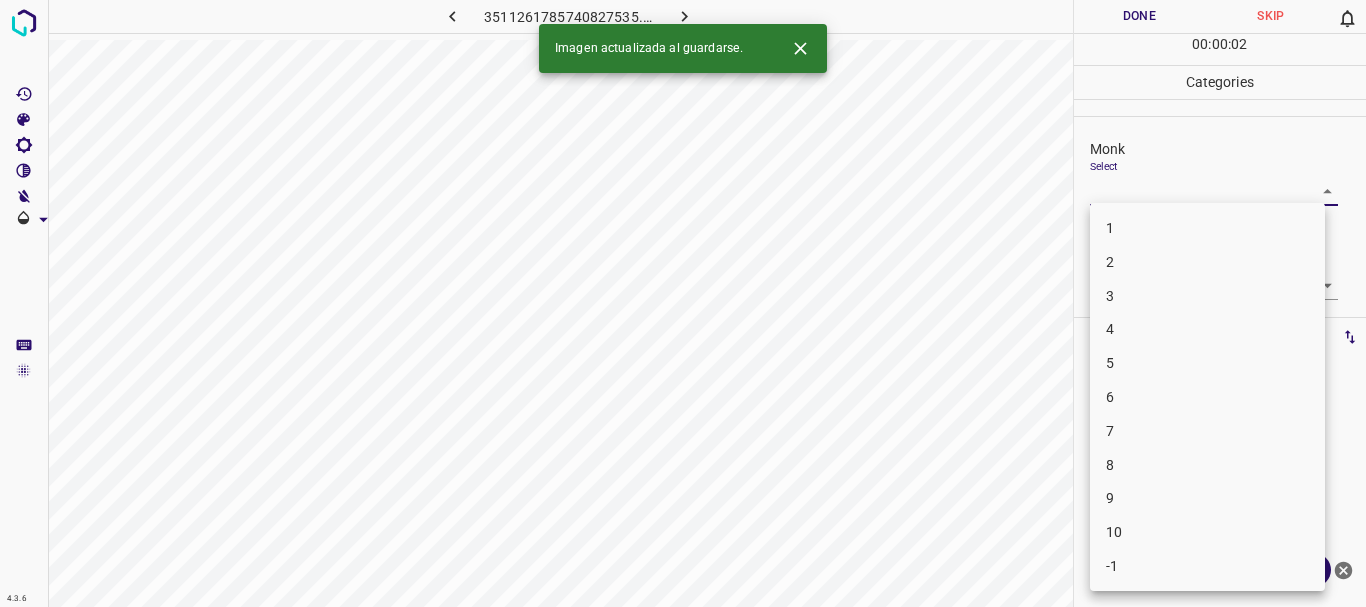 click on "4" at bounding box center [1207, 329] 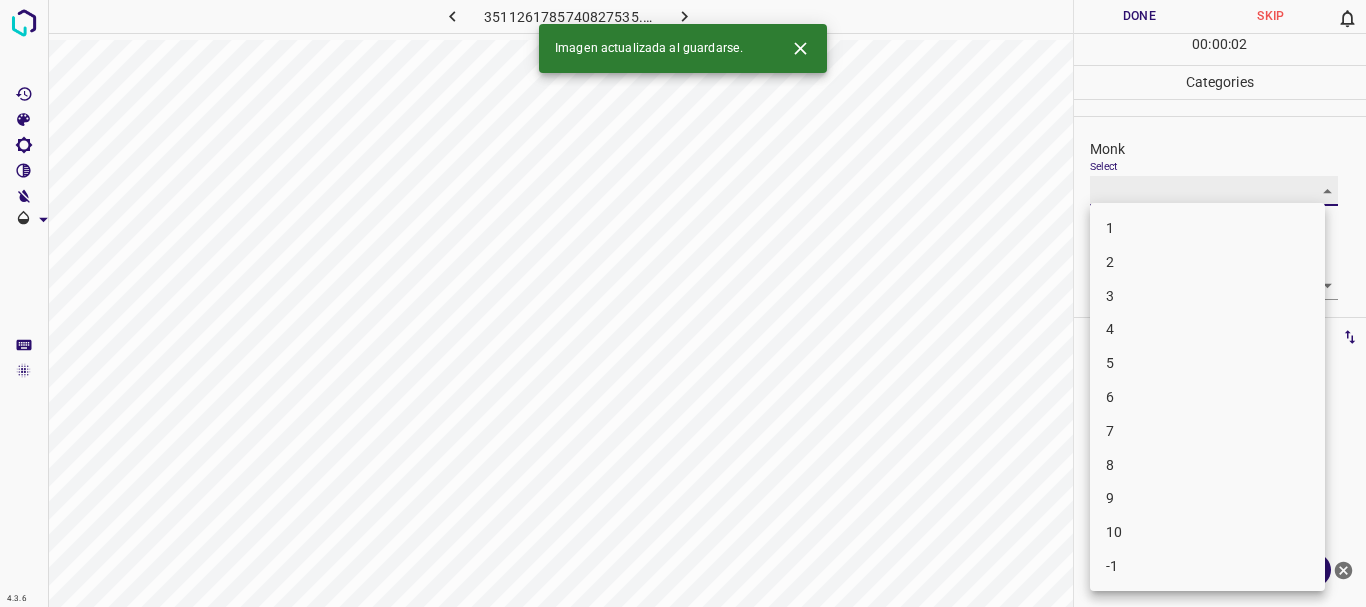 type on "4" 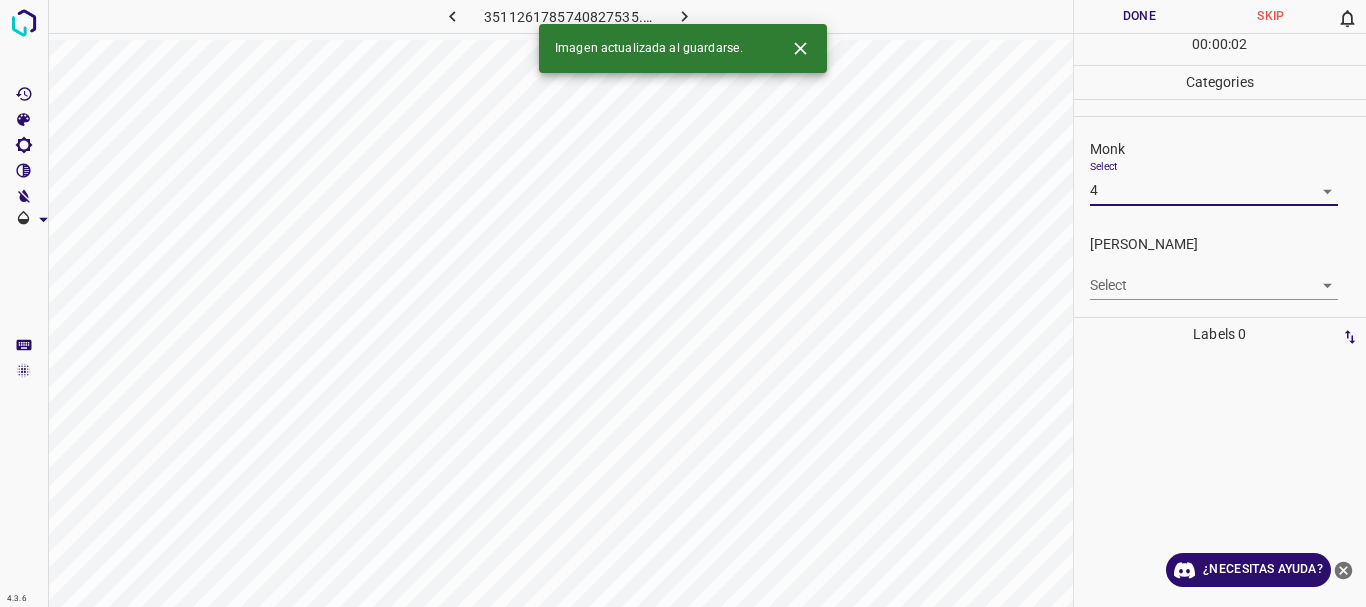 click on "4" at bounding box center [1207, 275] 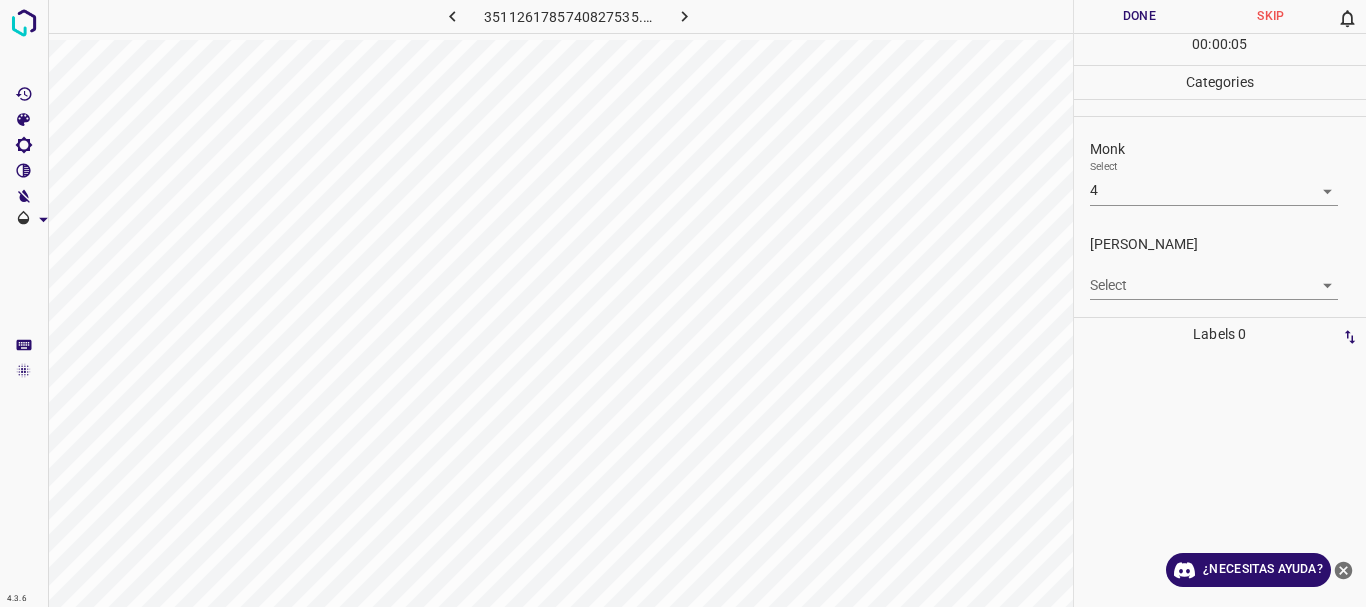 click on "4.3.6  3511261785740827535.png Done Skip 0 00   : 00   : 05   Categories Monk   Select 4 4  [PERSON_NAME]   Select ​ Labels   0 Categories 1 Monk 2  [PERSON_NAME] Tools Space Change between modes (Draw & Edit) I Auto labeling R Restore zoom M Zoom in N Zoom out Delete Delete selecte label Filters Z Restore filters X Saturation filter C Brightness filter V Contrast filter B Gray scale filter General O Download ¿Necesitas ayuda? Texto original Valora esta traducción Tu opinión servirá para ayudar a mejorar el Traductor de Google - Texto - Esconder - Borrar" at bounding box center (683, 303) 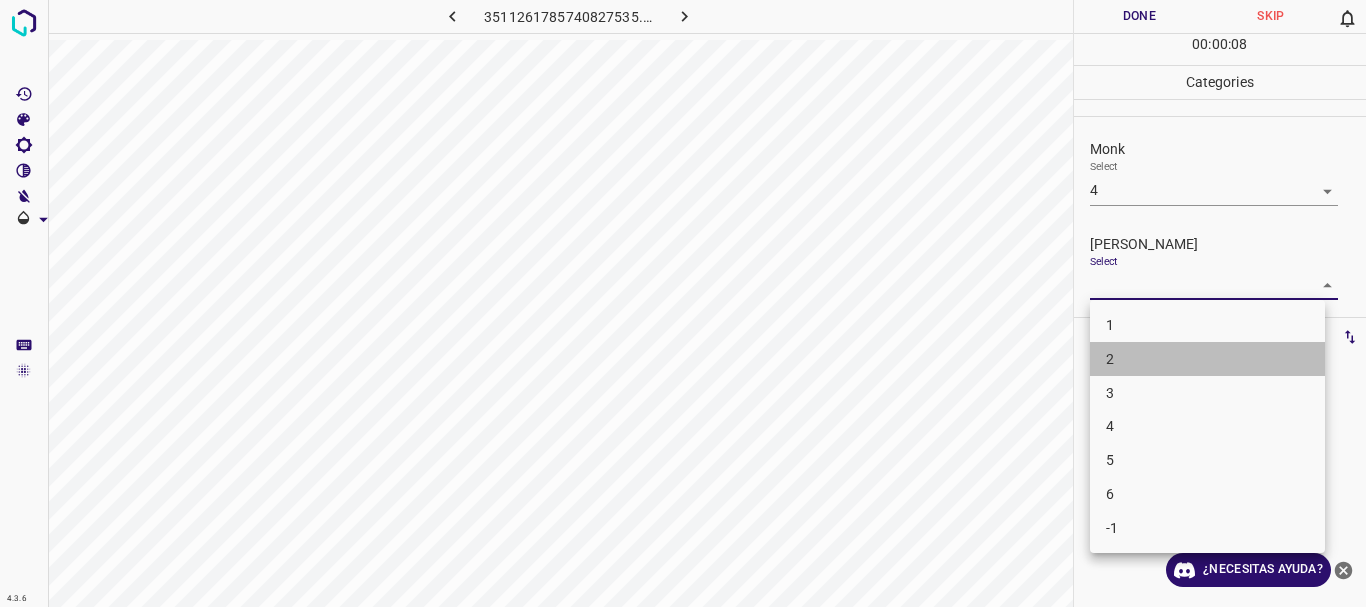click on "2" at bounding box center [1207, 359] 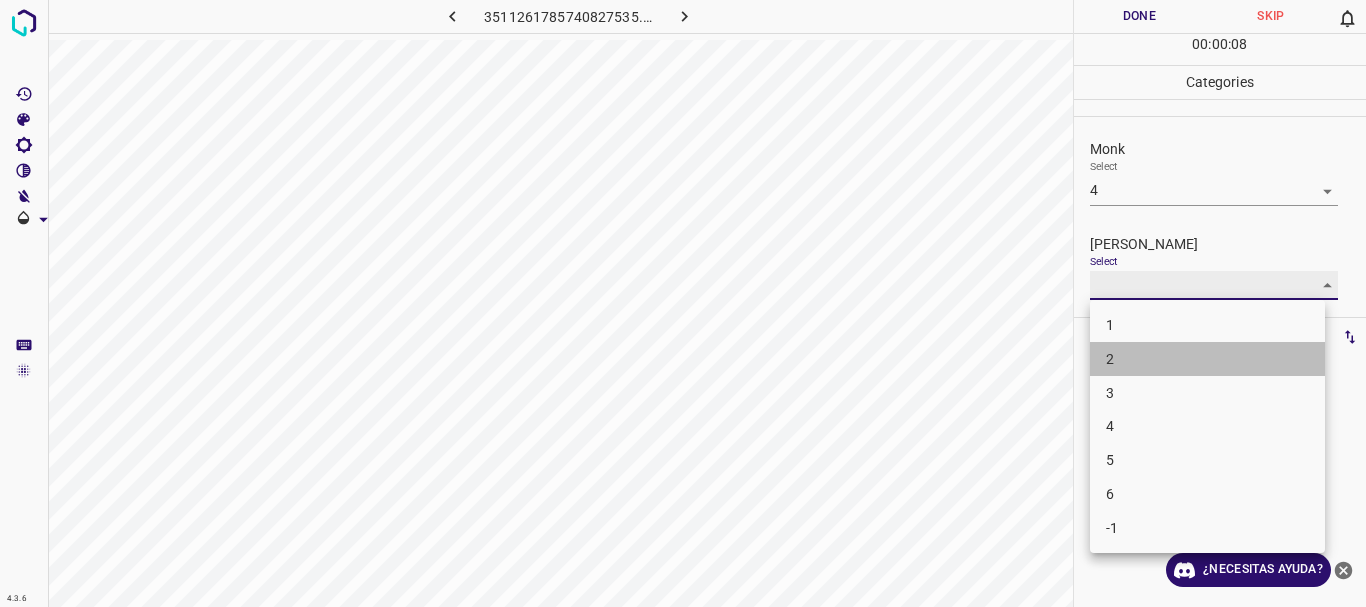 type on "2" 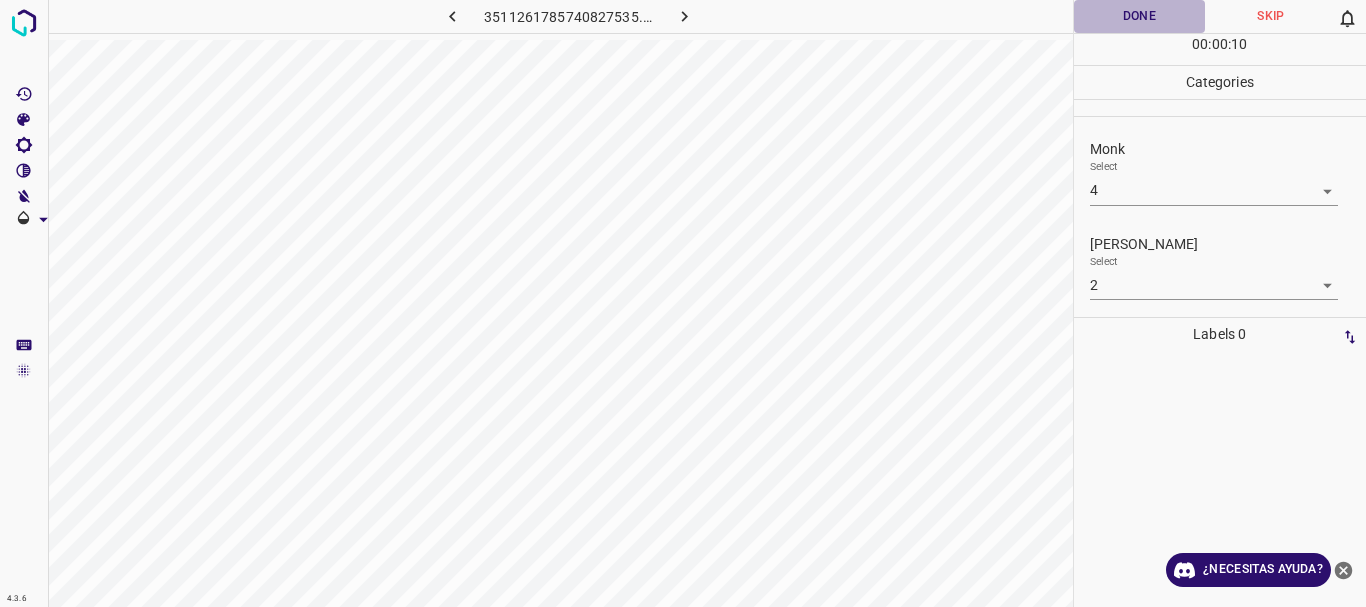 drag, startPoint x: 1155, startPoint y: 16, endPoint x: 919, endPoint y: 37, distance: 236.93248 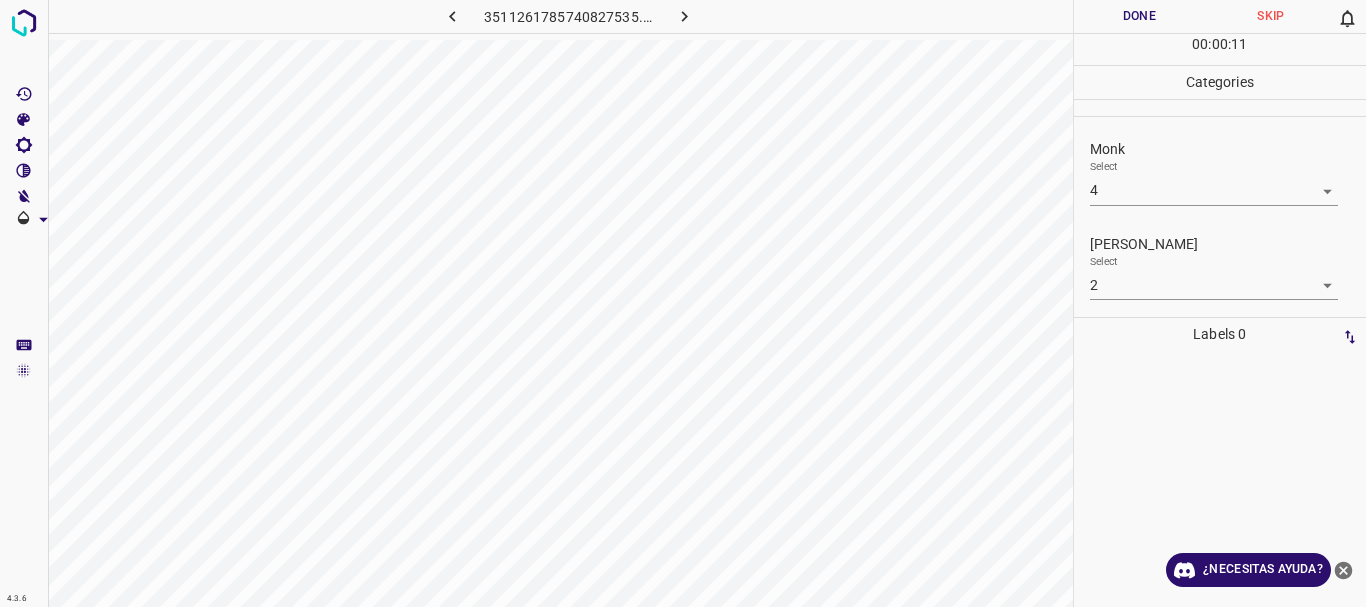click on "4.3.6  3511261785740827535.png Done Skip 0 00   : 00   : 11   Categories Monk   Select 4 4  [PERSON_NAME]   Select 2 2 Labels   0 Categories 1 Monk 2  [PERSON_NAME] Tools Space Change between modes (Draw & Edit) I Auto labeling R Restore zoom M Zoom in N Zoom out Delete Delete selecte label Filters Z Restore filters X Saturation filter C Brightness filter V Contrast filter B Gray scale filter General O Download ¿Necesitas ayuda?" at bounding box center (683, 303) 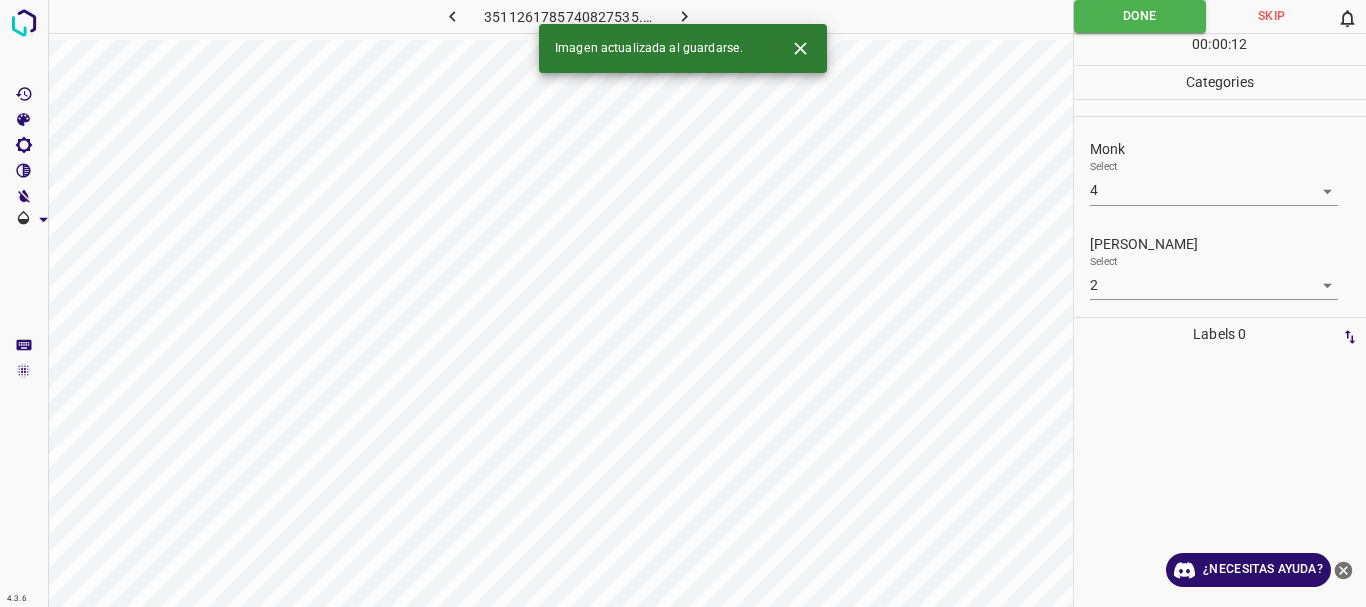 click at bounding box center [684, 16] 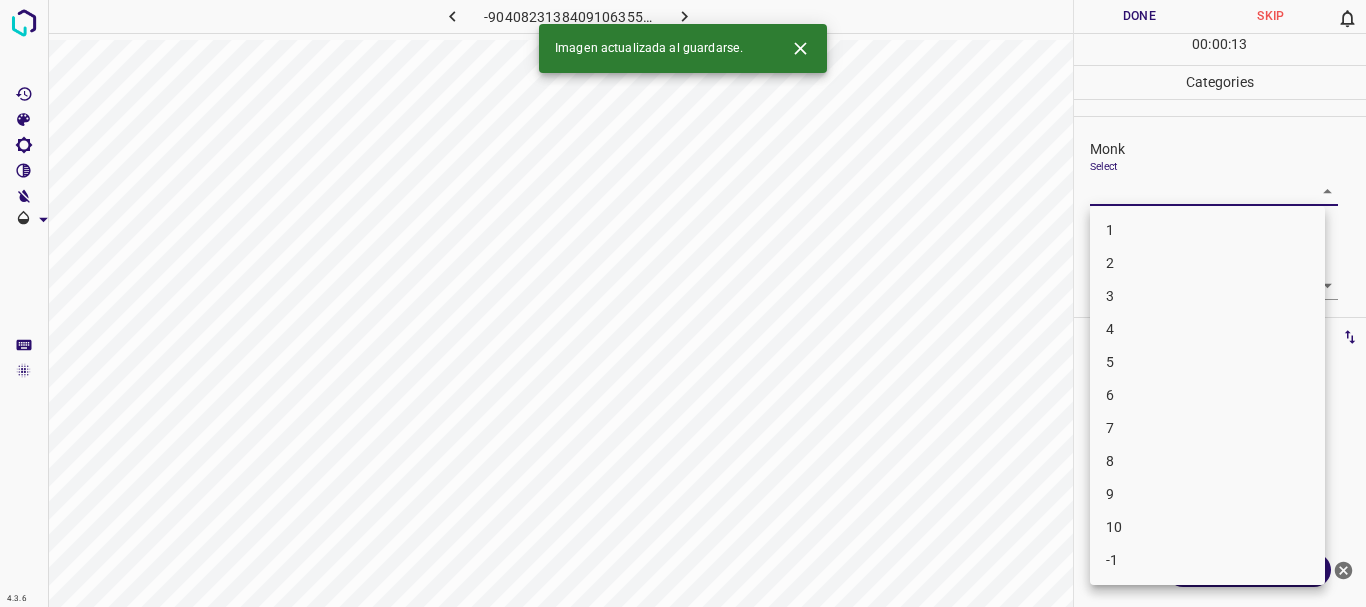 click on "4.3.6  -9040823138409106355.png Done Skip 0 00   : 00   : 13   Categories Monk   Select ​  [PERSON_NAME]   Select ​ Labels   0 Categories 1 Monk 2  [PERSON_NAME] Tools Space Change between modes (Draw & Edit) I Auto labeling R Restore zoom M Zoom in N Zoom out Delete Delete selecte label Filters Z Restore filters X Saturation filter C Brightness filter V Contrast filter B Gray scale filter General O Download Imagen actualizada al guardarse. ¿Necesitas ayuda? Texto original Valora esta traducción Tu opinión servirá para ayudar a mejorar el Traductor de Google - Texto - Esconder - Borrar 1 2 3 4 5 6 7 8 9 10 -1" at bounding box center [683, 303] 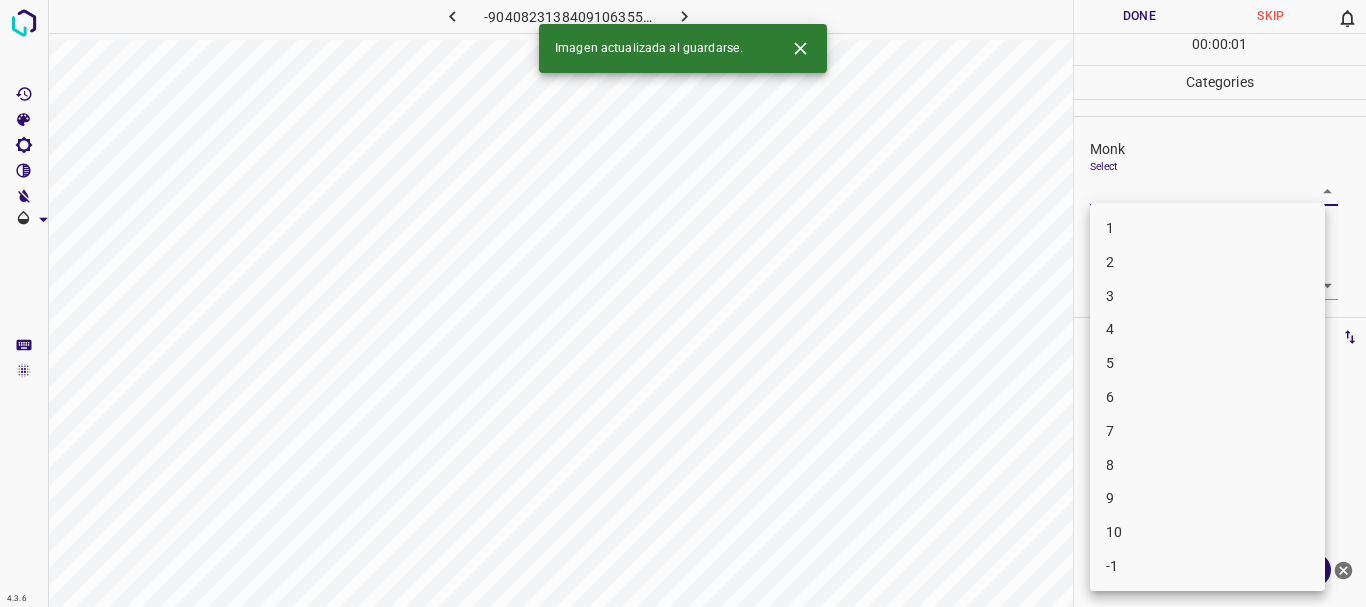click on "3" at bounding box center [1207, 296] 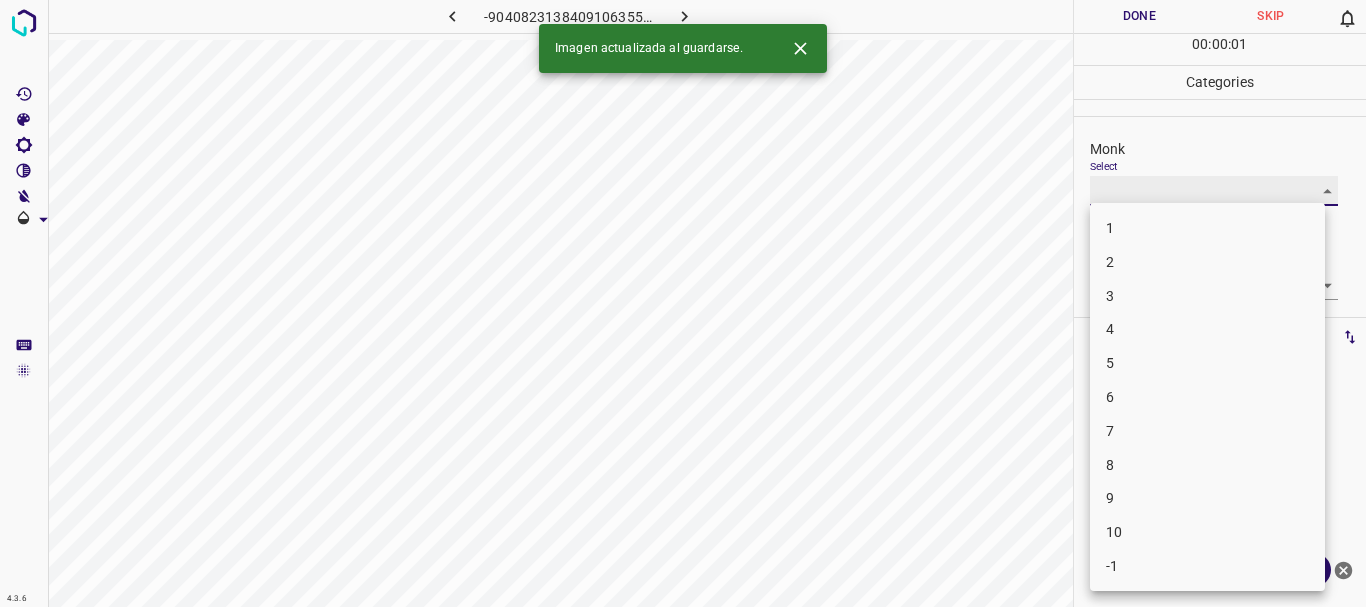 type on "3" 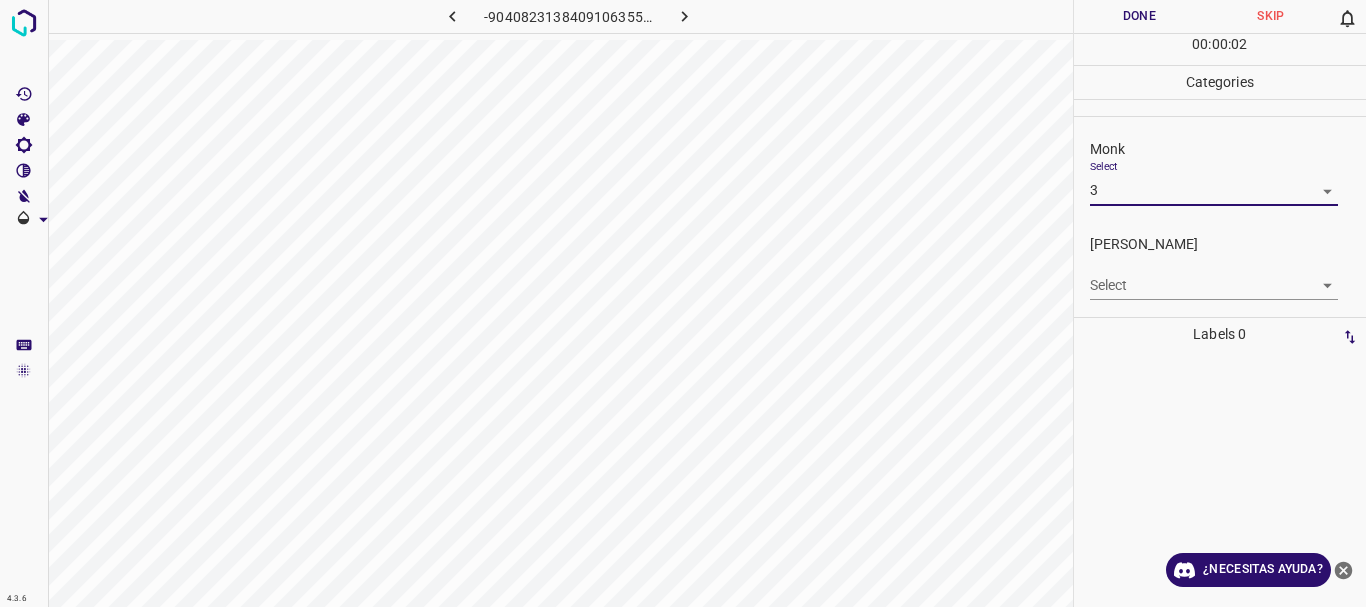 click on "4.3.6  -9040823138409106355.png Done Skip 0 00   : 00   : 02   Categories Monk   Select 3 3  [PERSON_NAME]   Select ​ Labels   0 Categories 1 Monk 2  [PERSON_NAME] Tools Space Change between modes (Draw & Edit) I Auto labeling R Restore zoom M Zoom in N Zoom out Delete Delete selecte label Filters Z Restore filters X Saturation filter C Brightness filter V Contrast filter B Gray scale filter General O Download ¿Necesitas ayuda? Texto original Valora esta traducción Tu opinión servirá para ayudar a mejorar el Traductor de Google - Texto - Esconder - Borrar" at bounding box center [683, 303] 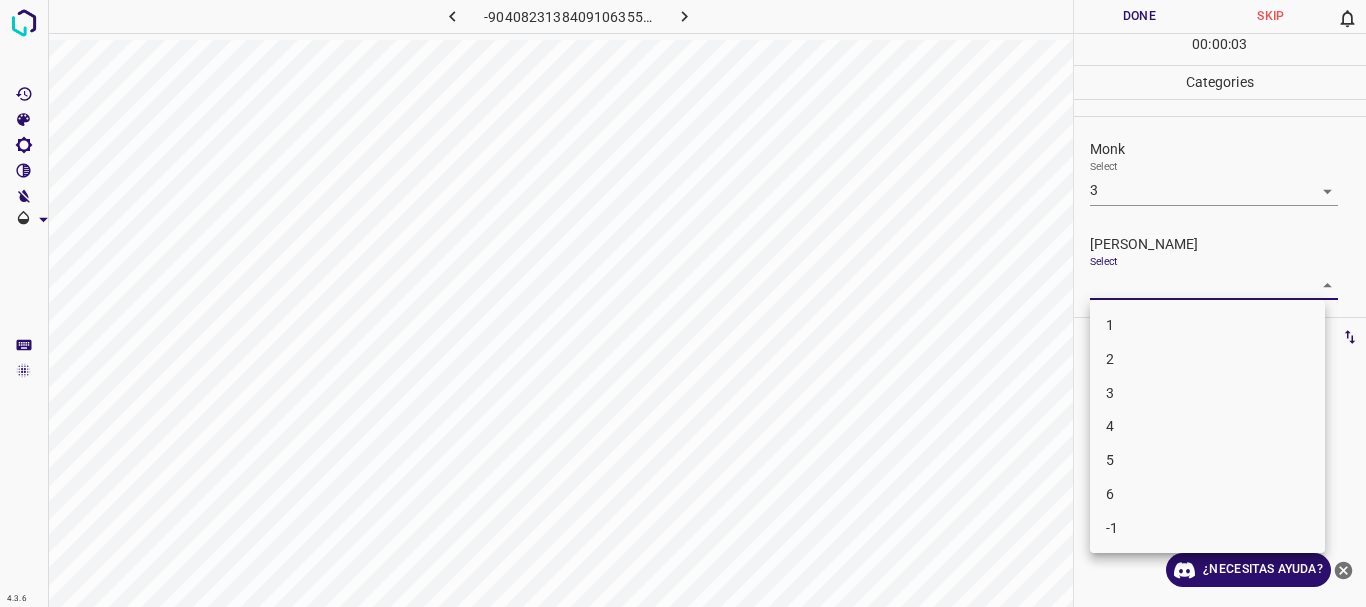 drag, startPoint x: 1129, startPoint y: 357, endPoint x: 1117, endPoint y: 302, distance: 56.293873 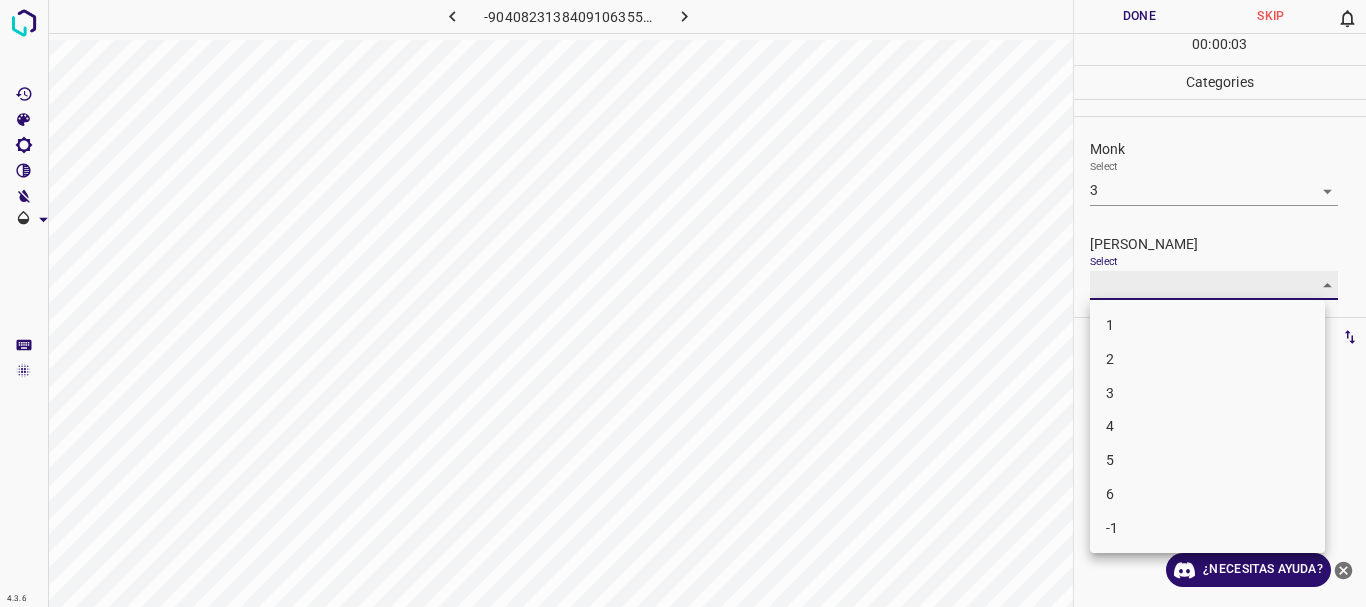type on "2" 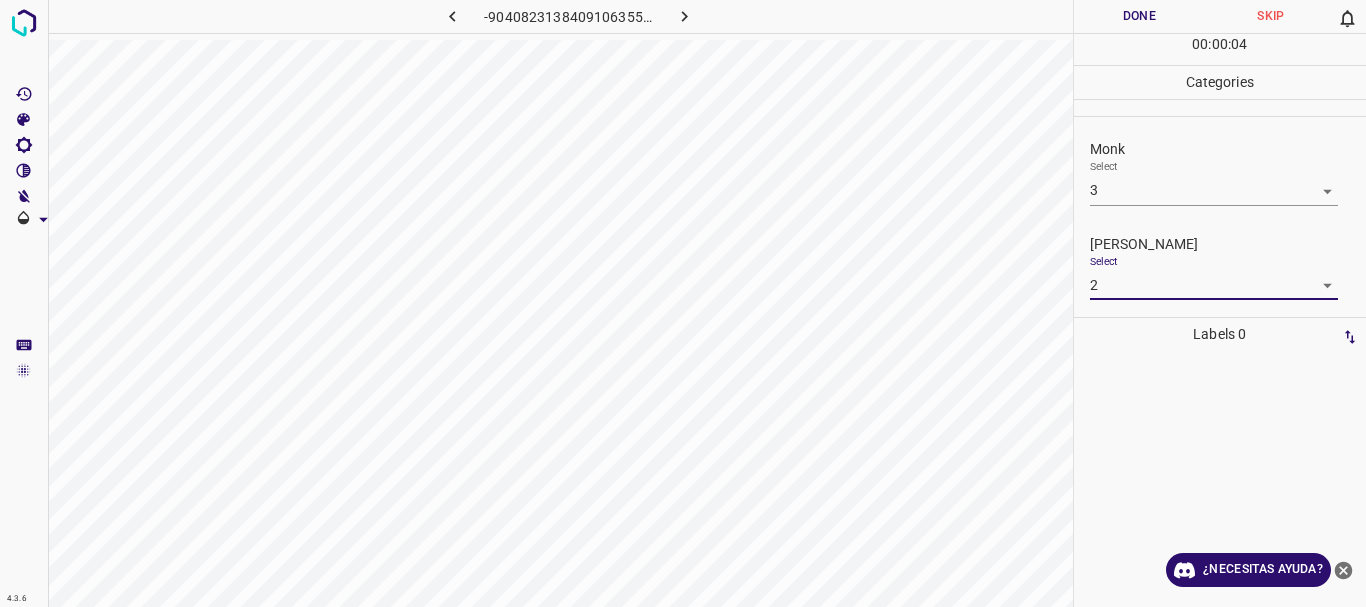 click on "Done" at bounding box center (1140, 16) 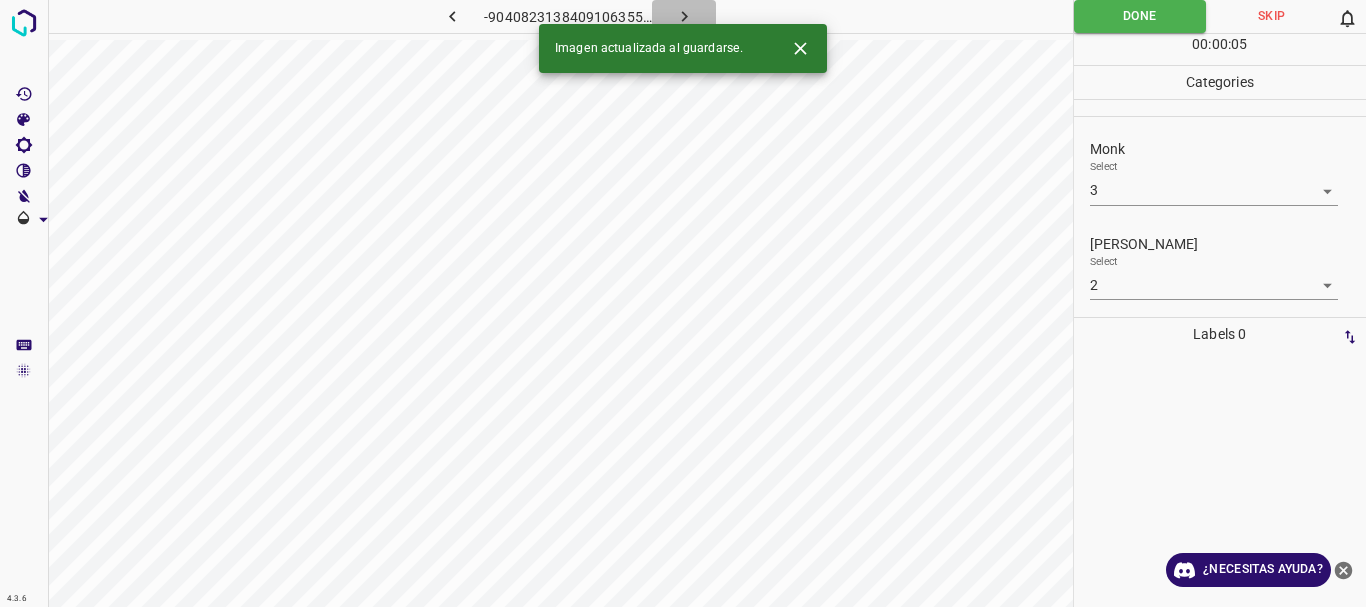 click 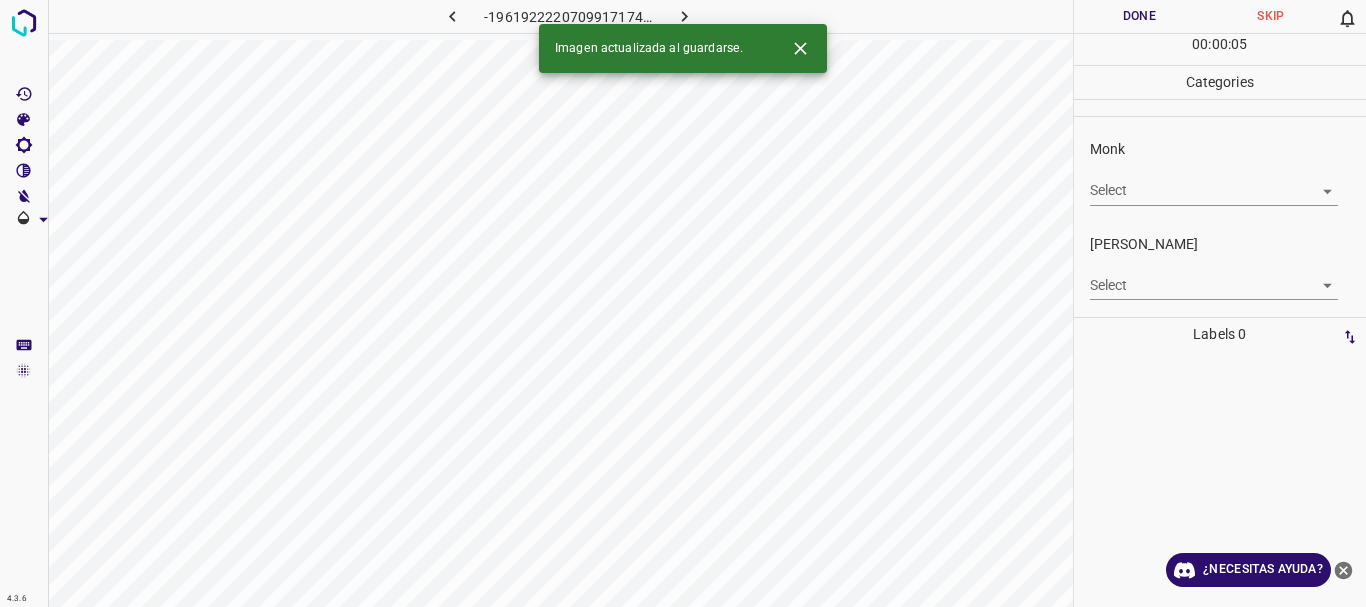 click on "4.3.6  -1961922220709917174.png Done Skip 0 00   : 00   : 05   Categories Monk   Select ​  [PERSON_NAME]   Select ​ Labels   0 Categories 1 Monk 2  [PERSON_NAME] Tools Space Change between modes (Draw & Edit) I Auto labeling R Restore zoom M Zoom in N Zoom out Delete Delete selecte label Filters Z Restore filters X Saturation filter C Brightness filter V Contrast filter B Gray scale filter General O Download Imagen actualizada al guardarse. ¿Necesitas ayuda? Texto original Valora esta traducción Tu opinión servirá para ayudar a mejorar el Traductor de Google - Texto - Esconder - Borrar" at bounding box center [683, 303] 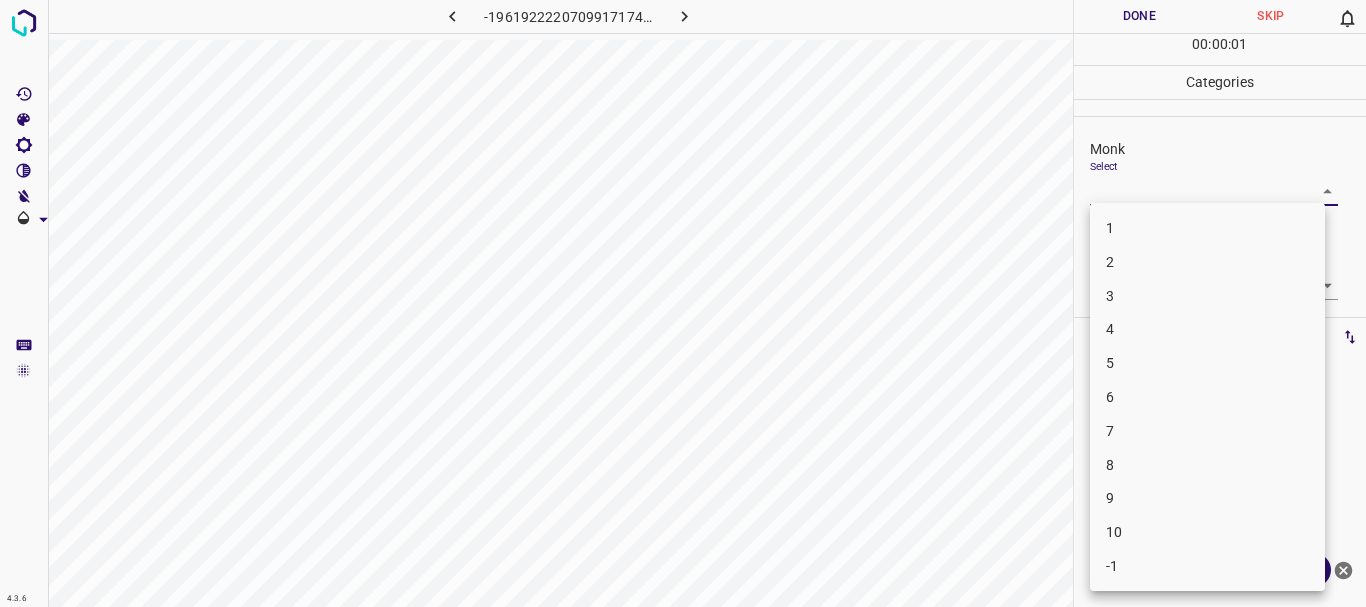 click on "4" at bounding box center (1207, 329) 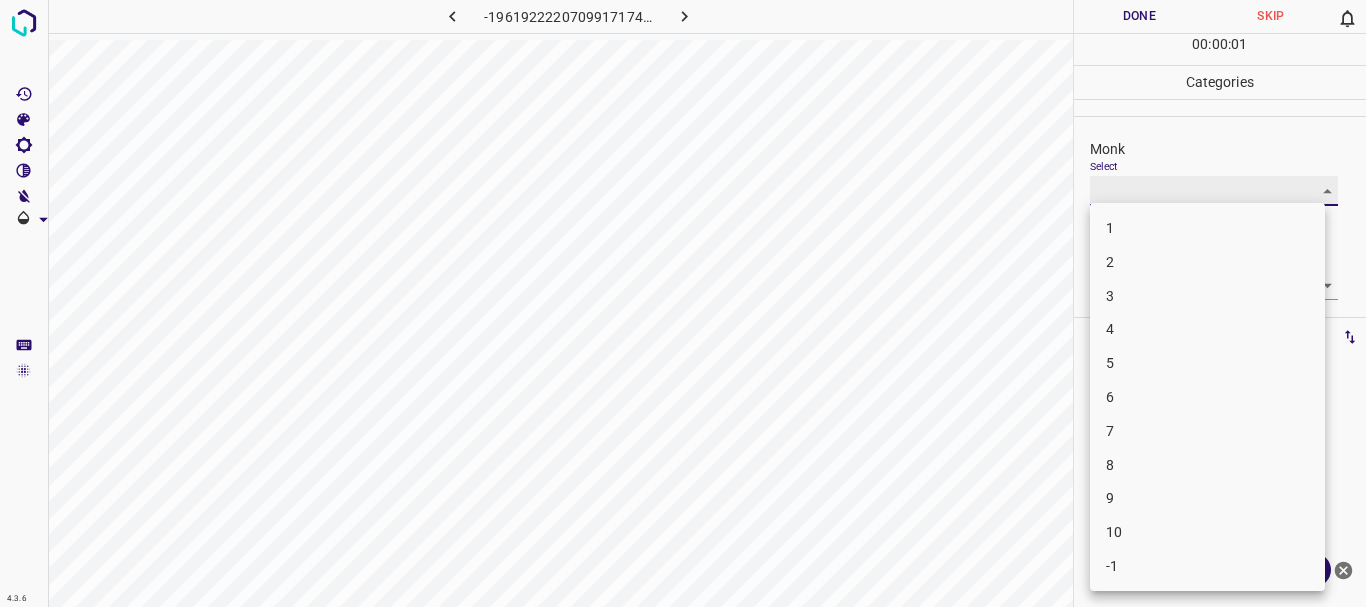 type on "4" 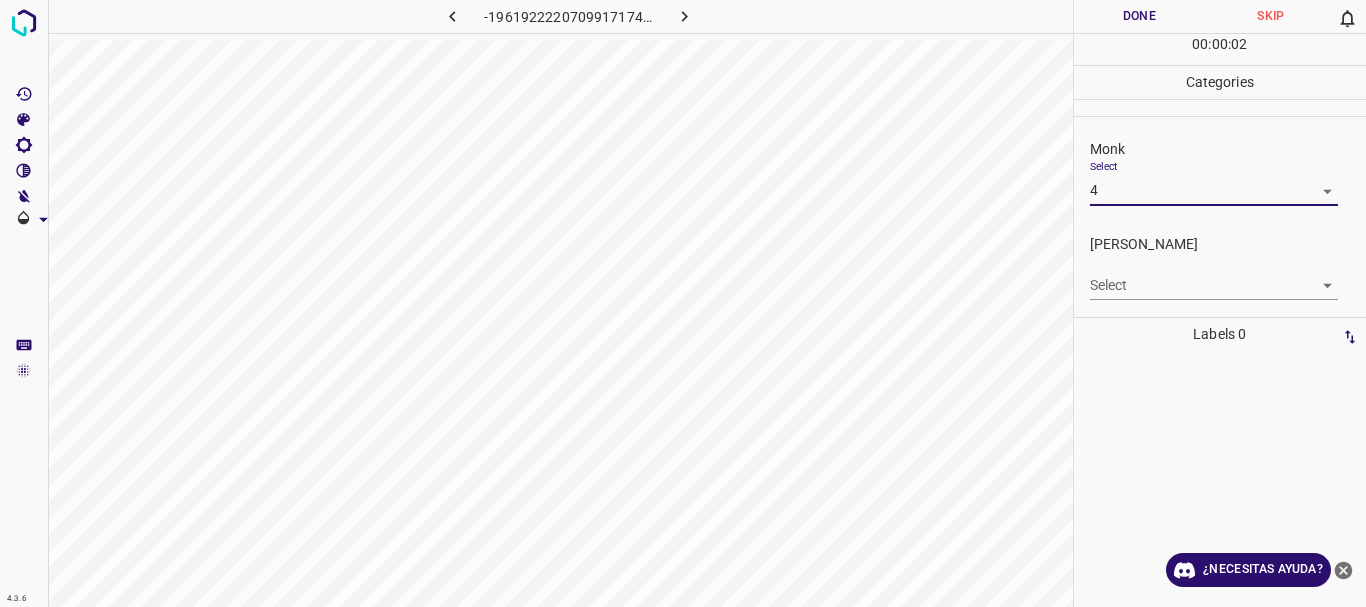 click on "4.3.6  -1961922220709917174.png Done Skip 0 00   : 00   : 02   Categories Monk   Select 4 4  [PERSON_NAME]   Select ​ Labels   0 Categories 1 Monk 2  [PERSON_NAME] Tools Space Change between modes (Draw & Edit) I Auto labeling R Restore zoom M Zoom in N Zoom out Delete Delete selecte label Filters Z Restore filters X Saturation filter C Brightness filter V Contrast filter B Gray scale filter General O Download ¿Necesitas ayuda? Texto original Valora esta traducción Tu opinión servirá para ayudar a mejorar el Traductor de Google - Texto - Esconder - Borrar" at bounding box center (683, 303) 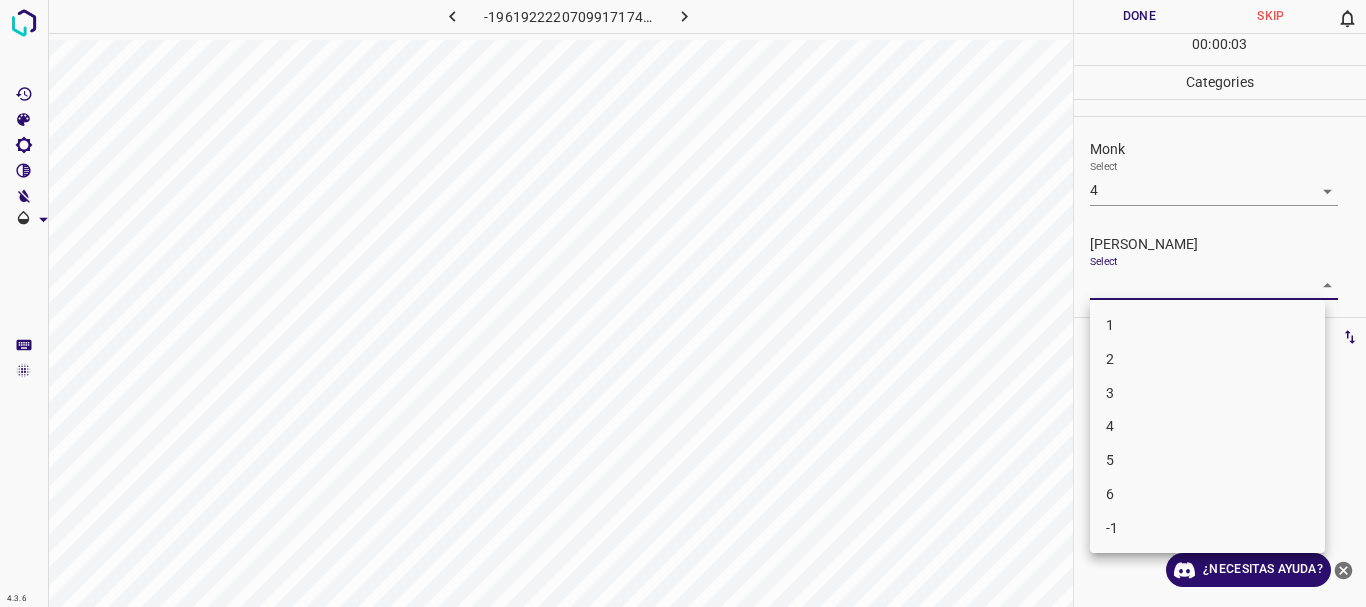 click on "2" at bounding box center [1207, 359] 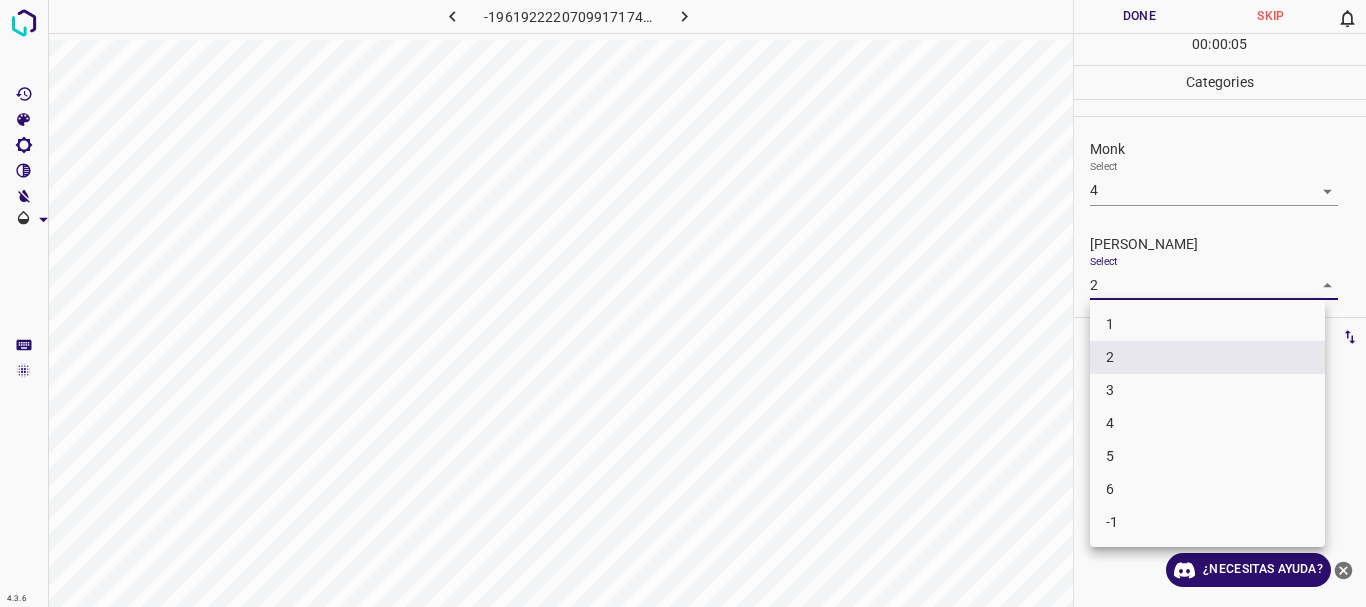 click on "4.3.6  -1961922220709917174.png Done Skip 0 00   : 00   : 05   Categories Monk   Select 4 4  [PERSON_NAME]   Select 2 2 Labels   0 Categories 1 Monk 2  [PERSON_NAME] Tools Space Change between modes (Draw & Edit) I Auto labeling R Restore zoom M Zoom in N Zoom out Delete Delete selecte label Filters Z Restore filters X Saturation filter C Brightness filter V Contrast filter B Gray scale filter General O Download ¿Necesitas ayuda? Texto original Valora esta traducción Tu opinión servirá para ayudar a mejorar el Traductor de Google - Texto - Esconder - Borrar 1 2 3 4 5 6 -1" at bounding box center (683, 303) 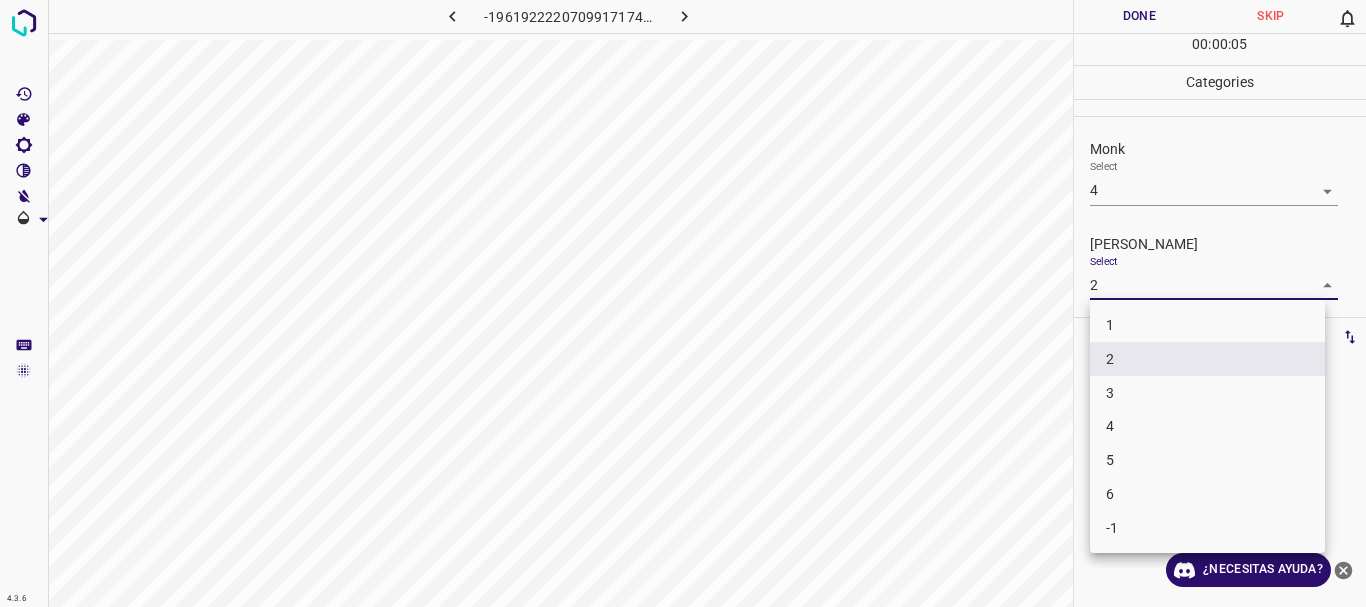click on "3" at bounding box center [1207, 393] 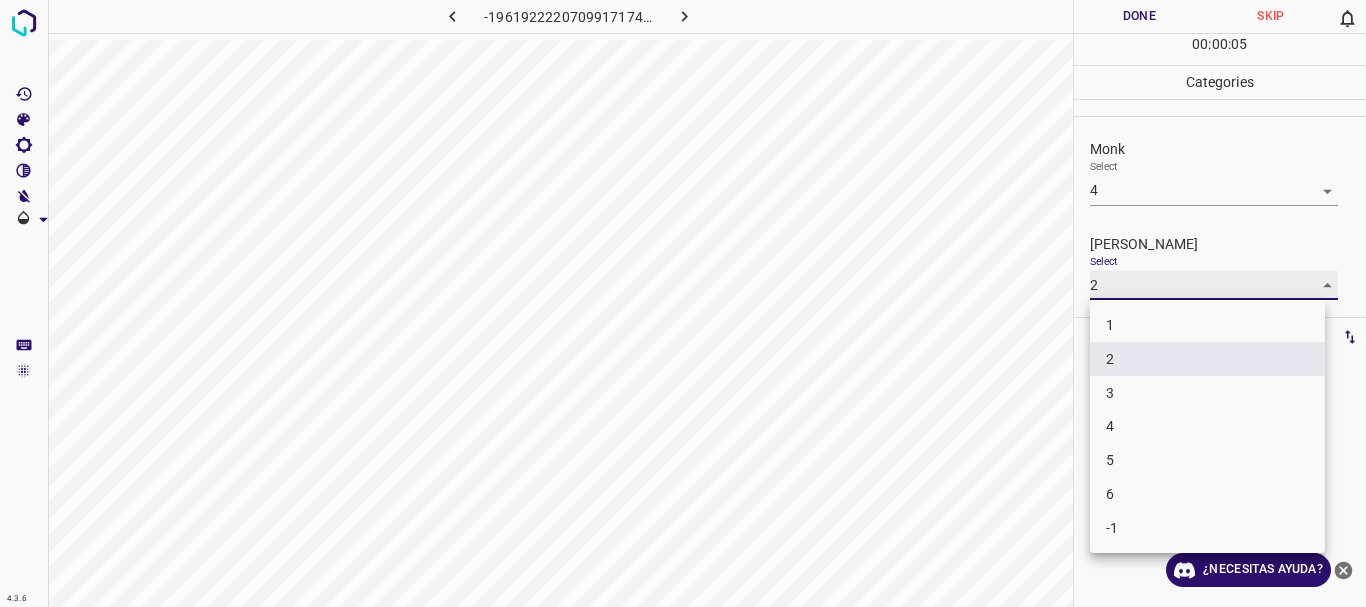type on "3" 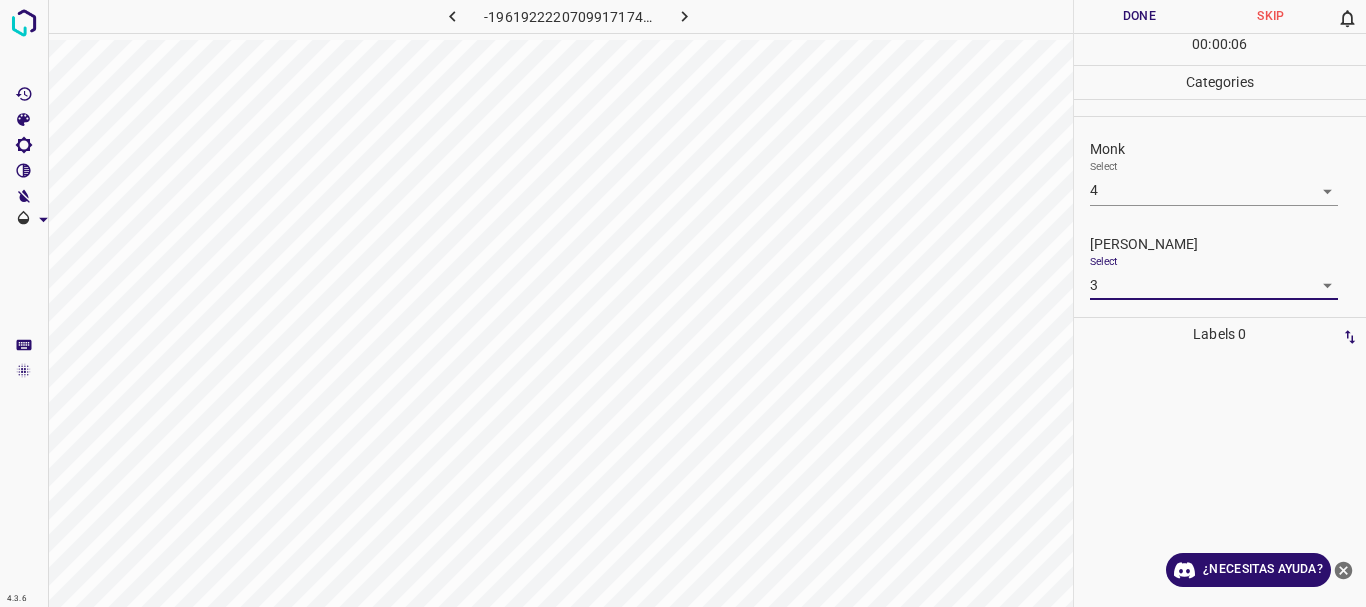 click on "Done" at bounding box center [1140, 16] 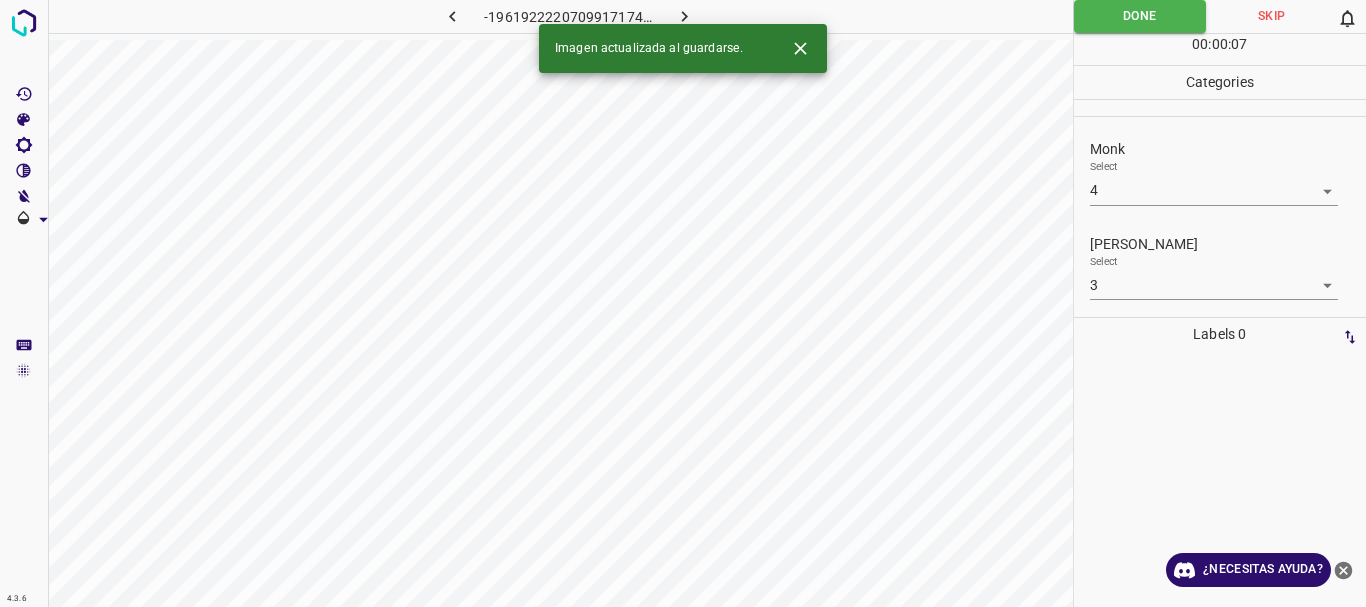 click 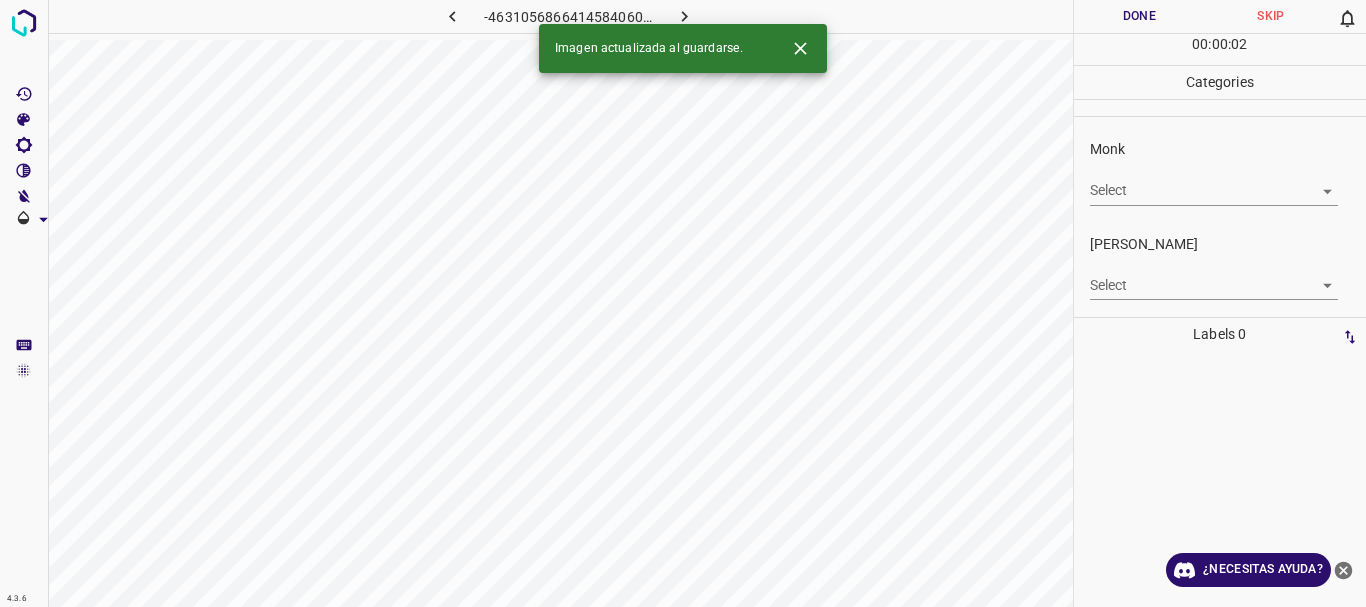 click on "4.3.6  -4631056866414584060.png Done Skip 0 00   : 00   : 02   Categories Monk   Select ​  [PERSON_NAME]   Select ​ Labels   0 Categories 1 Monk 2  [PERSON_NAME] Tools Space Change between modes (Draw & Edit) I Auto labeling R Restore zoom M Zoom in N Zoom out Delete Delete selecte label Filters Z Restore filters X Saturation filter C Brightness filter V Contrast filter B Gray scale filter General O Download Imagen actualizada al guardarse. ¿Necesitas ayuda? Texto original Valora esta traducción Tu opinión servirá para ayudar a mejorar el Traductor de Google - Texto - Esconder - Borrar" at bounding box center (683, 303) 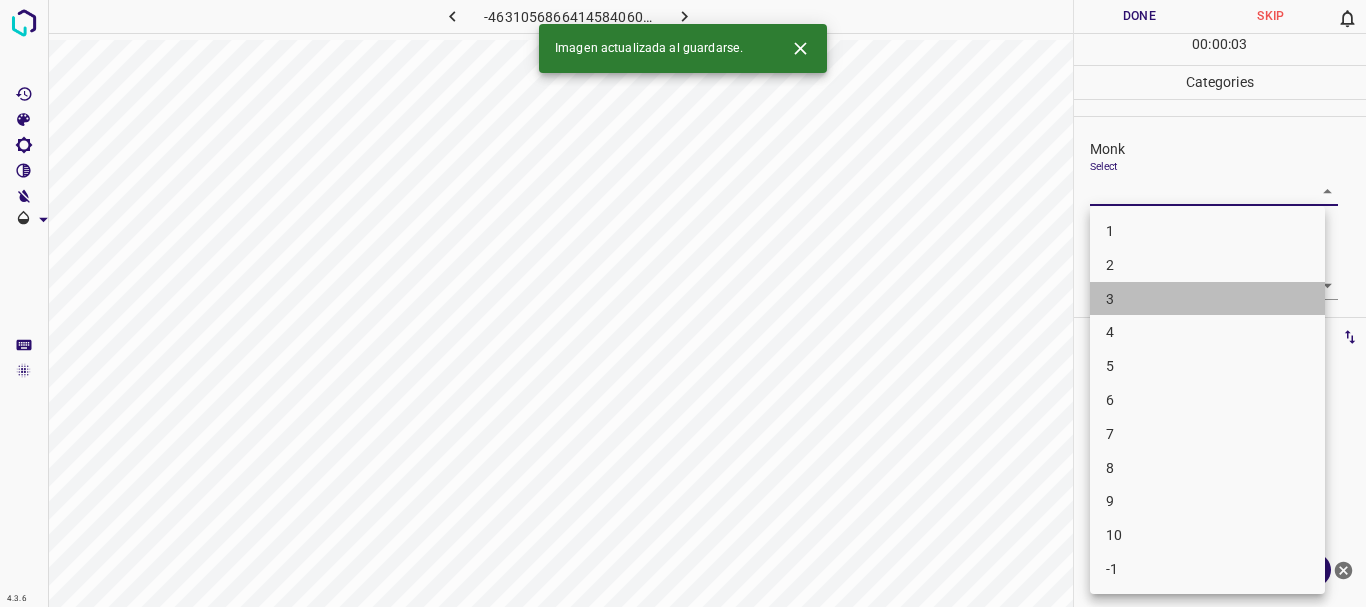 click on "3" at bounding box center (1207, 299) 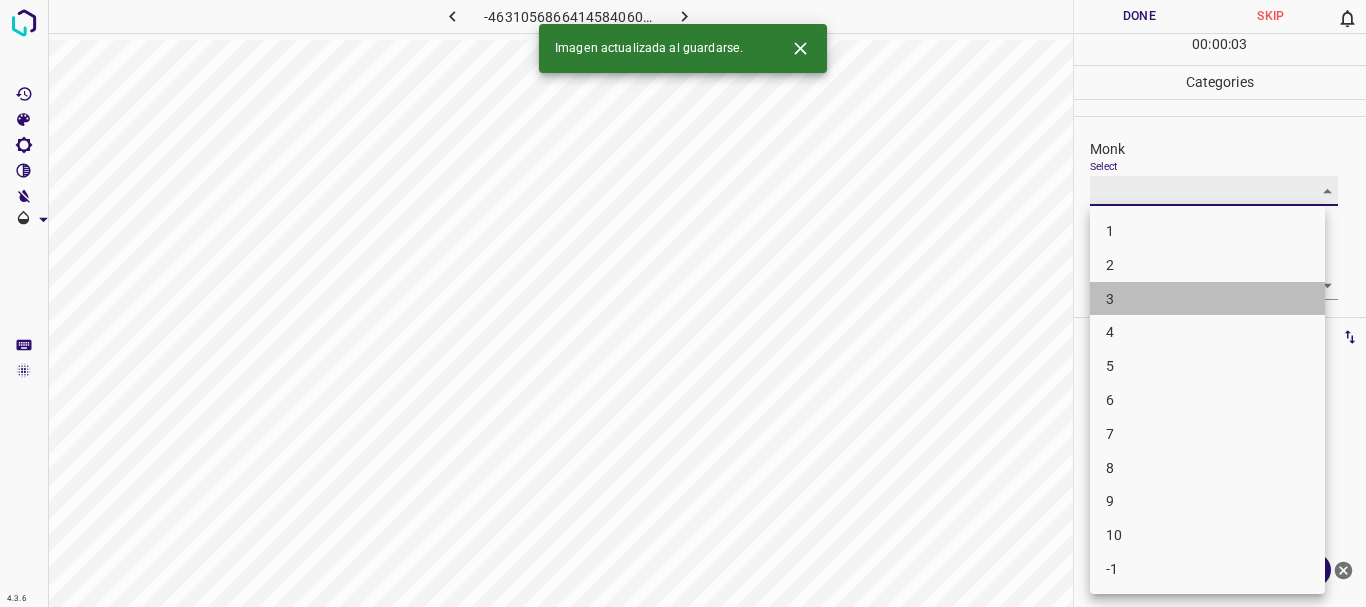type on "3" 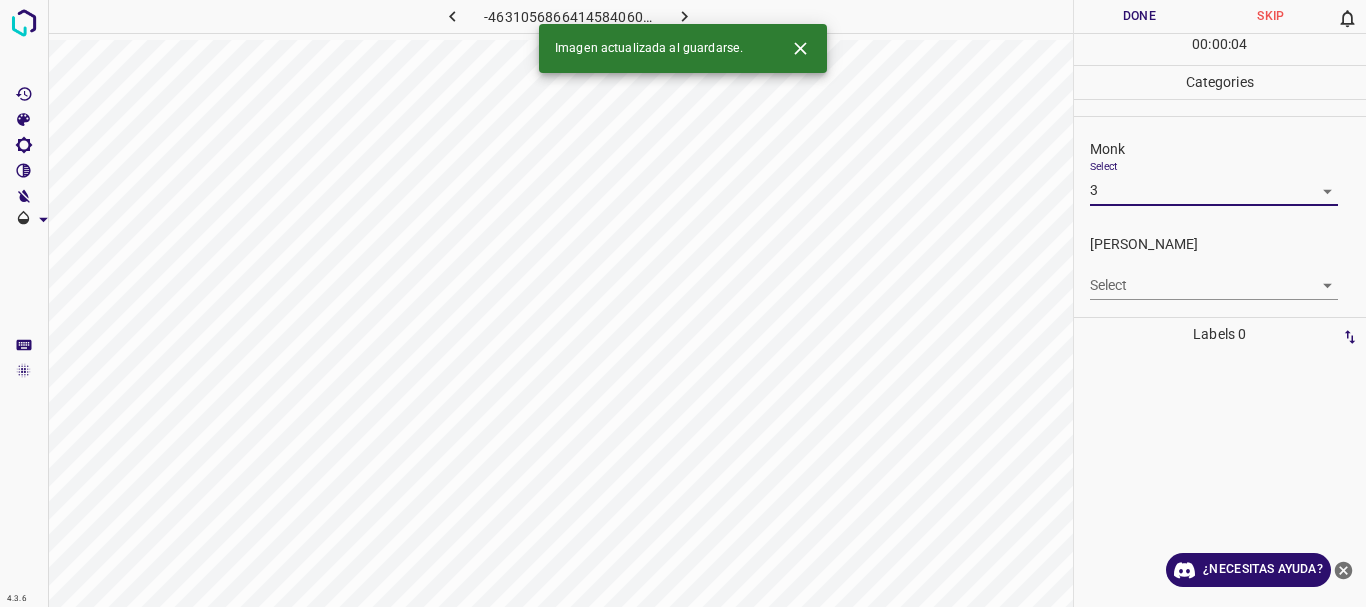 click on "4.3.6  -4631056866414584060.png Done Skip 0 00   : 00   : 04   Categories Monk   Select 3 3  [PERSON_NAME]   Select ​ Labels   0 Categories 1 Monk 2  [PERSON_NAME] Tools Space Change between modes (Draw & Edit) I Auto labeling R Restore zoom M Zoom in N Zoom out Delete Delete selecte label Filters Z Restore filters X Saturation filter C Brightness filter V Contrast filter B Gray scale filter General O Download Imagen actualizada al guardarse. ¿Necesitas ayuda? Texto original Valora esta traducción Tu opinión servirá para ayudar a mejorar el Traductor de Google - Texto - Esconder - Borrar" at bounding box center [683, 303] 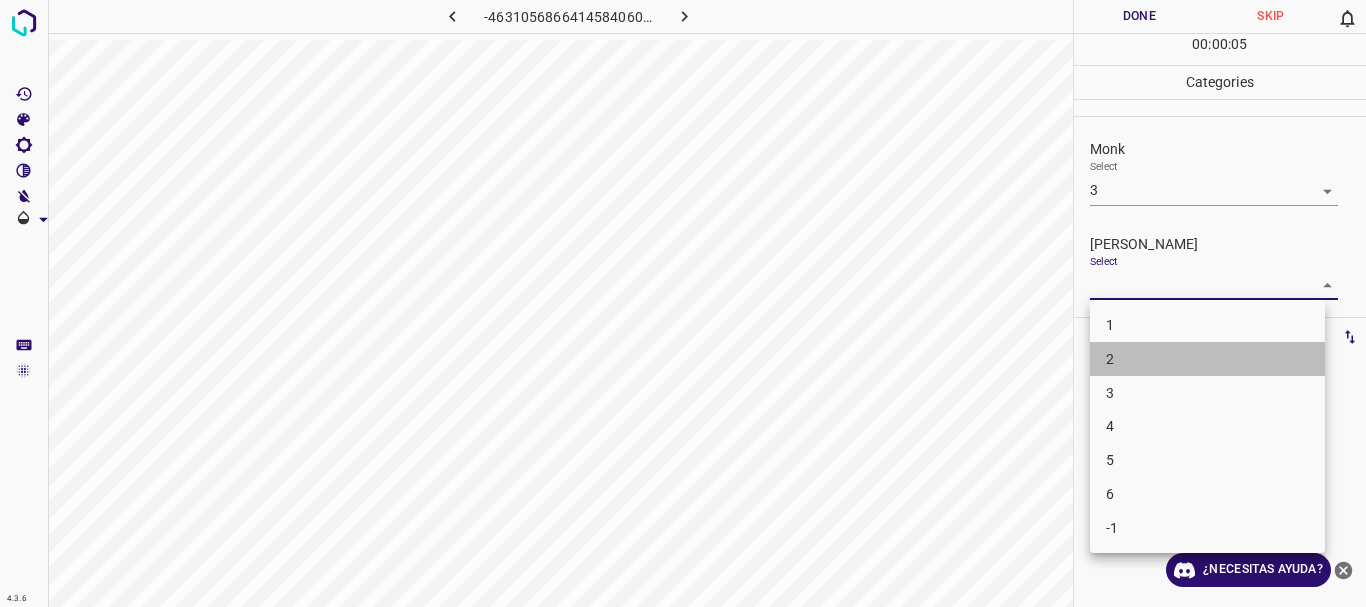 click on "2" at bounding box center (1207, 359) 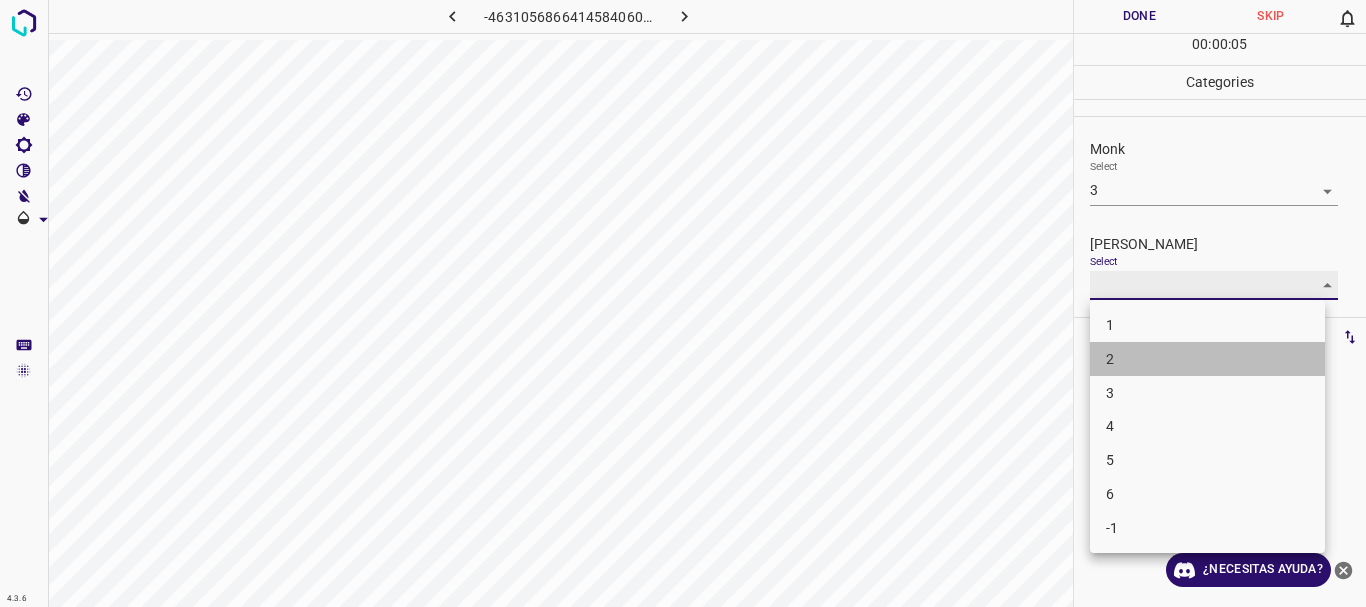 type on "2" 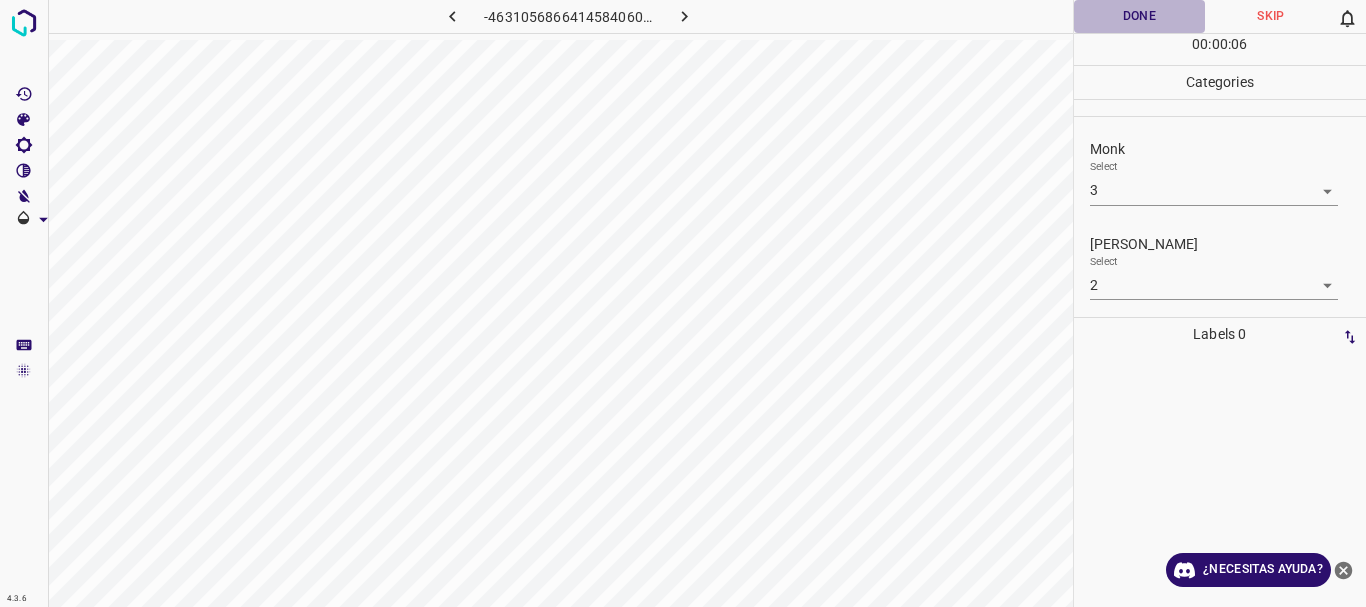 drag, startPoint x: 1154, startPoint y: 23, endPoint x: 1063, endPoint y: 19, distance: 91.08787 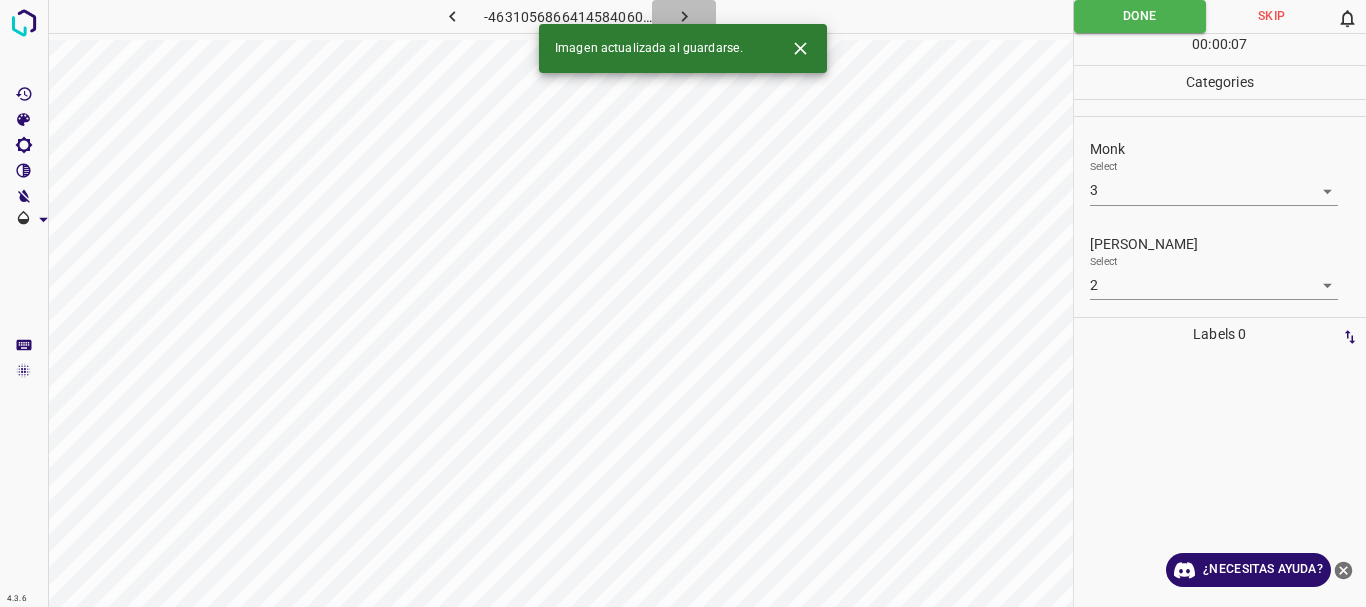 click at bounding box center [684, 16] 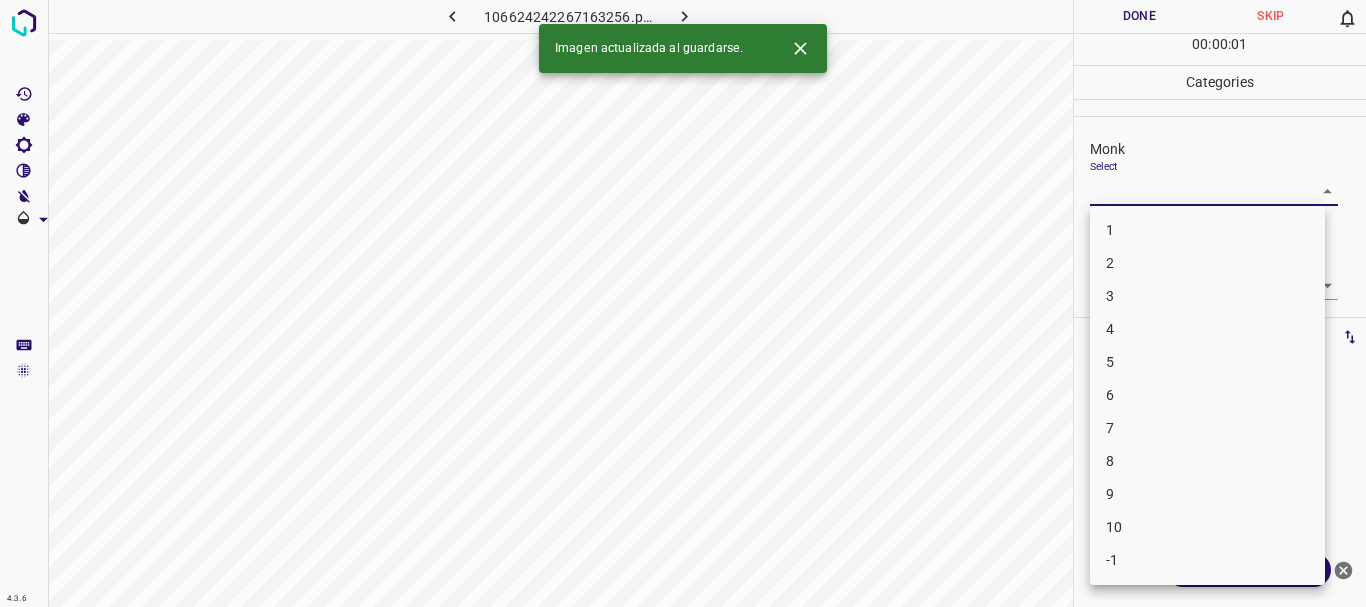 click on "4.3.6  106624242267163256.png Done Skip 0 00   : 00   : 01   Categories Monk   Select ​  [PERSON_NAME]   Select ​ Labels   0 Categories 1 Monk 2  [PERSON_NAME] Tools Space Change between modes (Draw & Edit) I Auto labeling R Restore zoom M Zoom in N Zoom out Delete Delete selecte label Filters Z Restore filters X Saturation filter C Brightness filter V Contrast filter B Gray scale filter General O Download Imagen actualizada al guardarse. ¿Necesitas ayuda? Texto original Valora esta traducción Tu opinión servirá para ayudar a mejorar el Traductor de Google - Texto - Esconder - Borrar 1 2 3 4 5 6 7 8 9 10 -1" at bounding box center [683, 303] 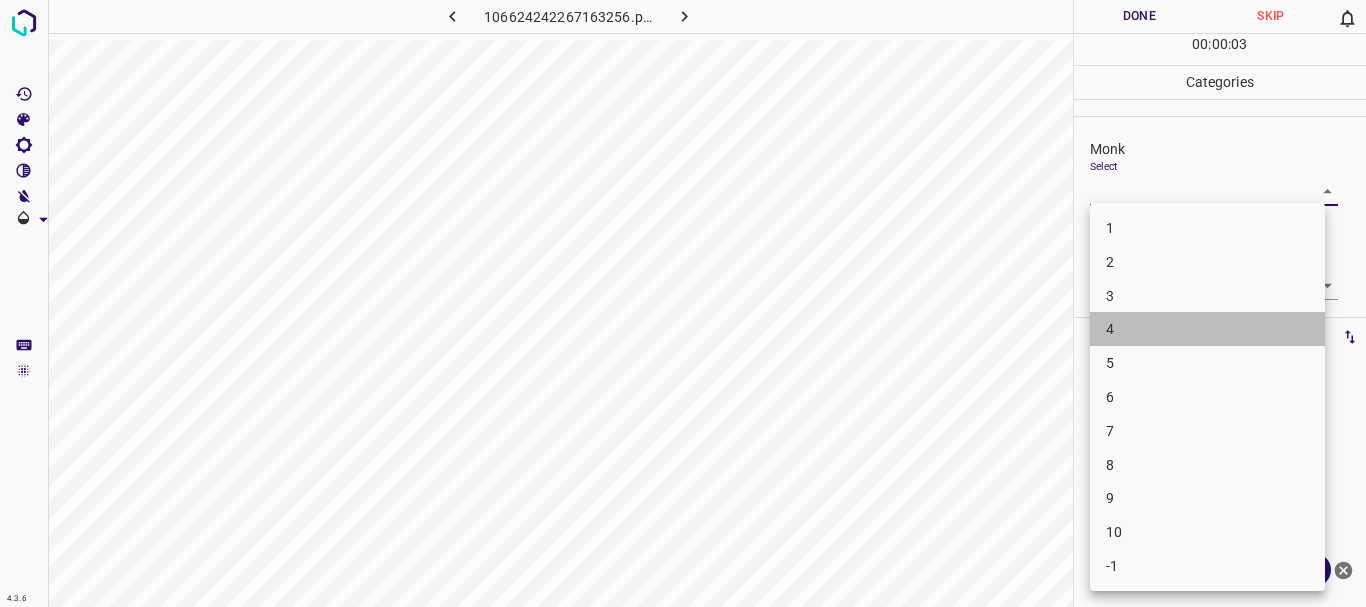 click on "4" at bounding box center (1207, 329) 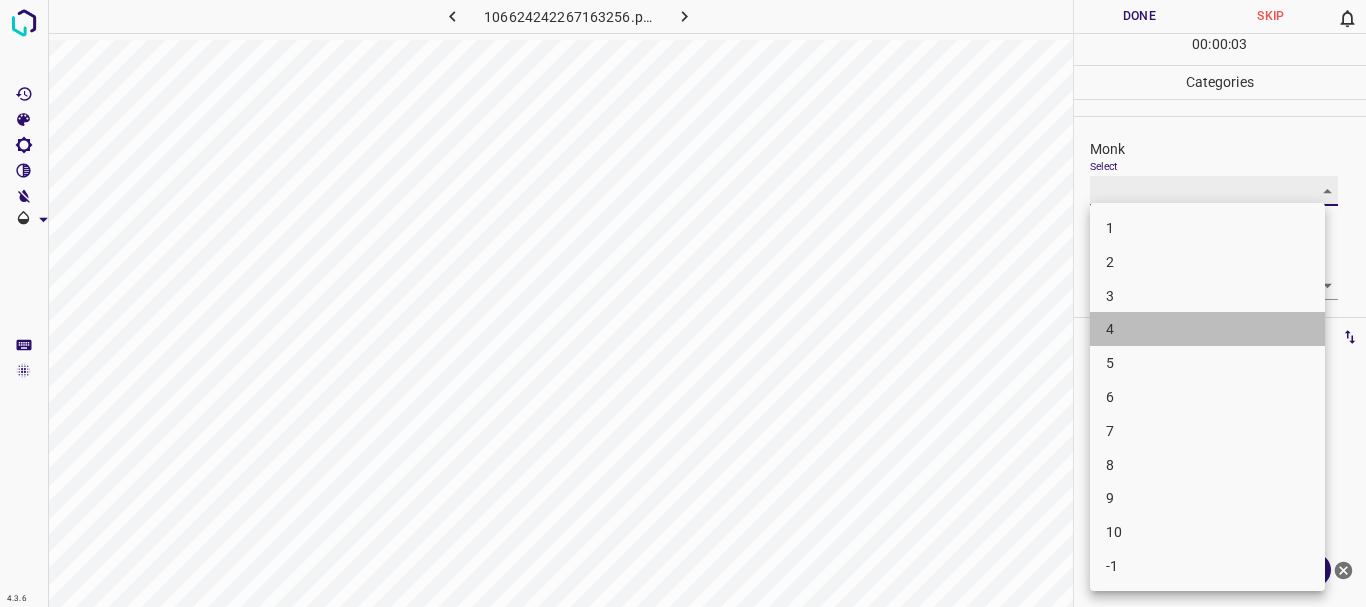 type on "4" 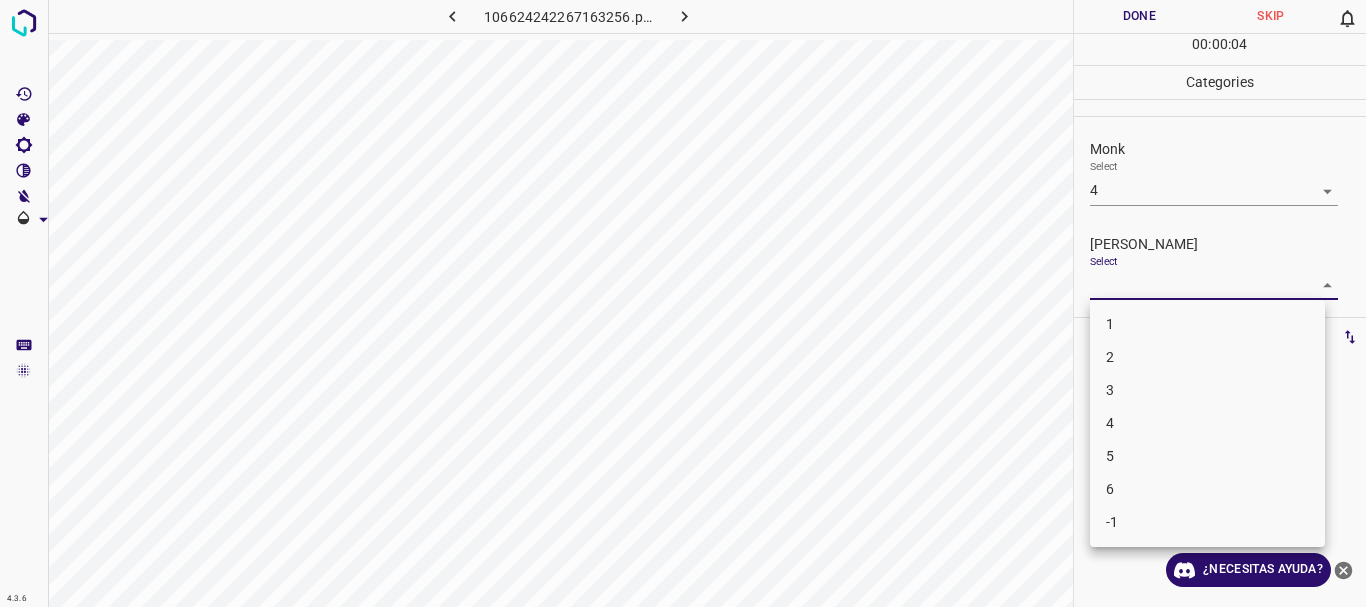 click on "4.3.6  106624242267163256.png Done Skip 0 00   : 00   : 04   Categories Monk   Select 4 4  [PERSON_NAME]   Select ​ Labels   0 Categories 1 Monk 2  [PERSON_NAME] Tools Space Change between modes (Draw & Edit) I Auto labeling R Restore zoom M Zoom in N Zoom out Delete Delete selecte label Filters Z Restore filters X Saturation filter C Brightness filter V Contrast filter B Gray scale filter General O Download ¿Necesitas ayuda? Texto original Valora esta traducción Tu opinión servirá para ayudar a mejorar el Traductor de Google - Texto - Esconder - Borrar 1 2 3 4 5 6 -1" at bounding box center [683, 303] 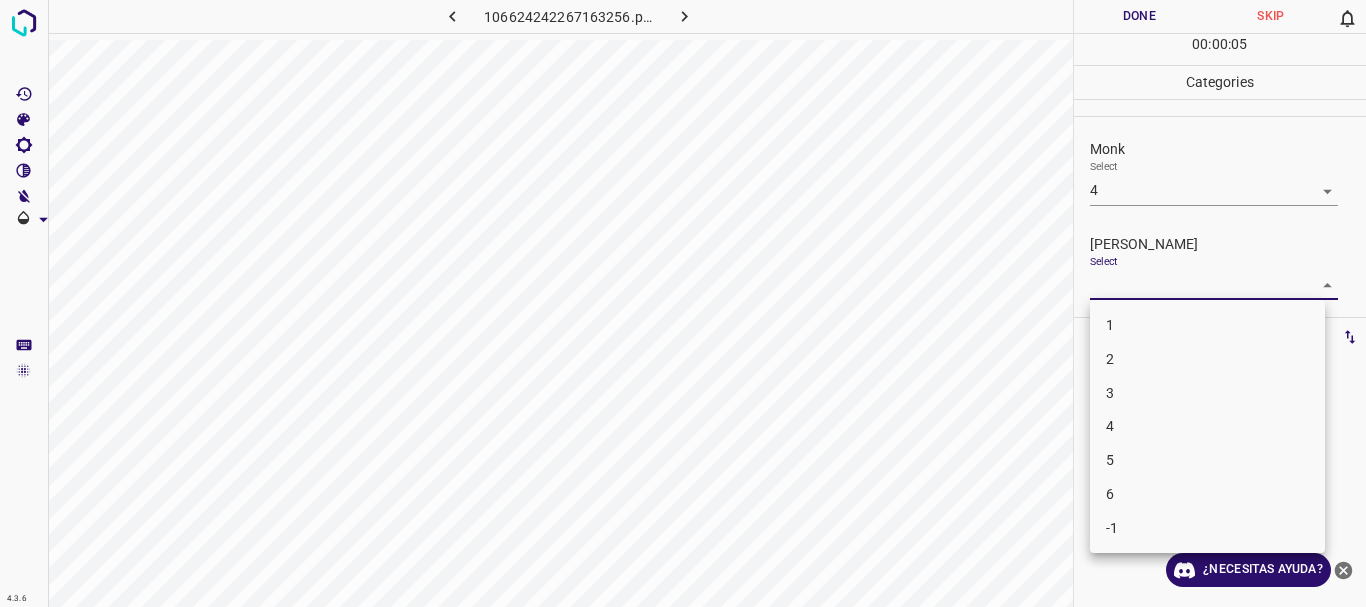 drag, startPoint x: 1159, startPoint y: 327, endPoint x: 1110, endPoint y: 113, distance: 219.53815 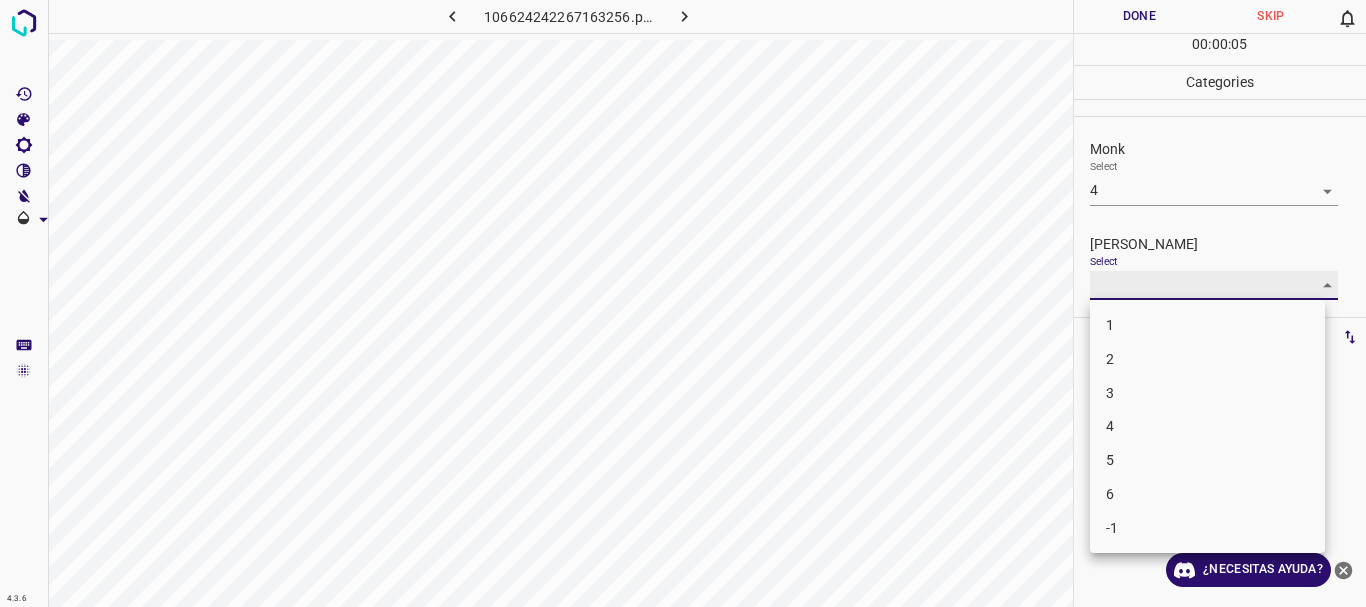 type on "1" 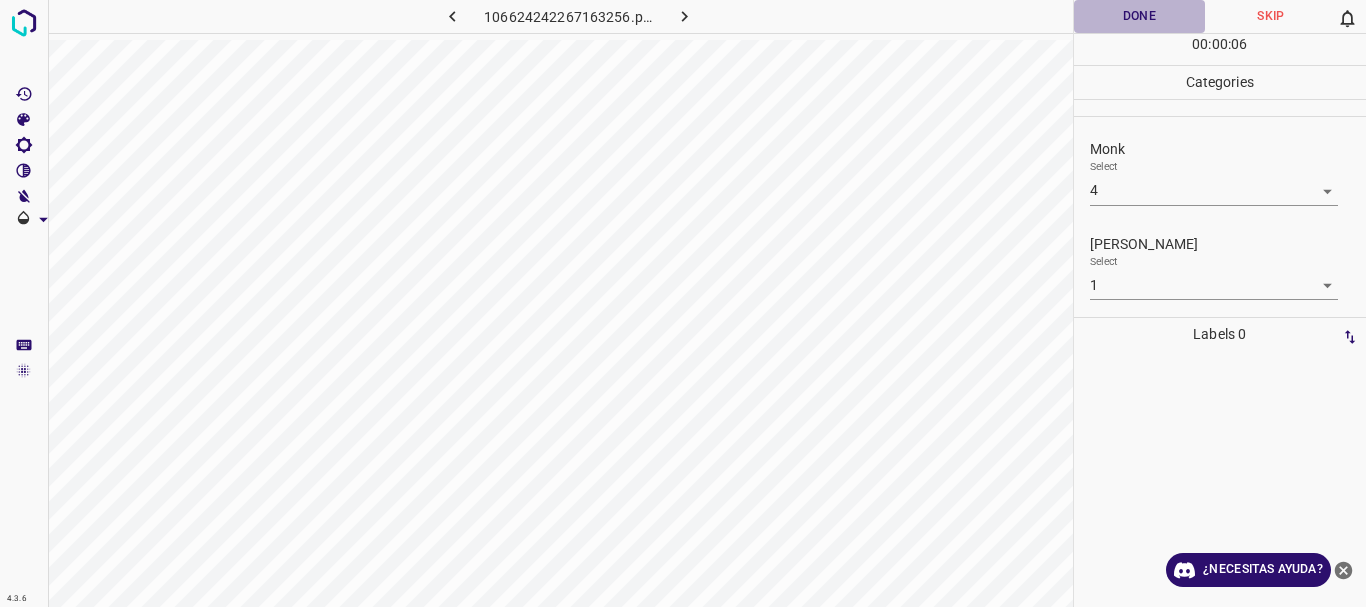 click on "Done" at bounding box center (1140, 16) 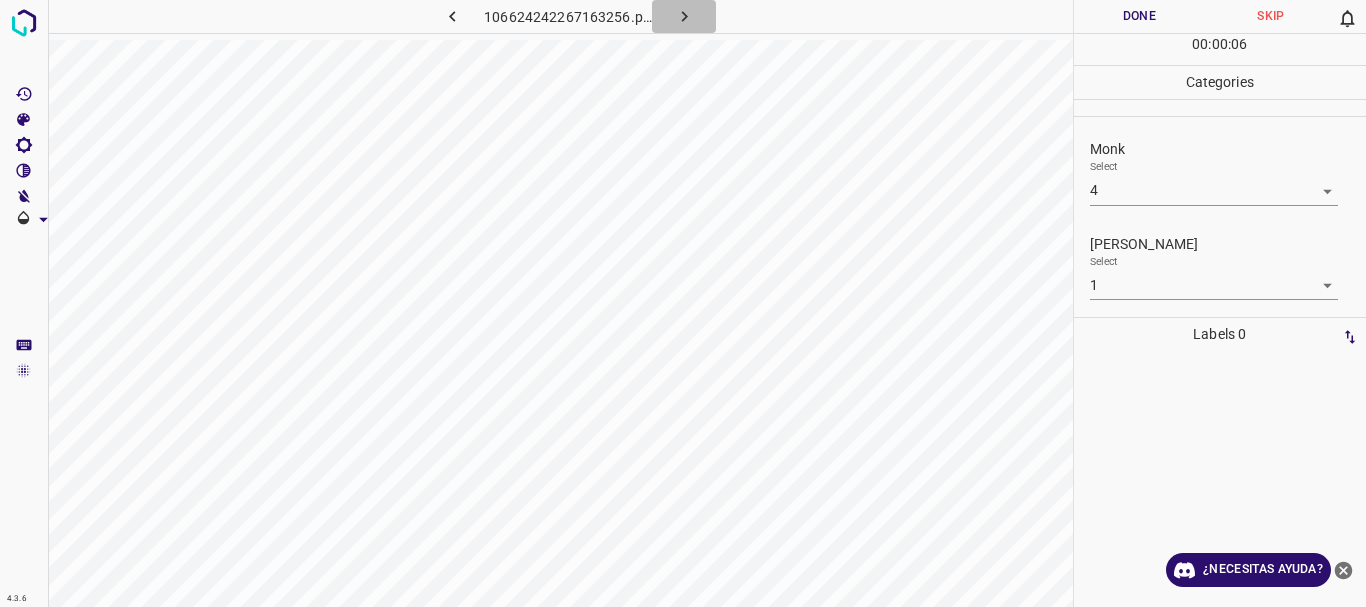 click at bounding box center [684, 16] 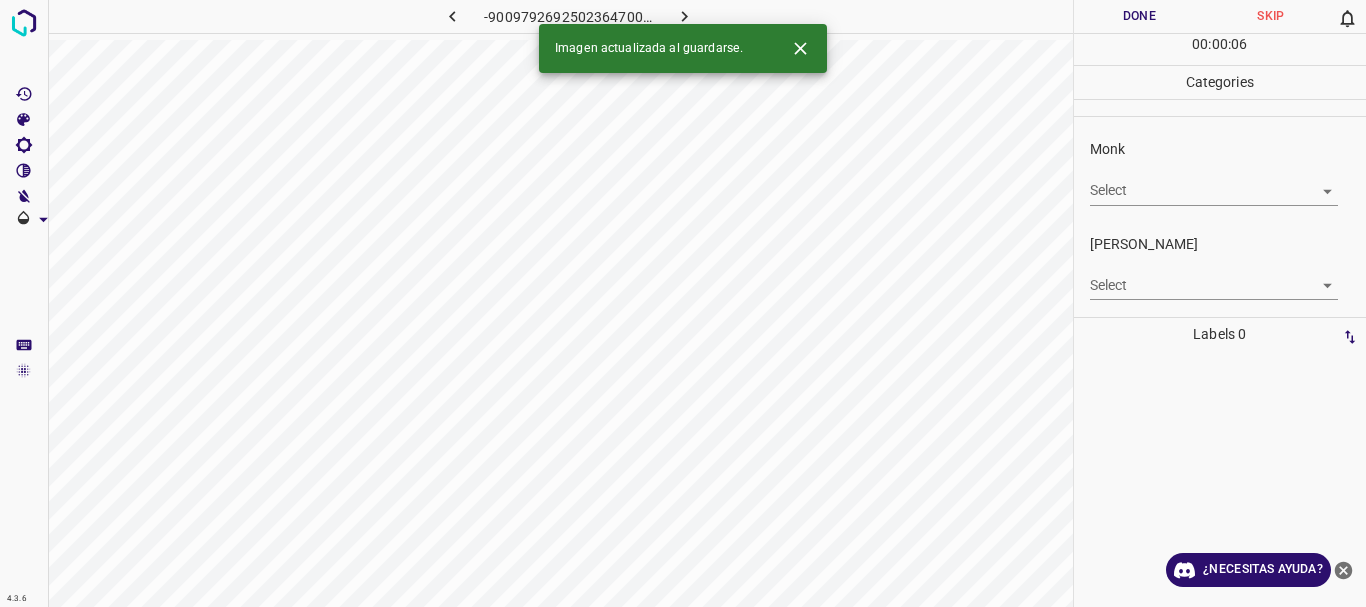 click on "4.3.6  -9009792692502364700.png Done Skip 0 00   : 00   : 06   Categories Monk   Select ​  [PERSON_NAME]   Select ​ Labels   0 Categories 1 Monk 2  [PERSON_NAME] Tools Space Change between modes (Draw & Edit) I Auto labeling R Restore zoom M Zoom in N Zoom out Delete Delete selecte label Filters Z Restore filters X Saturation filter C Brightness filter V Contrast filter B Gray scale filter General O Download Imagen actualizada al guardarse. ¿Necesitas ayuda? Texto original Valora esta traducción Tu opinión servirá para ayudar a mejorar el Traductor de Google - Texto - Esconder - Borrar" at bounding box center [683, 303] 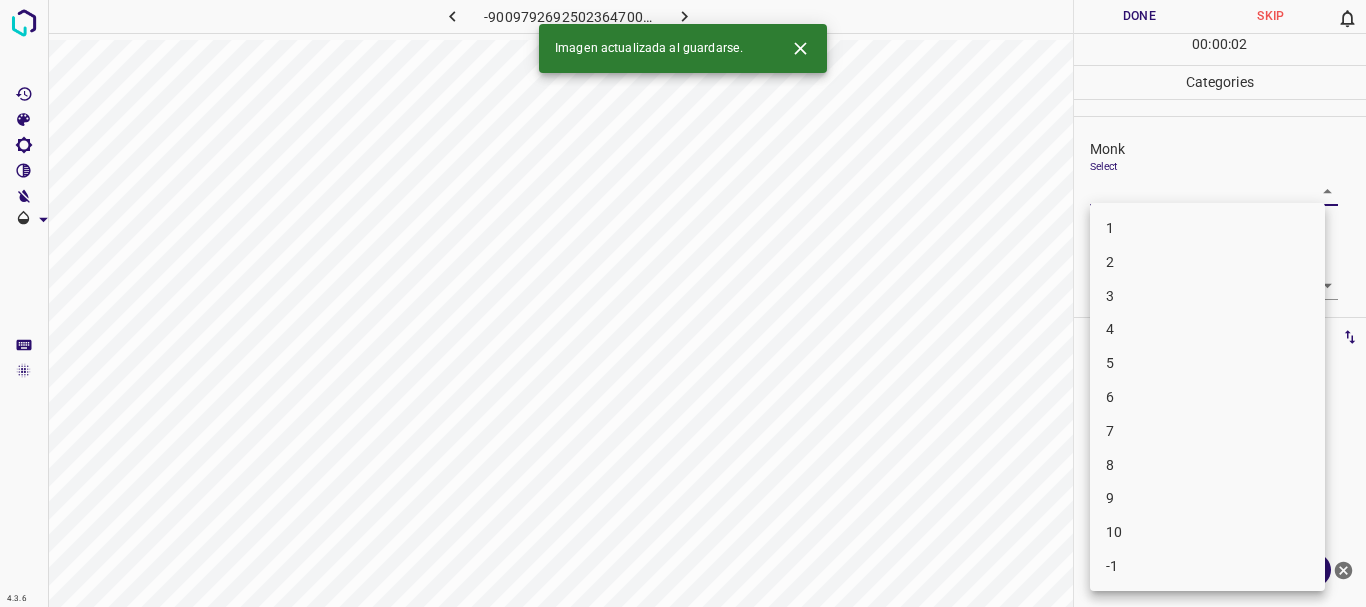 click on "4" at bounding box center (1207, 329) 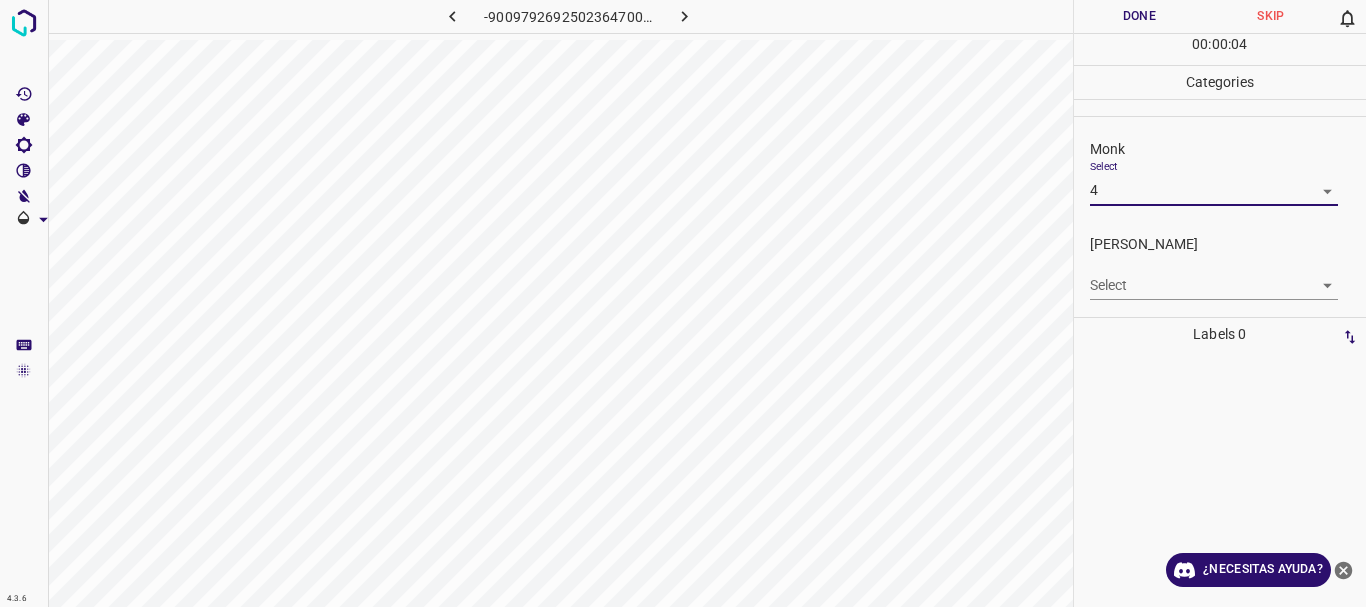 click on "4.3.6  -9009792692502364700.png Done Skip 0 00   : 00   : 04   Categories Monk   Select 4 4  [PERSON_NAME]   Select ​ Labels   0 Categories 1 Monk 2  [PERSON_NAME] Tools Space Change between modes (Draw & Edit) I Auto labeling R Restore zoom M Zoom in N Zoom out Delete Delete selecte label Filters Z Restore filters X Saturation filter C Brightness filter V Contrast filter B Gray scale filter General O Download ¿Necesitas ayuda? Texto original Valora esta traducción Tu opinión servirá para ayudar a mejorar el Traductor de Google - Texto - Esconder - Borrar" at bounding box center [683, 303] 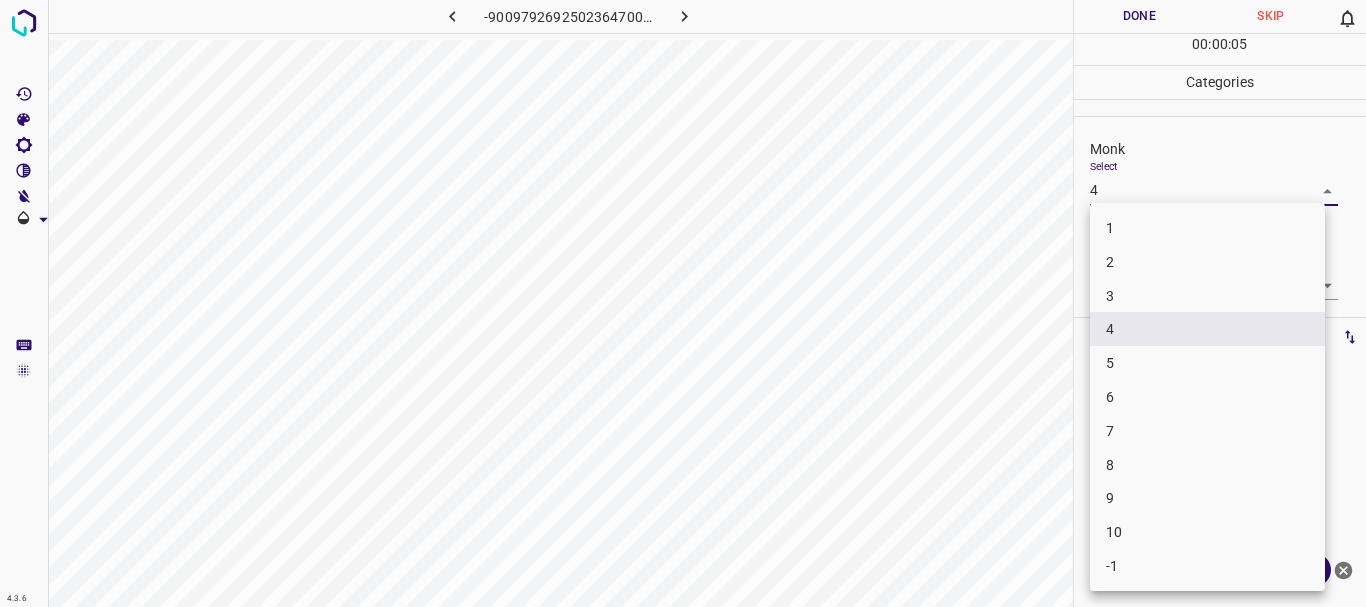 click on "5" at bounding box center [1207, 363] 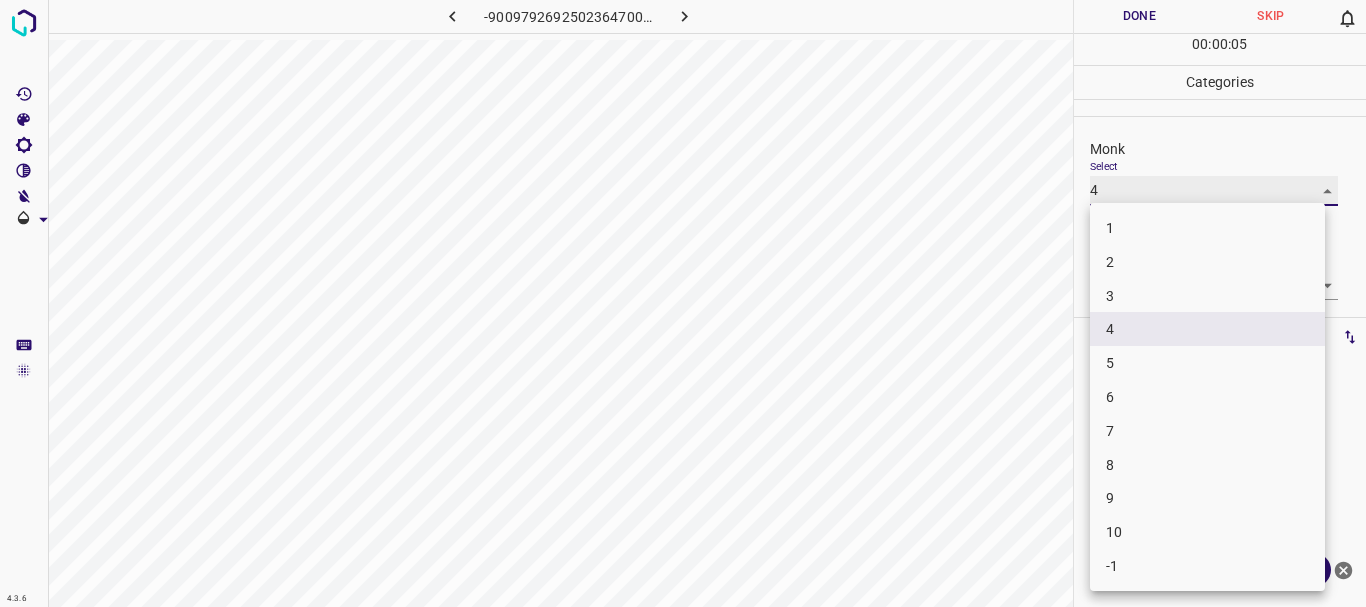 type on "5" 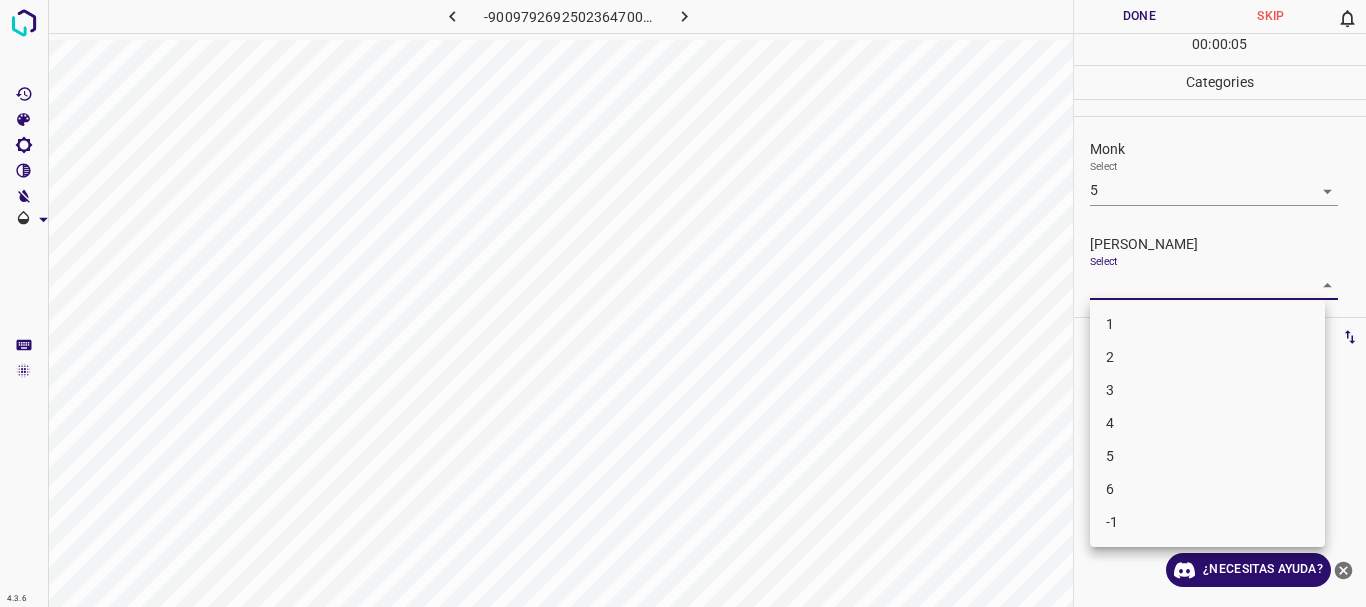 click on "4.3.6  -9009792692502364700.png Done Skip 0 00   : 00   : 05   Categories Monk   Select 5 5  [PERSON_NAME]   Select ​ Labels   0 Categories 1 Monk 2  [PERSON_NAME] Tools Space Change between modes (Draw & Edit) I Auto labeling R Restore zoom M Zoom in N Zoom out Delete Delete selecte label Filters Z Restore filters X Saturation filter C Brightness filter V Contrast filter B Gray scale filter General O Download ¿Necesitas ayuda? Texto original Valora esta traducción Tu opinión servirá para ayudar a mejorar el Traductor de Google - Texto - Esconder - Borrar 1 2 3 4 5 6 -1" at bounding box center (683, 303) 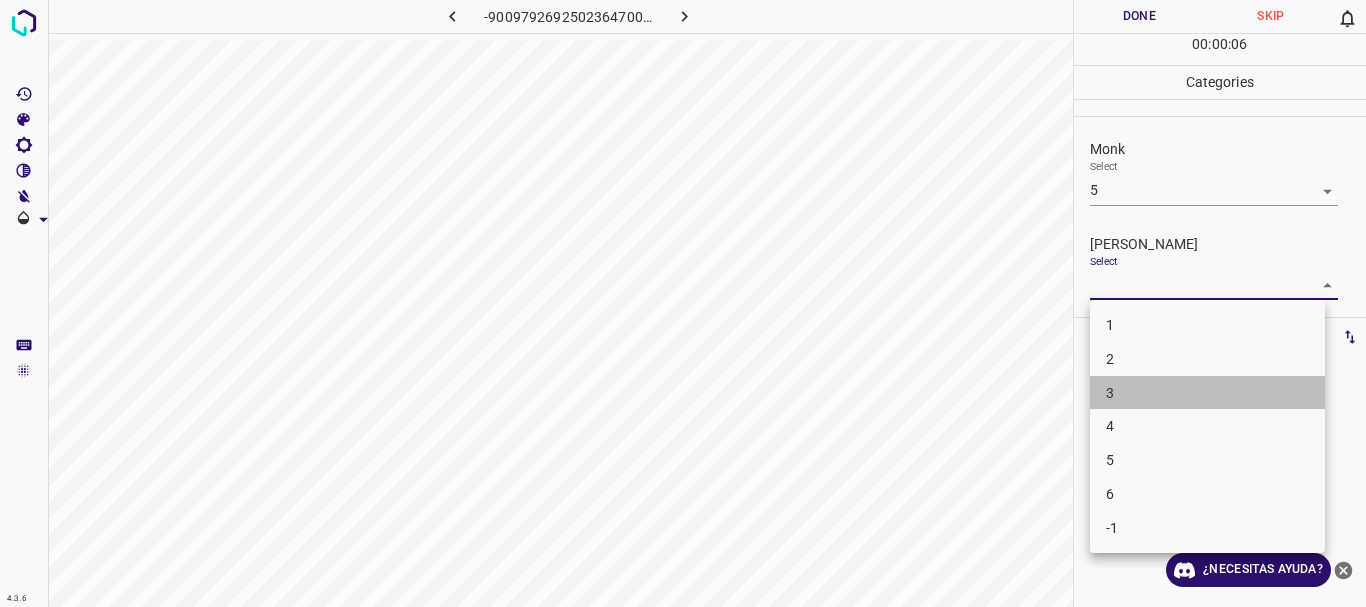 click on "3" at bounding box center (1207, 393) 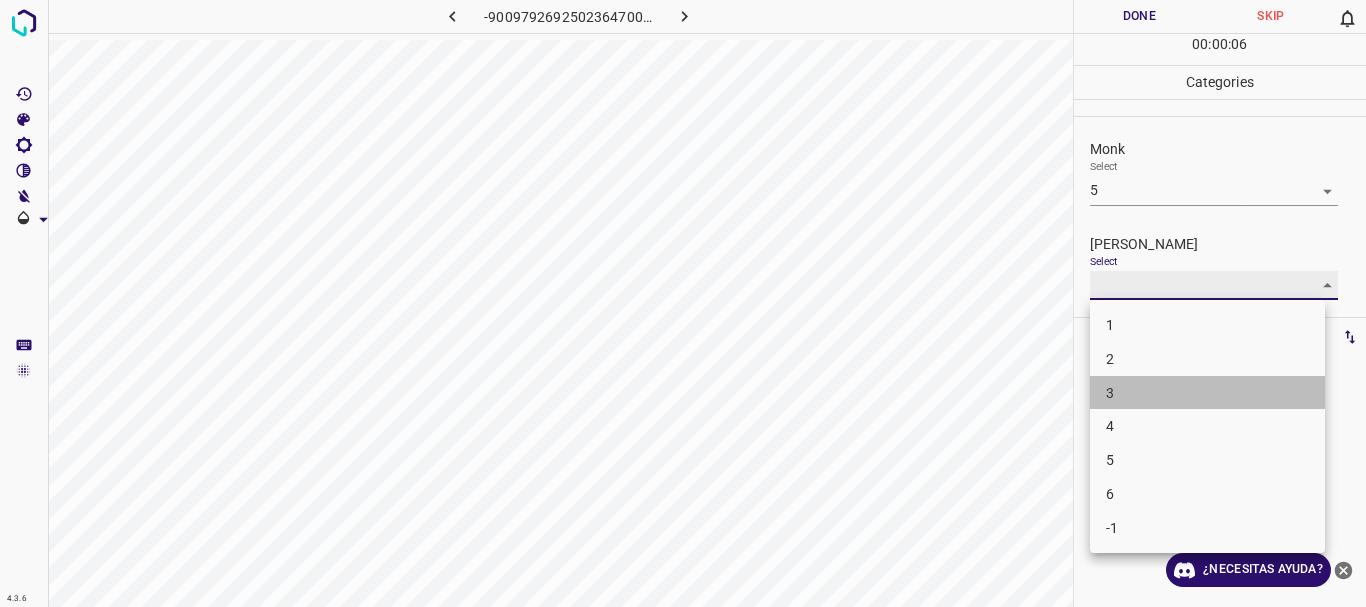 type on "3" 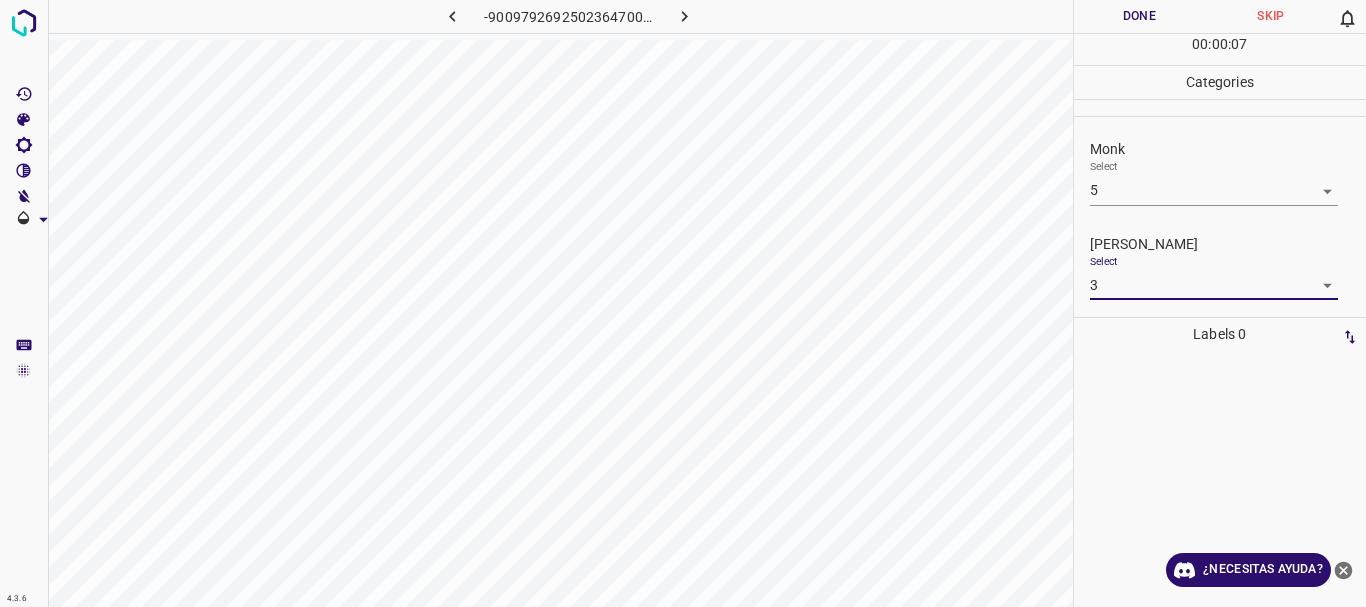 click on "Done" at bounding box center (1140, 16) 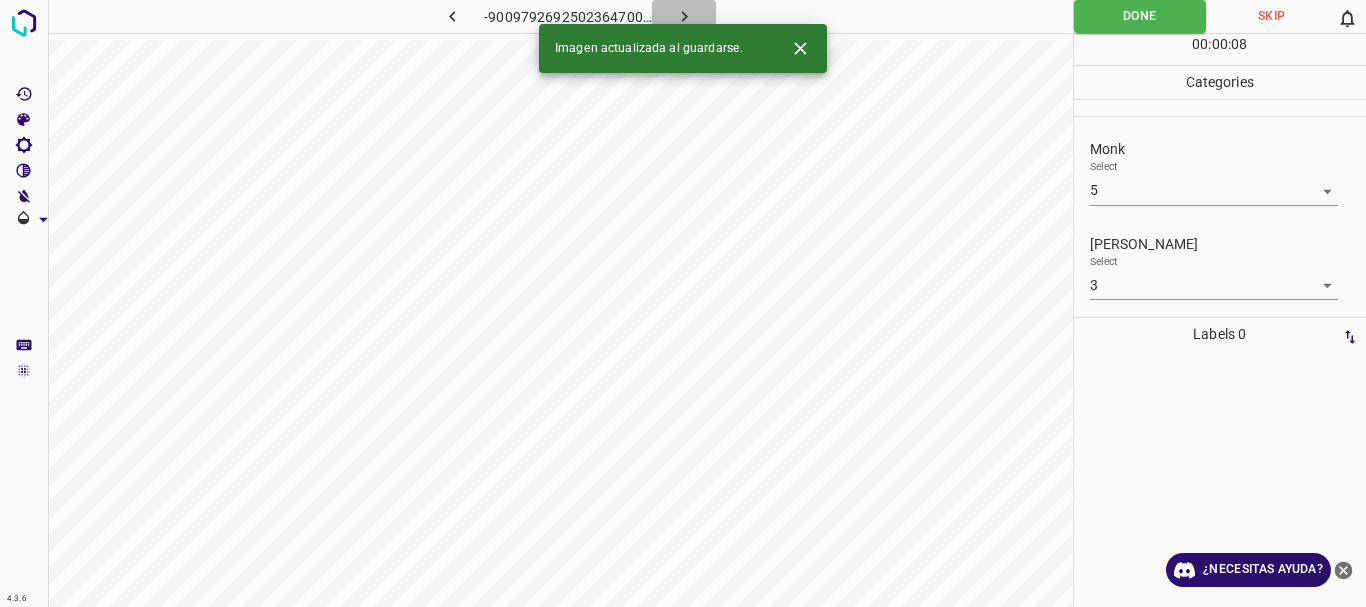 click 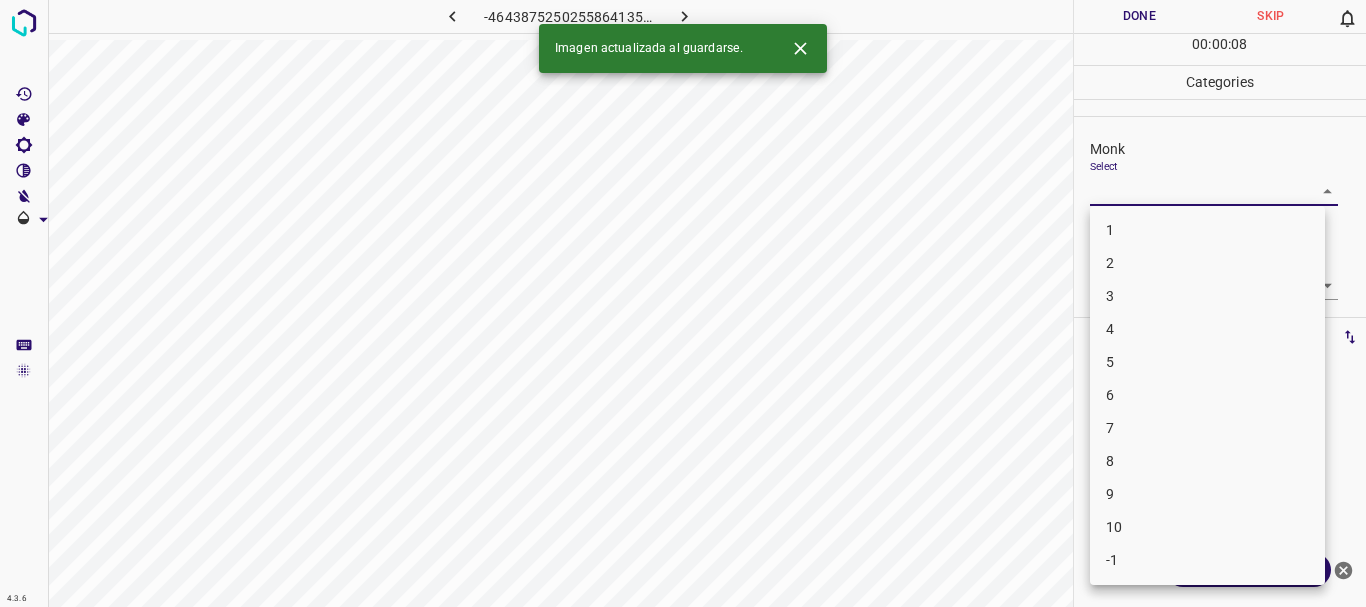click on "4.3.6  -4643875250255864135.png Done Skip 0 00   : 00   : 08   Categories Monk   Select ​  [PERSON_NAME]   Select ​ Labels   0 Categories 1 Monk 2  [PERSON_NAME] Tools Space Change between modes (Draw & Edit) I Auto labeling R Restore zoom M Zoom in N Zoom out Delete Delete selecte label Filters Z Restore filters X Saturation filter C Brightness filter V Contrast filter B Gray scale filter General O Download Imagen actualizada al guardarse. ¿Necesitas ayuda? Texto original Valora esta traducción Tu opinión servirá para ayudar a mejorar el Traductor de Google - Texto - Esconder - Borrar 1 2 3 4 5 6 7 8 9 10 -1" at bounding box center (683, 303) 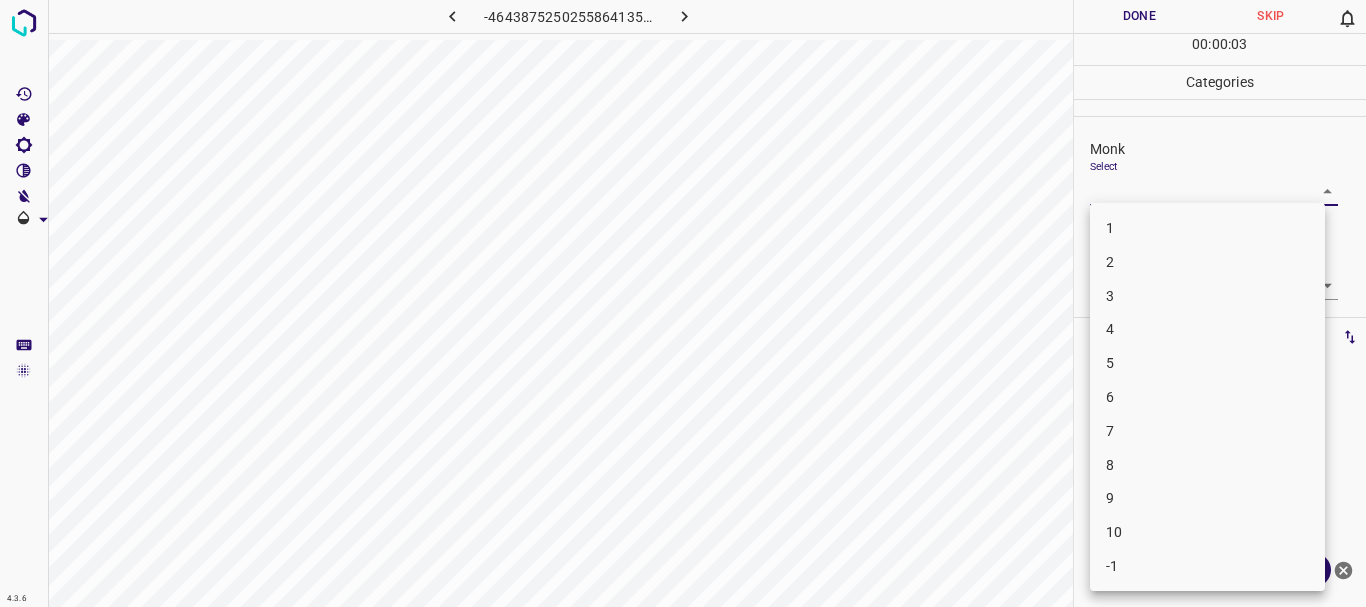 drag, startPoint x: 1201, startPoint y: 363, endPoint x: 1223, endPoint y: 281, distance: 84.89994 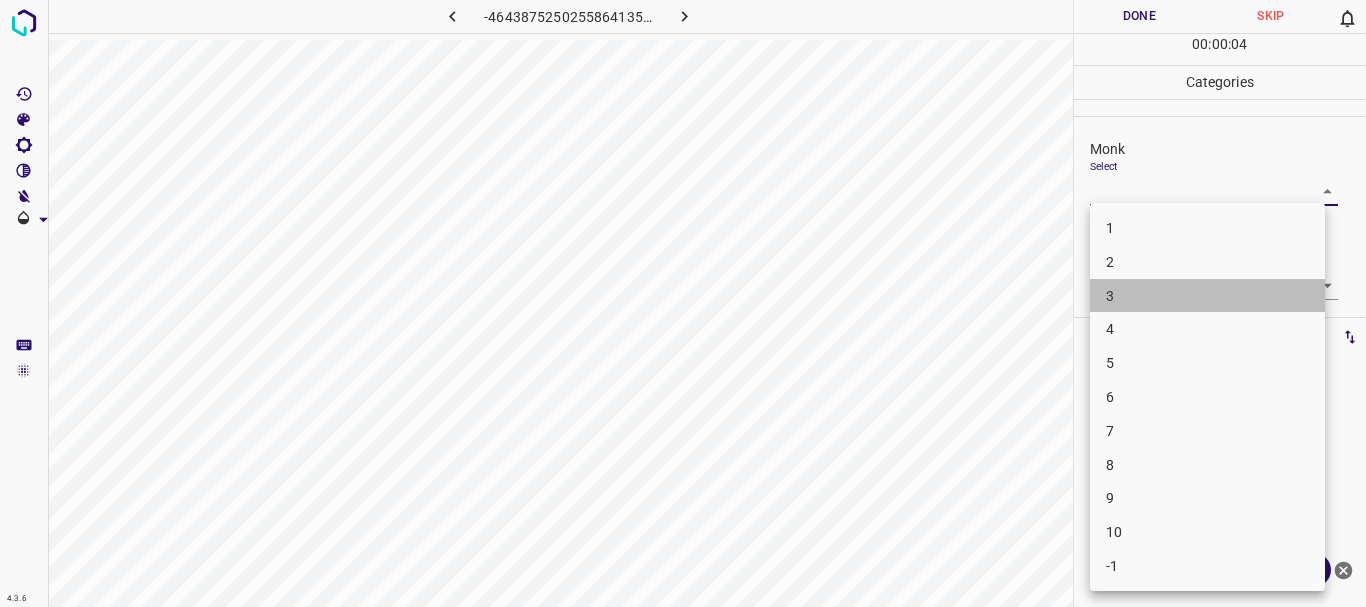 click on "3" at bounding box center [1207, 296] 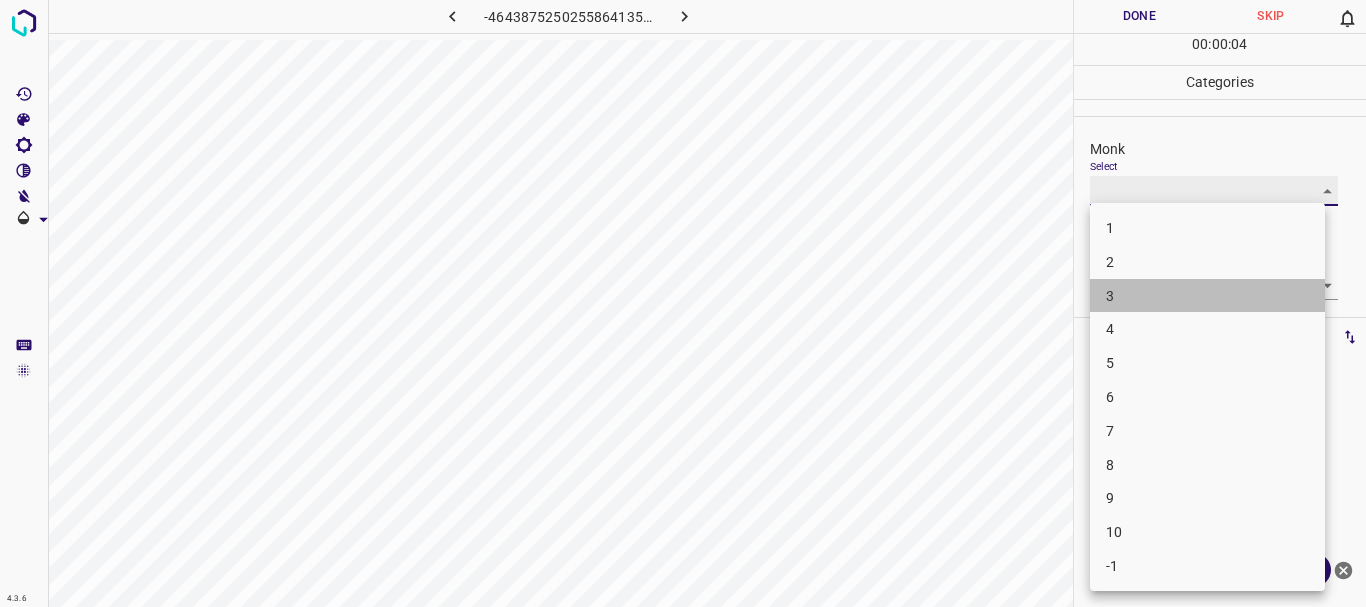 type on "3" 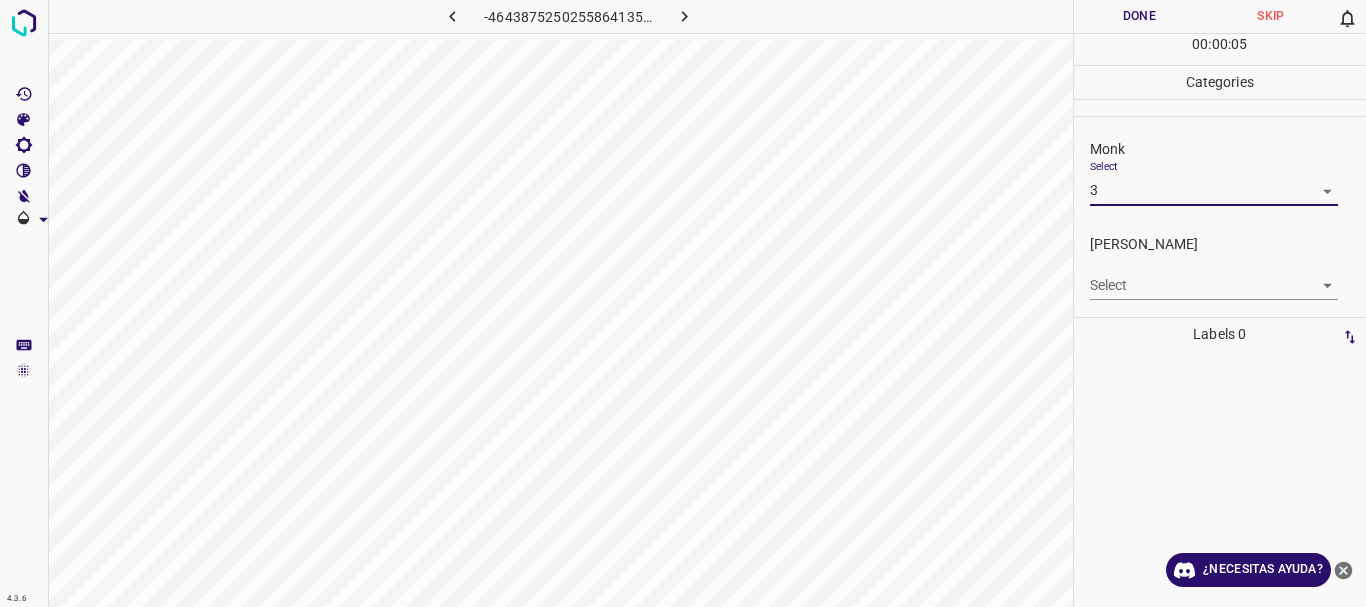 click on "4.3.6  -4643875250255864135.png Done Skip 0 00   : 00   : 05   Categories Monk   Select 3 3  [PERSON_NAME]   Select ​ Labels   0 Categories 1 Monk 2  [PERSON_NAME] Tools Space Change between modes (Draw & Edit) I Auto labeling R Restore zoom M Zoom in N Zoom out Delete Delete selecte label Filters Z Restore filters X Saturation filter C Brightness filter V Contrast filter B Gray scale filter General O Download ¿Necesitas ayuda? Texto original Valora esta traducción Tu opinión servirá para ayudar a mejorar el Traductor de Google - Texto - Esconder - Borrar" at bounding box center [683, 303] 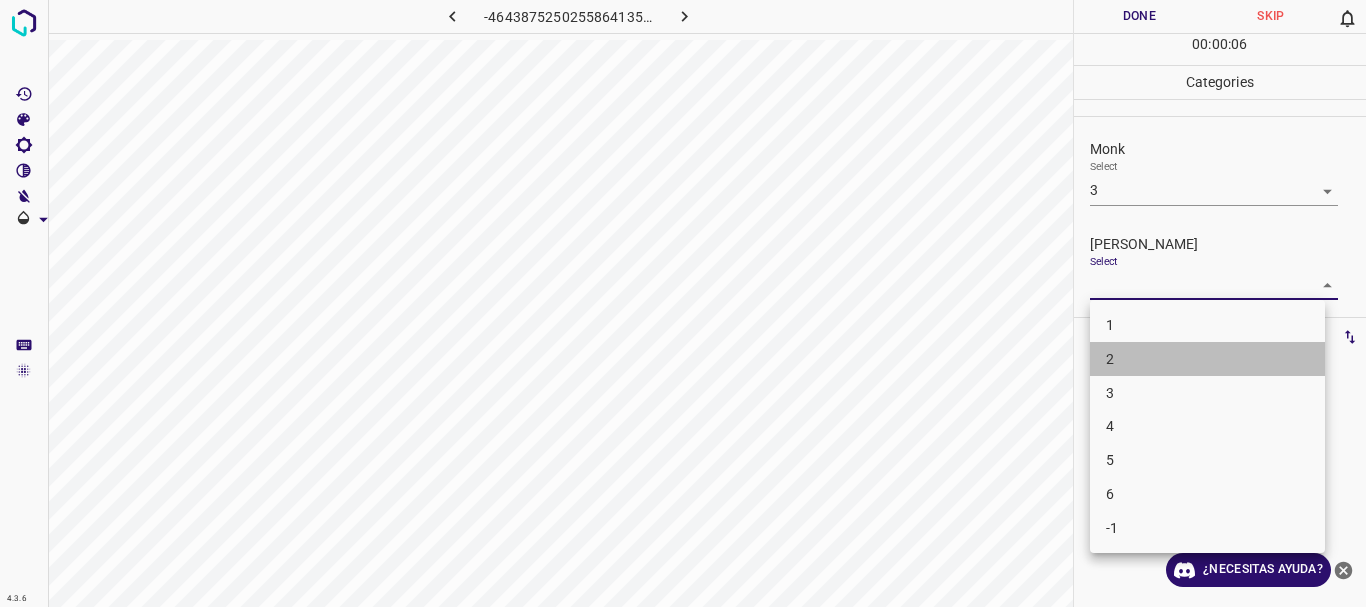 click on "2" at bounding box center (1207, 359) 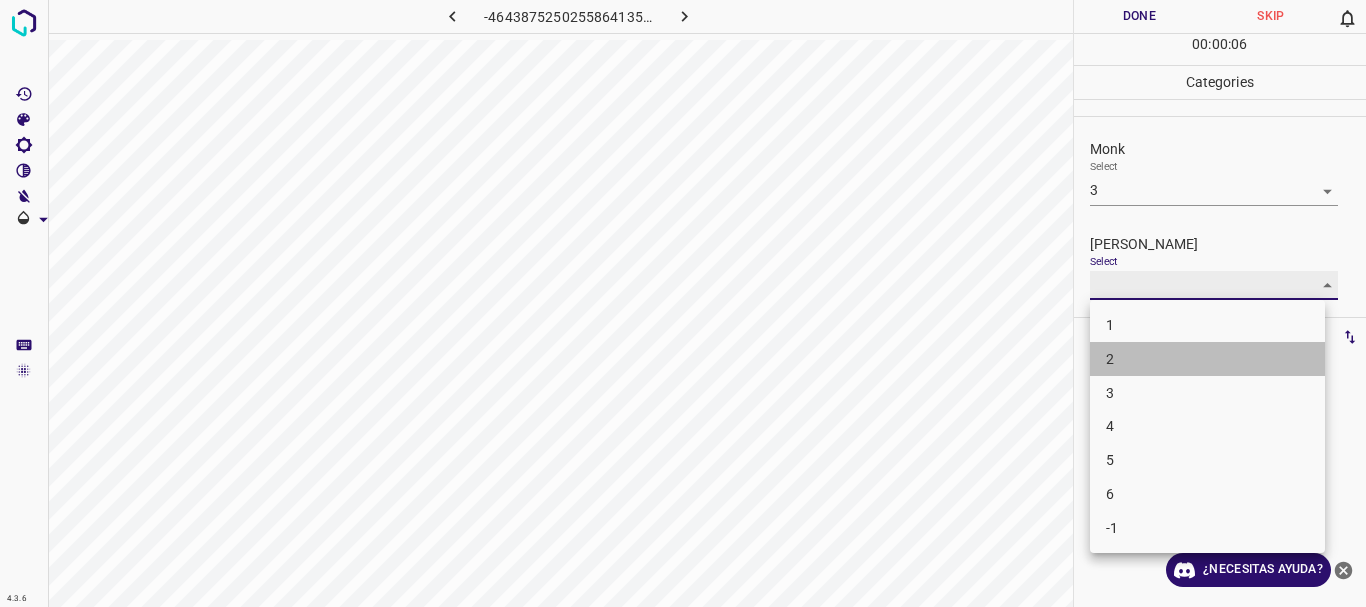 type on "2" 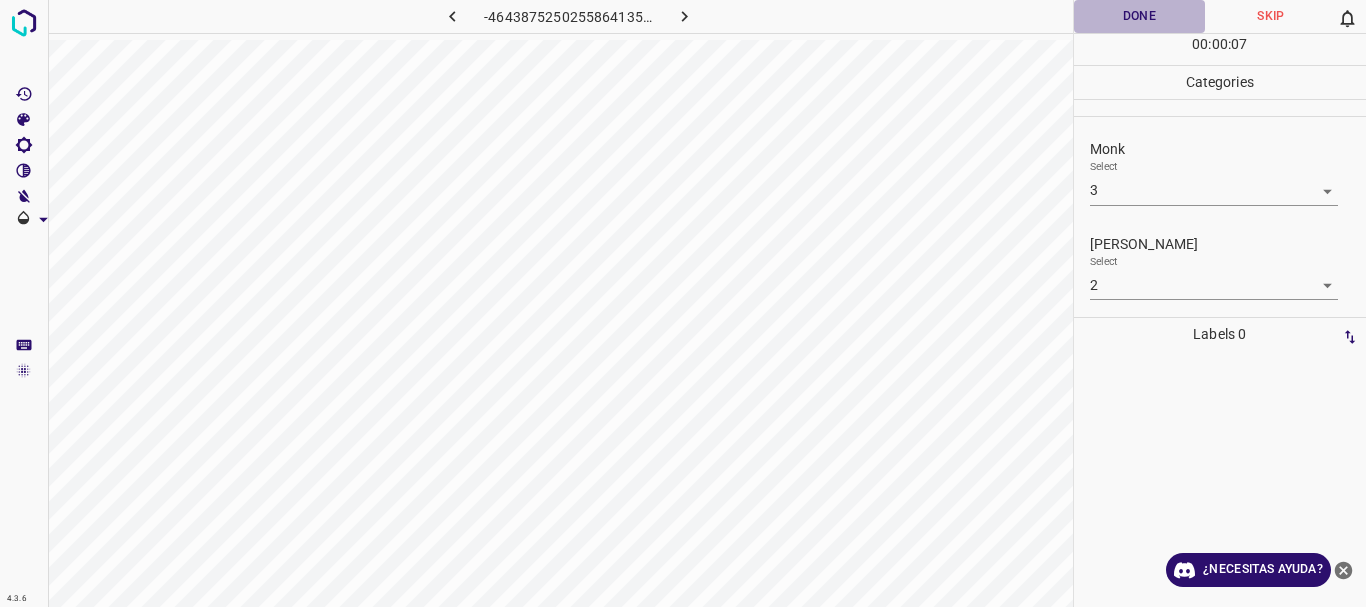 click on "Done" at bounding box center (1140, 16) 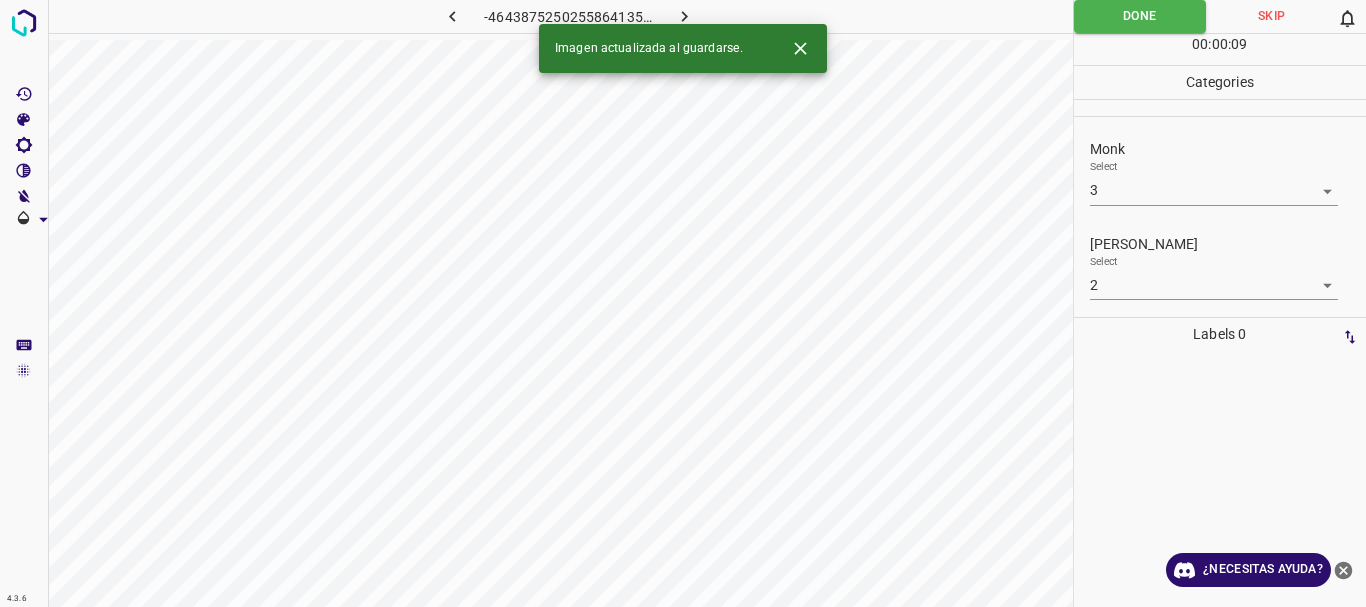 click at bounding box center (684, 16) 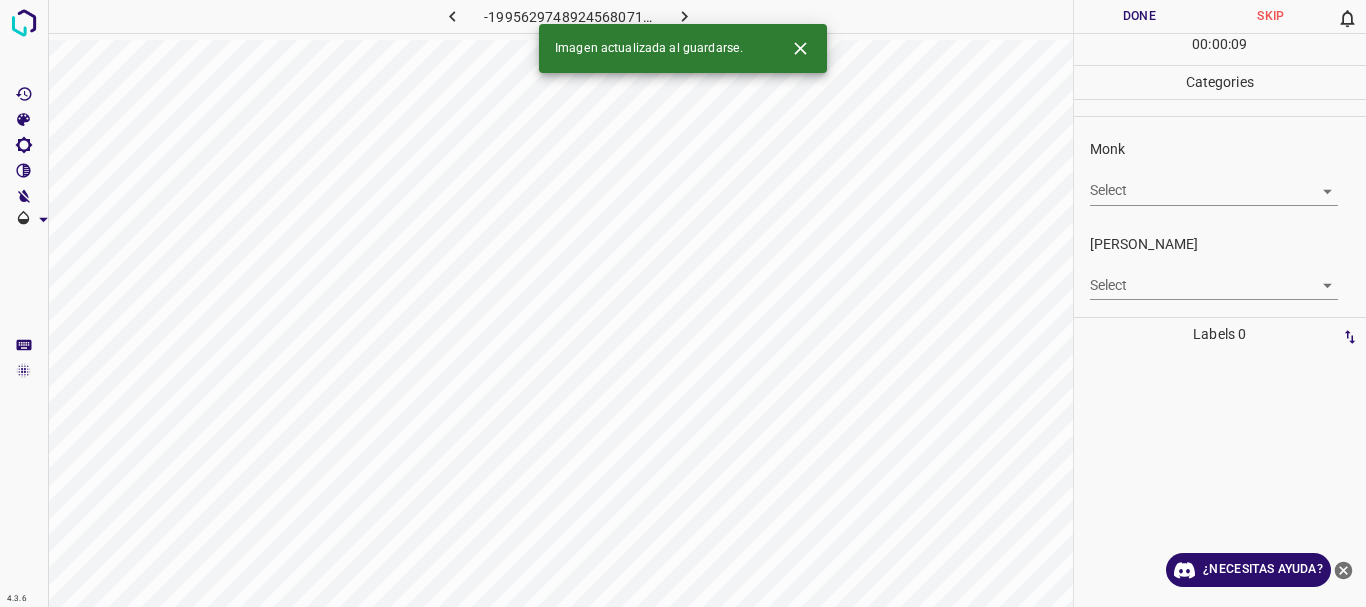 click on "4.3.6  -1995629748924568071.png Done Skip 0 00   : 00   : 09   Categories Monk   Select ​  [PERSON_NAME]   Select ​ Labels   0 Categories 1 Monk 2  [PERSON_NAME] Tools Space Change between modes (Draw & Edit) I Auto labeling R Restore zoom M Zoom in N Zoom out Delete Delete selecte label Filters Z Restore filters X Saturation filter C Brightness filter V Contrast filter B Gray scale filter General O Download Imagen actualizada al guardarse. ¿Necesitas ayuda? Texto original Valora esta traducción Tu opinión servirá para ayudar a mejorar el Traductor de Google - Texto - Esconder - Borrar" at bounding box center (683, 303) 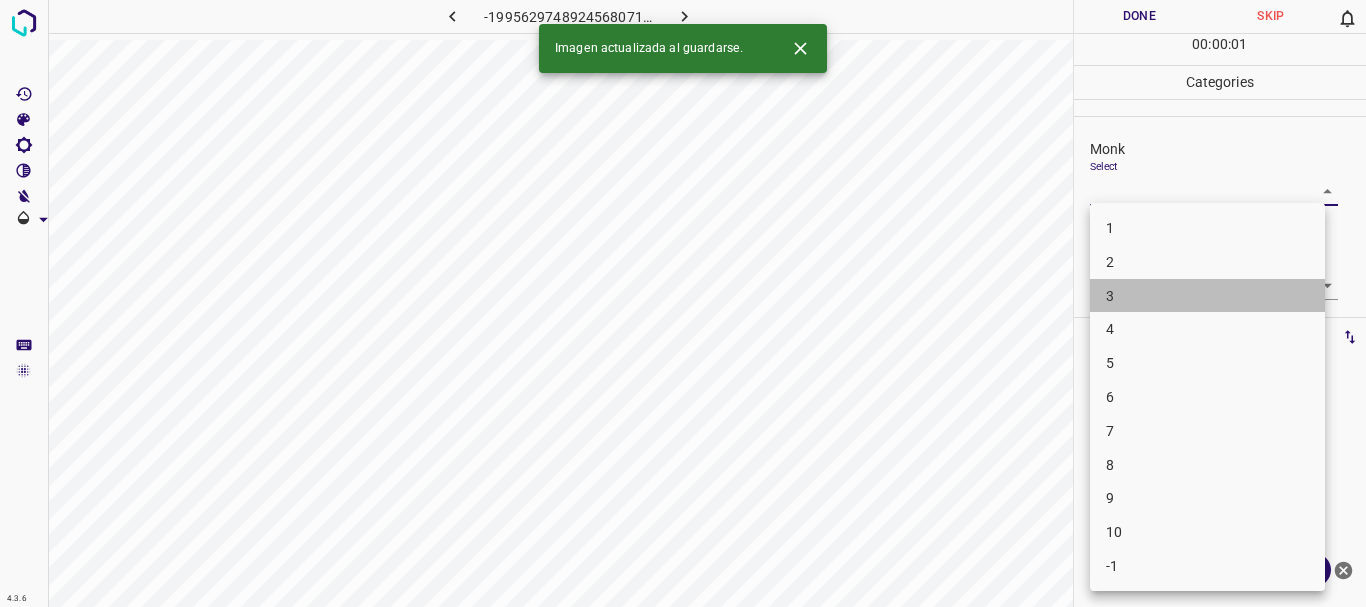 click on "3" at bounding box center [1207, 296] 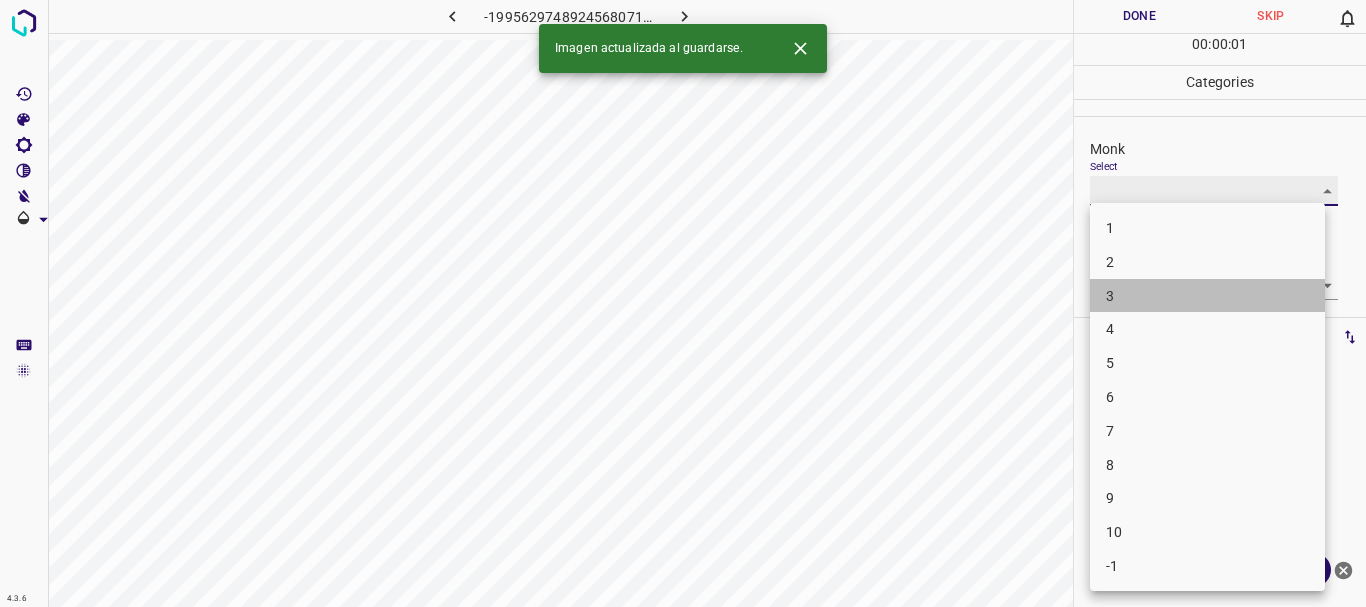 type on "3" 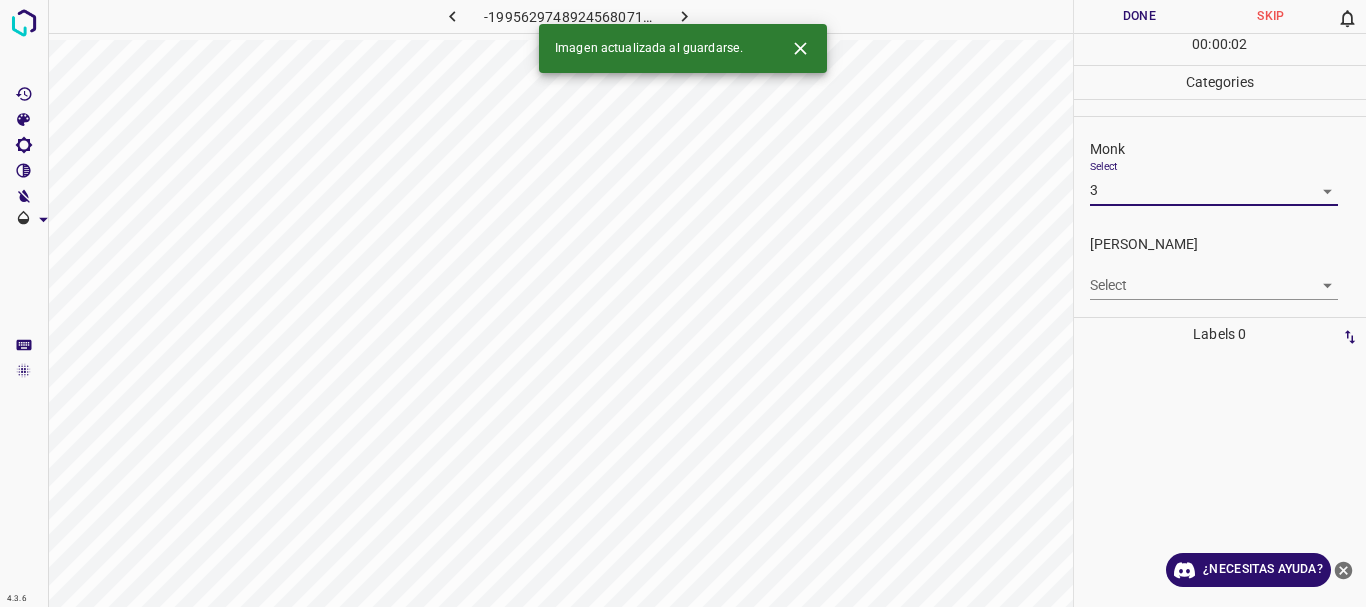 click on "4.3.6  -1995629748924568071.png Done Skip 0 00   : 00   : 02   Categories Monk   Select 3 3  [PERSON_NAME]   Select ​ Labels   0 Categories 1 Monk 2  [PERSON_NAME] Tools Space Change between modes (Draw & Edit) I Auto labeling R Restore zoom M Zoom in N Zoom out Delete Delete selecte label Filters Z Restore filters X Saturation filter C Brightness filter V Contrast filter B Gray scale filter General O Download Imagen actualizada al guardarse. ¿Necesitas ayuda? Texto original Valora esta traducción Tu opinión servirá para ayudar a mejorar el Traductor de Google - Texto - Esconder - Borrar" at bounding box center [683, 303] 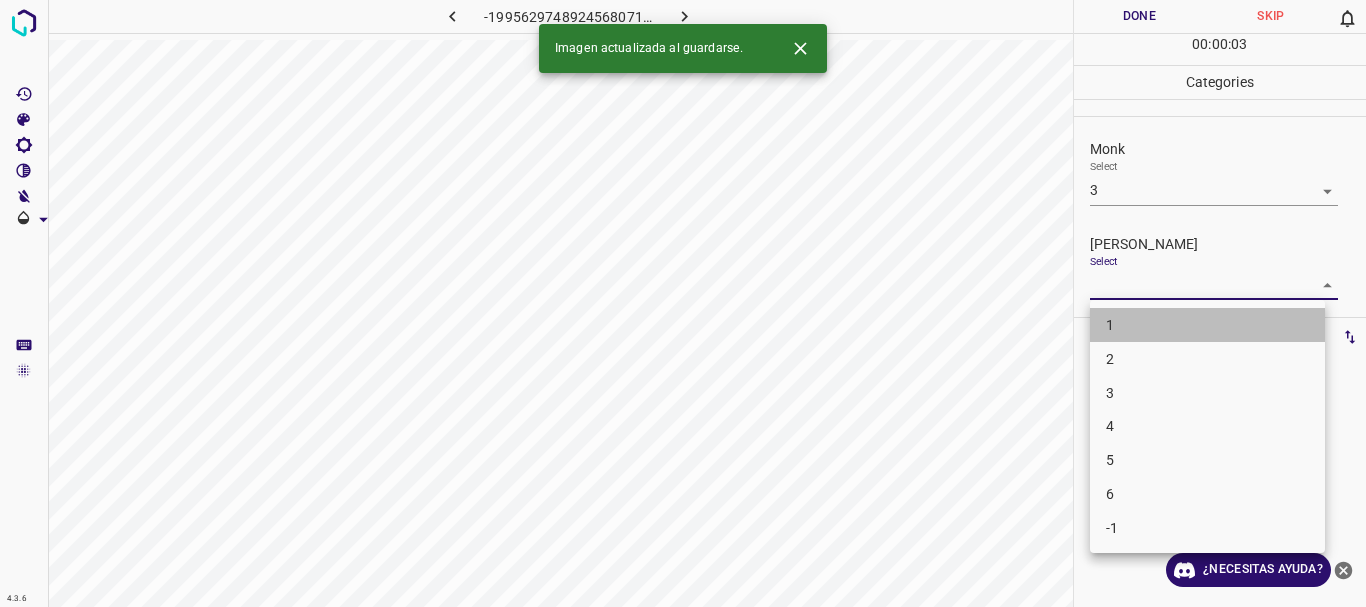 click on "1" at bounding box center [1207, 325] 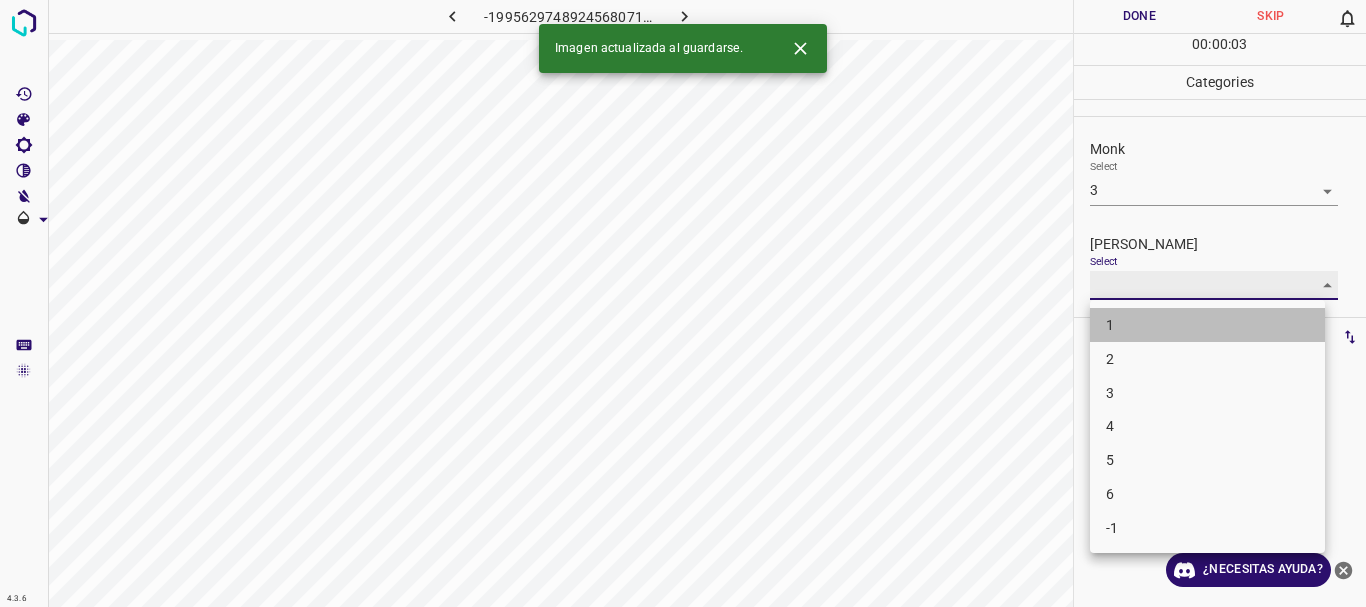 type on "1" 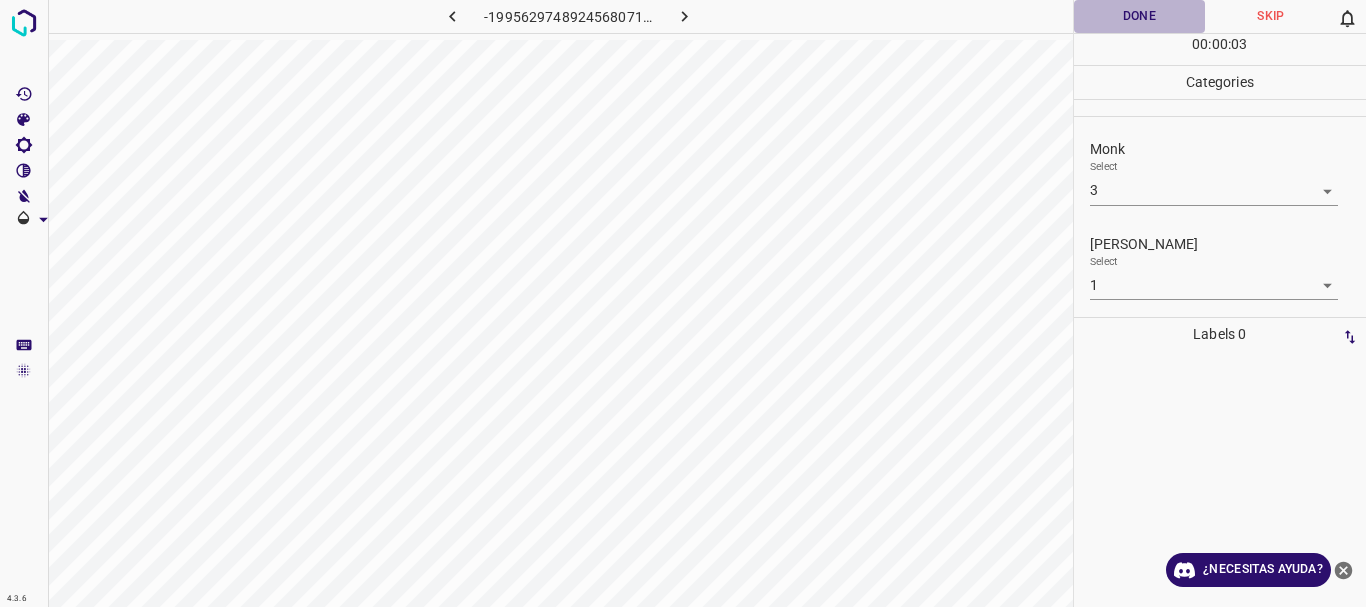 click on "Done" at bounding box center [1140, 16] 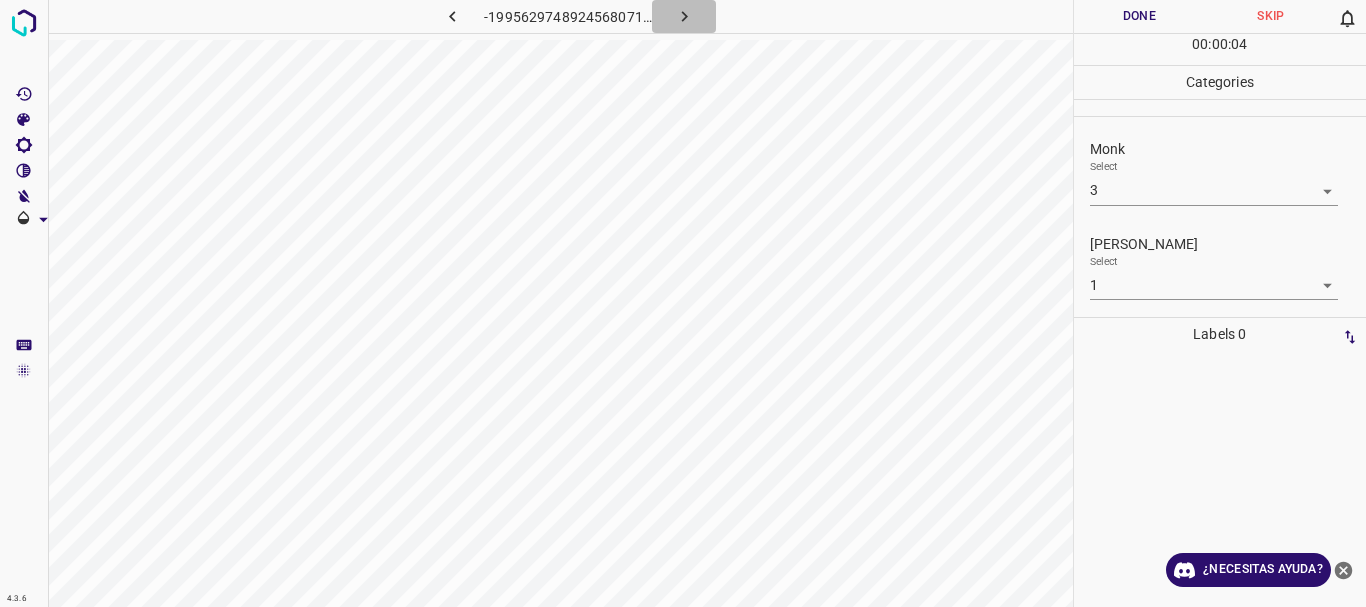 click at bounding box center (684, 16) 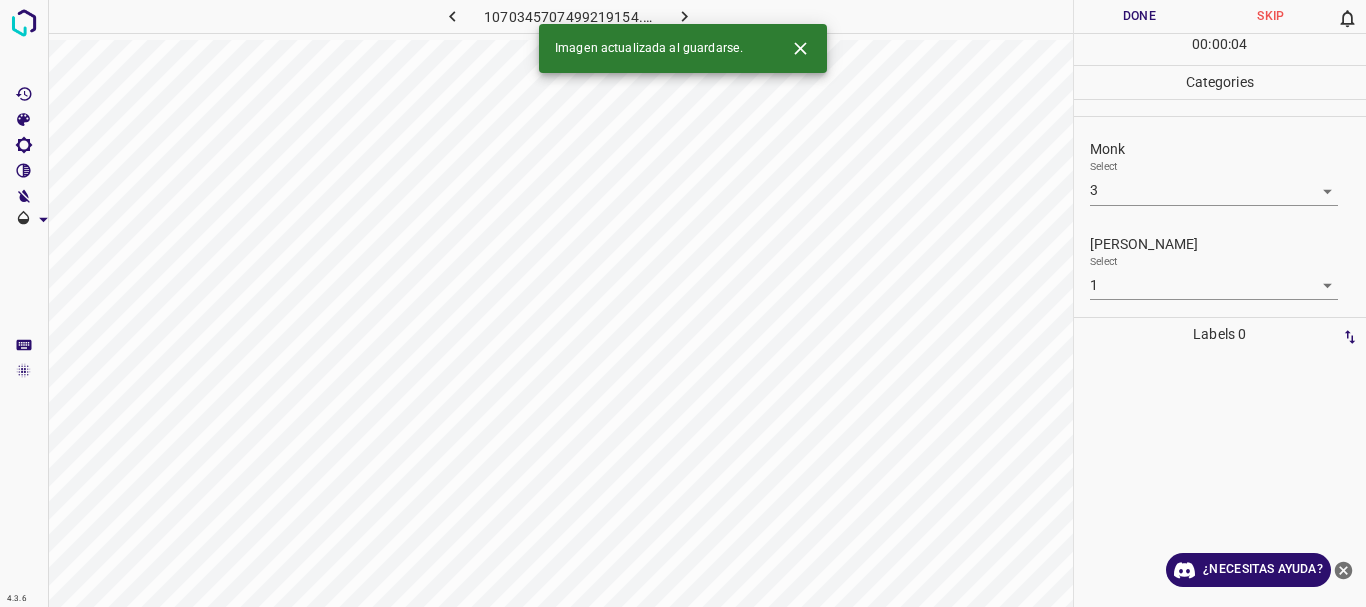type 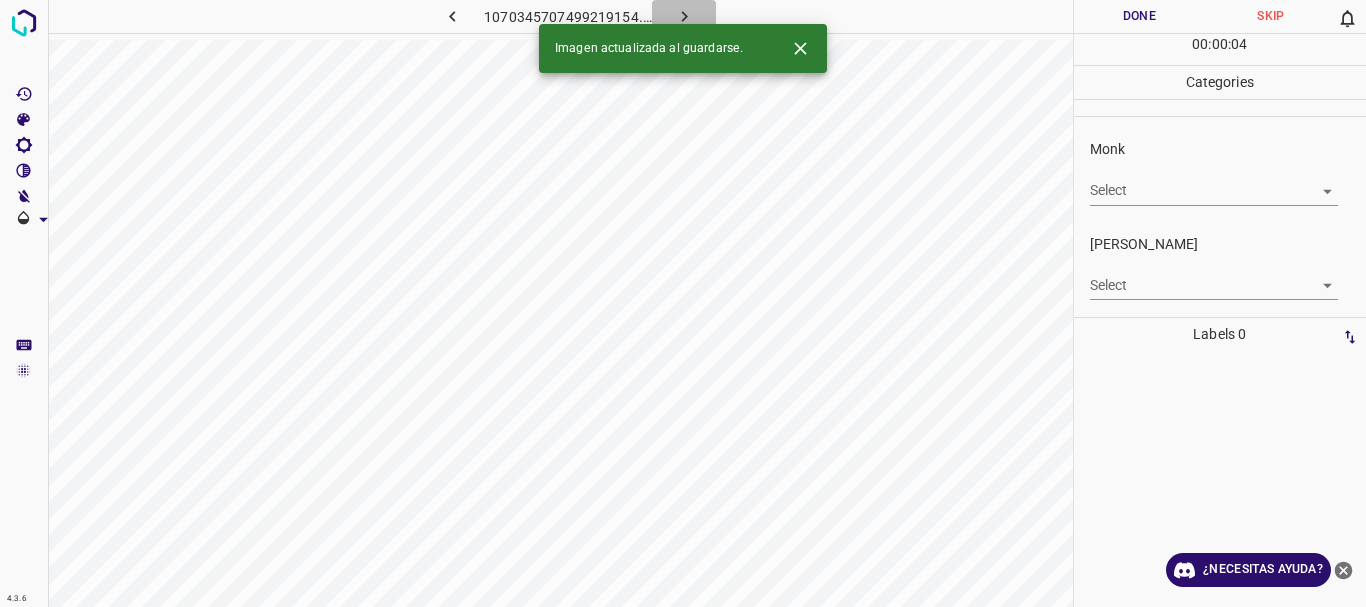 click at bounding box center (684, 16) 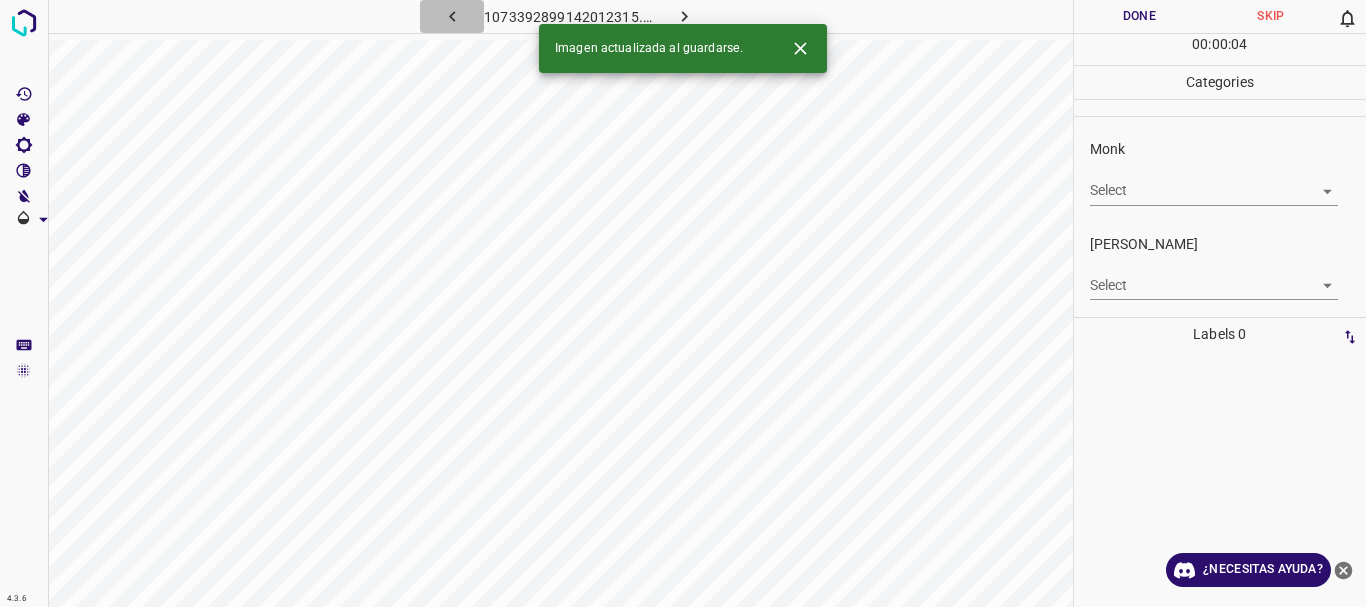 click 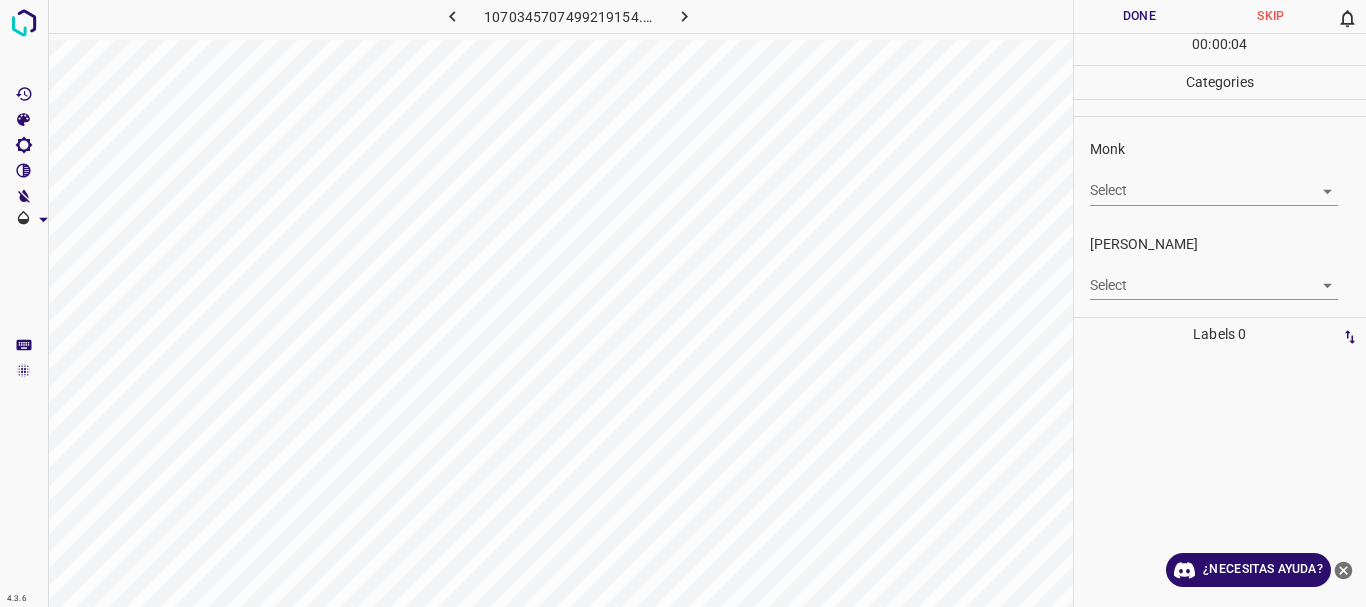 click on "4.3.6  1070345707499219154.png Done Skip 0 00   : 00   : 04   Categories Monk   Select ​  [PERSON_NAME]   Select ​ Labels   0 Categories 1 Monk 2  [PERSON_NAME] Tools Space Change between modes (Draw & Edit) I Auto labeling R Restore zoom M Zoom in N Zoom out Delete Delete selecte label Filters Z Restore filters X Saturation filter C Brightness filter V Contrast filter B Gray scale filter General O Download ¿Necesitas ayuda? Texto original Valora esta traducción Tu opinión servirá para ayudar a mejorar el Traductor de Google - Texto - Esconder - Borrar" at bounding box center (683, 303) 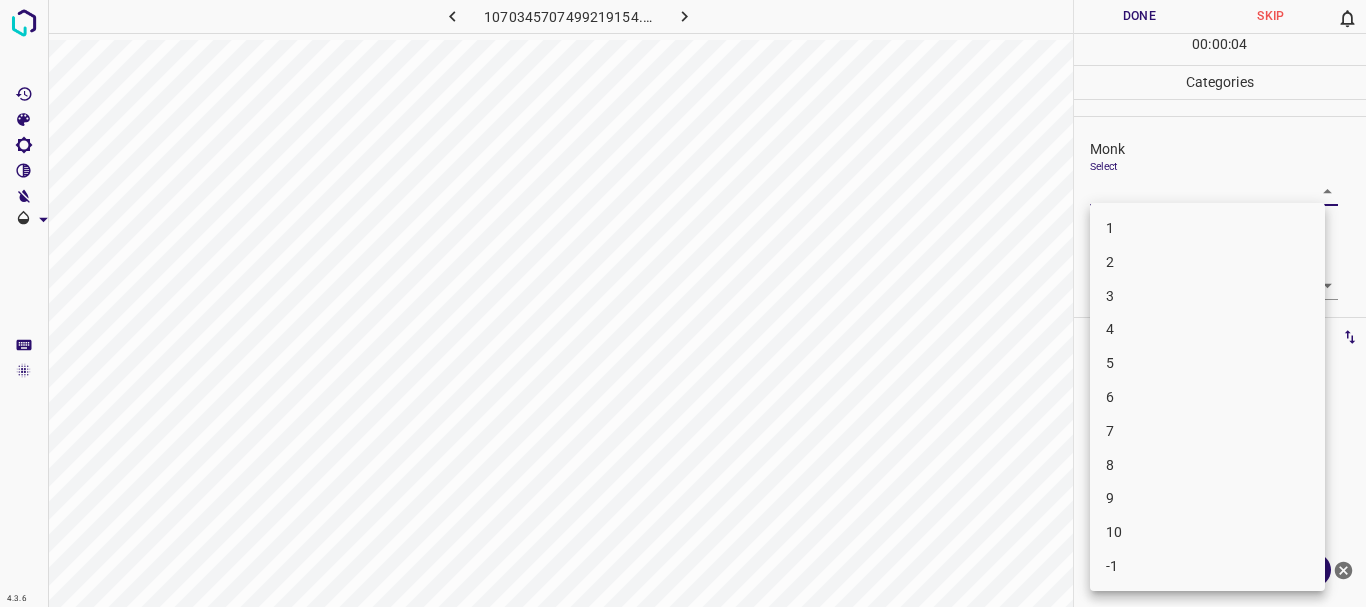 click on "4" at bounding box center (1207, 329) 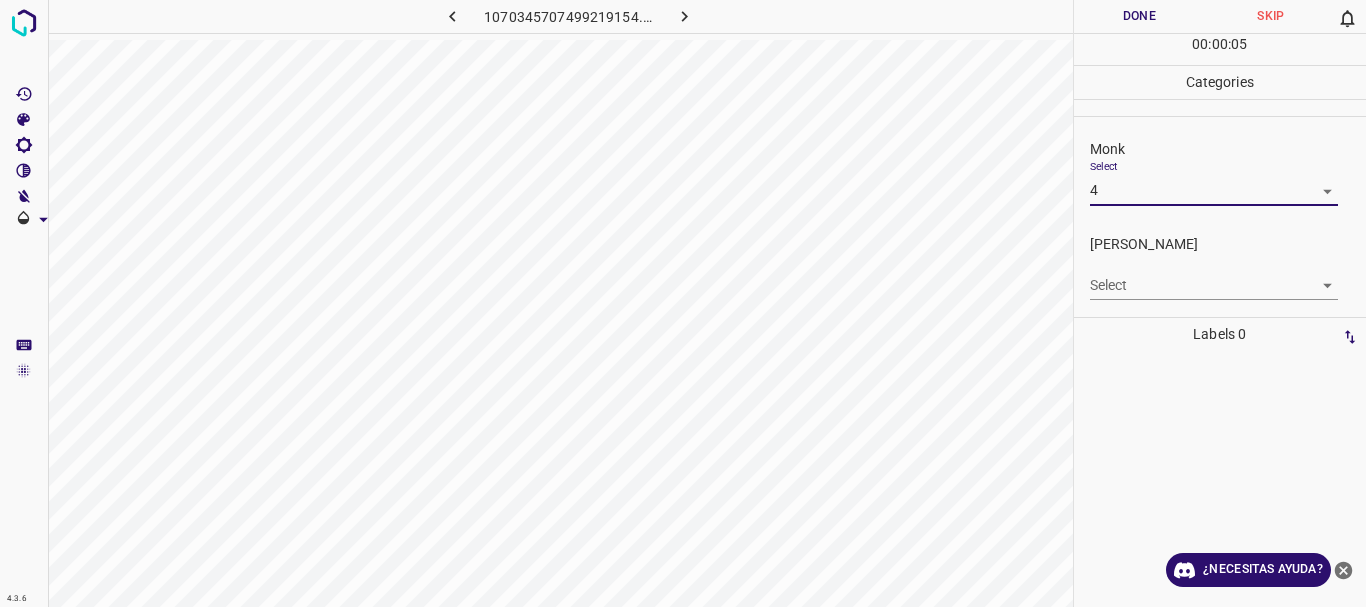 click on "4.3.6  1070345707499219154.png Done Skip 0 00   : 00   : 05   Categories Monk   Select 4 4  [PERSON_NAME]   Select ​ Labels   0 Categories 1 Monk 2  [PERSON_NAME] Tools Space Change between modes (Draw & Edit) I Auto labeling R Restore zoom M Zoom in N Zoom out Delete Delete selecte label Filters Z Restore filters X Saturation filter C Brightness filter V Contrast filter B Gray scale filter General O Download ¿Necesitas ayuda? Texto original Valora esta traducción Tu opinión servirá para ayudar a mejorar el Traductor de Google - Texto - Esconder - Borrar" at bounding box center (683, 303) 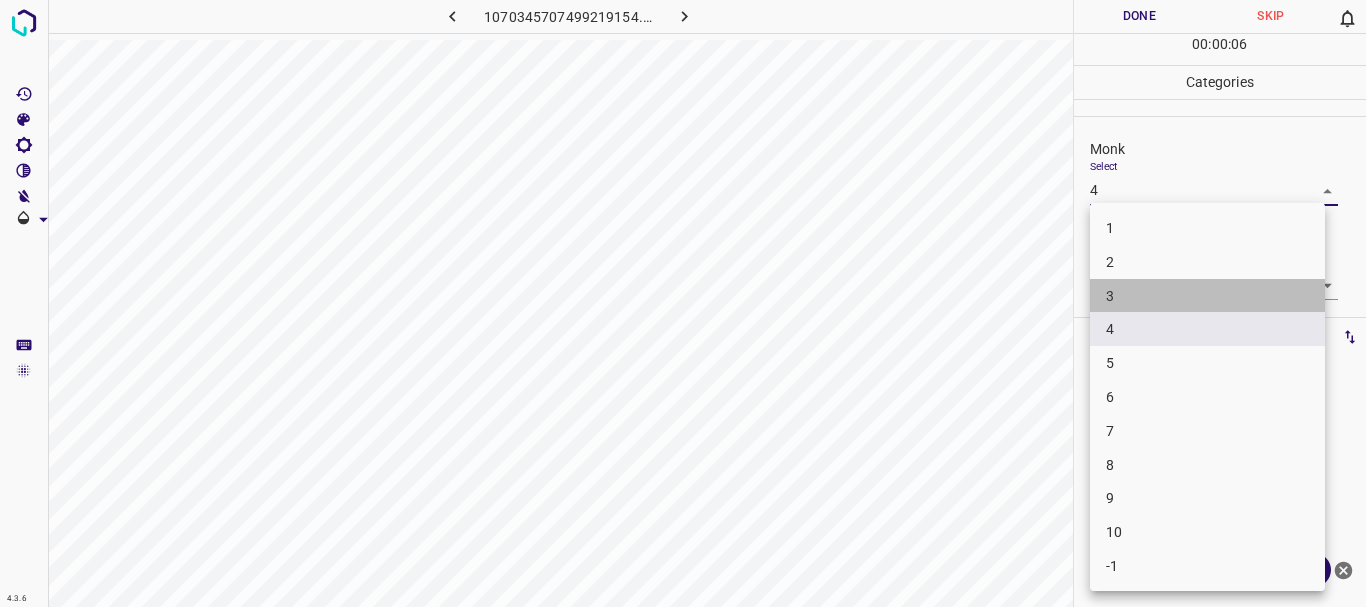 click on "3" at bounding box center (1207, 296) 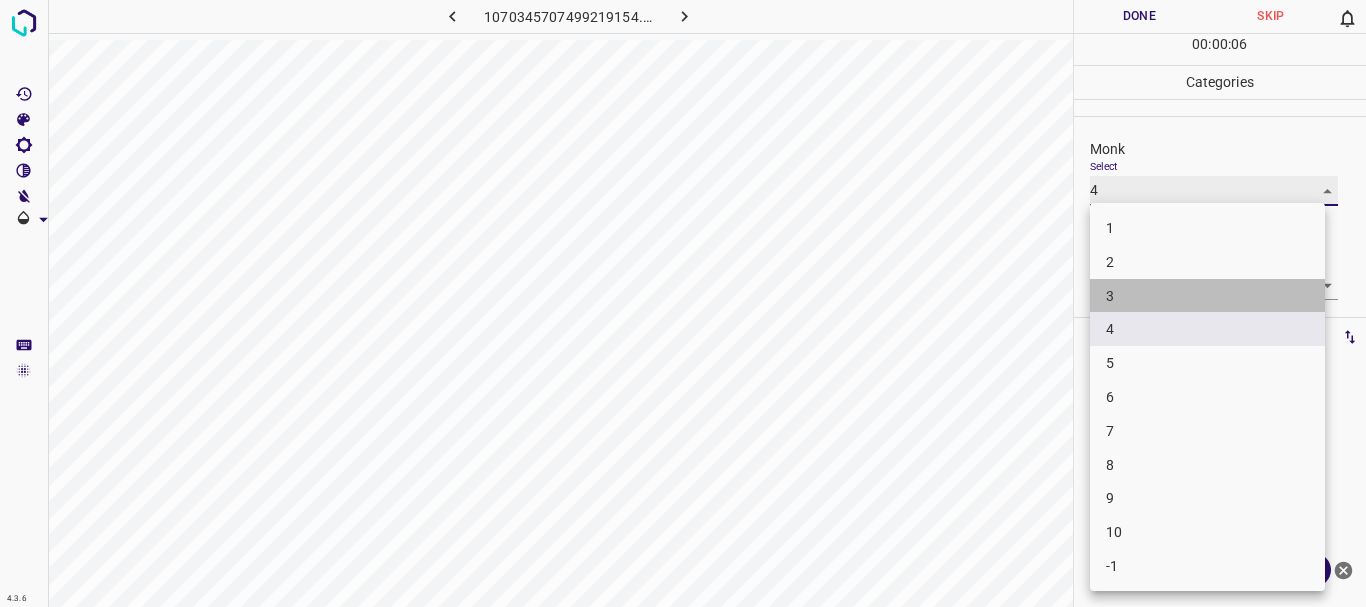 type on "3" 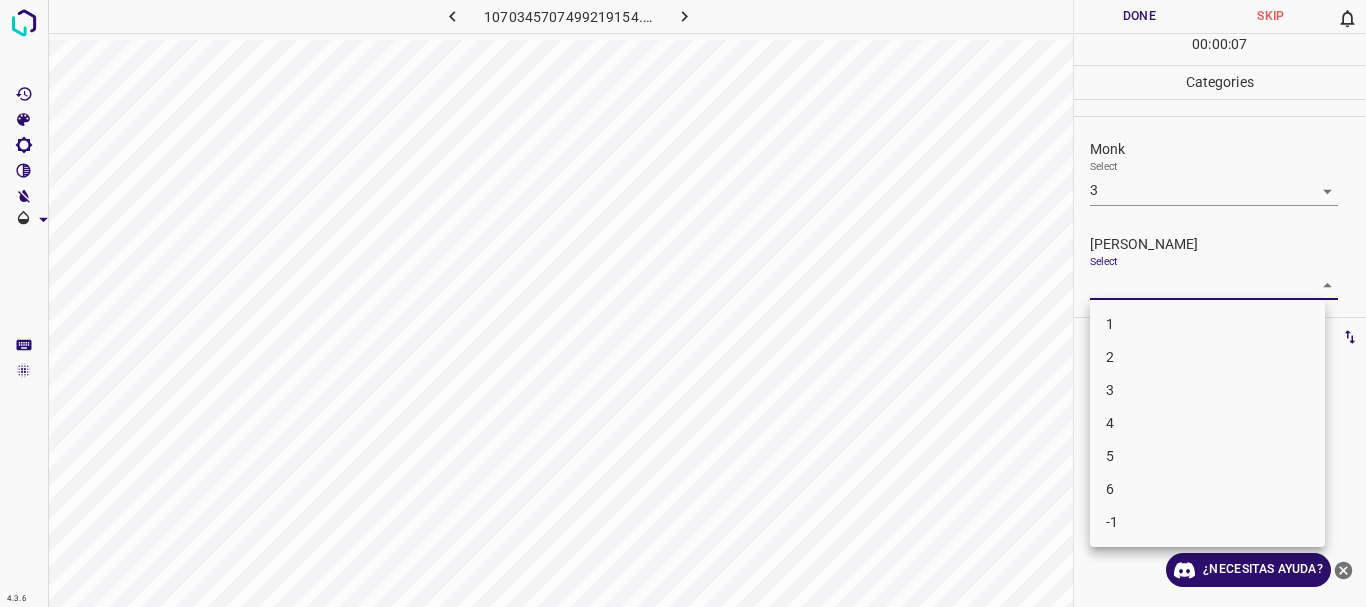 click on "4.3.6  1070345707499219154.png Done Skip 0 00   : 00   : 07   Categories Monk   Select 3 3  [PERSON_NAME]   Select ​ Labels   0 Categories 1 Monk 2  [PERSON_NAME] Tools Space Change between modes (Draw & Edit) I Auto labeling R Restore zoom M Zoom in N Zoom out Delete Delete selecte label Filters Z Restore filters X Saturation filter C Brightness filter V Contrast filter B Gray scale filter General O Download ¿Necesitas ayuda? Texto original Valora esta traducción Tu opinión servirá para ayudar a mejorar el Traductor de Google - Texto - Esconder - Borrar 1 2 3 4 5 6 -1" at bounding box center [683, 303] 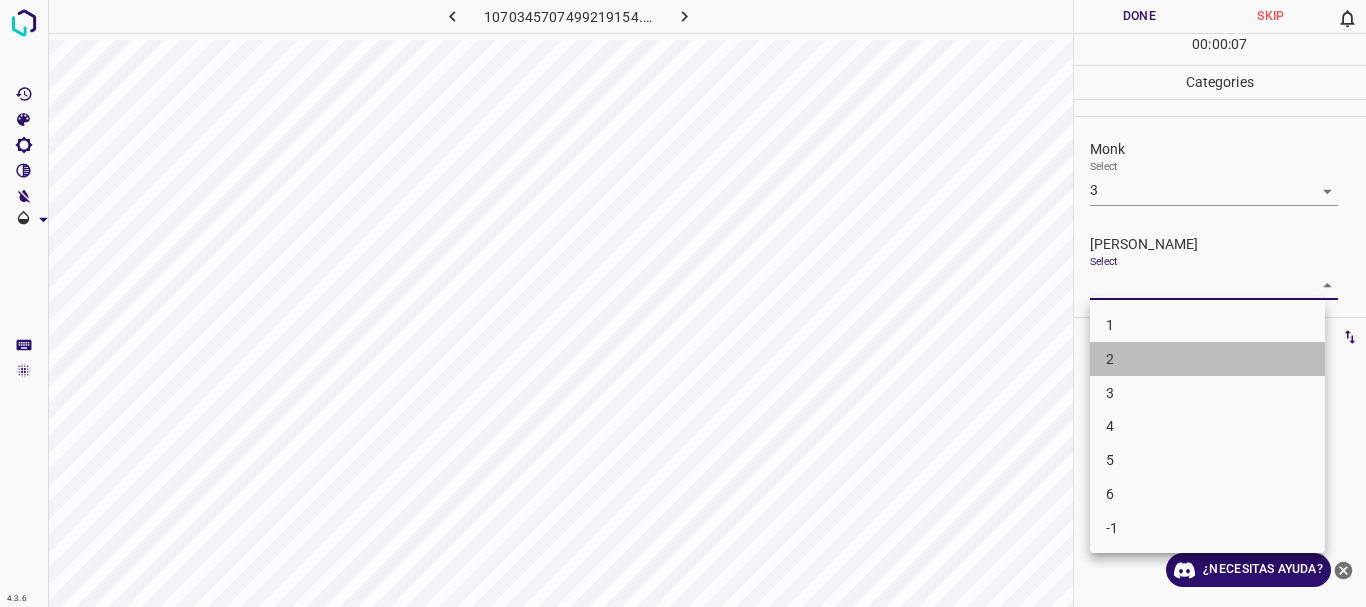 drag, startPoint x: 1144, startPoint y: 365, endPoint x: 1122, endPoint y: 13, distance: 352.68683 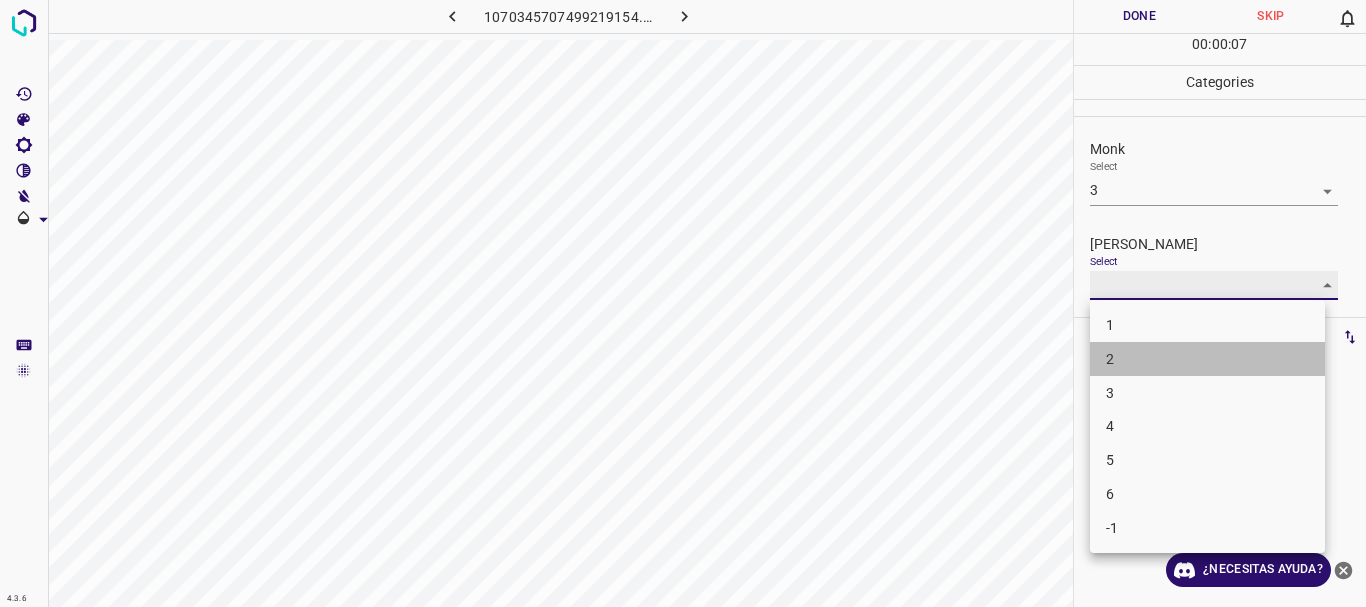 type on "2" 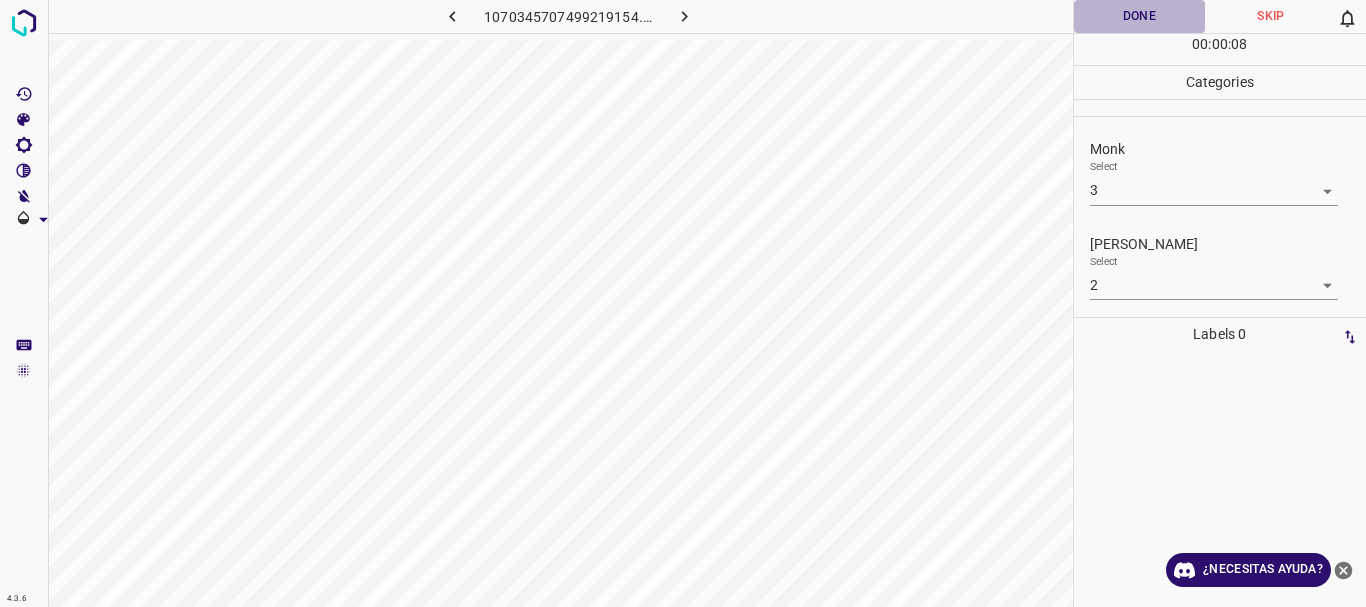 click on "Done" at bounding box center [1140, 16] 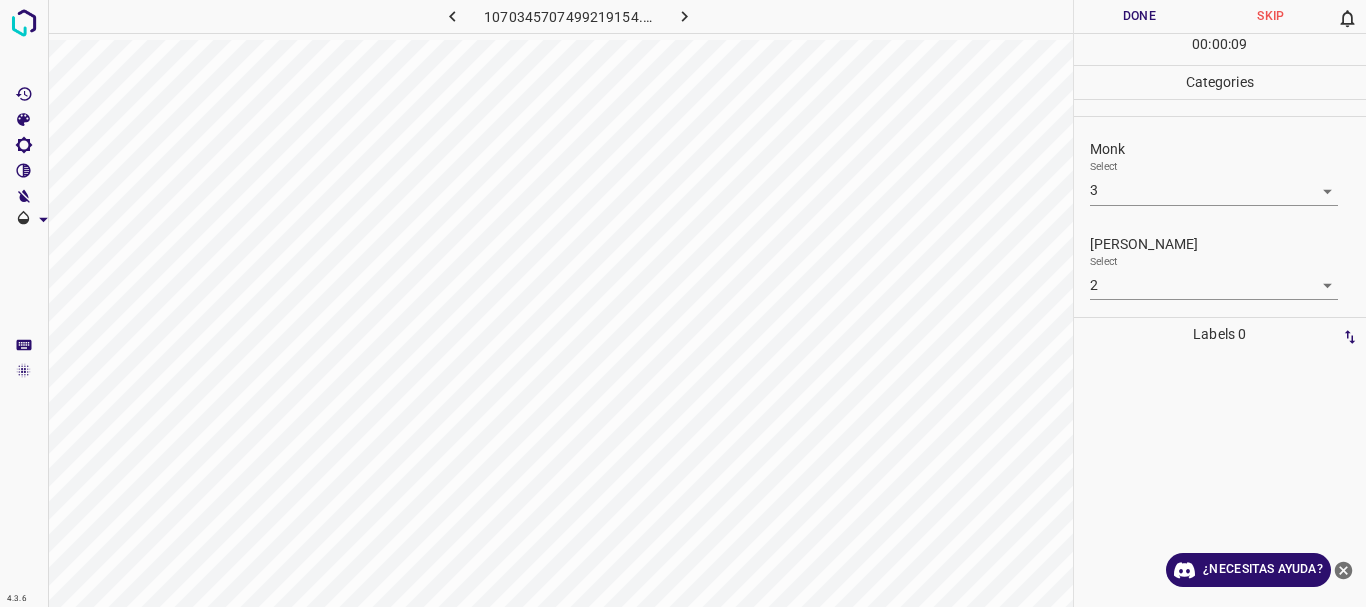 click 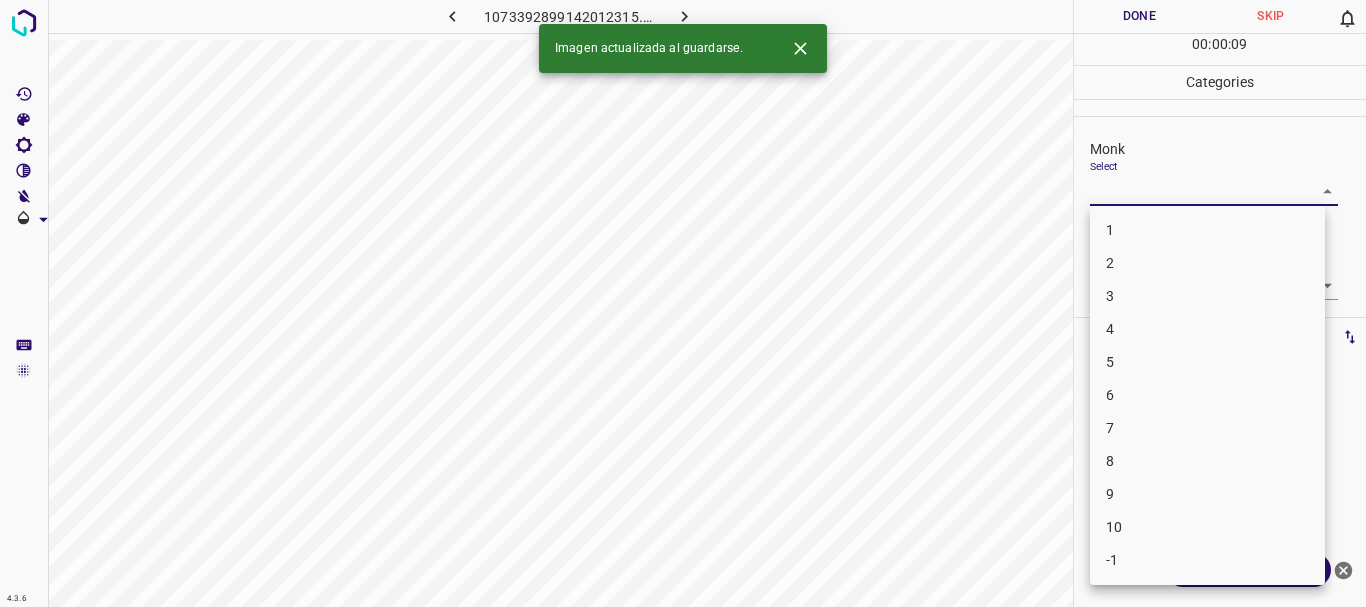 click on "4.3.6  1073392899142012315.png Done Skip 0 00   : 00   : 09   Categories Monk   Select ​  [PERSON_NAME]   Select ​ Labels   0 Categories 1 Monk 2  [PERSON_NAME] Tools Space Change between modes (Draw & Edit) I Auto labeling R Restore zoom M Zoom in N Zoom out Delete Delete selecte label Filters Z Restore filters X Saturation filter C Brightness filter V Contrast filter B Gray scale filter General O Download Imagen actualizada al guardarse. ¿Necesitas ayuda? Texto original Valora esta traducción Tu opinión servirá para ayudar a mejorar el Traductor de Google - Texto - Esconder - Borrar 1 2 3 4 5 6 7 8 9 10 -1" at bounding box center (683, 303) 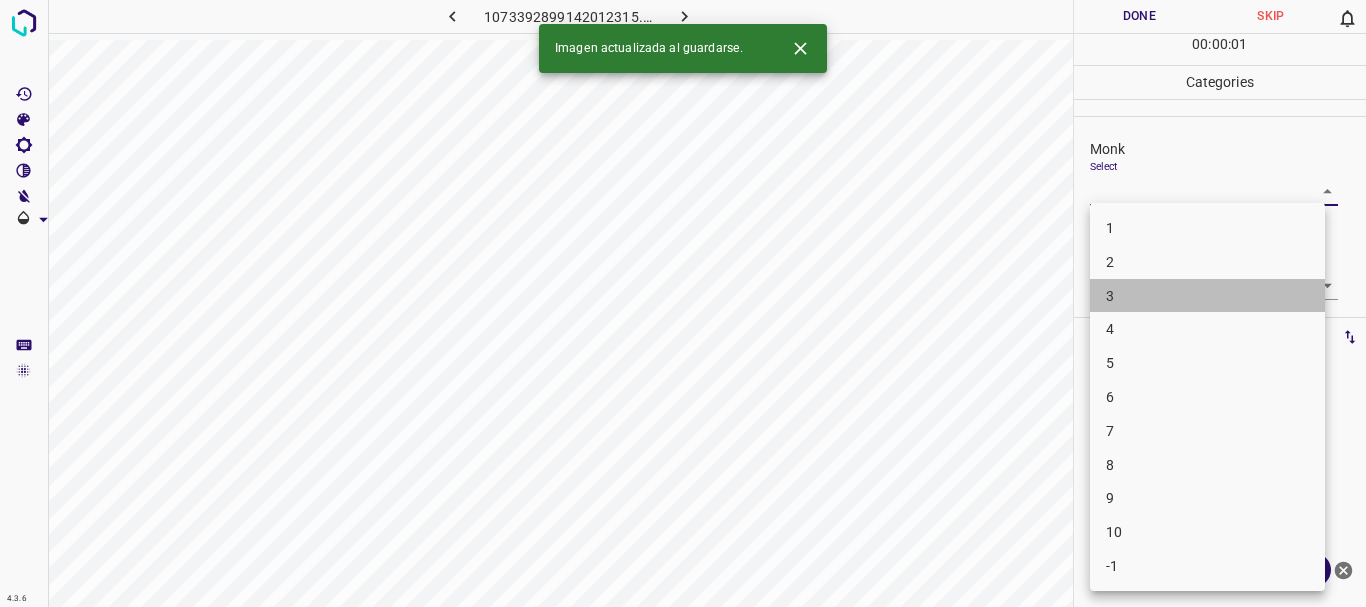 click on "3" at bounding box center [1207, 296] 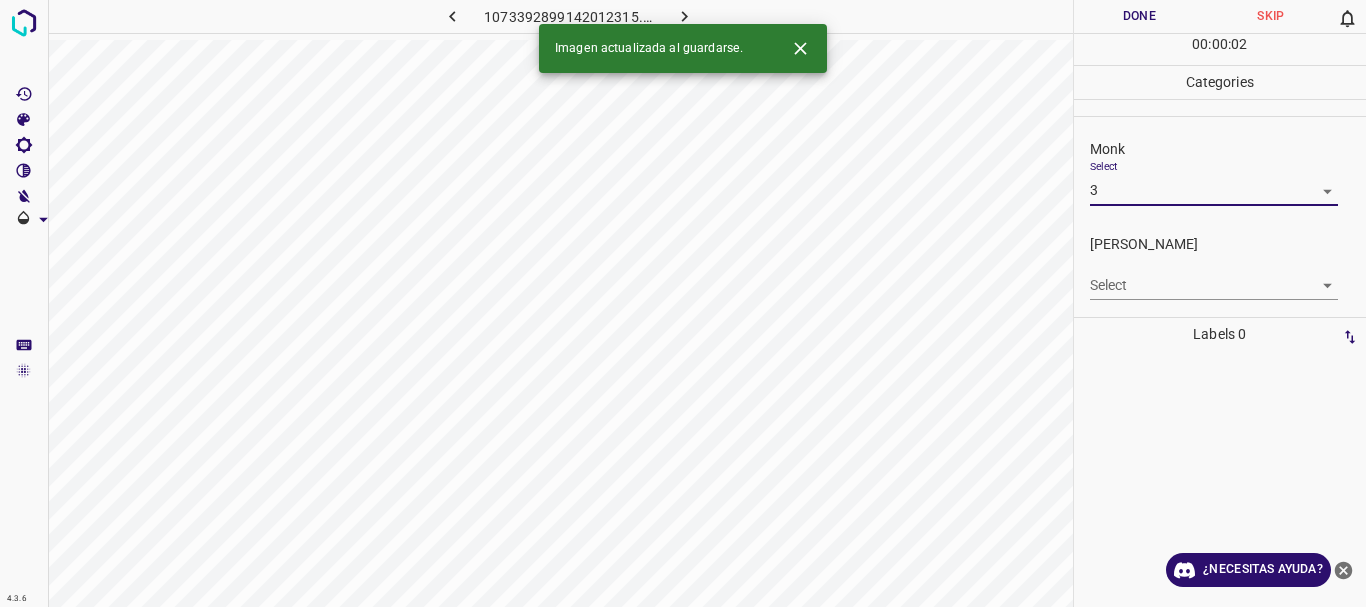 click on "4.3.6  1073392899142012315.png Done Skip 0 00   : 00   : 02   Categories Monk   Select 3 3  [PERSON_NAME]   Select ​ Labels   0 Categories 1 Monk 2  [PERSON_NAME] Tools Space Change between modes (Draw & Edit) I Auto labeling R Restore zoom M Zoom in N Zoom out Delete Delete selecte label Filters Z Restore filters X Saturation filter C Brightness filter V Contrast filter B Gray scale filter General O Download Imagen actualizada al guardarse. ¿Necesitas ayuda? Texto original Valora esta traducción Tu opinión servirá para ayudar a mejorar el Traductor de Google - Texto - Esconder - Borrar" at bounding box center [683, 303] 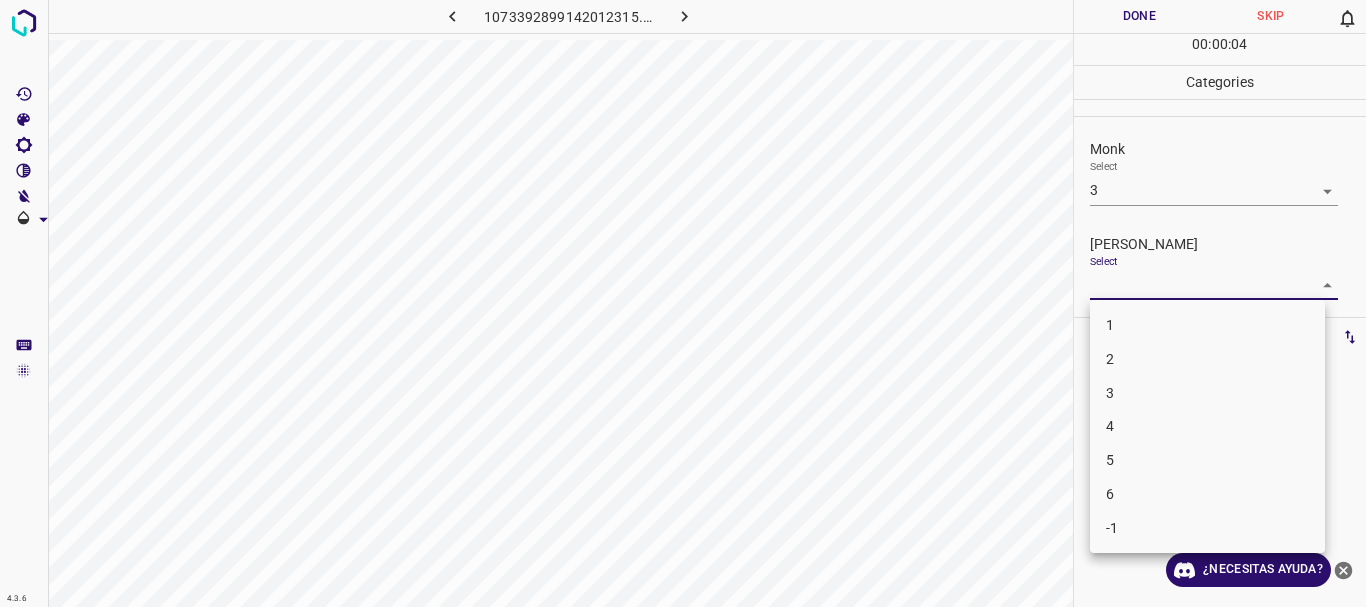 click at bounding box center [683, 303] 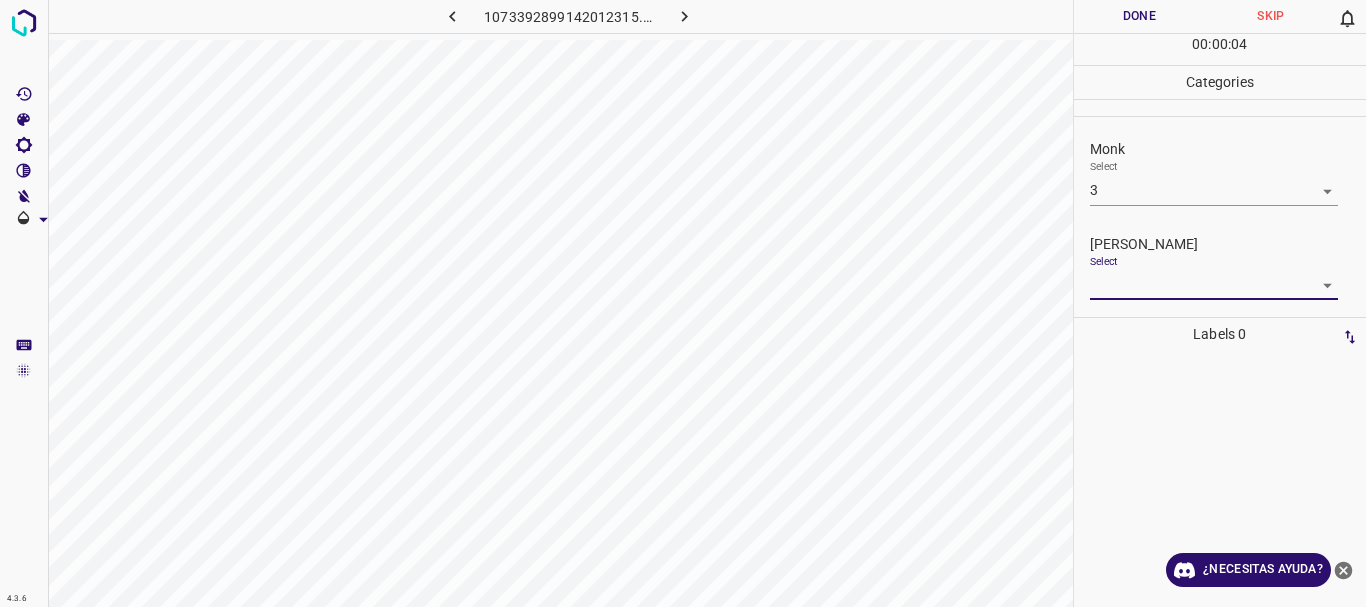 click on "1 2 3 4 5 6 -1" at bounding box center (683, 303) 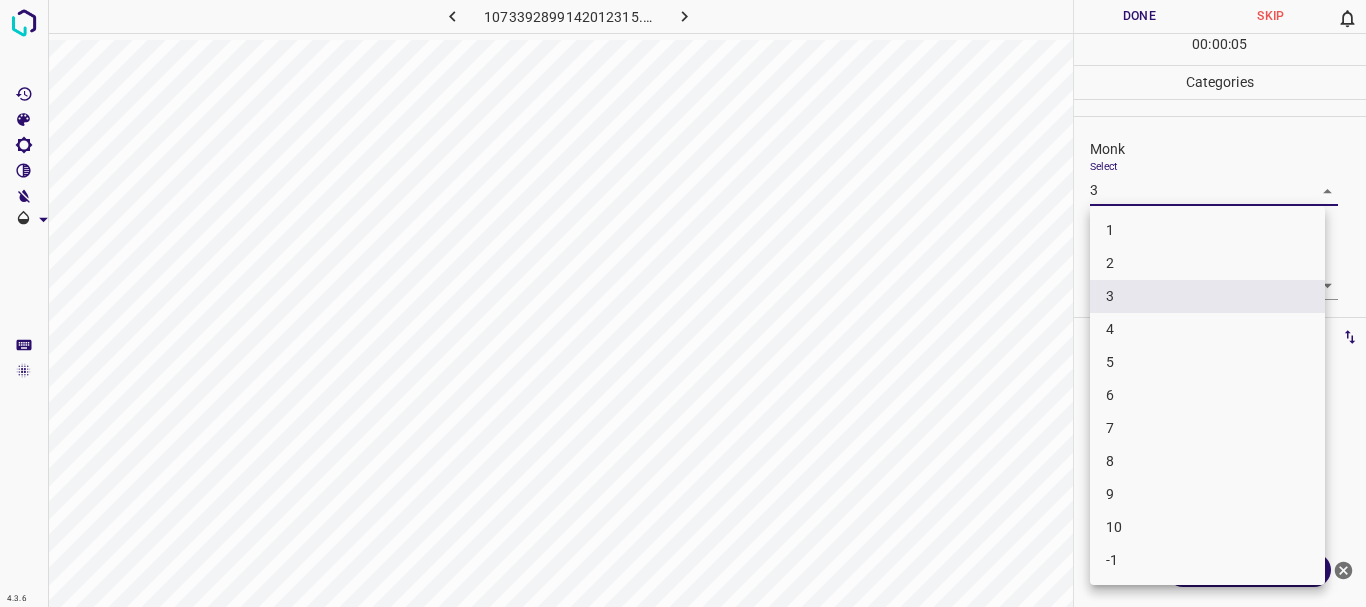 click on "4.3.6  1073392899142012315.png Done Skip 0 00   : 00   : 05   Categories Monk   Select 3 3  [PERSON_NAME]   Select ​ Labels   0 Categories 1 Monk 2  [PERSON_NAME] Tools Space Change between modes (Draw & Edit) I Auto labeling R Restore zoom M Zoom in N Zoom out Delete Delete selecte label Filters Z Restore filters X Saturation filter C Brightness filter V Contrast filter B Gray scale filter General O Download ¿Necesitas ayuda? Texto original Valora esta traducción Tu opinión servirá para ayudar a mejorar el Traductor de Google - Texto - Esconder - Borrar 1 2 3 4 5 6 7 8 9 10 -1" at bounding box center (683, 303) 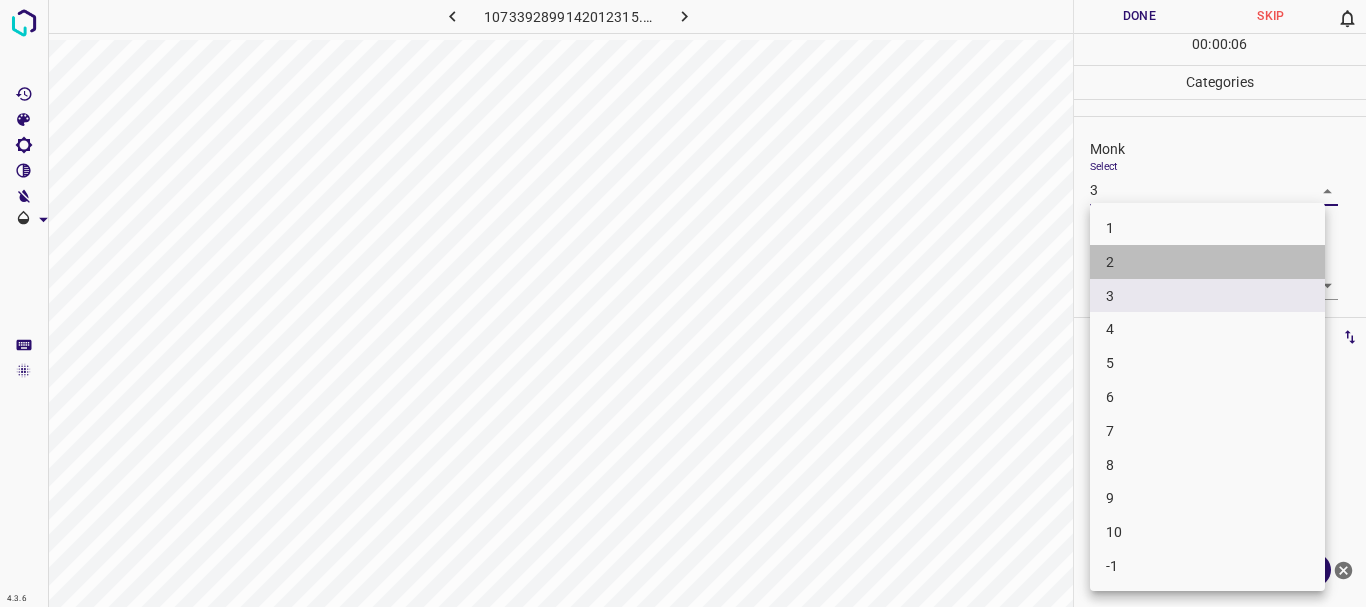 click on "2" at bounding box center (1207, 262) 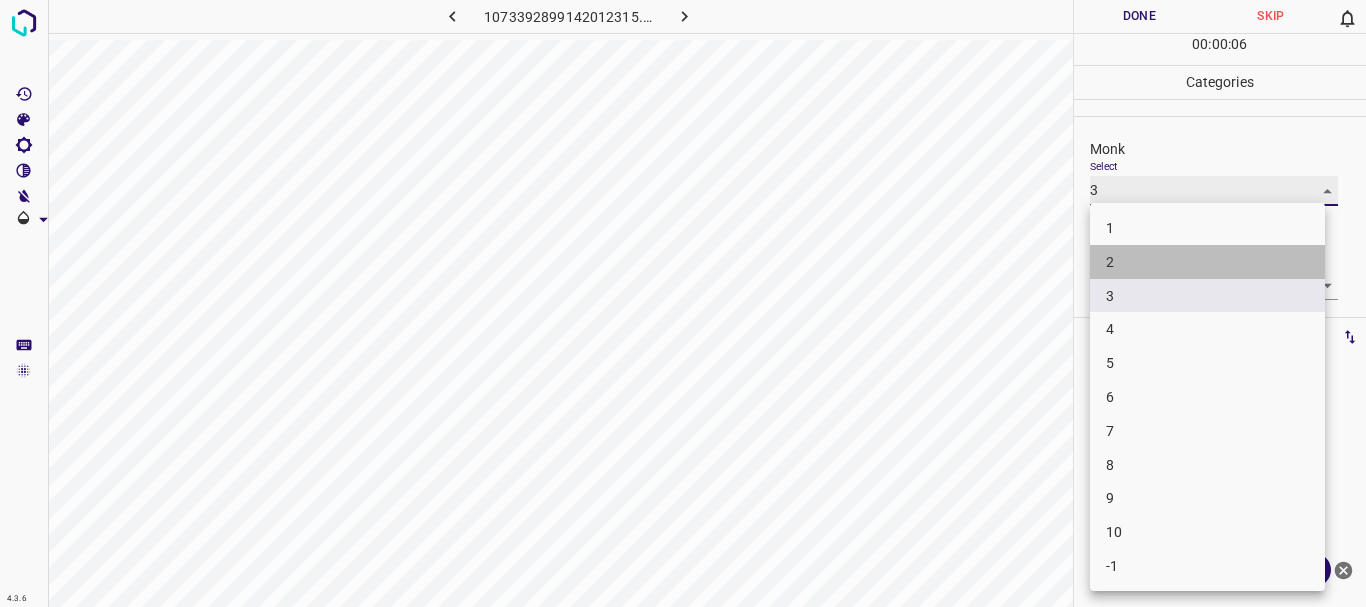 type on "2" 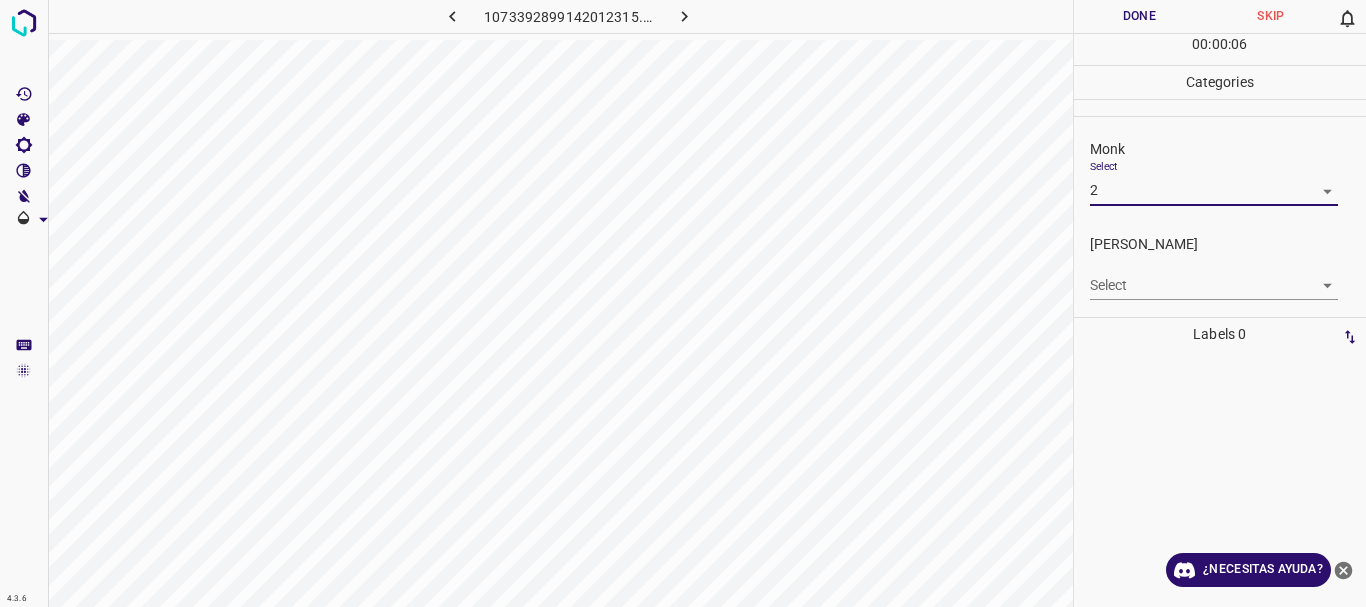 click on "Select ​" at bounding box center (1214, 277) 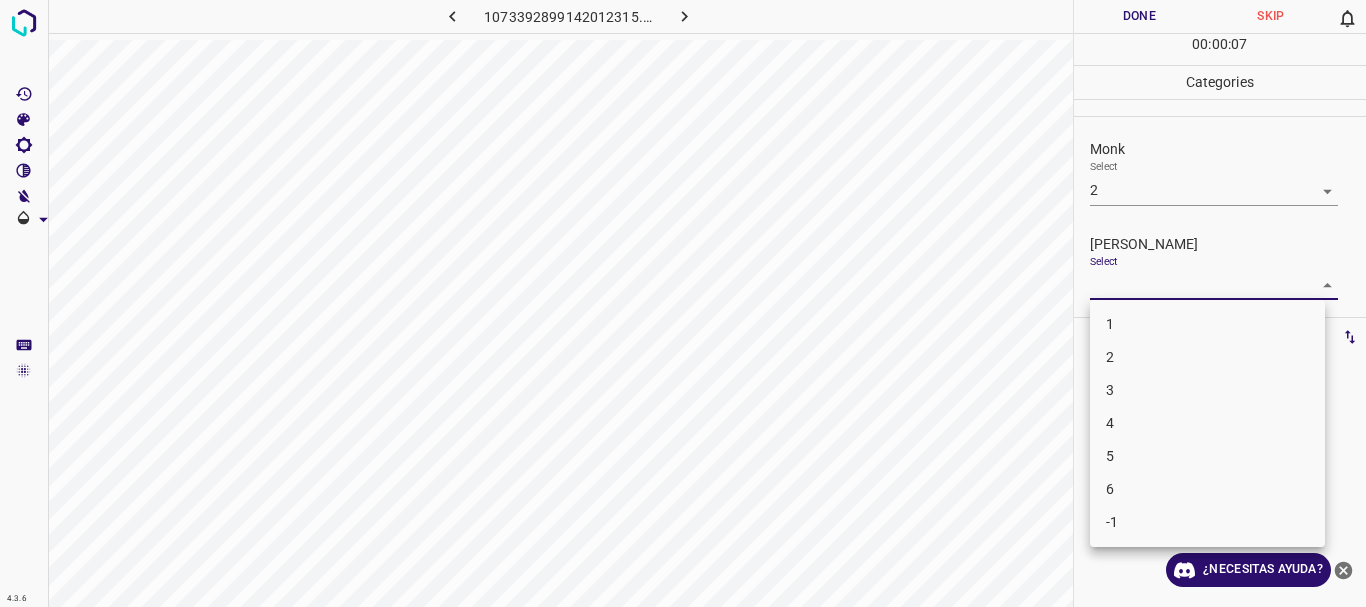 click on "4.3.6  1073392899142012315.png Done Skip 0 00   : 00   : 07   Categories Monk   Select 2 2  [PERSON_NAME]   Select ​ Labels   0 Categories 1 Monk 2  [PERSON_NAME] Tools Space Change between modes (Draw & Edit) I Auto labeling R Restore zoom M Zoom in N Zoom out Delete Delete selecte label Filters Z Restore filters X Saturation filter C Brightness filter V Contrast filter B Gray scale filter General O Download ¿Necesitas ayuda? Texto original Valora esta traducción Tu opinión servirá para ayudar a mejorar el Traductor de Google - Texto - Esconder - Borrar 1 2 3 4 5 6 -1" at bounding box center (683, 303) 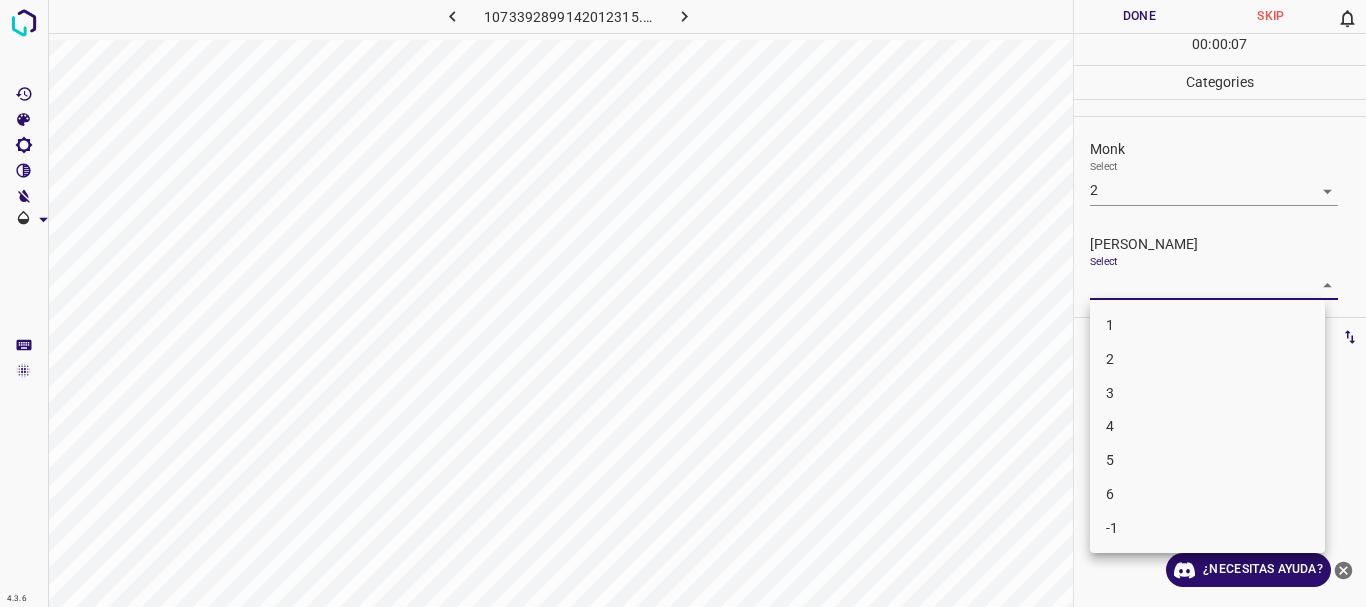 drag, startPoint x: 1126, startPoint y: 358, endPoint x: 1098, endPoint y: 81, distance: 278.41156 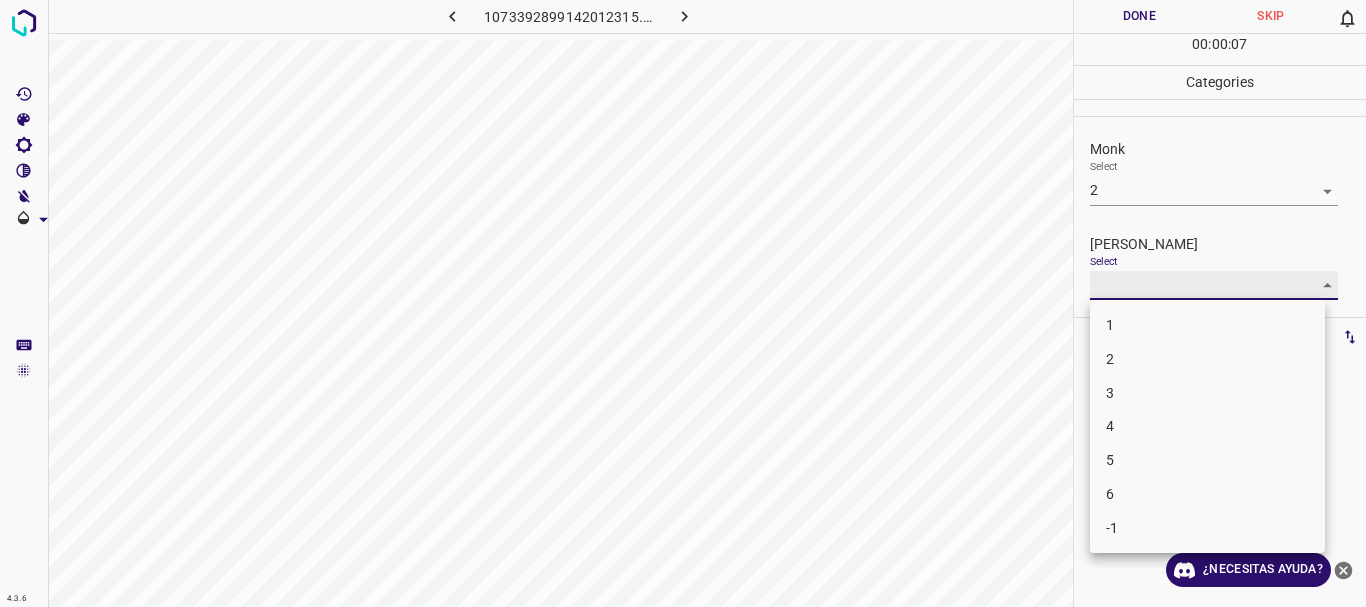 type on "2" 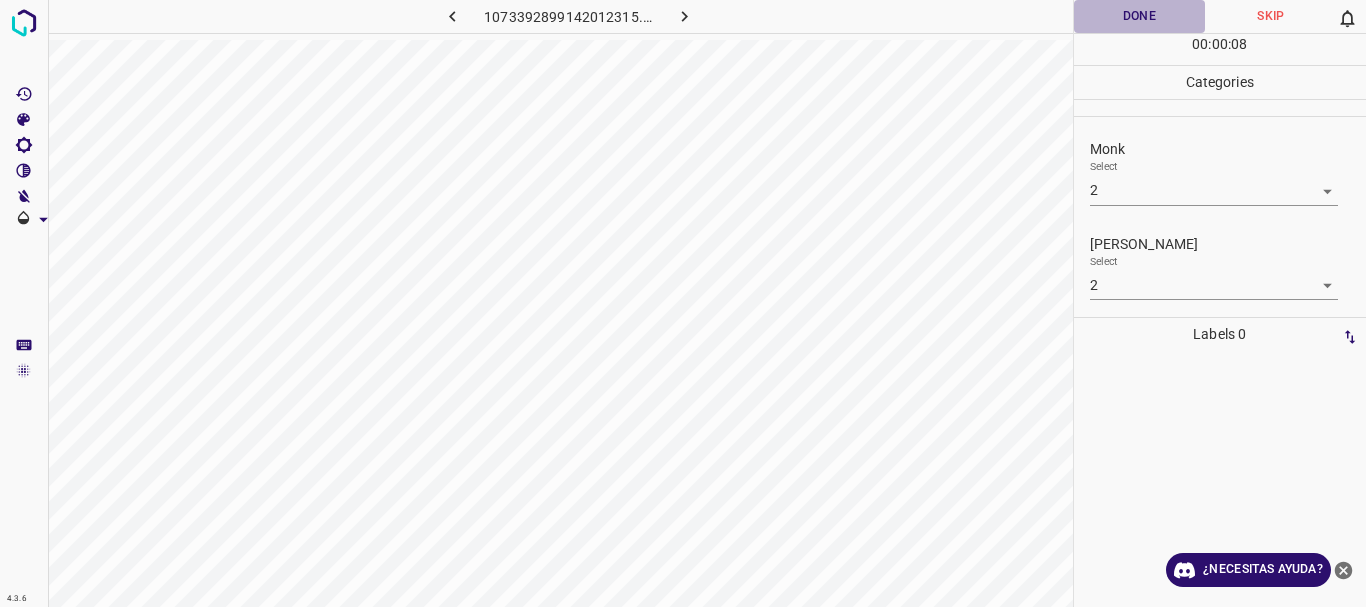 click on "Done" at bounding box center [1140, 16] 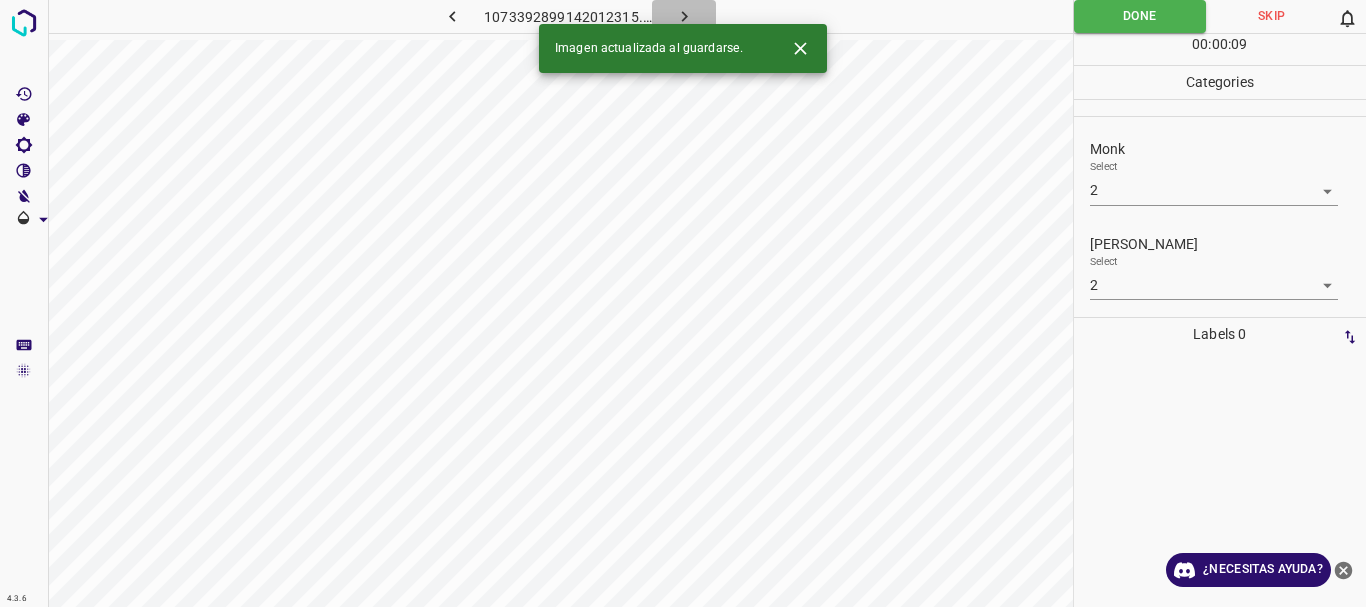 click at bounding box center (684, 16) 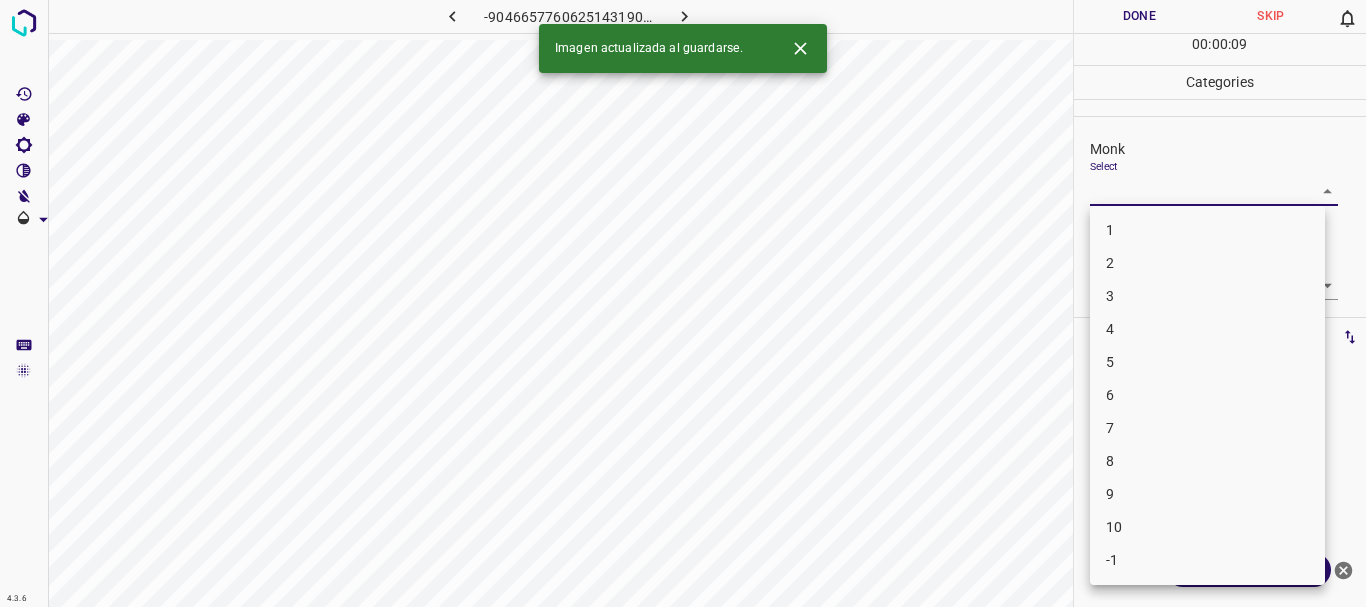 click on "4.3.6  -9046657760625143190.png Done Skip 0 00   : 00   : 09   Categories Monk   Select ​  [PERSON_NAME]   Select ​ Labels   0 Categories 1 Monk 2  [PERSON_NAME] Tools Space Change between modes (Draw & Edit) I Auto labeling R Restore zoom M Zoom in N Zoom out Delete Delete selecte label Filters Z Restore filters X Saturation filter C Brightness filter V Contrast filter B Gray scale filter General O Download Imagen actualizada al guardarse. ¿Necesitas ayuda? Texto original Valora esta traducción Tu opinión servirá para ayudar a mejorar el Traductor de Google - Texto - Esconder - Borrar 1 2 3 4 5 6 7 8 9 10 -1" at bounding box center [683, 303] 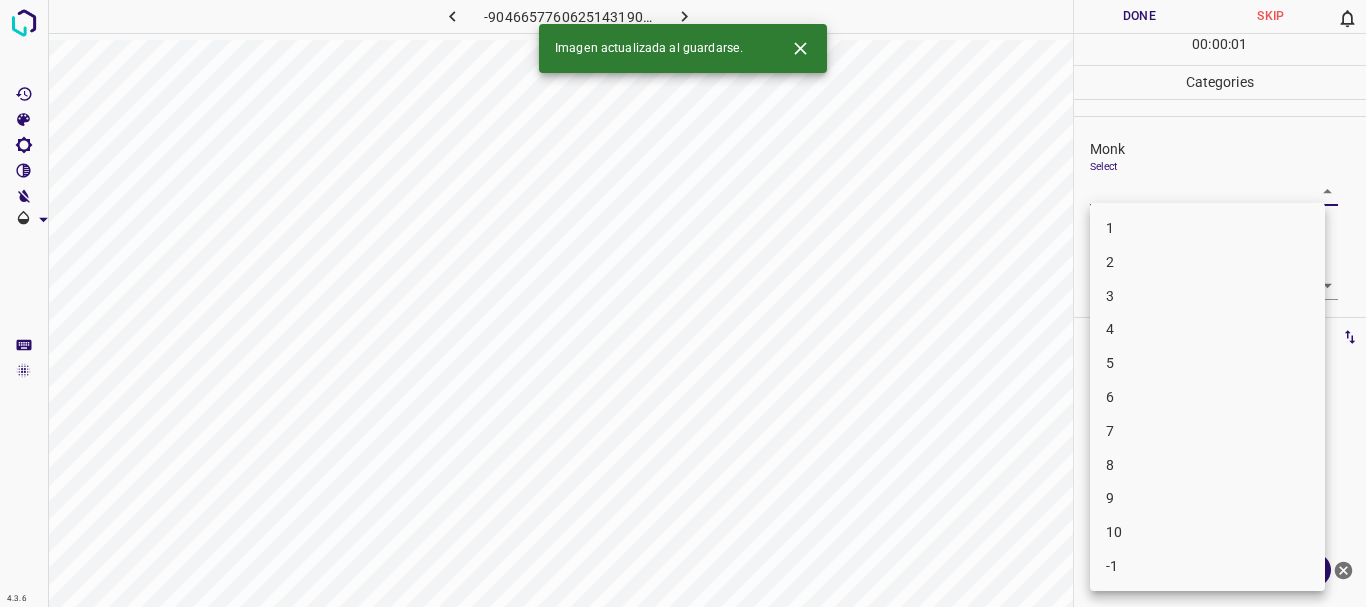 click on "3" at bounding box center (1207, 296) 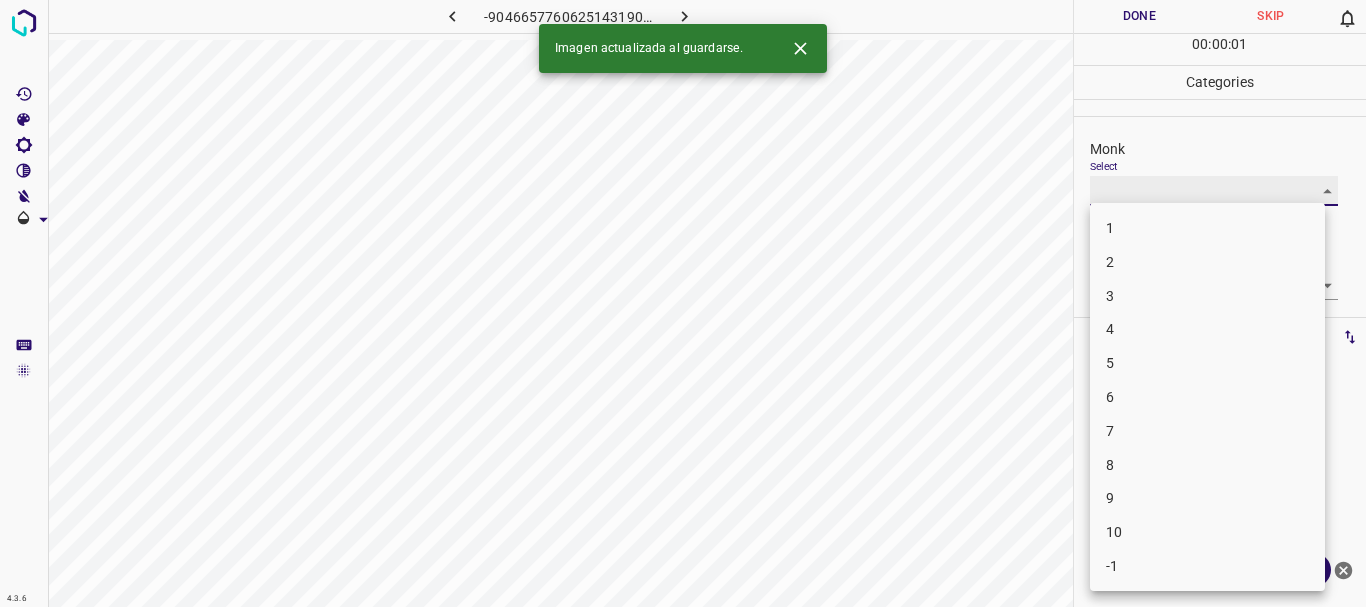 type on "3" 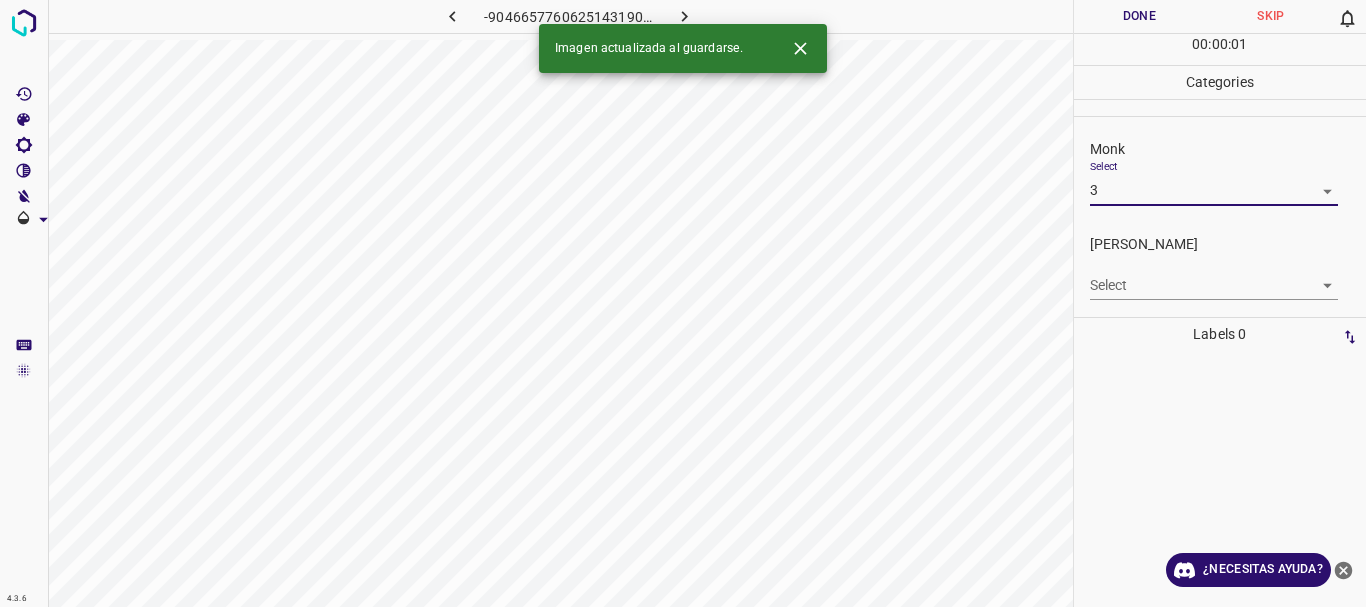 click on "4.3.6  -9046657760625143190.png Done Skip 0 00   : 00   : 01   Categories Monk   Select 3 3  [PERSON_NAME]   Select ​ Labels   0 Categories 1 Monk 2  [PERSON_NAME] Tools Space Change between modes (Draw & Edit) I Auto labeling R Restore zoom M Zoom in N Zoom out Delete Delete selecte label Filters Z Restore filters X Saturation filter C Brightness filter V Contrast filter B Gray scale filter General O Download Imagen actualizada al guardarse. ¿Necesitas ayuda? Texto original Valora esta traducción Tu opinión servirá para ayudar a mejorar el Traductor de Google - Texto - Esconder - Borrar" at bounding box center [683, 303] 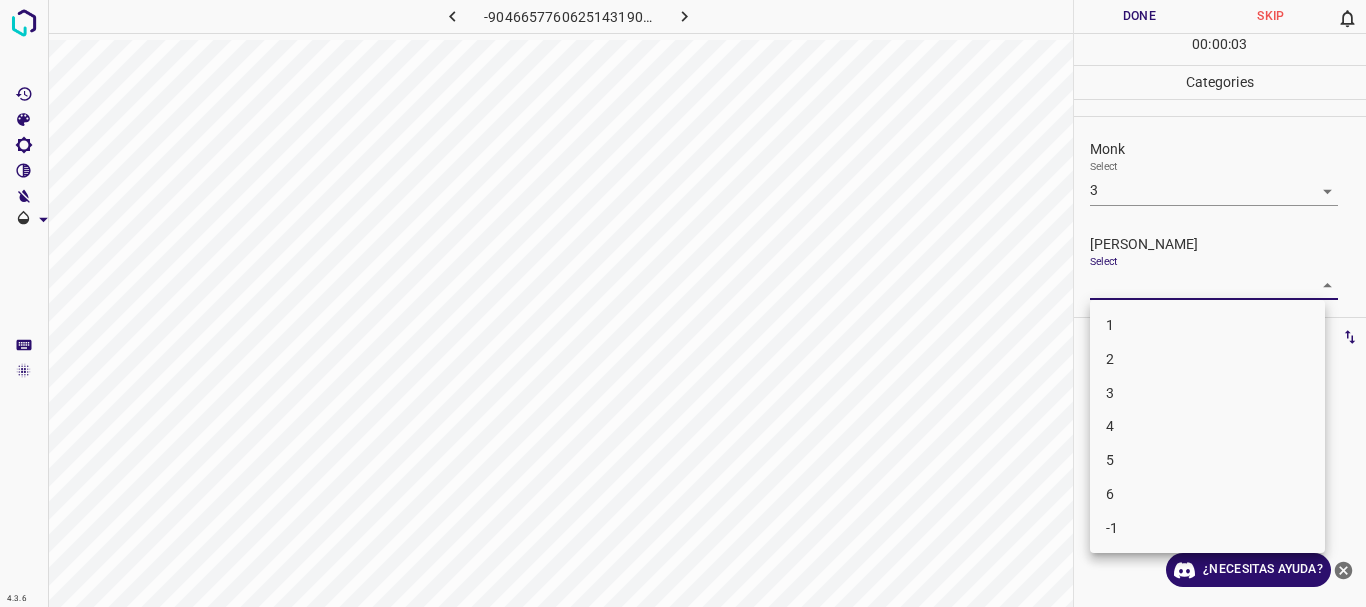 click on "2" at bounding box center [1207, 359] 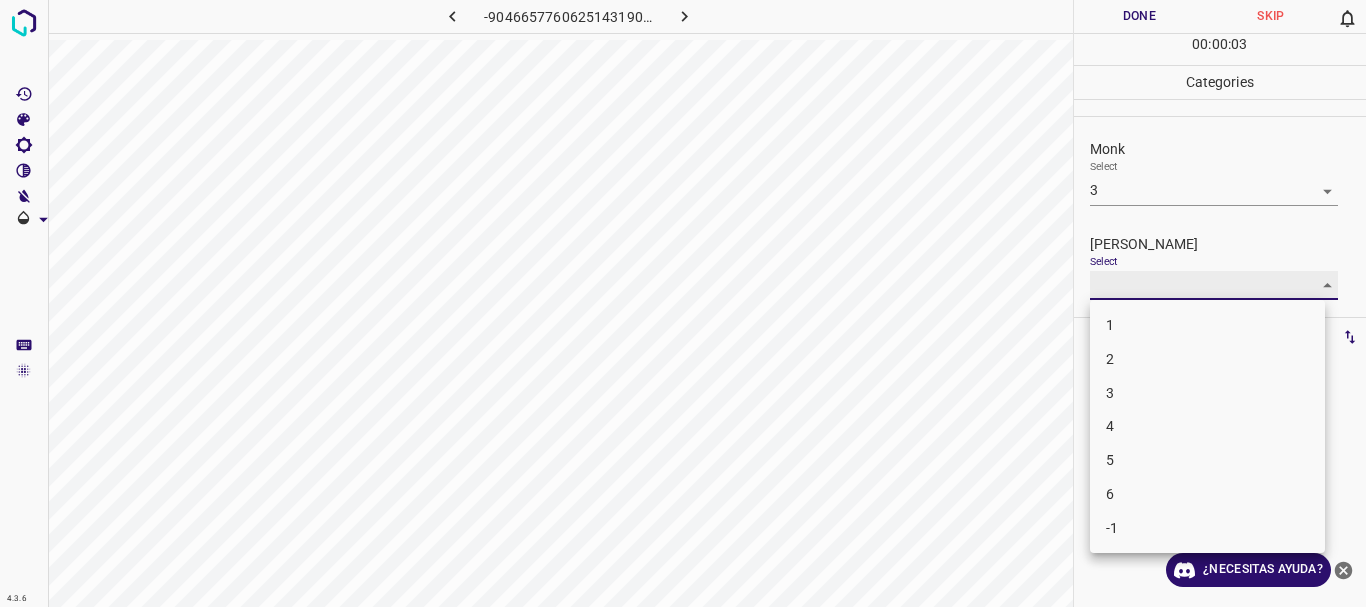 type on "2" 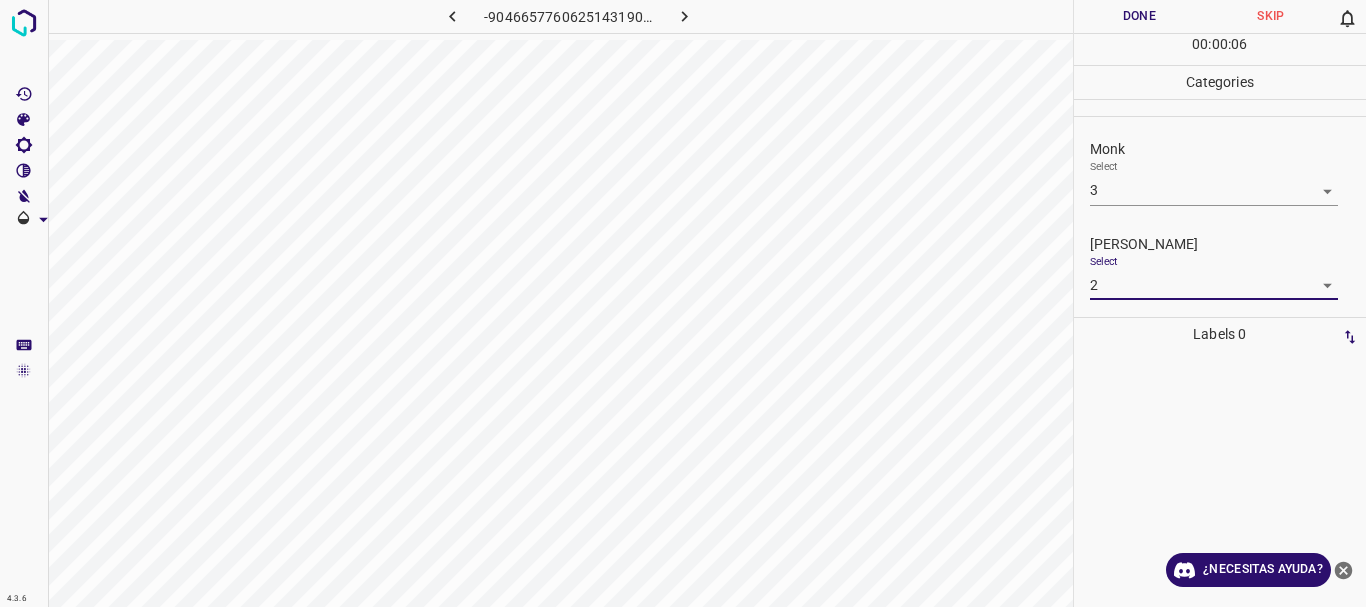 click on "Done" at bounding box center [1140, 16] 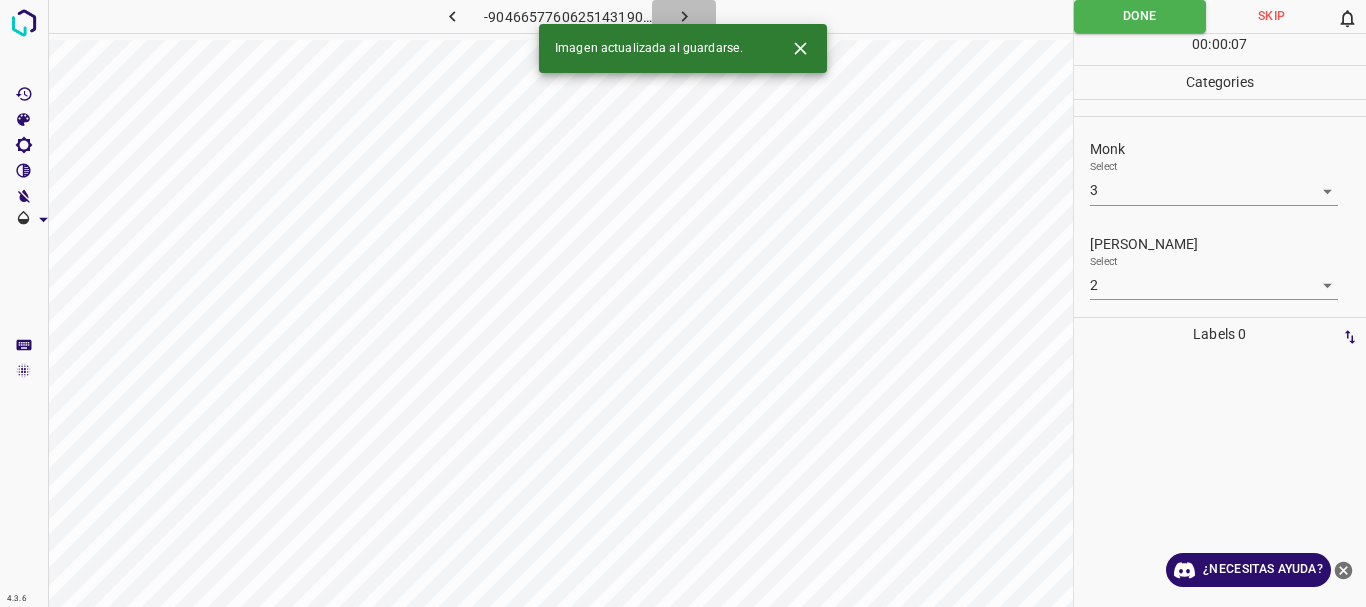click 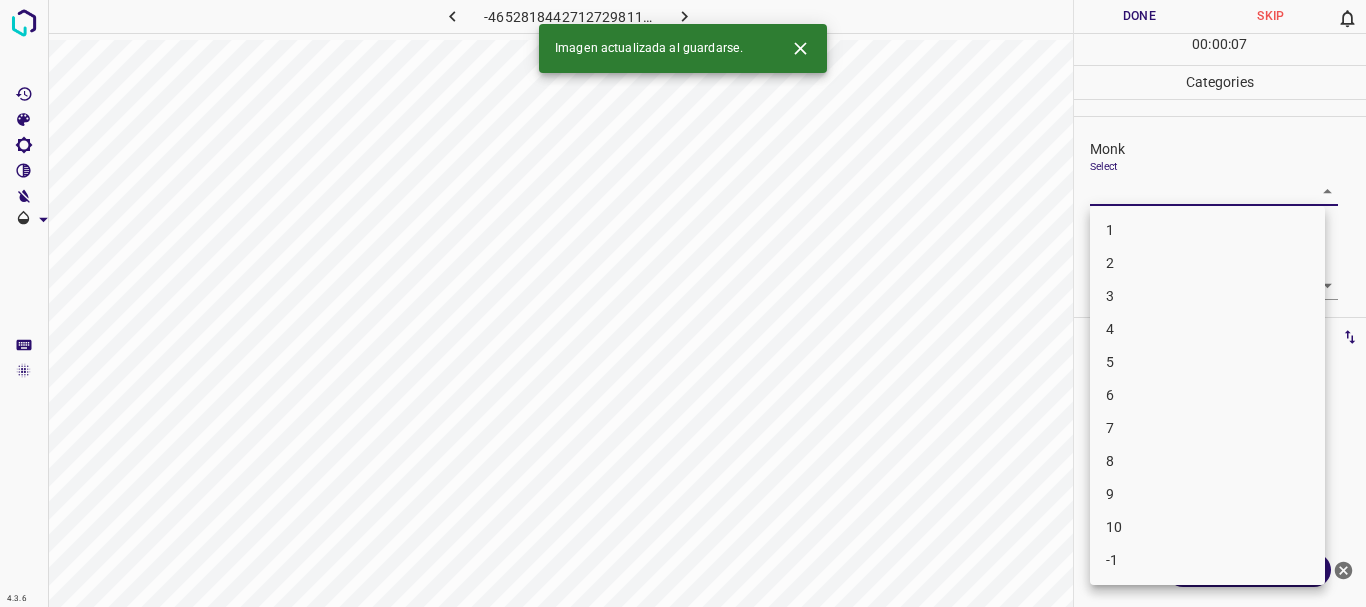 click on "4.3.6  -4652818442712729811.png Done Skip 0 00   : 00   : 07   Categories Monk   Select ​  [PERSON_NAME]   Select ​ Labels   0 Categories 1 Monk 2  [PERSON_NAME] Tools Space Change between modes (Draw & Edit) I Auto labeling R Restore zoom M Zoom in N Zoom out Delete Delete selecte label Filters Z Restore filters X Saturation filter C Brightness filter V Contrast filter B Gray scale filter General O Download Imagen actualizada al guardarse. ¿Necesitas ayuda? Texto original Valora esta traducción Tu opinión servirá para ayudar a mejorar el Traductor de Google - Texto - Esconder - Borrar 1 2 3 4 5 6 7 8 9 10 -1" at bounding box center (683, 303) 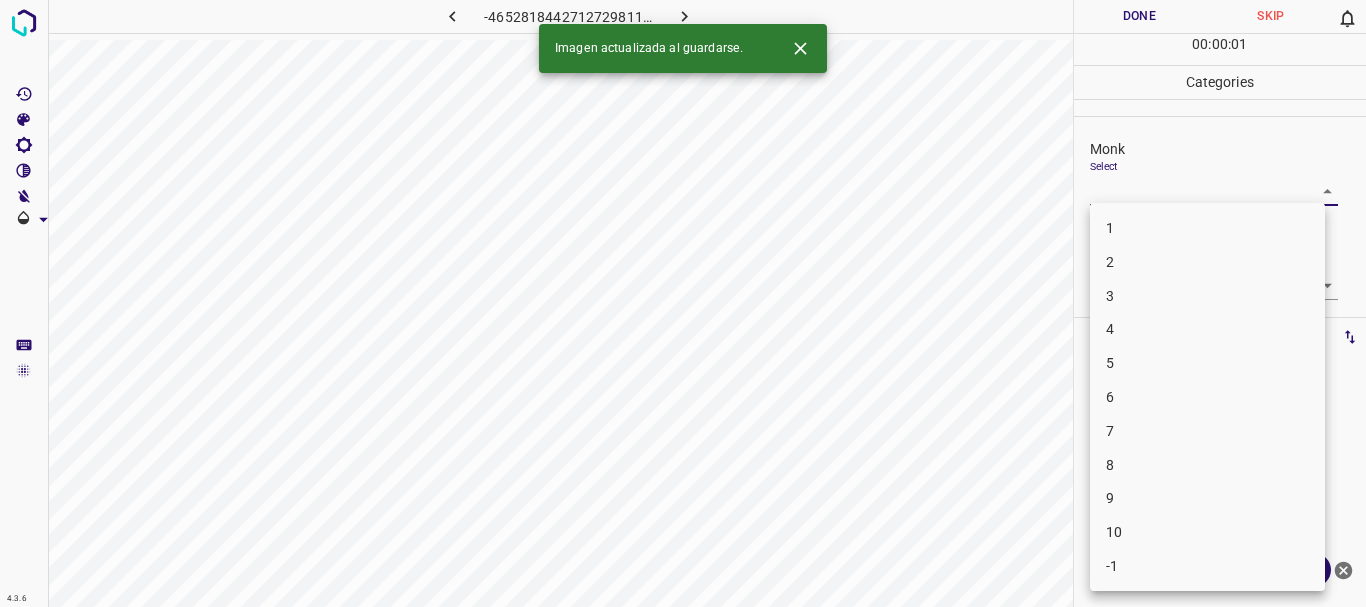 click on "3" at bounding box center (1207, 296) 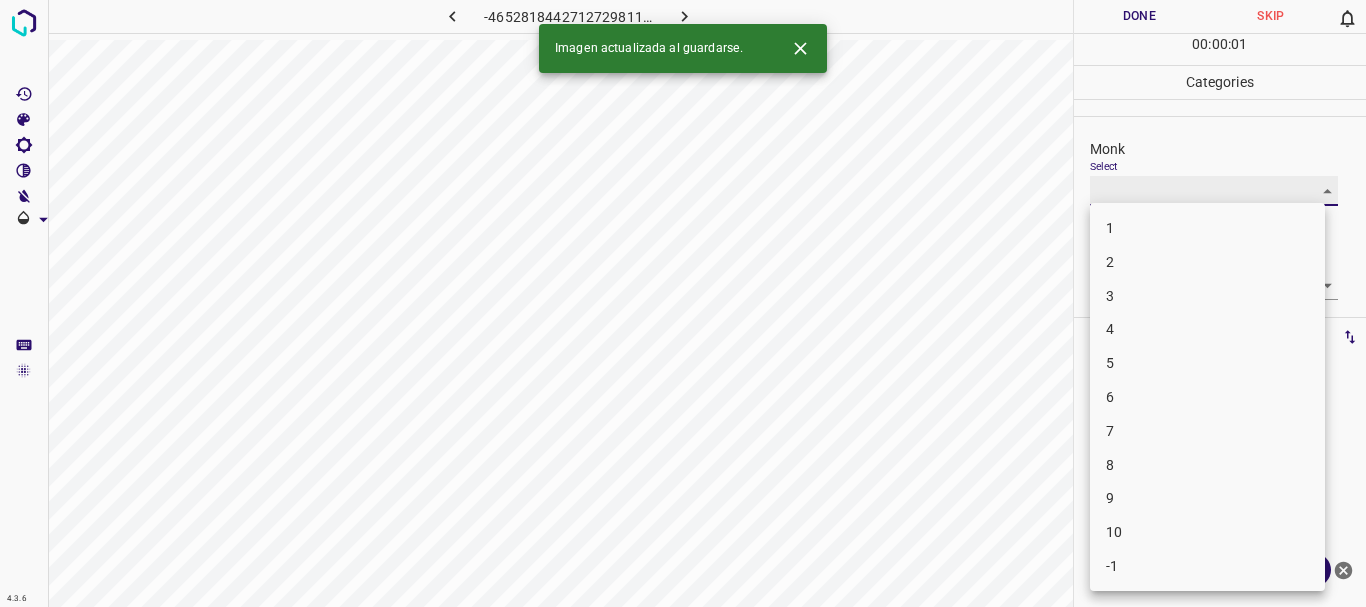 type on "3" 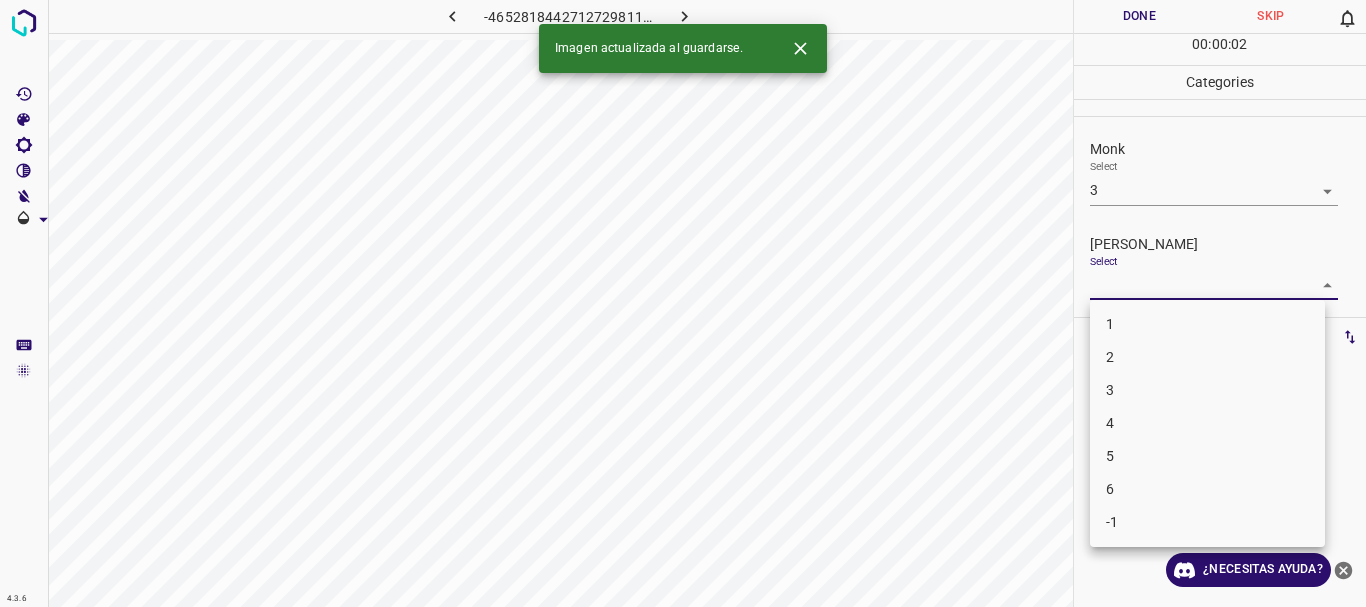 click on "4.3.6  -4652818442712729811.png Done Skip 0 00   : 00   : 02   Categories Monk   Select 3 3  [PERSON_NAME]   Select ​ Labels   0 Categories 1 Monk 2  [PERSON_NAME] Tools Space Change between modes (Draw & Edit) I Auto labeling R Restore zoom M Zoom in N Zoom out Delete Delete selecte label Filters Z Restore filters X Saturation filter C Brightness filter V Contrast filter B Gray scale filter General O Download Imagen actualizada al guardarse. ¿Necesitas ayuda? Texto original Valora esta traducción Tu opinión servirá para ayudar a mejorar el Traductor de Google - Texto - Esconder - Borrar 1 2 3 4 5 6 -1" at bounding box center [683, 303] 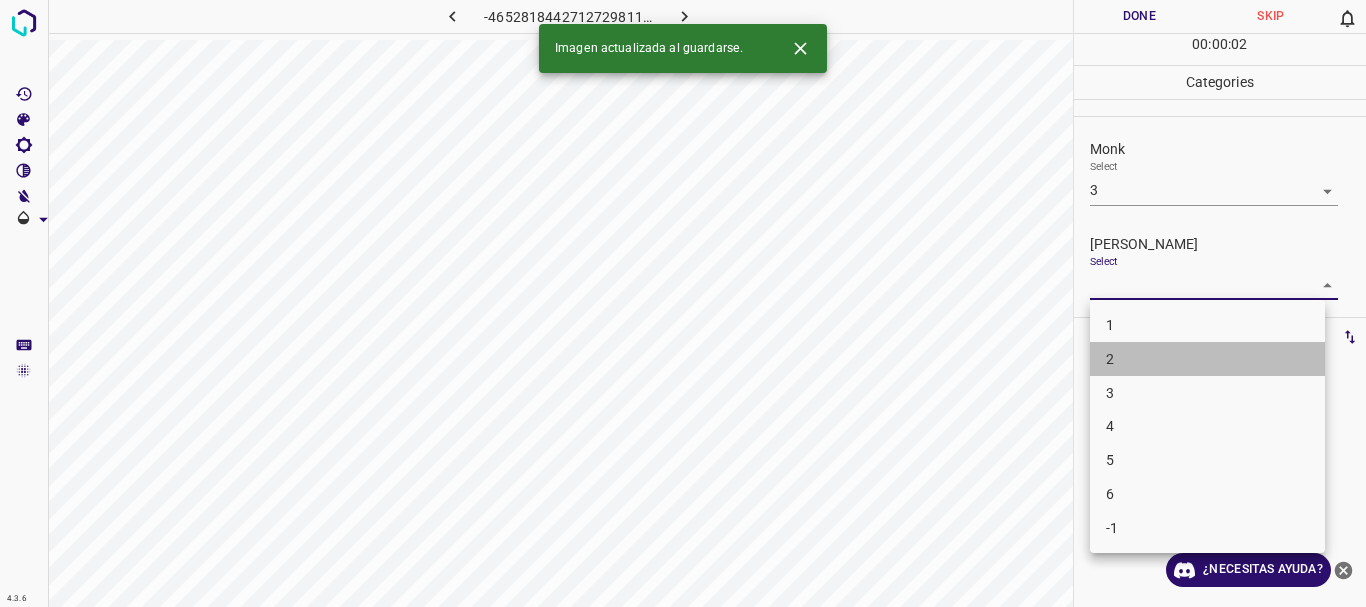 click on "2" at bounding box center [1207, 359] 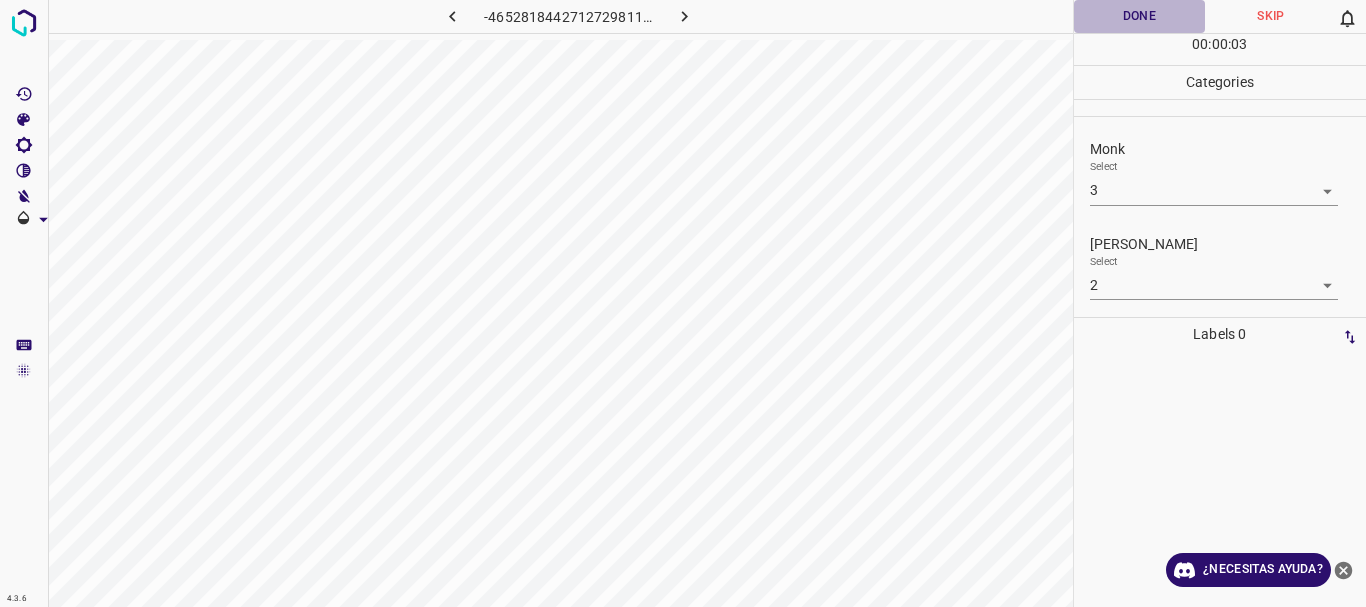 click on "Done" at bounding box center (1140, 16) 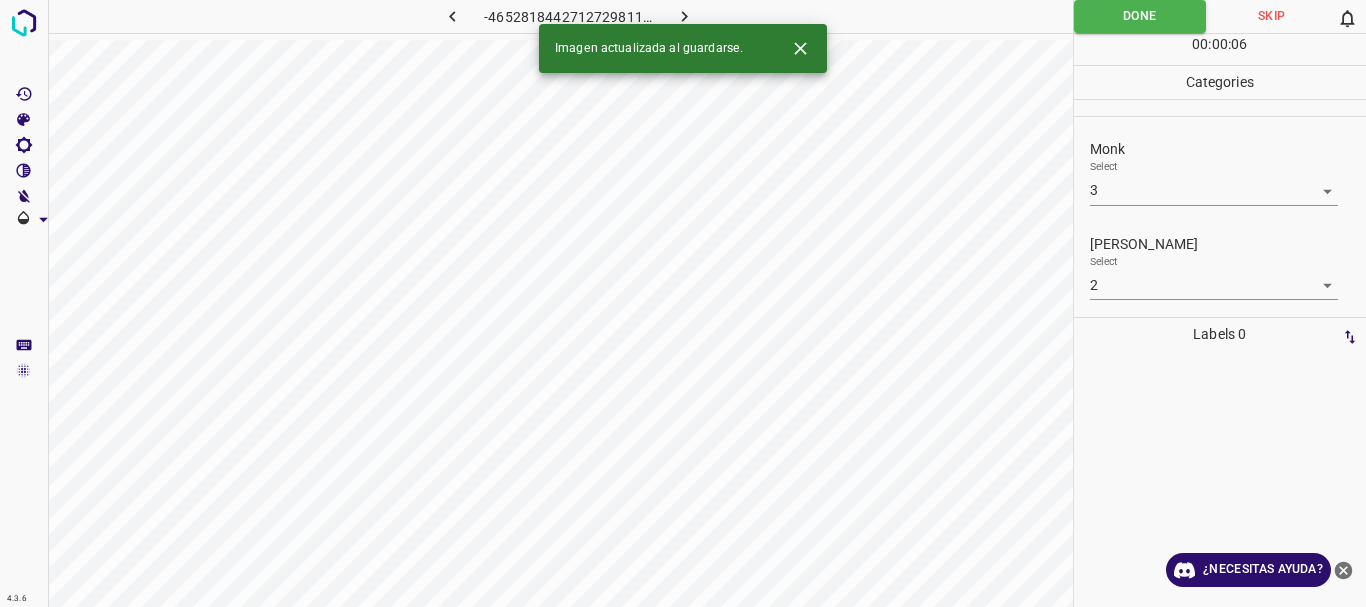 click on "4.3.6  -4652818442712729811.png Done Skip 0 00   : 00   : 06   Categories Monk   Select 3 3  [PERSON_NAME]   Select 2 2 Labels   0 Categories 1 Monk 2  [PERSON_NAME] Tools Space Change between modes (Draw & Edit) I Auto labeling R Restore zoom M Zoom in N Zoom out Delete Delete selecte label Filters Z Restore filters X Saturation filter C Brightness filter V Contrast filter B Gray scale filter General O Download Imagen actualizada al guardarse. ¿Necesitas ayuda? Texto original Valora esta traducción Tu opinión servirá para ayudar a mejorar el Traductor de Google - Texto - Esconder - Borrar" at bounding box center (683, 303) 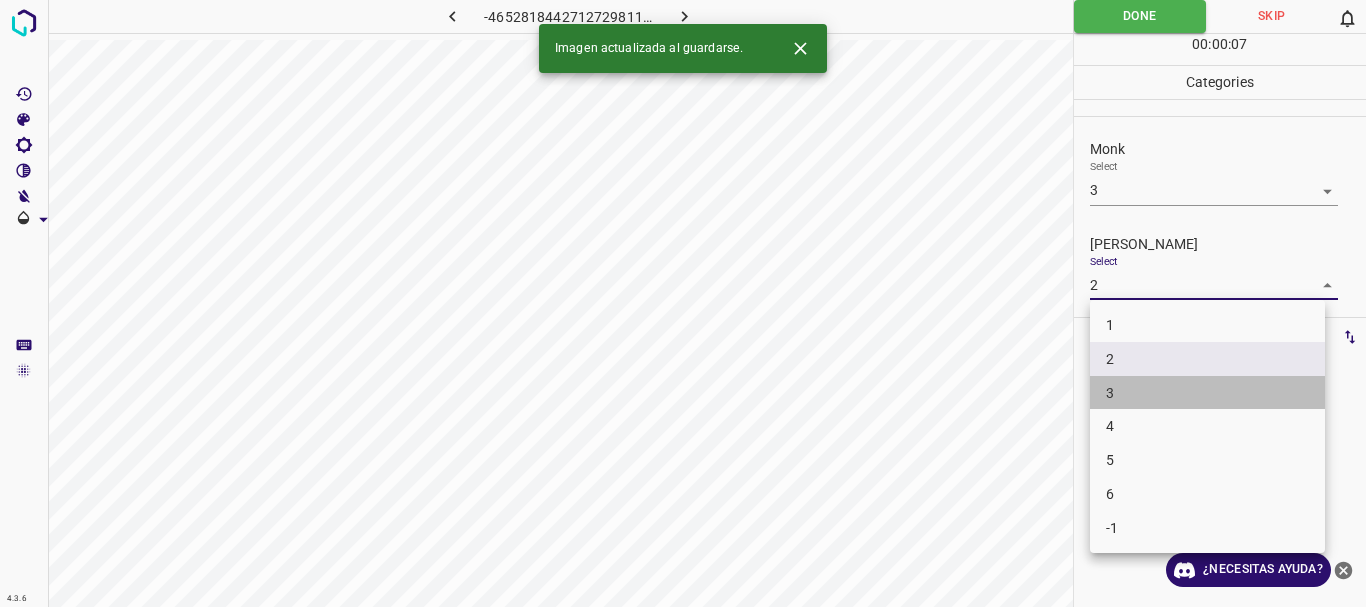 click on "3" at bounding box center (1207, 393) 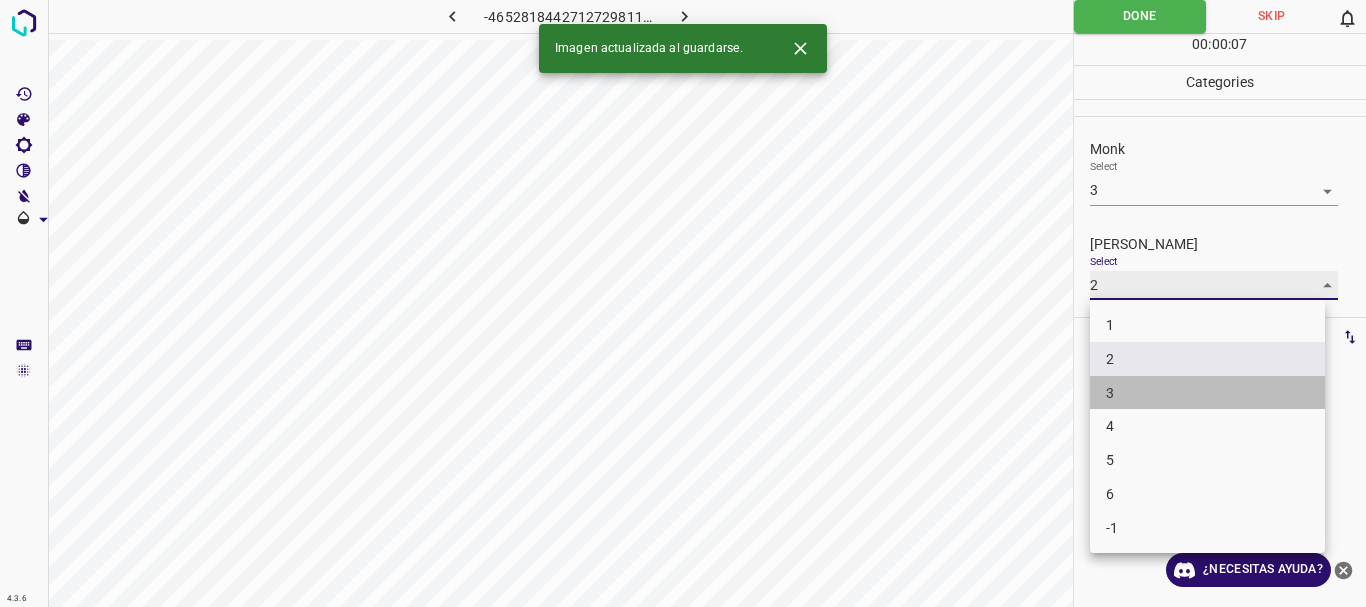 type on "3" 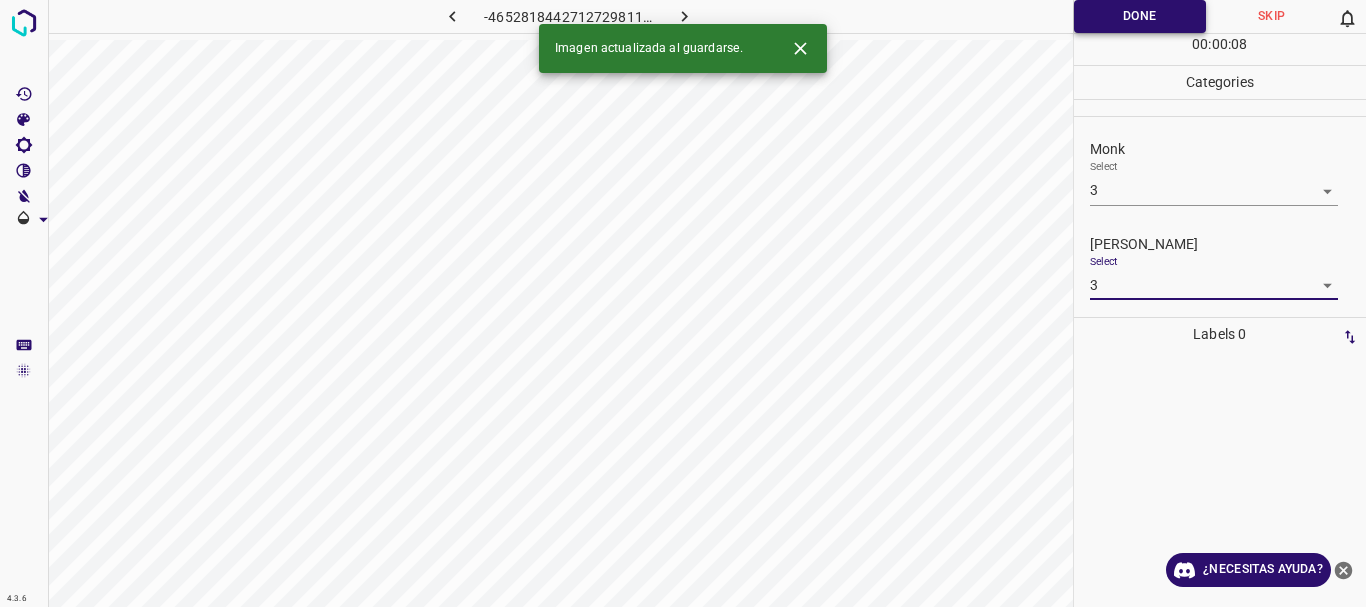 click on "Done" at bounding box center [1140, 16] 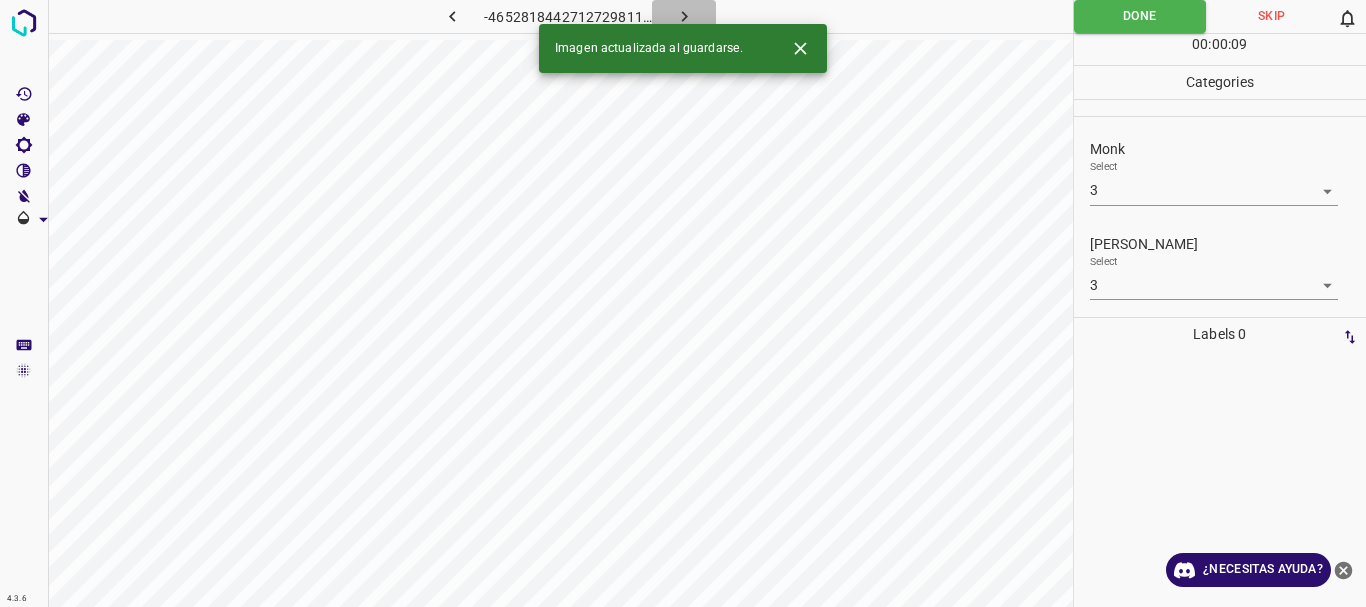 click at bounding box center (684, 16) 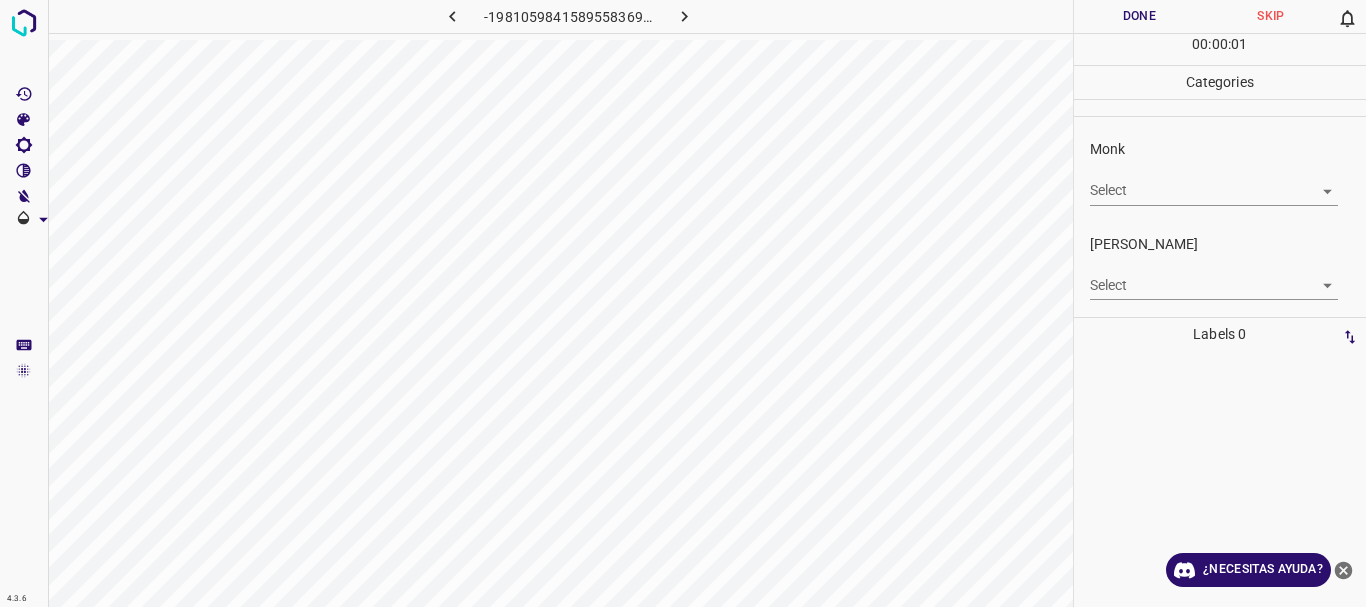 click on "4.3.6  -1981059841589558369.png Done Skip 0 00   : 00   : 01   Categories Monk   Select ​  [PERSON_NAME]   Select ​ Labels   0 Categories 1 Monk 2  [PERSON_NAME] Tools Space Change between modes (Draw & Edit) I Auto labeling R Restore zoom M Zoom in N Zoom out Delete Delete selecte label Filters Z Restore filters X Saturation filter C Brightness filter V Contrast filter B Gray scale filter General O Download ¿Necesitas ayuda? Texto original Valora esta traducción Tu opinión servirá para ayudar a mejorar el Traductor de Google - Texto - Esconder - Borrar" at bounding box center [683, 303] 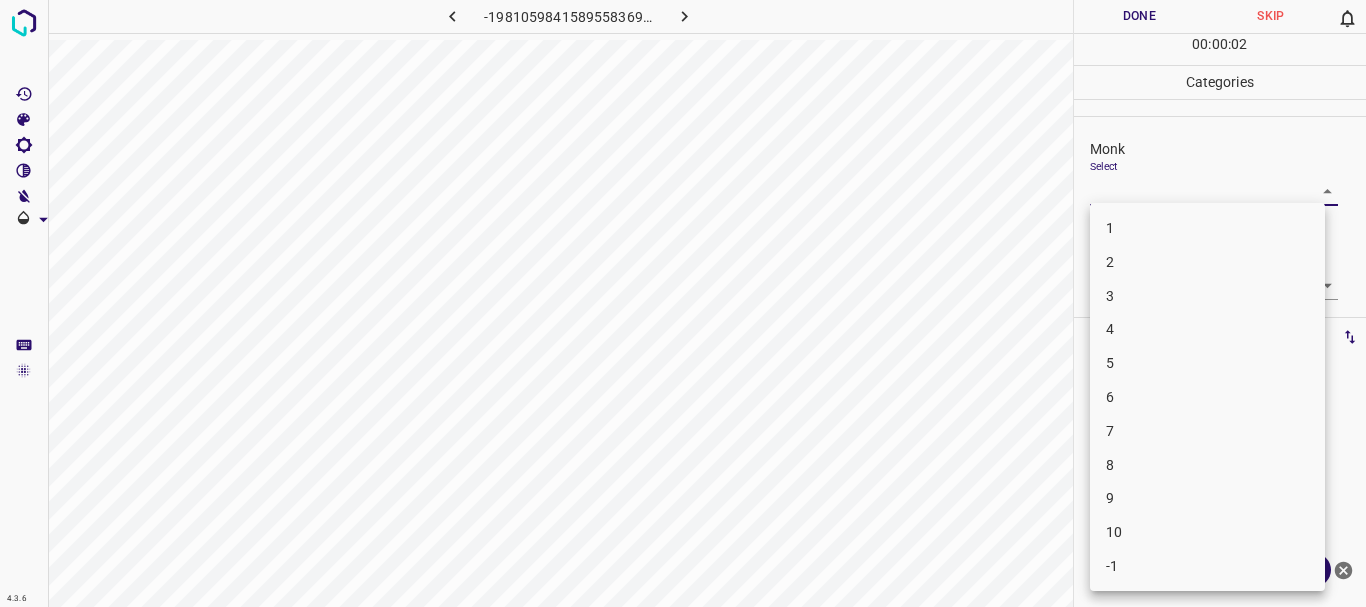 click on "5" at bounding box center (1207, 363) 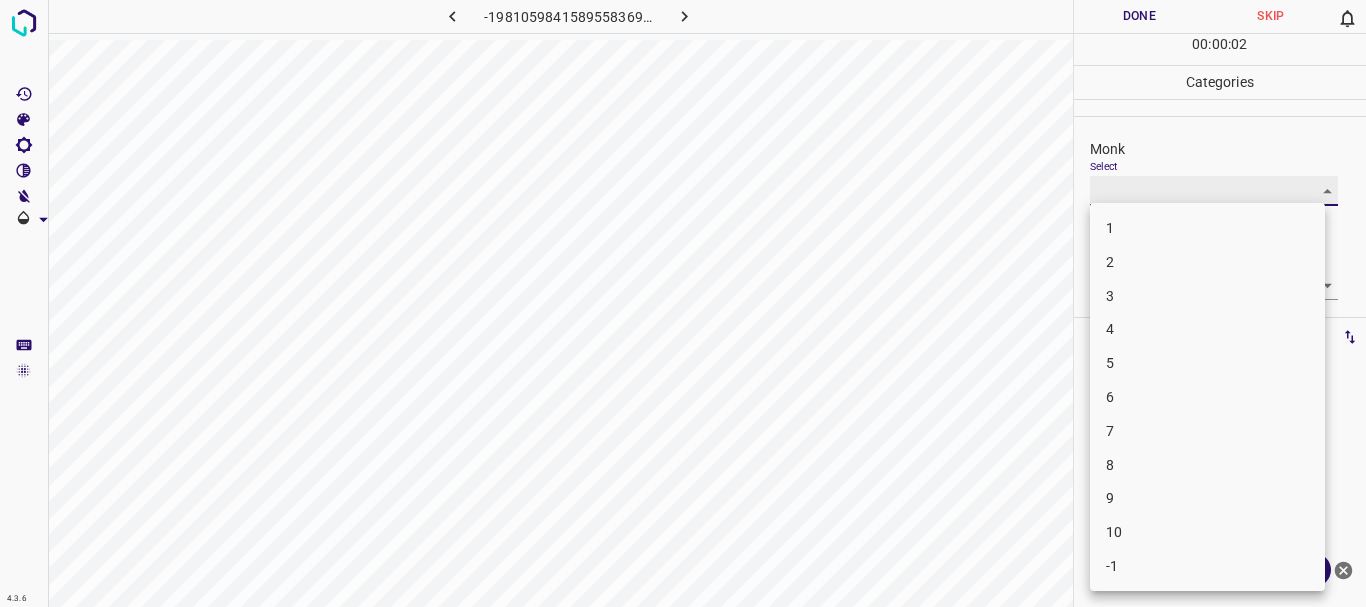 type on "5" 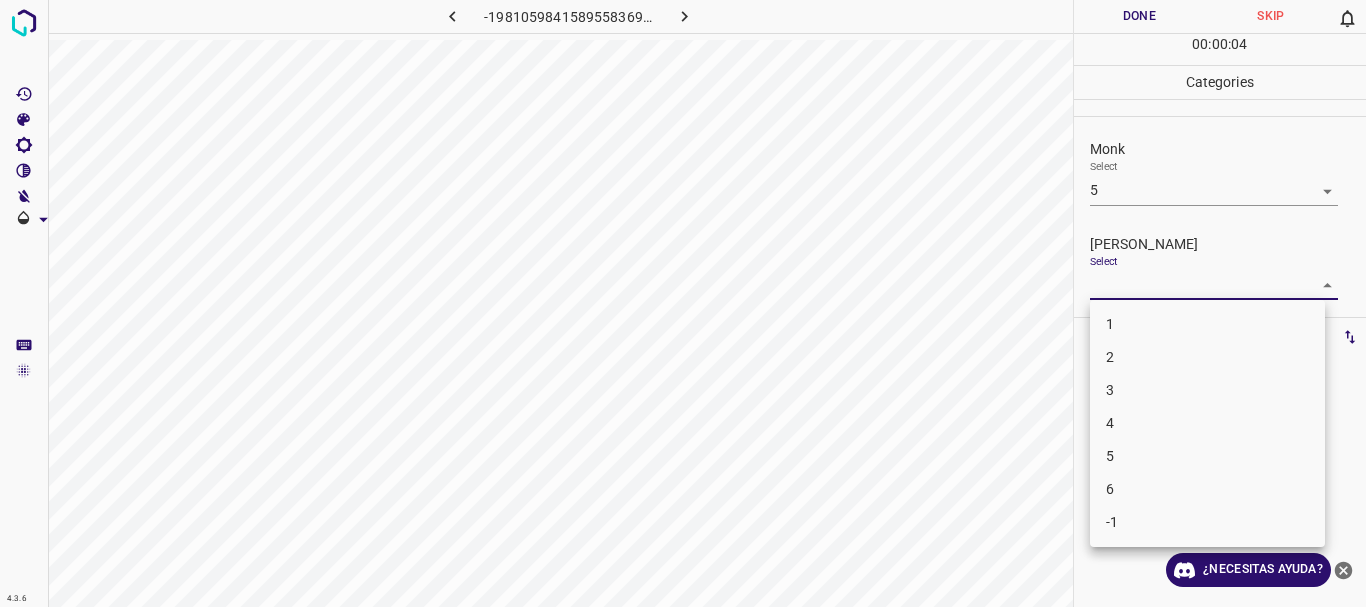 click on "4.3.6  -1981059841589558369.png Done Skip 0 00   : 00   : 04   Categories Monk   Select 5 5  [PERSON_NAME]   Select ​ Labels   0 Categories 1 Monk 2  [PERSON_NAME] Tools Space Change between modes (Draw & Edit) I Auto labeling R Restore zoom M Zoom in N Zoom out Delete Delete selecte label Filters Z Restore filters X Saturation filter C Brightness filter V Contrast filter B Gray scale filter General O Download ¿Necesitas ayuda? Texto original Valora esta traducción Tu opinión servirá para ayudar a mejorar el Traductor de Google - Texto - Esconder - Borrar 1 2 3 4 5 6 -1" at bounding box center [683, 303] 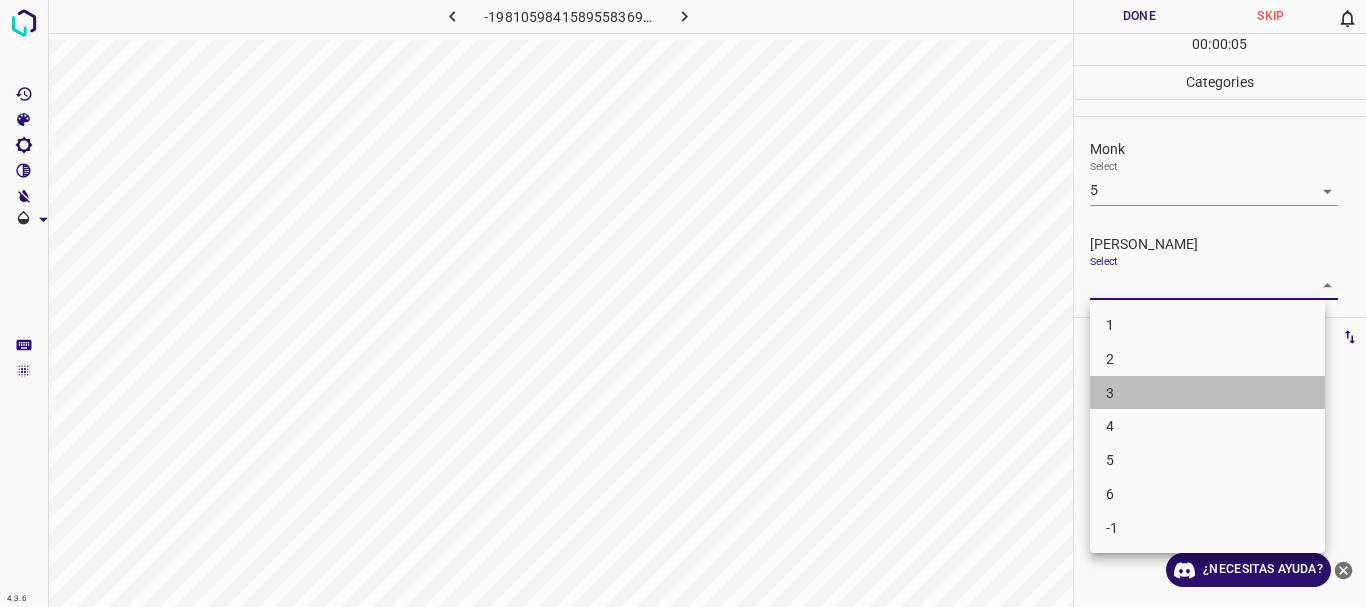 click on "3" at bounding box center [1207, 393] 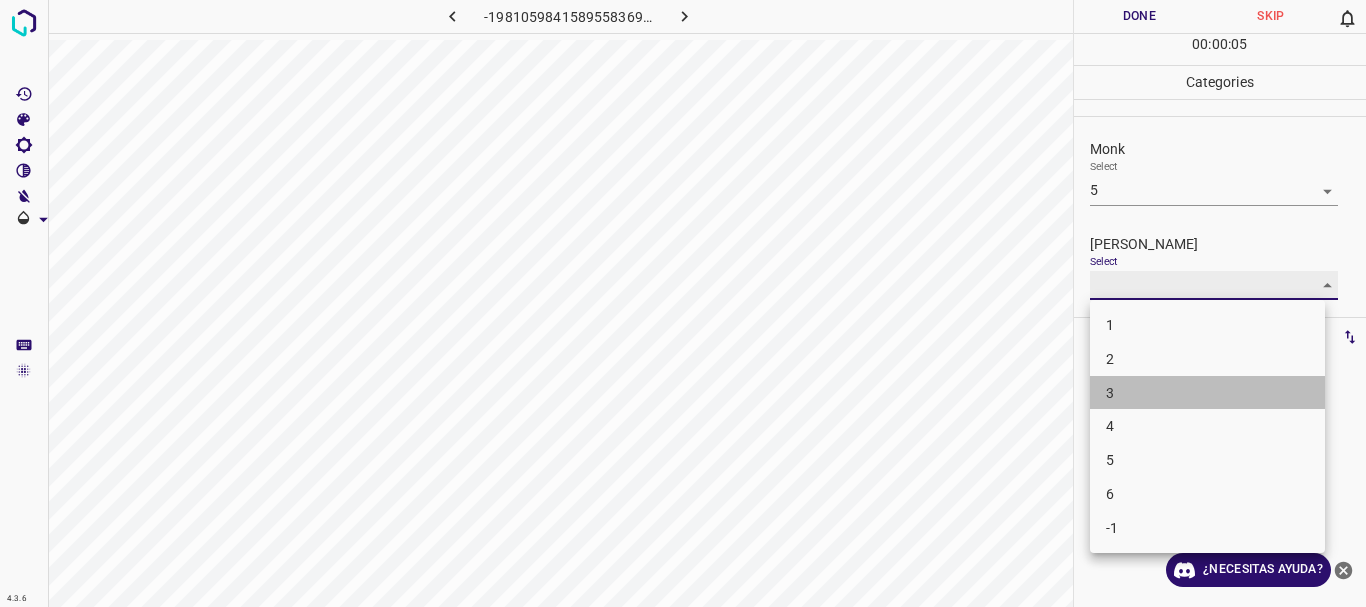 type on "3" 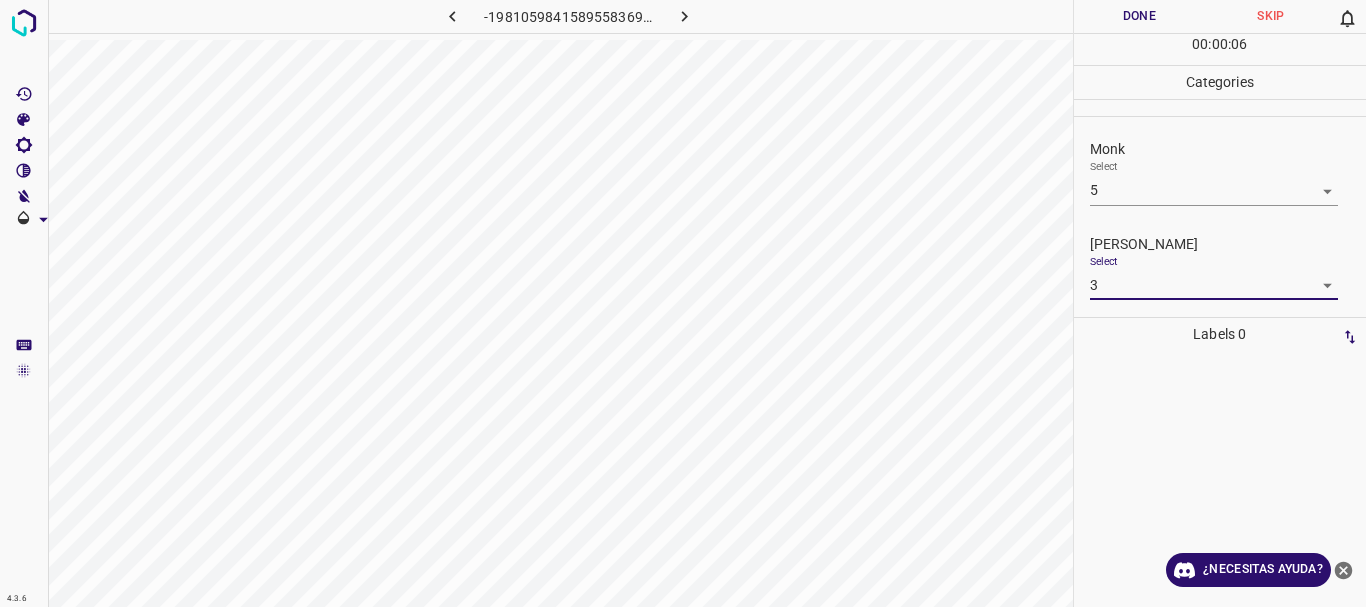 click on "Done" at bounding box center [1140, 16] 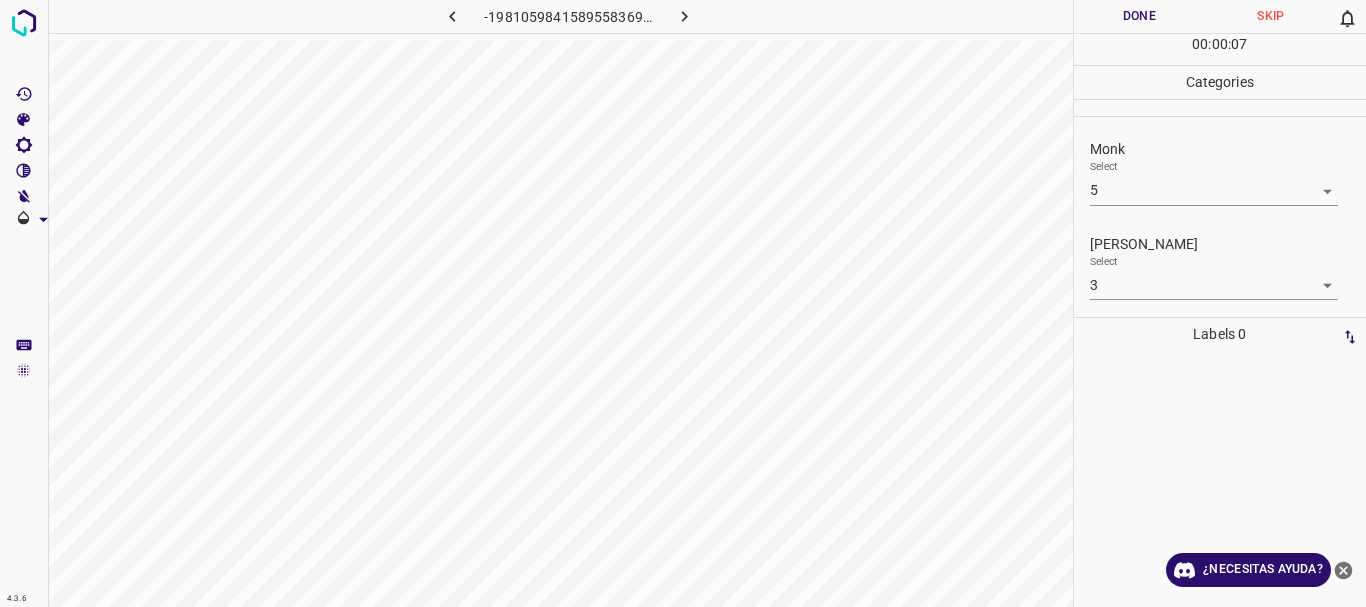 click 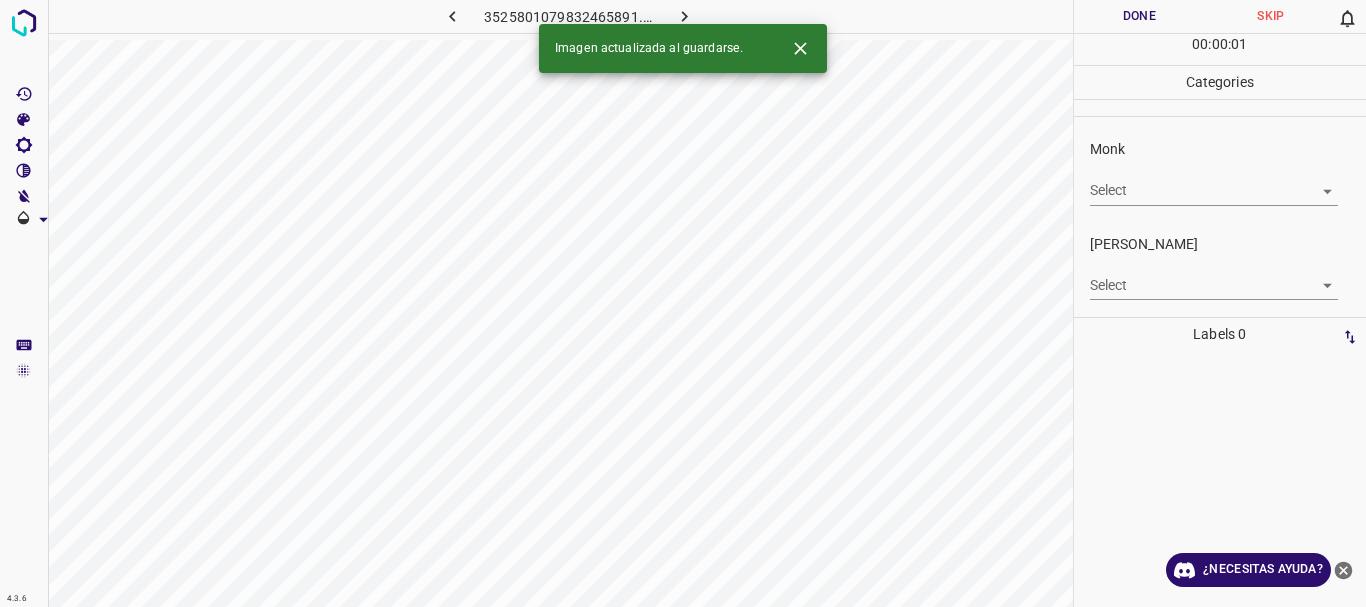 click on "4.3.6  3525801079832465891.png Done Skip 0 00   : 00   : 01   Categories Monk   Select ​  [PERSON_NAME]   Select ​ Labels   0 Categories 1 Monk 2  [PERSON_NAME] Tools Space Change between modes (Draw & Edit) I Auto labeling R Restore zoom M Zoom in N Zoom out Delete Delete selecte label Filters Z Restore filters X Saturation filter C Brightness filter V Contrast filter B Gray scale filter General O Download Imagen actualizada al guardarse. ¿Necesitas ayuda? Texto original Valora esta traducción Tu opinión servirá para ayudar a mejorar el Traductor de Google - Texto - Esconder - Borrar" at bounding box center (683, 303) 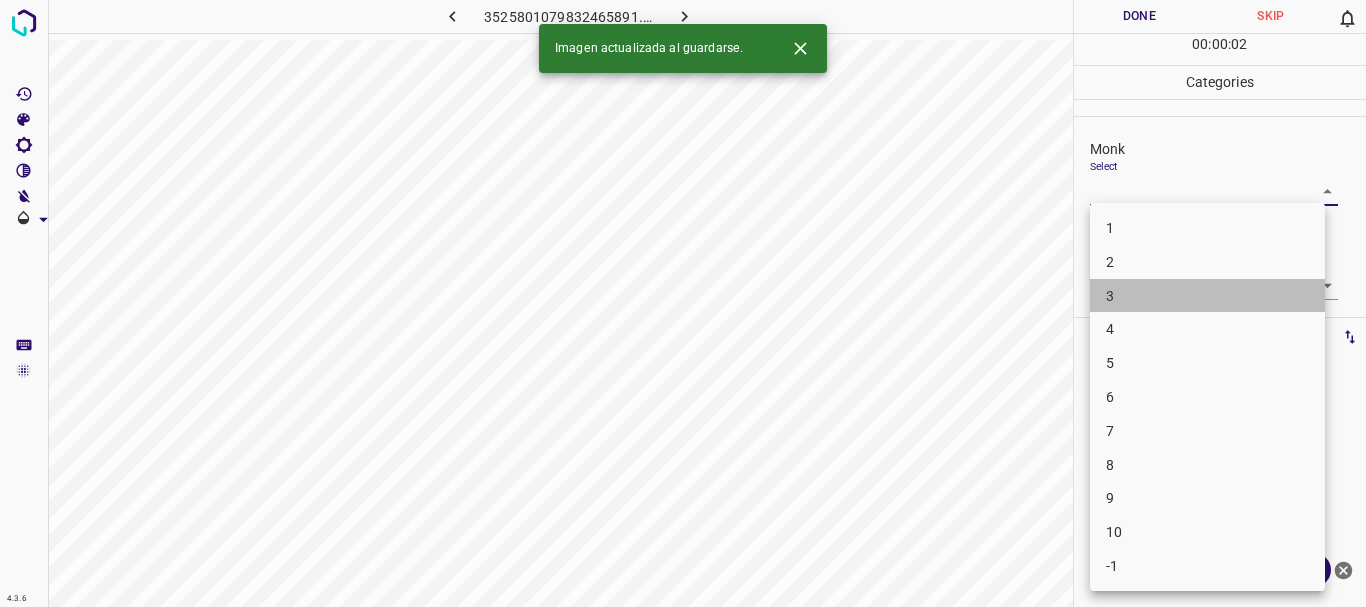 click on "3" at bounding box center (1207, 296) 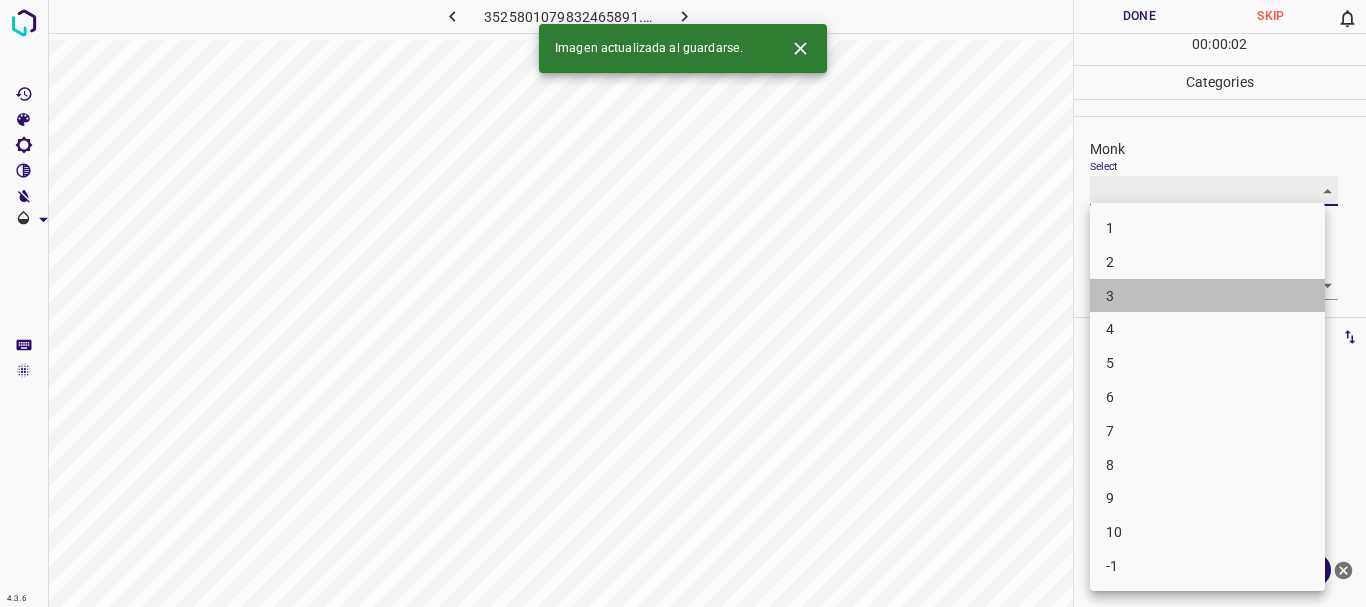 type on "3" 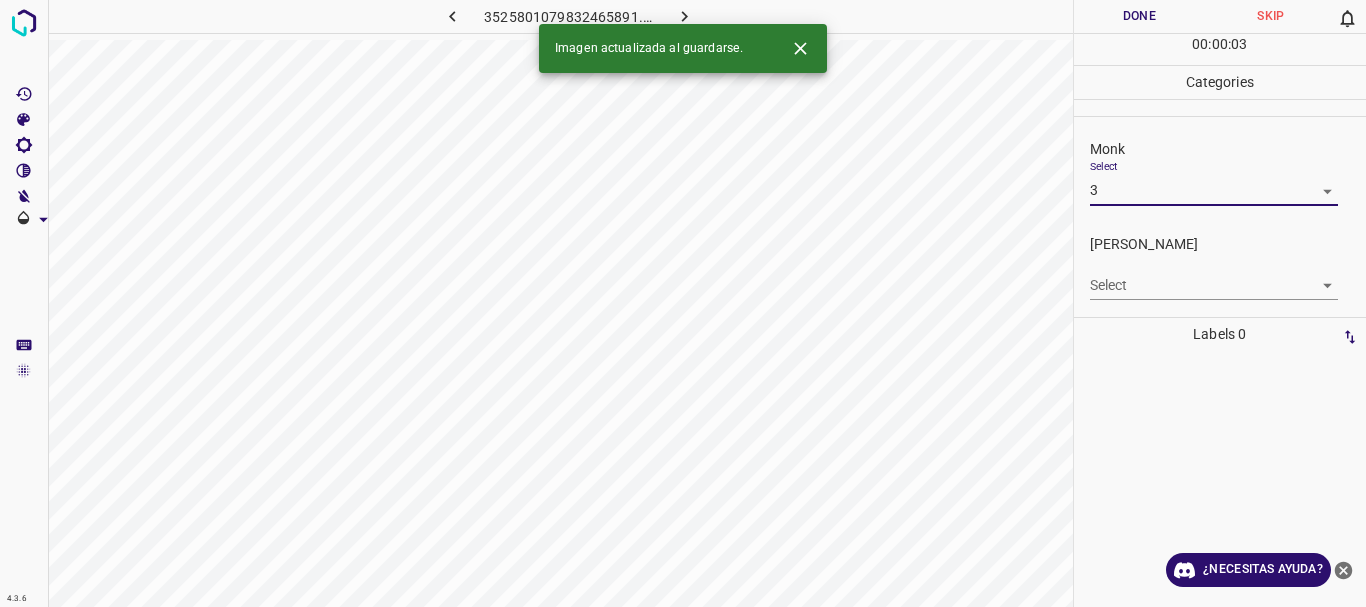 click on "4.3.6  3525801079832465891.png Done Skip 0 00   : 00   : 03   Categories Monk   Select 3 3  [PERSON_NAME]   Select ​ Labels   0 Categories 1 Monk 2  [PERSON_NAME] Tools Space Change between modes (Draw & Edit) I Auto labeling R Restore zoom M Zoom in N Zoom out Delete Delete selecte label Filters Z Restore filters X Saturation filter C Brightness filter V Contrast filter B Gray scale filter General O Download Imagen actualizada al guardarse. ¿Necesitas ayuda? Texto original Valora esta traducción Tu opinión servirá para ayudar a mejorar el Traductor de Google - Texto - Esconder - Borrar" at bounding box center [683, 303] 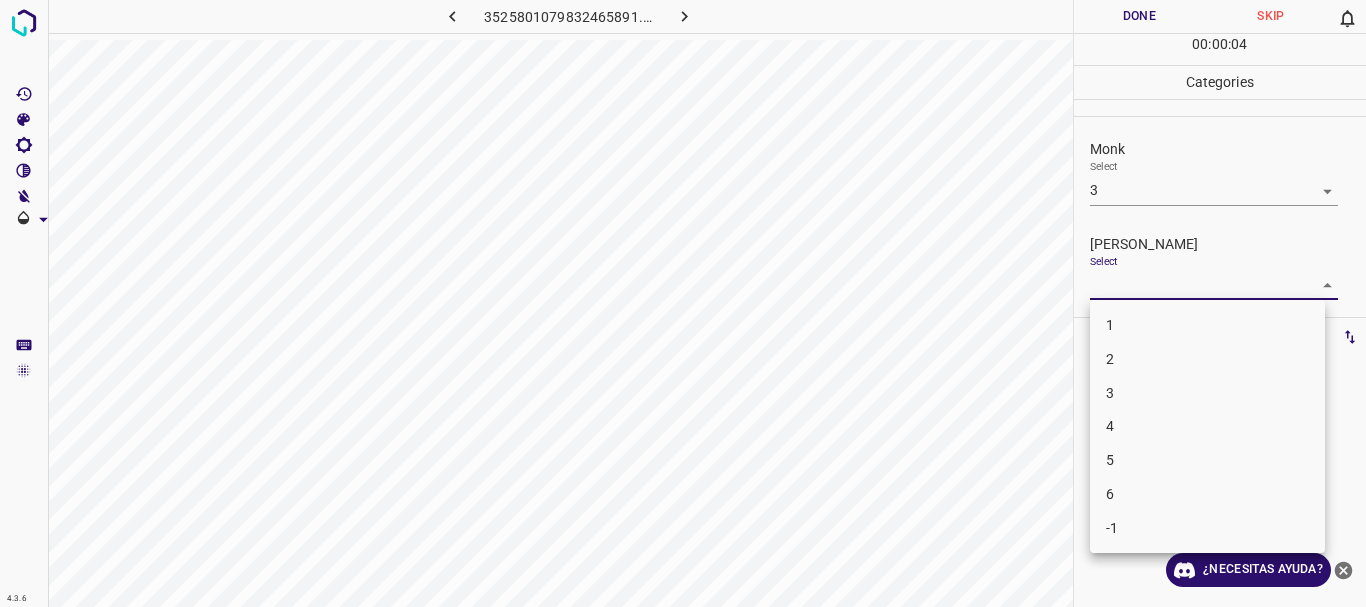 click on "3" at bounding box center [1207, 393] 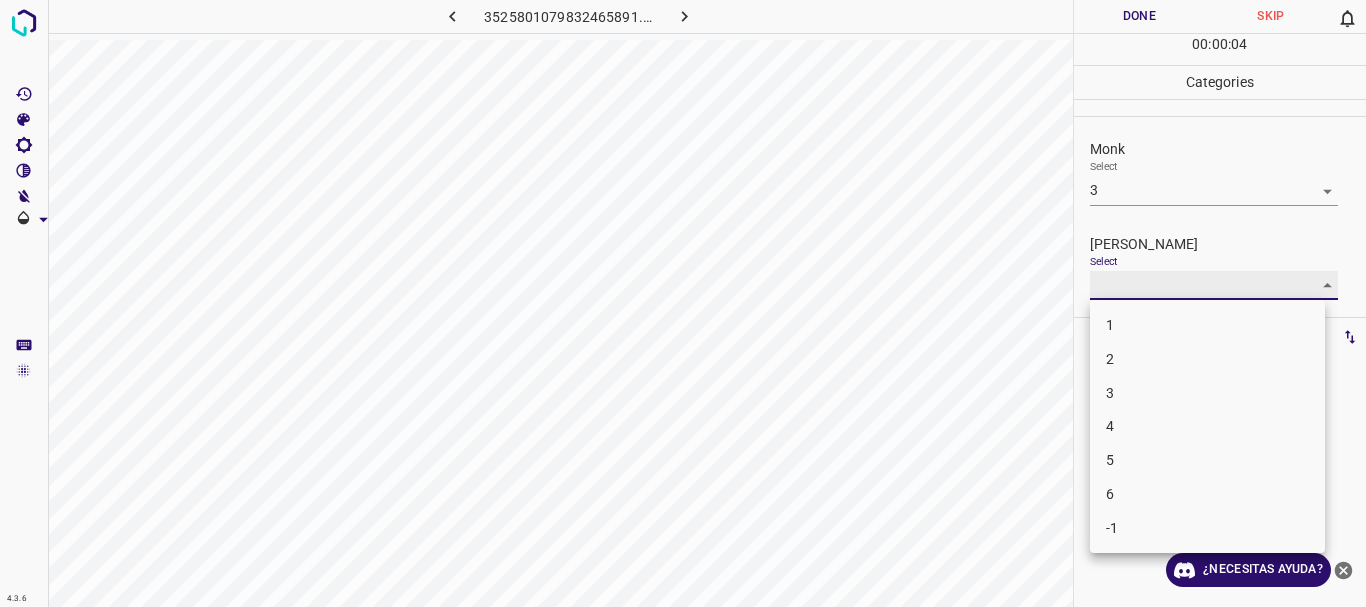type on "3" 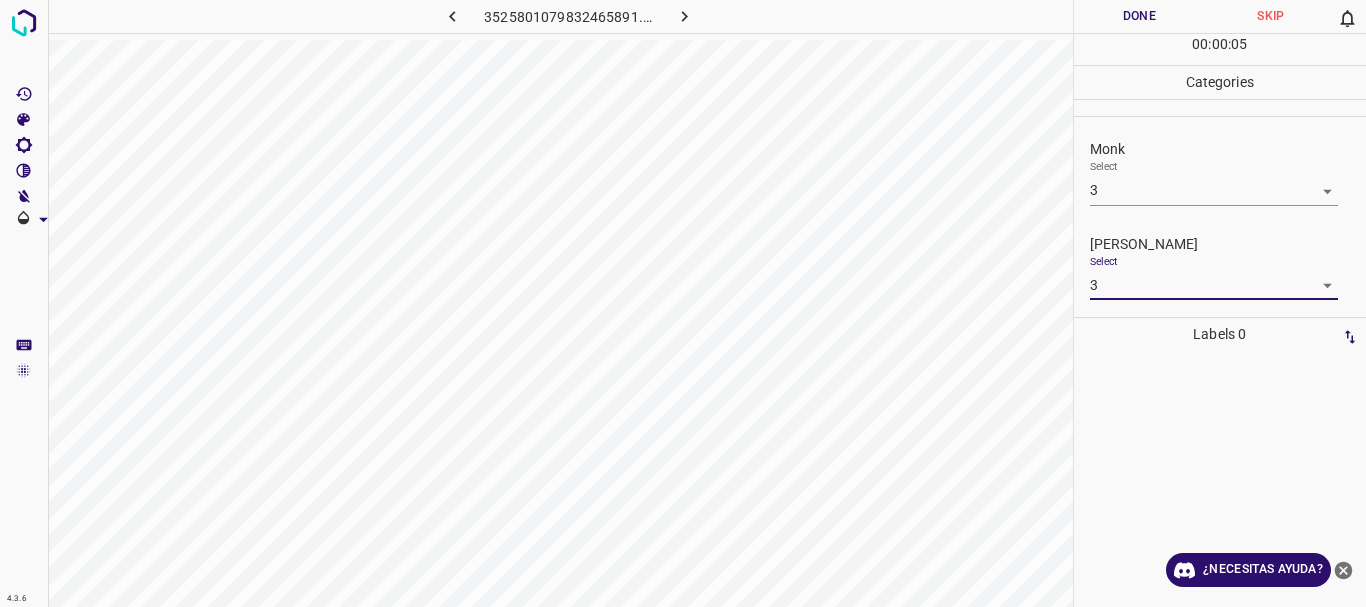 click on "Done" at bounding box center [1140, 16] 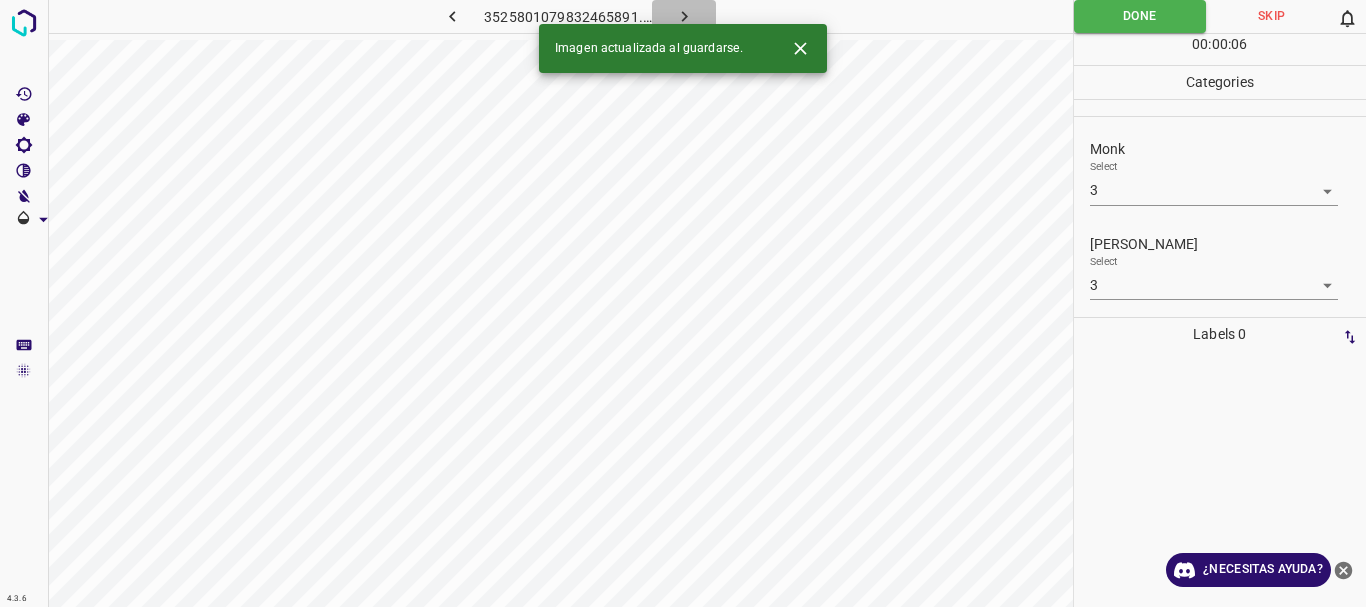 click 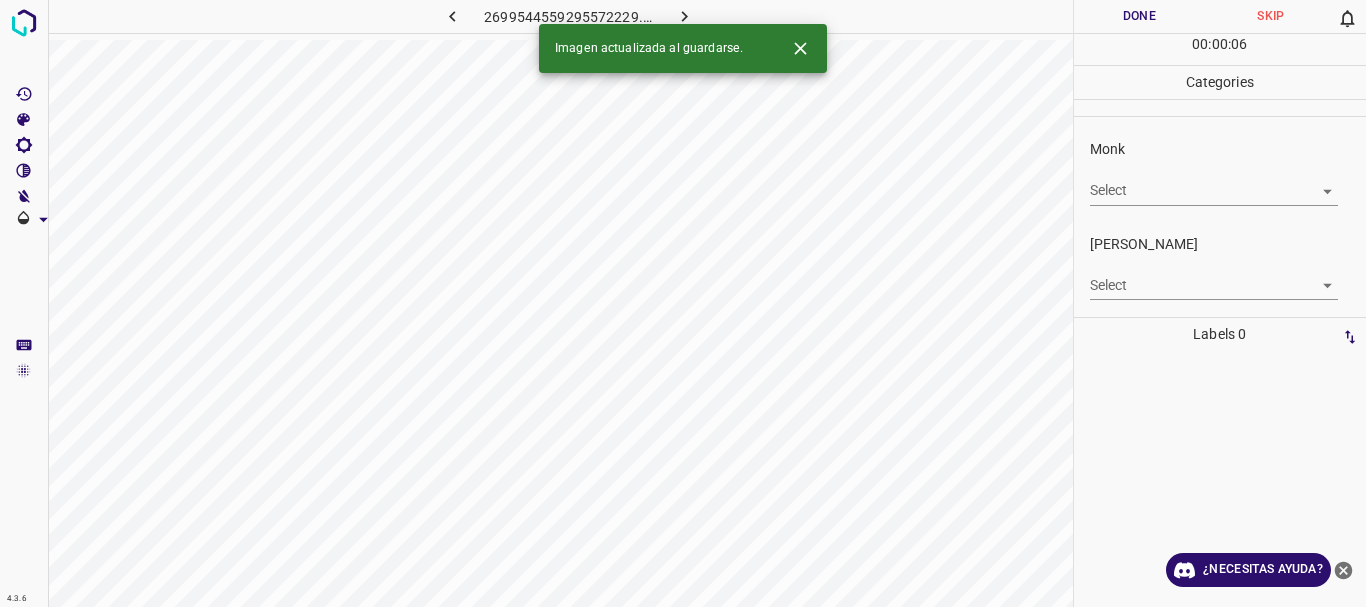 click on "4.3.6  2699544559295572229.png Done Skip 0 00   : 00   : 06   Categories Monk   Select ​  [PERSON_NAME]   Select ​ Labels   0 Categories 1 Monk 2  [PERSON_NAME] Tools Space Change between modes (Draw & Edit) I Auto labeling R Restore zoom M Zoom in N Zoom out Delete Delete selecte label Filters Z Restore filters X Saturation filter C Brightness filter V Contrast filter B Gray scale filter General O Download Imagen actualizada al guardarse. ¿Necesitas ayuda? Texto original Valora esta traducción Tu opinión servirá para ayudar a mejorar el Traductor de Google - Texto - Esconder - Borrar" at bounding box center [683, 303] 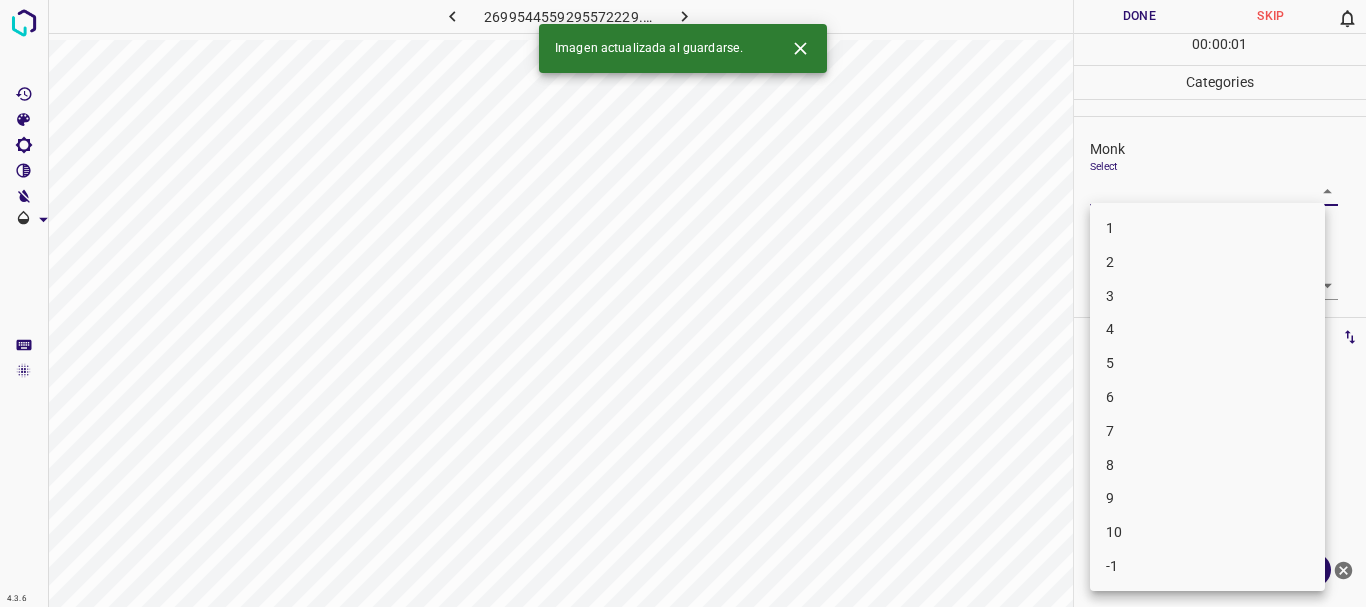 click on "3" at bounding box center (1207, 296) 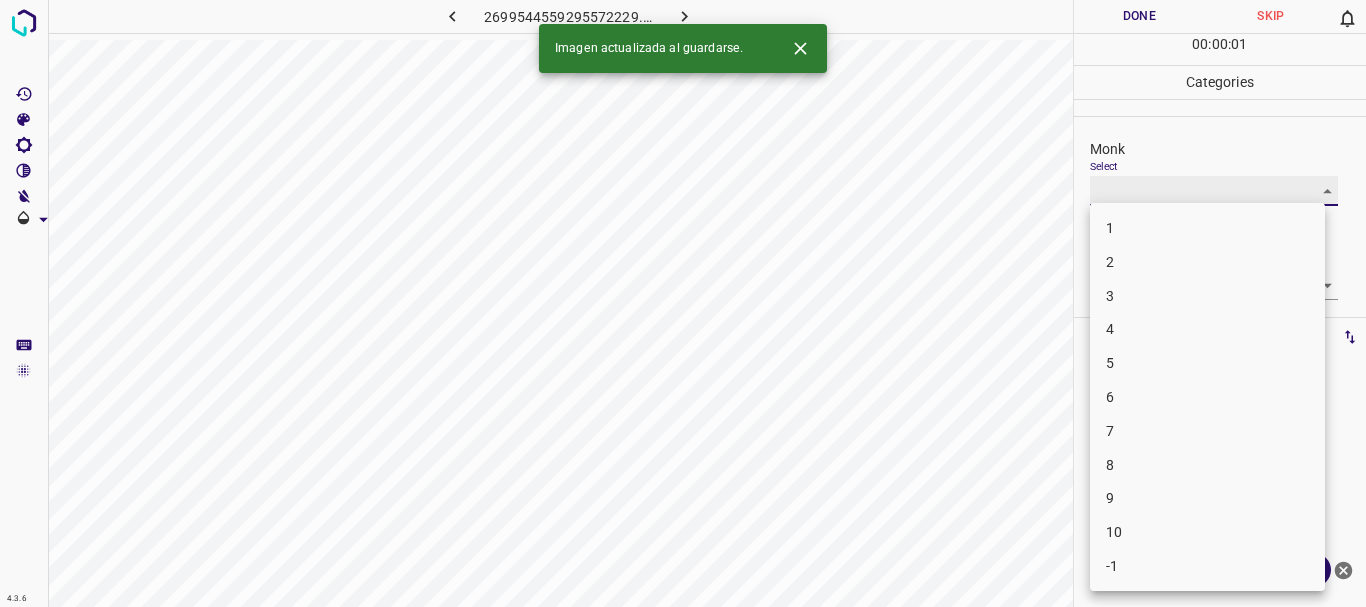 type on "3" 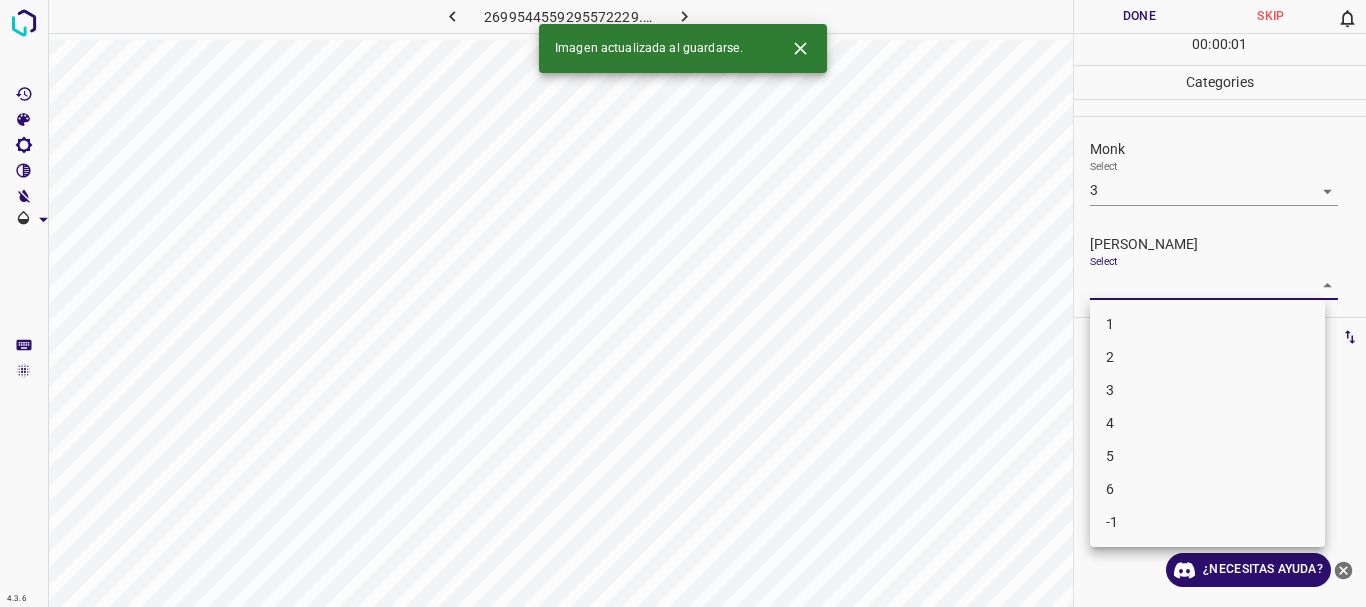 click on "4.3.6  2699544559295572229.png Done Skip 0 00   : 00   : 01   Categories Monk   Select 3 3  [PERSON_NAME]   Select ​ Labels   0 Categories 1 Monk 2  [PERSON_NAME] Tools Space Change between modes (Draw & Edit) I Auto labeling R Restore zoom M Zoom in N Zoom out Delete Delete selecte label Filters Z Restore filters X Saturation filter C Brightness filter V Contrast filter B Gray scale filter General O Download Imagen actualizada al guardarse. ¿Necesitas ayuda? Texto original Valora esta traducción Tu opinión servirá para ayudar a mejorar el Traductor de Google - Texto - Esconder - Borrar 1 2 3 4 5 6 -1" at bounding box center (683, 303) 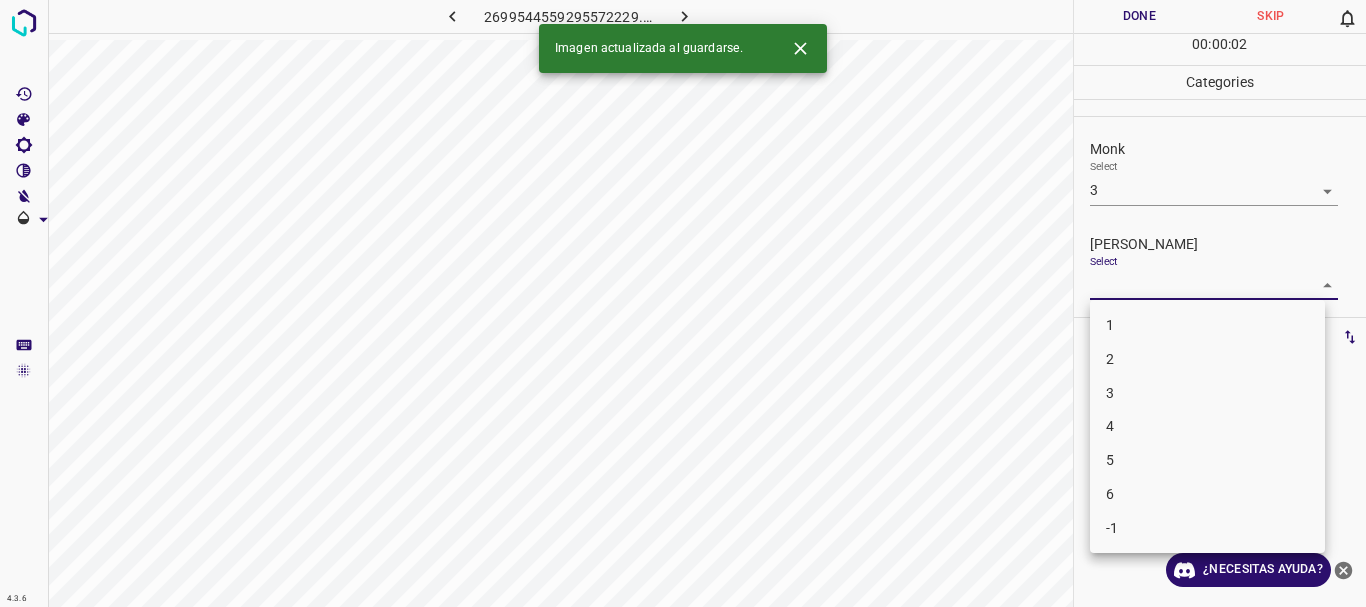 click on "2" at bounding box center [1207, 359] 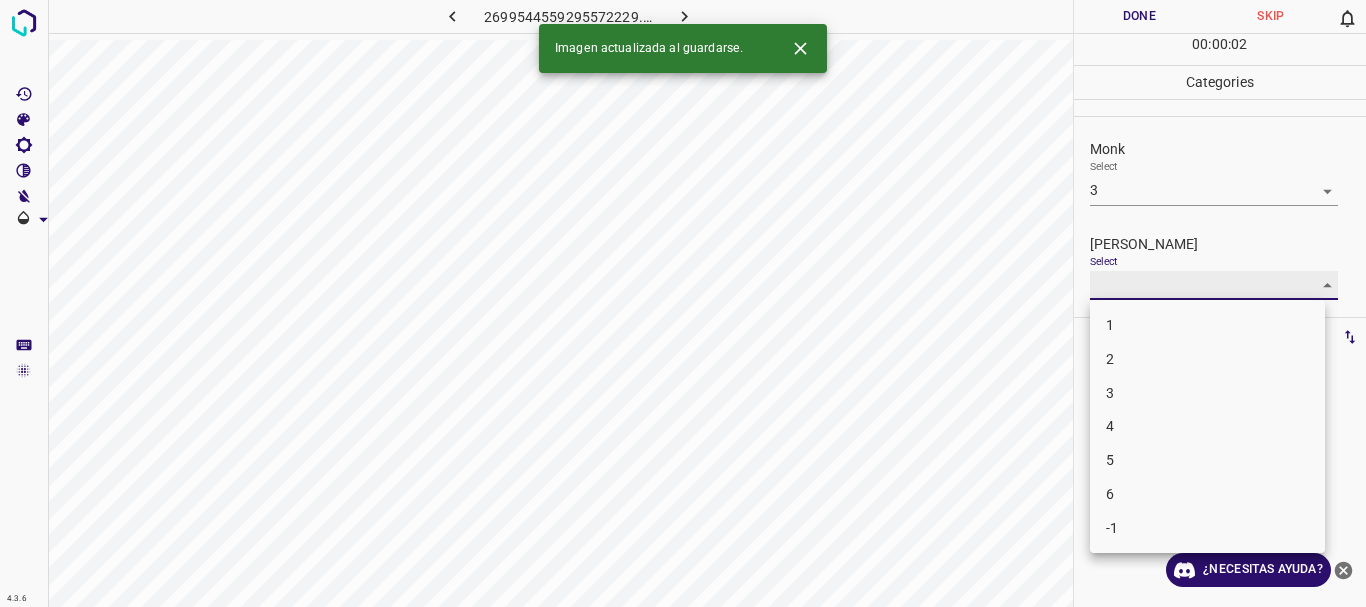 type on "2" 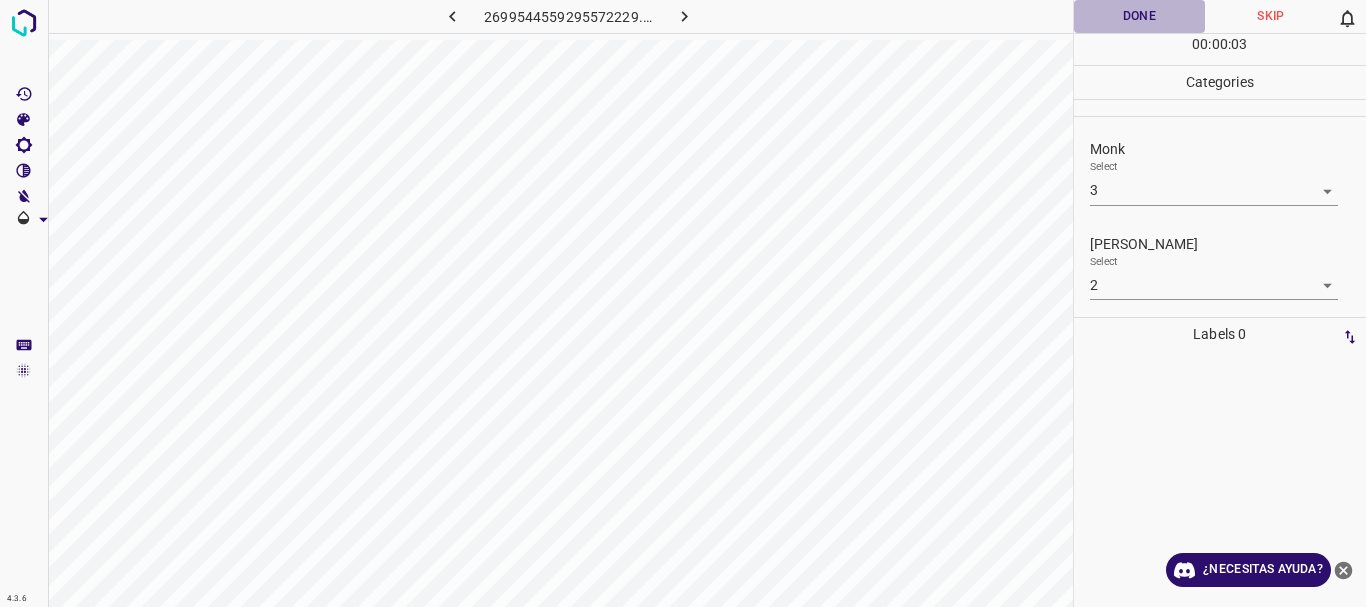 click on "Done" at bounding box center [1140, 16] 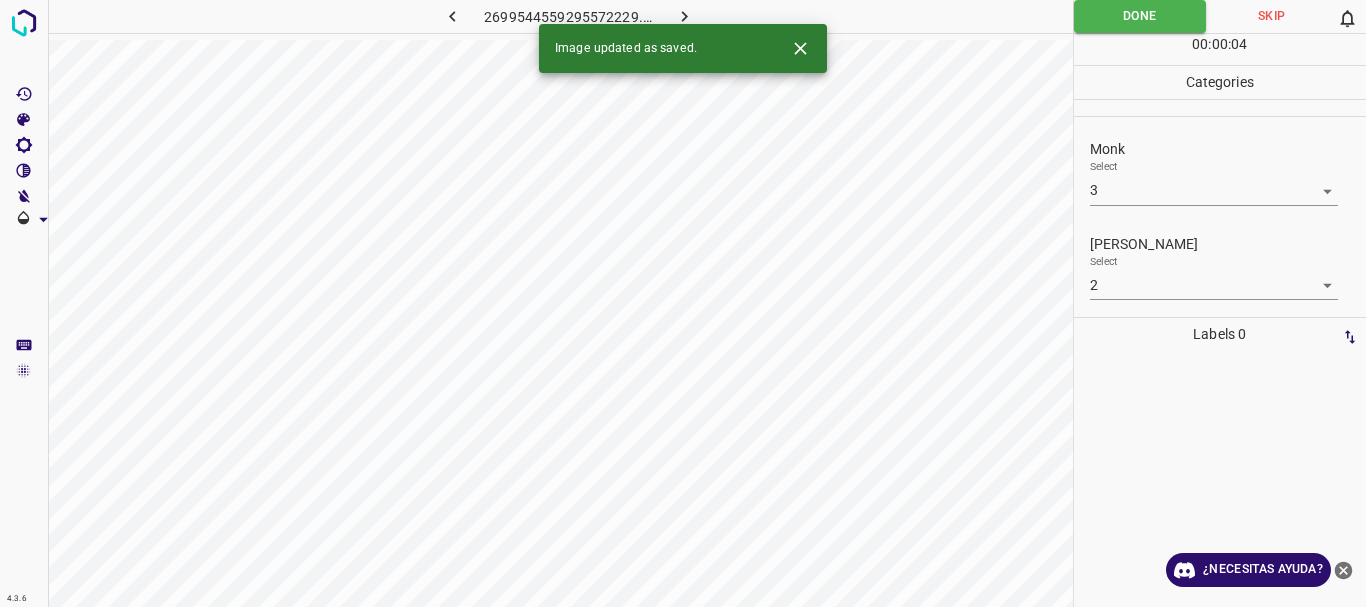 click at bounding box center [684, 16] 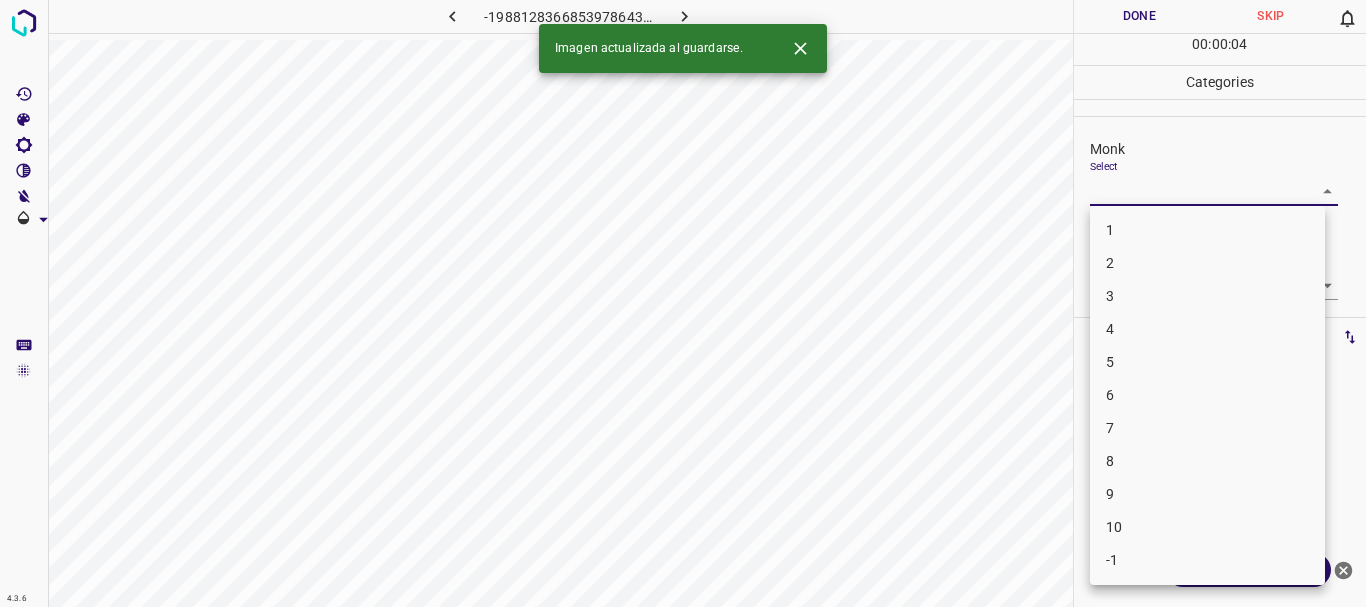 click on "4.3.6  -1988128366853978643.png Done Skip 0 00   : 00   : 04   Categories Monk   Select ​  [PERSON_NAME]   Select ​ Labels   0 Categories 1 Monk 2  [PERSON_NAME] Tools Space Change between modes (Draw & Edit) I Auto labeling R Restore zoom M Zoom in N Zoom out Delete Delete selecte label Filters Z Restore filters X Saturation filter C Brightness filter V Contrast filter B Gray scale filter General O Download Imagen actualizada al guardarse. ¿Necesitas ayuda? Texto original Valora esta traducción Tu opinión servirá para ayudar a mejorar el Traductor de Google - Texto - Esconder - Borrar 1 2 3 4 5 6 7 8 9 10 -1" at bounding box center [683, 303] 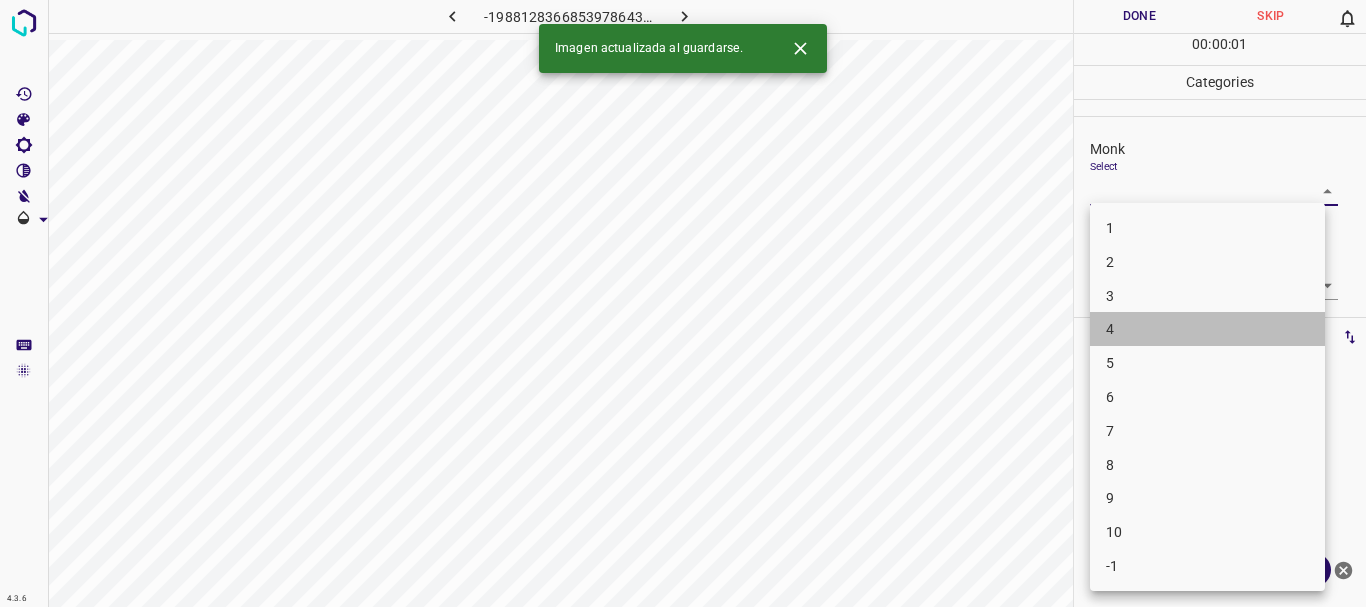 click on "4" at bounding box center [1207, 329] 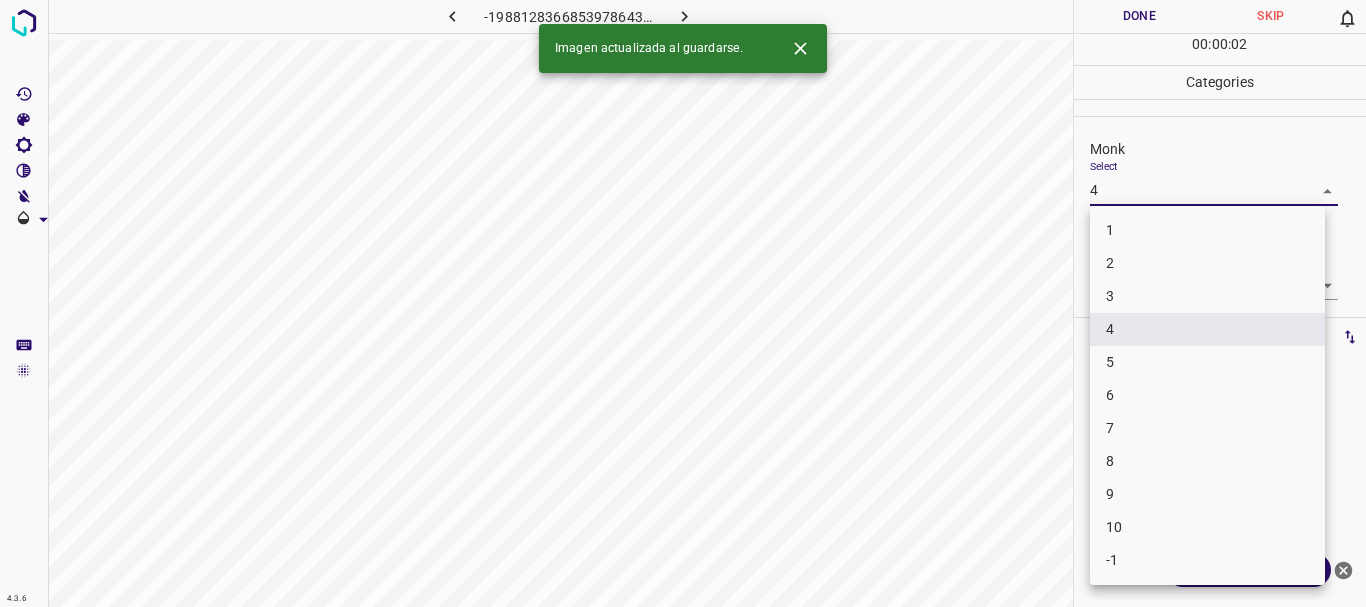 click on "4.3.6  -1988128366853978643.png Done Skip 0 00   : 00   : 02   Categories Monk   Select 4 4  [PERSON_NAME]   Select ​ Labels   0 Categories 1 Monk 2  [PERSON_NAME] Tools Space Change between modes (Draw & Edit) I Auto labeling R Restore zoom M Zoom in N Zoom out Delete Delete selecte label Filters Z Restore filters X Saturation filter C Brightness filter V Contrast filter B Gray scale filter General O Download Imagen actualizada al guardarse. ¿Necesitas ayuda? Texto original Valora esta traducción Tu opinión servirá para ayudar a mejorar el Traductor de Google - Texto - Esconder - Borrar 1 2 3 4 5 6 7 8 9 10 -1" at bounding box center (683, 303) 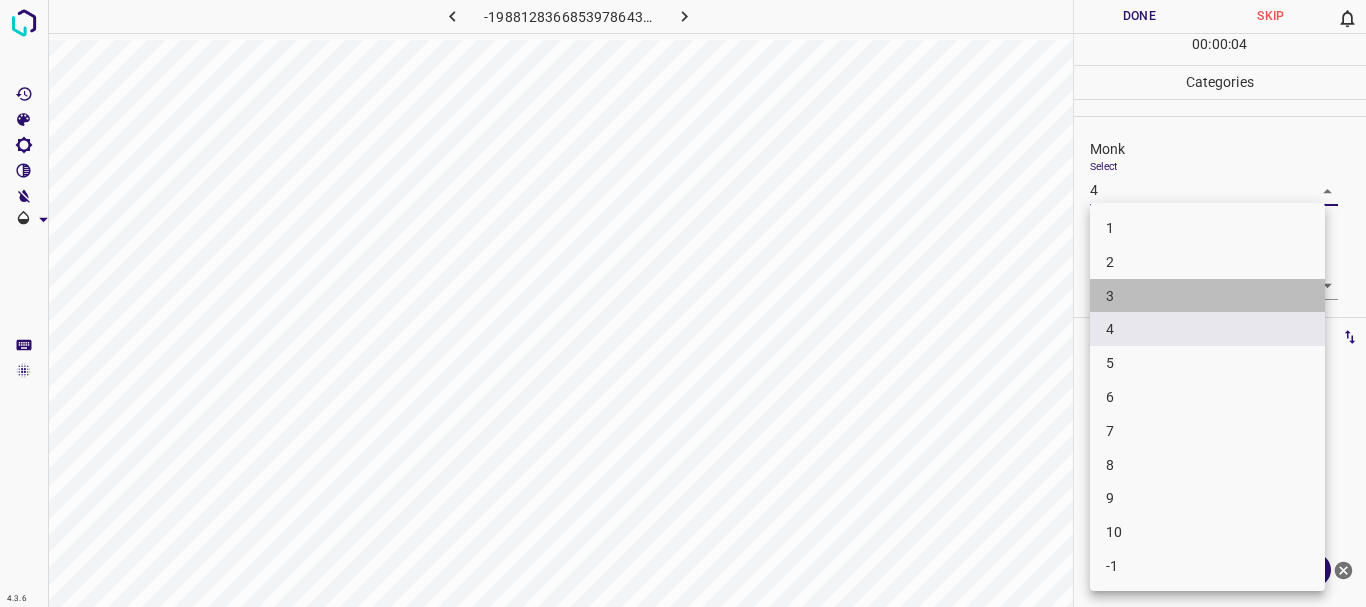 drag, startPoint x: 1132, startPoint y: 306, endPoint x: 1138, endPoint y: 276, distance: 30.594116 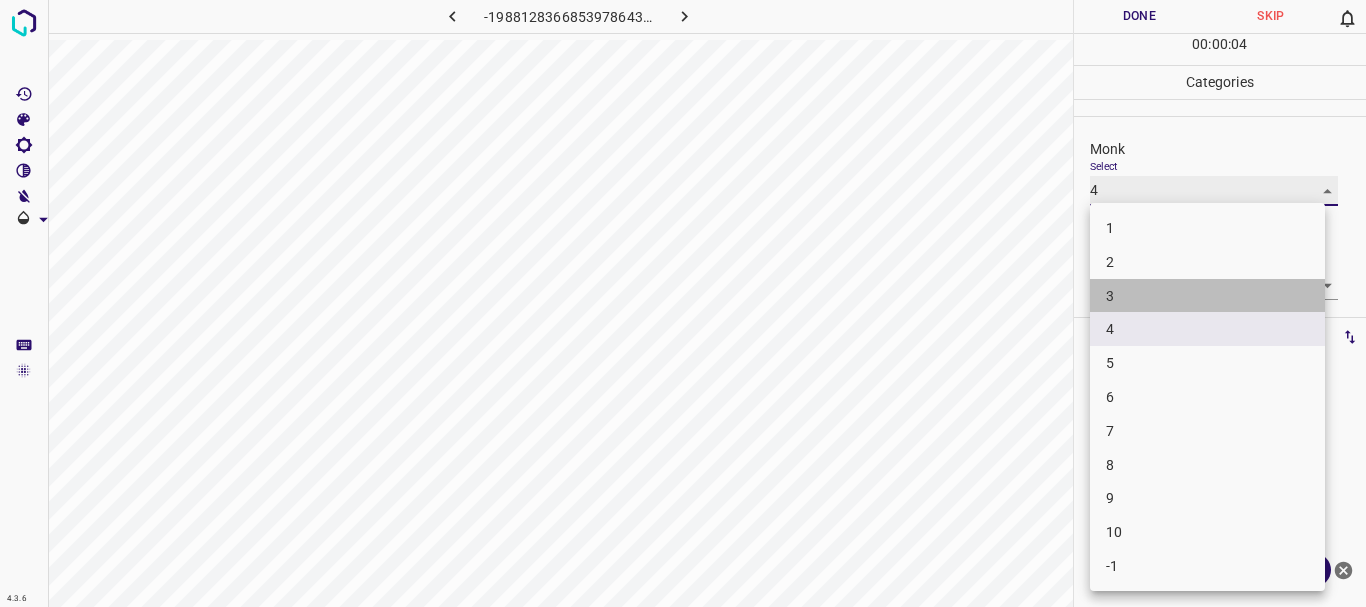 type on "3" 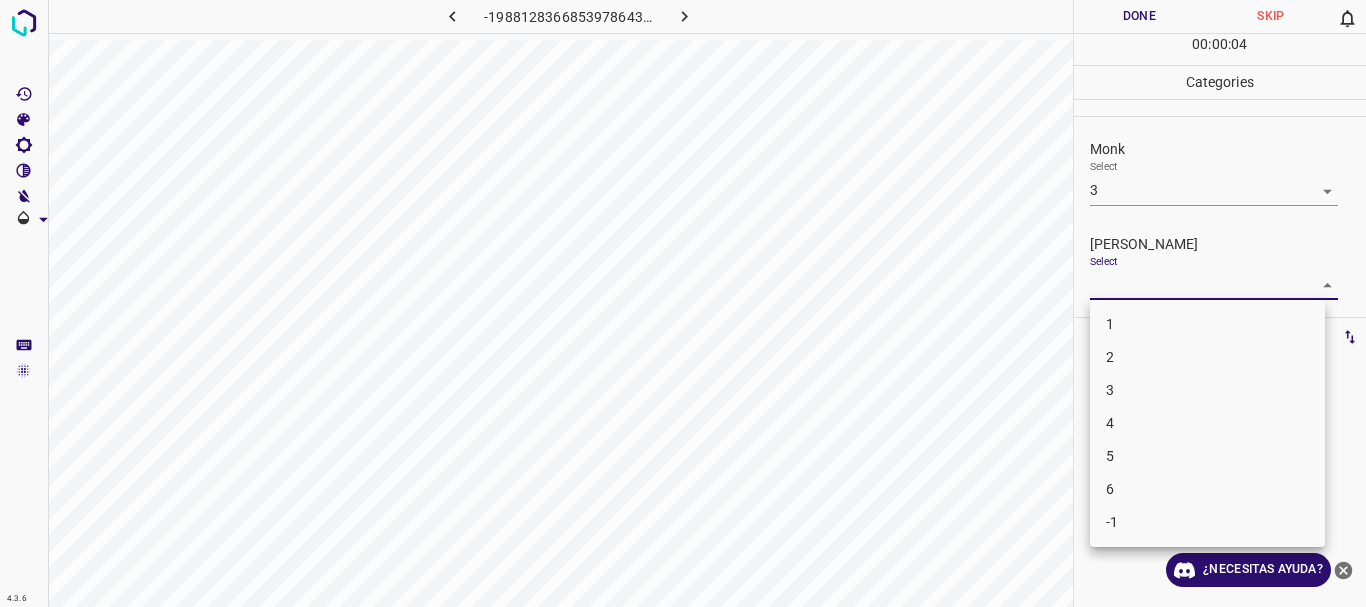click on "4.3.6  -1988128366853978643.png Done Skip 0 00   : 00   : 04   Categories Monk   Select 3 3  [PERSON_NAME]   Select ​ Labels   0 Categories 1 Monk 2  [PERSON_NAME] Tools Space Change between modes (Draw & Edit) I Auto labeling R Restore zoom M Zoom in N Zoom out Delete Delete selecte label Filters Z Restore filters X Saturation filter C Brightness filter V Contrast filter B Gray scale filter General O Download ¿Necesitas ayuda? Texto original Valora esta traducción Tu opinión servirá para ayudar a mejorar el Traductor de Google - Texto - Esconder - Borrar 1 2 3 4 5 6 -1" at bounding box center (683, 303) 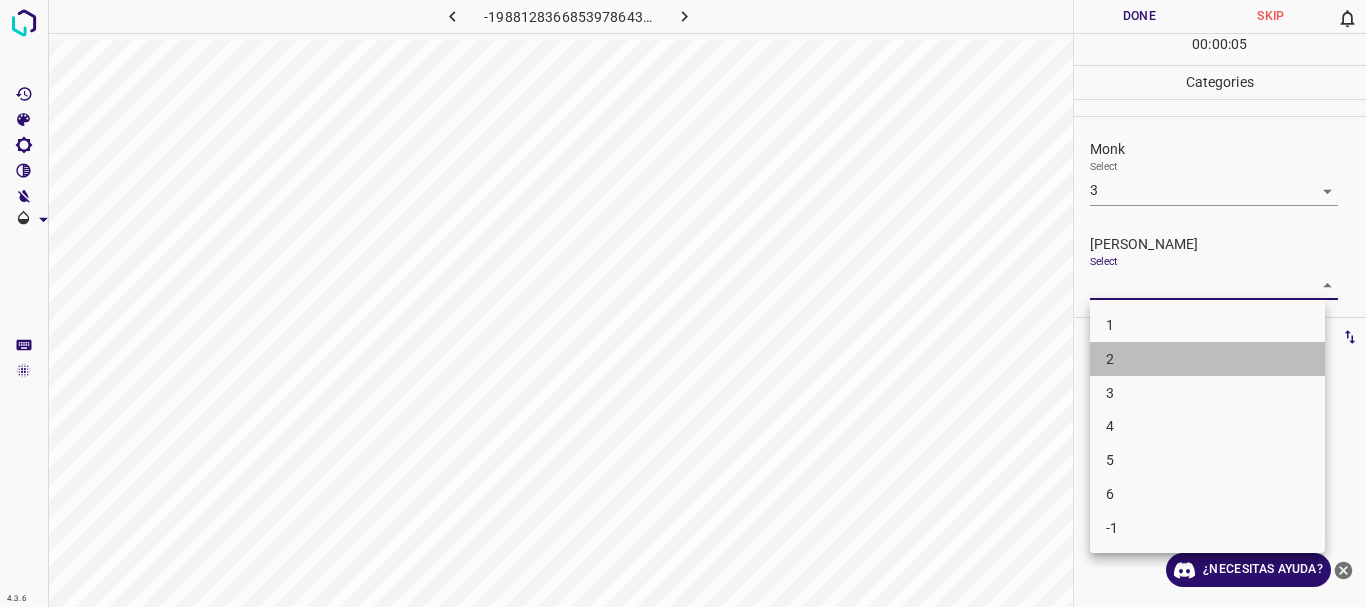 drag, startPoint x: 1122, startPoint y: 352, endPoint x: 1076, endPoint y: 8, distance: 347.06195 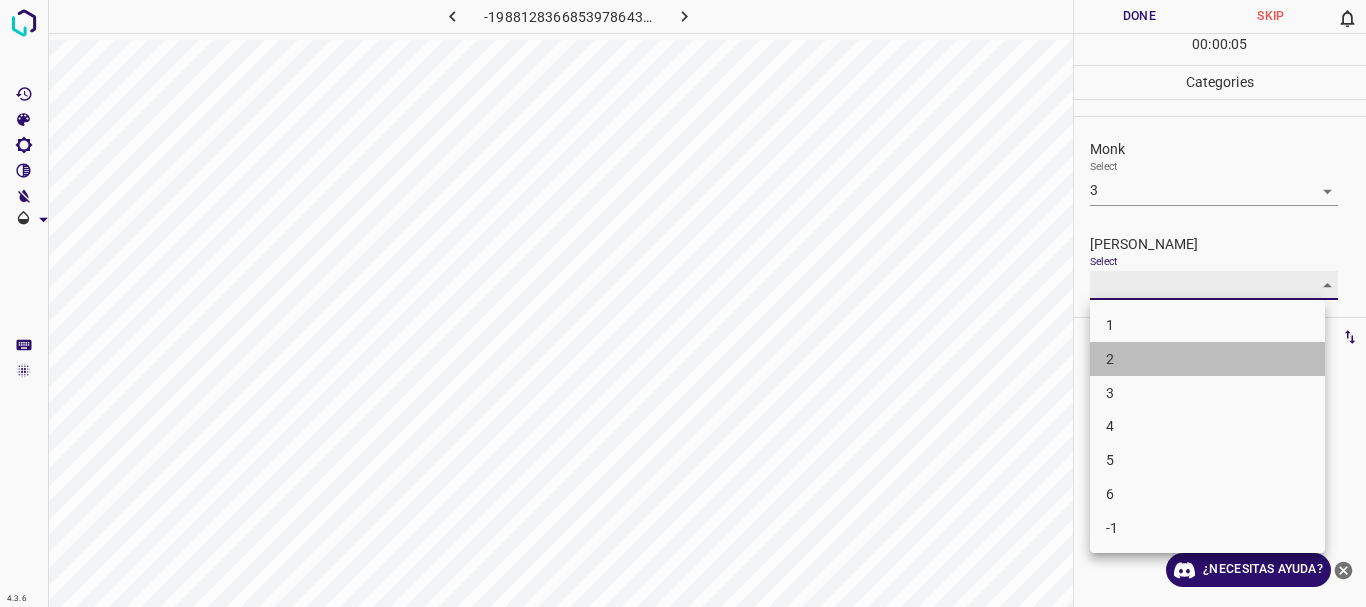 type on "2" 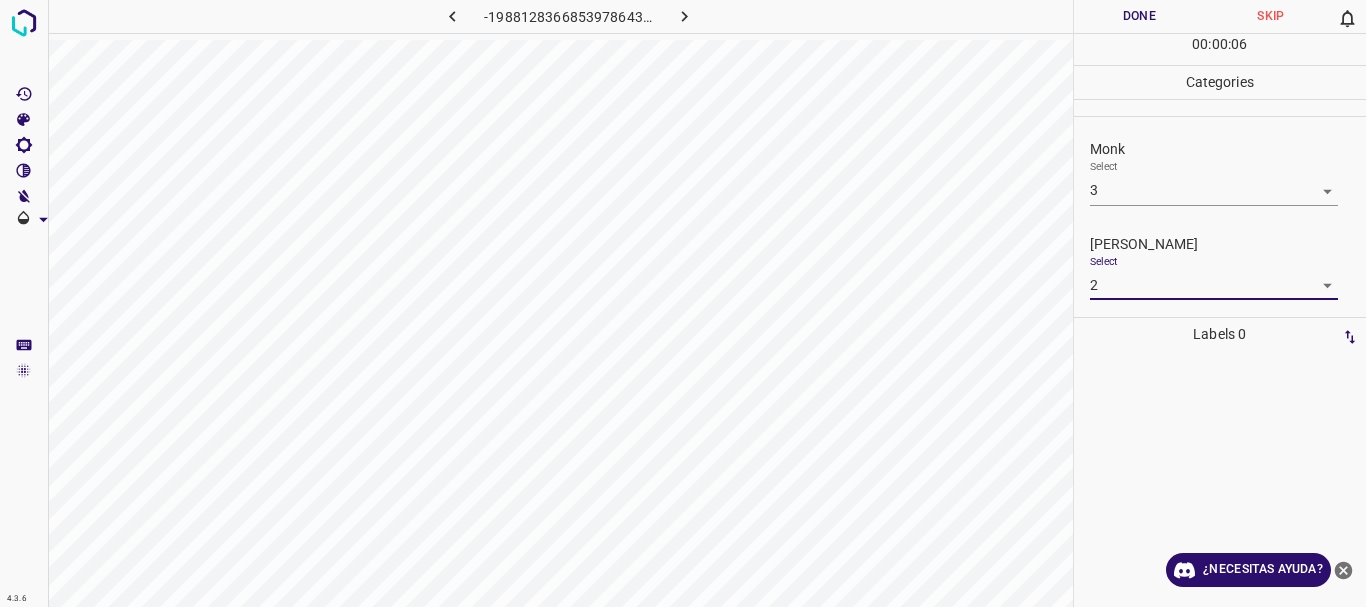 click on "Done" at bounding box center [1140, 16] 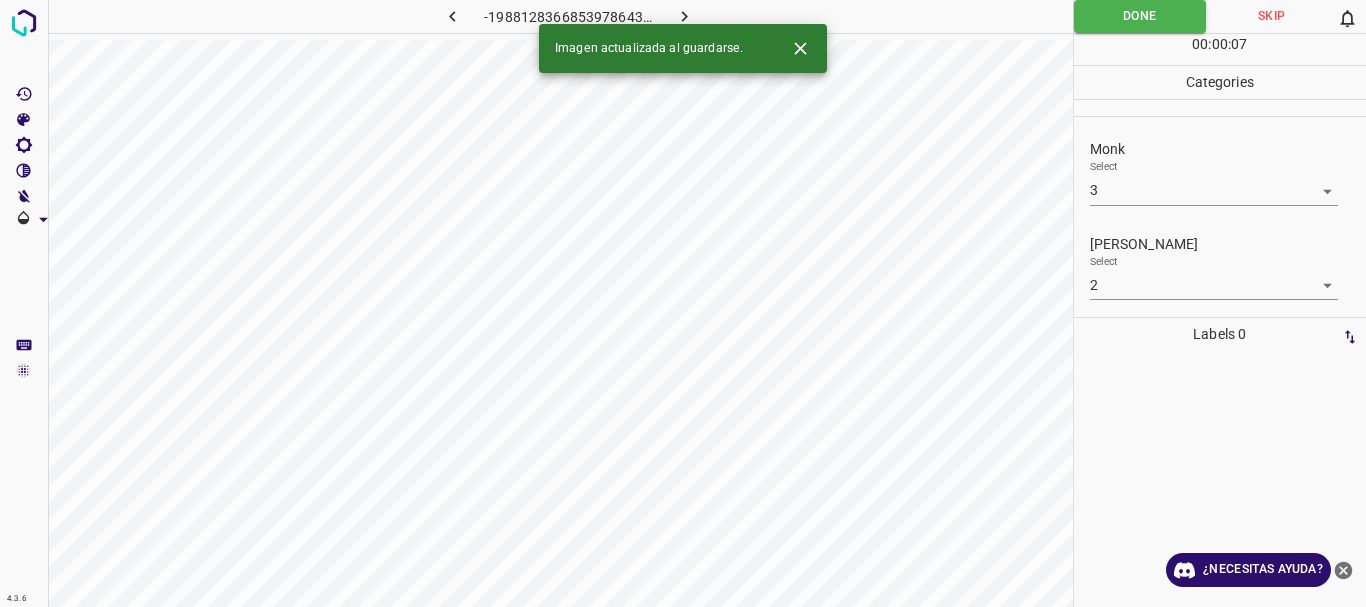 click 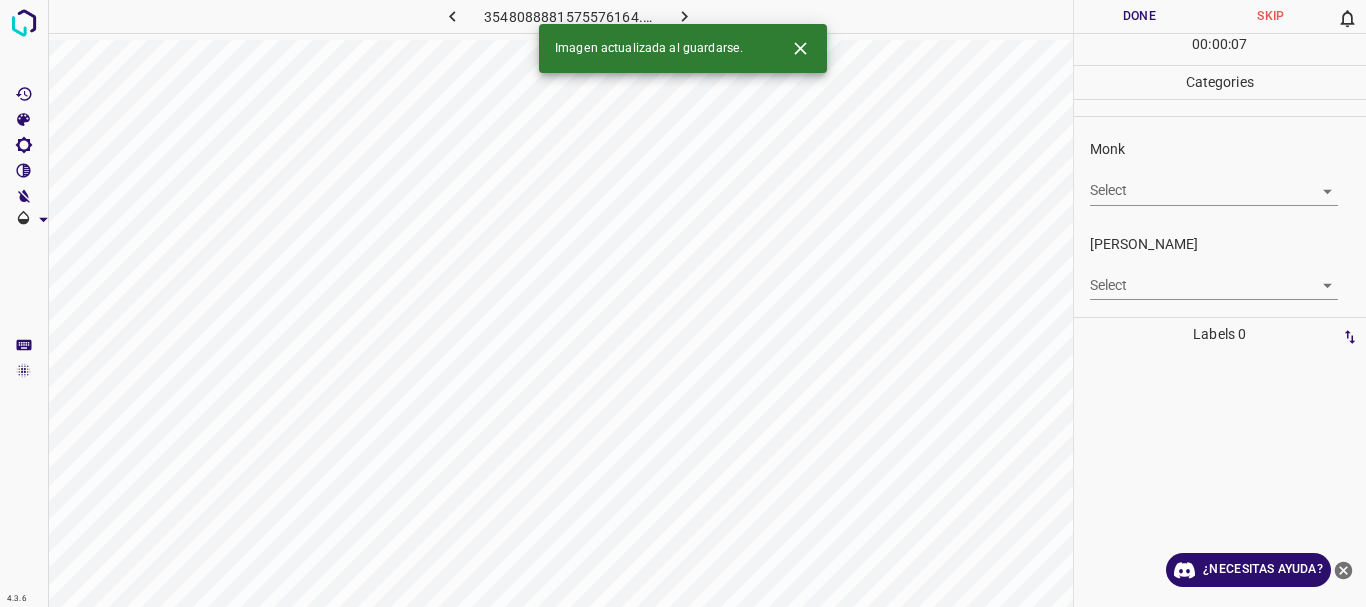 click on "4.3.6  3548088881575576164.png Done Skip 0 00   : 00   : 07   Categories Monk   Select ​  [PERSON_NAME]   Select ​ Labels   0 Categories 1 Monk 2  [PERSON_NAME] Tools Space Change between modes (Draw & Edit) I Auto labeling R Restore zoom M Zoom in N Zoom out Delete Delete selecte label Filters Z Restore filters X Saturation filter C Brightness filter V Contrast filter B Gray scale filter General O Download Imagen actualizada al guardarse. ¿Necesitas ayuda? Texto original Valora esta traducción Tu opinión servirá para ayudar a mejorar el Traductor de Google - Texto - Esconder - Borrar" at bounding box center (683, 303) 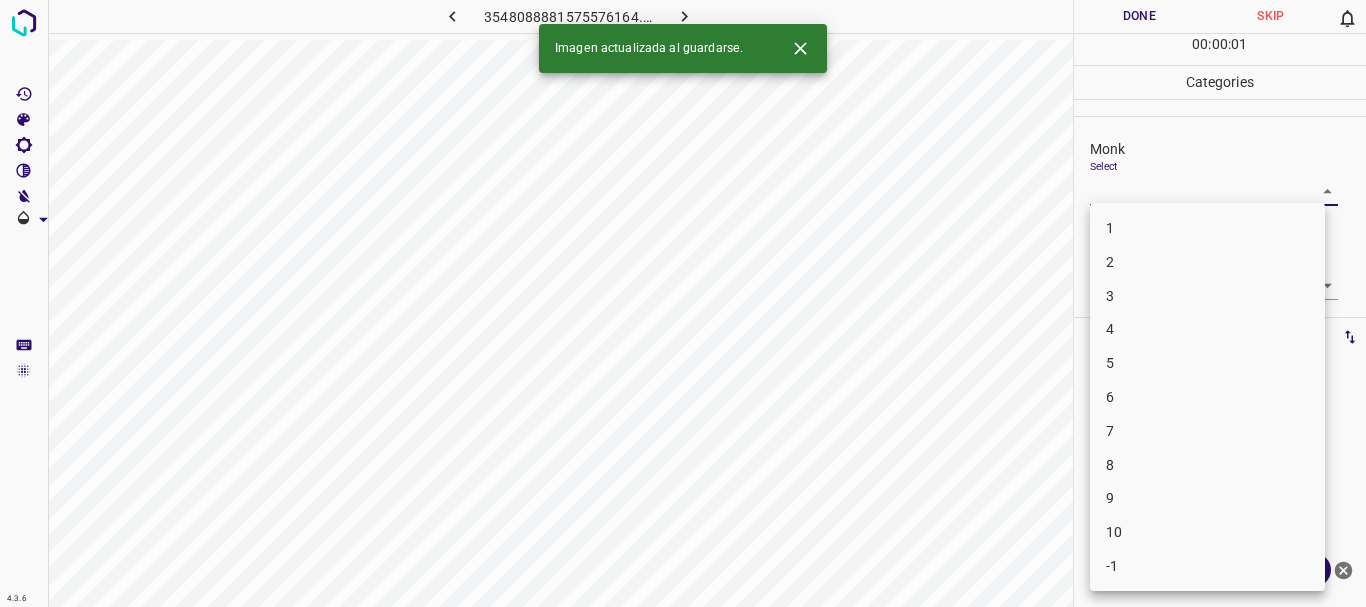 click on "3" at bounding box center (1207, 296) 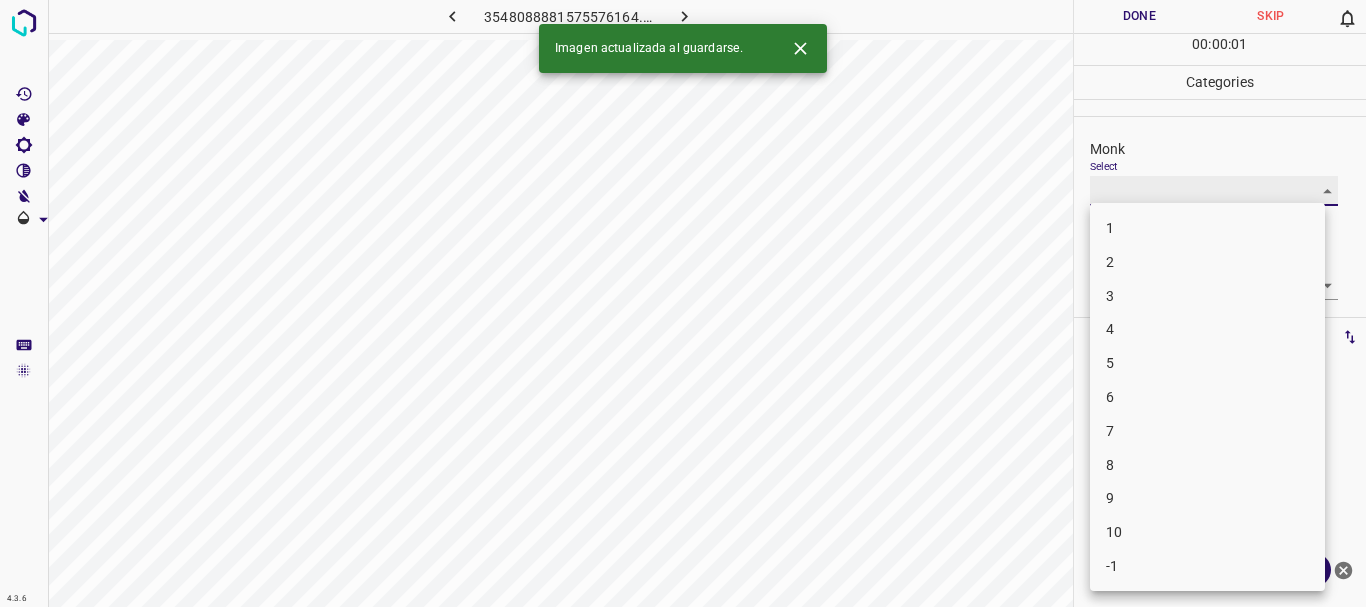 type on "3" 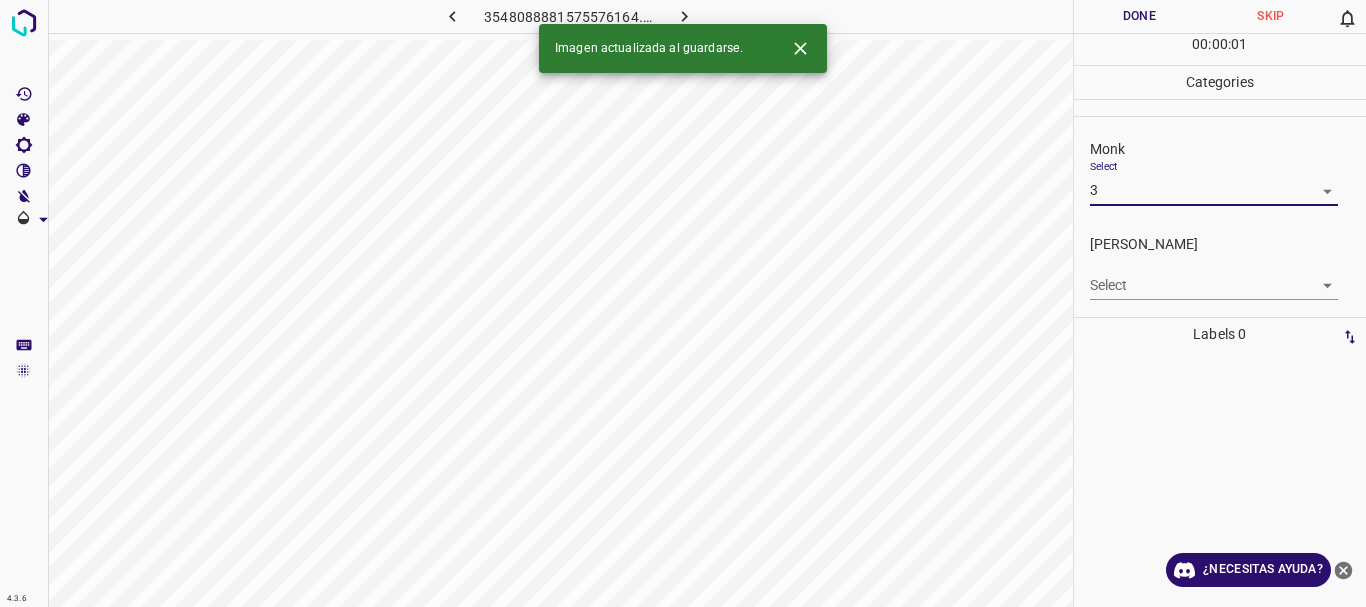 click on "4.3.6  3548088881575576164.png Done Skip 0 00   : 00   : 01   Categories Monk   Select 3 3  [PERSON_NAME]   Select ​ Labels   0 Categories 1 Monk 2  [PERSON_NAME] Tools Space Change between modes (Draw & Edit) I Auto labeling R Restore zoom M Zoom in N Zoom out Delete Delete selecte label Filters Z Restore filters X Saturation filter C Brightness filter V Contrast filter B Gray scale filter General O Download Imagen actualizada al guardarse. ¿Necesitas ayuda? Texto original Valora esta traducción Tu opinión servirá para ayudar a mejorar el Traductor de Google - Texto - Esconder - Borrar" at bounding box center (683, 303) 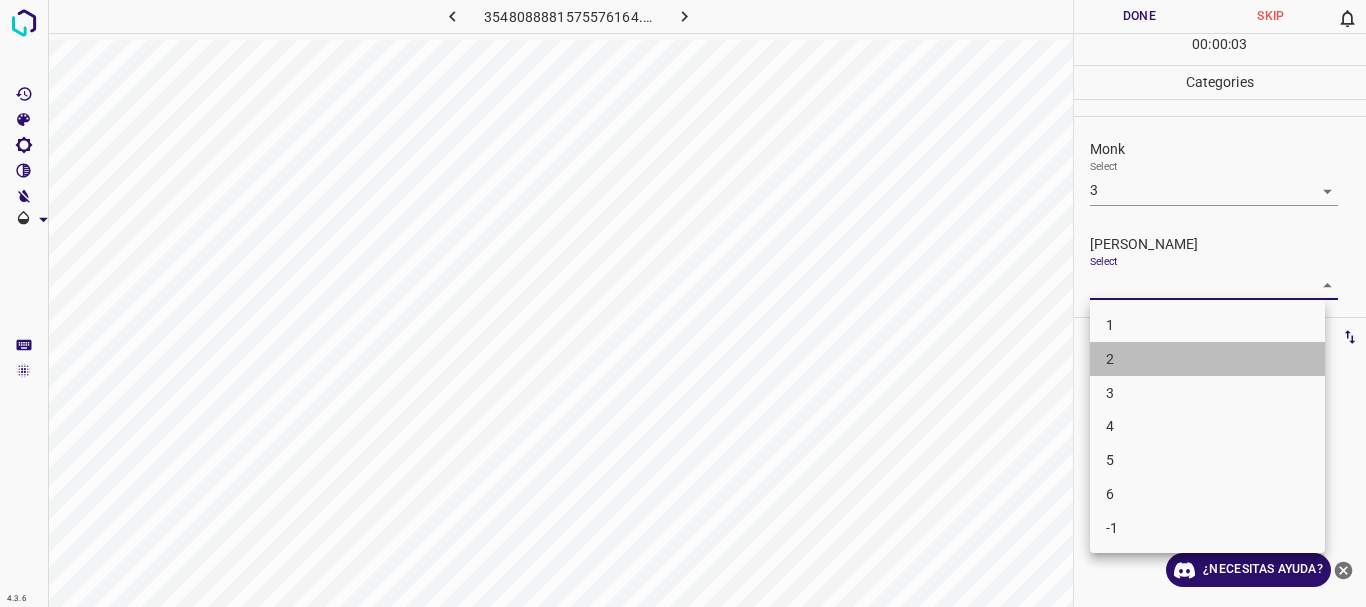 click on "2" at bounding box center [1207, 359] 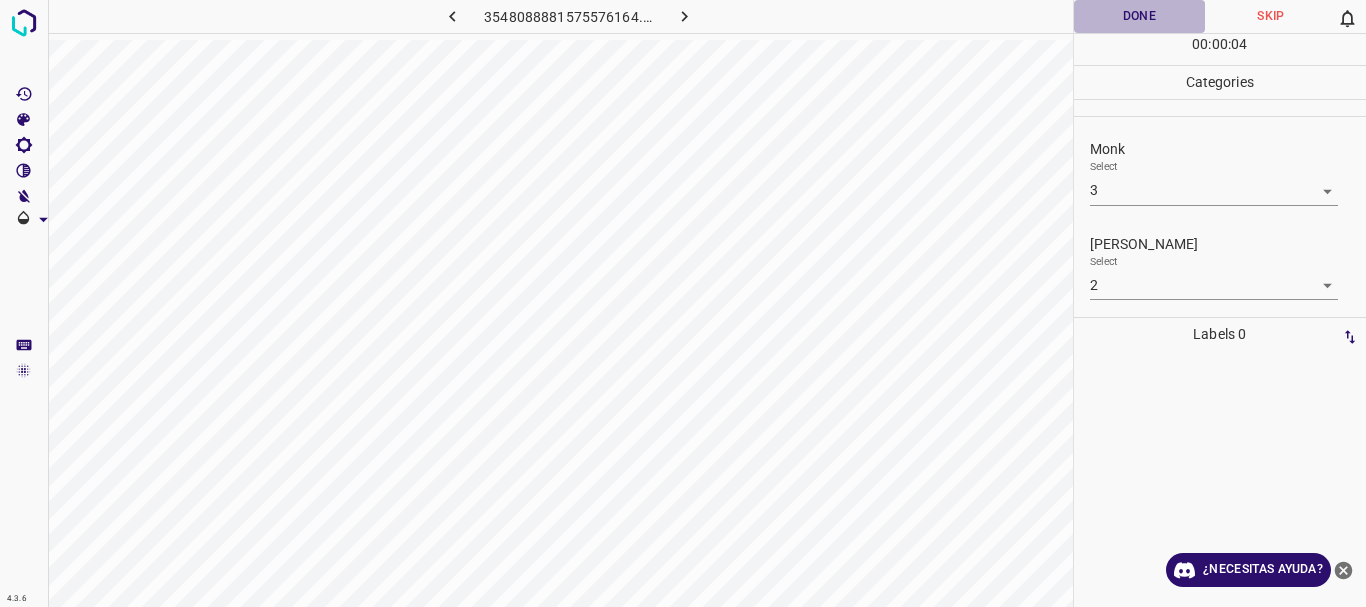 click on "Done" at bounding box center (1140, 16) 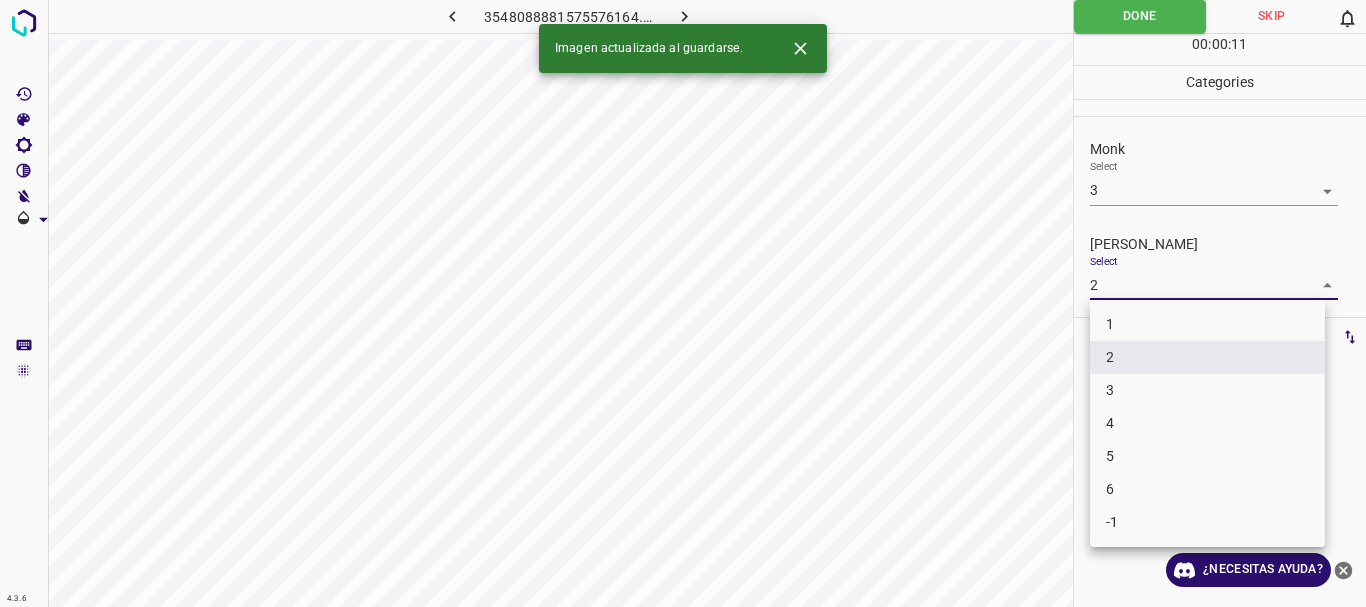 click on "4.3.6  3548088881575576164.png Done Skip 0 00   : 00   : 11   Categories Monk   Select 3 3  [PERSON_NAME]   Select 2 2 Labels   0 Categories 1 Monk 2  [PERSON_NAME] Tools Space Change between modes (Draw & Edit) I Auto labeling R Restore zoom M Zoom in N Zoom out Delete Delete selecte label Filters Z Restore filters X Saturation filter C Brightness filter V Contrast filter B Gray scale filter General O Download Imagen actualizada al guardarse. ¿Necesitas ayuda? Texto original Valora esta traducción Tu opinión servirá para ayudar a mejorar el Traductor de Google - Texto - Esconder - Borrar 1 2 3 4 5 6 -1" at bounding box center [683, 303] 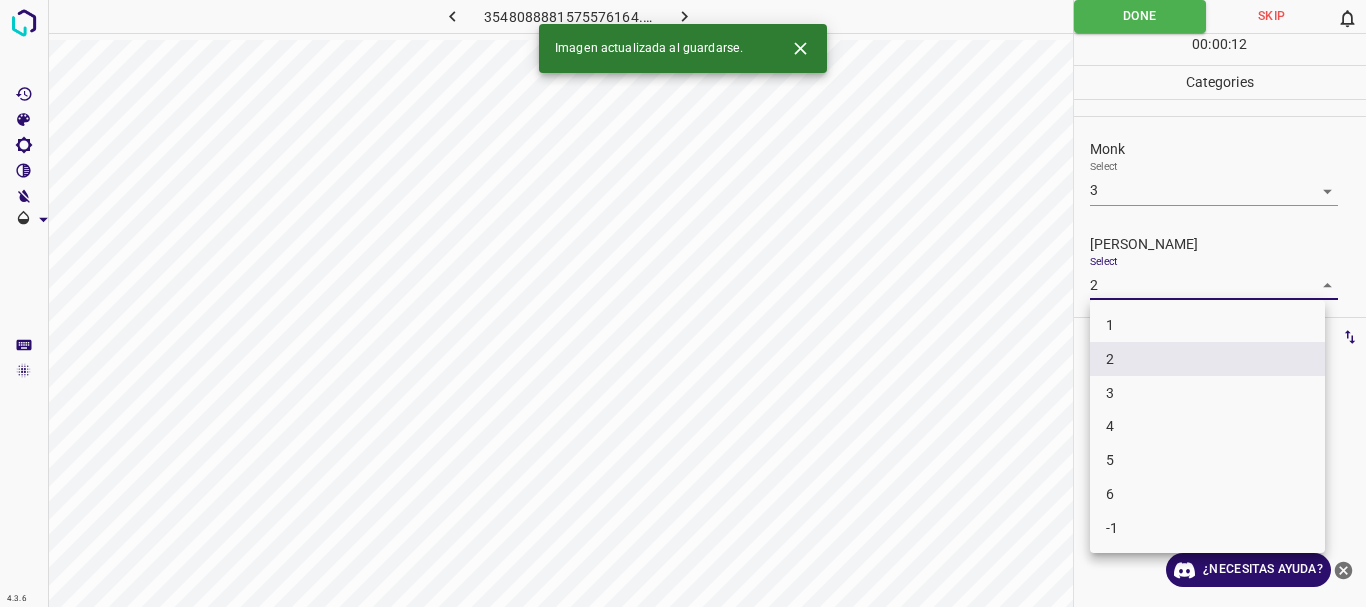 drag, startPoint x: 1115, startPoint y: 403, endPoint x: 1120, endPoint y: 379, distance: 24.5153 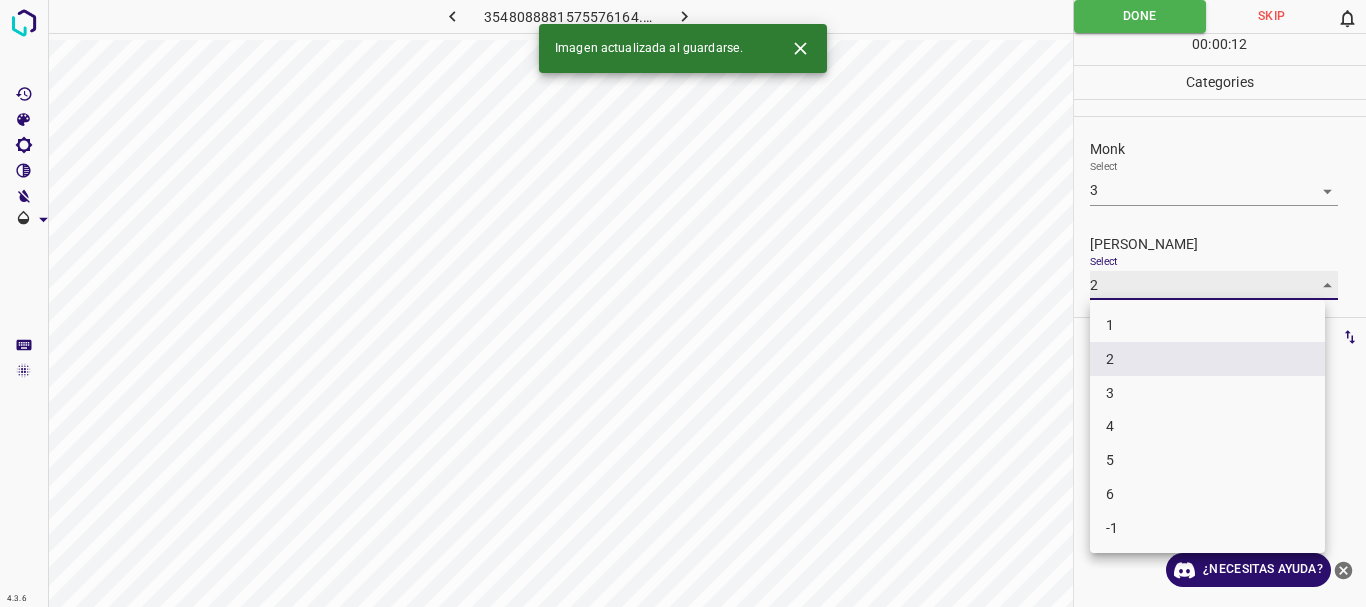 type on "3" 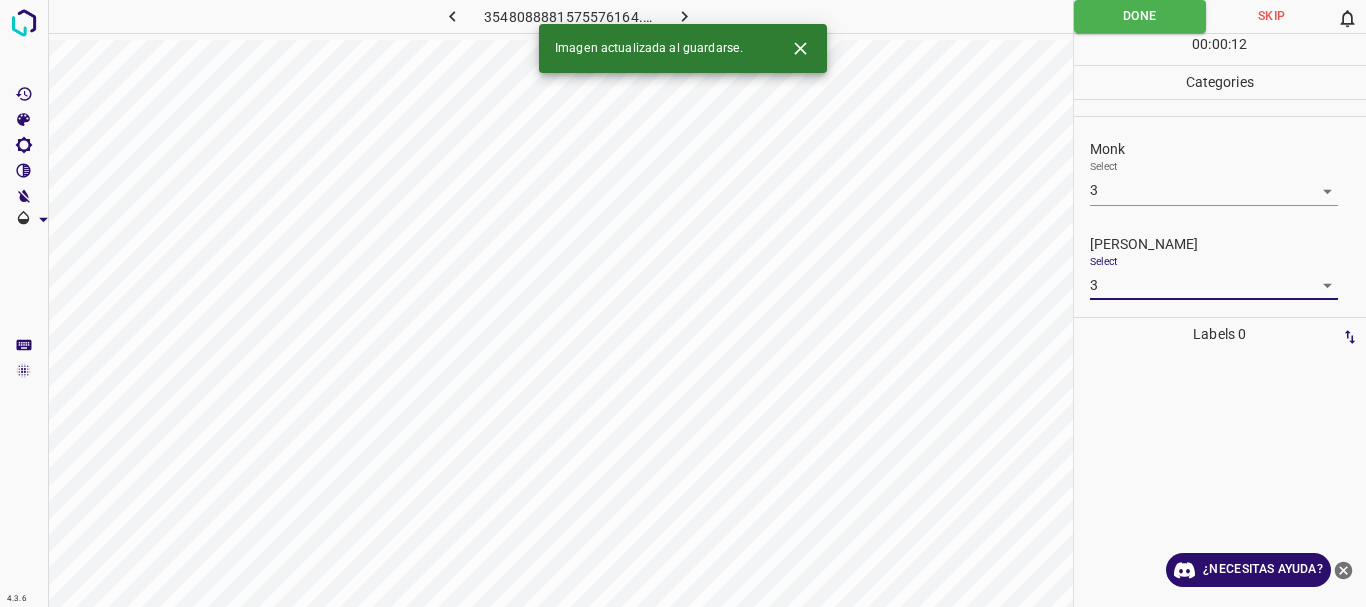 drag, startPoint x: 1150, startPoint y: 18, endPoint x: 998, endPoint y: 20, distance: 152.01315 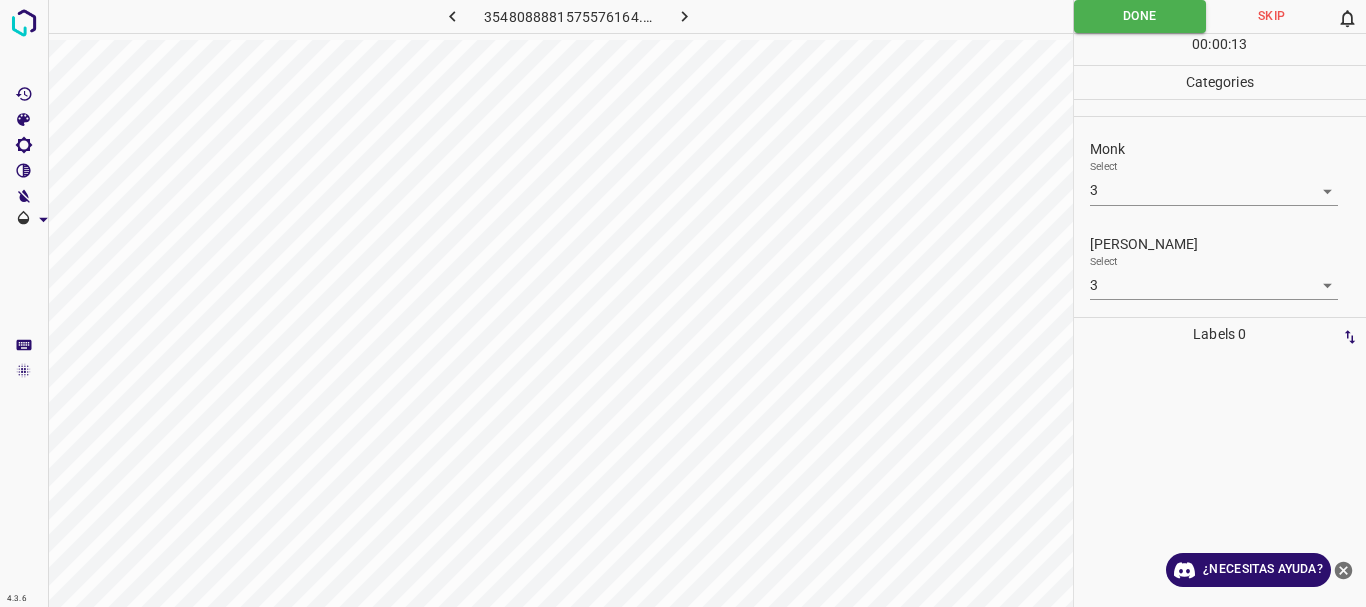 click 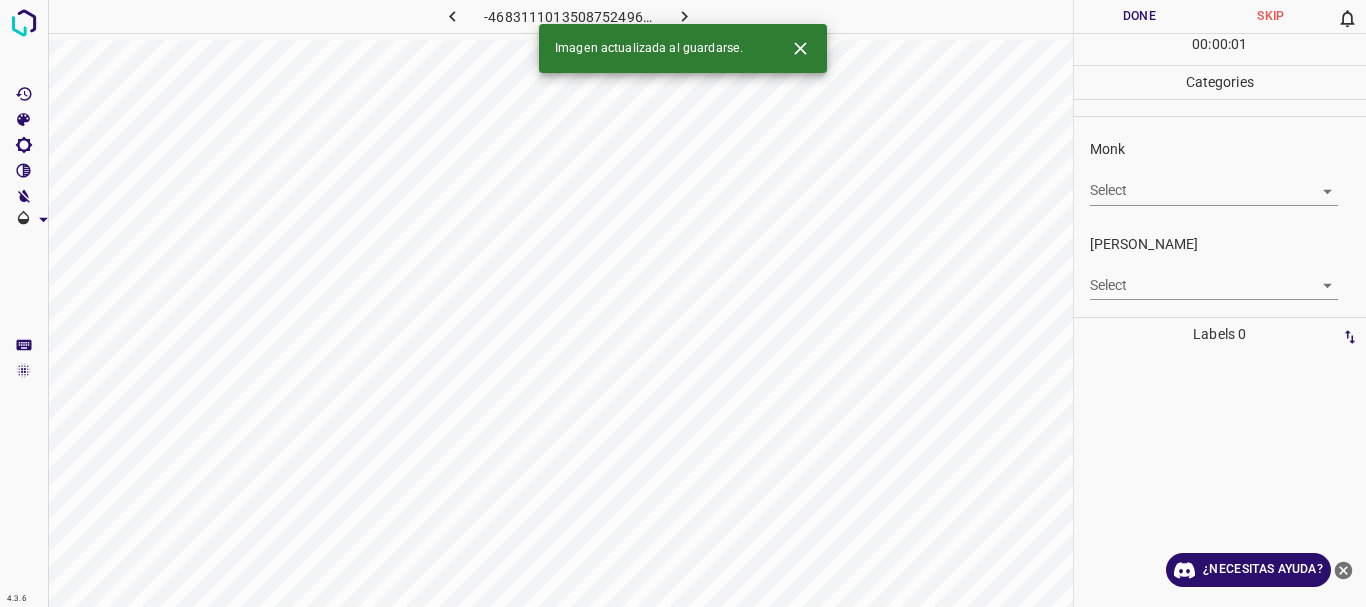 click on "4.3.6  -4683111013508752496.png Done Skip 0 00   : 00   : 01   Categories Monk   Select ​  [PERSON_NAME]   Select ​ Labels   0 Categories 1 Monk 2  [PERSON_NAME] Tools Space Change between modes (Draw & Edit) I Auto labeling R Restore zoom M Zoom in N Zoom out Delete Delete selecte label Filters Z Restore filters X Saturation filter C Brightness filter V Contrast filter B Gray scale filter General O Download Imagen actualizada al guardarse. ¿Necesitas ayuda? Texto original Valora esta traducción Tu opinión servirá para ayudar a mejorar el Traductor de Google - Texto - Esconder - Borrar" at bounding box center [683, 303] 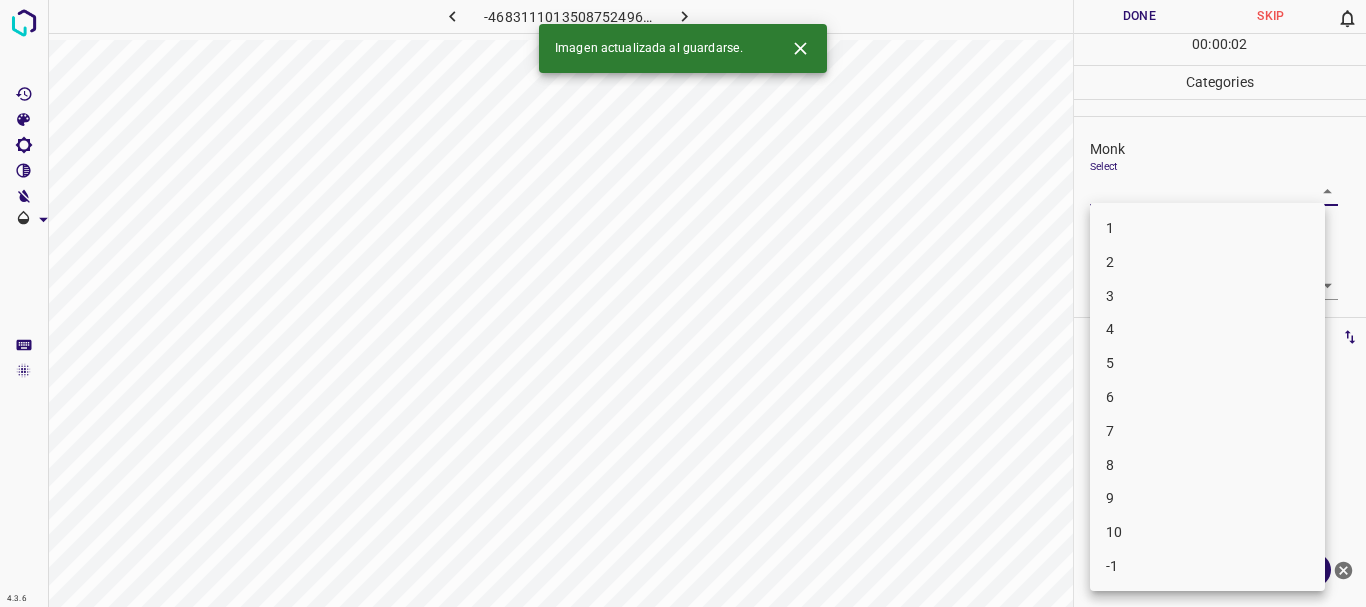 click on "3" at bounding box center (1207, 296) 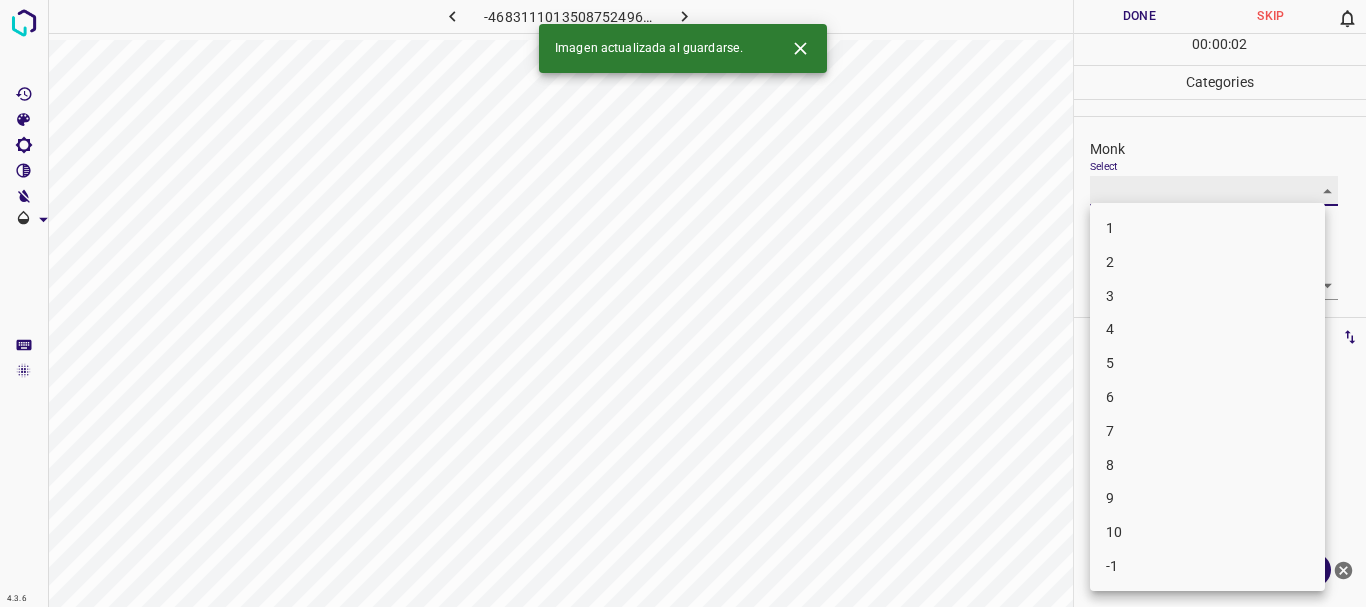 type 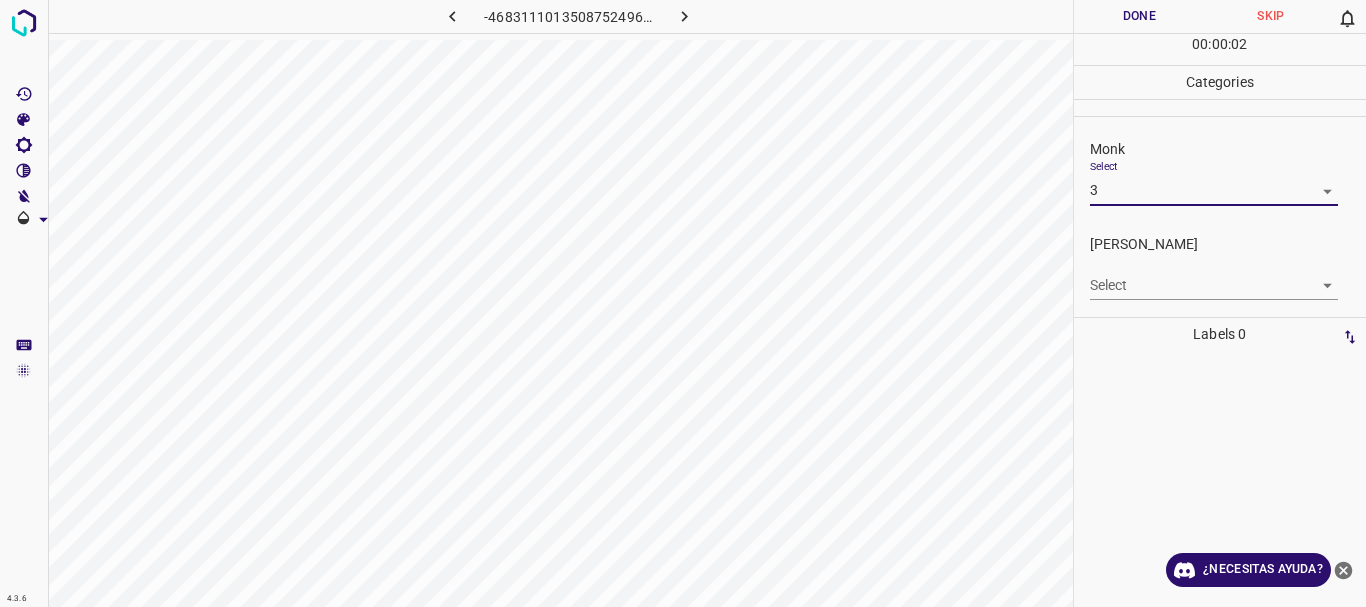 click on "4.3.6  -4683111013508752496.png Done Skip 0 00   : 00   : 02   Categories Monk   Select 3 3  [PERSON_NAME]   Select ​ Labels   0 Categories 1 Monk 2  [PERSON_NAME] Tools Space Change between modes (Draw & Edit) I Auto labeling R Restore zoom M Zoom in N Zoom out Delete Delete selecte label Filters Z Restore filters X Saturation filter C Brightness filter V Contrast filter B Gray scale filter General O Download ¿Necesitas ayuda? Texto original Valora esta traducción Tu opinión servirá para ayudar a mejorar el Traductor de Google - Texto - Esconder - Borrar 1 2 3 4 5 6 7 8 9 10 -1" at bounding box center [683, 303] 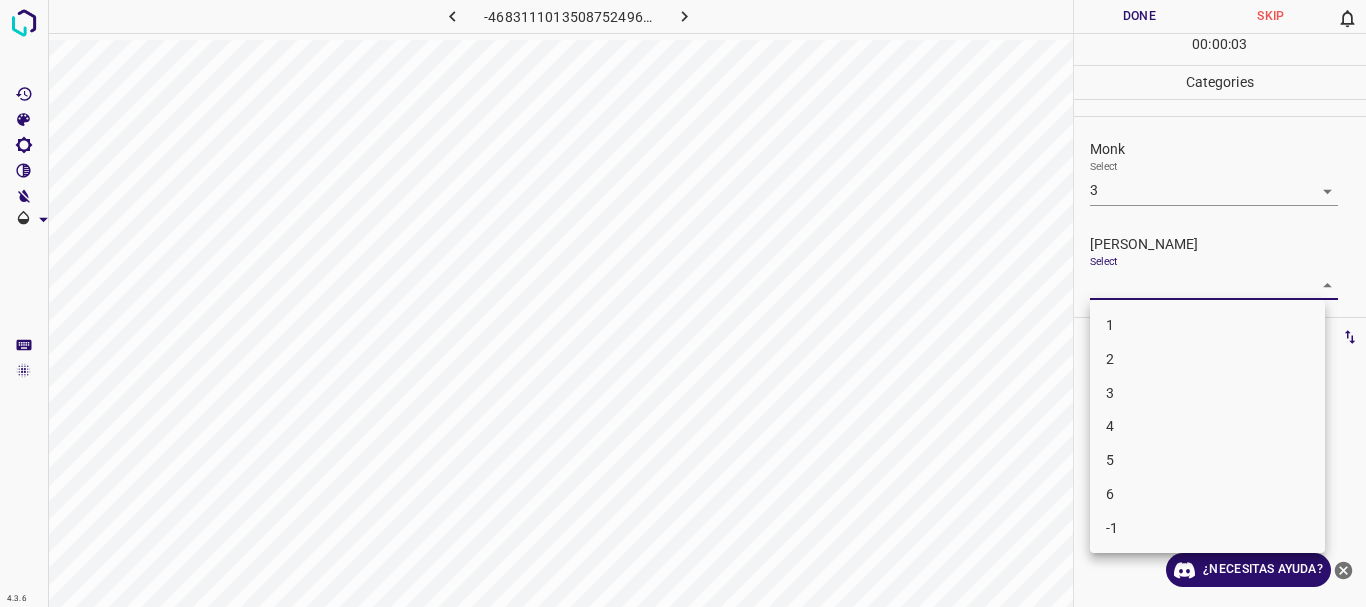 drag, startPoint x: 1155, startPoint y: 384, endPoint x: 1155, endPoint y: 348, distance: 36 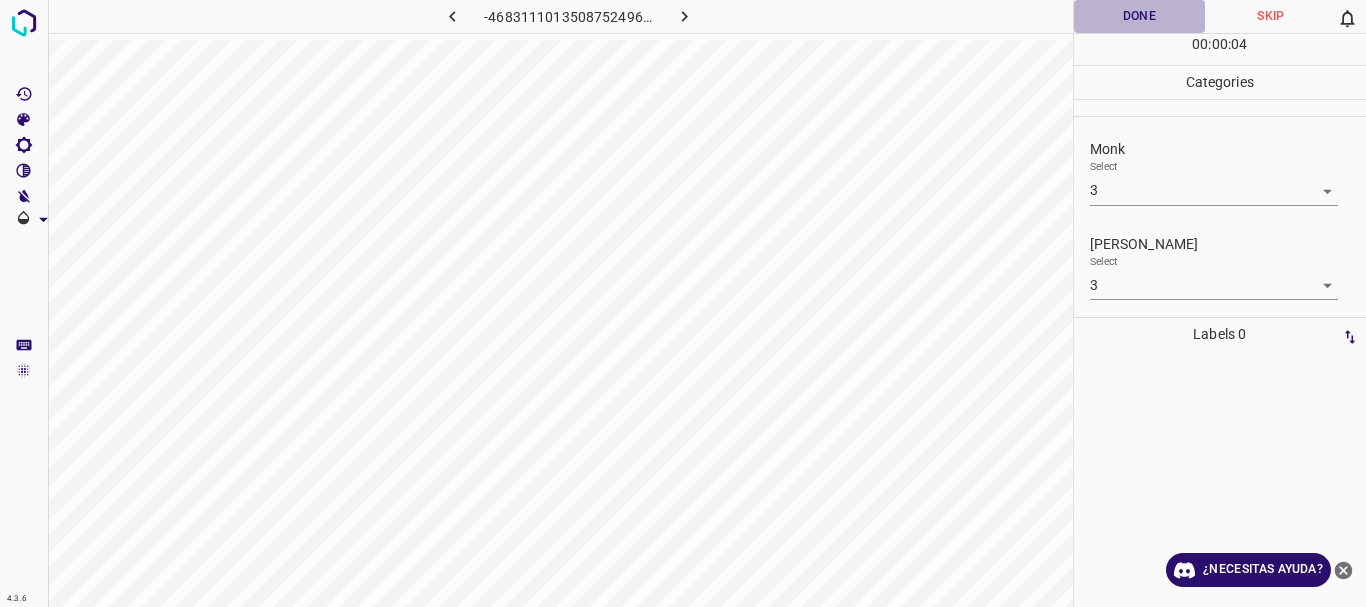 click on "Done" at bounding box center [1140, 16] 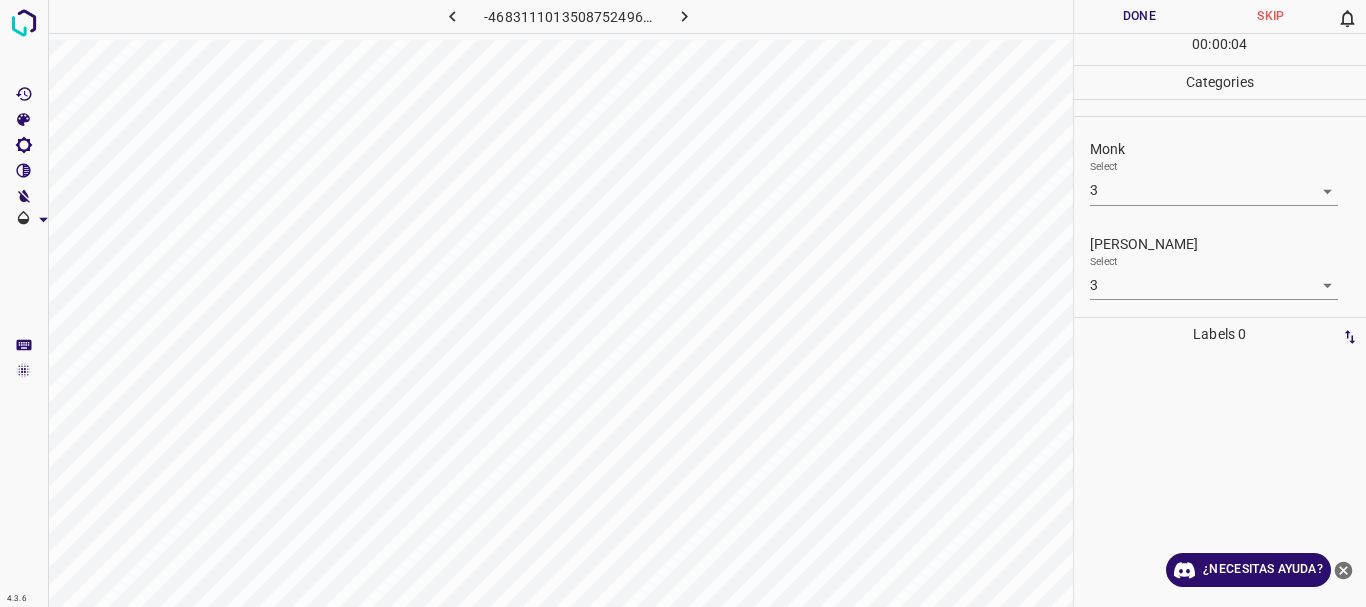 click 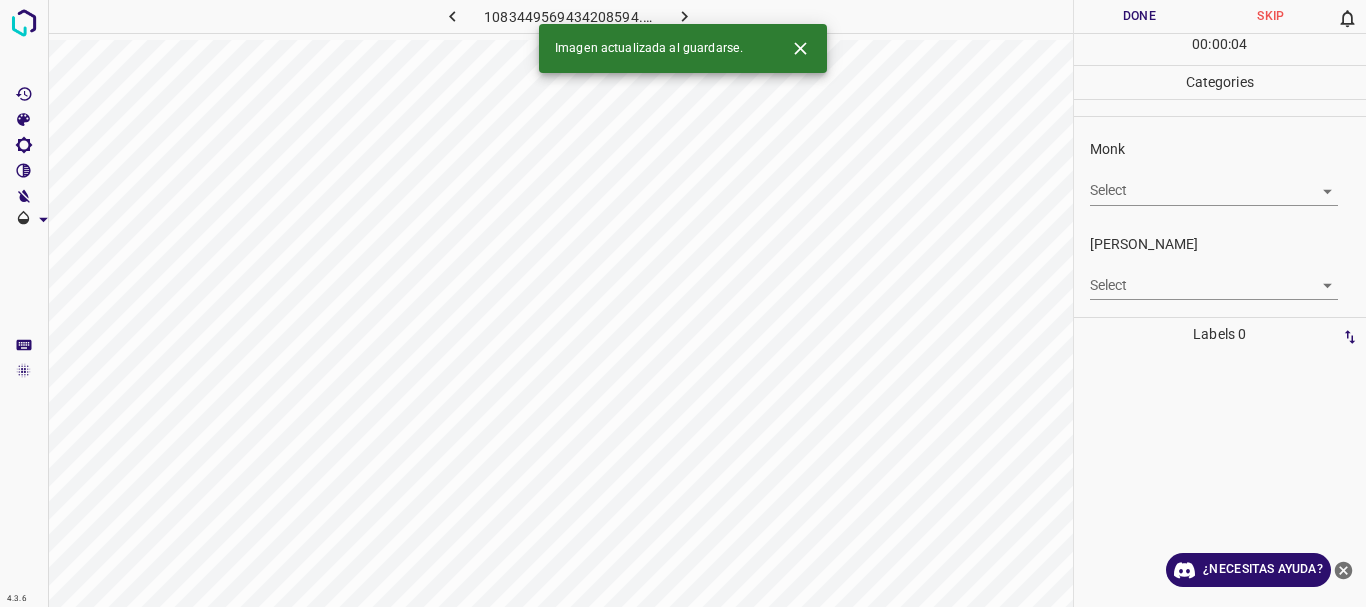 click 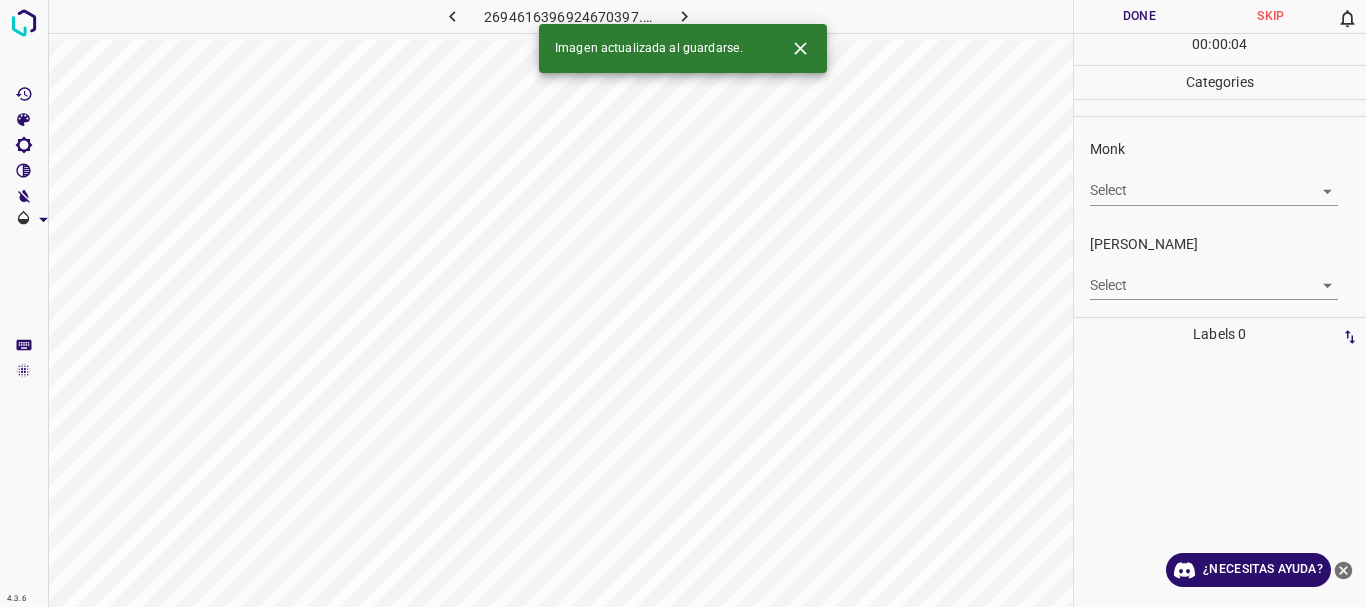 click 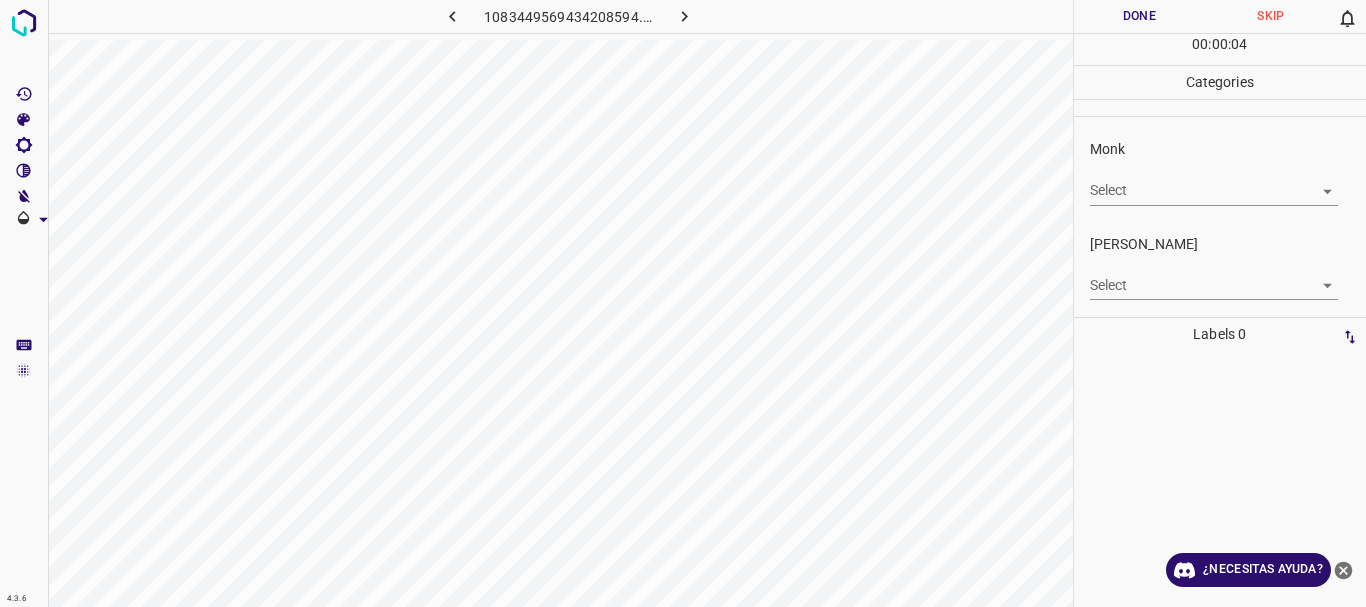 click on "4.3.6  1083449569434208594.png Done Skip 0 00   : 00   : 04   Categories Monk   Select ​  [PERSON_NAME]   Select ​ Labels   0 Categories 1 Monk 2  [PERSON_NAME] Tools Space Change between modes (Draw & Edit) I Auto labeling R Restore zoom M Zoom in N Zoom out Delete Delete selecte label Filters Z Restore filters X Saturation filter C Brightness filter V Contrast filter B Gray scale filter General O Download ¿Necesitas ayuda? Texto original Valora esta traducción Tu opinión servirá para ayudar a mejorar el Traductor de Google - Texto - Esconder - Borrar" at bounding box center (683, 303) 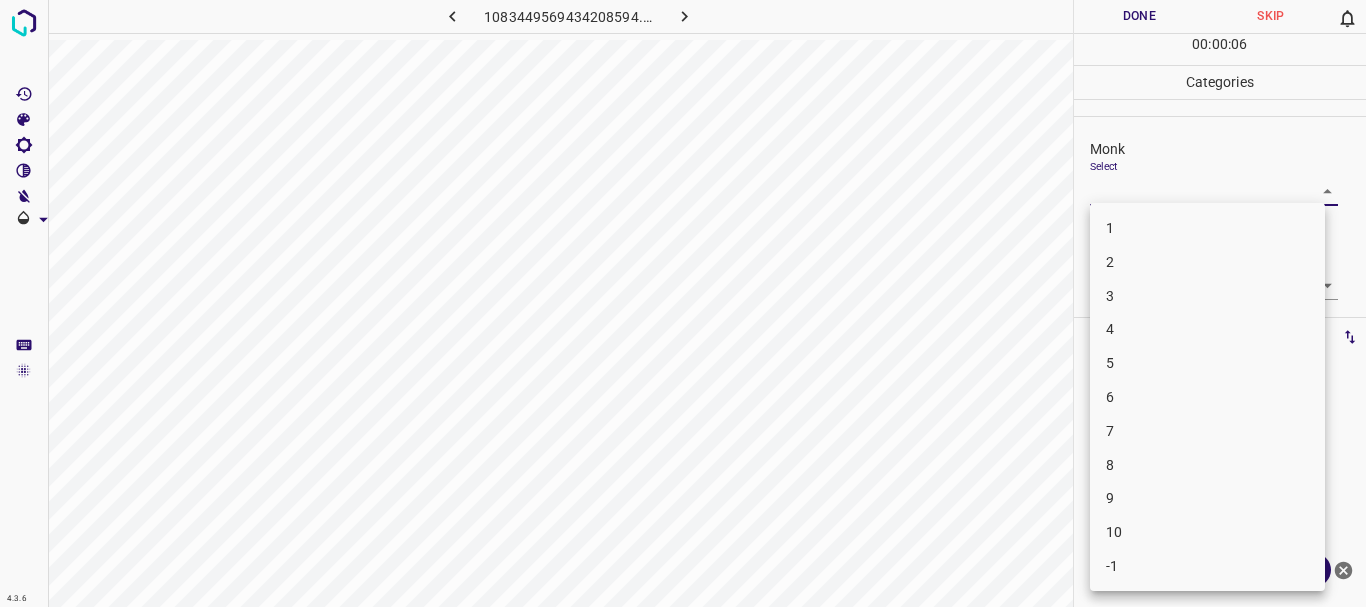 click on "5" at bounding box center (1207, 363) 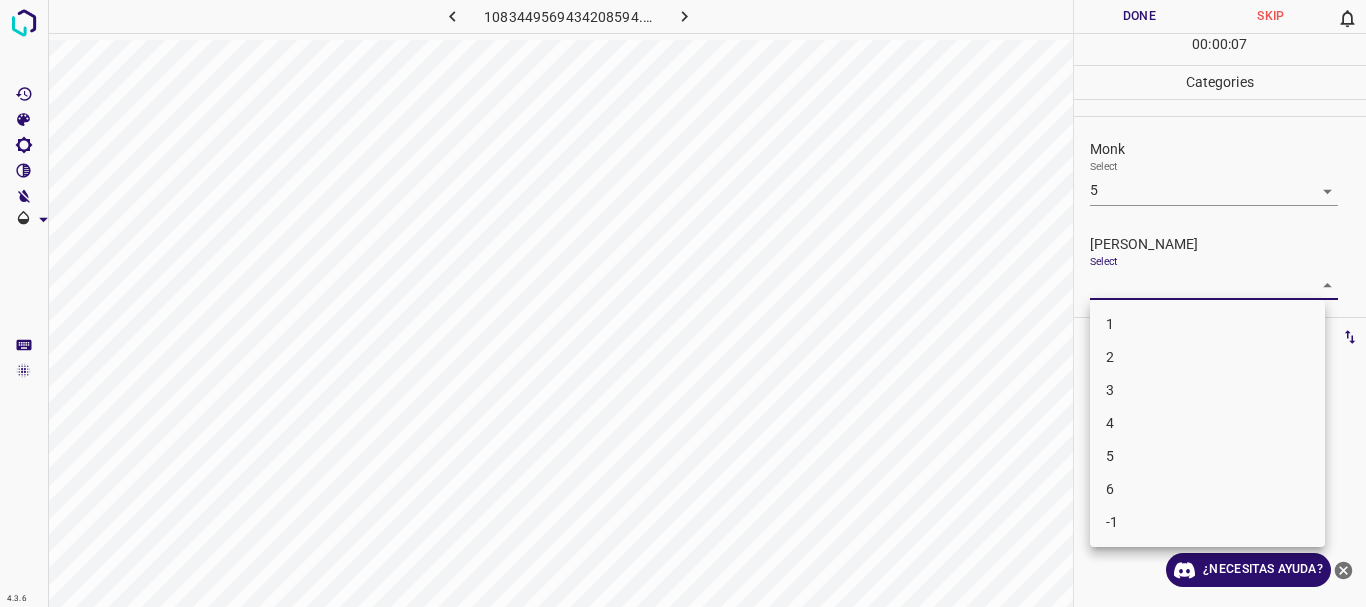 click on "4.3.6  1083449569434208594.png Done Skip 0 00   : 00   : 07   Categories Monk   Select 5 5  [PERSON_NAME]   Select ​ Labels   0 Categories 1 Monk 2  [PERSON_NAME] Tools Space Change between modes (Draw & Edit) I Auto labeling R Restore zoom M Zoom in N Zoom out Delete Delete selecte label Filters Z Restore filters X Saturation filter C Brightness filter V Contrast filter B Gray scale filter General O Download ¿Necesitas ayuda? Texto original Valora esta traducción Tu opinión servirá para ayudar a mejorar el Traductor de Google - Texto - Esconder - Borrar 1 2 3 4 5 6 -1" at bounding box center [683, 303] 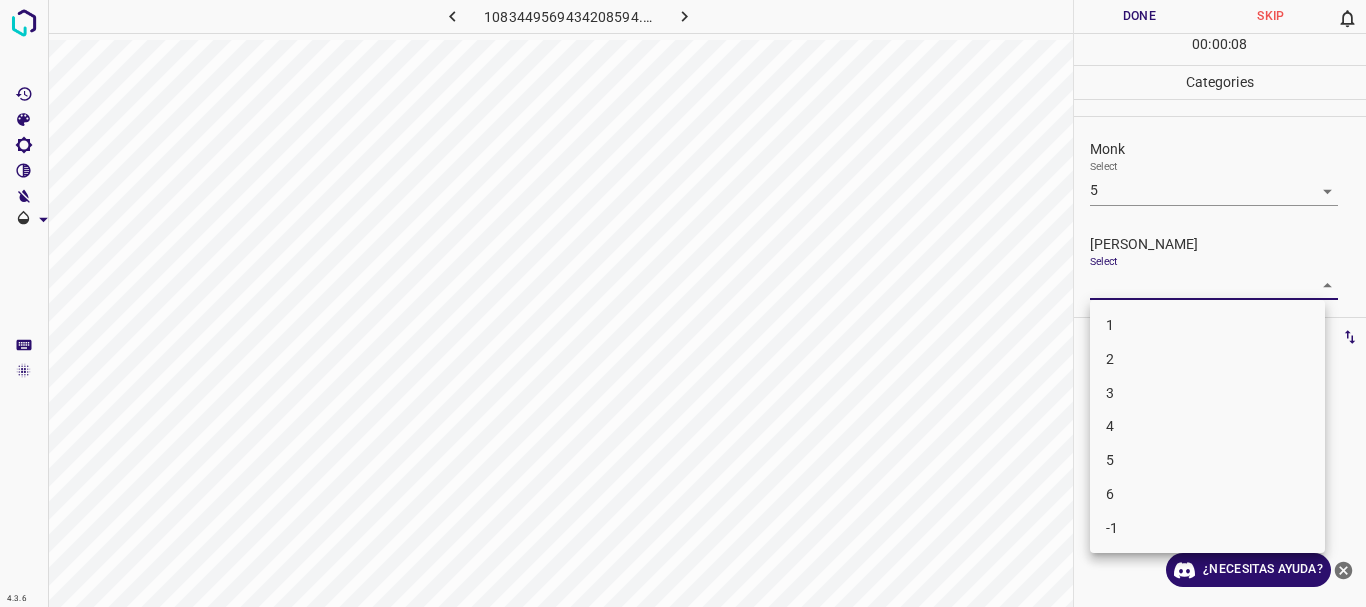 drag, startPoint x: 1152, startPoint y: 400, endPoint x: 1099, endPoint y: 28, distance: 375.75656 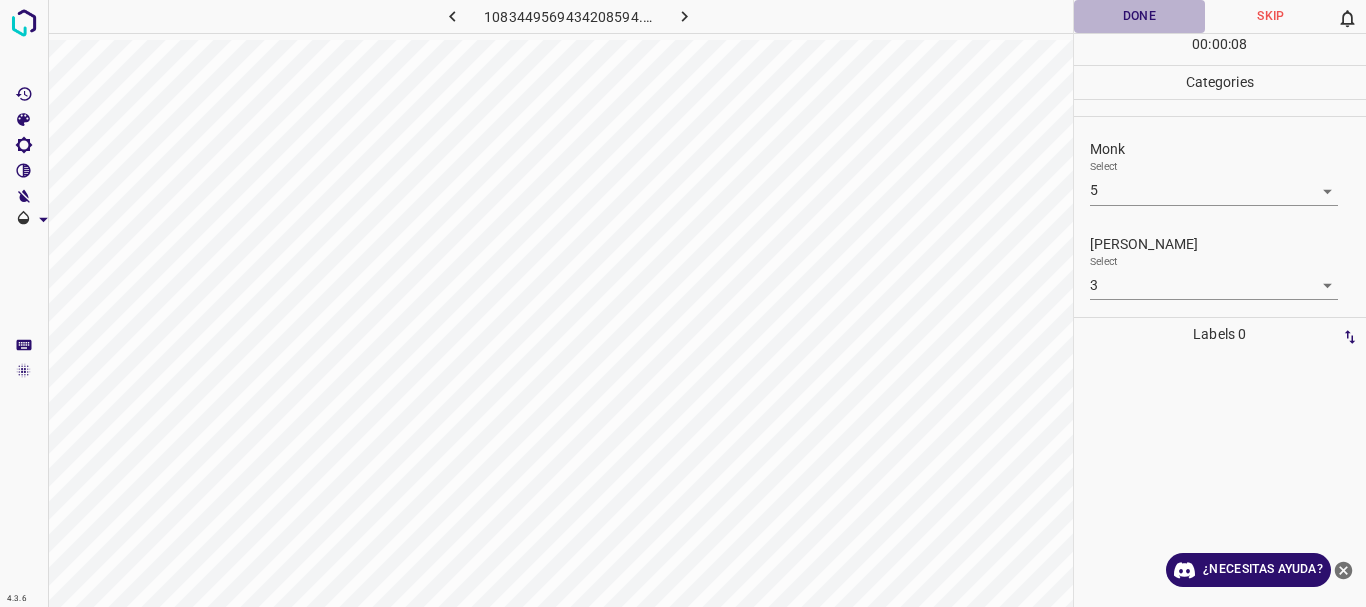 click on "Done" at bounding box center [1140, 16] 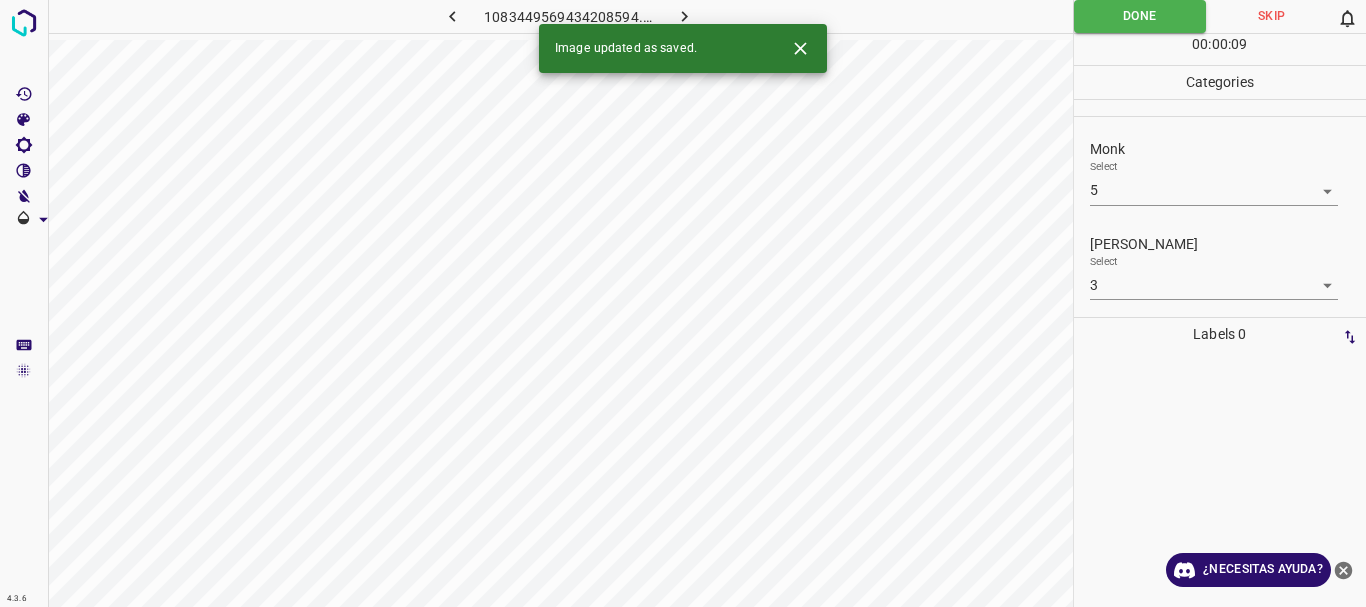 click at bounding box center [684, 16] 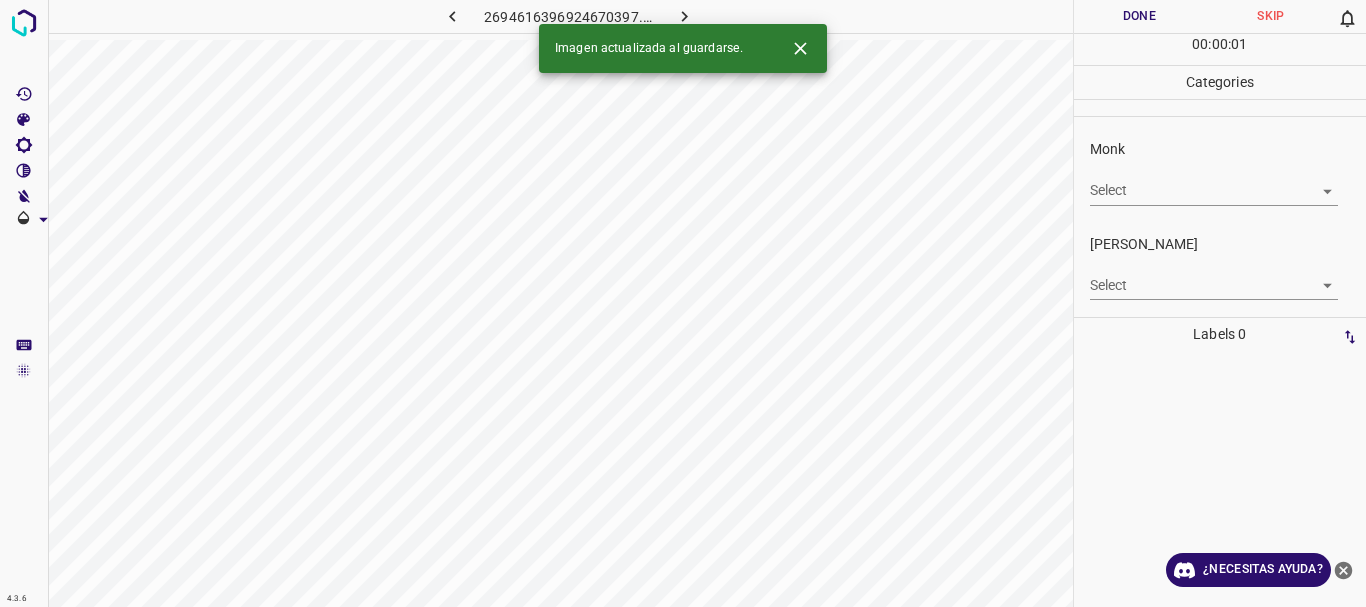 click on "4.3.6  2694616396924670397.png Done Skip 0 00   : 00   : 01   Categories Monk   Select ​  [PERSON_NAME]   Select ​ Labels   0 Categories 1 Monk 2  [PERSON_NAME] Tools Space Change between modes (Draw & Edit) I Auto labeling R Restore zoom M Zoom in N Zoom out Delete Delete selecte label Filters Z Restore filters X Saturation filter C Brightness filter V Contrast filter B Gray scale filter General O Download Imagen actualizada al guardarse. ¿Necesitas ayuda? Texto original Valora esta traducción Tu opinión servirá para ayudar a mejorar el Traductor de Google - Texto - Esconder - Borrar" at bounding box center [683, 303] 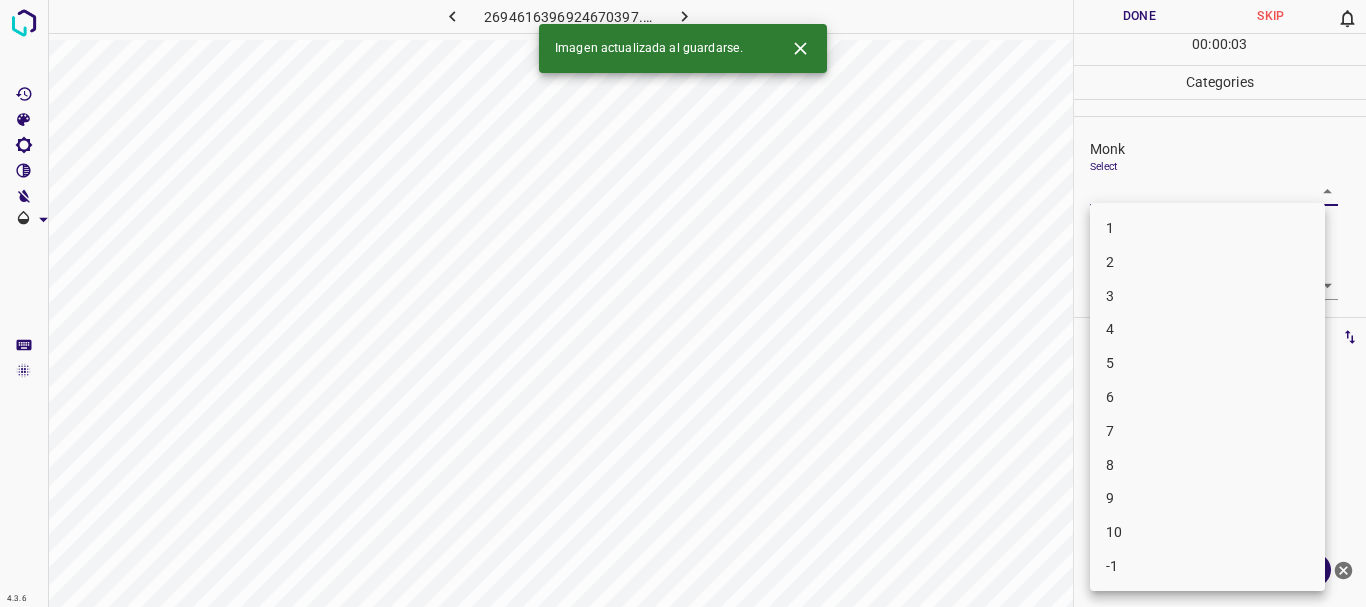 click on "3" at bounding box center (1207, 296) 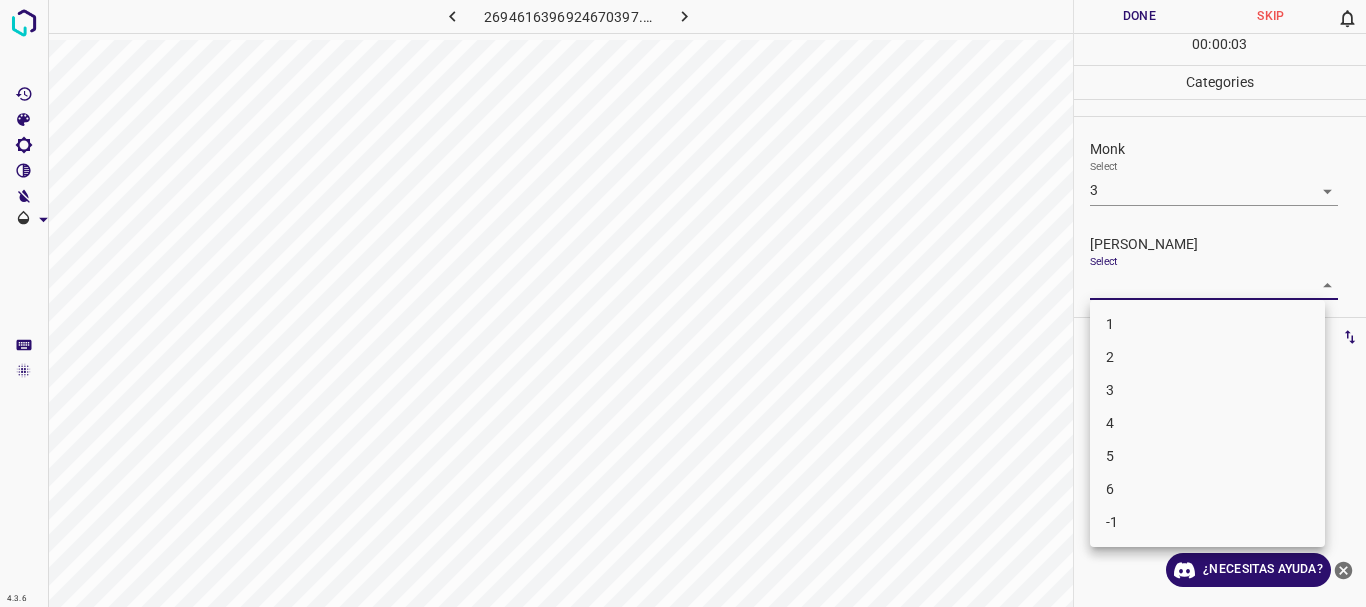 click on "4.3.6  2694616396924670397.png Done Skip 0 00   : 00   : 03   Categories Monk   Select 3 3  [PERSON_NAME]   Select ​ Labels   0 Categories 1 Monk 2  [PERSON_NAME] Tools Space Change between modes (Draw & Edit) I Auto labeling R Restore zoom M Zoom in N Zoom out Delete Delete selecte label Filters Z Restore filters X Saturation filter C Brightness filter V Contrast filter B Gray scale filter General O Download ¿Necesitas ayuda? Texto original Valora esta traducción Tu opinión servirá para ayudar a mejorar el Traductor de Google - Texto - Esconder - Borrar 1 2 3 4 5 6 -1" at bounding box center (683, 303) 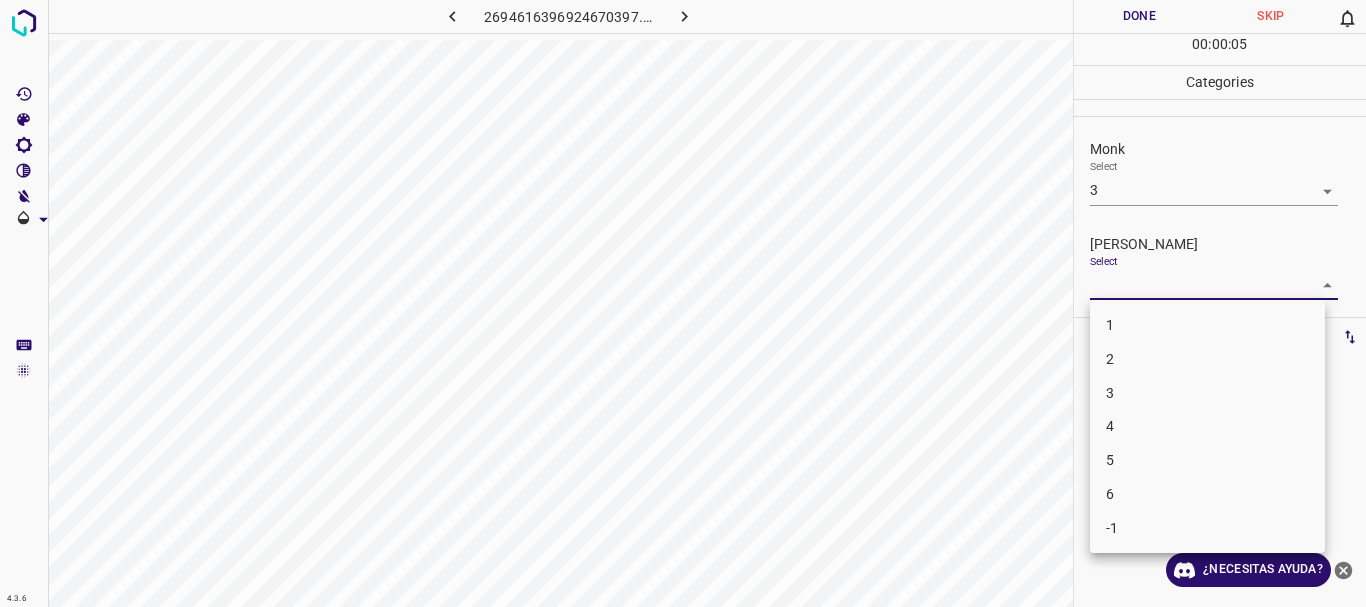 click on "3" at bounding box center (1207, 393) 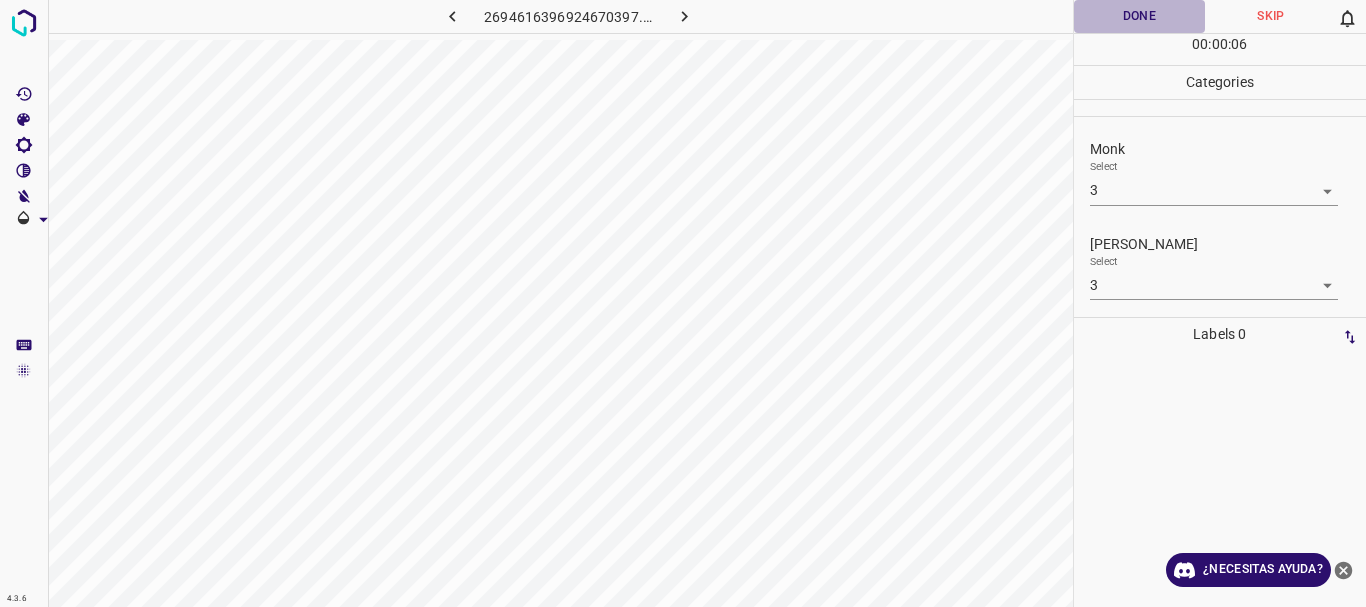 click on "Done" at bounding box center [1140, 16] 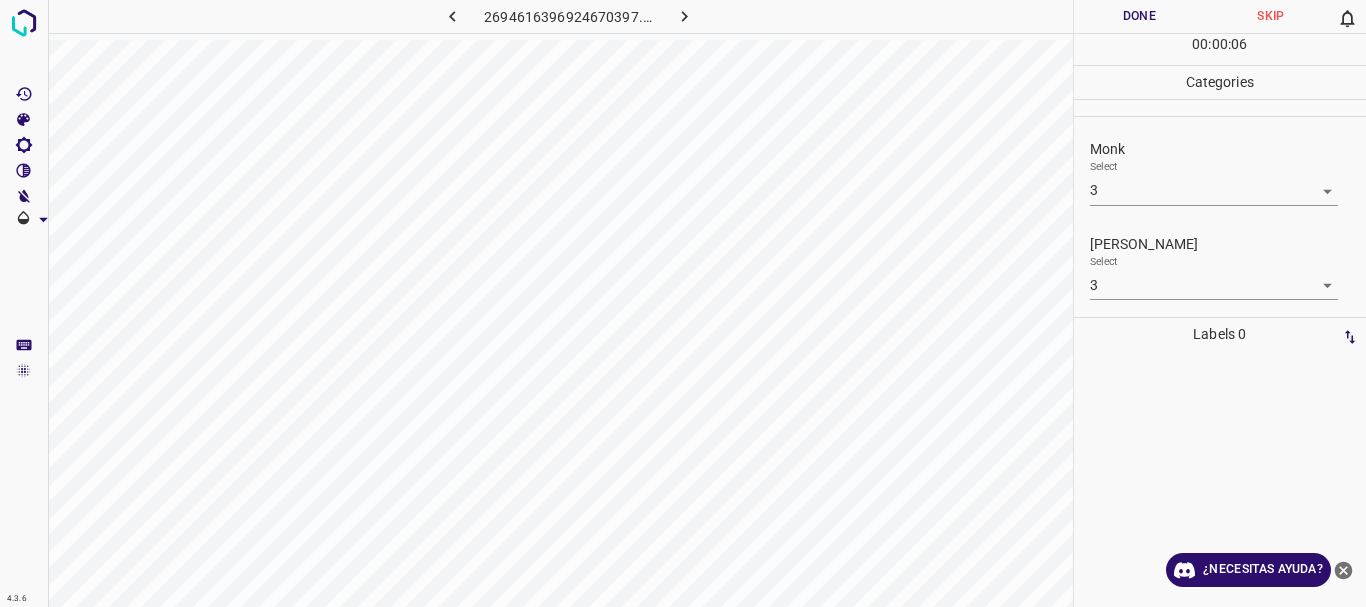 click at bounding box center (684, 16) 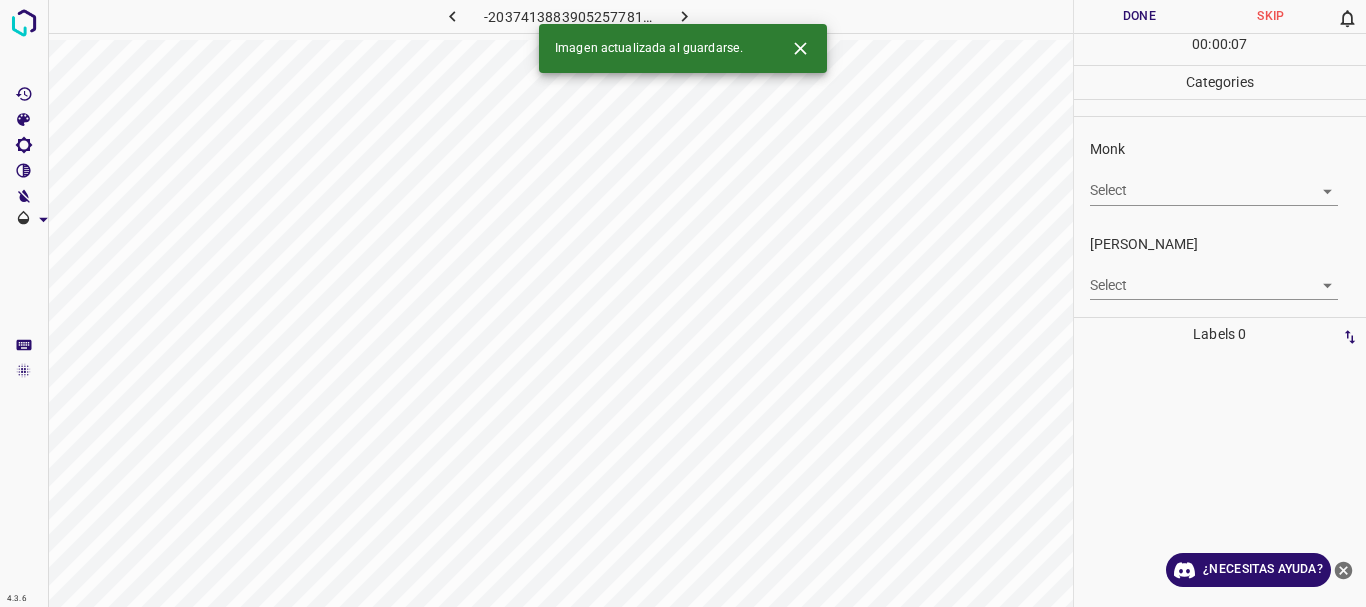 click at bounding box center [684, 16] 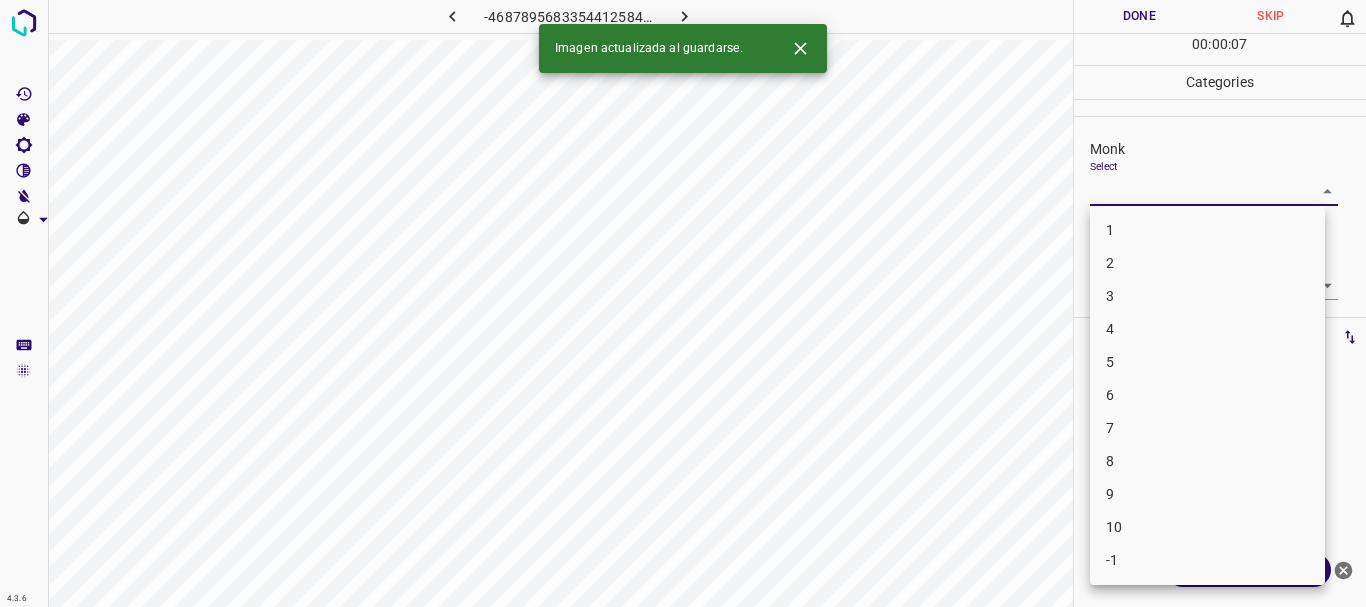 click on "4.3.6  -4687895683354412584.png Done Skip 0 00   : 00   : 07   Categories Monk   Select ​  [PERSON_NAME]   Select ​ Labels   0 Categories 1 Monk 2  [PERSON_NAME] Tools Space Change between modes (Draw & Edit) I Auto labeling R Restore zoom M Zoom in N Zoom out Delete Delete selecte label Filters Z Restore filters X Saturation filter C Brightness filter V Contrast filter B Gray scale filter General O Download Imagen actualizada al guardarse. ¿Necesitas ayuda? Texto original Valora esta traducción Tu opinión servirá para ayudar a mejorar el Traductor de Google - Texto - Esconder - Borrar 1 2 3 4 5 6 7 8 9 10 -1" at bounding box center (683, 303) 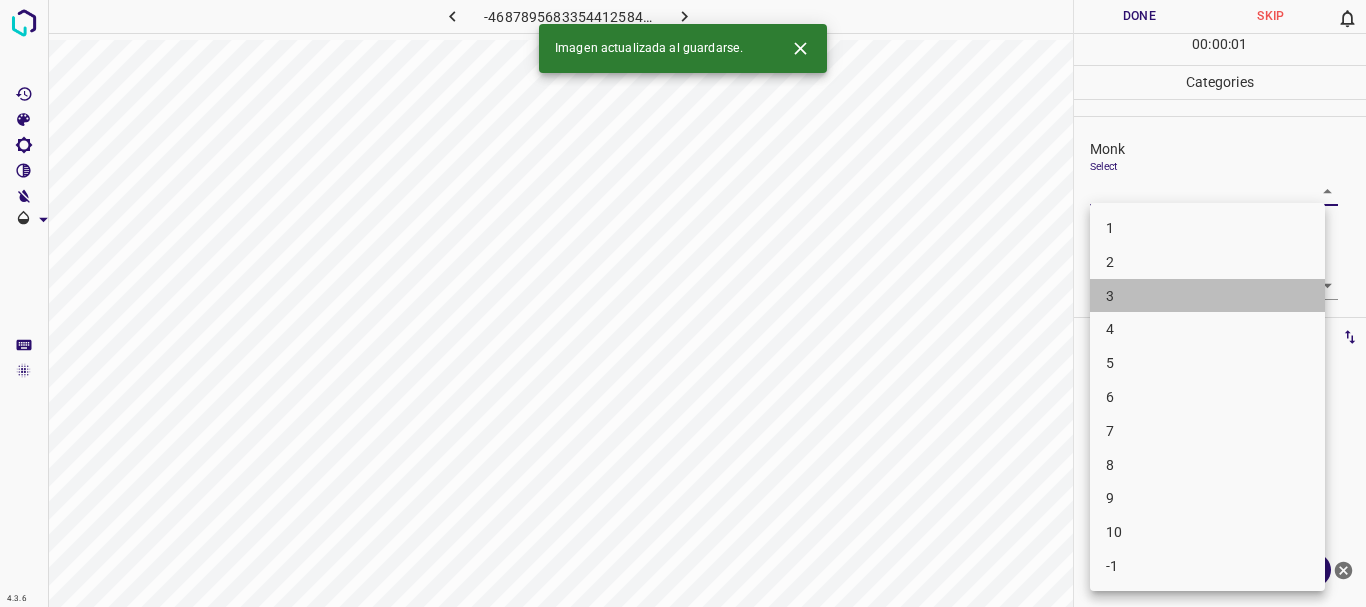 drag, startPoint x: 1175, startPoint y: 308, endPoint x: 1148, endPoint y: 275, distance: 42.638012 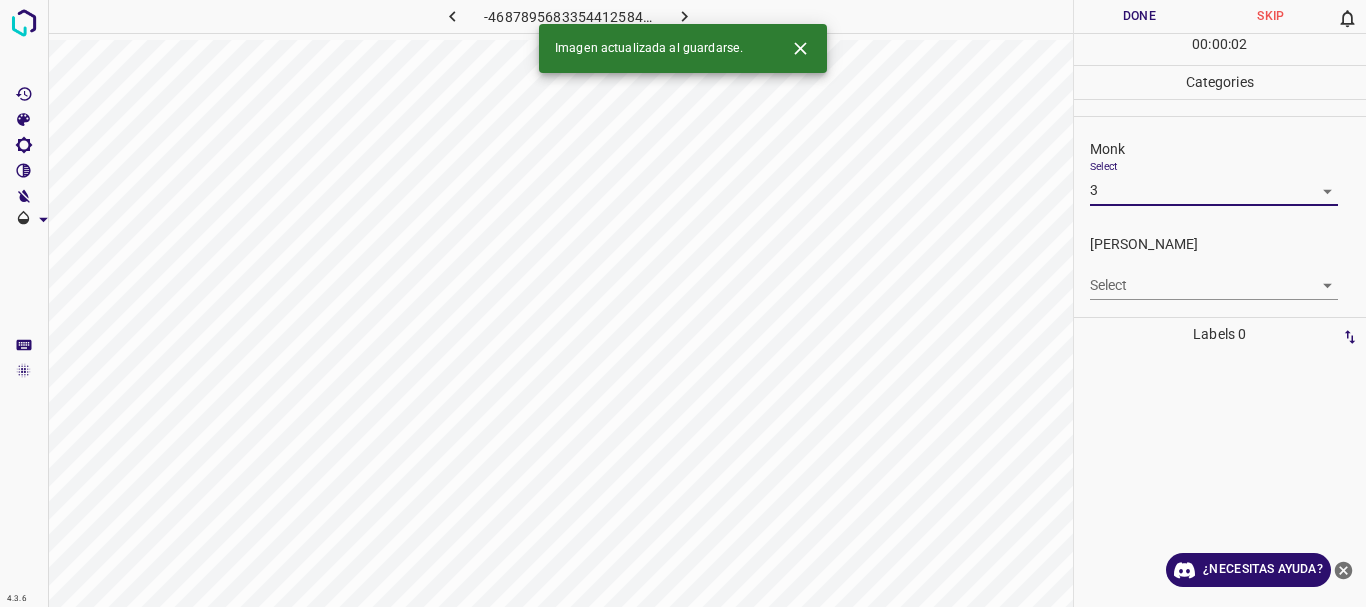 click on "4.3.6  -4687895683354412584.png Done Skip 0 00   : 00   : 02   Categories Monk   Select 3 3  [PERSON_NAME]   Select ​ Labels   0 Categories 1 Monk 2  [PERSON_NAME] Tools Space Change between modes (Draw & Edit) I Auto labeling R Restore zoom M Zoom in N Zoom out Delete Delete selecte label Filters Z Restore filters X Saturation filter C Brightness filter V Contrast filter B Gray scale filter General O Download Imagen actualizada al guardarse. ¿Necesitas ayuda? Texto original Valora esta traducción Tu opinión servirá para ayudar a mejorar el Traductor de Google - Texto - Esconder - Borrar" at bounding box center (683, 303) 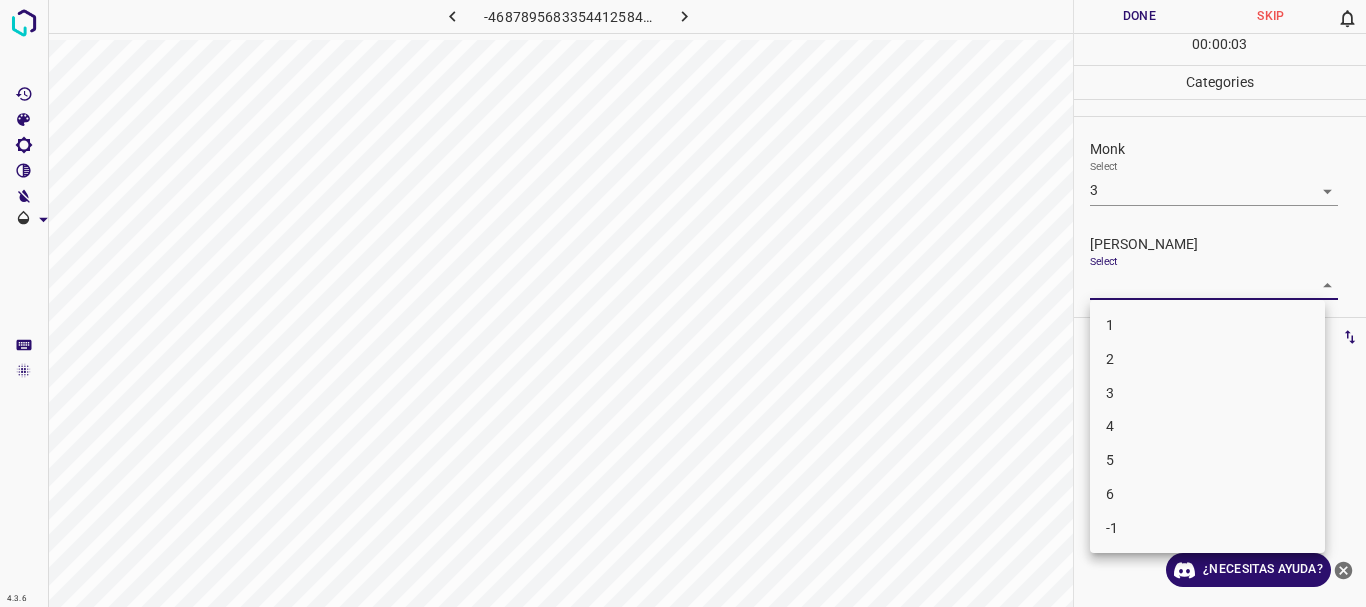 drag, startPoint x: 1116, startPoint y: 353, endPoint x: 1118, endPoint y: 333, distance: 20.09975 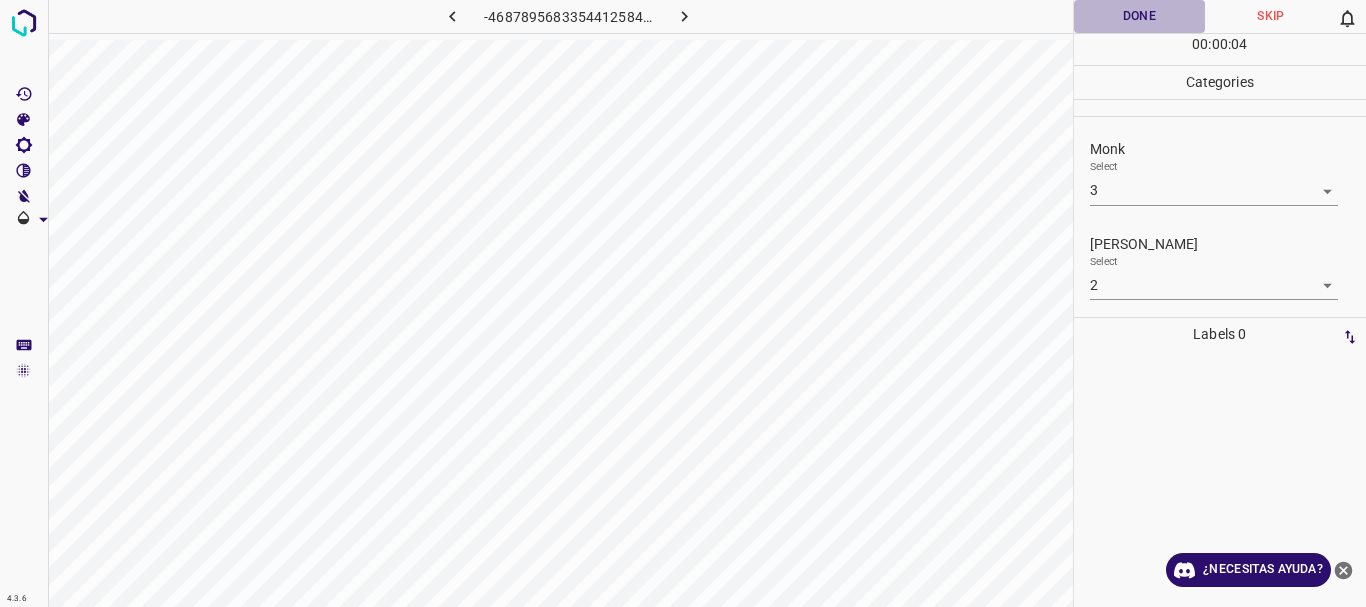 click on "Done" at bounding box center [1140, 16] 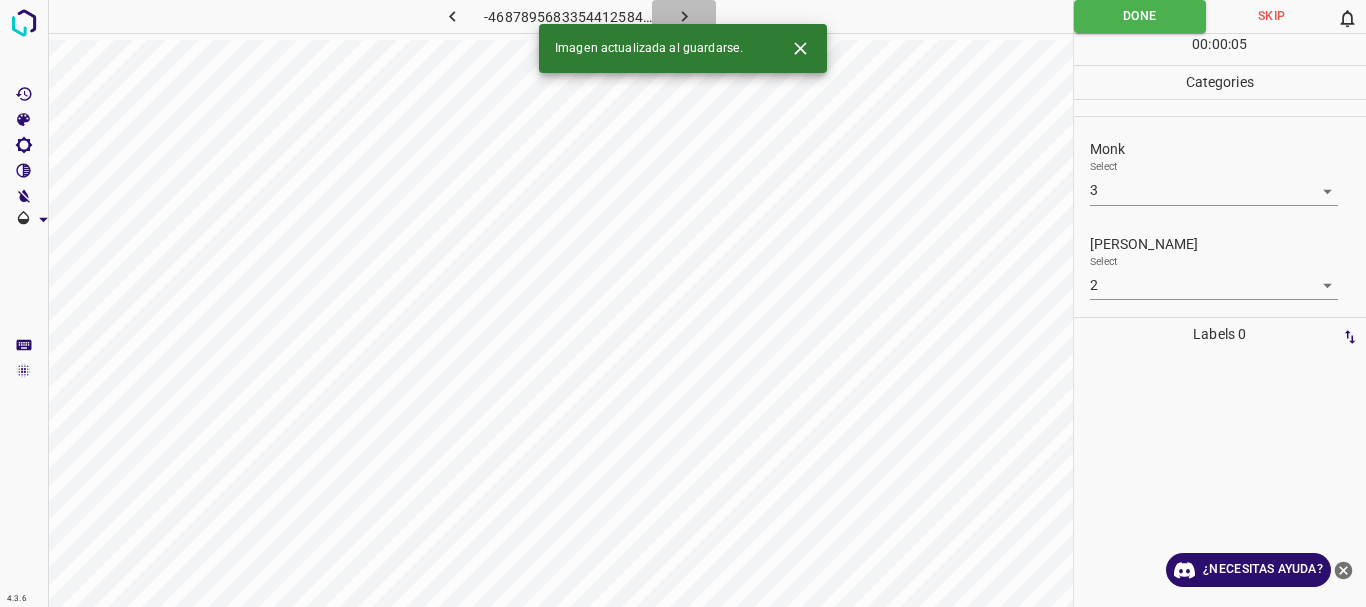 click 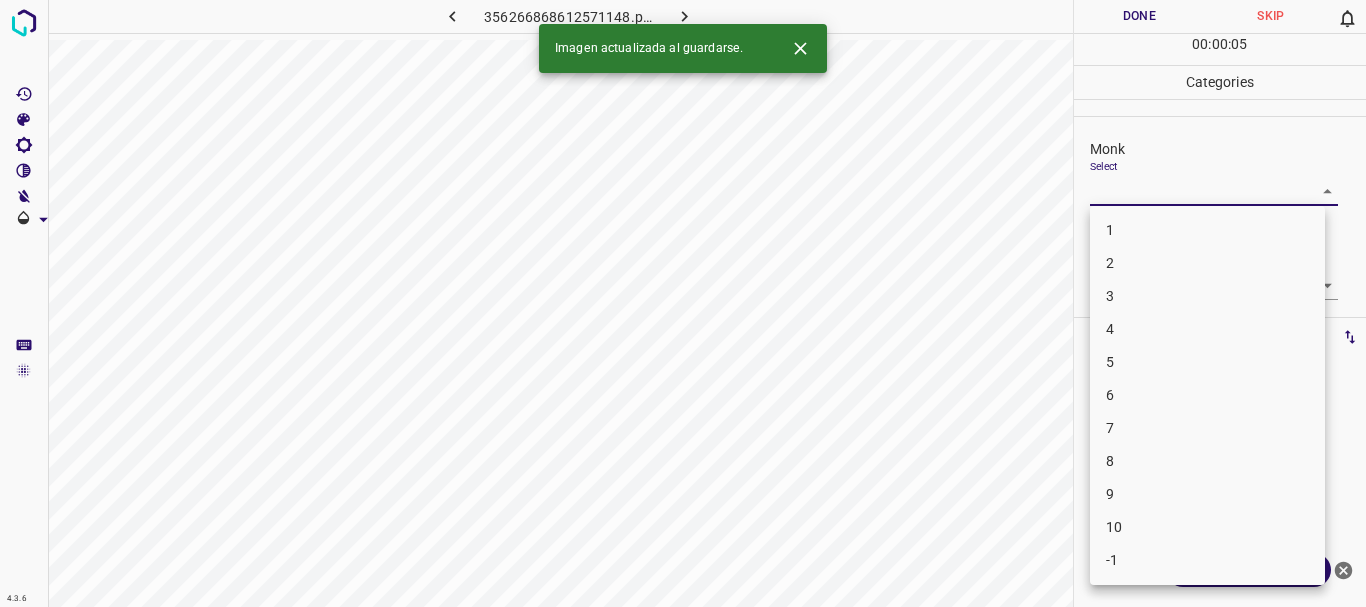 click on "4.3.6  356266868612571148.png Done Skip 0 00   : 00   : 05   Categories Monk   Select ​  [PERSON_NAME]   Select ​ Labels   0 Categories 1 Monk 2  [PERSON_NAME] Tools Space Change between modes (Draw & Edit) I Auto labeling R Restore zoom M Zoom in N Zoom out Delete Delete selecte label Filters Z Restore filters X Saturation filter C Brightness filter V Contrast filter B Gray scale filter General O Download Imagen actualizada al guardarse. ¿Necesitas ayuda? Texto original Valora esta traducción Tu opinión servirá para ayudar a mejorar el Traductor de Google - Texto - Esconder - Borrar 1 2 3 4 5 6 7 8 9 10 -1" at bounding box center (683, 303) 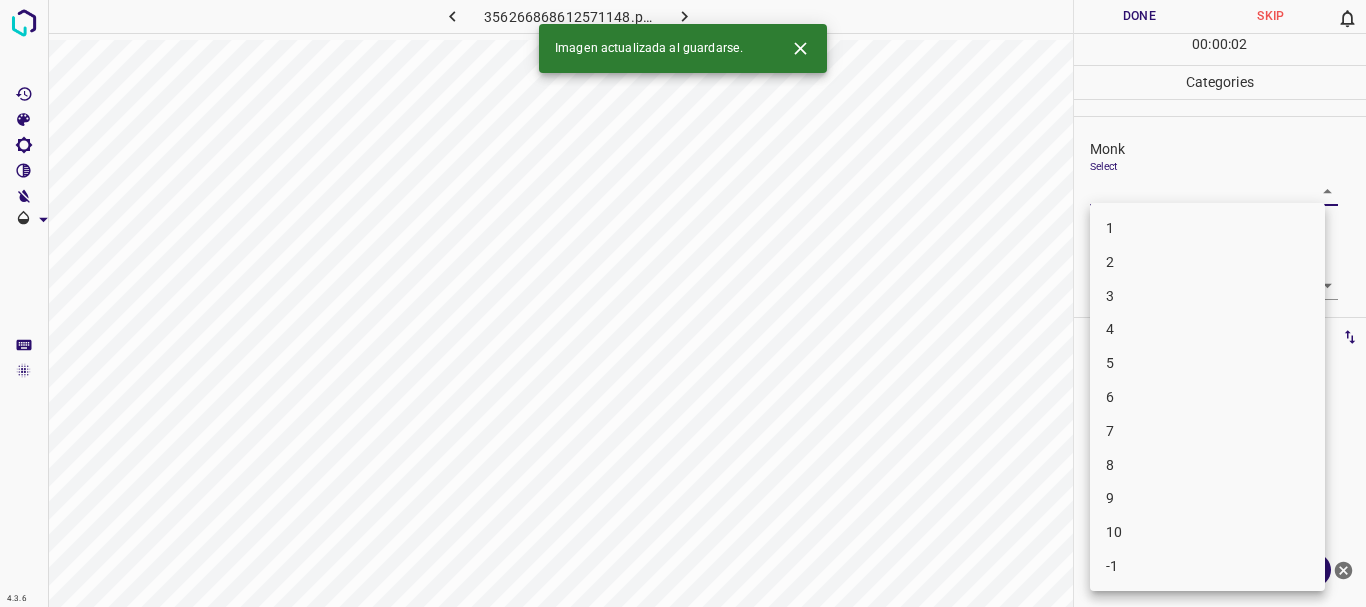 click on "4" at bounding box center (1207, 329) 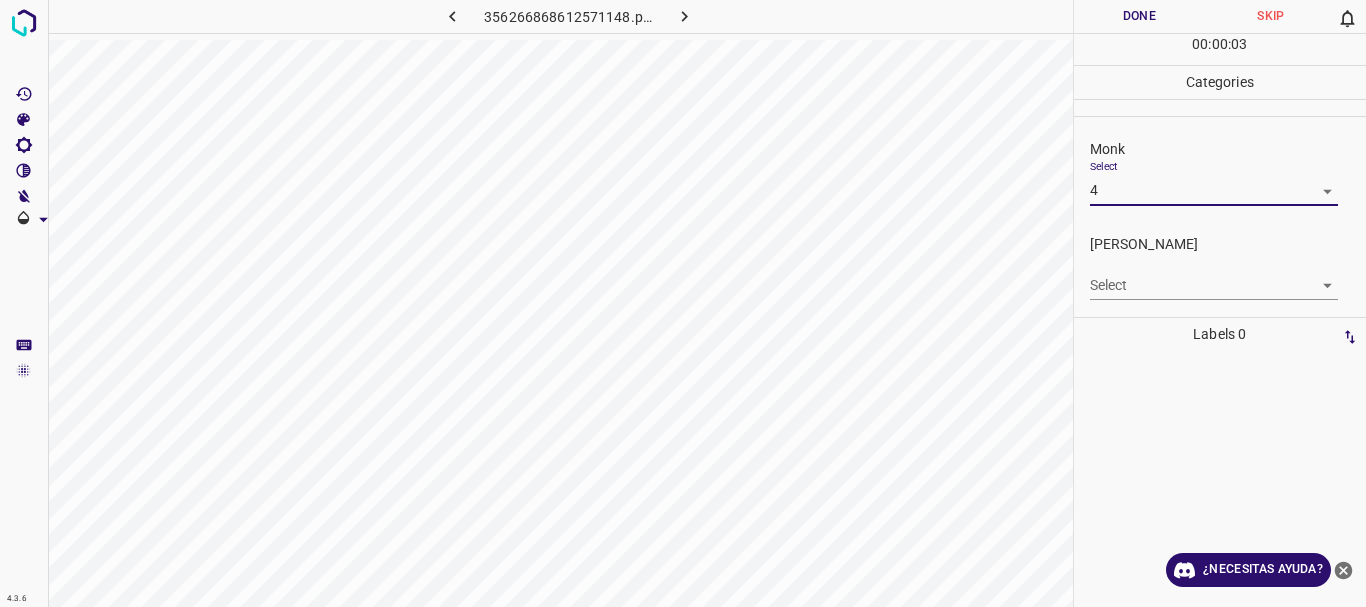 click on "4.3.6  356266868612571148.png Done Skip 0 00   : 00   : 03   Categories Monk   Select 4 4  [PERSON_NAME]   Select ​ Labels   0 Categories 1 Monk 2  [PERSON_NAME] Tools Space Change between modes (Draw & Edit) I Auto labeling R Restore zoom M Zoom in N Zoom out Delete Delete selecte label Filters Z Restore filters X Saturation filter C Brightness filter V Contrast filter B Gray scale filter General O Download ¿Necesitas ayuda? Texto original Valora esta traducción Tu opinión servirá para ayudar a mejorar el Traductor de Google - Texto - Esconder - Borrar" at bounding box center [683, 303] 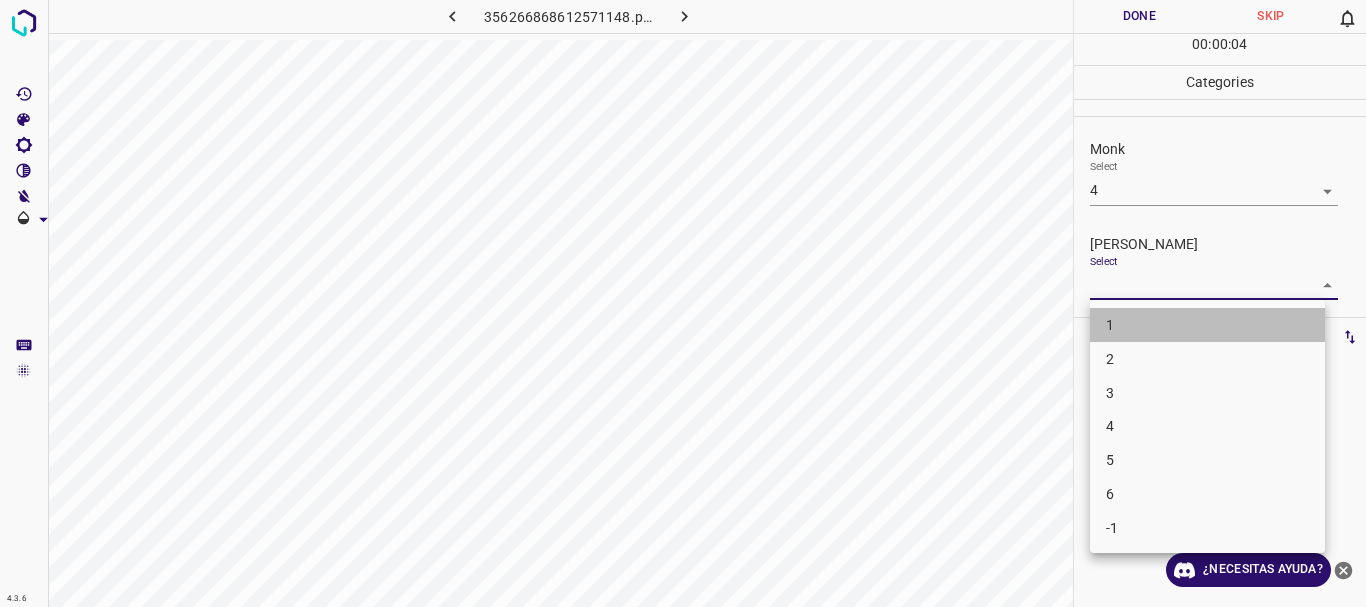 click on "1" at bounding box center [1207, 325] 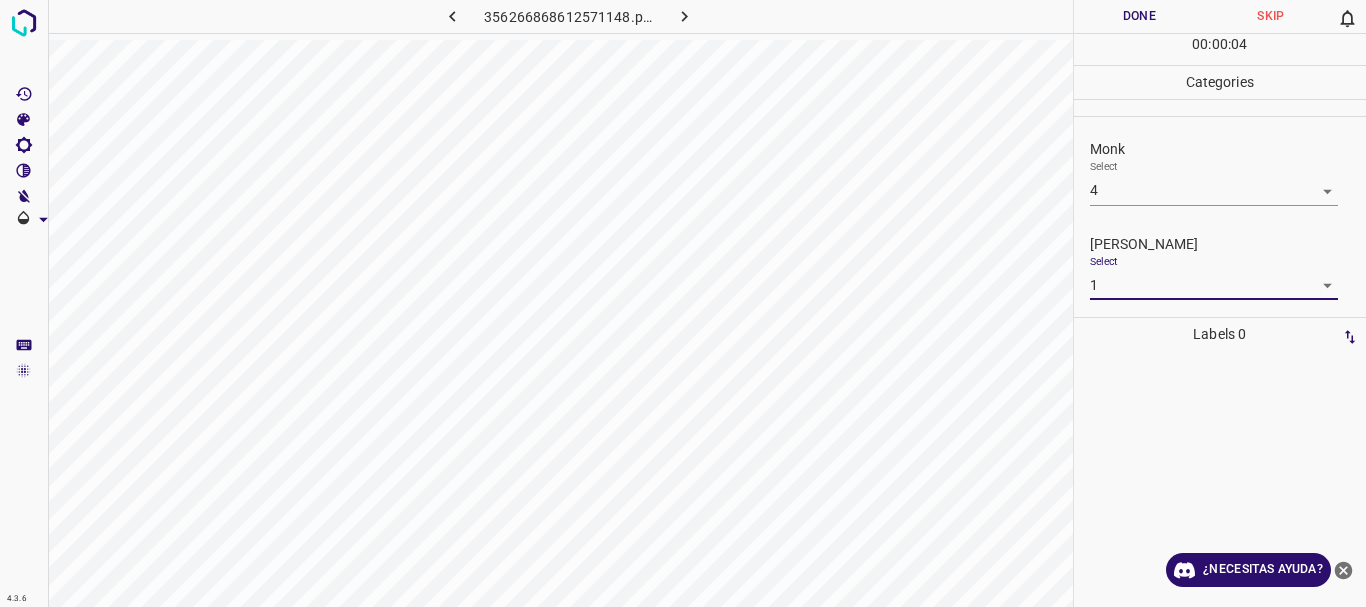 click on "Done" at bounding box center [1140, 16] 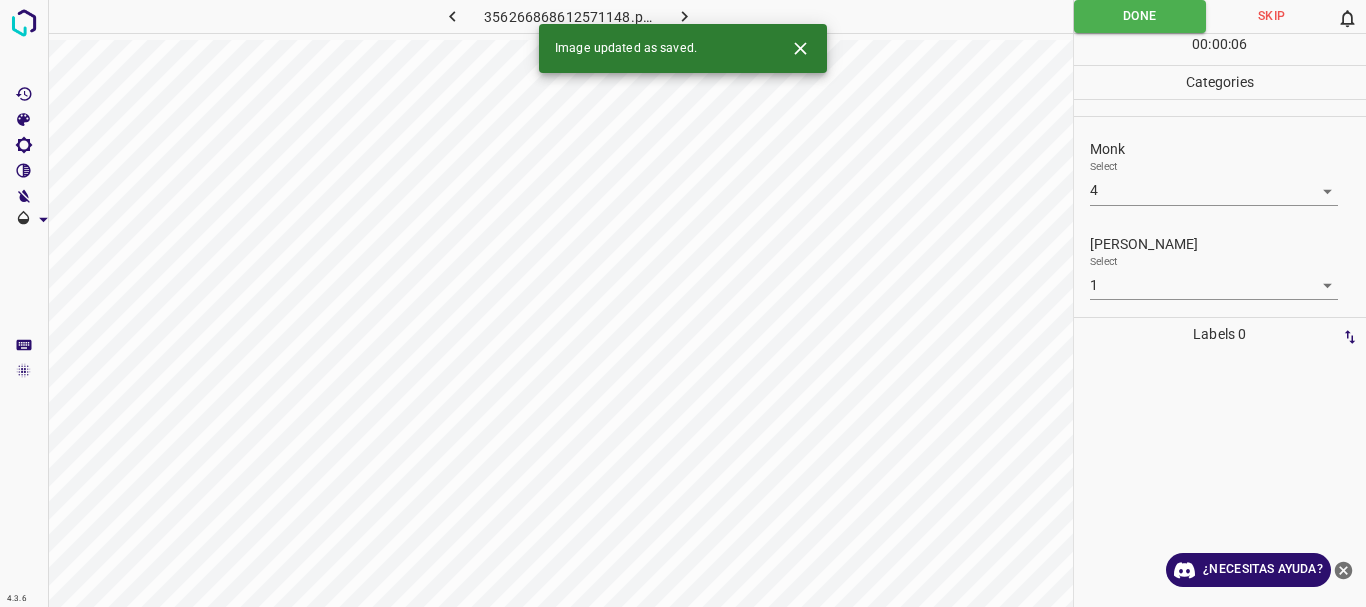 click 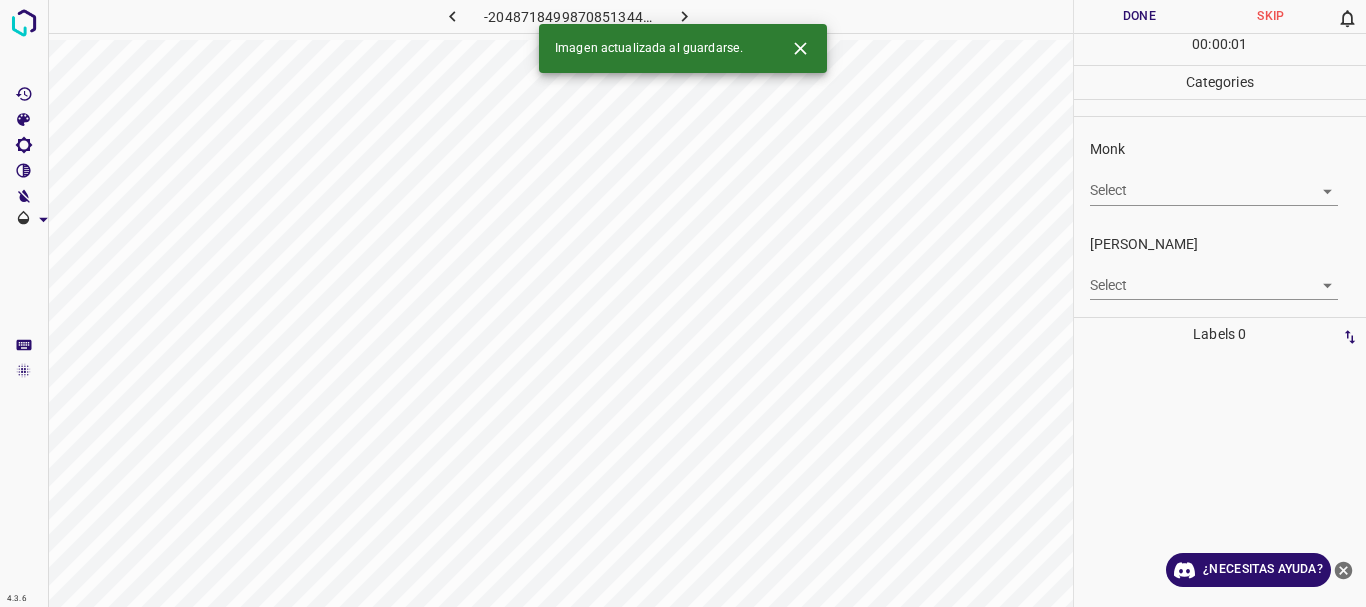 click on "4.3.6  -2048718499870851344.png Done Skip 0 00   : 00   : 01   Categories Monk   Select ​  [PERSON_NAME]   Select ​ Labels   0 Categories 1 Monk 2  [PERSON_NAME] Tools Space Change between modes (Draw & Edit) I Auto labeling R Restore zoom M Zoom in N Zoom out Delete Delete selecte label Filters Z Restore filters X Saturation filter C Brightness filter V Contrast filter B Gray scale filter General O Download Imagen actualizada al guardarse. ¿Necesitas ayuda? Texto original Valora esta traducción Tu opinión servirá para ayudar a mejorar el Traductor de Google - Texto - Esconder - Borrar" at bounding box center (683, 303) 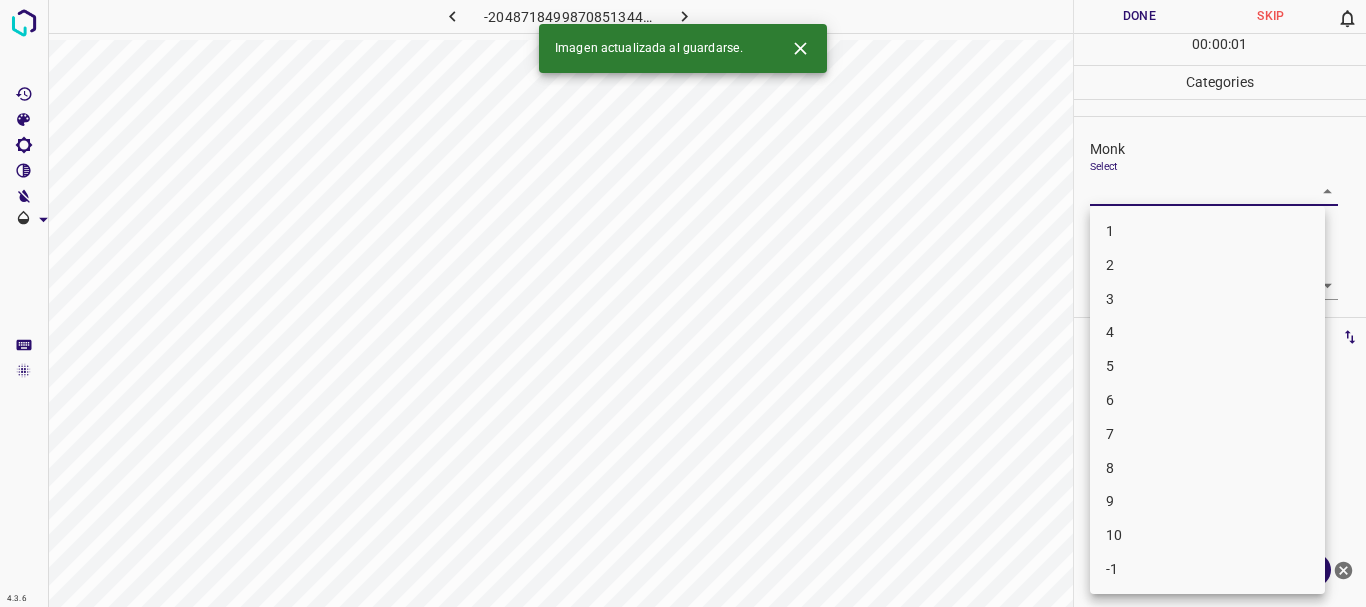 click on "3" at bounding box center [1207, 299] 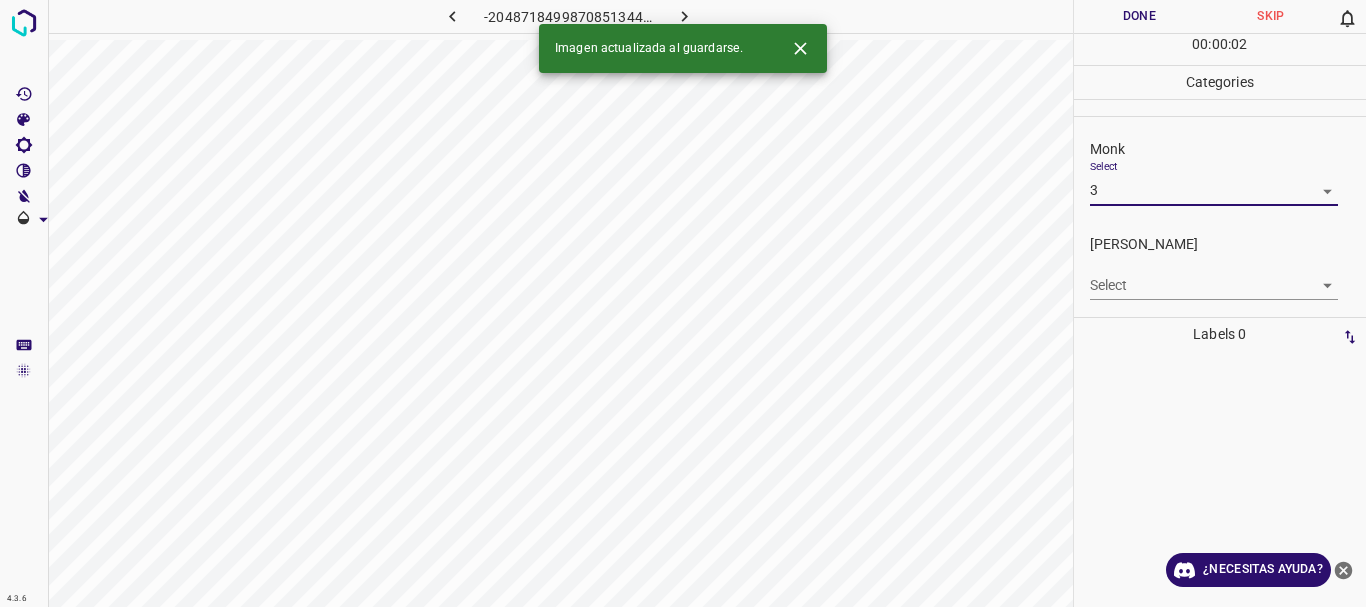 click on "4.3.6  -2048718499870851344.png Done Skip 0 00   : 00   : 02   Categories Monk   Select 3 3  [PERSON_NAME]   Select ​ Labels   0 Categories 1 Monk 2  [PERSON_NAME] Tools Space Change between modes (Draw & Edit) I Auto labeling R Restore zoom M Zoom in N Zoom out Delete Delete selecte label Filters Z Restore filters X Saturation filter C Brightness filter V Contrast filter B Gray scale filter General O Download Imagen actualizada al guardarse. ¿Necesitas ayuda? Texto original Valora esta traducción Tu opinión servirá para ayudar a mejorar el Traductor de Google - Texto - Esconder - Borrar" at bounding box center [683, 303] 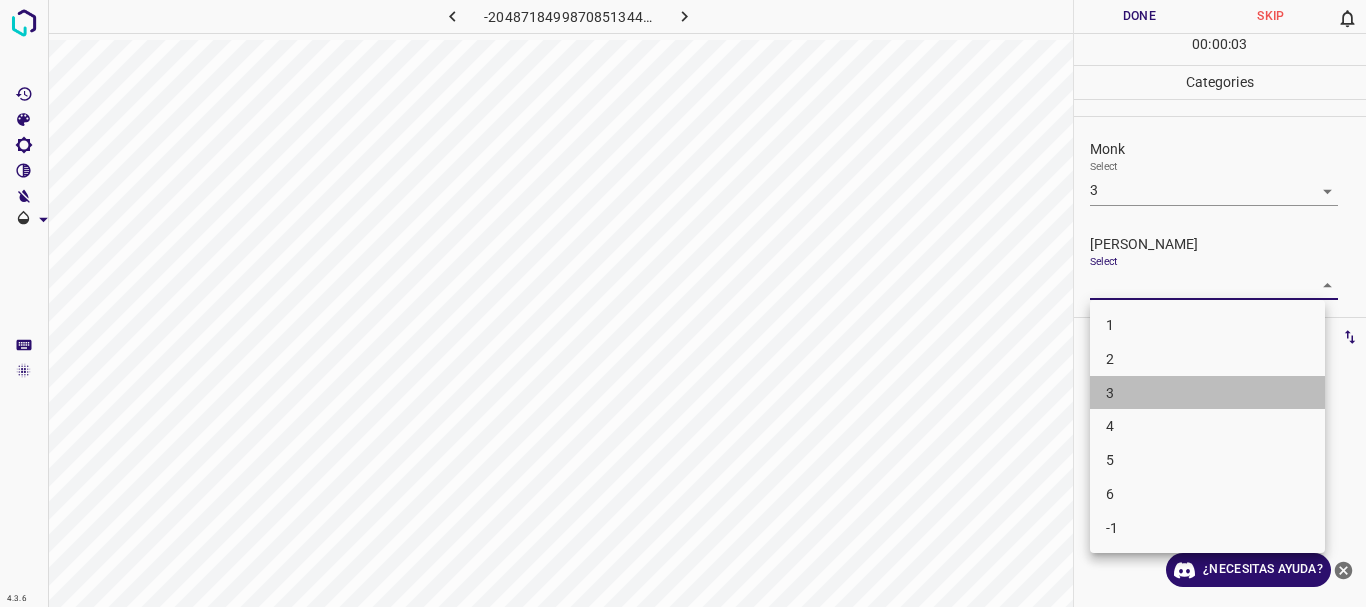 click on "3" at bounding box center (1207, 393) 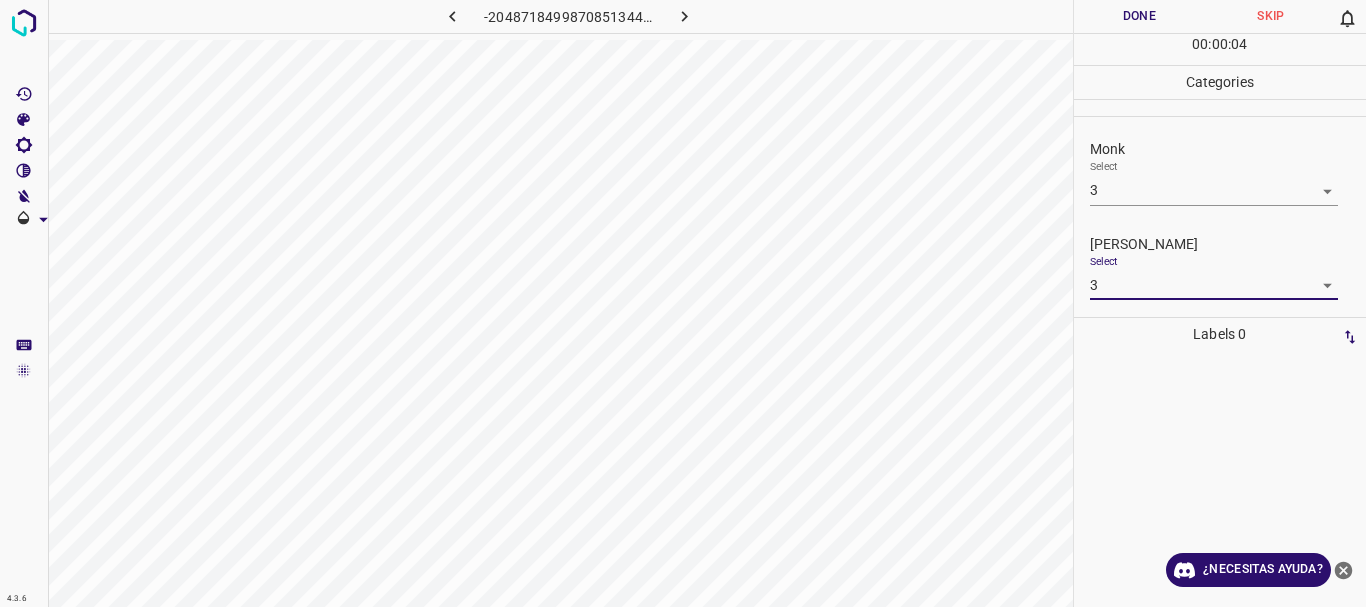 click on "Done" at bounding box center [1140, 16] 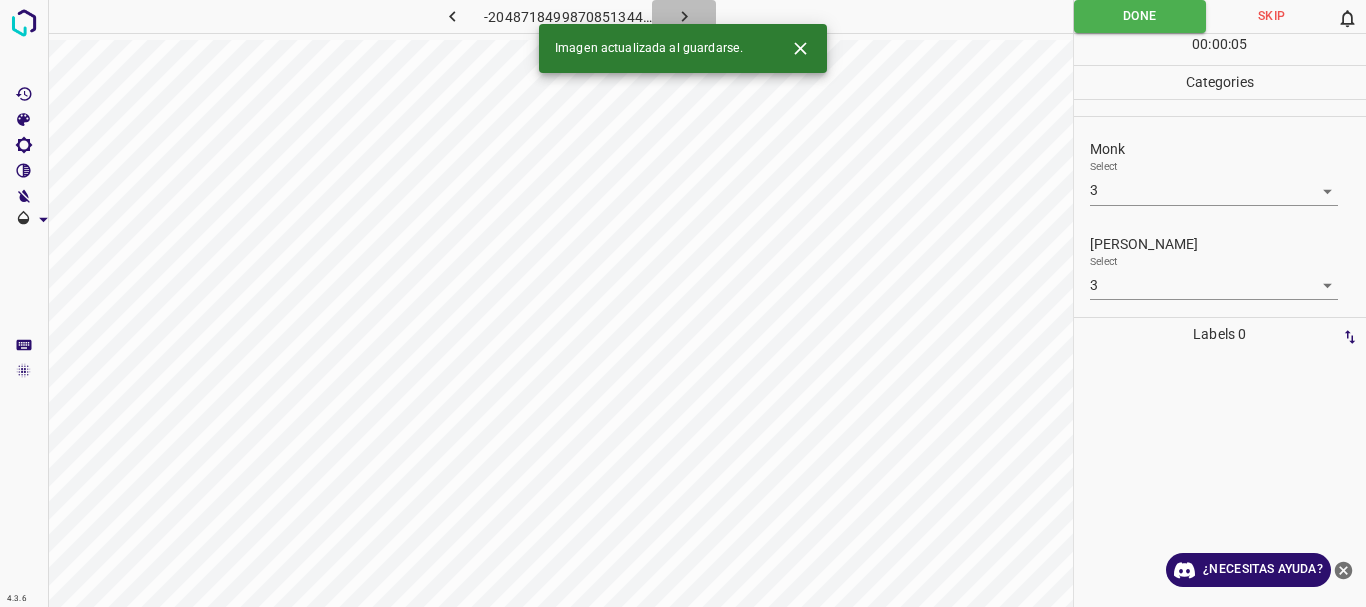 click 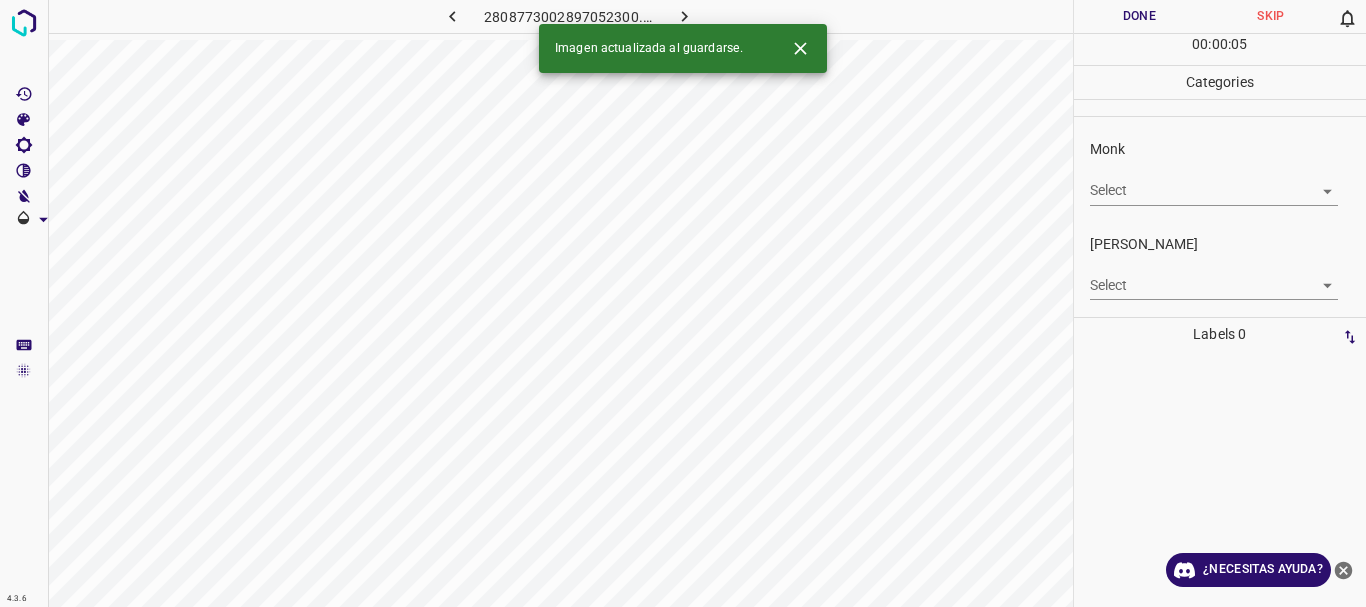 click on "4.3.6  2808773002897052300.png Done Skip 0 00   : 00   : 05   Categories Monk   Select ​  [PERSON_NAME]   Select ​ Labels   0 Categories 1 Monk 2  [PERSON_NAME] Tools Space Change between modes (Draw & Edit) I Auto labeling R Restore zoom M Zoom in N Zoom out Delete Delete selecte label Filters Z Restore filters X Saturation filter C Brightness filter V Contrast filter B Gray scale filter General O Download Imagen actualizada al guardarse. ¿Necesitas ayuda? Texto original Valora esta traducción Tu opinión servirá para ayudar a mejorar el Traductor de Google - Texto - Esconder - Borrar" at bounding box center (683, 303) 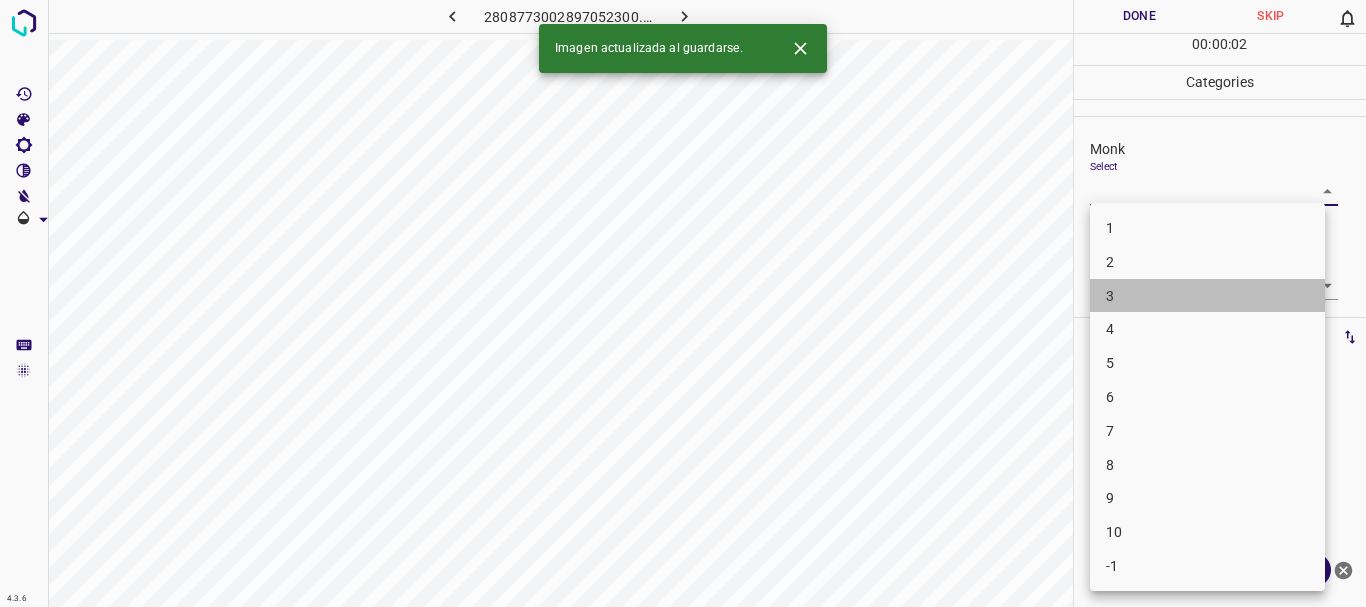 click on "3" at bounding box center [1207, 296] 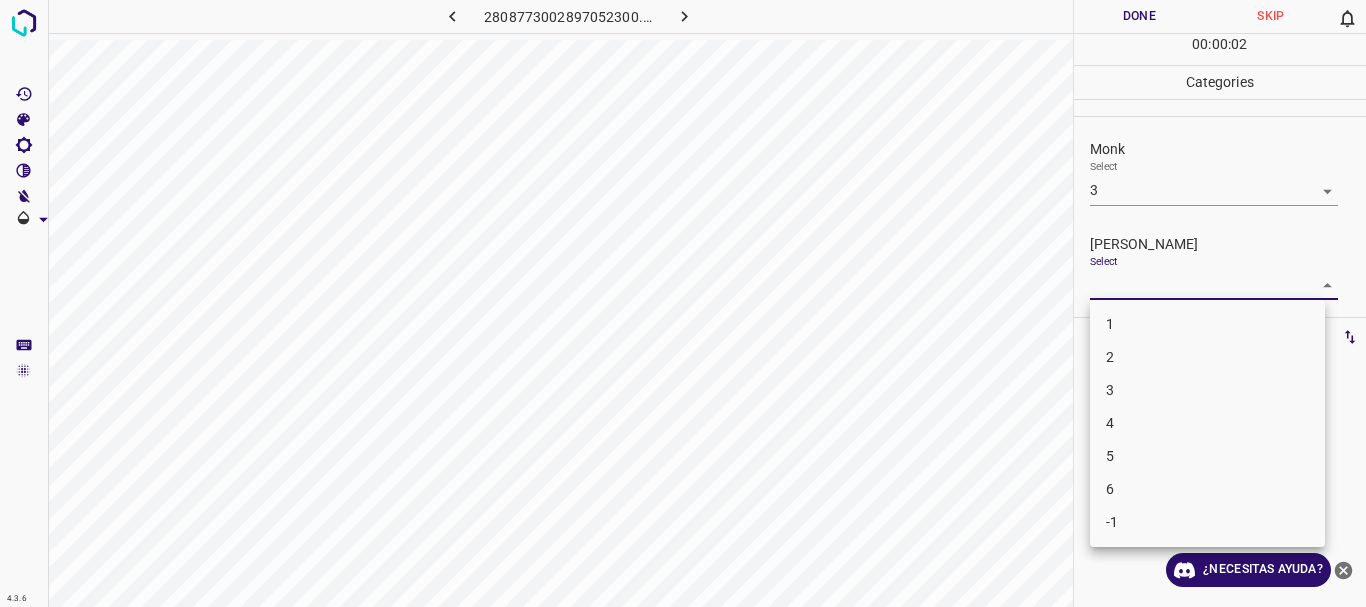 click on "4.3.6  2808773002897052300.png Done Skip 0 00   : 00   : 02   Categories Monk   Select 3 3  [PERSON_NAME]   Select ​ Labels   0 Categories 1 Monk 2  [PERSON_NAME] Tools Space Change between modes (Draw & Edit) I Auto labeling R Restore zoom M Zoom in N Zoom out Delete Delete selecte label Filters Z Restore filters X Saturation filter C Brightness filter V Contrast filter B Gray scale filter General O Download ¿Necesitas ayuda? Texto original Valora esta traducción Tu opinión servirá para ayudar a mejorar el Traductor de Google - Texto - Esconder - Borrar 1 2 3 4 5 6 -1" at bounding box center [683, 303] 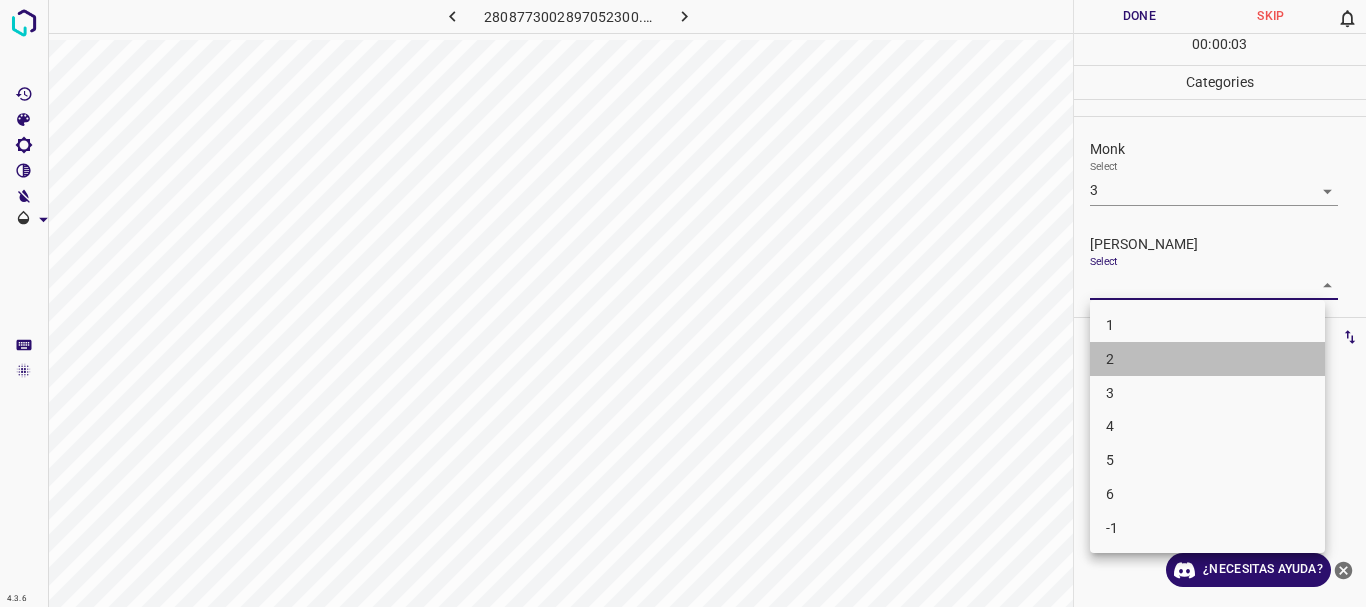 click on "2" at bounding box center [1207, 359] 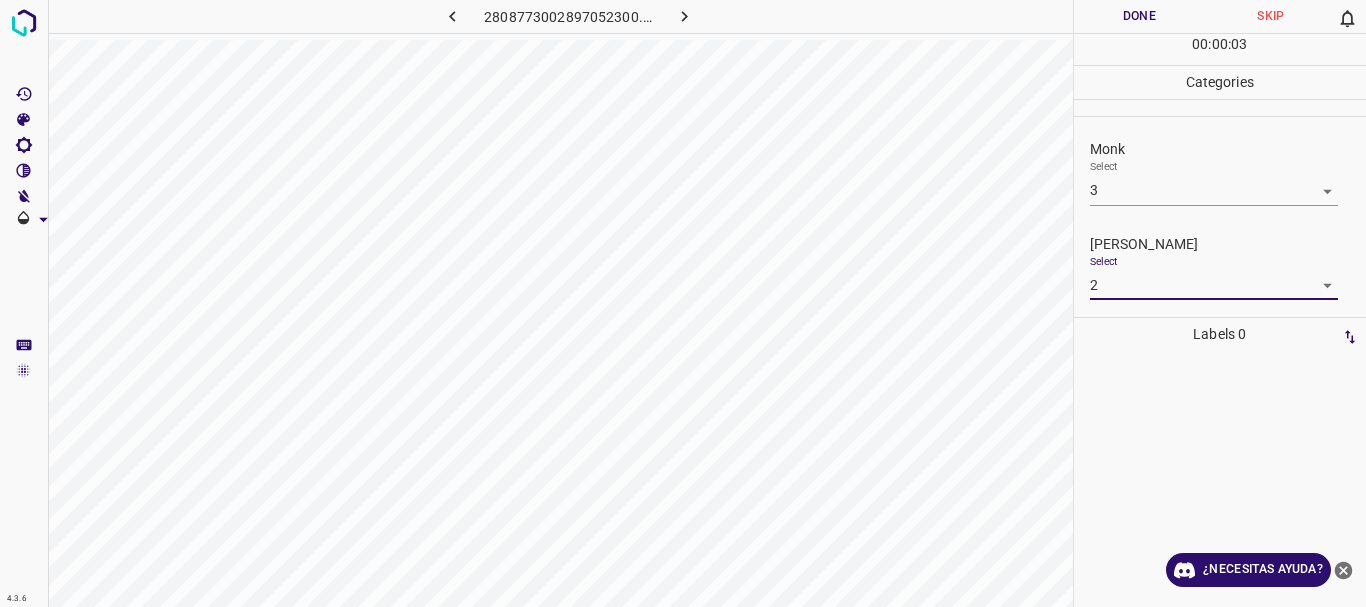 click on "Done" at bounding box center [1140, 16] 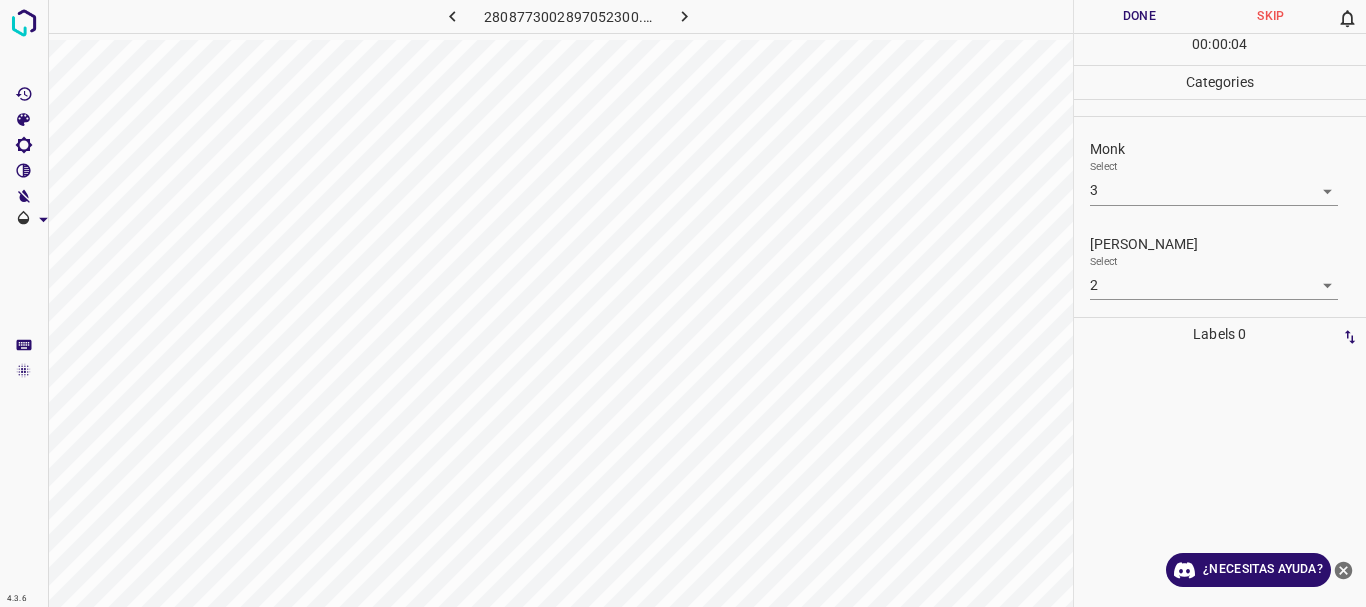 click at bounding box center (684, 16) 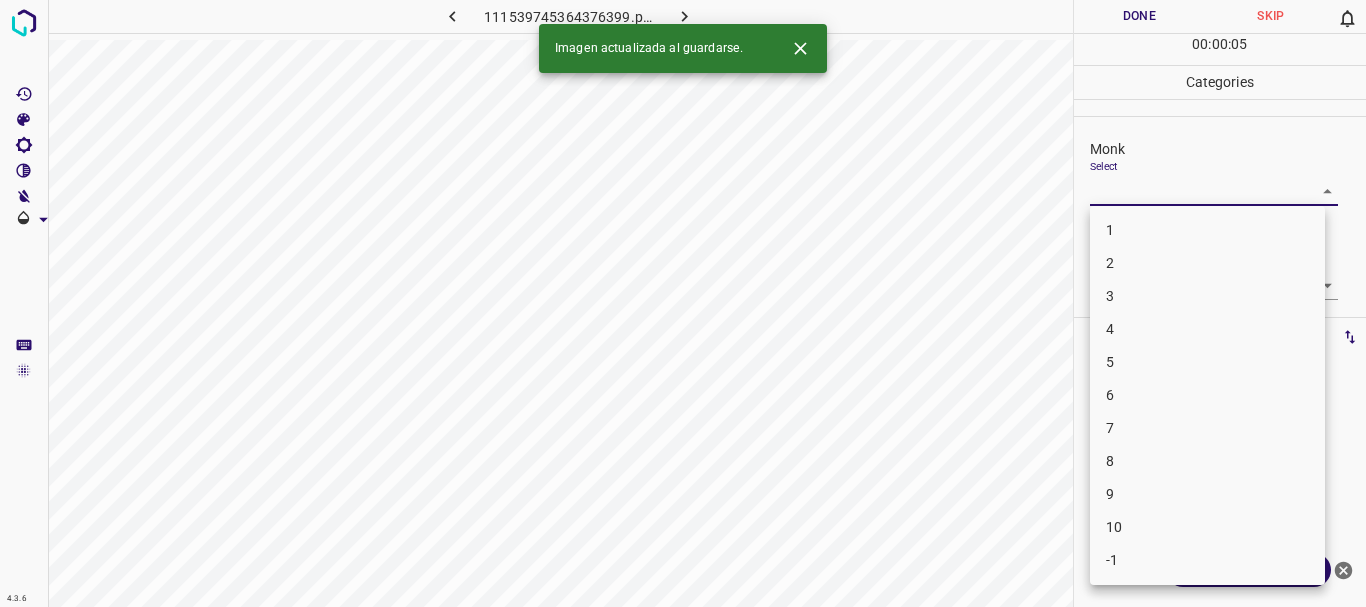 click on "4.3.6  111539745364376399.png Done Skip 0 00   : 00   : 05   Categories Monk   Select ​  [PERSON_NAME]   Select ​ Labels   0 Categories 1 Monk 2  [PERSON_NAME] Tools Space Change between modes (Draw & Edit) I Auto labeling R Restore zoom M Zoom in N Zoom out Delete Delete selecte label Filters Z Restore filters X Saturation filter C Brightness filter V Contrast filter B Gray scale filter General O Download Imagen actualizada al guardarse. ¿Necesitas ayuda? Texto original Valora esta traducción Tu opinión servirá para ayudar a mejorar el Traductor de Google - Texto - Esconder - Borrar 1 2 3 4 5 6 7 8 9 10 -1" at bounding box center (683, 303) 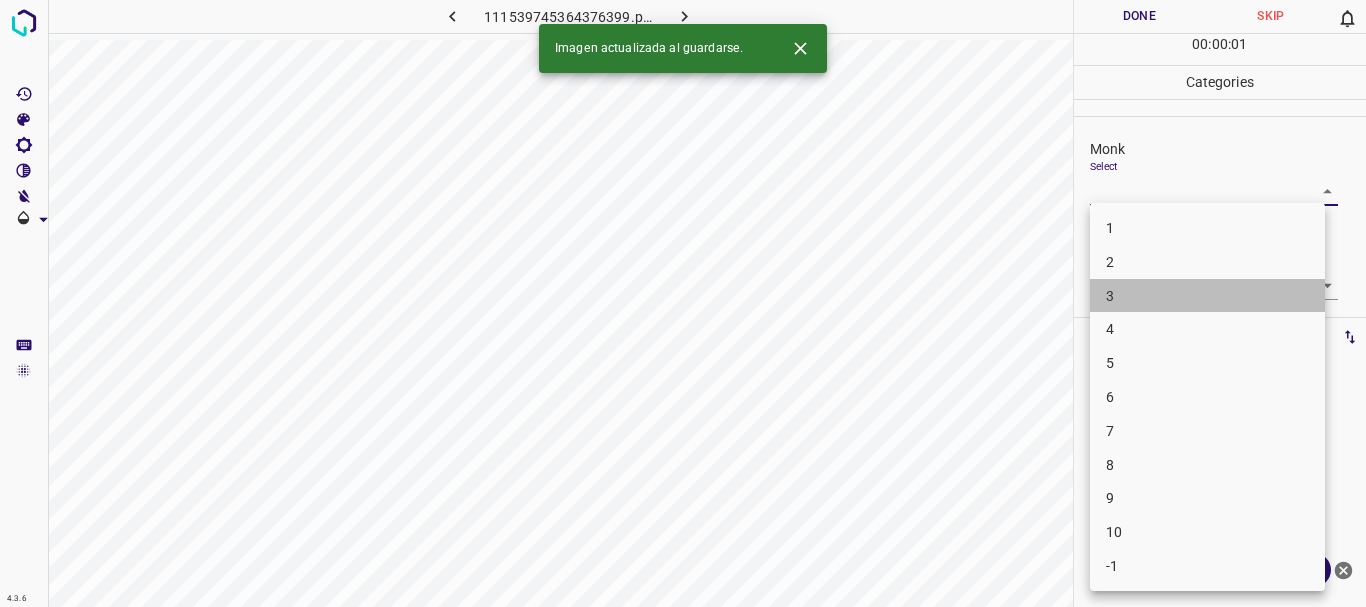 click on "3" at bounding box center (1207, 296) 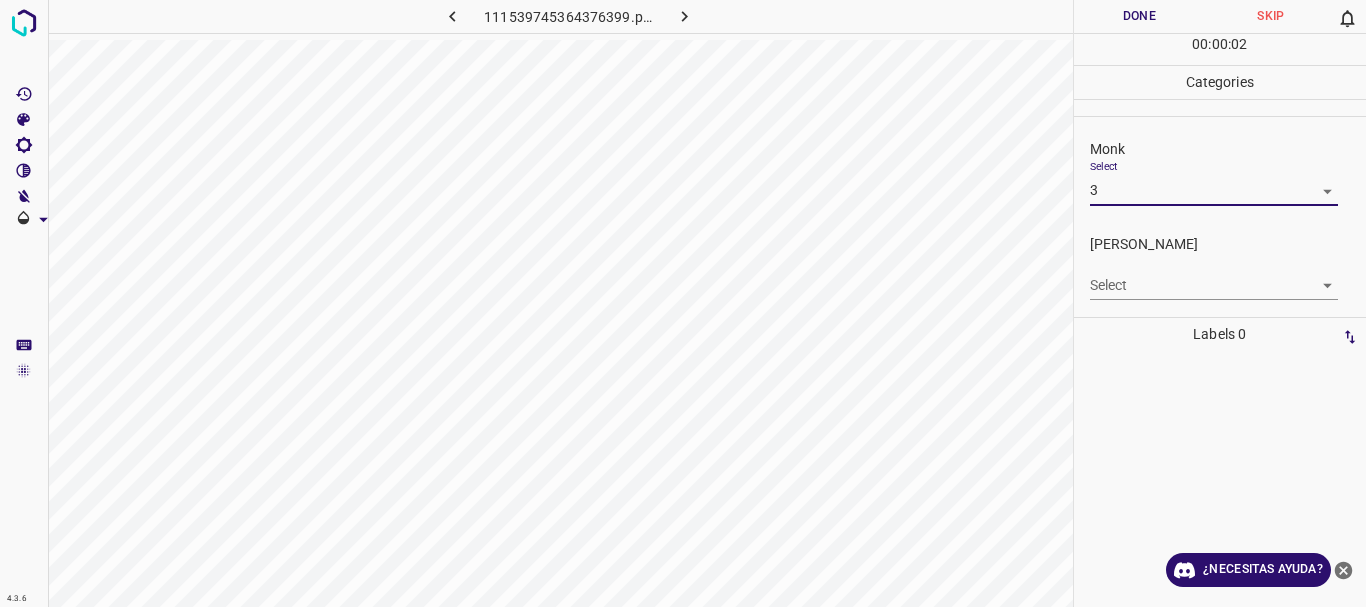 click on "4.3.6  111539745364376399.png Done Skip 0 00   : 00   : 02   Categories Monk   Select 3 3  [PERSON_NAME]   Select ​ Labels   0 Categories 1 Monk 2  [PERSON_NAME] Tools Space Change between modes (Draw & Edit) I Auto labeling R Restore zoom M Zoom in N Zoom out Delete Delete selecte label Filters Z Restore filters X Saturation filter C Brightness filter V Contrast filter B Gray scale filter General O Download ¿Necesitas ayuda? Texto original Valora esta traducción Tu opinión servirá para ayudar a mejorar el Traductor de Google - Texto - Esconder - Borrar" at bounding box center [683, 303] 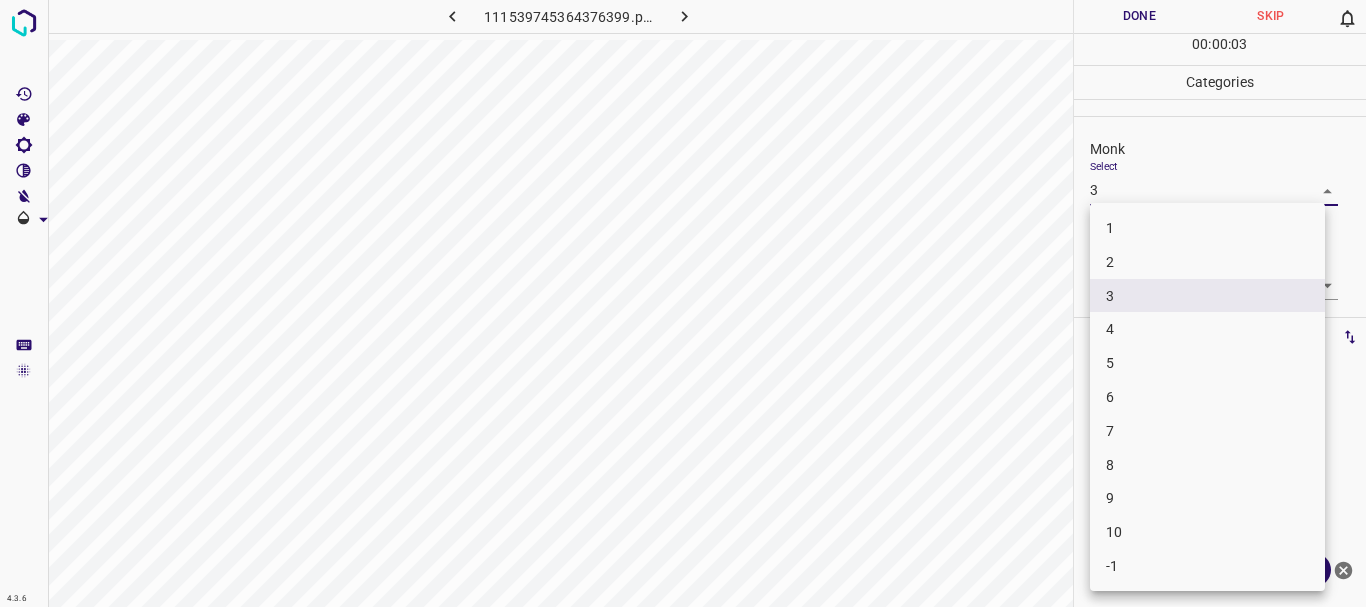 click on "4" at bounding box center (1207, 329) 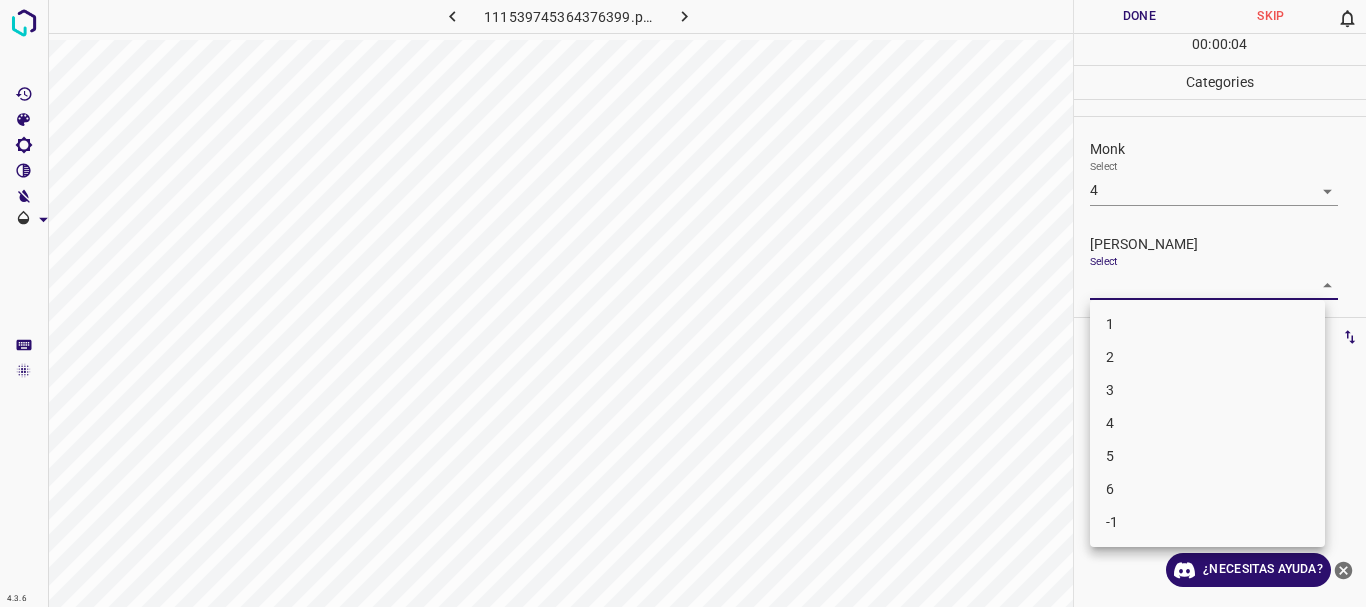 click on "4.3.6  111539745364376399.png Done Skip 0 00   : 00   : 04   Categories Monk   Select 4 4  [PERSON_NAME]   Select ​ Labels   0 Categories 1 Monk 2  [PERSON_NAME] Tools Space Change between modes (Draw & Edit) I Auto labeling R Restore zoom M Zoom in N Zoom out Delete Delete selecte label Filters Z Restore filters X Saturation filter C Brightness filter V Contrast filter B Gray scale filter General O Download ¿Necesitas ayuda? Texto original Valora esta traducción Tu opinión servirá para ayudar a mejorar el Traductor de Google - Texto - Esconder - Borrar 1 2 3 4 5 6 -1" at bounding box center (683, 303) 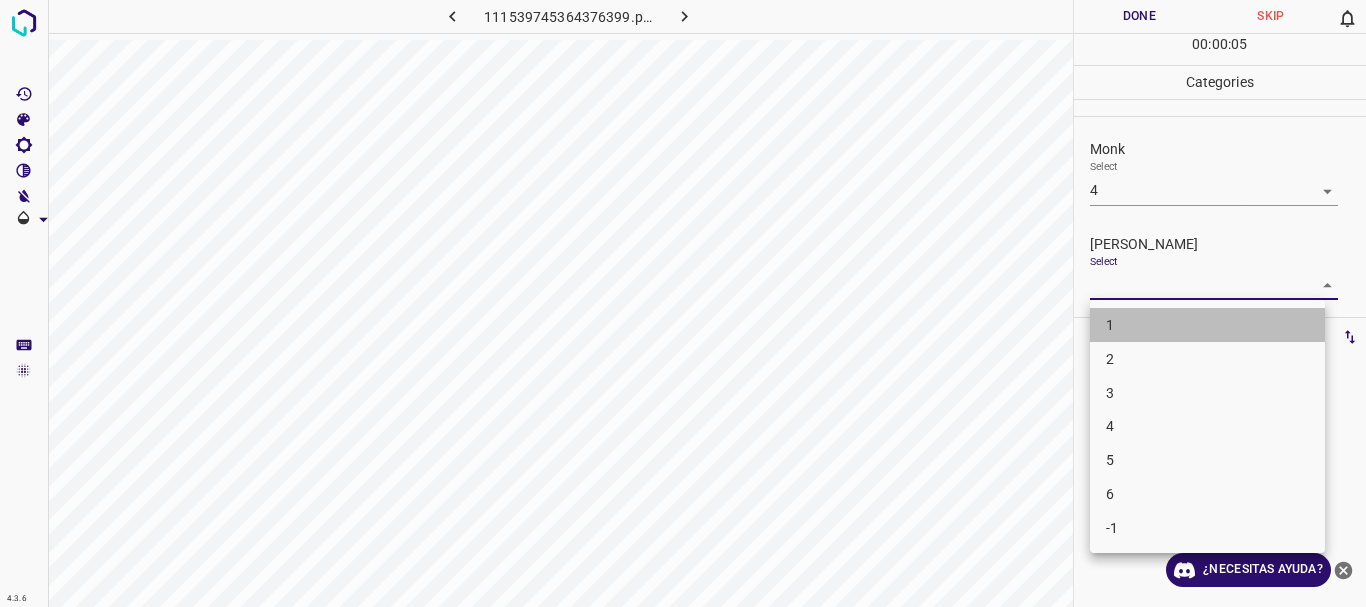 drag, startPoint x: 1121, startPoint y: 334, endPoint x: 1089, endPoint y: 95, distance: 241.13274 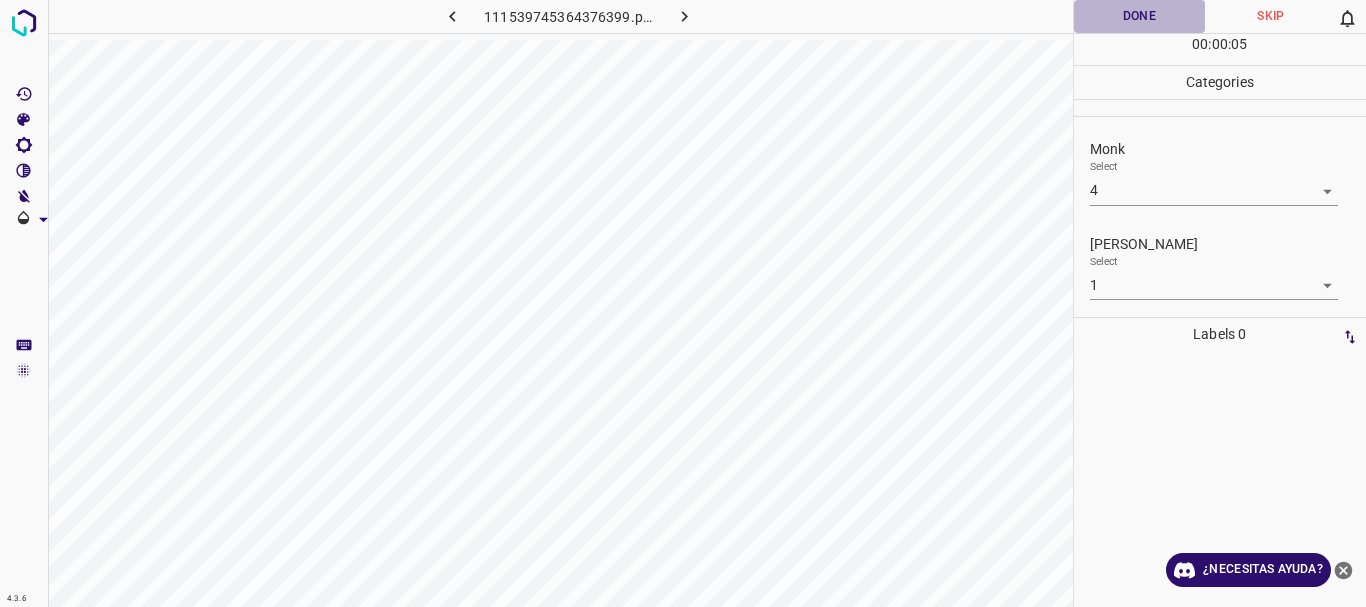 click on "Done" at bounding box center [1140, 16] 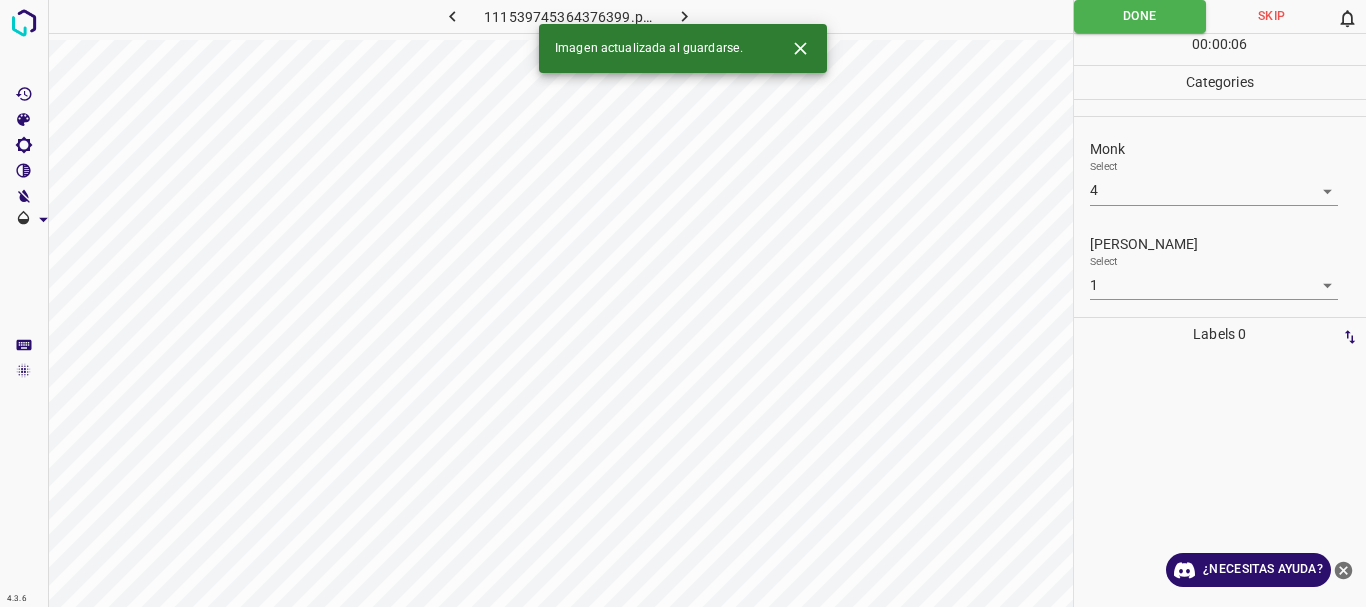 click 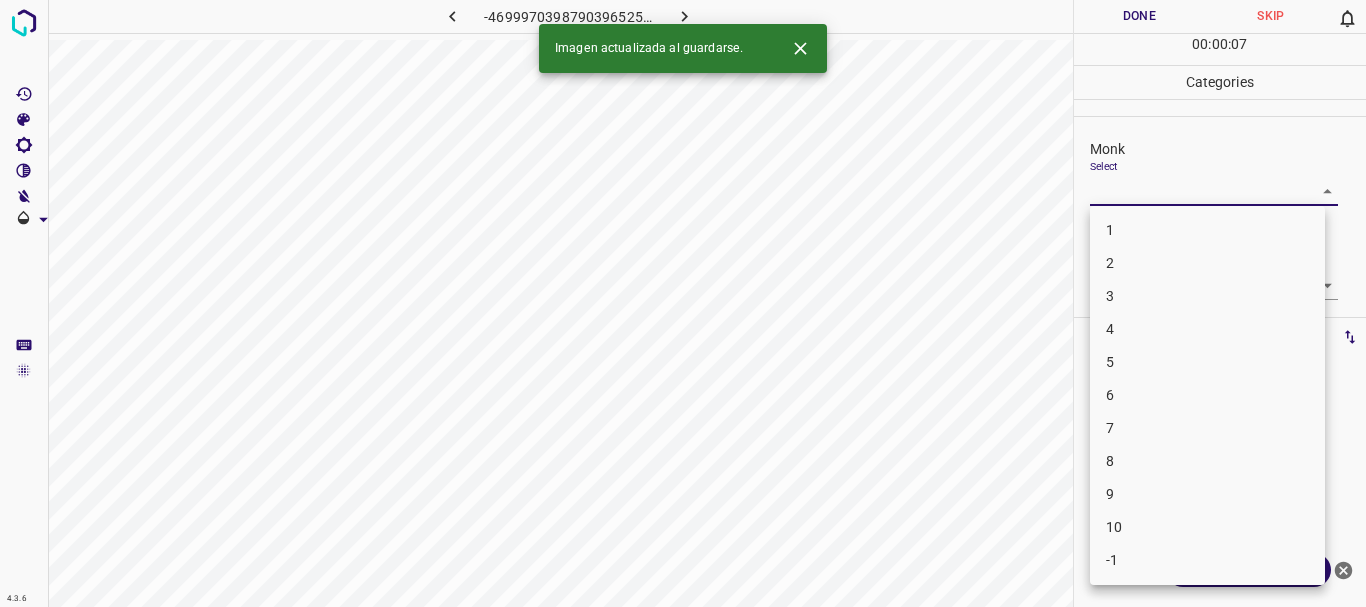 click on "4.3.6  -4699970398790396525.png Done Skip 0 00   : 00   : 07   Categories Monk   Select ​  [PERSON_NAME]   Select ​ Labels   0 Categories 1 Monk 2  [PERSON_NAME] Tools Space Change between modes (Draw & Edit) I Auto labeling R Restore zoom M Zoom in N Zoom out Delete Delete selecte label Filters Z Restore filters X Saturation filter C Brightness filter V Contrast filter B Gray scale filter General O Download Imagen actualizada al guardarse. ¿Necesitas ayuda? Texto original Valora esta traducción Tu opinión servirá para ayudar a mejorar el Traductor de Google - Texto - Esconder - Borrar 1 2 3 4 5 6 7 8 9 10 -1" at bounding box center [683, 303] 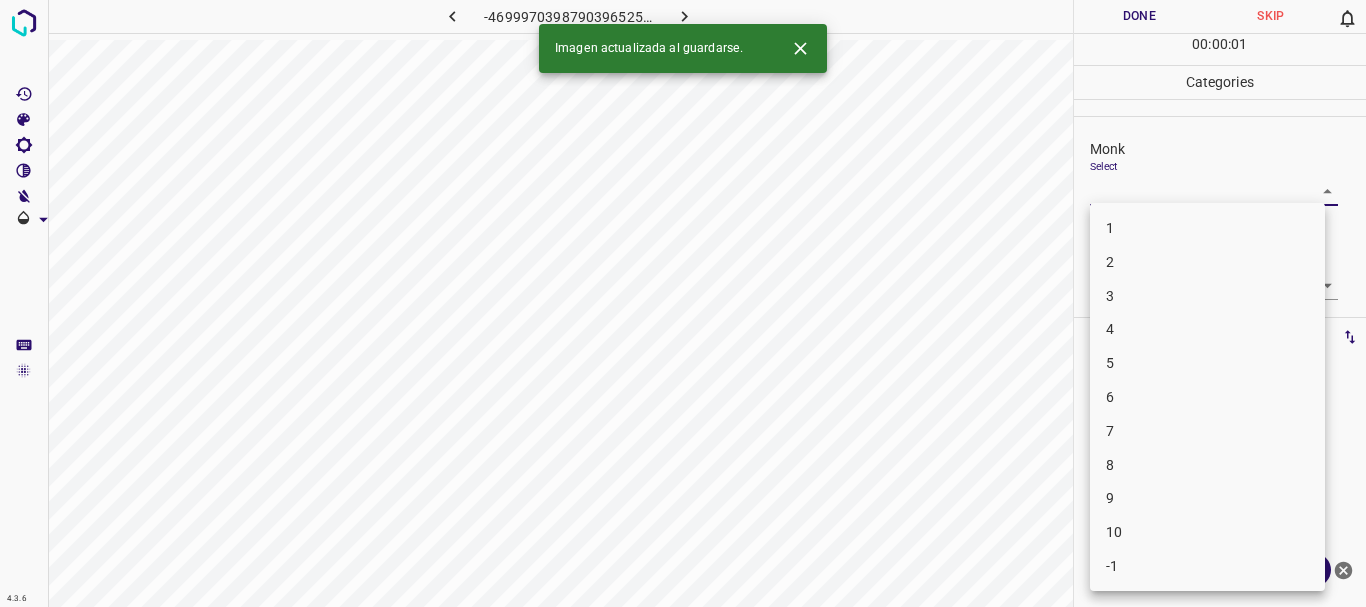 click on "3" at bounding box center [1207, 296] 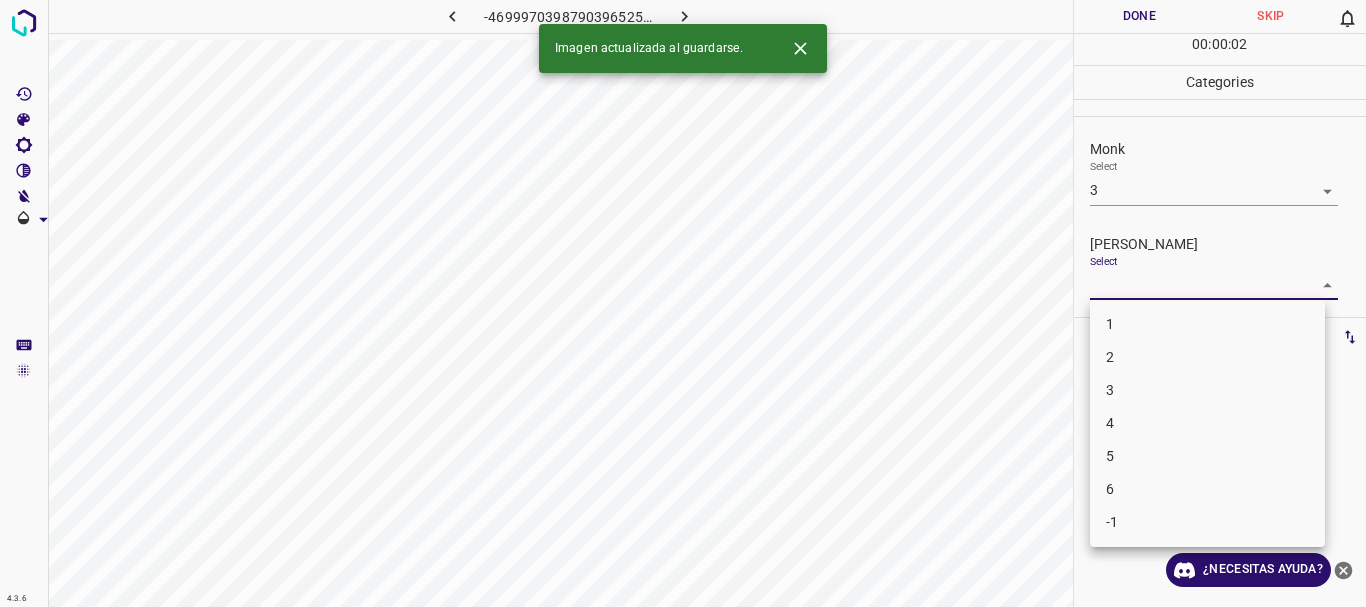 click on "4.3.6  -4699970398790396525.png Done Skip 0 00   : 00   : 02   Categories Monk   Select 3 3  [PERSON_NAME]   Select ​ Labels   0 Categories 1 Monk 2  [PERSON_NAME] Tools Space Change between modes (Draw & Edit) I Auto labeling R Restore zoom M Zoom in N Zoom out Delete Delete selecte label Filters Z Restore filters X Saturation filter C Brightness filter V Contrast filter B Gray scale filter General O Download Imagen actualizada al guardarse. ¿Necesitas ayuda? Texto original Valora esta traducción Tu opinión servirá para ayudar a mejorar el Traductor de Google - Texto - Esconder - Borrar 1 2 3 4 5 6 -1" at bounding box center [683, 303] 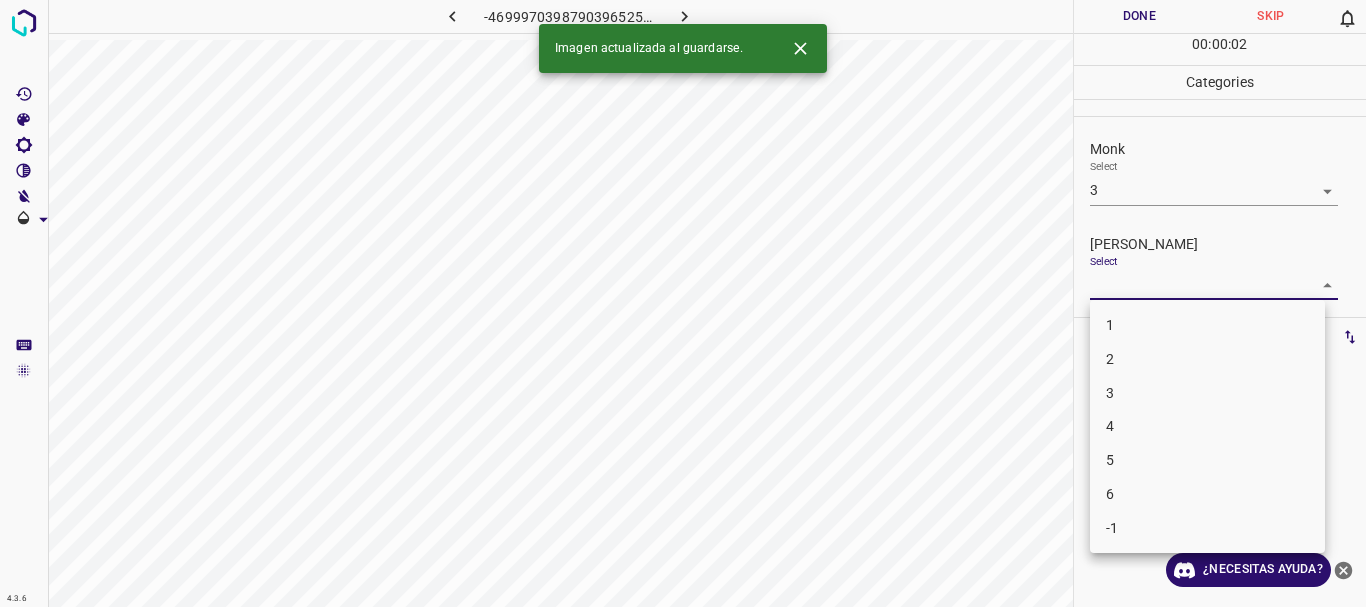 click on "2" at bounding box center (1207, 359) 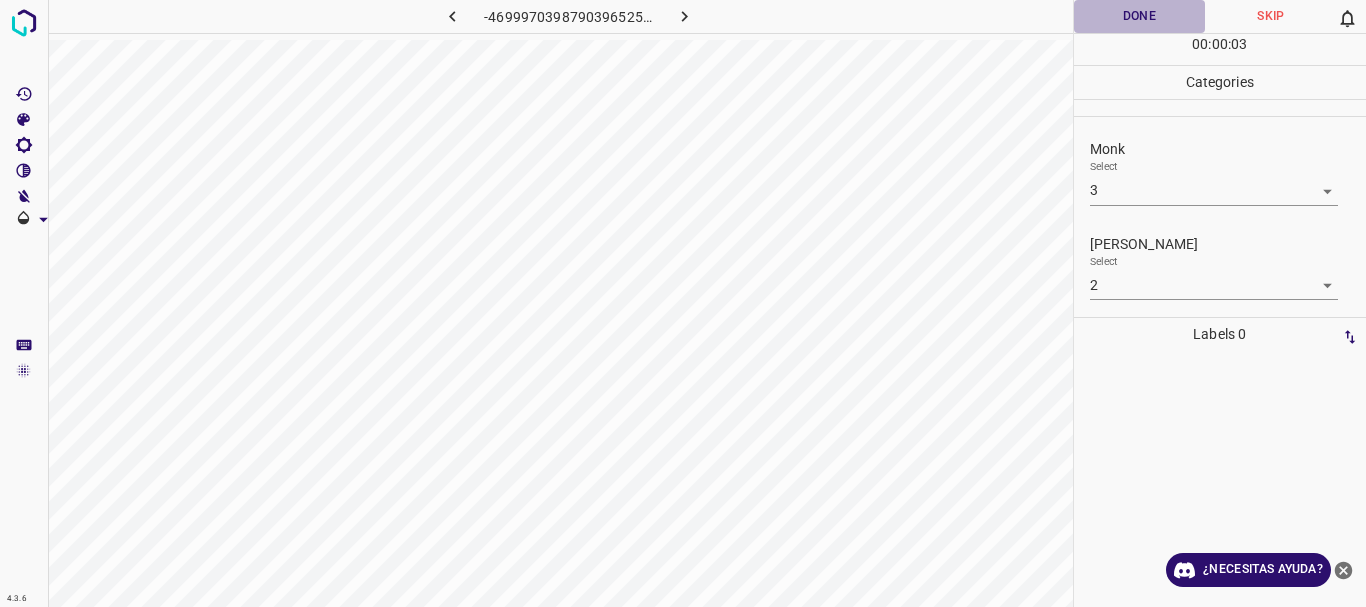 click on "Done" at bounding box center [1140, 16] 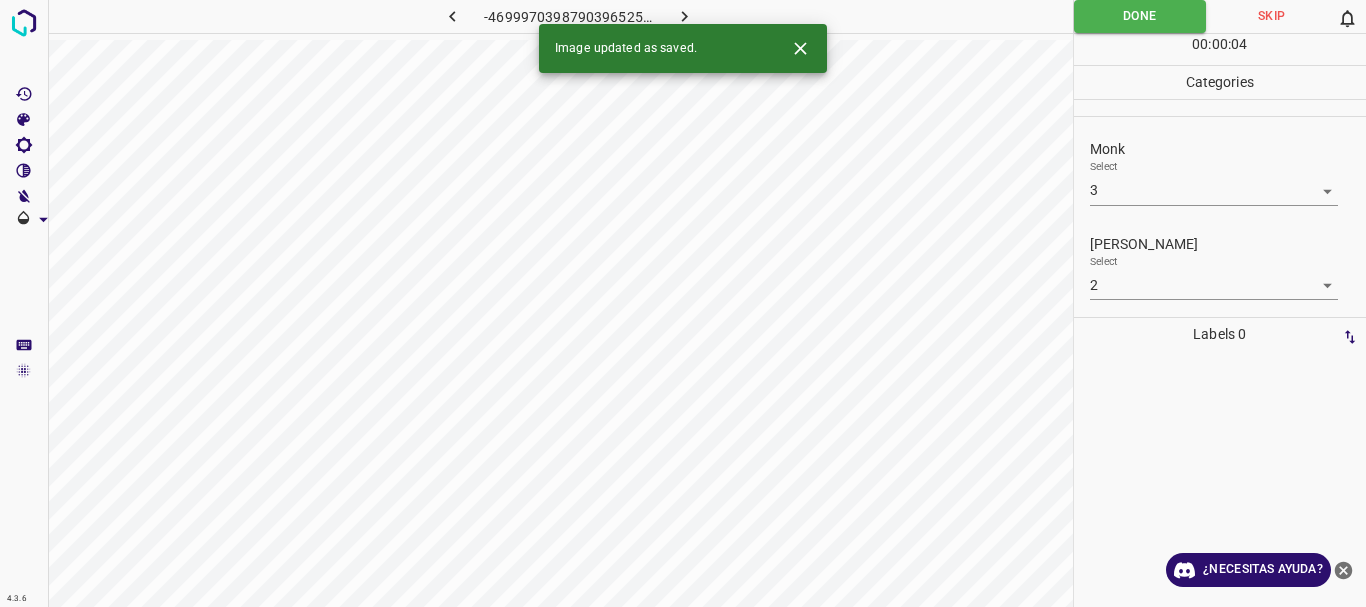 click on "Image updated as saved." at bounding box center [683, 48] 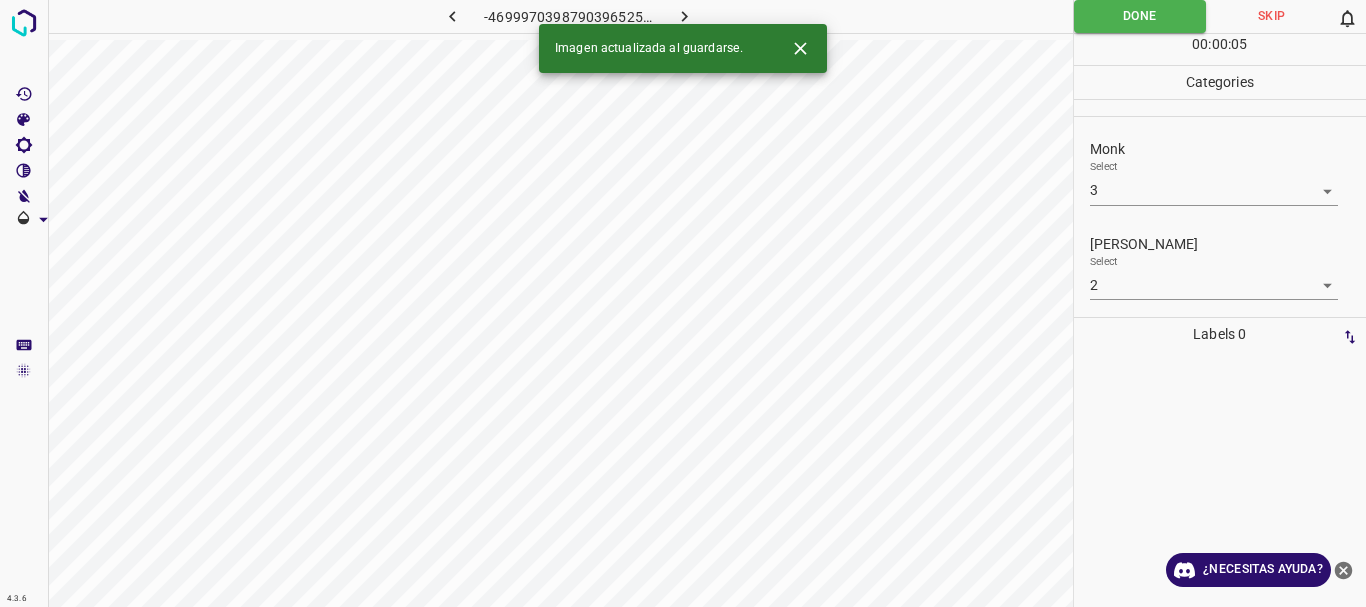 click 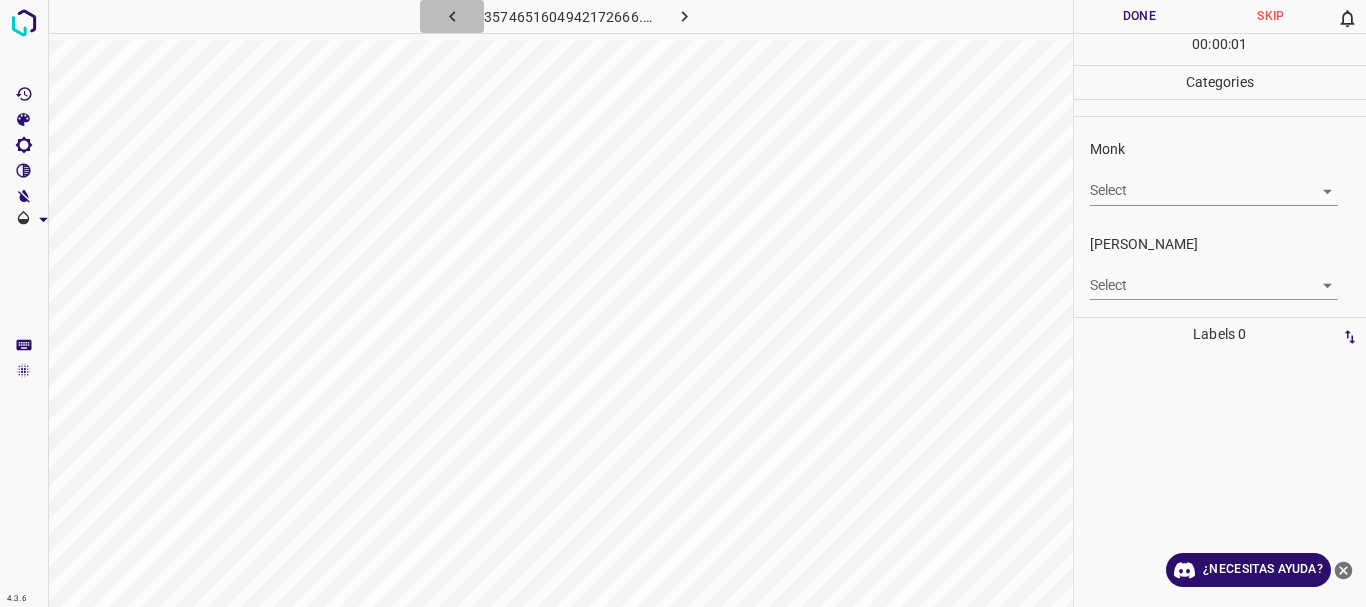 click 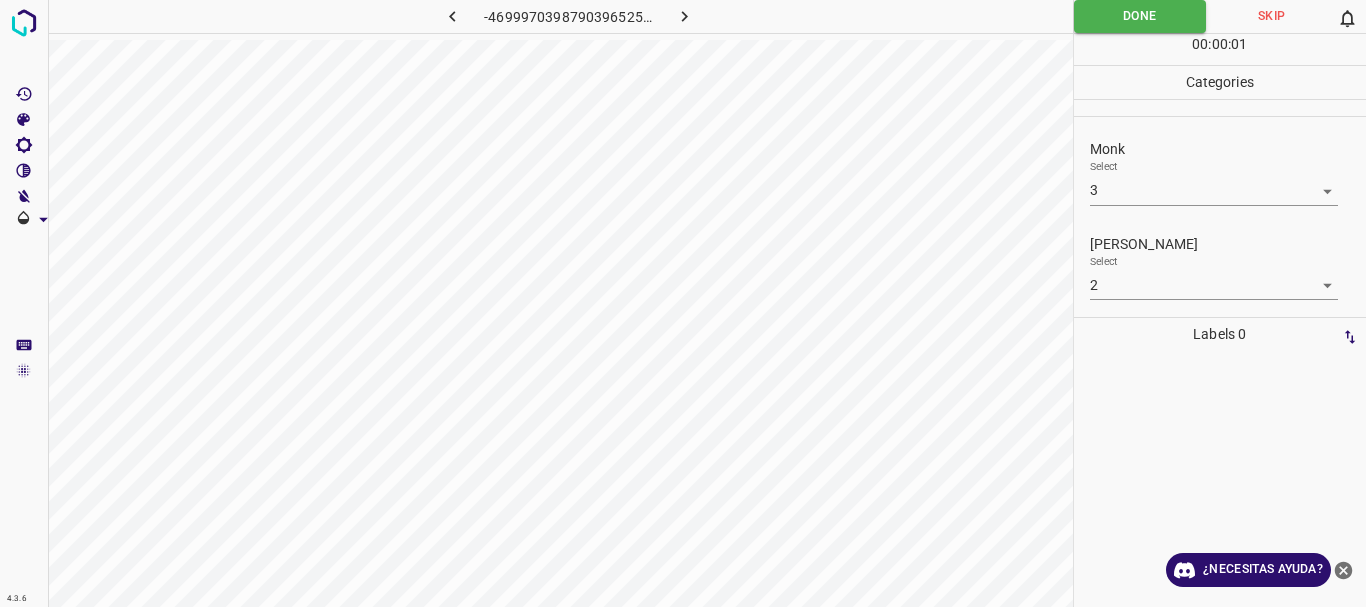 click 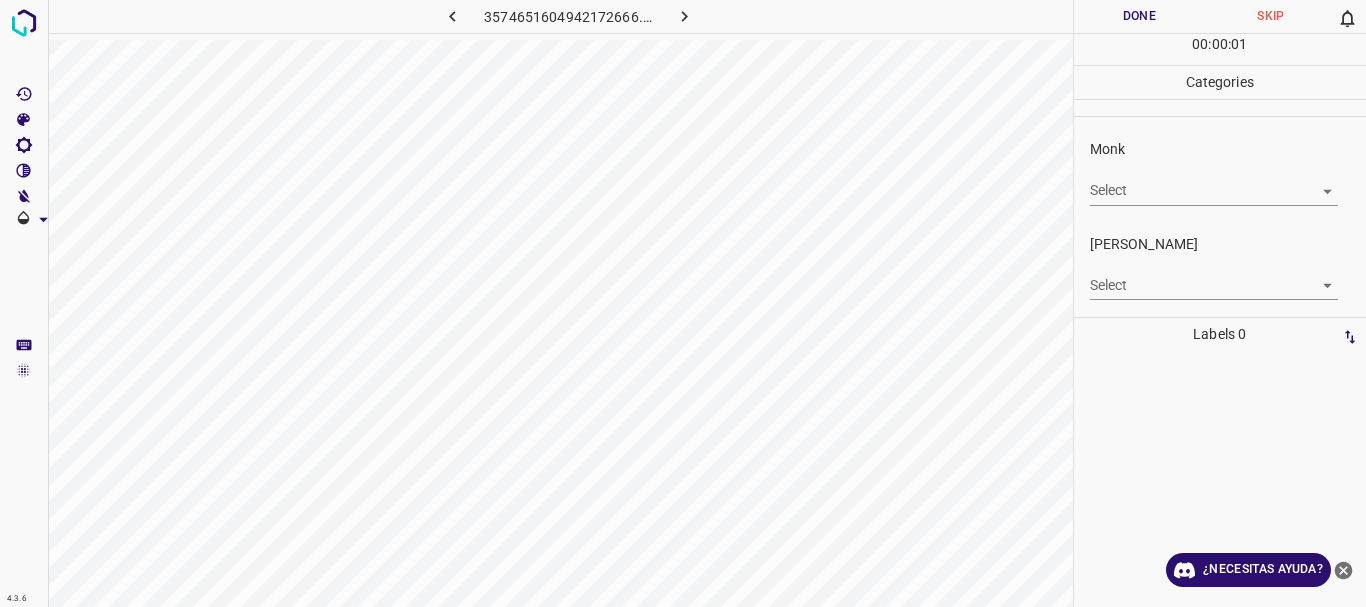click on "4.3.6  3574651604942172666.png Done Skip 0 00   : 00   : 01   Categories Monk   Select ​  [PERSON_NAME]   Select ​ Labels   0 Categories 1 Monk 2  [PERSON_NAME] Tools Space Change between modes (Draw & Edit) I Auto labeling R Restore zoom M Zoom in N Zoom out Delete Delete selecte label Filters Z Restore filters X Saturation filter C Brightness filter V Contrast filter B Gray scale filter General O Download ¿Necesitas ayuda? Texto original Valora esta traducción Tu opinión servirá para ayudar a mejorar el Traductor de Google - Texto - Esconder - Borrar" at bounding box center (683, 303) 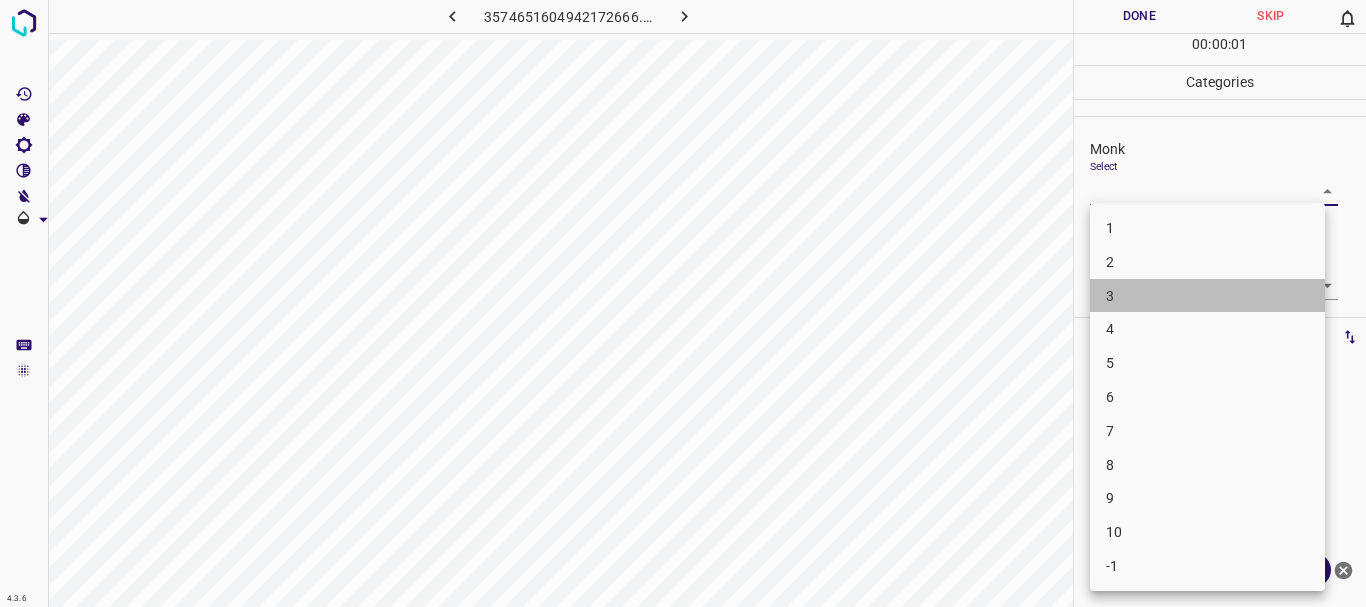 click on "3" at bounding box center [1207, 296] 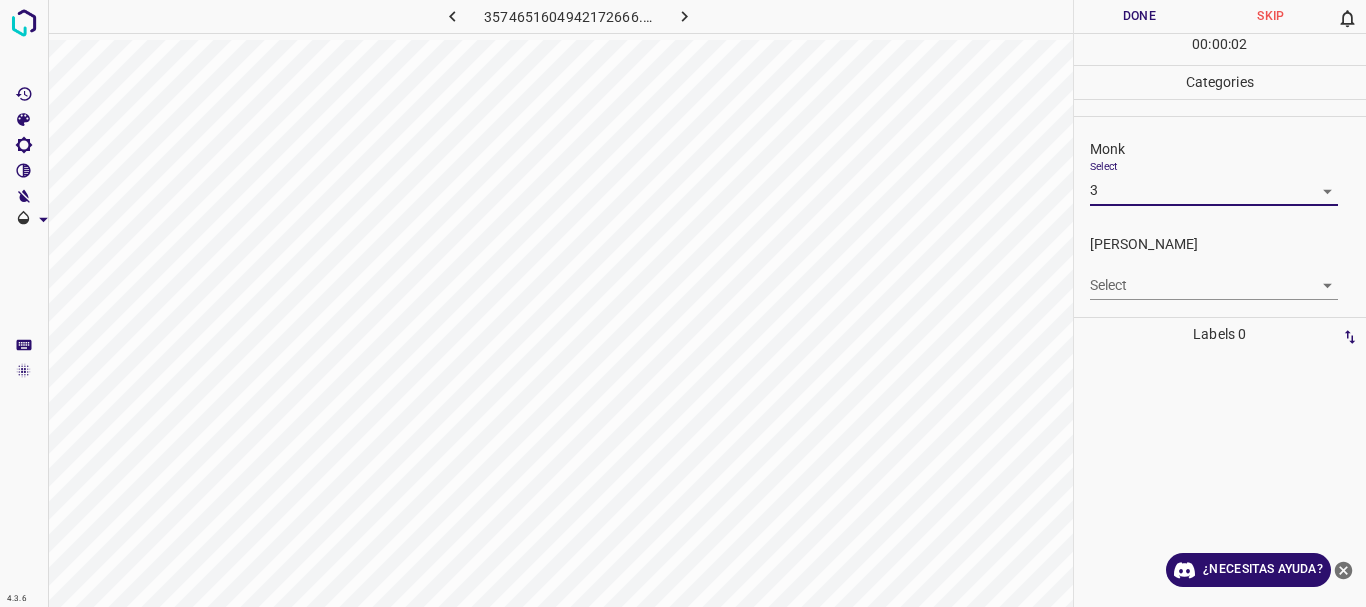 click on "4.3.6  3574651604942172666.png Done Skip 0 00   : 00   : 02   Categories Monk   Select 3 3  [PERSON_NAME]   Select ​ Labels   0 Categories 1 Monk 2  [PERSON_NAME] Tools Space Change between modes (Draw & Edit) I Auto labeling R Restore zoom M Zoom in N Zoom out Delete Delete selecte label Filters Z Restore filters X Saturation filter C Brightness filter V Contrast filter B Gray scale filter General O Download ¿Necesitas ayuda? Texto original Valora esta traducción Tu opinión servirá para ayudar a mejorar el Traductor de Google - Texto - Esconder - Borrar" at bounding box center (683, 303) 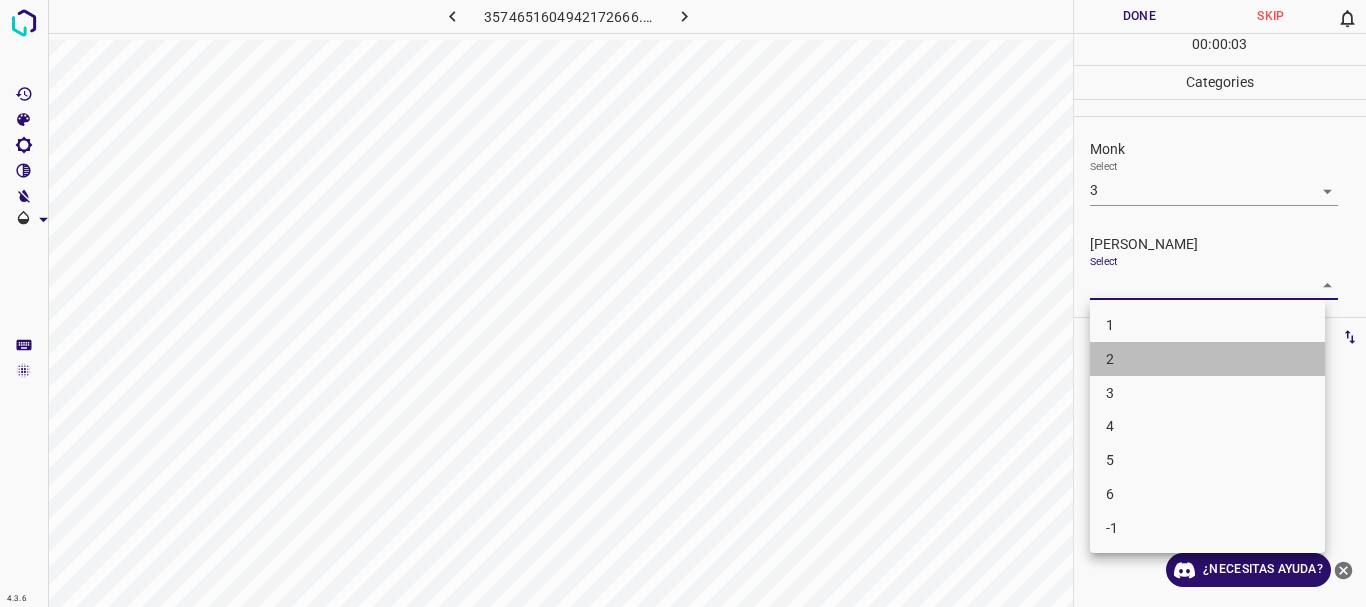 click 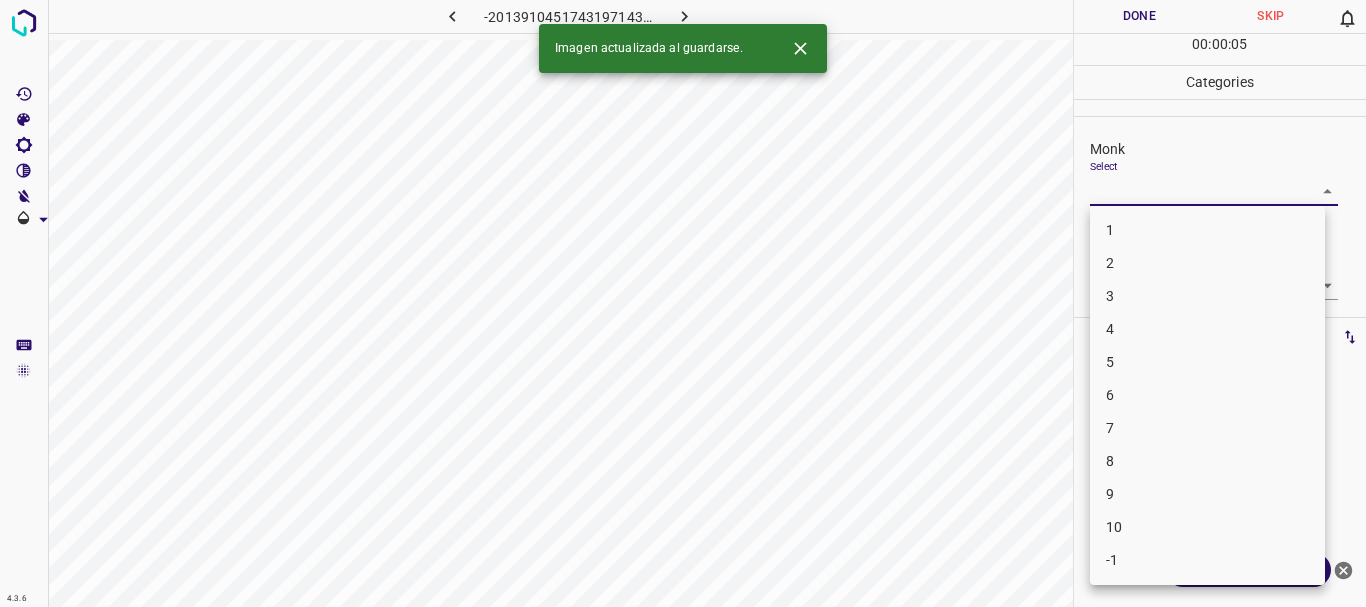 drag, startPoint x: 1191, startPoint y: 188, endPoint x: 1179, endPoint y: 202, distance: 18.439089 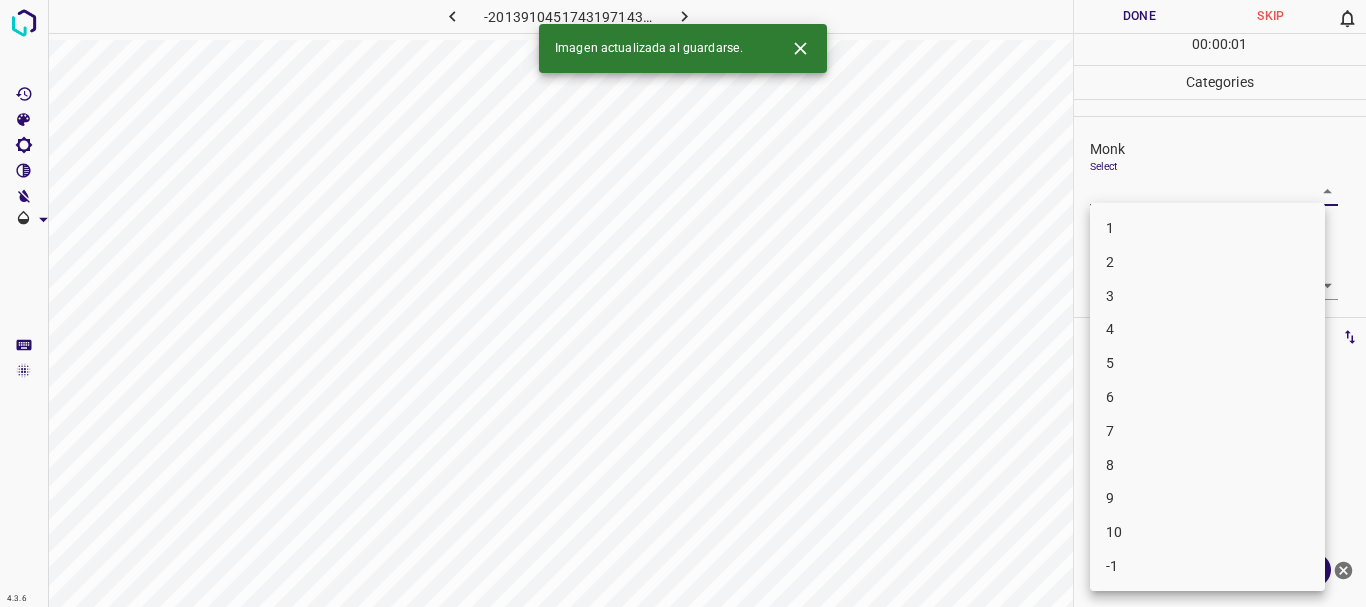 drag, startPoint x: 1158, startPoint y: 330, endPoint x: 1147, endPoint y: 288, distance: 43.416588 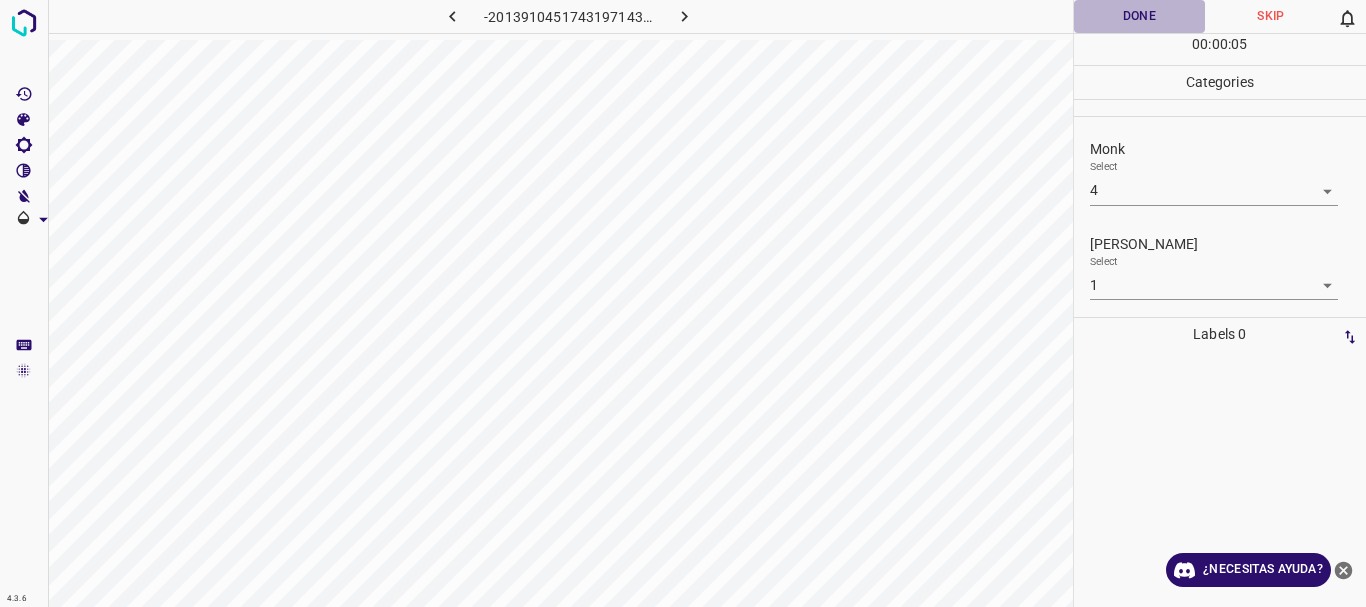 drag, startPoint x: 1142, startPoint y: 33, endPoint x: 1143, endPoint y: 12, distance: 21.023796 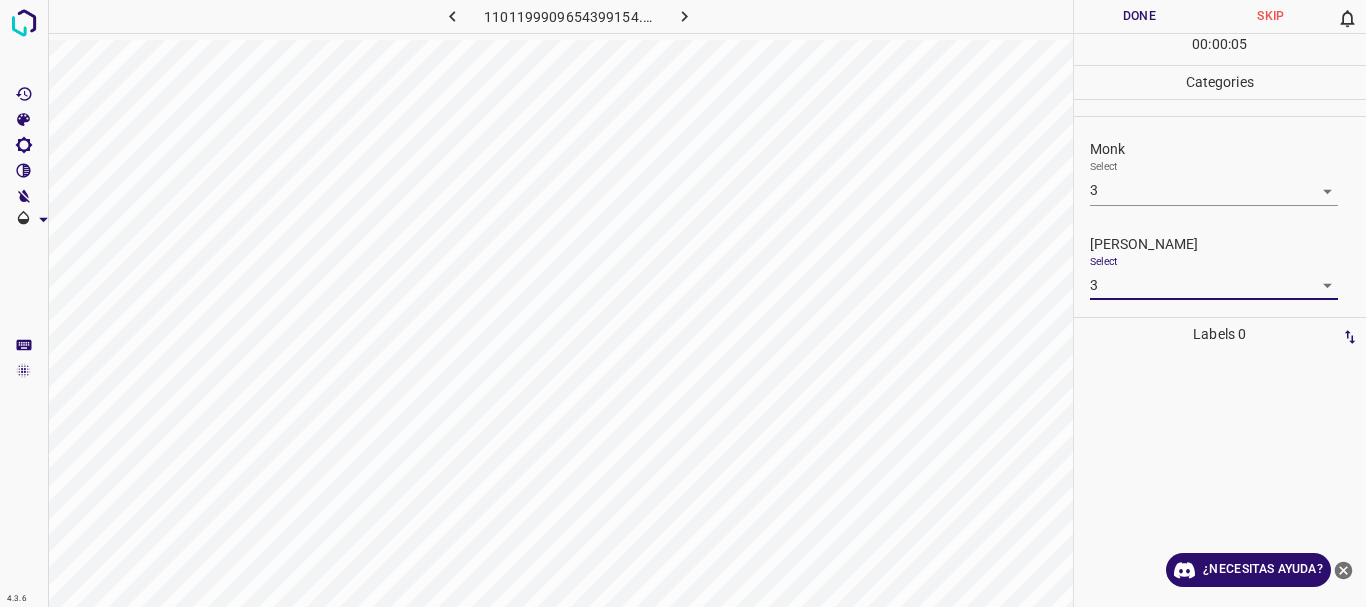 drag, startPoint x: 1149, startPoint y: 14, endPoint x: 970, endPoint y: 25, distance: 179.33768 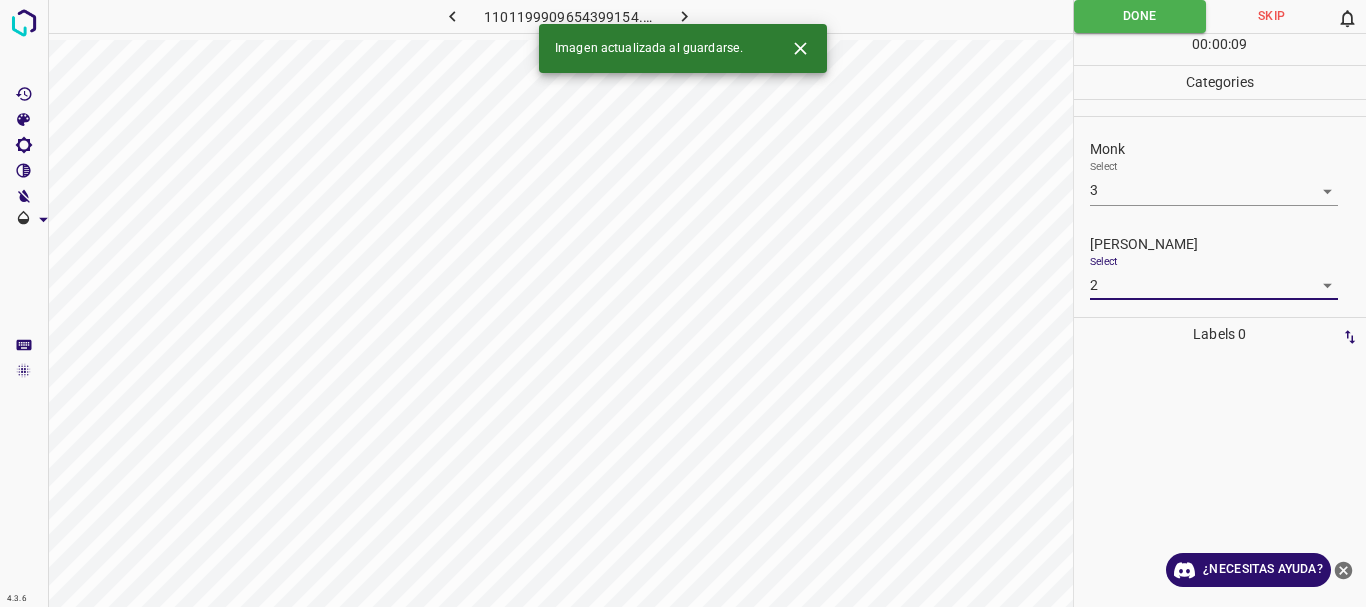 drag, startPoint x: 1147, startPoint y: 10, endPoint x: 861, endPoint y: 1, distance: 286.14157 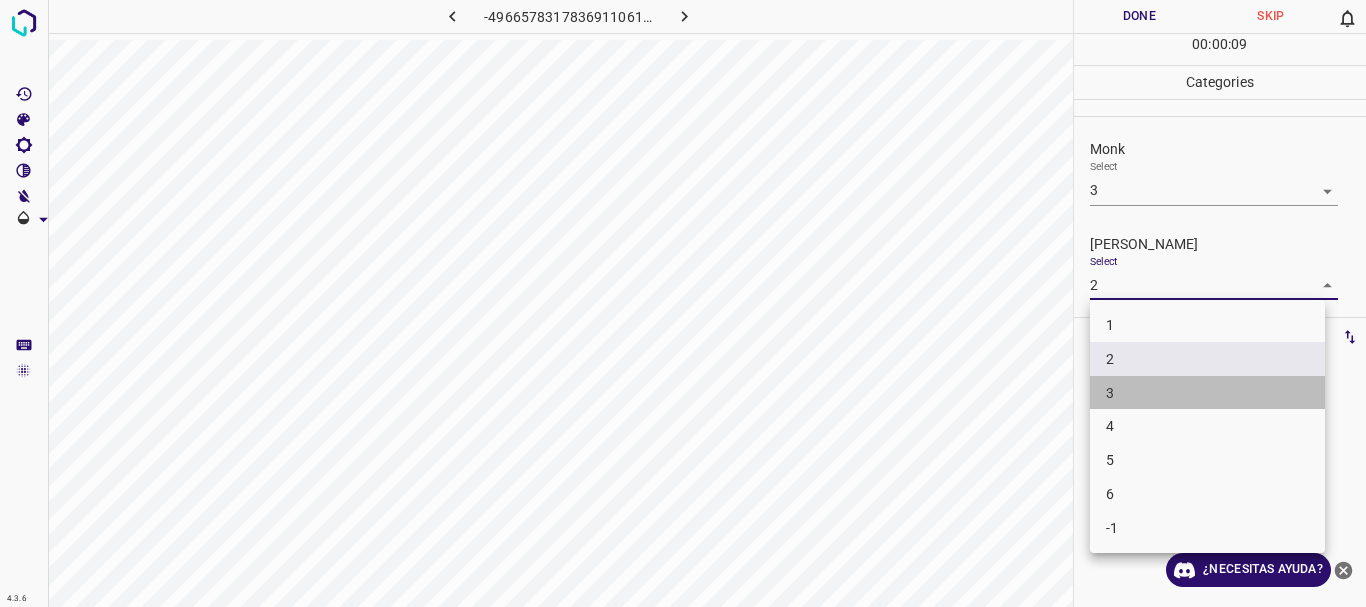 drag, startPoint x: 1155, startPoint y: 385, endPoint x: 1169, endPoint y: 47, distance: 338.28983 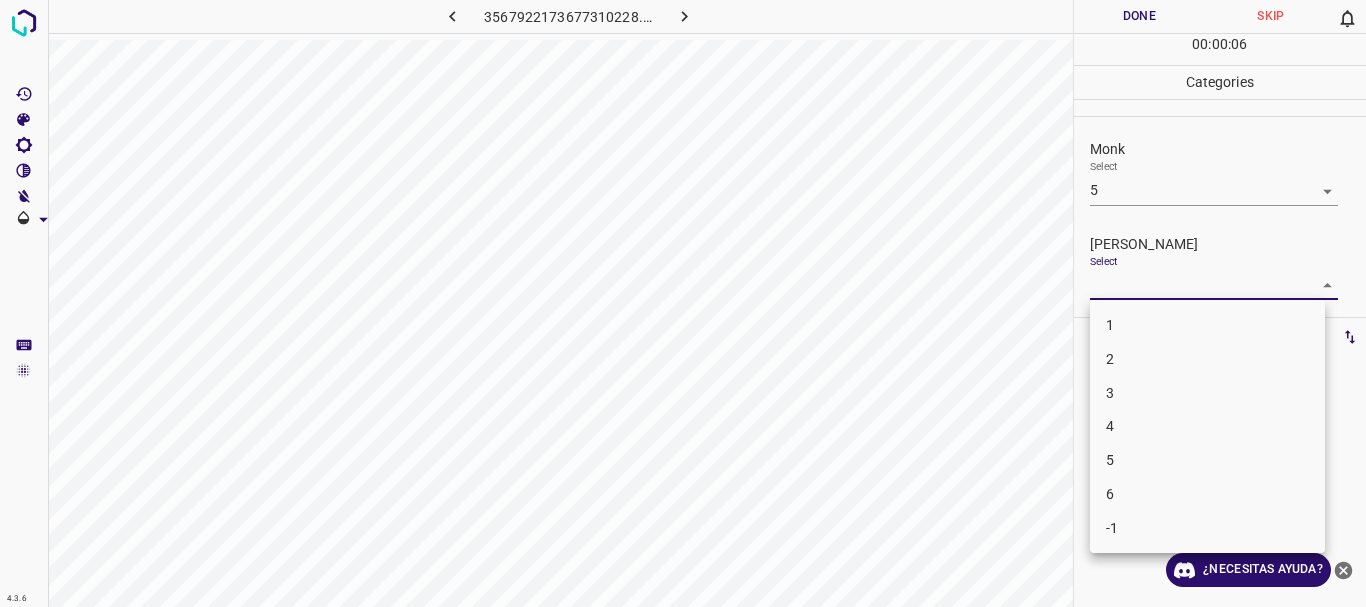drag, startPoint x: 1166, startPoint y: 382, endPoint x: 1152, endPoint y: 417, distance: 37.696156 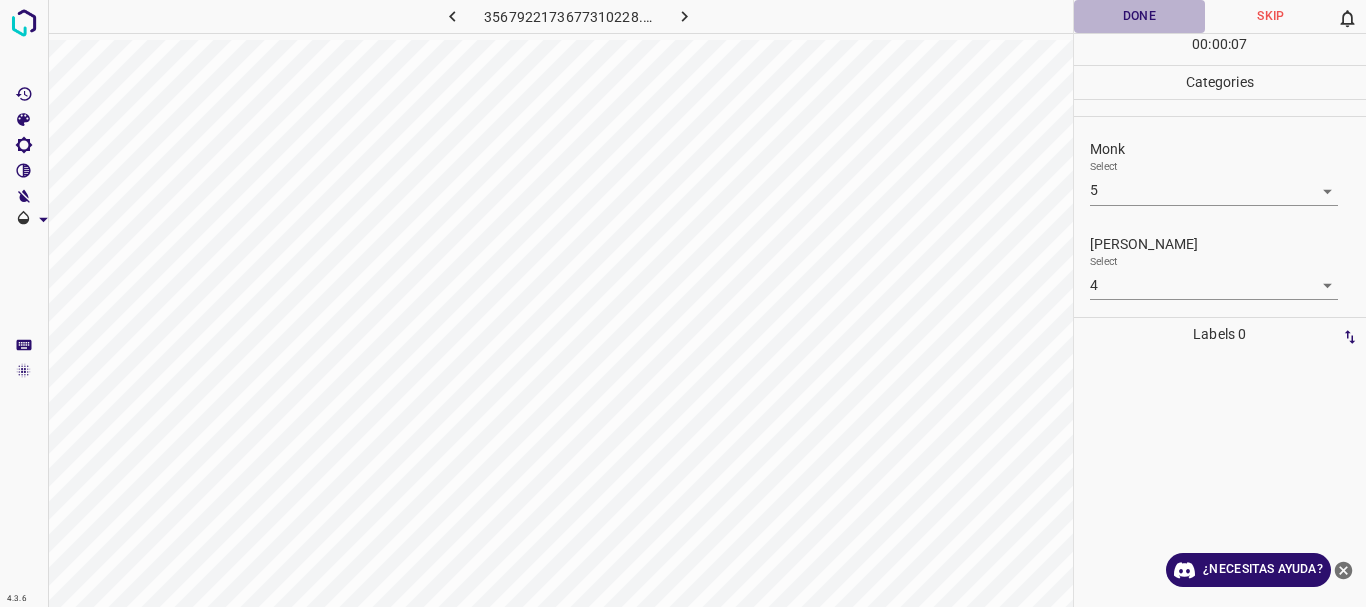 drag, startPoint x: 1138, startPoint y: 10, endPoint x: 829, endPoint y: 39, distance: 310.35785 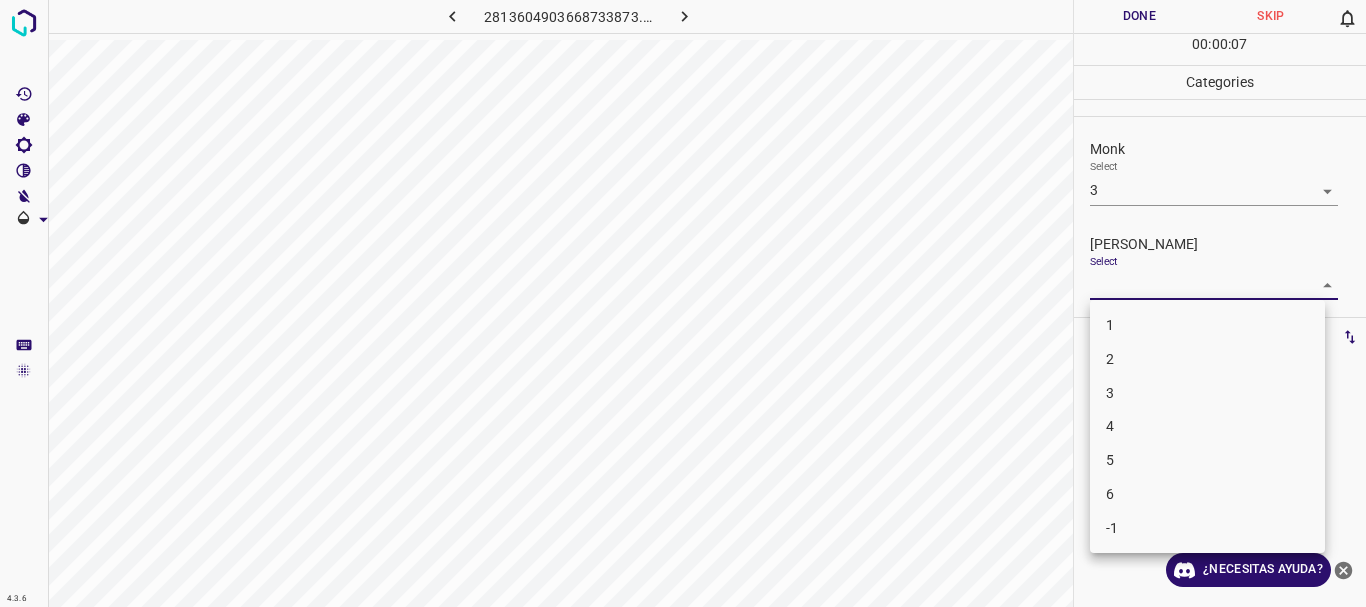 drag, startPoint x: 1115, startPoint y: 361, endPoint x: 1111, endPoint y: 152, distance: 209.03827 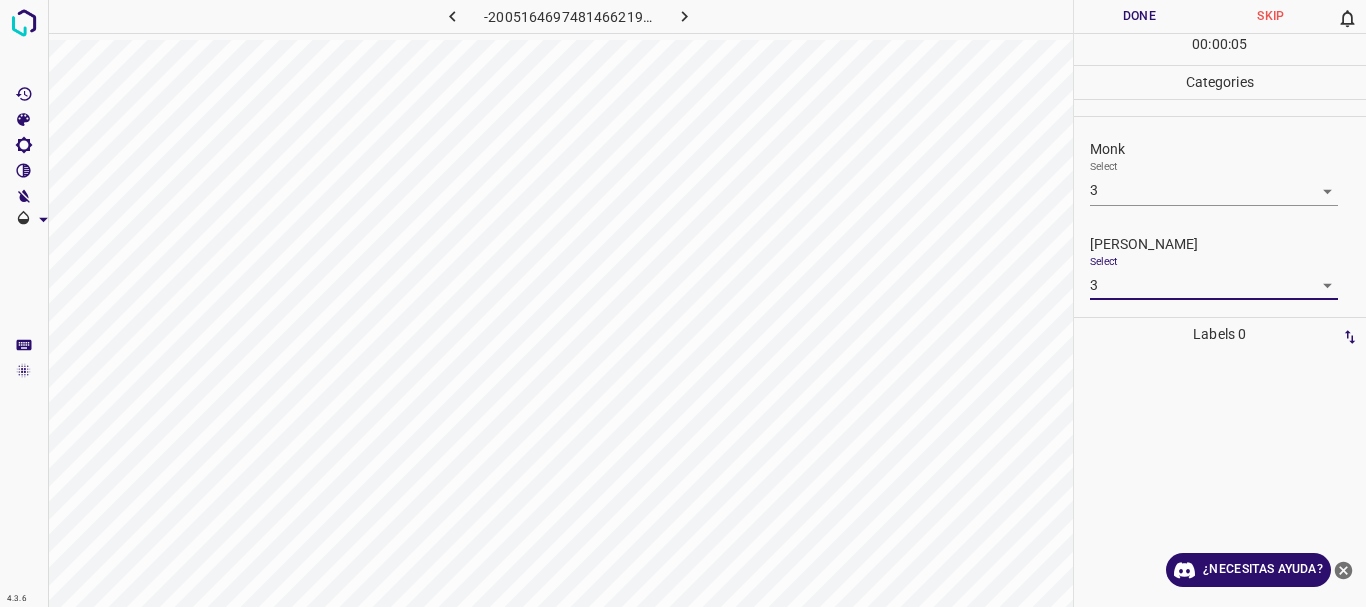drag, startPoint x: 1142, startPoint y: 9, endPoint x: 998, endPoint y: 32, distance: 145.82524 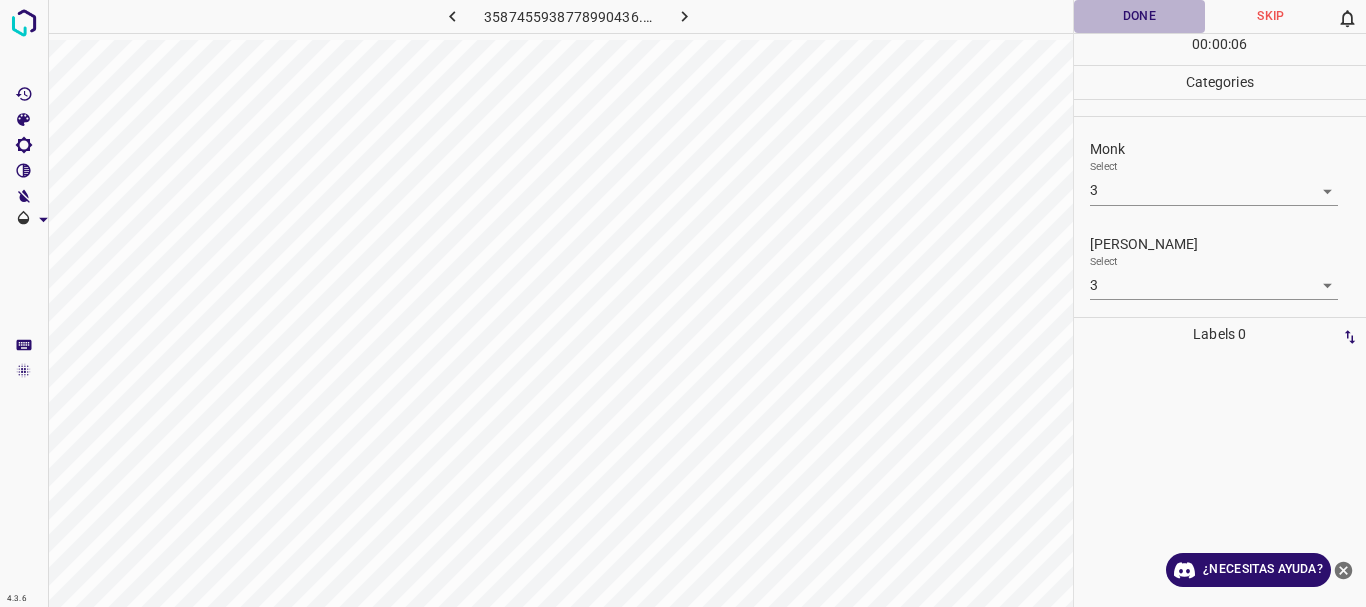 drag, startPoint x: 1154, startPoint y: 13, endPoint x: 1120, endPoint y: 24, distance: 35.735138 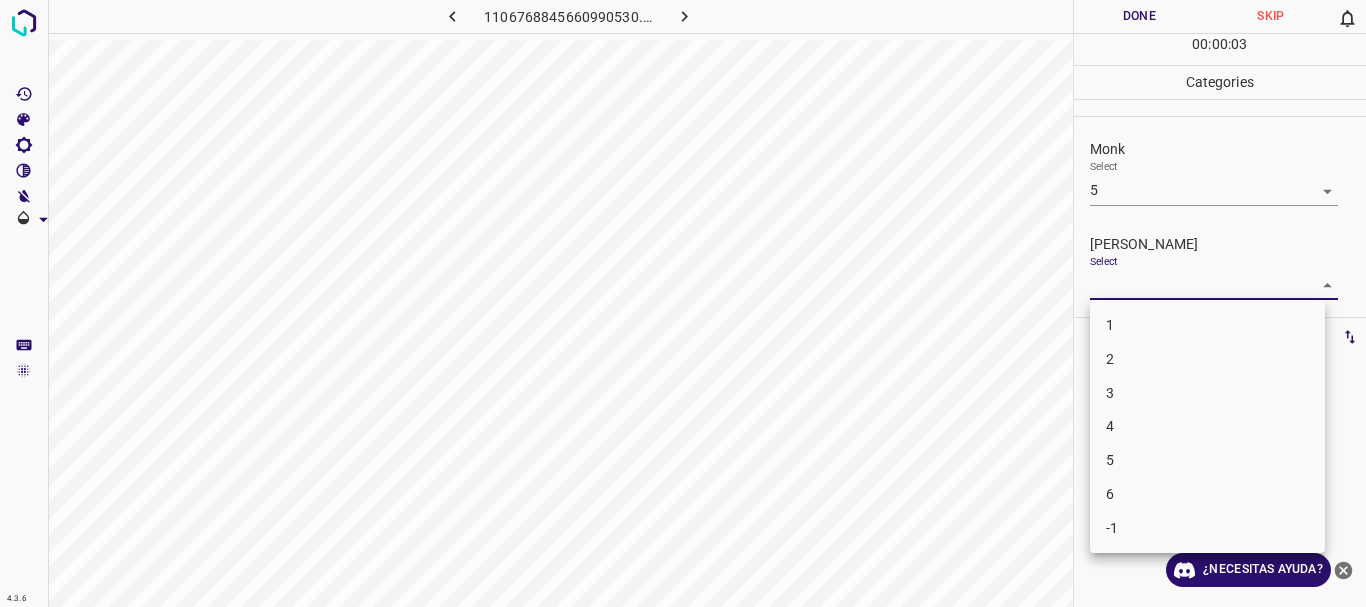 drag, startPoint x: 1140, startPoint y: 425, endPoint x: 1134, endPoint y: 370, distance: 55.326305 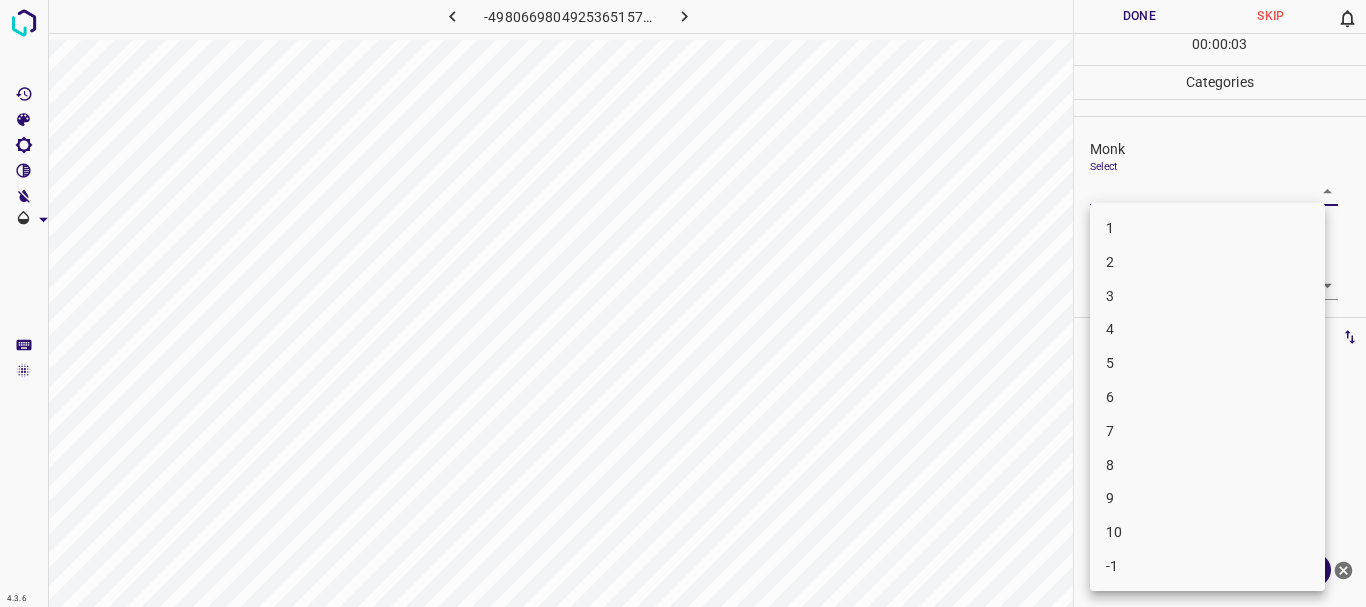 drag, startPoint x: 1199, startPoint y: 331, endPoint x: 1213, endPoint y: 308, distance: 26.925823 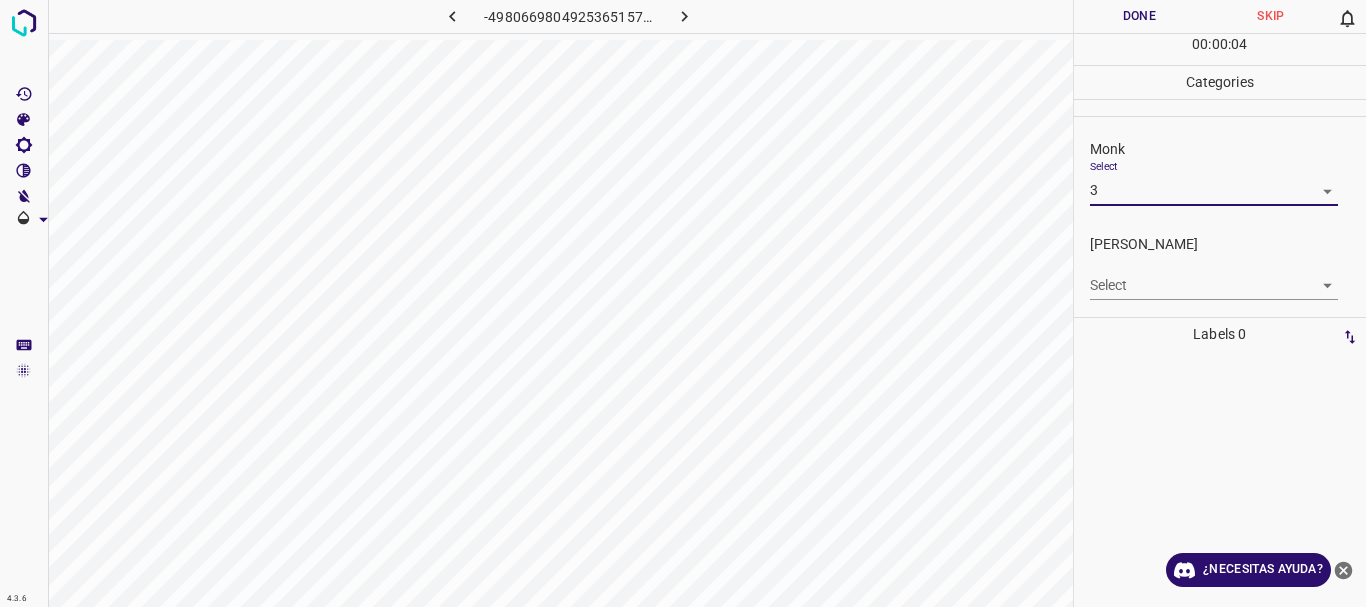 drag, startPoint x: 1185, startPoint y: 264, endPoint x: 1177, endPoint y: 292, distance: 29.12044 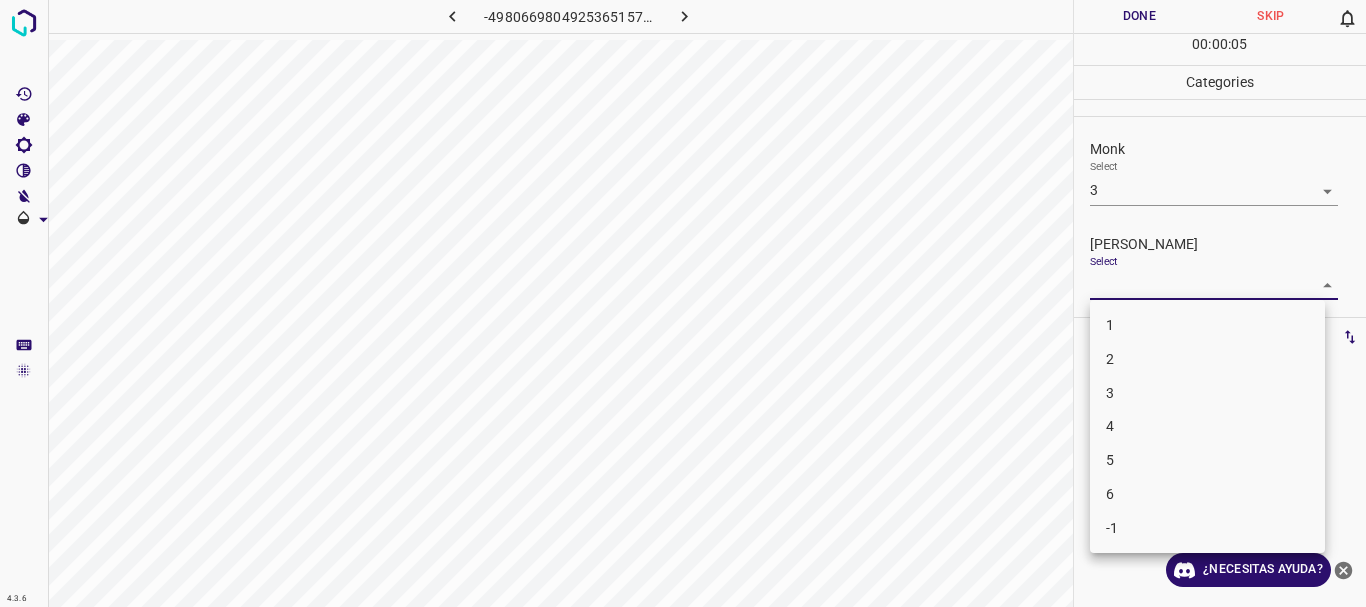 drag, startPoint x: 1148, startPoint y: 347, endPoint x: 1151, endPoint y: 337, distance: 10.440307 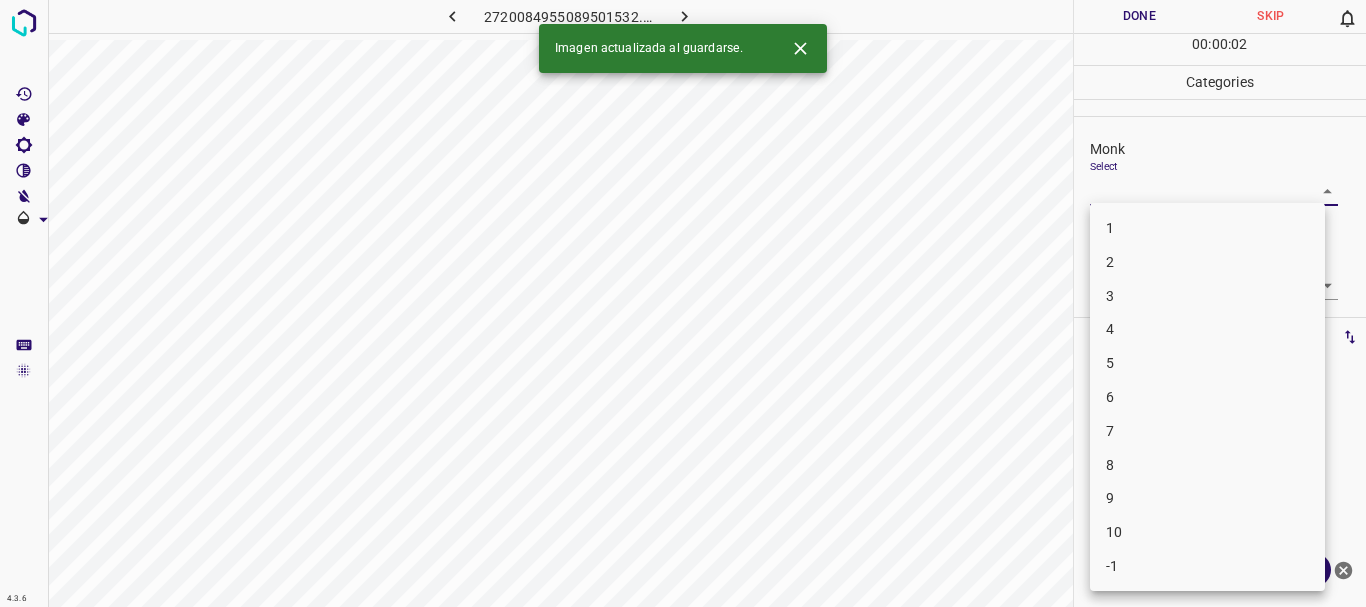 drag, startPoint x: 1152, startPoint y: 321, endPoint x: 1171, endPoint y: 297, distance: 30.610456 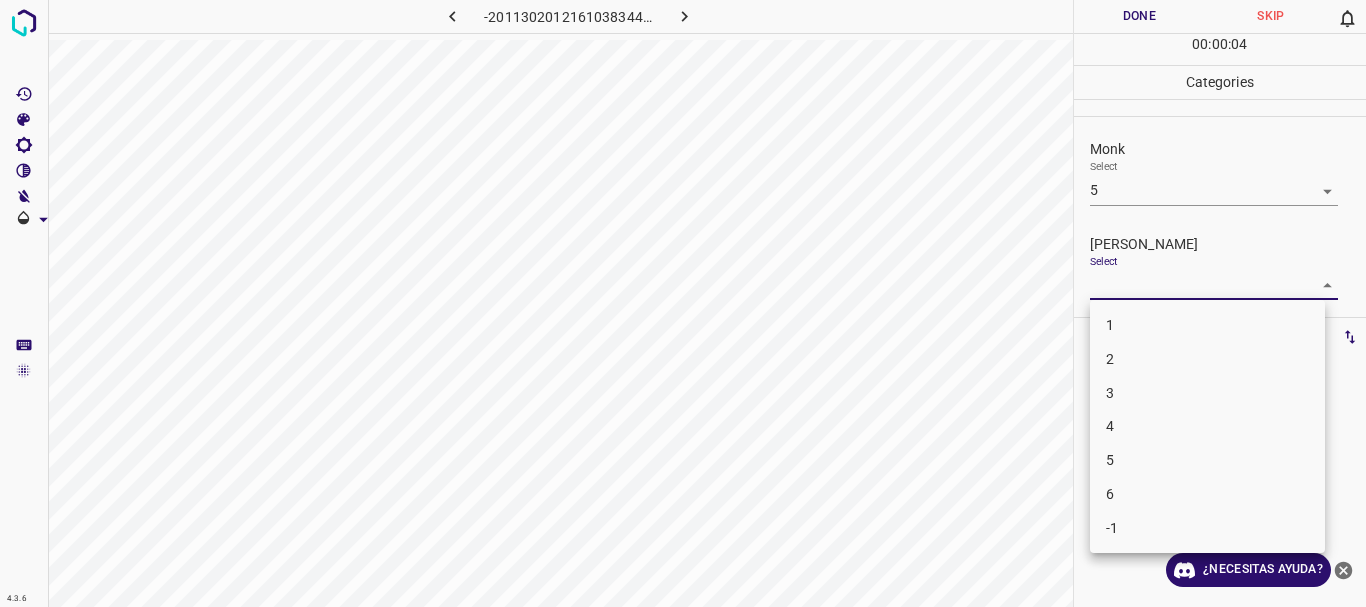 drag, startPoint x: 1133, startPoint y: 386, endPoint x: 1132, endPoint y: 317, distance: 69.00725 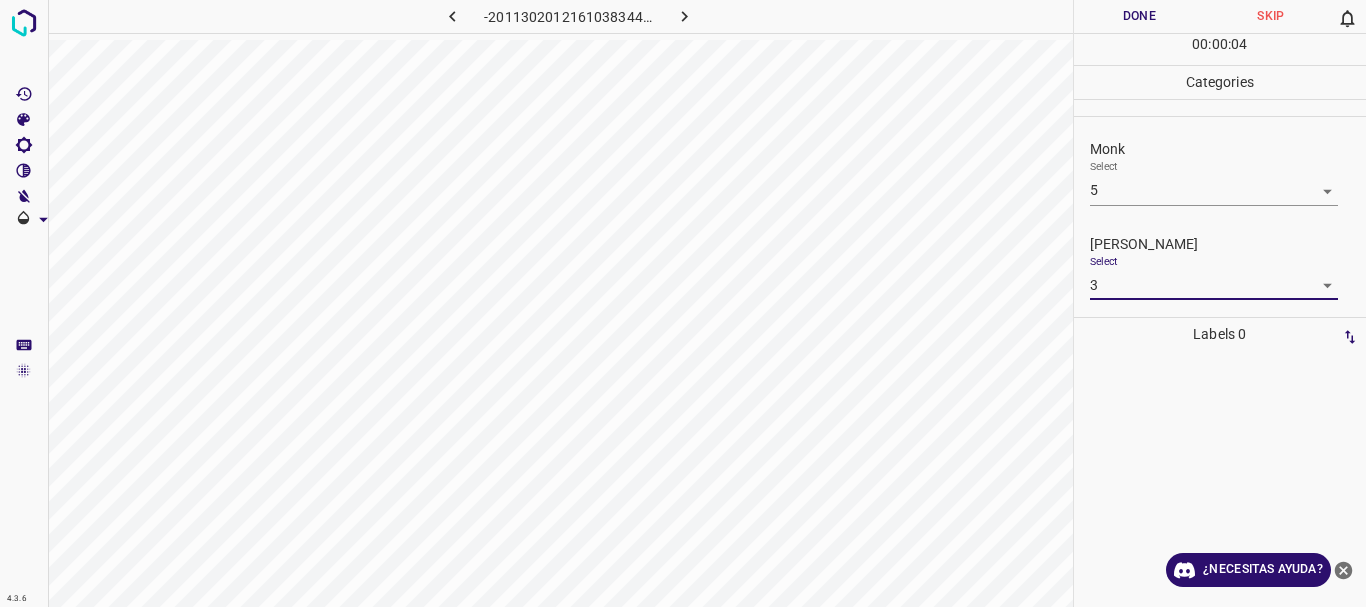 drag, startPoint x: 1154, startPoint y: 9, endPoint x: 1139, endPoint y: 18, distance: 17.492855 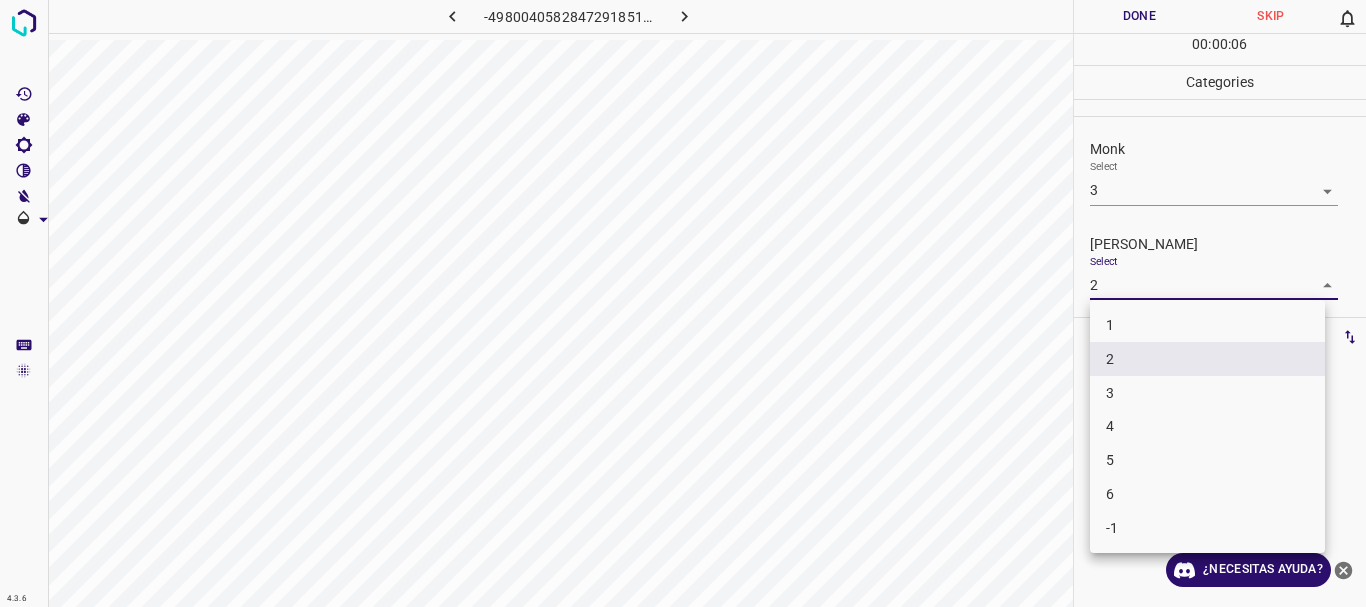 drag, startPoint x: 1131, startPoint y: 389, endPoint x: 1132, endPoint y: 299, distance: 90.005554 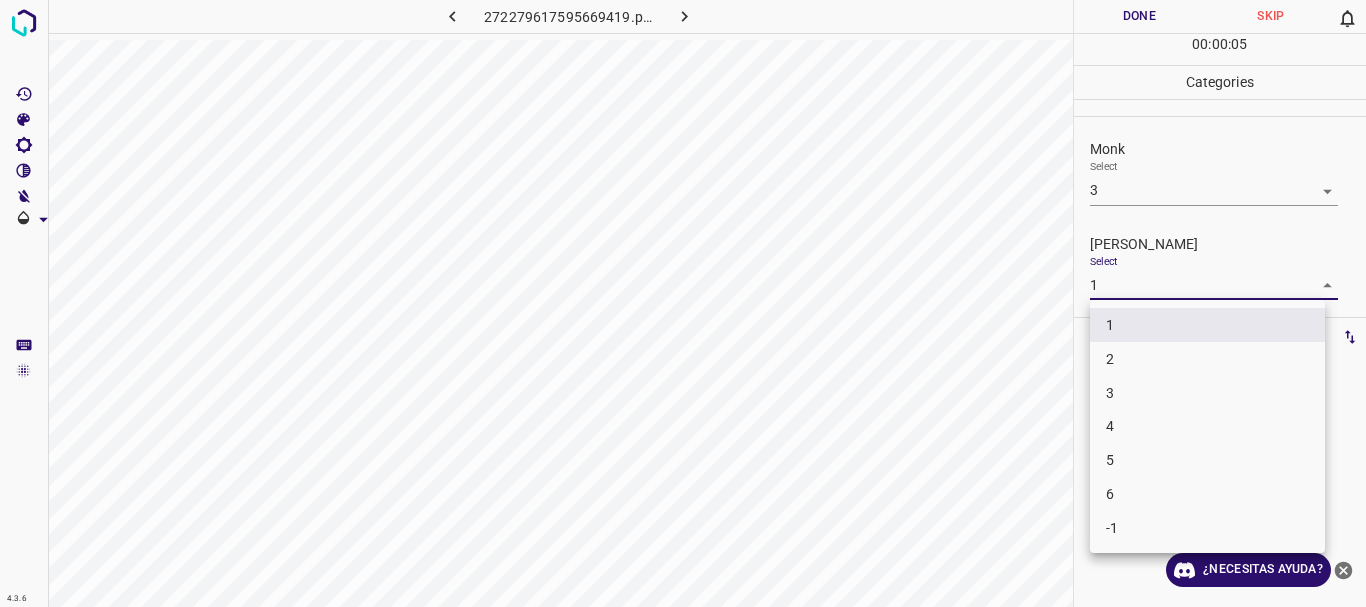 drag, startPoint x: 1144, startPoint y: 359, endPoint x: 1105, endPoint y: 79, distance: 282.70303 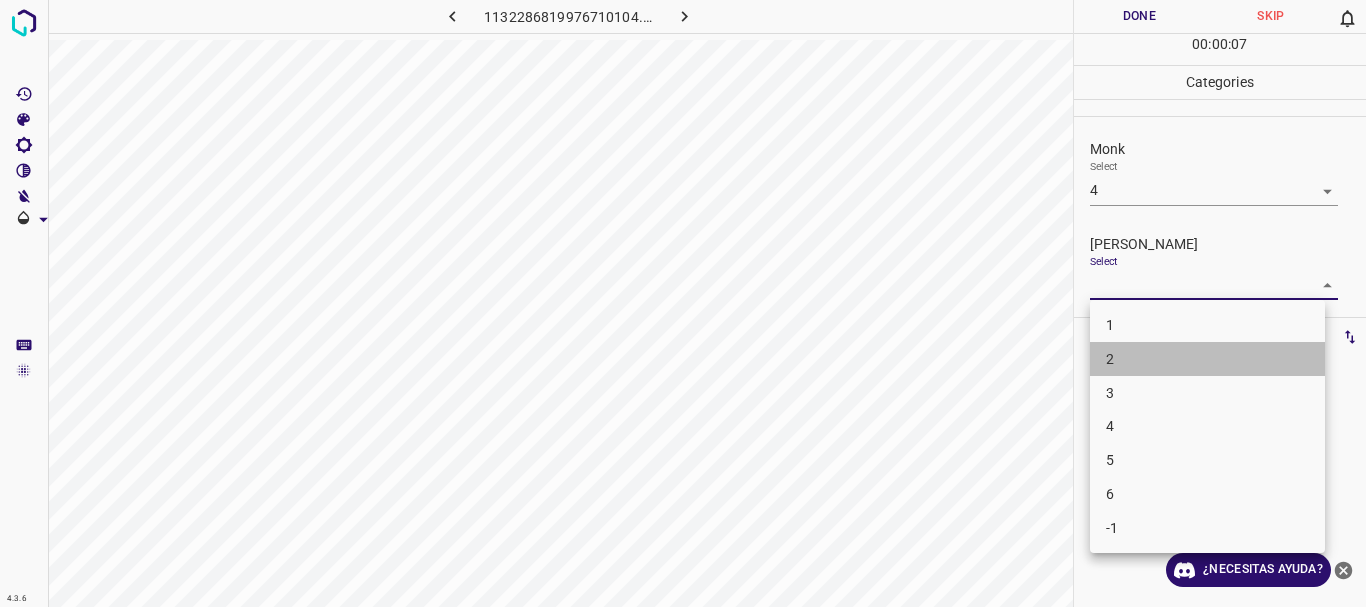 drag, startPoint x: 1125, startPoint y: 364, endPoint x: 1141, endPoint y: 182, distance: 182.70195 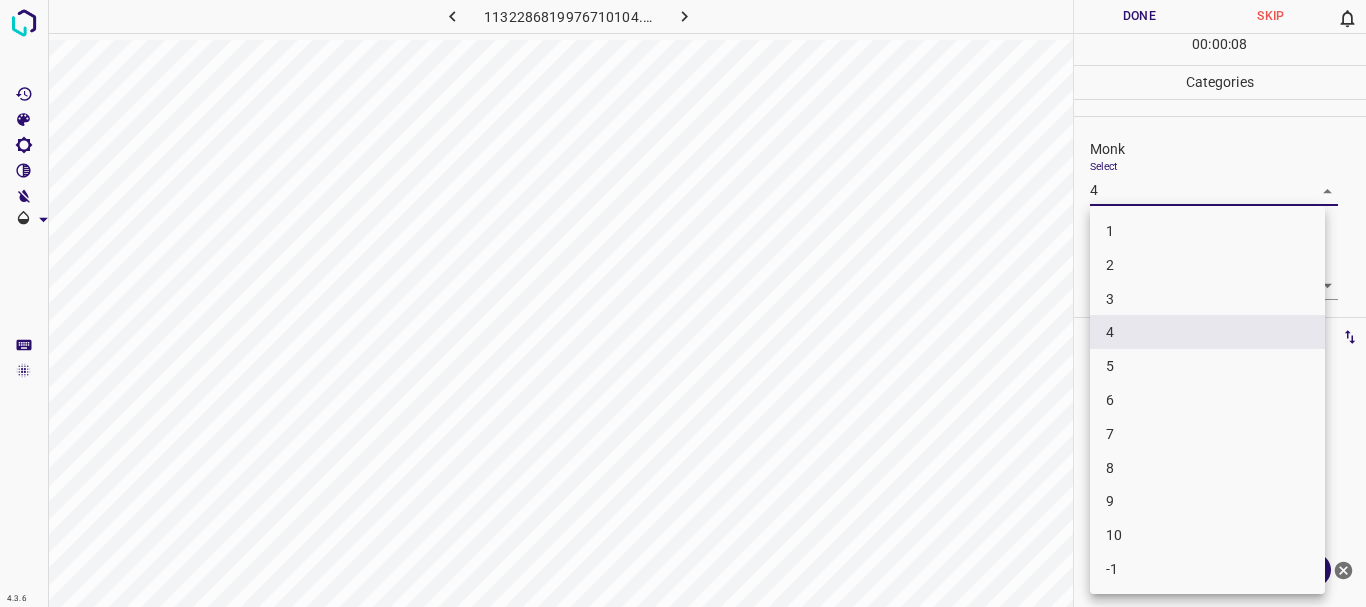 drag, startPoint x: 1134, startPoint y: 307, endPoint x: 1140, endPoint y: 154, distance: 153.1176 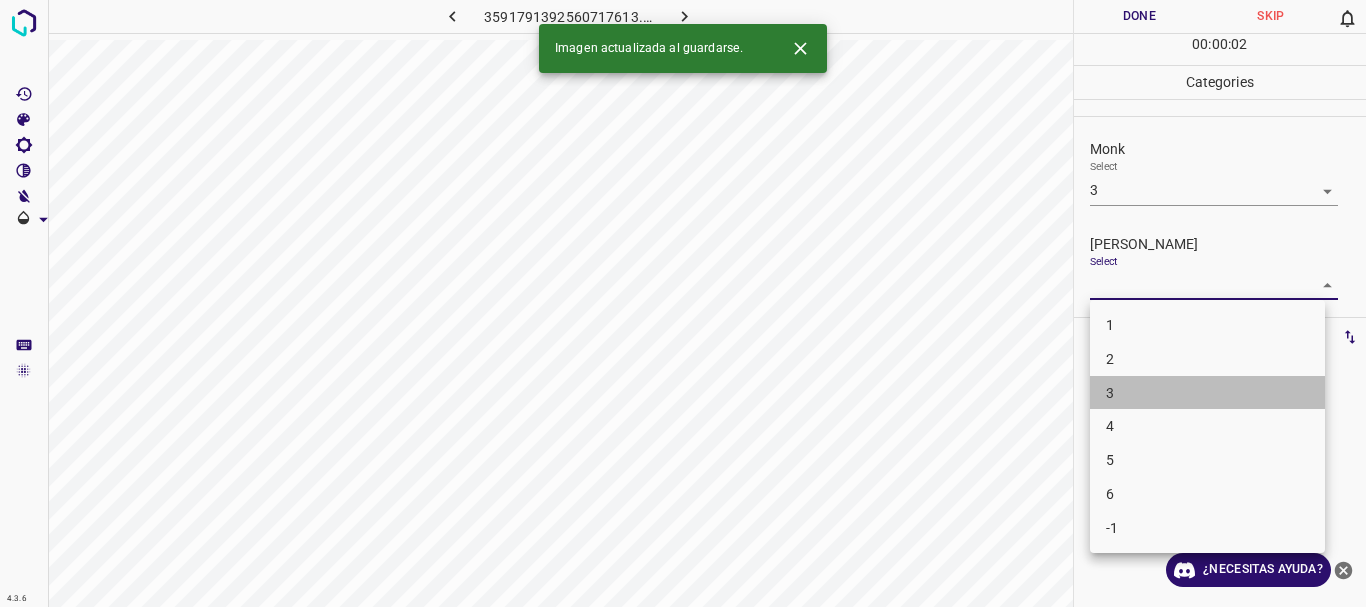 drag, startPoint x: 1159, startPoint y: 399, endPoint x: 1176, endPoint y: 227, distance: 172.83807 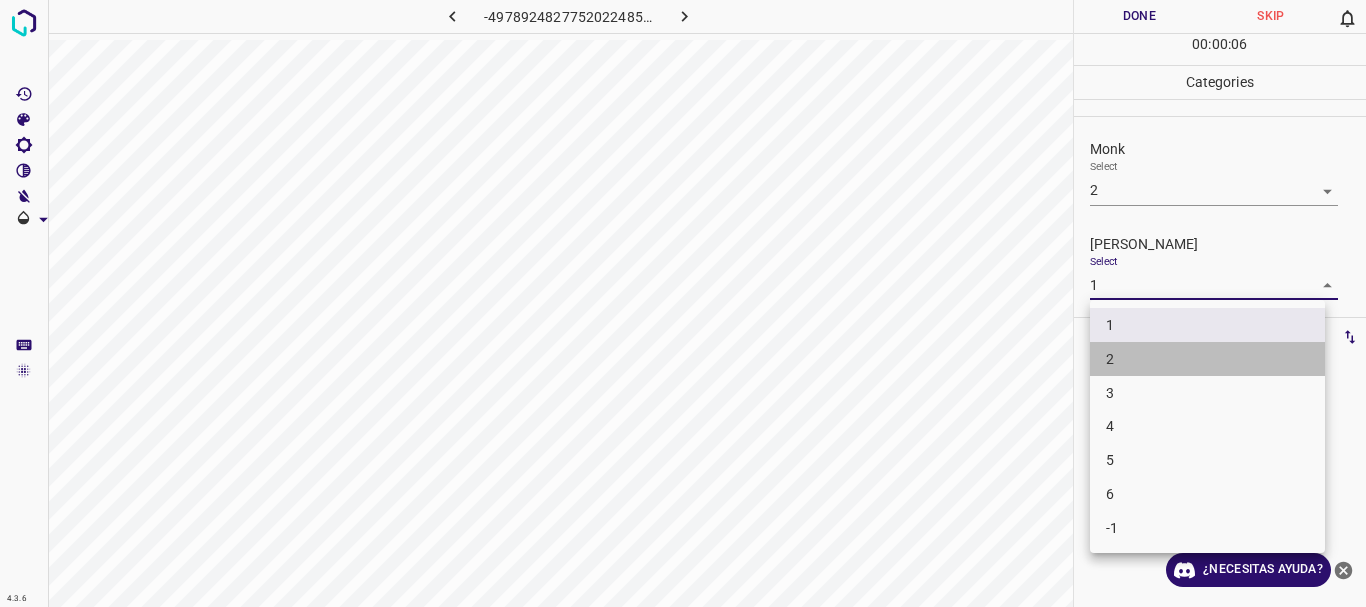 drag, startPoint x: 1141, startPoint y: 369, endPoint x: 1111, endPoint y: 1, distance: 369.2208 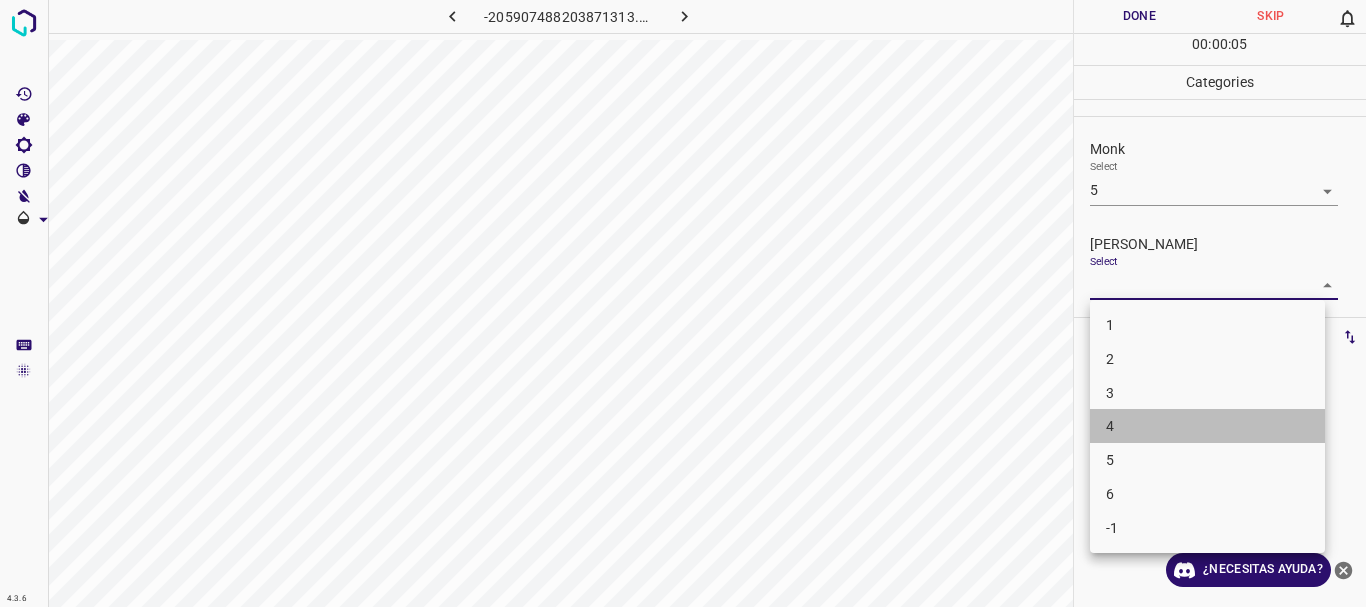 drag, startPoint x: 1128, startPoint y: 424, endPoint x: 1176, endPoint y: 194, distance: 234.95532 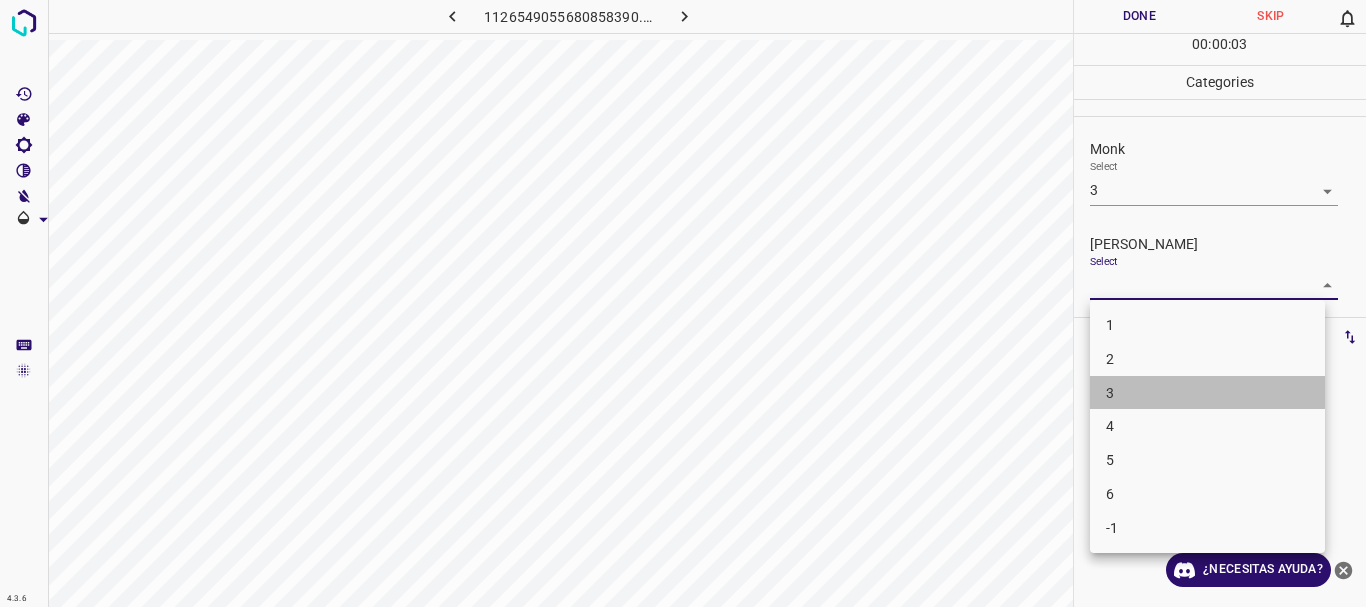 drag, startPoint x: 1161, startPoint y: 378, endPoint x: 1092, endPoint y: 19, distance: 365.5708 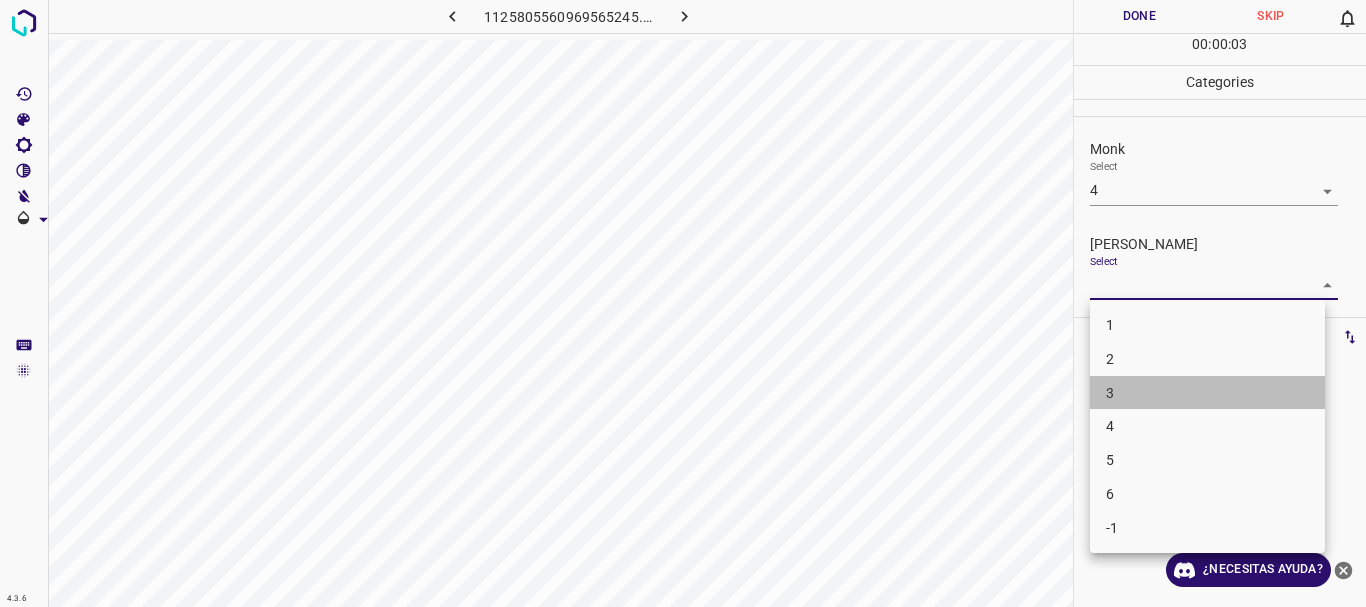 drag, startPoint x: 1135, startPoint y: 387, endPoint x: 1094, endPoint y: 39, distance: 350.40692 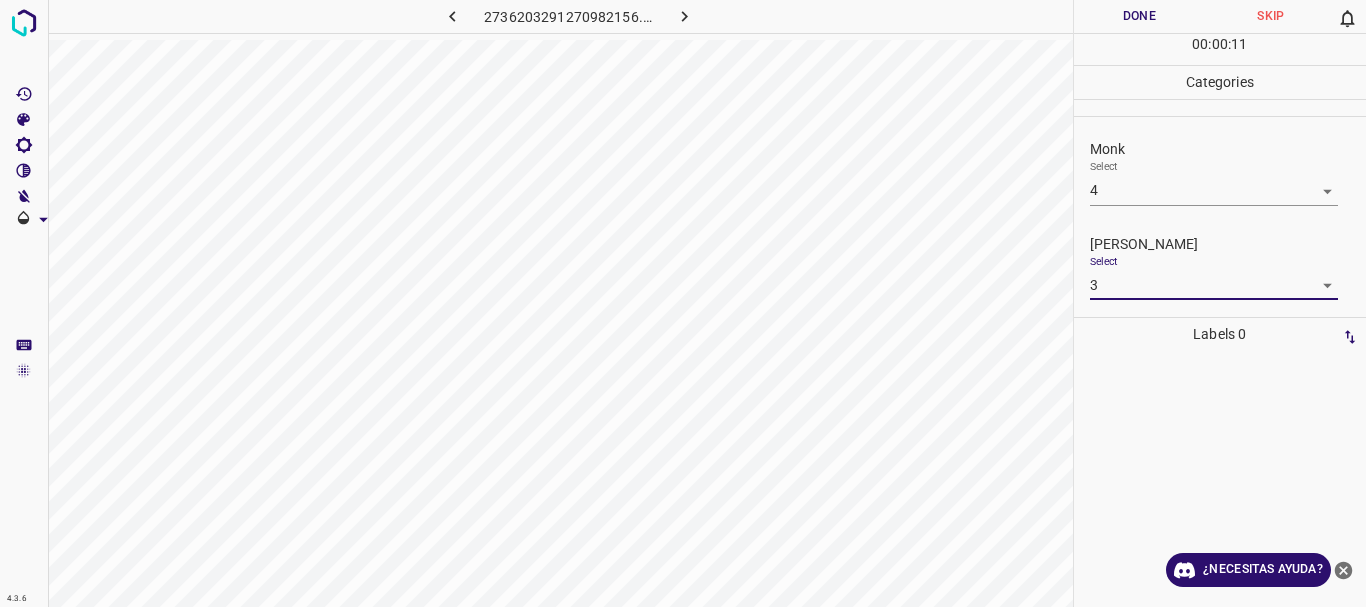drag, startPoint x: 1136, startPoint y: 8, endPoint x: 1124, endPoint y: 10, distance: 12.165525 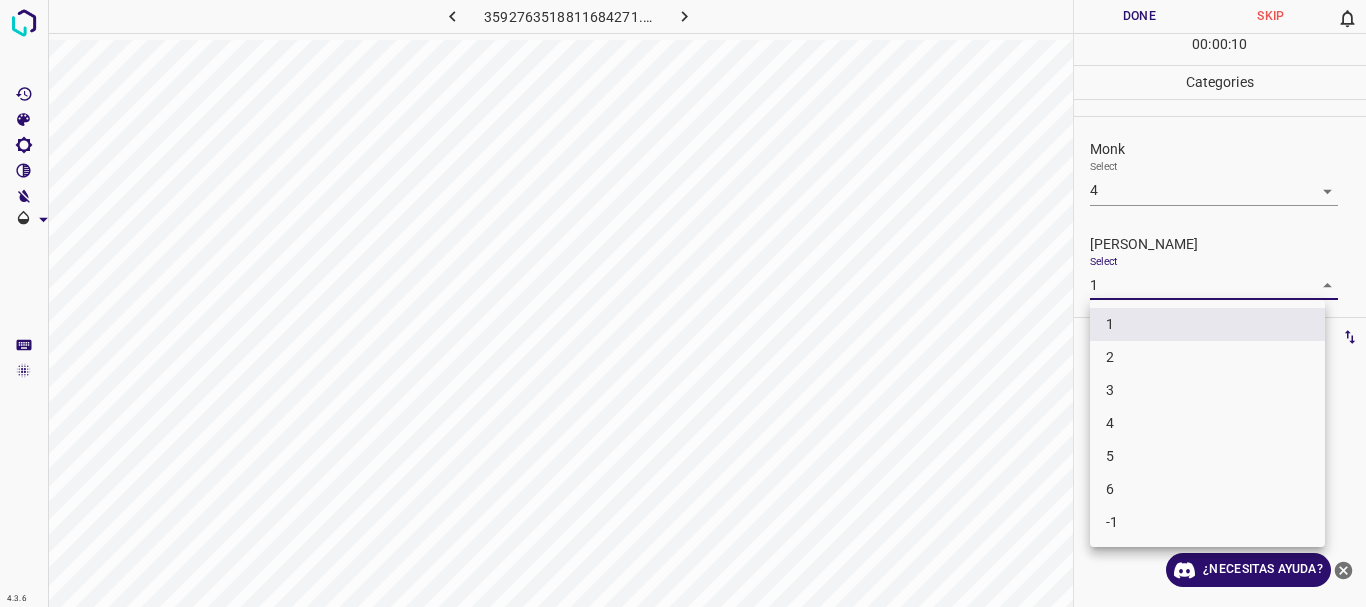 drag, startPoint x: 1108, startPoint y: 279, endPoint x: 1113, endPoint y: 302, distance: 23.537205 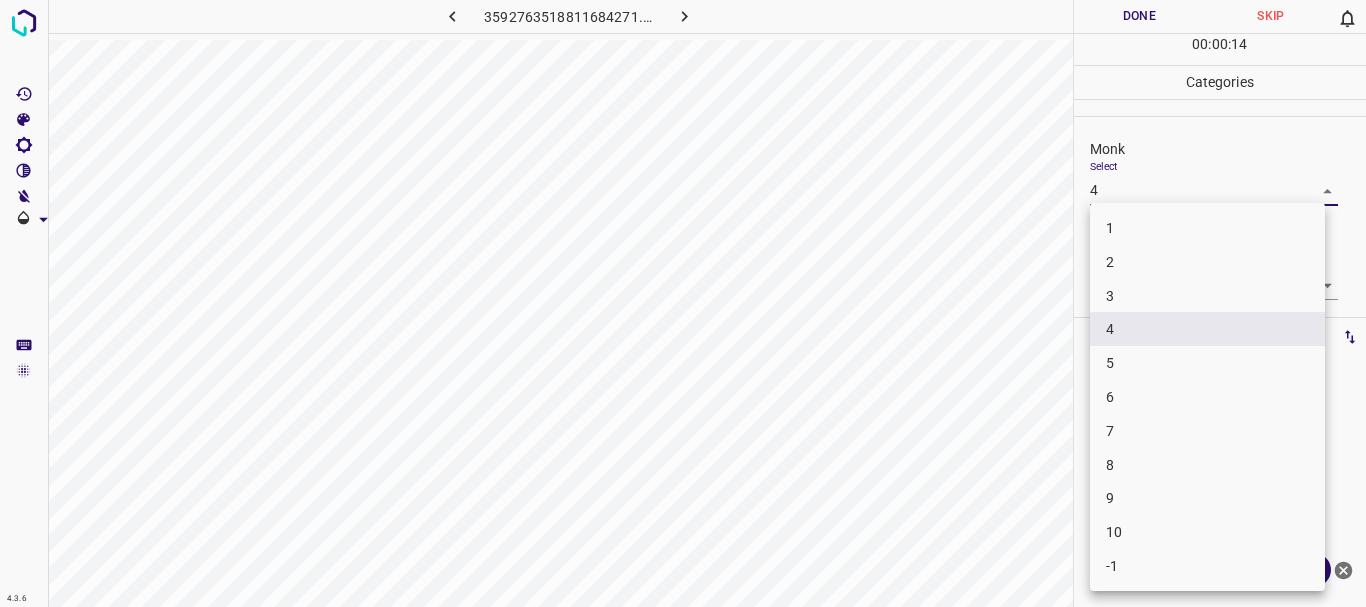drag, startPoint x: 1128, startPoint y: 292, endPoint x: 1132, endPoint y: 230, distance: 62.1289 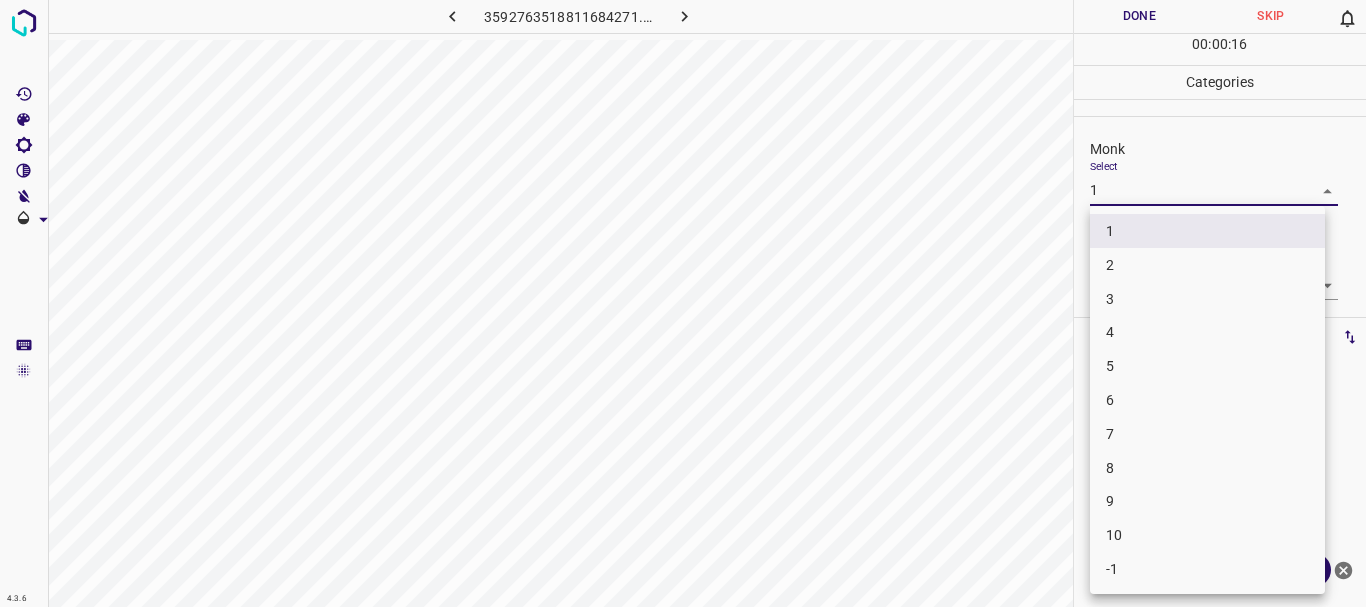 drag, startPoint x: 1136, startPoint y: 323, endPoint x: 1133, endPoint y: 301, distance: 22.203604 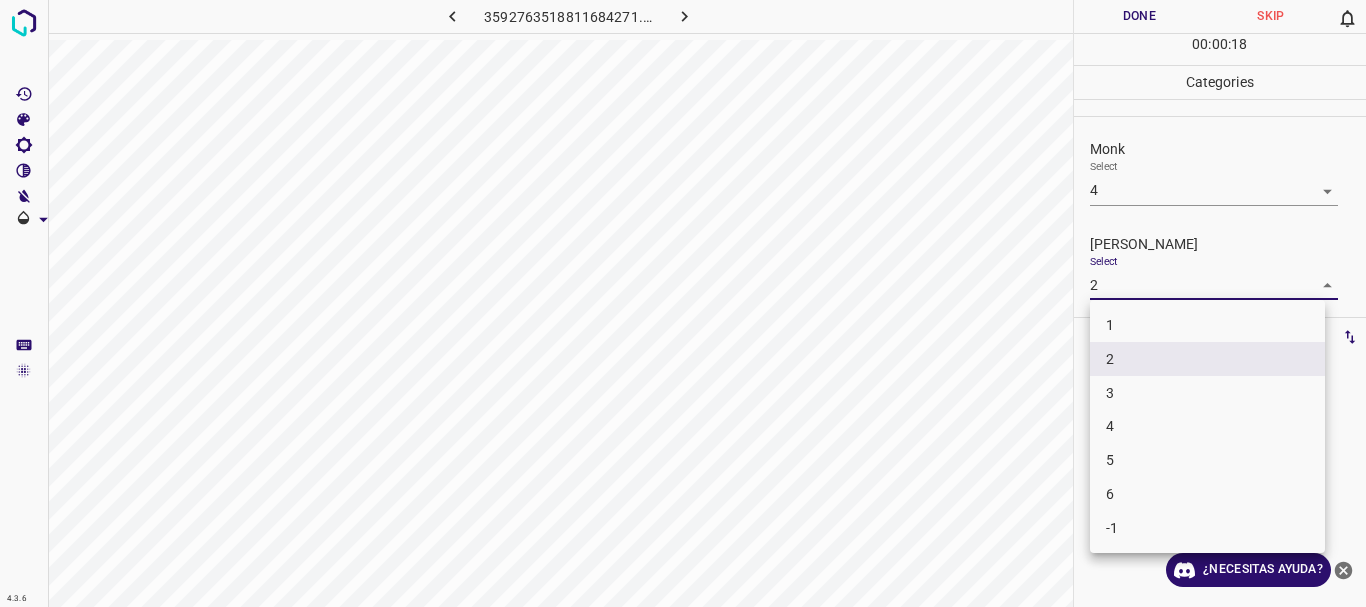 drag, startPoint x: 1120, startPoint y: 328, endPoint x: 1120, endPoint y: 299, distance: 29 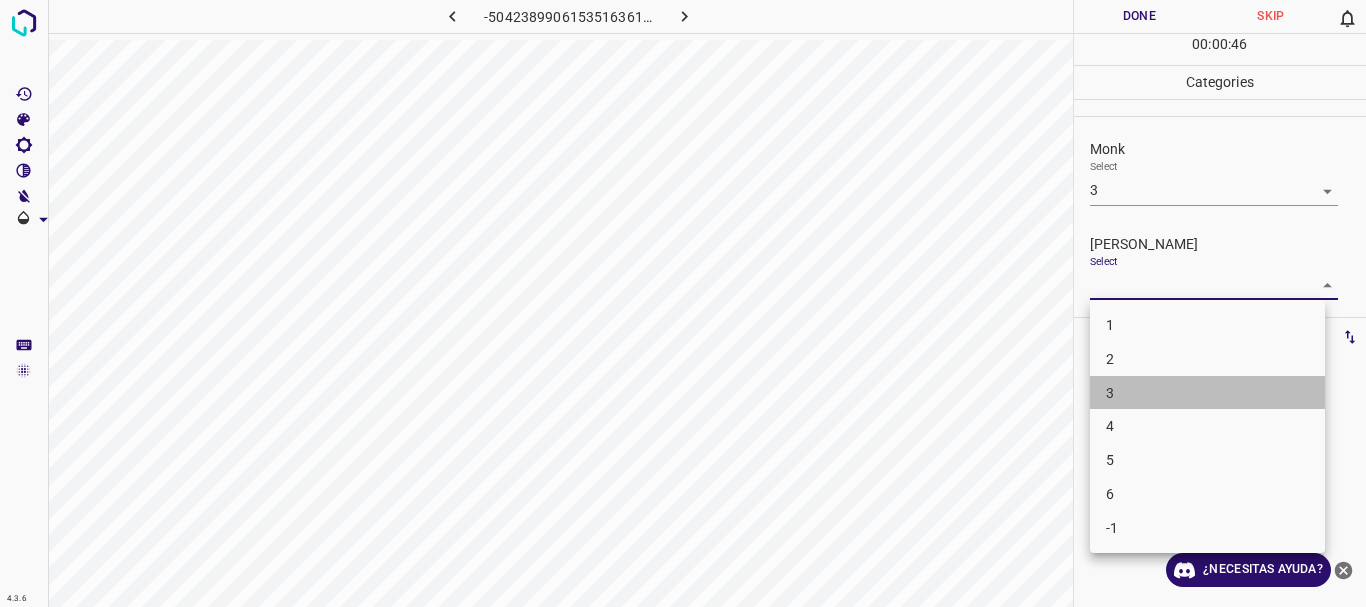 drag, startPoint x: 1152, startPoint y: 389, endPoint x: 1150, endPoint y: 372, distance: 17.117243 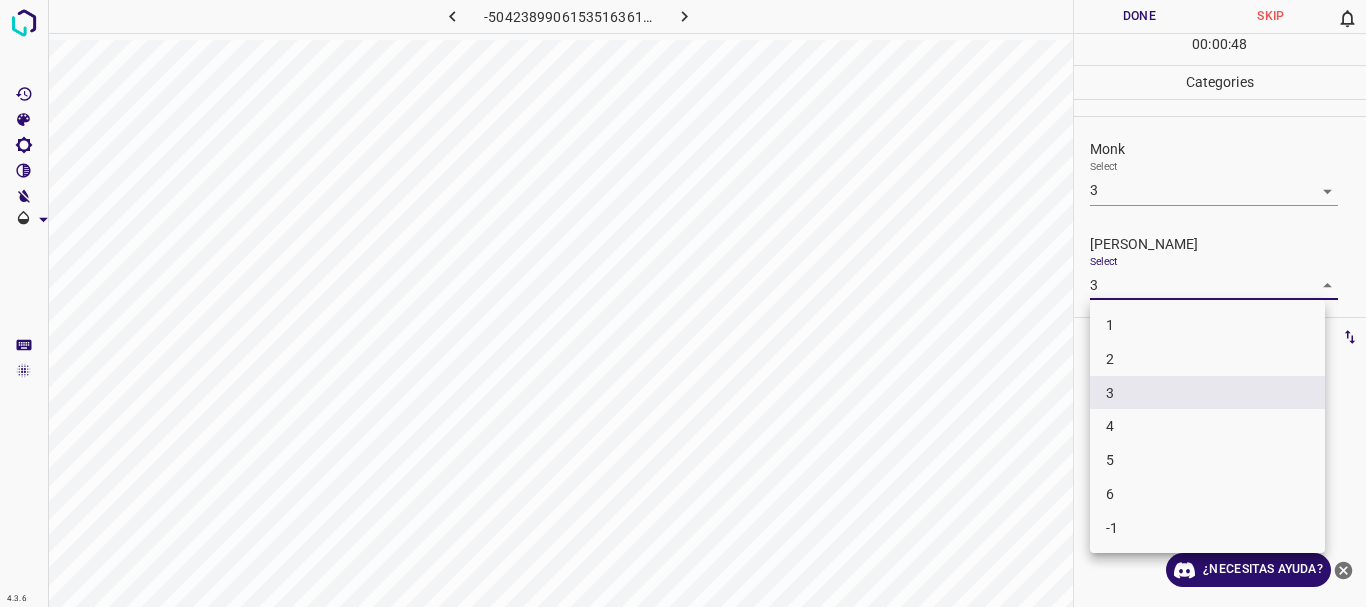 drag, startPoint x: 1136, startPoint y: 366, endPoint x: 1116, endPoint y: 137, distance: 229.8717 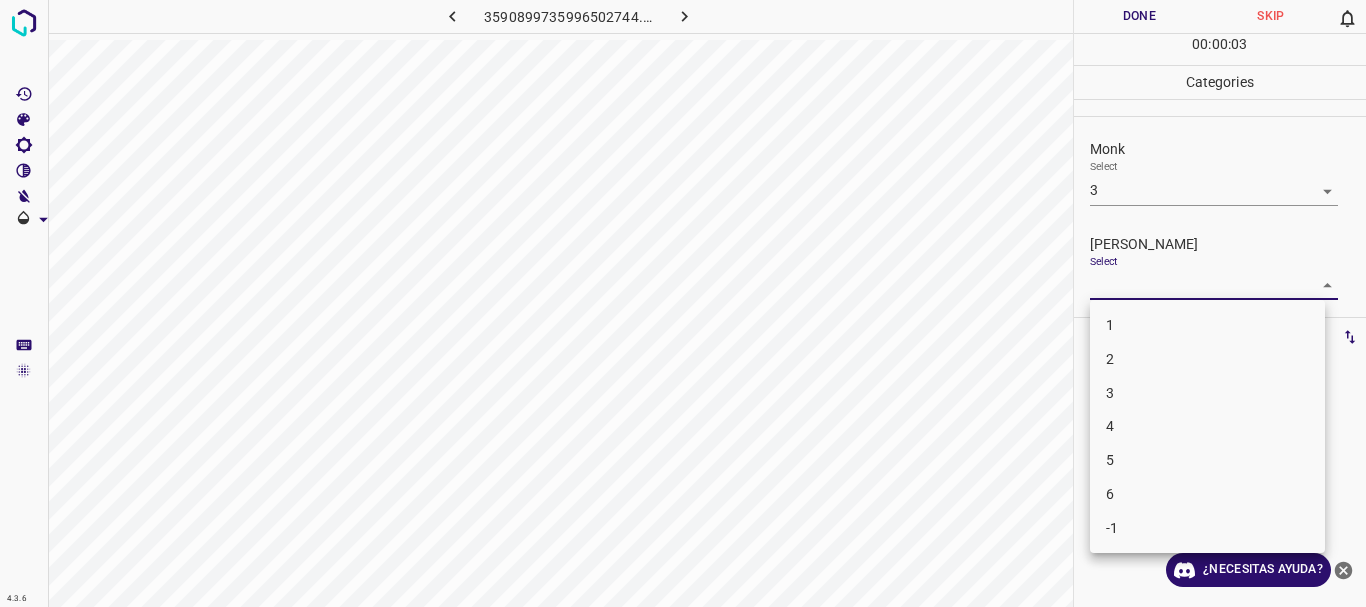 drag, startPoint x: 1103, startPoint y: 321, endPoint x: 1096, endPoint y: 299, distance: 23.086792 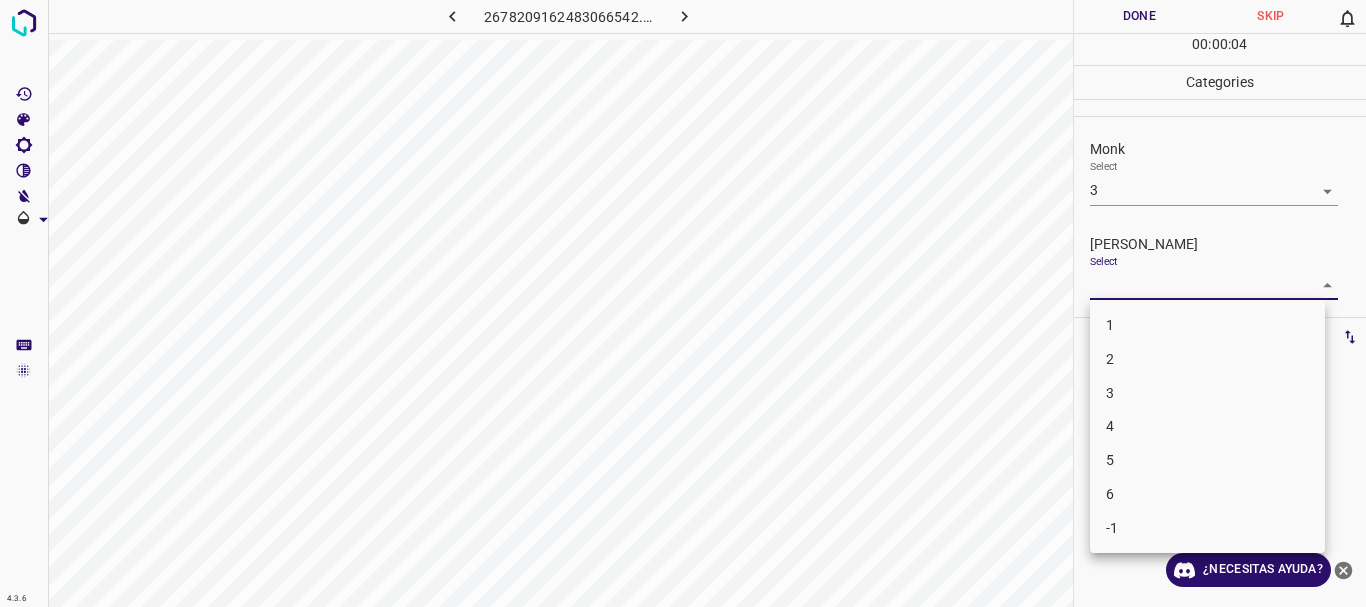 drag, startPoint x: 1165, startPoint y: 413, endPoint x: 1169, endPoint y: 394, distance: 19.416489 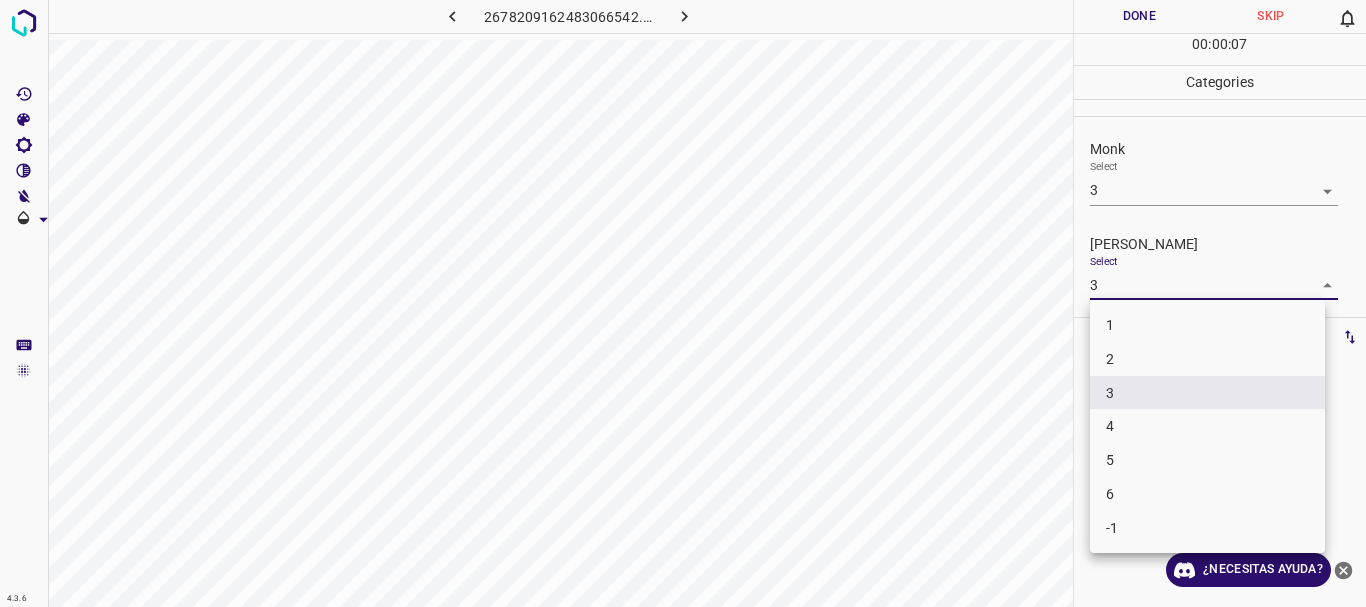drag, startPoint x: 1133, startPoint y: 426, endPoint x: 1143, endPoint y: 338, distance: 88.56636 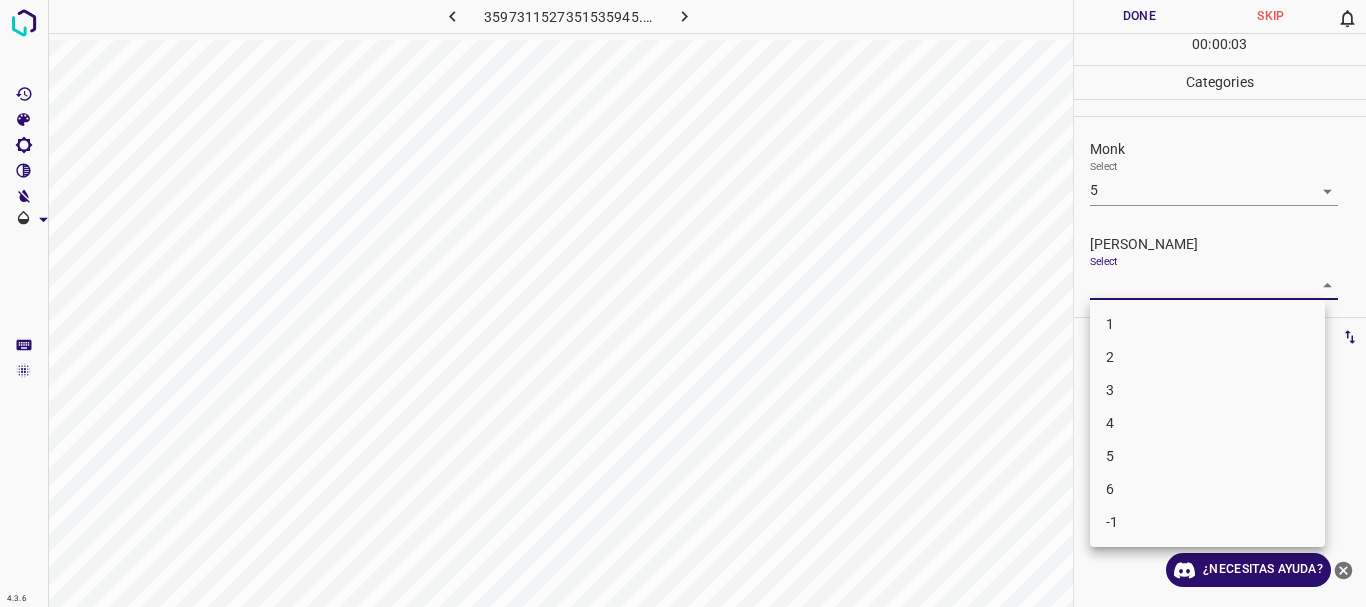 drag, startPoint x: 1162, startPoint y: 292, endPoint x: 1162, endPoint y: 333, distance: 41 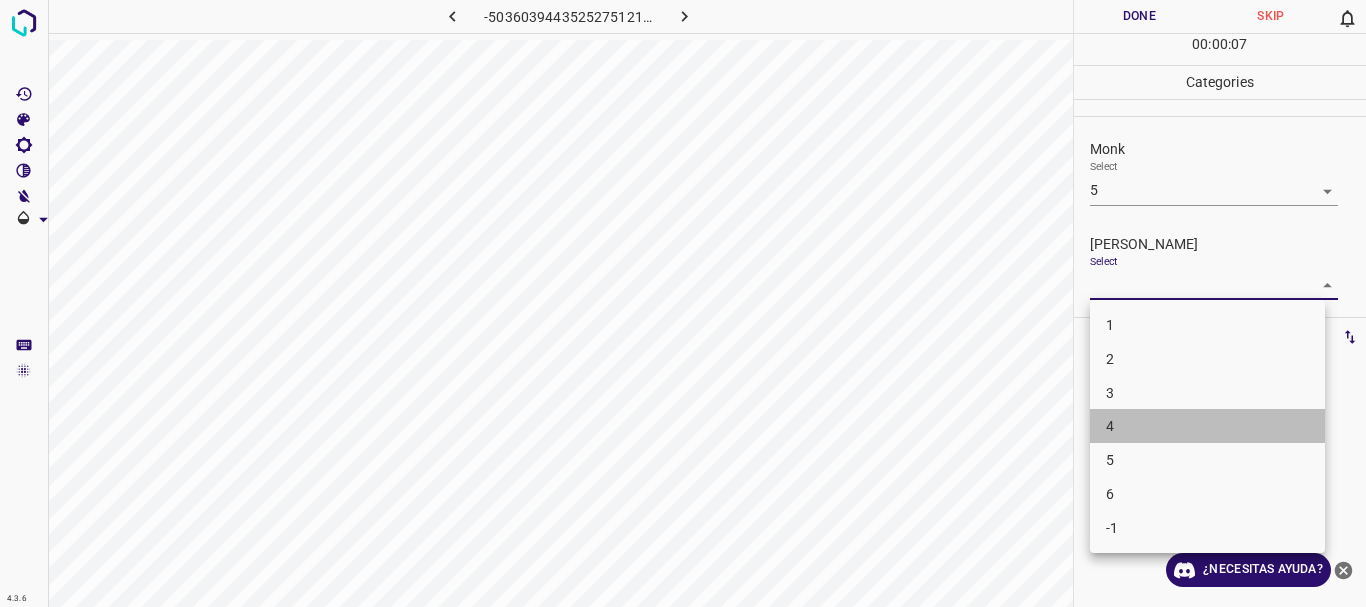 drag, startPoint x: 1116, startPoint y: 418, endPoint x: 1184, endPoint y: 45, distance: 379.14774 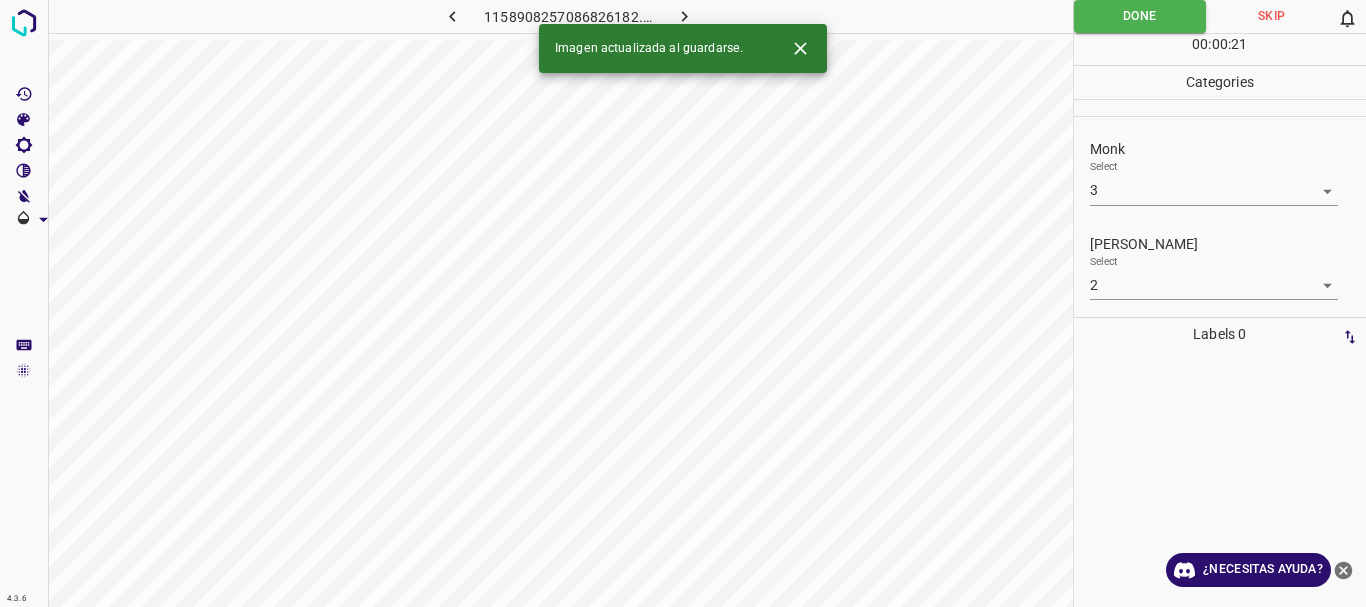 drag, startPoint x: 655, startPoint y: 10, endPoint x: 684, endPoint y: 5, distance: 29.427877 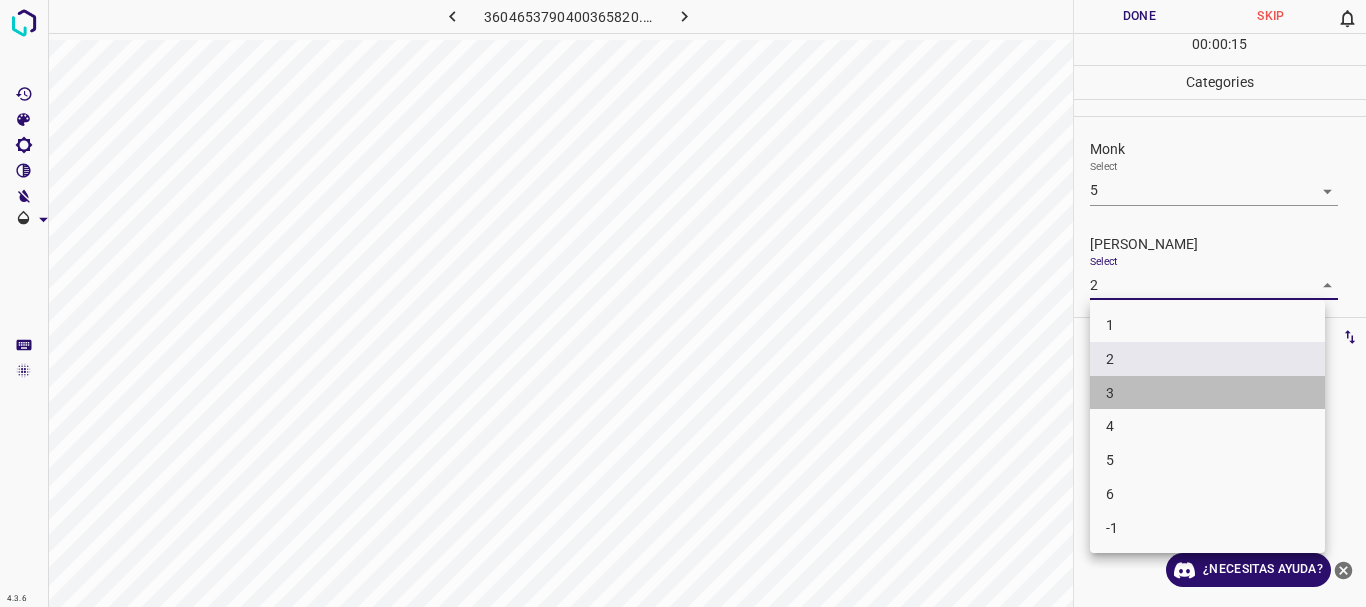 drag, startPoint x: 1124, startPoint y: 392, endPoint x: 1155, endPoint y: 153, distance: 241.00208 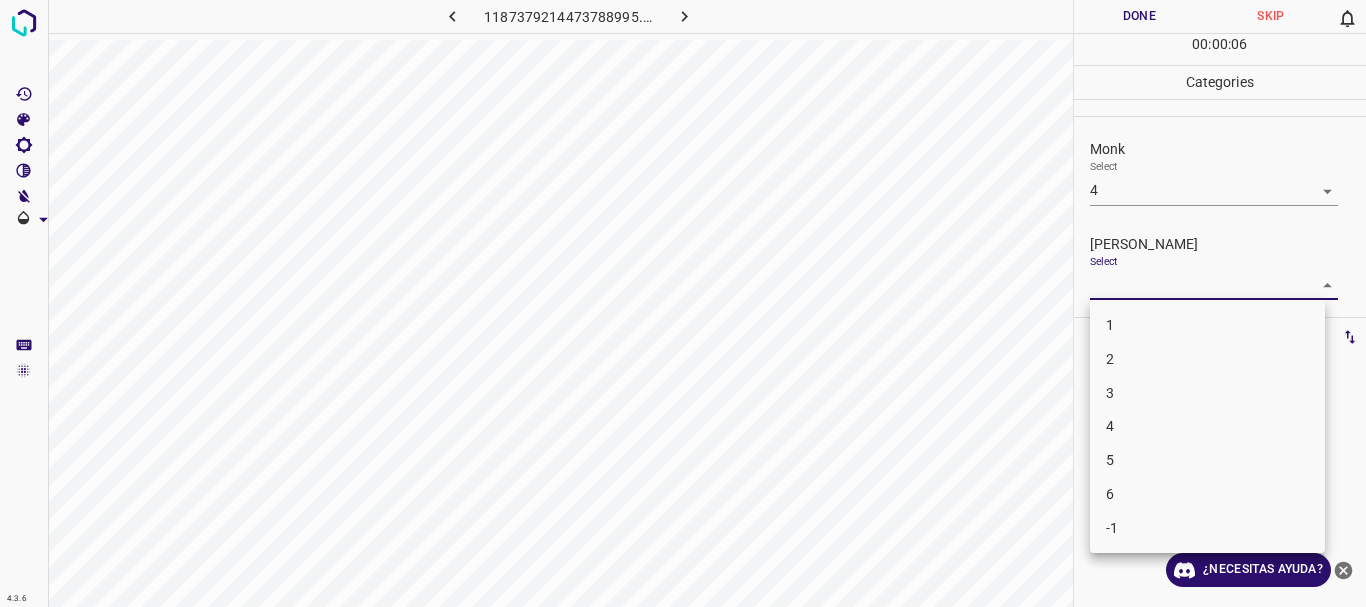 drag, startPoint x: 1134, startPoint y: 356, endPoint x: 1138, endPoint y: 237, distance: 119.06721 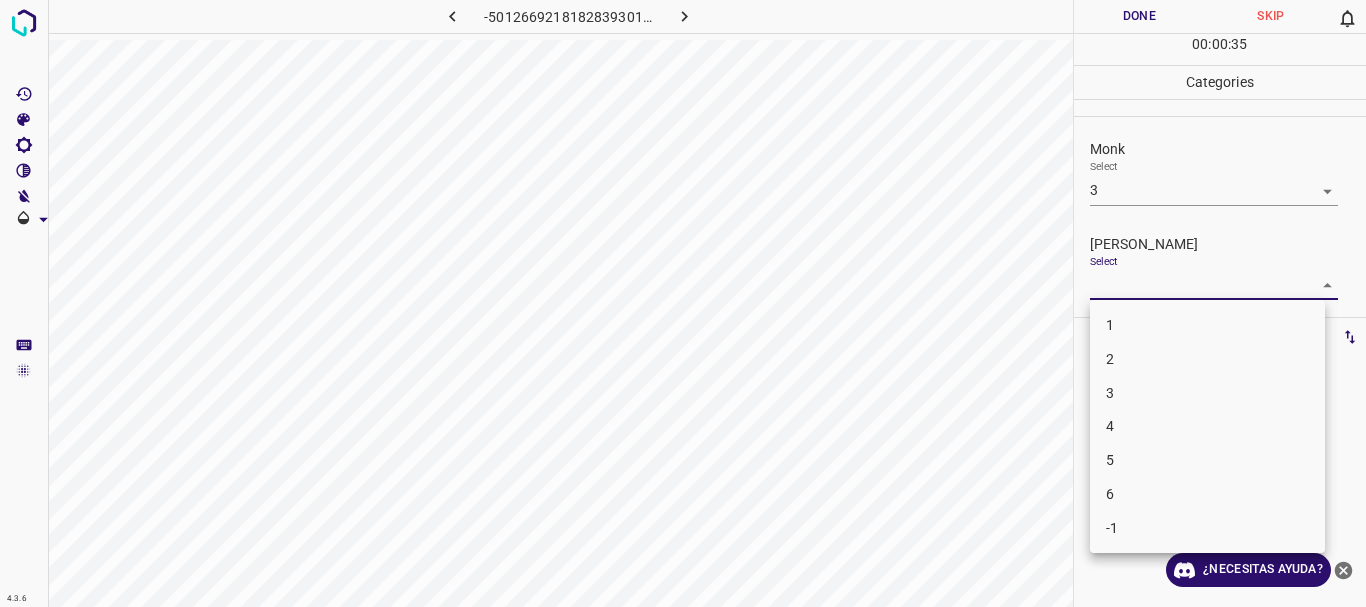 drag, startPoint x: 1145, startPoint y: 358, endPoint x: 1142, endPoint y: 333, distance: 25.179358 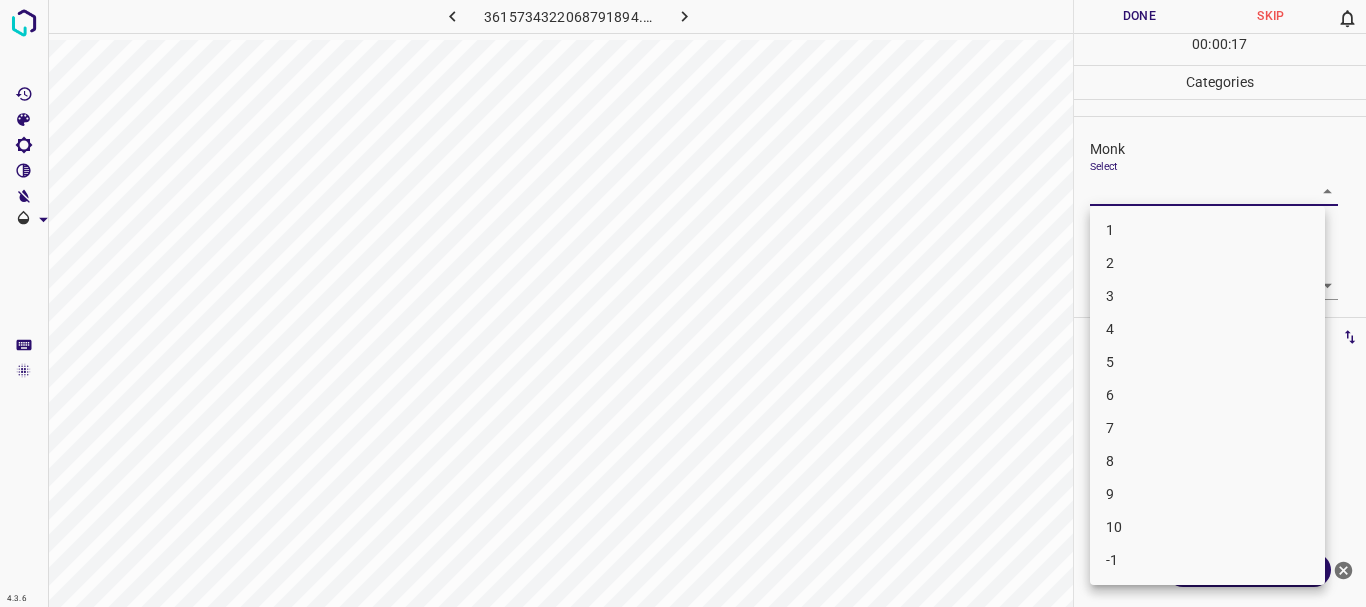 drag, startPoint x: 1293, startPoint y: 203, endPoint x: 1275, endPoint y: 202, distance: 18.027756 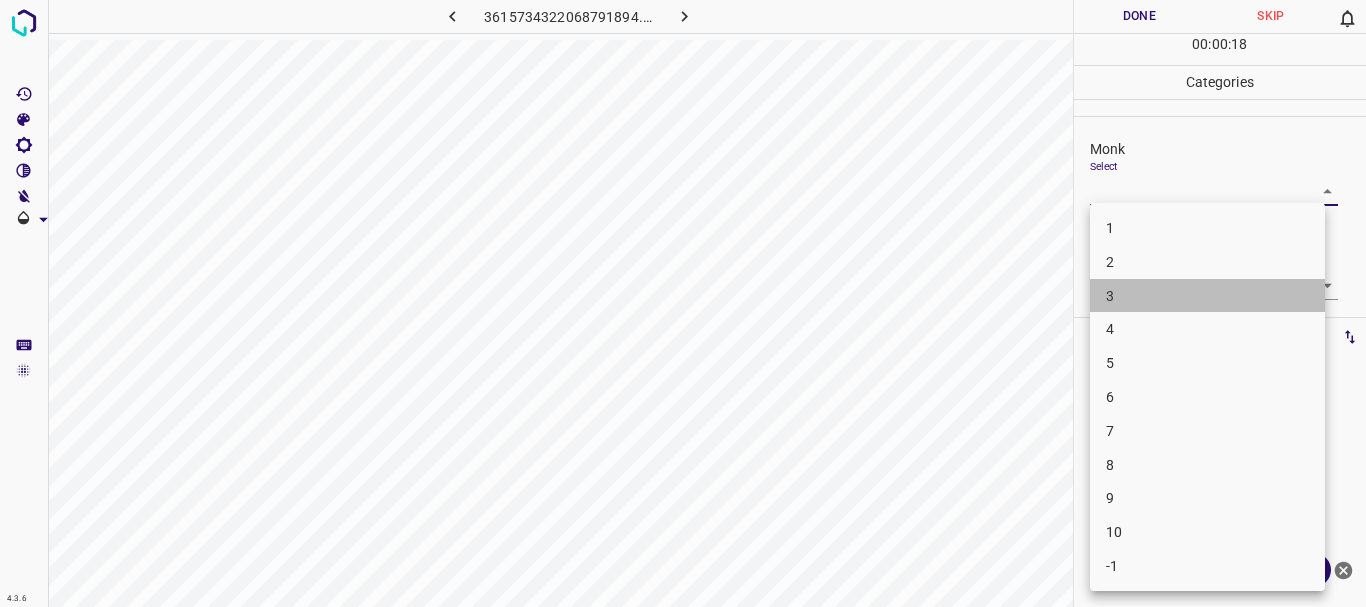 click on "3" at bounding box center (1207, 296) 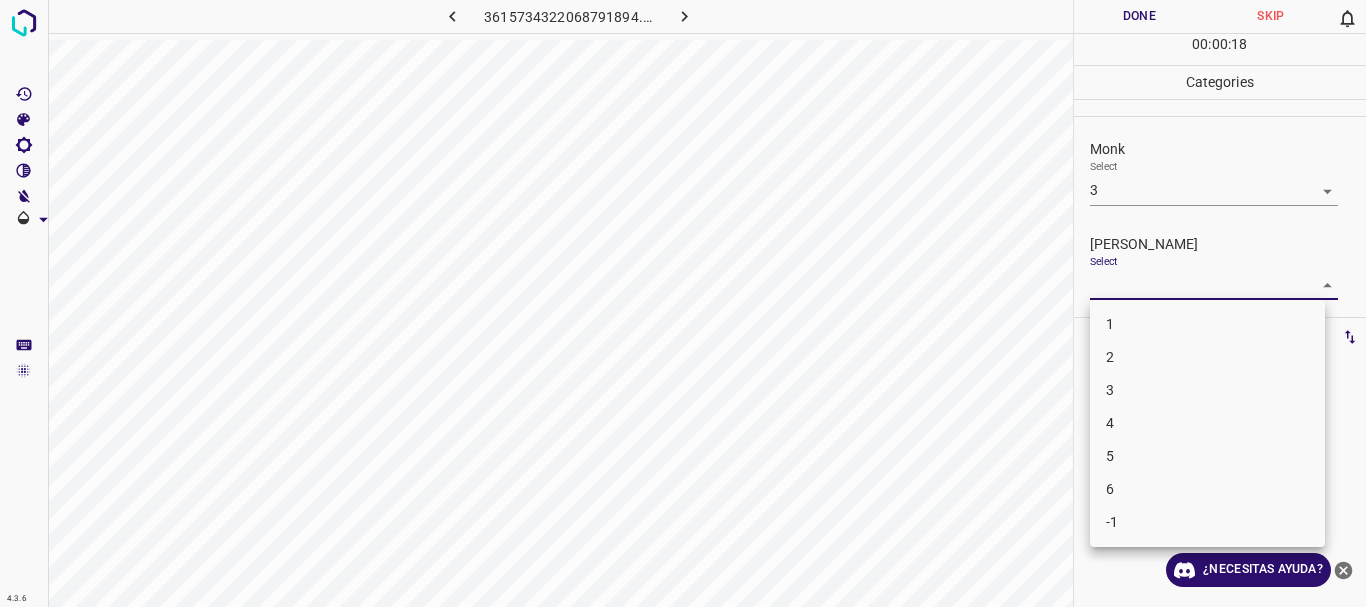 click on "4.3.6  3615734322068791894.png Done Skip 0 00   : 00   : 18   Categories Monk   Select 3 3  [PERSON_NAME]   Select ​ Labels   0 Categories 1 Monk 2  [PERSON_NAME] Tools Space Change between modes (Draw & Edit) I Auto labeling R Restore zoom M Zoom in N Zoom out Delete Delete selecte label Filters Z Restore filters X Saturation filter C Brightness filter V Contrast filter B Gray scale filter General O Download ¿Necesitas ayuda? Texto original Valora esta traducción Tu opinión servirá para ayudar a mejorar el Traductor de Google - Texto - Esconder - Borrar 1 2 3 4 5 6 -1" at bounding box center [683, 303] 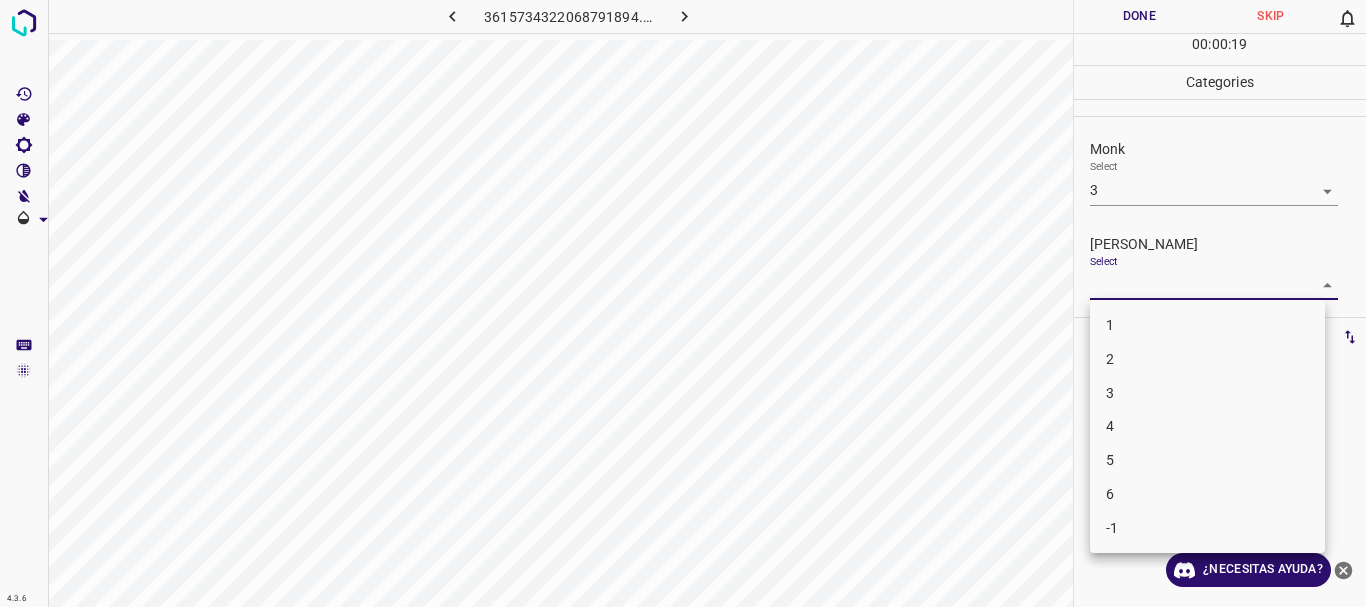 click on "3" at bounding box center (1207, 393) 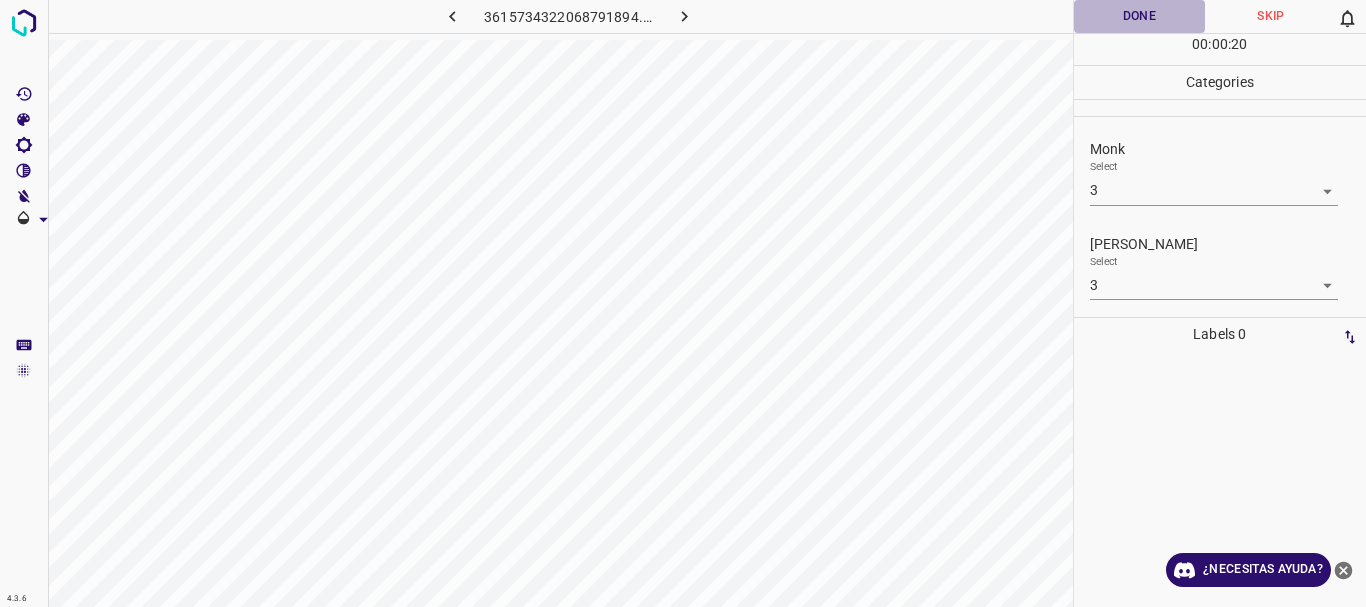 click on "Done" at bounding box center (1140, 16) 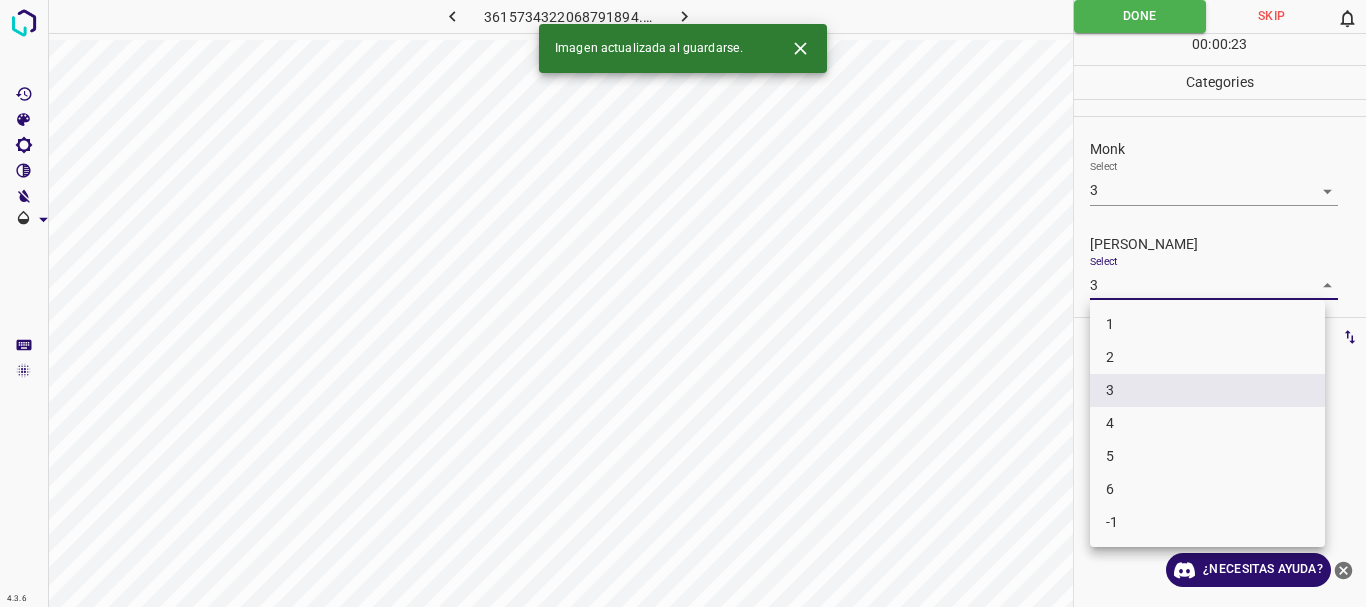 click on "4.3.6  3615734322068791894.png Done Skip 0 00   : 00   : 23   Categories Monk   Select 3 3  [PERSON_NAME]   Select 3 3 Labels   0 Categories 1 Monk 2  [PERSON_NAME] Tools Space Change between modes (Draw & Edit) I Auto labeling R Restore zoom M Zoom in N Zoom out Delete Delete selecte label Filters Z Restore filters X Saturation filter C Brightness filter V Contrast filter B Gray scale filter General O Download Imagen actualizada al guardarse. ¿Necesitas ayuda? Texto original Valora esta traducción Tu opinión servirá para ayudar a mejorar el Traductor de Google - Texto - Esconder - Borrar 1 2 3 4 5 6 -1" at bounding box center (683, 303) 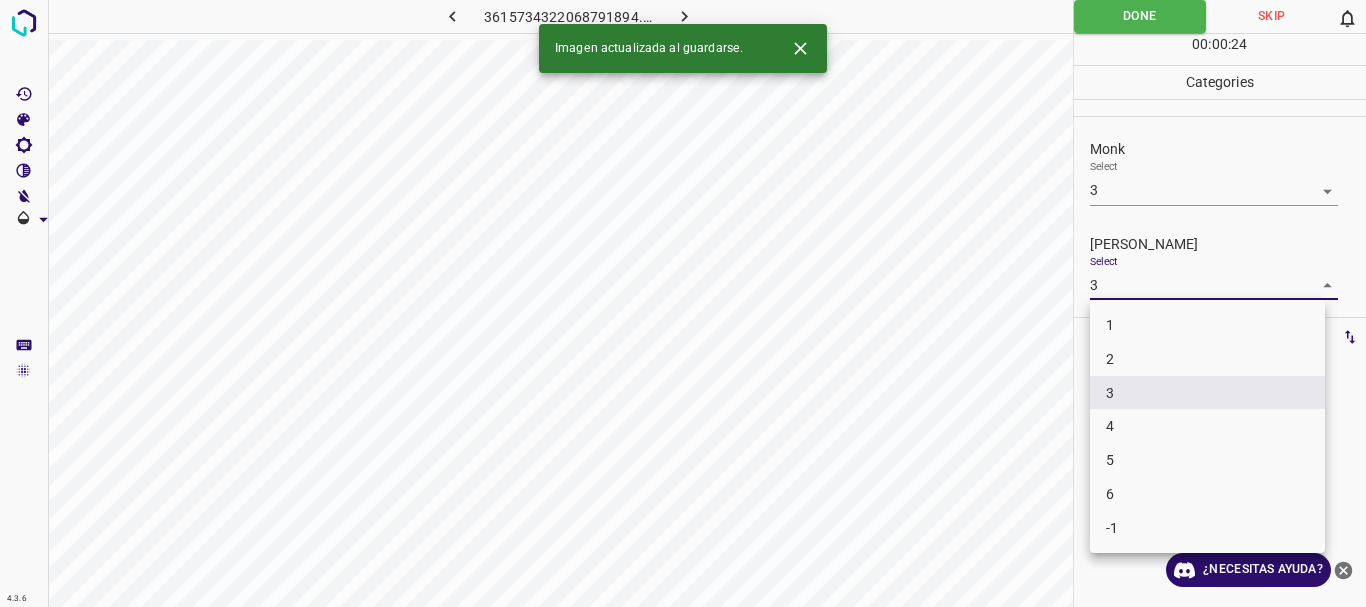 click at bounding box center [683, 303] 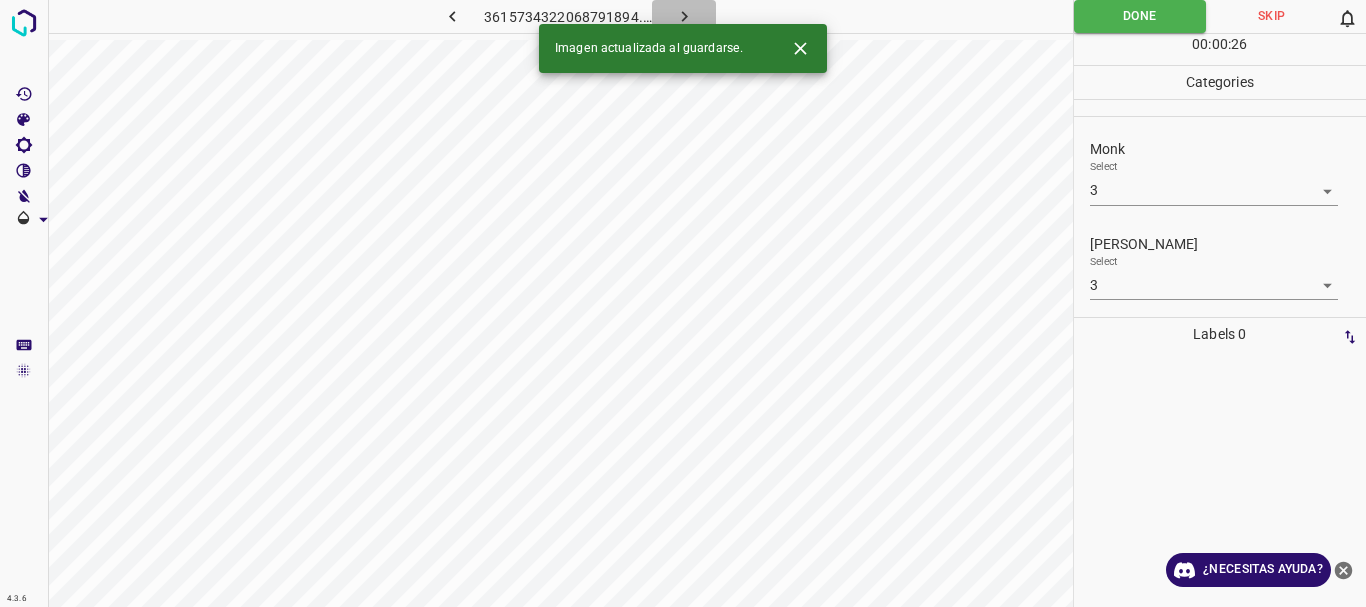 click 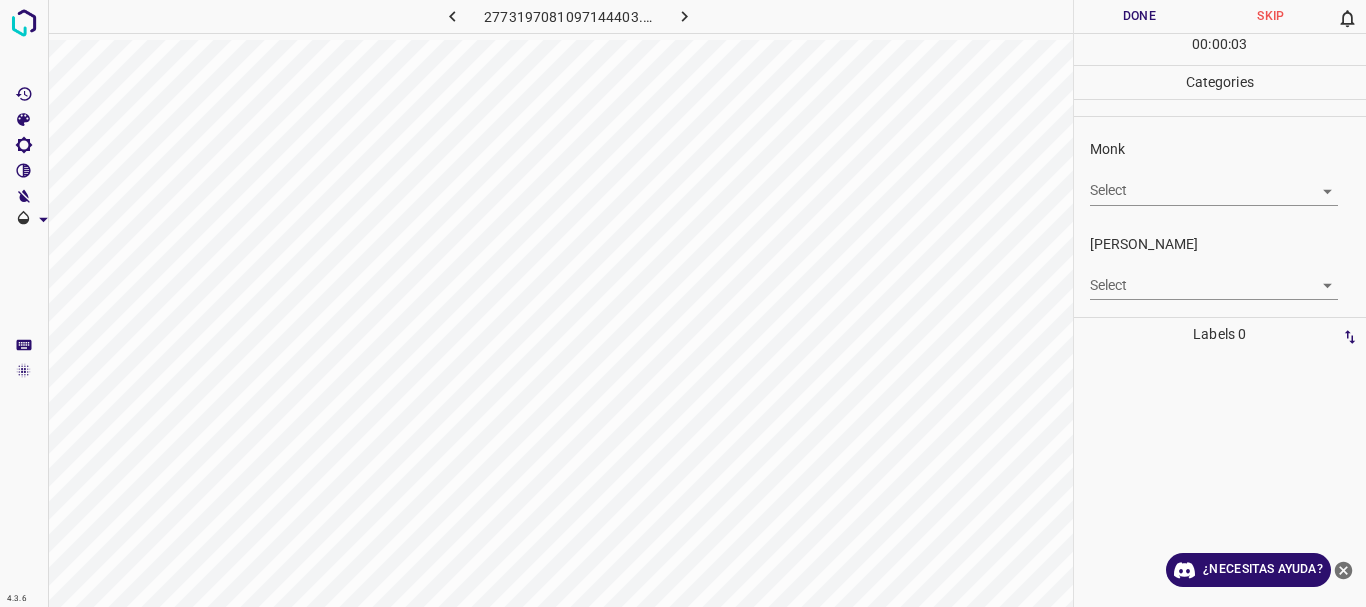 click on "4.3.6  2773197081097144403.png Done Skip 0 00   : 00   : 03   Categories Monk   Select ​  [PERSON_NAME]   Select ​ Labels   0 Categories 1 Monk 2  [PERSON_NAME] Tools Space Change between modes (Draw & Edit) I Auto labeling R Restore zoom M Zoom in N Zoom out Delete Delete selecte label Filters Z Restore filters X Saturation filter C Brightness filter V Contrast filter B Gray scale filter General O Download ¿Necesitas ayuda? Texto original Valora esta traducción Tu opinión servirá para ayudar a mejorar el Traductor de Google - Texto - Esconder - Borrar" at bounding box center (683, 303) 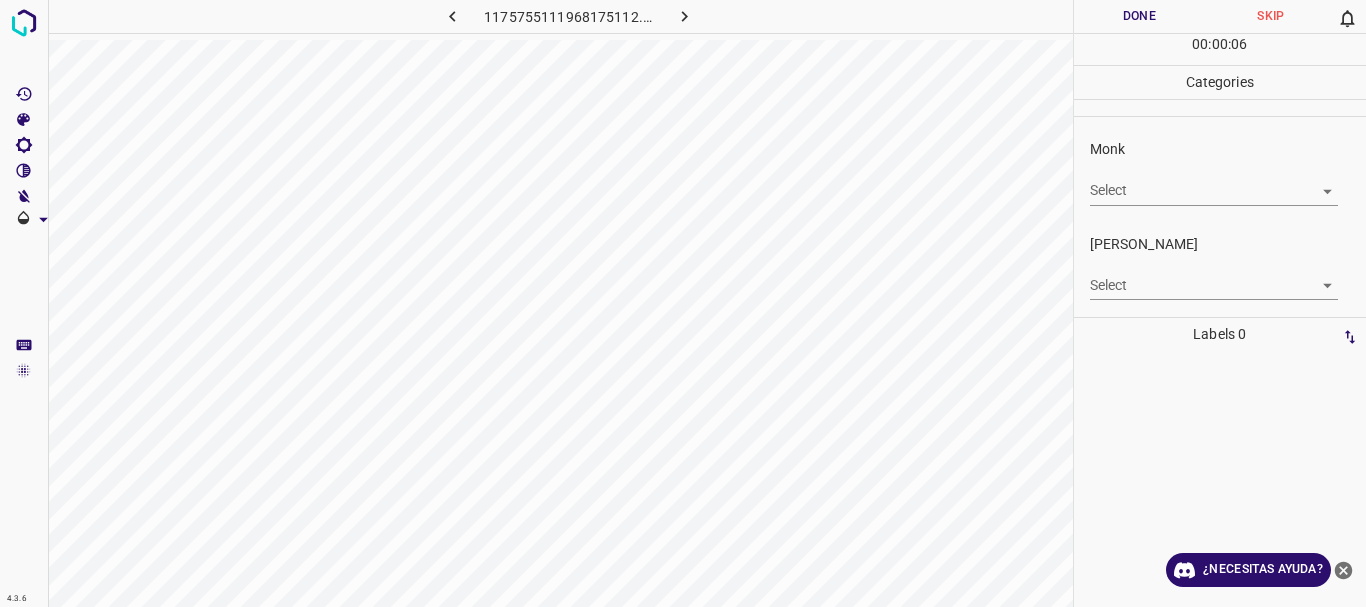 click on "4.3.6  1175755111968175112.png Done Skip 0 00   : 00   : 06   Categories Monk   Select ​  [PERSON_NAME]   Select ​ Labels   0 Categories 1 Monk 2  [PERSON_NAME] Tools Space Change between modes (Draw & Edit) I Auto labeling R Restore zoom M Zoom in N Zoom out Delete Delete selecte label Filters Z Restore filters X Saturation filter C Brightness filter V Contrast filter B Gray scale filter General O Download ¿Necesitas ayuda? Texto original Valora esta traducción Tu opinión servirá para ayudar a mejorar el Traductor de Google - Texto - Esconder - Borrar" at bounding box center (683, 303) 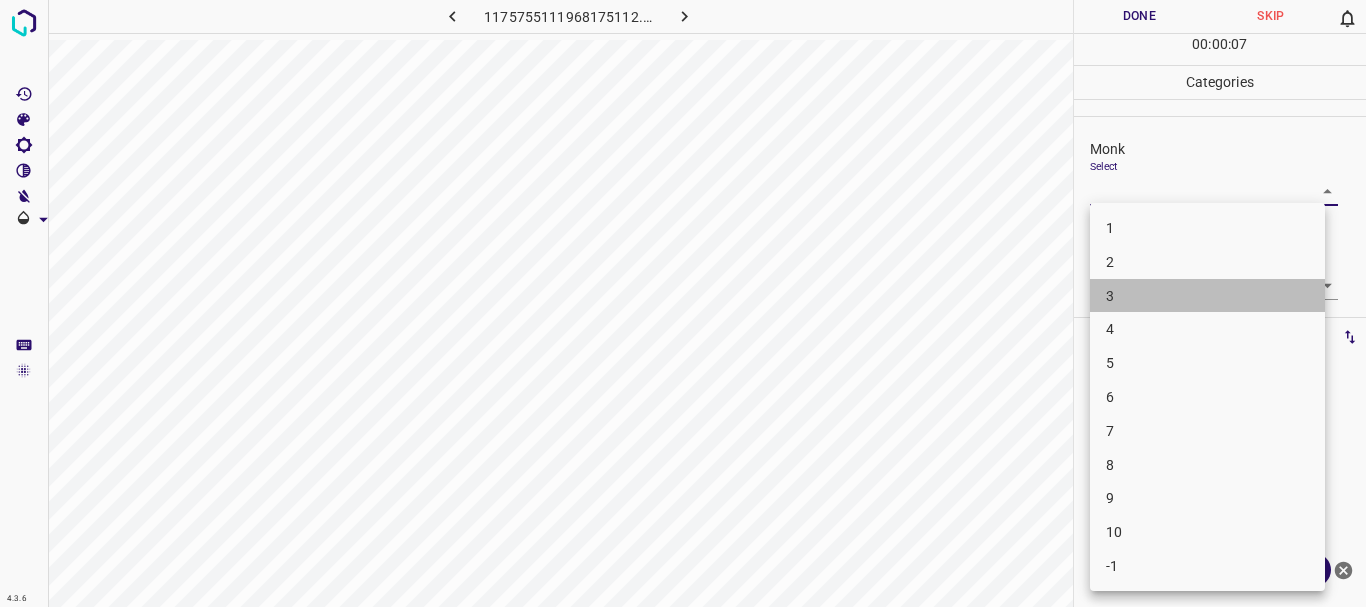 click on "3" at bounding box center (1207, 296) 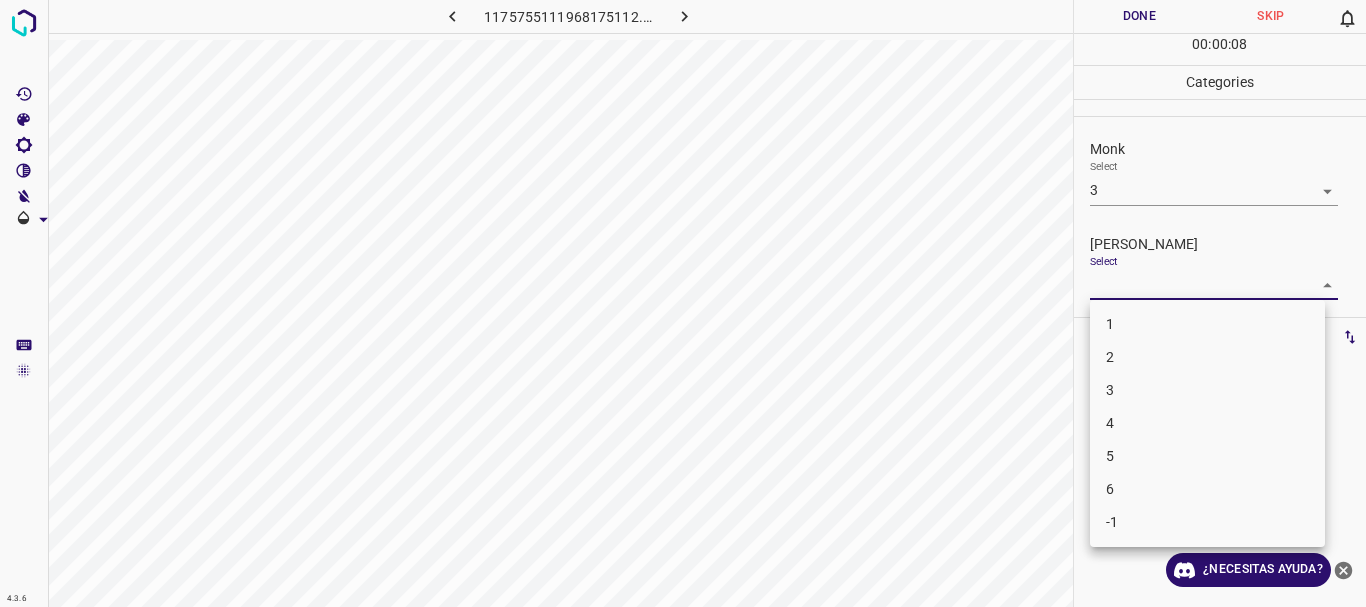 click on "4.3.6  1175755111968175112.png Done Skip 0 00   : 00   : 08   Categories Monk   Select 3 3  [PERSON_NAME]   Select ​ Labels   0 Categories 1 Monk 2  [PERSON_NAME] Tools Space Change between modes (Draw & Edit) I Auto labeling R Restore zoom M Zoom in N Zoom out Delete Delete selecte label Filters Z Restore filters X Saturation filter C Brightness filter V Contrast filter B Gray scale filter General O Download ¿Necesitas ayuda? Texto original Valora esta traducción Tu opinión servirá para ayudar a mejorar el Traductor de Google - Texto - Esconder - Borrar 1 2 3 4 5 6 -1" at bounding box center (683, 303) 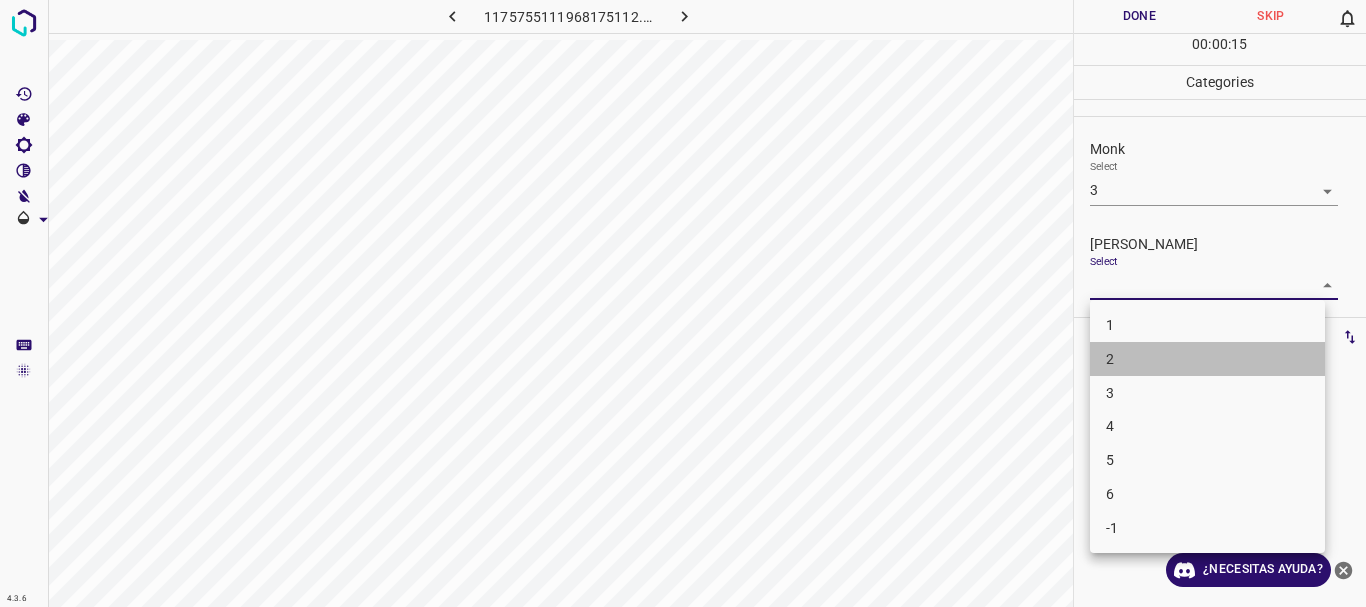 click on "2" at bounding box center [1207, 359] 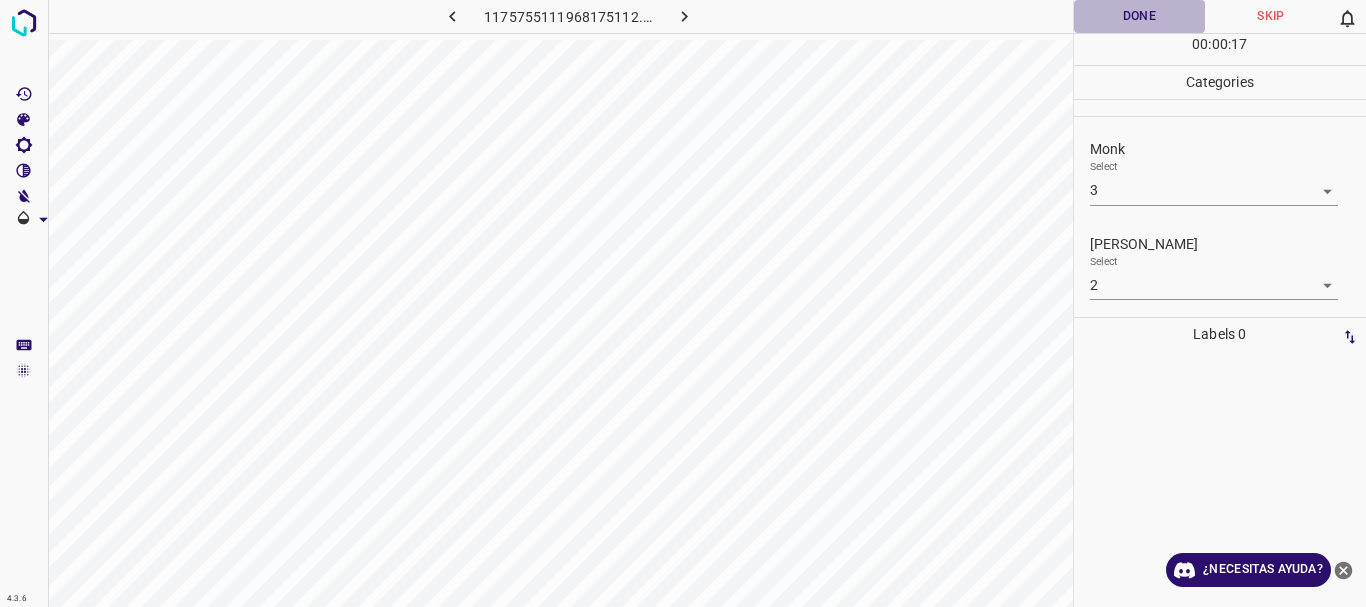 click on "Done" at bounding box center [1140, 16] 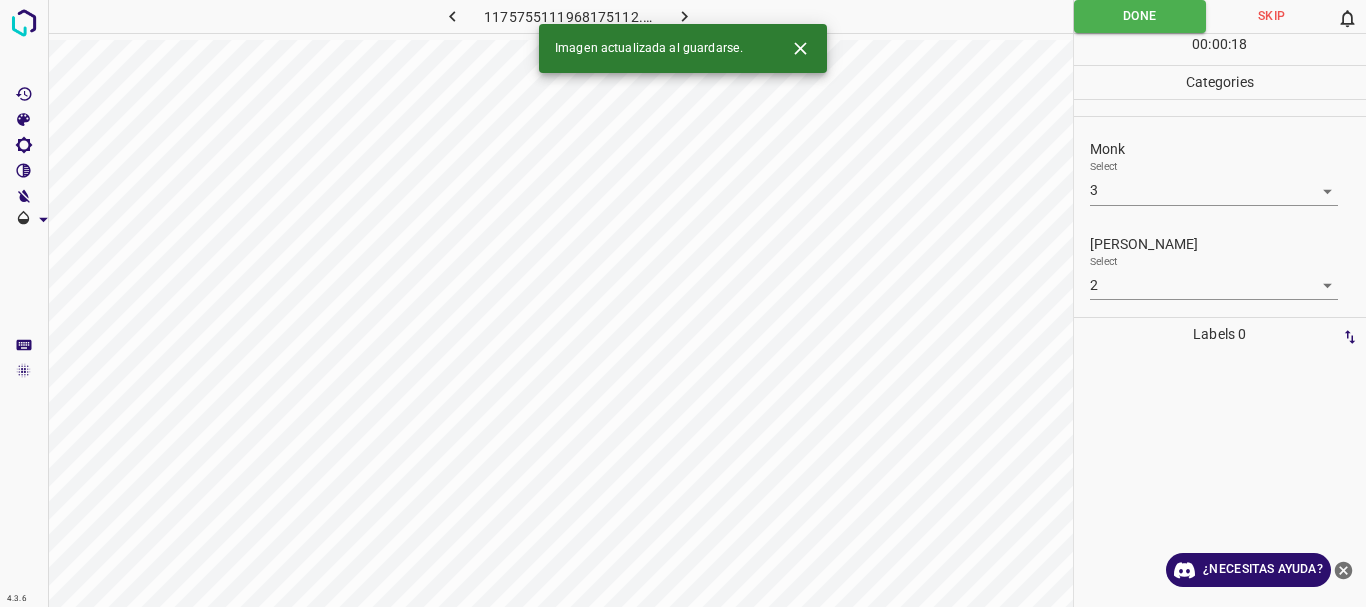 click 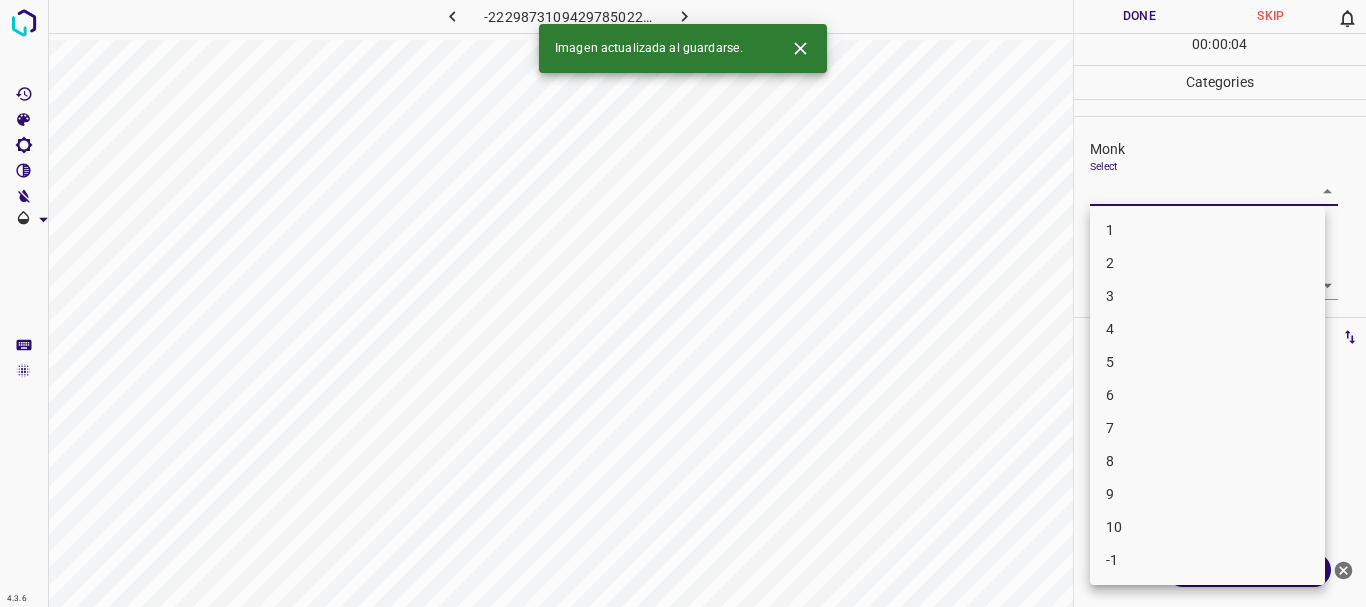 click on "4.3.6  -2229873109429785022.png Done Skip 0 00   : 00   : 04   Categories Monk   Select ​  [PERSON_NAME]   Select ​ Labels   0 Categories 1 Monk 2  [PERSON_NAME] Tools Space Change between modes (Draw & Edit) I Auto labeling R Restore zoom M Zoom in N Zoom out Delete Delete selecte label Filters Z Restore filters X Saturation filter C Brightness filter V Contrast filter B Gray scale filter General O Download Imagen actualizada al guardarse. ¿Necesitas ayuda? Texto original Valora esta traducción Tu opinión servirá para ayudar a mejorar el Traductor de Google - Texto - Esconder - Borrar 1 2 3 4 5 6 7 8 9 10 -1" at bounding box center (683, 303) 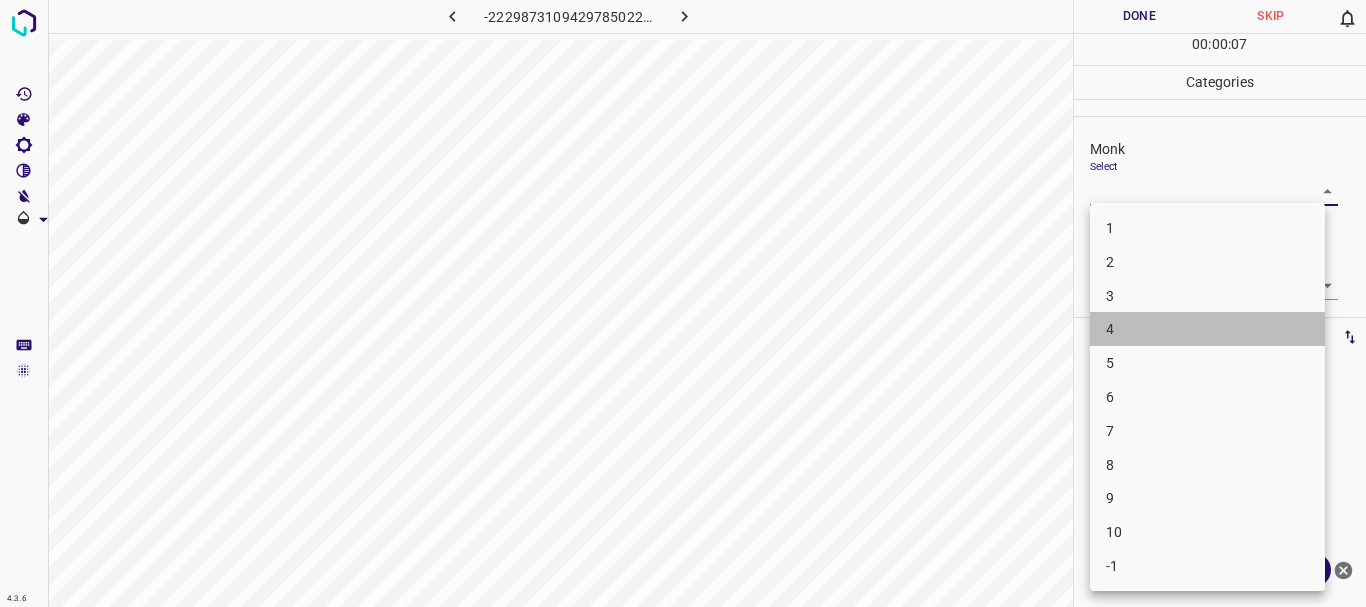 click on "4" at bounding box center [1207, 329] 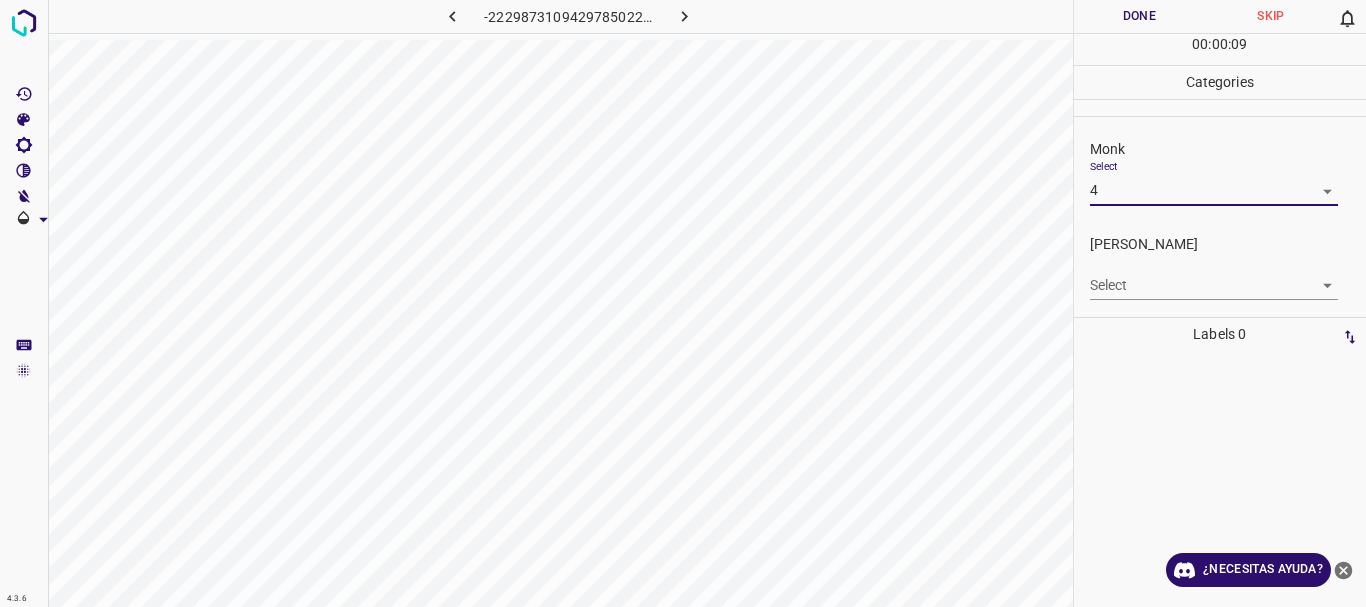 click on "4.3.6  -2229873109429785022.png Done Skip 0 00   : 00   : 09   Categories Monk   Select 4 4  [PERSON_NAME]   Select ​ Labels   0 Categories 1 Monk 2  [PERSON_NAME] Tools Space Change between modes (Draw & Edit) I Auto labeling R Restore zoom M Zoom in N Zoom out Delete Delete selecte label Filters Z Restore filters X Saturation filter C Brightness filter V Contrast filter B Gray scale filter General O Download ¿Necesitas ayuda? Texto original Valora esta traducción Tu opinión servirá para ayudar a mejorar el Traductor de Google - Texto - Esconder - Borrar" at bounding box center [683, 303] 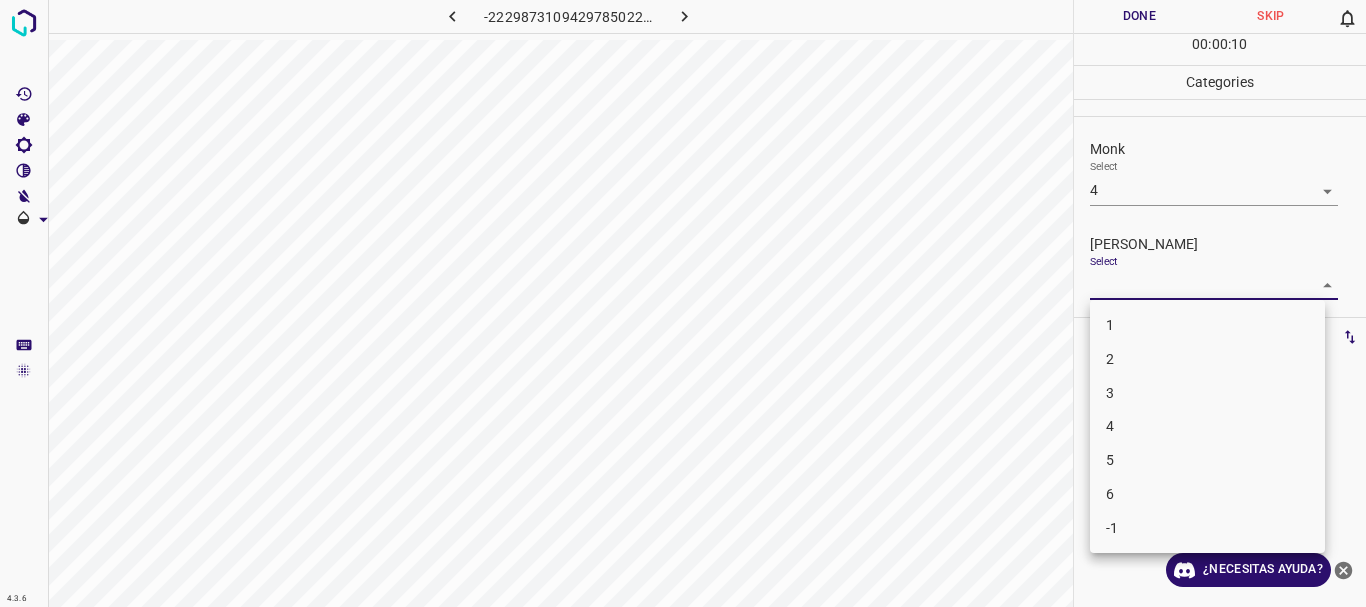click on "2" at bounding box center [1207, 359] 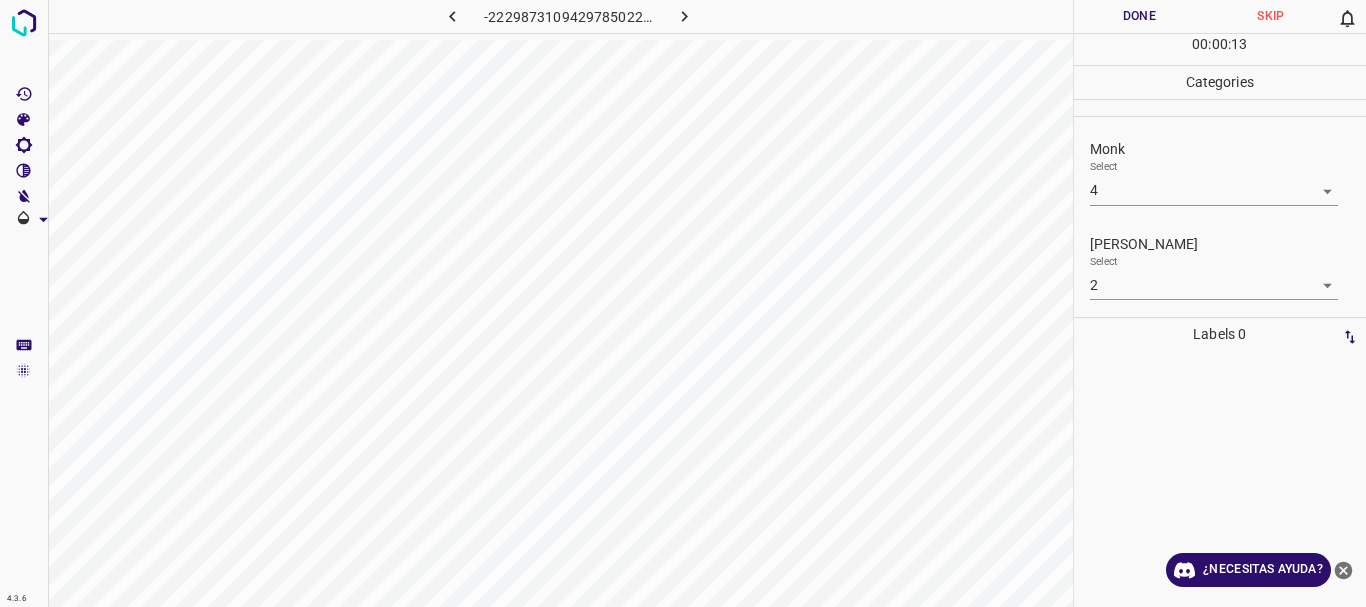 click on "[PERSON_NAME]   Select 2 2" at bounding box center (1220, 267) 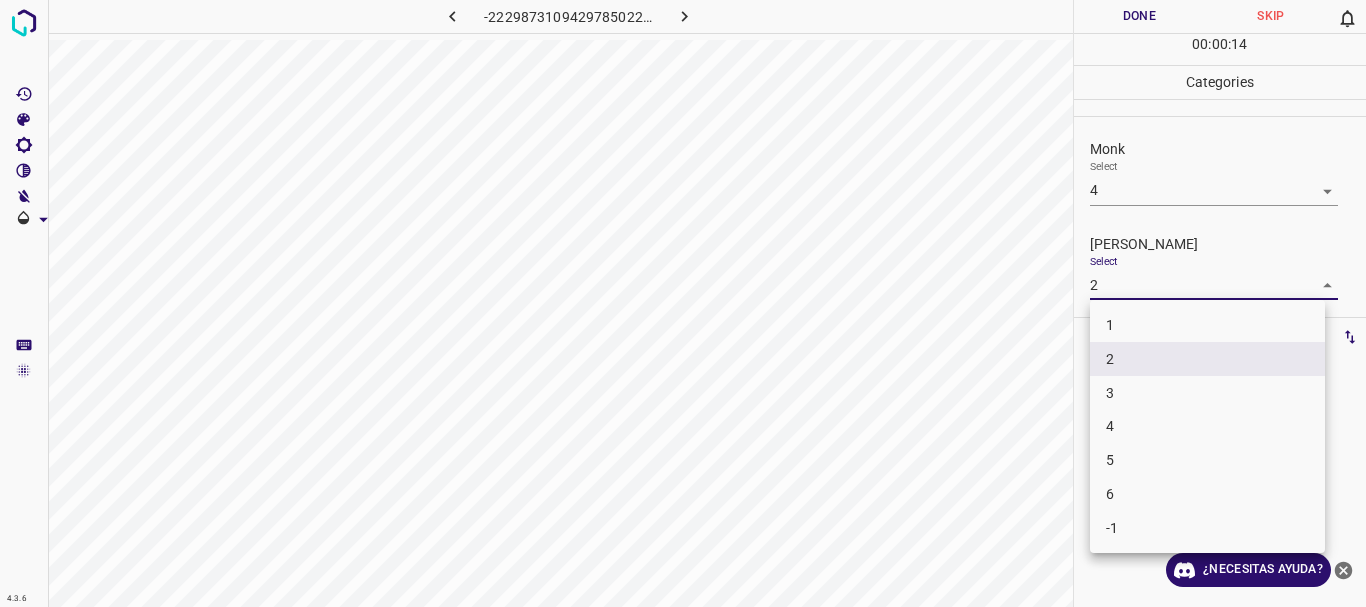 click on "3" at bounding box center [1207, 393] 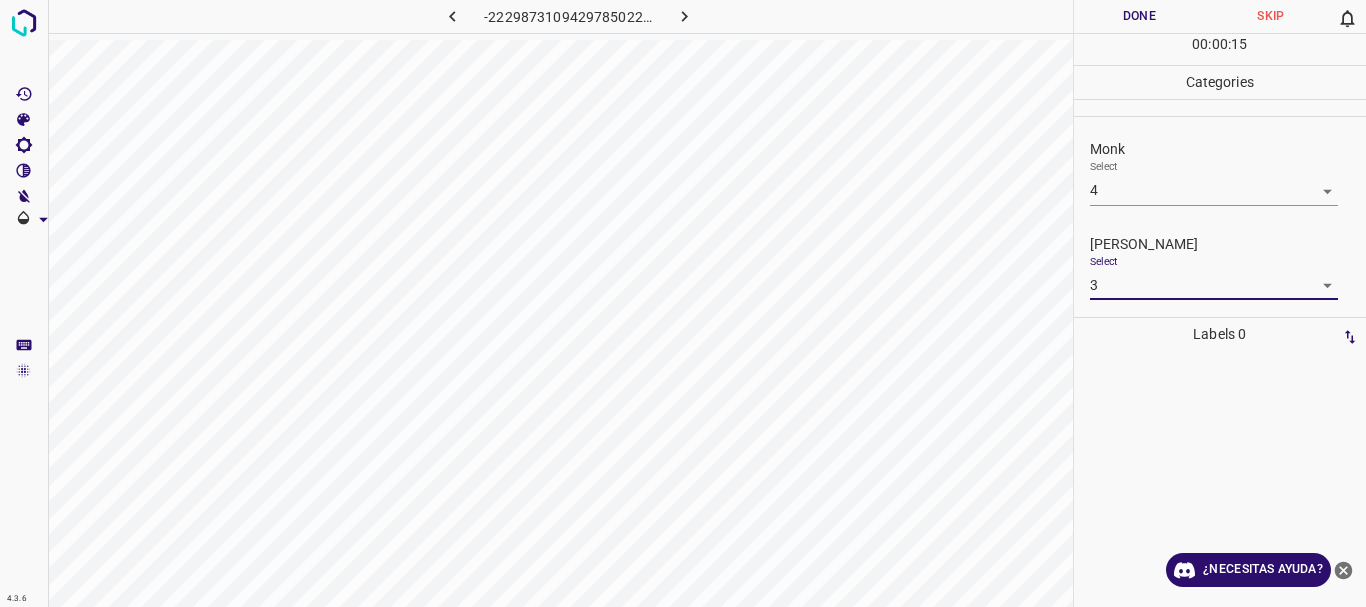 click on "Done" at bounding box center [1140, 16] 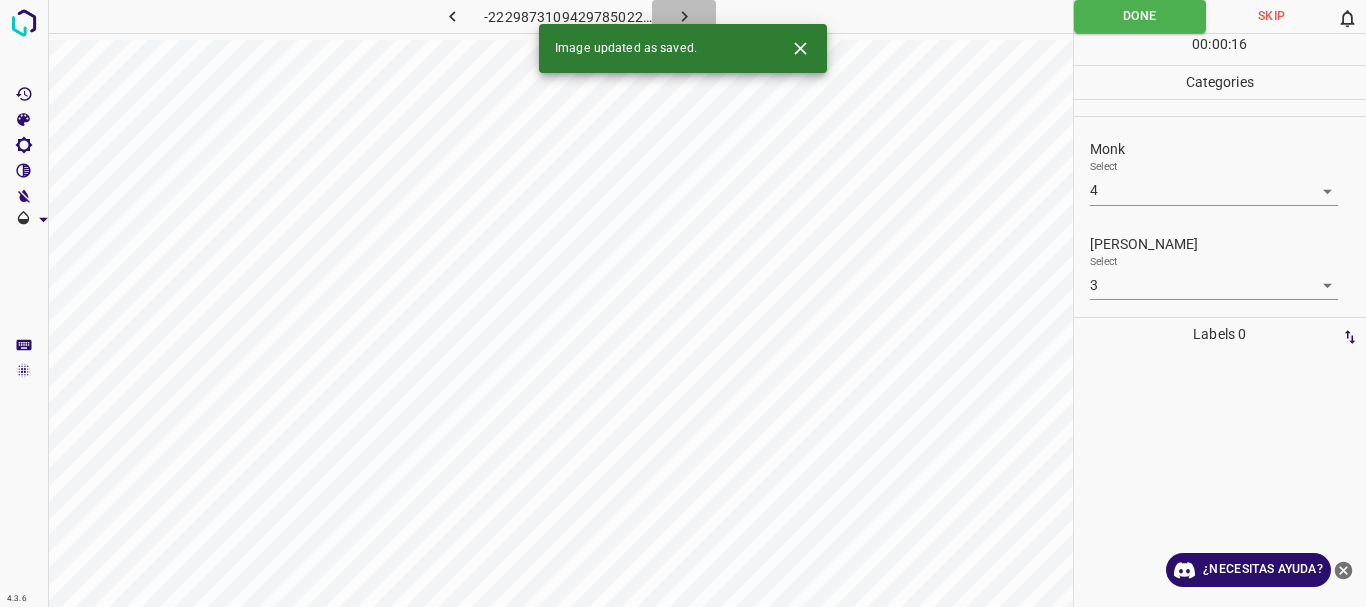 click 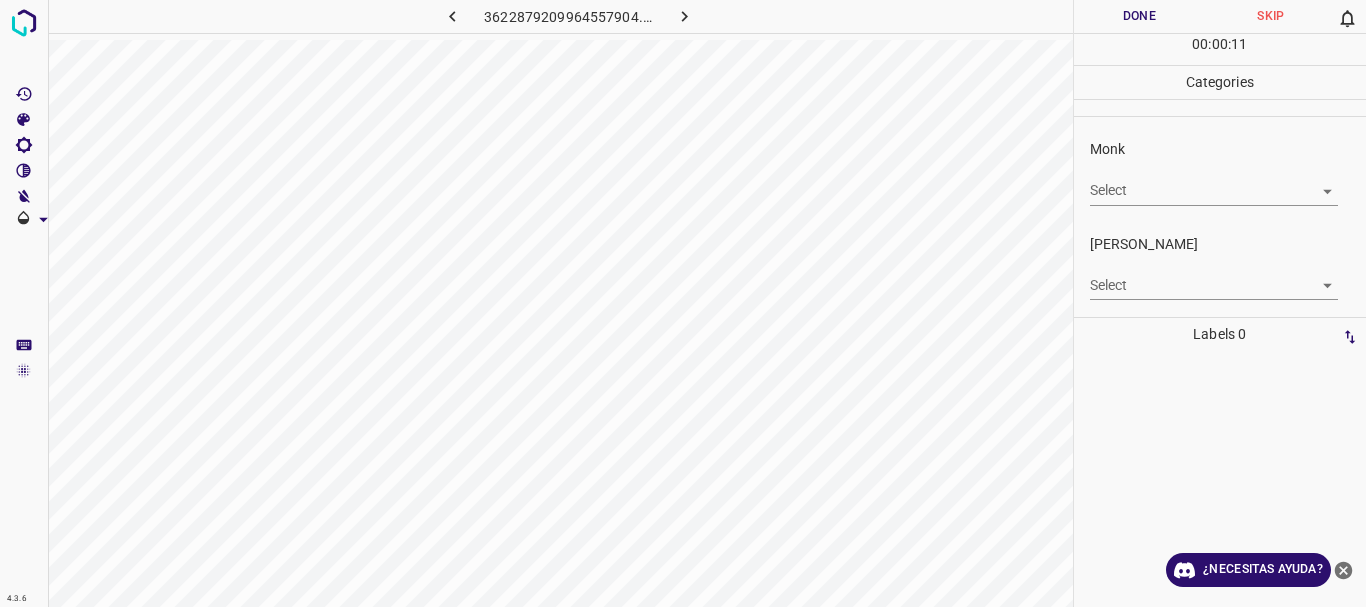 click on "4.3.6  3622879209964557904.png Done Skip 0 00   : 00   : 11   Categories Monk   Select ​  [PERSON_NAME]   Select ​ Labels   0 Categories 1 Monk 2  [PERSON_NAME] Tools Space Change between modes (Draw & Edit) I Auto labeling R Restore zoom M Zoom in N Zoom out Delete Delete selecte label Filters Z Restore filters X Saturation filter C Brightness filter V Contrast filter B Gray scale filter General O Download ¿Necesitas ayuda? Texto original Valora esta traducción Tu opinión servirá para ayudar a mejorar el Traductor de Google - Texto - Esconder - Borrar" at bounding box center (683, 303) 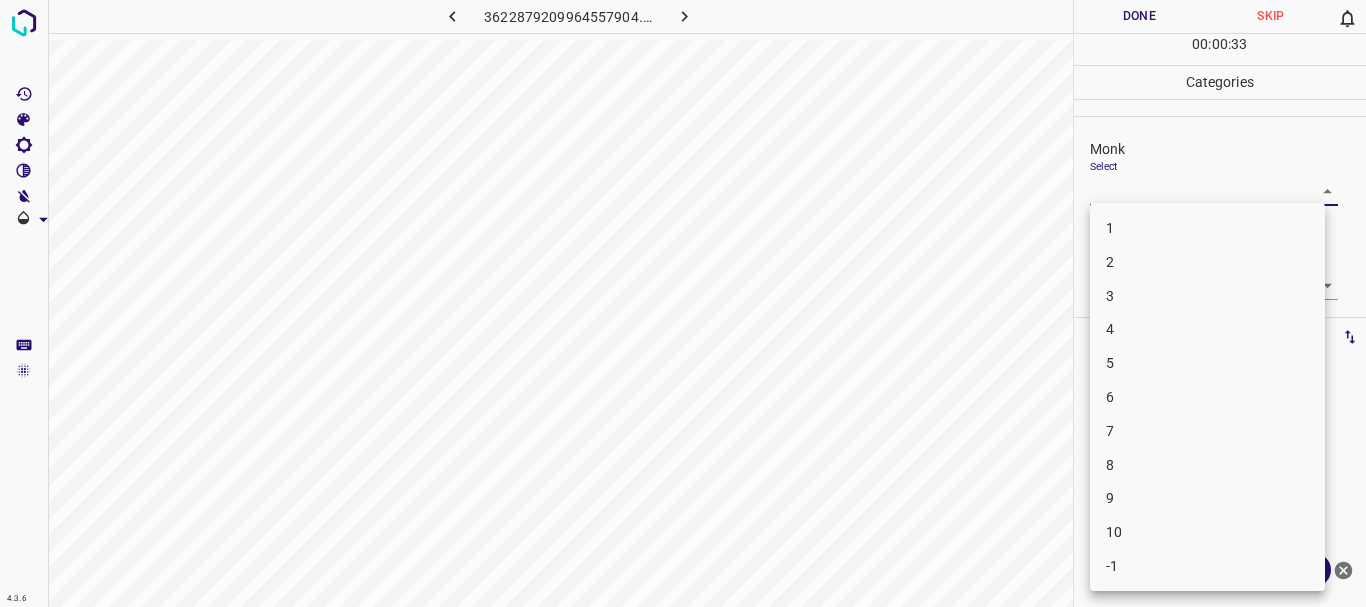 click on "3" at bounding box center (1207, 296) 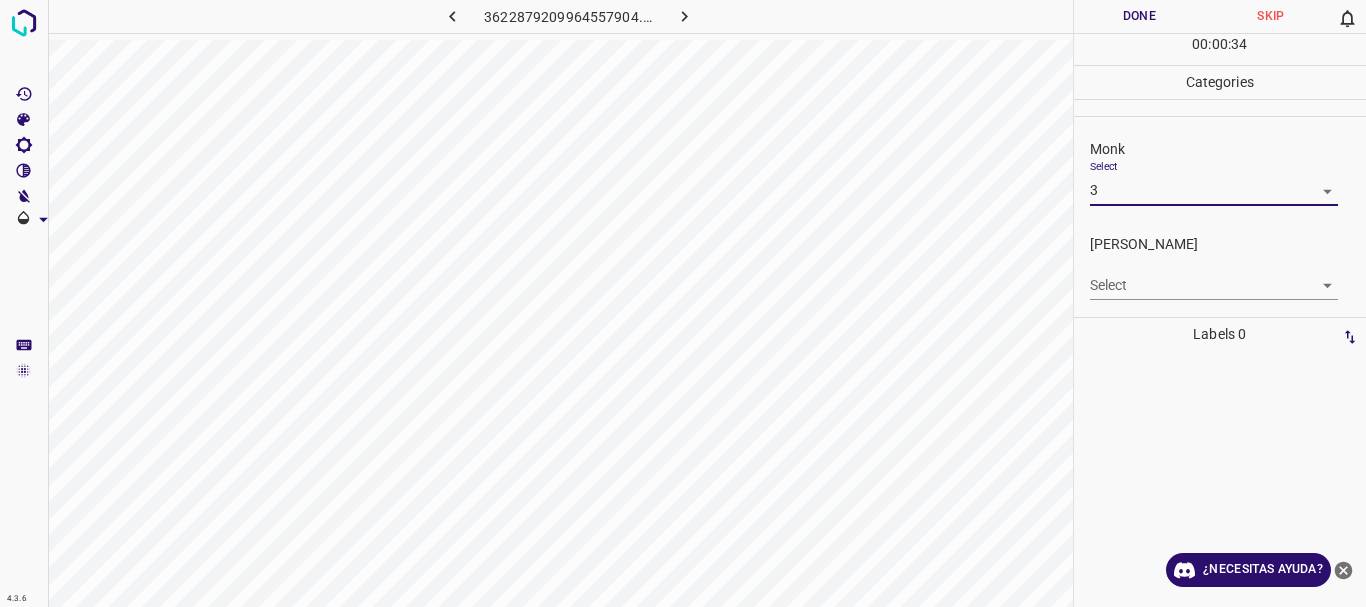 click on "4.3.6  3622879209964557904.png Done Skip 0 00   : 00   : 34   Categories Monk   Select 3 3  [PERSON_NAME]   Select ​ Labels   0 Categories 1 Monk 2  [PERSON_NAME] Tools Space Change between modes (Draw & Edit) I Auto labeling R Restore zoom M Zoom in N Zoom out Delete Delete selecte label Filters Z Restore filters X Saturation filter C Brightness filter V Contrast filter B Gray scale filter General O Download ¿Necesitas ayuda? Texto original Valora esta traducción Tu opinión servirá para ayudar a mejorar el Traductor de Google - Texto - Esconder - Borrar" at bounding box center [683, 303] 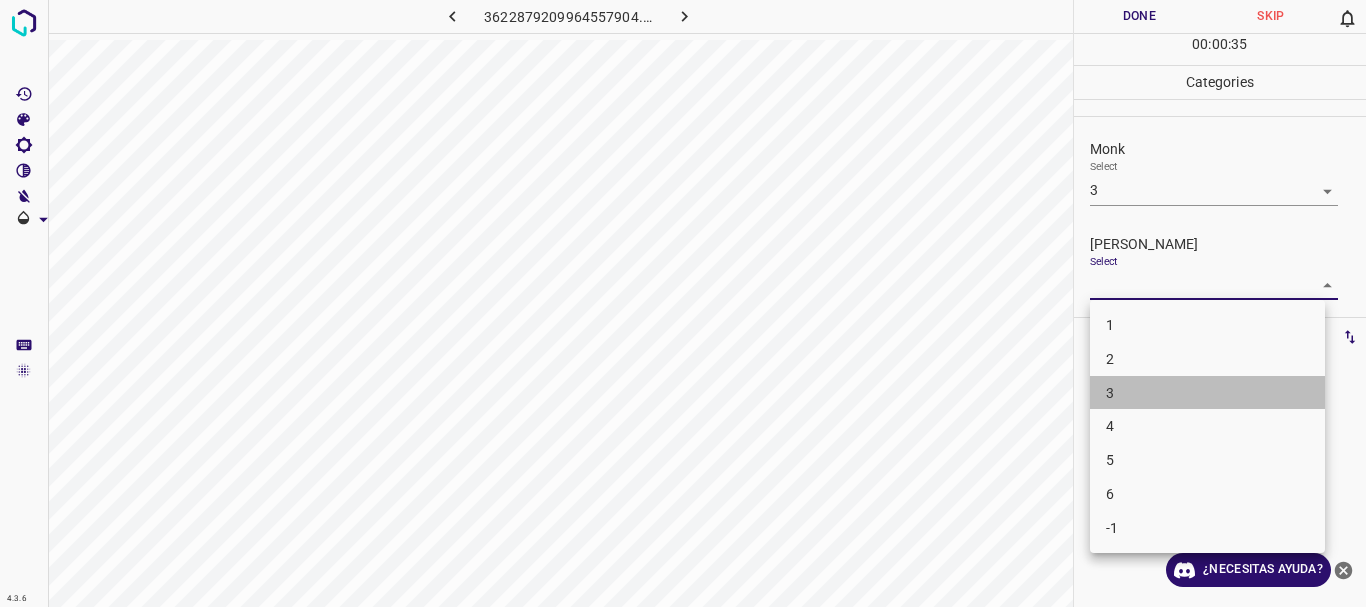 click on "3" at bounding box center [1207, 393] 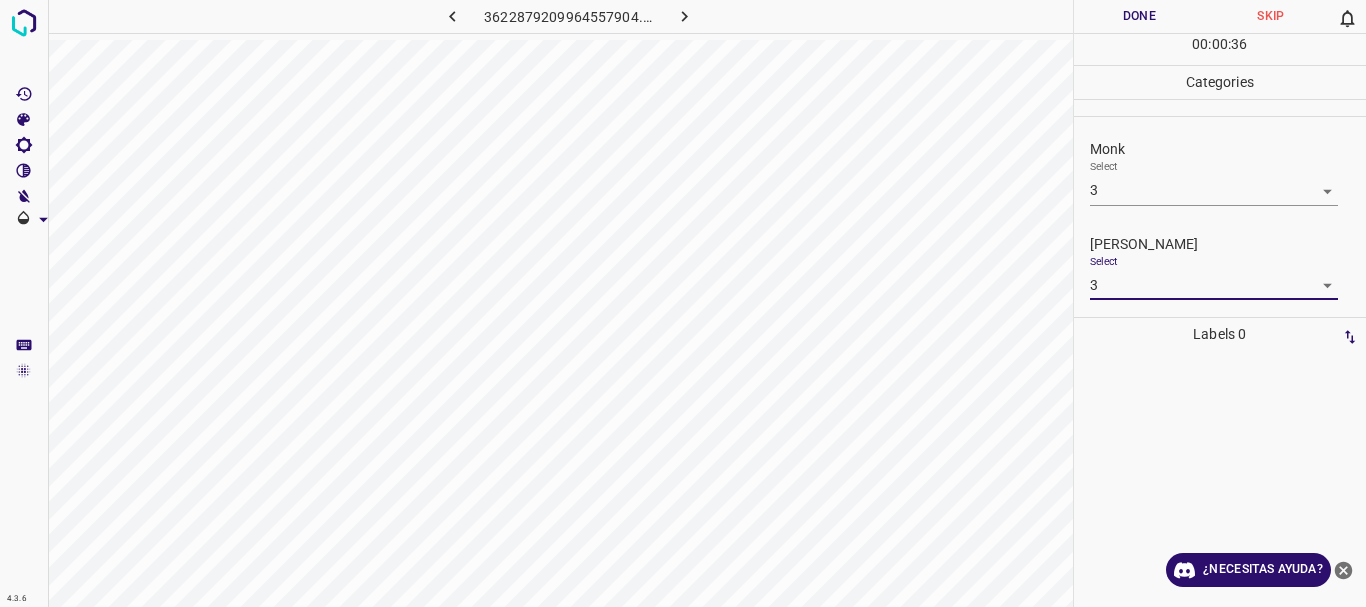 click on "Done" at bounding box center [1140, 16] 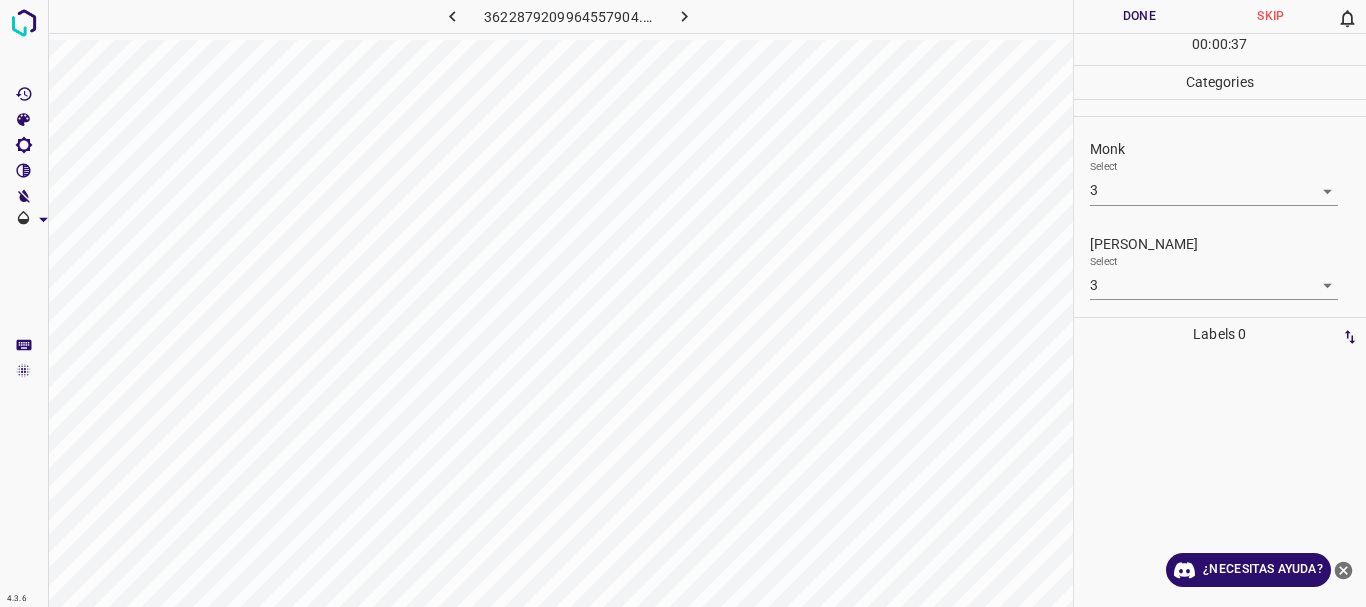 click 